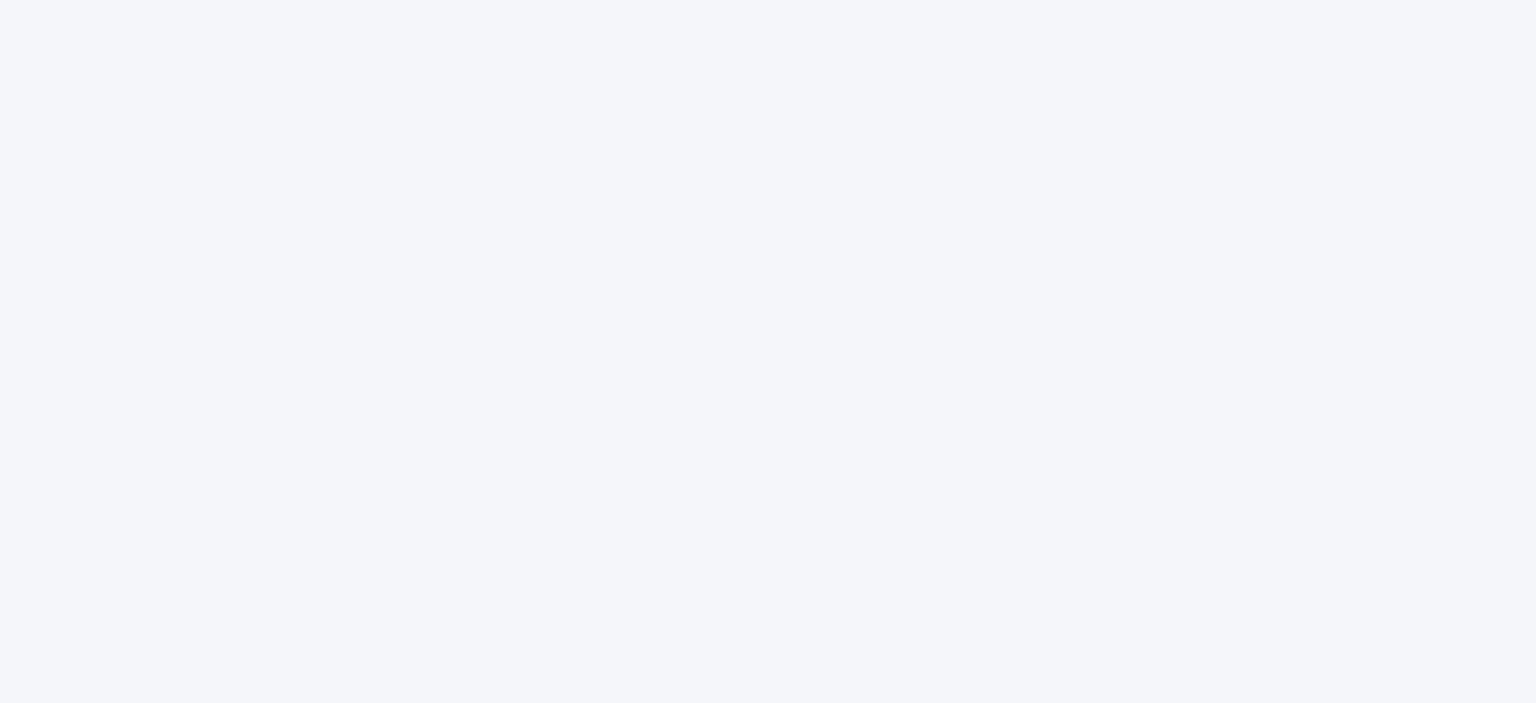 scroll, scrollTop: 0, scrollLeft: 0, axis: both 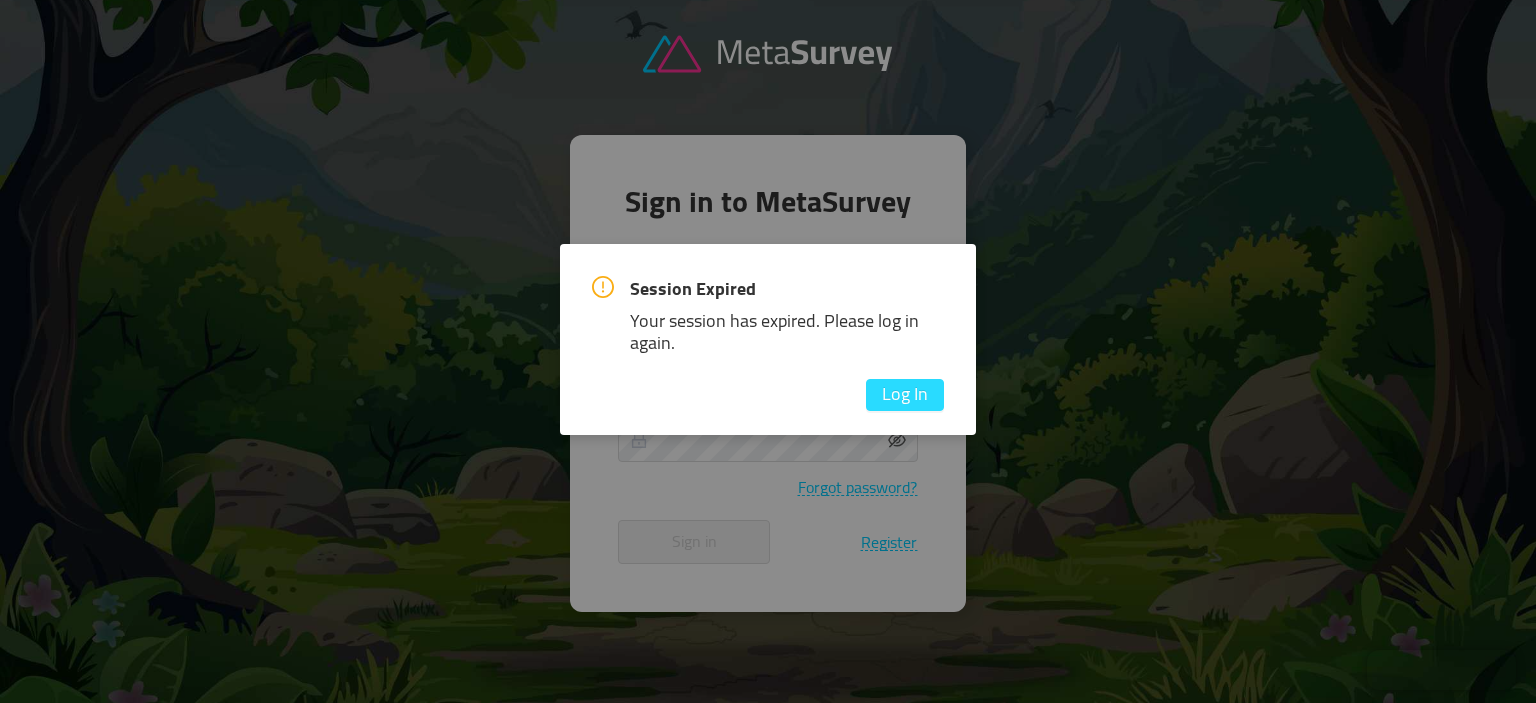 click on "Log In" at bounding box center [905, 395] 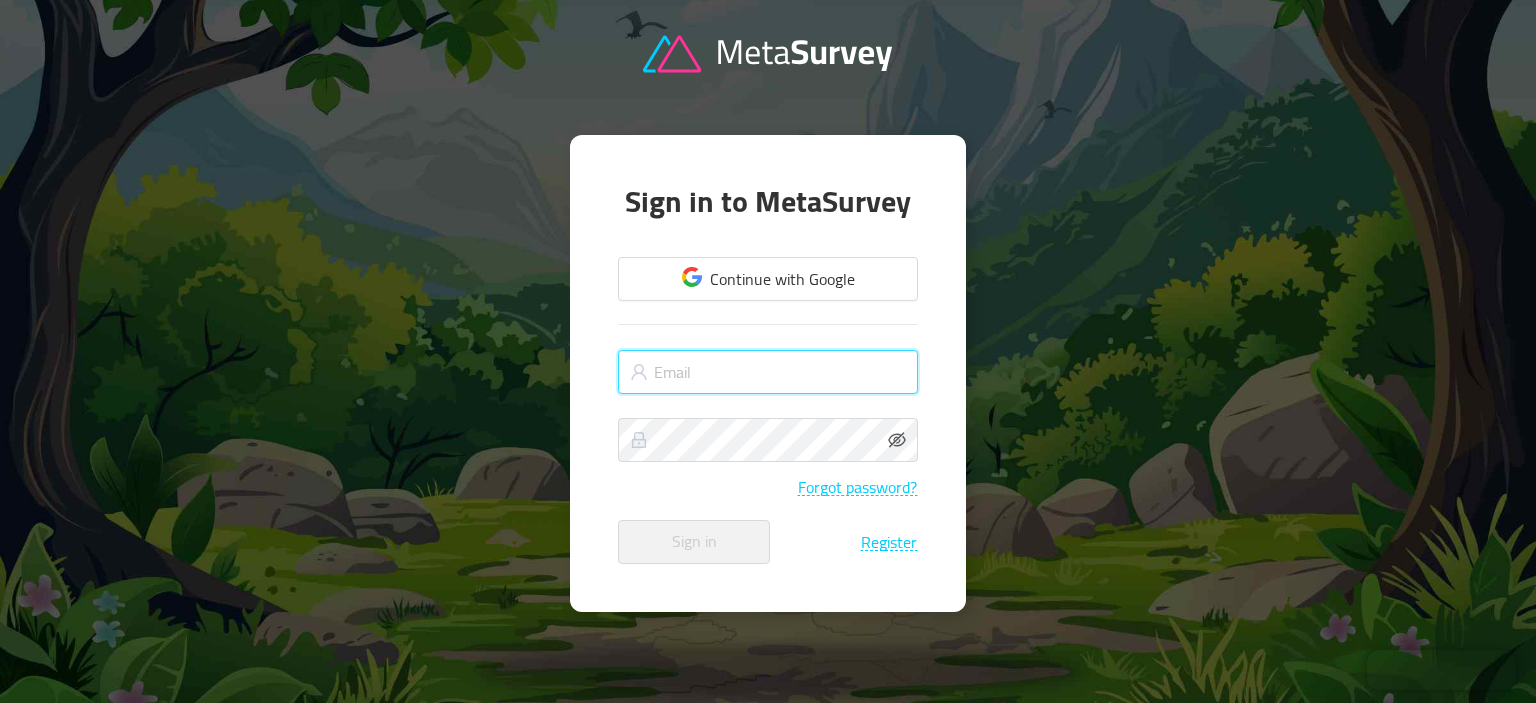 click at bounding box center [768, 372] 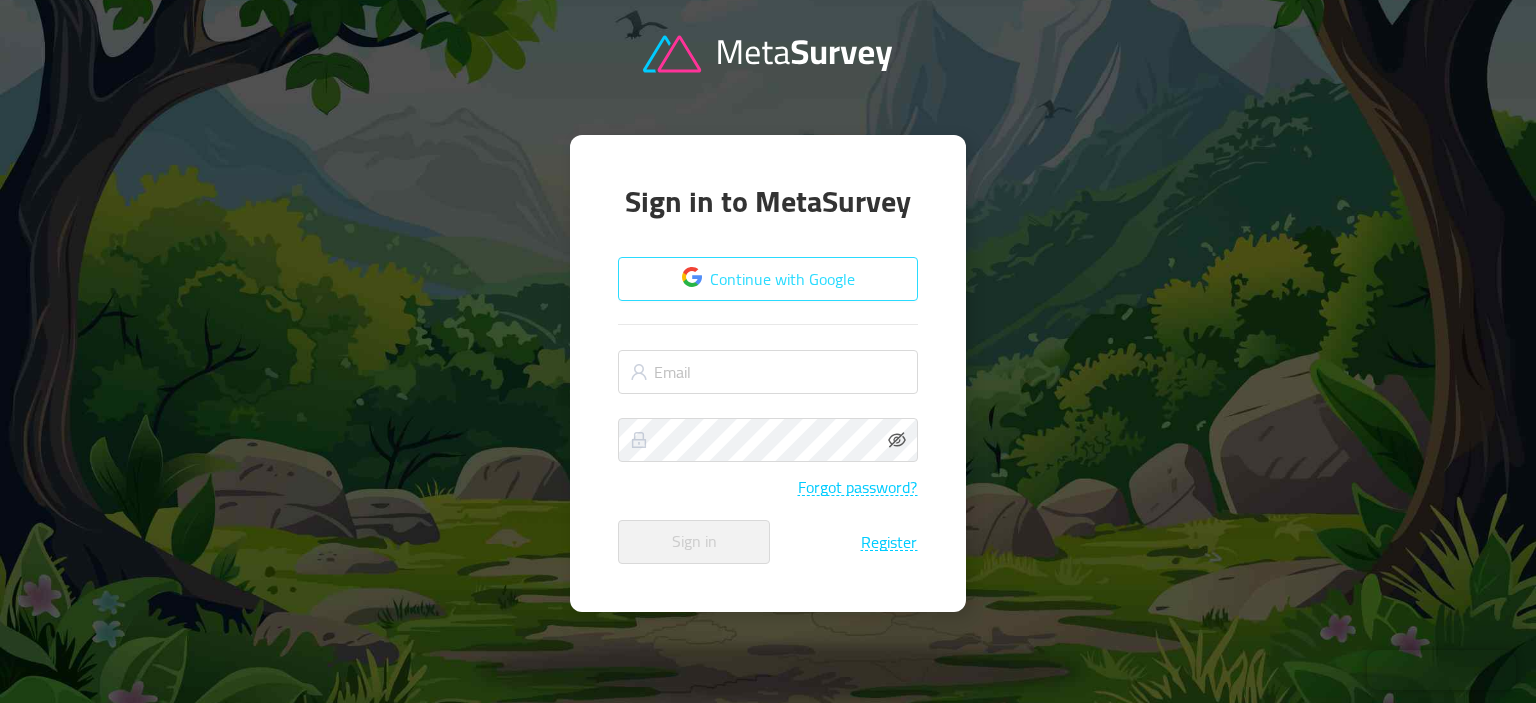 click on "Continue with Google" at bounding box center [768, 279] 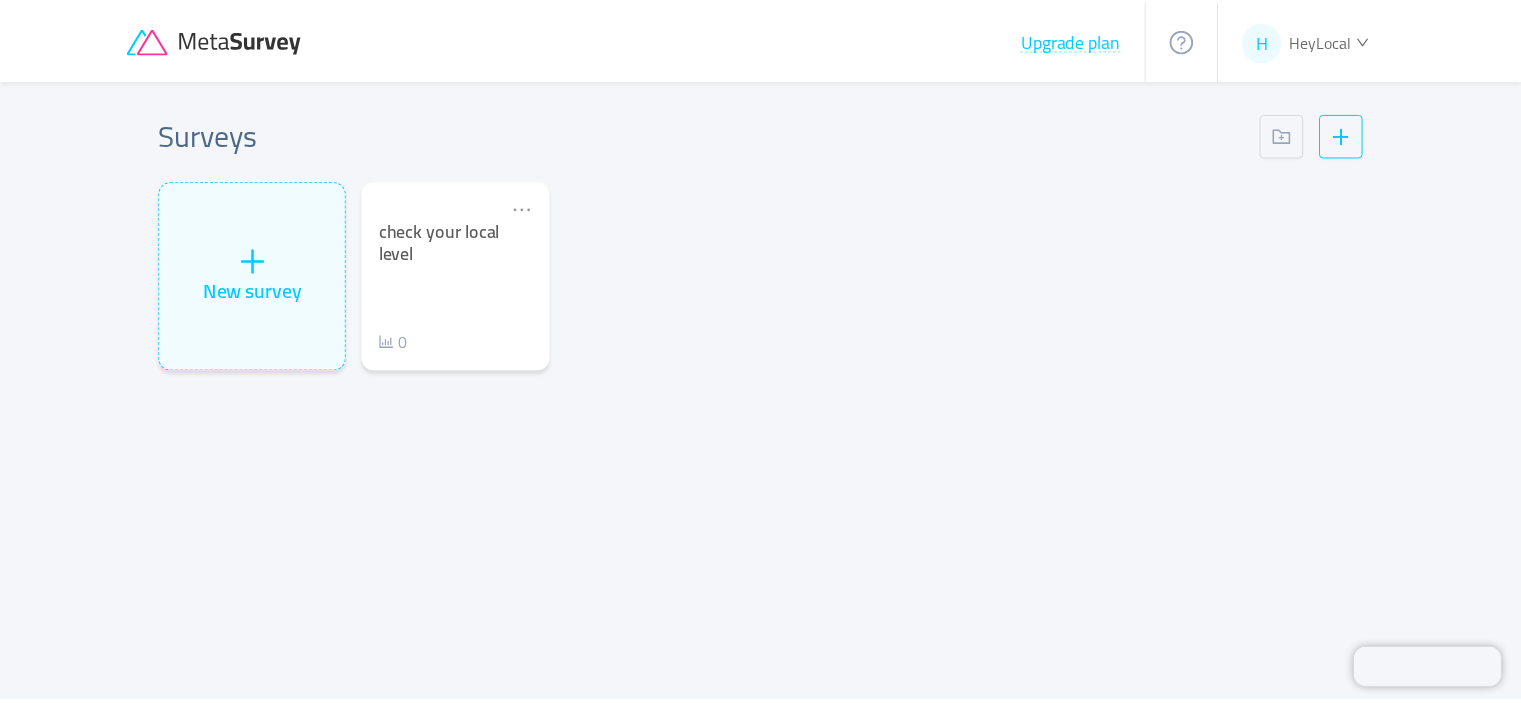 scroll, scrollTop: 0, scrollLeft: 0, axis: both 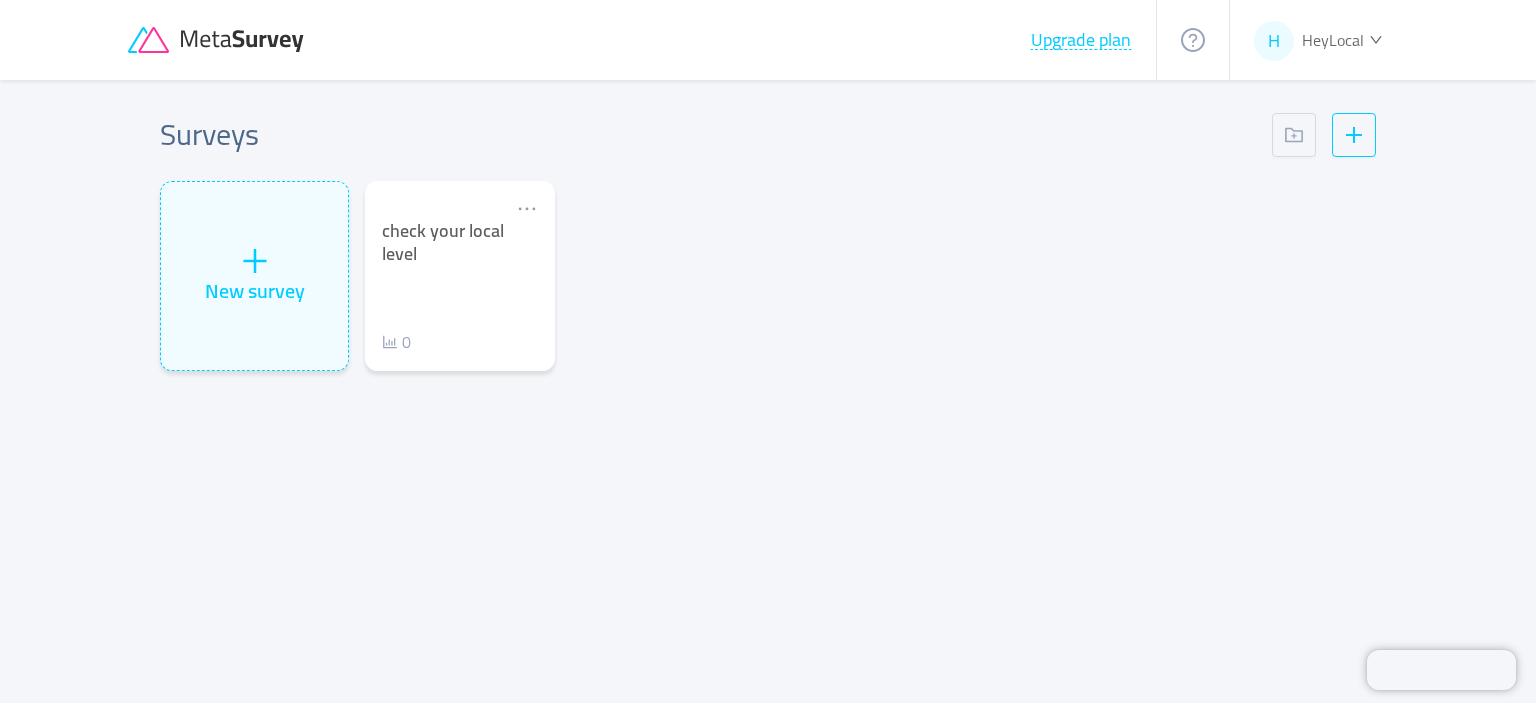 click on "New survey  check your local level  0" at bounding box center (768, 284) 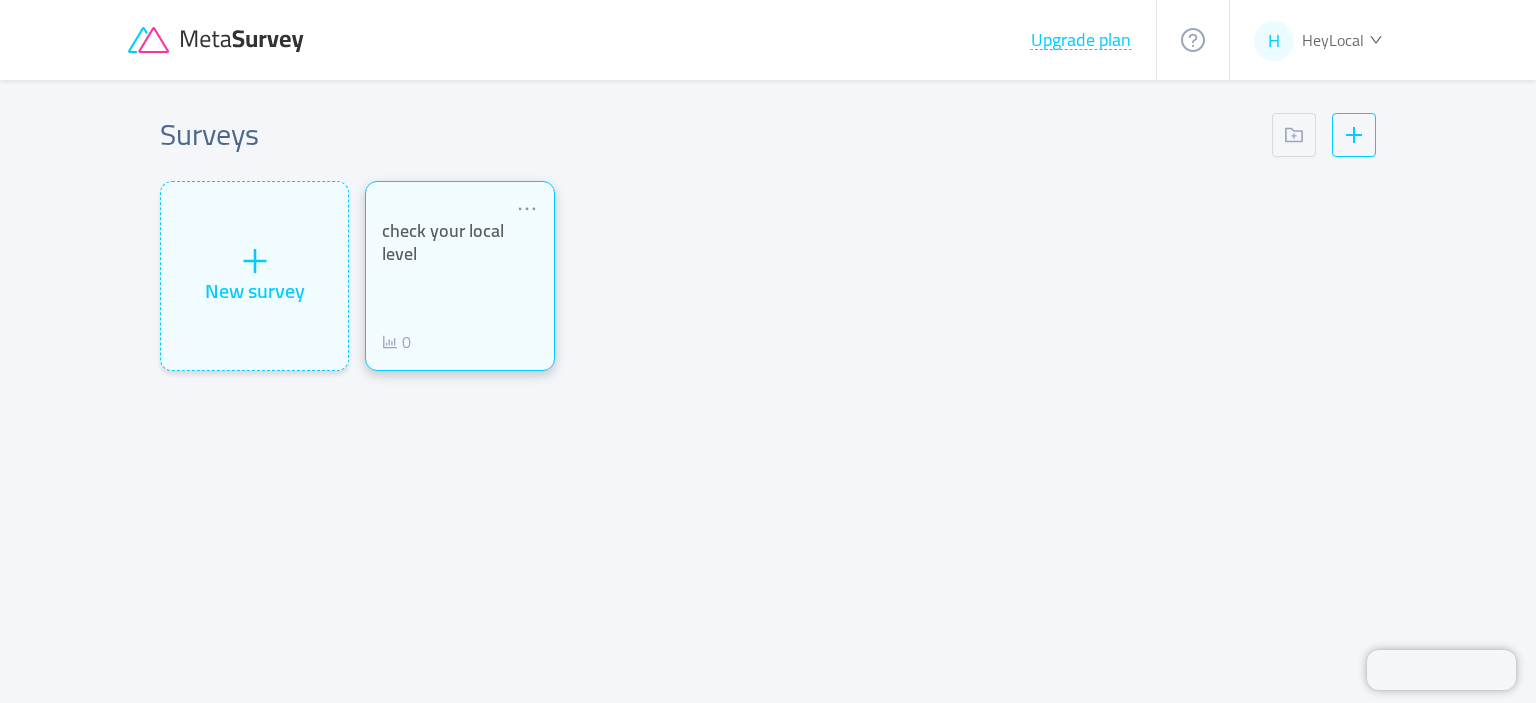 click on "check your local level  0" at bounding box center [459, 287] 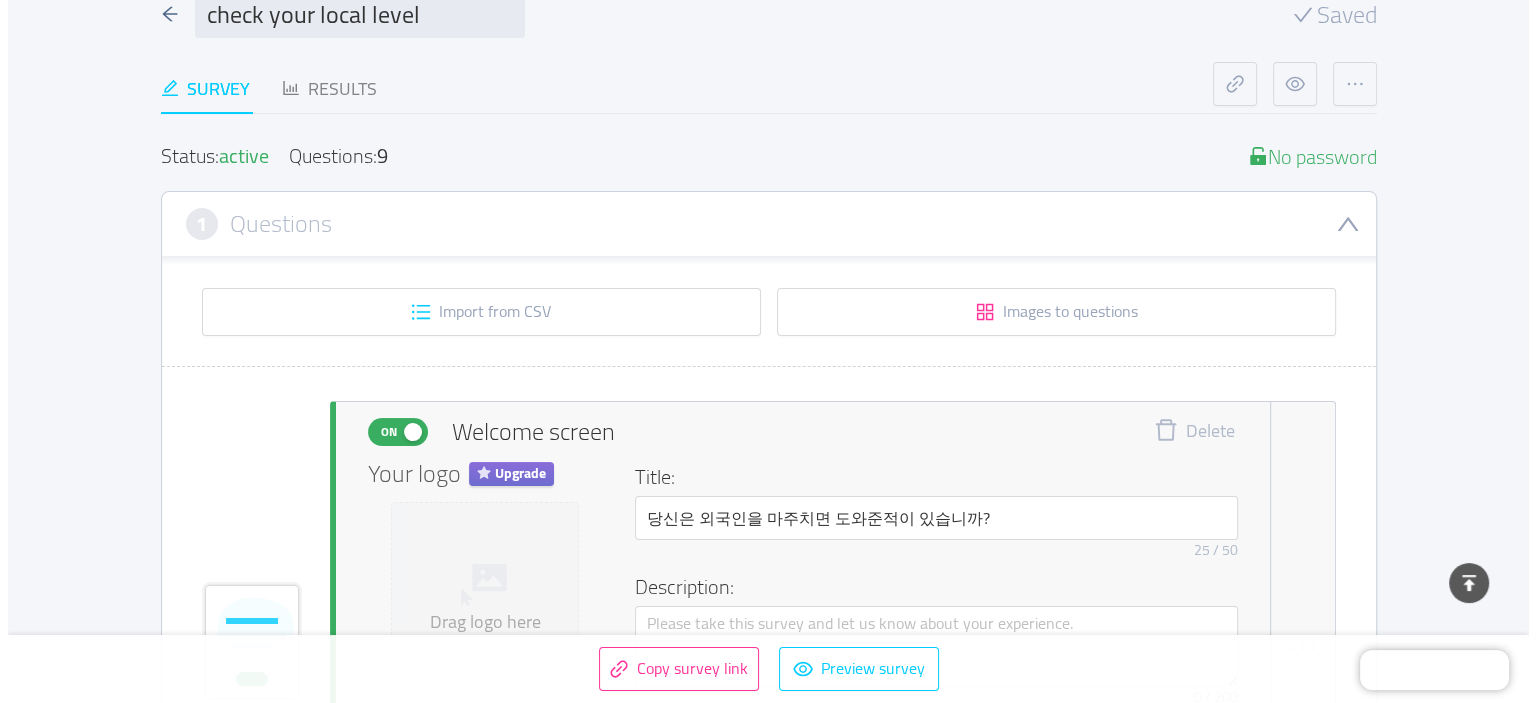 scroll, scrollTop: 0, scrollLeft: 0, axis: both 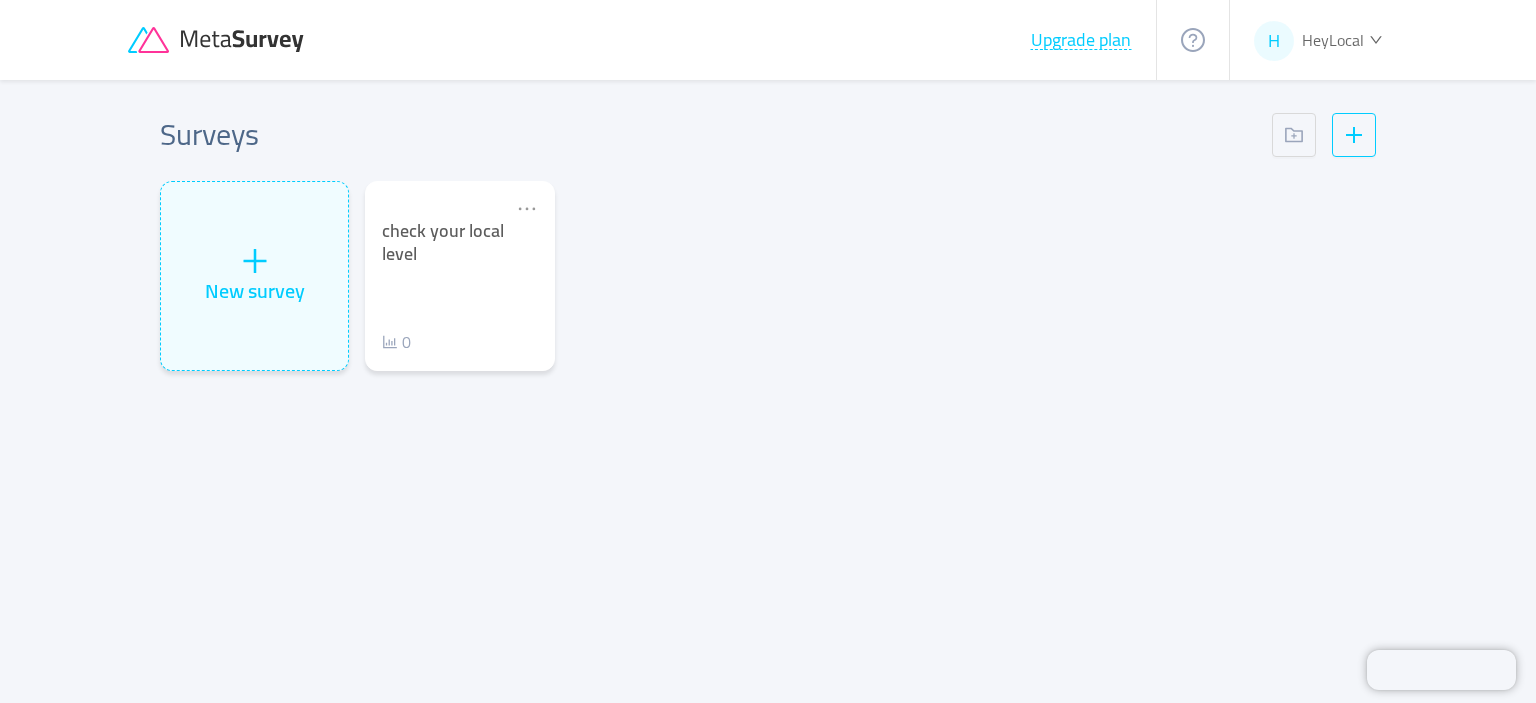 click on "Surveys  New survey  check your local level  0" at bounding box center (768, 368) 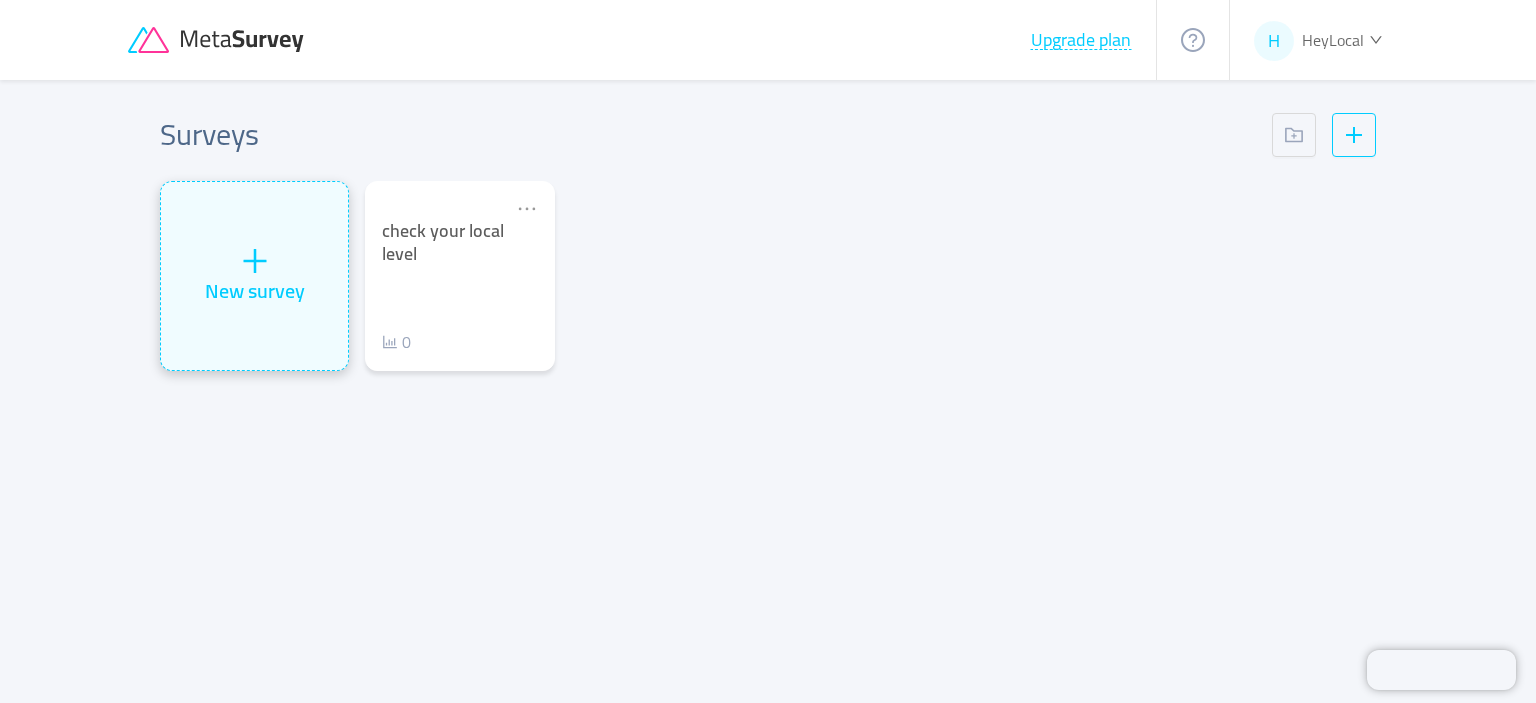 click 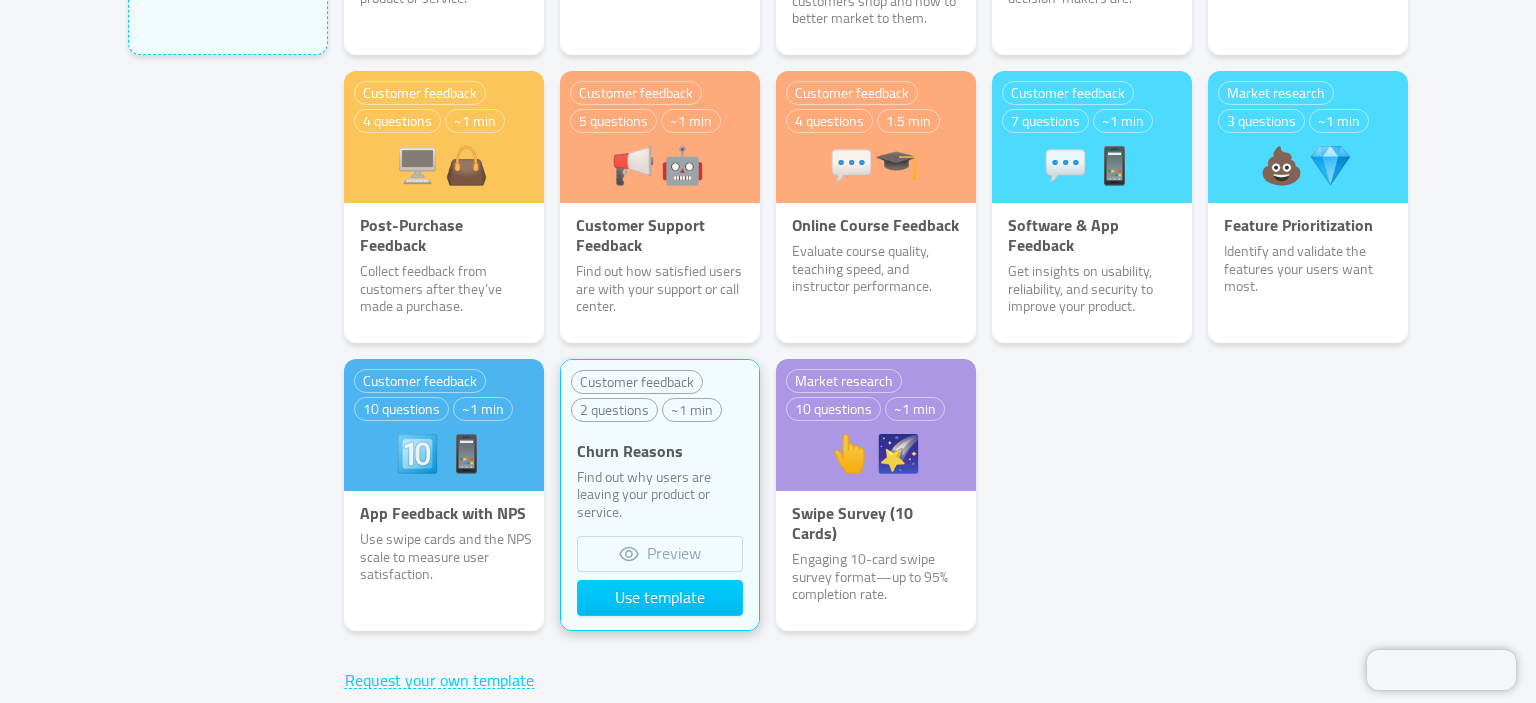 scroll, scrollTop: 439, scrollLeft: 0, axis: vertical 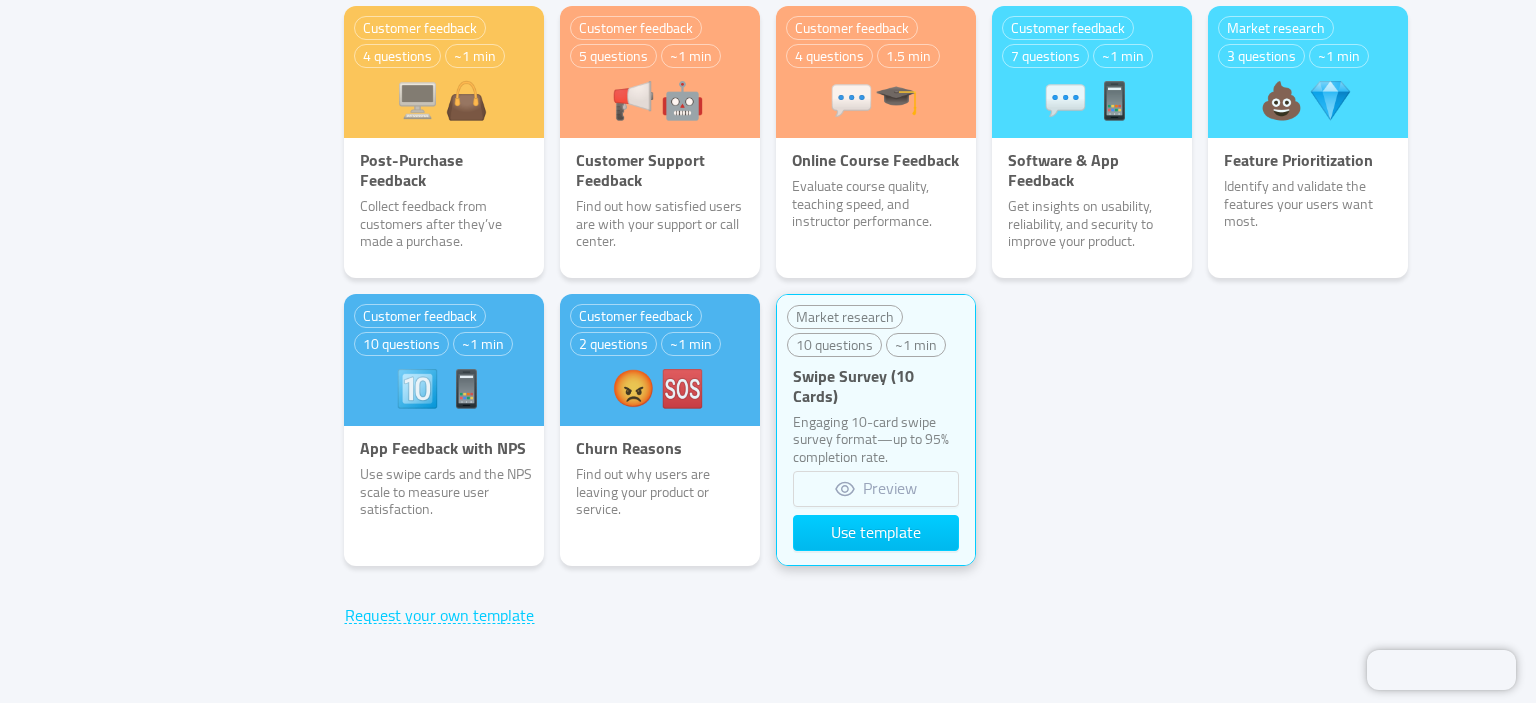 click on "Swipe Survey (10 Cards)" at bounding box center (876, 386) 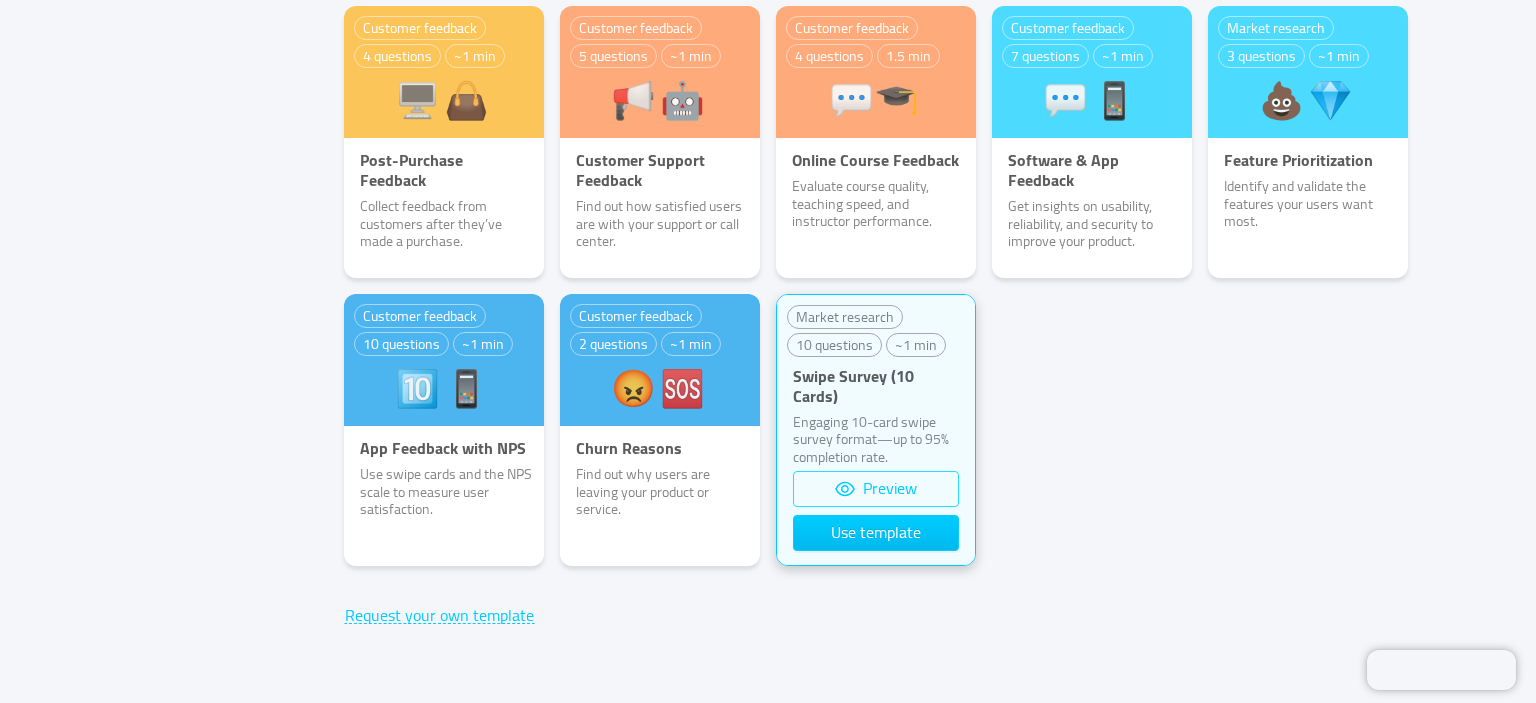 click on "Preview" at bounding box center [876, 489] 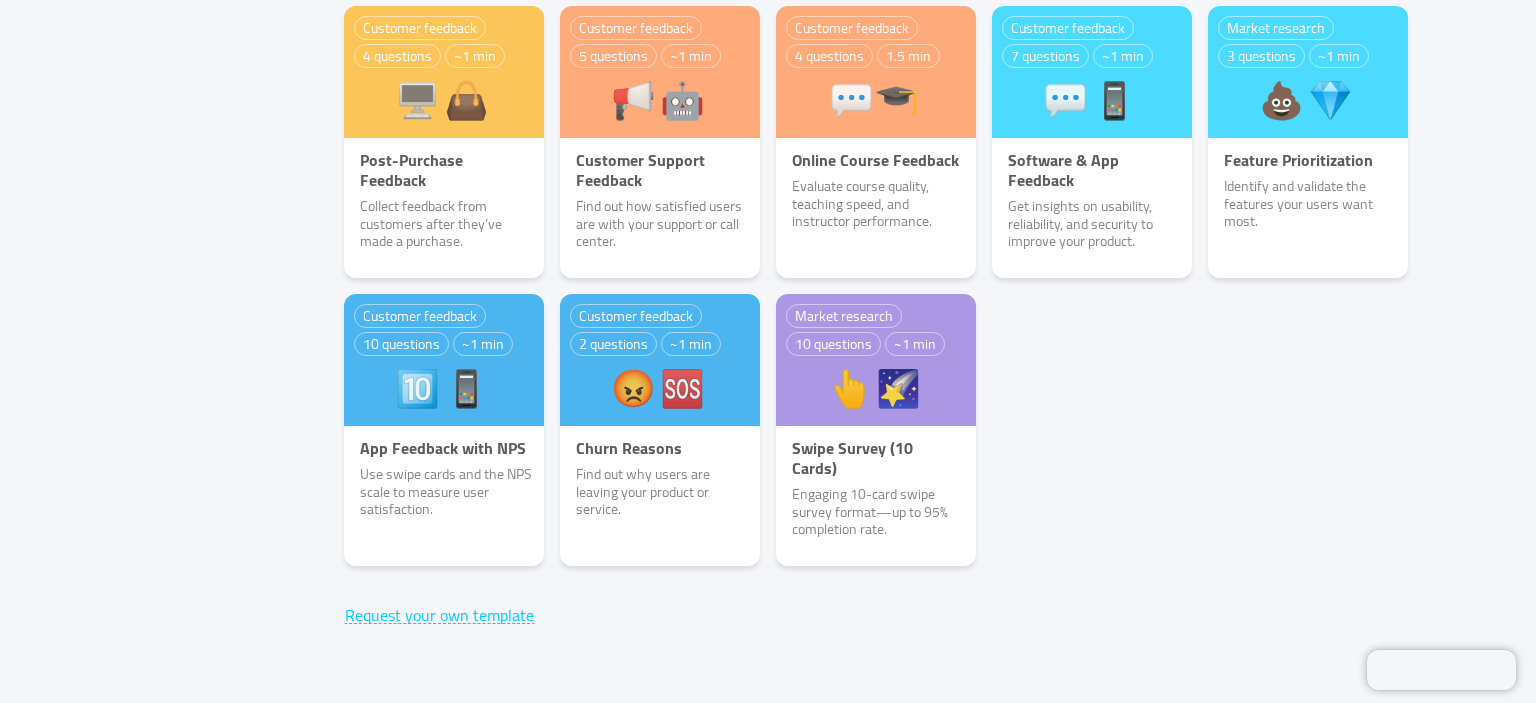scroll, scrollTop: 272, scrollLeft: 0, axis: vertical 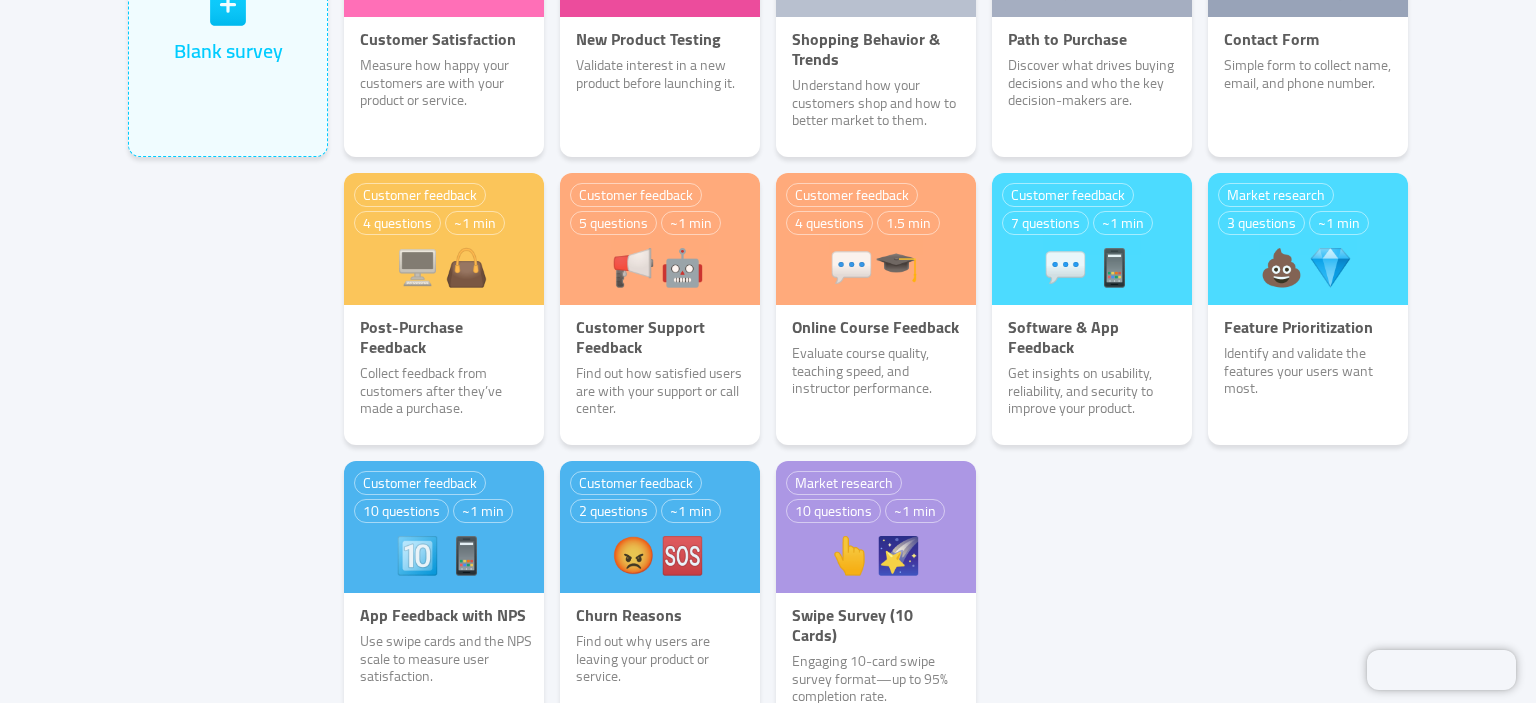 click on "Customer feedback   4 questions   ~1 min   📢😊️   Customer Satisfaction   Measure how happy your customers are with your product or service.   Customer feedback   4 questions   ~1 min   Customer Satisfaction   Measure how happy your customers are with your product or service.  Preview Use template  Market research   9 questions   ~1 min   👍🤓   New Product Testing   Validate interest in a new product before launching it.   Market research   9 questions   ~1 min   New Product Testing   Validate interest in a new product before launching it.  Preview Use template  Market research   10 questions   2 min   🛒🎯   Shopping Behavior & Trends   Understand how your customers shop and how to better market to them.   Market research   10 questions   2 min   Shopping Behavior & Trends   Understand how your customers shop and how to better market to them.  Preview Use template  Market research   5 questions   3 min   ❇️💳   Path to Purchase   Market research   5 questions   3 min  Preview  ~1 min" at bounding box center [876, 317] 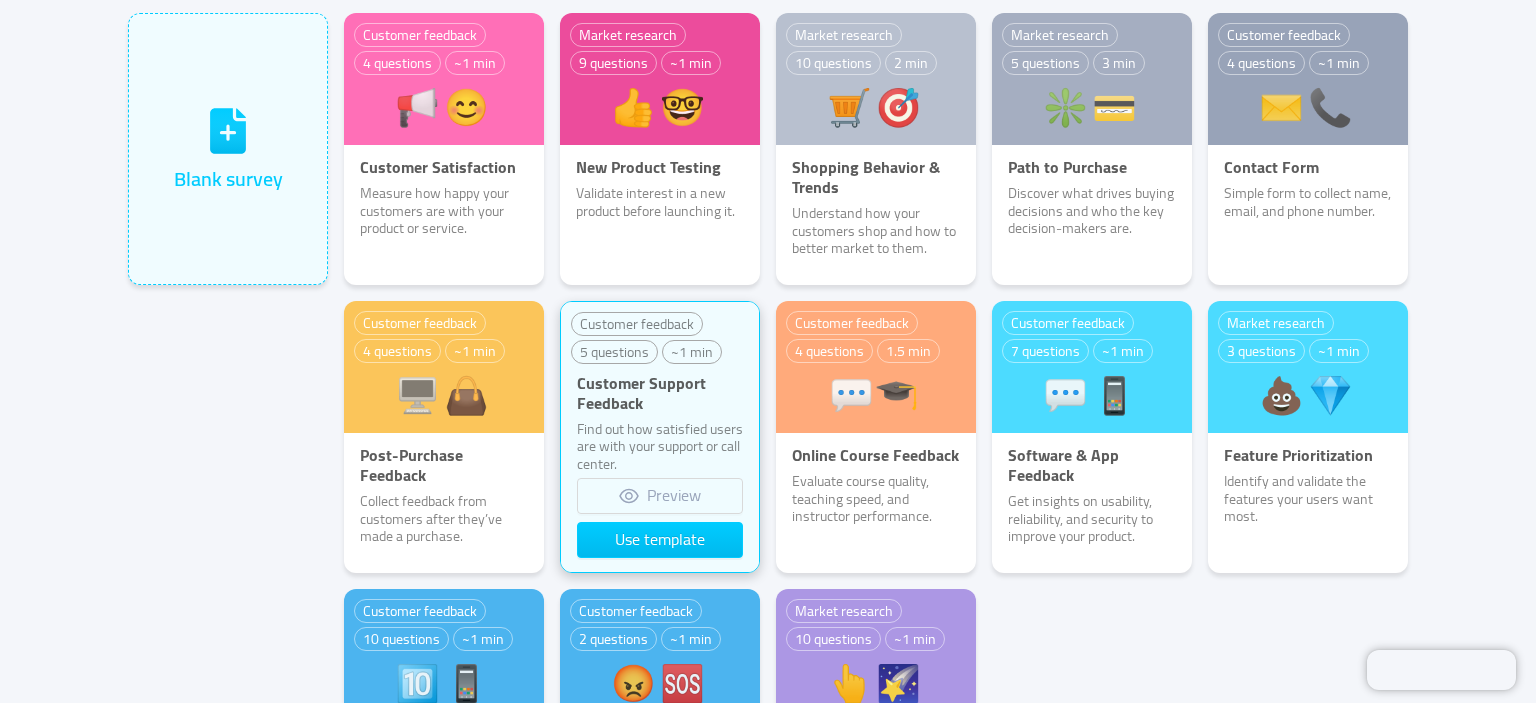 scroll, scrollTop: 105, scrollLeft: 0, axis: vertical 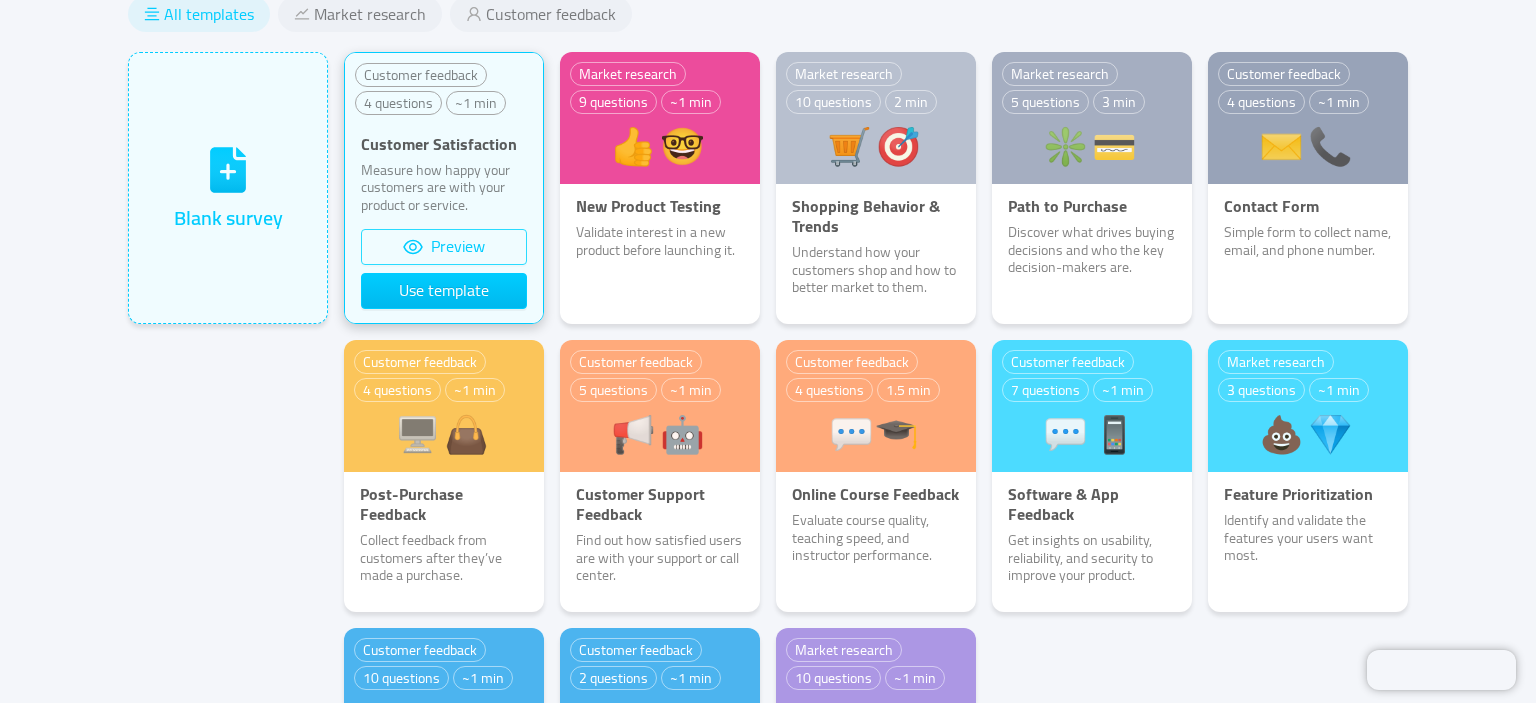 click on "Preview" at bounding box center (444, 247) 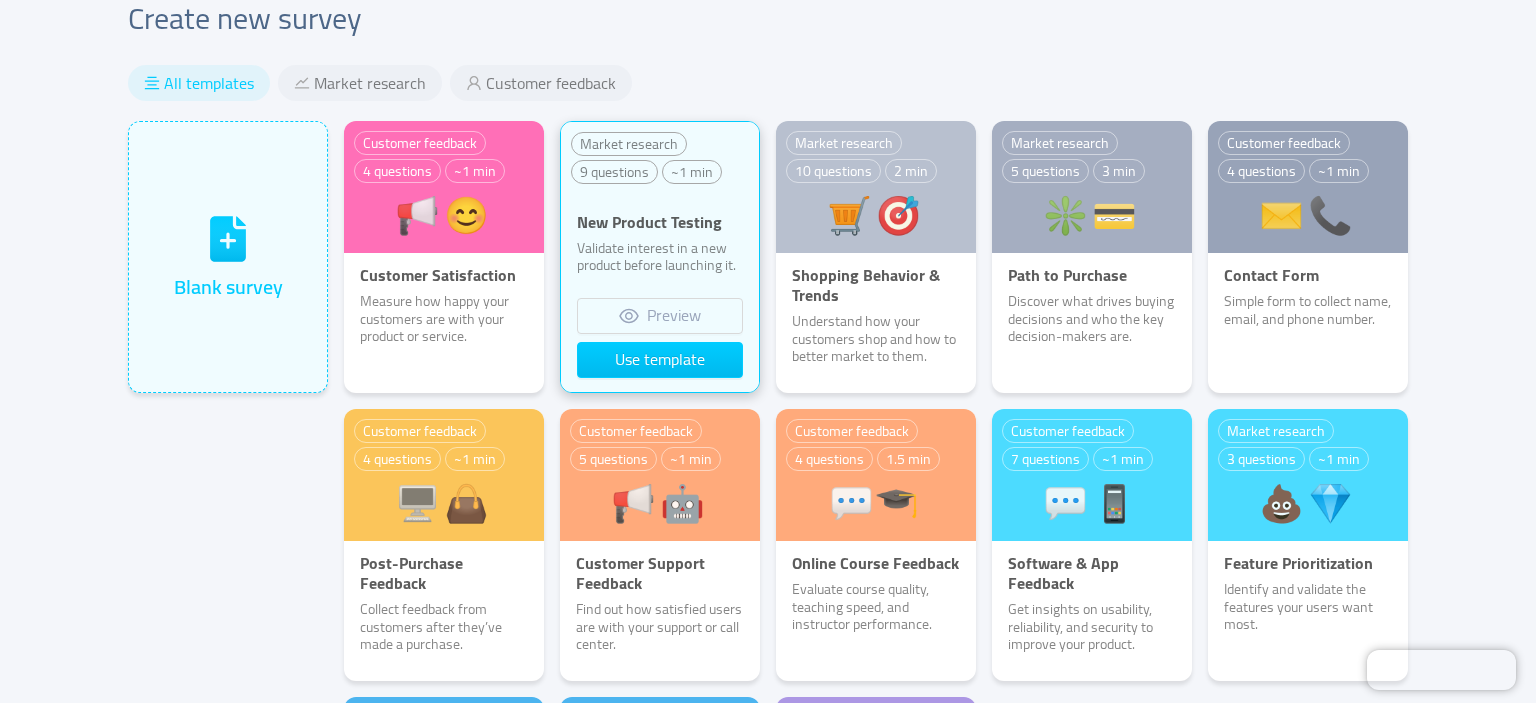 scroll, scrollTop: 0, scrollLeft: 0, axis: both 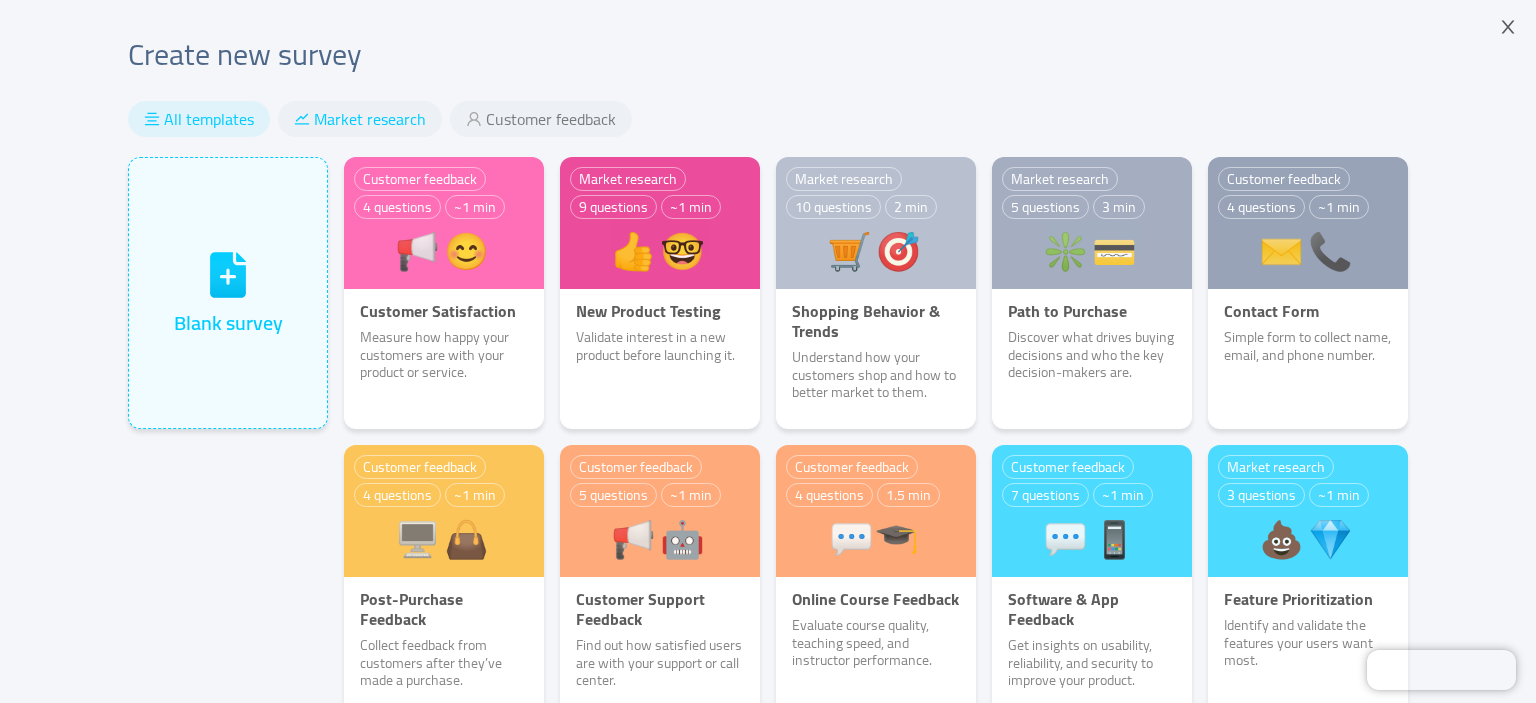 click on "Market research" at bounding box center [370, 119] 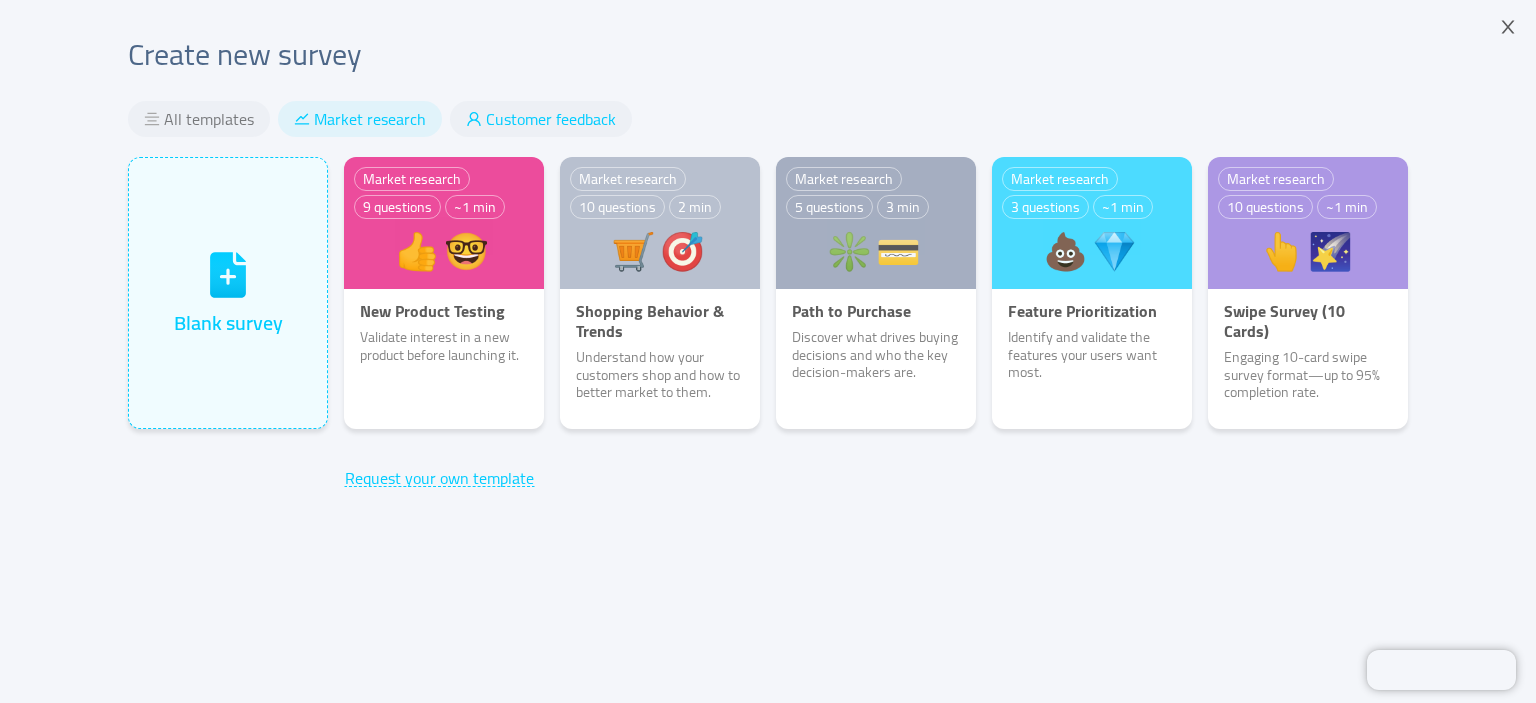 click on "Customer feedback" at bounding box center [541, 119] 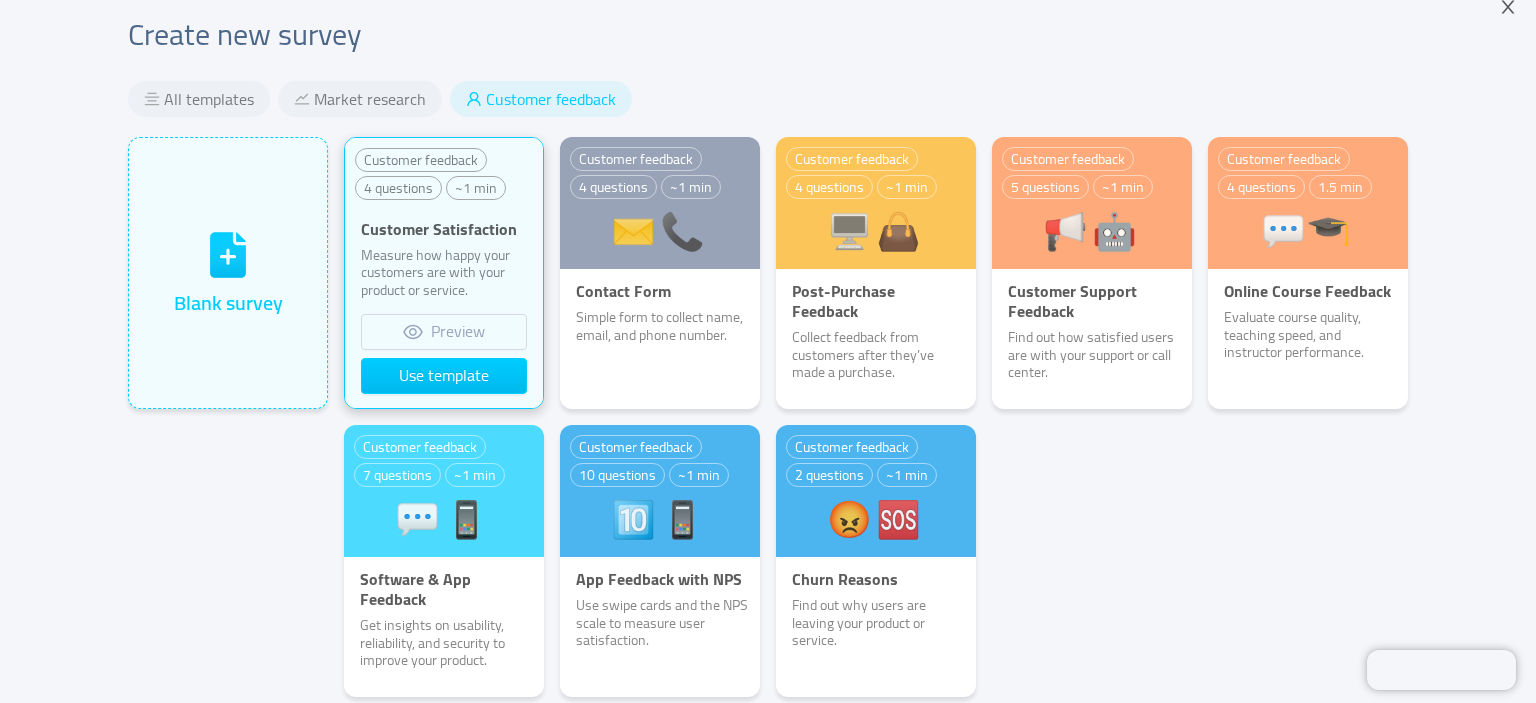 scroll, scrollTop: 0, scrollLeft: 0, axis: both 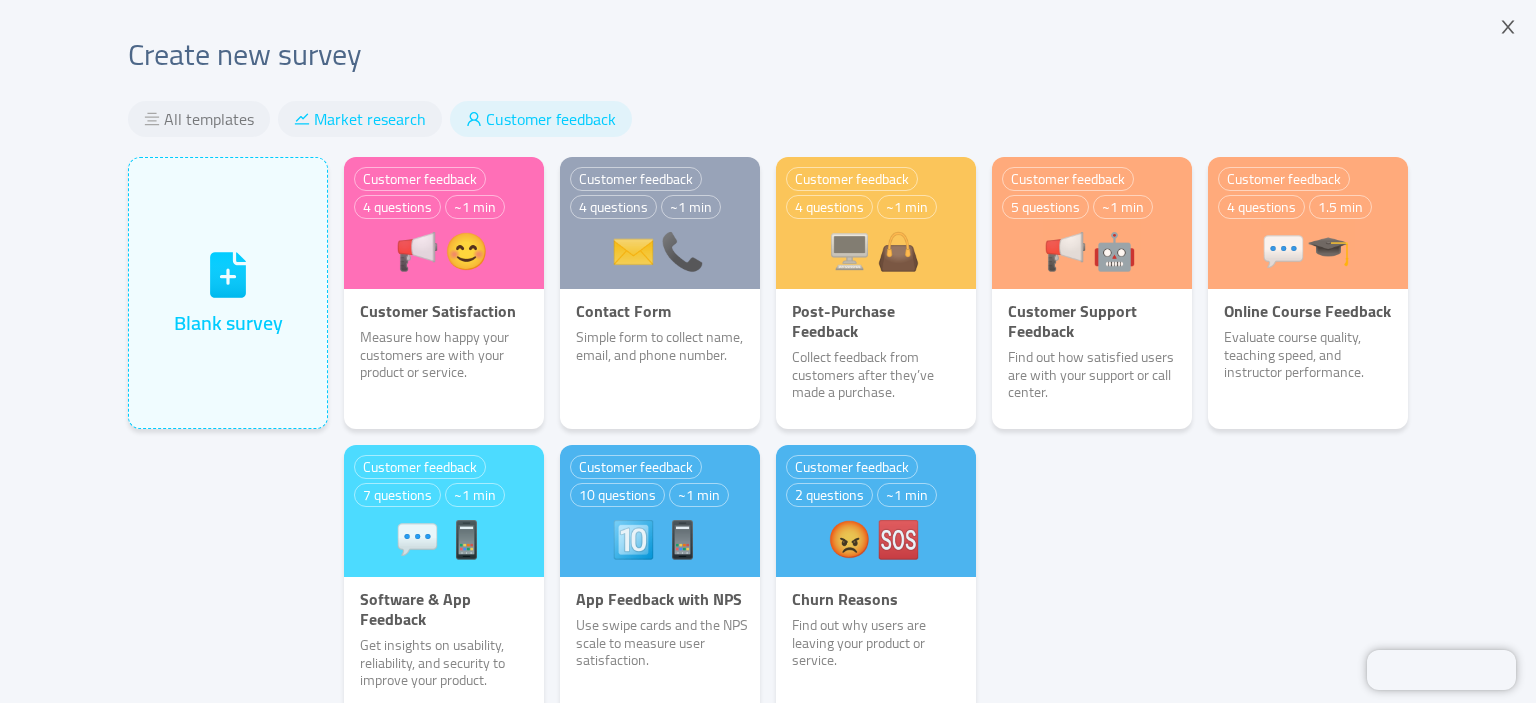 click on "Market research" at bounding box center (370, 119) 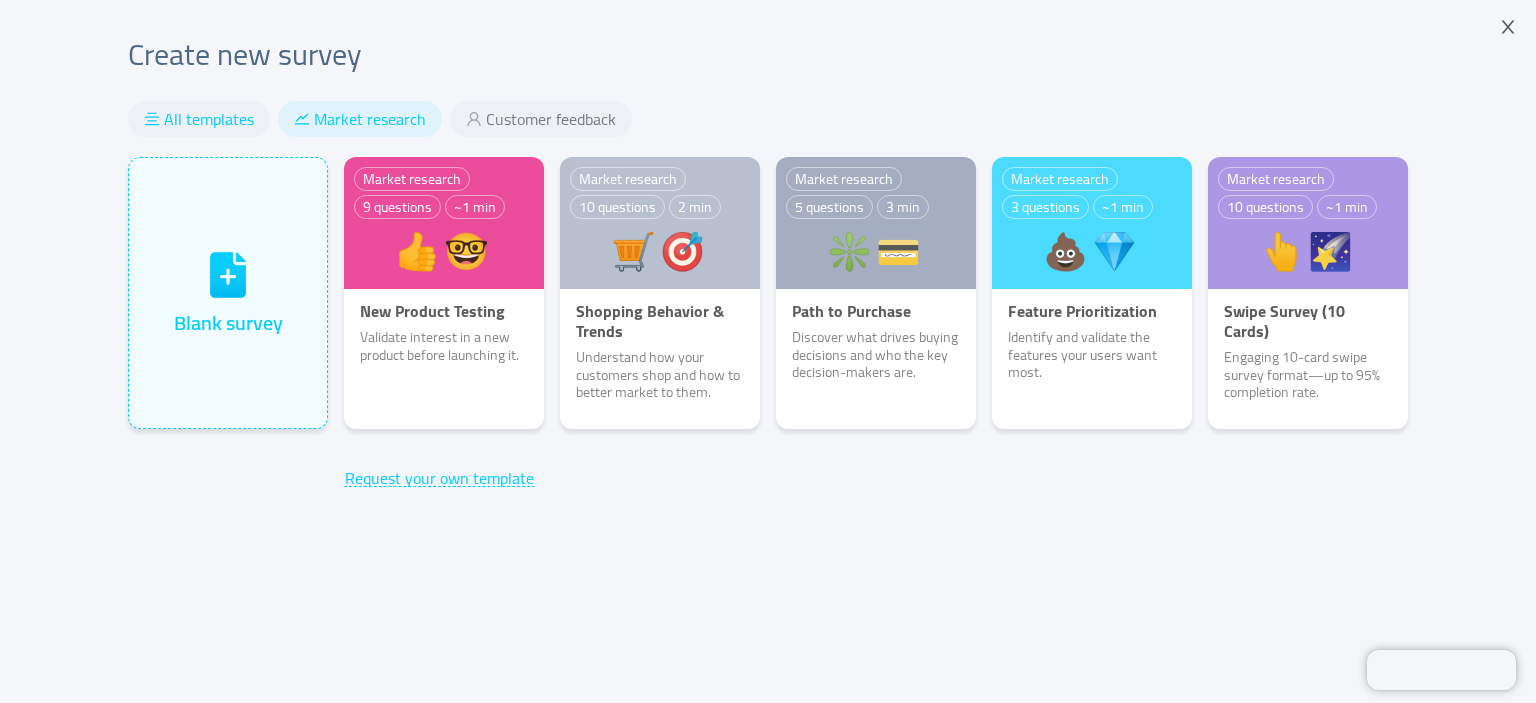 click on "All templates" at bounding box center (209, 119) 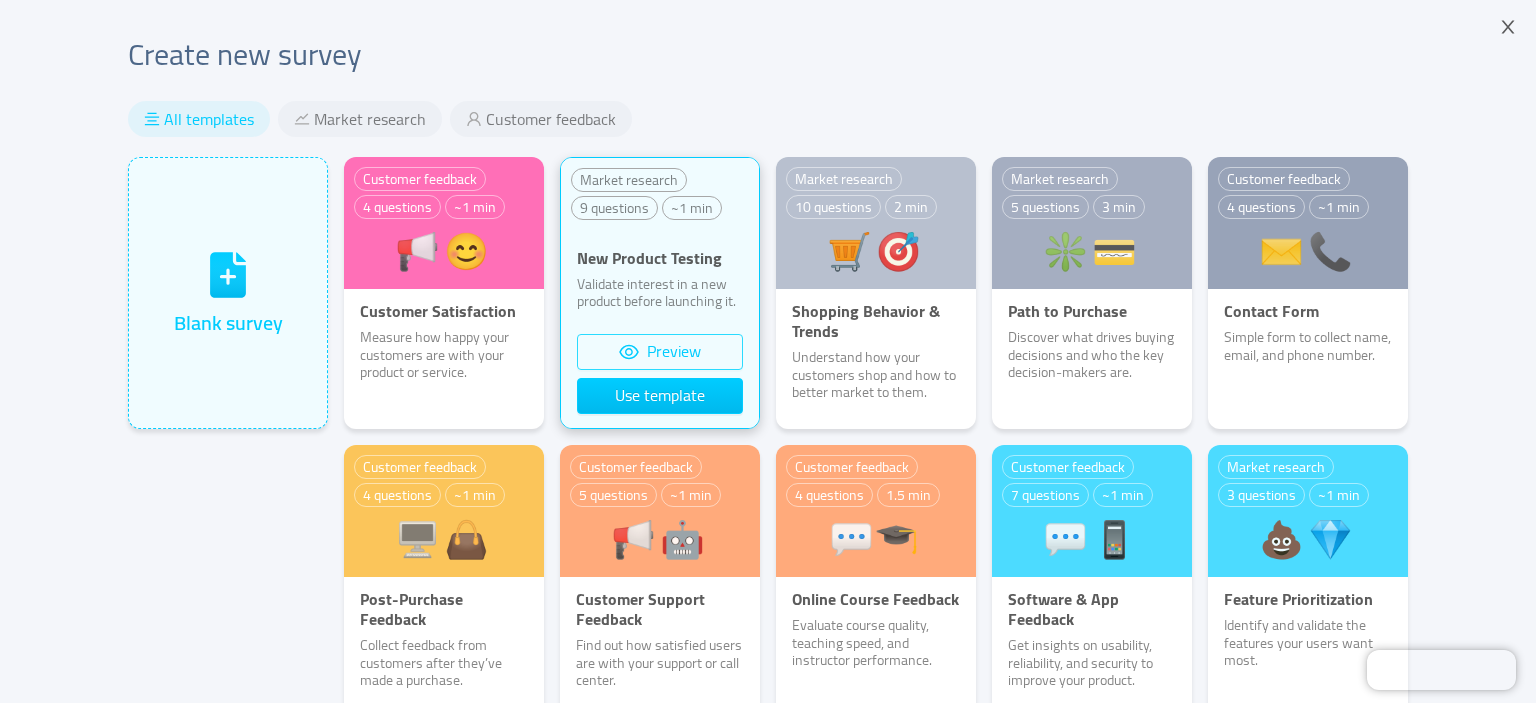click on "Preview" at bounding box center (660, 352) 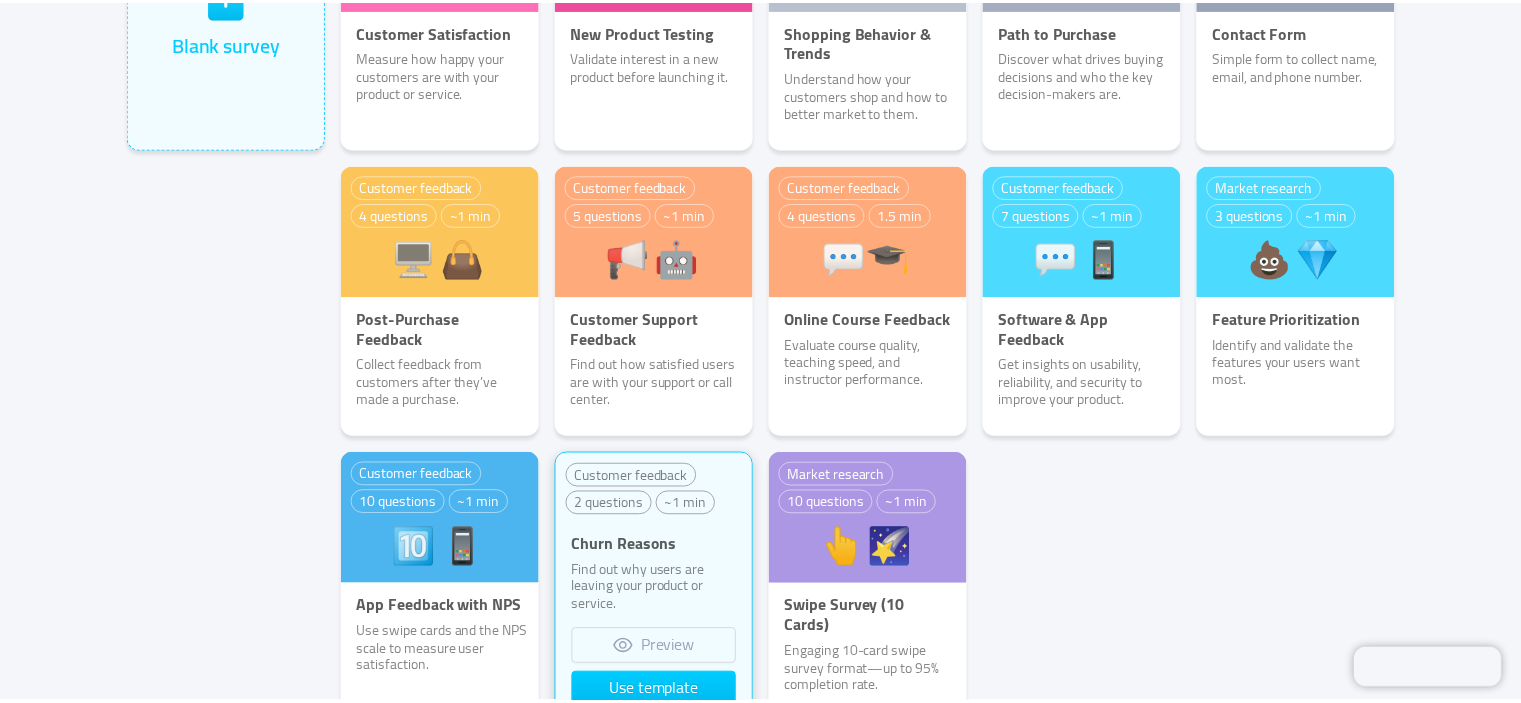 scroll, scrollTop: 439, scrollLeft: 0, axis: vertical 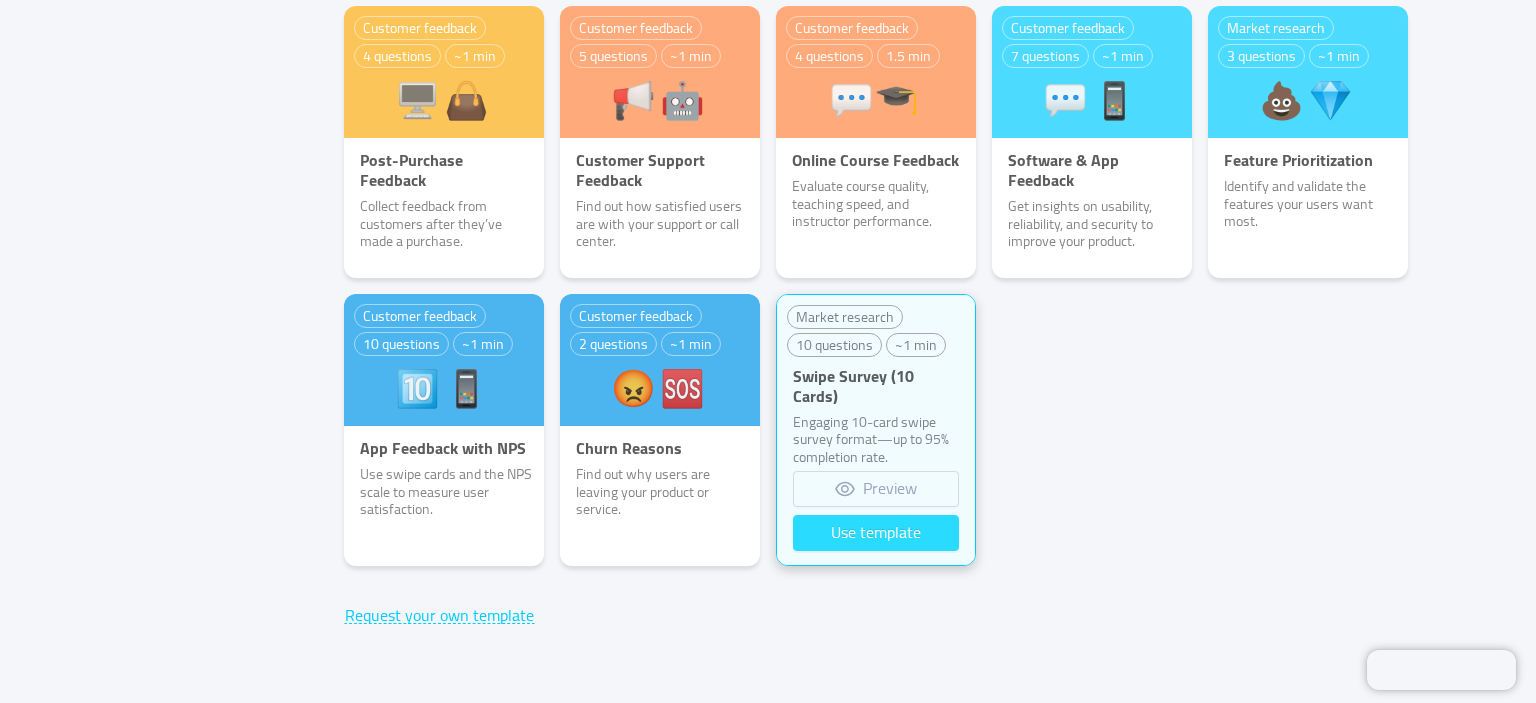 click on "Use template" at bounding box center (876, 533) 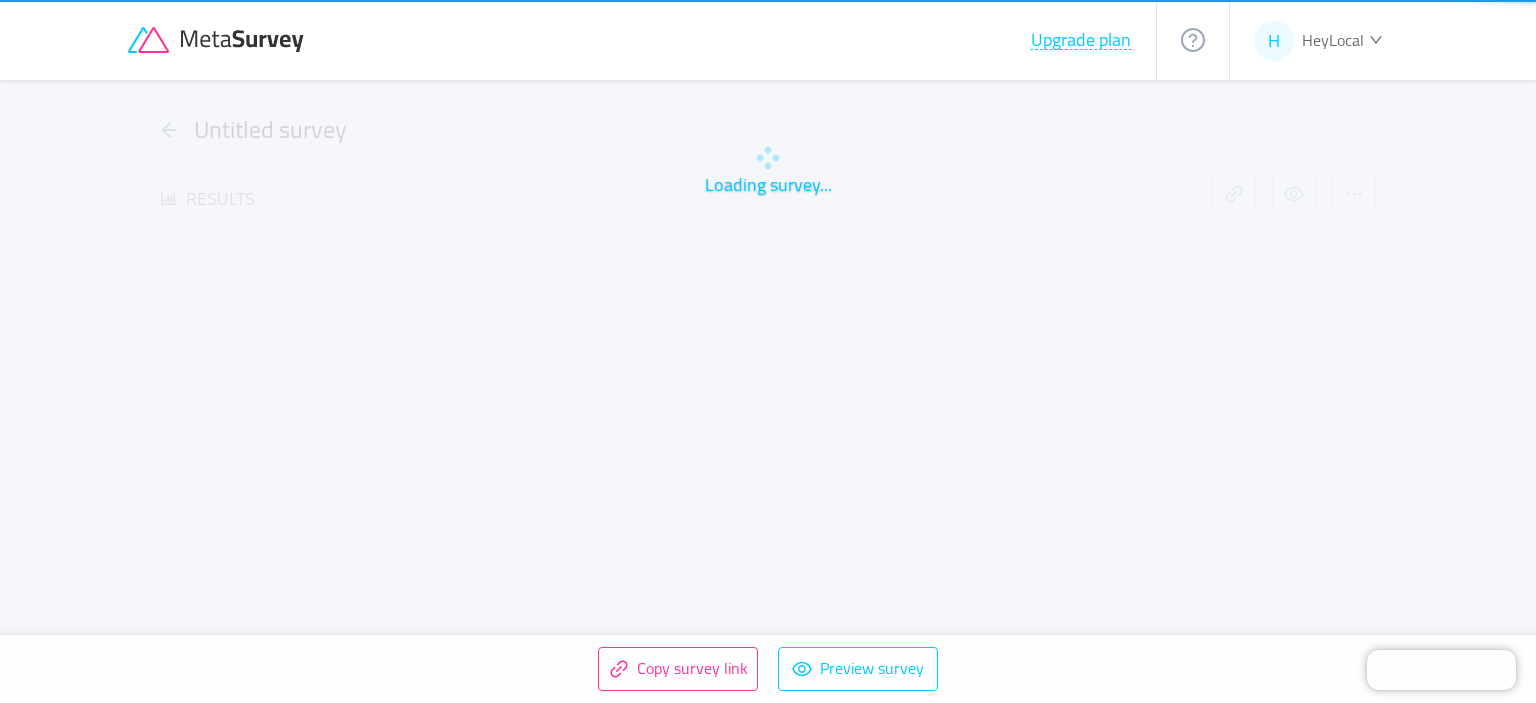 click on "Loading survey...  Untitled survey   Results" at bounding box center (768, 368) 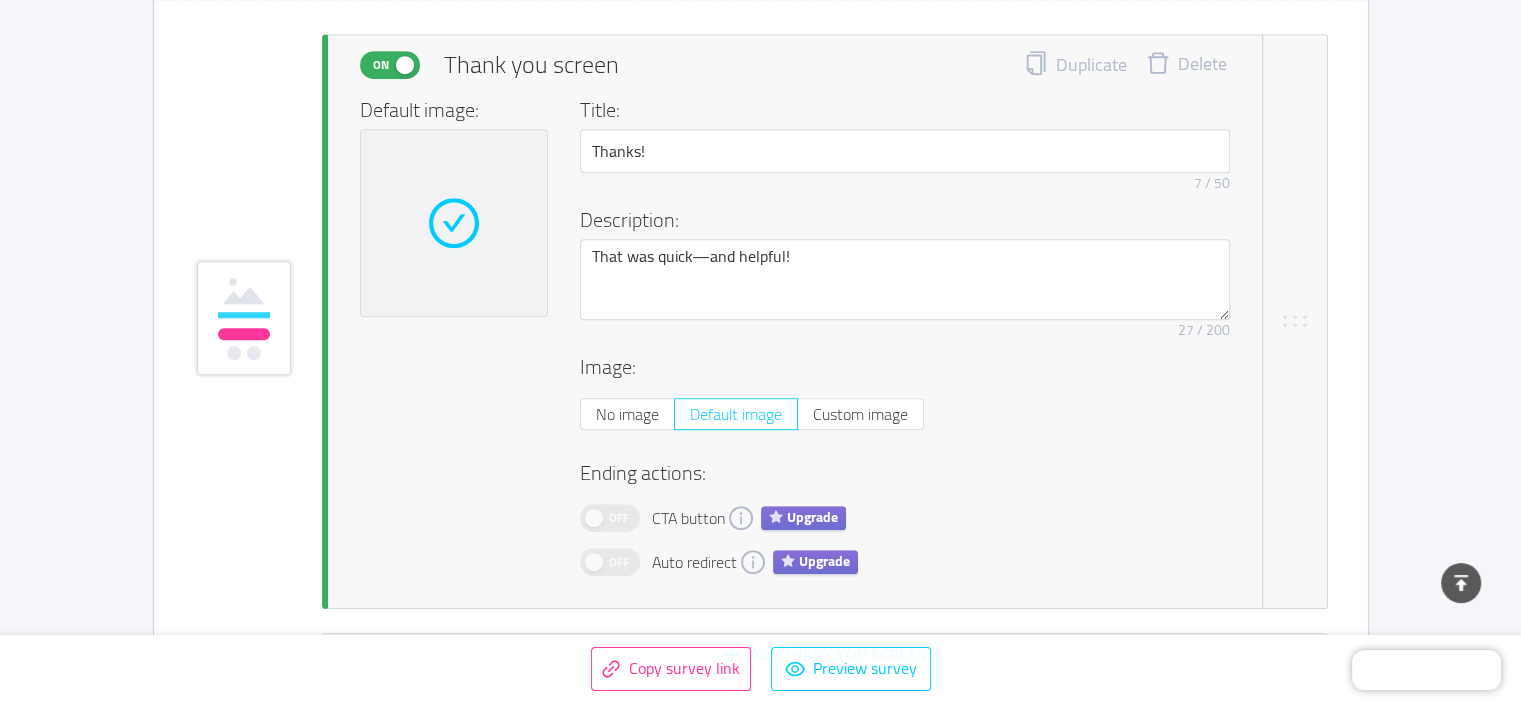 scroll, scrollTop: 8717, scrollLeft: 0, axis: vertical 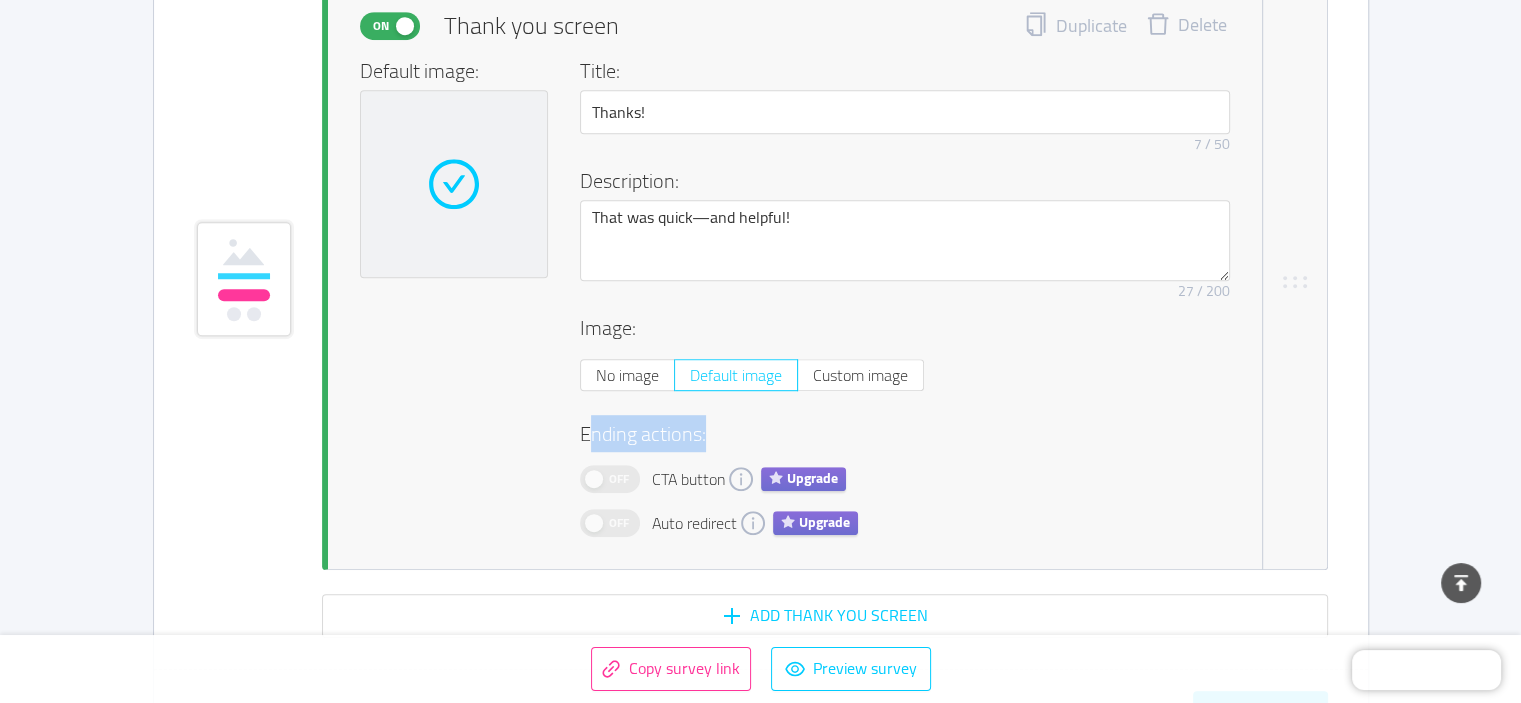drag, startPoint x: 585, startPoint y: 427, endPoint x: 737, endPoint y: 423, distance: 152.05263 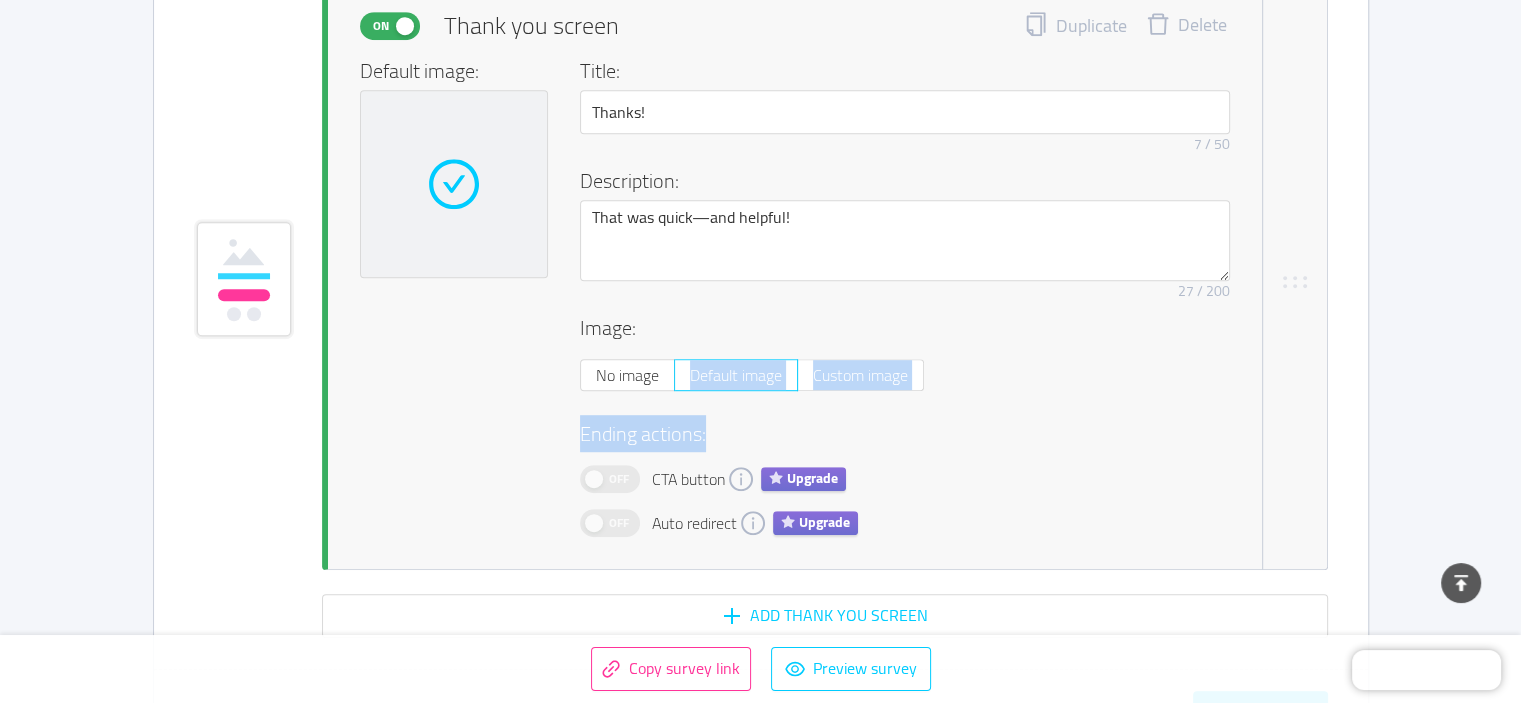 drag, startPoint x: 618, startPoint y: 420, endPoint x: 583, endPoint y: 408, distance: 37 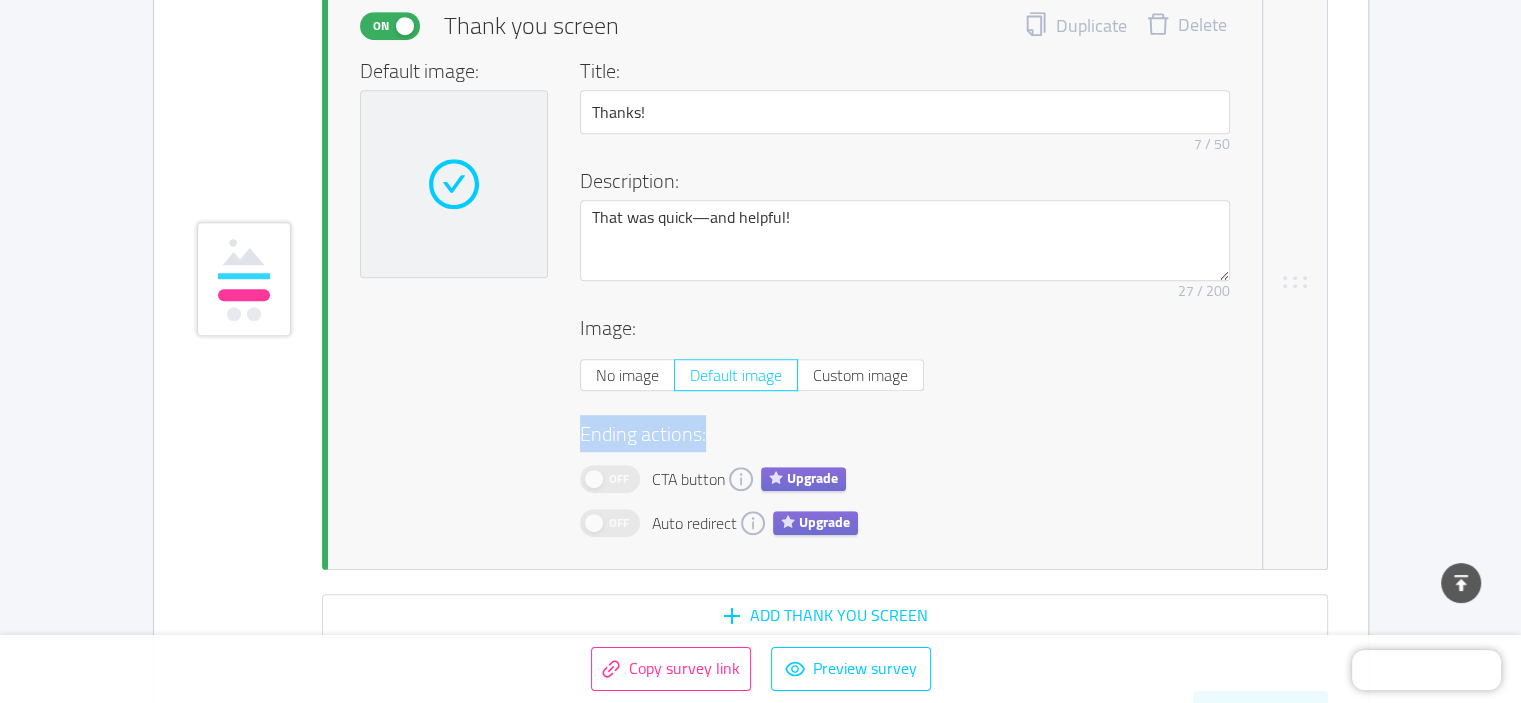 drag, startPoint x: 582, startPoint y: 411, endPoint x: 728, endPoint y: 411, distance: 146 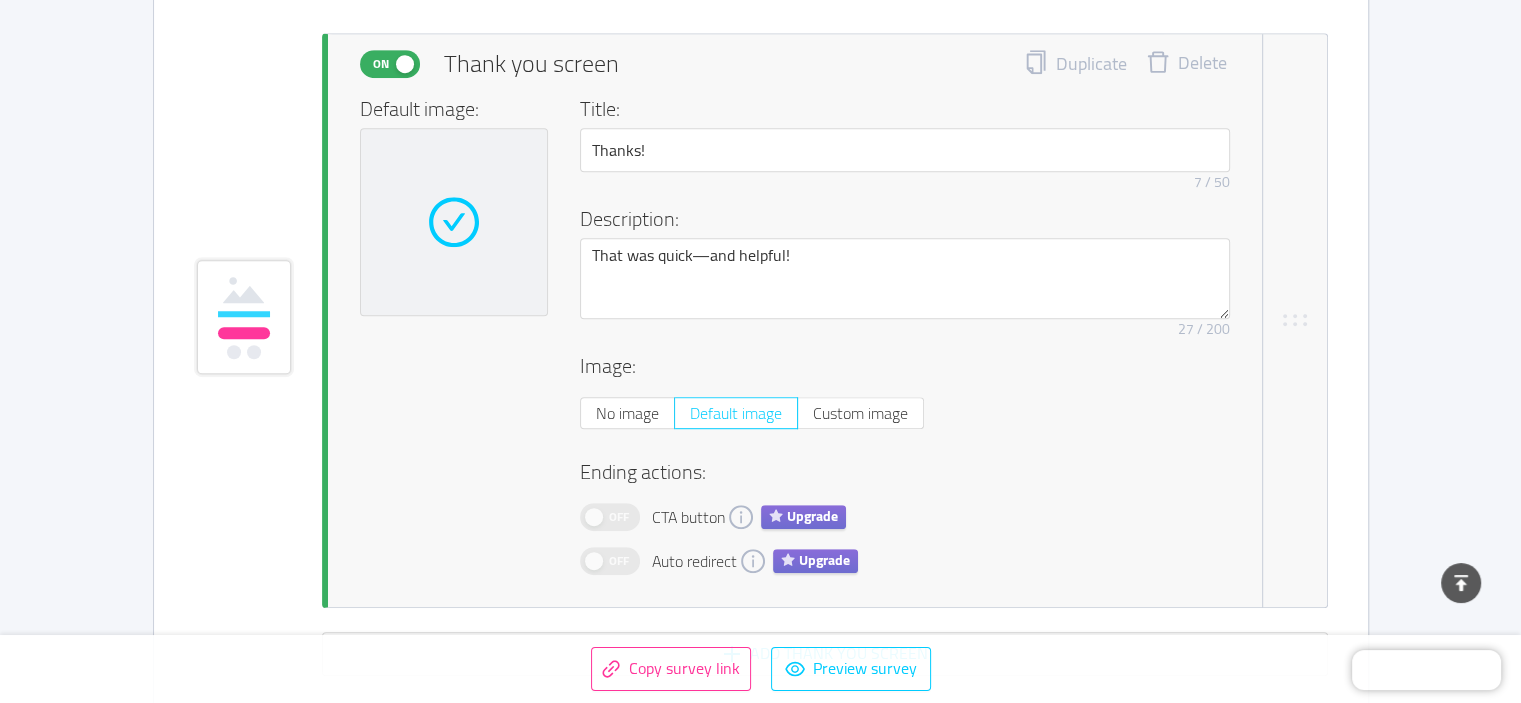 scroll, scrollTop: 8717, scrollLeft: 0, axis: vertical 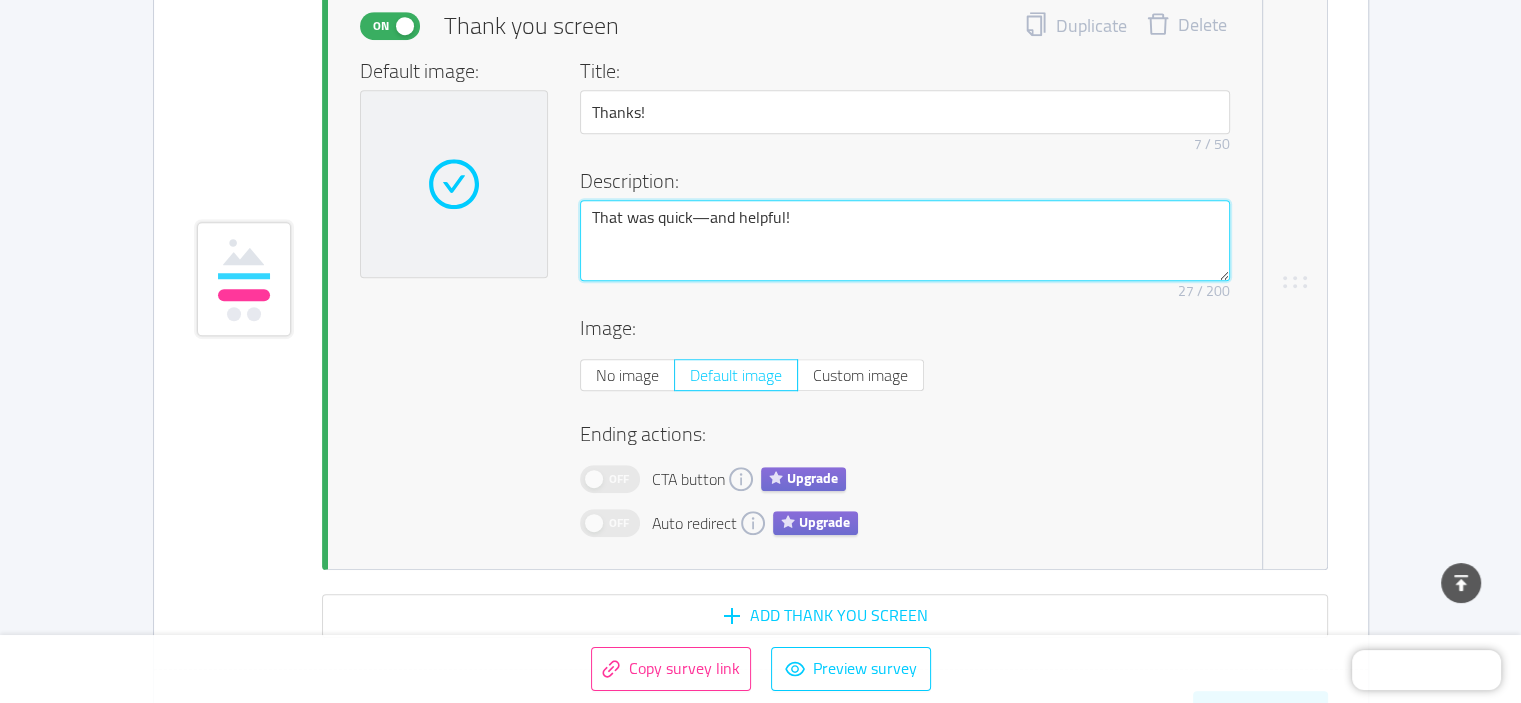 click on "That was quick—and helpful!" at bounding box center (905, 241) 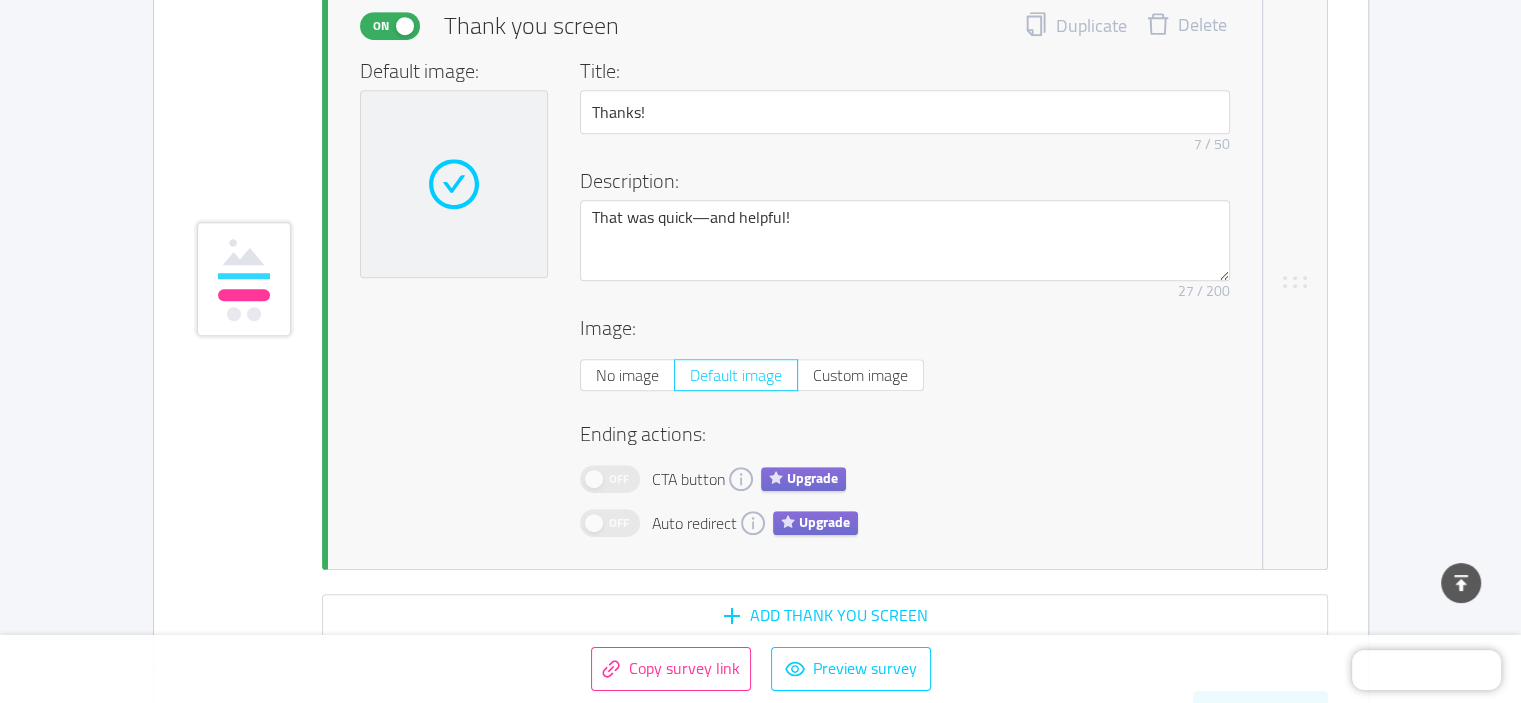 click on "Remove character limit   27 / 200" at bounding box center [905, 295] 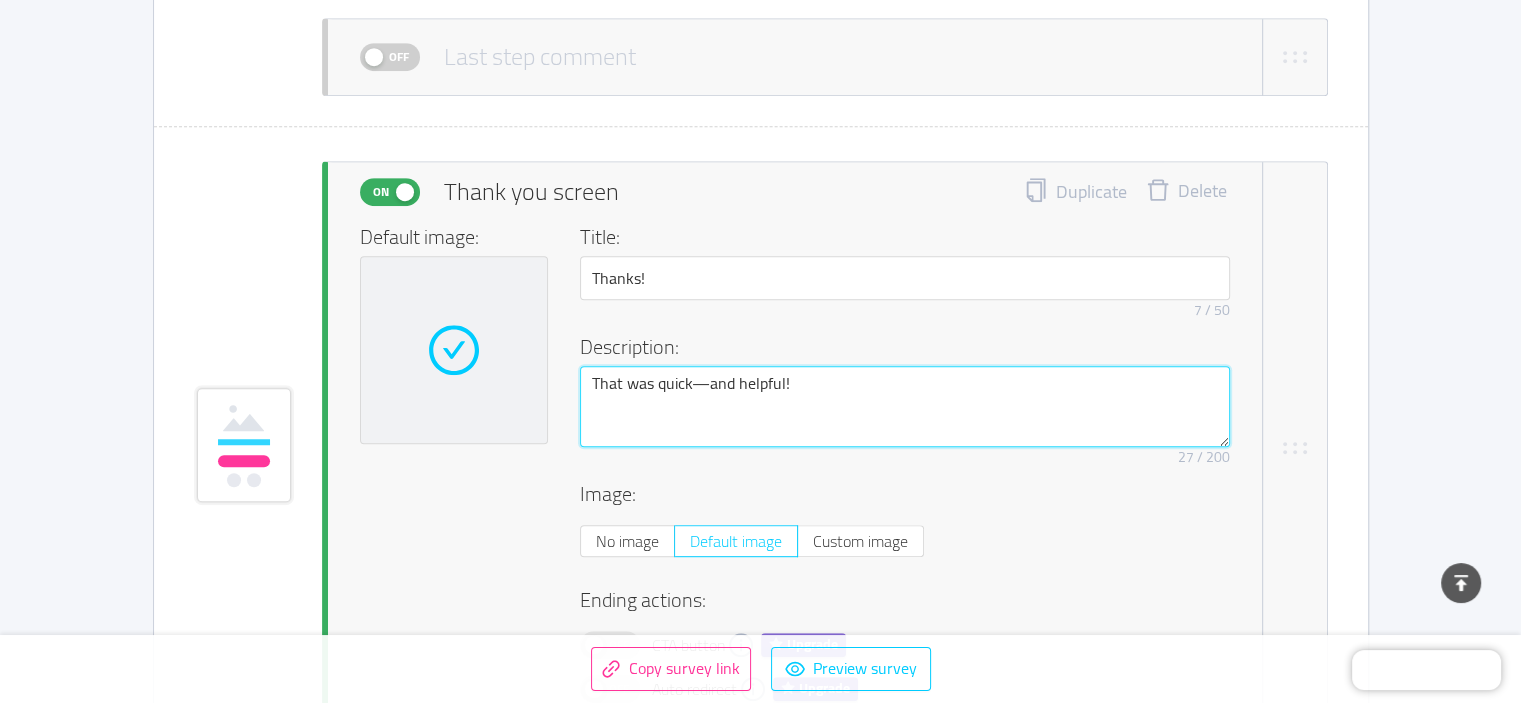 click on "That was quick—and helpful!" at bounding box center [905, 407] 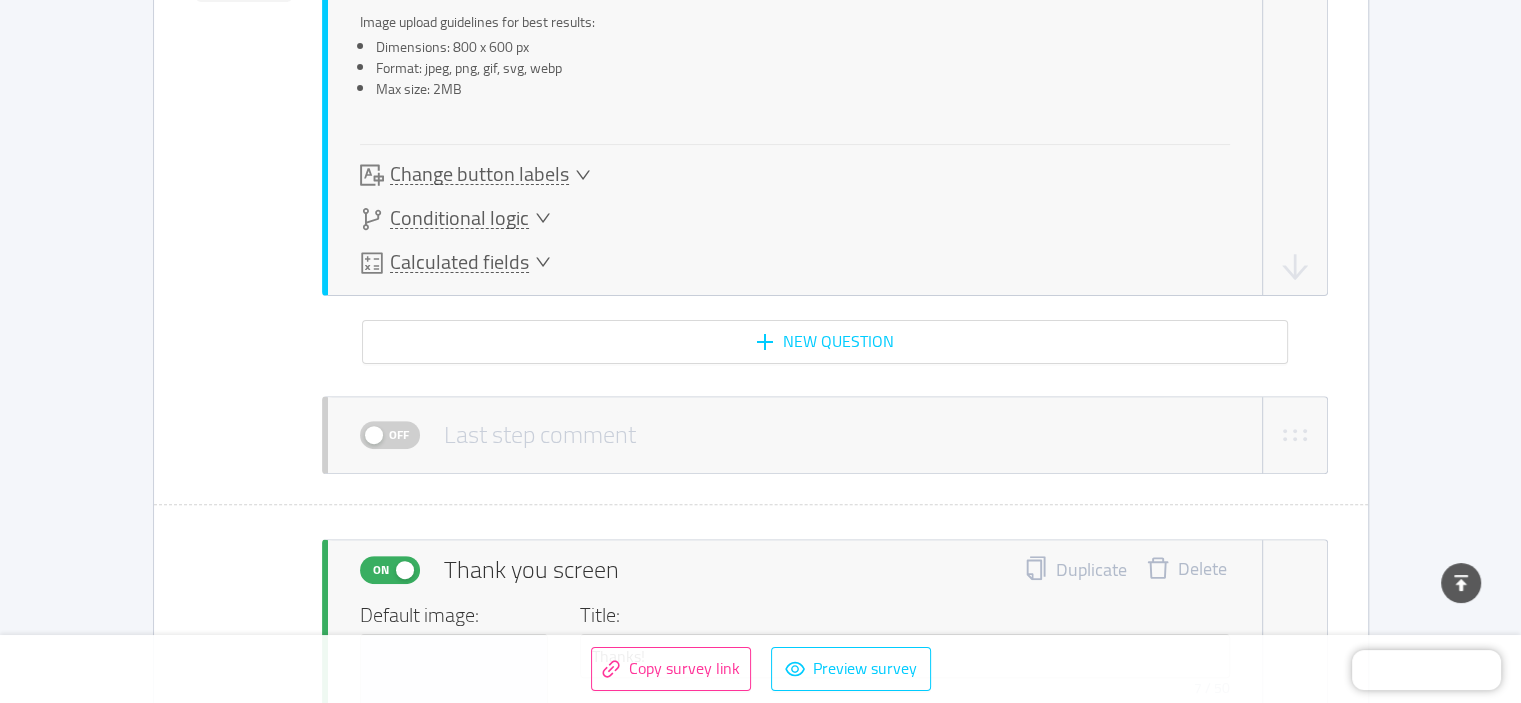 scroll, scrollTop: 8551, scrollLeft: 0, axis: vertical 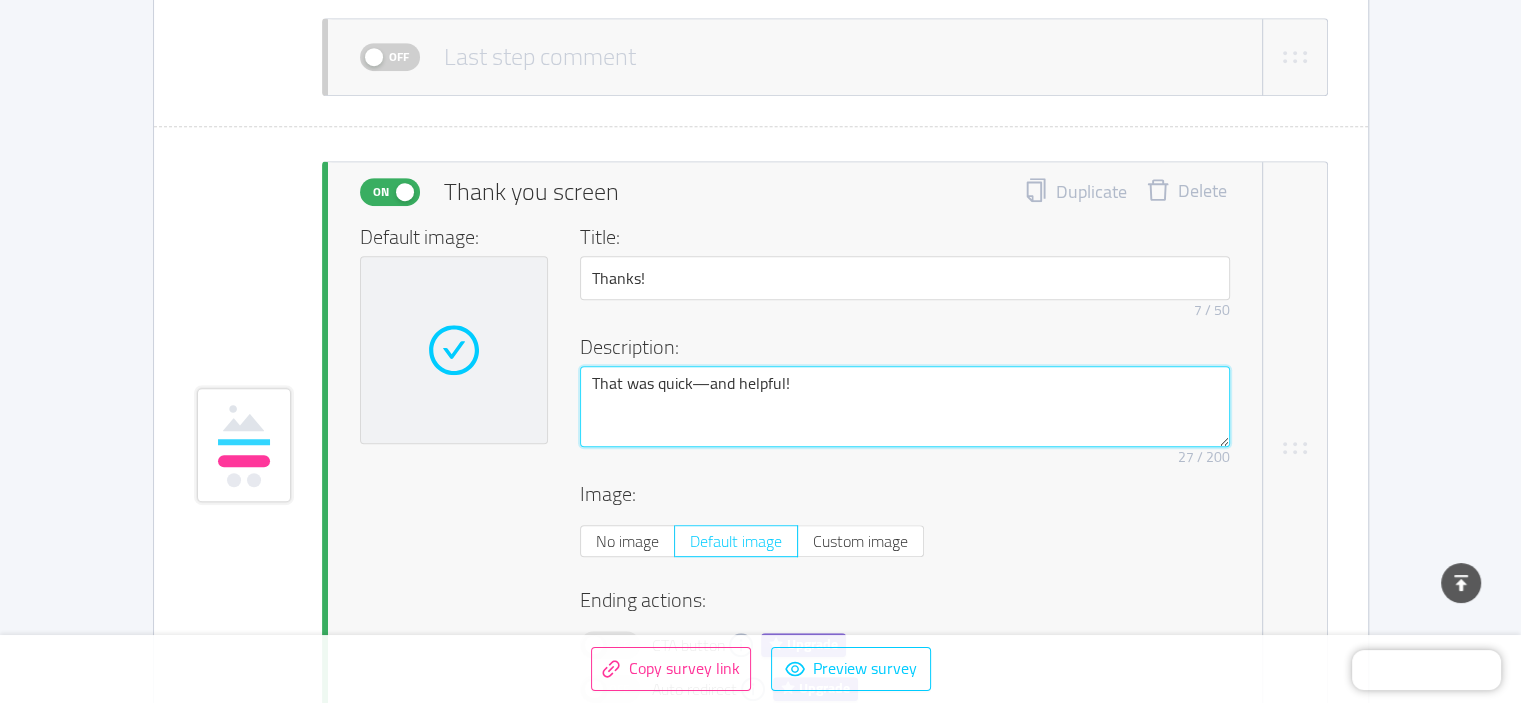 click on "That was quick—and helpful!" at bounding box center (905, 407) 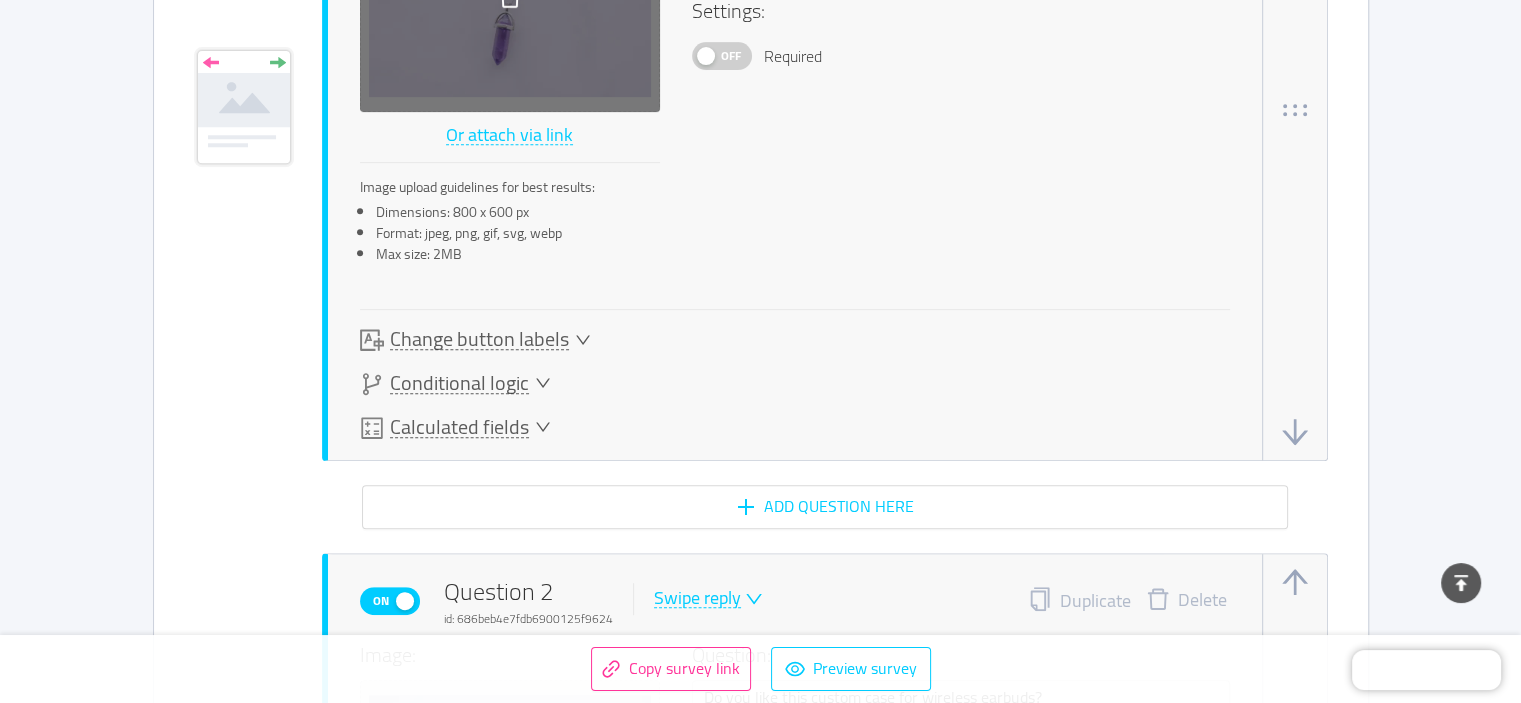 scroll, scrollTop: 833, scrollLeft: 0, axis: vertical 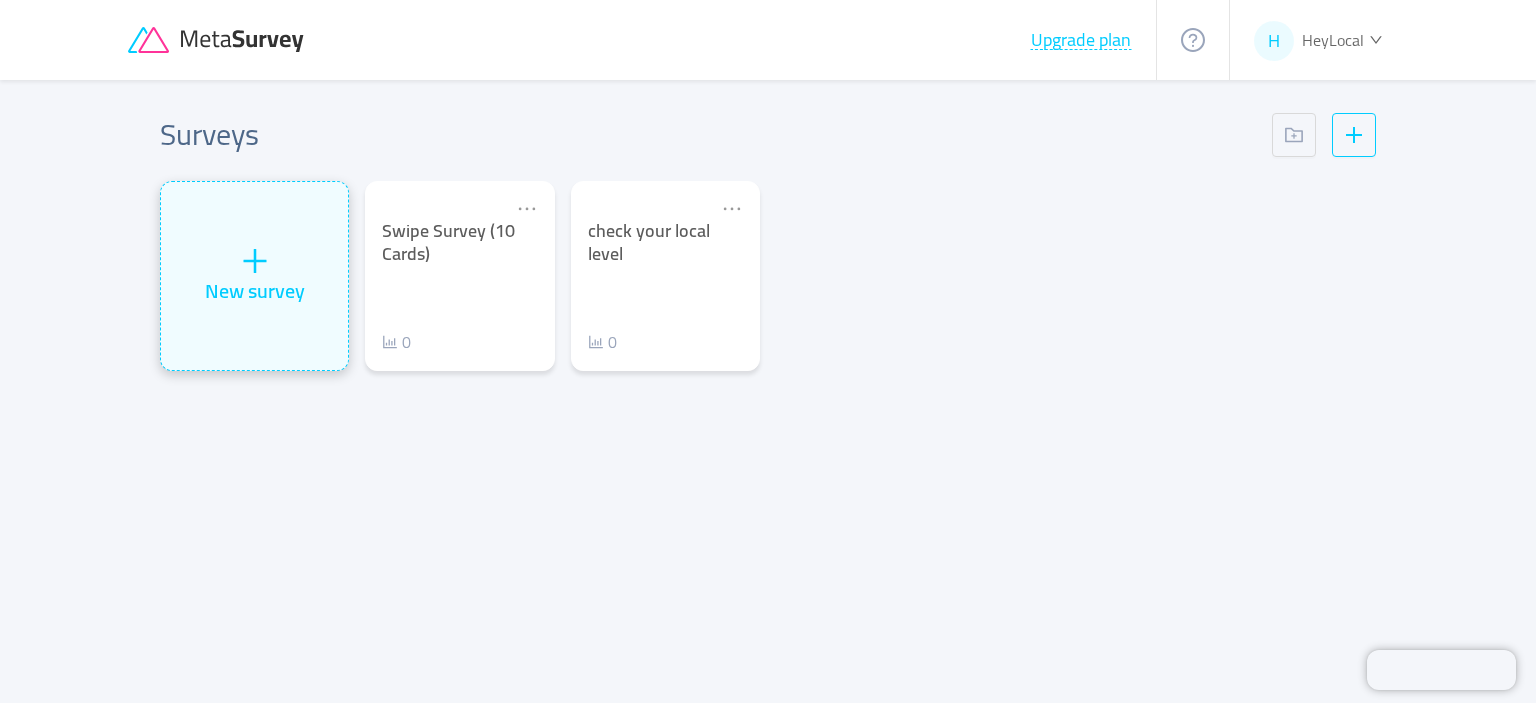 click on "New survey" at bounding box center [255, 291] 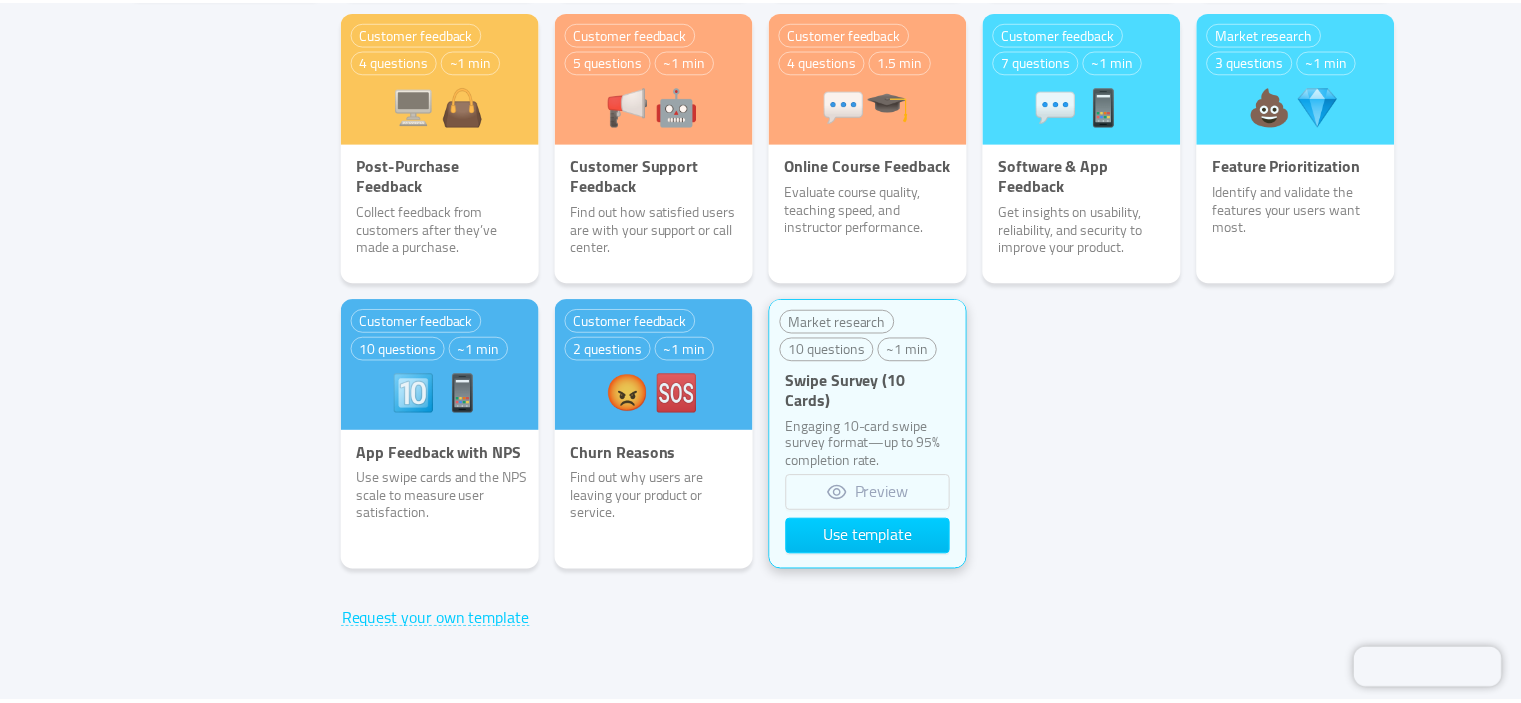 scroll, scrollTop: 439, scrollLeft: 0, axis: vertical 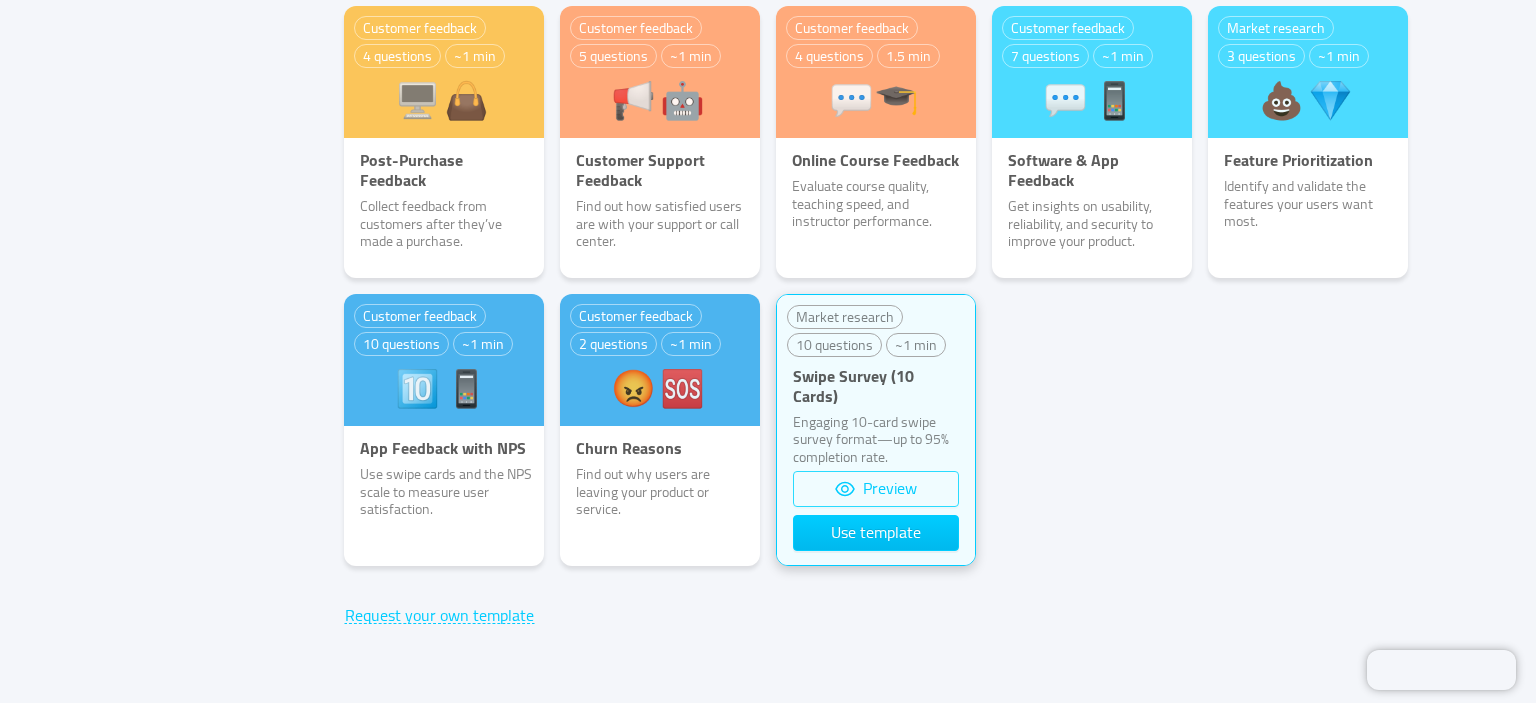 click on "Preview" at bounding box center [876, 489] 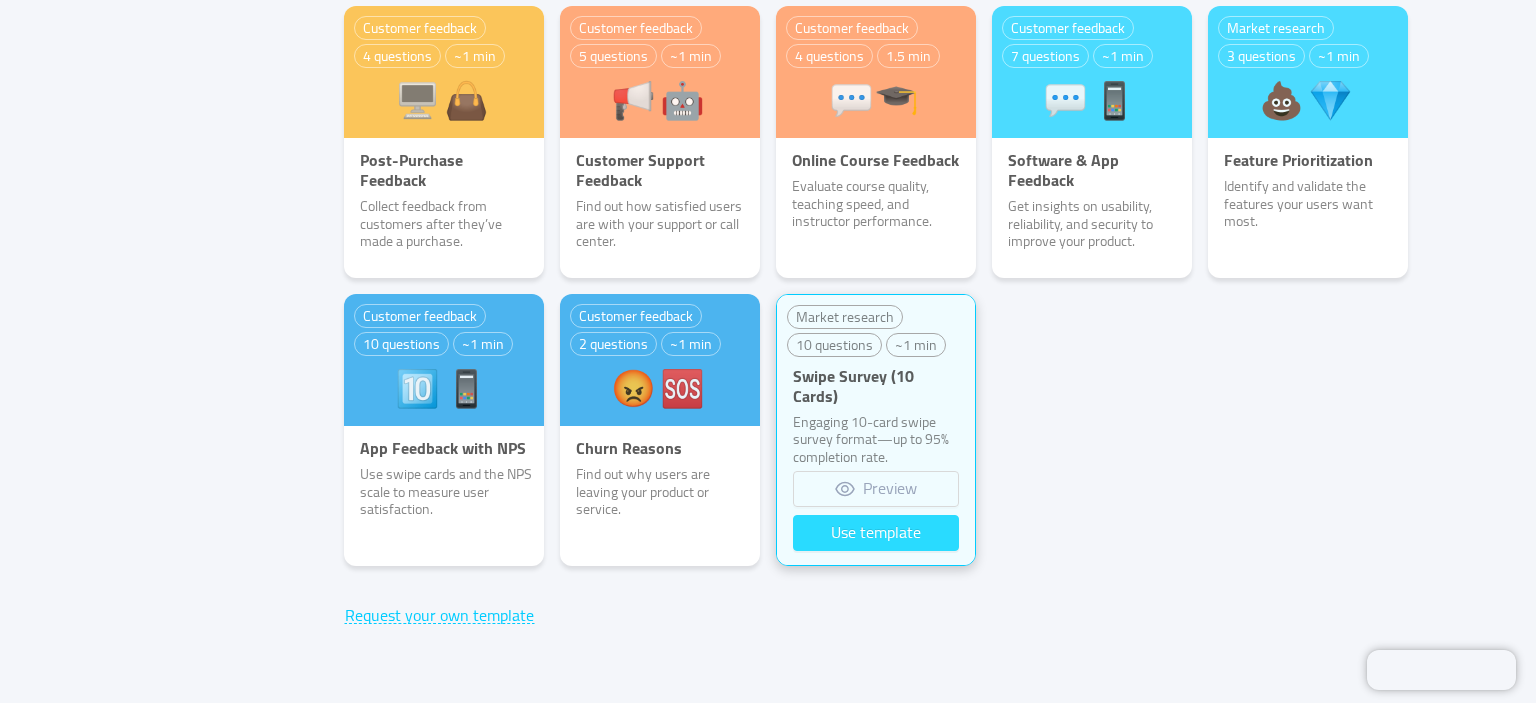 click on "Use template" at bounding box center (876, 533) 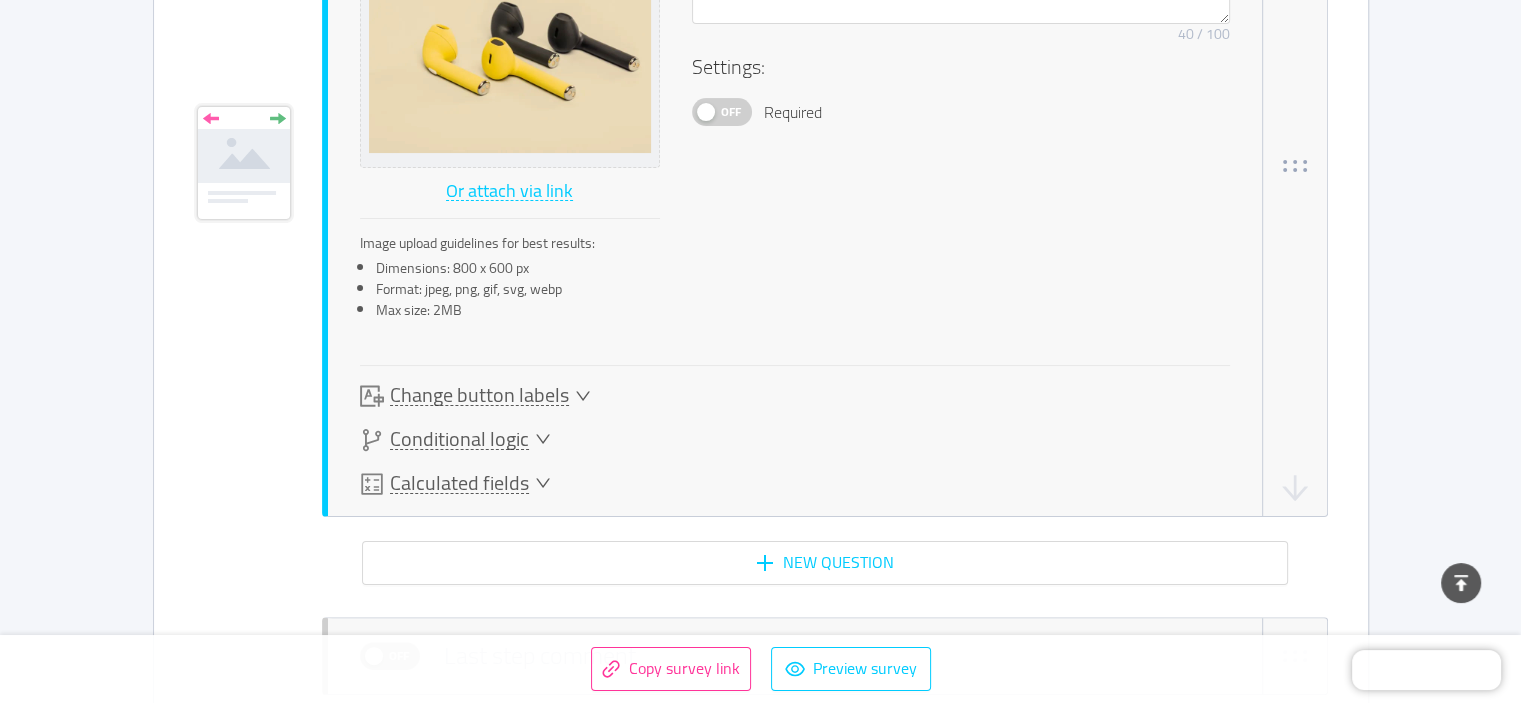 type 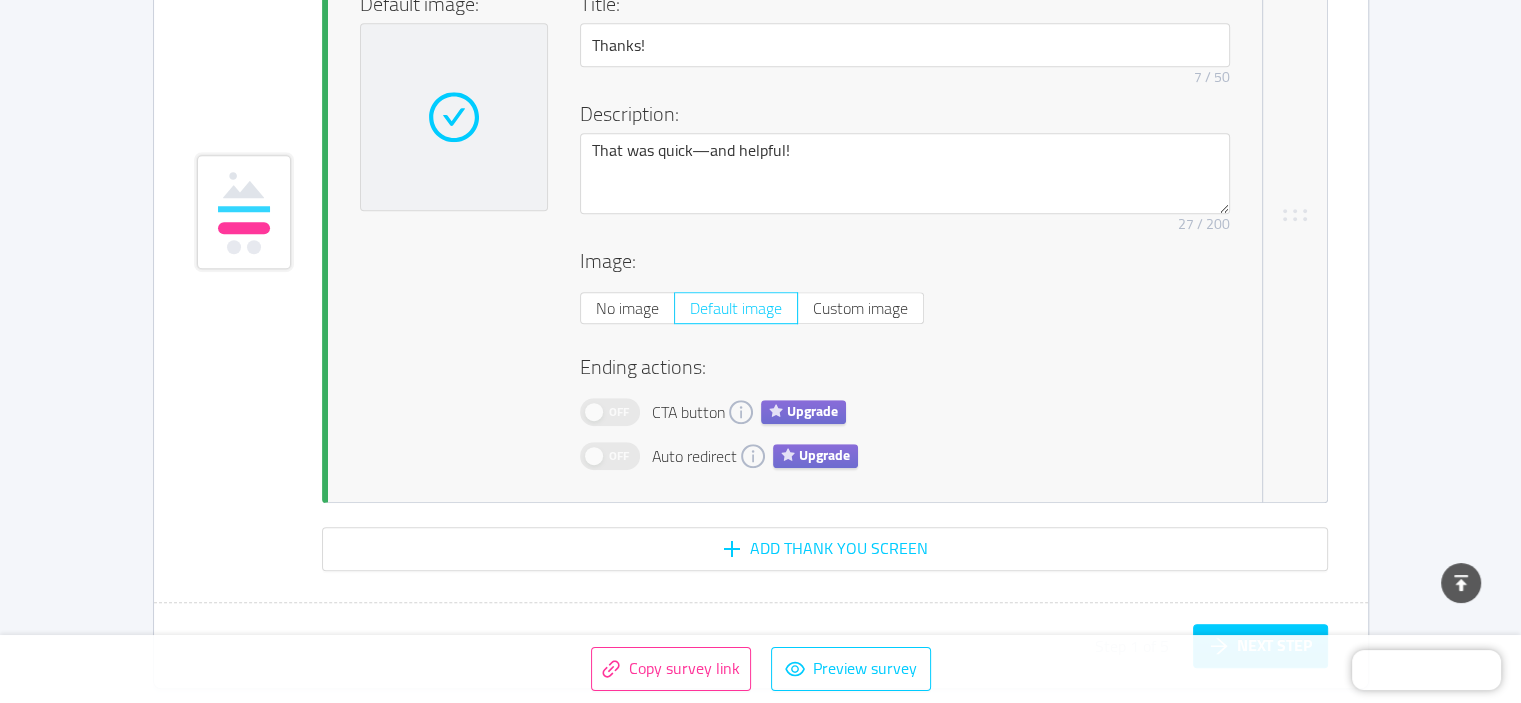 scroll, scrollTop: 8618, scrollLeft: 0, axis: vertical 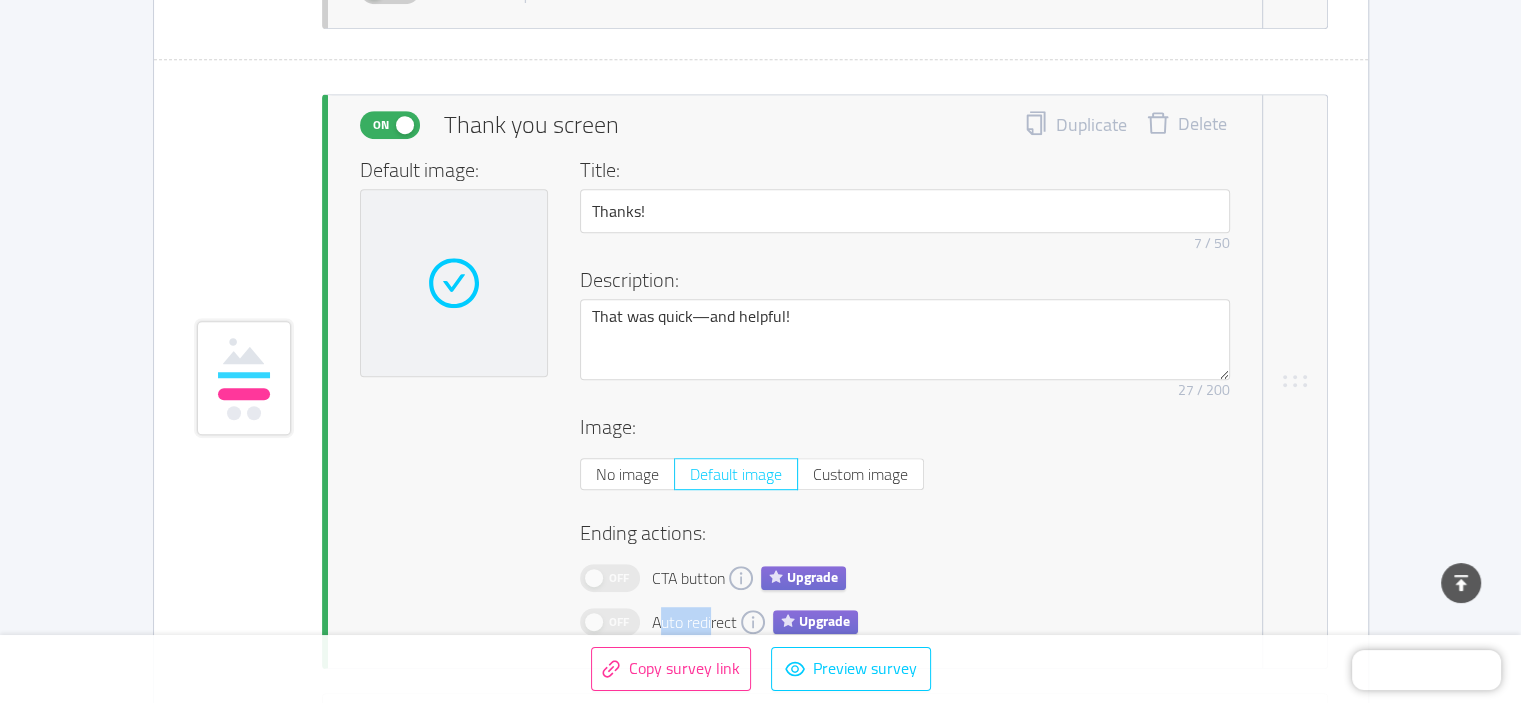 drag, startPoint x: 690, startPoint y: 618, endPoint x: 714, endPoint y: 614, distance: 24.33105 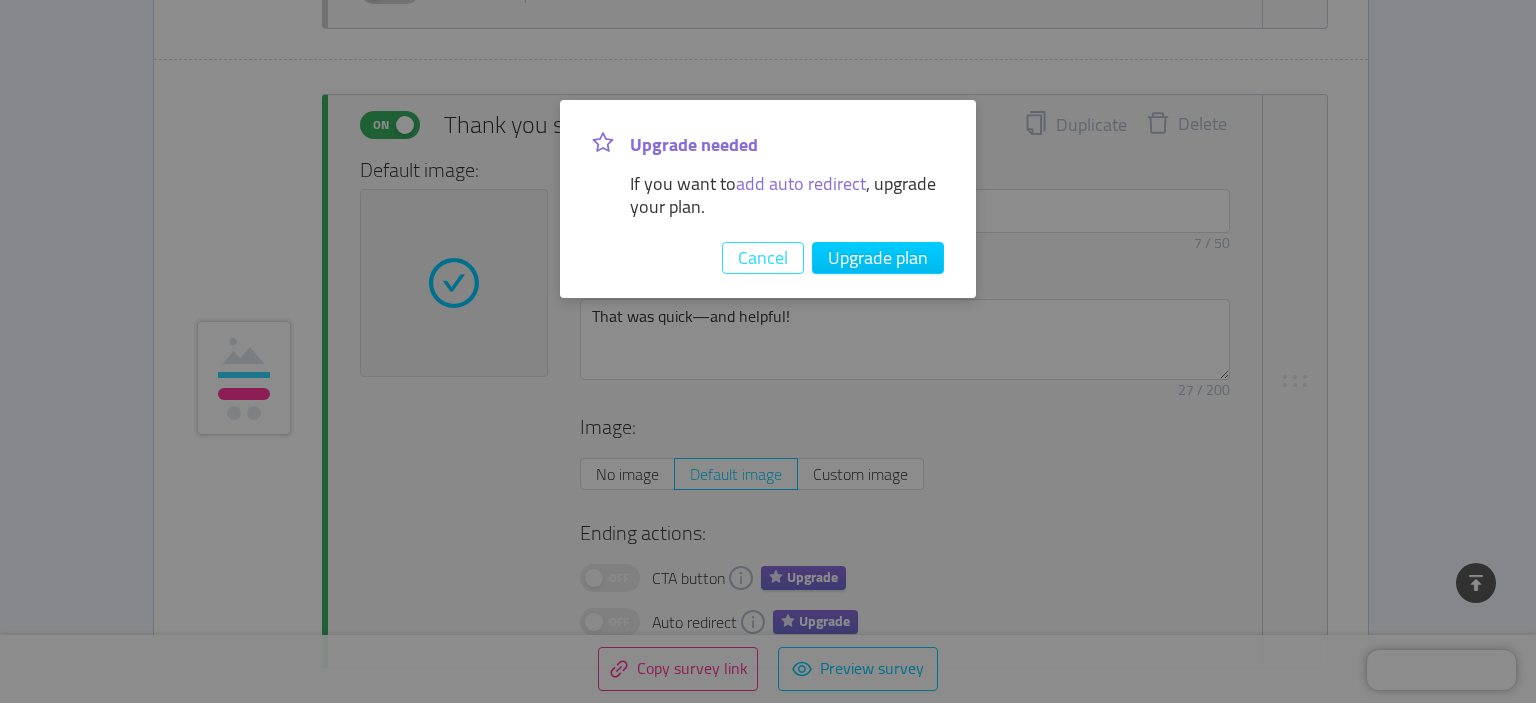 click on "Cancel" at bounding box center [763, 258] 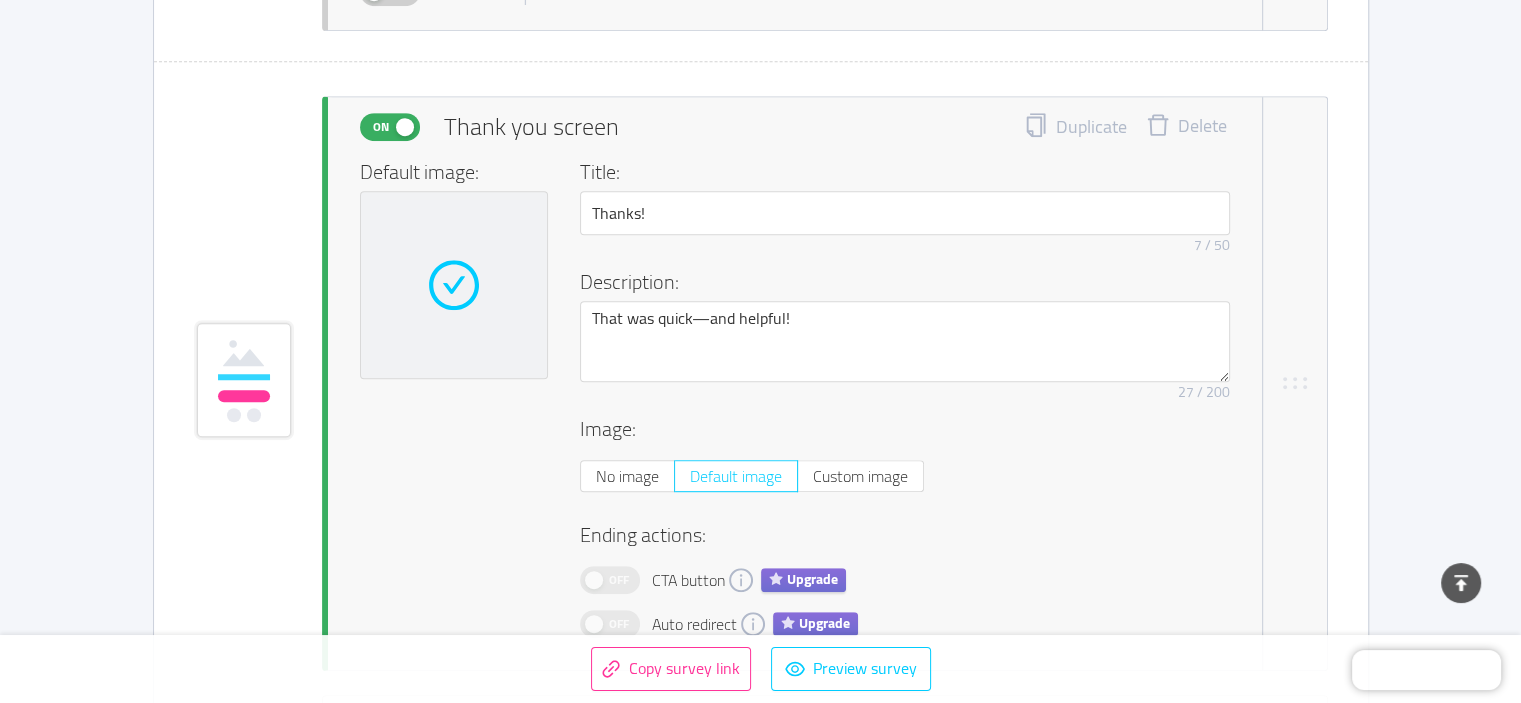 scroll, scrollTop: 8784, scrollLeft: 0, axis: vertical 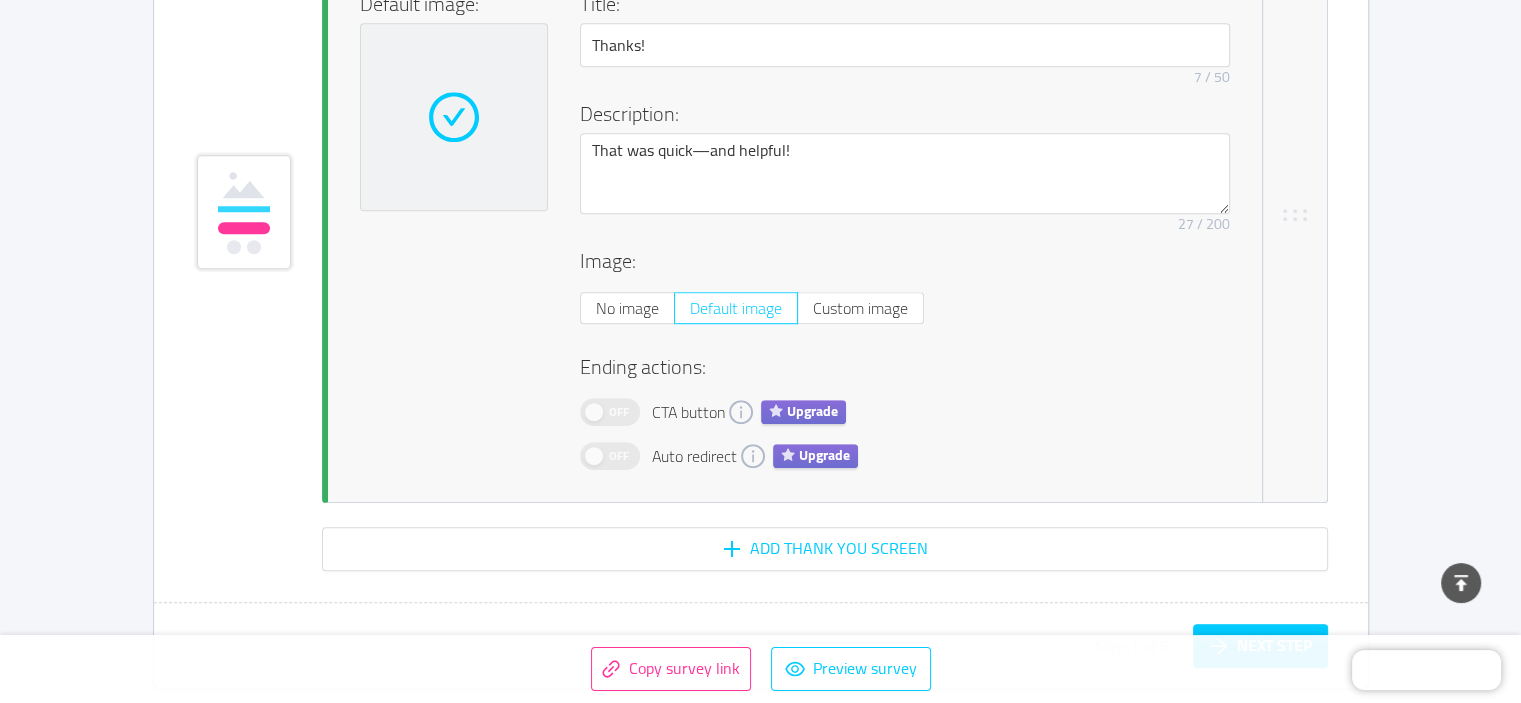 click on "Upgrade" at bounding box center (803, 412) 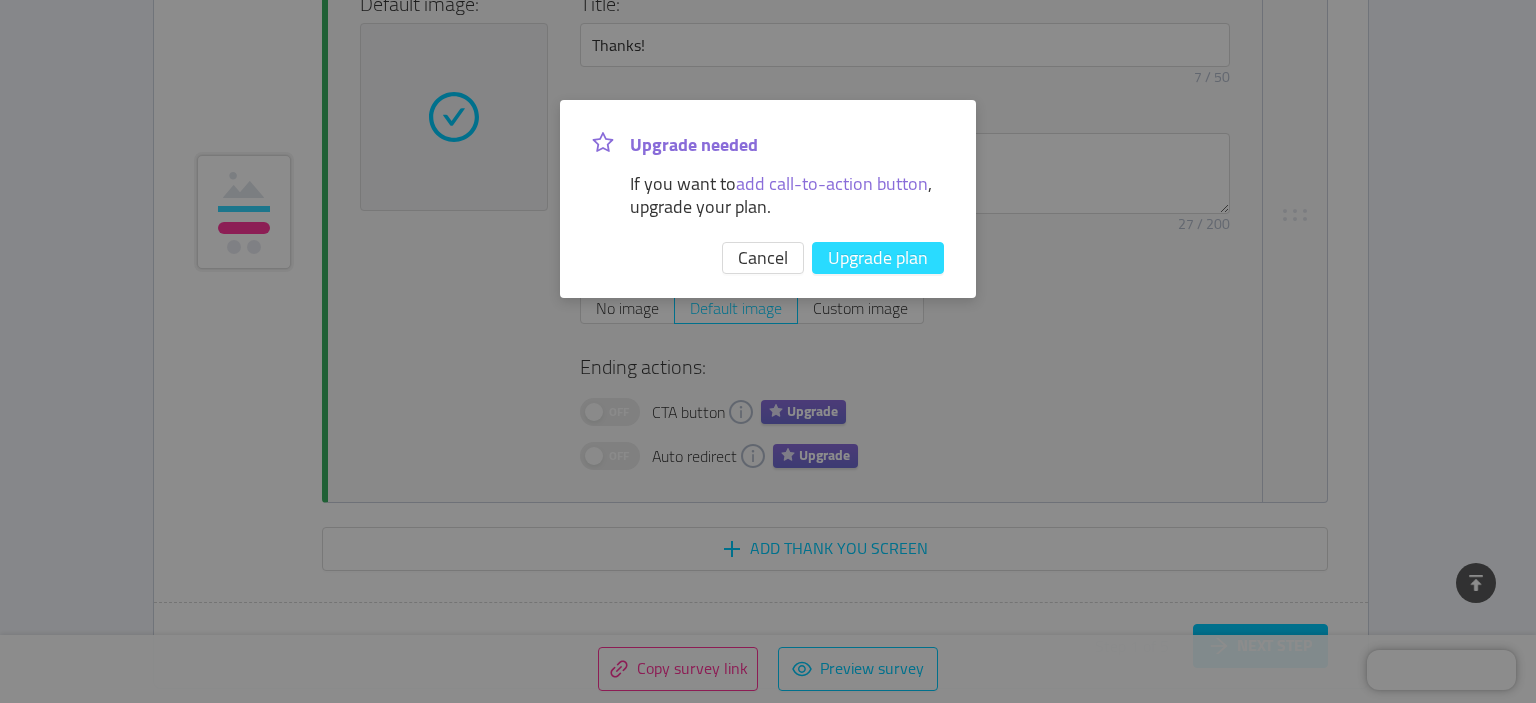 click on "Upgrade plan" at bounding box center (878, 258) 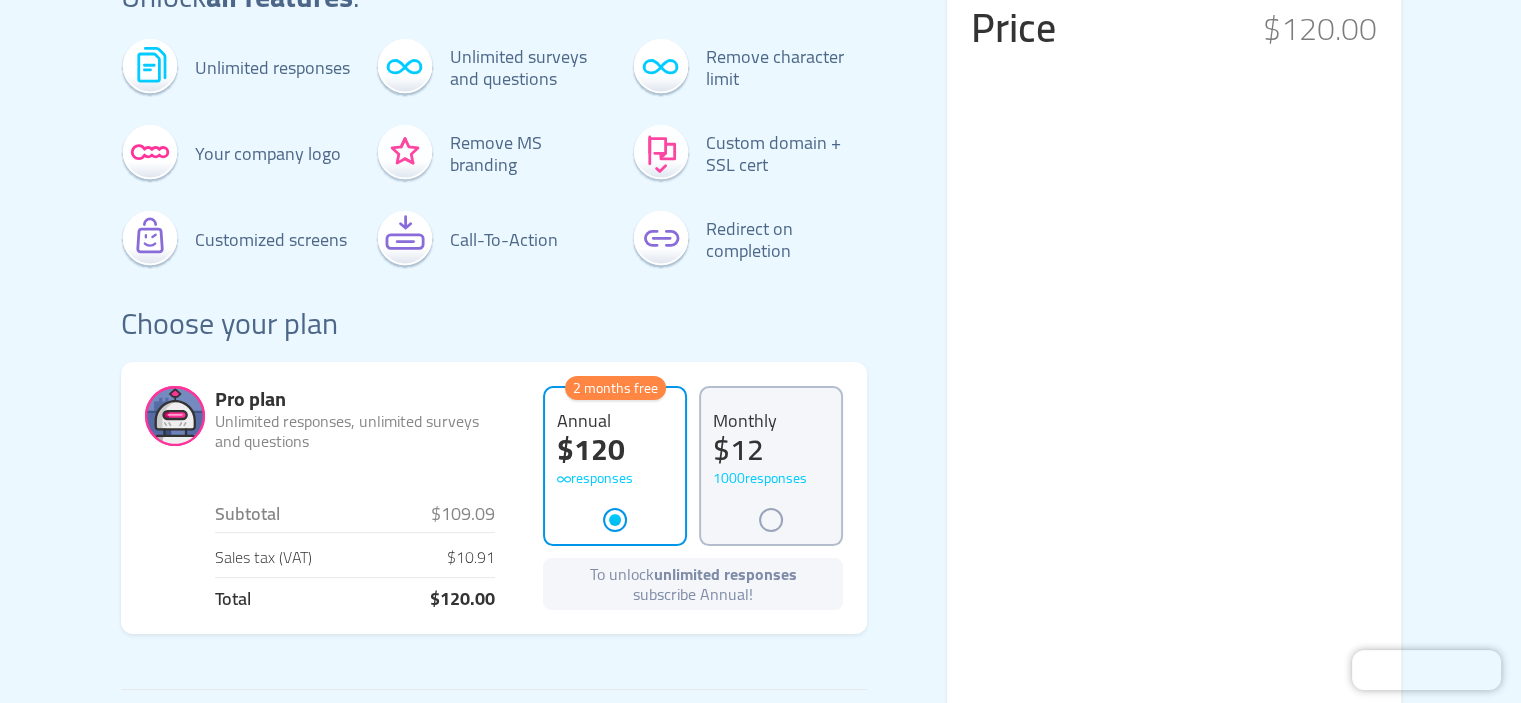 scroll, scrollTop: 0, scrollLeft: 0, axis: both 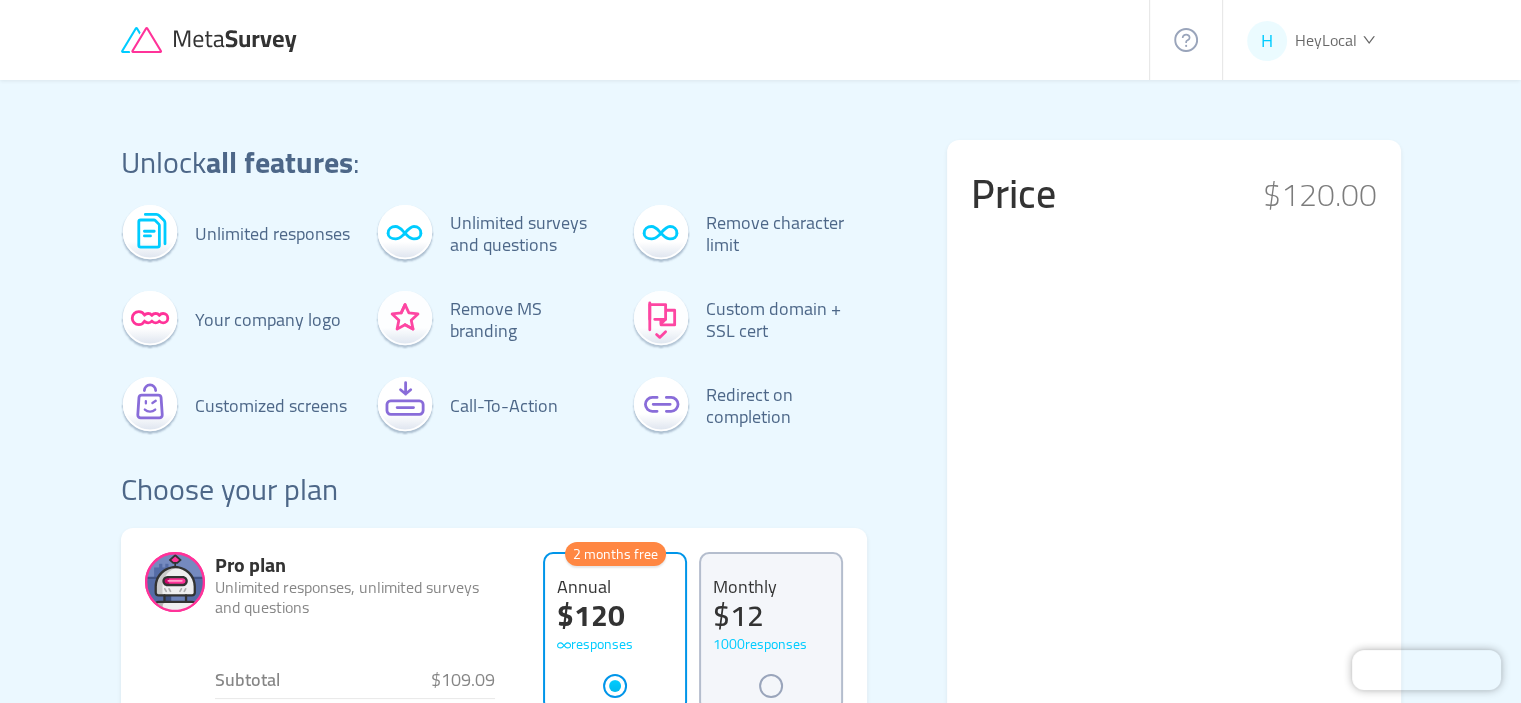 click on "$12" at bounding box center (771, 615) 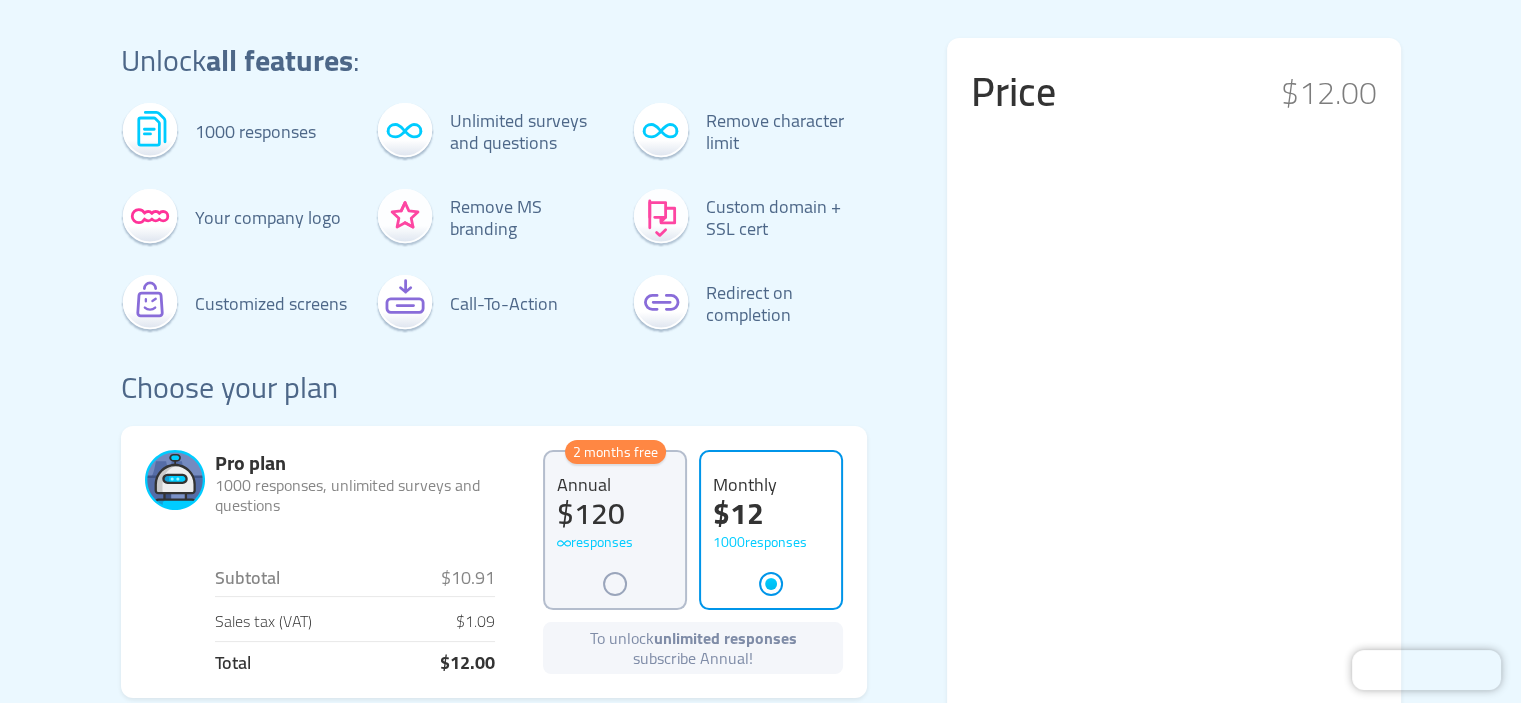 scroll, scrollTop: 0, scrollLeft: 0, axis: both 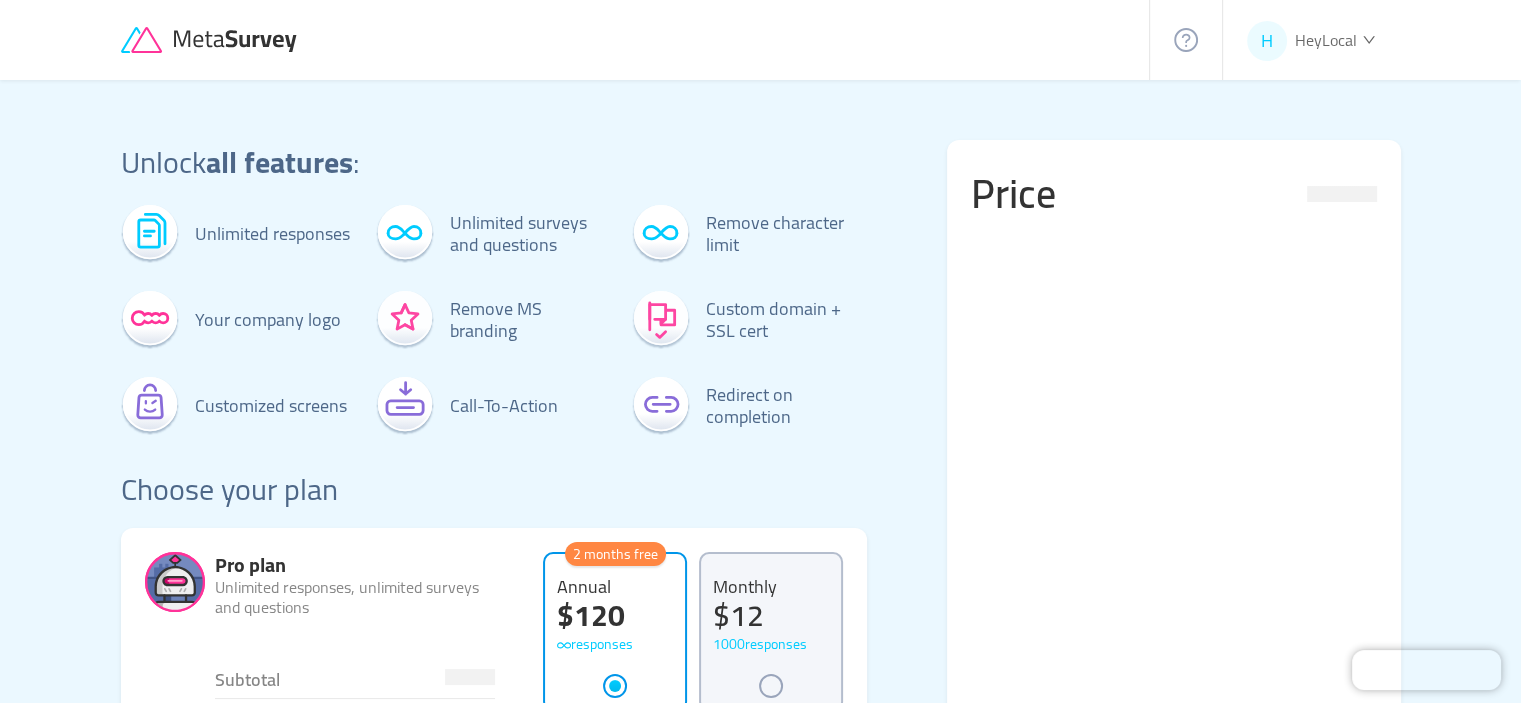 click on "Unlock  all features :  Unlimited responses Your company logo Customized screens Unlimited surveys and questions Remove MS branding Call-To-Action Remove character limit Custom domain + SSL cert Redirect on completion  Choose your plan  Pro plan  Unlimited responses, unlimited surveys and questions  Subtotal Sales tax (VAT) Total  2 months free  Annual $120  responses  Monthly $12  1000   responses   To unlock  unlimited responses  subscribe Annual!   Activate license codes  If you have LTD codes, activate them here. Features and responses vary based on your license tier. 1 Activate Add code Price" at bounding box center (761, 647) 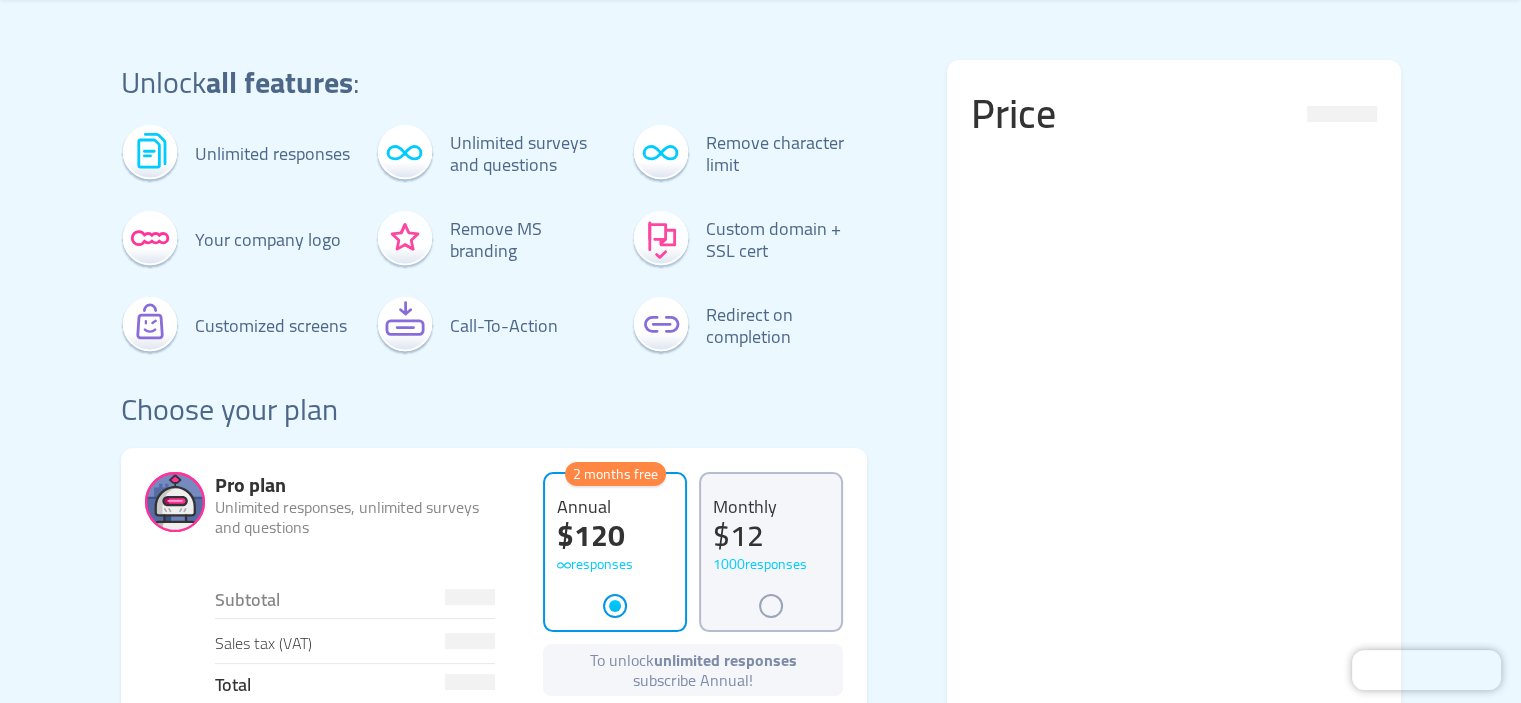 scroll, scrollTop: 0, scrollLeft: 0, axis: both 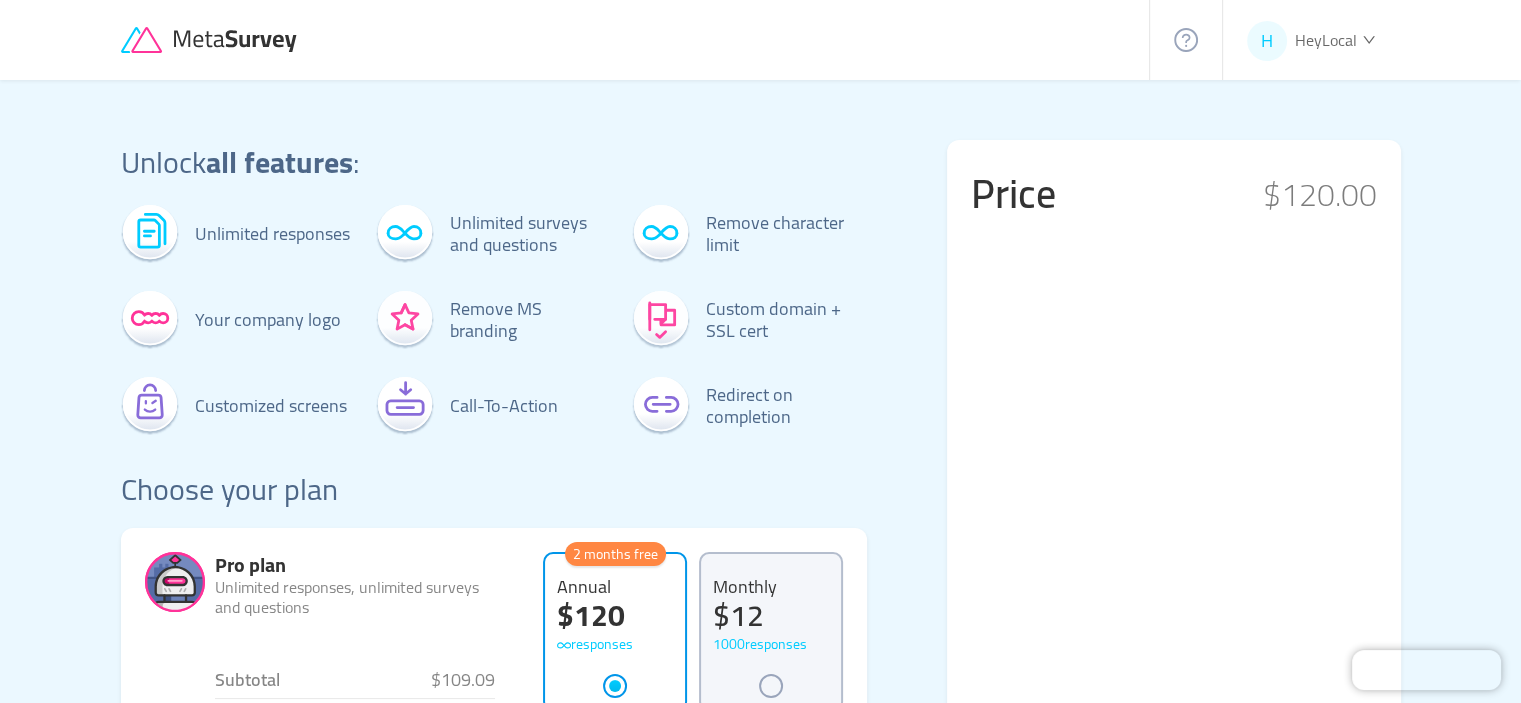 click 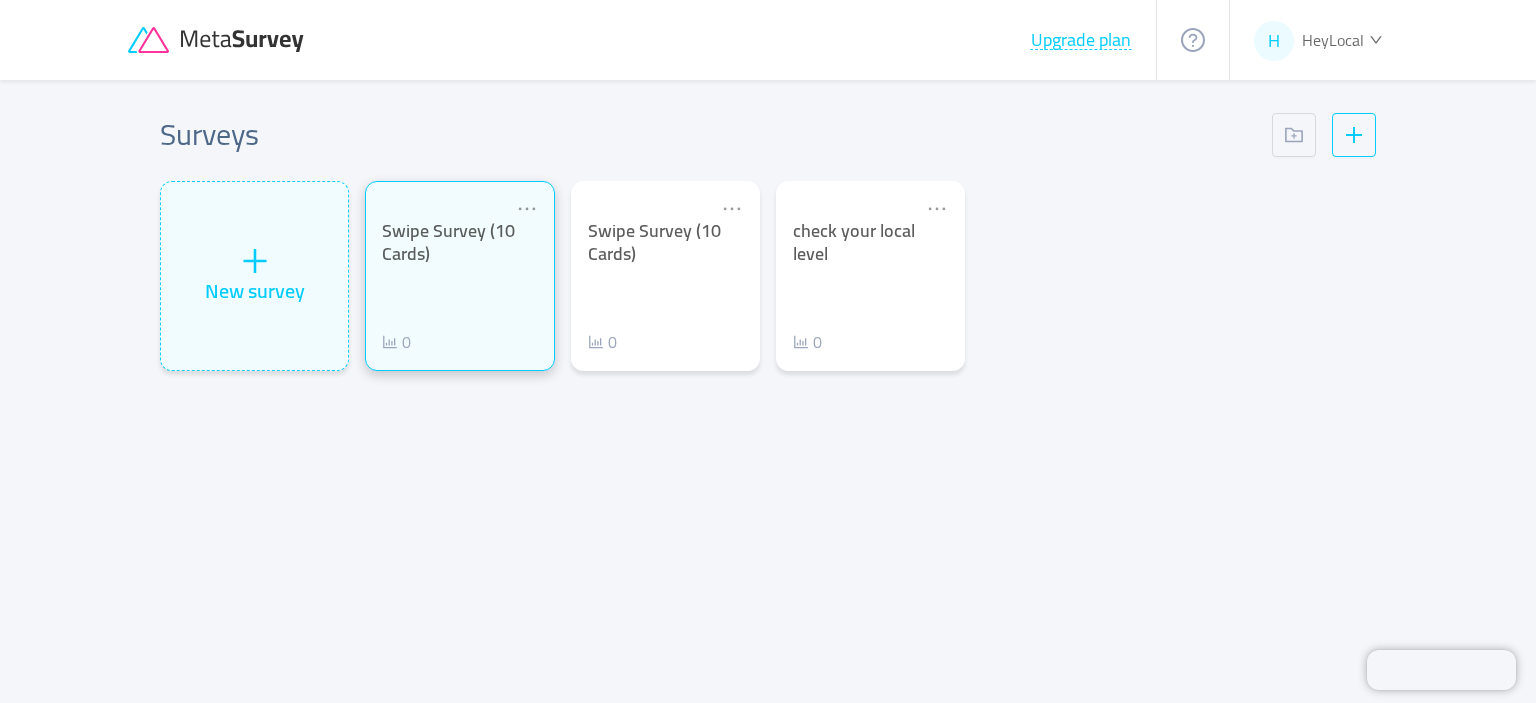 click on "Swipe Survey (10 Cards)  0" at bounding box center (459, 287) 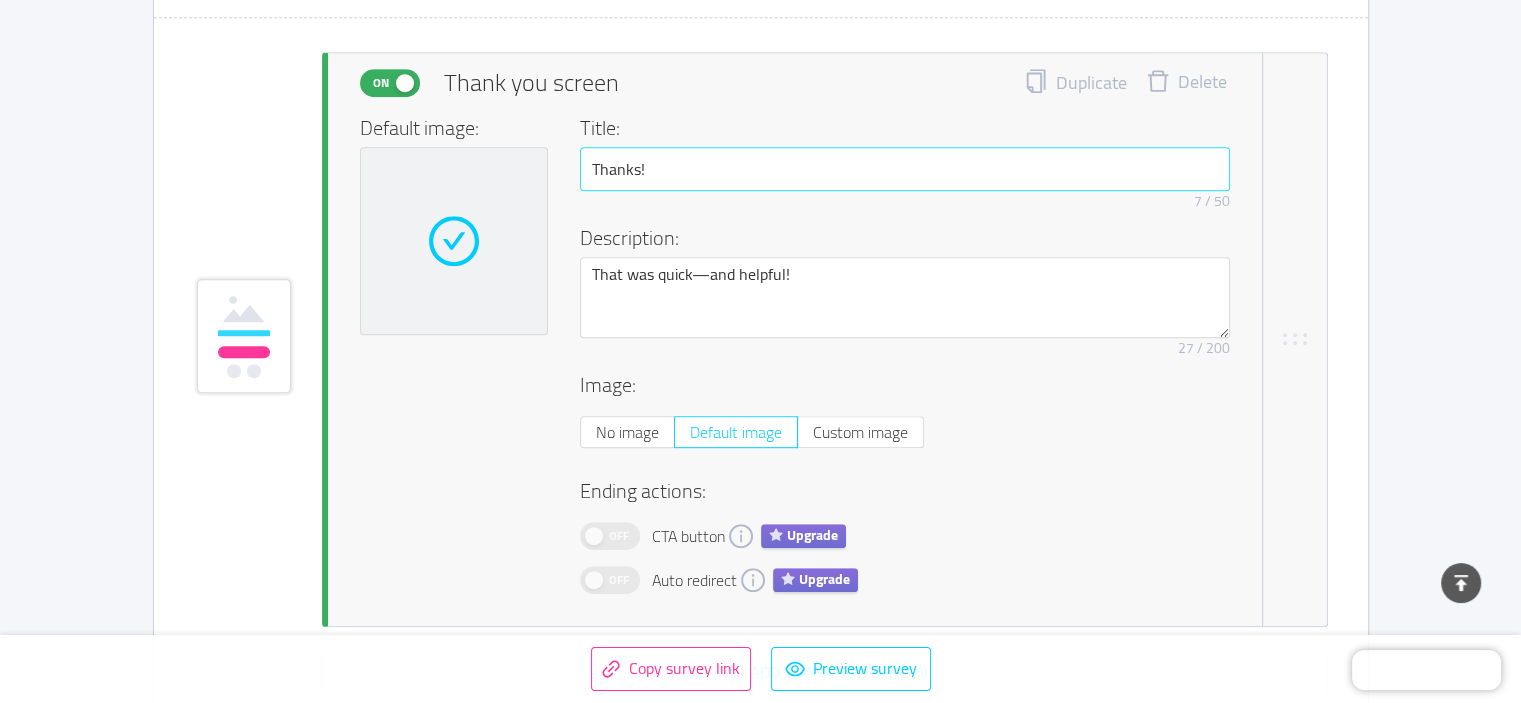 scroll, scrollTop: 8551, scrollLeft: 0, axis: vertical 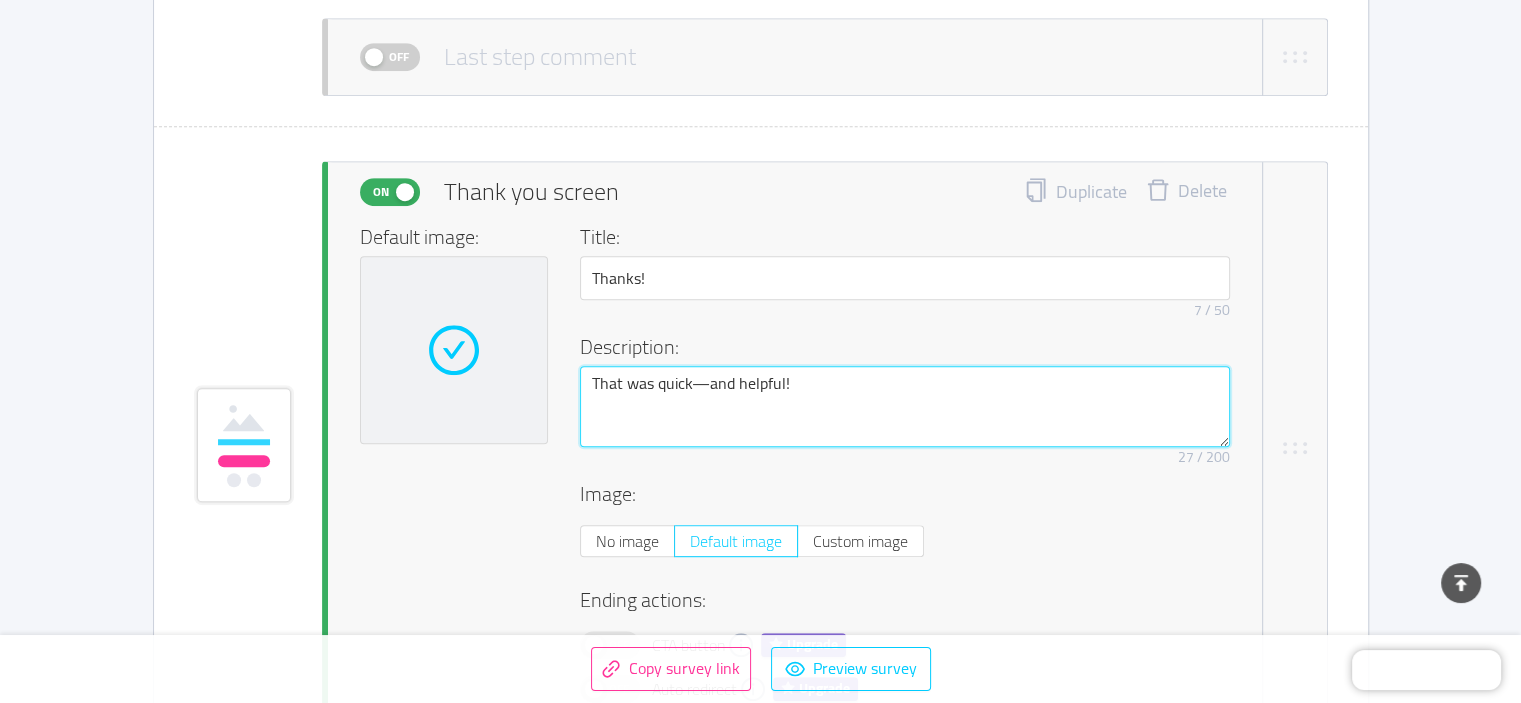 drag, startPoint x: 872, startPoint y: 413, endPoint x: 339, endPoint y: 416, distance: 533.0084 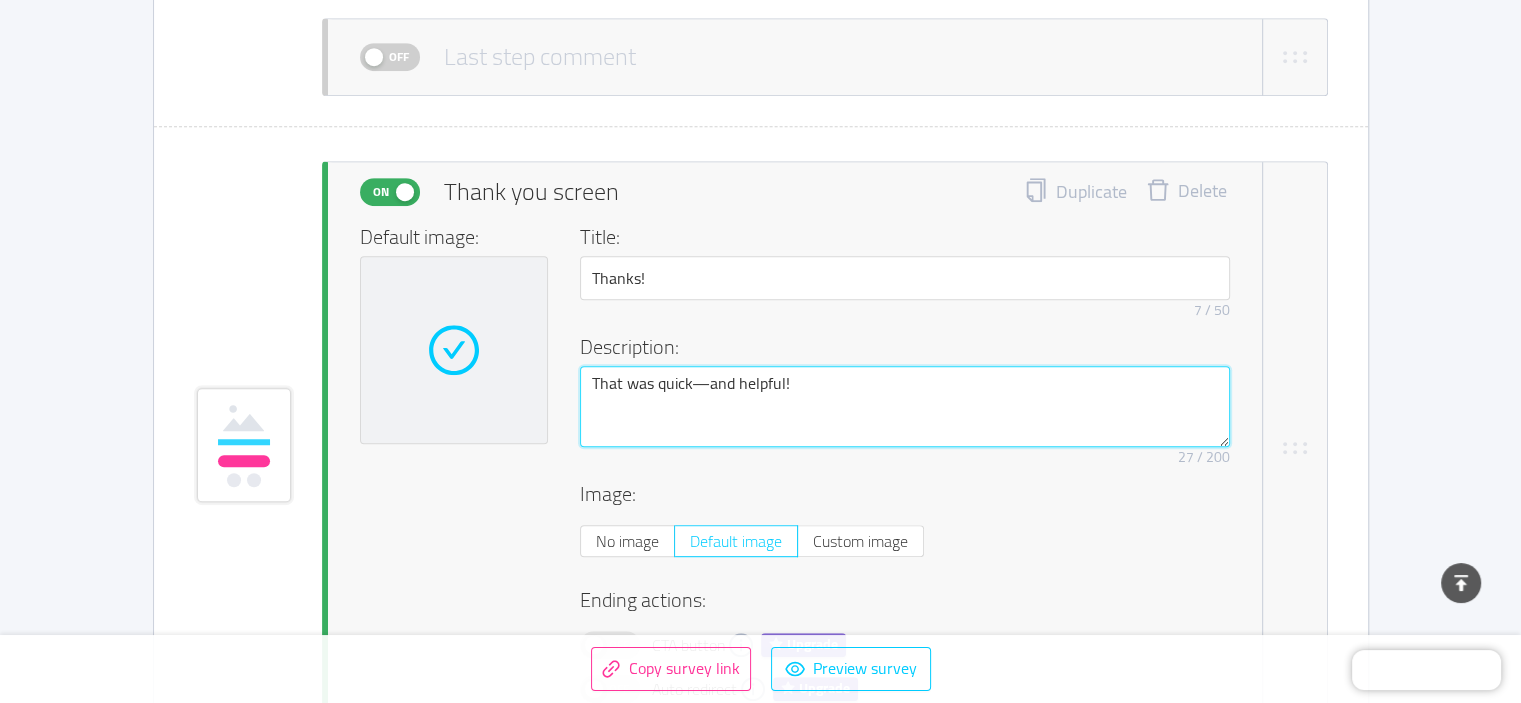 click on "On  Thank you screen  Duplicate Delete  Default image:  Title: Thanks!  7 / 50  Description: That was quick—and helpful!  Remove character limit   27 / 200  Image: No image Default image Custom image Ending actions: Off CTA button  Upgrade  Off Auto redirect  Upgrade" at bounding box center (825, 449) 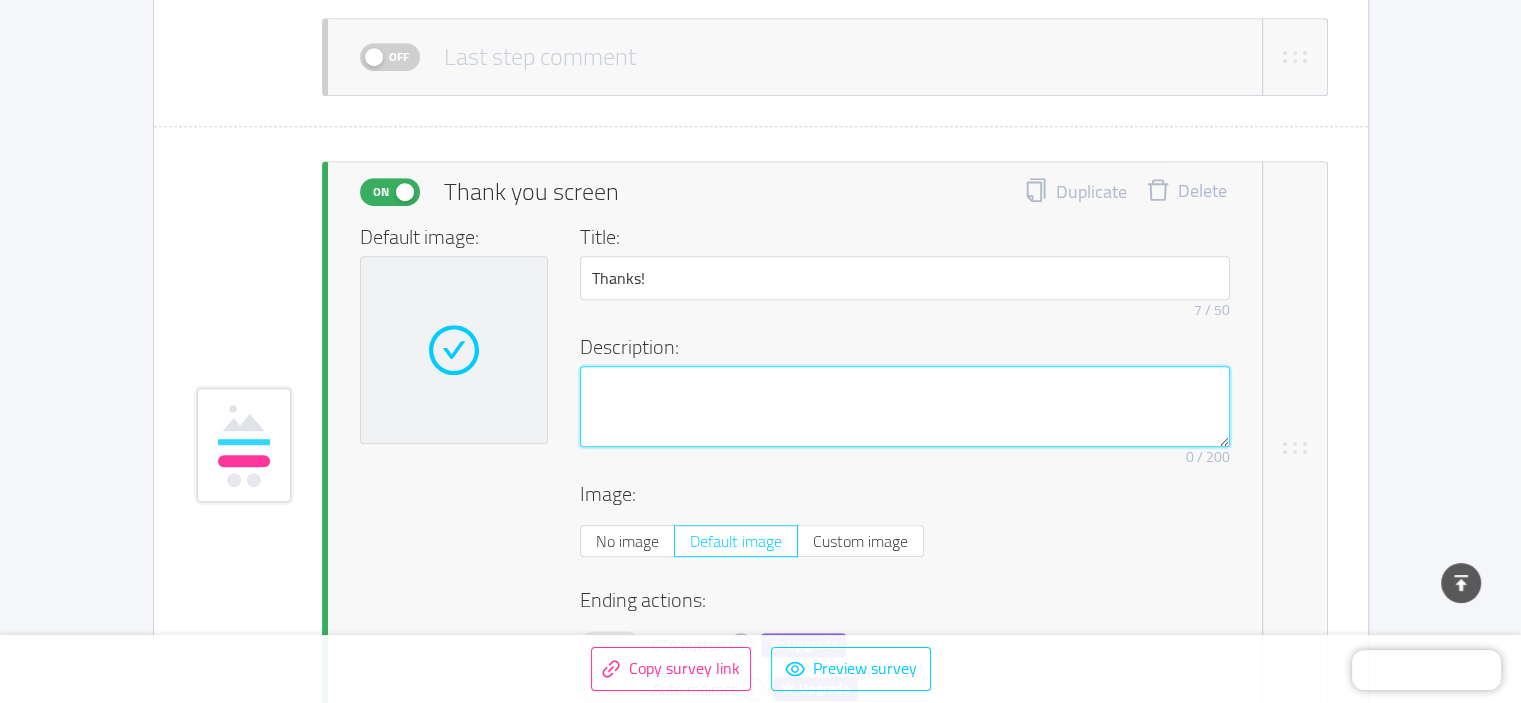 type 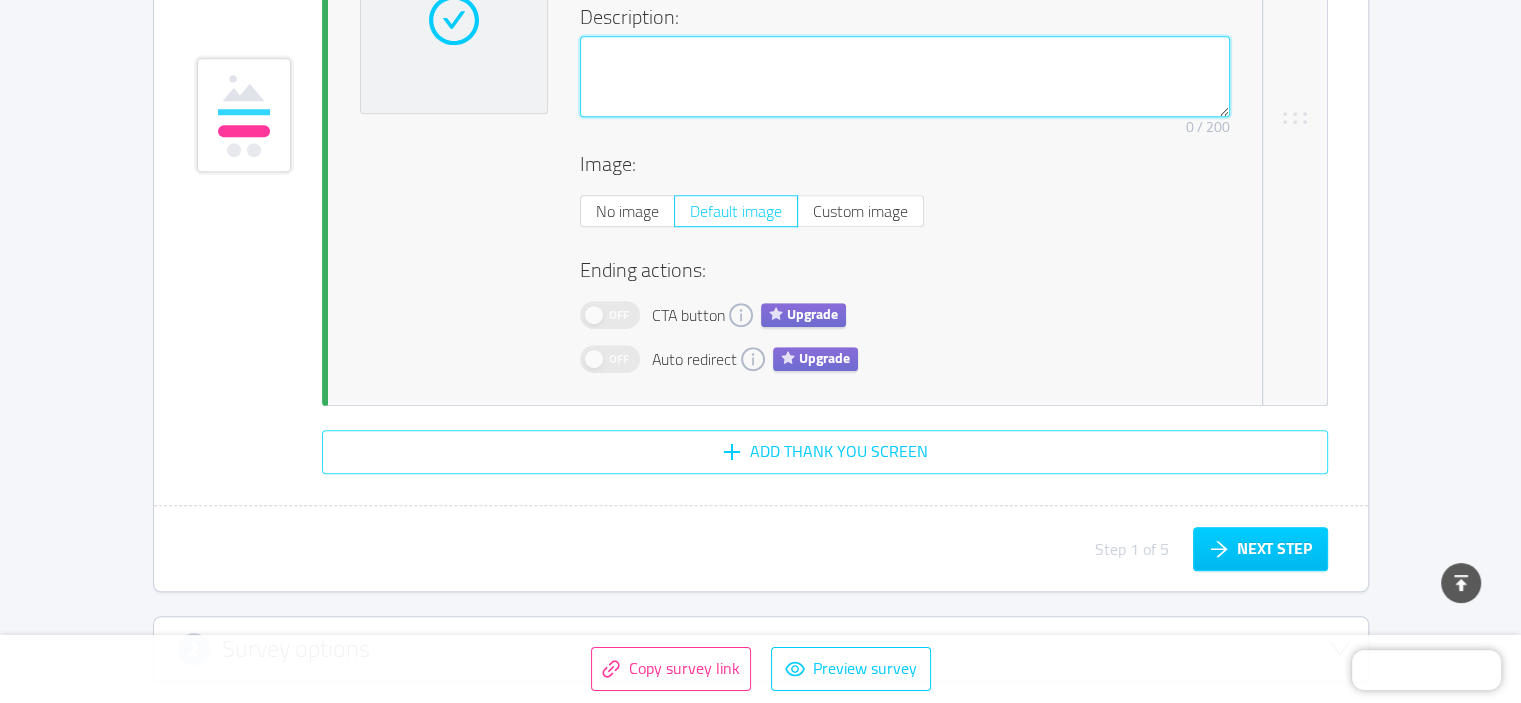 scroll, scrollTop: 8717, scrollLeft: 0, axis: vertical 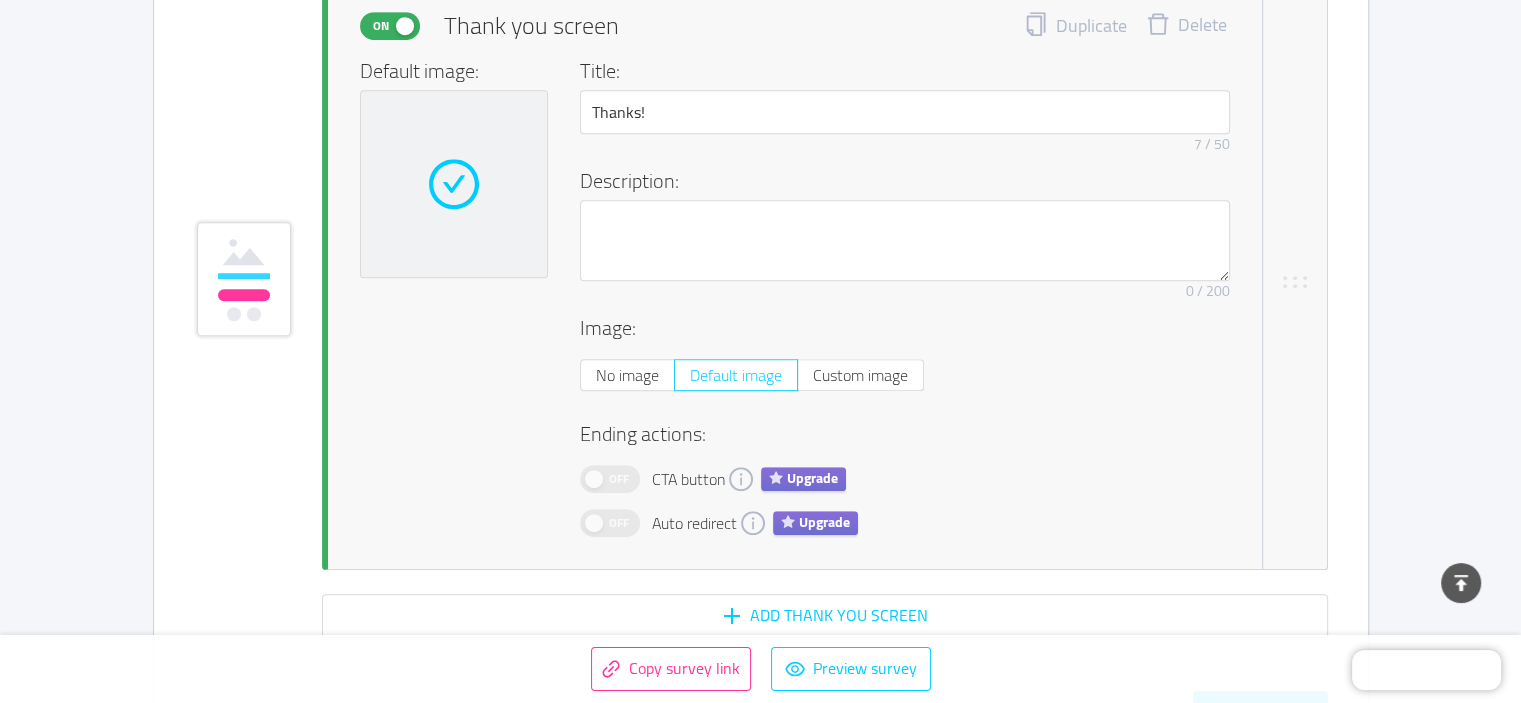 click 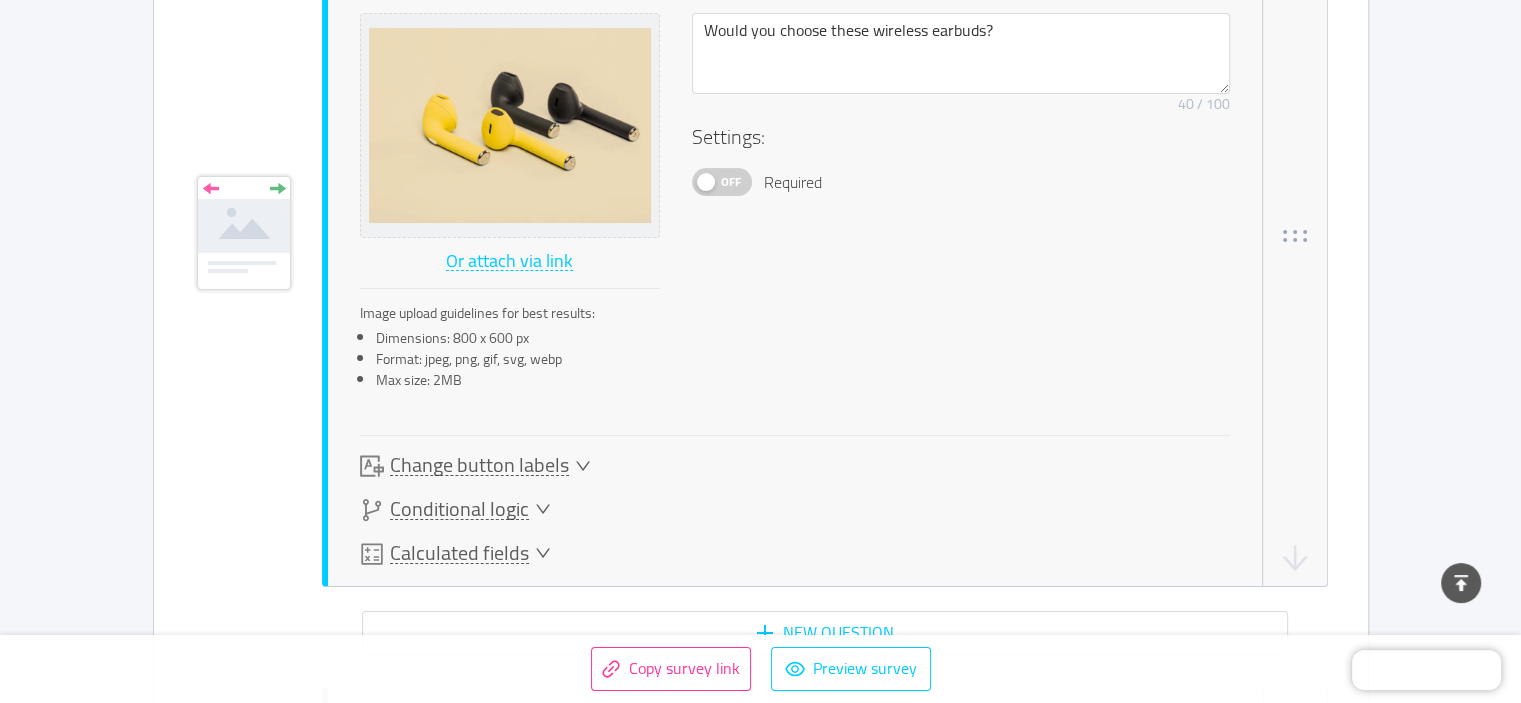 scroll, scrollTop: 7884, scrollLeft: 0, axis: vertical 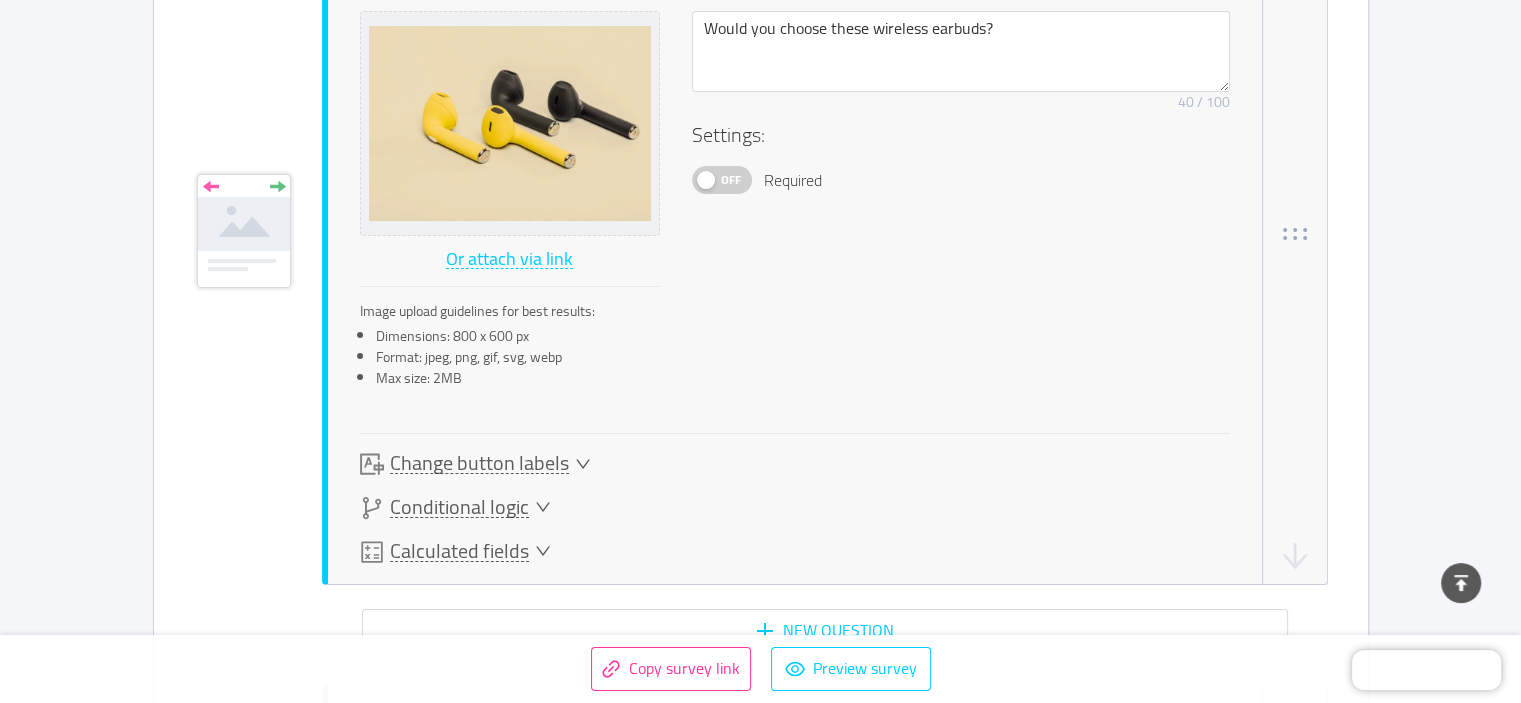 click 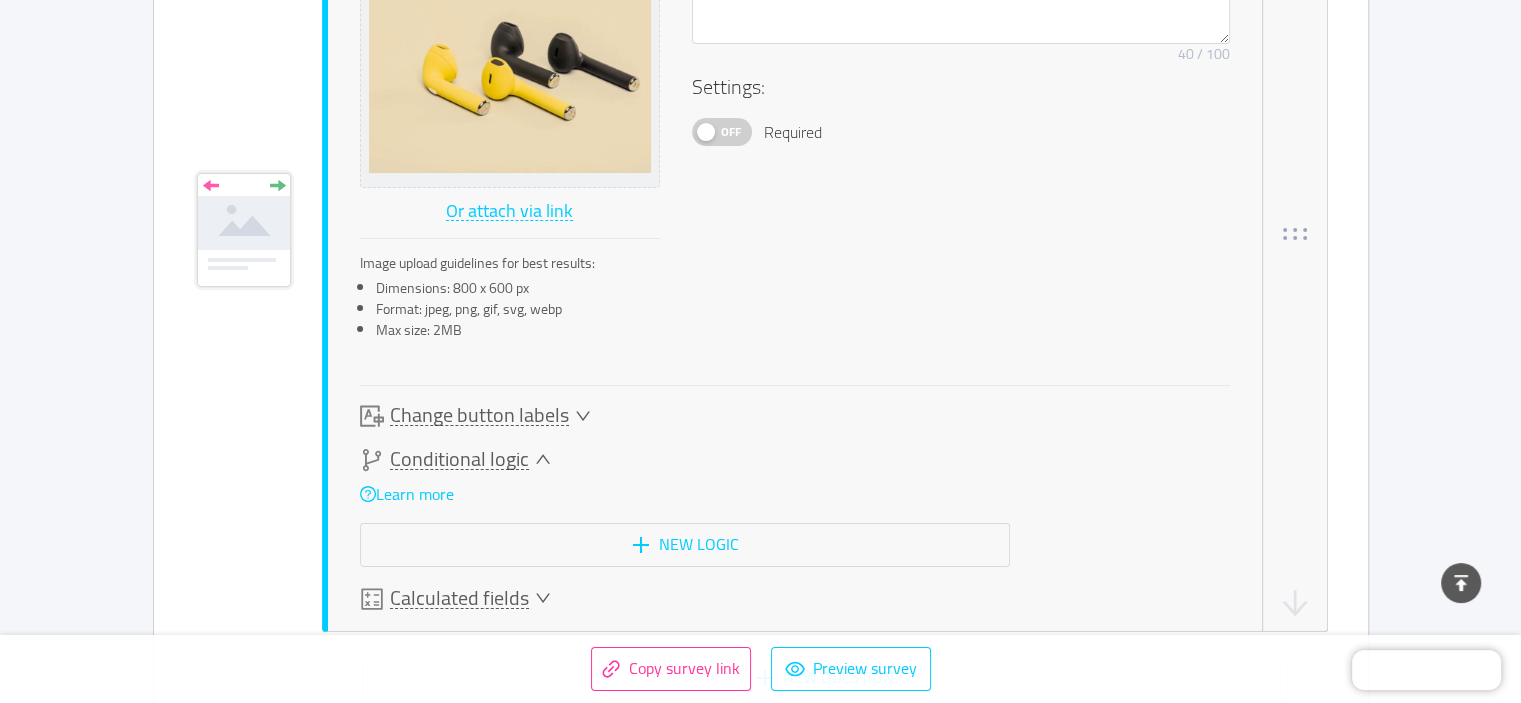 scroll, scrollTop: 8099, scrollLeft: 0, axis: vertical 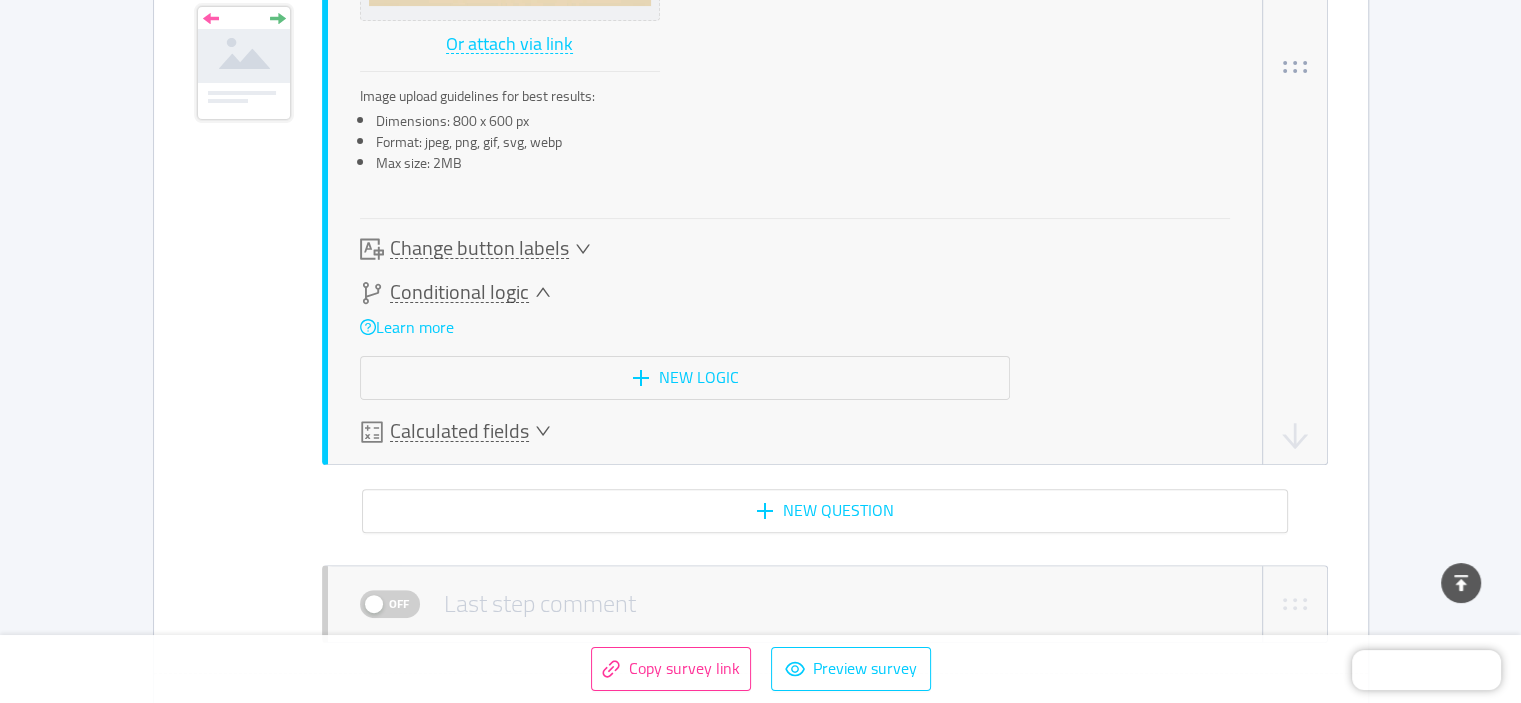 click 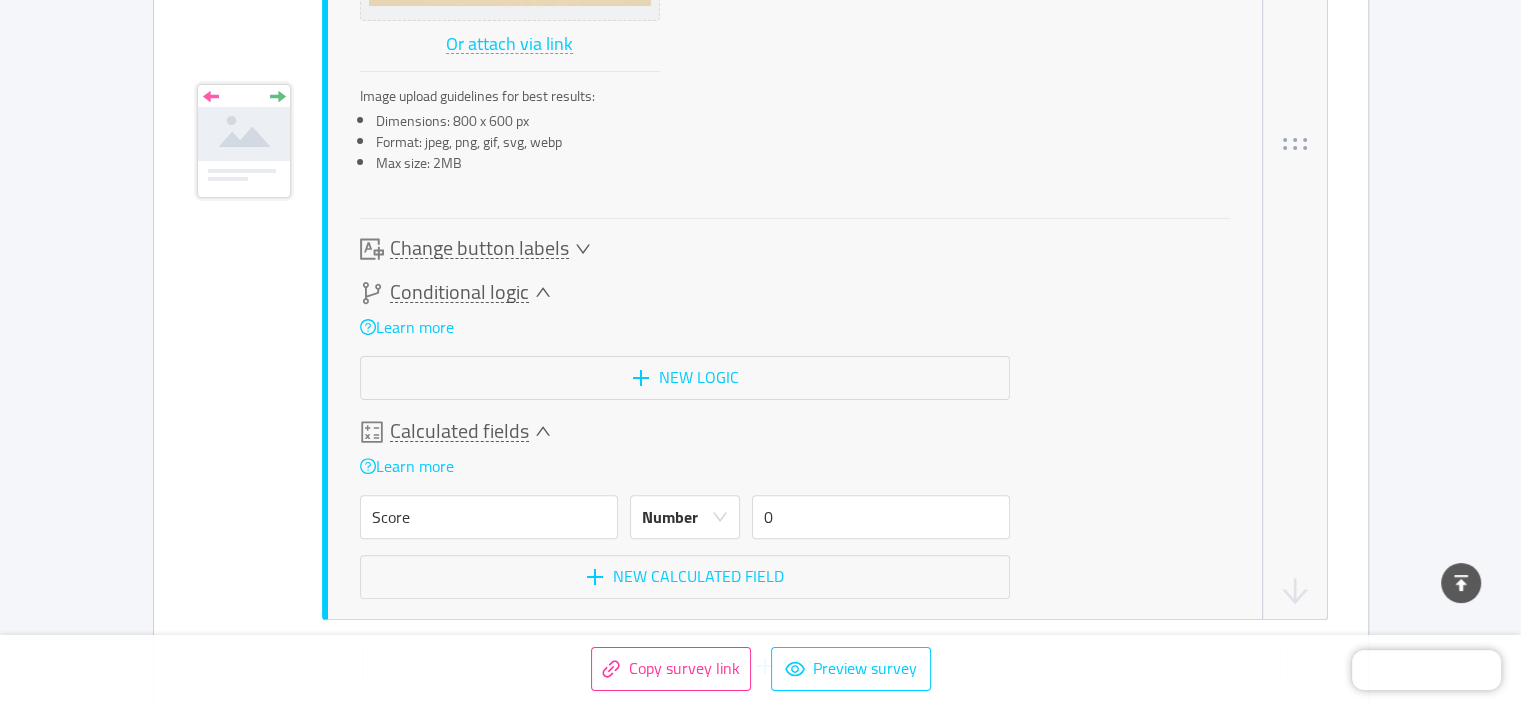 scroll, scrollTop: 8176, scrollLeft: 0, axis: vertical 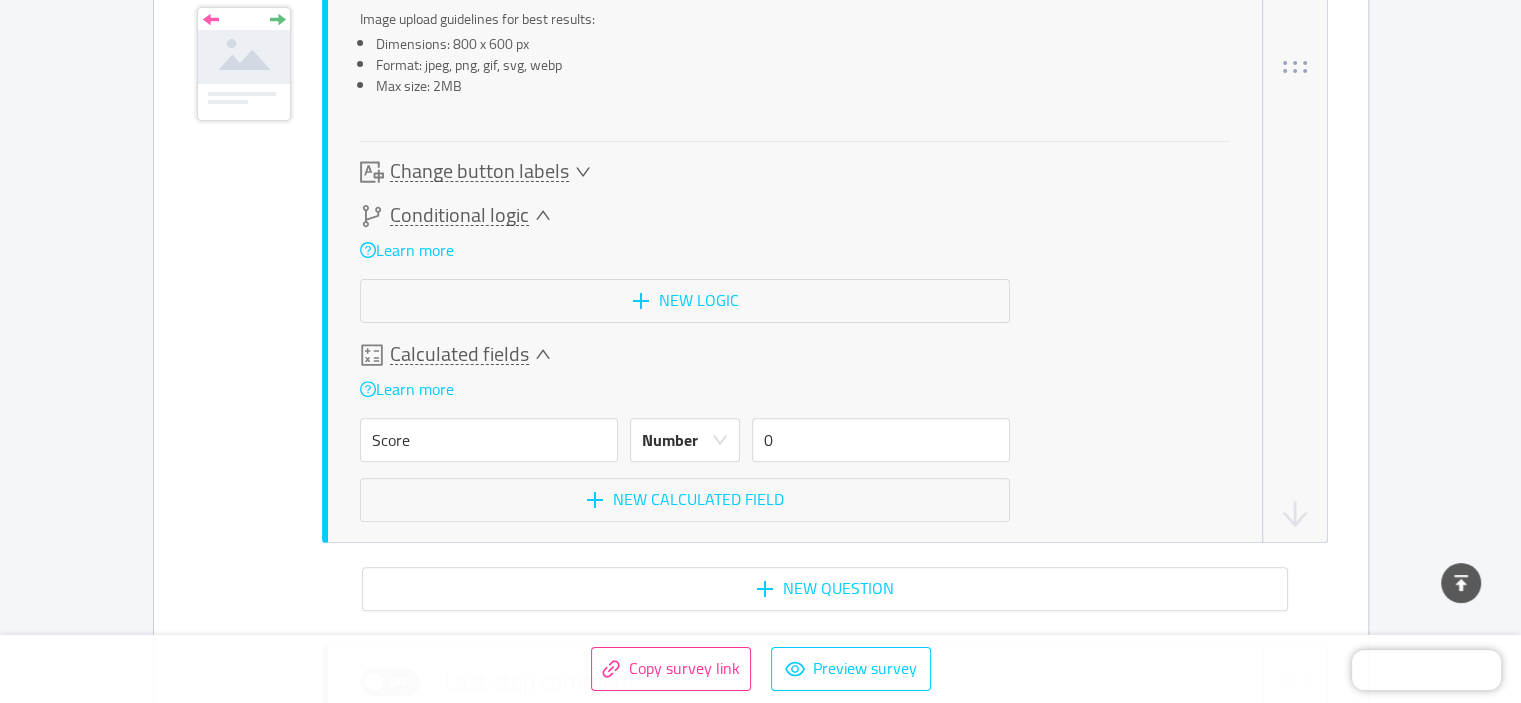 click 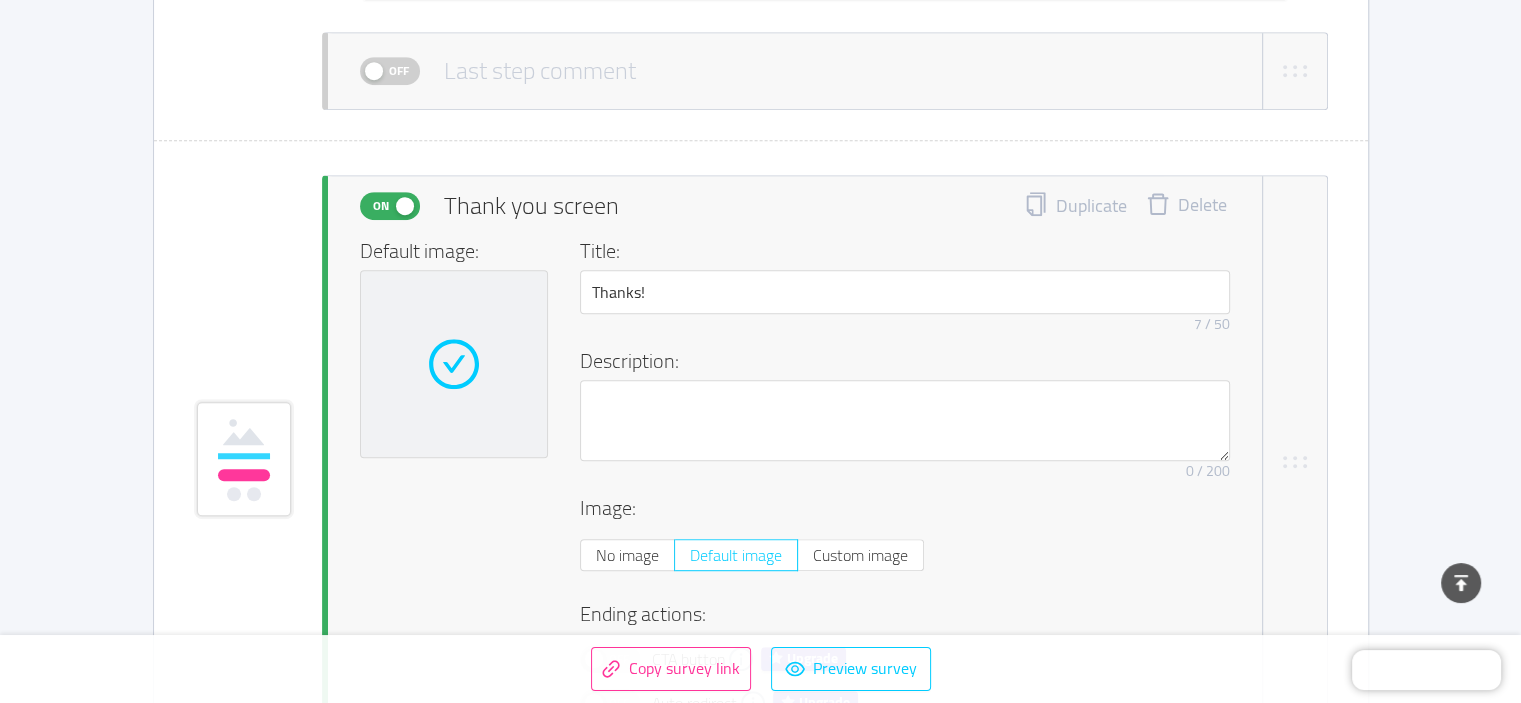 scroll, scrollTop: 8765, scrollLeft: 0, axis: vertical 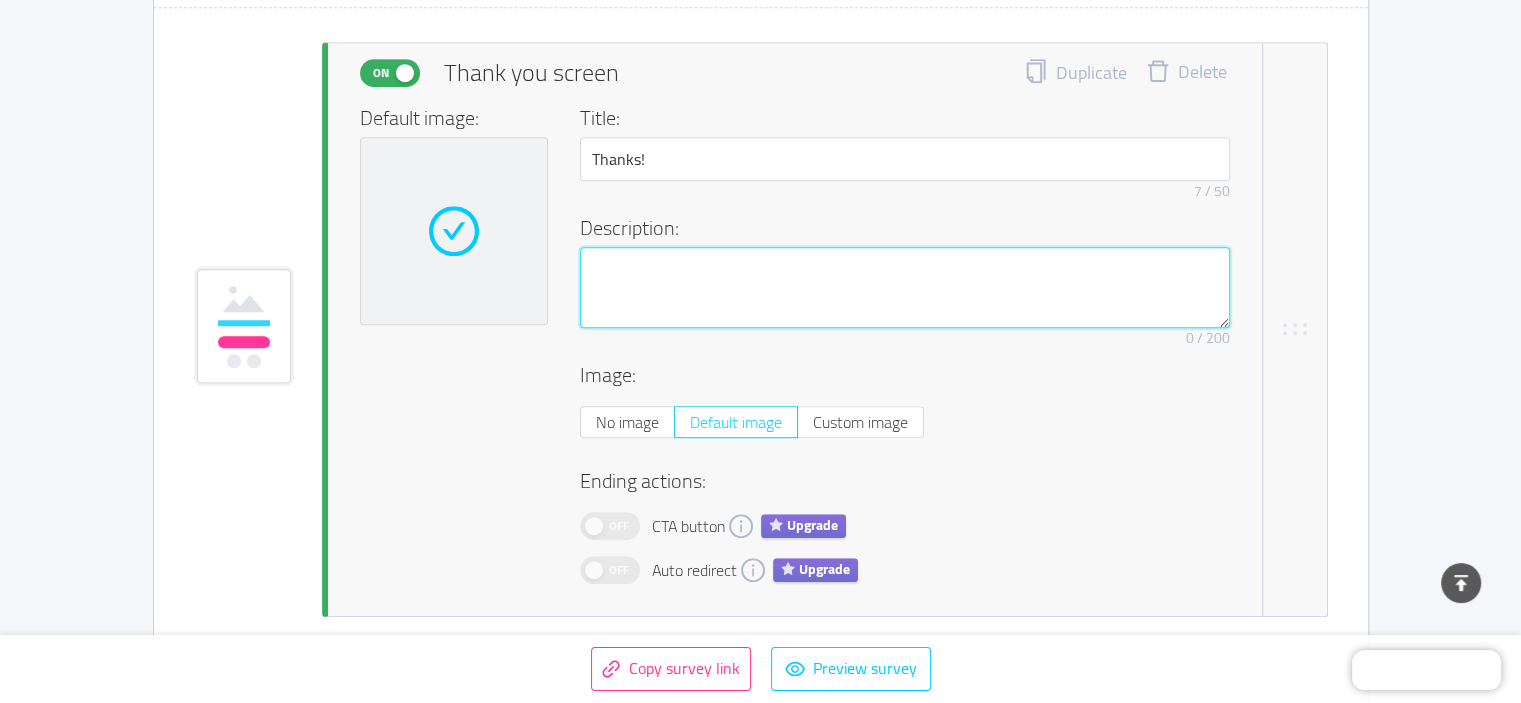 click at bounding box center [905, 288] 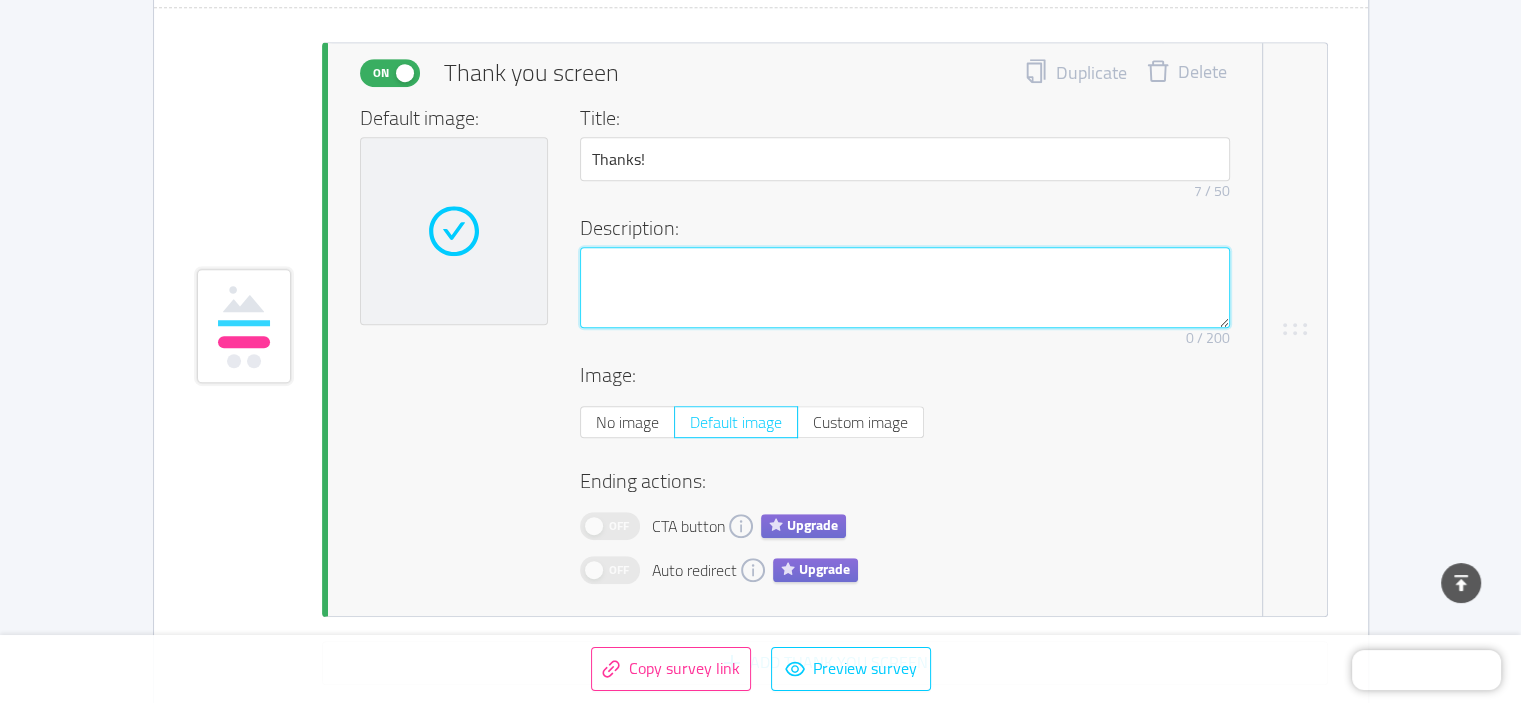 scroll, scrollTop: 8932, scrollLeft: 0, axis: vertical 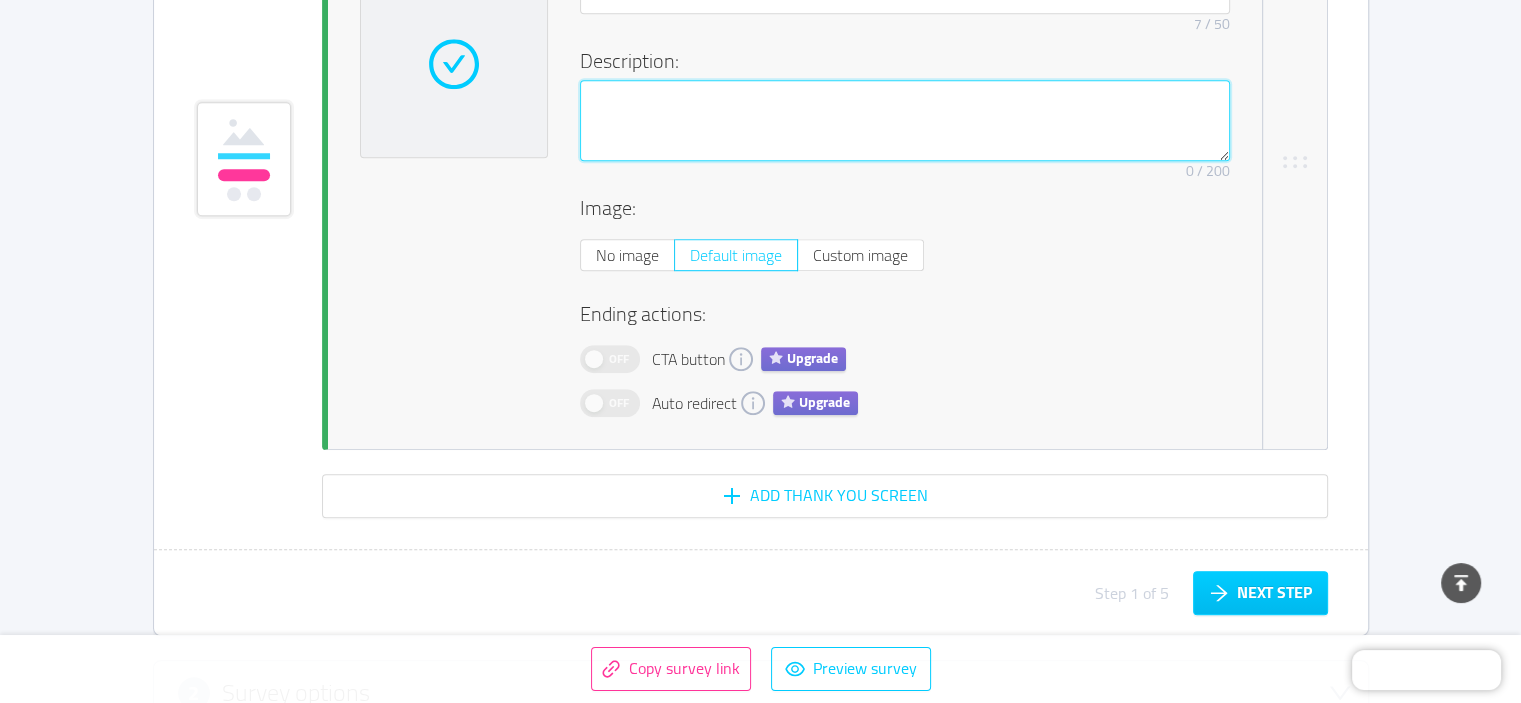 type 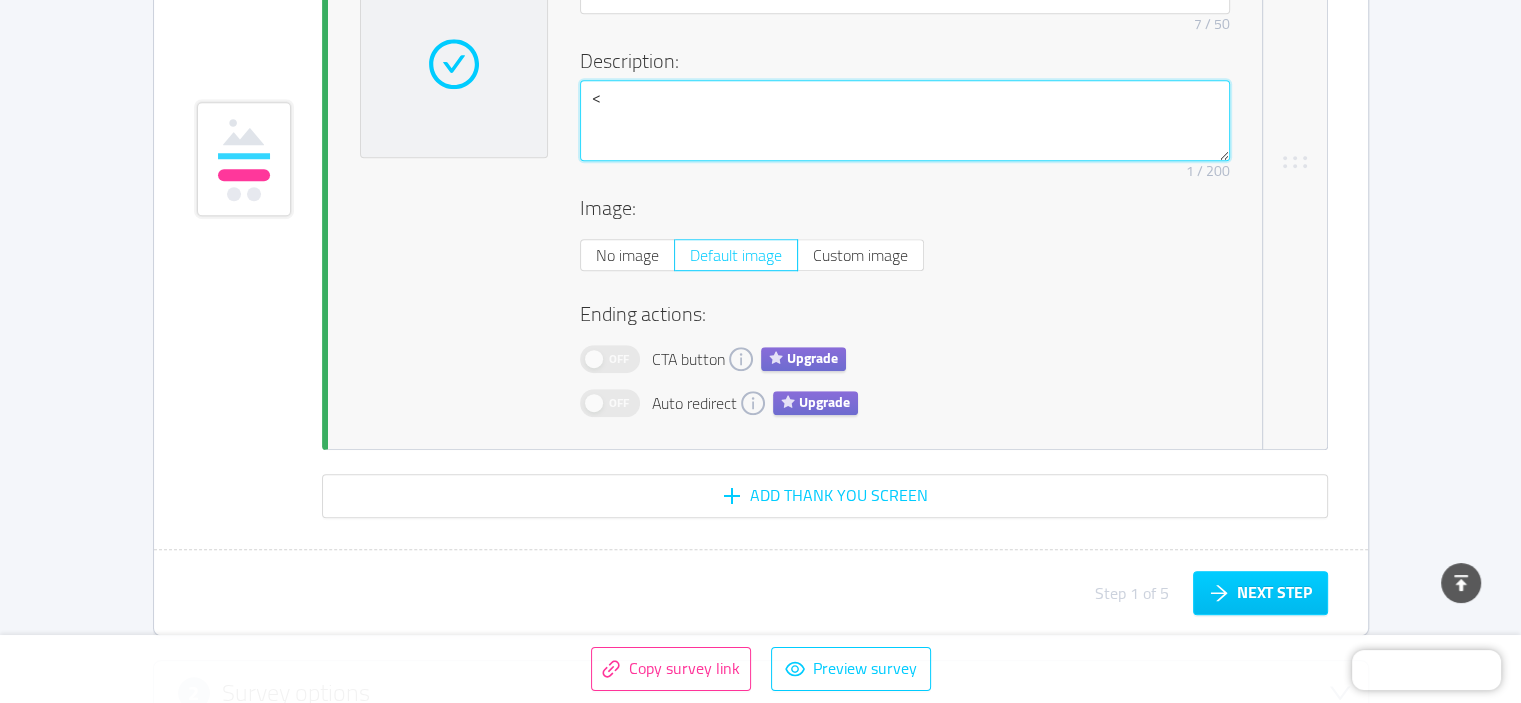 type 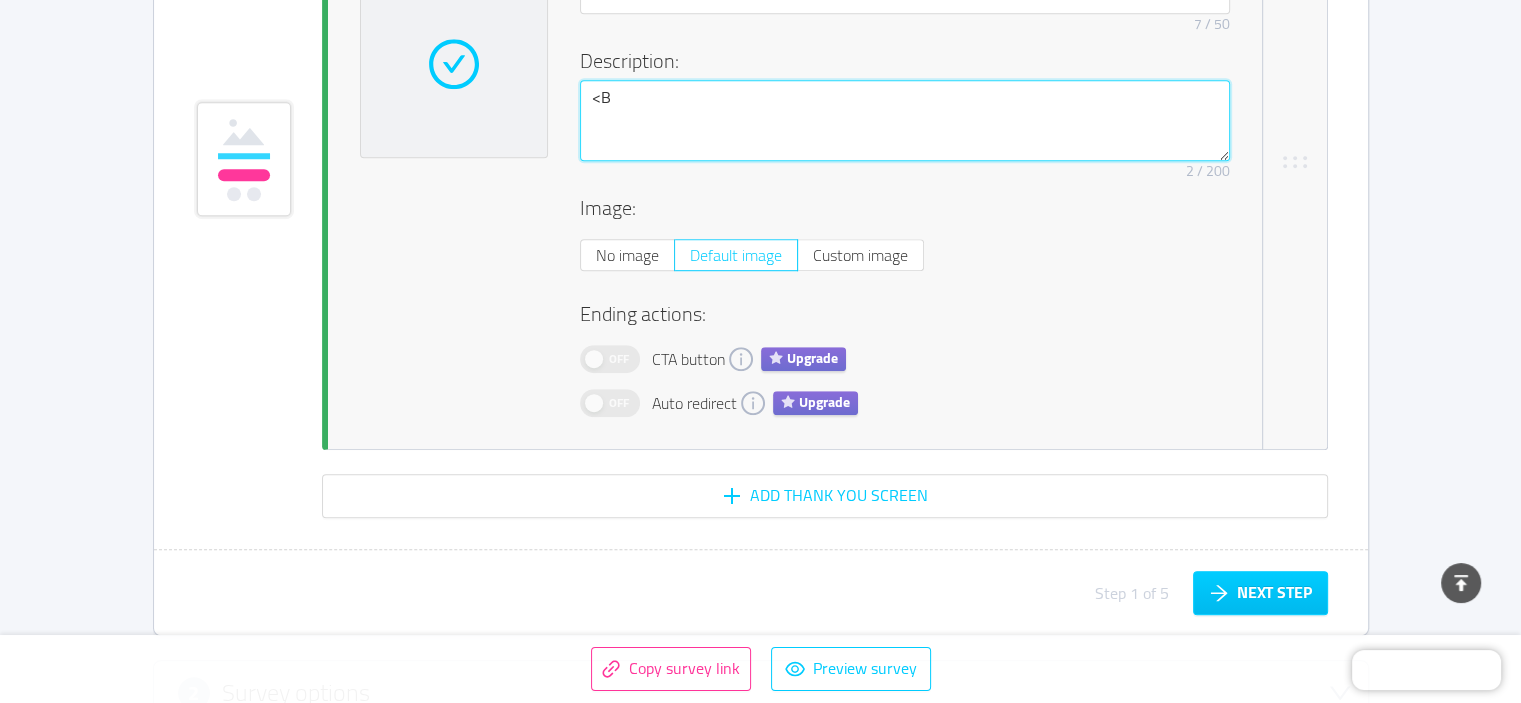 type 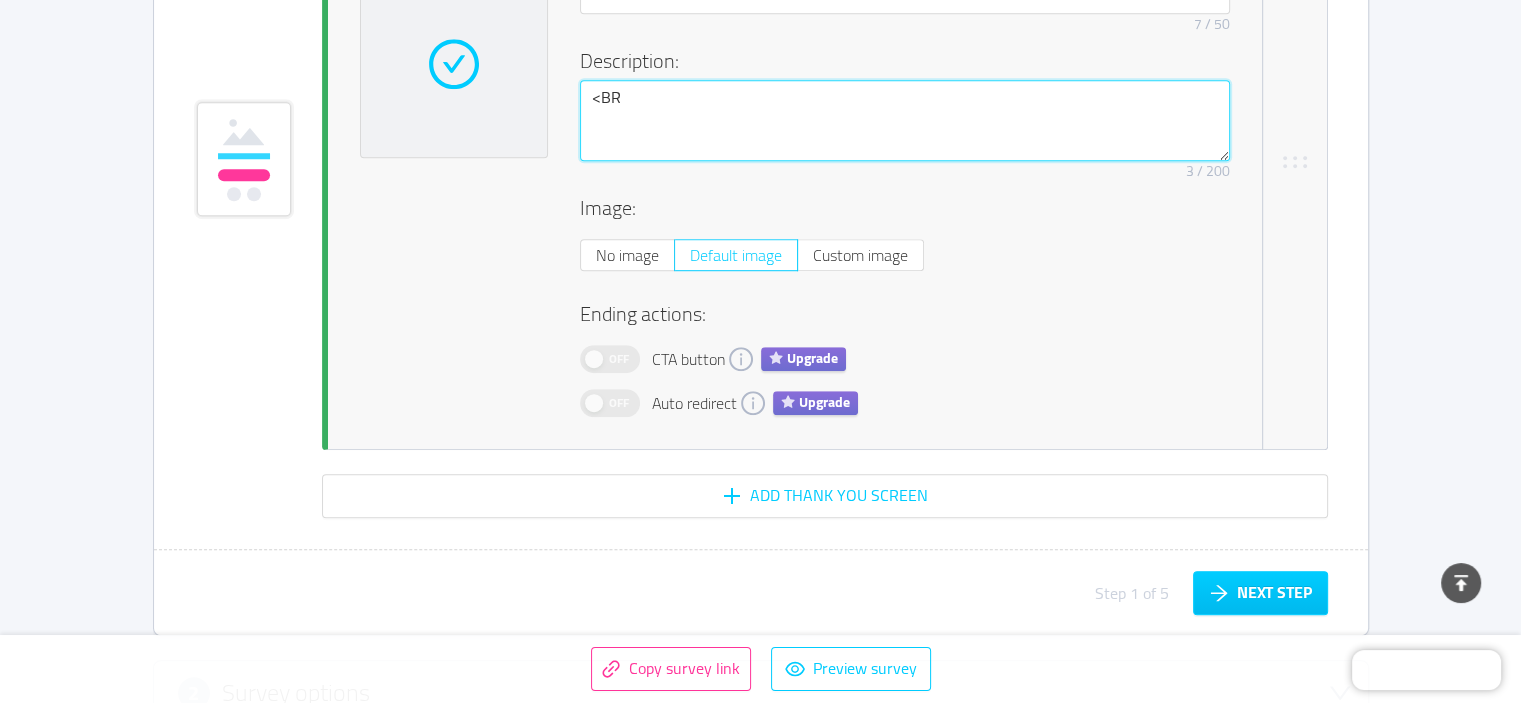 type 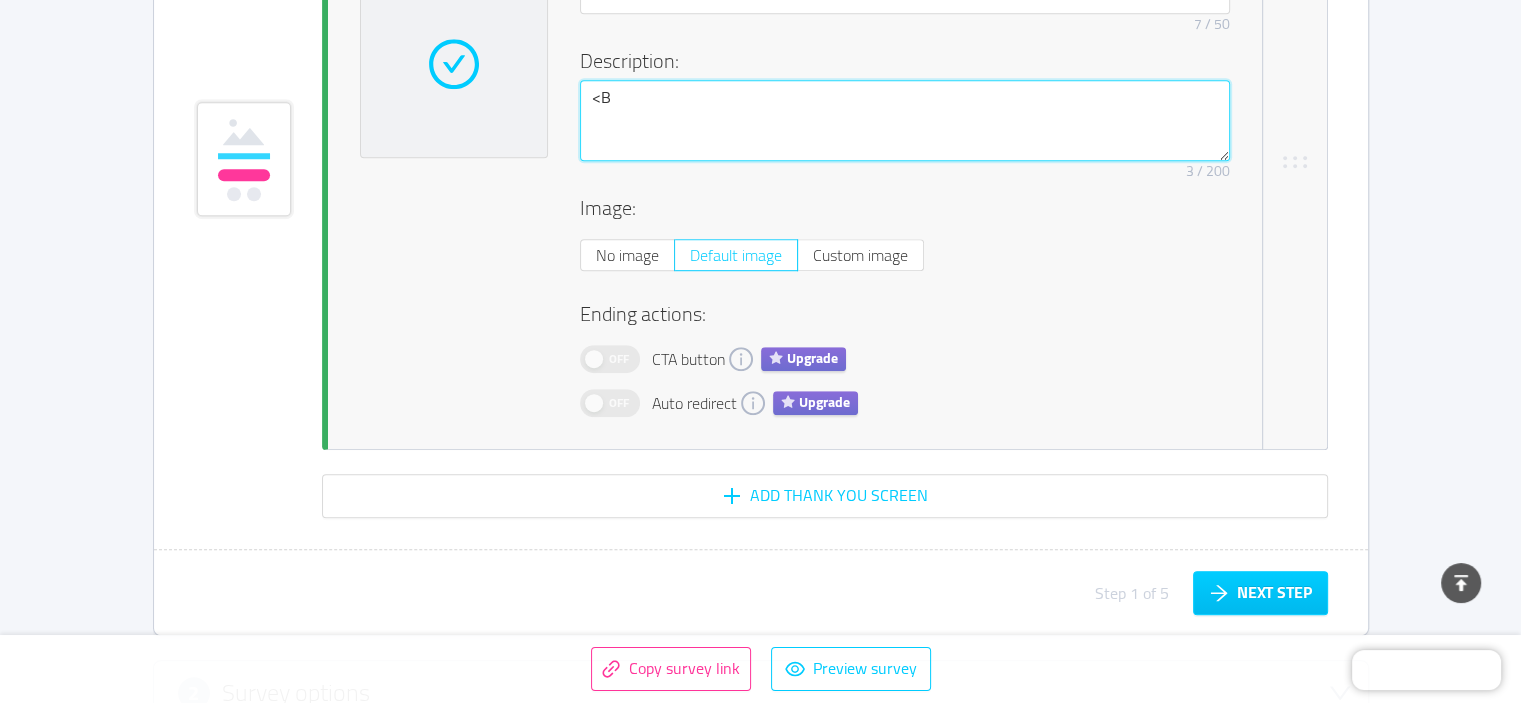 type 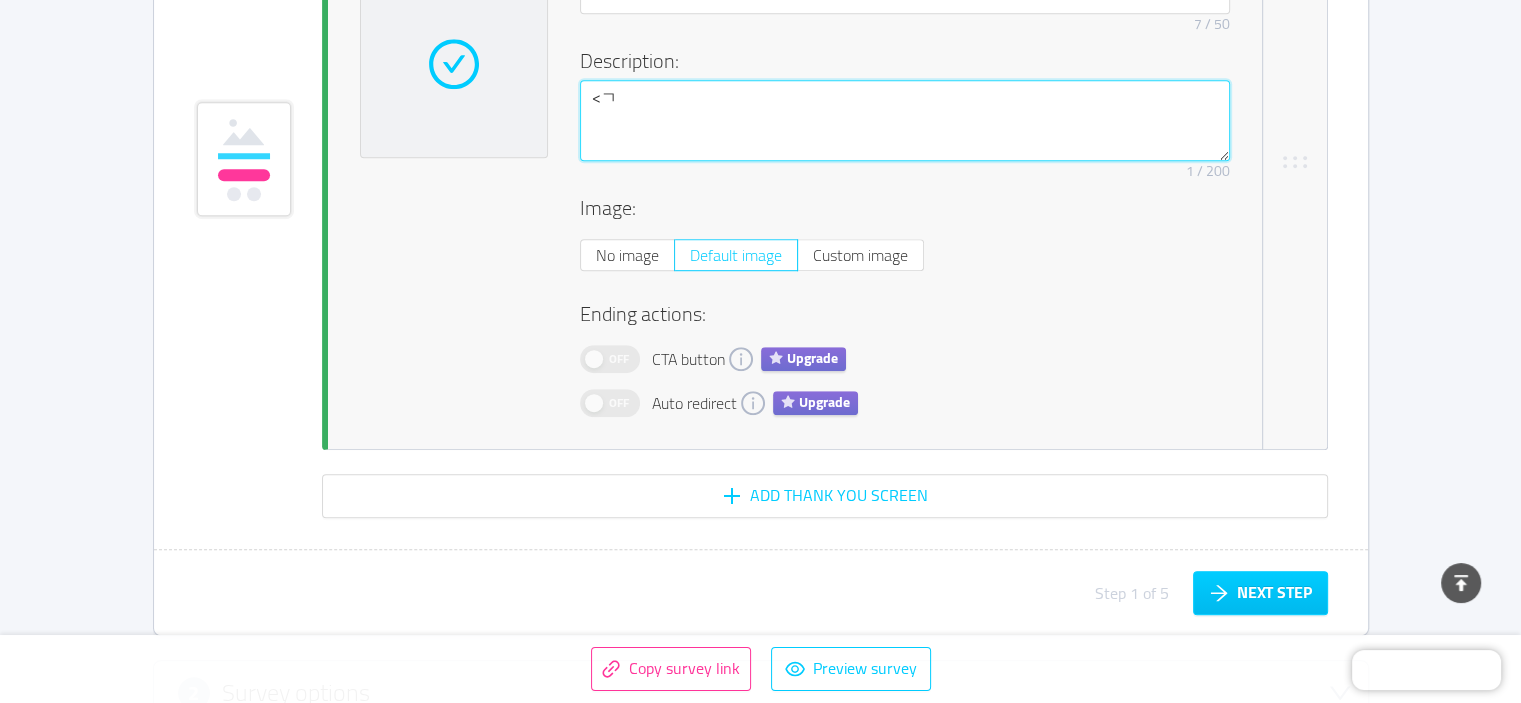 type on "<" 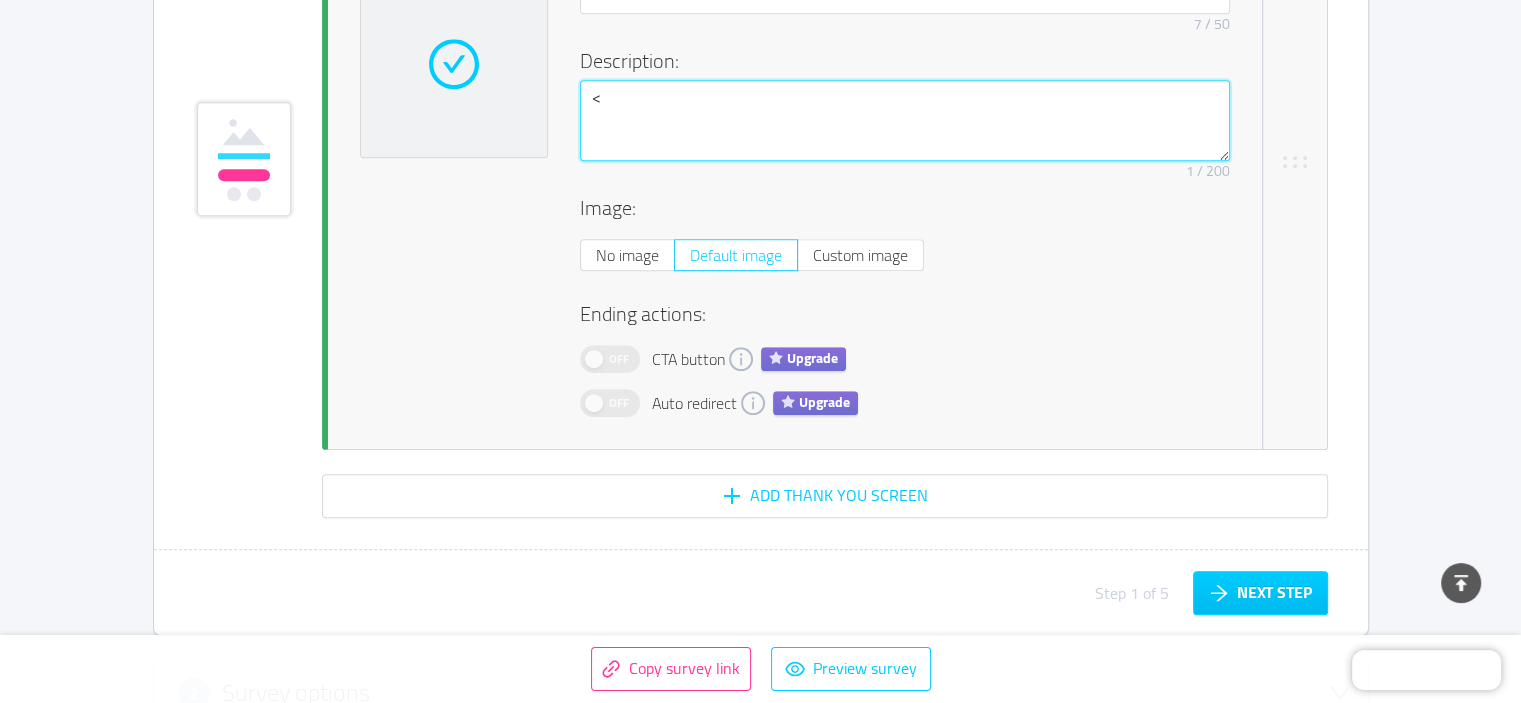 type 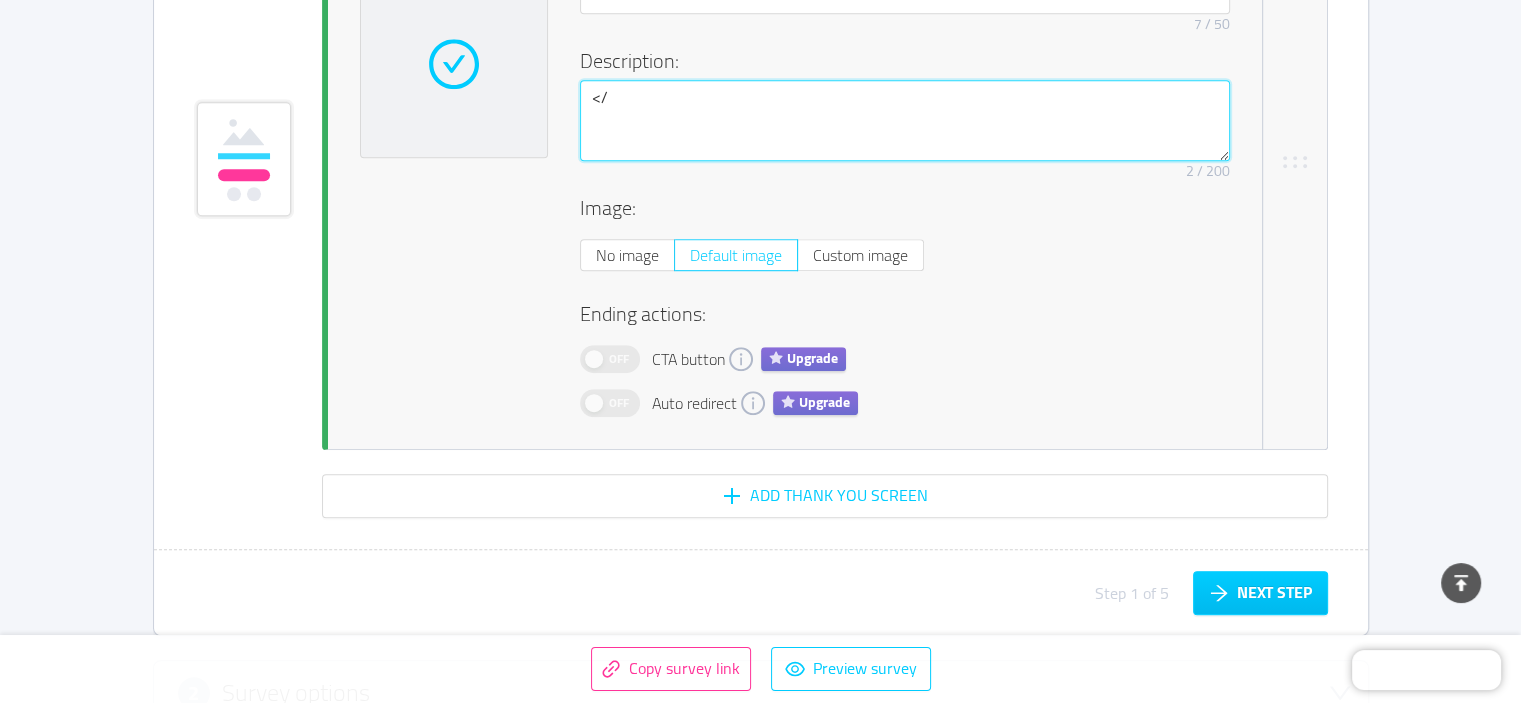 type on "</ㅠ" 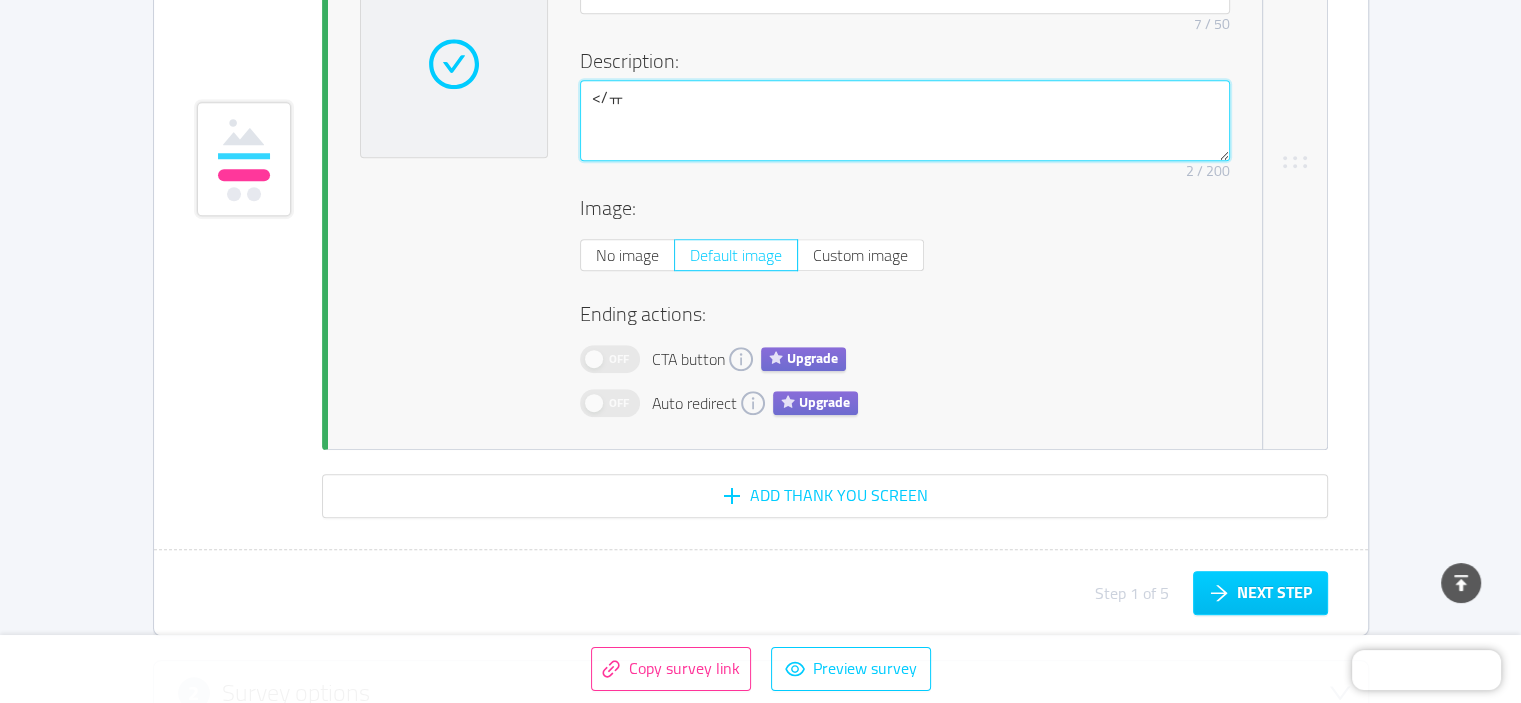 type 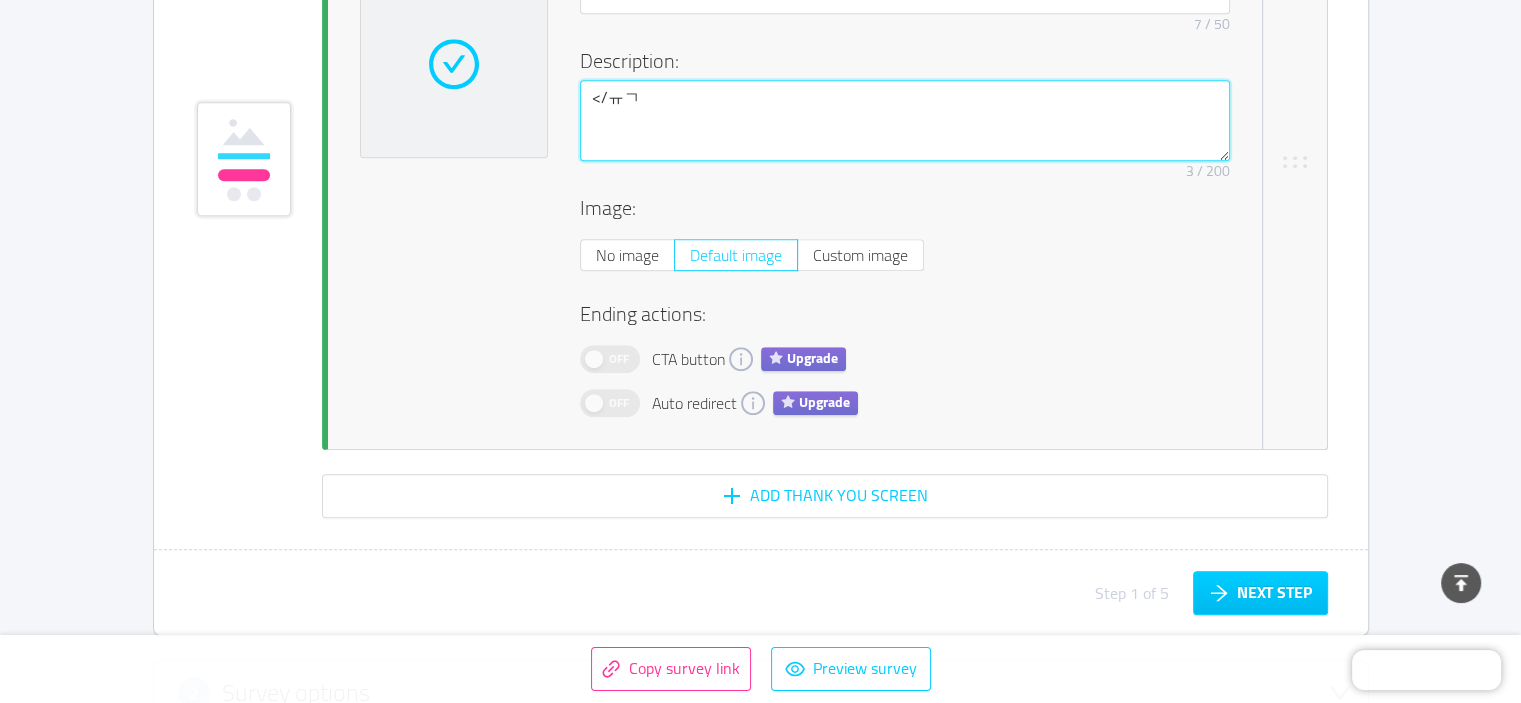type on "</ㅠ" 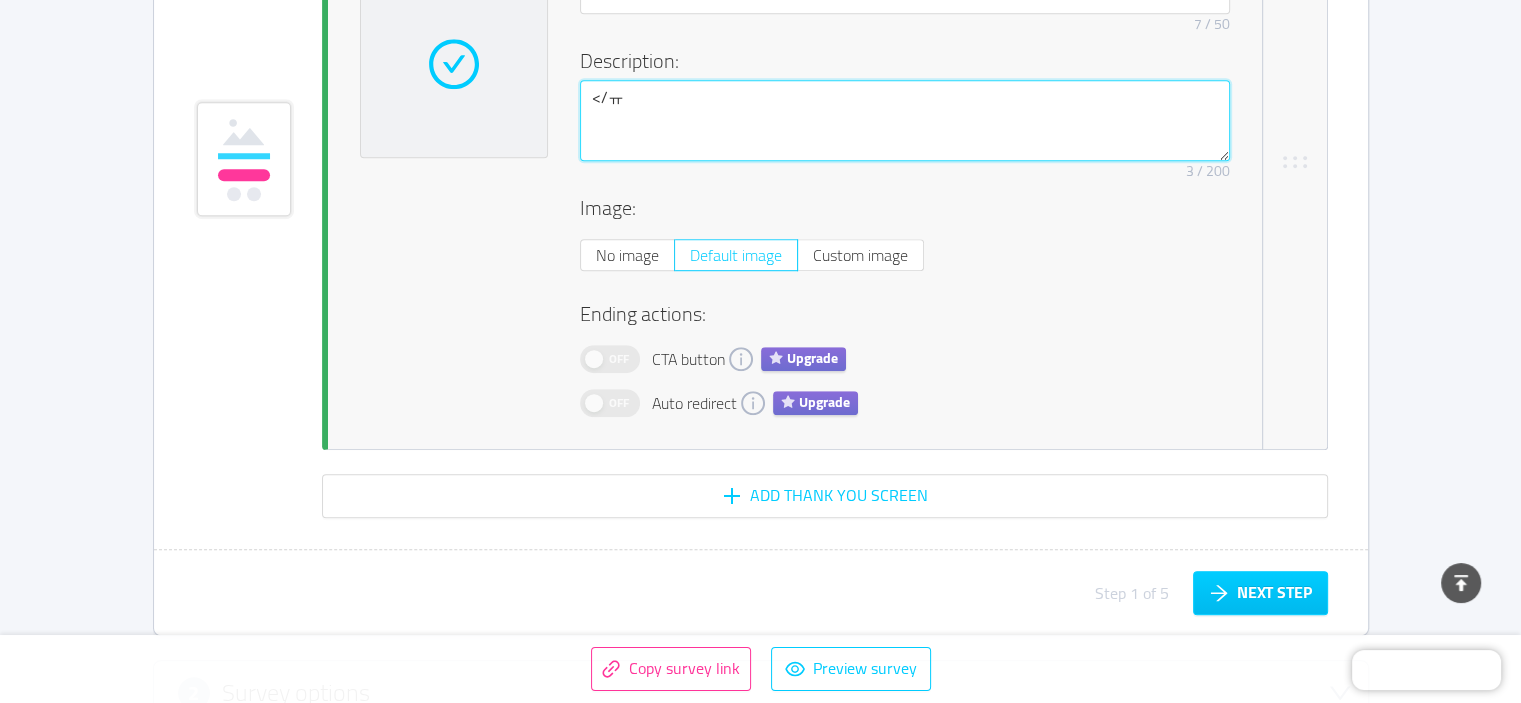 type 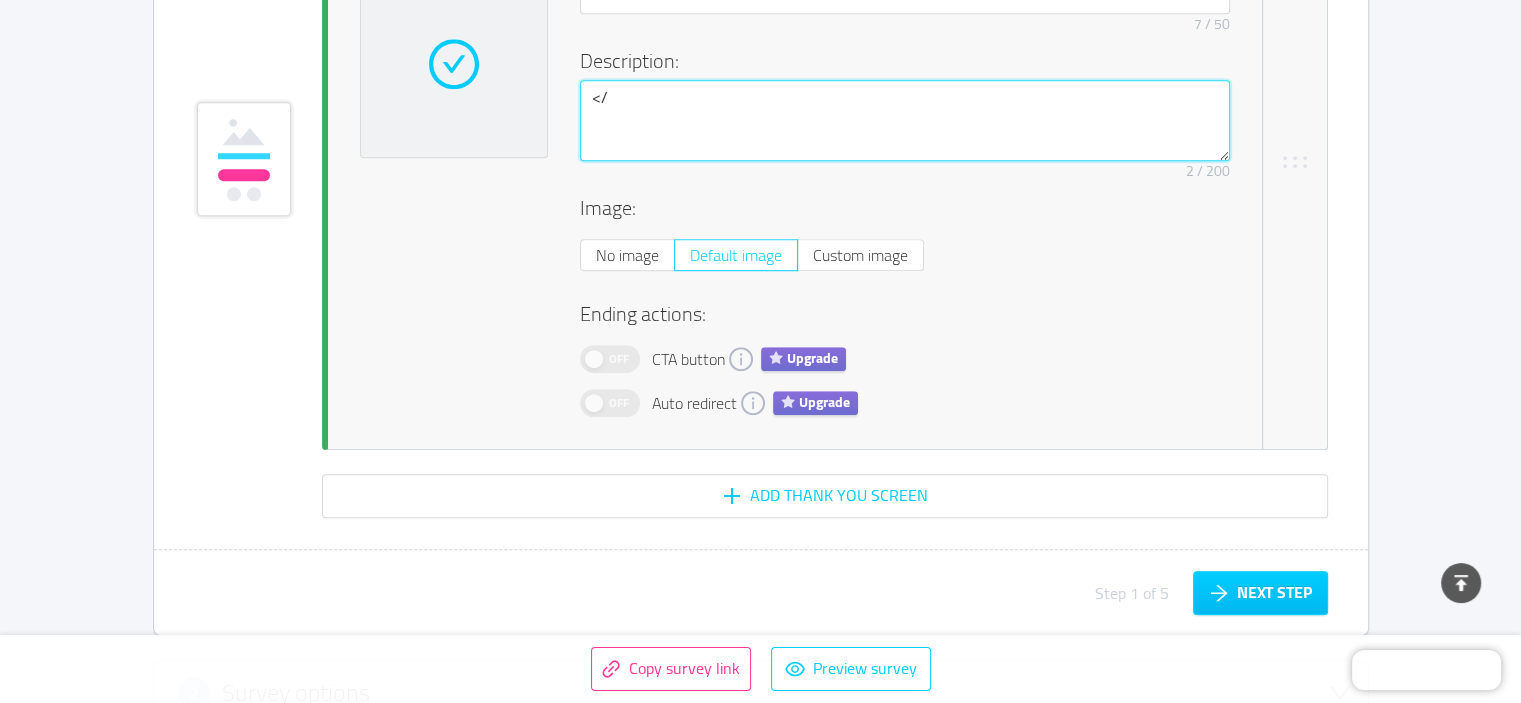 type 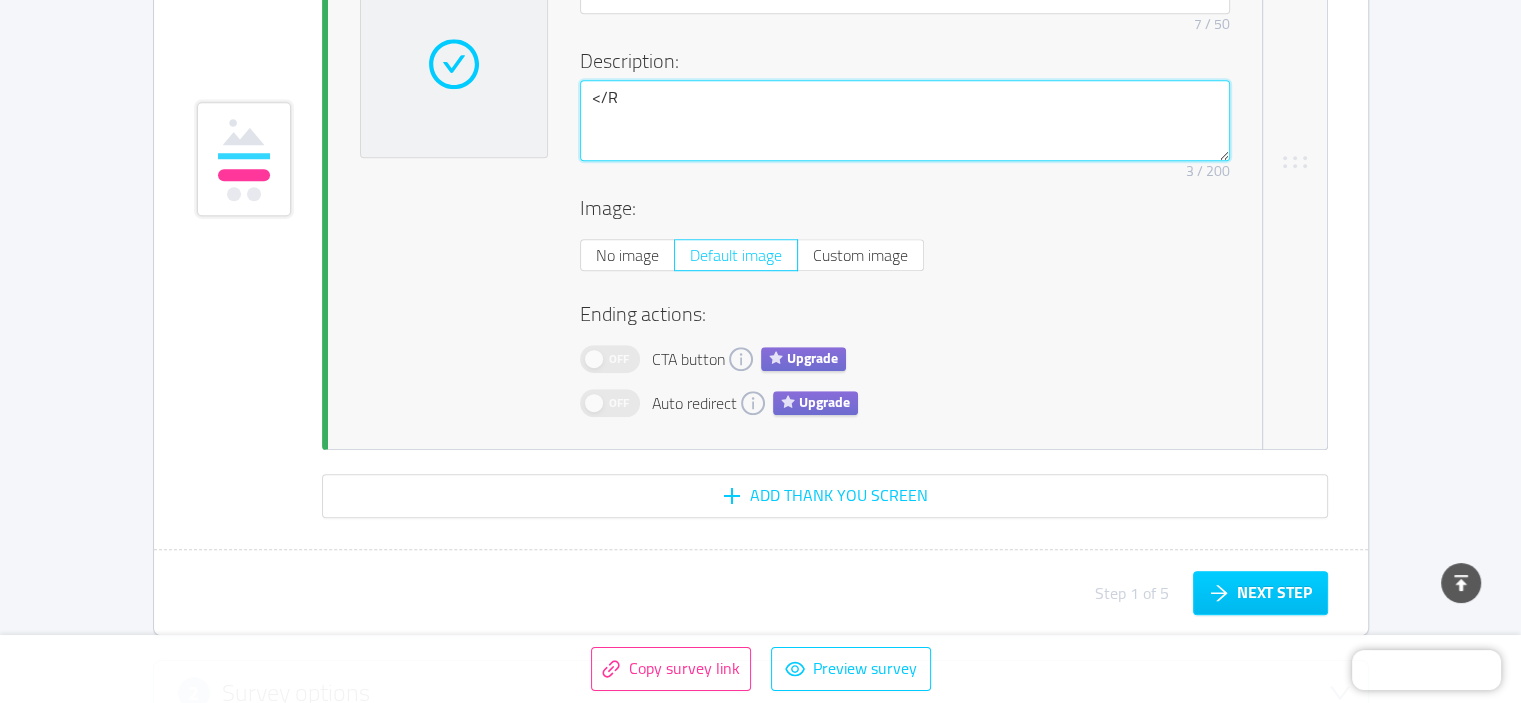 type 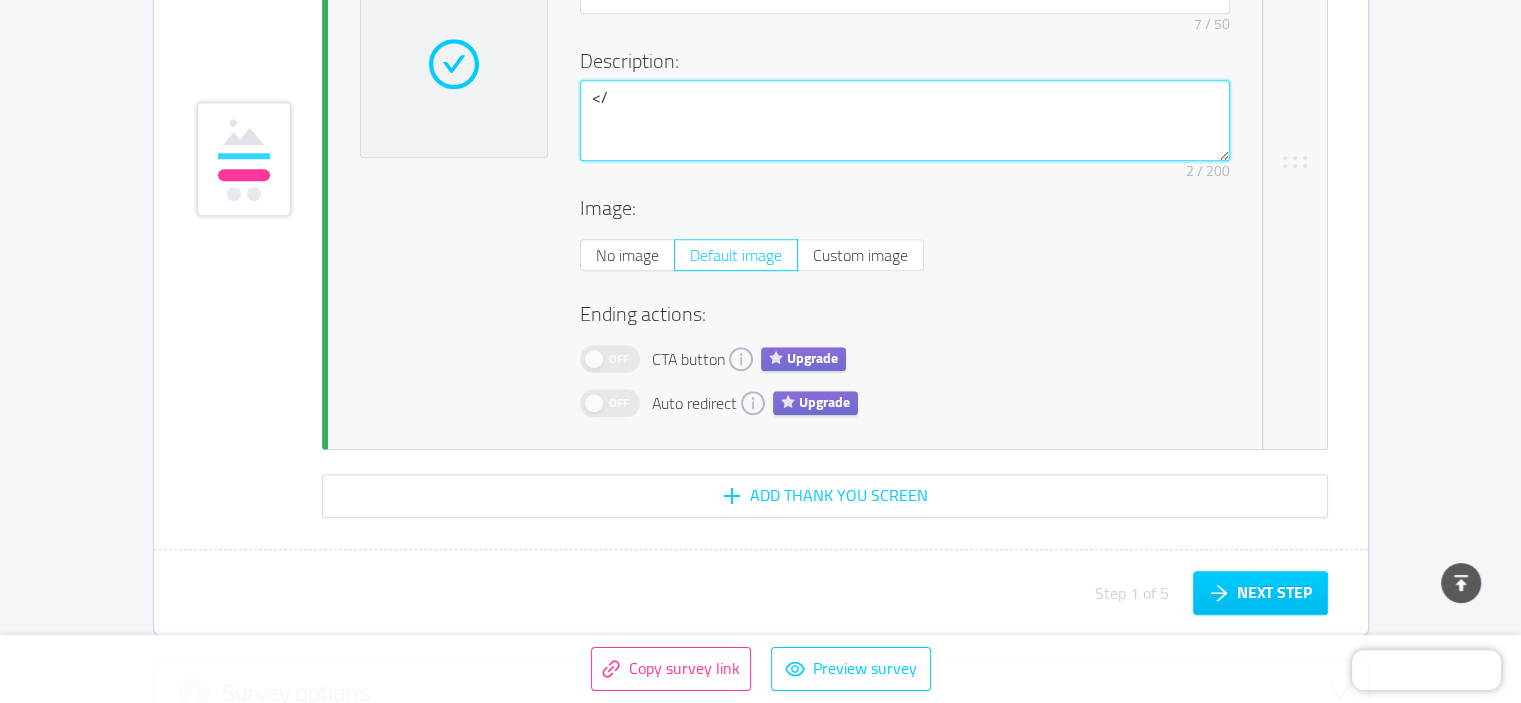 type 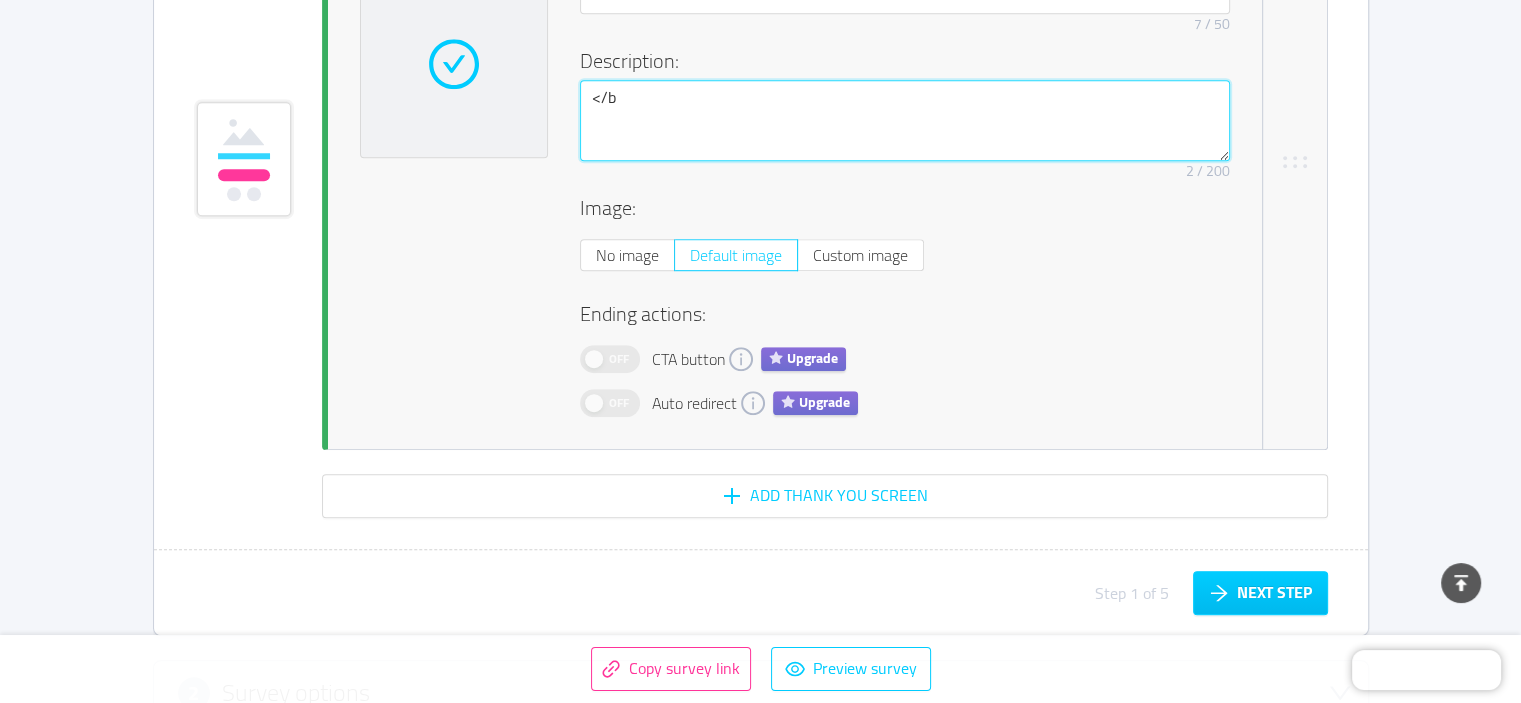 type 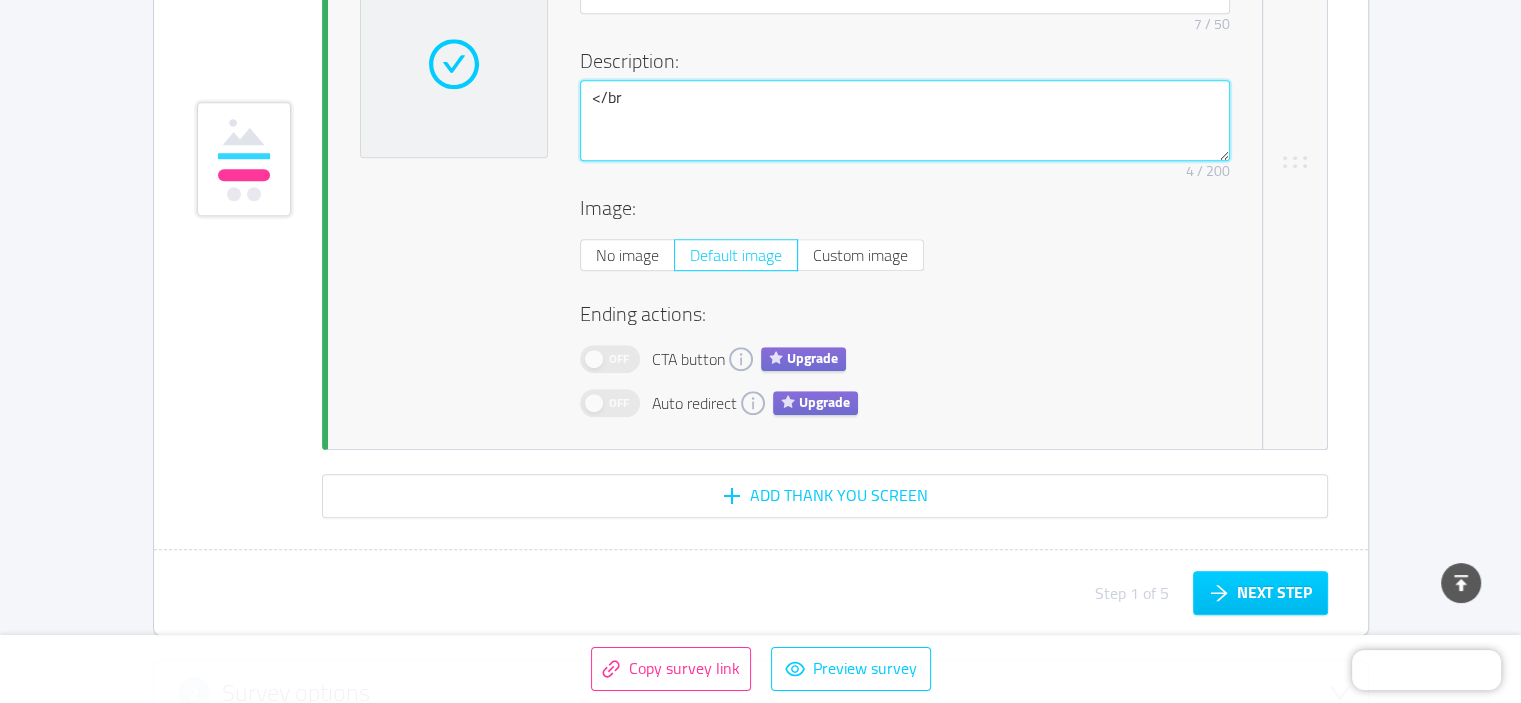 type 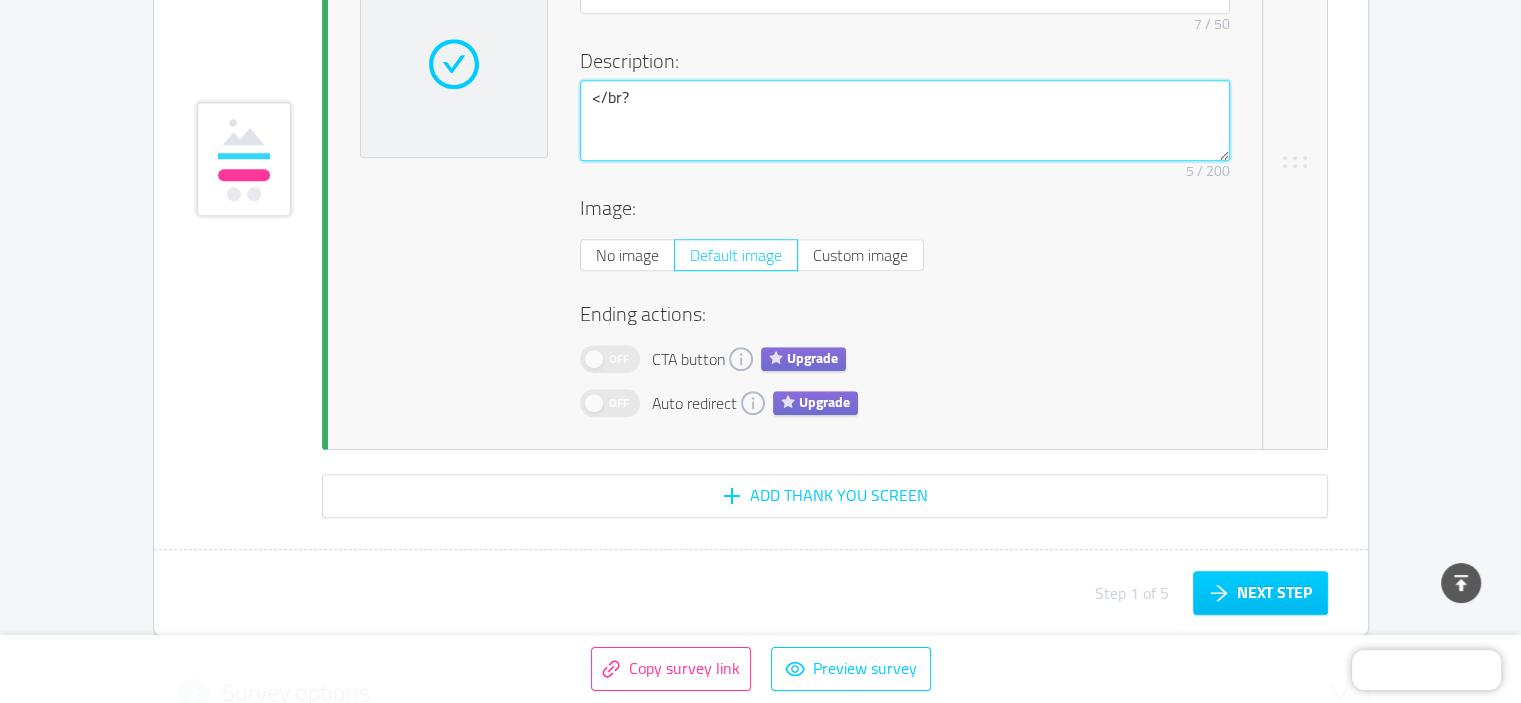 type 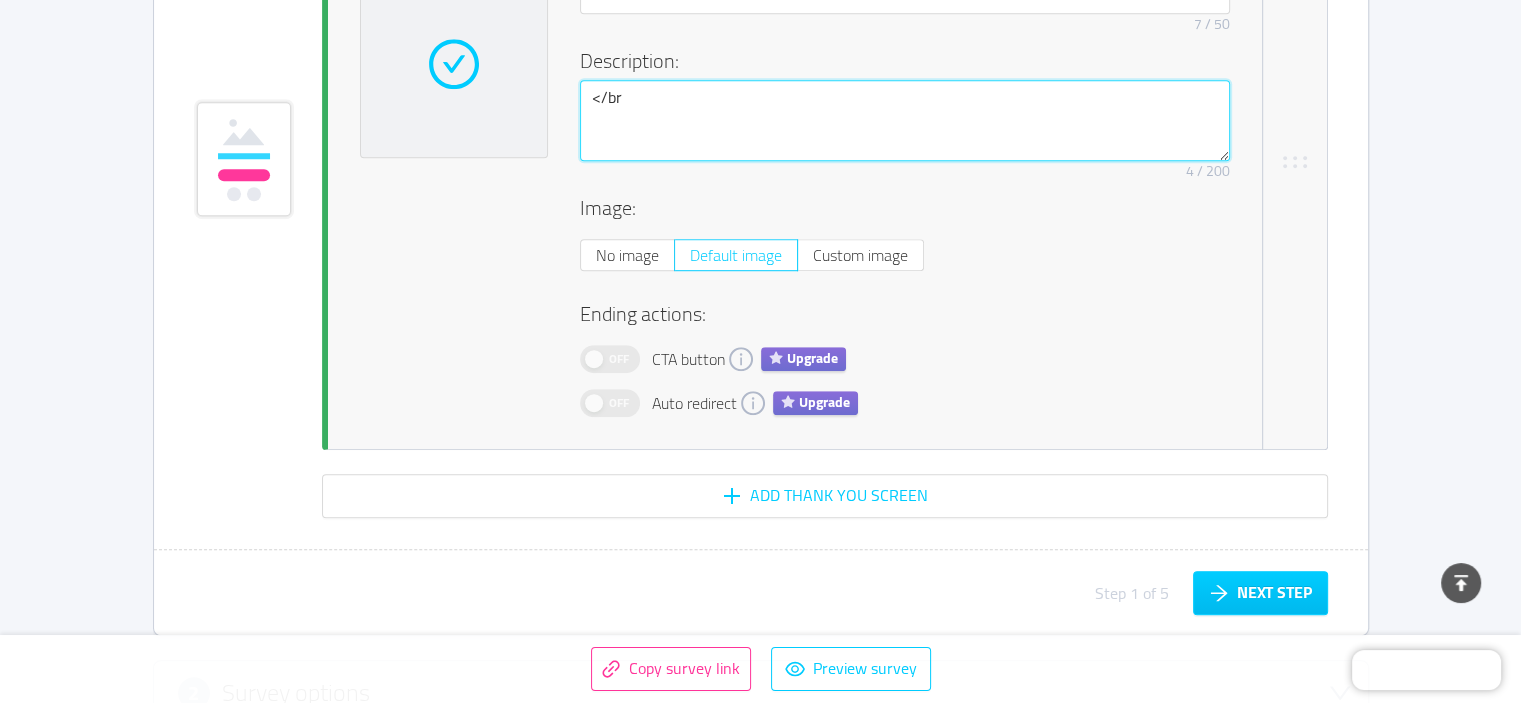 type 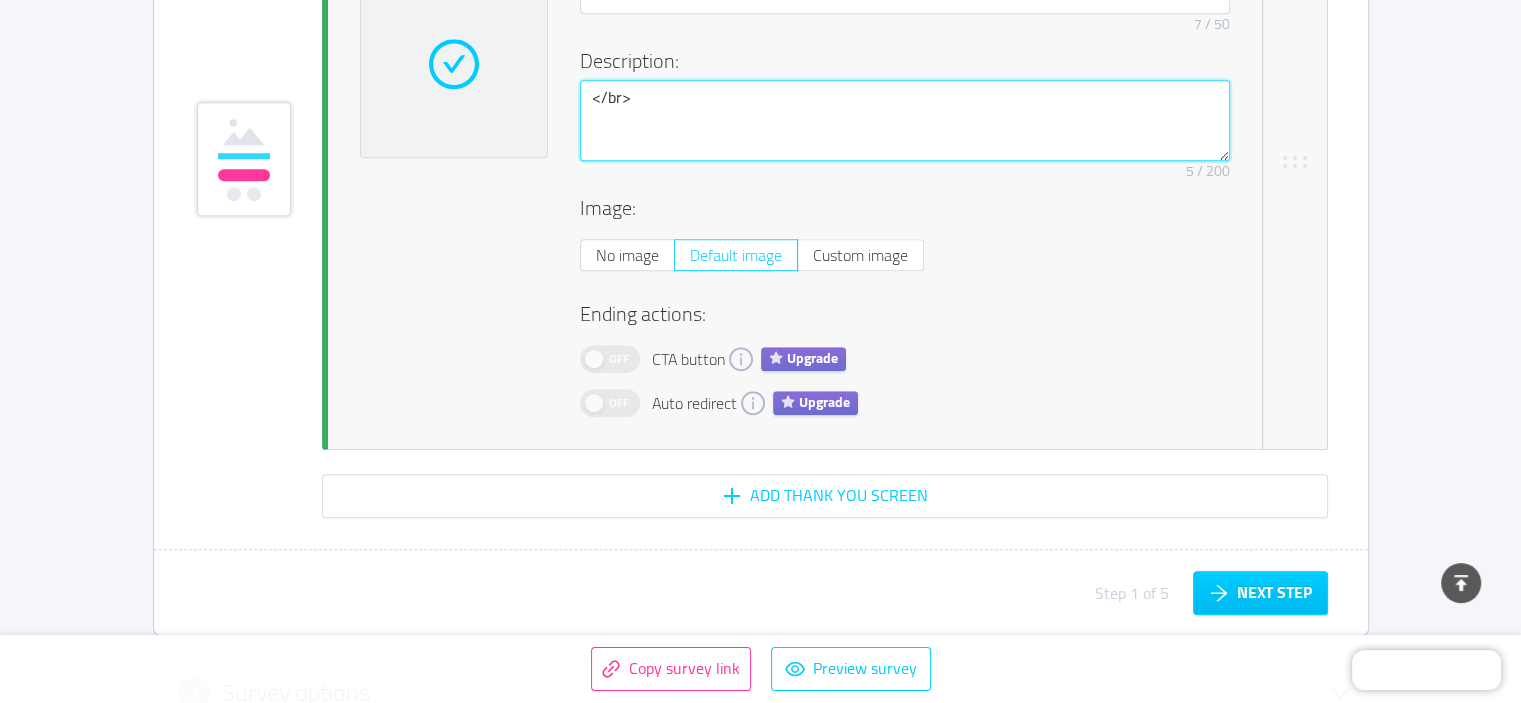 type 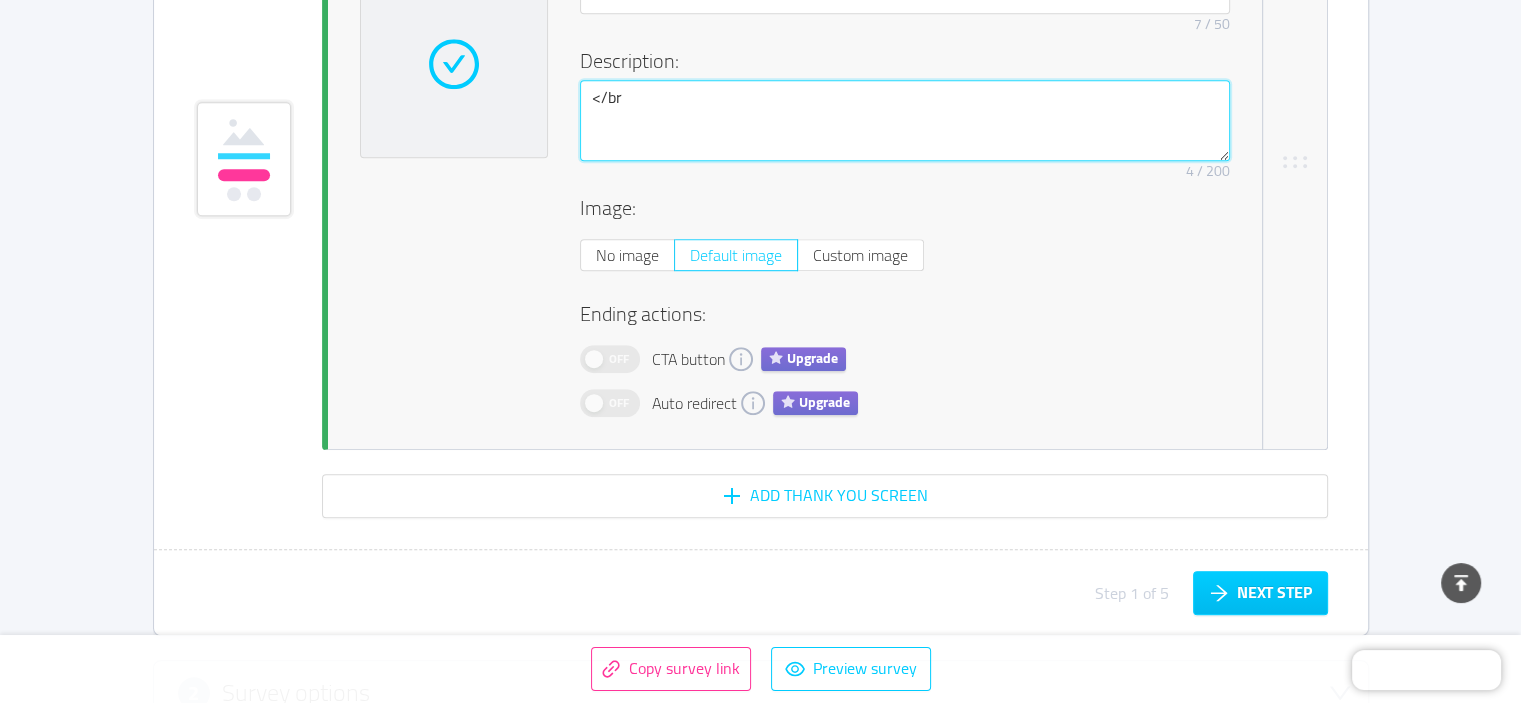 type 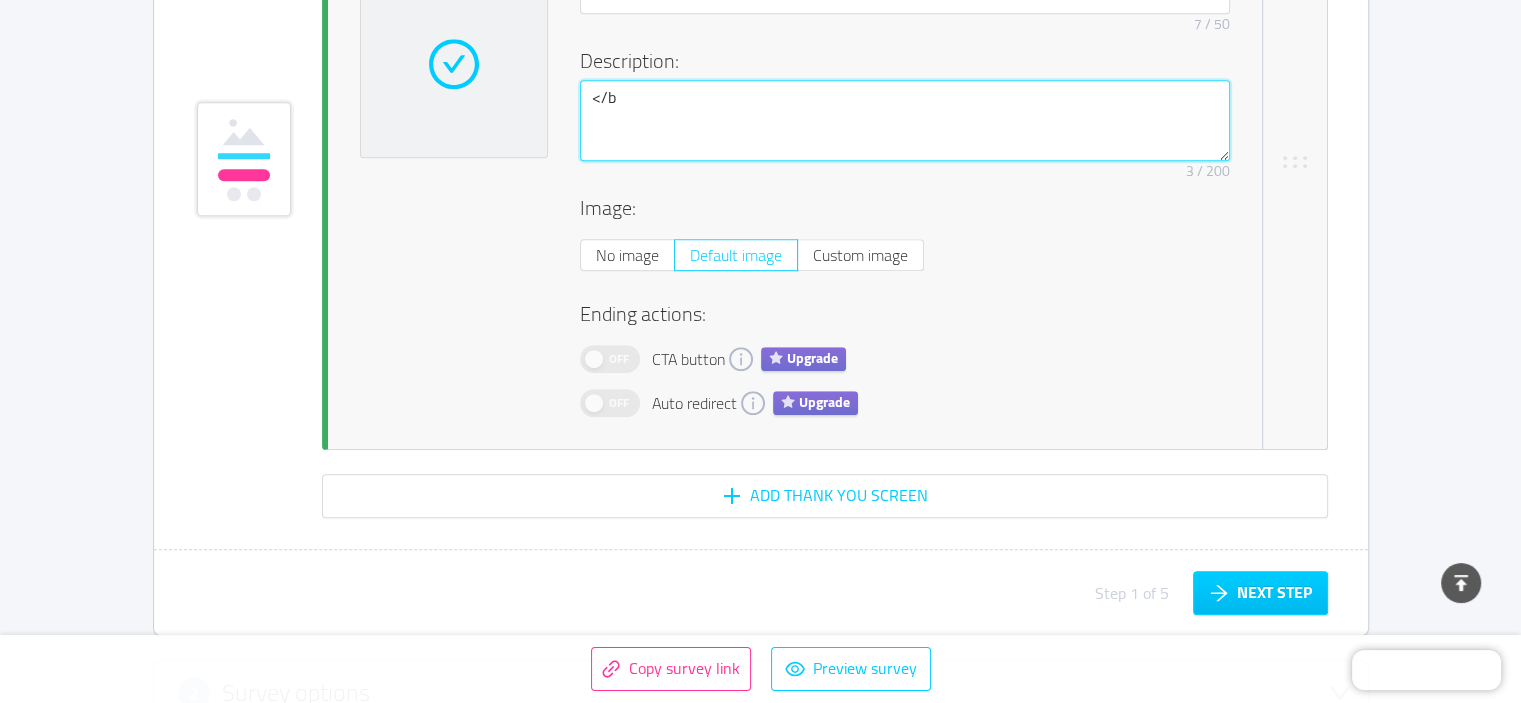 type 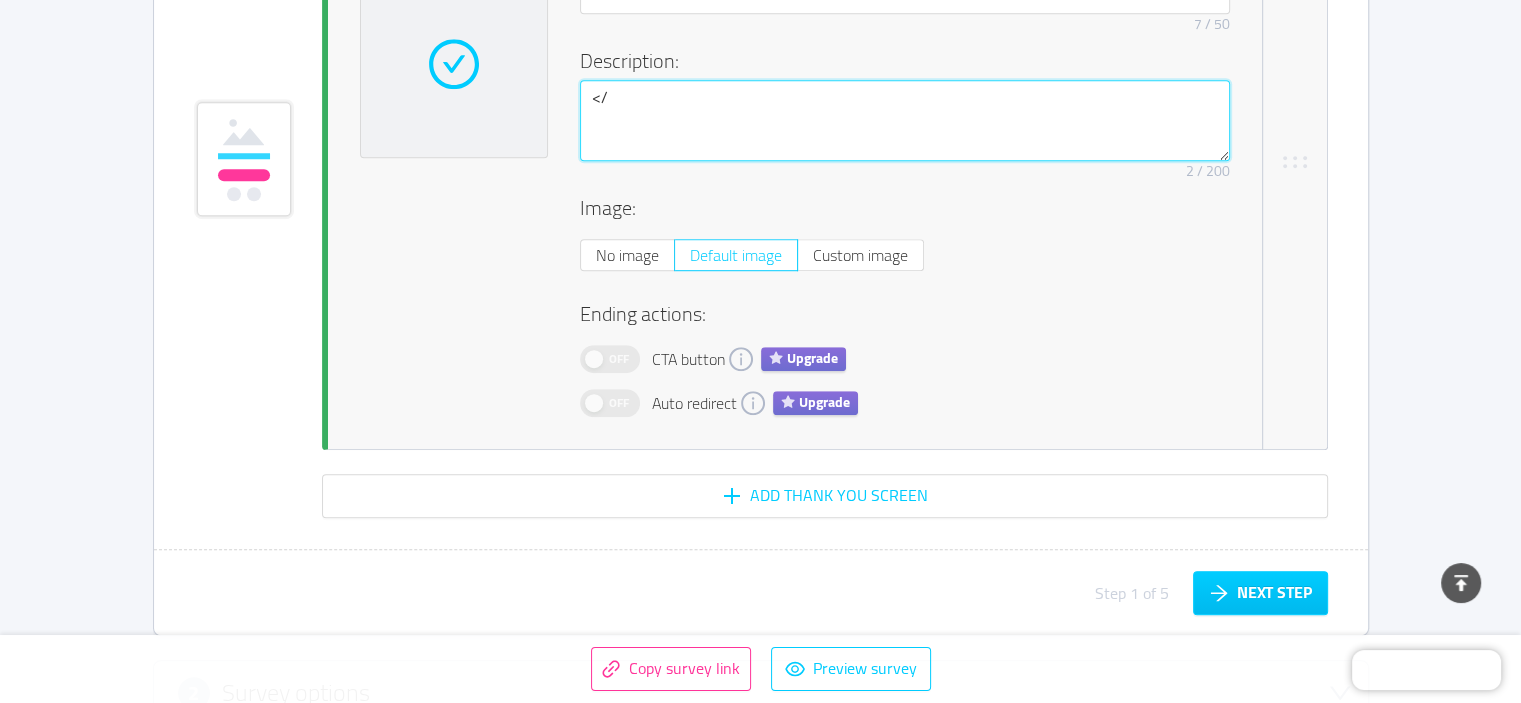 type 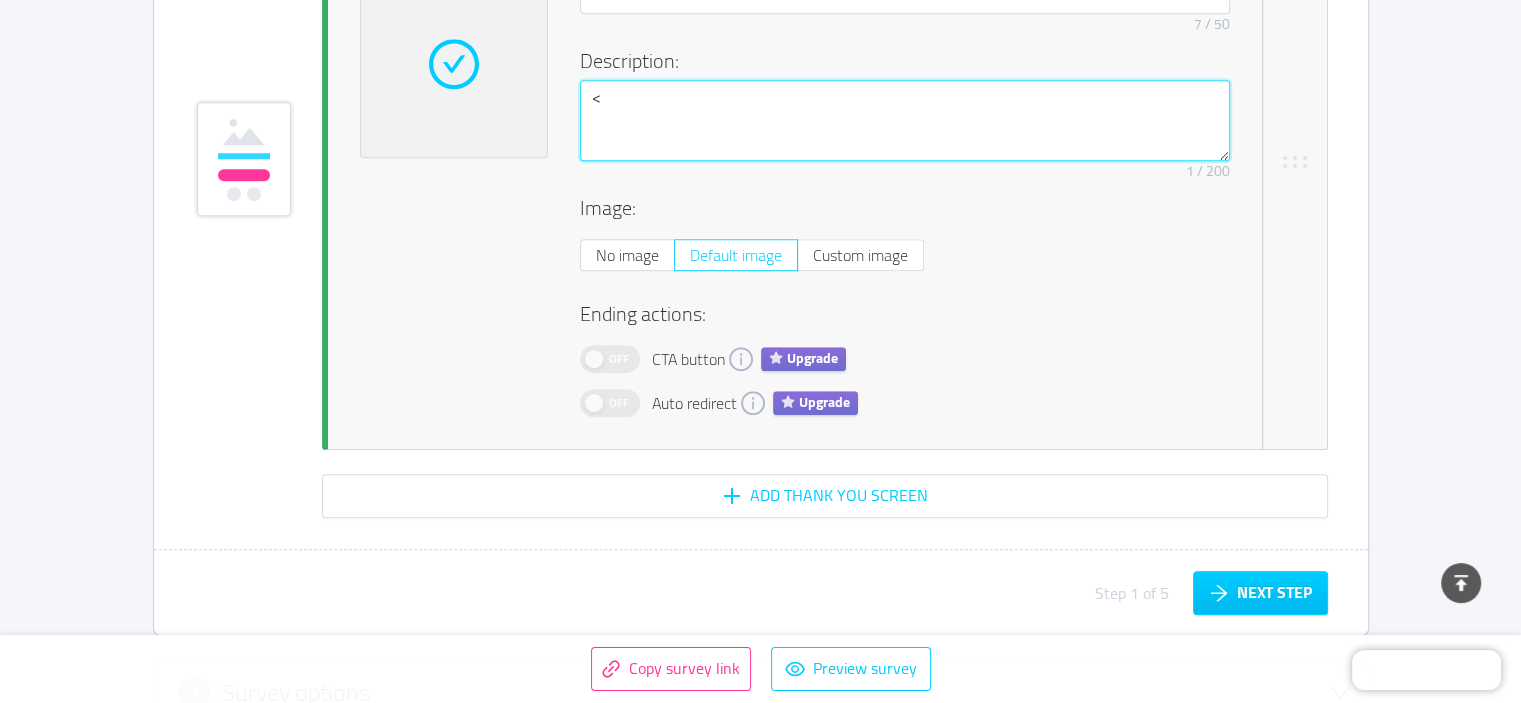 type 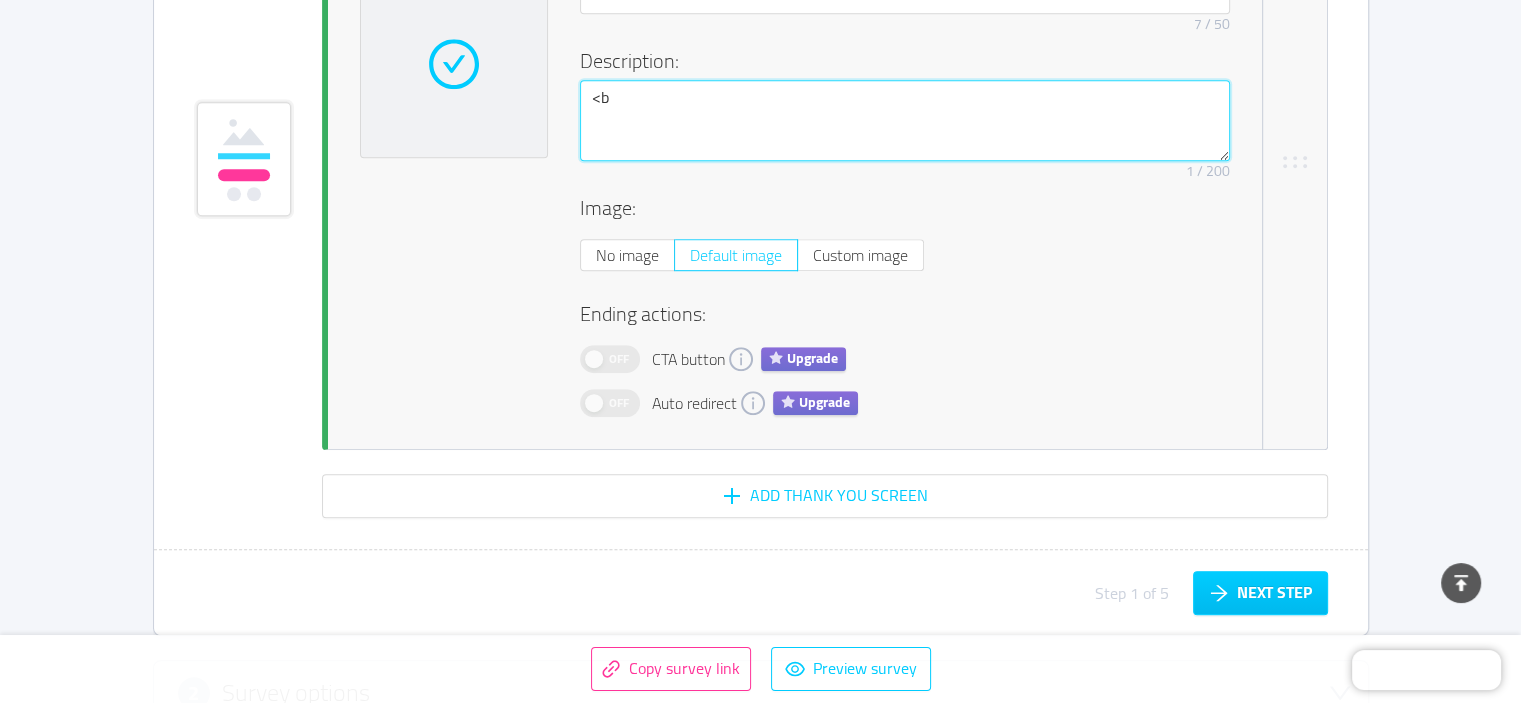 type 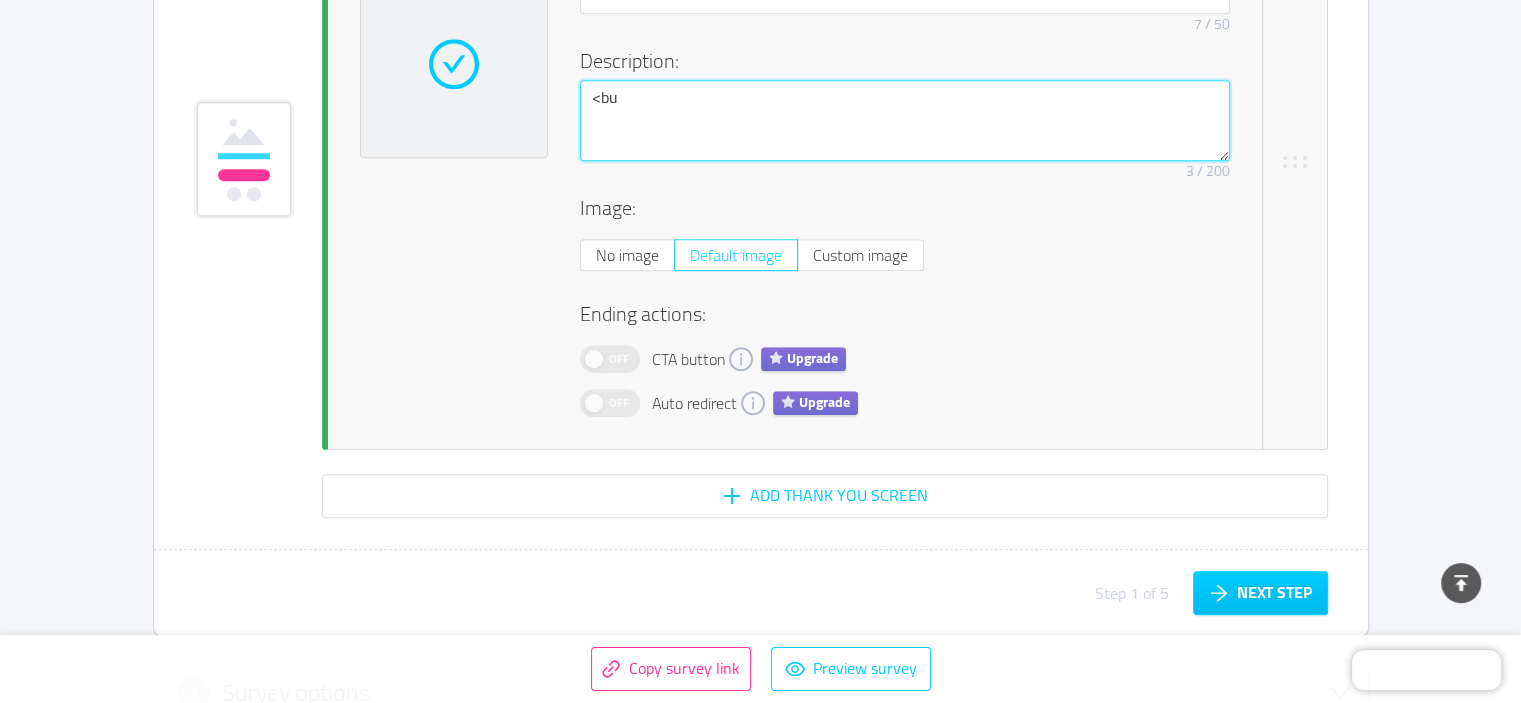 type 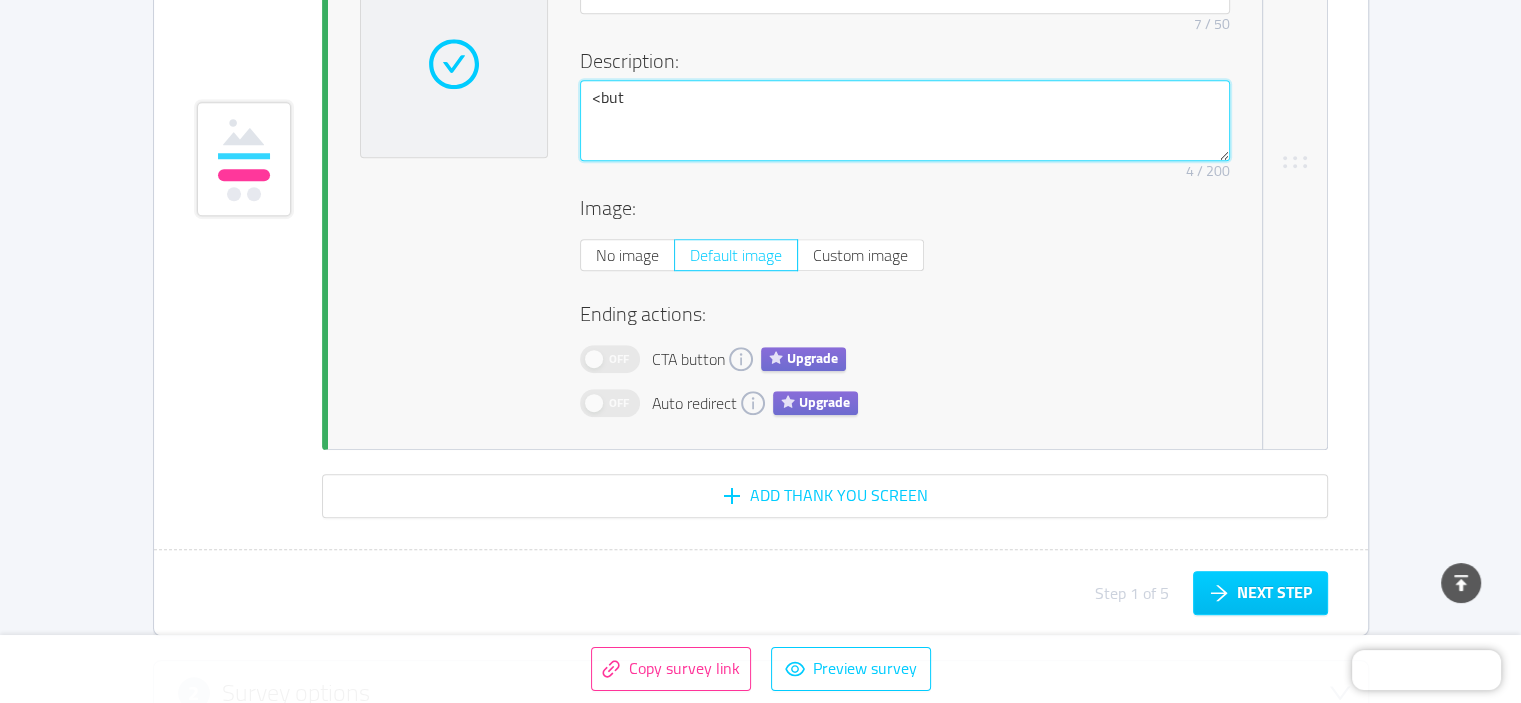 type 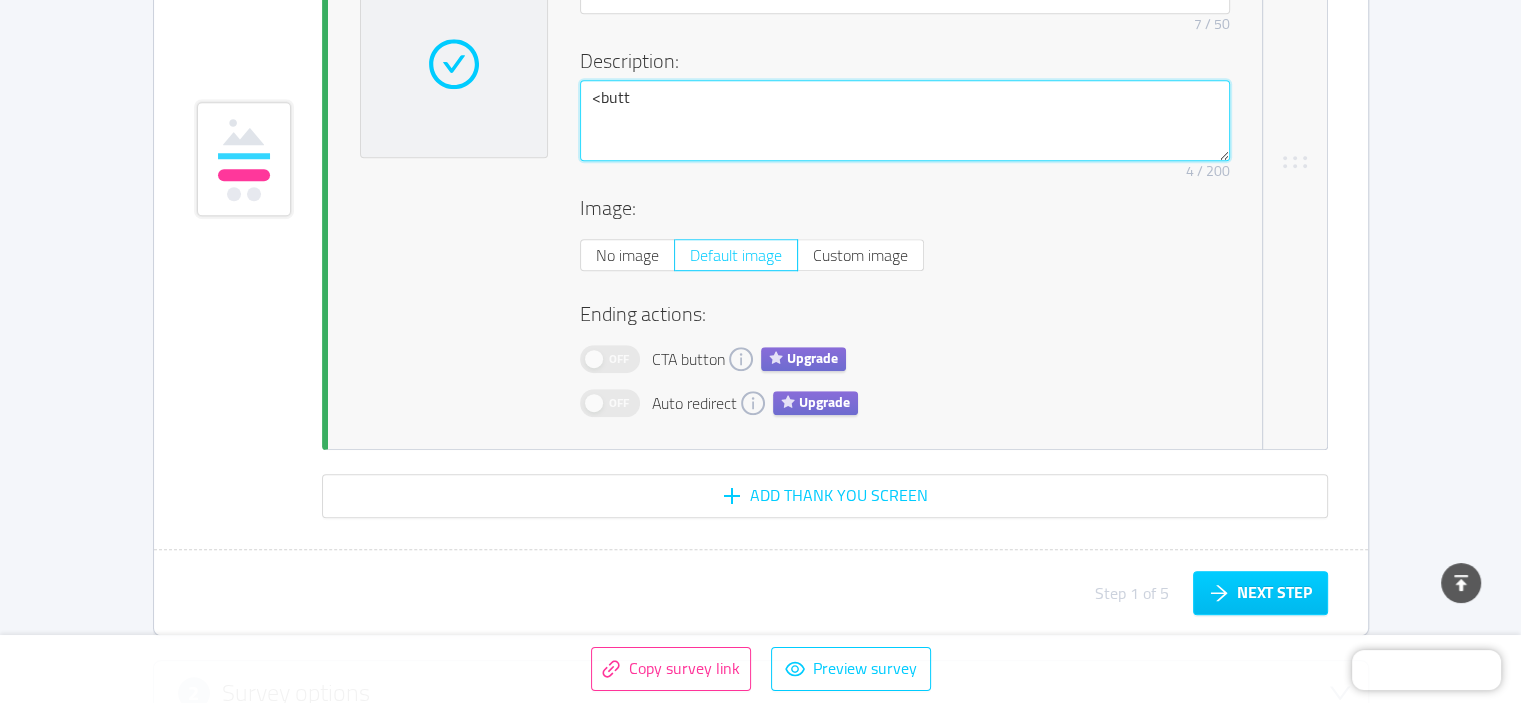 type 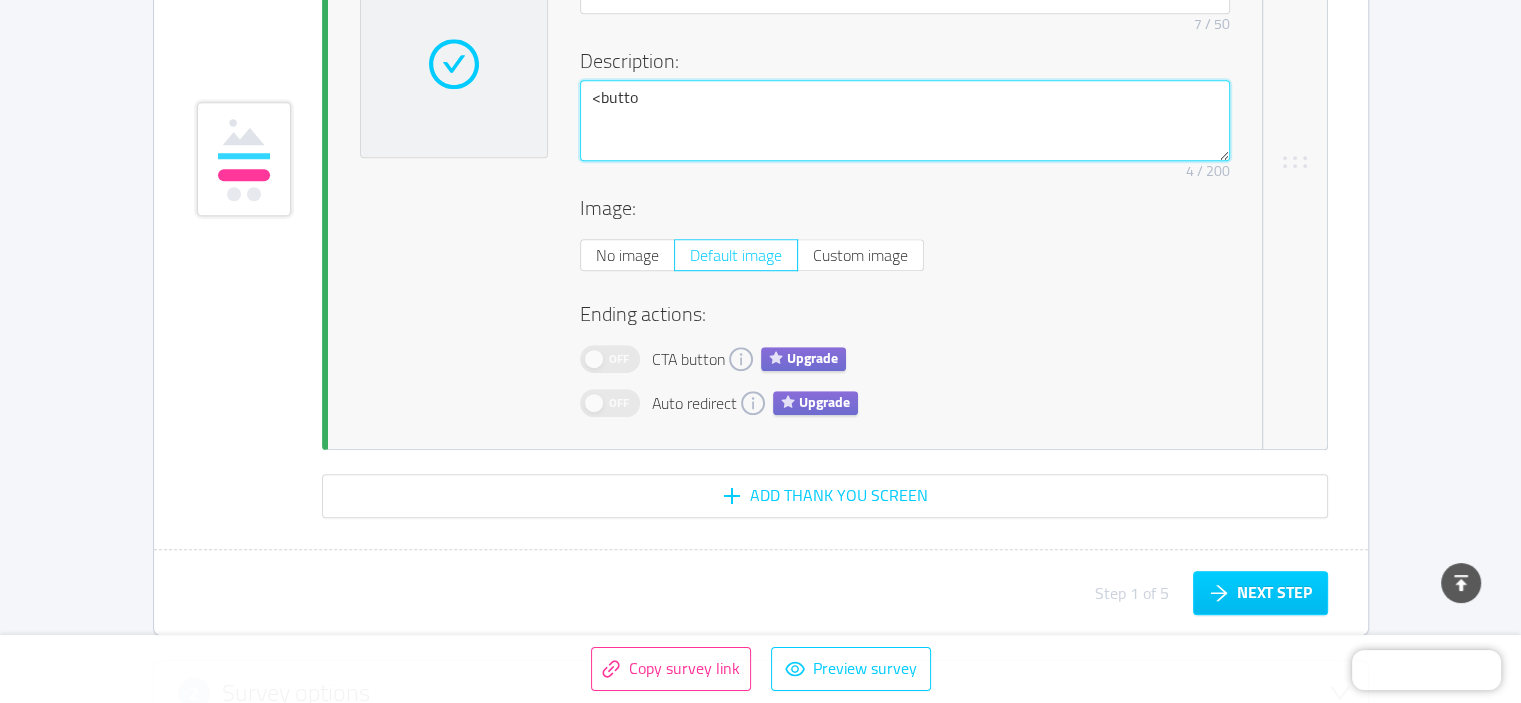 type 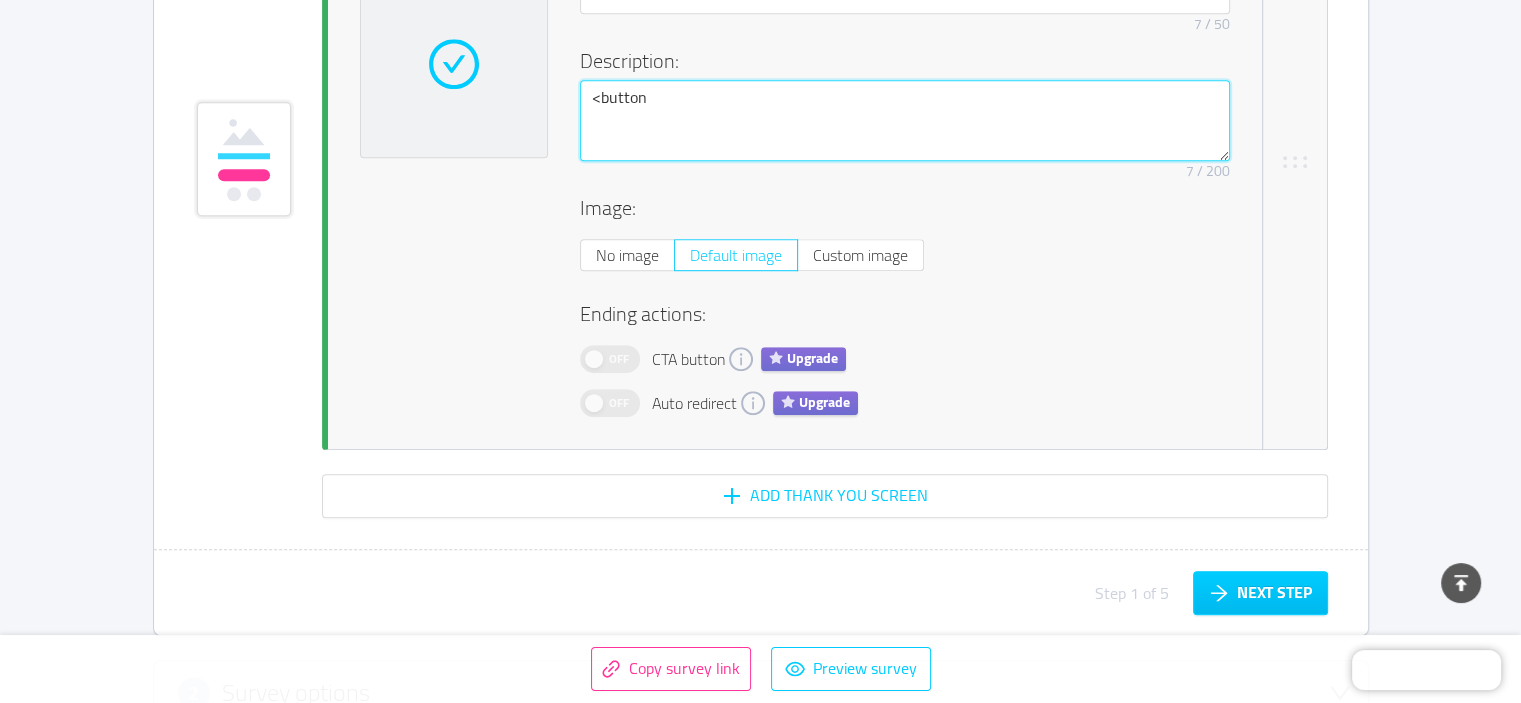 type 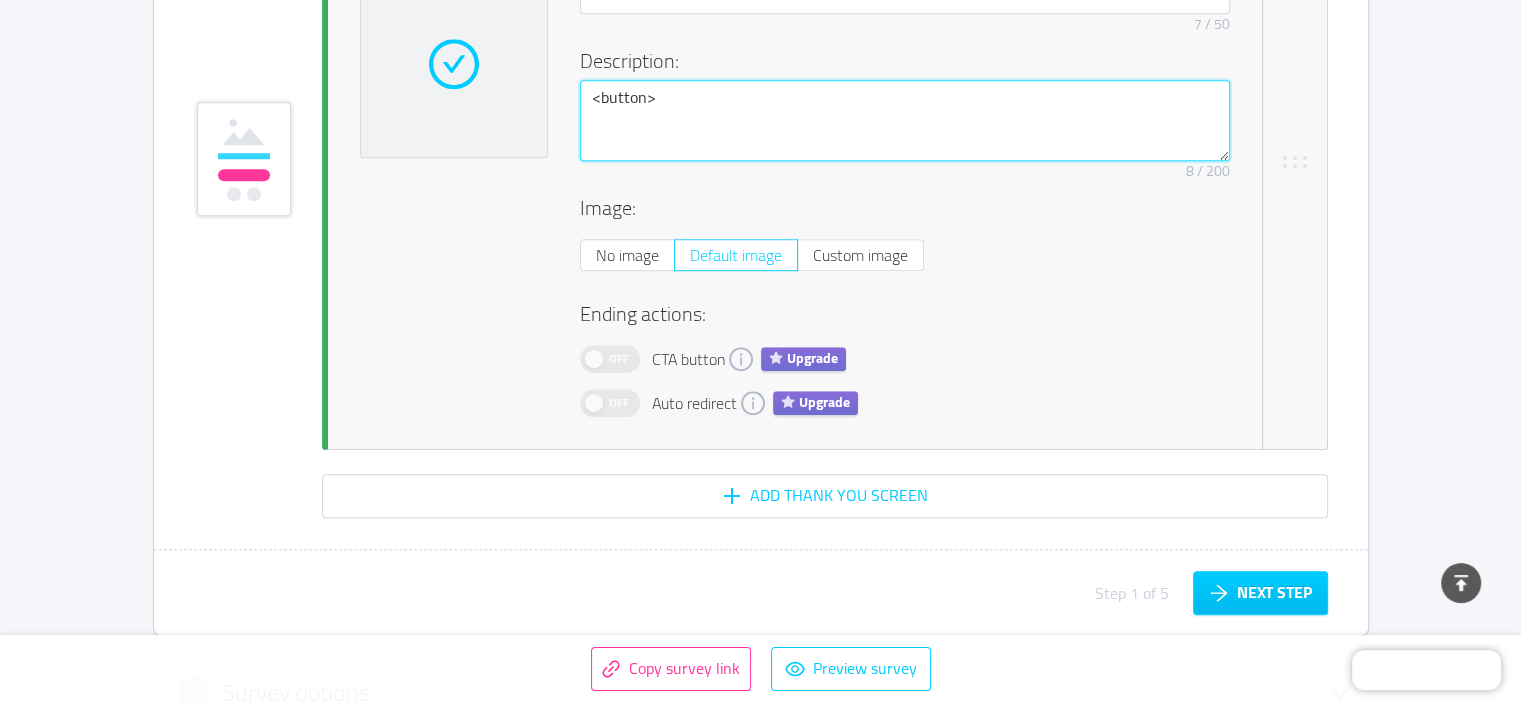 type 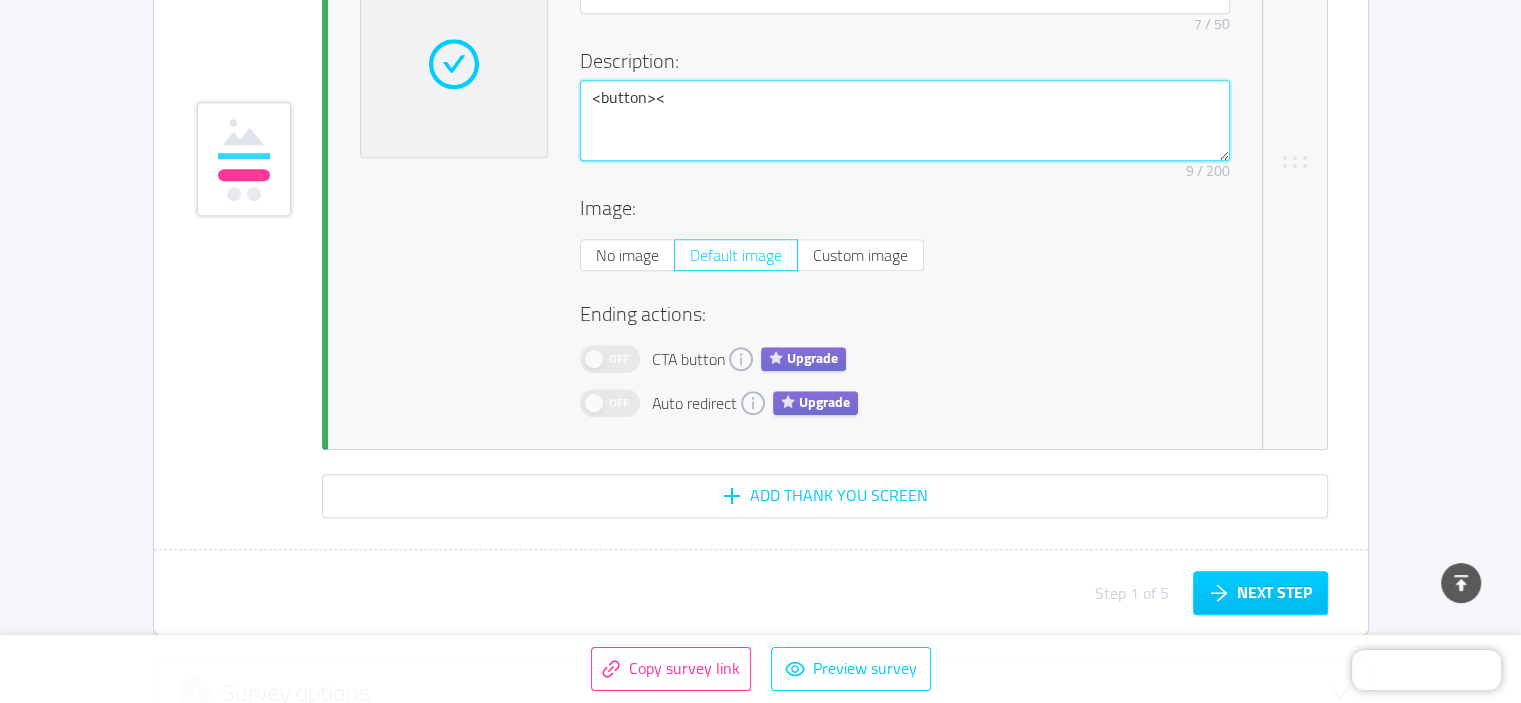 type 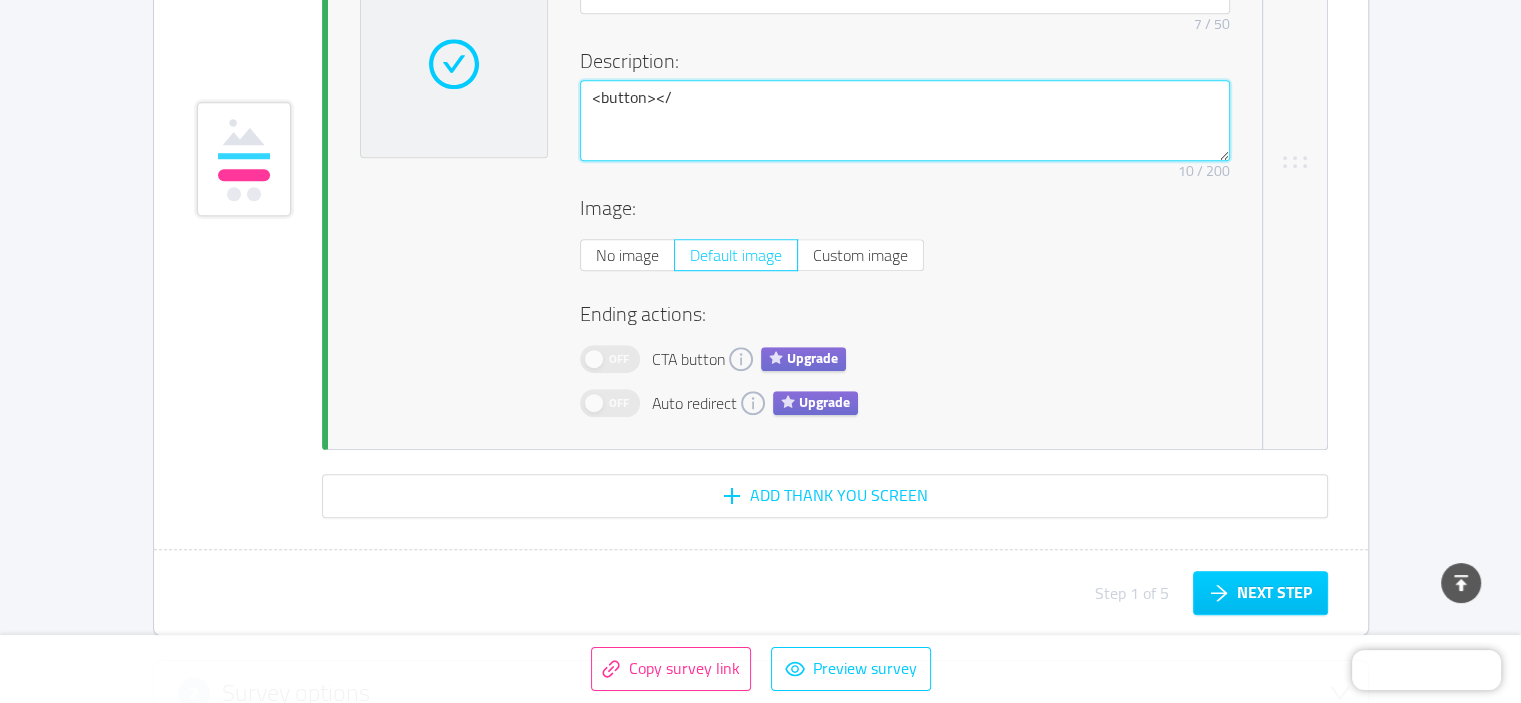 type 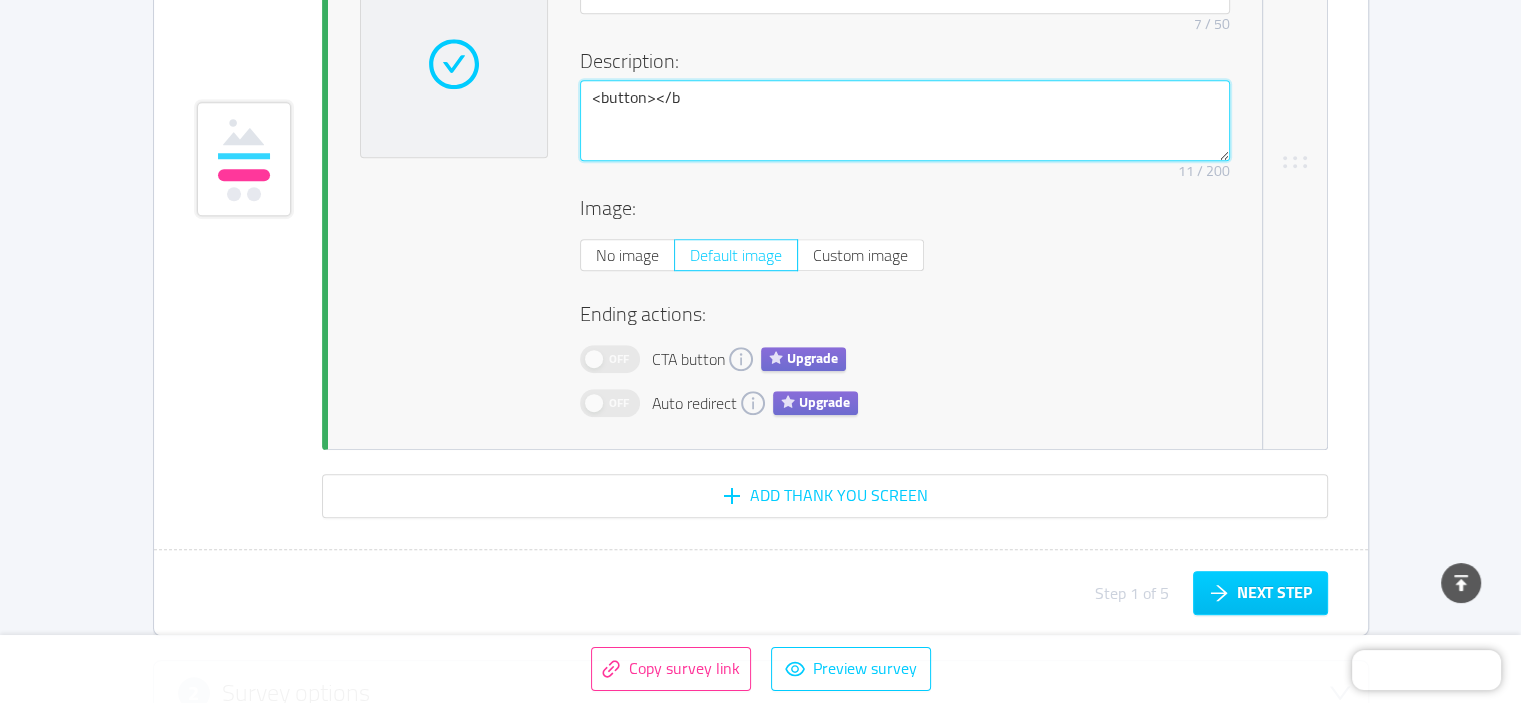 type 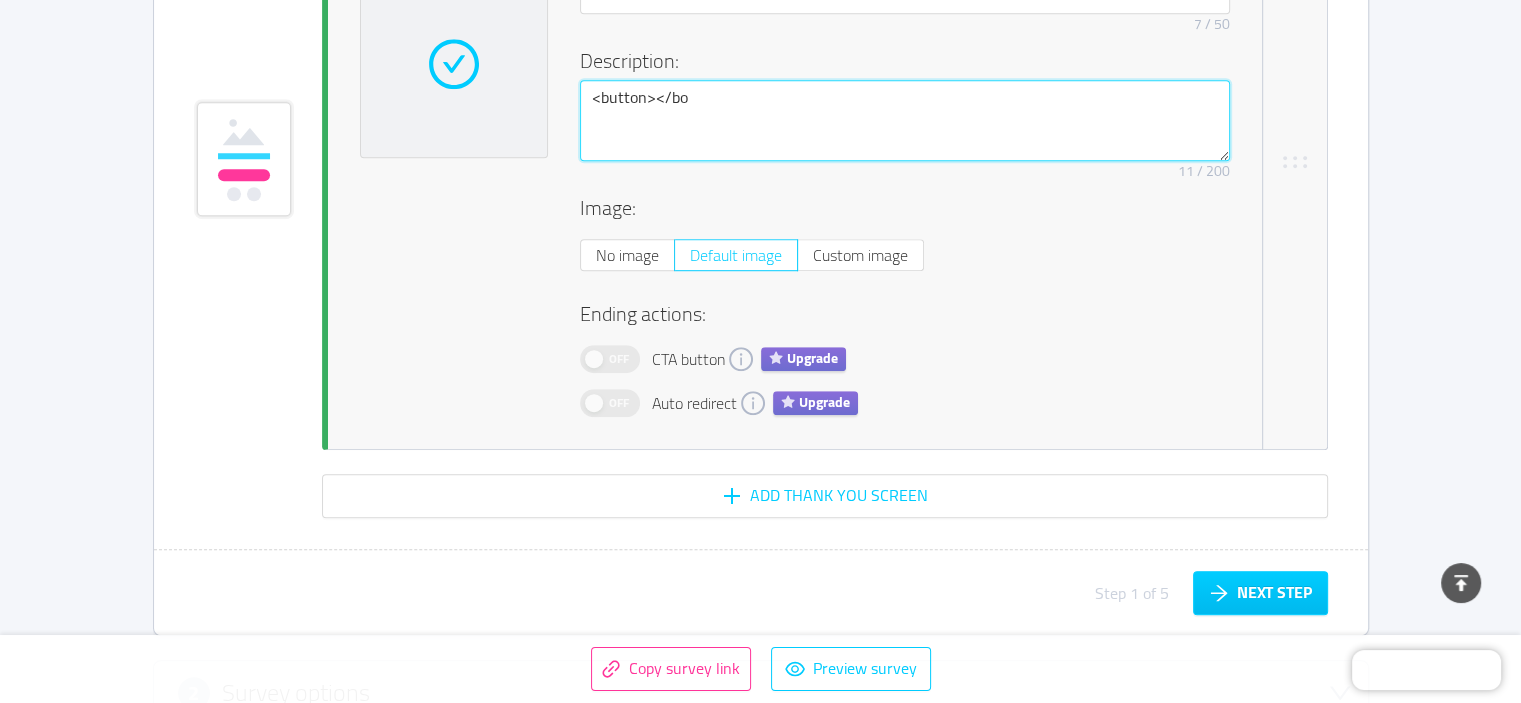 type 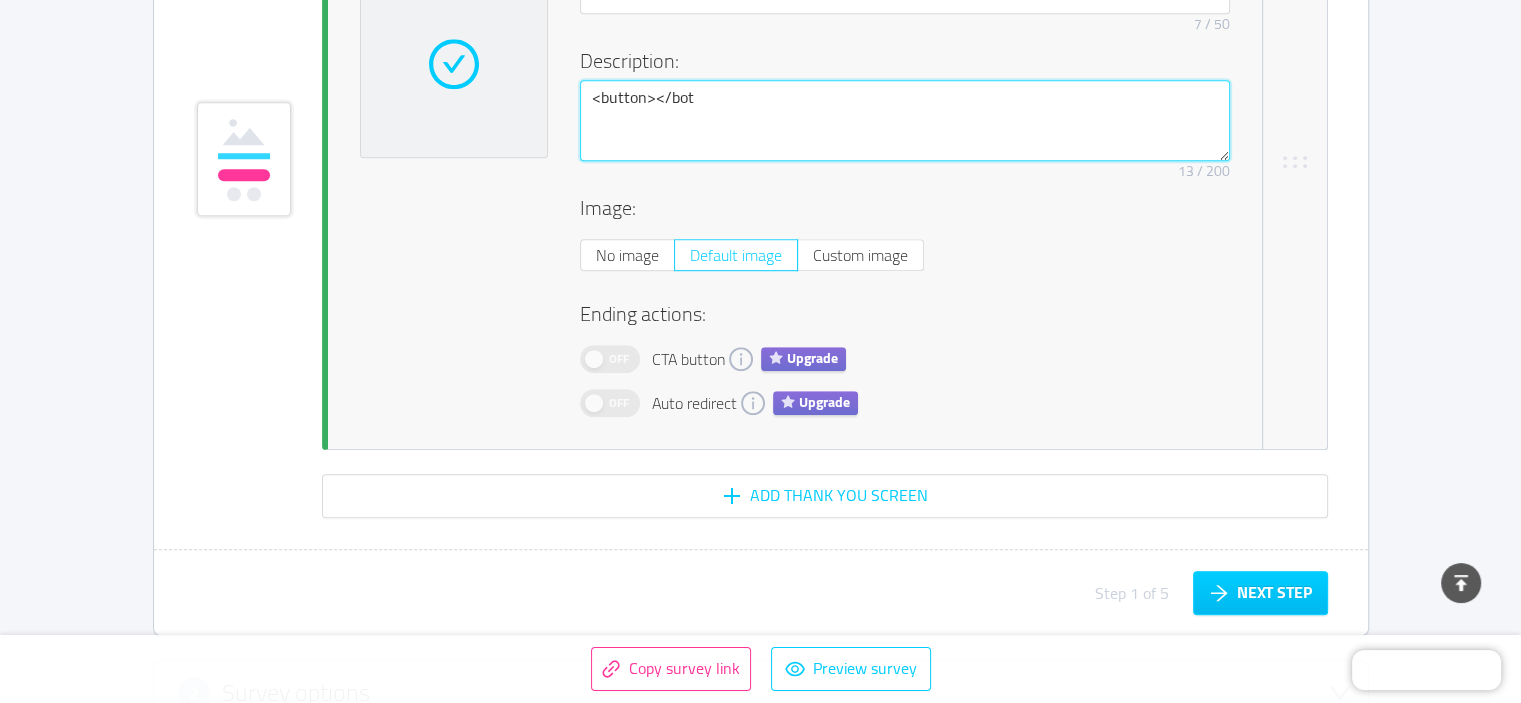 type 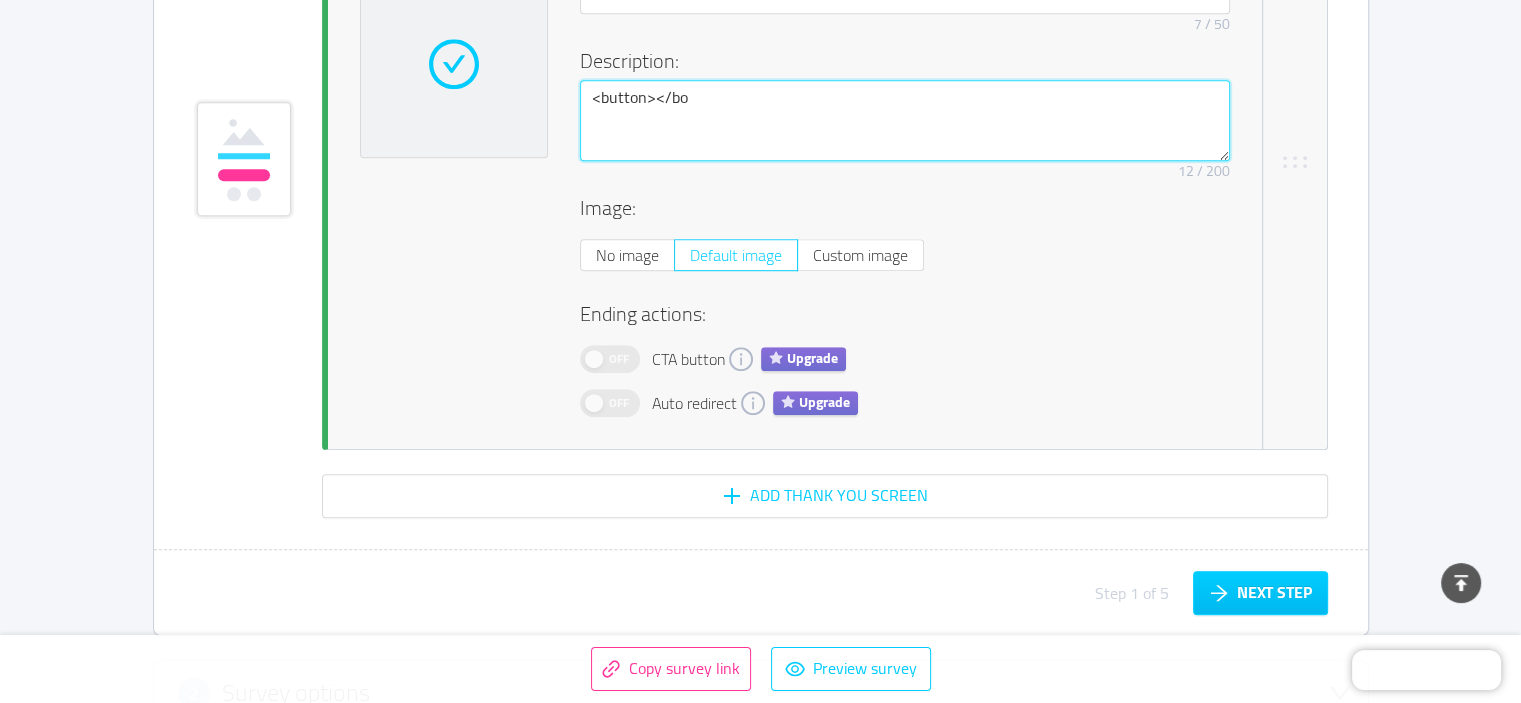 type 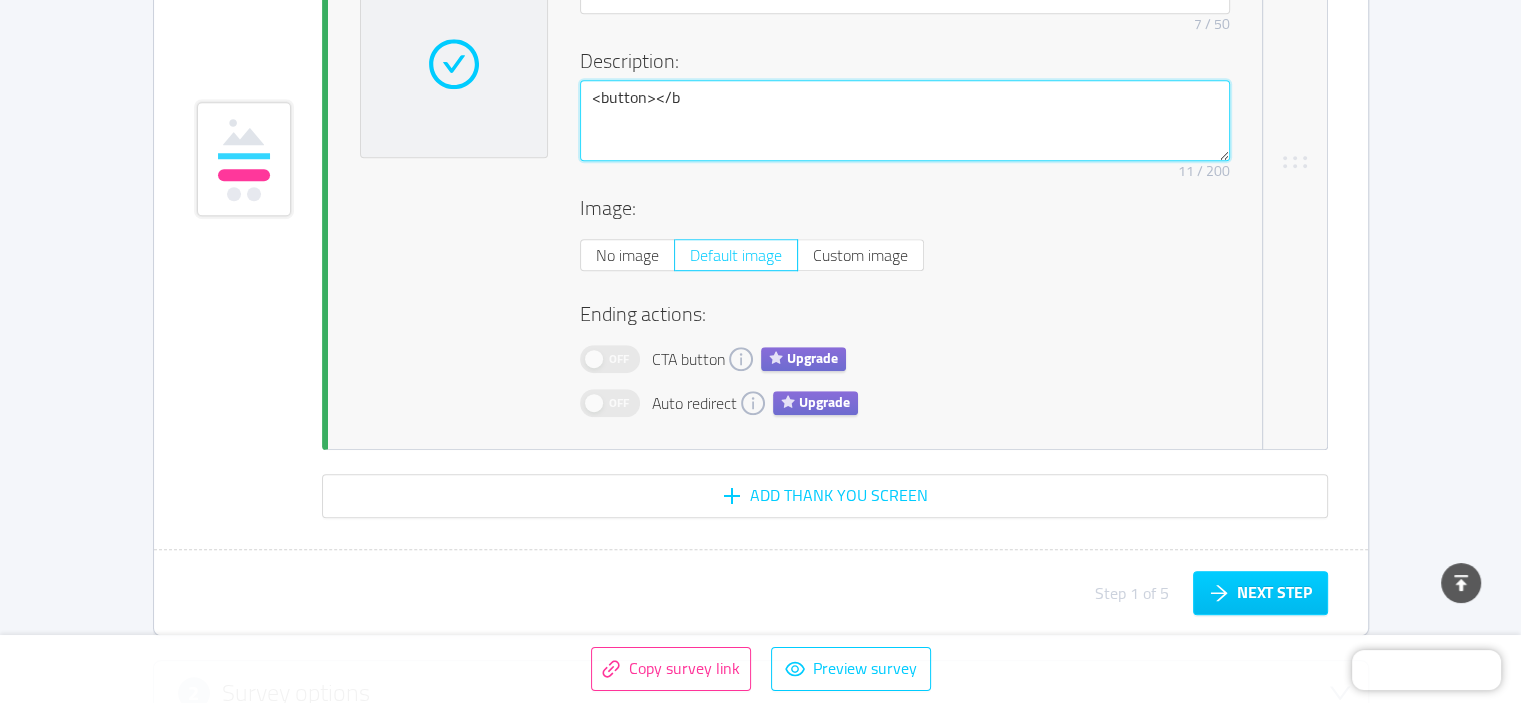 type 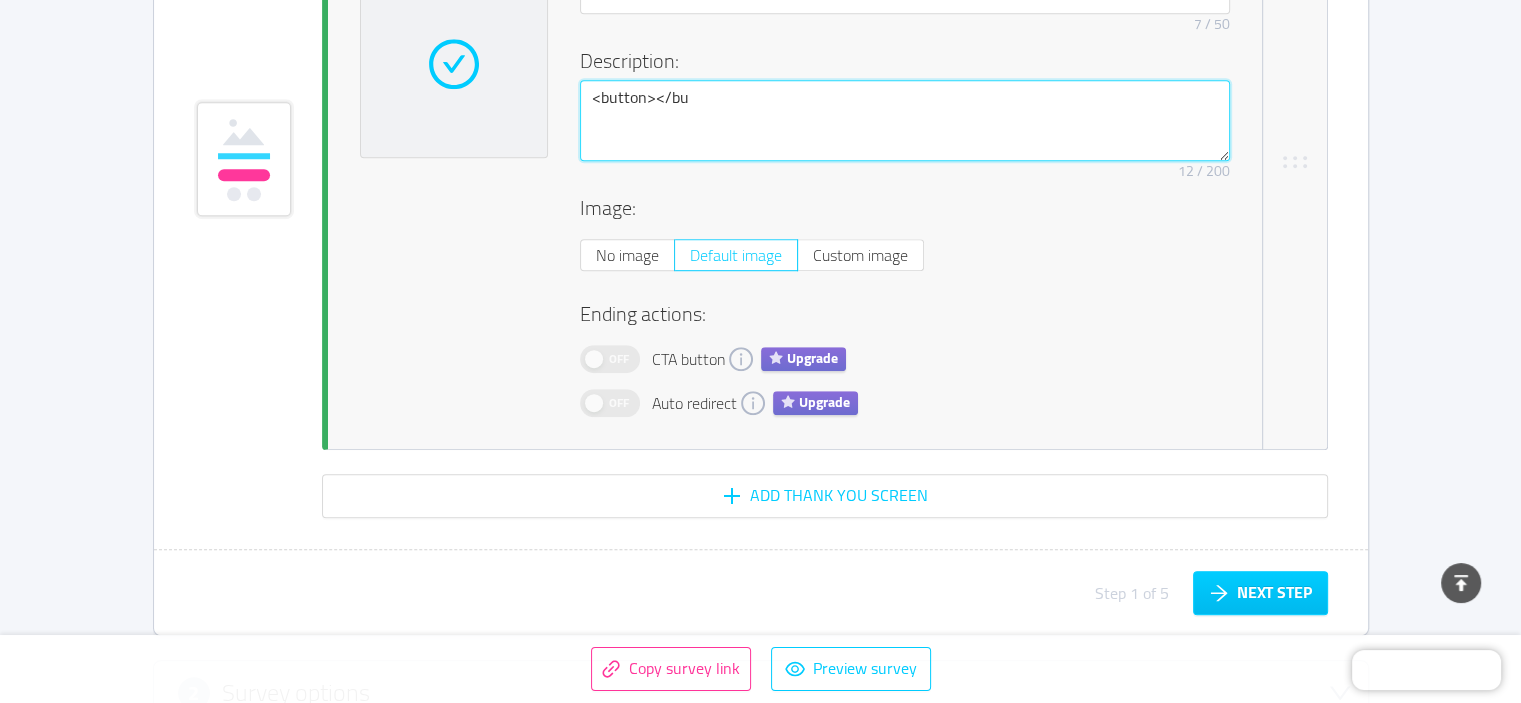 type 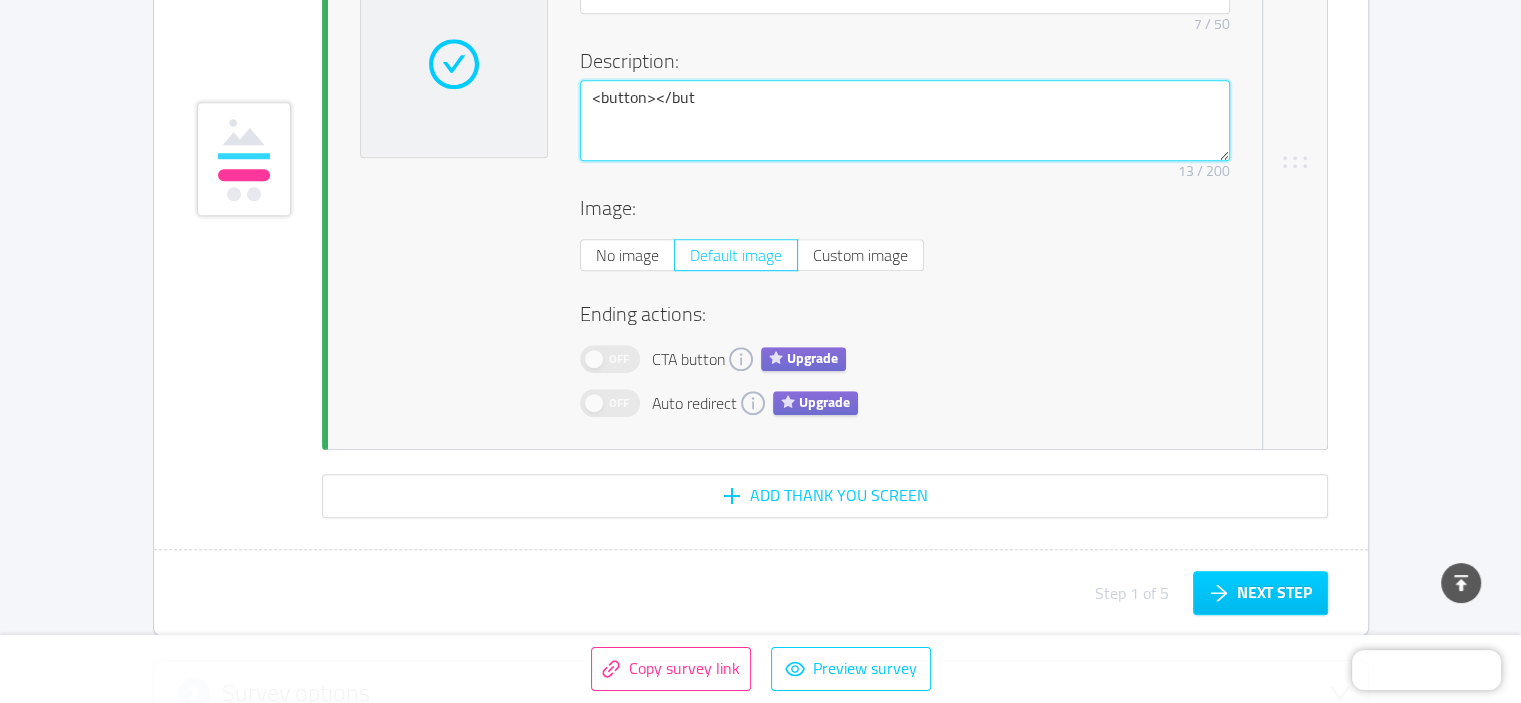 type 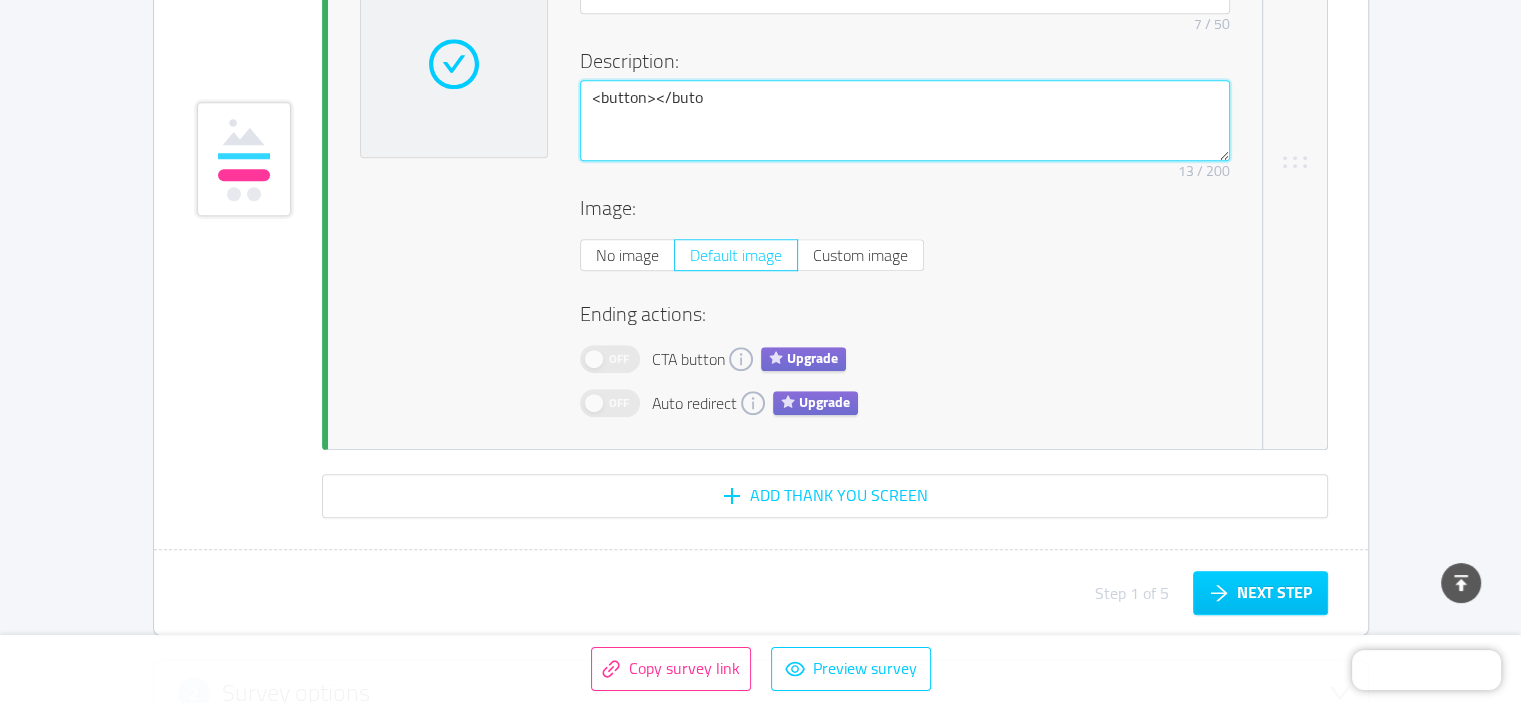 type 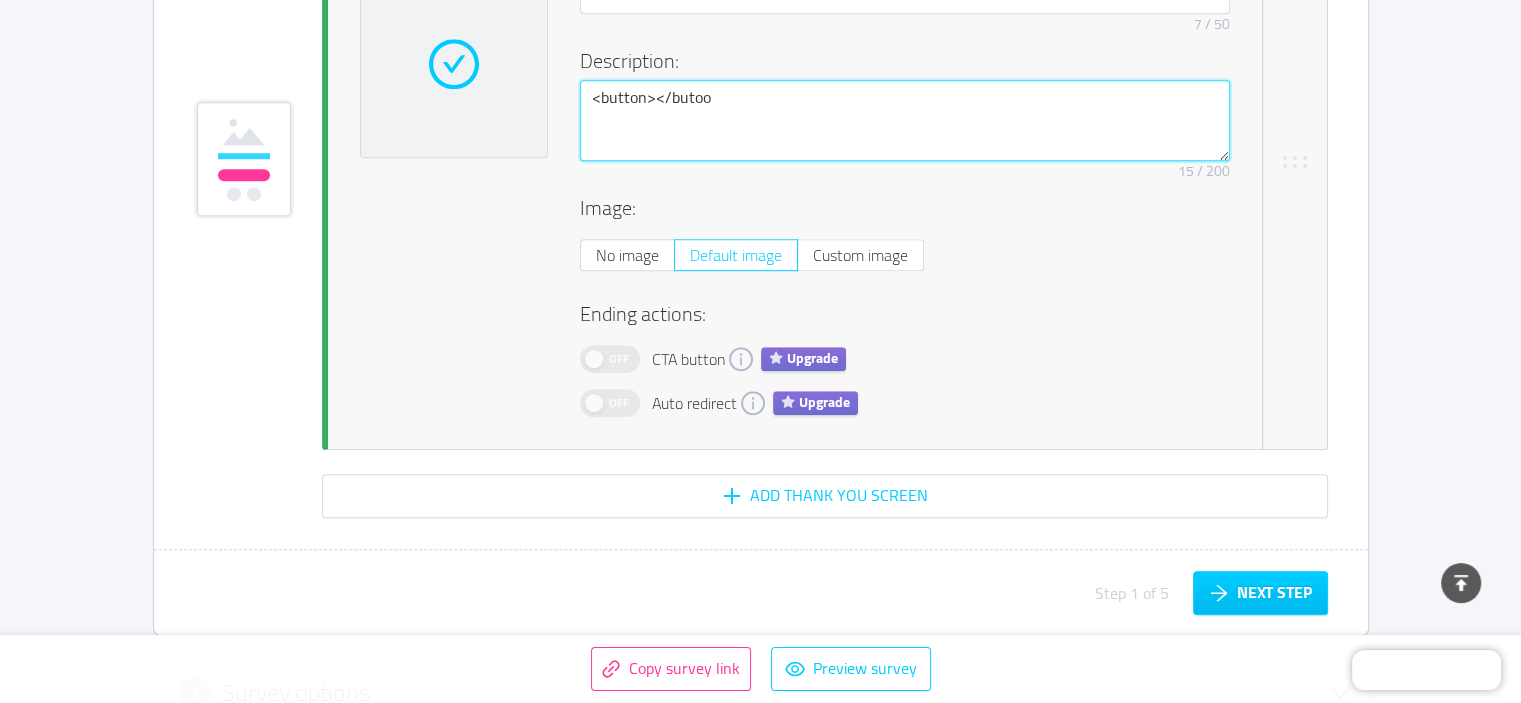 type 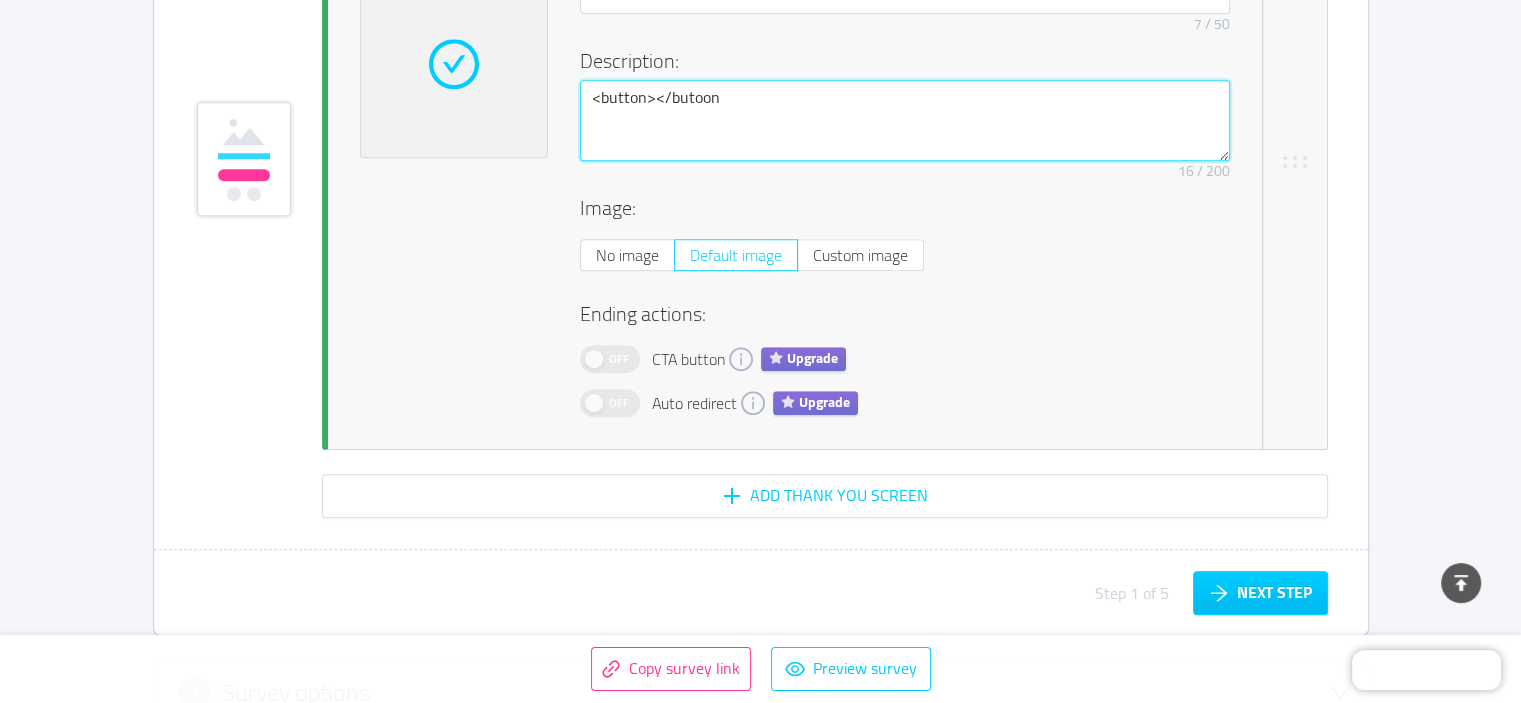 type 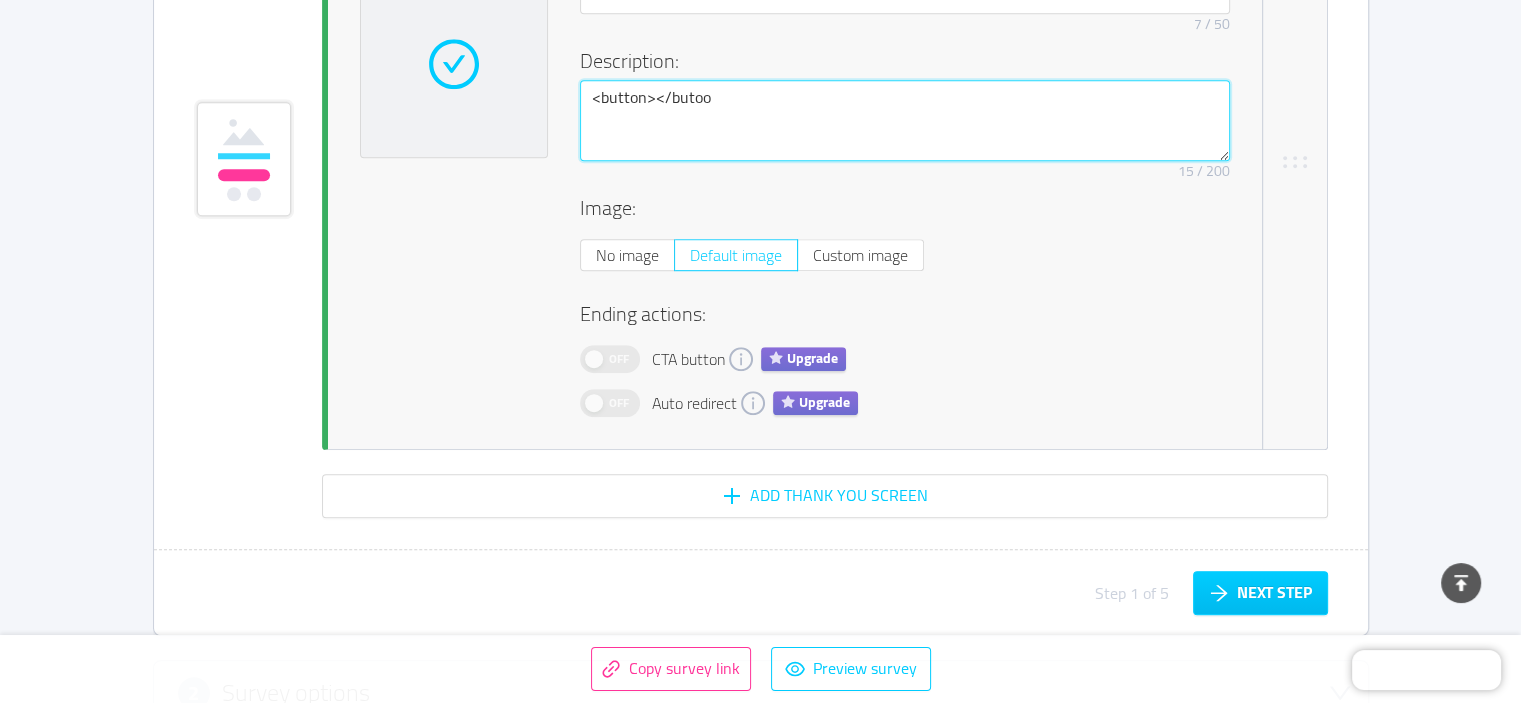 type 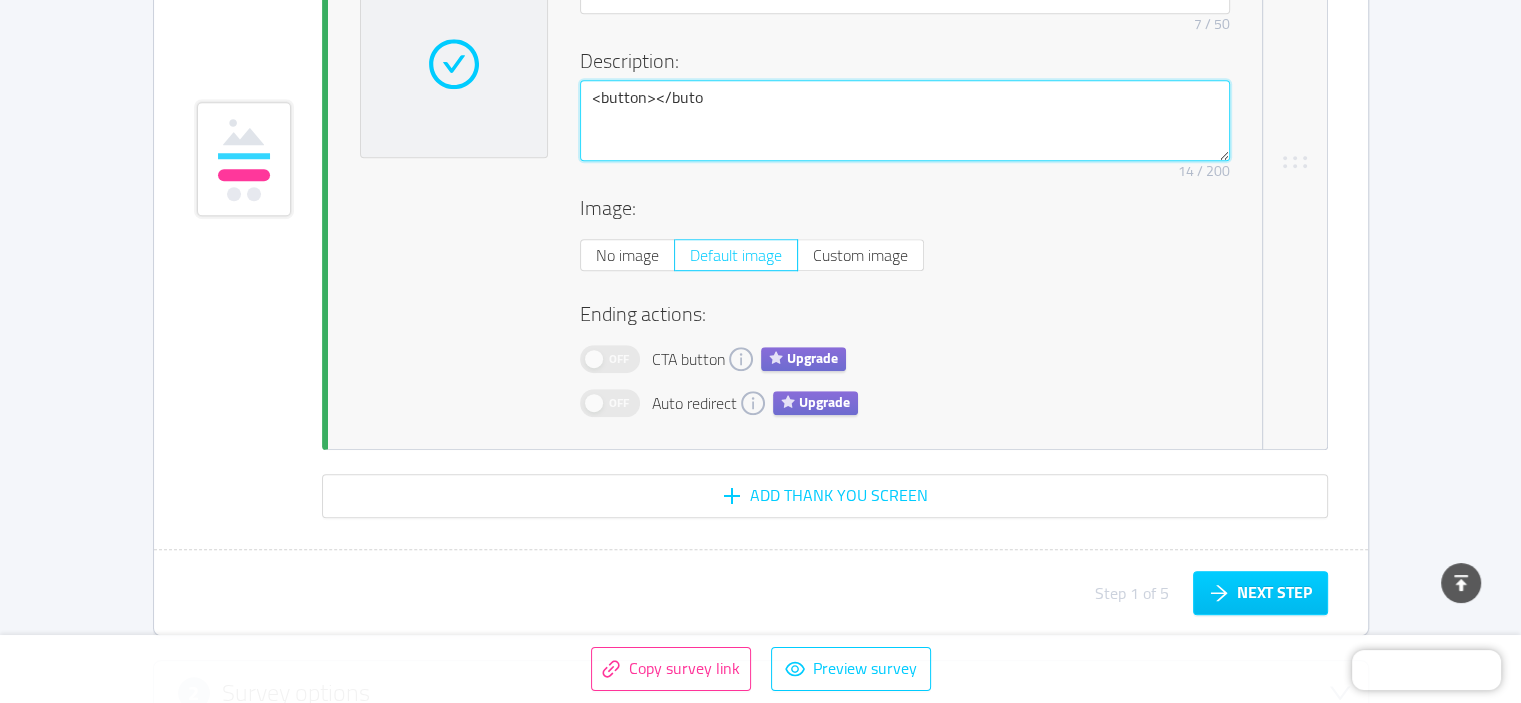 type 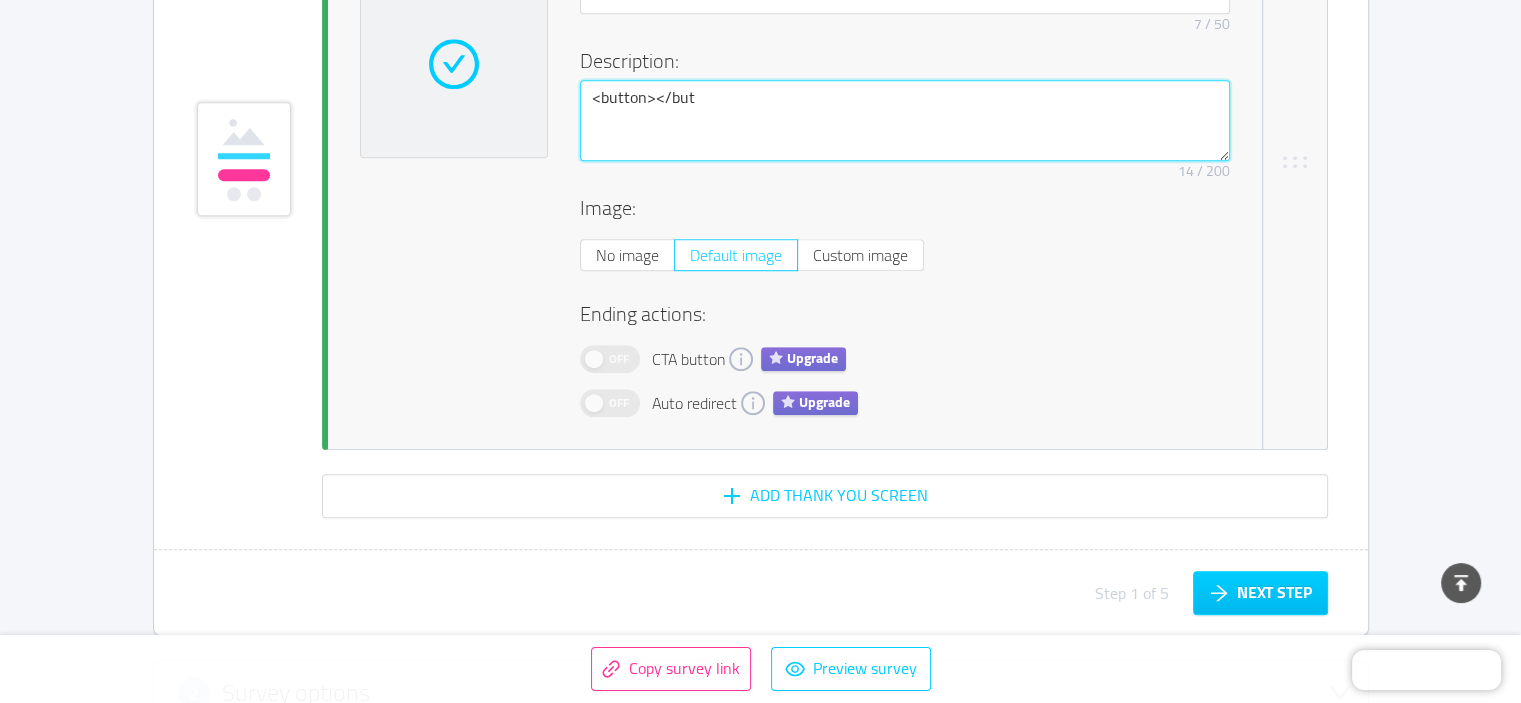 type 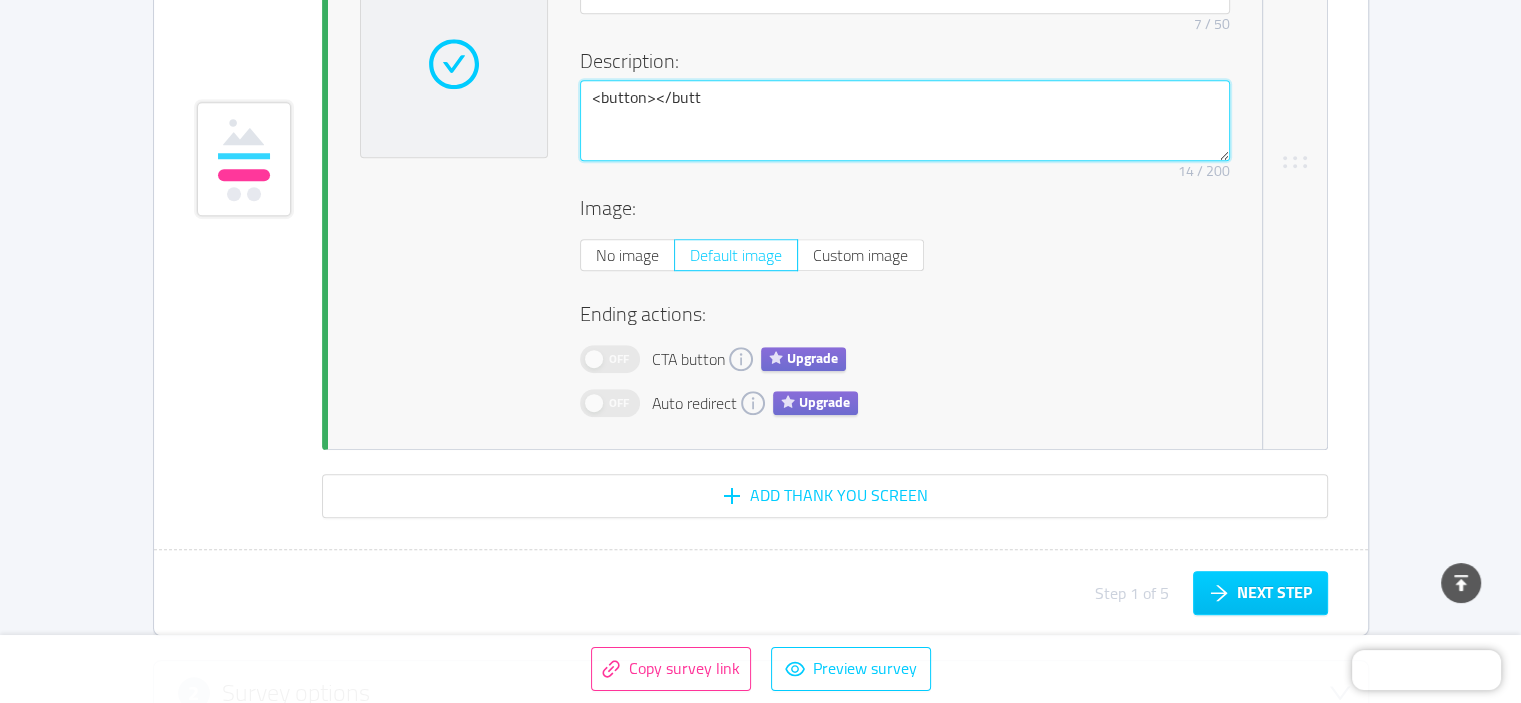 type 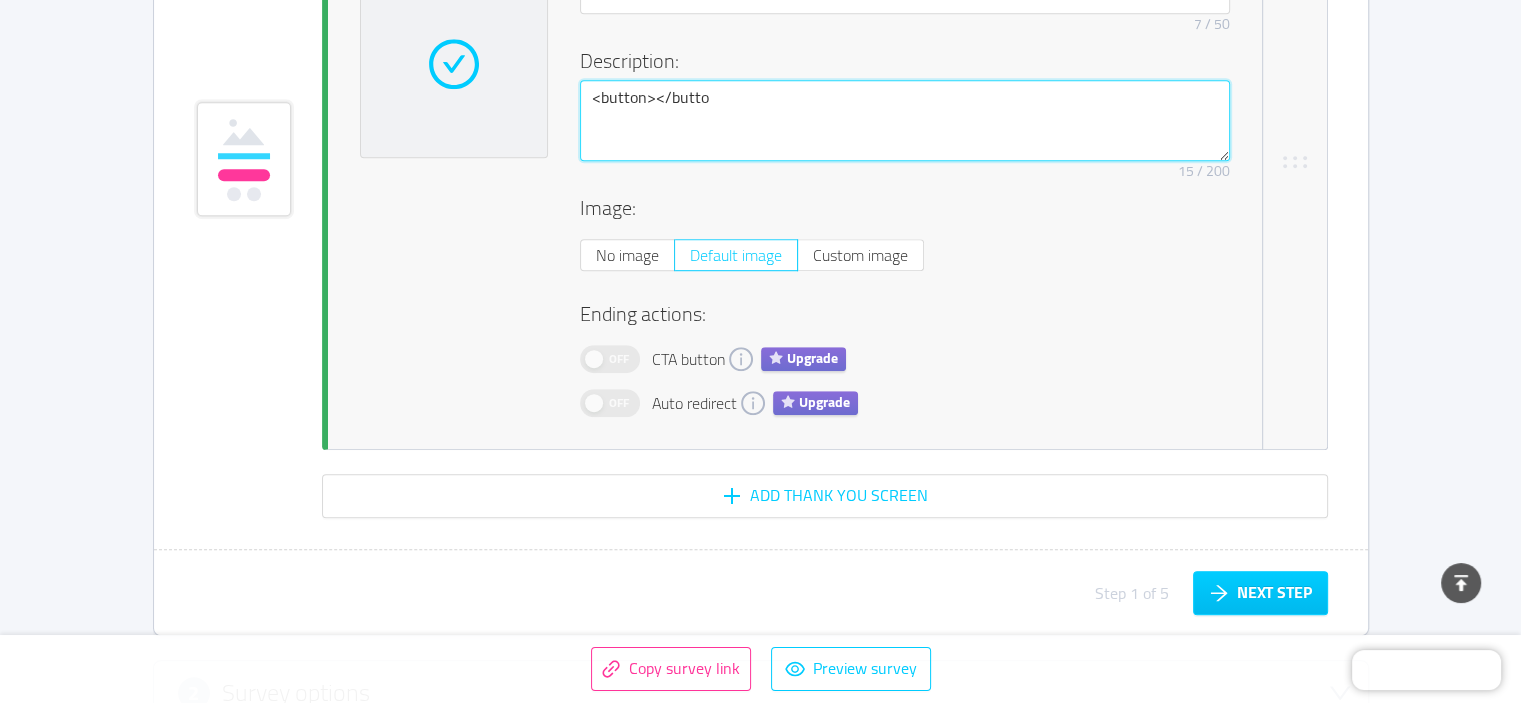 type 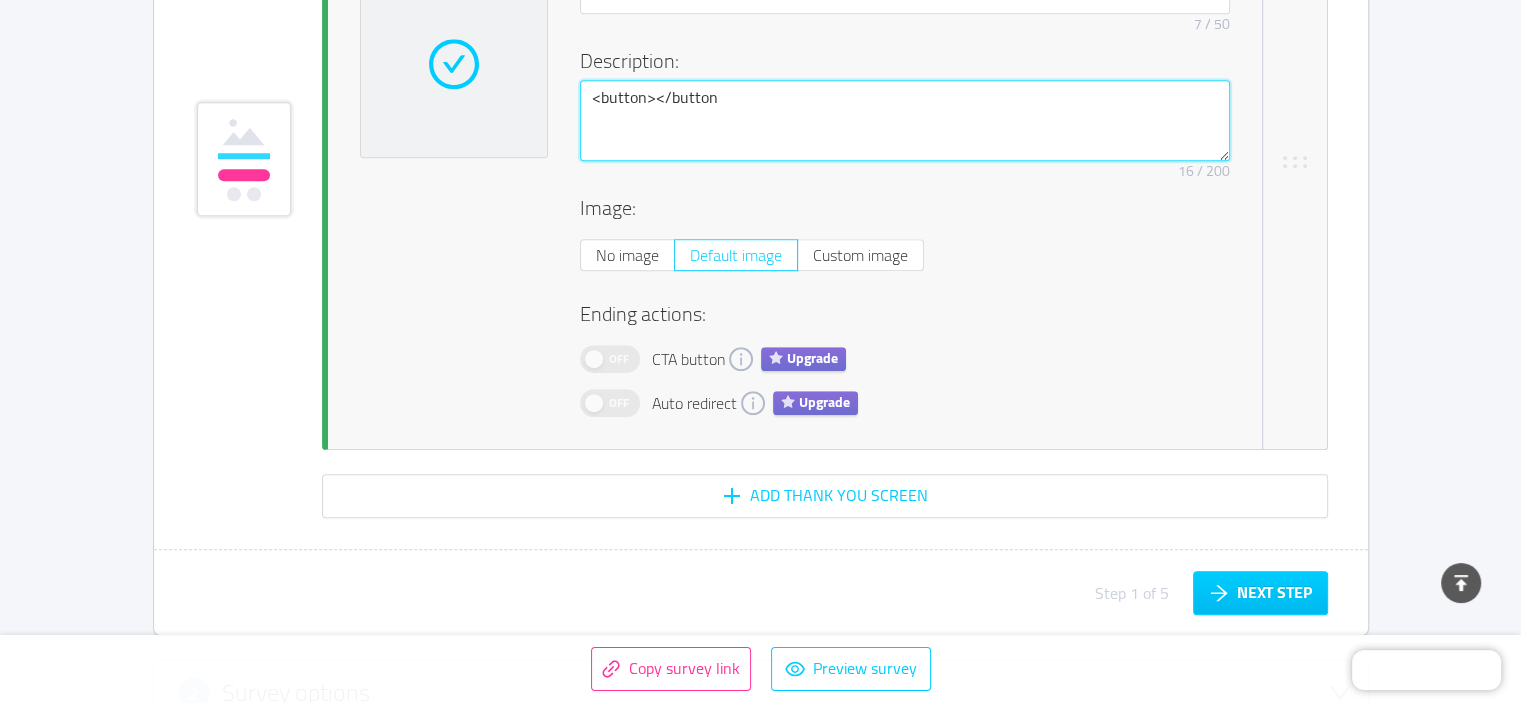 type 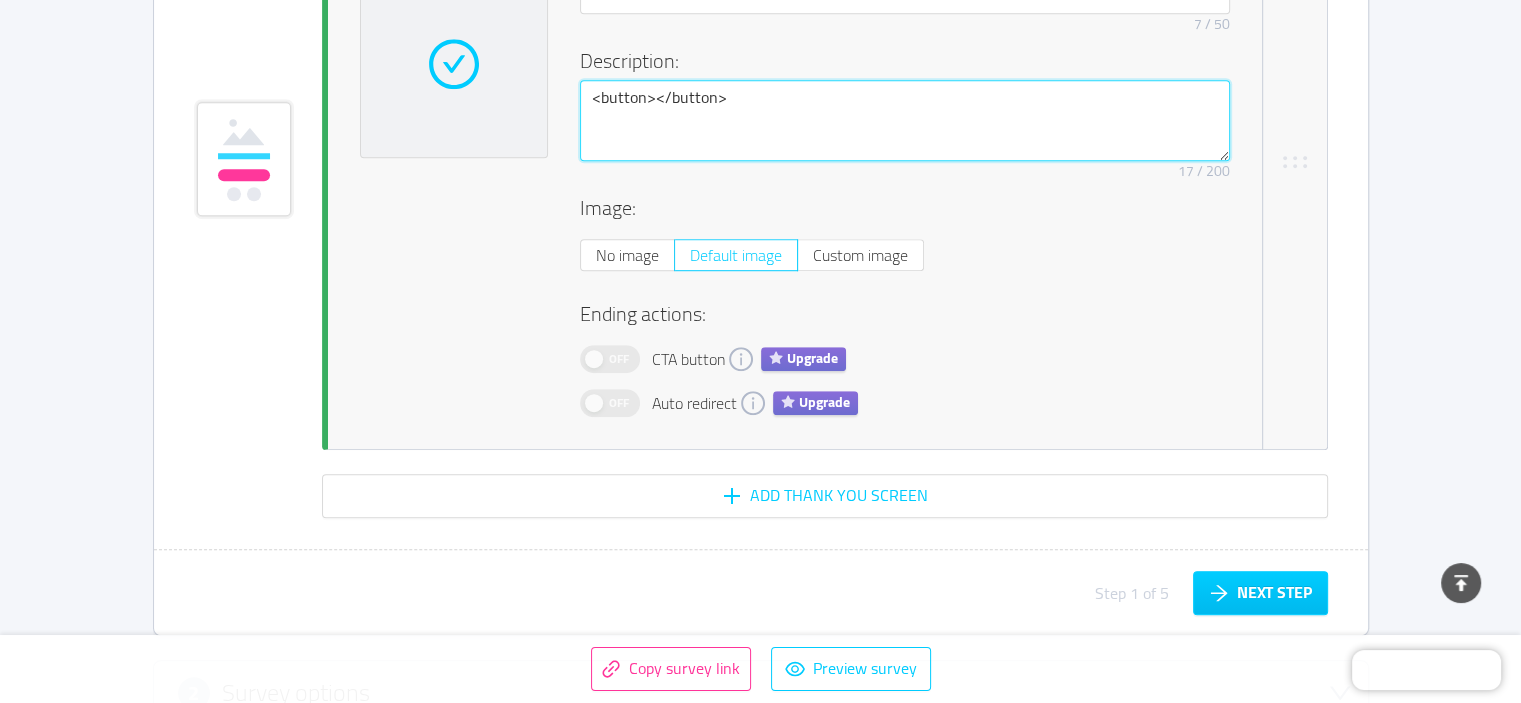 type 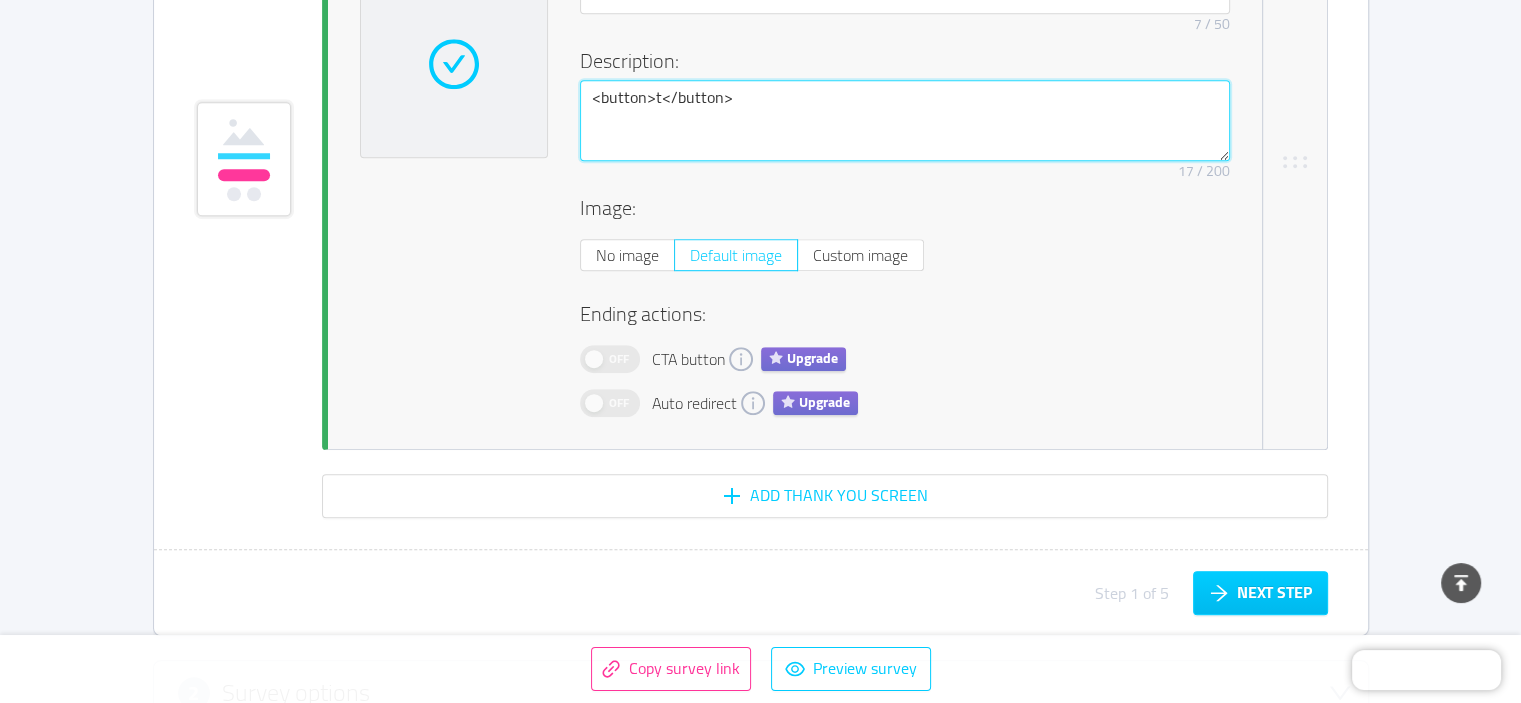 type 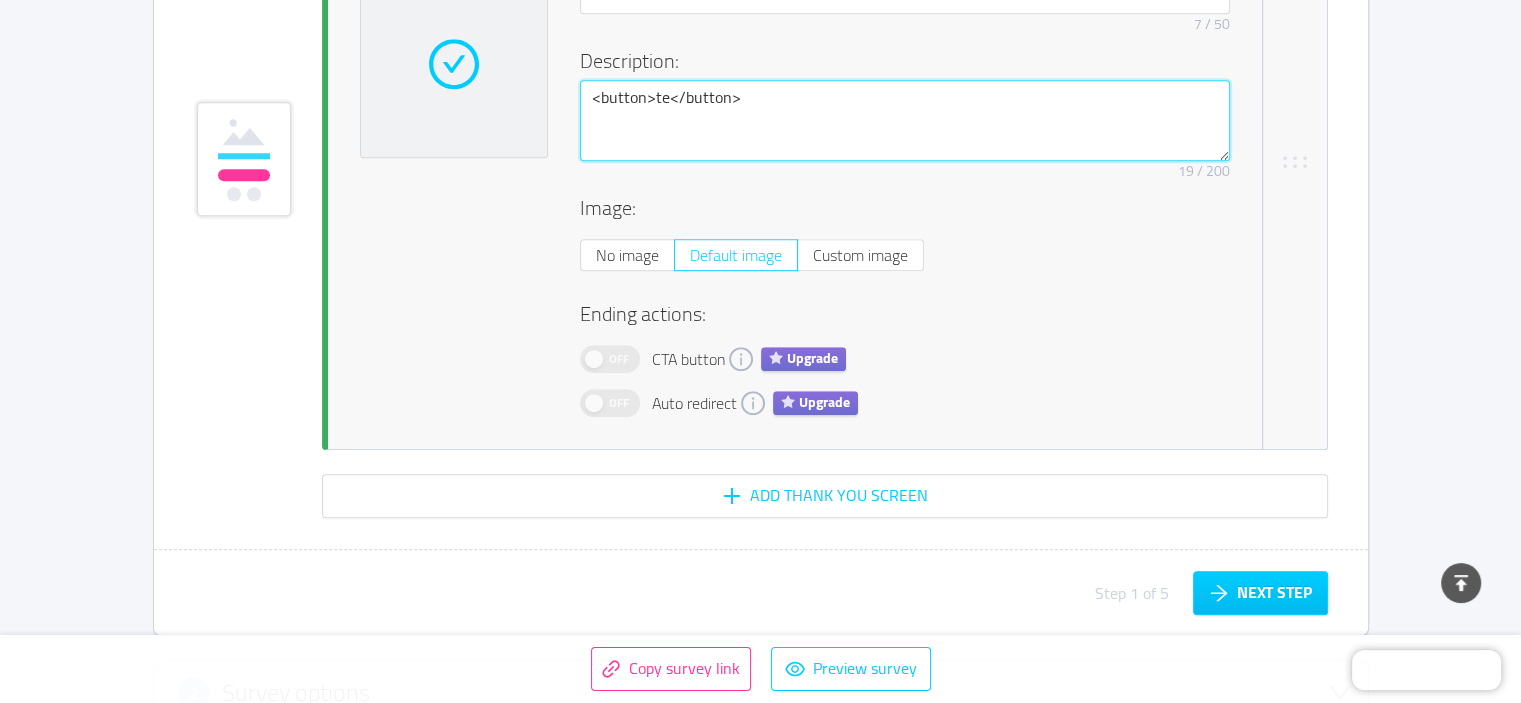 type 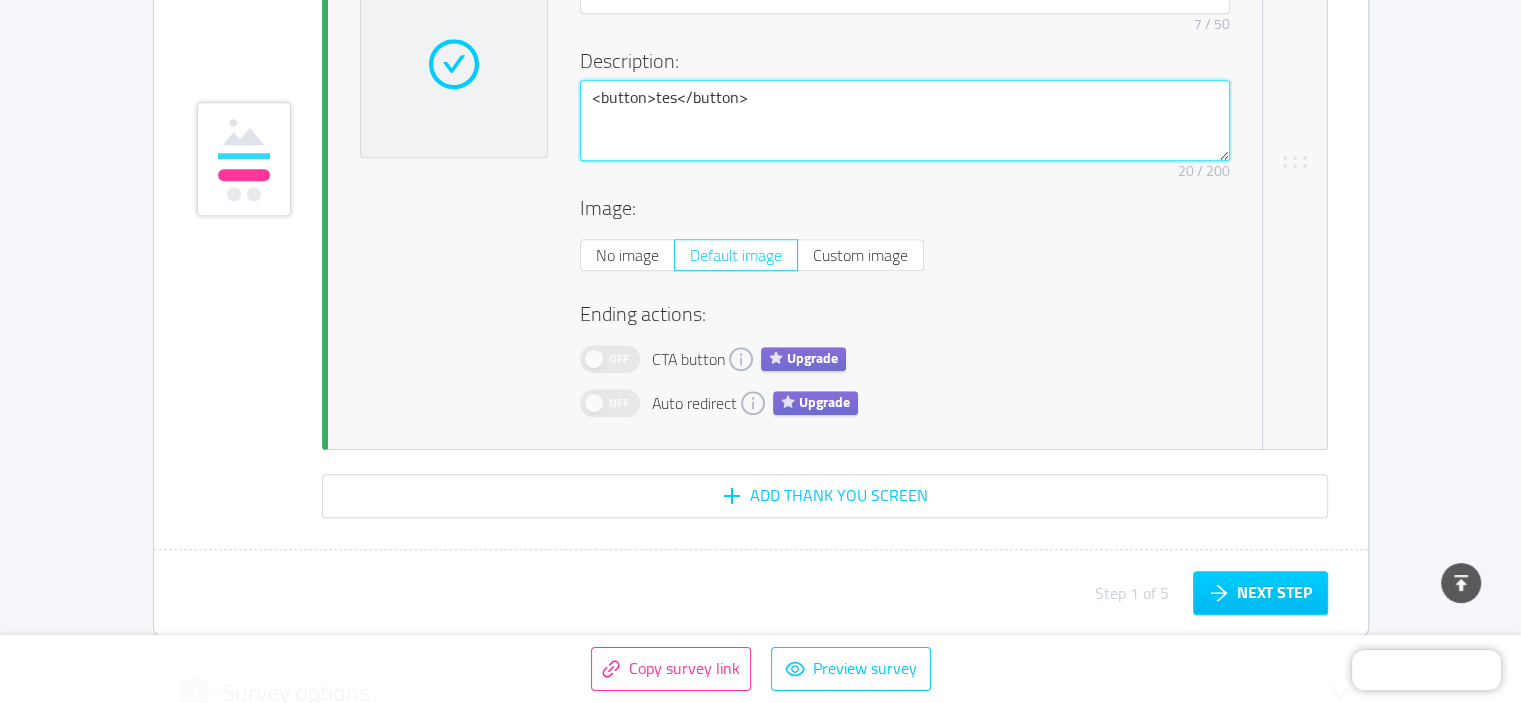 type 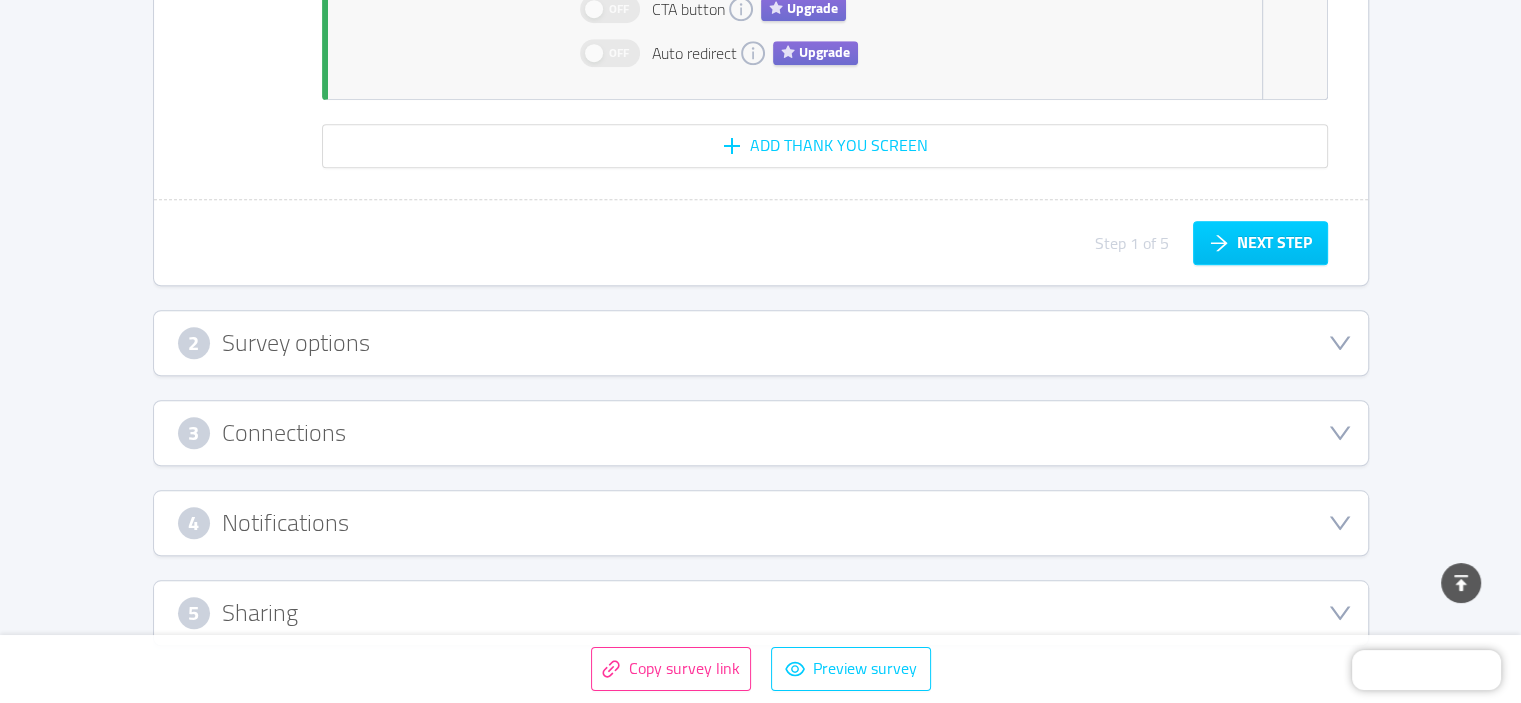 scroll, scrollTop: 9312, scrollLeft: 0, axis: vertical 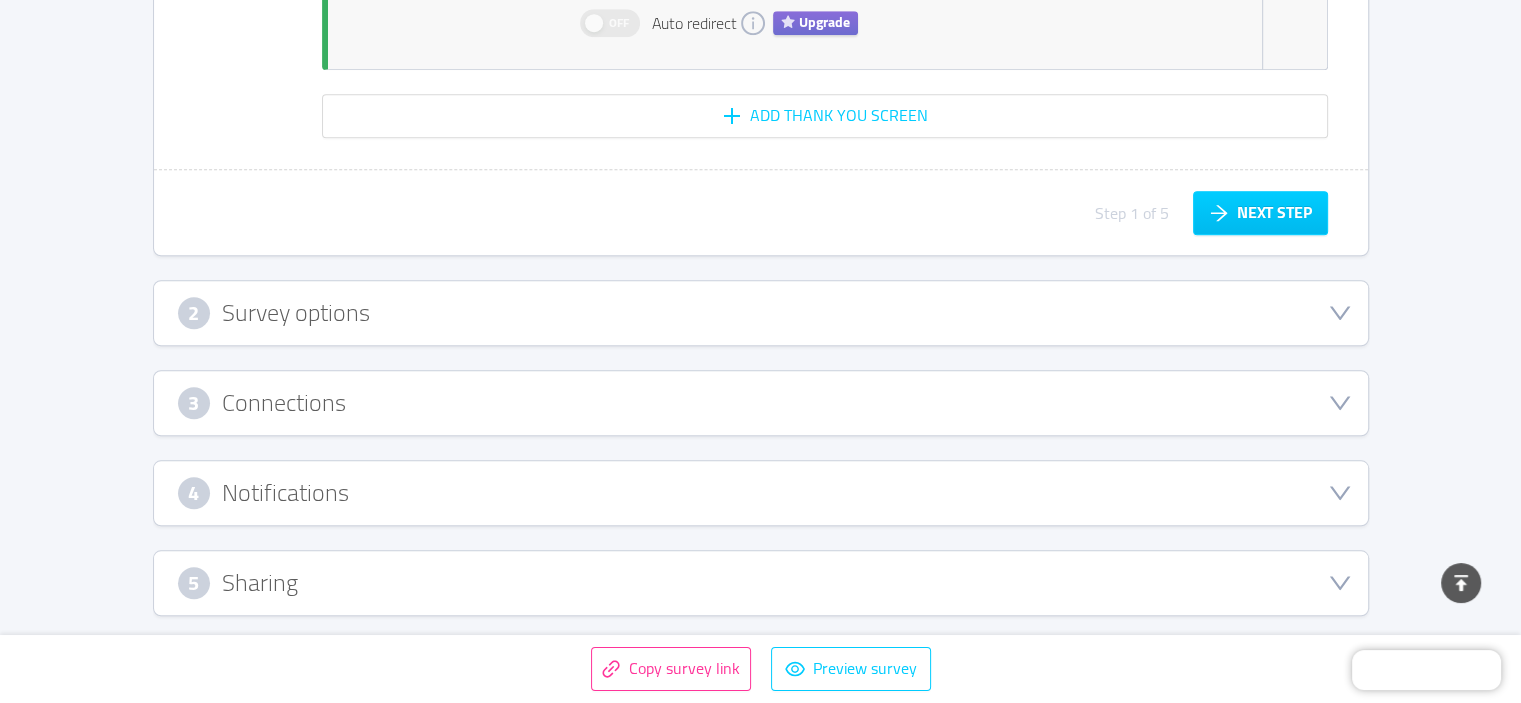 type on "<button>test</button>" 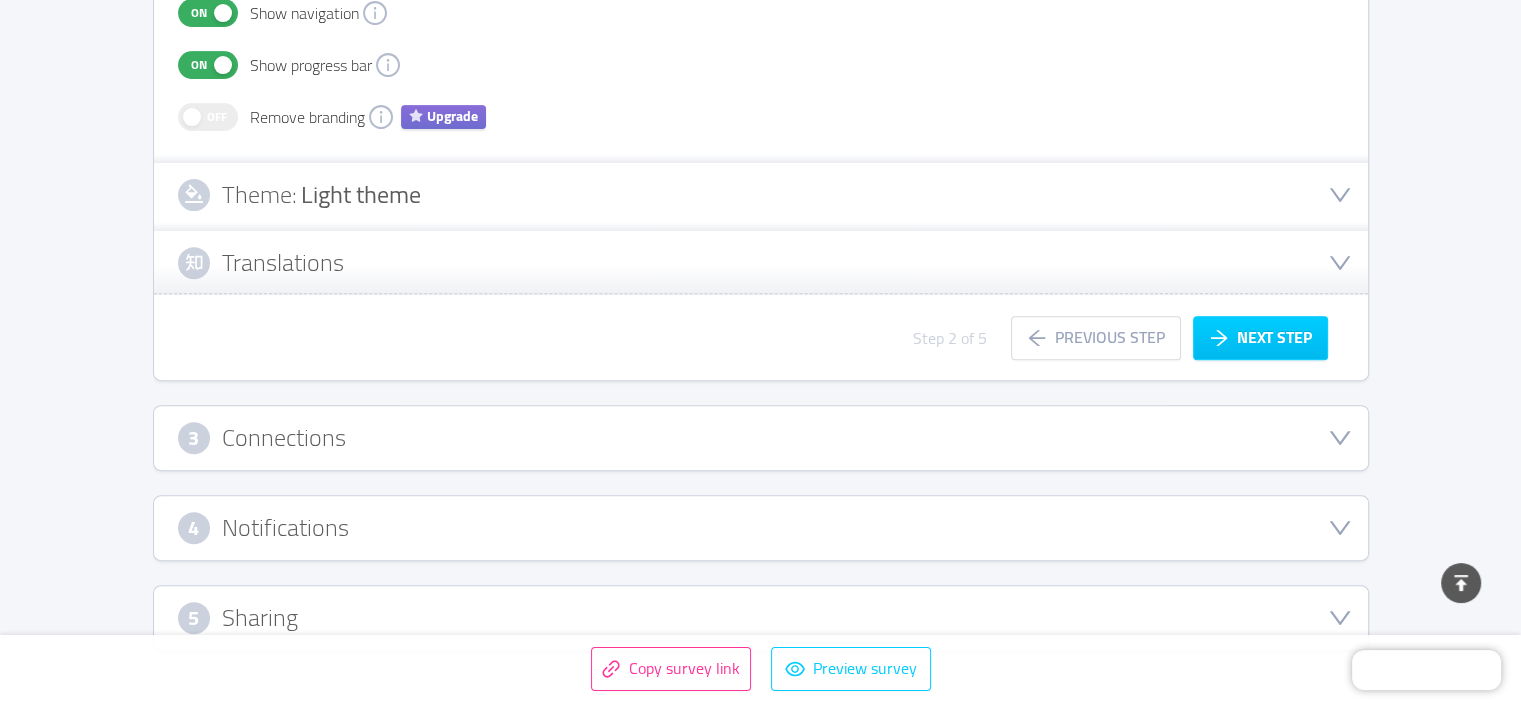scroll, scrollTop: 764, scrollLeft: 0, axis: vertical 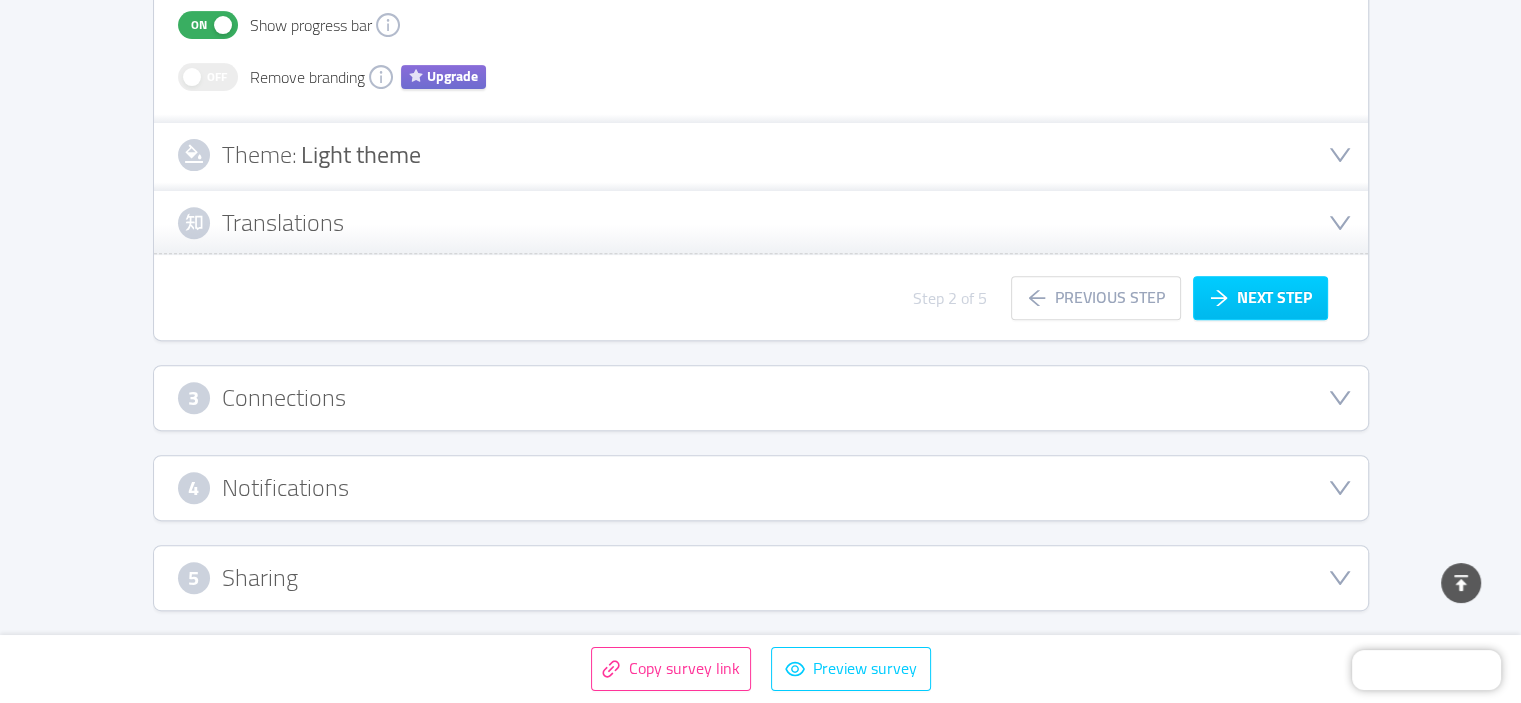 click on "Connections" at bounding box center (284, 398) 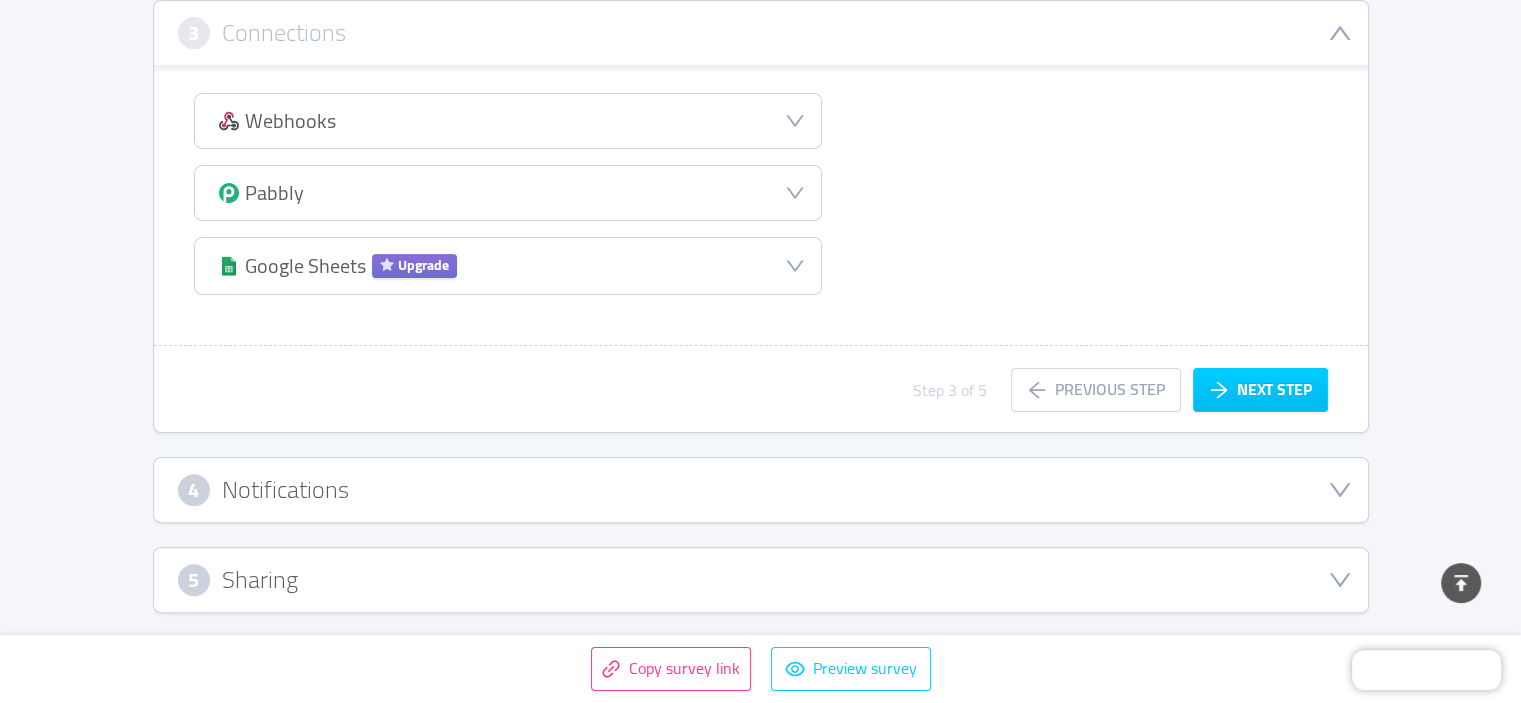 scroll, scrollTop: 326, scrollLeft: 0, axis: vertical 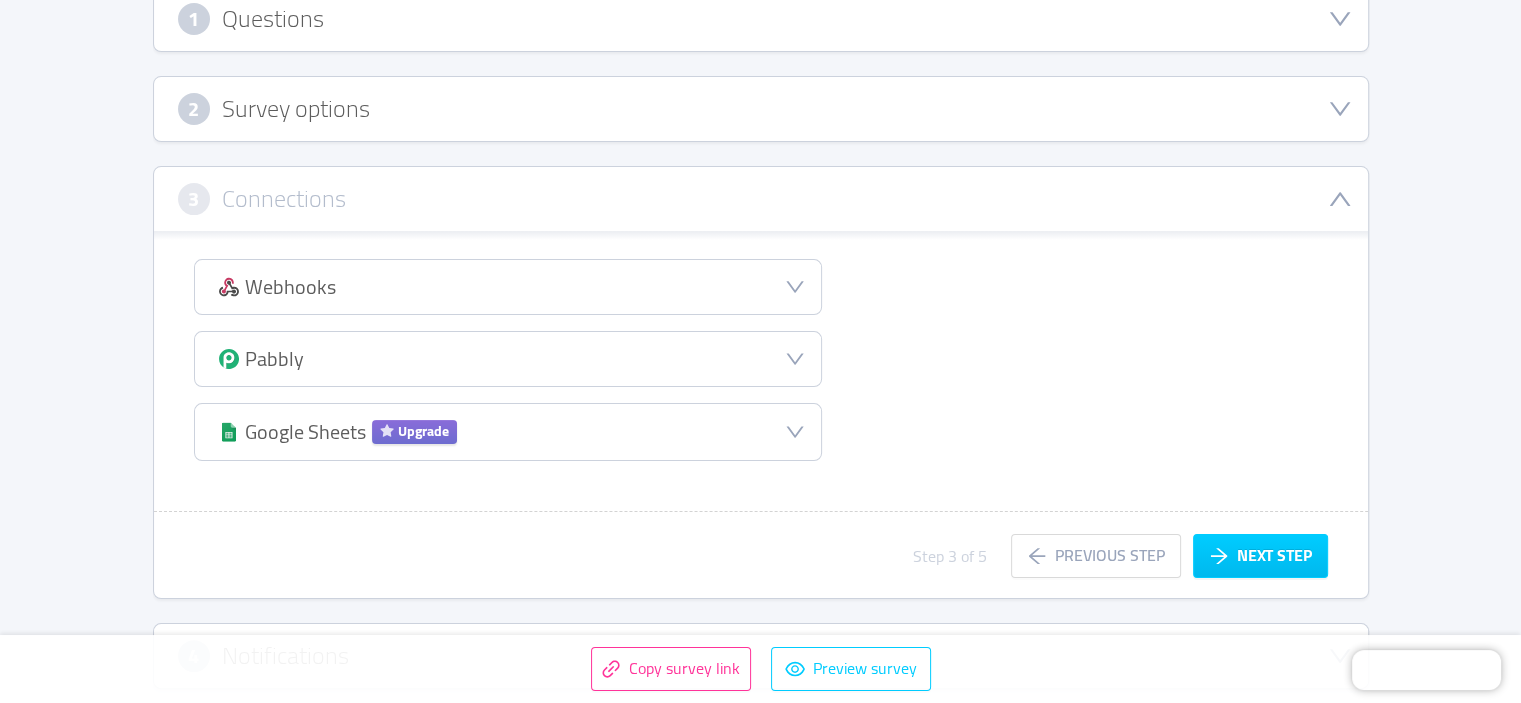 click 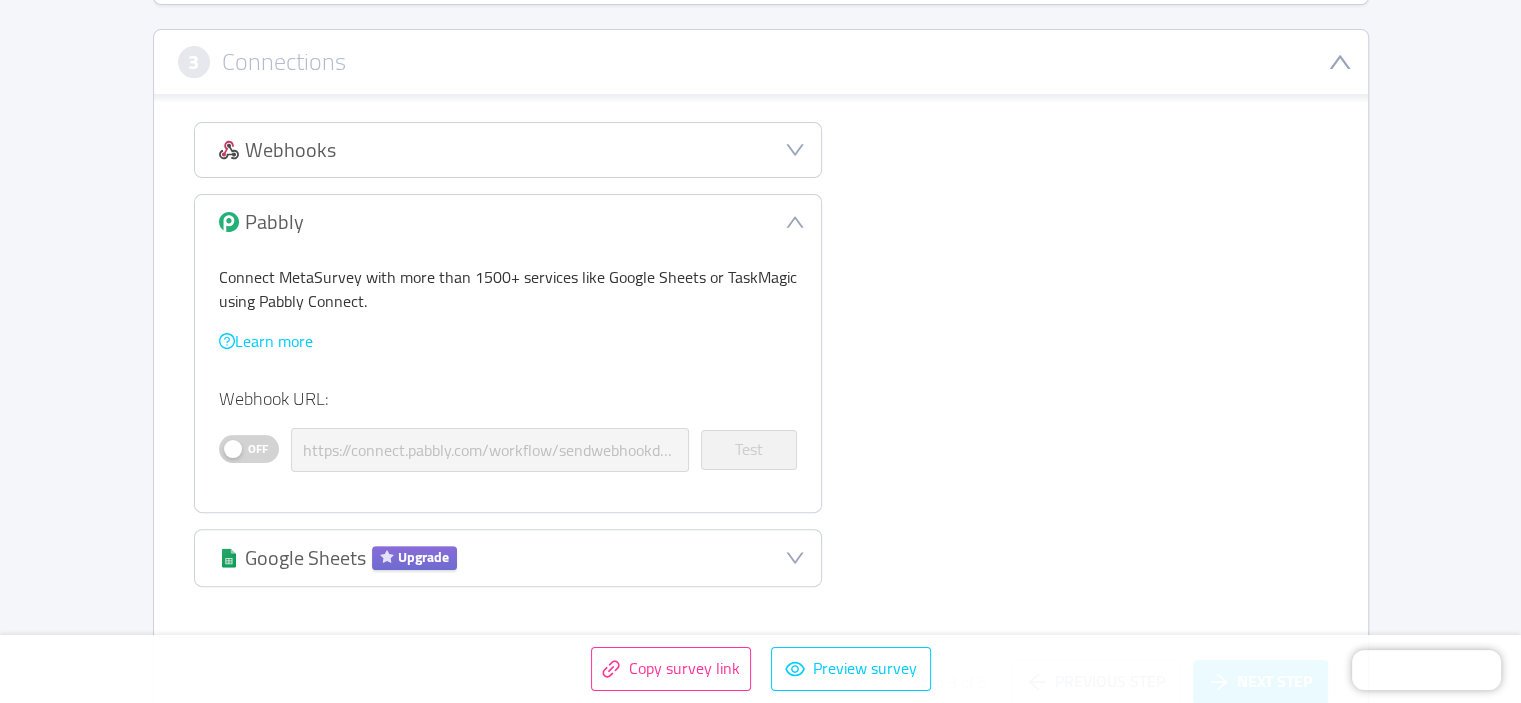 scroll, scrollTop: 492, scrollLeft: 0, axis: vertical 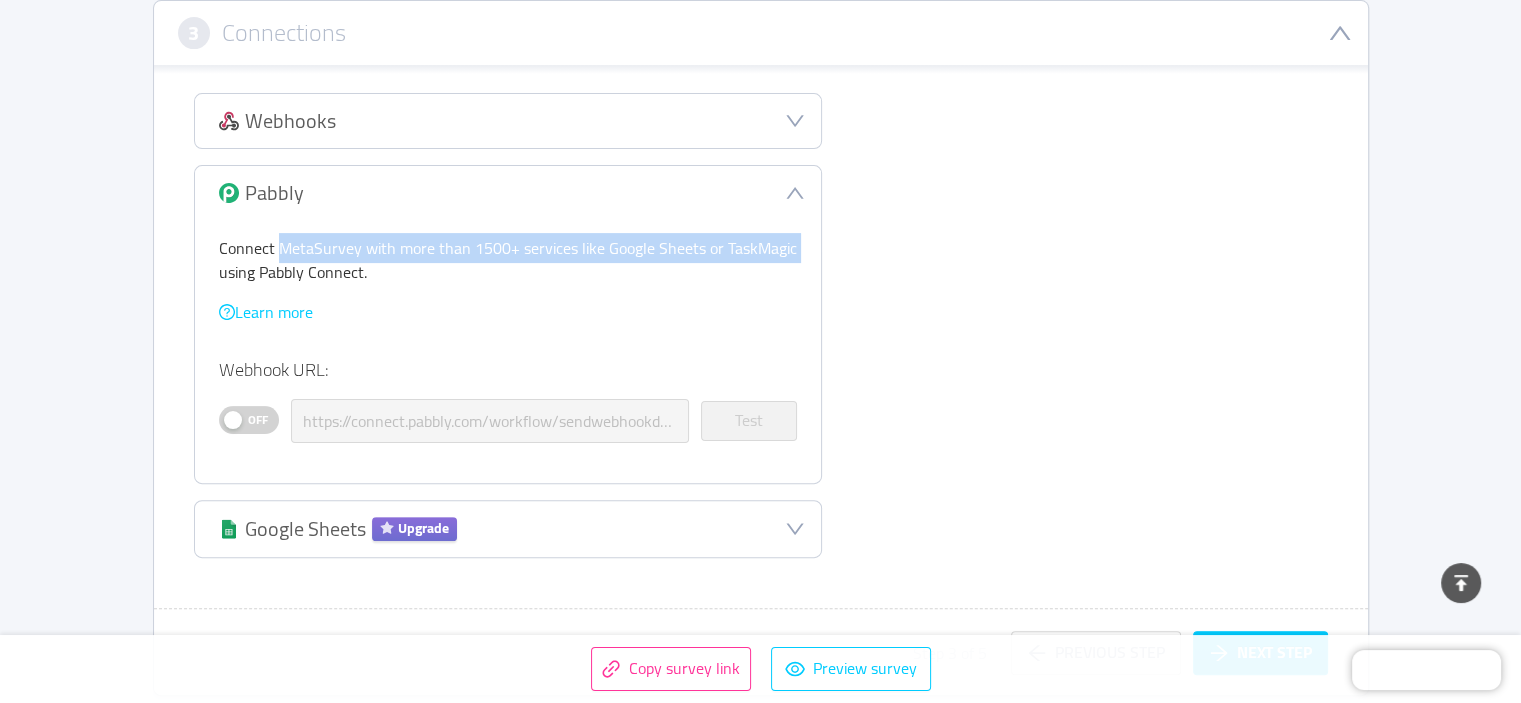 drag, startPoint x: 272, startPoint y: 251, endPoint x: 475, endPoint y: 264, distance: 203.41583 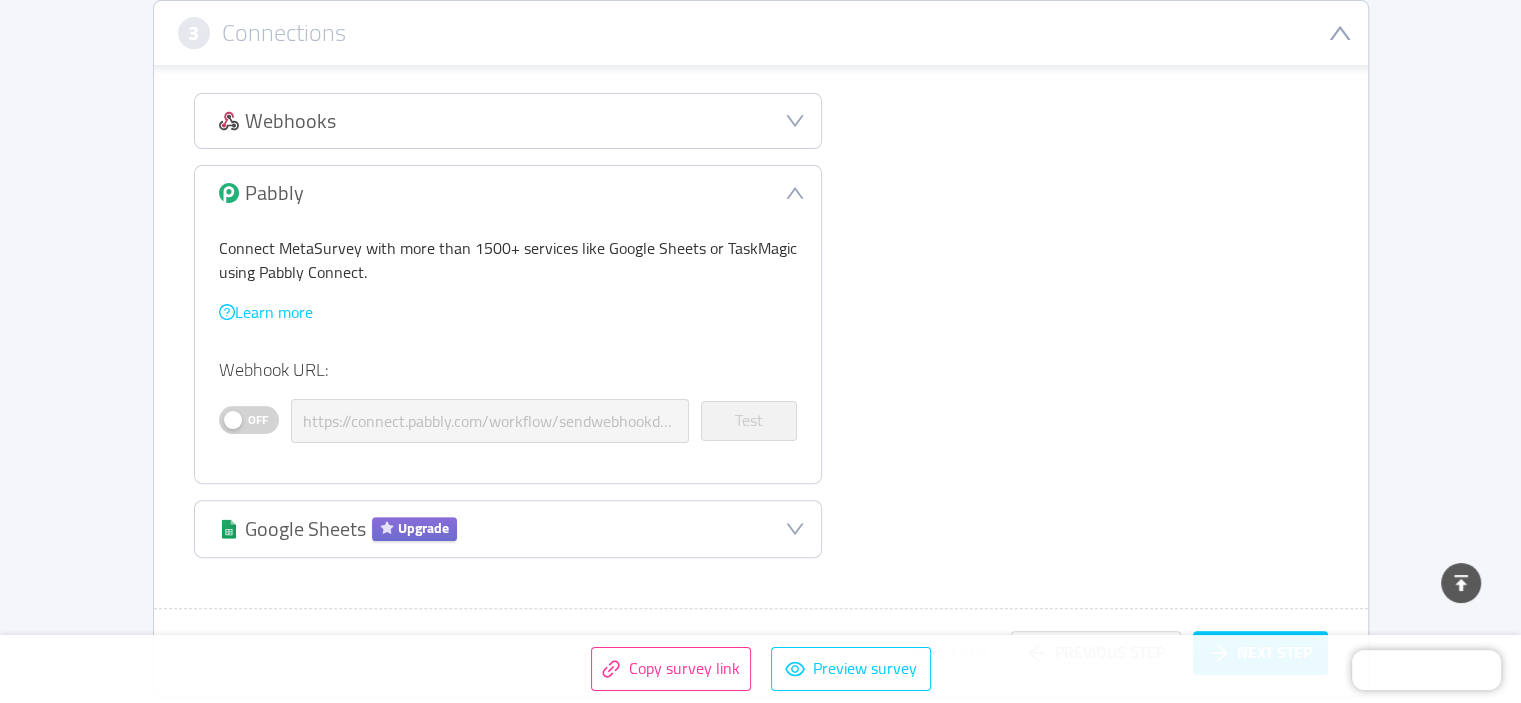 click on "Connect MetaSurvey with more than 1500+ services like Google Sheets or TaskMagic using Pabbly Connect." at bounding box center (508, 260) 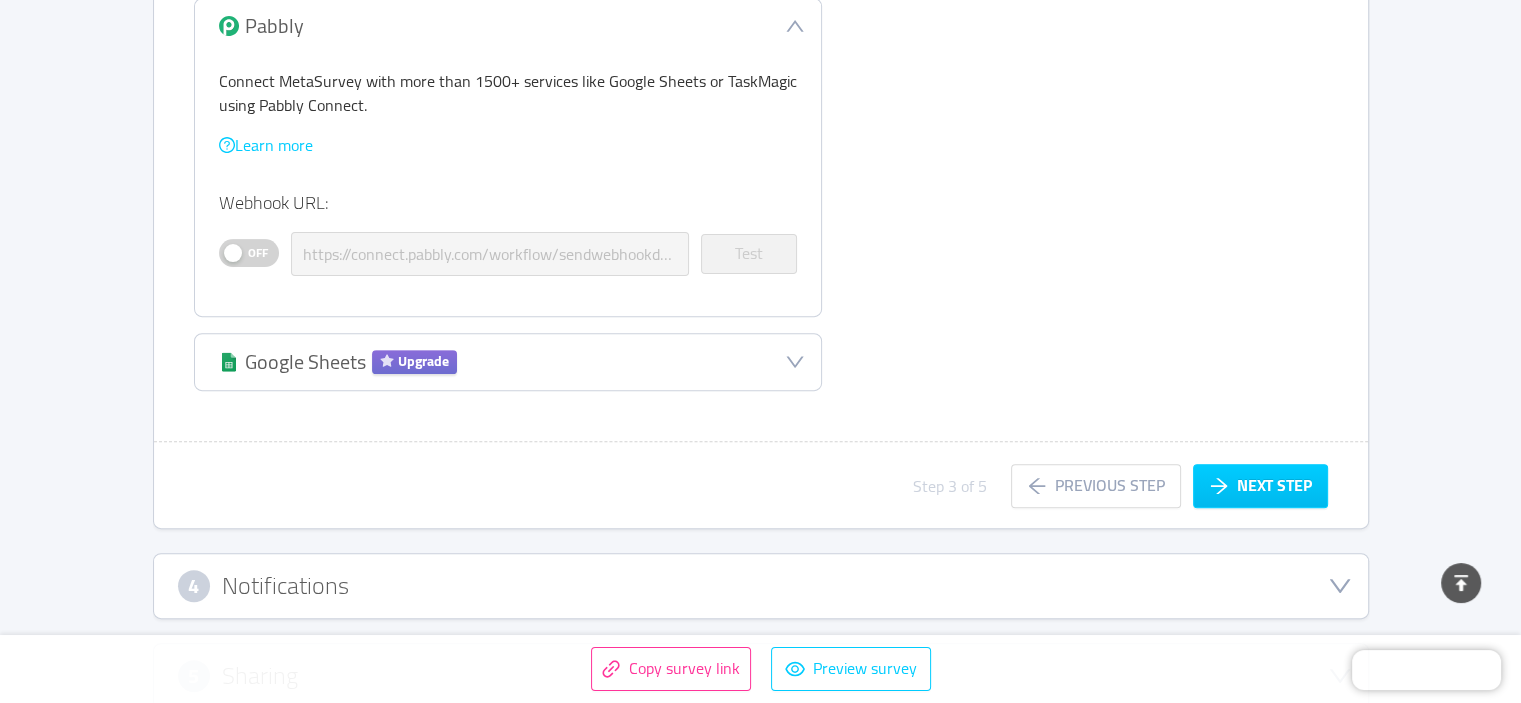 scroll, scrollTop: 492, scrollLeft: 0, axis: vertical 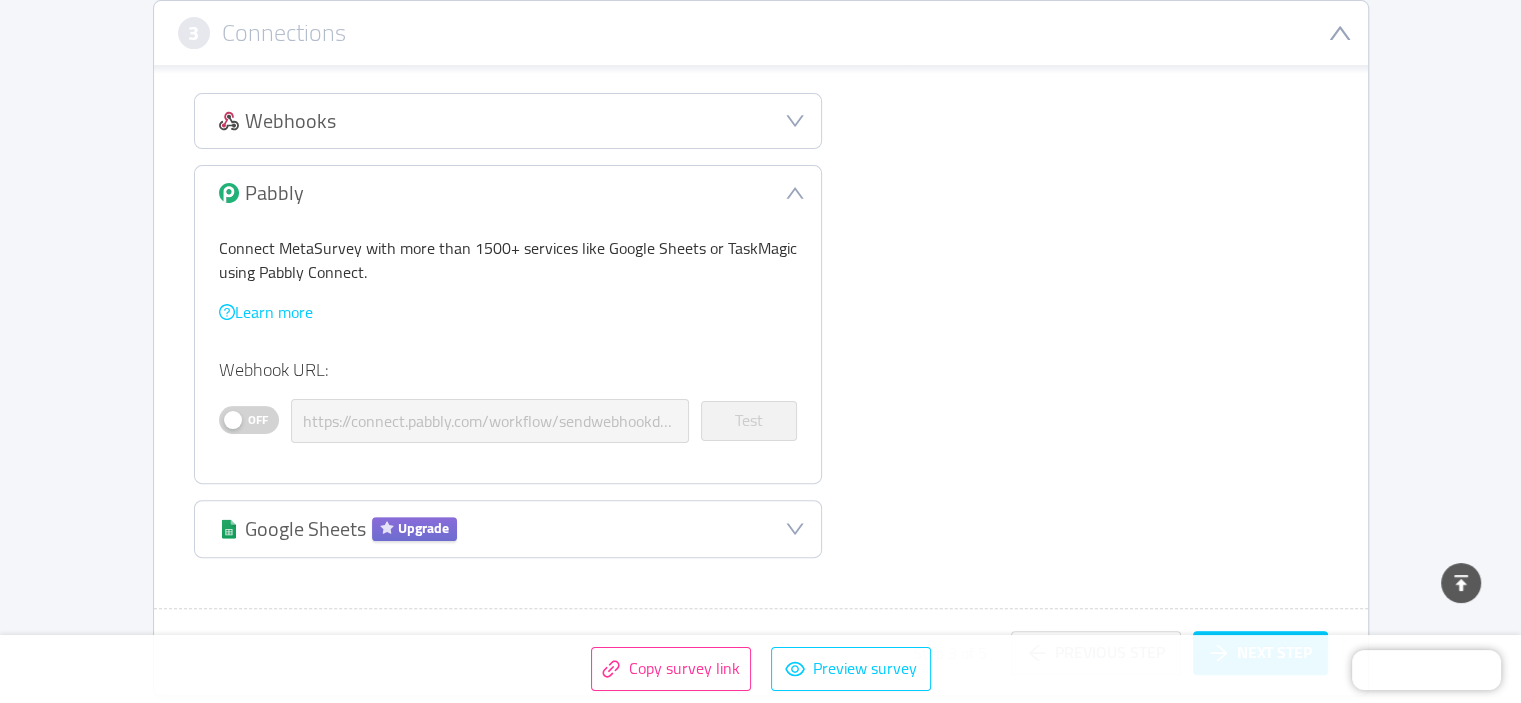 click on "Off" at bounding box center [258, 420] 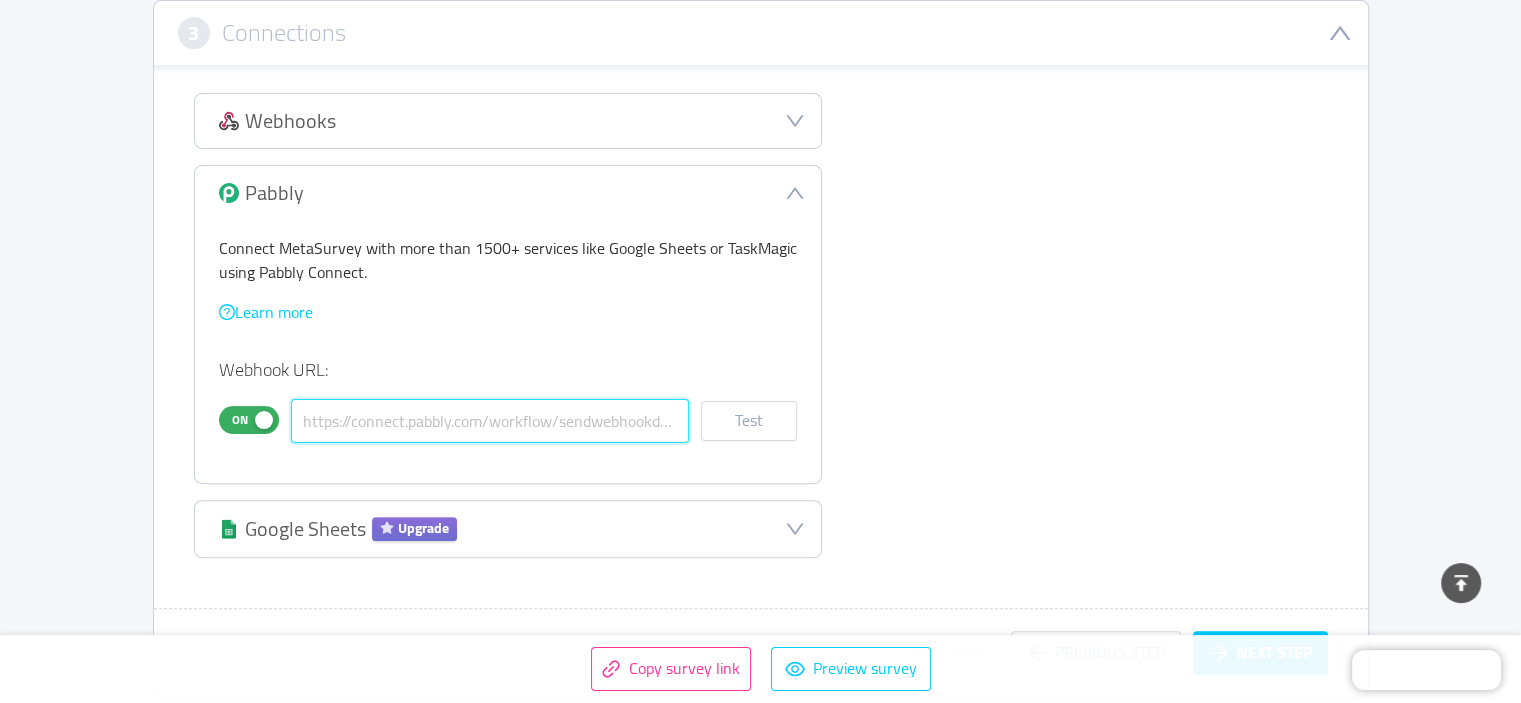click at bounding box center [490, 421] 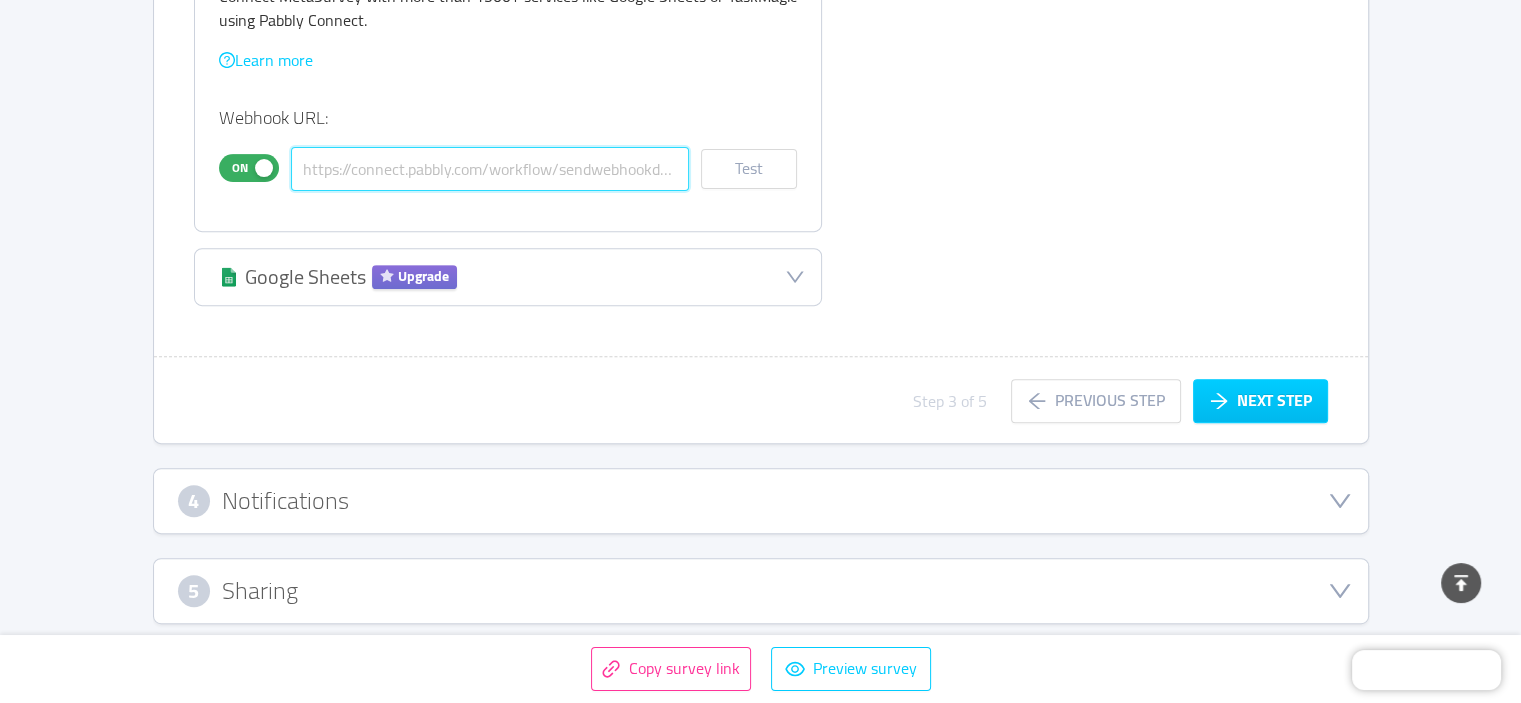 scroll, scrollTop: 756, scrollLeft: 0, axis: vertical 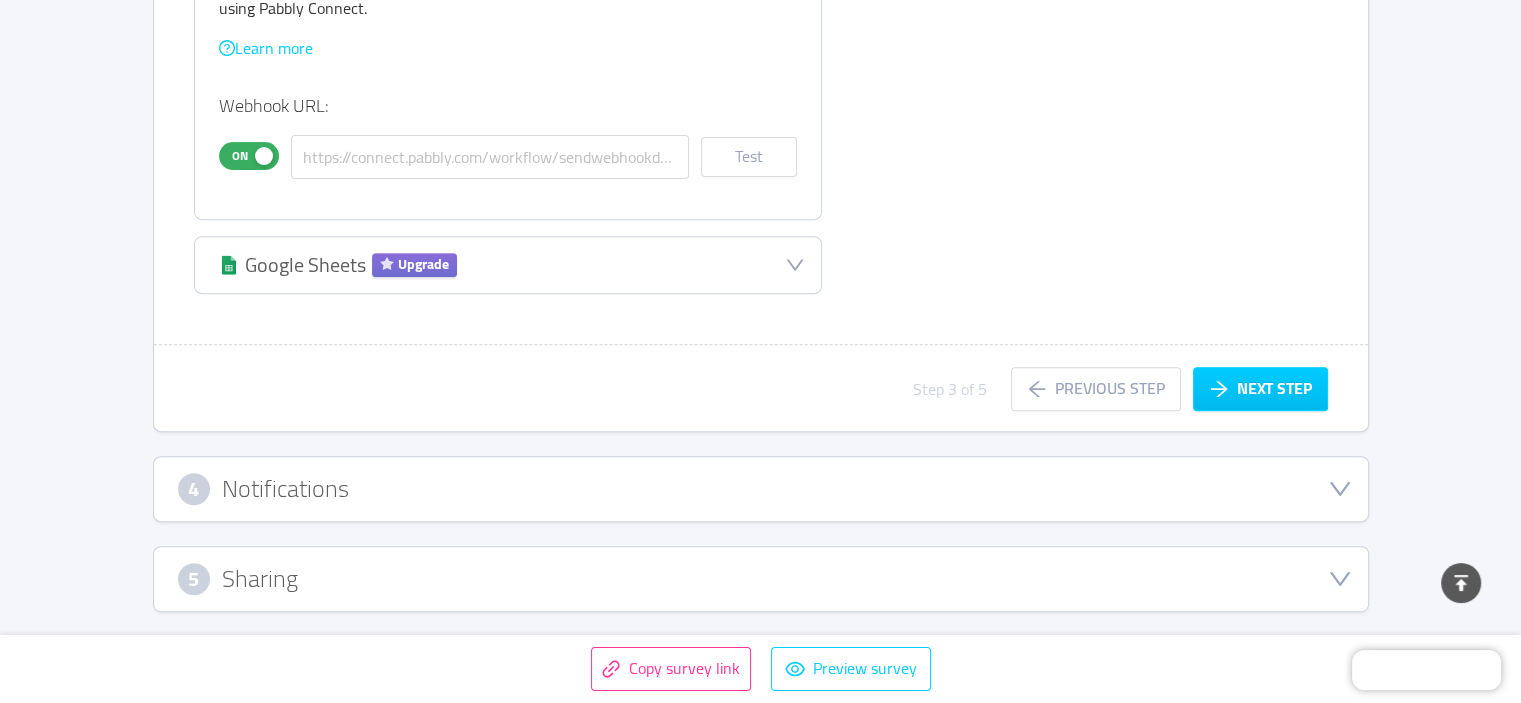 click 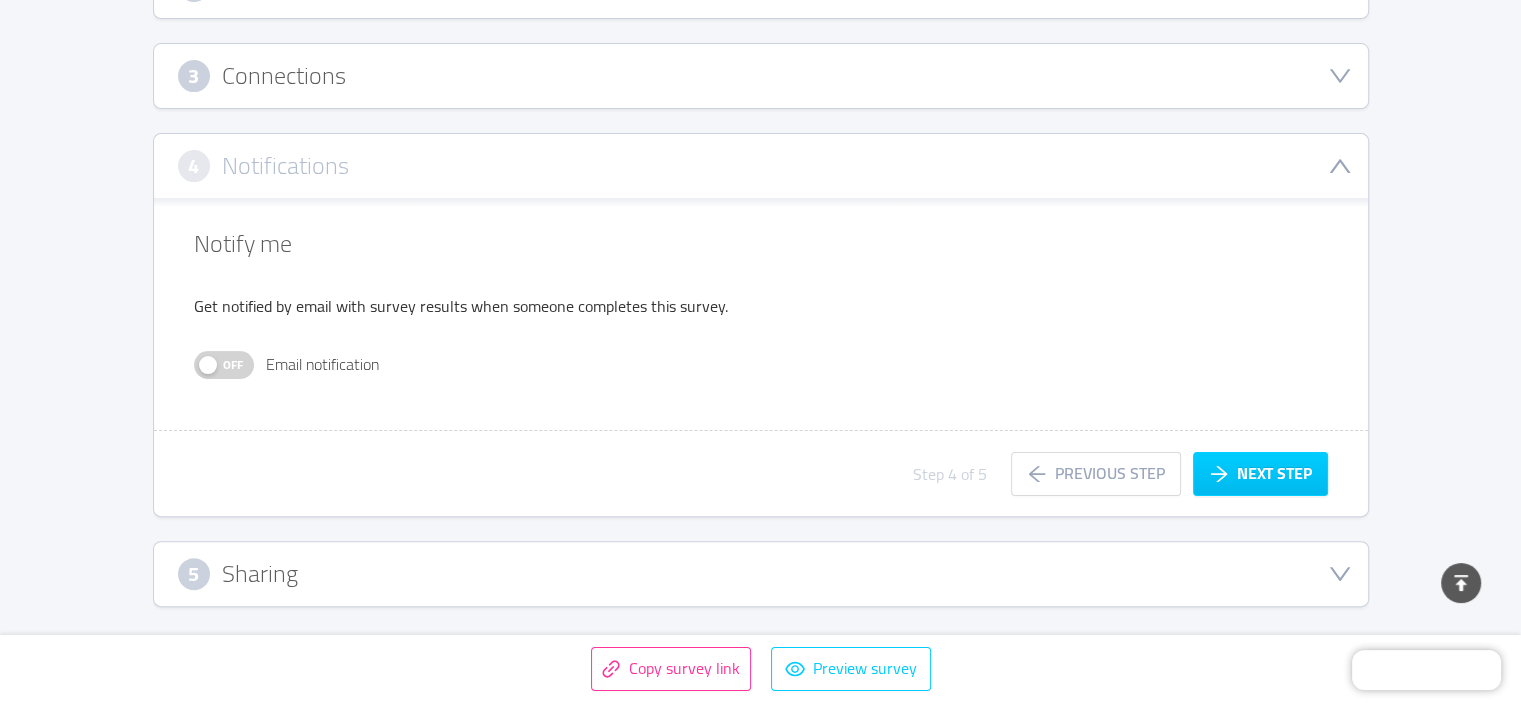 scroll, scrollTop: 444, scrollLeft: 0, axis: vertical 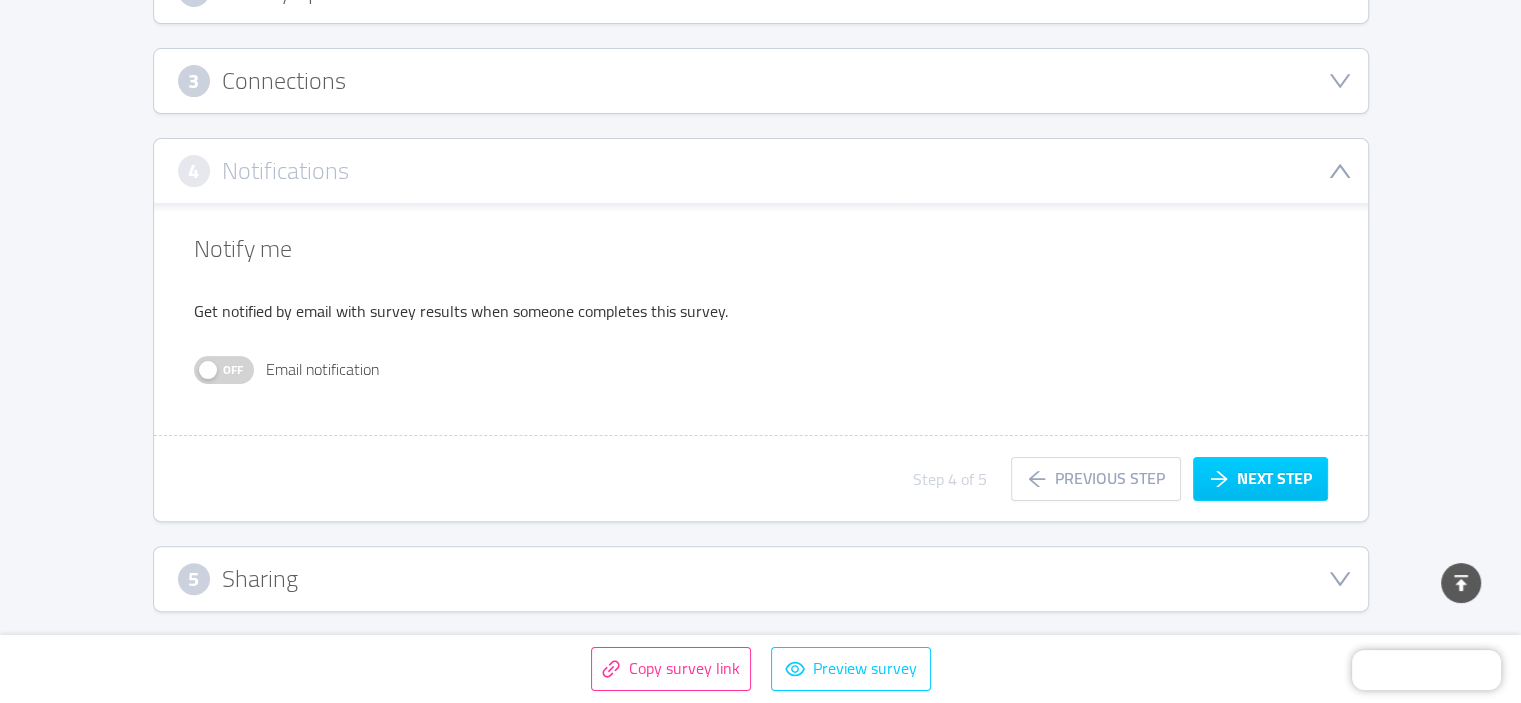 click 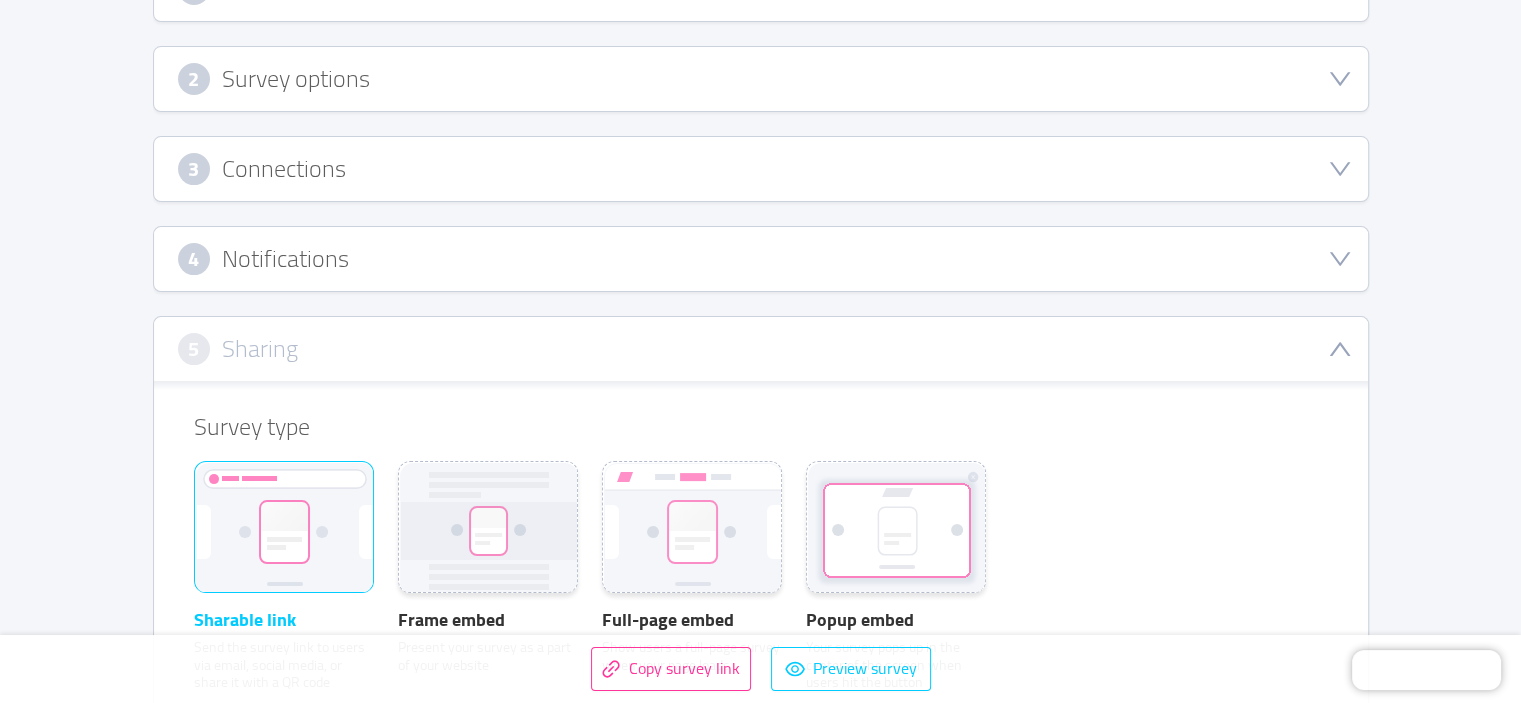 scroll, scrollTop: 337, scrollLeft: 0, axis: vertical 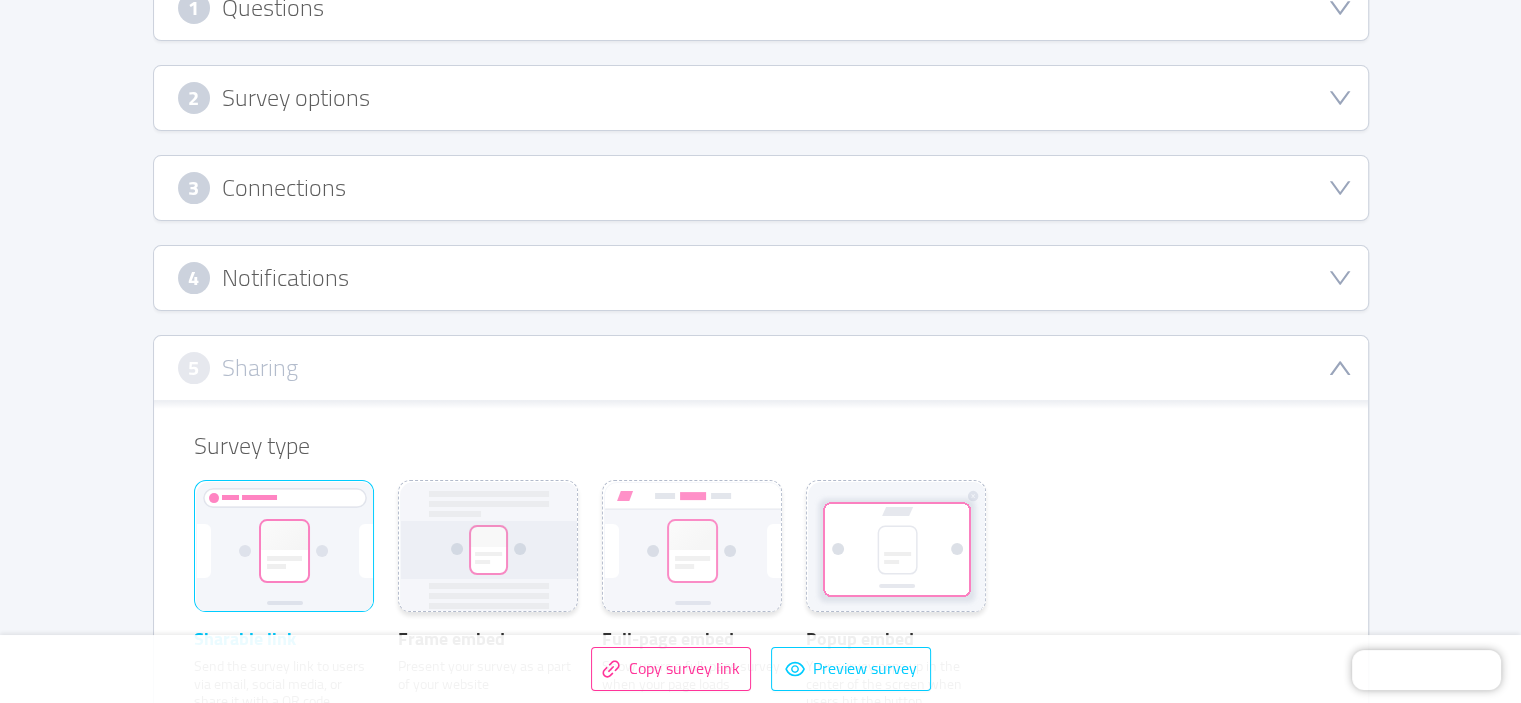 click on "3  Connections" at bounding box center (761, 188) 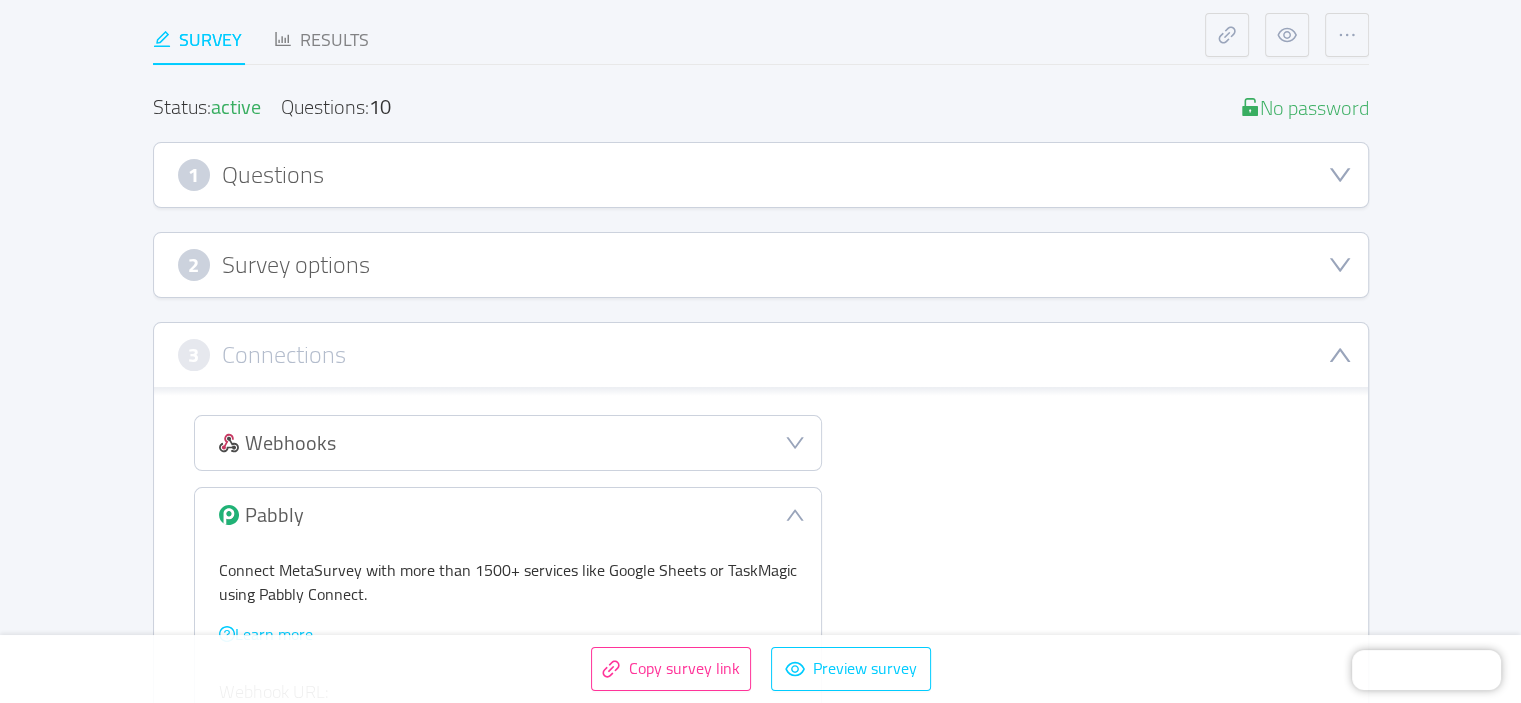 scroll, scrollTop: 337, scrollLeft: 0, axis: vertical 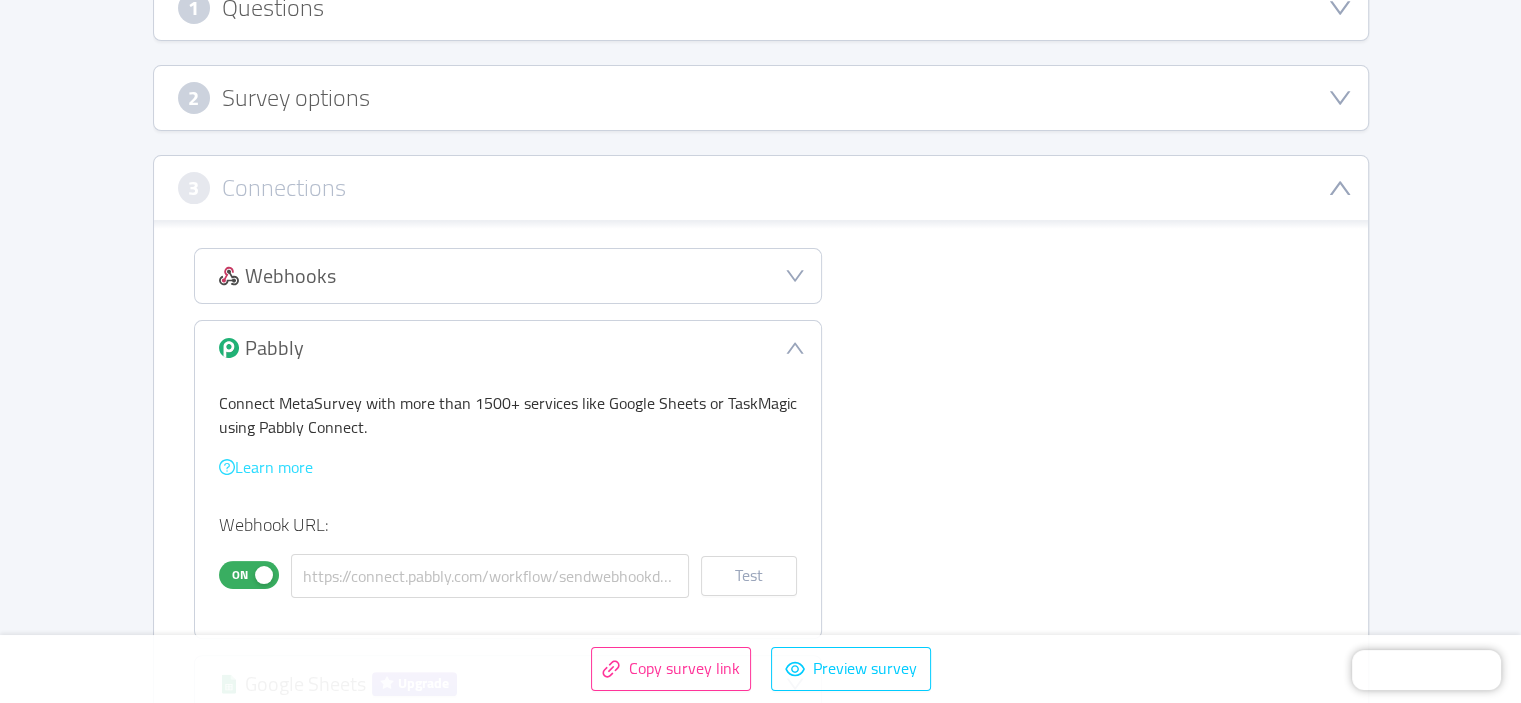 click on "Learn more" at bounding box center [266, 467] 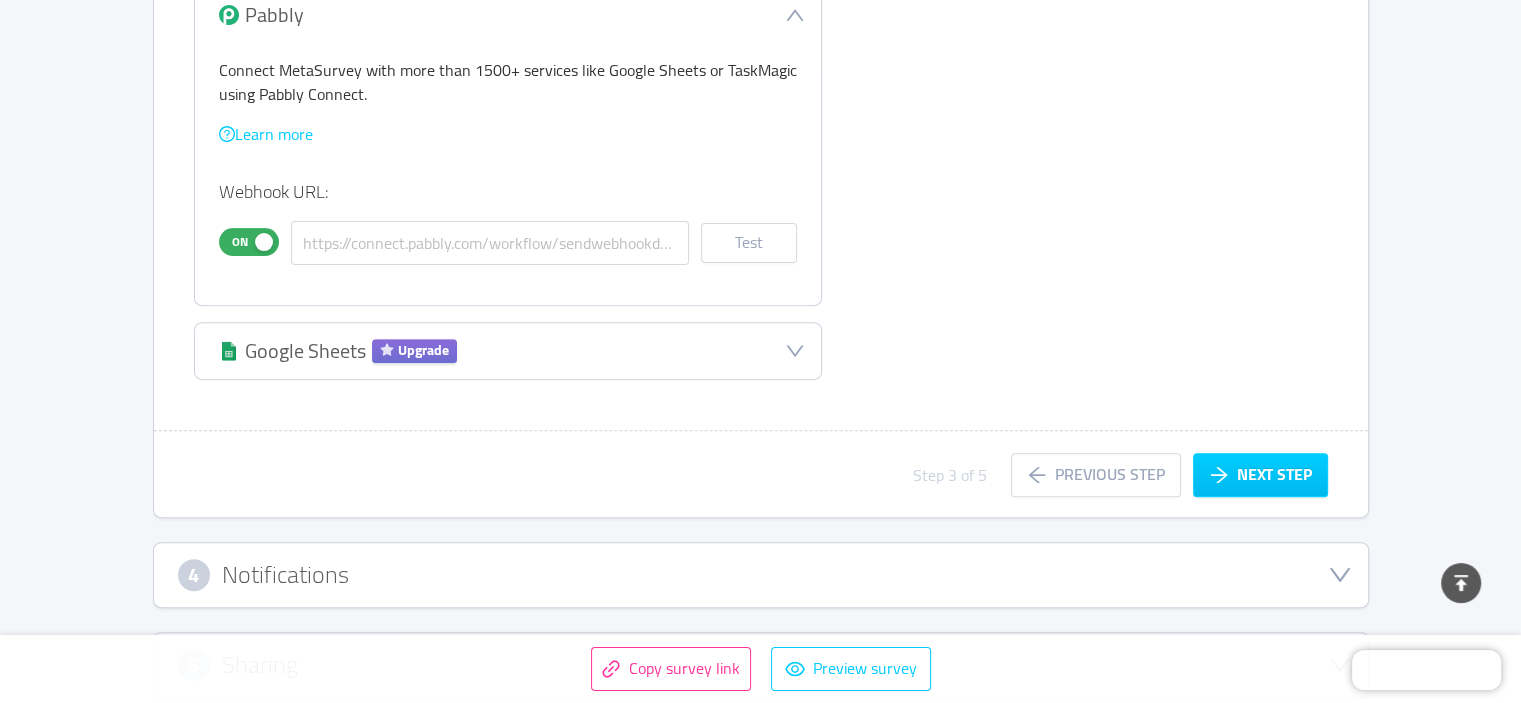 scroll, scrollTop: 504, scrollLeft: 0, axis: vertical 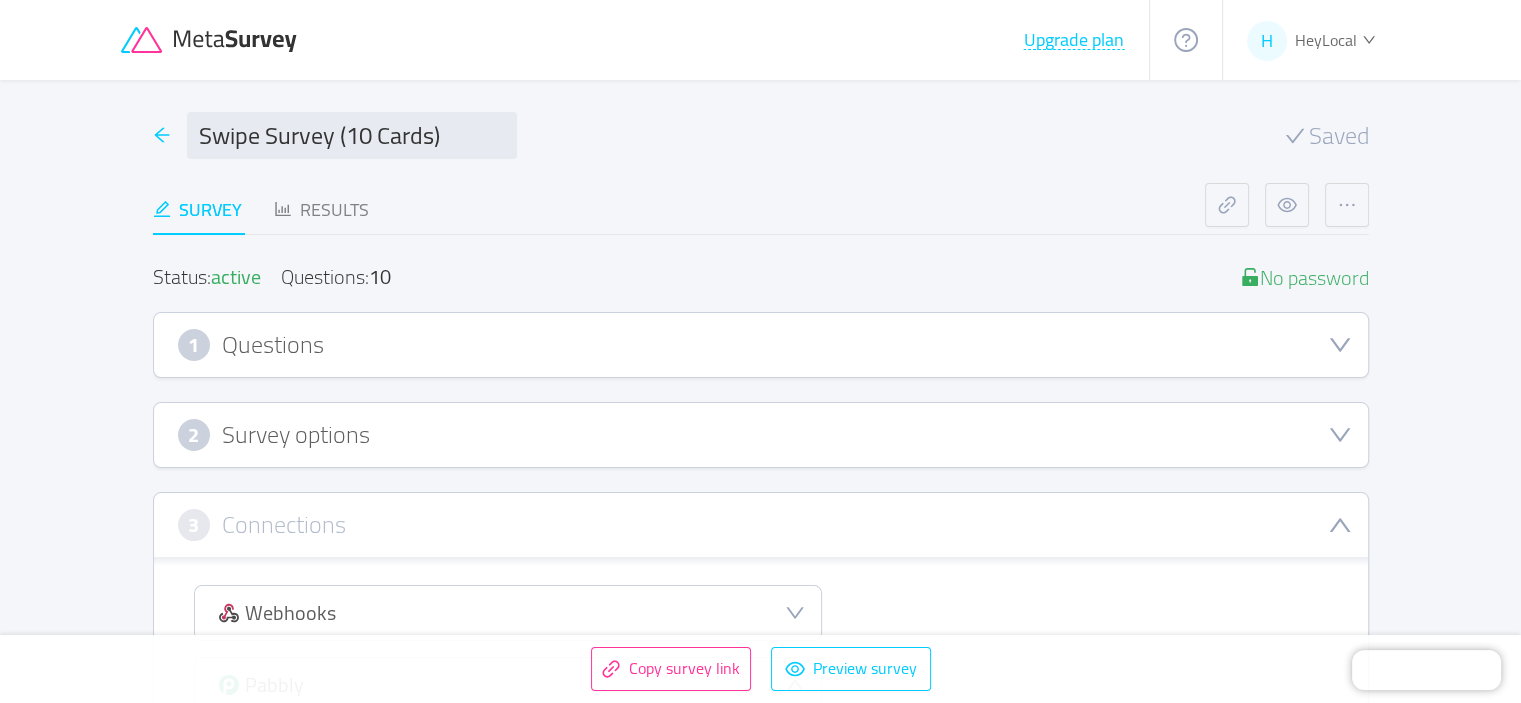 click 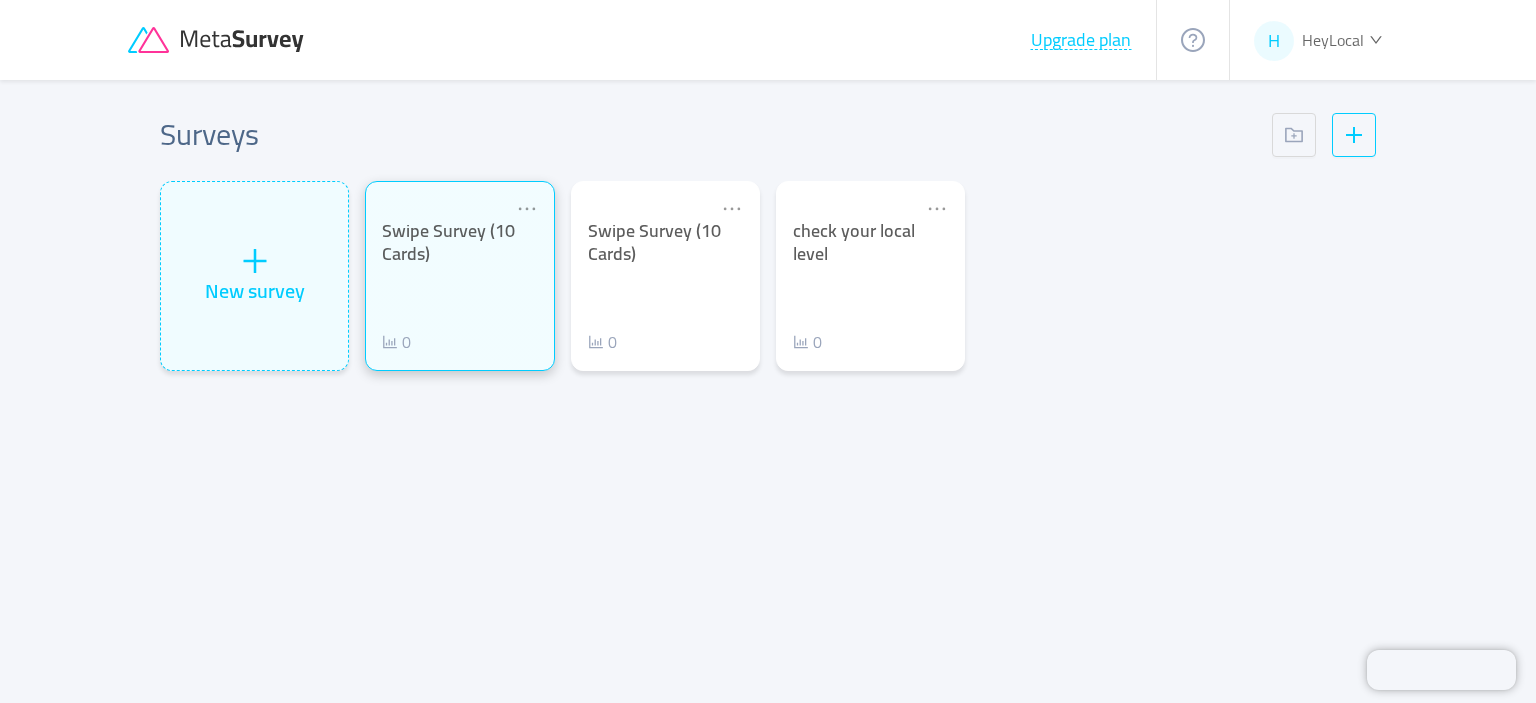 click on "Swipe Survey (10 Cards)  0" at bounding box center (459, 287) 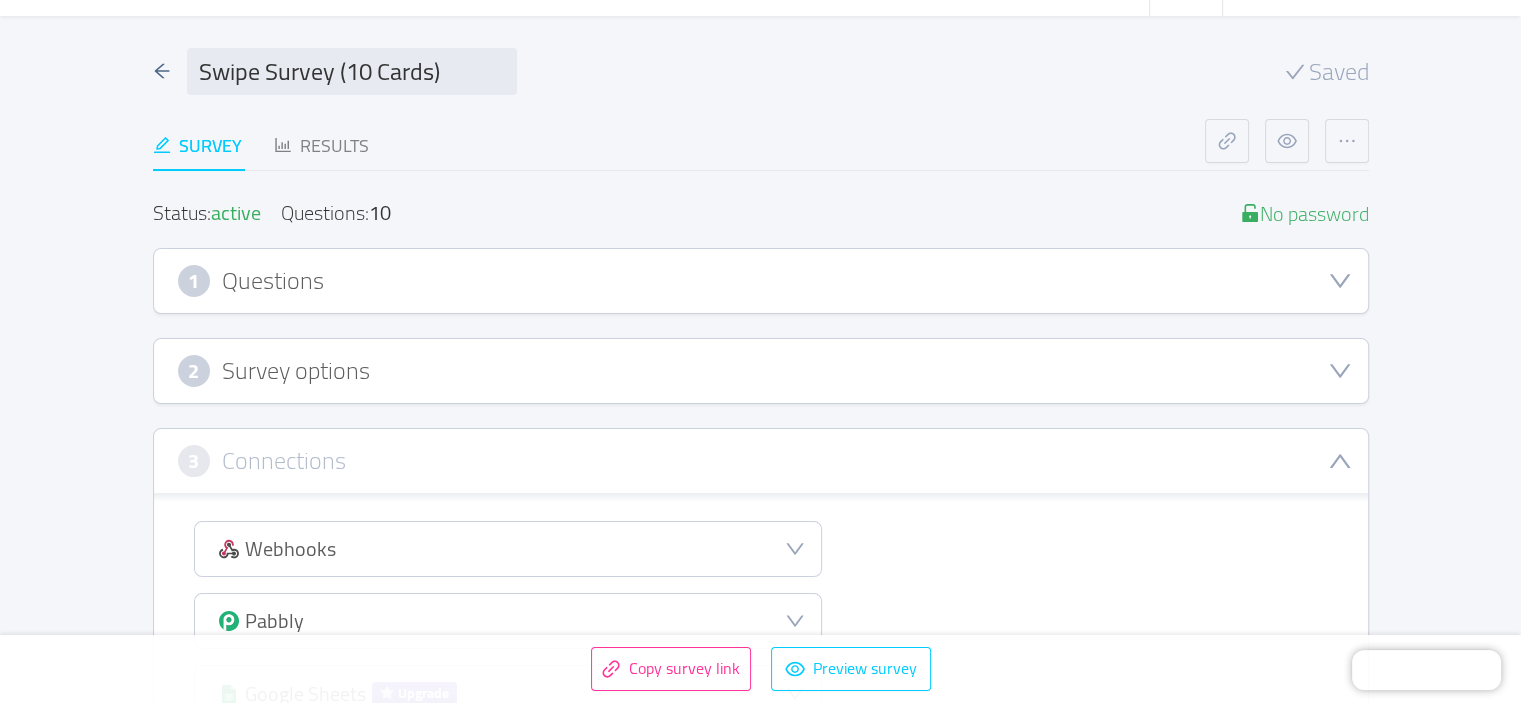 scroll, scrollTop: 0, scrollLeft: 0, axis: both 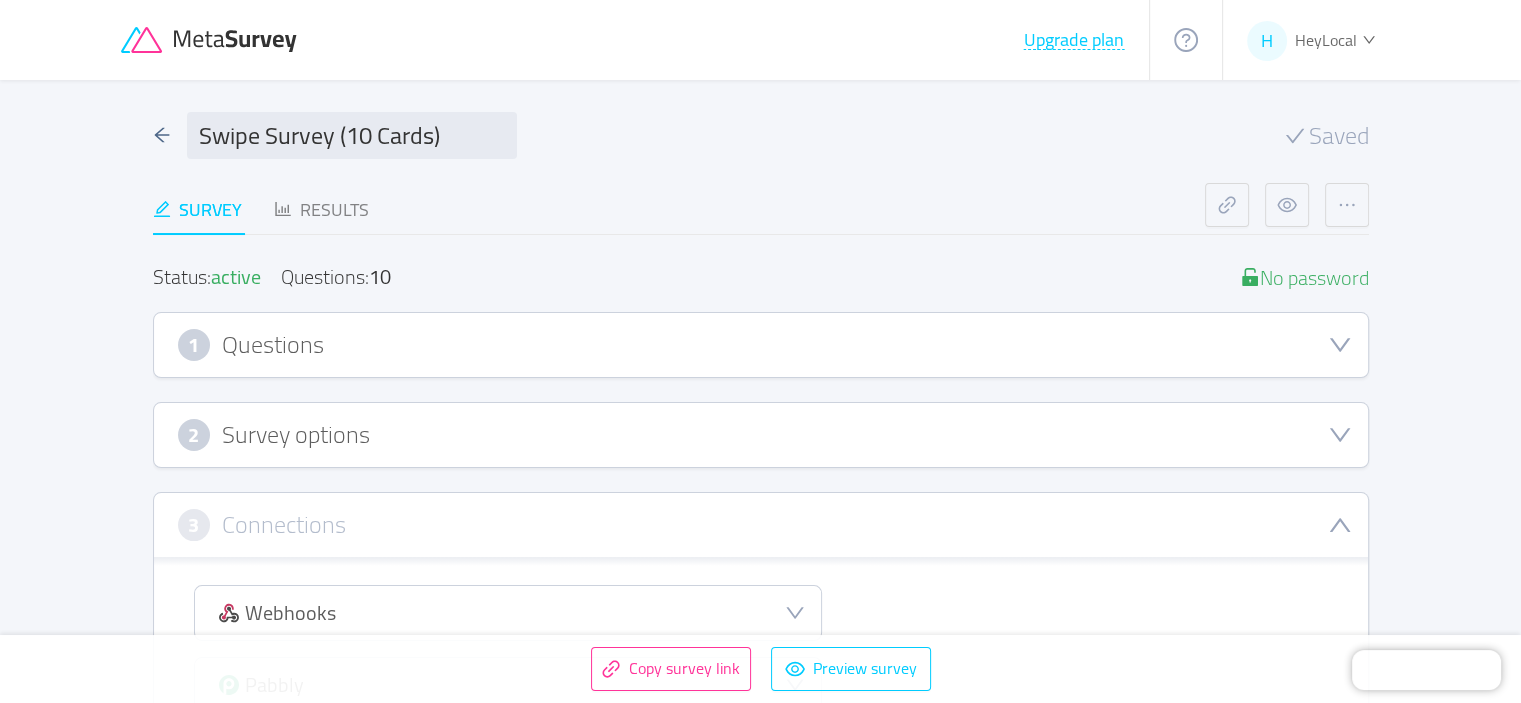 click on "1  Questions" at bounding box center (761, 345) 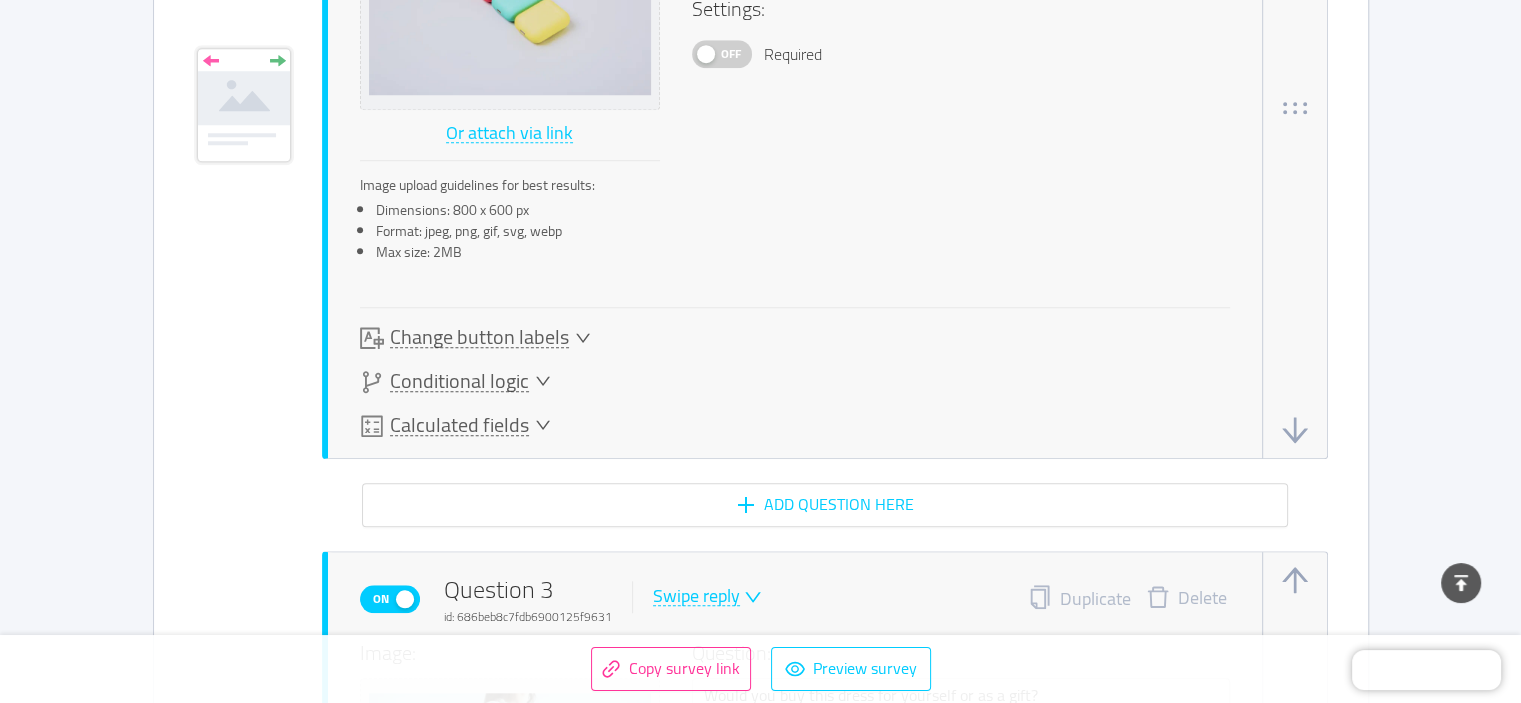 click on "Conditional logic" at bounding box center [459, 381] 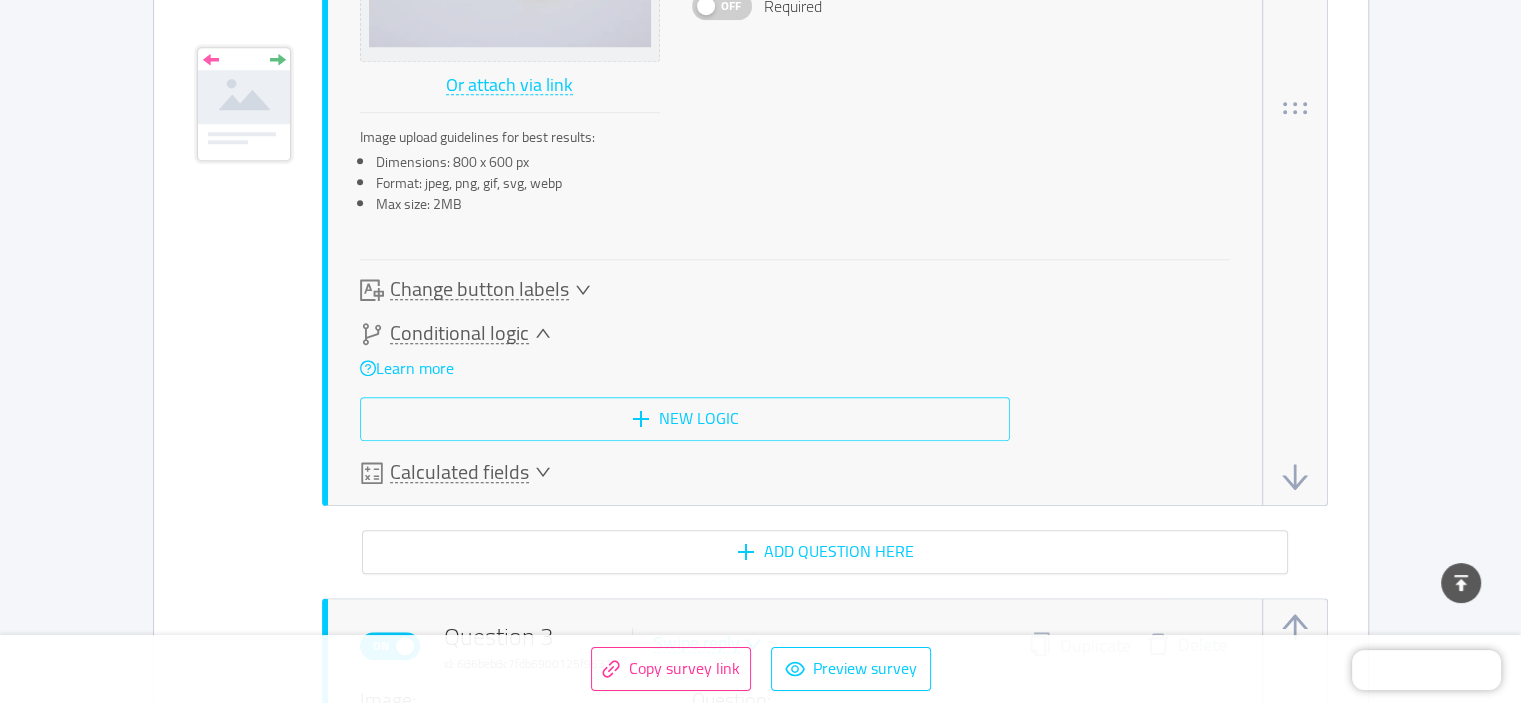 click on "New logic" at bounding box center (685, 419) 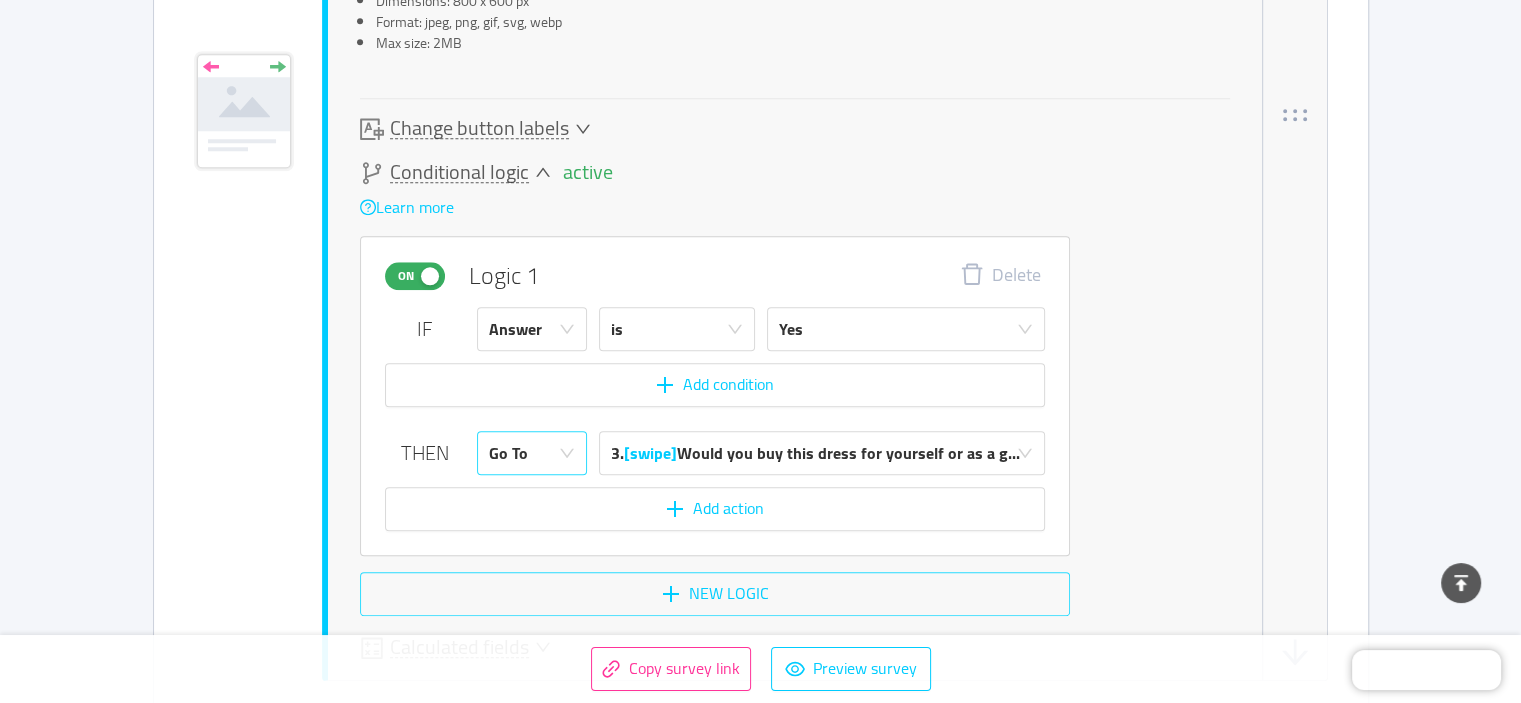 scroll, scrollTop: 1881, scrollLeft: 0, axis: vertical 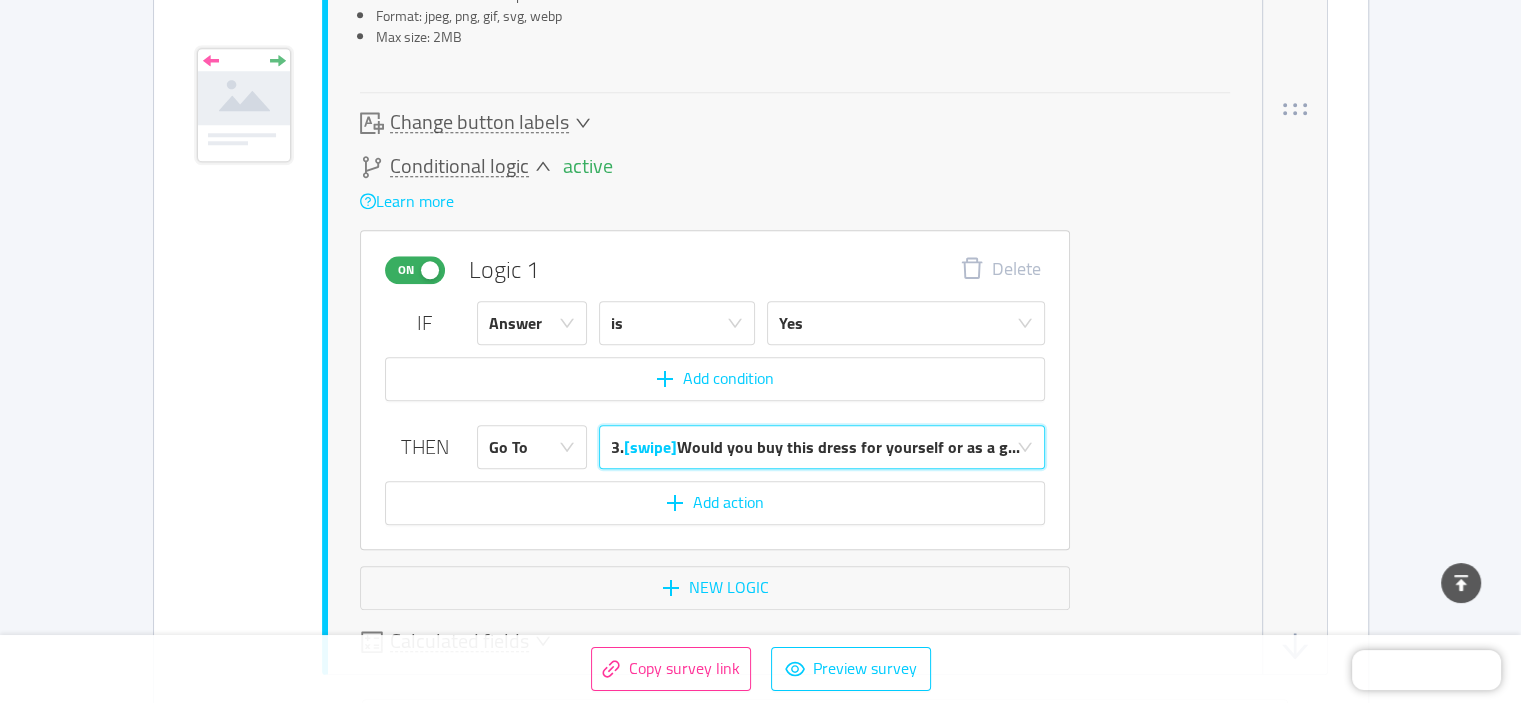 click on "3.  [swipe]   Would you buy this dress for yourself or as a g..." at bounding box center [815, 447] 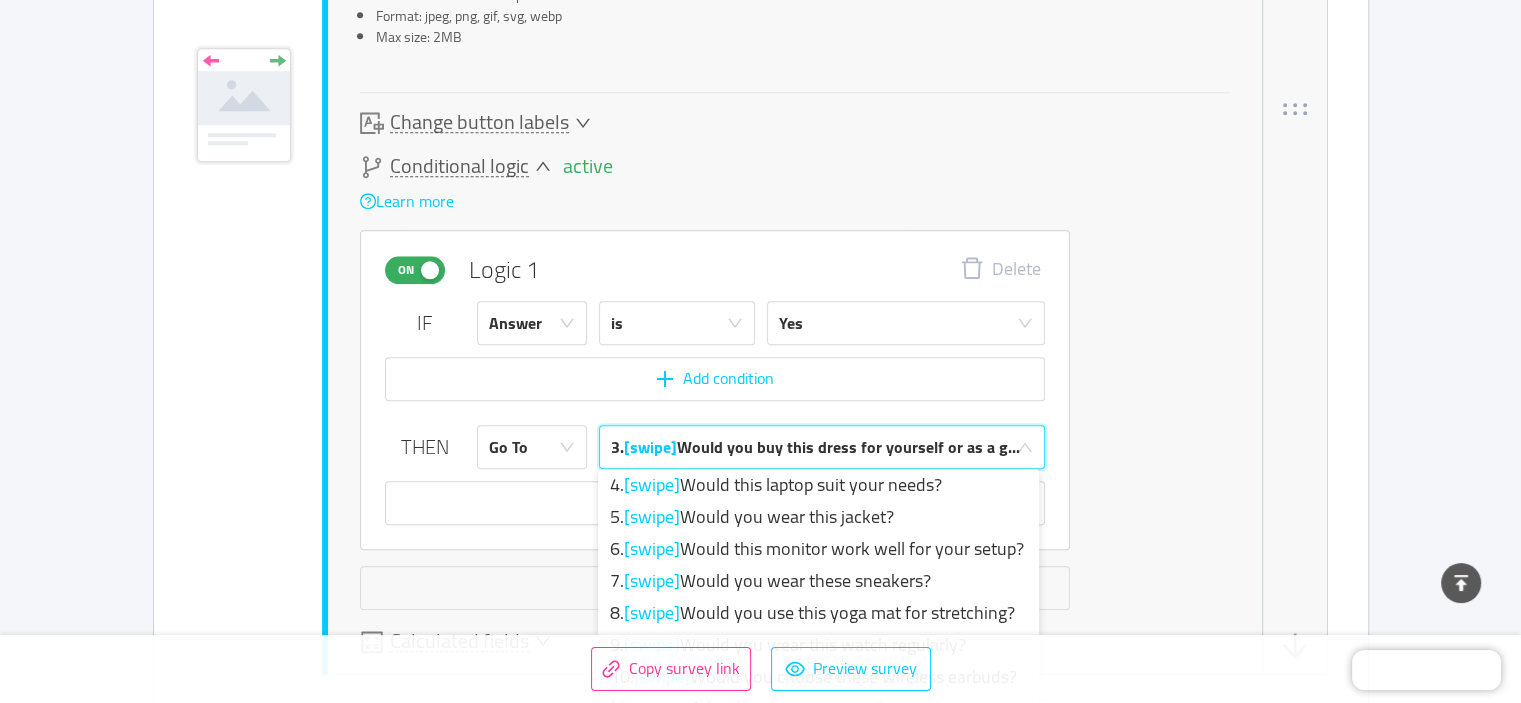 scroll, scrollTop: 4, scrollLeft: 0, axis: vertical 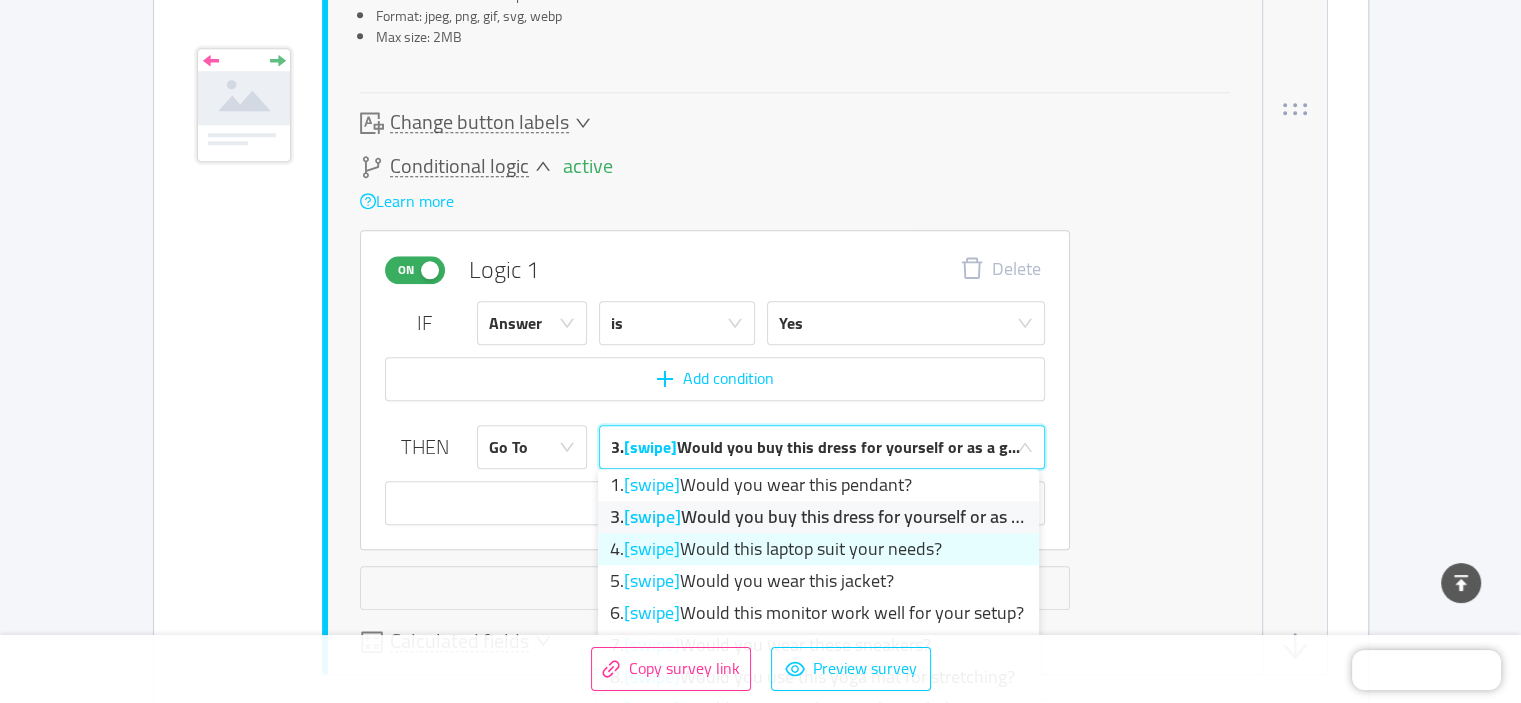 click on "3.  [swipe]   Would you buy this dress for yourself or as a g..." at bounding box center (815, 447) 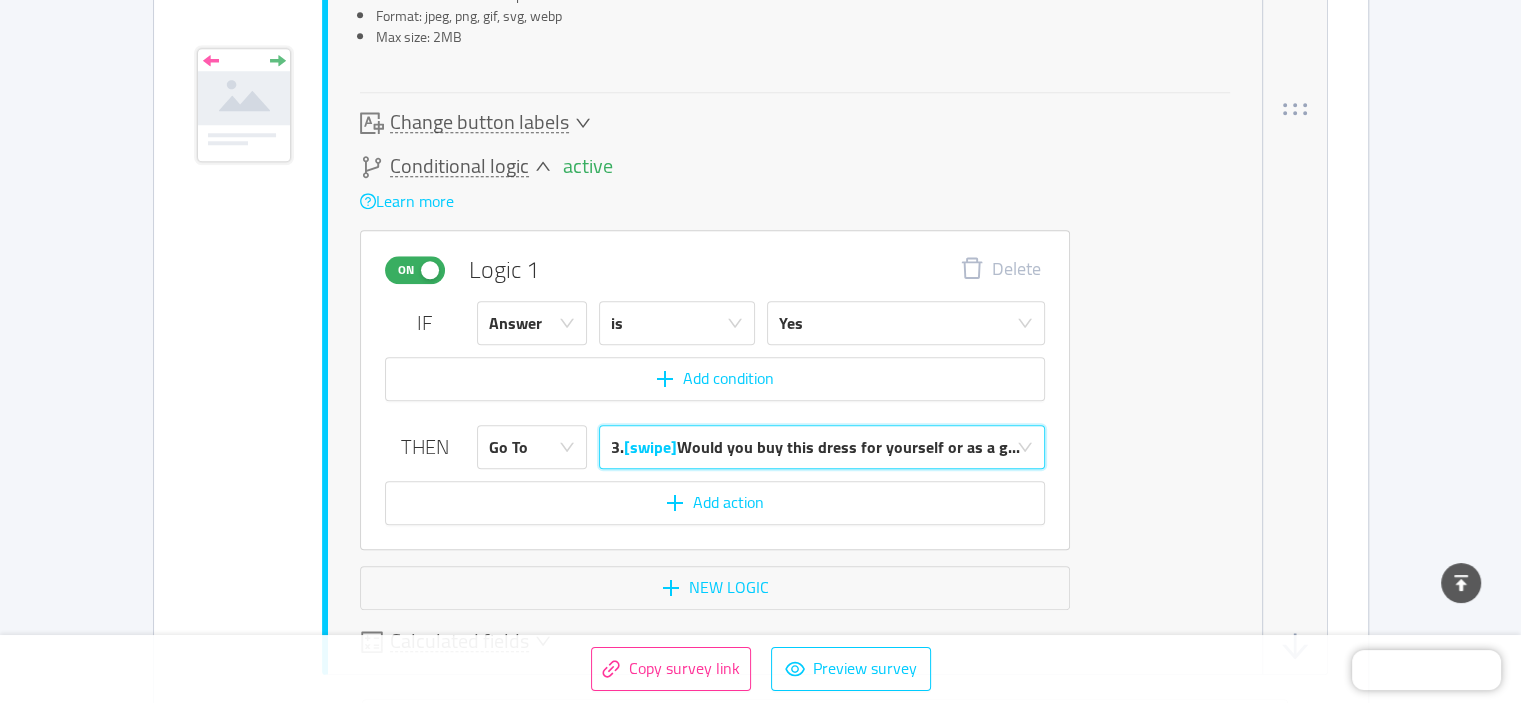 click on "active   Conditional logic   Learn more  On Logic 1 Delete IF  Answer   is   Yes  Add condition  THEN   Go To  3.  [swipe]   Would you buy this dress for yourself or as a g...  Add action New logic" at bounding box center [795, 382] 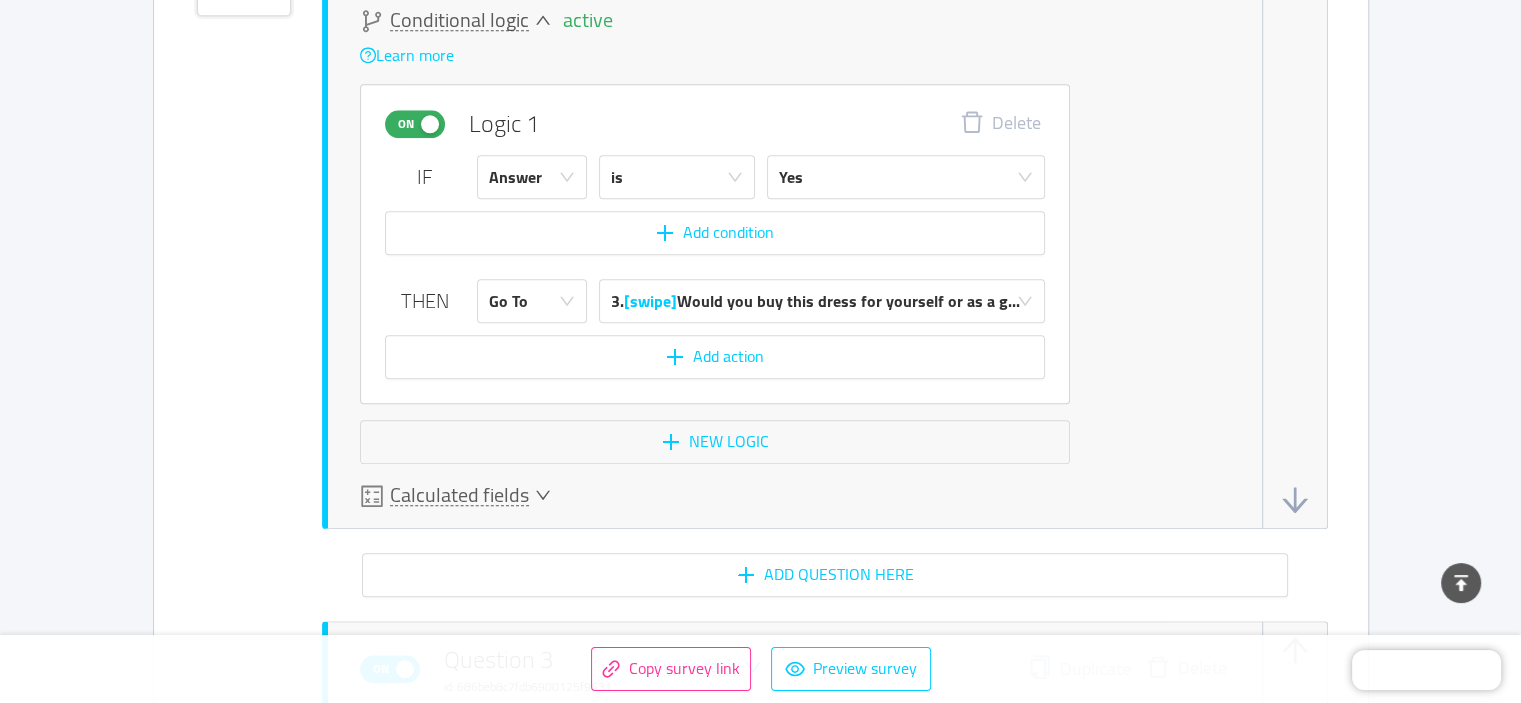 scroll, scrollTop: 1881, scrollLeft: 0, axis: vertical 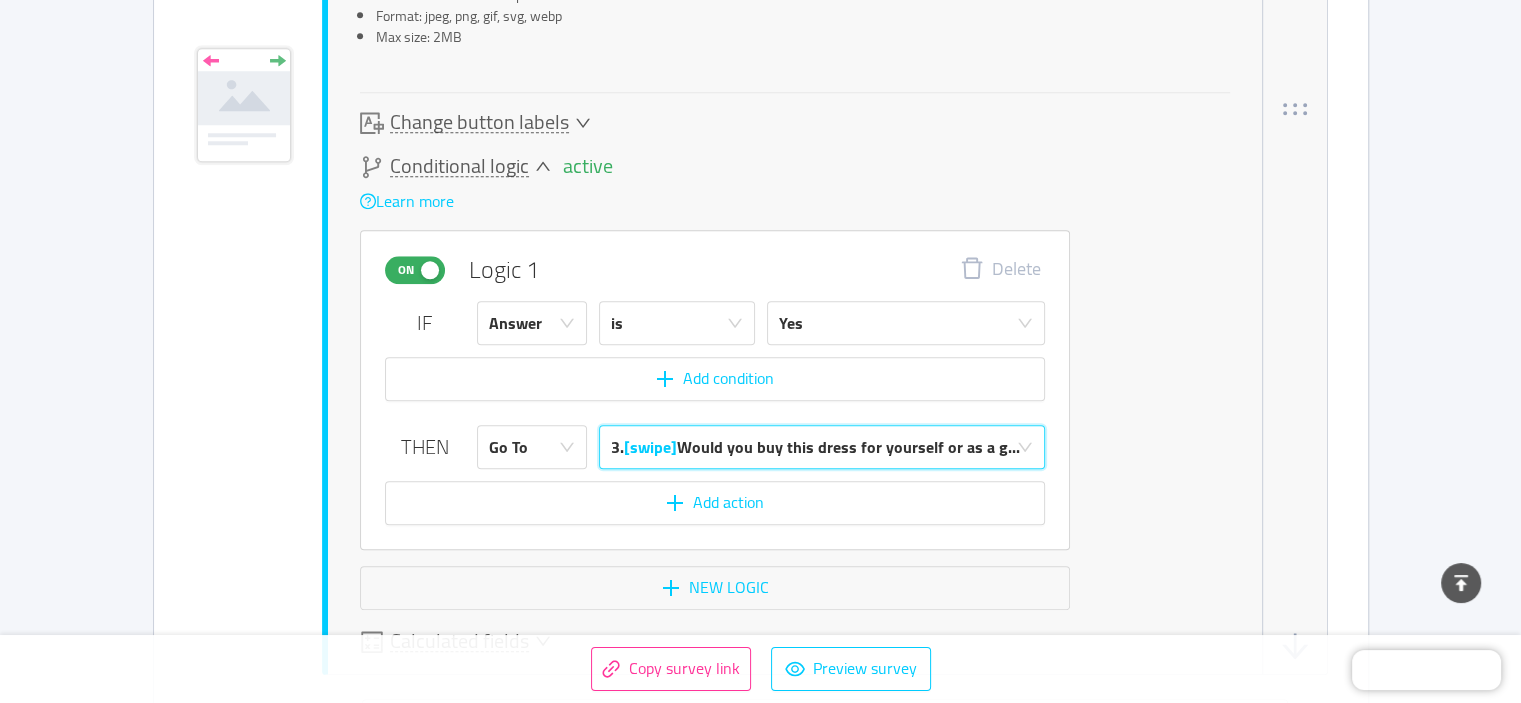 click on "[swipe]" at bounding box center (650, 447) 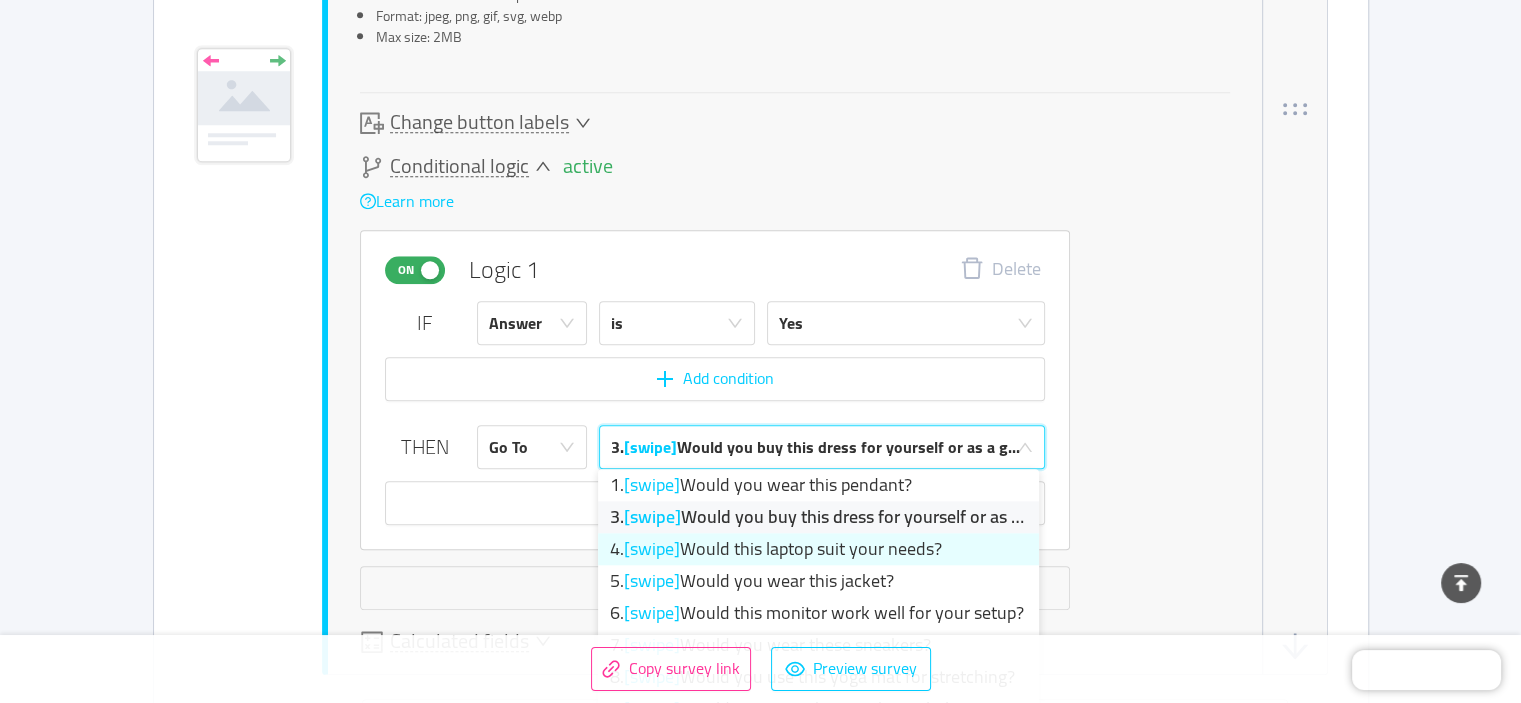 click on "[swipe]" at bounding box center (652, 548) 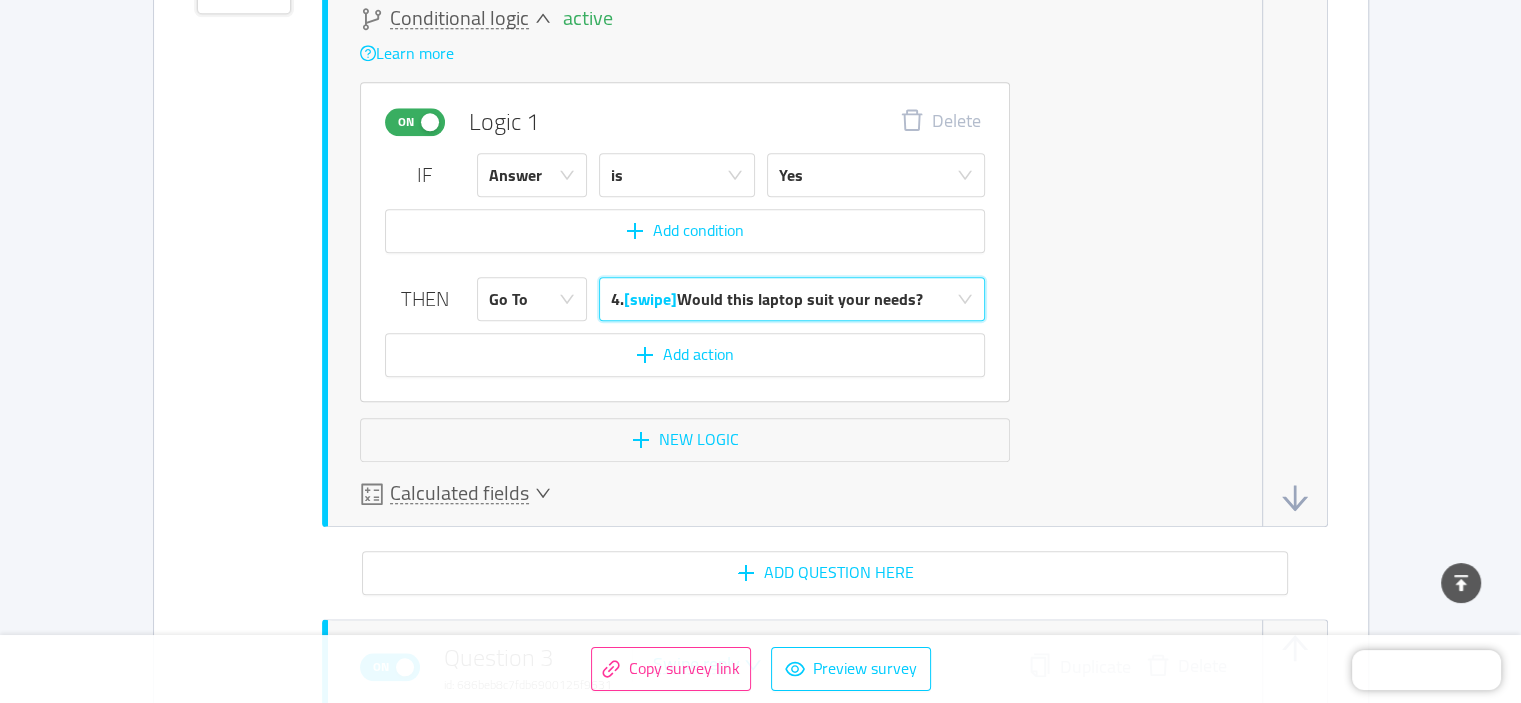 scroll, scrollTop: 2048, scrollLeft: 0, axis: vertical 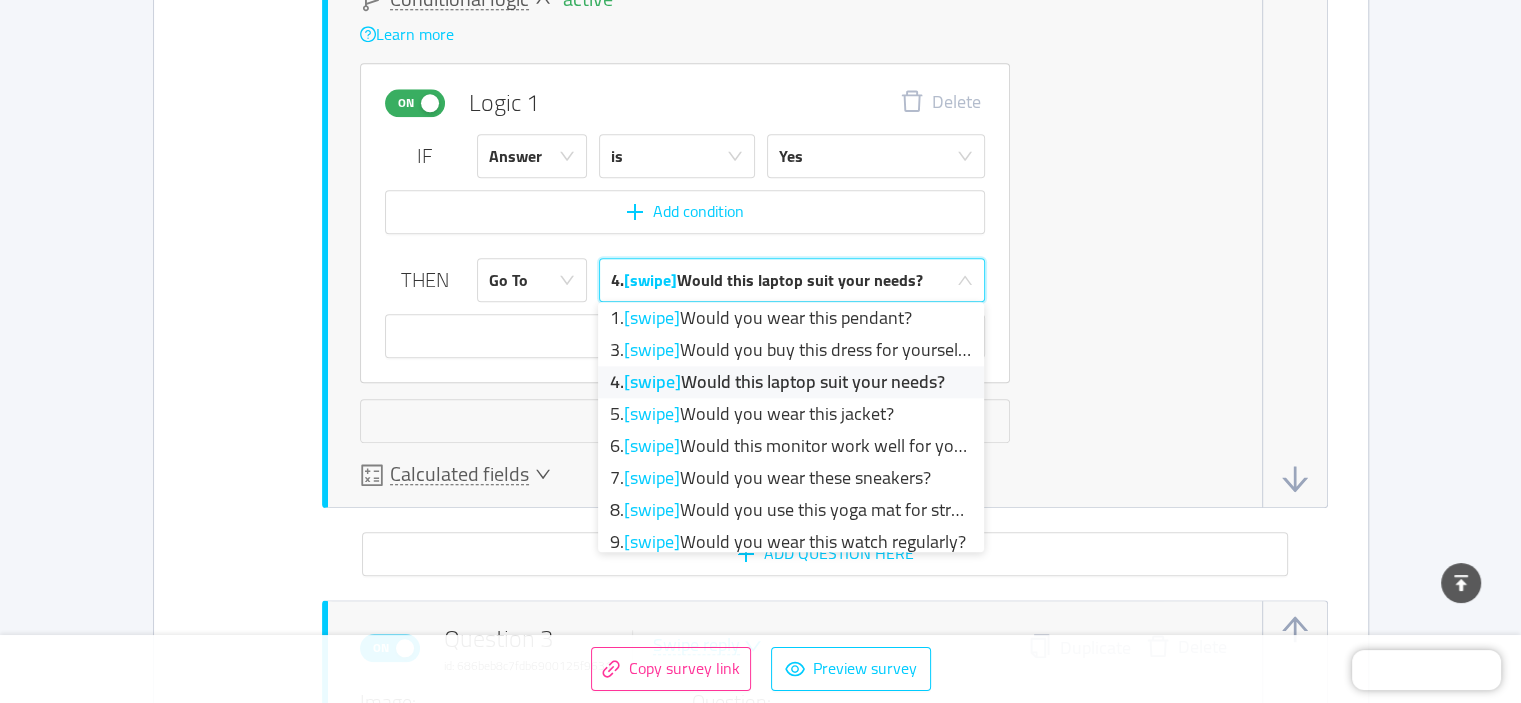 click on "active   Conditional logic   Learn more  On Logic 1 Delete IF  Answer   is   Yes  Add condition  THEN   Go To  4.  [swipe]   Would this laptop suit your needs?  Add action New logic" at bounding box center [795, 215] 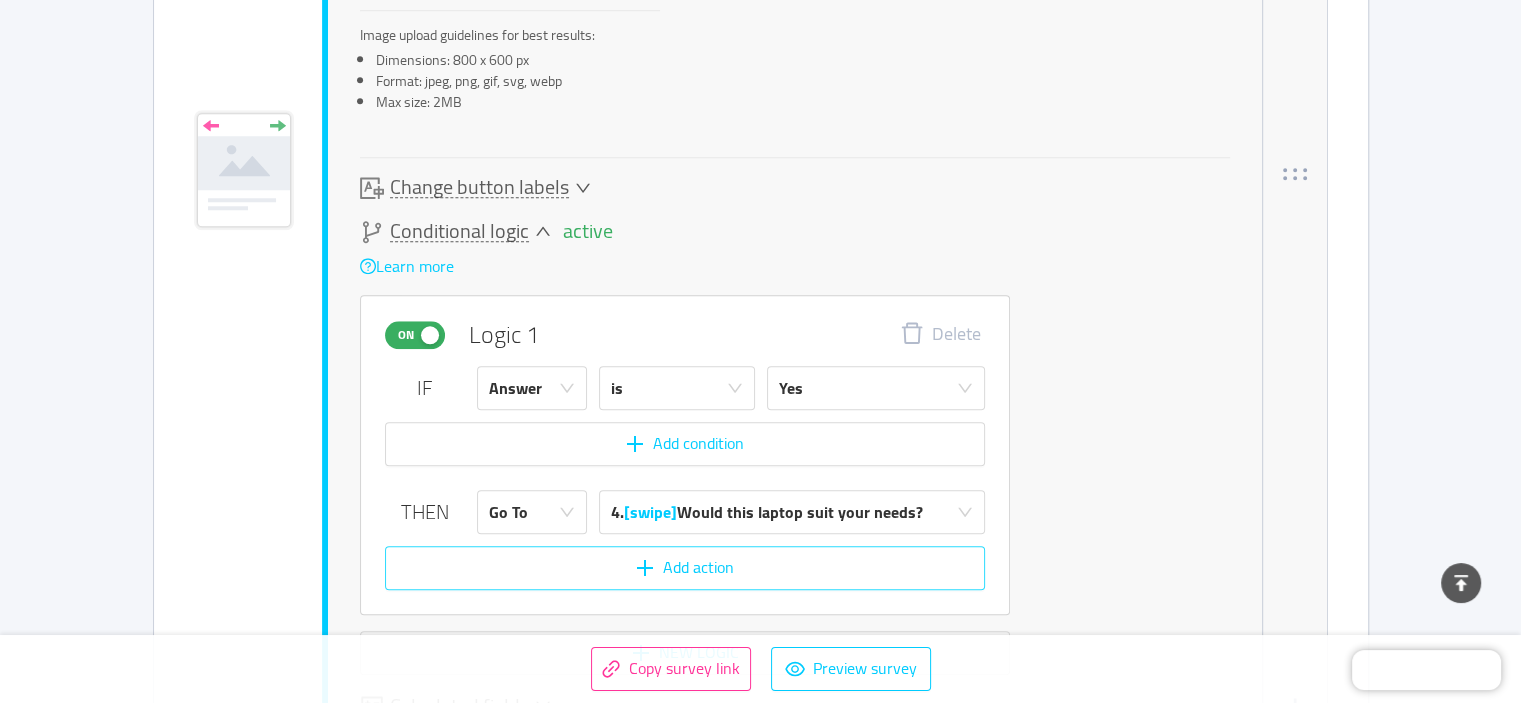 scroll, scrollTop: 1668, scrollLeft: 0, axis: vertical 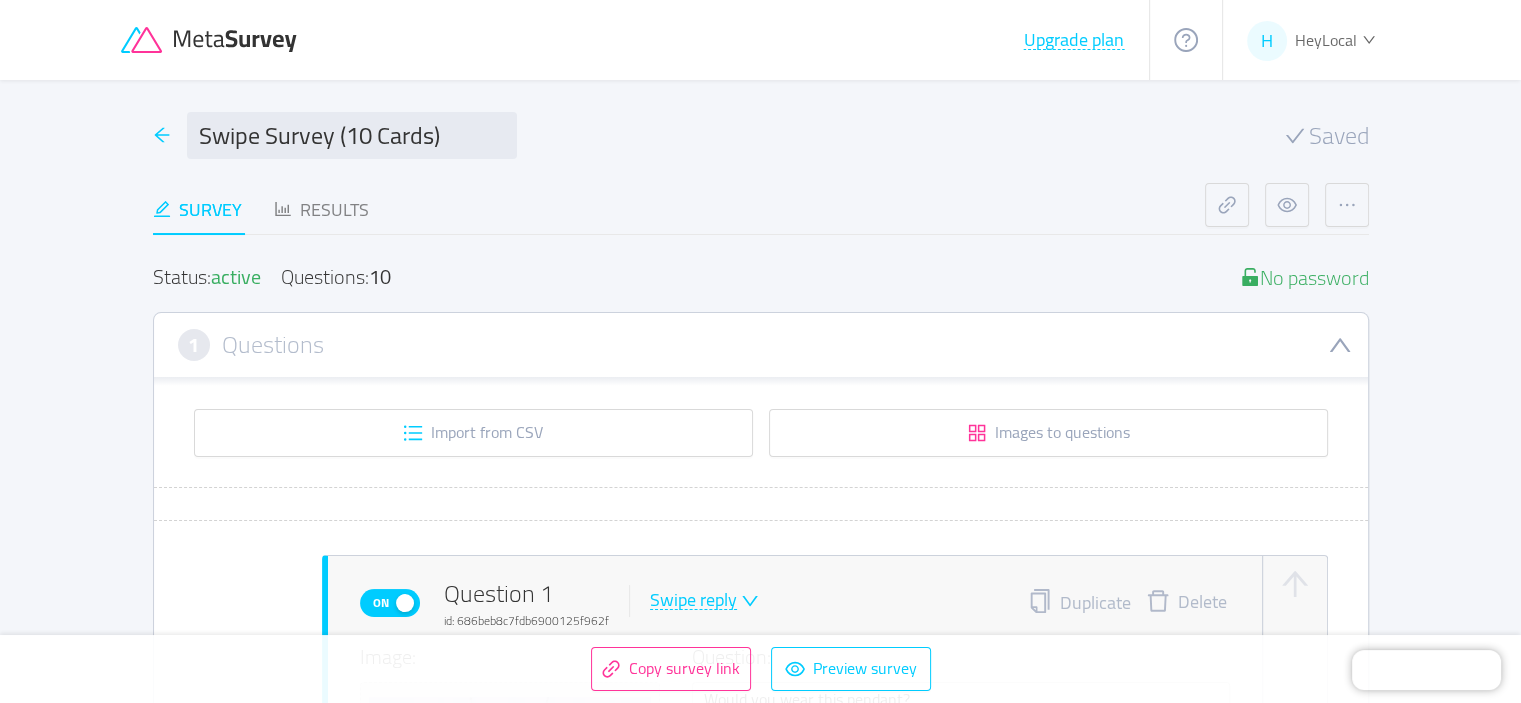 click 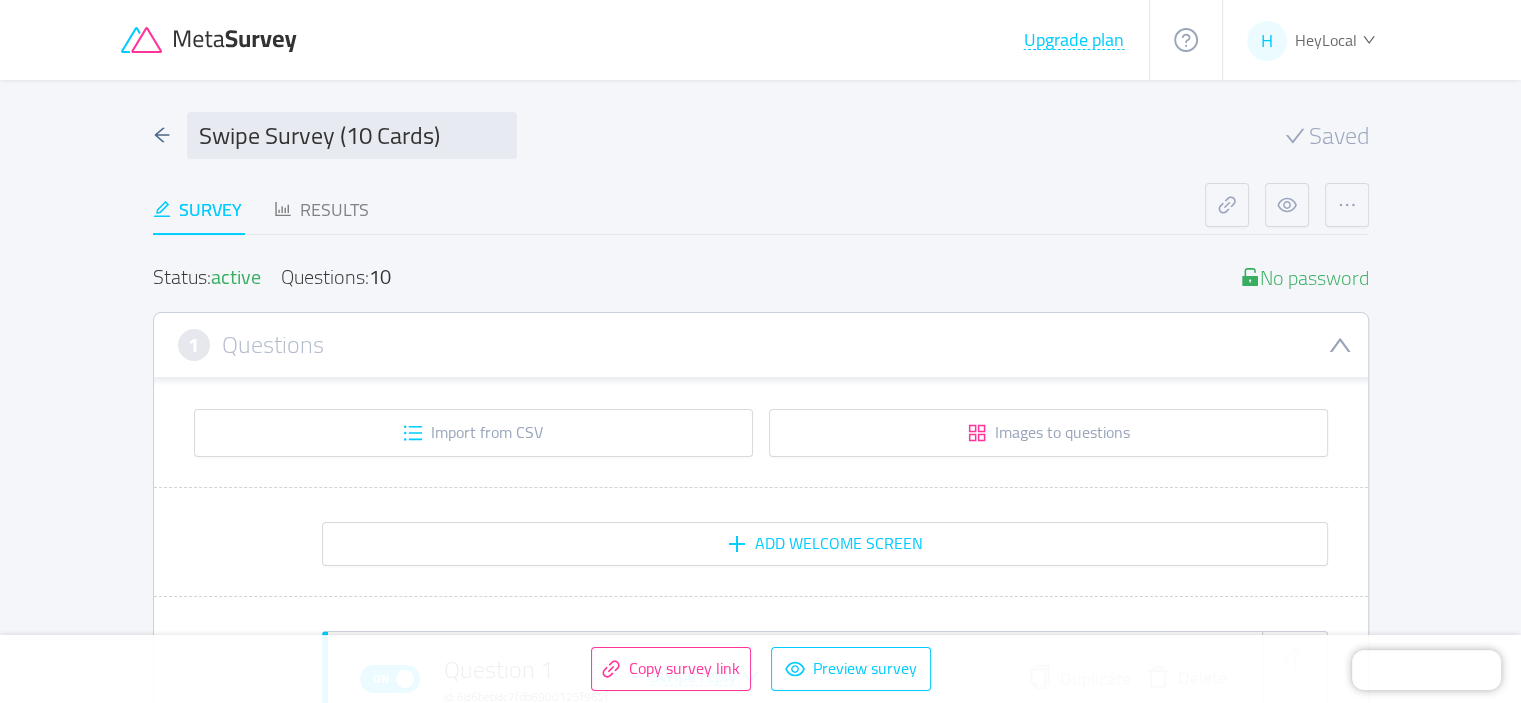type 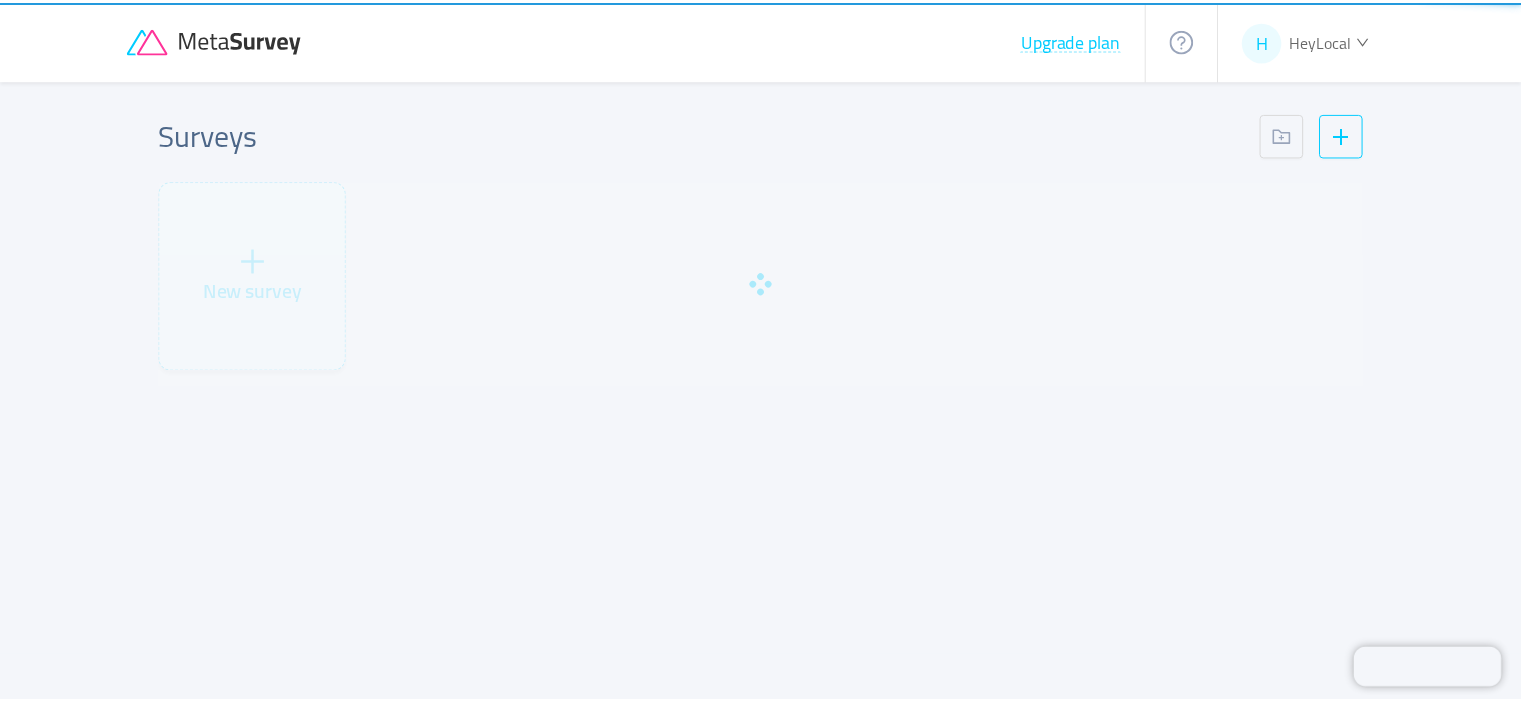 scroll, scrollTop: 0, scrollLeft: 0, axis: both 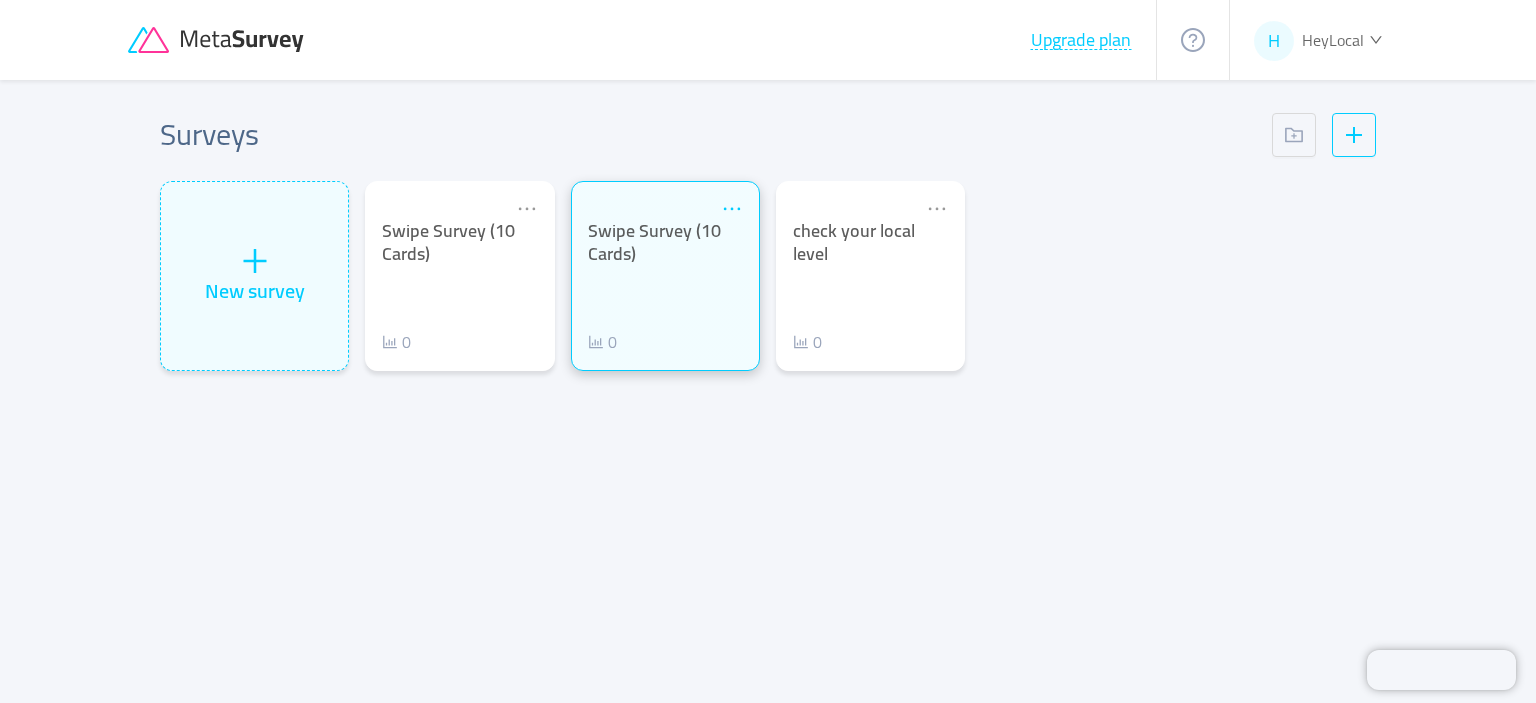 click 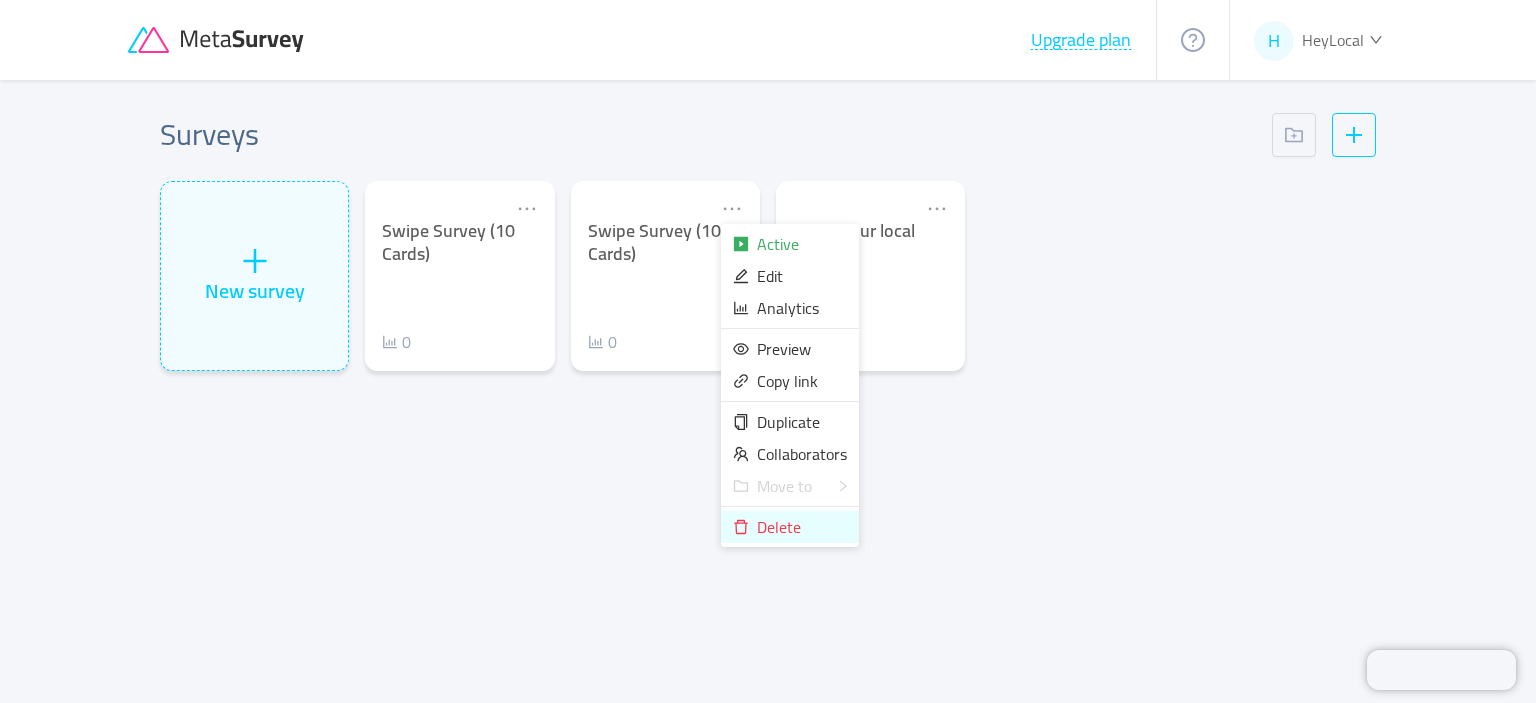 click on "Delete" at bounding box center [779, 527] 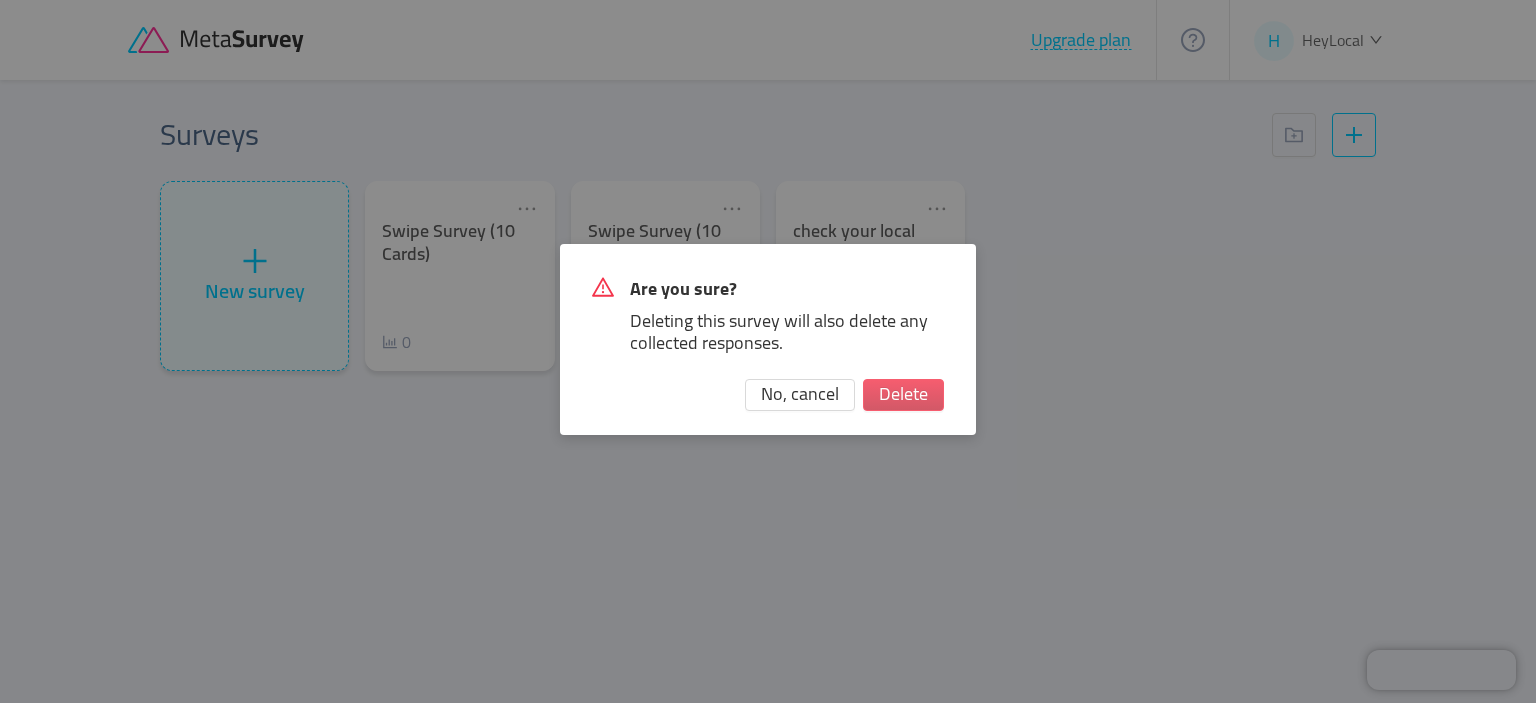 click on "Delete" at bounding box center [903, 395] 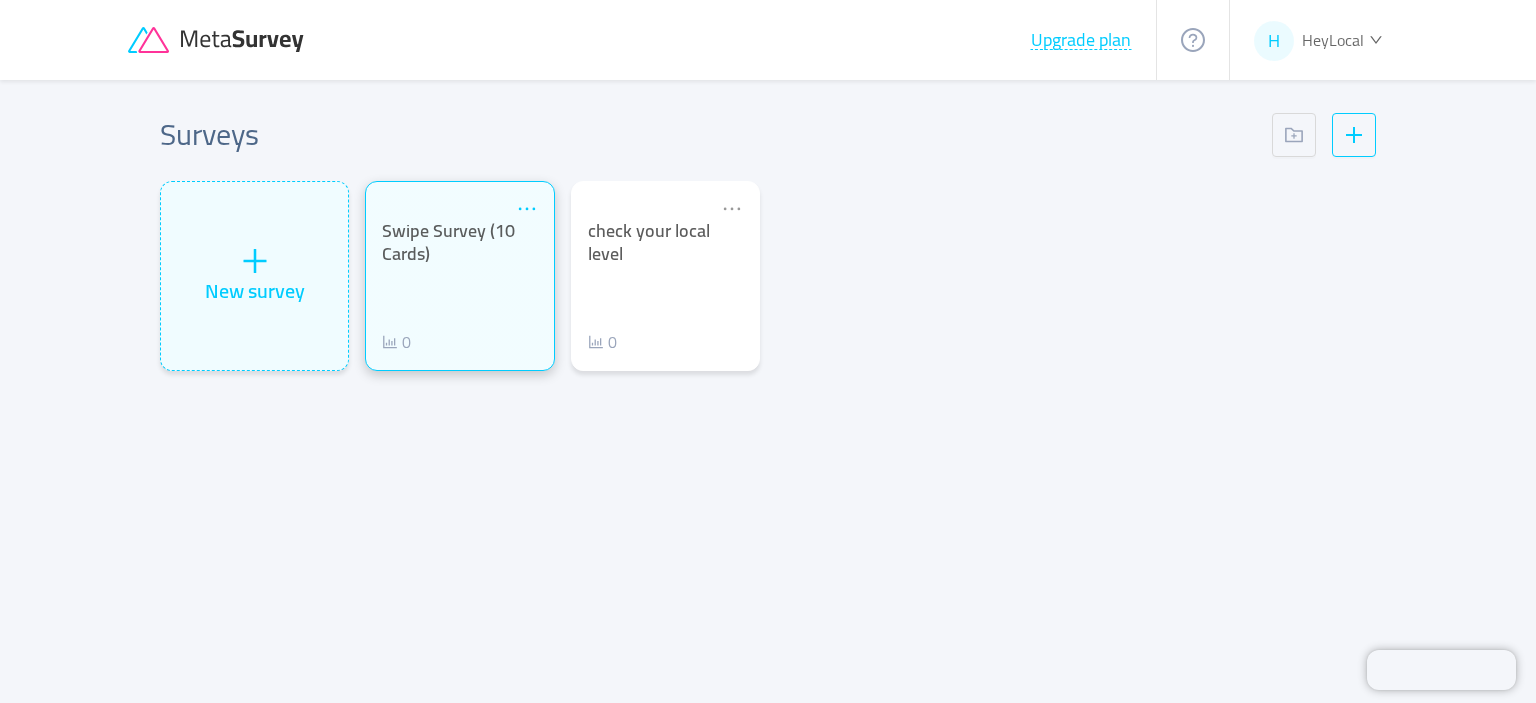click 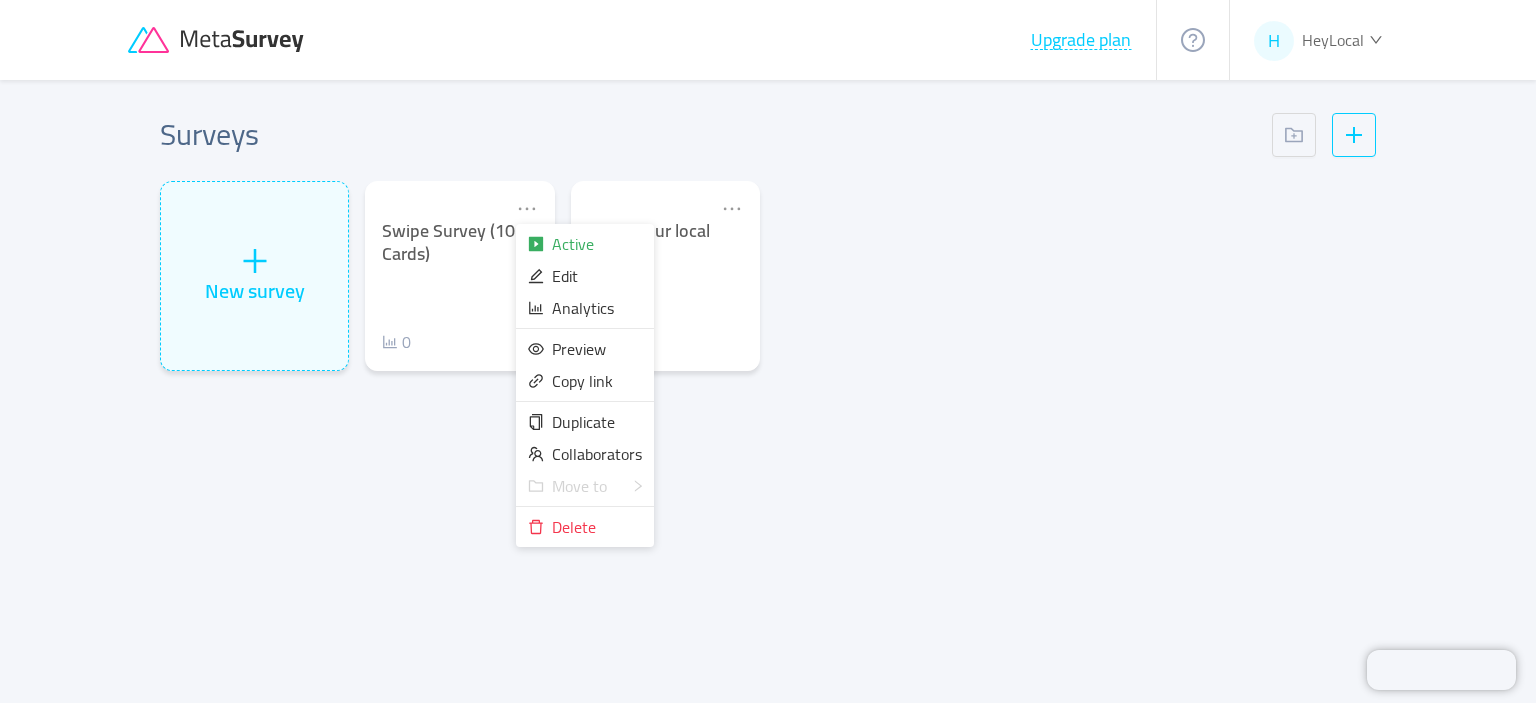 click on "Edit" at bounding box center [565, 276] 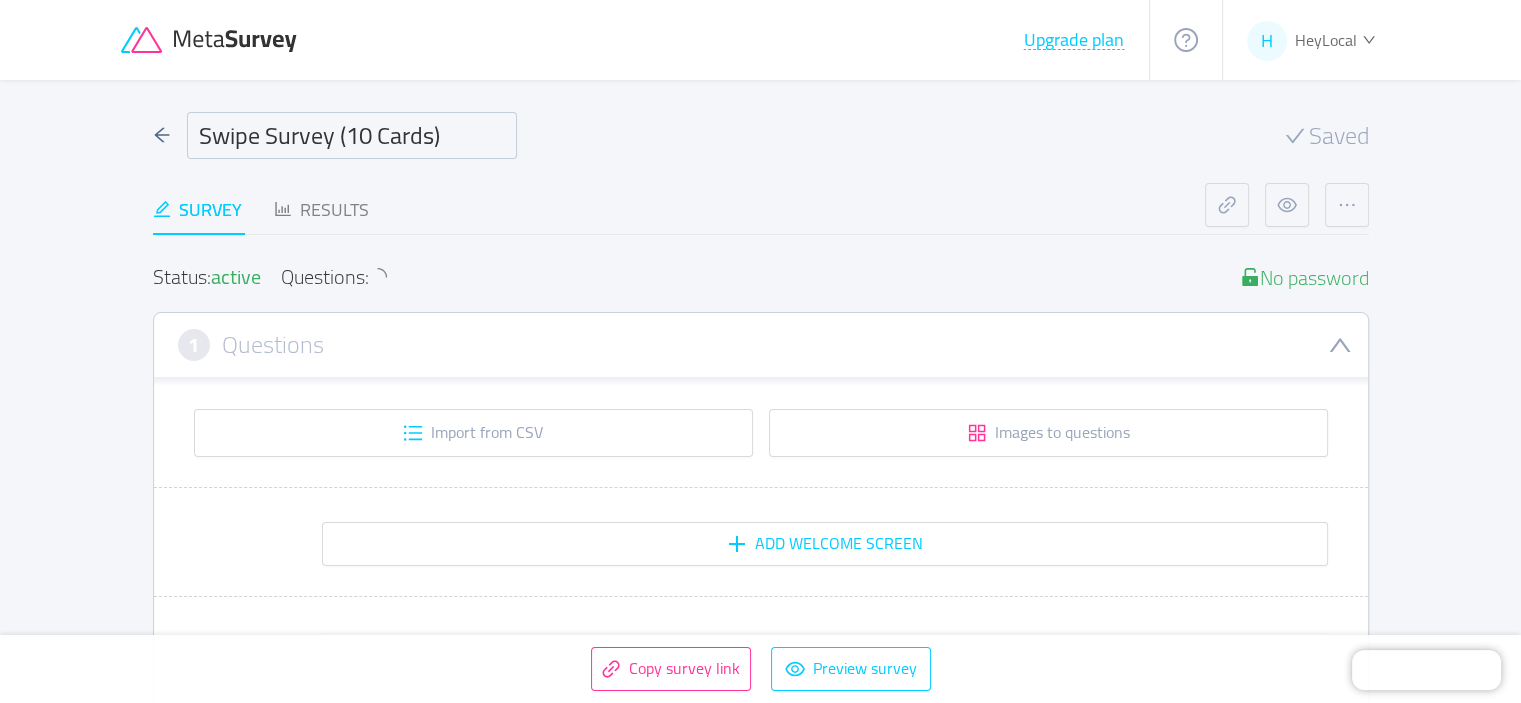 drag, startPoint x: 448, startPoint y: 137, endPoint x: 108, endPoint y: 119, distance: 340.47614 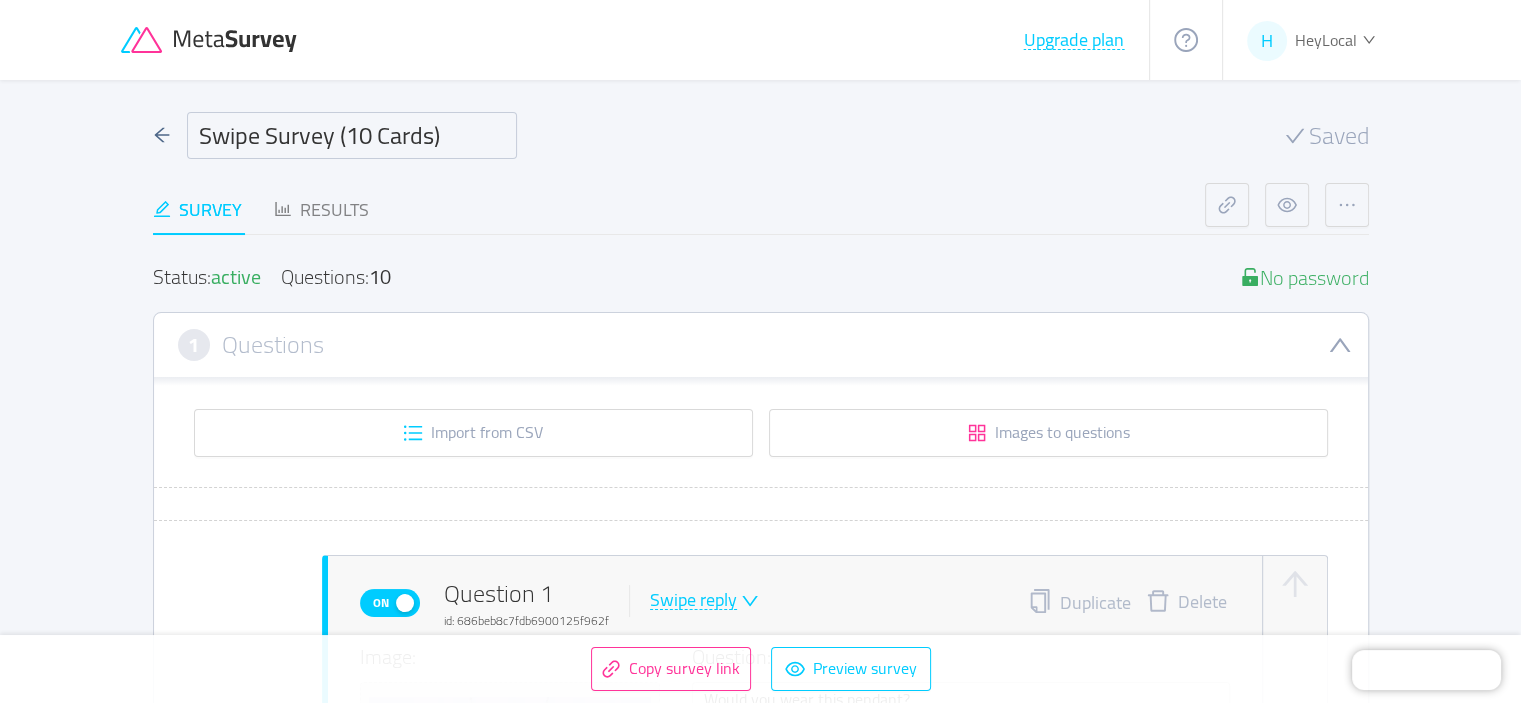 type 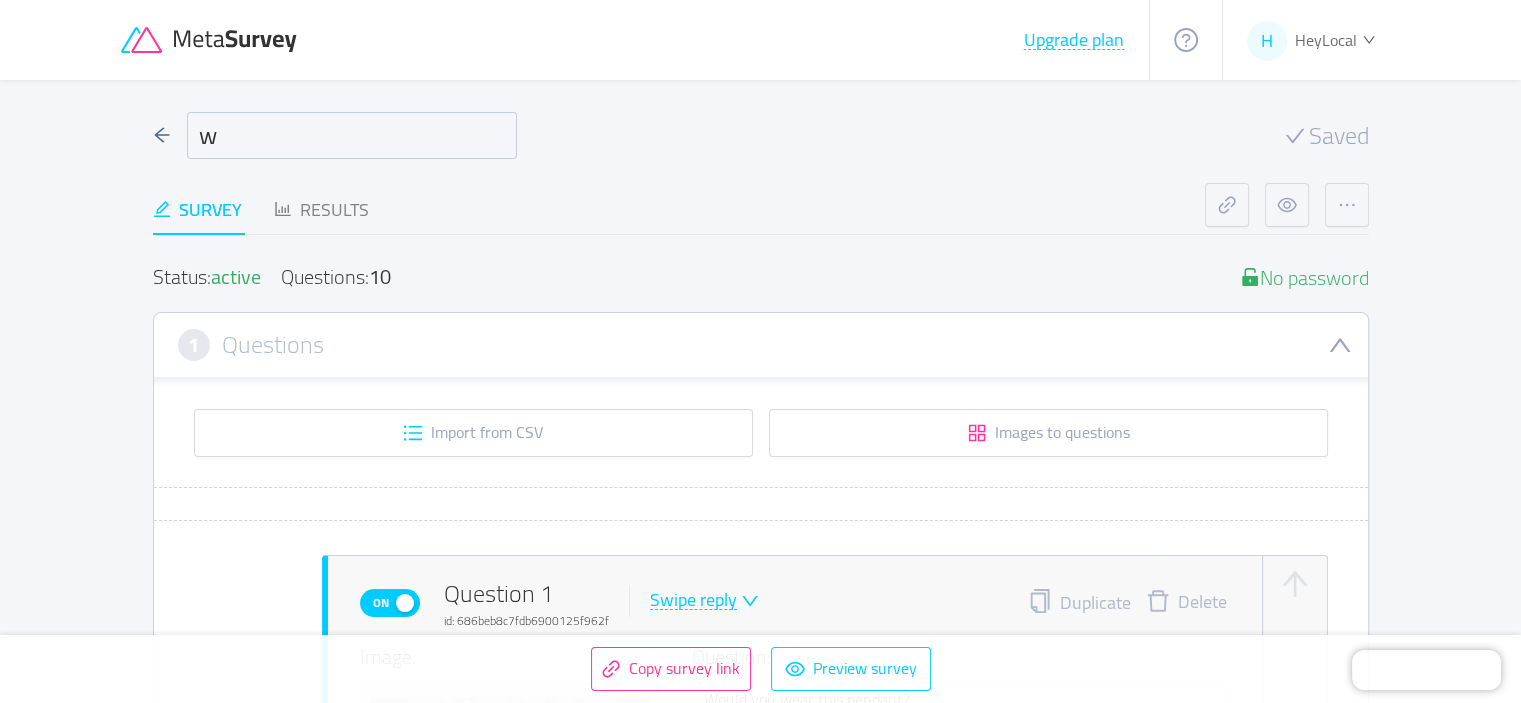 type 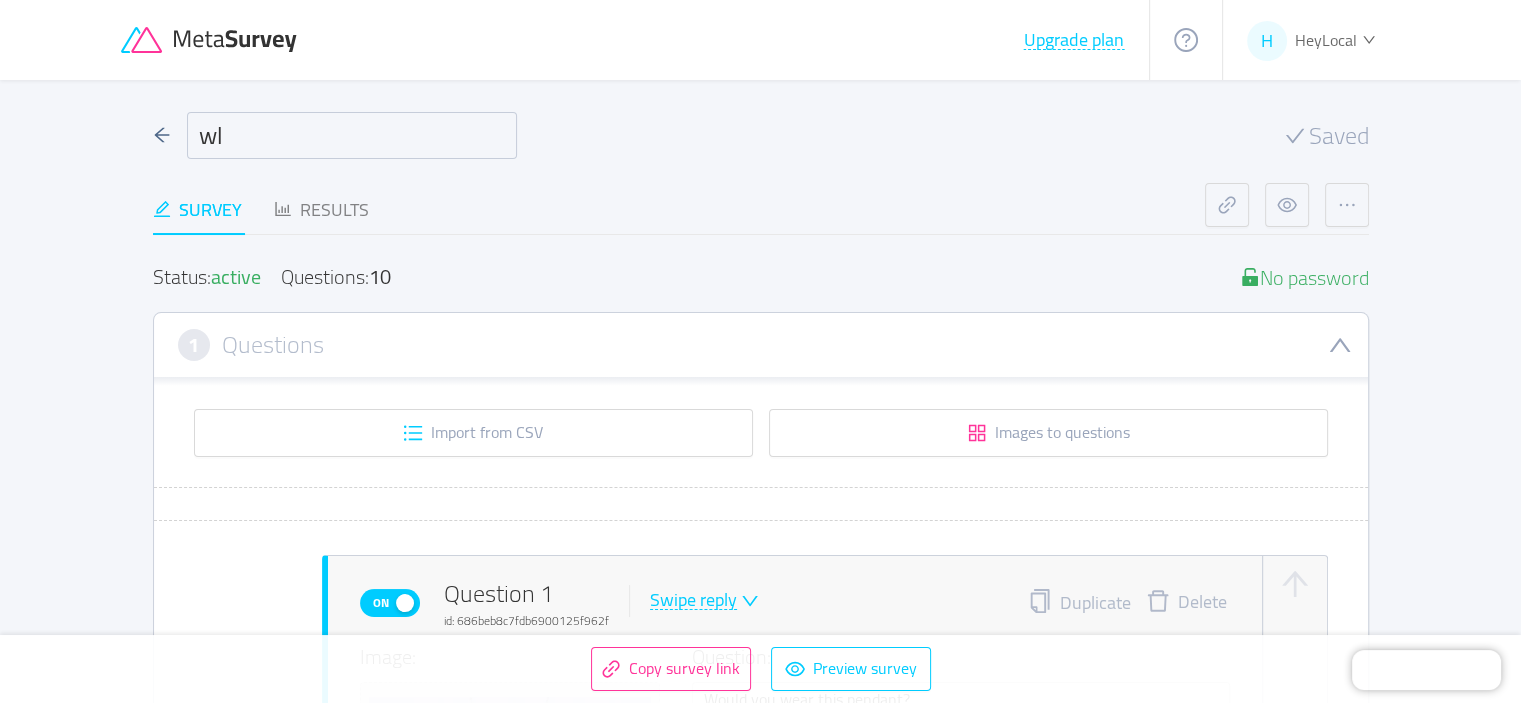 type 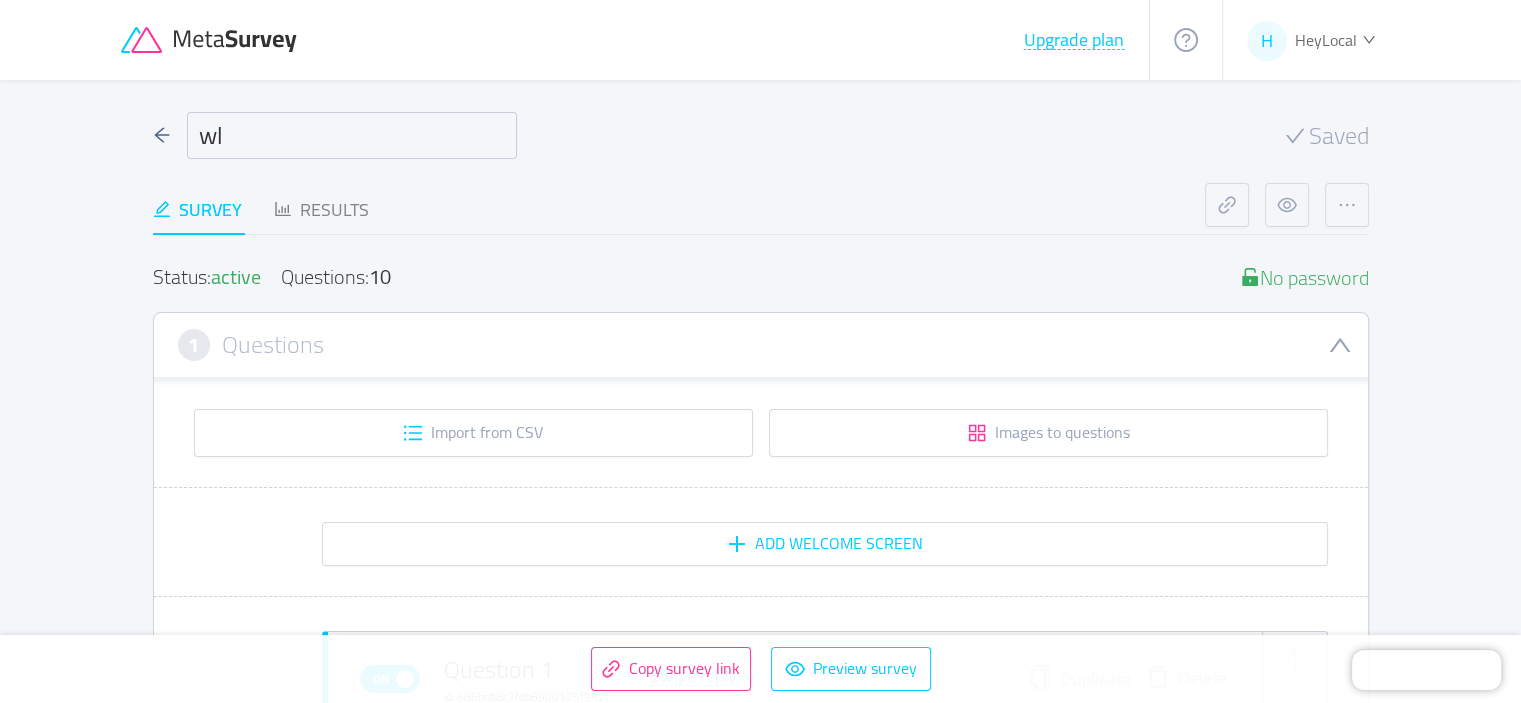 type on "w" 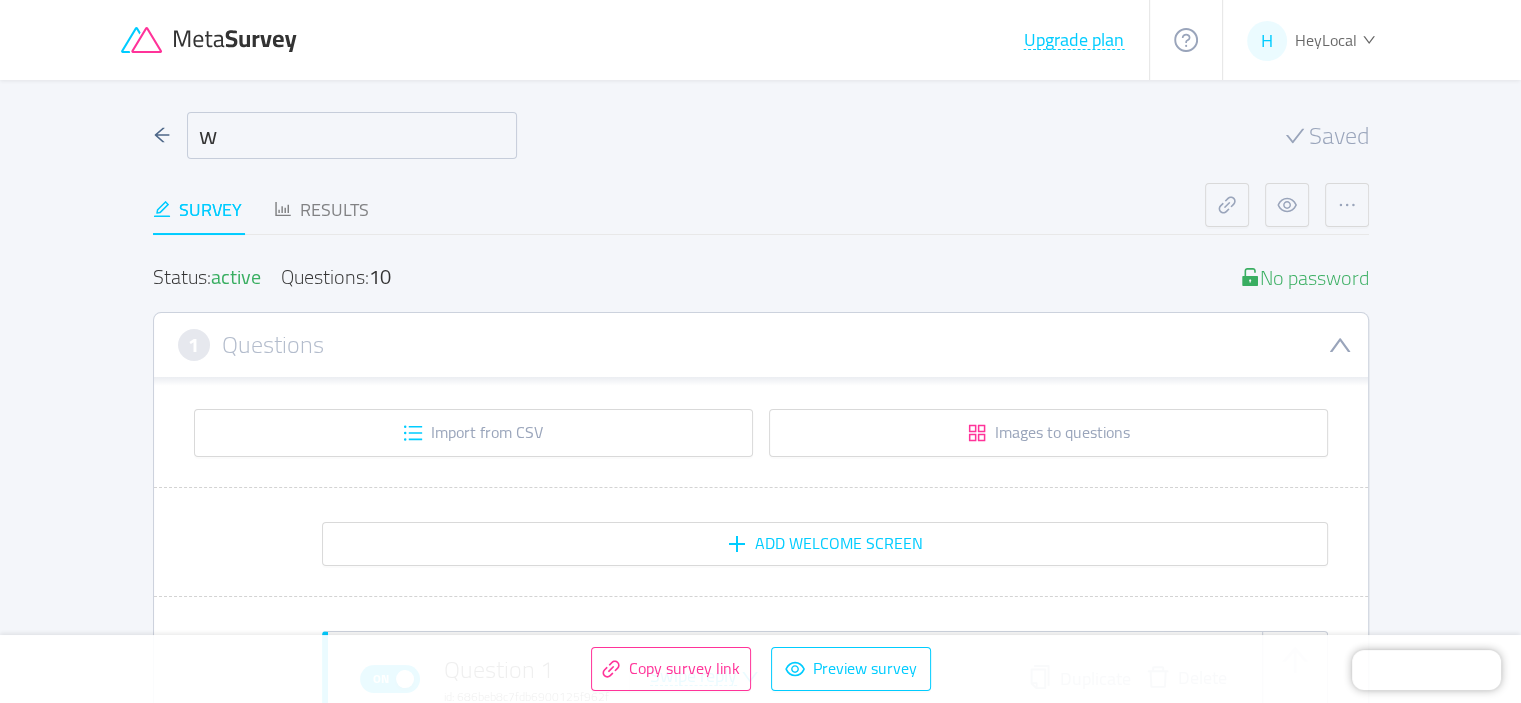 type 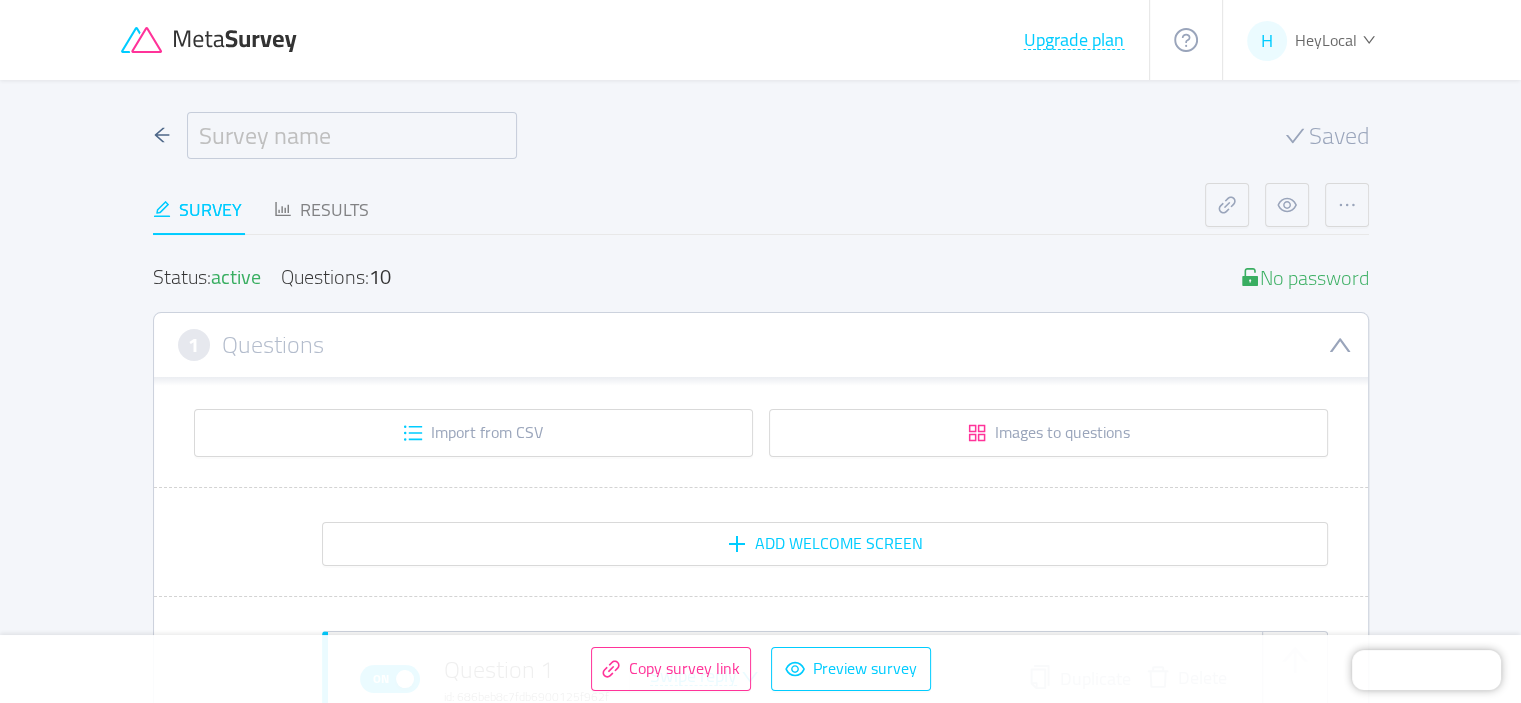 type 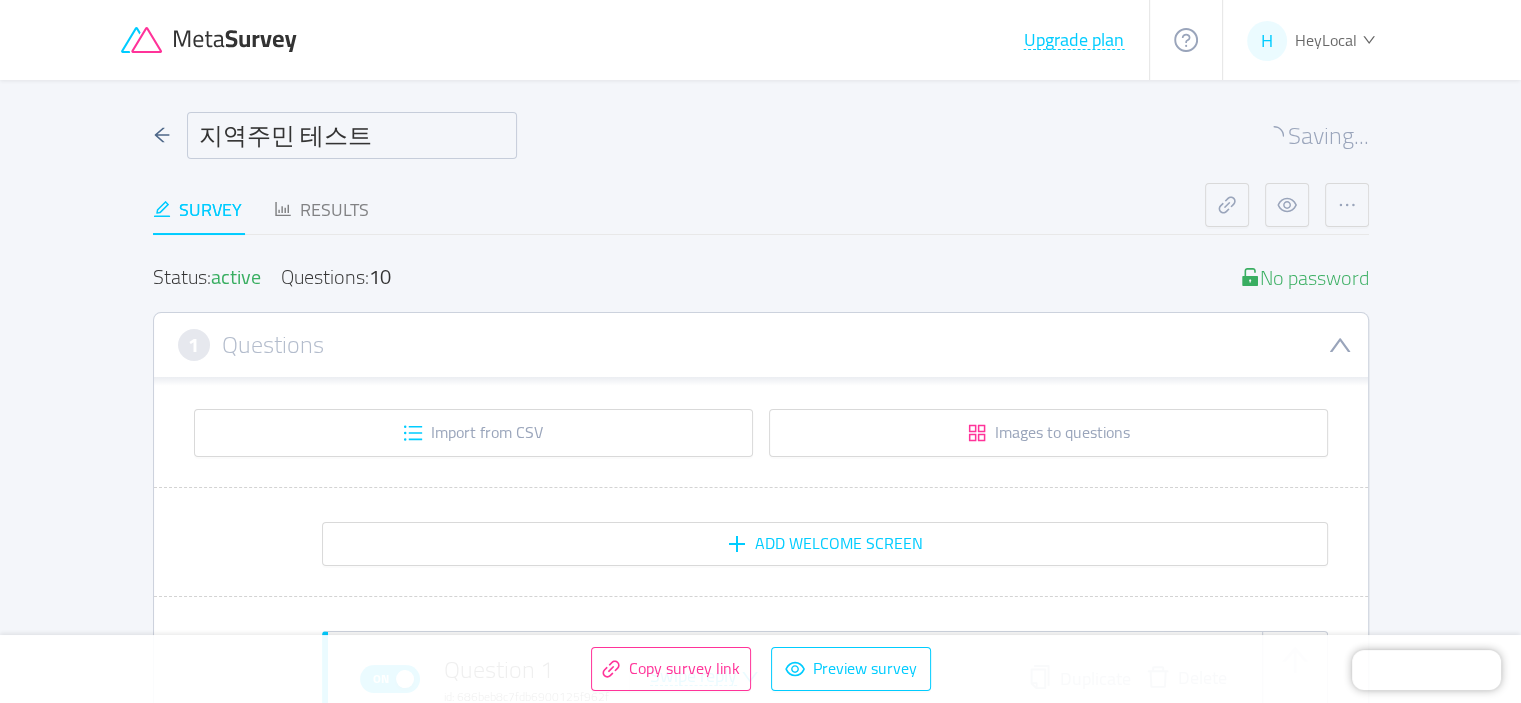 type on "지역주민 테스트" 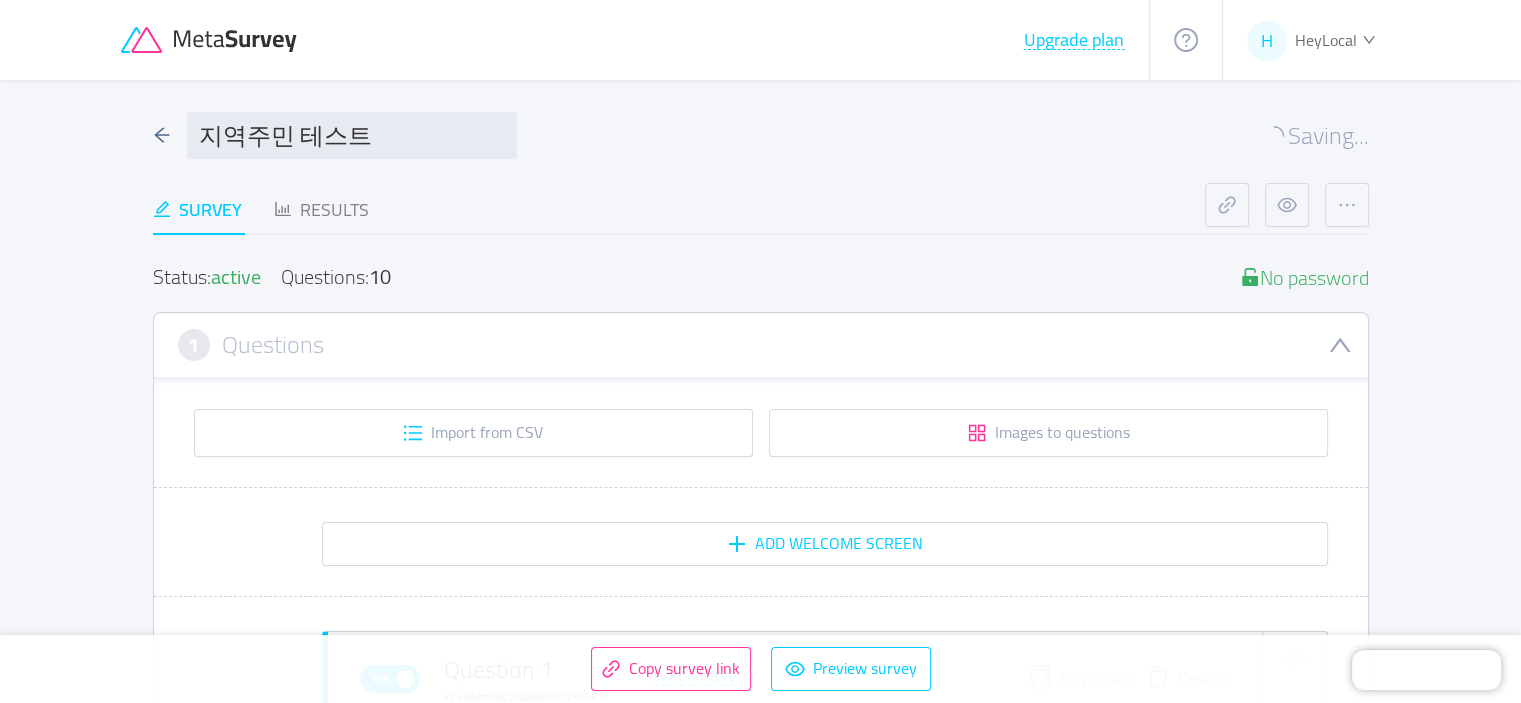 click on "Status:   active   Questions:   10   No password   1  Questions Import from CSV Images to questions Add Welcome screen On  Question 1  id: 686beb8c7fdb6900125f962f  Swipe reply  Duplicate Delete Image: Or attach via link Image upload guidelines for best results: Dimensions: 800 x 600 px Format: jpeg, png, gif, svg, webp Max size: 2MB Question: Would you wear this pendant?  Remove character limit   28 / 100  Settings: Off Required  Change button labels   Conditional logic   Calculated fields  Add question here On  Question 2  id: 686beb8c7fdb6900125f9630  Swipe reply  Duplicate Delete Image: Or attach via link Image upload guidelines for best results: Dimensions: 800 x 600 px Format: jpeg, png, gif, svg, webp Max size: 2MB Question: Do you like this custom case for wireless earbuds?  Remove character limit   50 / 100  Settings: Off Required  Change button labels   active   Conditional logic   Calculated fields  Add question here On  Question 3  id: 686beb8c7fdb6900125f9631  Swipe reply  Duplicate Delete Off" at bounding box center [761, 5034] 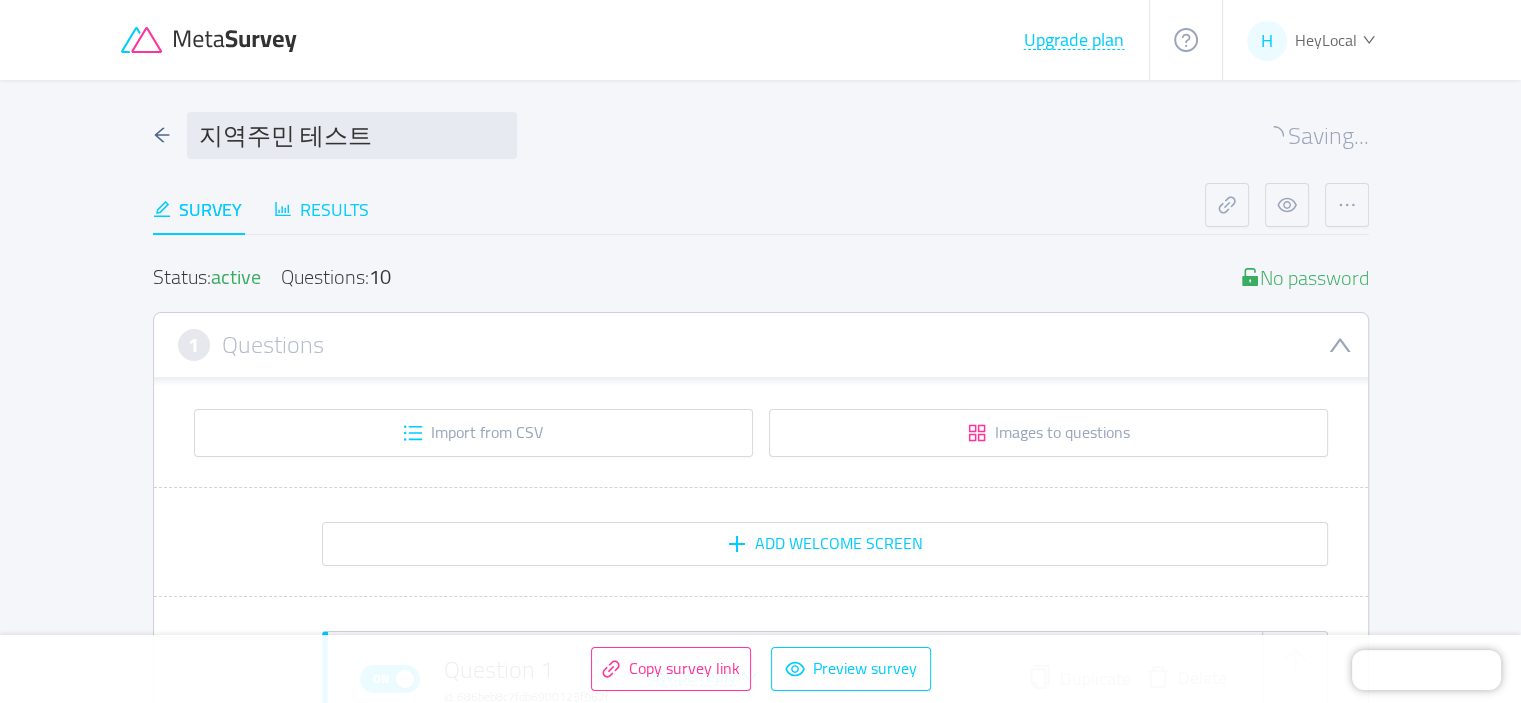click on "Results" at bounding box center [321, 209] 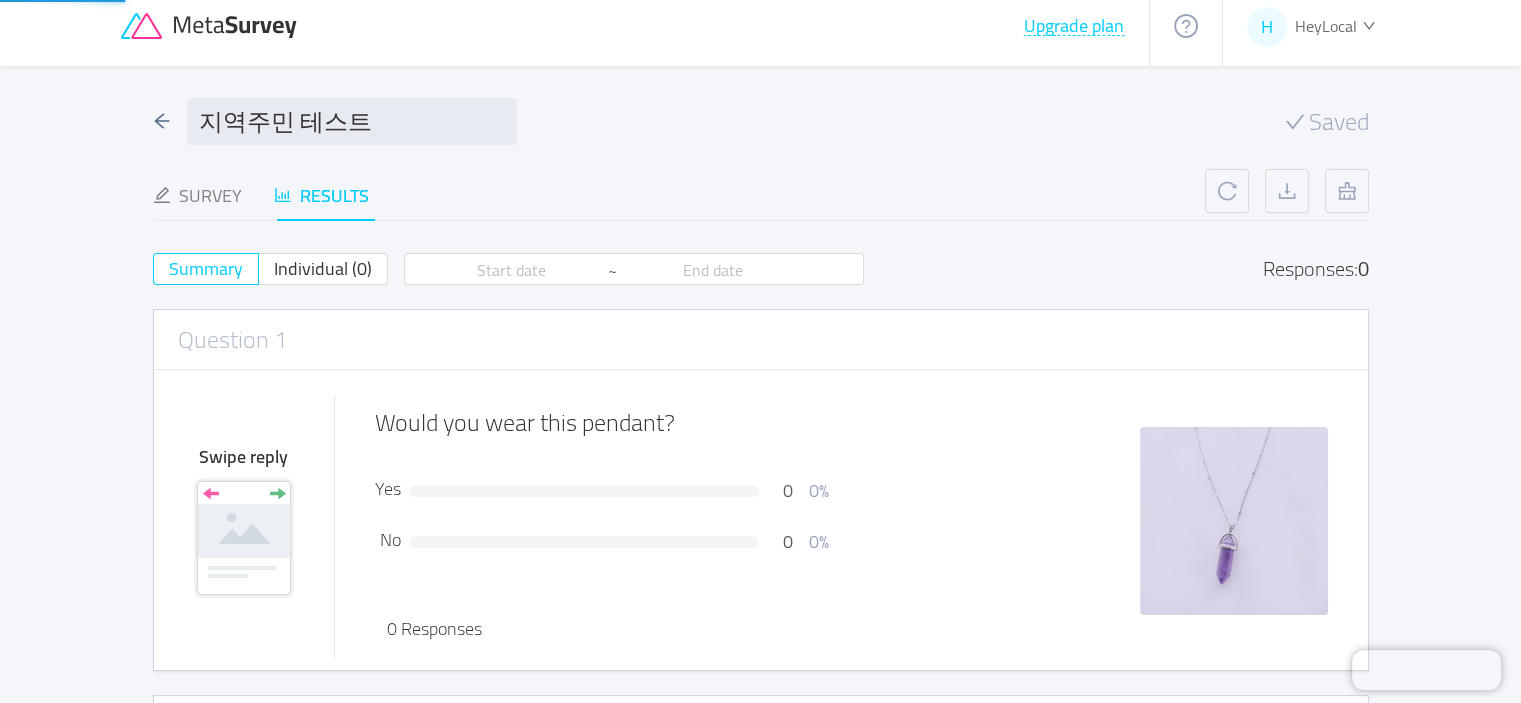 scroll, scrollTop: 0, scrollLeft: 0, axis: both 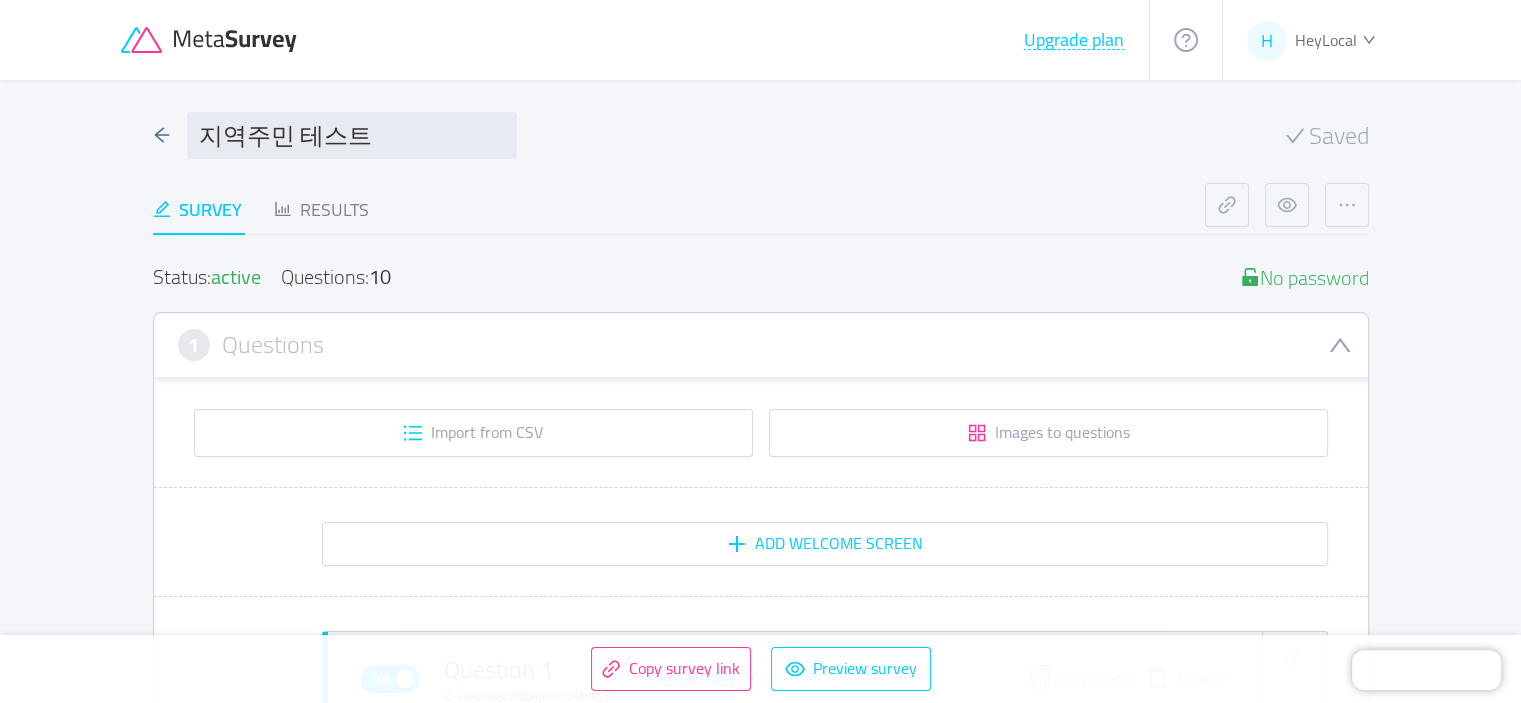 click on "Survey" at bounding box center (197, 209) 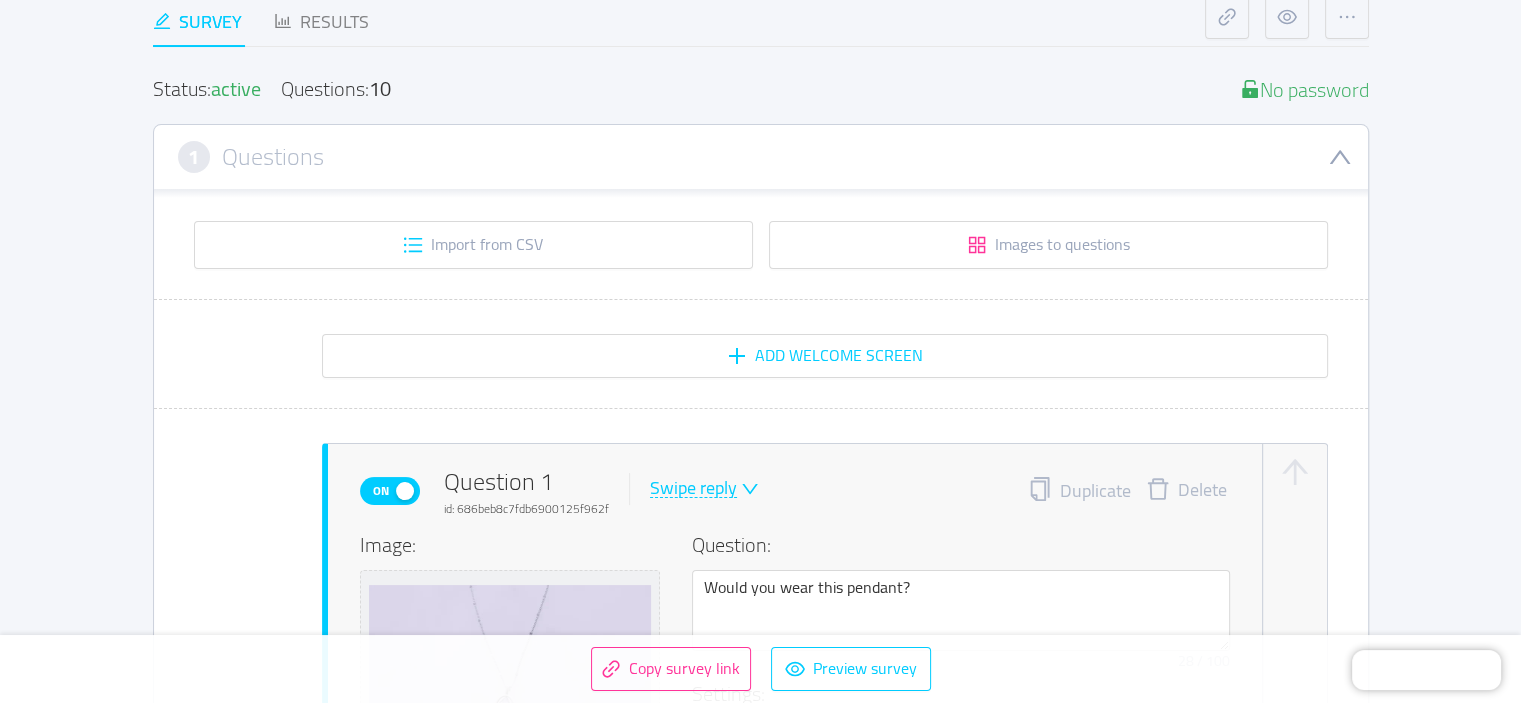 scroll, scrollTop: 0, scrollLeft: 0, axis: both 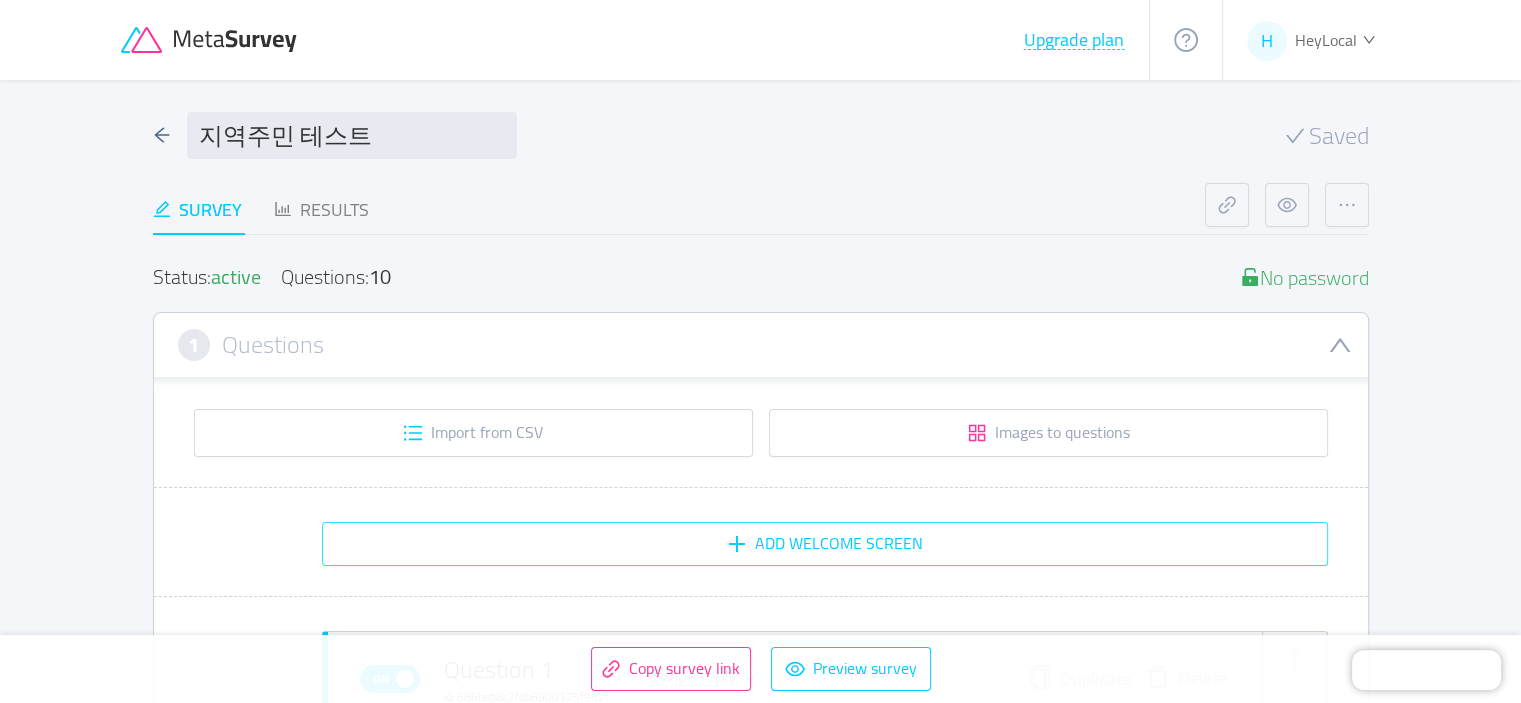 click on "Add Welcome screen" at bounding box center (825, 544) 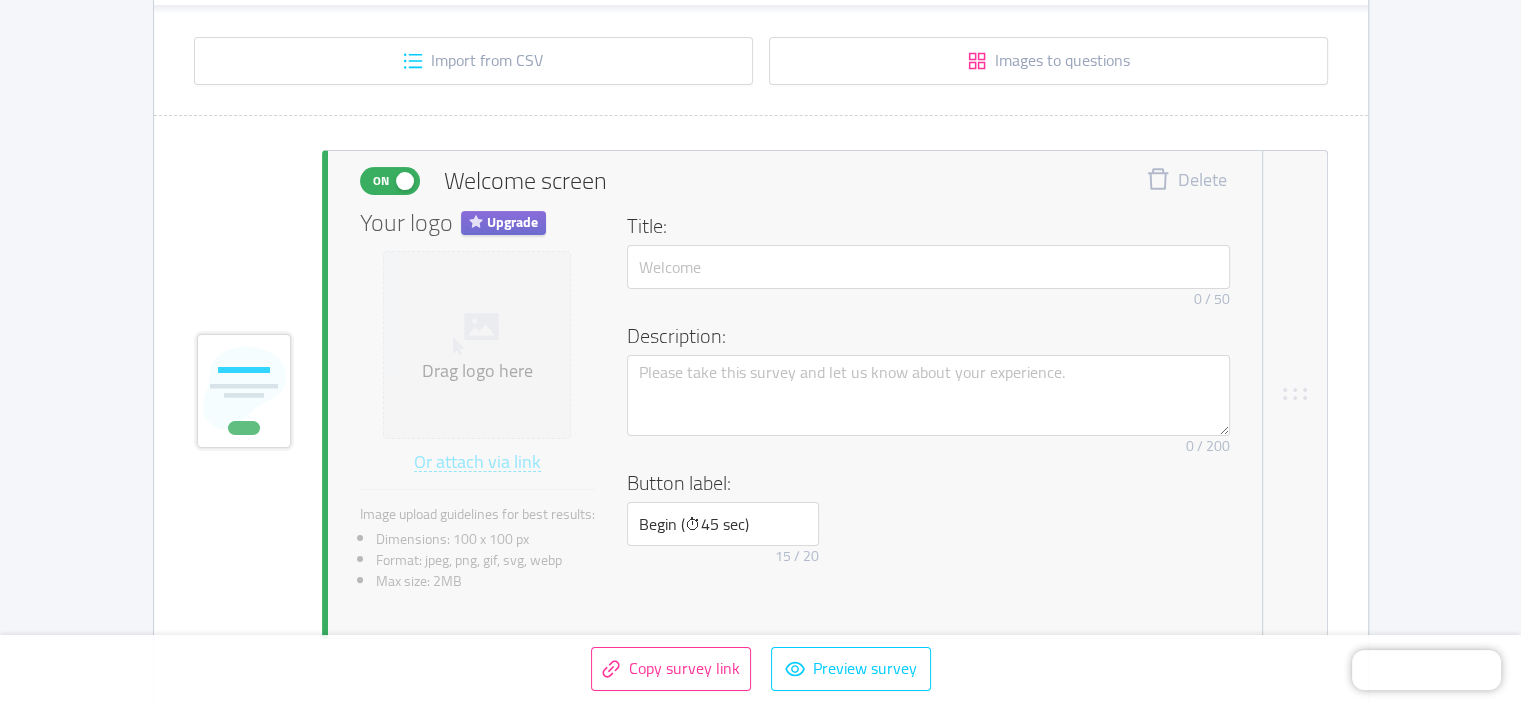 scroll, scrollTop: 333, scrollLeft: 0, axis: vertical 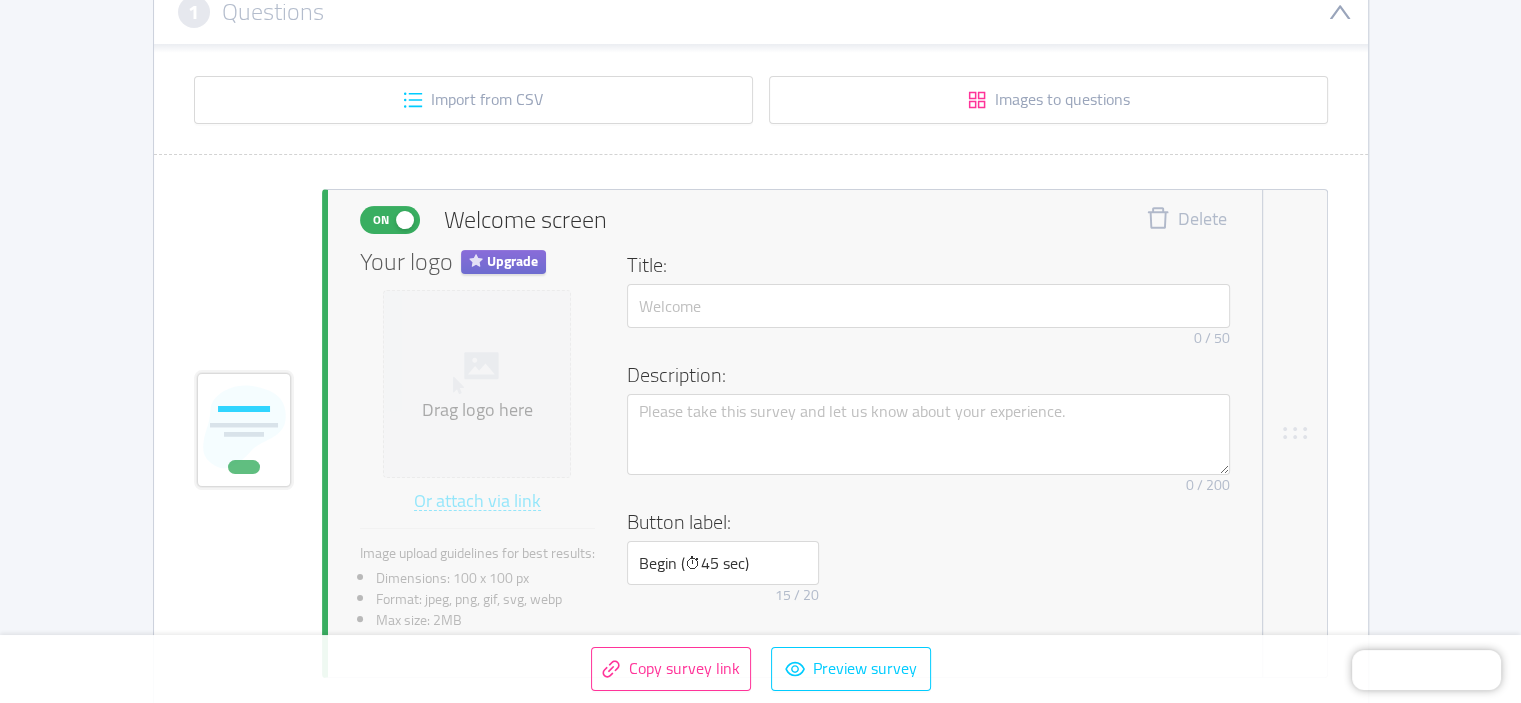click on "Delete" at bounding box center (1186, 220) 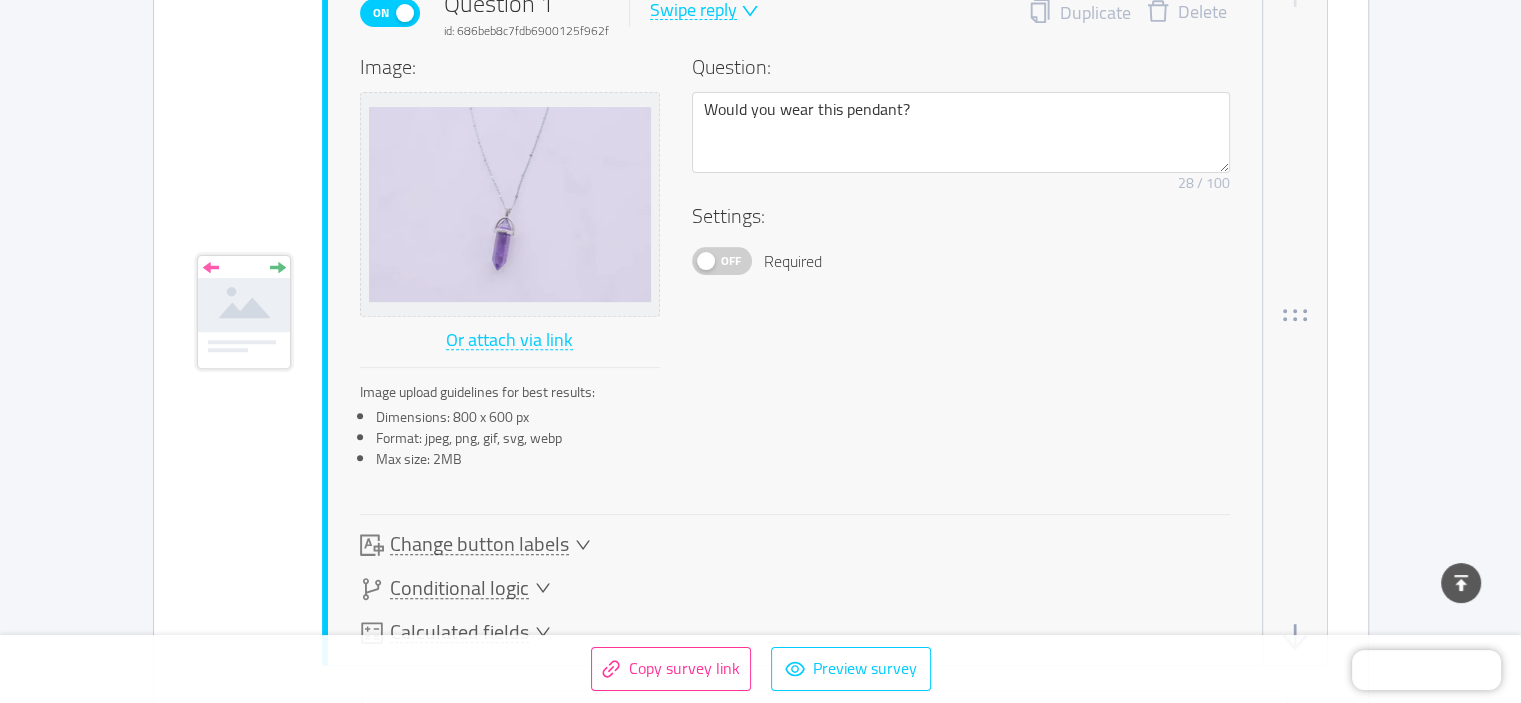 scroll, scrollTop: 500, scrollLeft: 0, axis: vertical 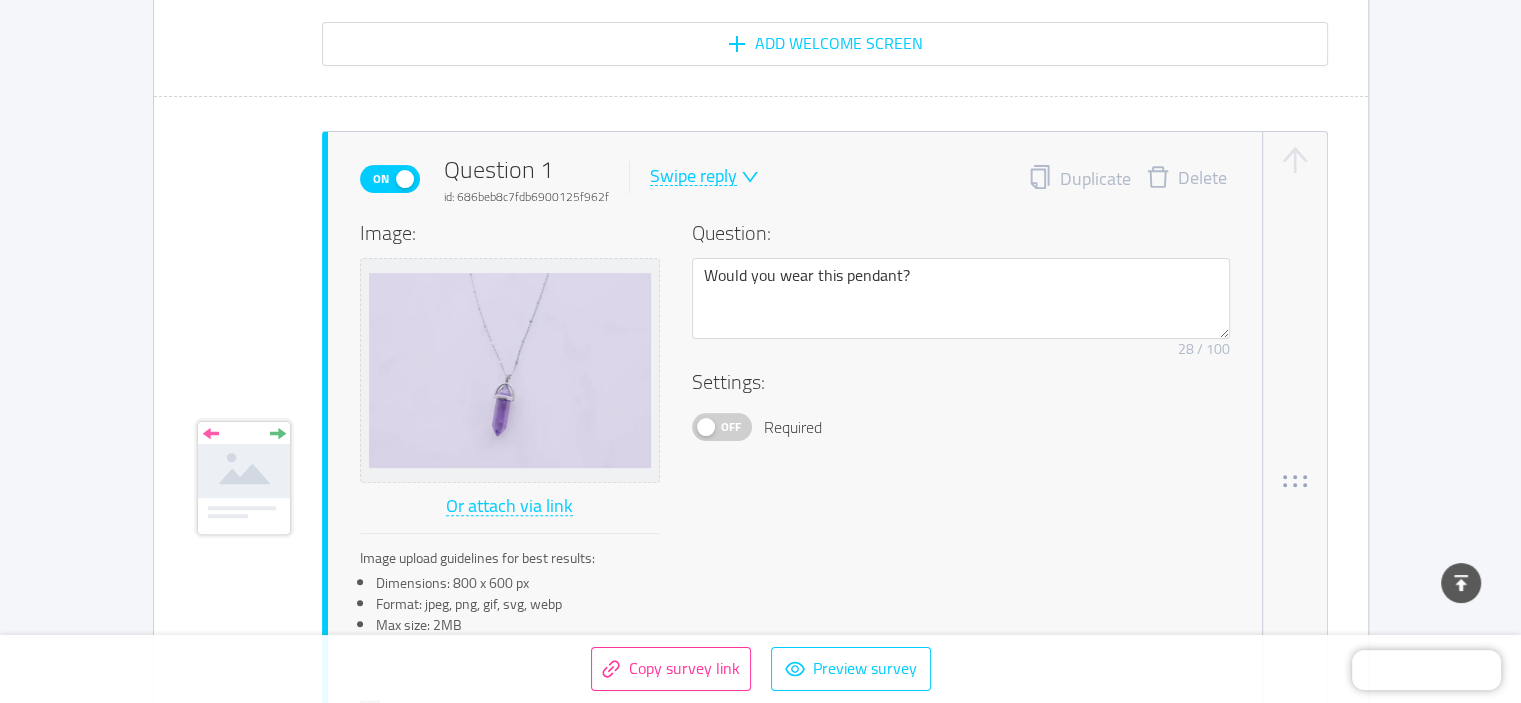 click 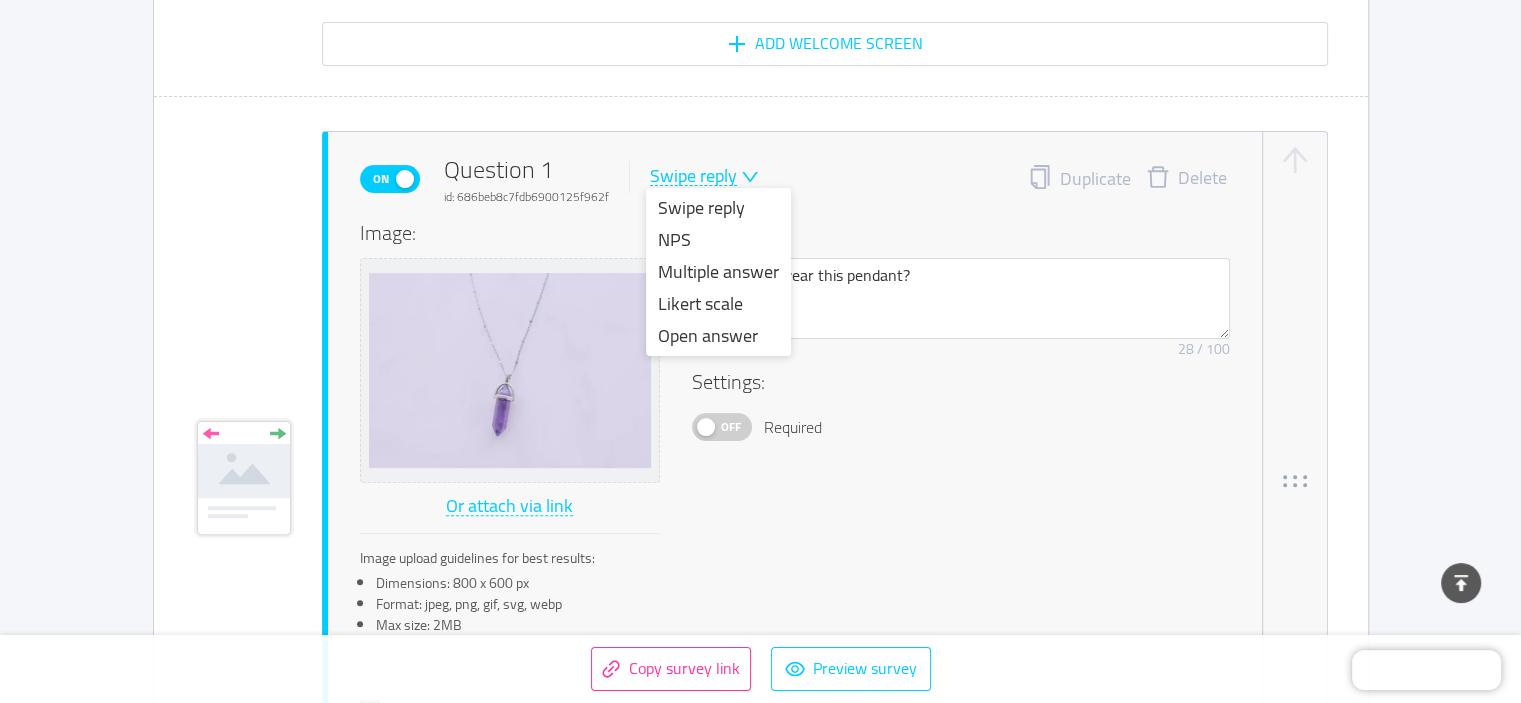 click on "On  Question 1  id: 686beb8c7fdb6900125f962f  Swipe reply  Duplicate Delete" at bounding box center (795, 179) 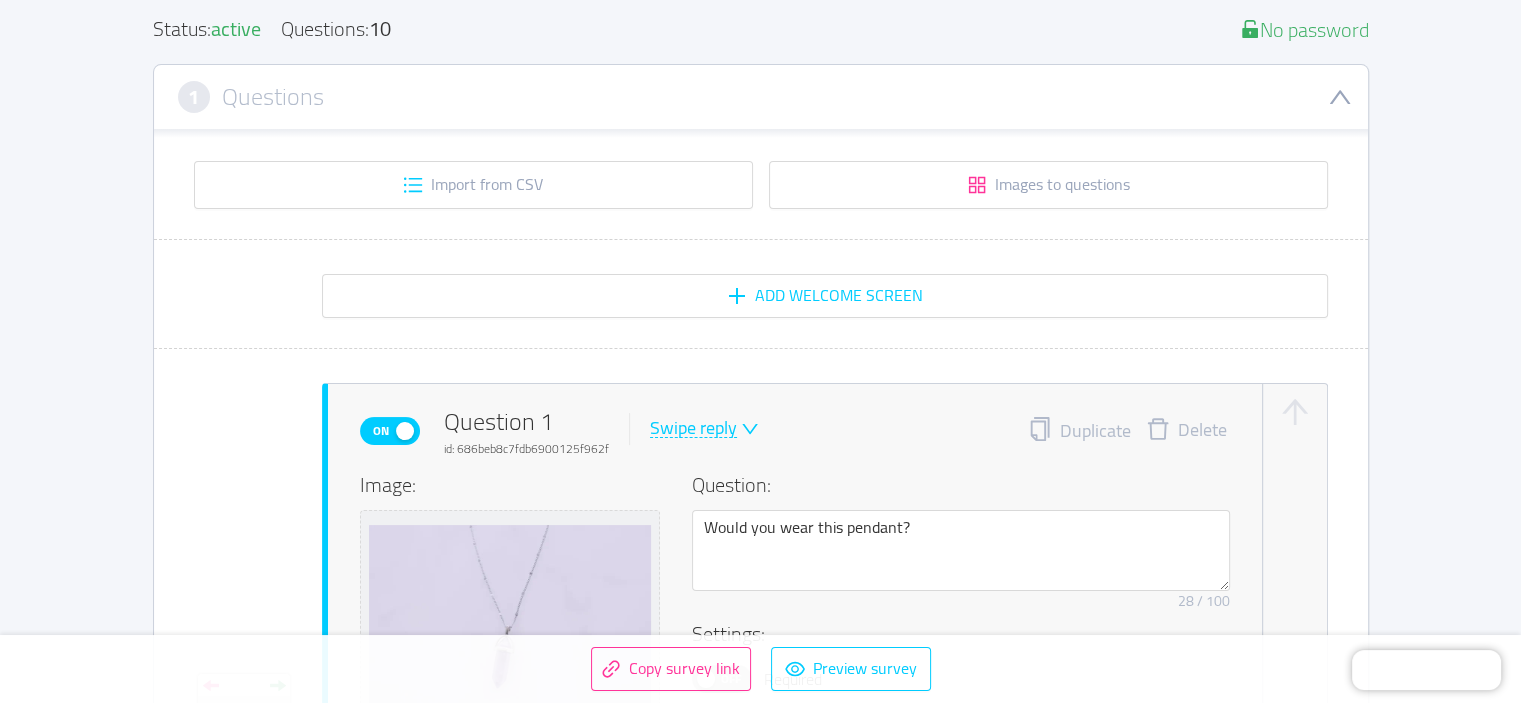 scroll, scrollTop: 286, scrollLeft: 0, axis: vertical 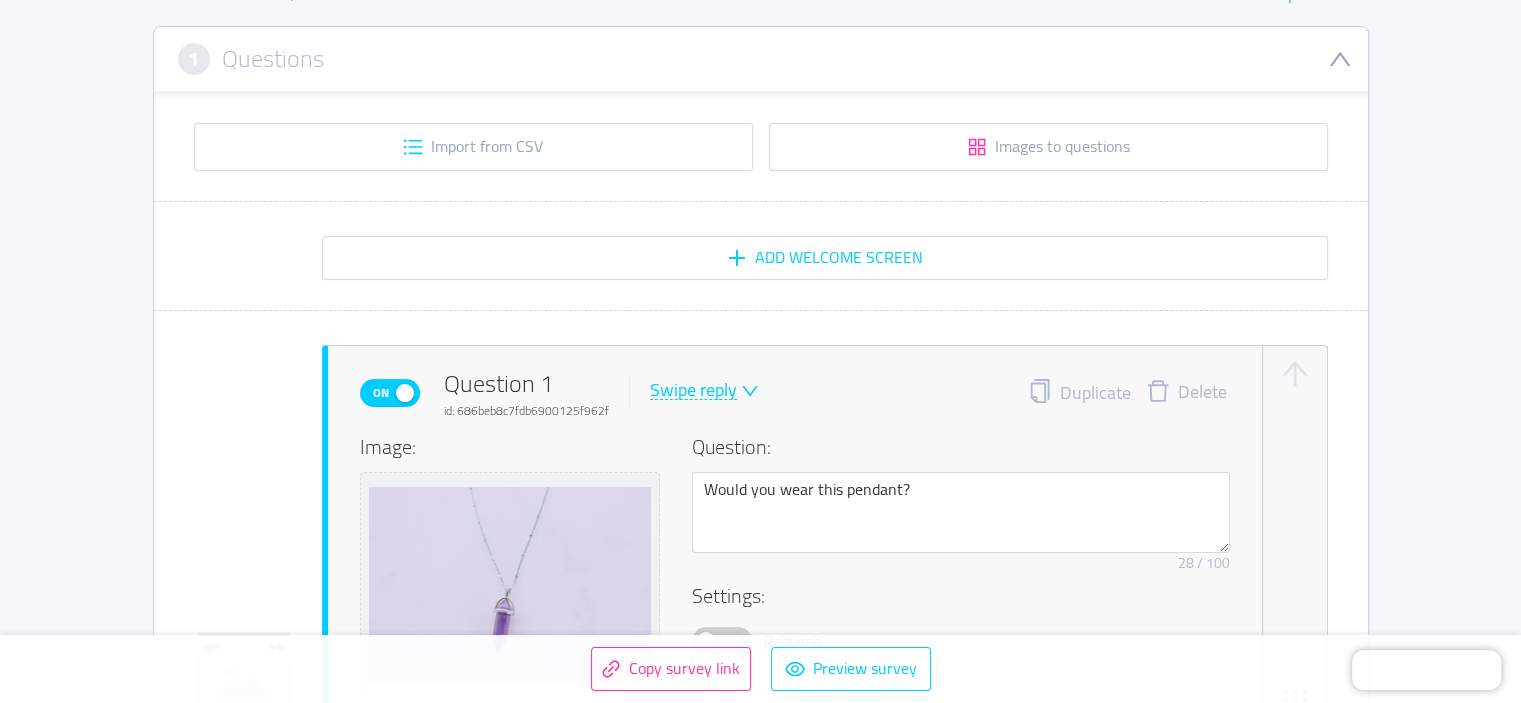 click 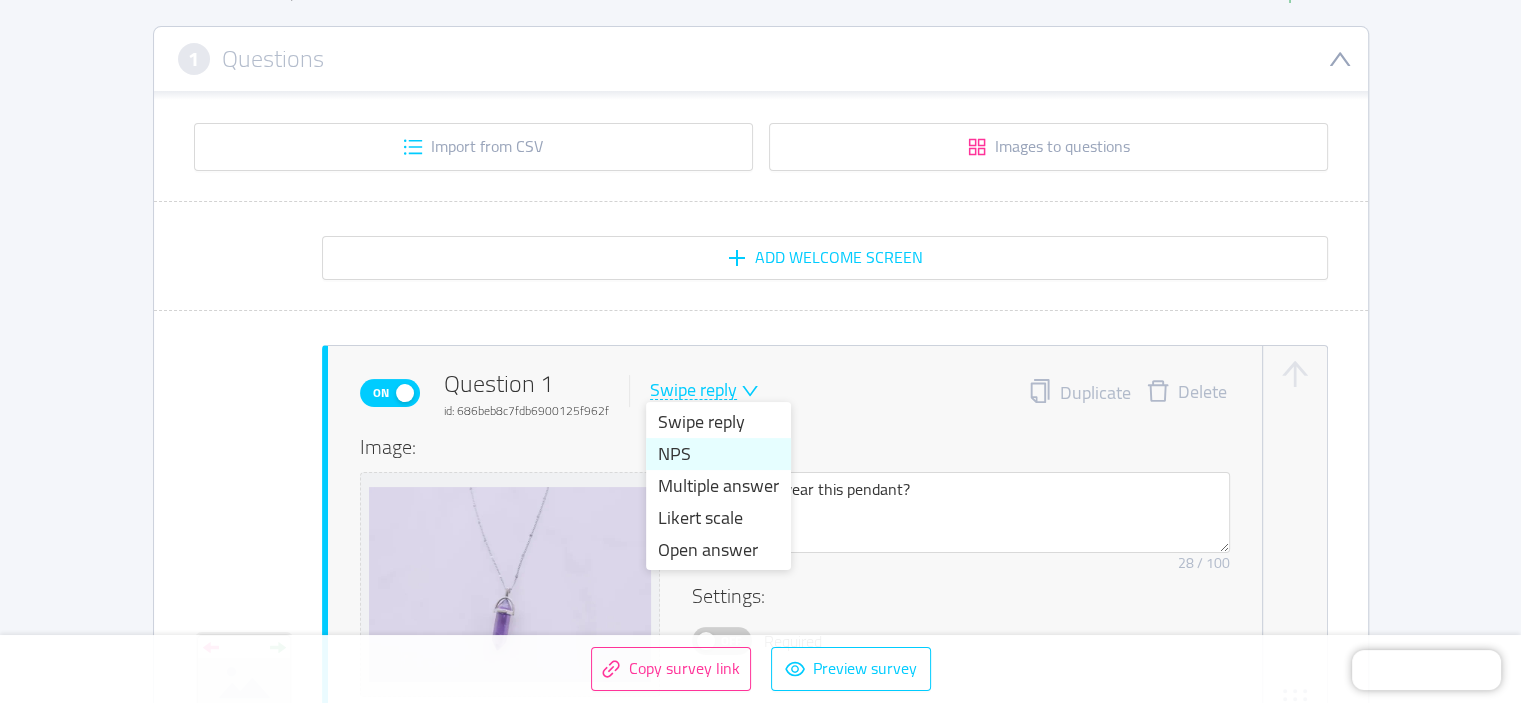 click on "NPS" at bounding box center (718, 454) 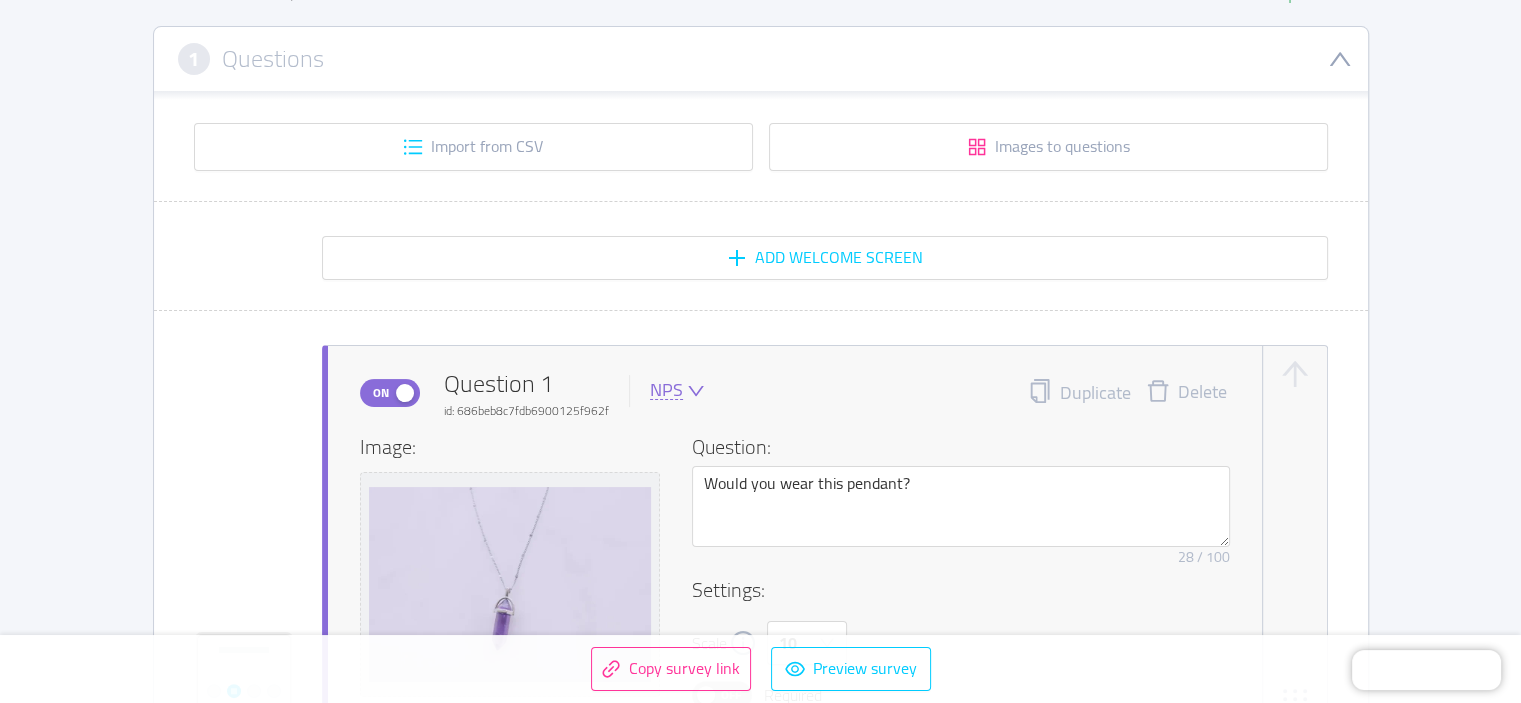 click on "On  Question 1  id: 686beb8c7fdb6900125f962f  NPS  Duplicate Delete" at bounding box center (795, 393) 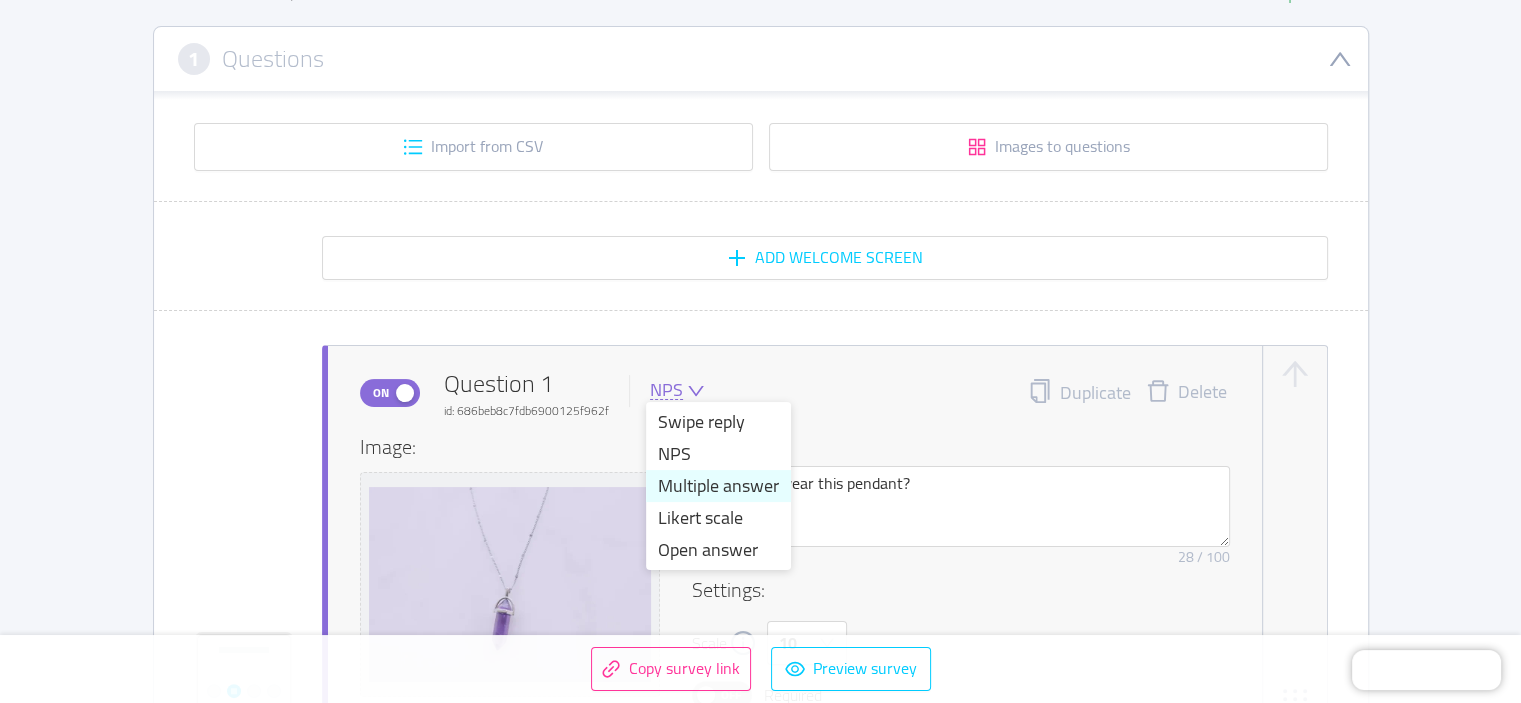 click on "Multiple answer" at bounding box center (718, 486) 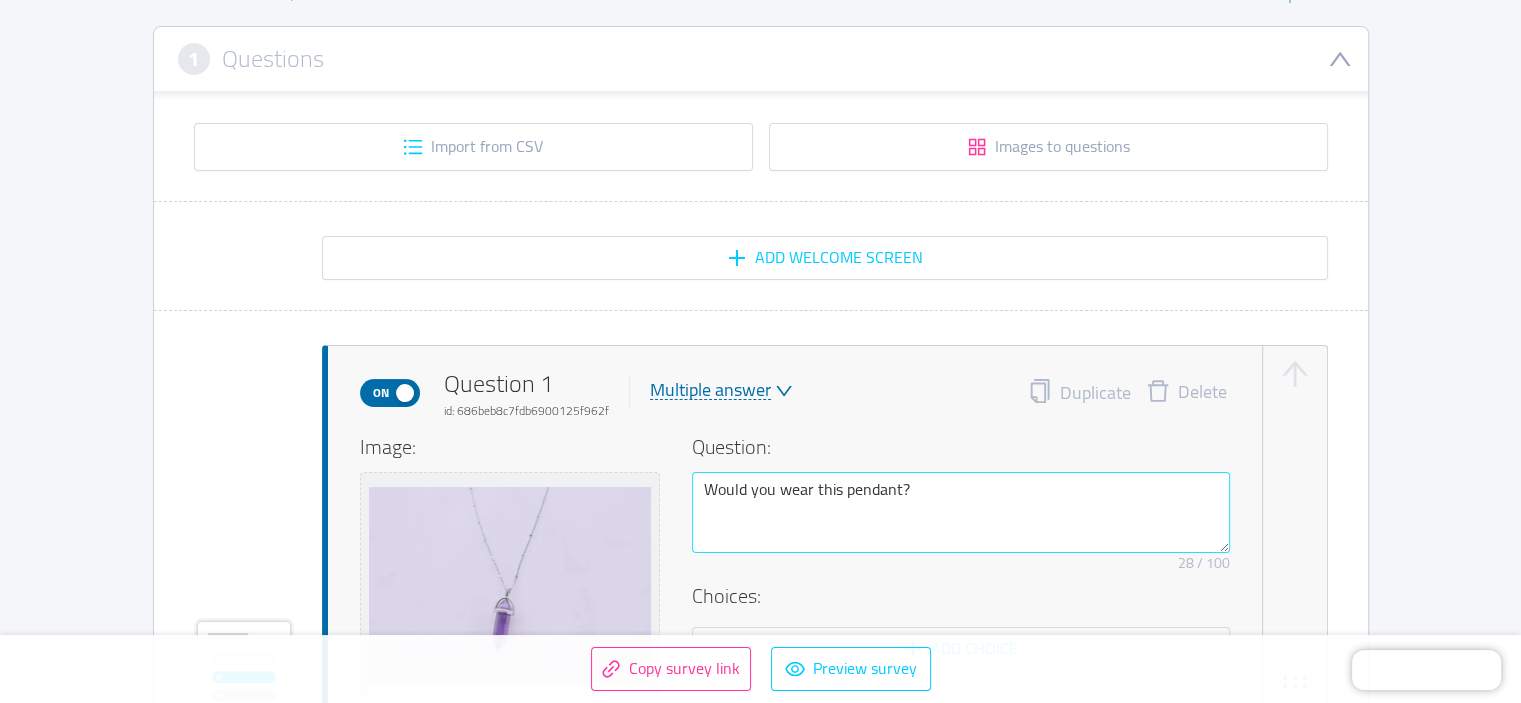 scroll, scrollTop: 452, scrollLeft: 0, axis: vertical 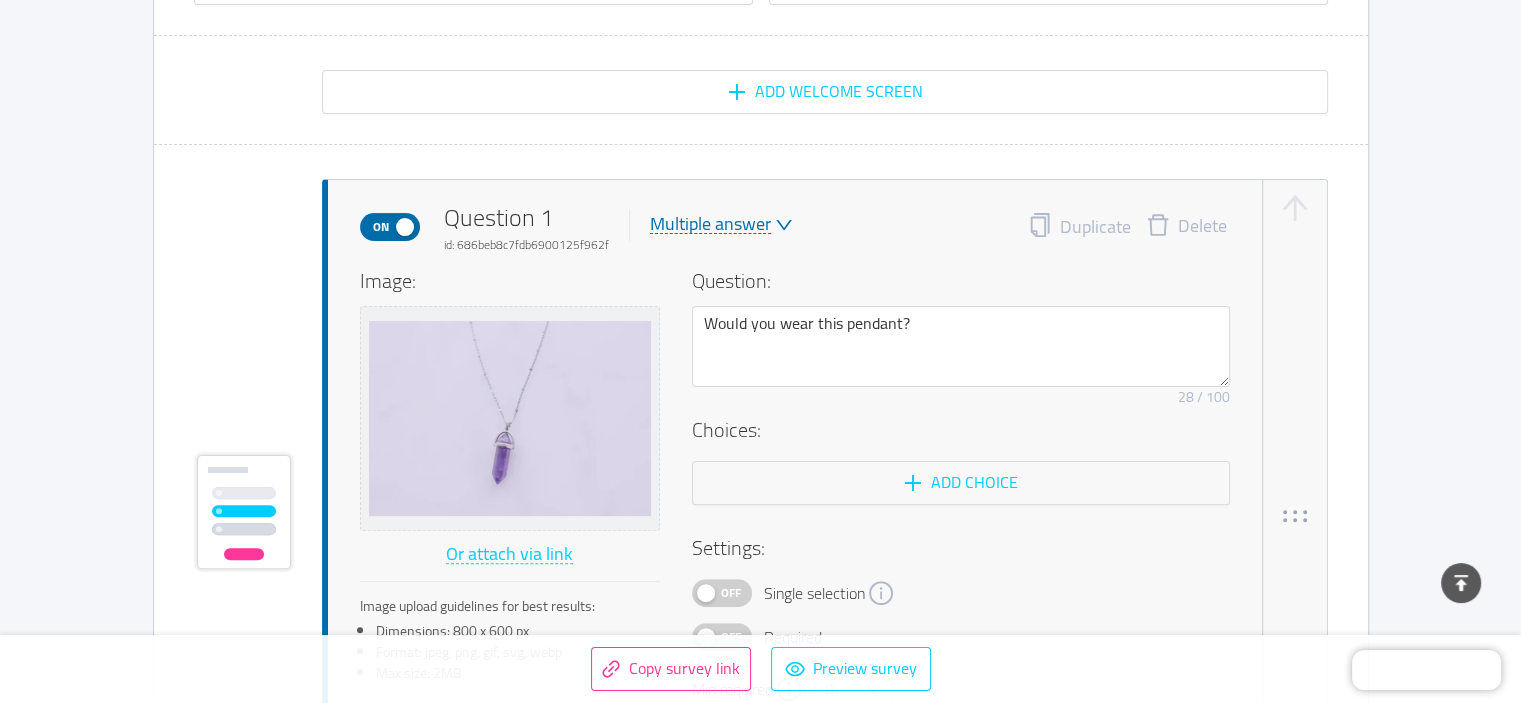 click on "Multiple answer" at bounding box center (710, 224) 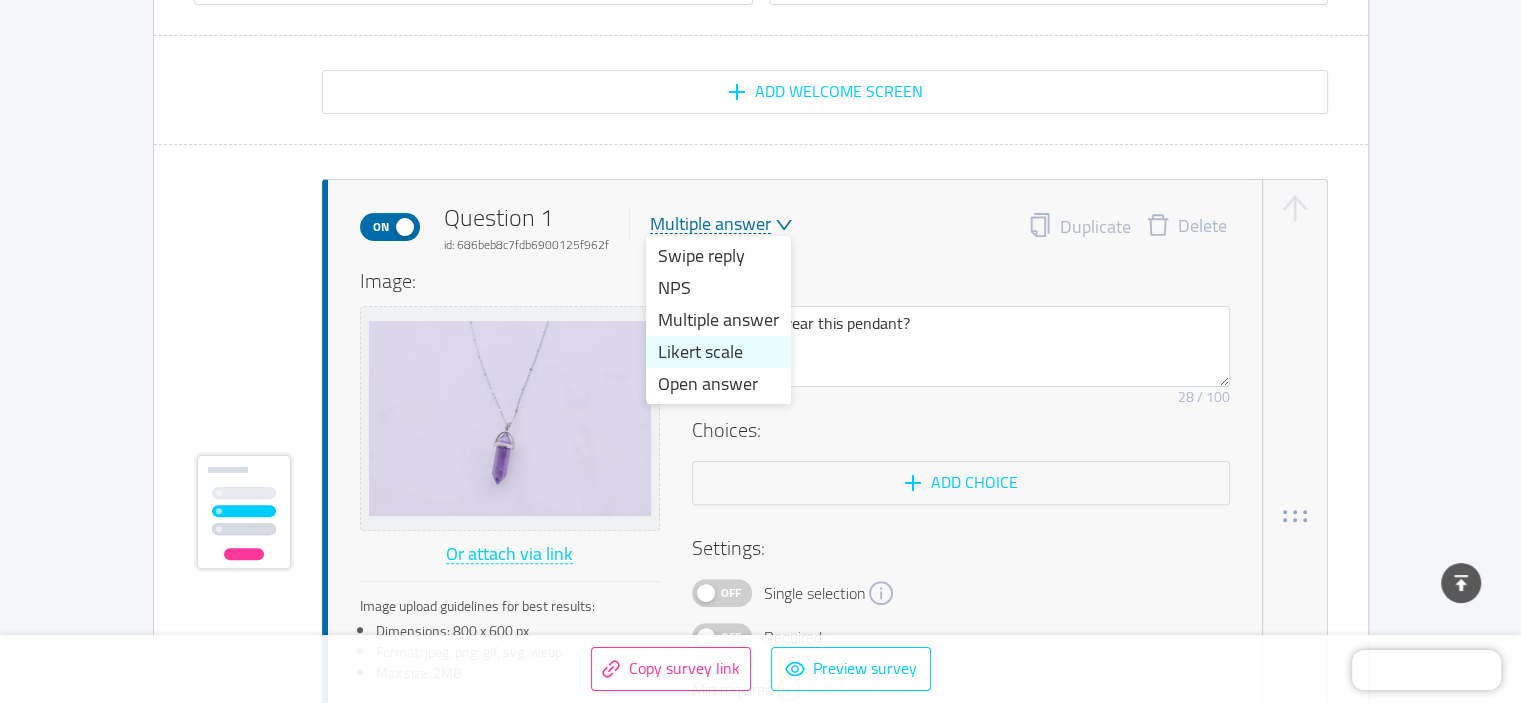 click on "Likert scale" at bounding box center [718, 352] 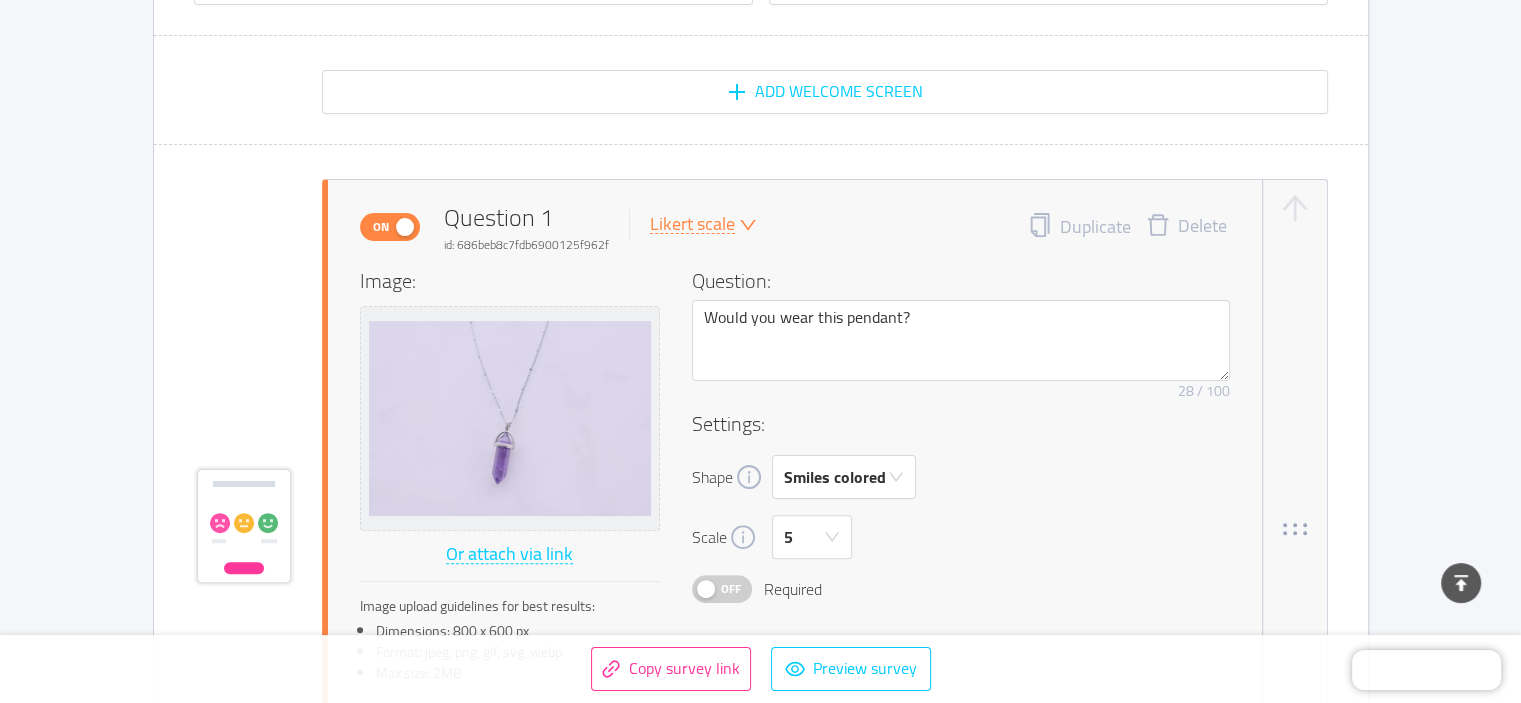 click on "Likert scale" at bounding box center [692, 224] 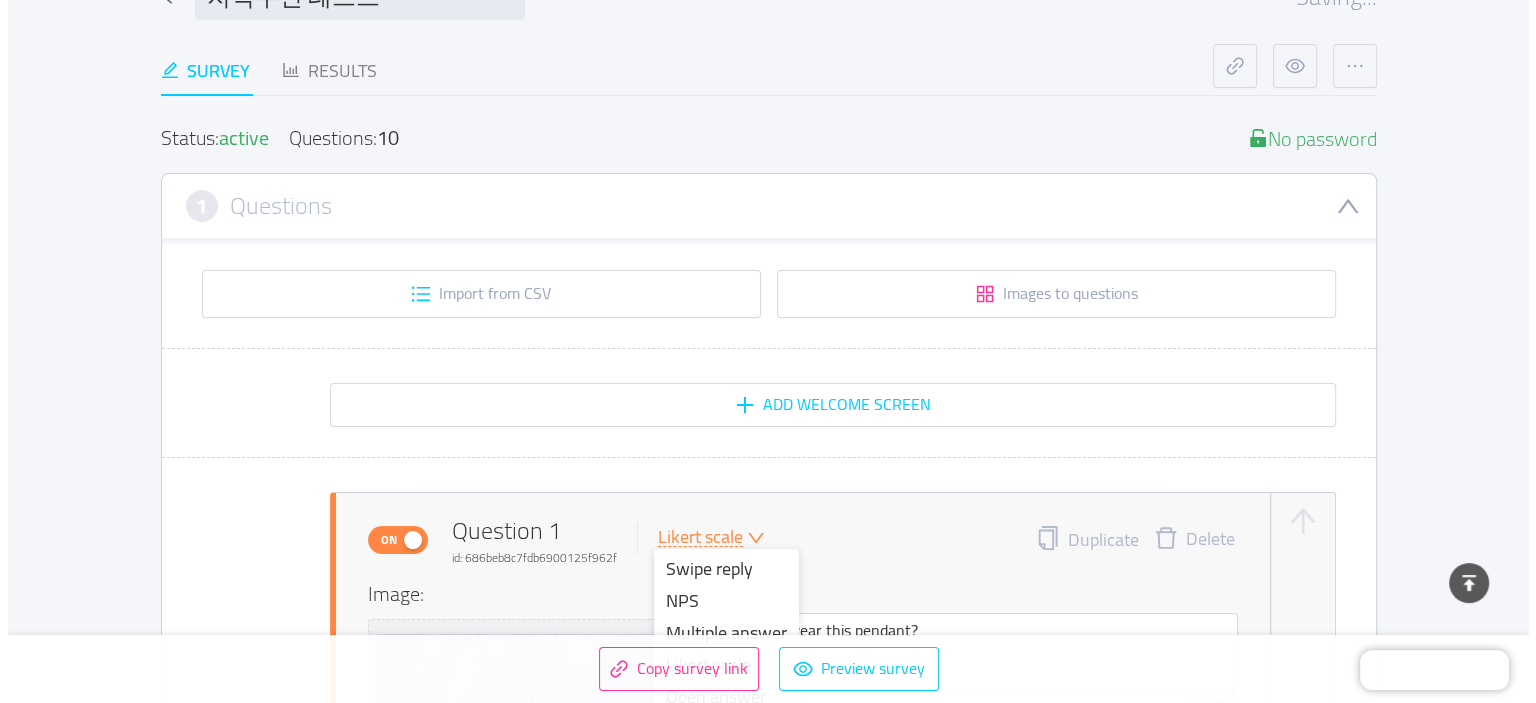 scroll, scrollTop: 0, scrollLeft: 0, axis: both 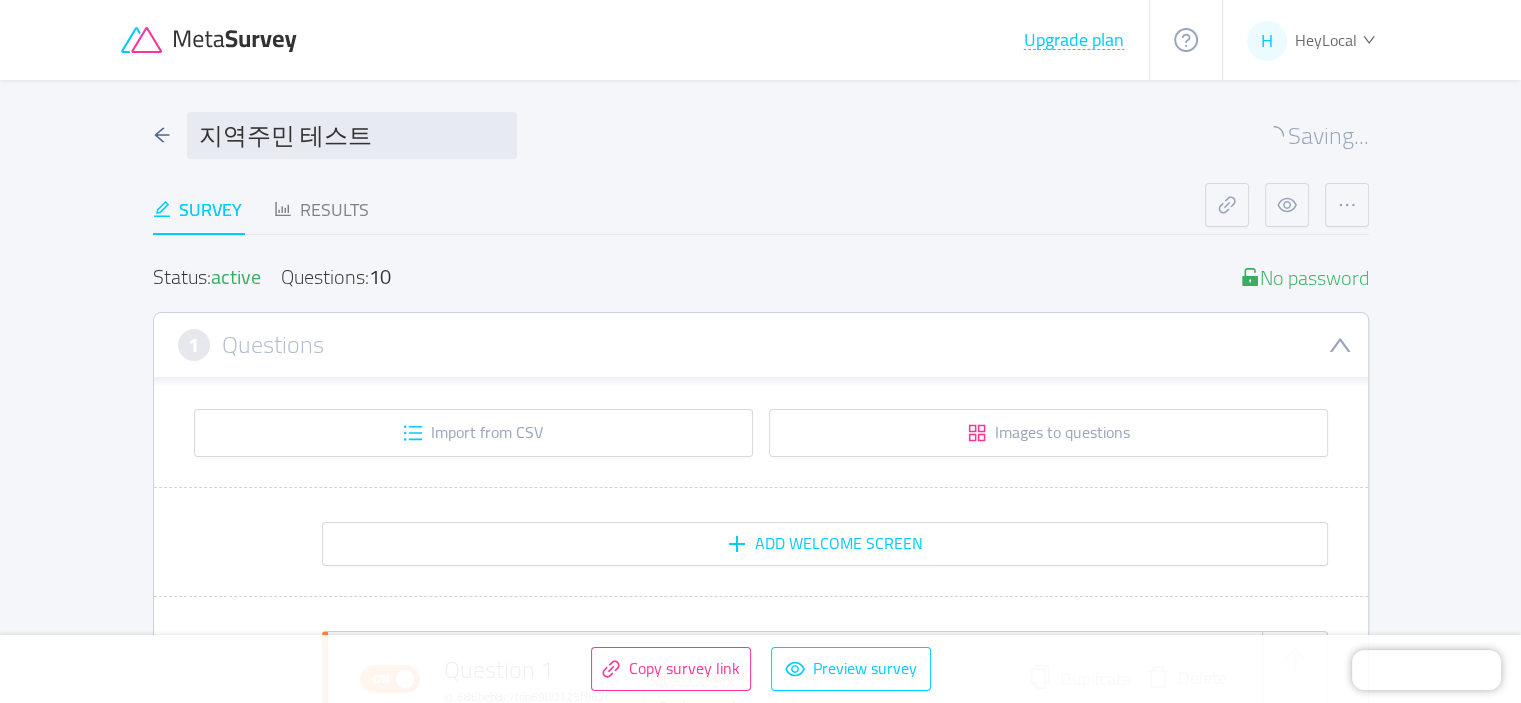 click on "지역주민 테스트 Saving...  Survey   Results   Status:   active   Questions:   10   No password   1  Questions Import from CSV Images to questions Add Welcome screen On  Question 1  id: 686beb8c7fdb6900125f962f  Likert scale  Duplicate Delete Image: Or attach via link Image upload guidelines for best results: Dimensions: 800 x 600 px Format: jpeg, png, gif, svg, webp Max size: 2MB Question: Would you wear this pendant?  Remove character limit   28 / 100  Settings: Shape  Smiles colored  Scale  5  Off Required  Change min-max labels   Conditional logic   Calculated fields  Add question here On  Question 2  id: 686beb8c7fdb6900125f9630  Swipe reply  Duplicate Delete Image: Or attach via link Image upload guidelines for best results: Dimensions: 800 x 600 px Format: jpeg, png, gif, svg, webp Max size: 2MB Question: Do you like this custom case for wireless earbuds?  Remove character limit   50 / 100  Settings: Off Required  Change button labels   active   Conditional logic   Calculated fields  On Duplicate" at bounding box center [761, 5004] 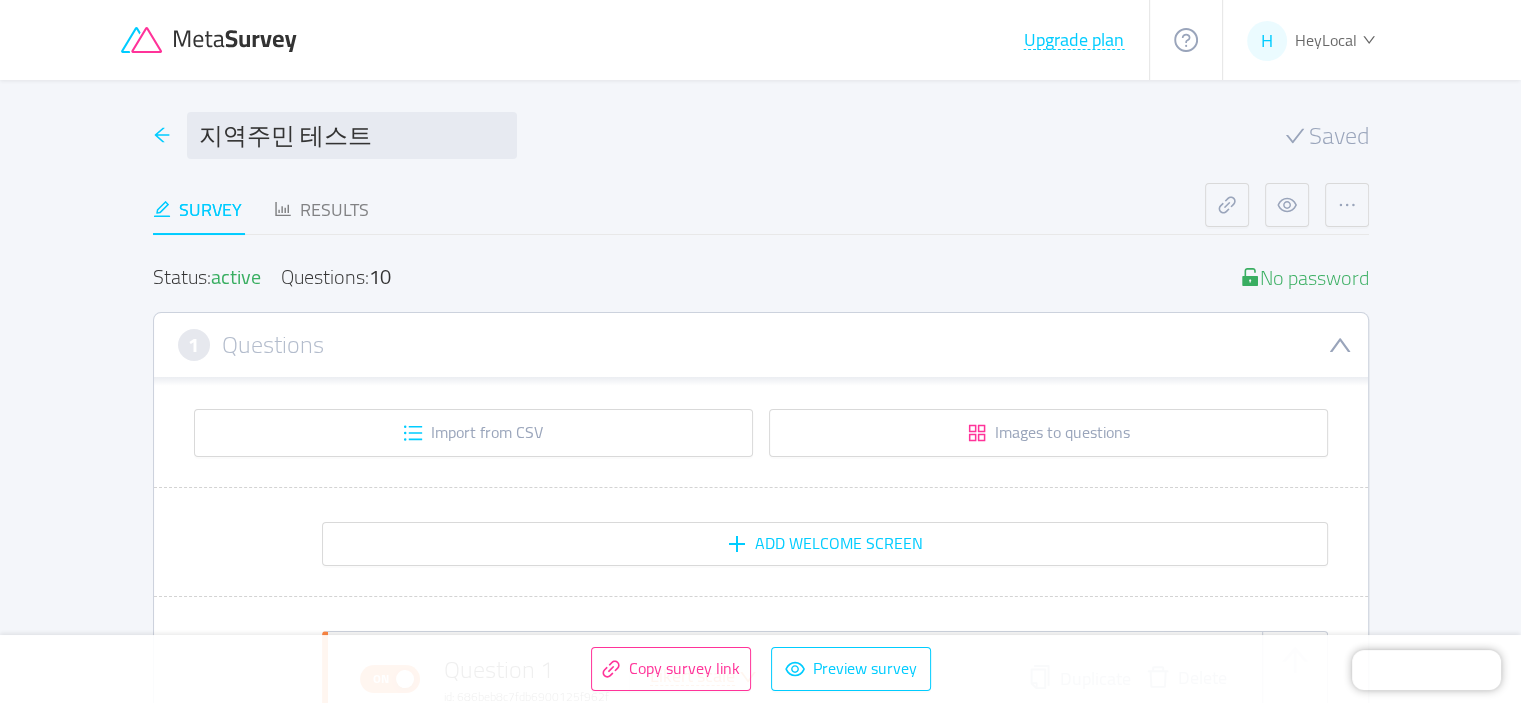 click 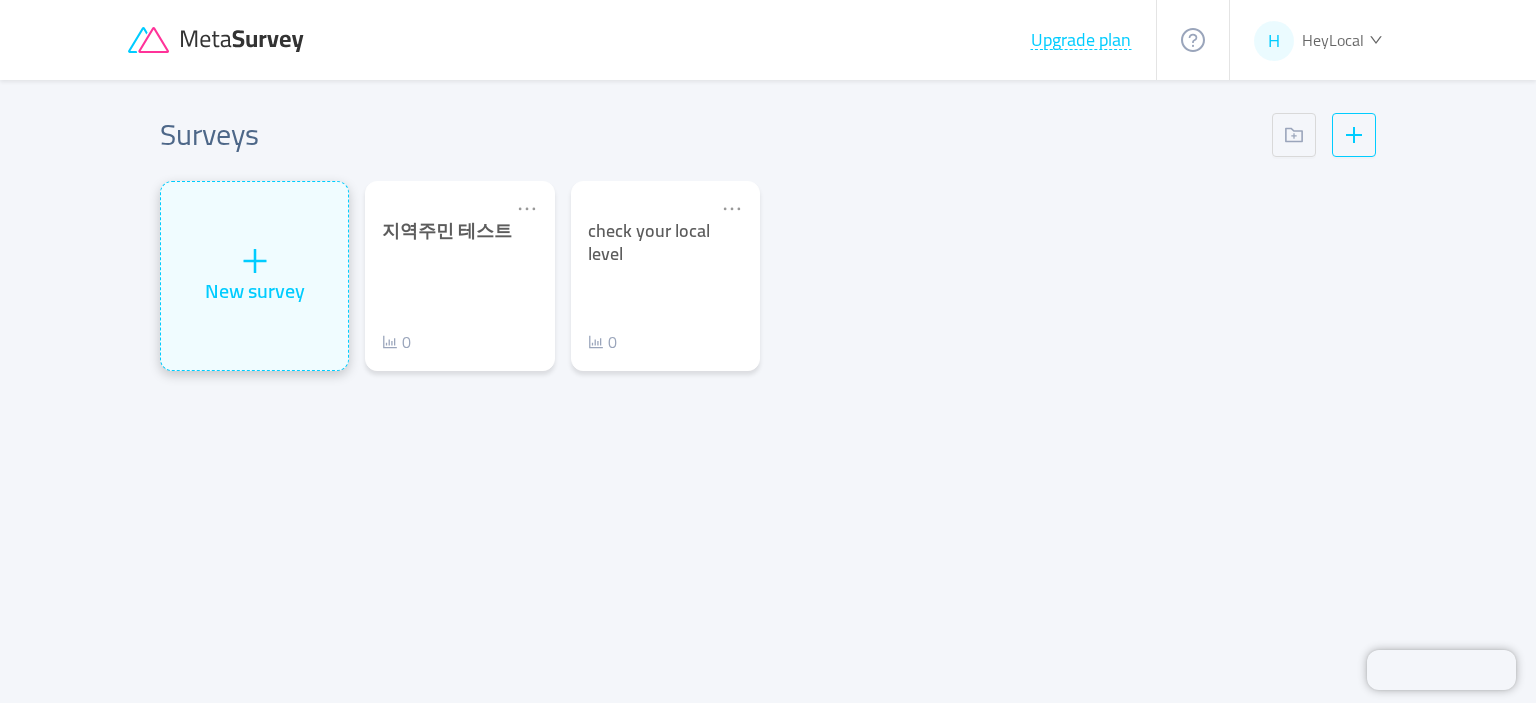click on "New survey" at bounding box center (254, 276) 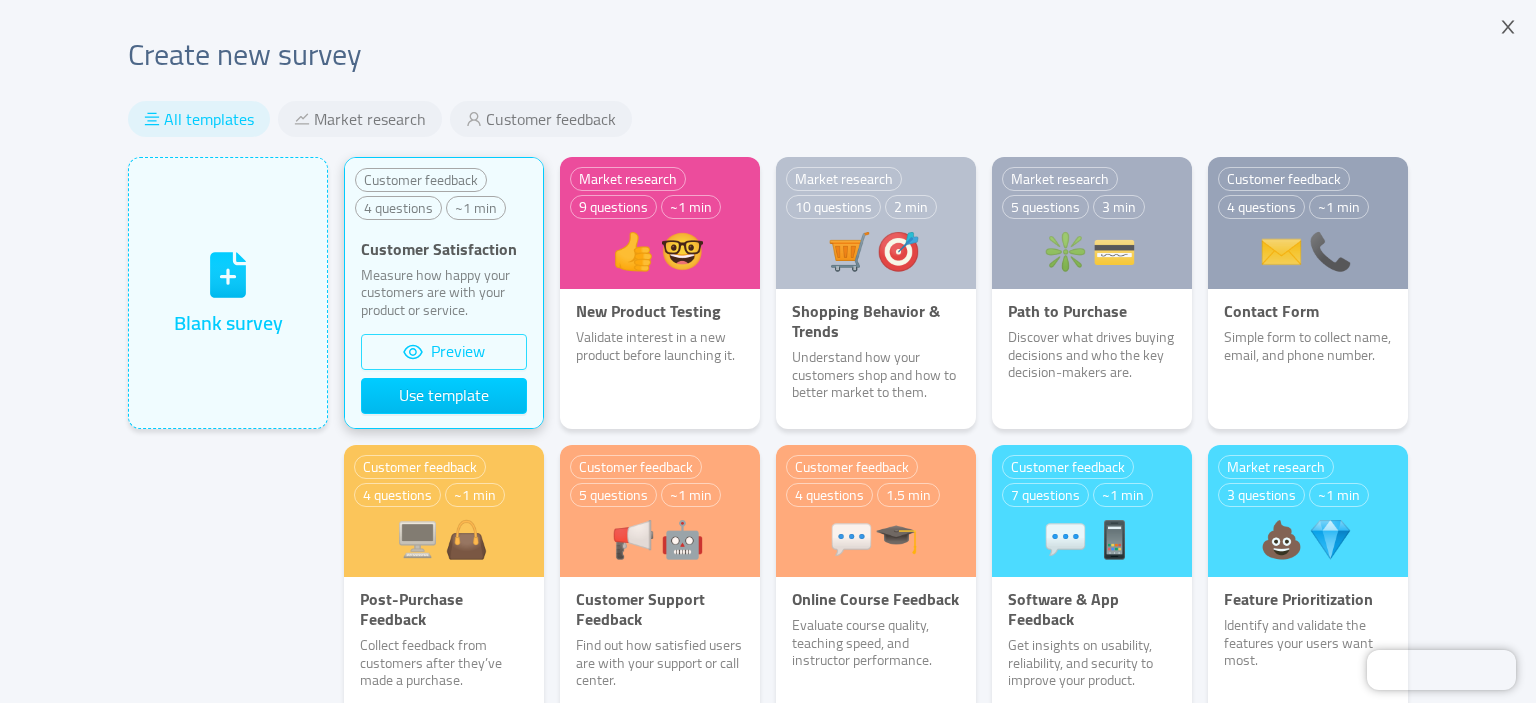 click on "Preview" at bounding box center (444, 352) 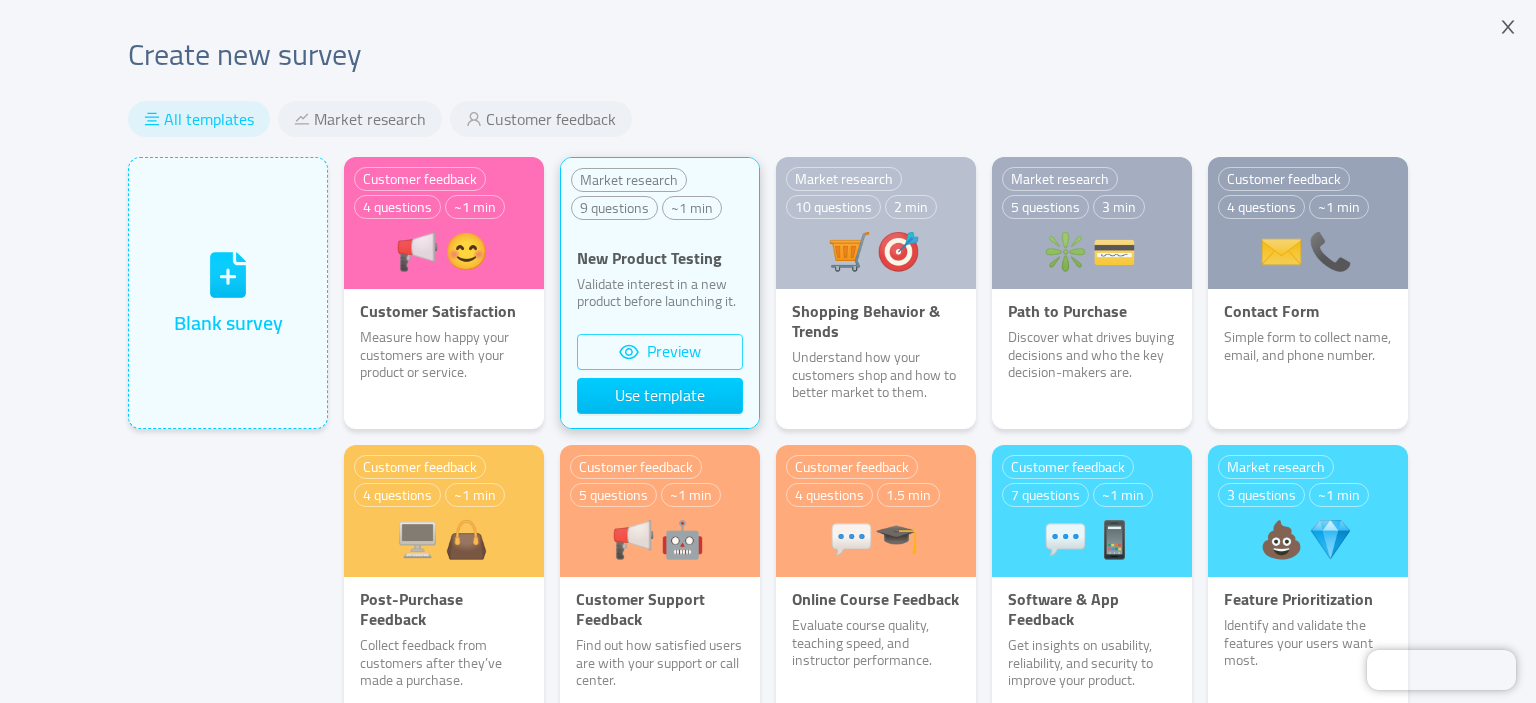 click on "Preview" at bounding box center [660, 352] 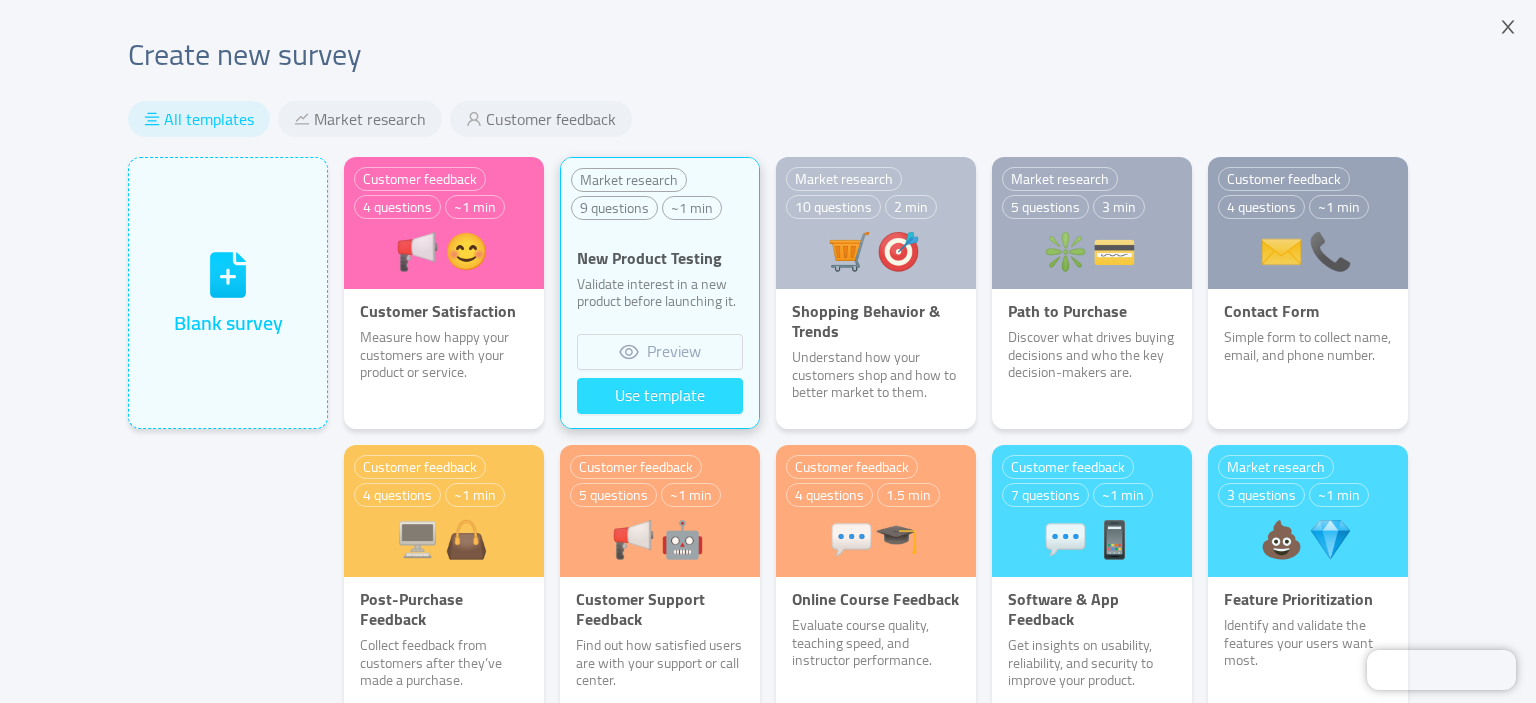 click on "Use template" at bounding box center [660, 396] 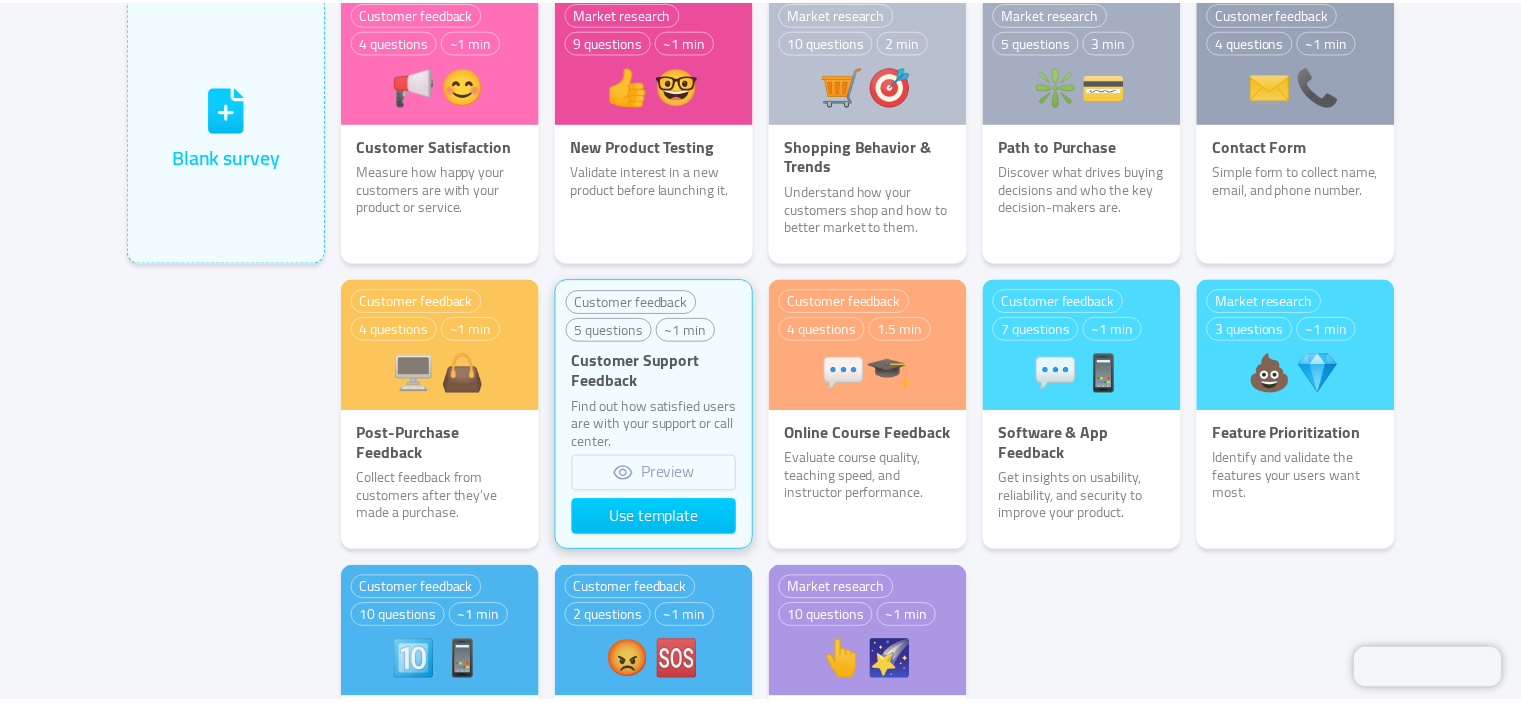scroll, scrollTop: 333, scrollLeft: 0, axis: vertical 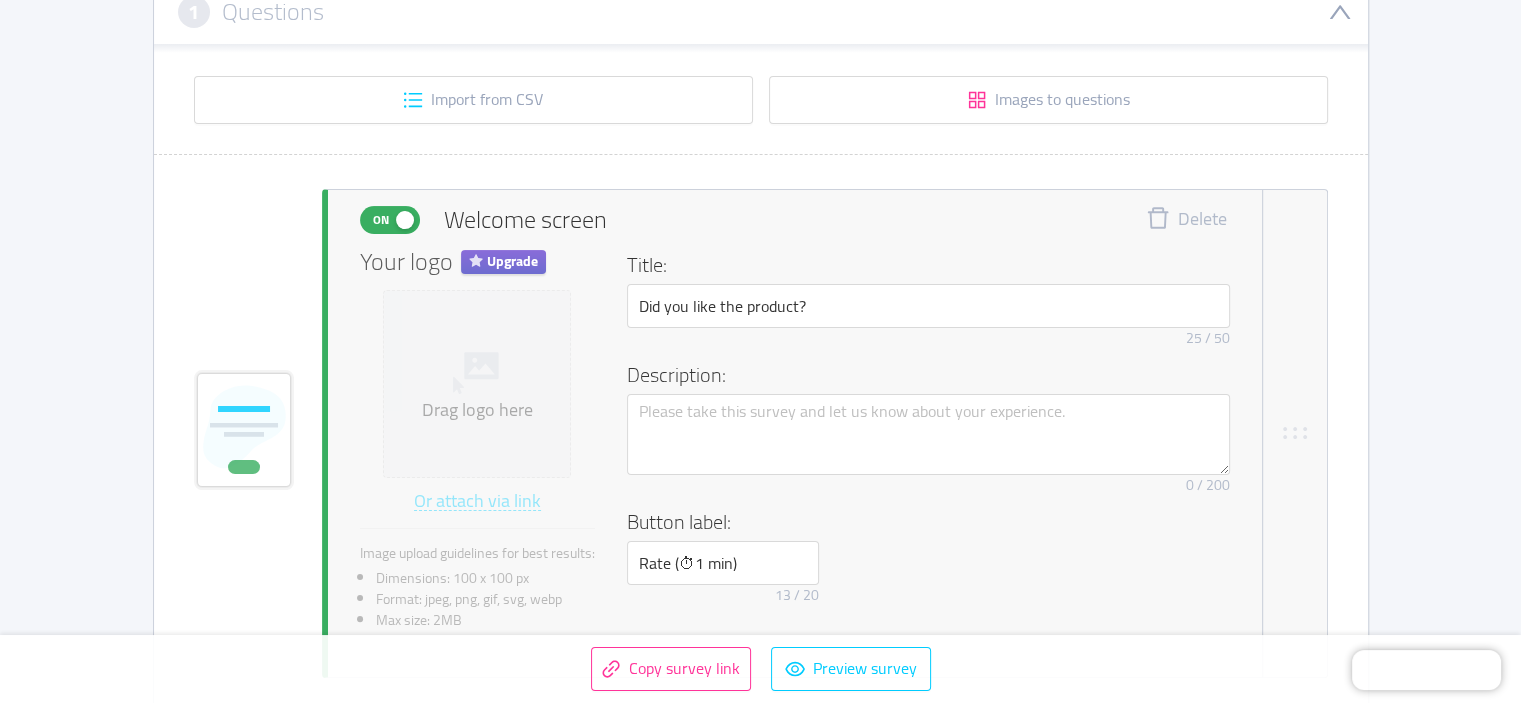 click on "On" at bounding box center [381, 220] 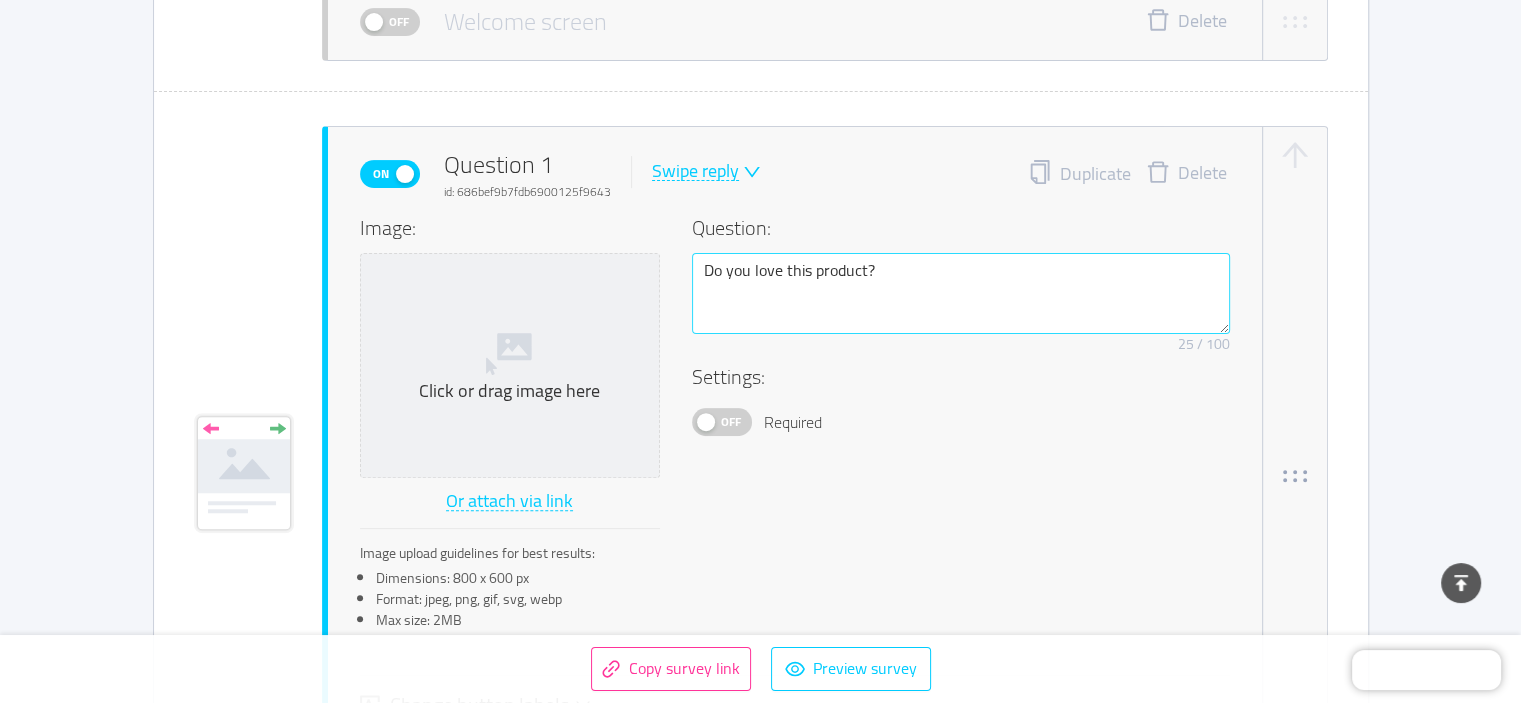 scroll, scrollTop: 500, scrollLeft: 0, axis: vertical 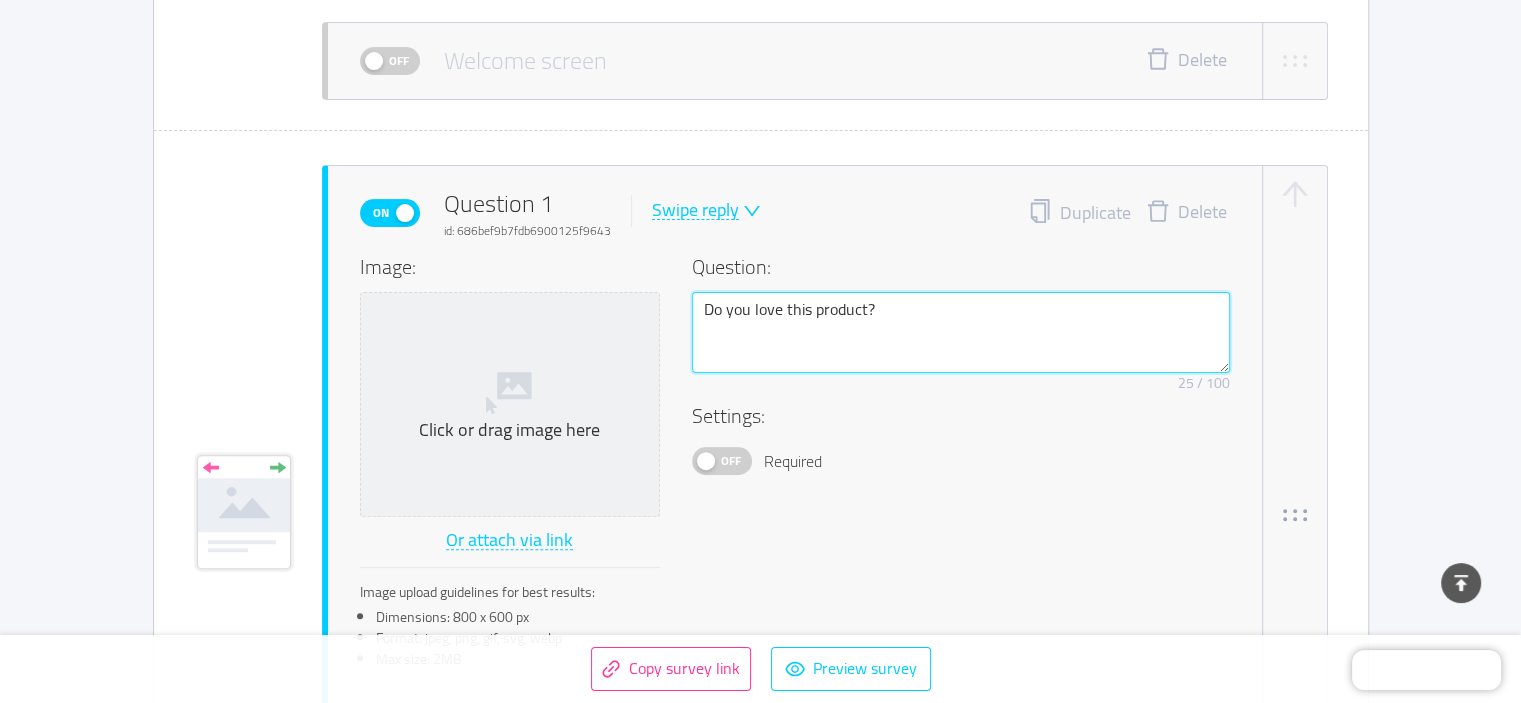 click on "Do you love this product?" at bounding box center (961, 333) 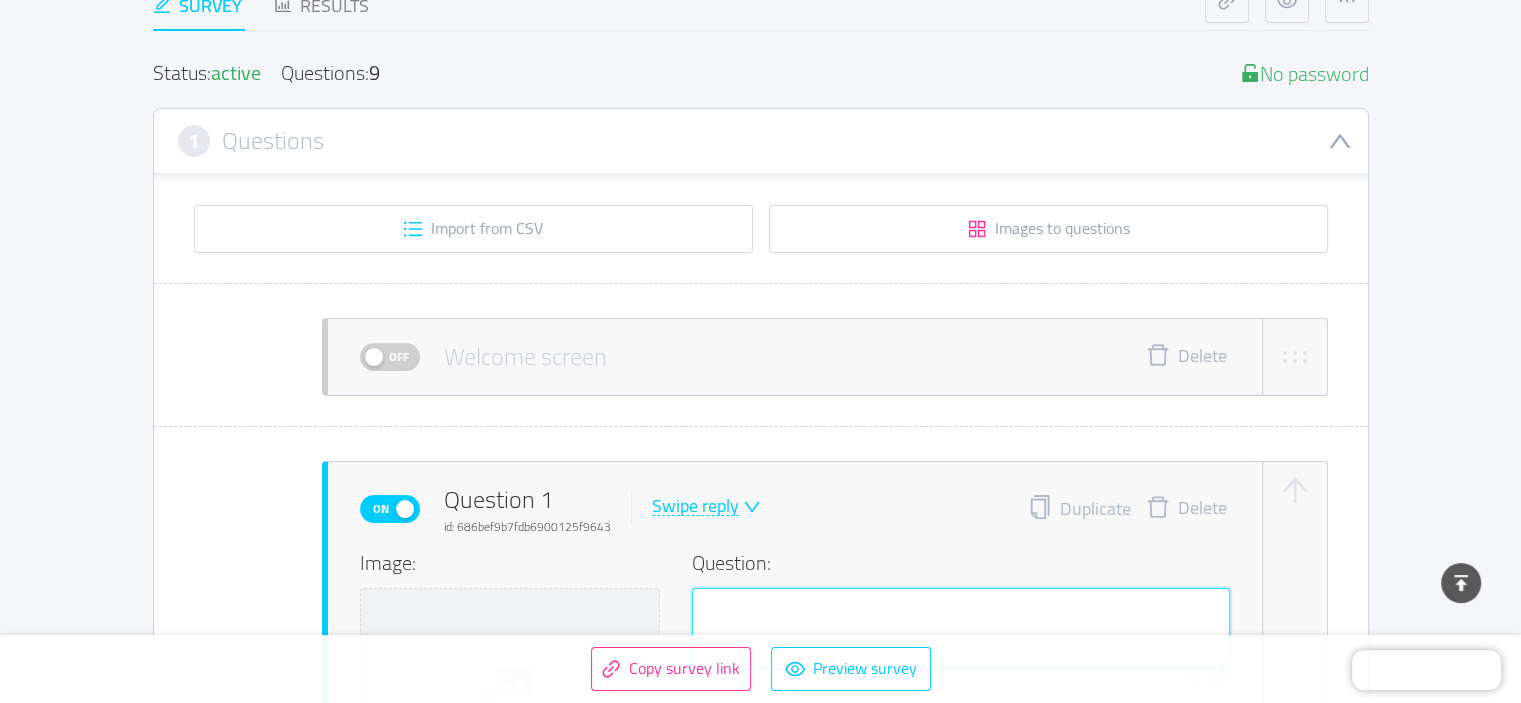 scroll, scrollTop: 0, scrollLeft: 0, axis: both 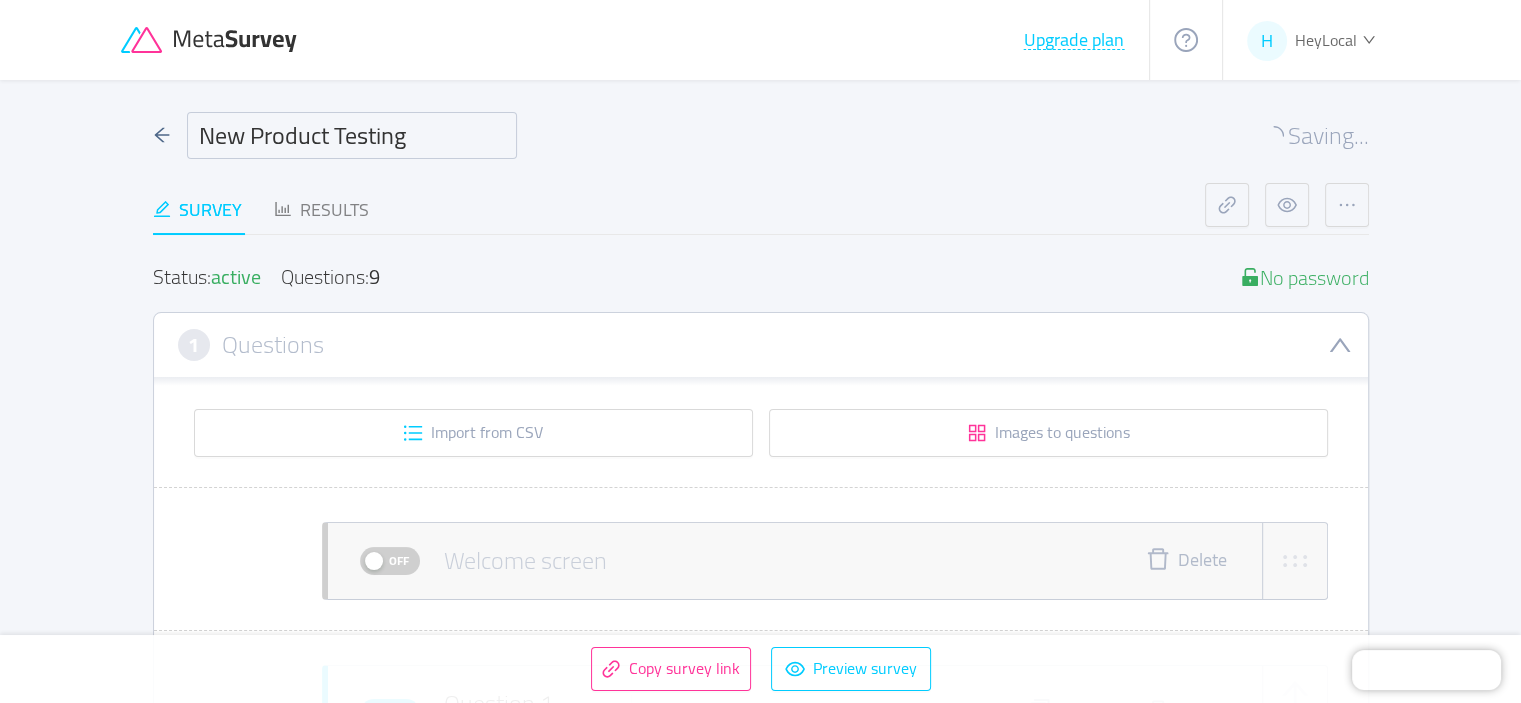 type 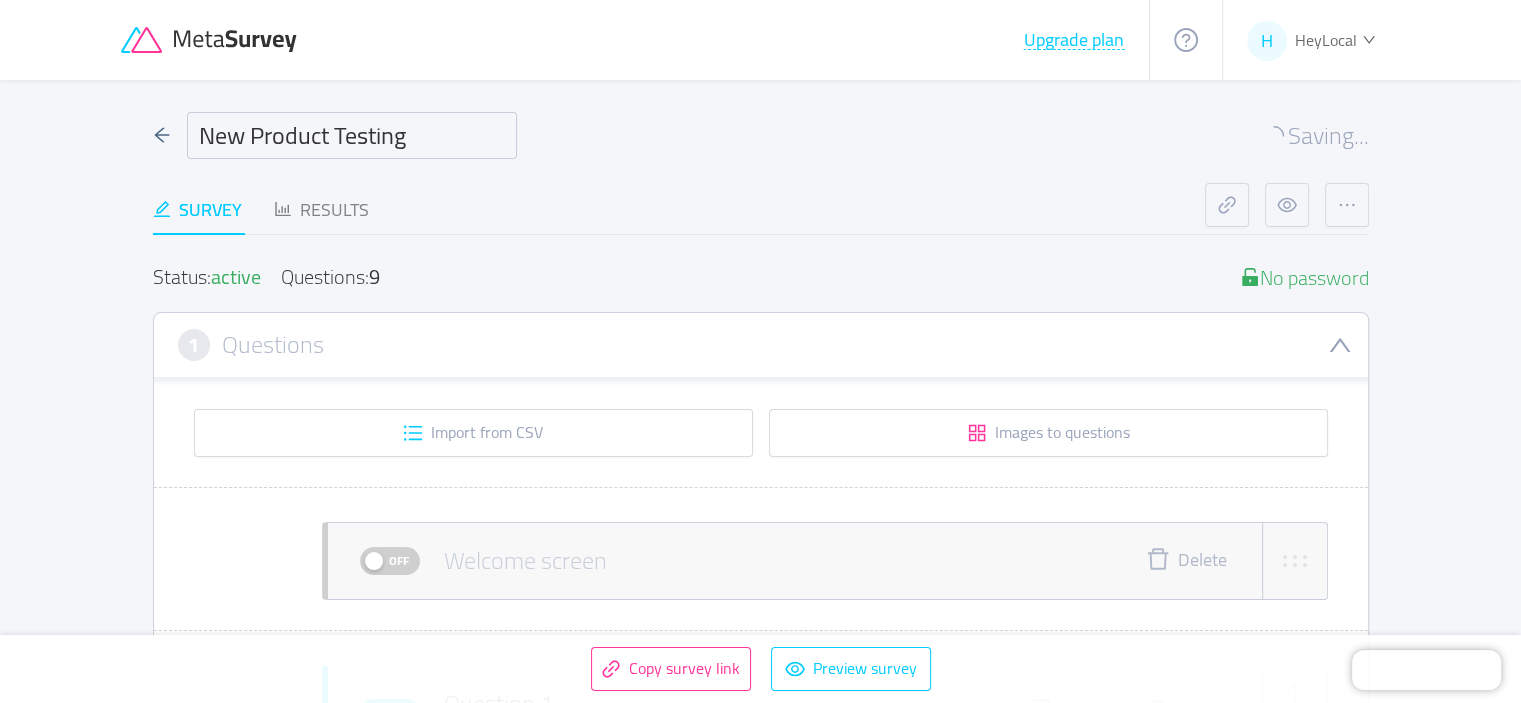 click on "New Product Testing" at bounding box center [352, 135] 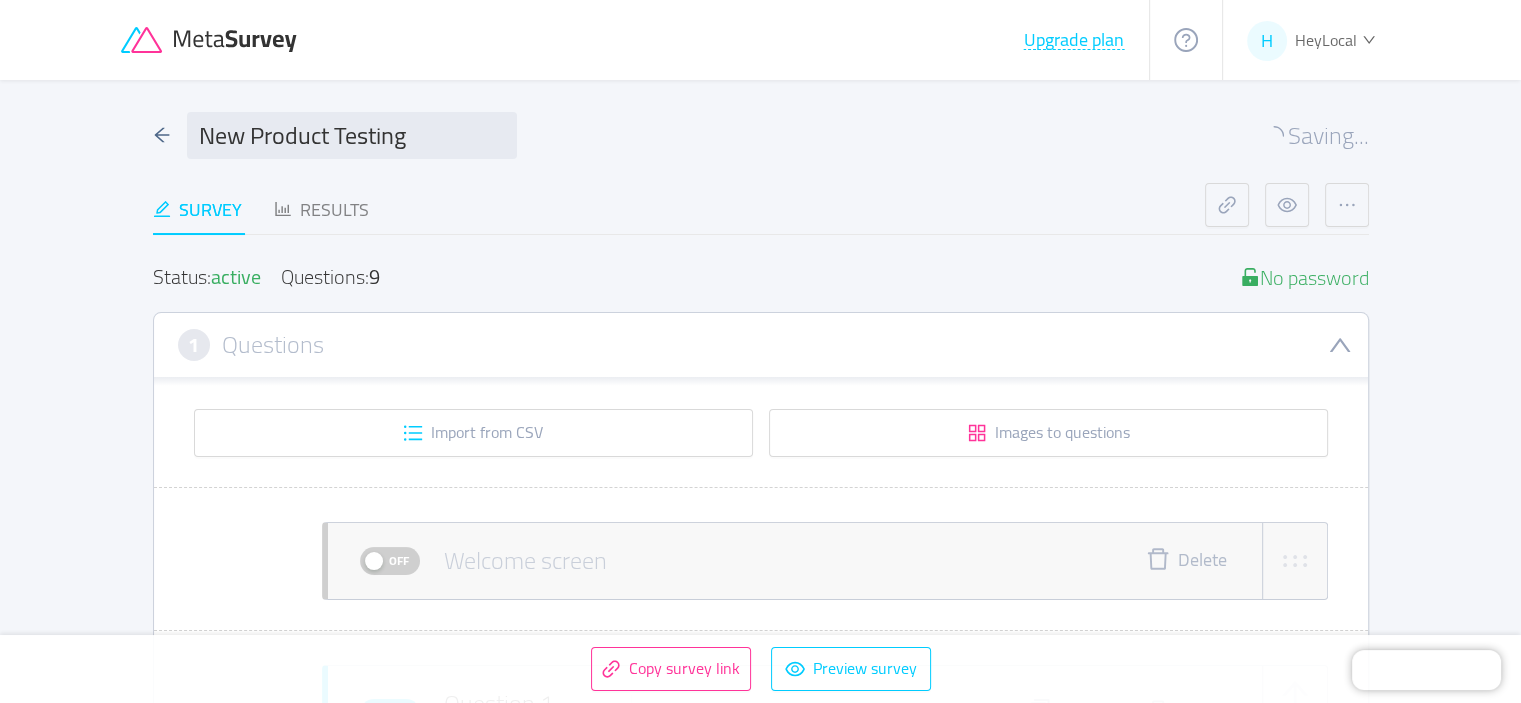 drag, startPoint x: 450, startPoint y: 161, endPoint x: 0, endPoint y: 179, distance: 450.35986 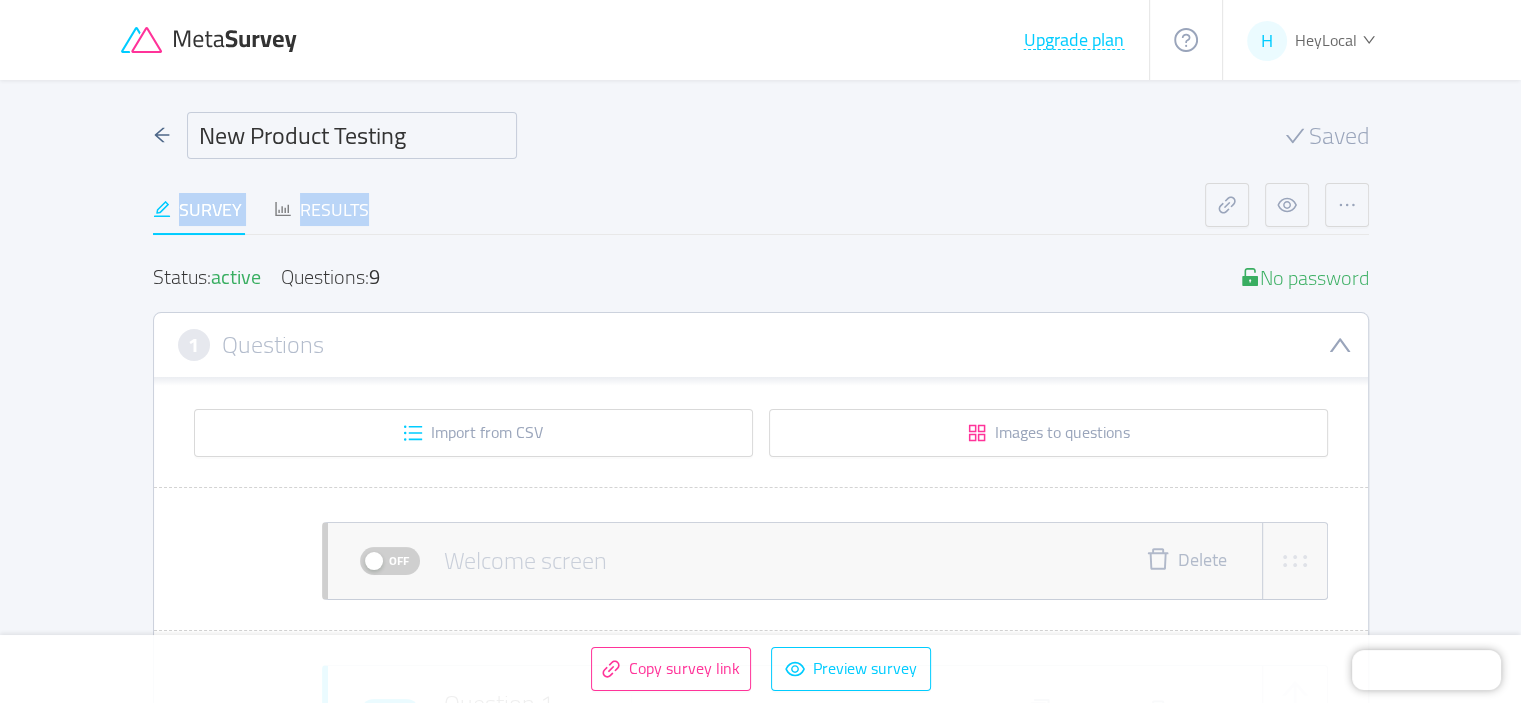 drag, startPoint x: 350, startPoint y: 128, endPoint x: 372, endPoint y: 125, distance: 22.203604 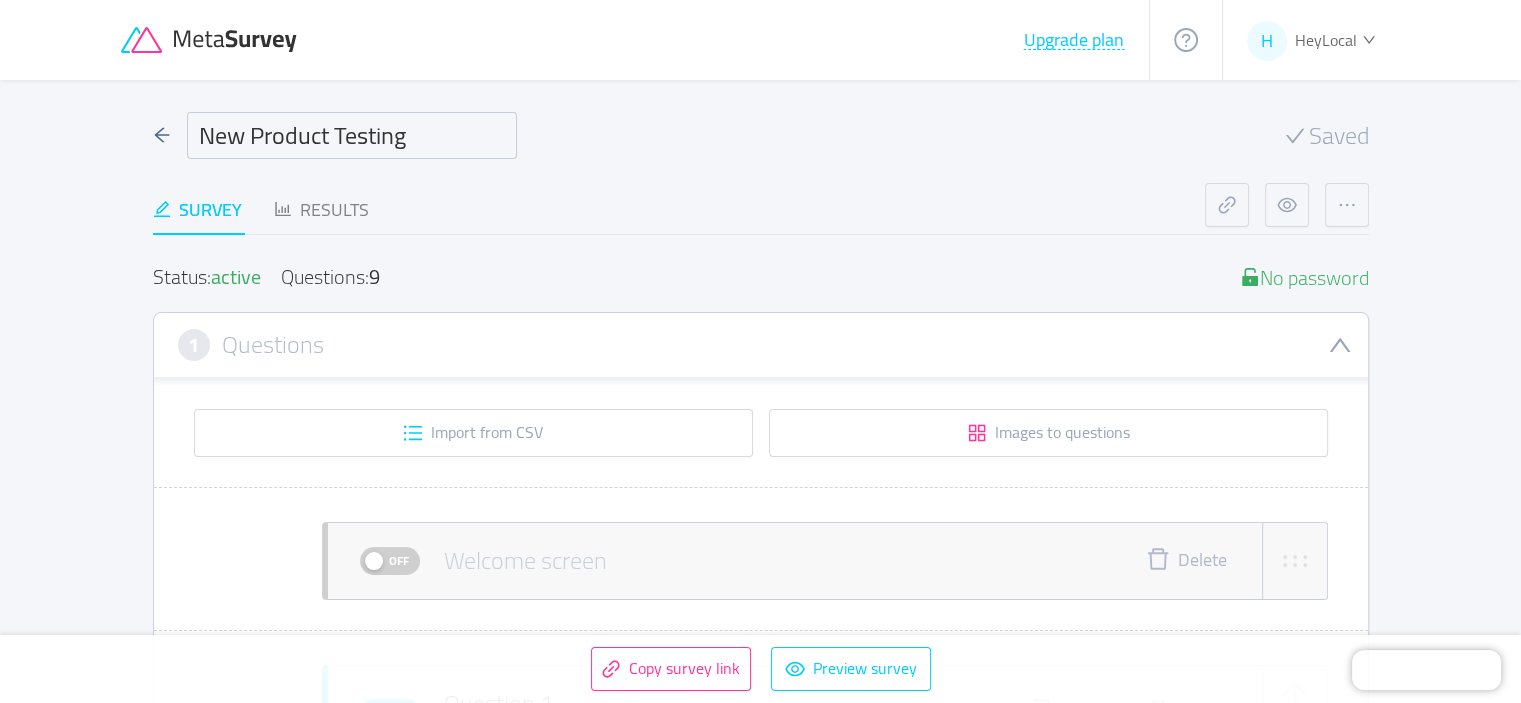 drag, startPoint x: 417, startPoint y: 131, endPoint x: 54, endPoint y: 90, distance: 365.30807 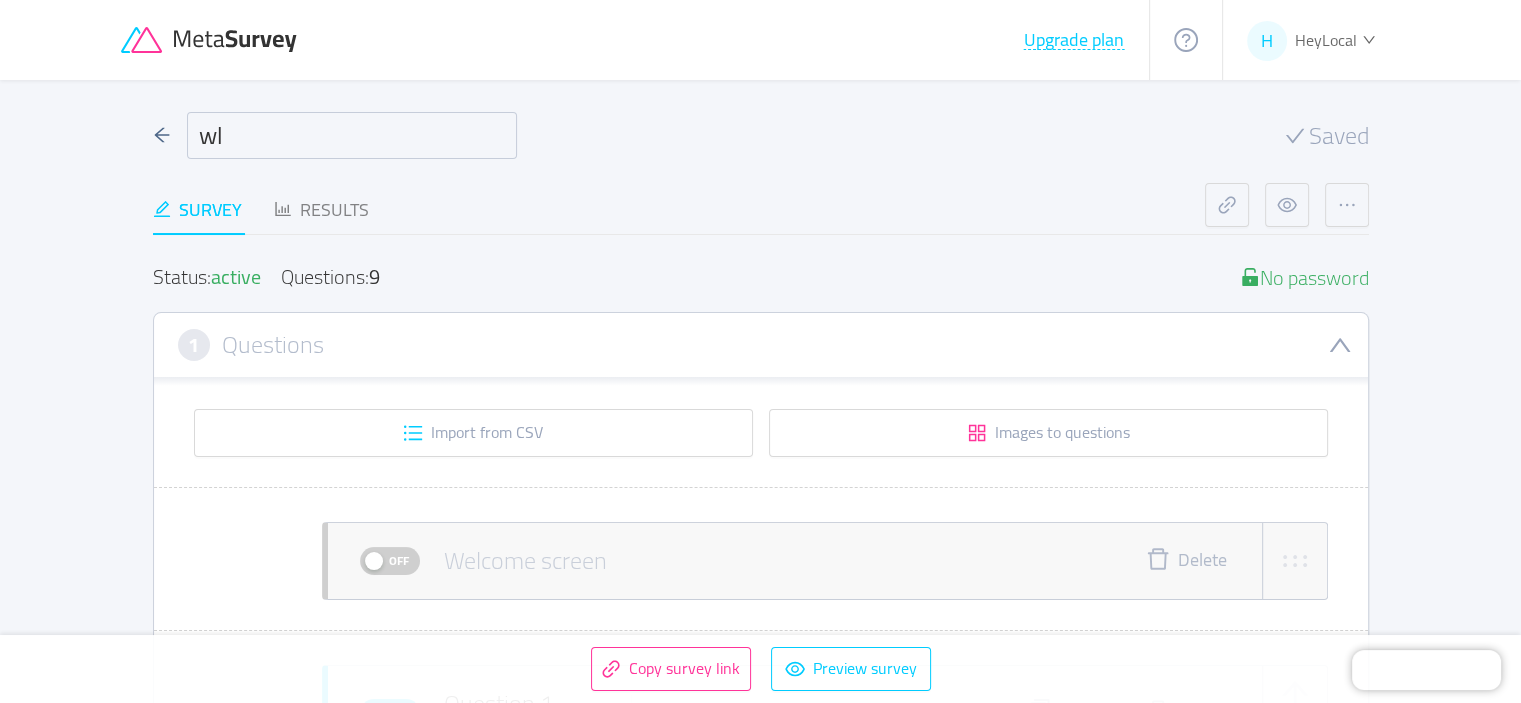 type on "w" 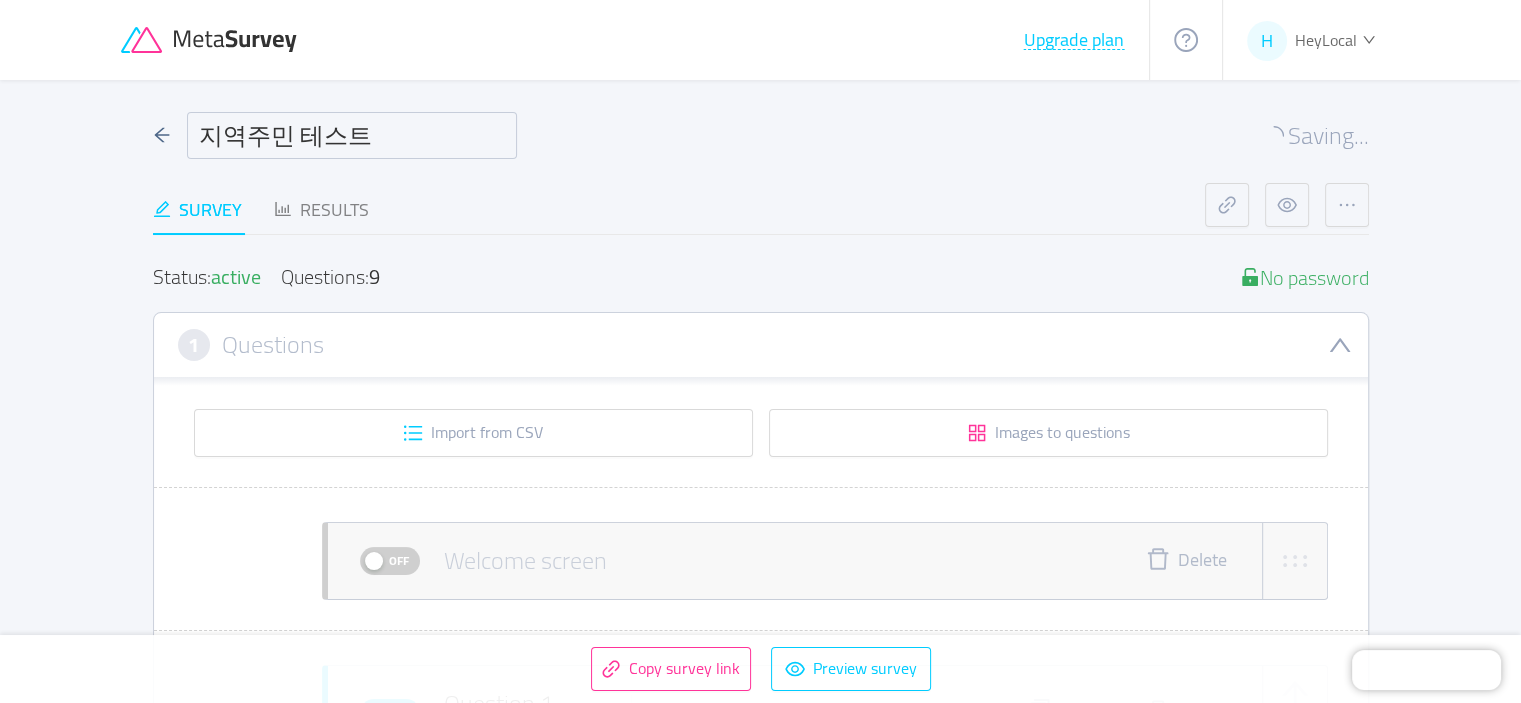 type on "지역주민 테스트" 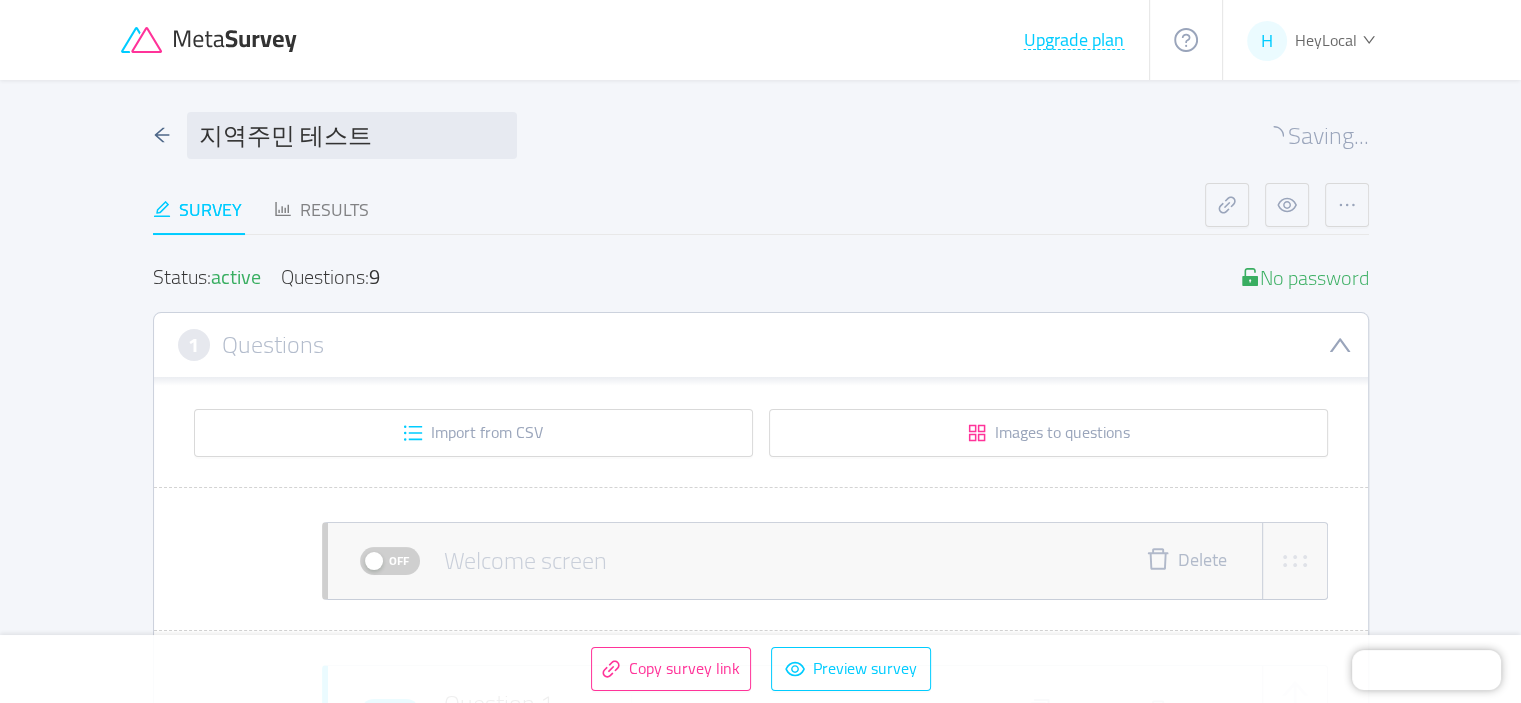 click on "Status:   active   Questions:   9   No password   1  Questions Import from CSV Images to questions Off  Welcome screen  Delete Your logo  Upgrade     Drag logo here  Or attach via link Image upload guidelines for best results: Dimensions: 100 x 100 px Format: jpeg, png, gif, svg, webp Max size: 2MB Title: Did you like the product?  25 / 50  Description:  Remove character limit   0 / 200  Button label: Rate (⏱1 min)  13 / 20    On  Question 1  id: 686bef9b7fdb6900125f9643  Swipe reply  Duplicate Delete Image:    Click or drag image here  Or attach via link Image upload guidelines for best results: Dimensions: 800 x 600 px Format: jpeg, png, gif, svg, webp Max size: 2MB Question:  Remove character limit   0 / 100  Settings: Off Required  Change button labels   Conditional logic   Calculated fields  Add question here On  Question 2  id: 686bef9b7fdb6900125f9644  Likert scale  Duplicate Delete Image:    Click or drag image here  Or attach via link Image upload guidelines for best results: Max size: 2MB Shape" at bounding box center [761, 4956] 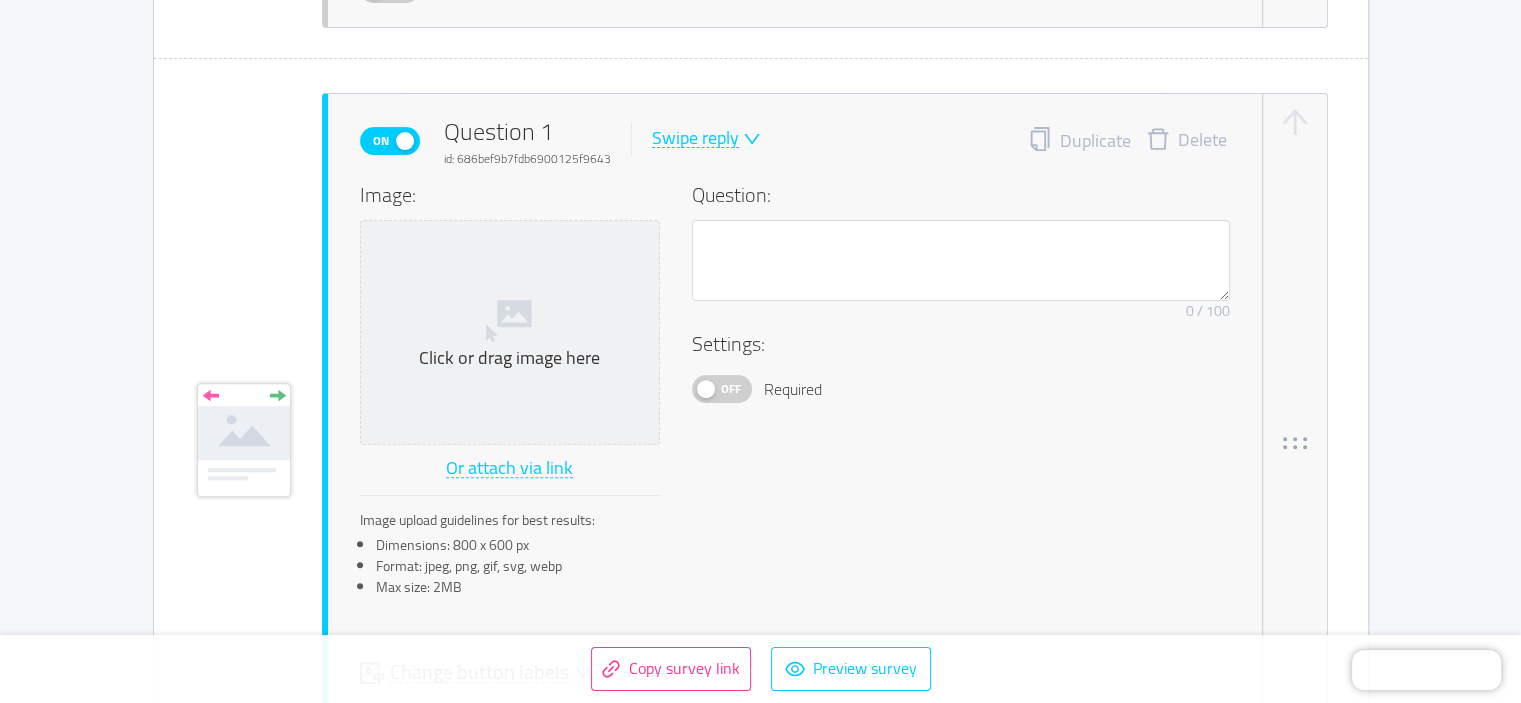 scroll, scrollTop: 666, scrollLeft: 0, axis: vertical 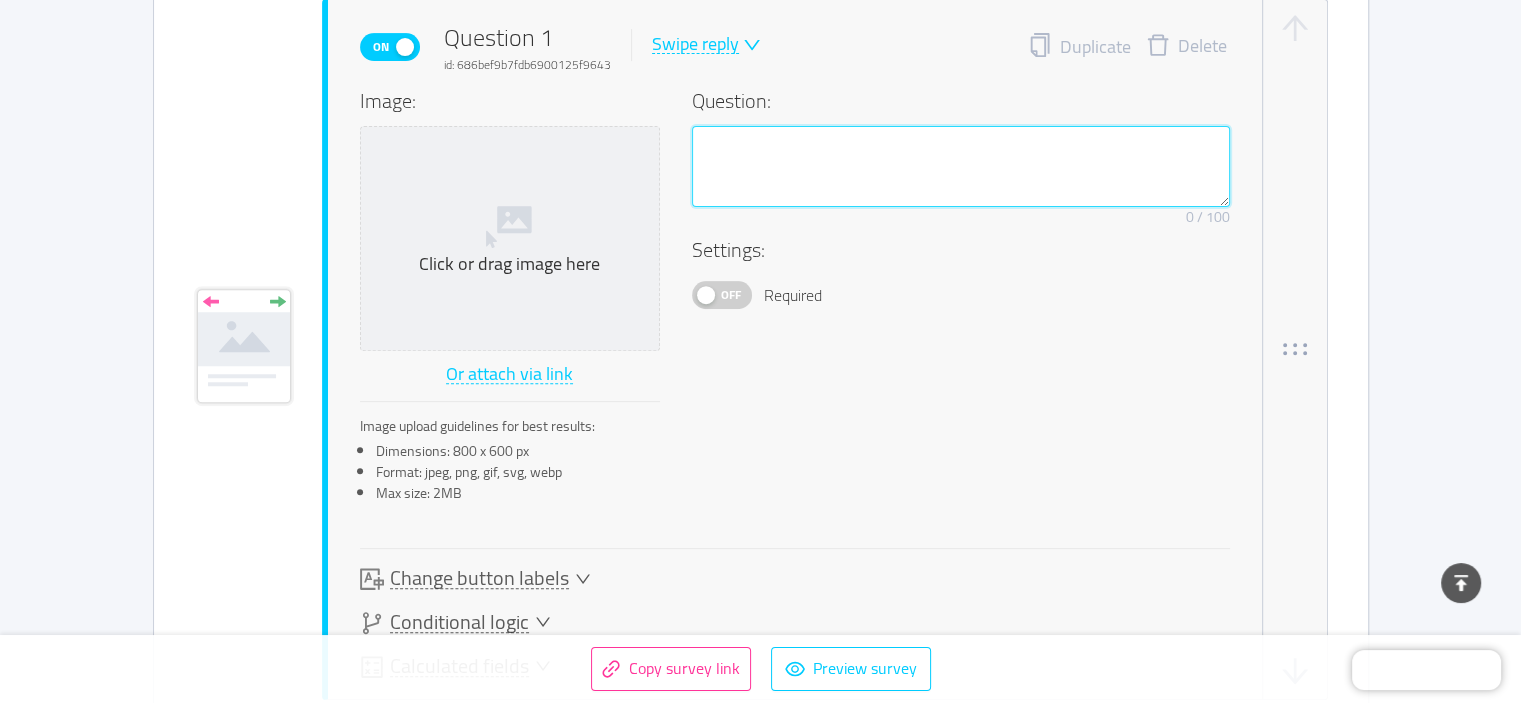 click at bounding box center [961, 167] 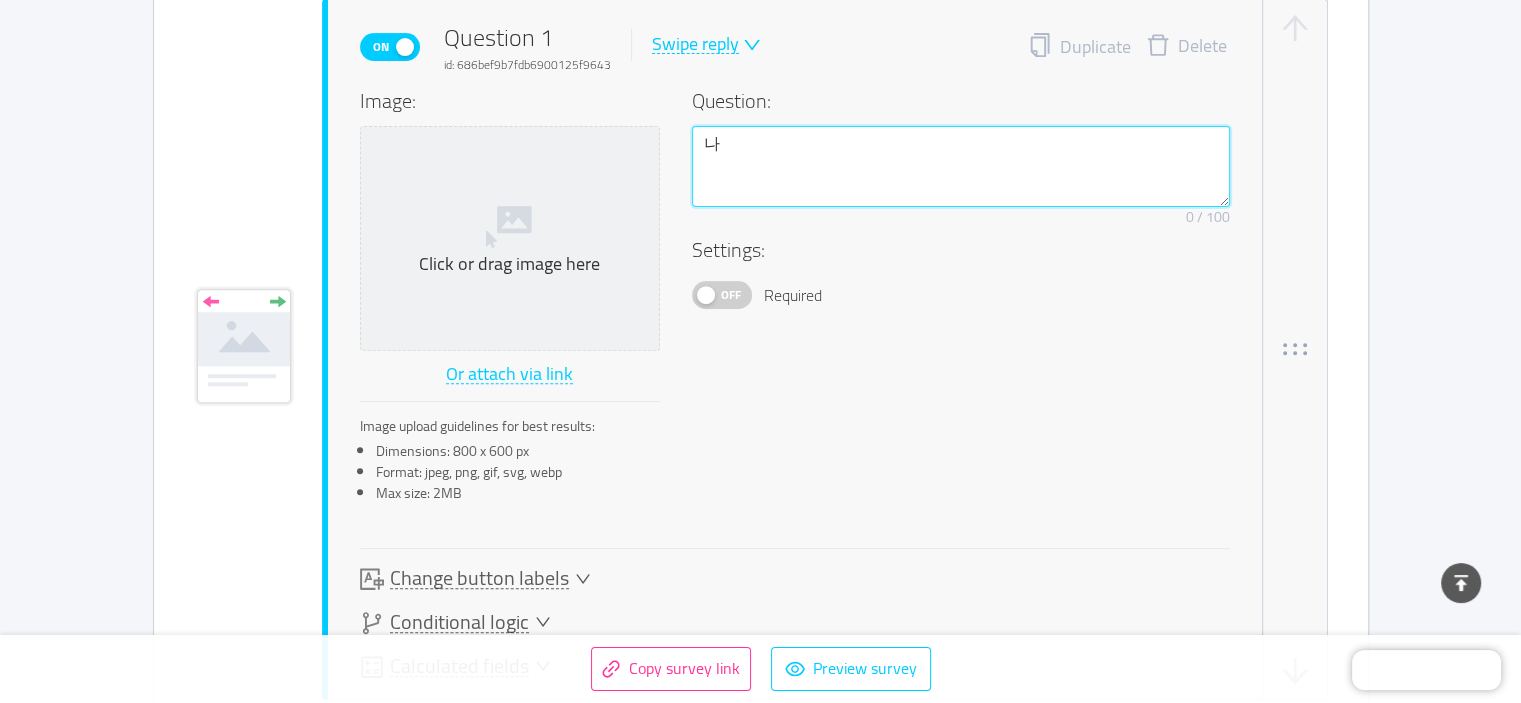 type on "ㄴ" 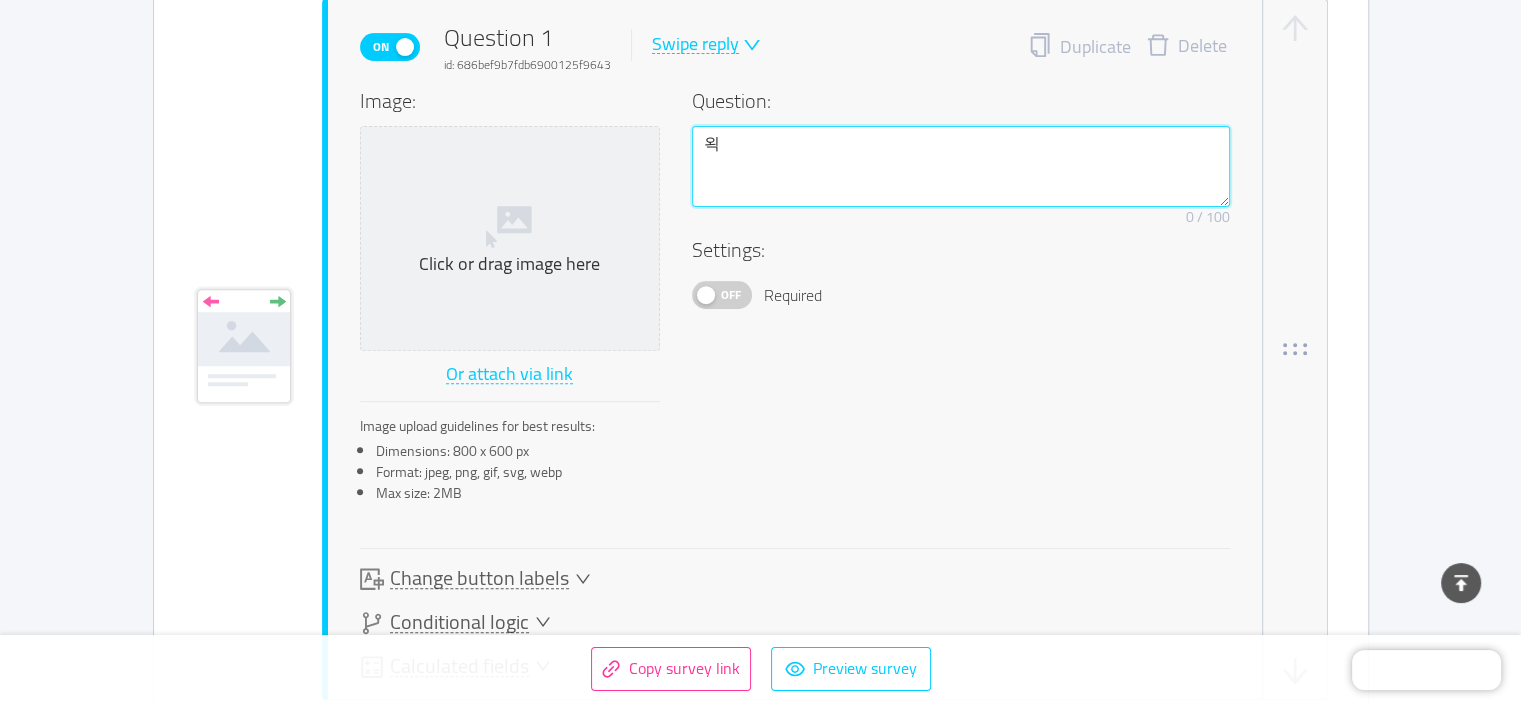 type on "외구" 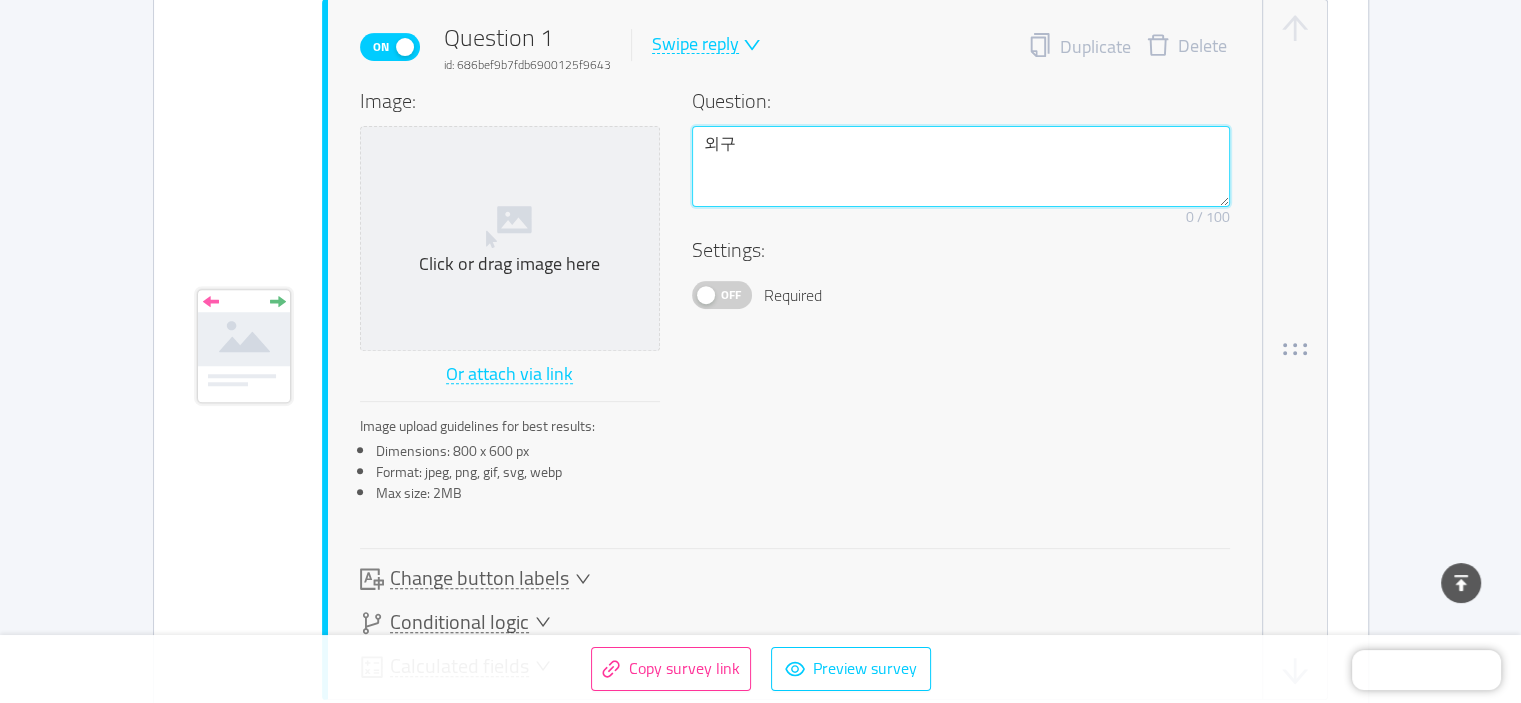 type 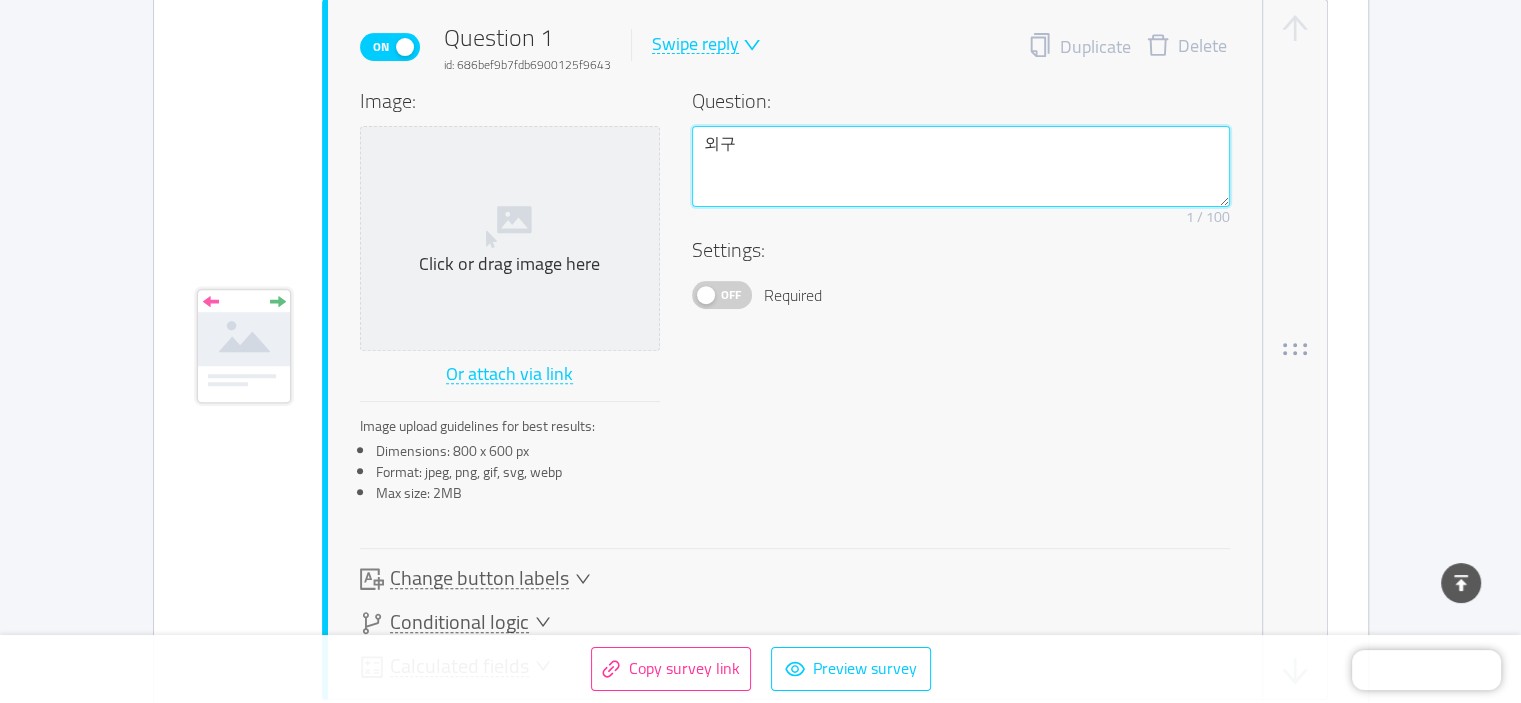 type on "외국" 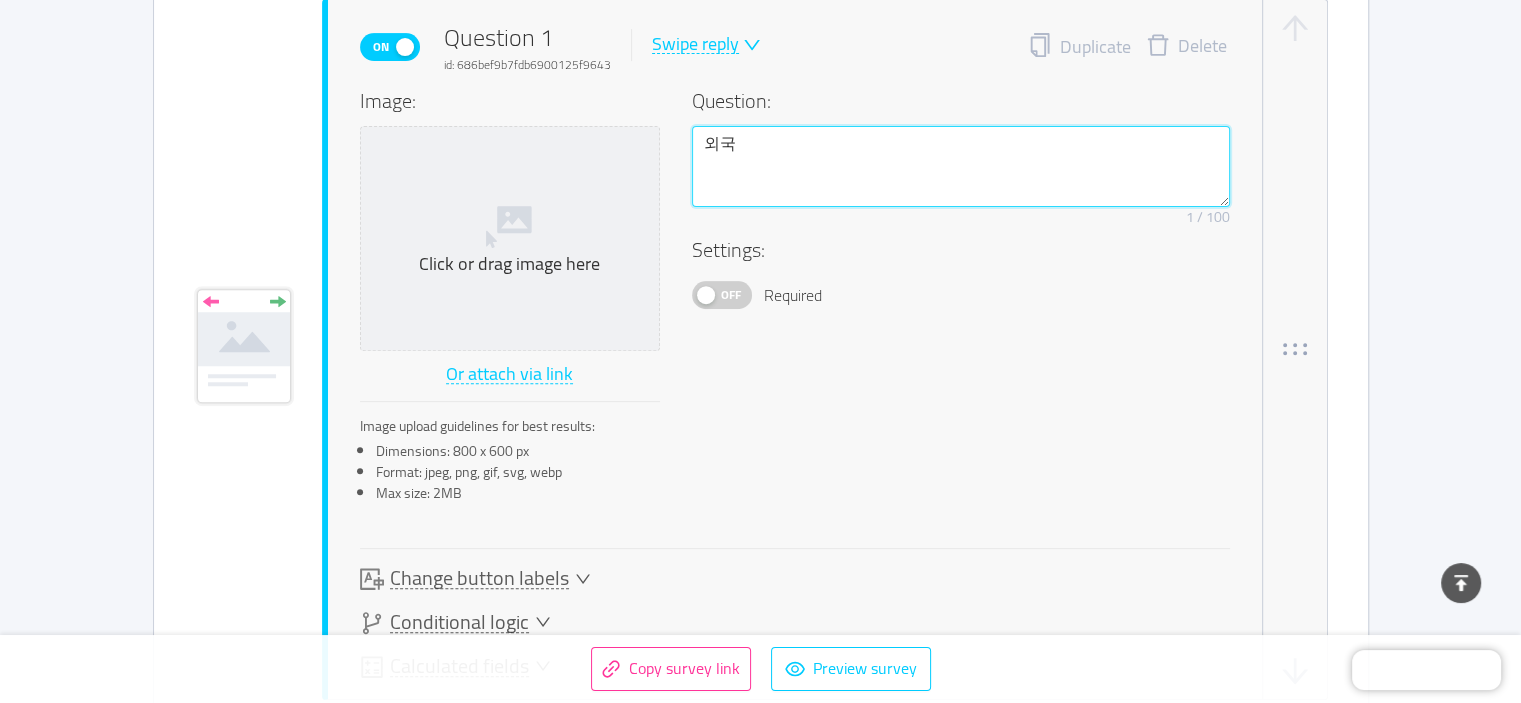 type 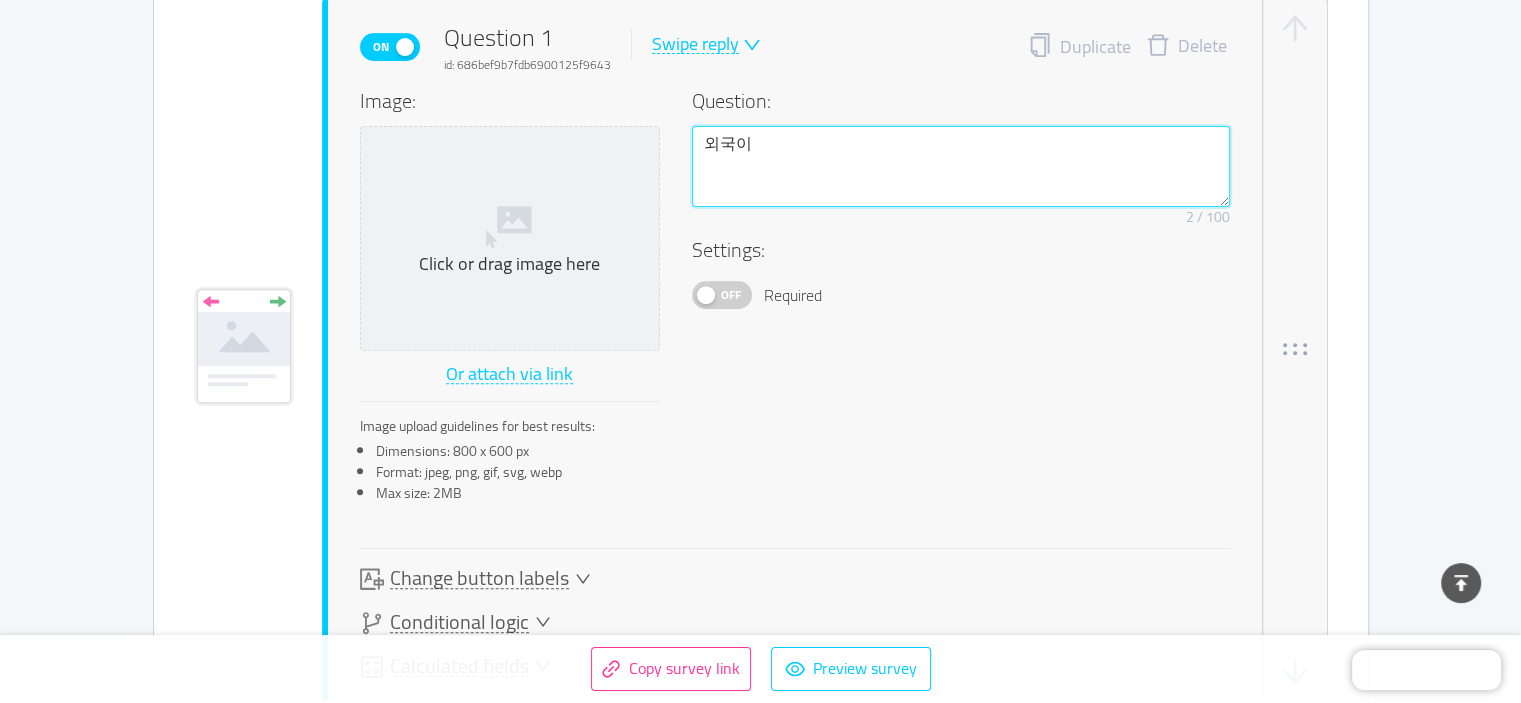 type on "외국인" 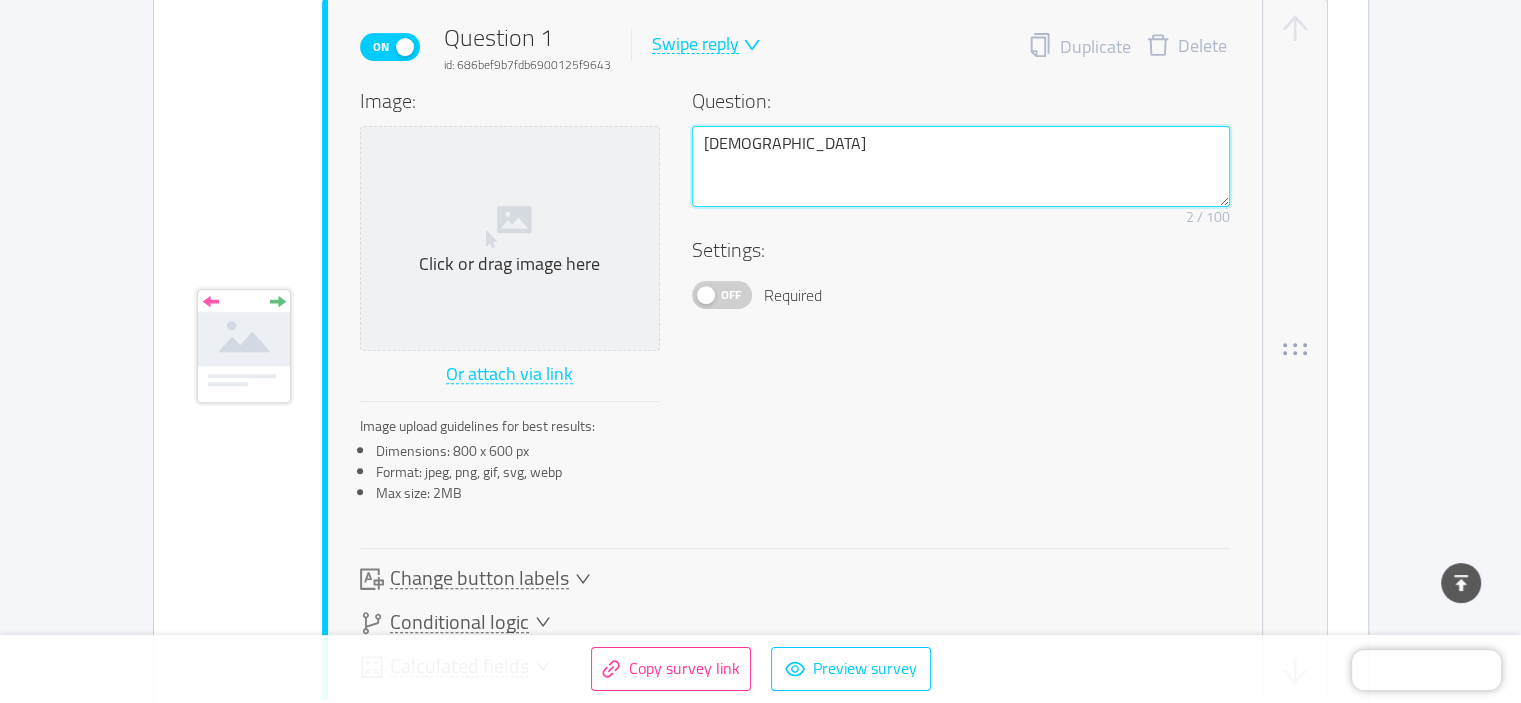 type 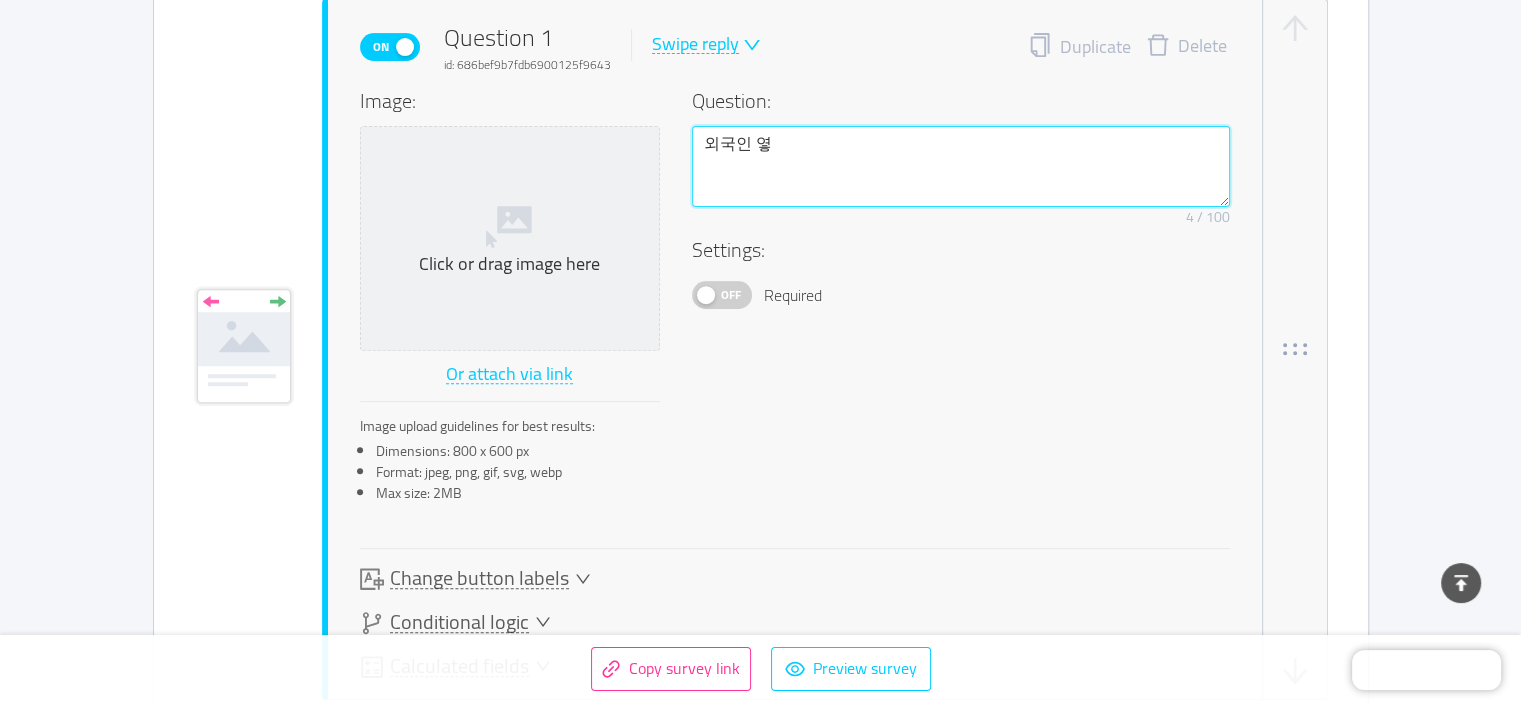 type on "외국인 여해" 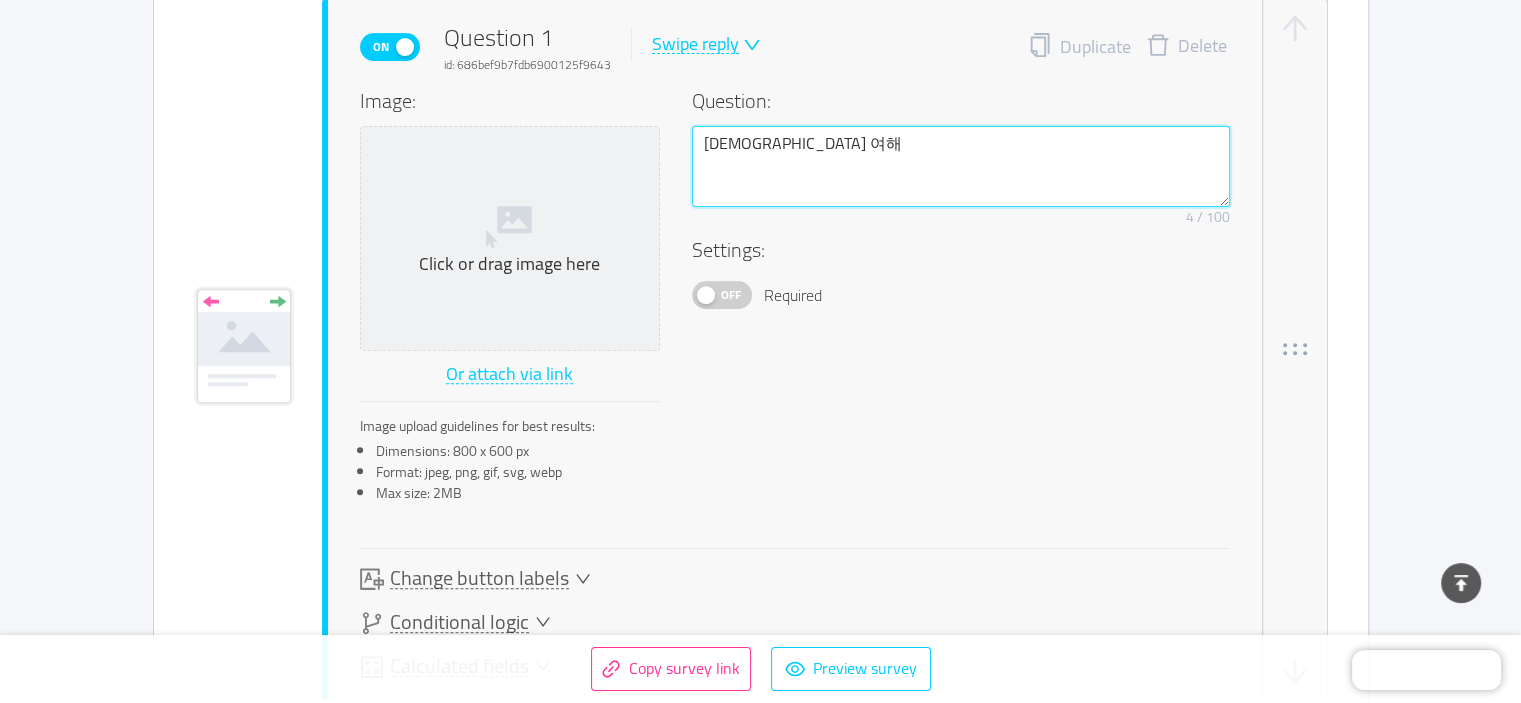 type 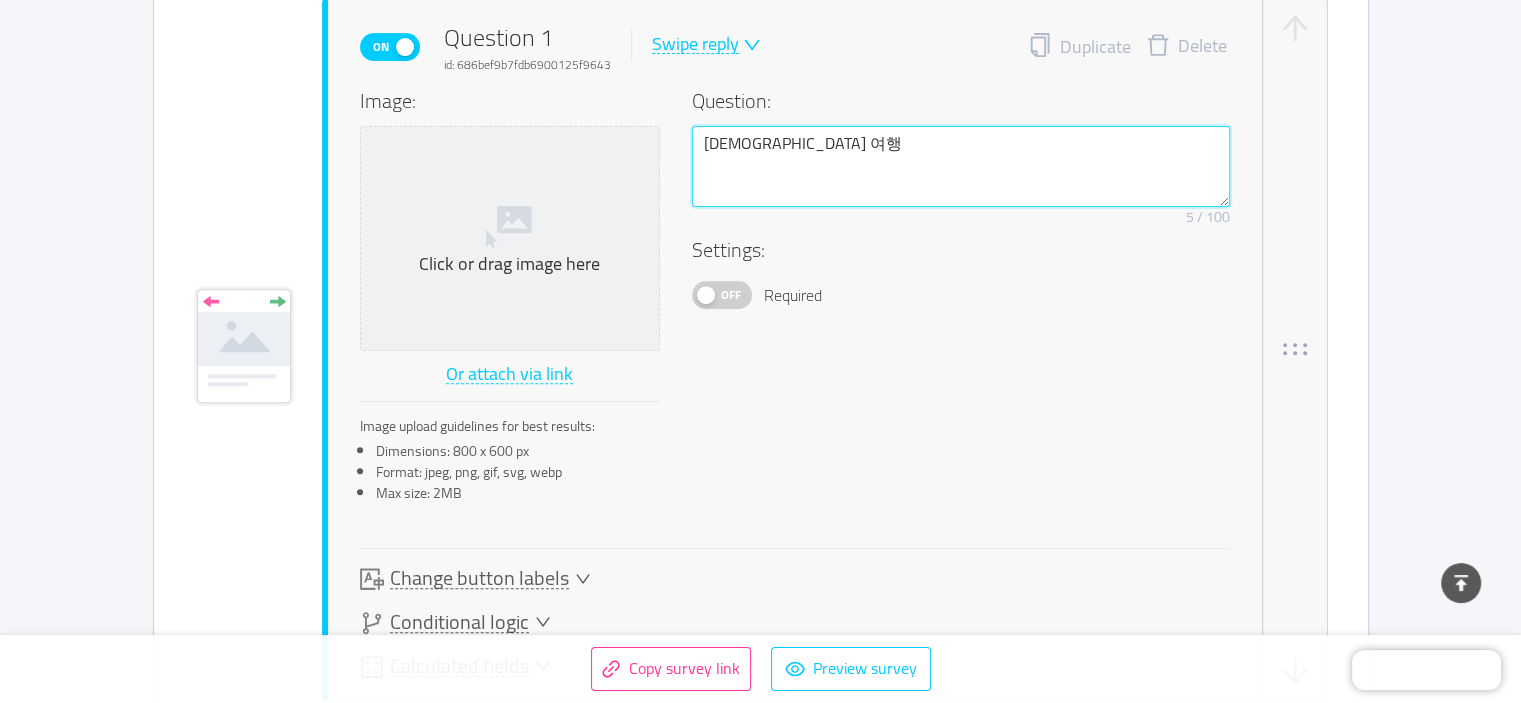 type 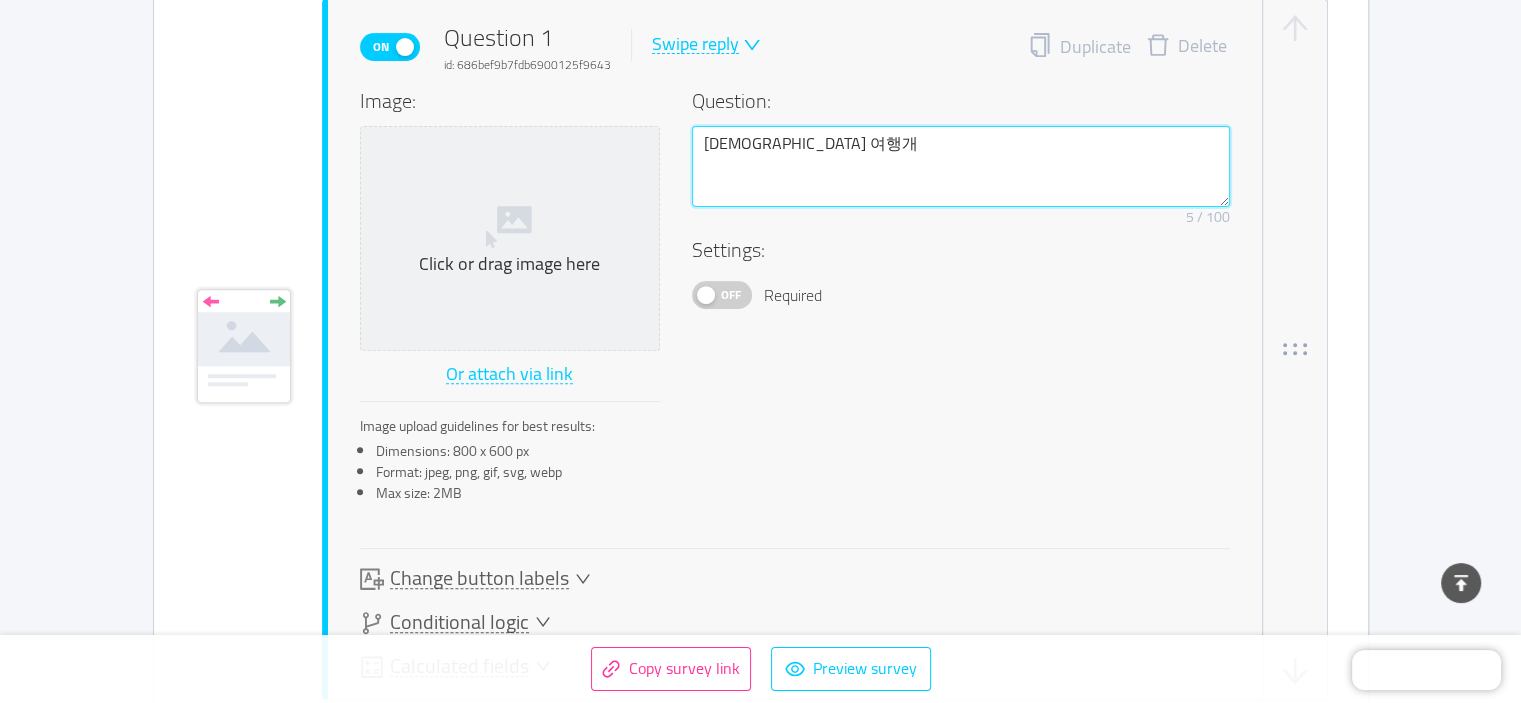 type on "외국인 여행객" 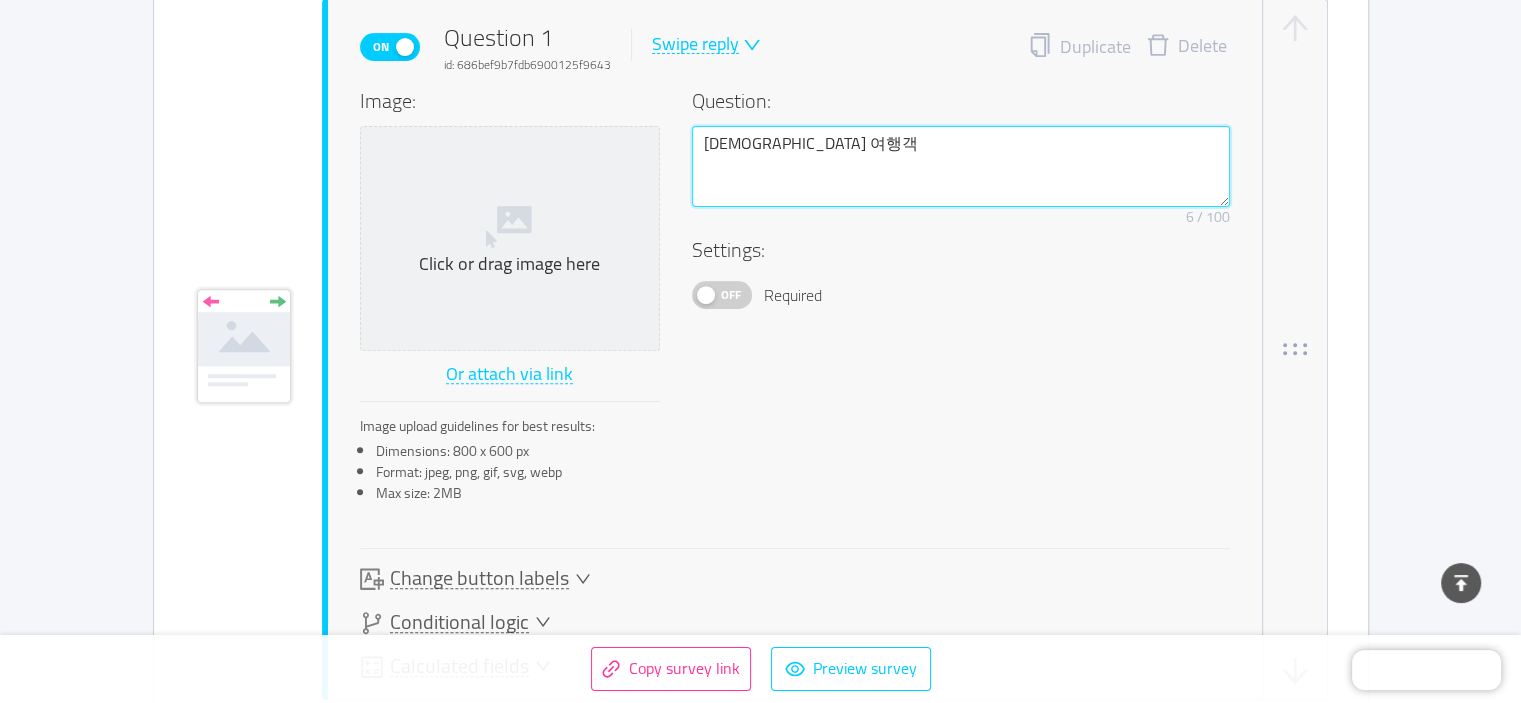 type 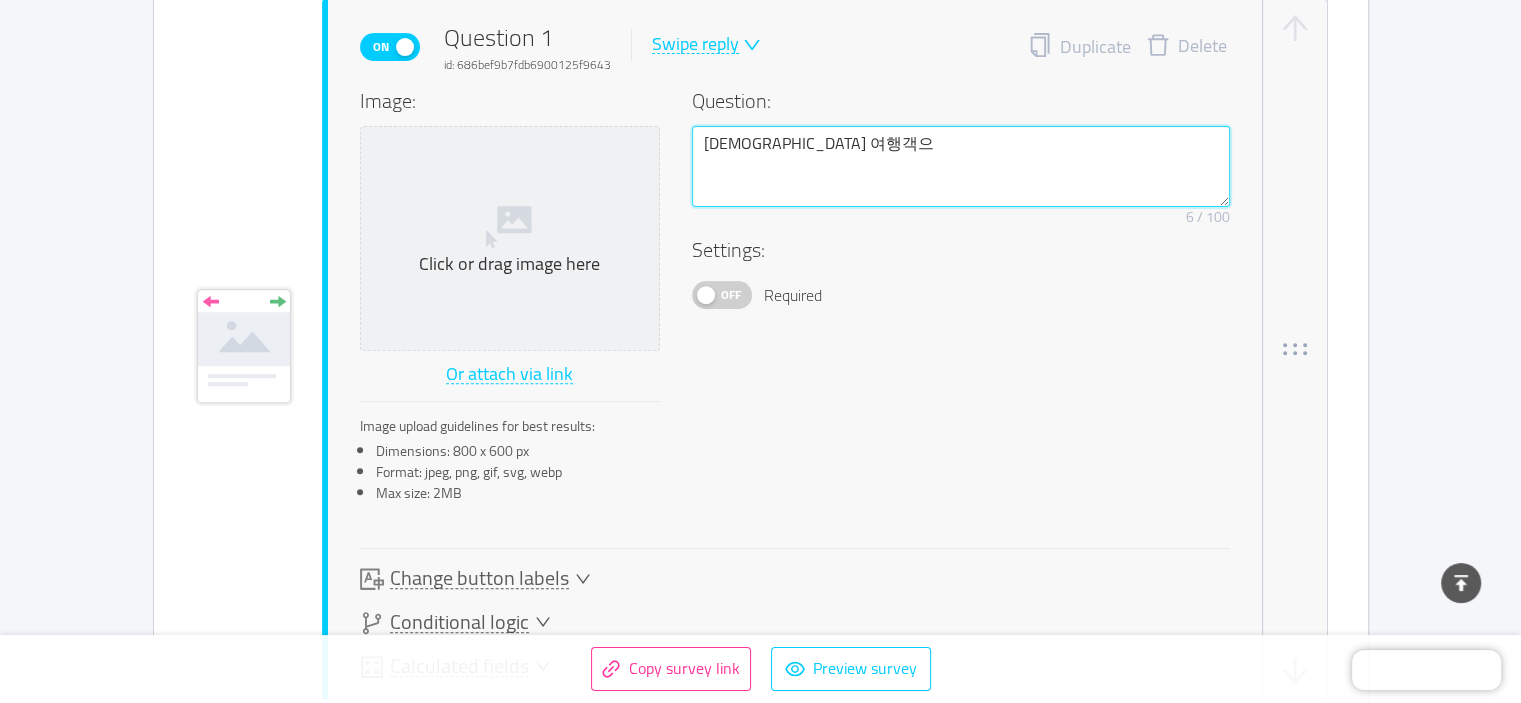 type on "외국인 여행객을" 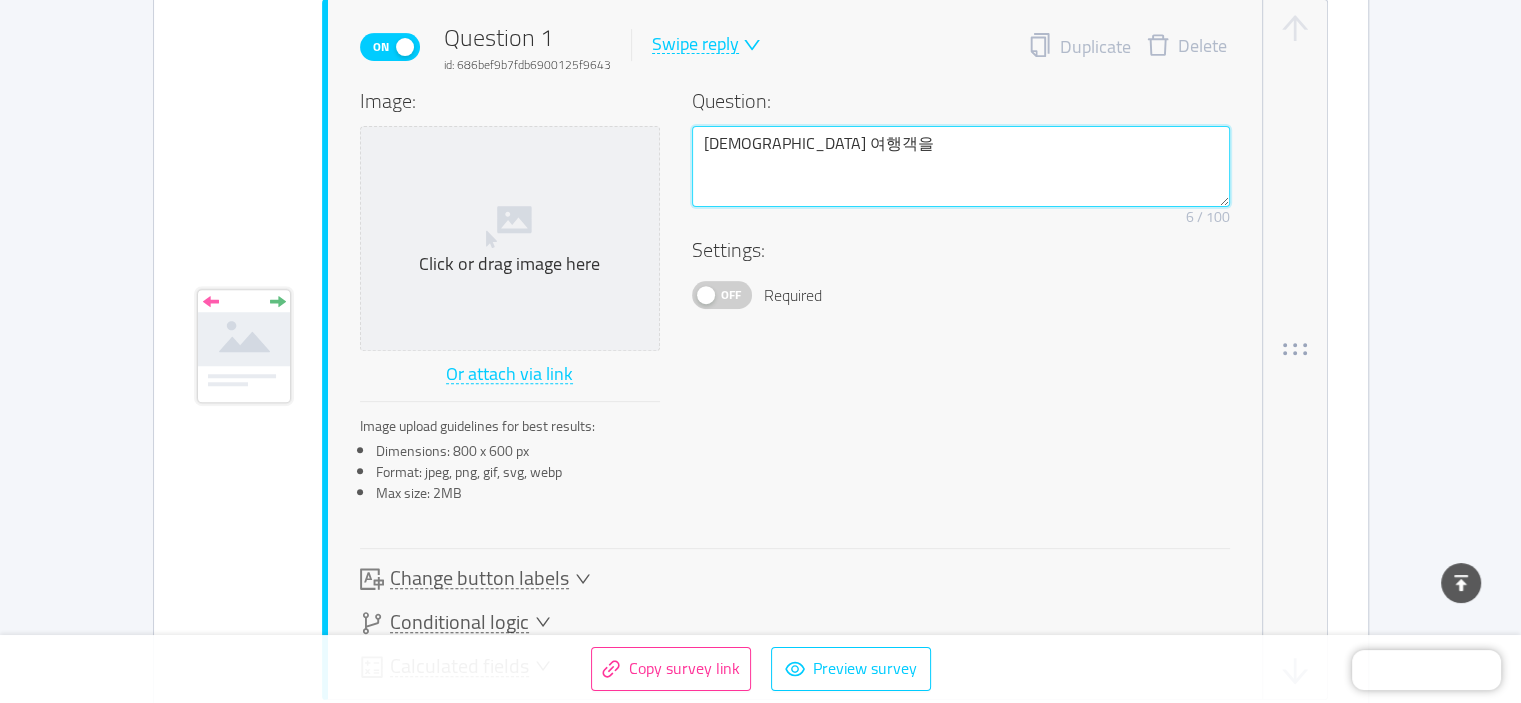 type 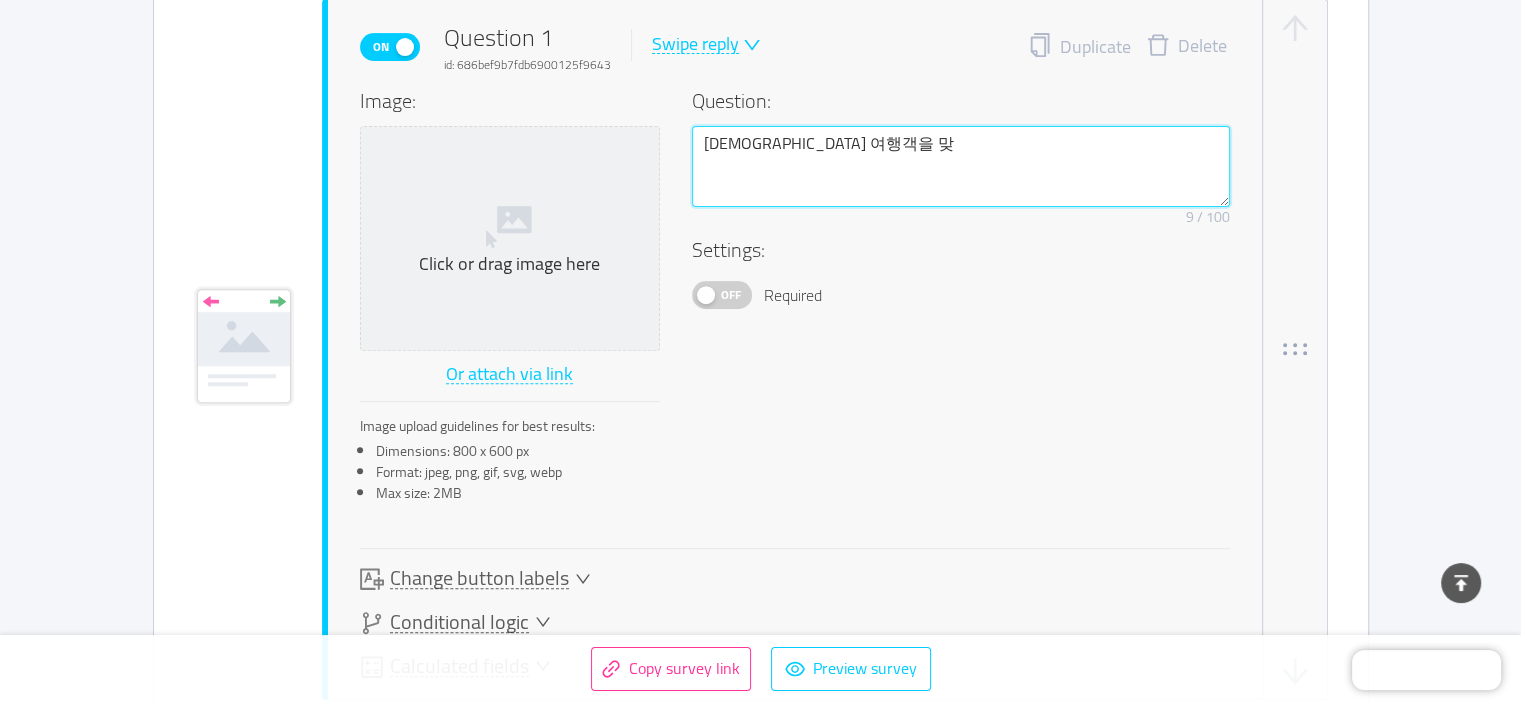 type on "외국인 여행객을 마주" 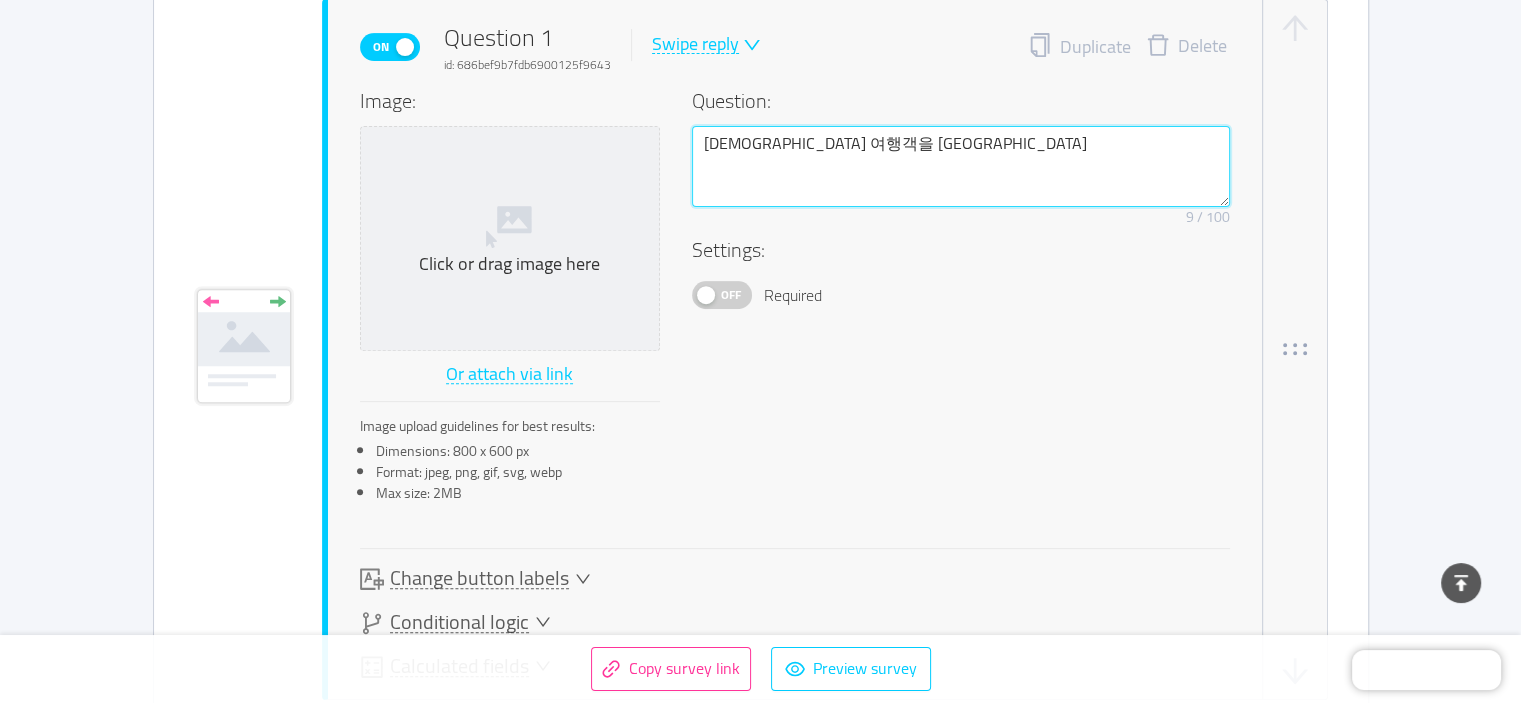 type 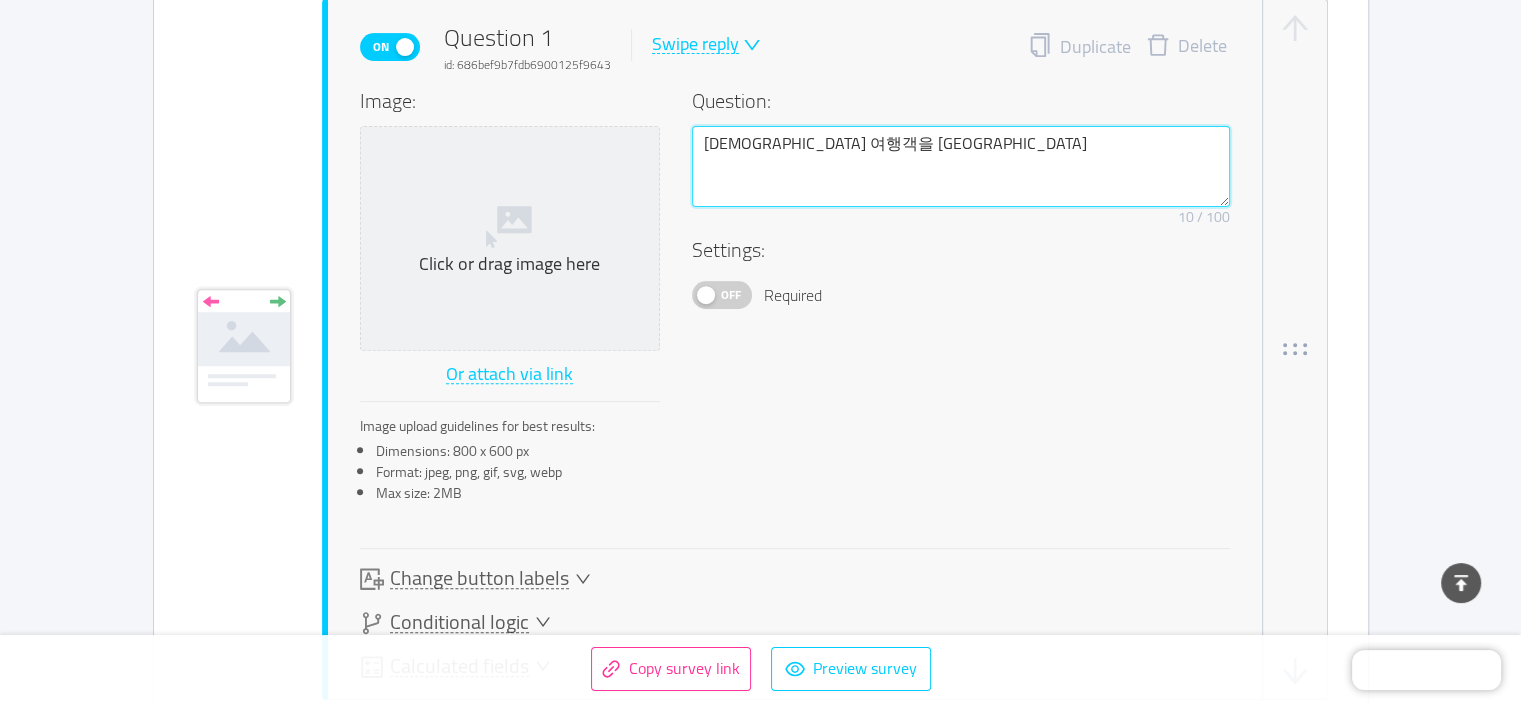 type on "외국인 여행객을 마줓" 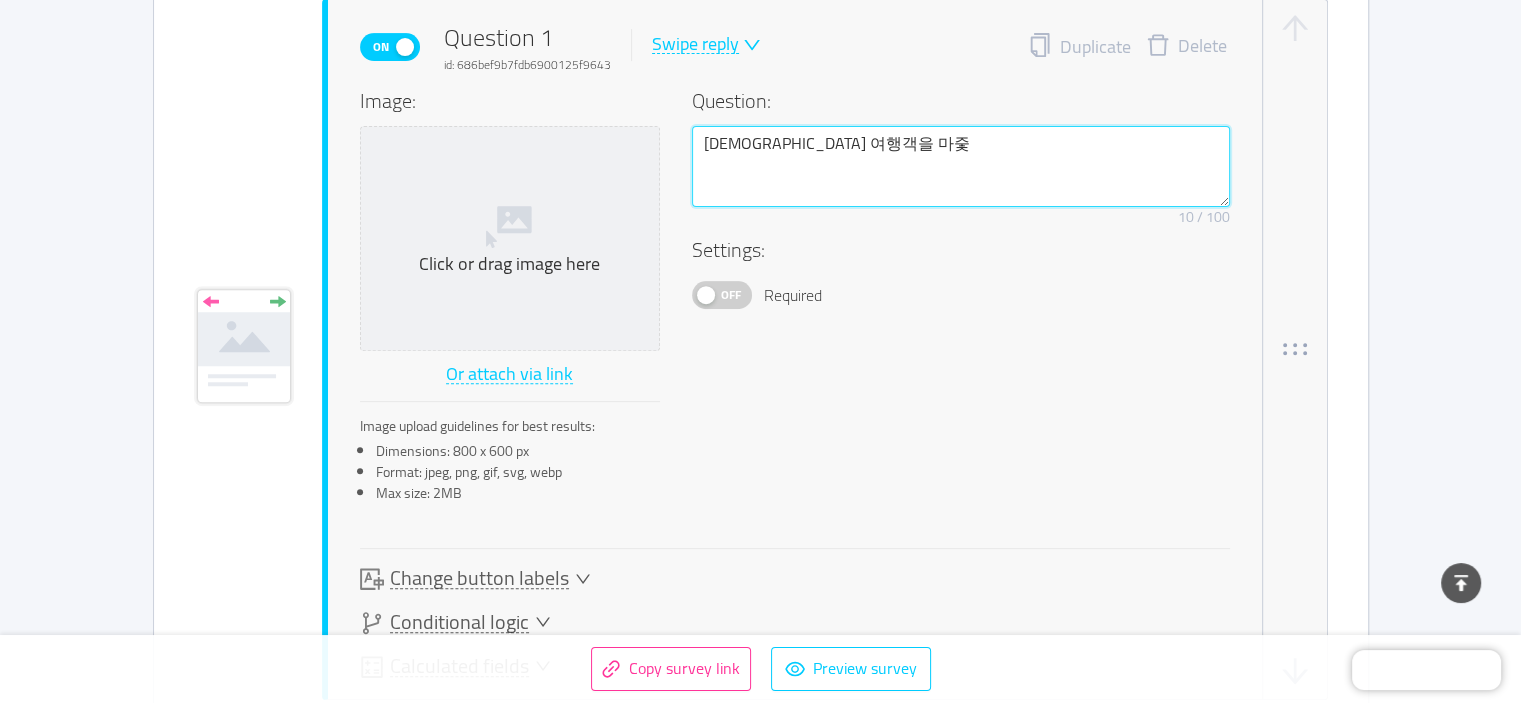 type 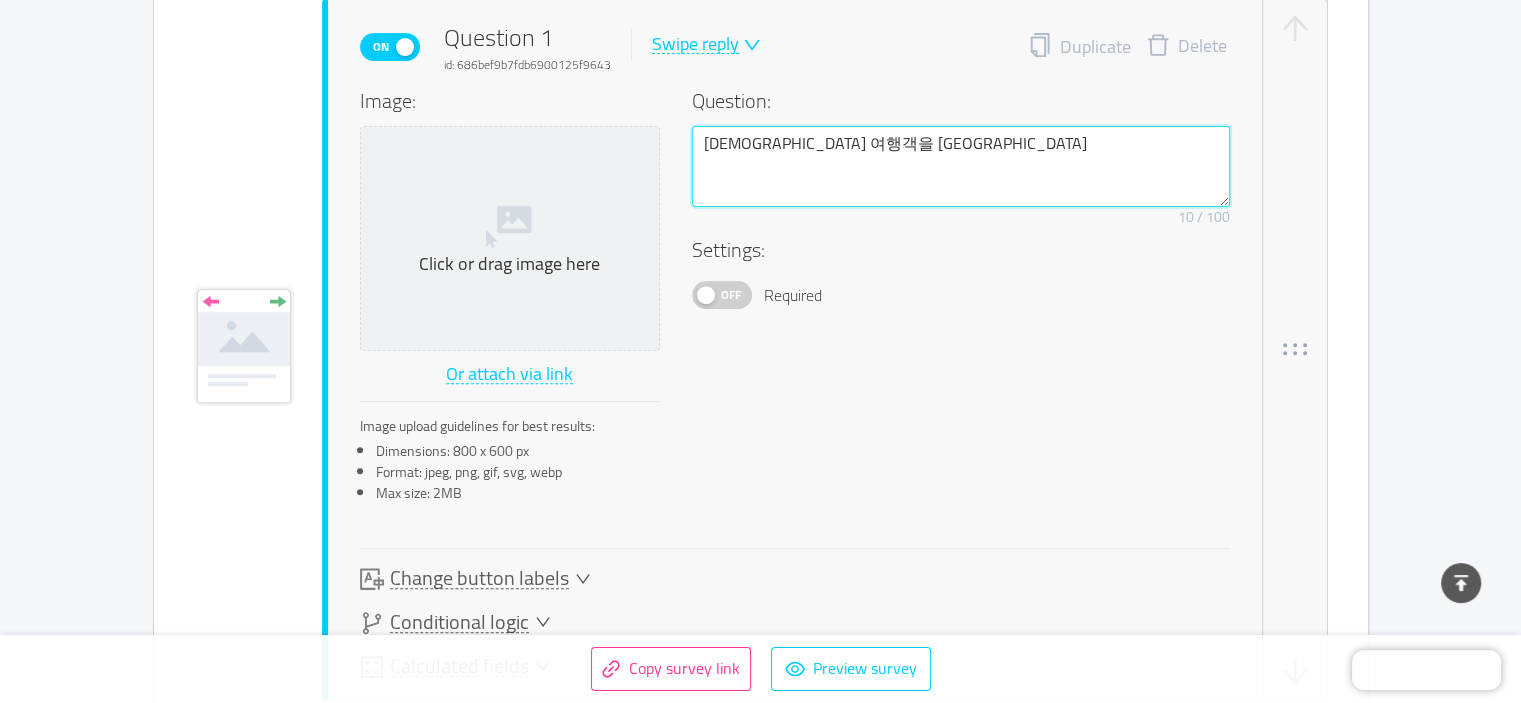type on "외국인 여행객을 마주친" 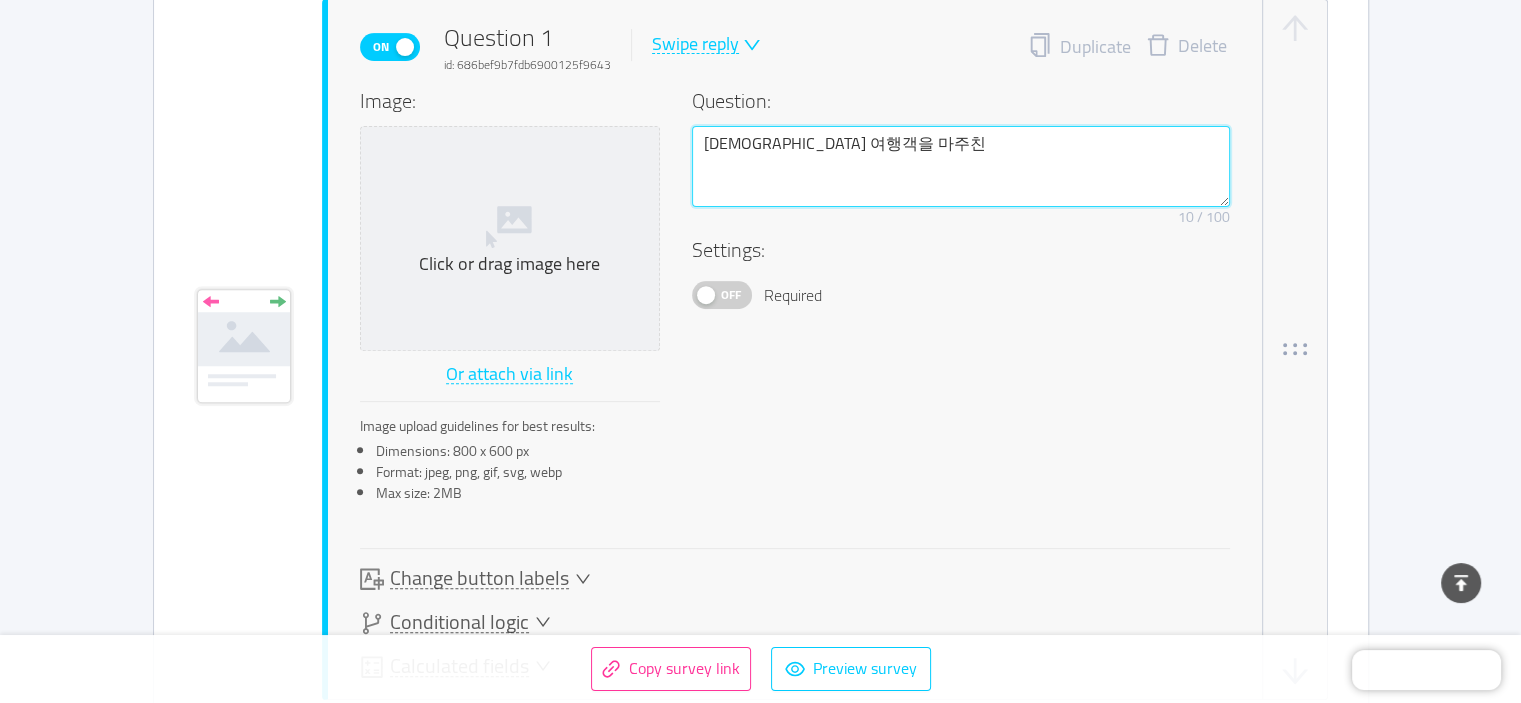 type 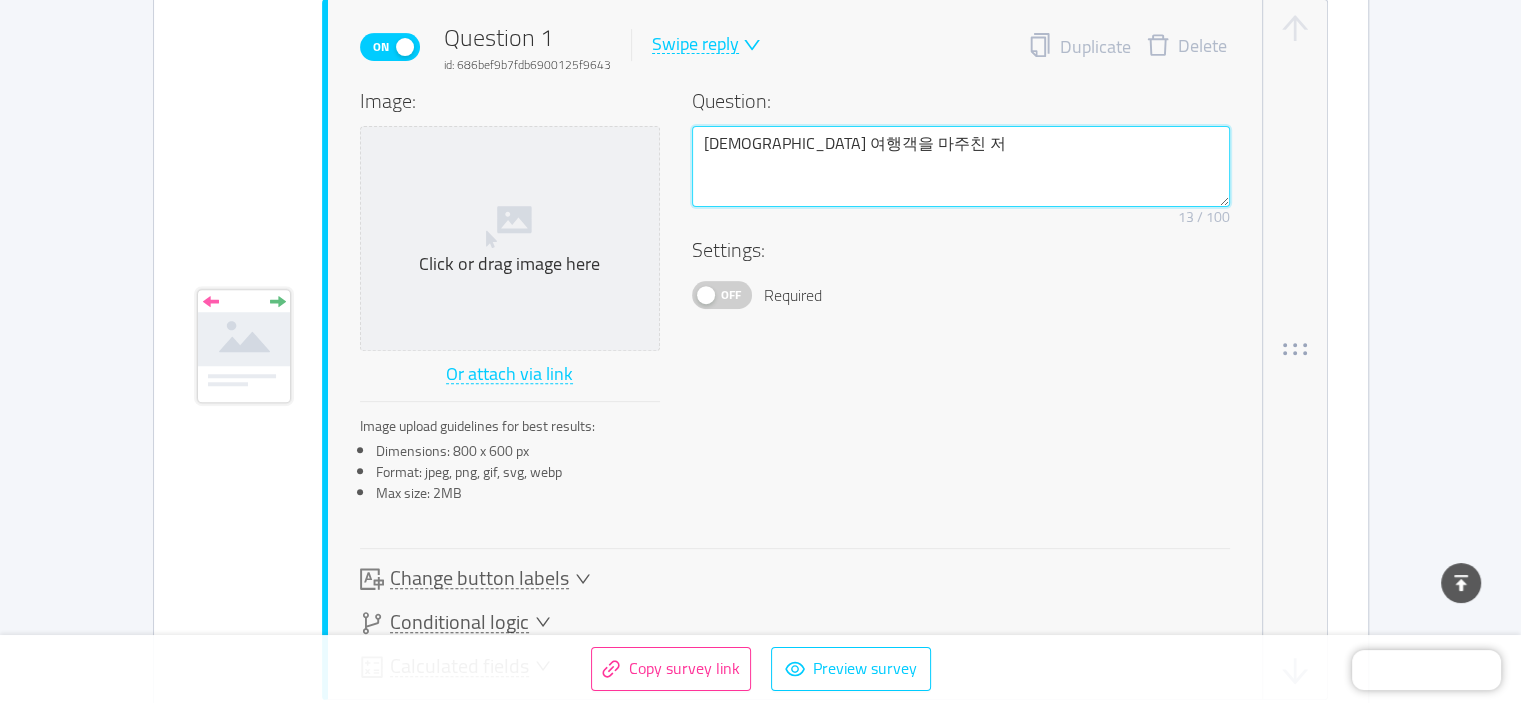 type on "외국인 여행객을 마주친 적" 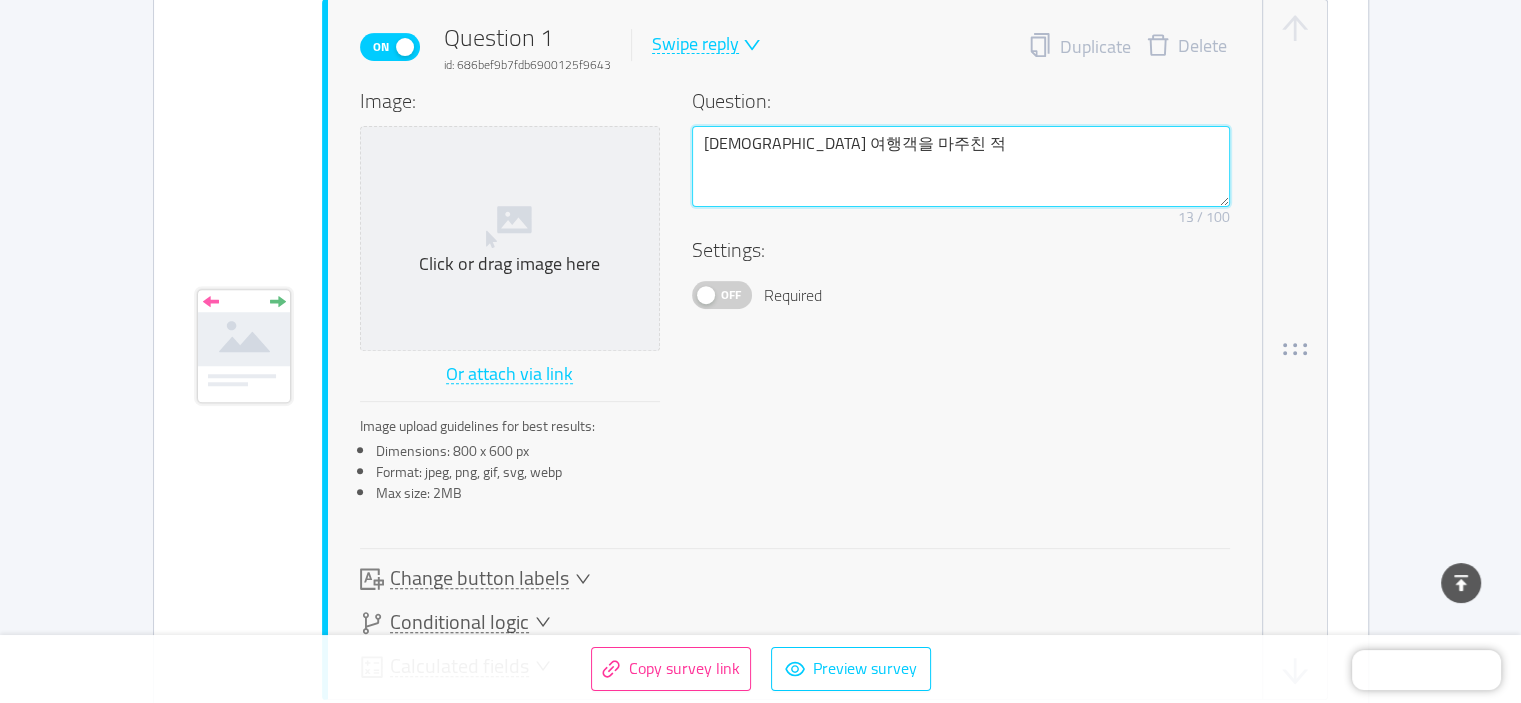 type 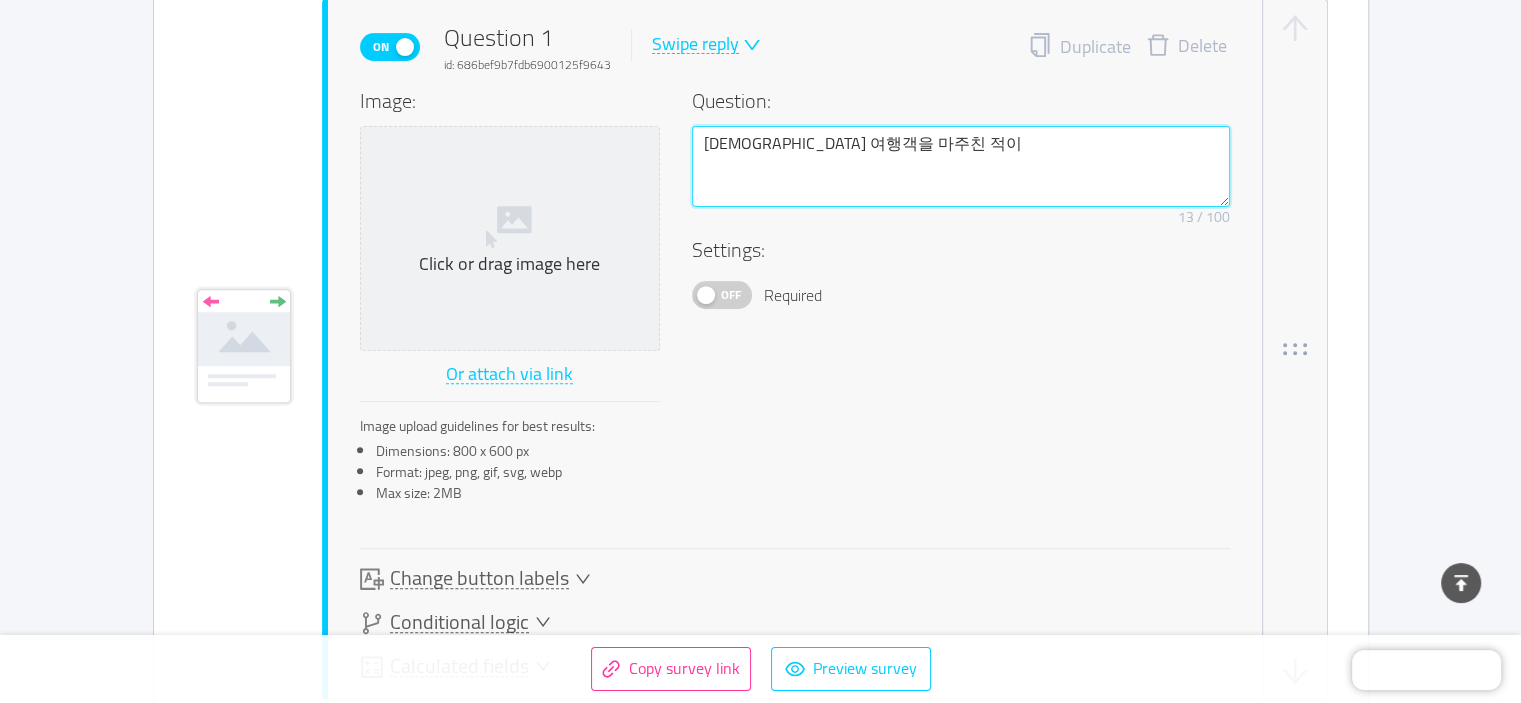 type on "외국인 여행객을 마주친 적이" 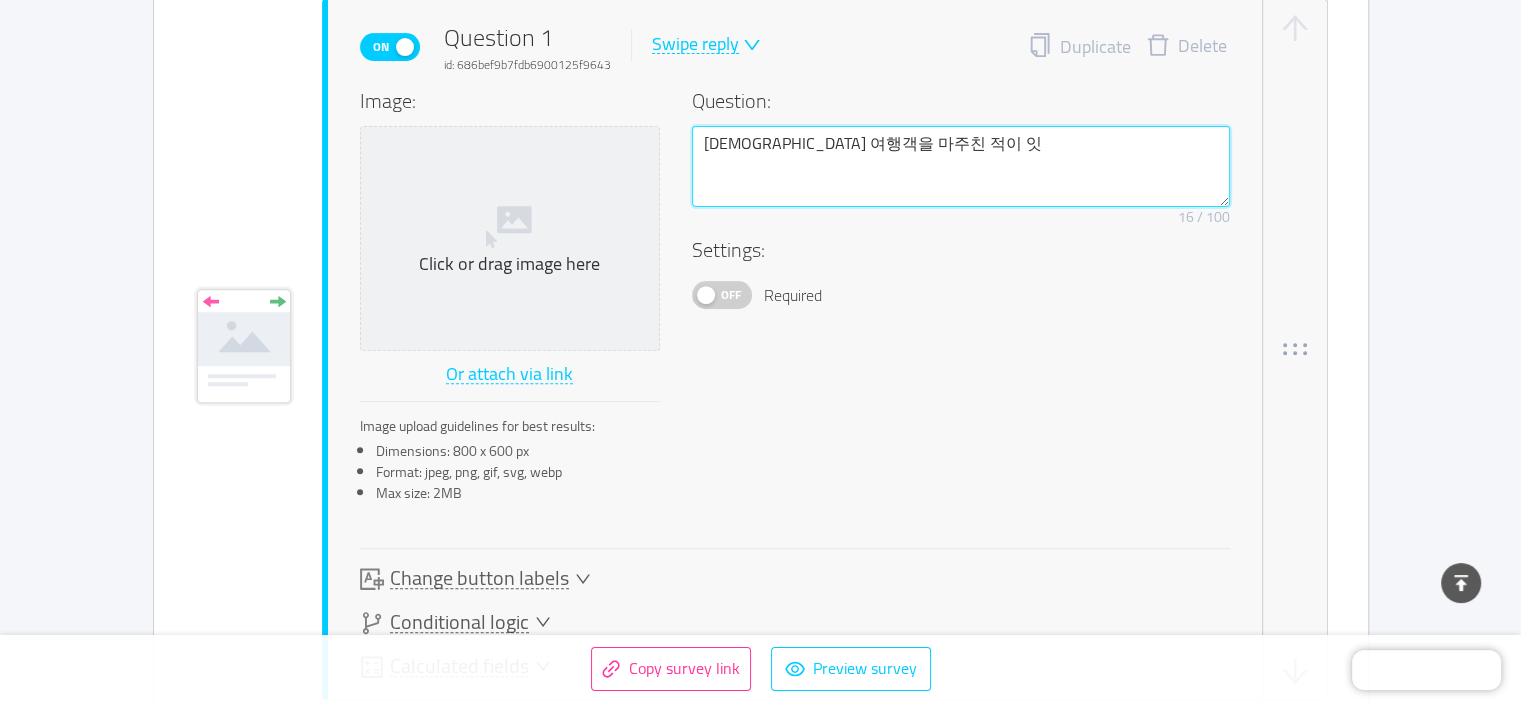 type on "외국인 여행객을 마주친 적이 잇ㄴ" 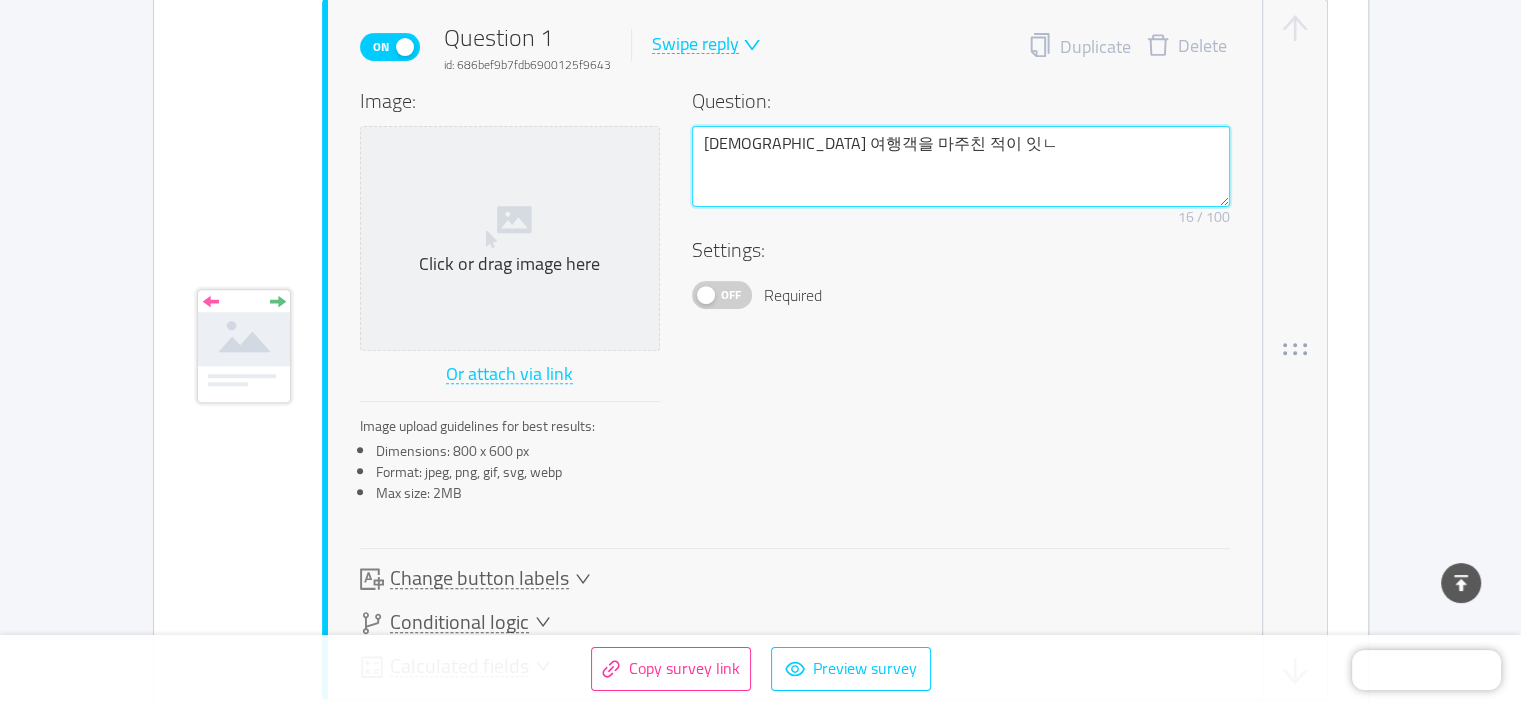 type 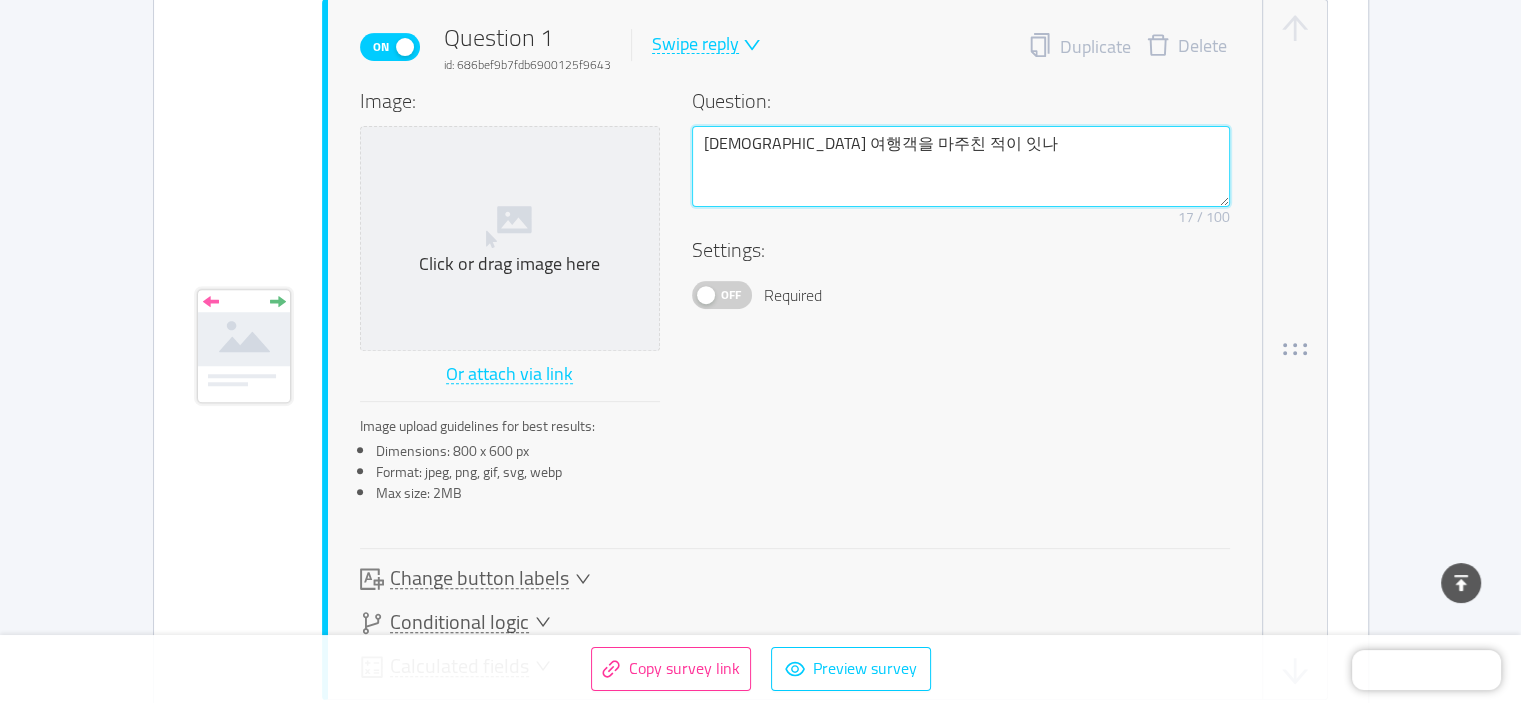 type on "외국인 여행객을 마주친 적이 잇낭" 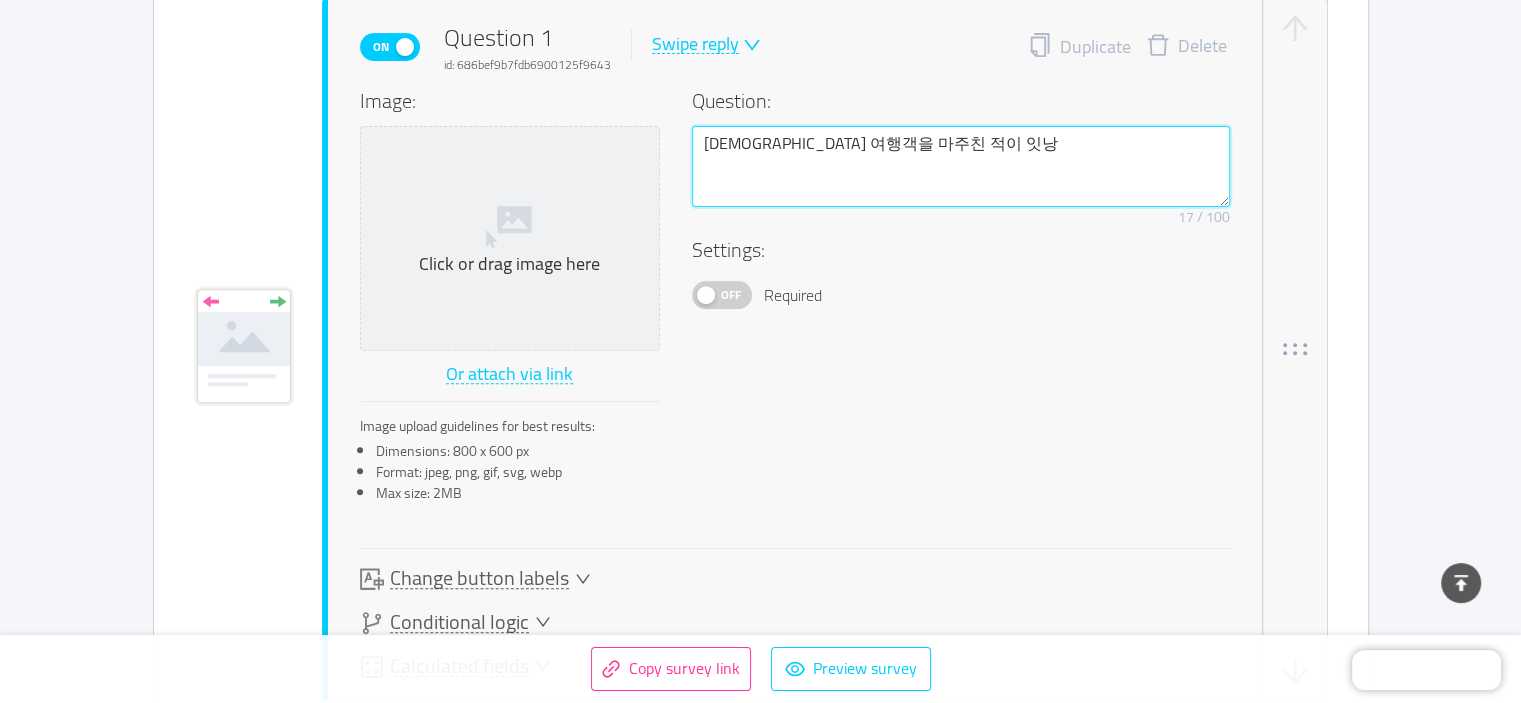 type 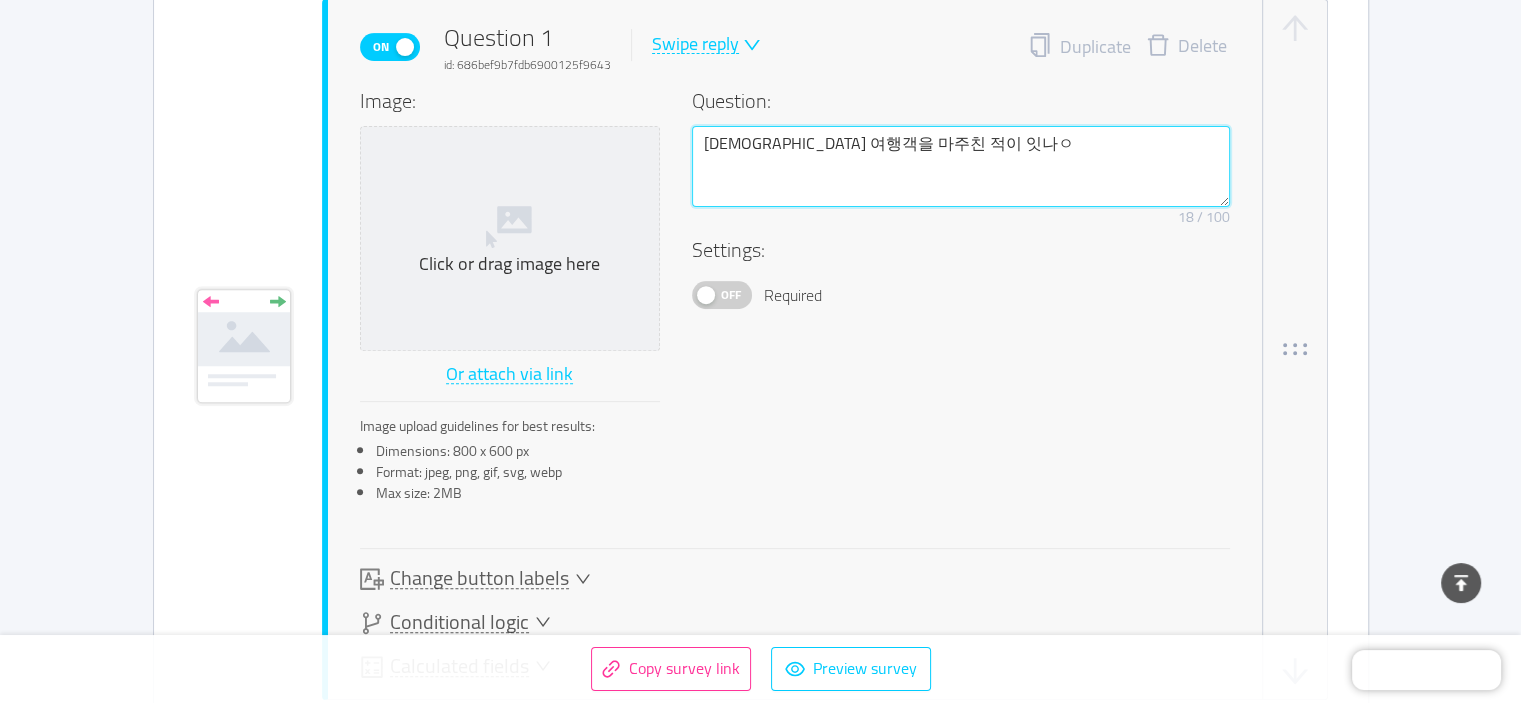 type on "외국인 여행객을 마주친 적이 잇나" 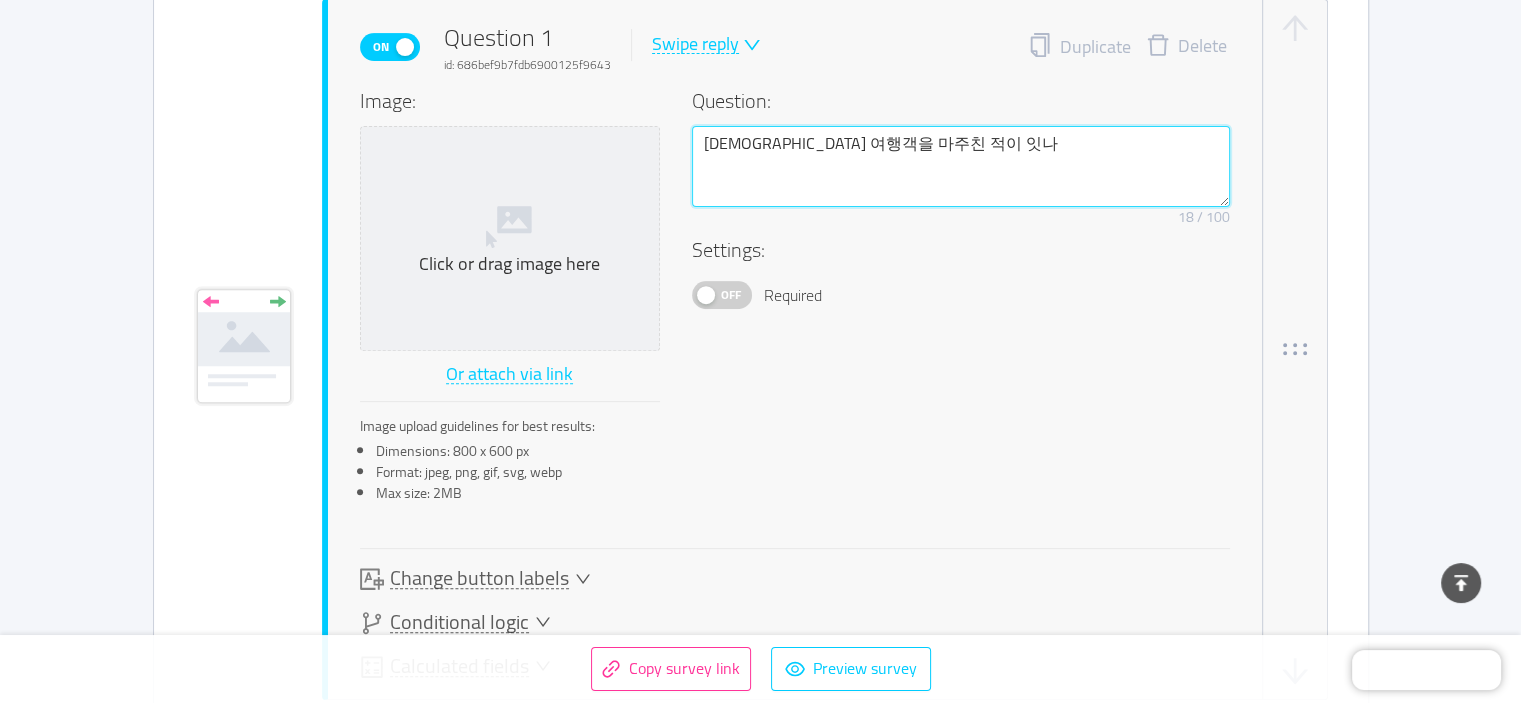 type 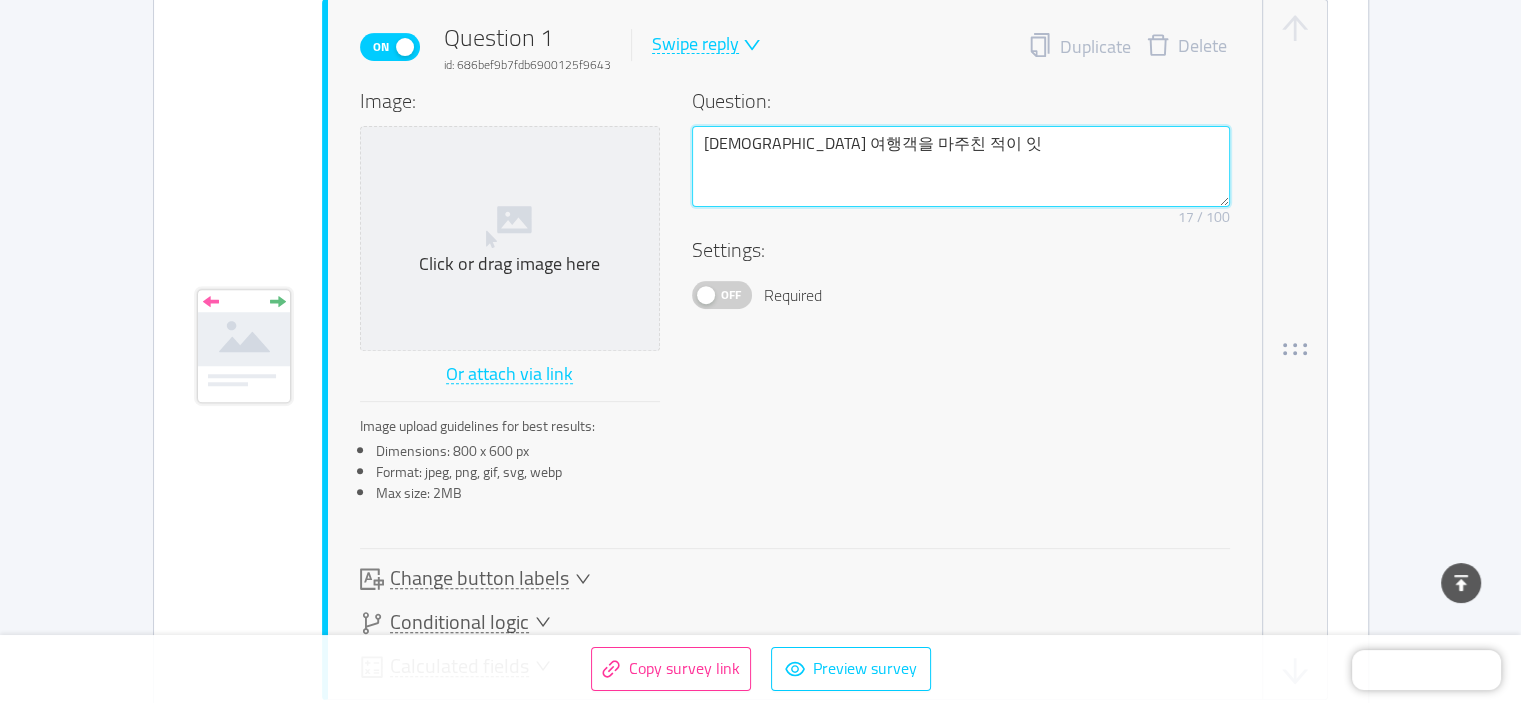 type 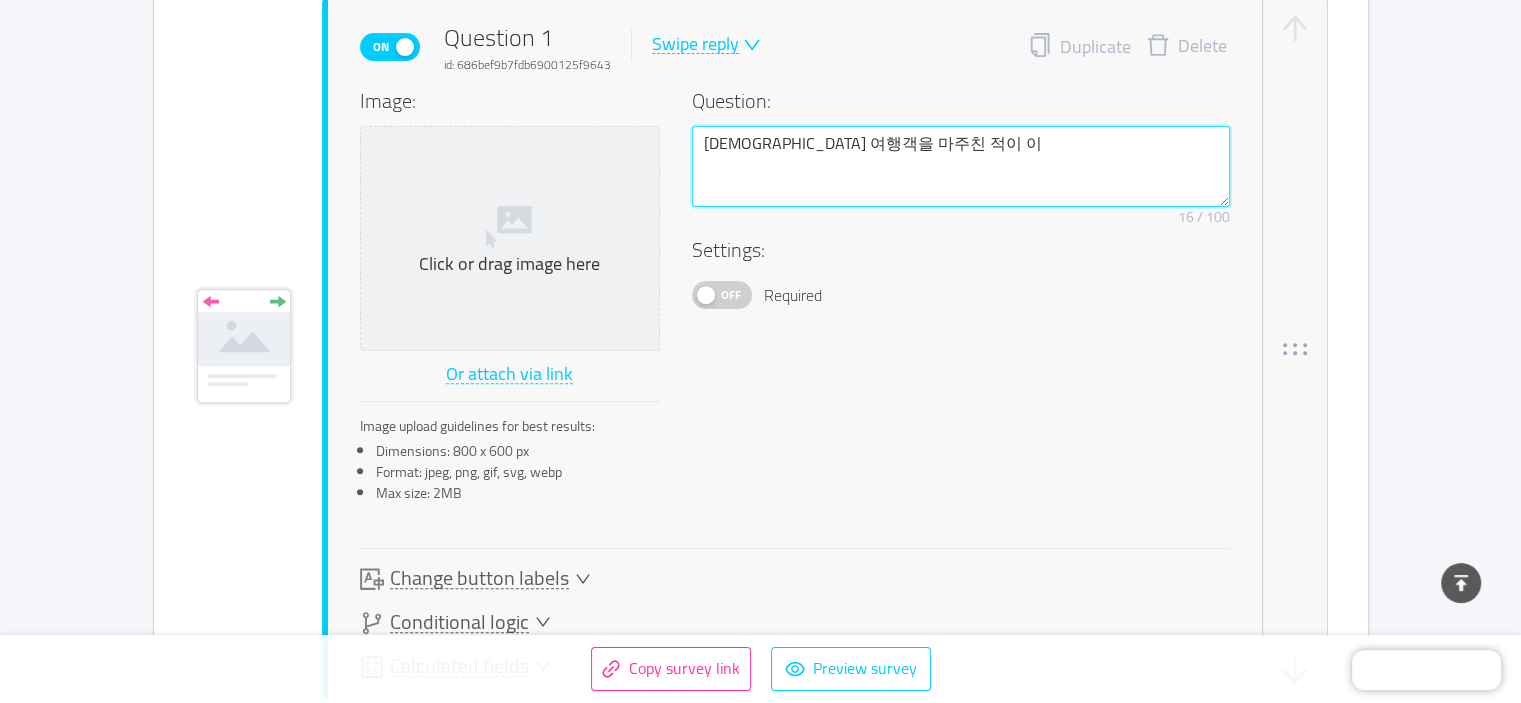 type on "외국인 여행객을 마주친 적이 있" 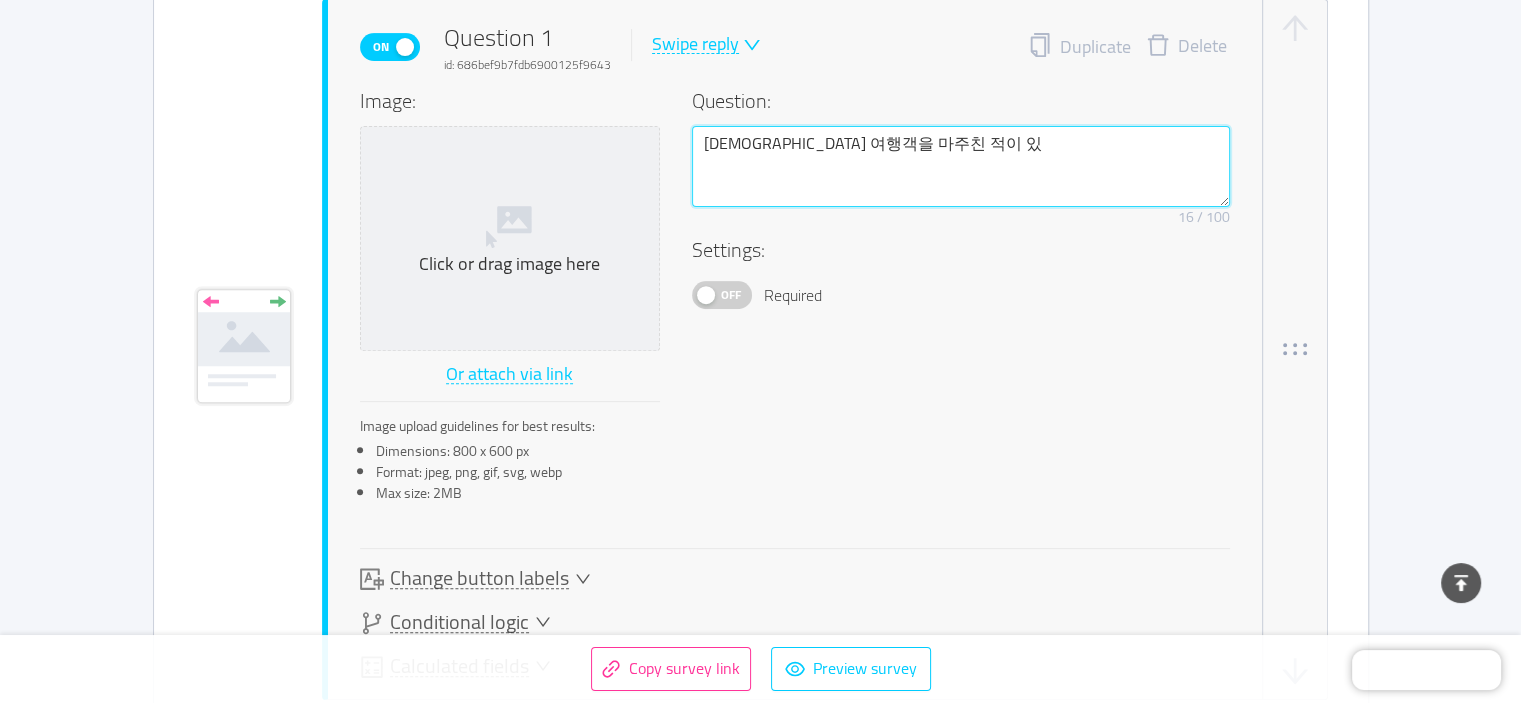 type 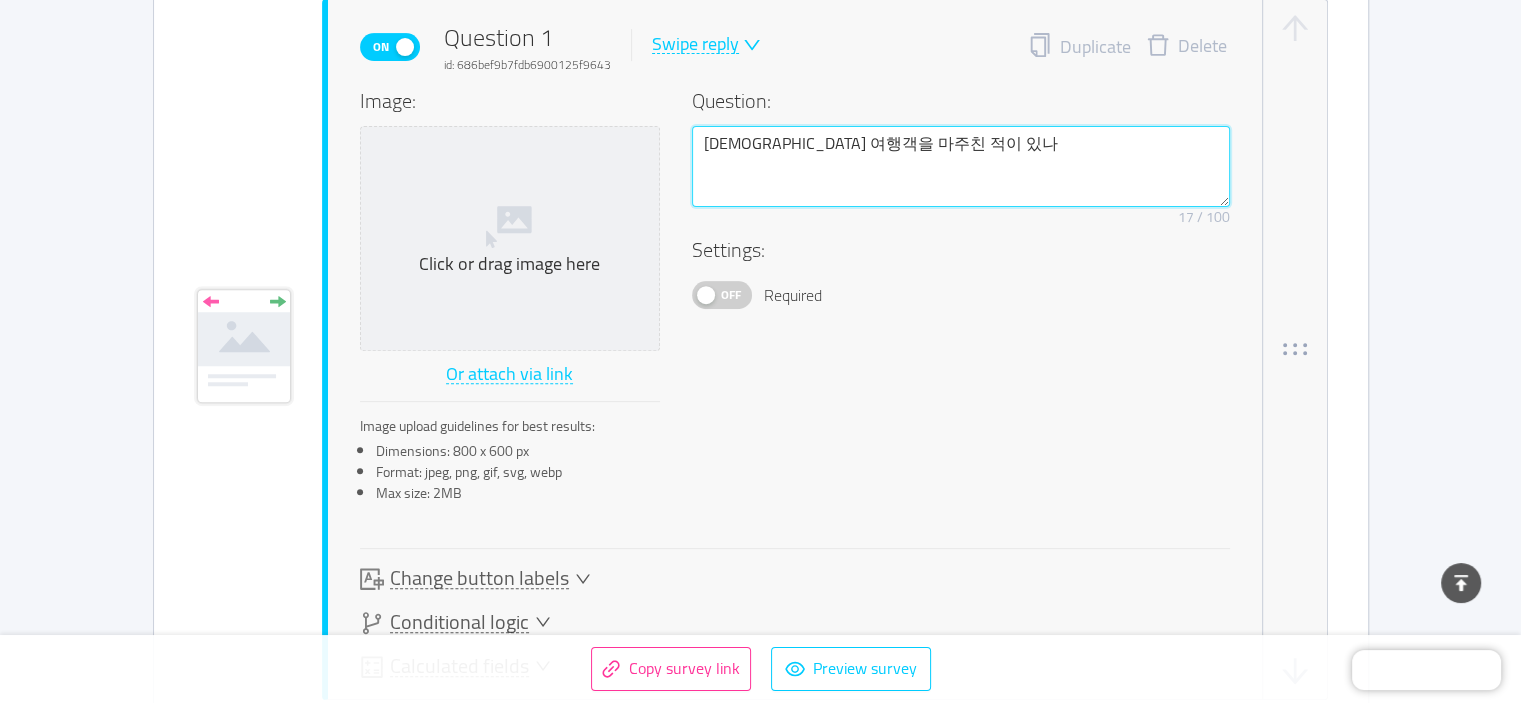 type on "외국인 여행객을 마주친 적이 있낭" 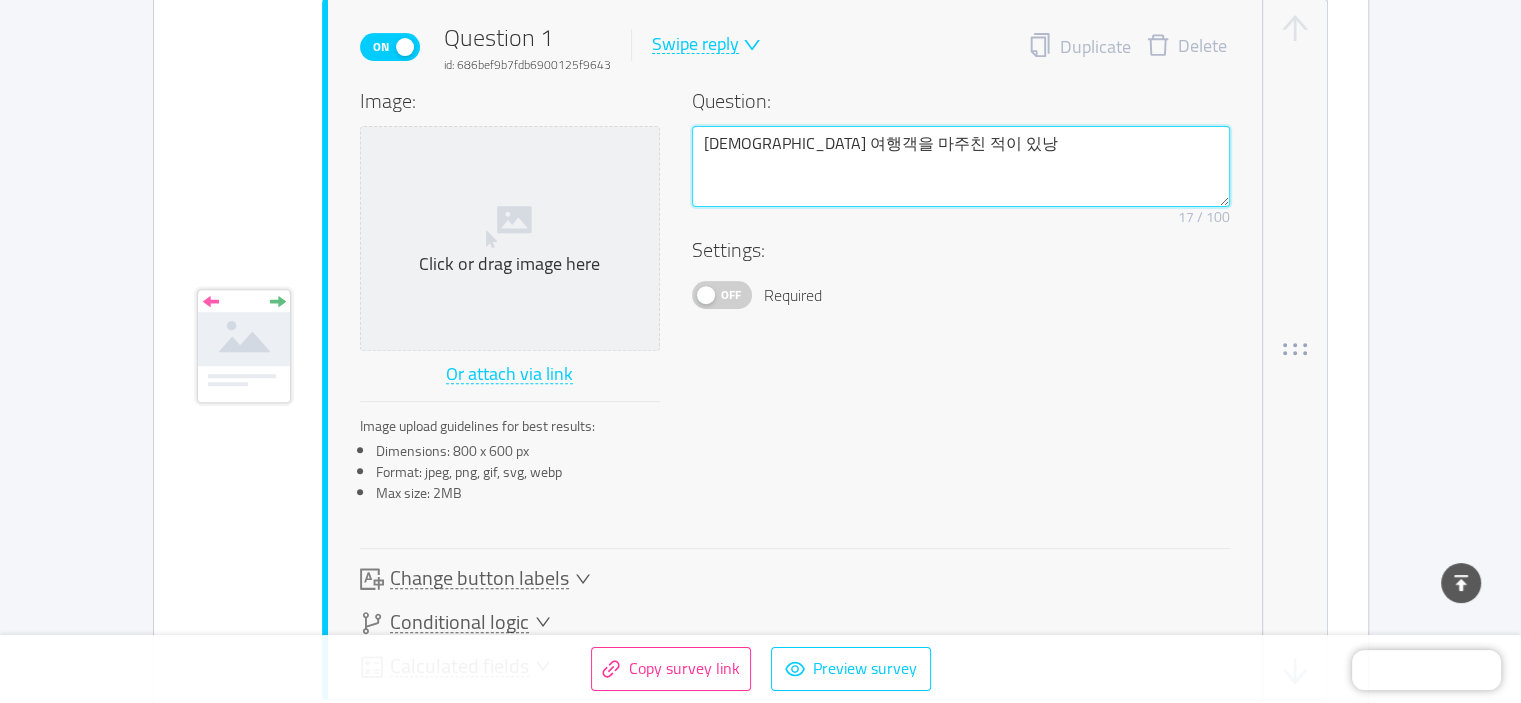 type 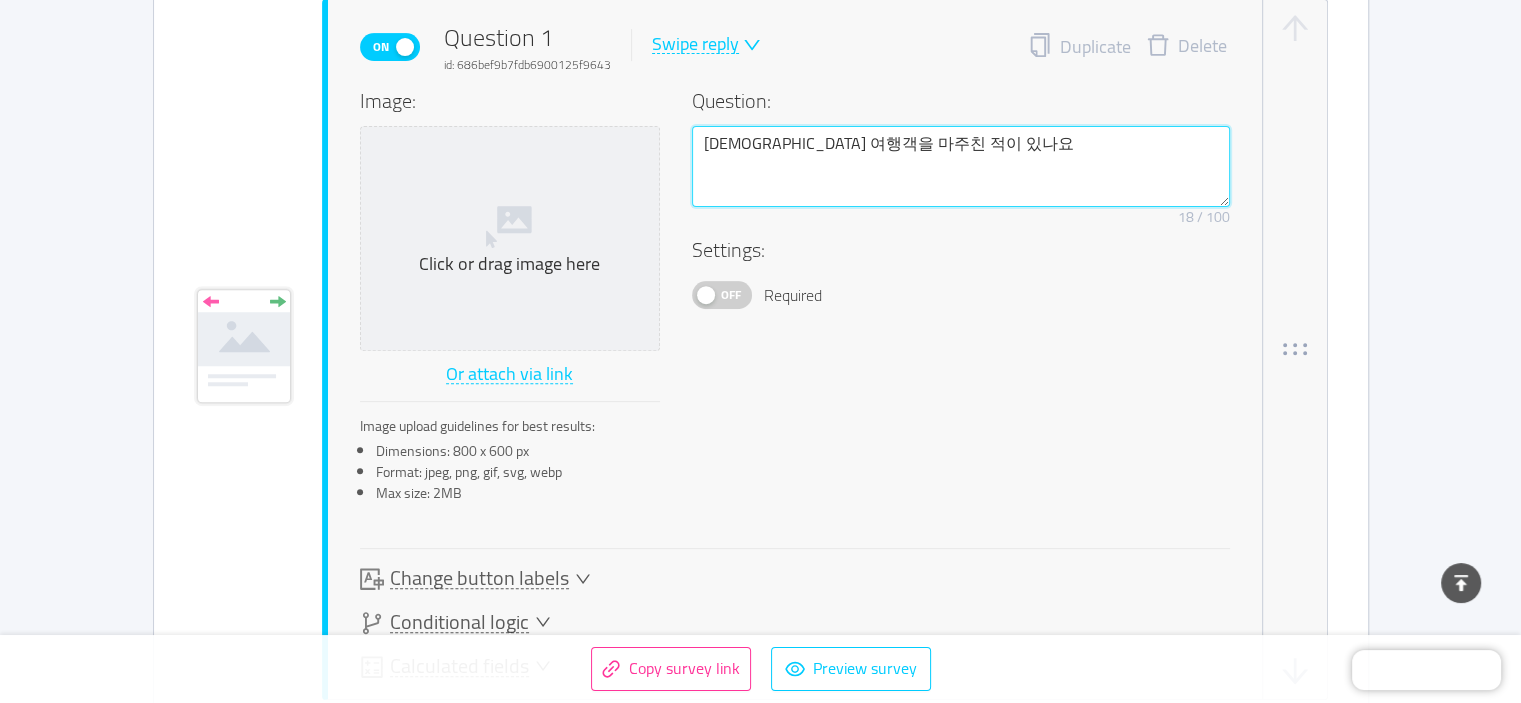 type 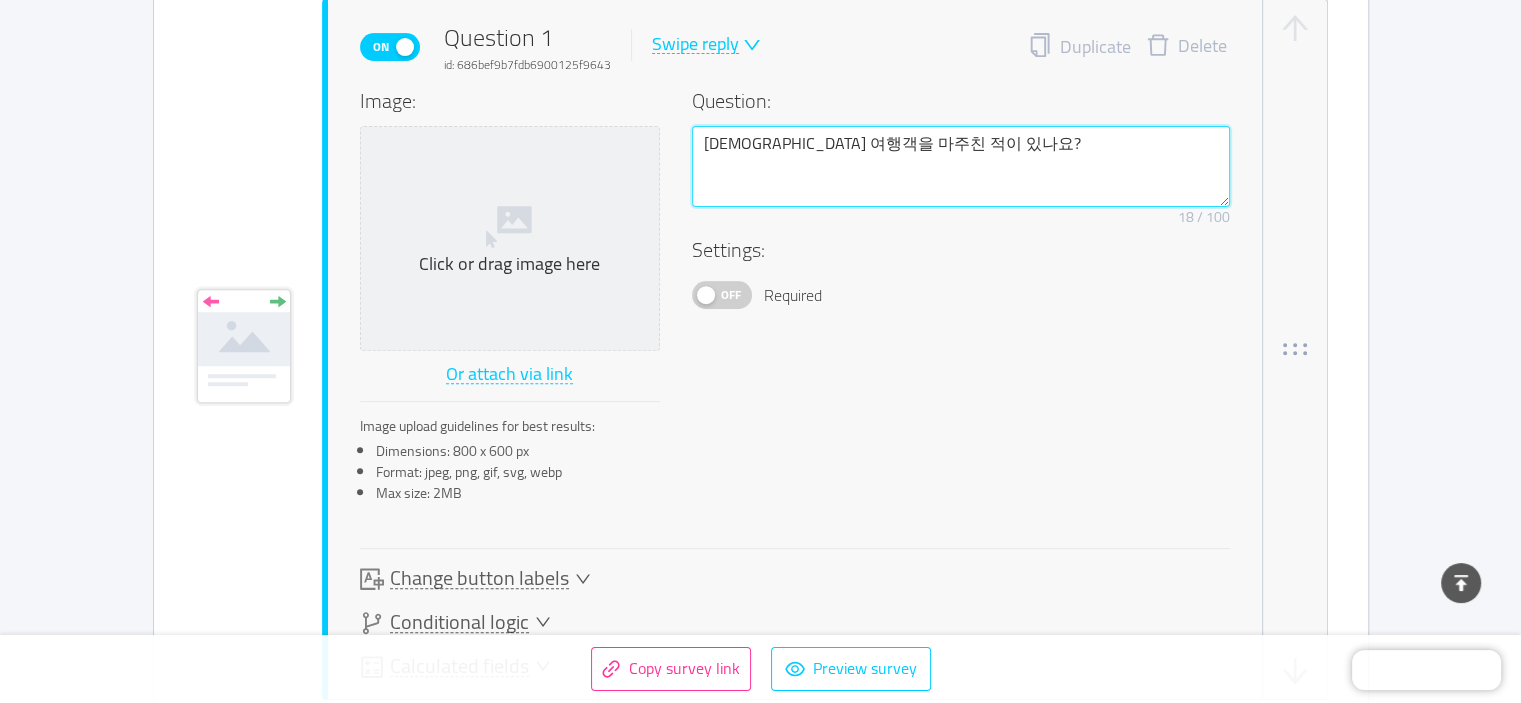 type 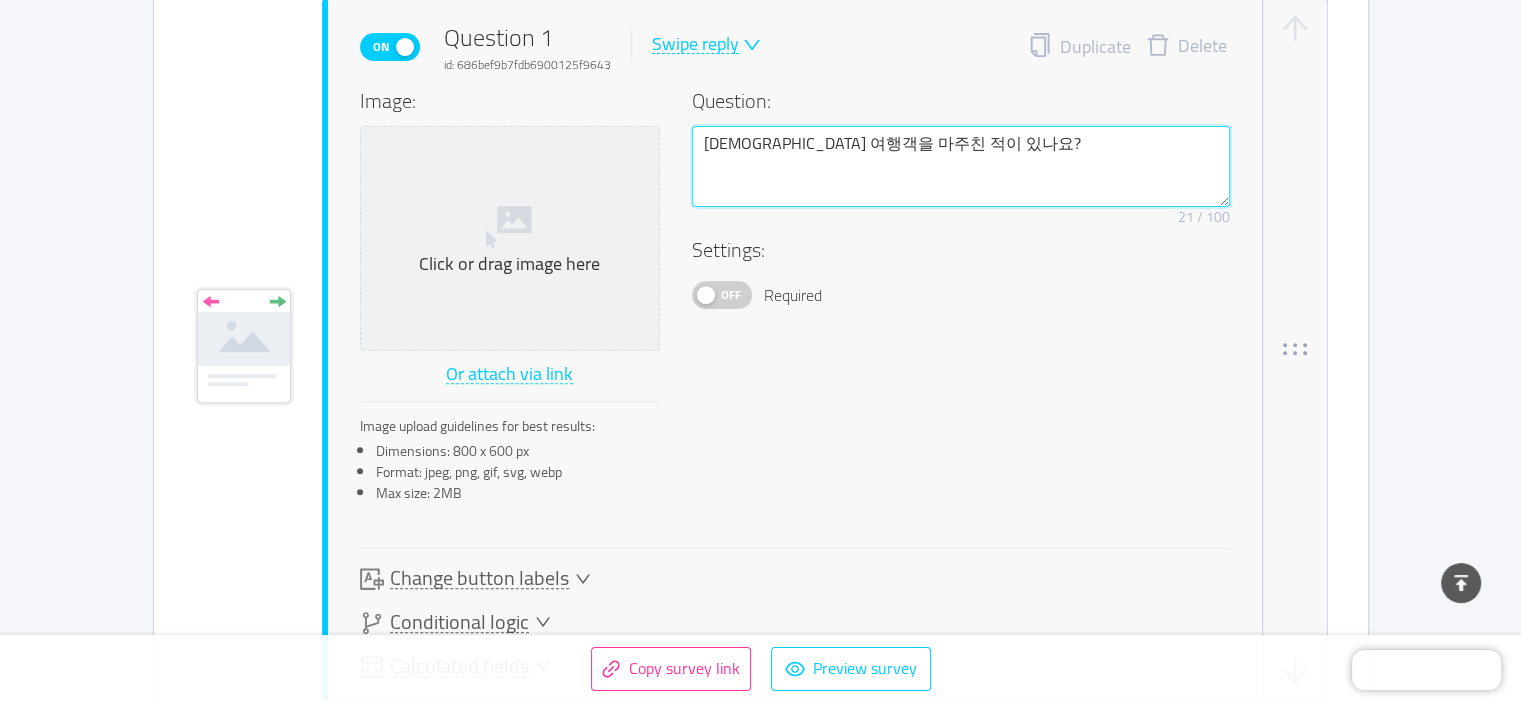 type 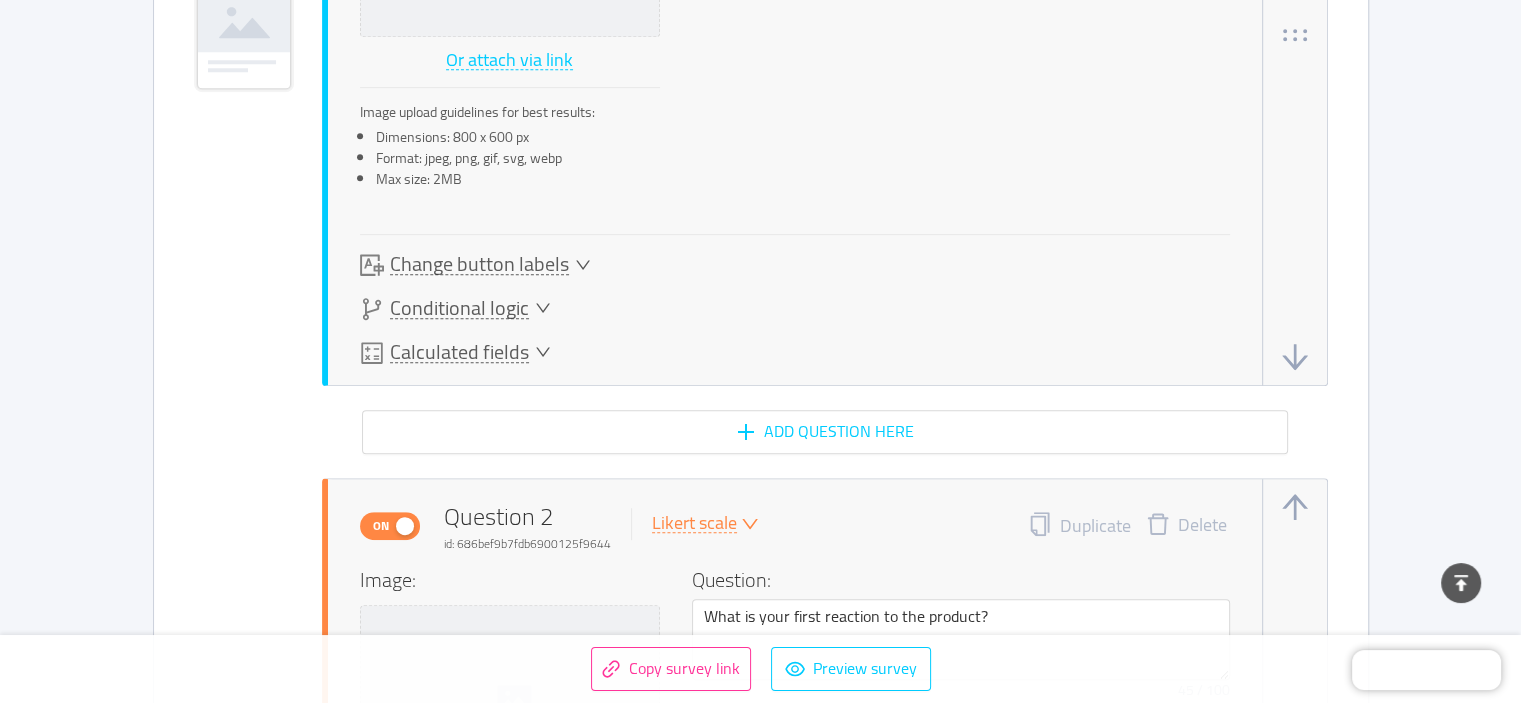scroll, scrollTop: 1000, scrollLeft: 0, axis: vertical 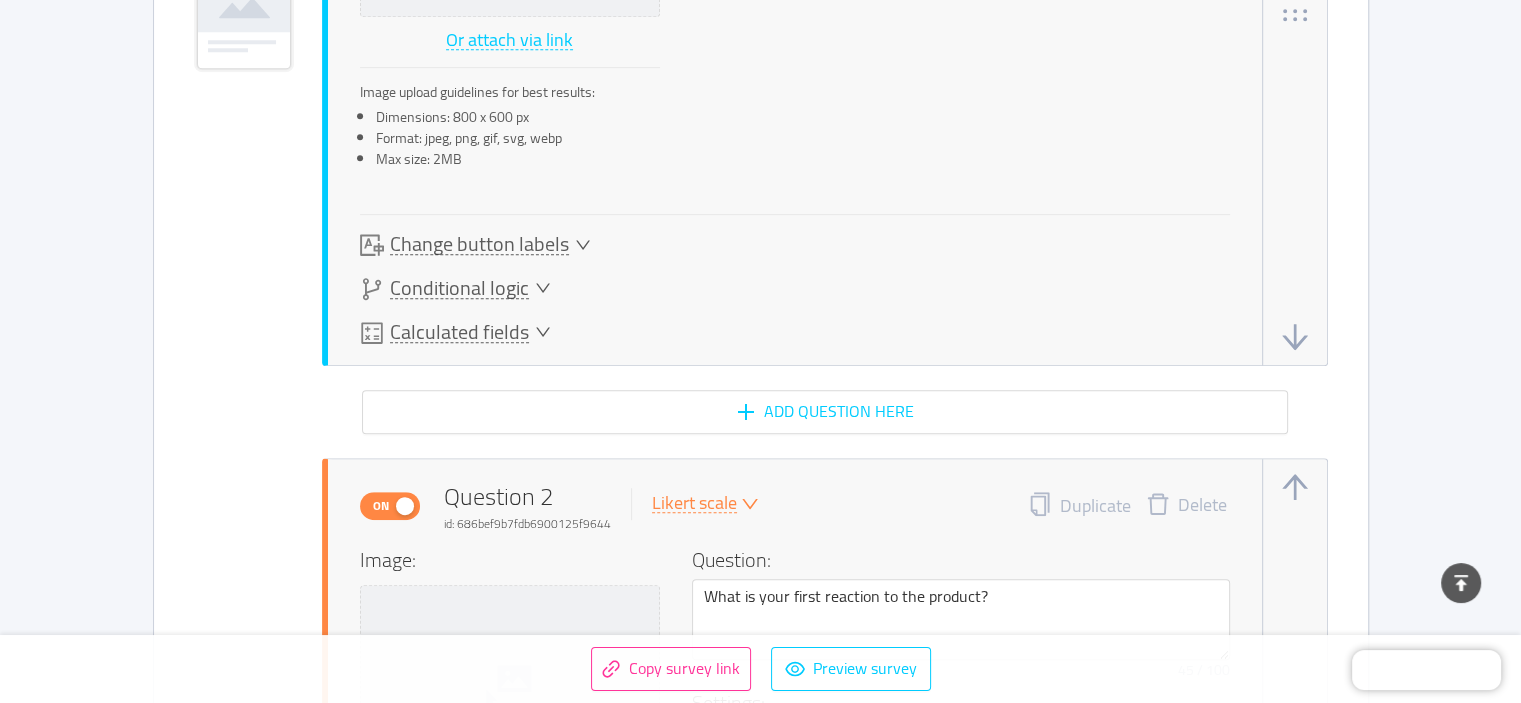 click on "Calculated fields" at bounding box center [455, 333] 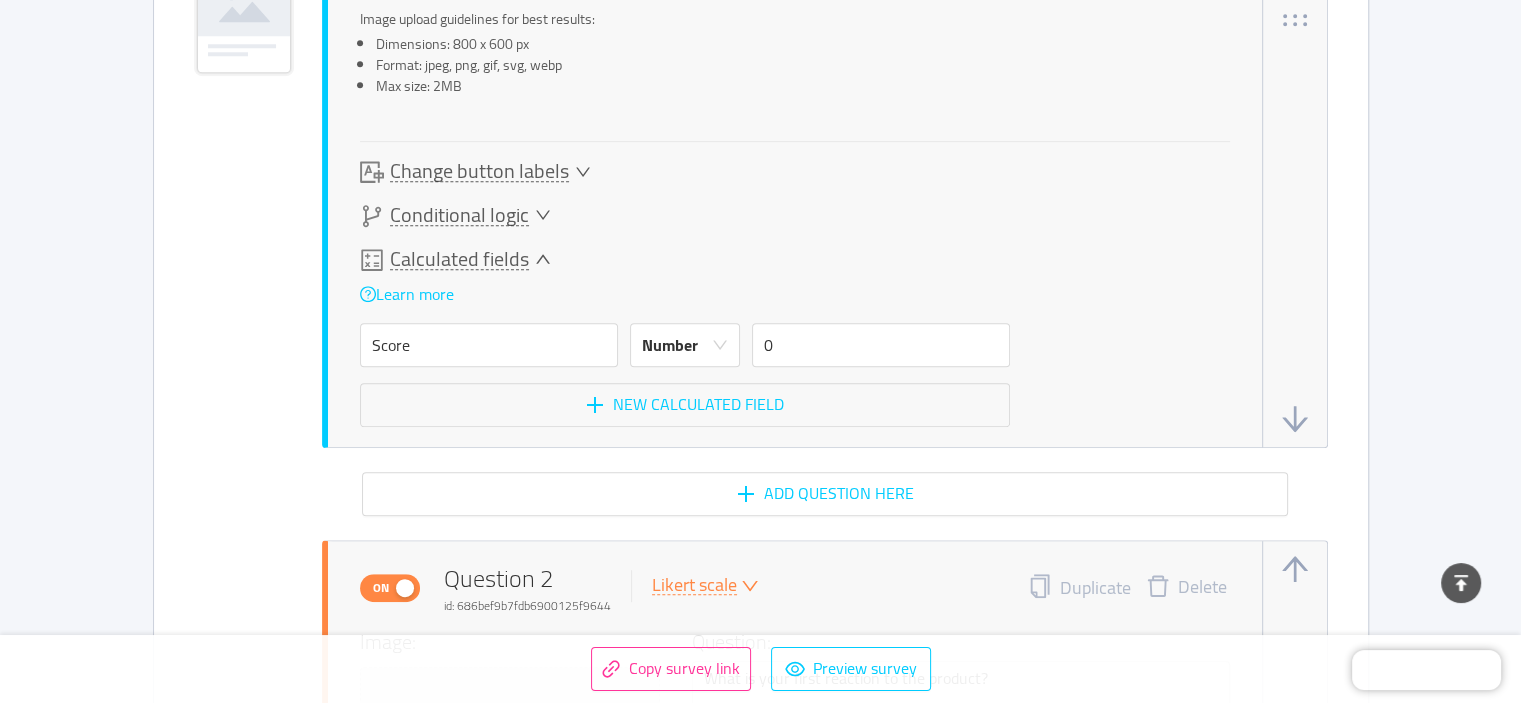 scroll, scrollTop: 1077, scrollLeft: 0, axis: vertical 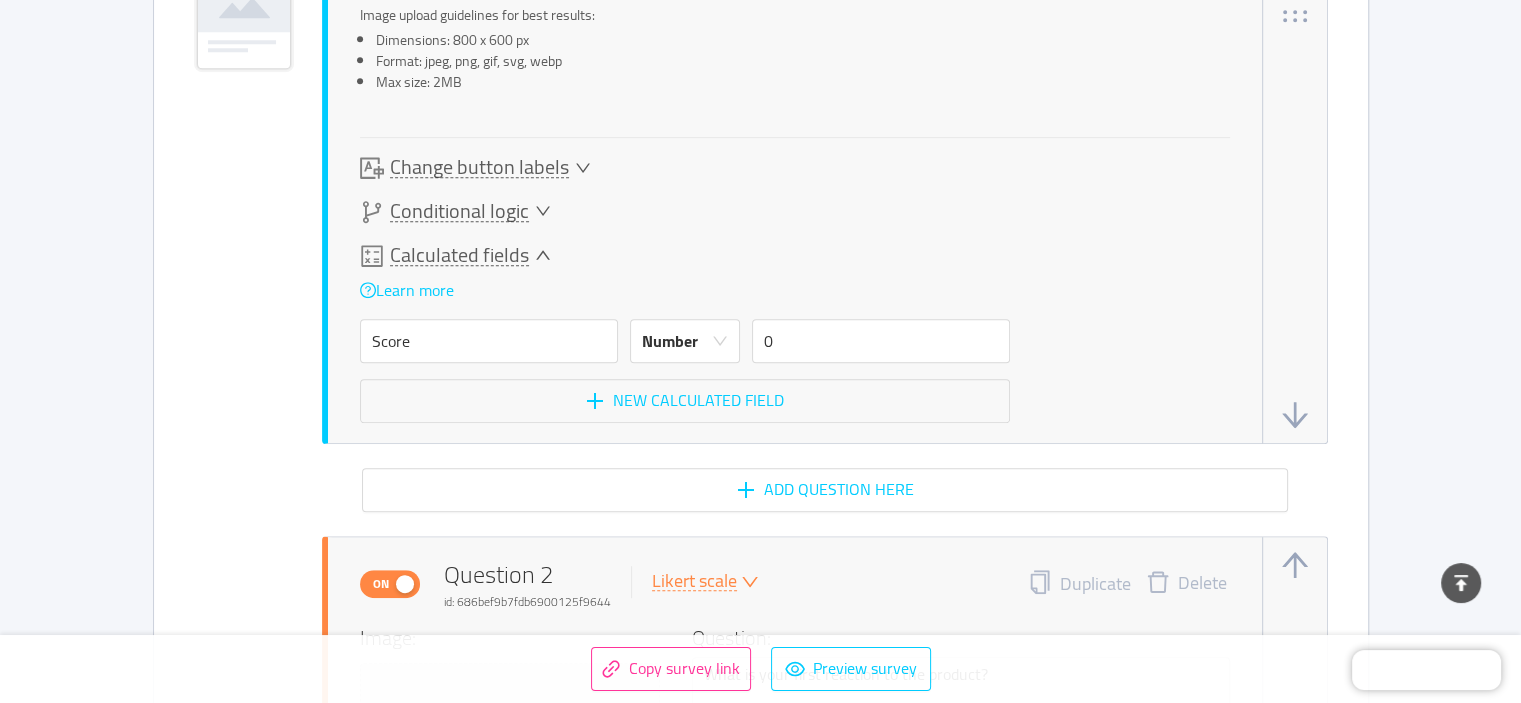 click 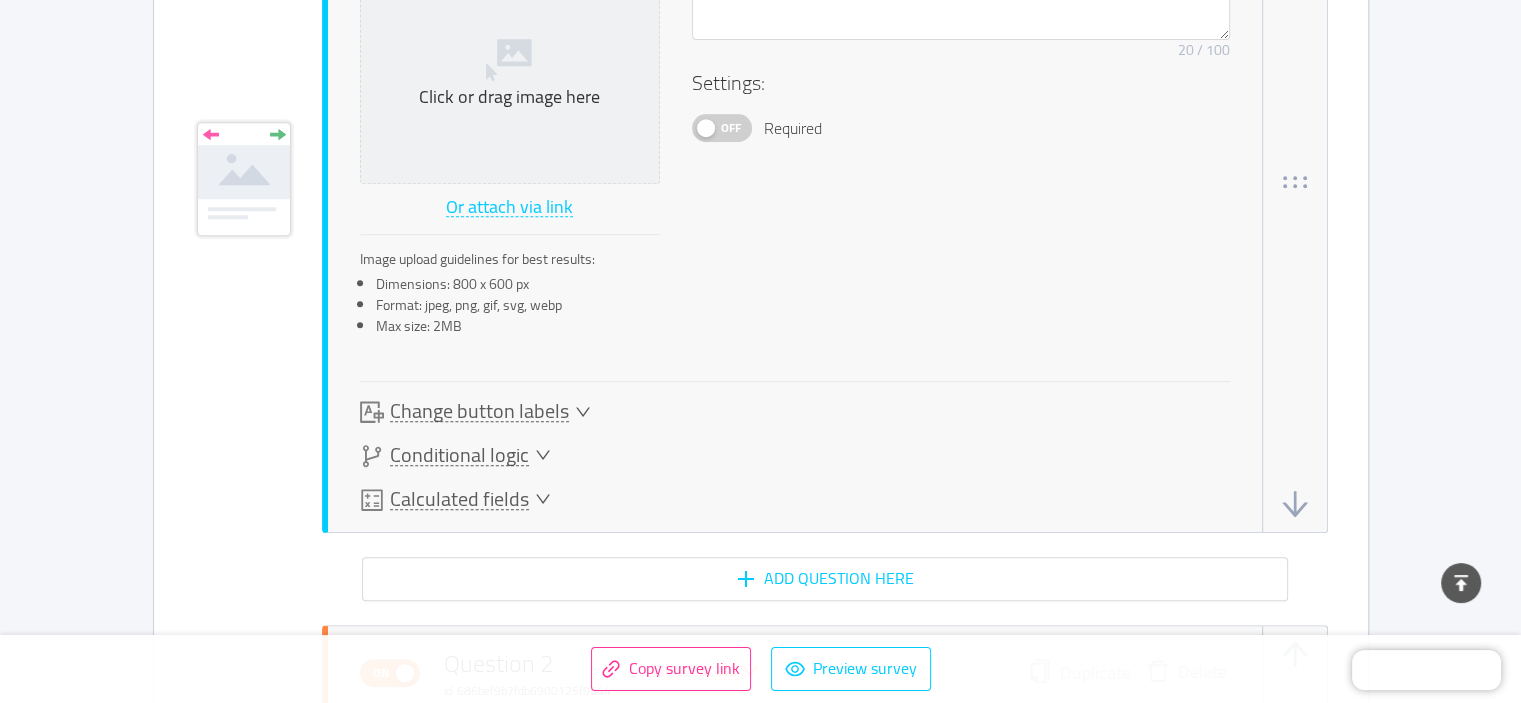 click 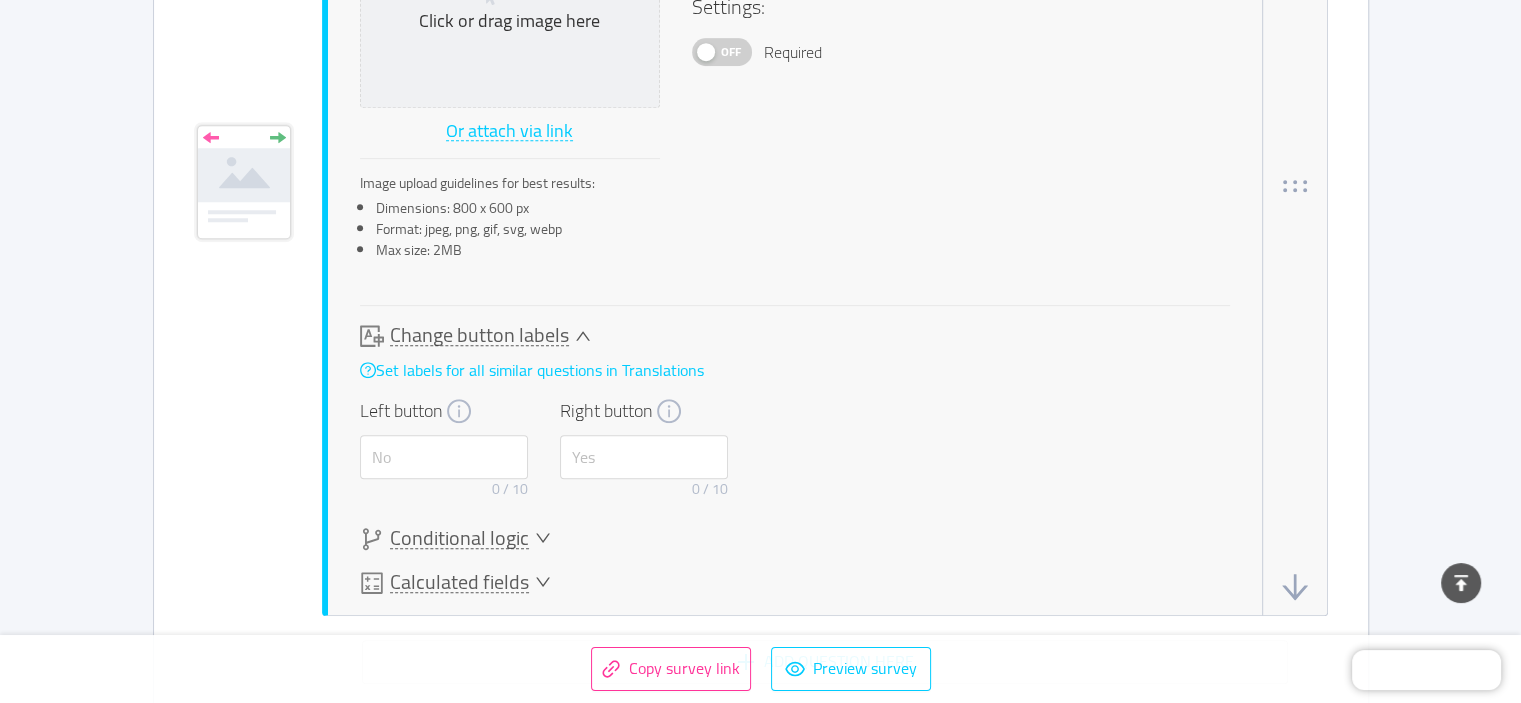 scroll, scrollTop: 913, scrollLeft: 0, axis: vertical 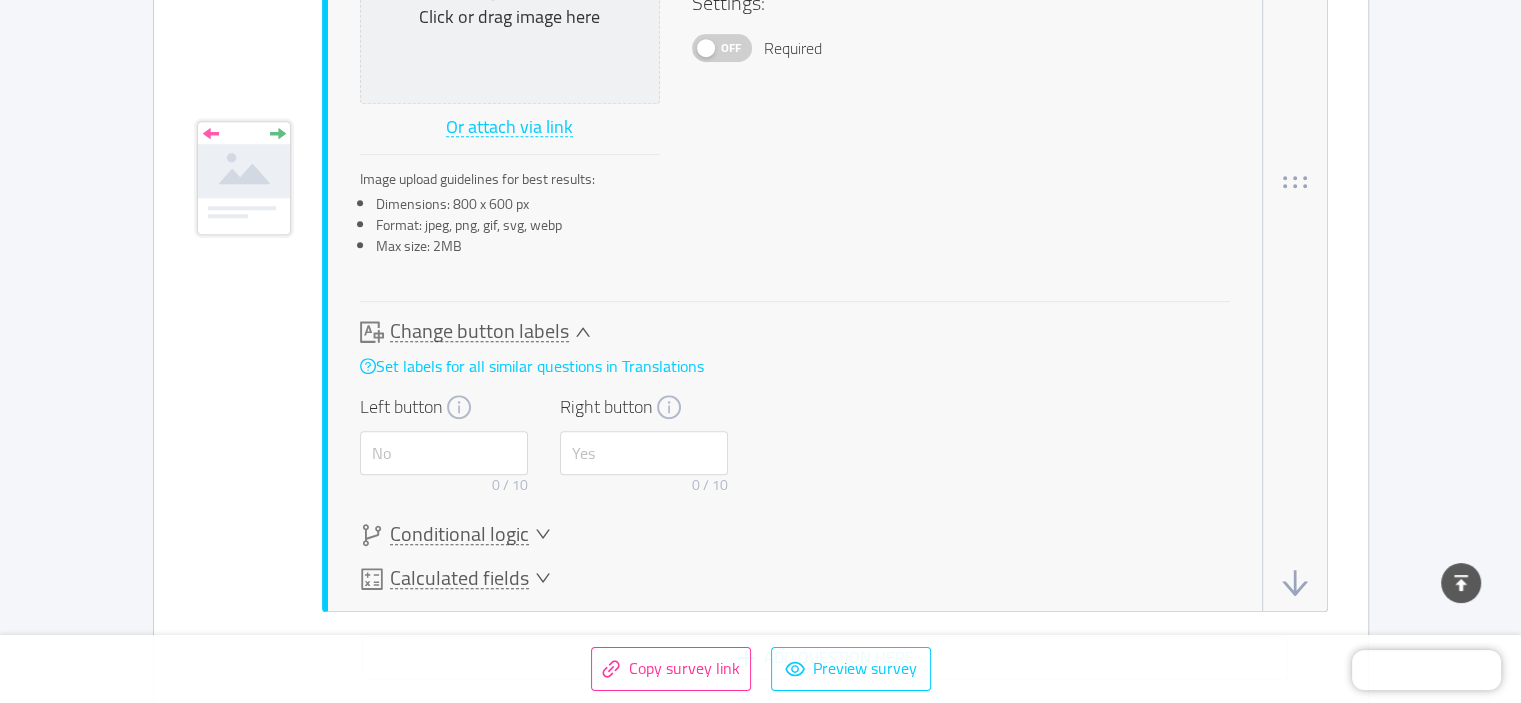 click 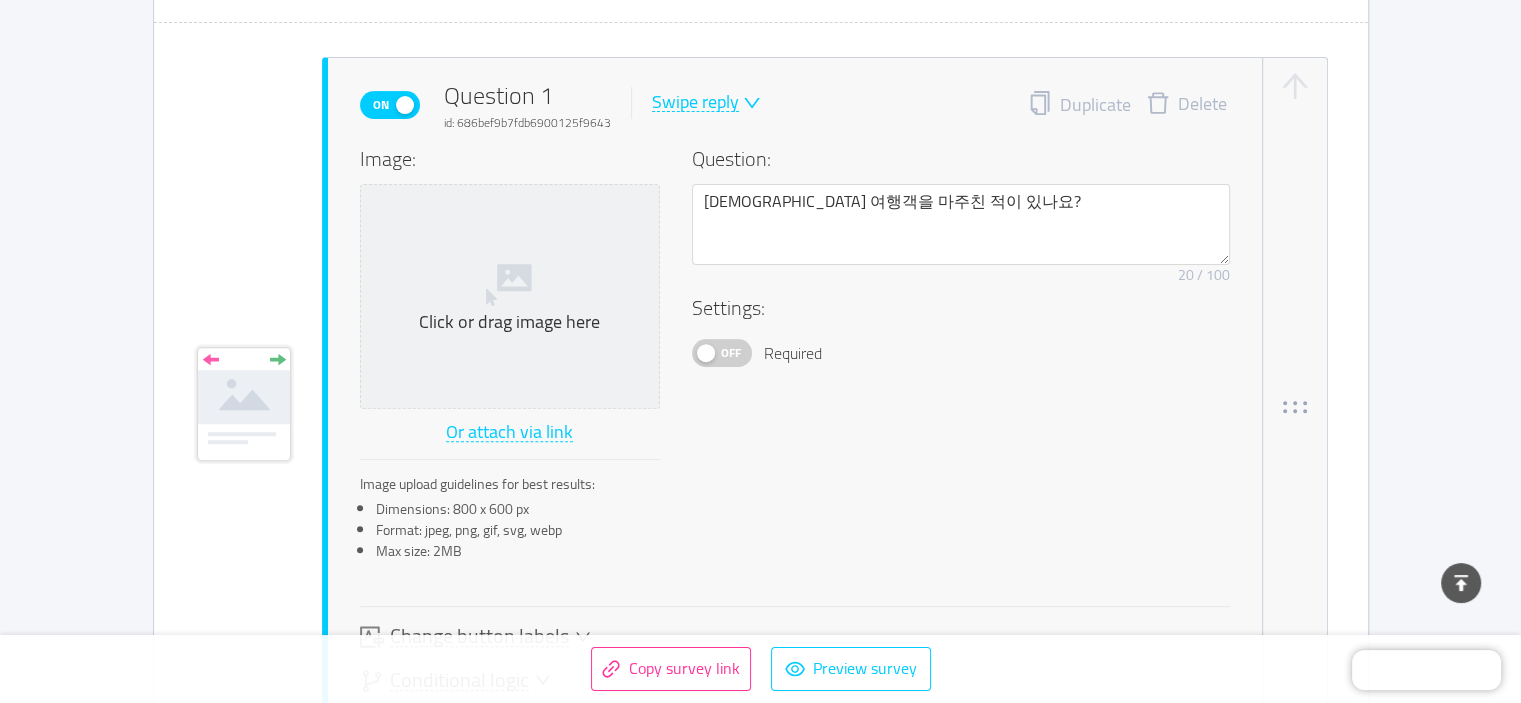 scroll, scrollTop: 500, scrollLeft: 0, axis: vertical 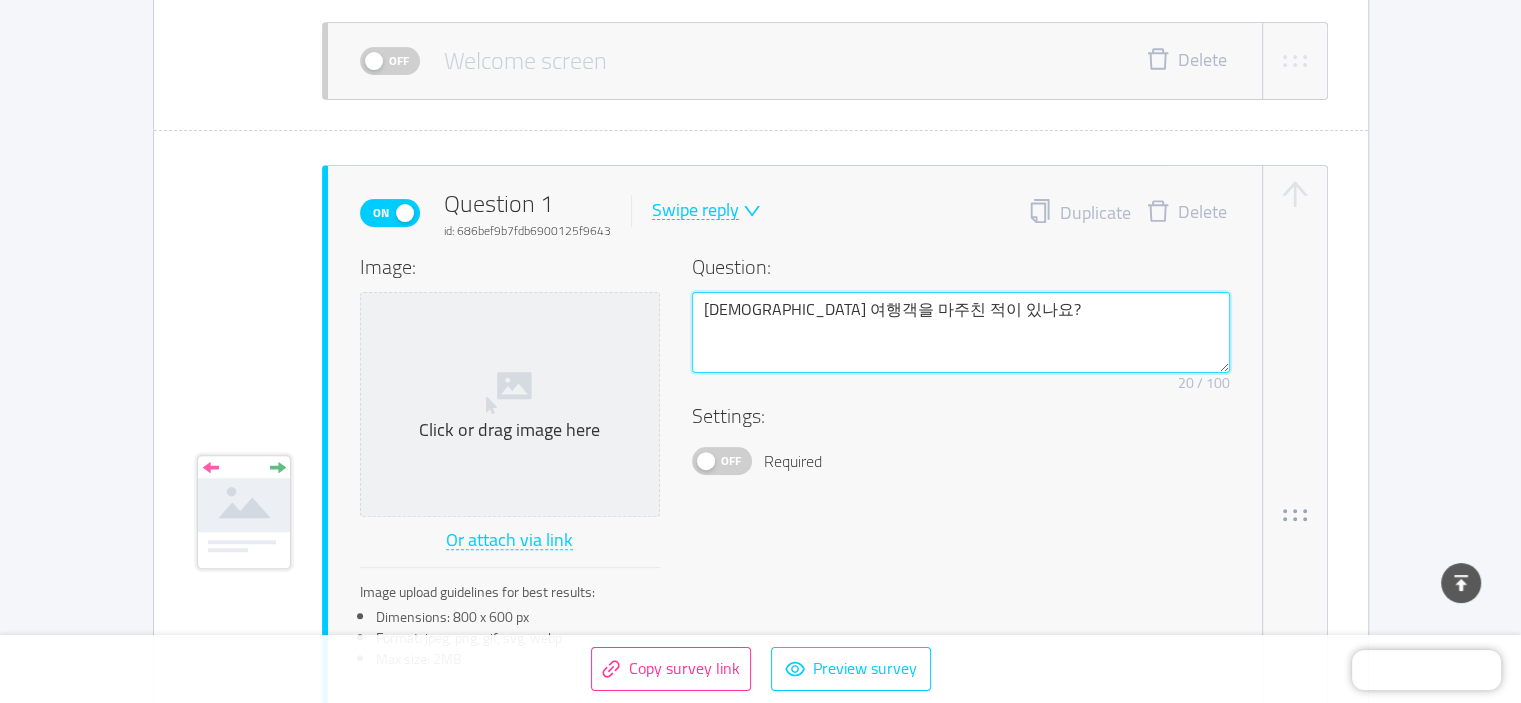 click on "외국인 여행객을 마주친 적이 있나요?" at bounding box center (961, 333) 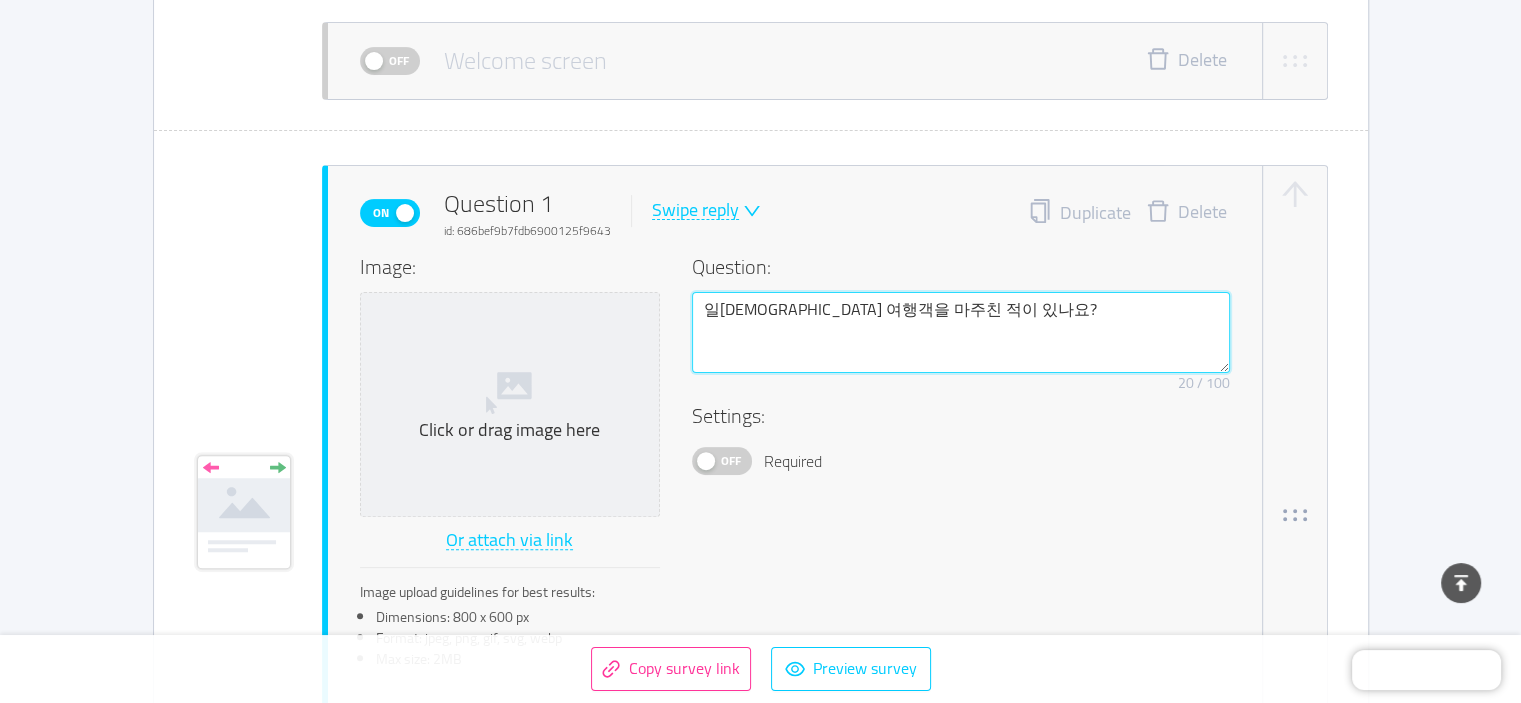 type on "잀외국인 여행객을 마주친 적이 있나요?" 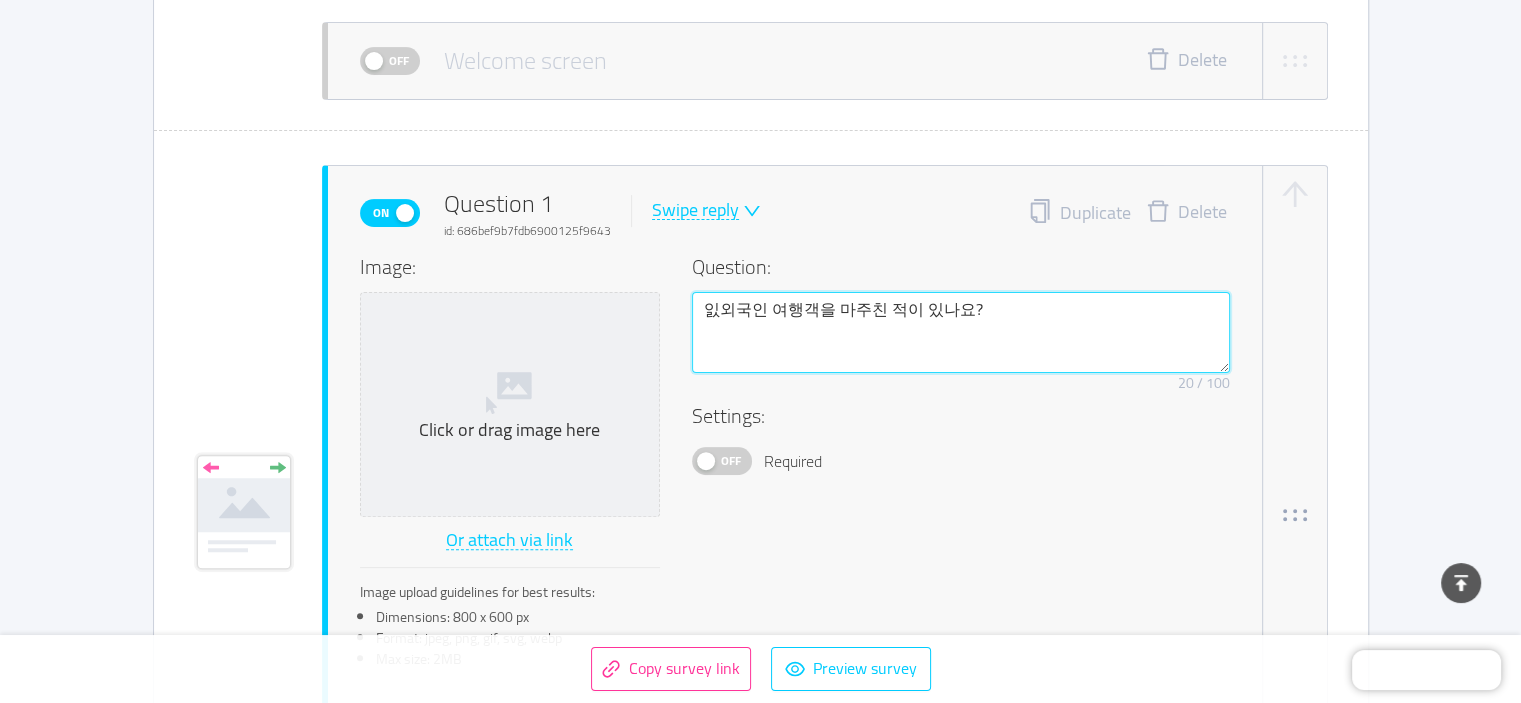 type 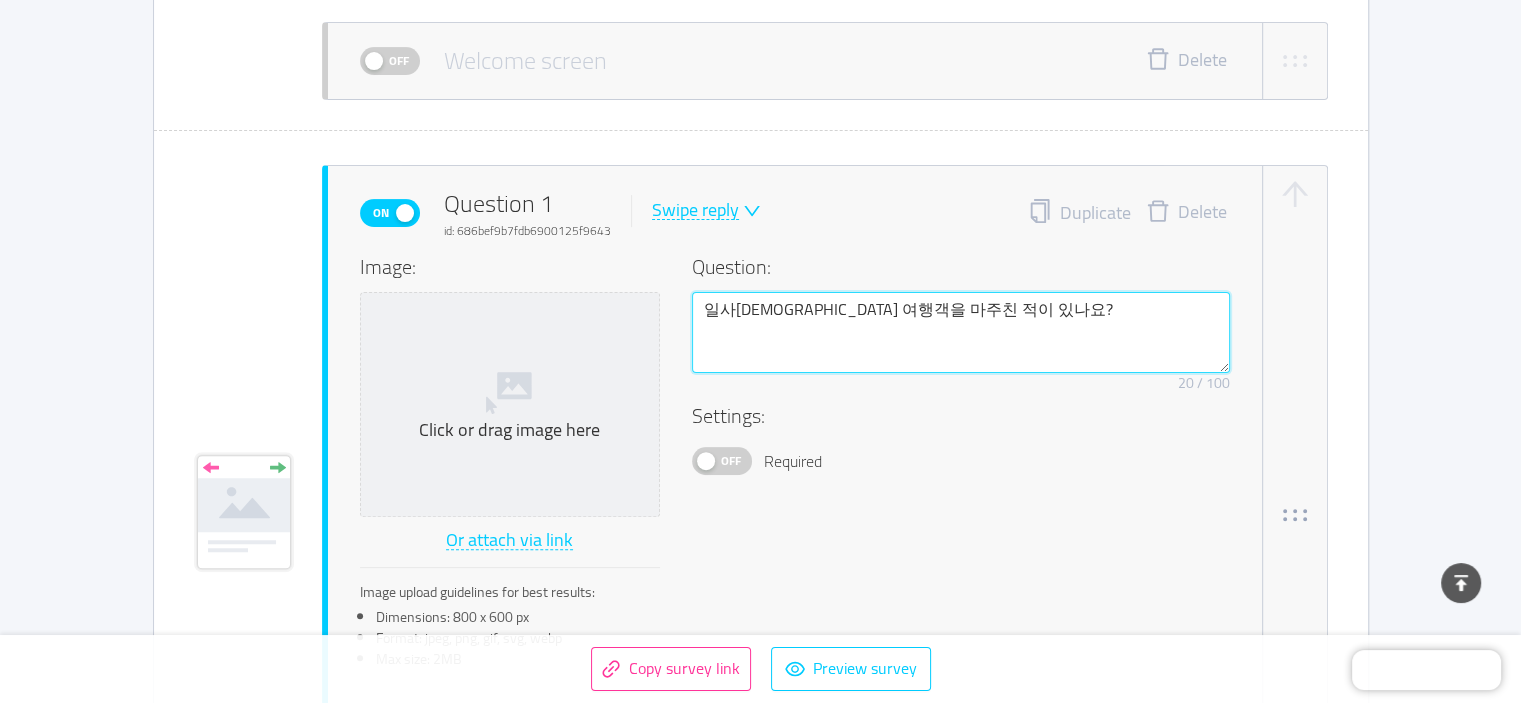 type on "일상외국인 여행객을 마주친 적이 있나요?" 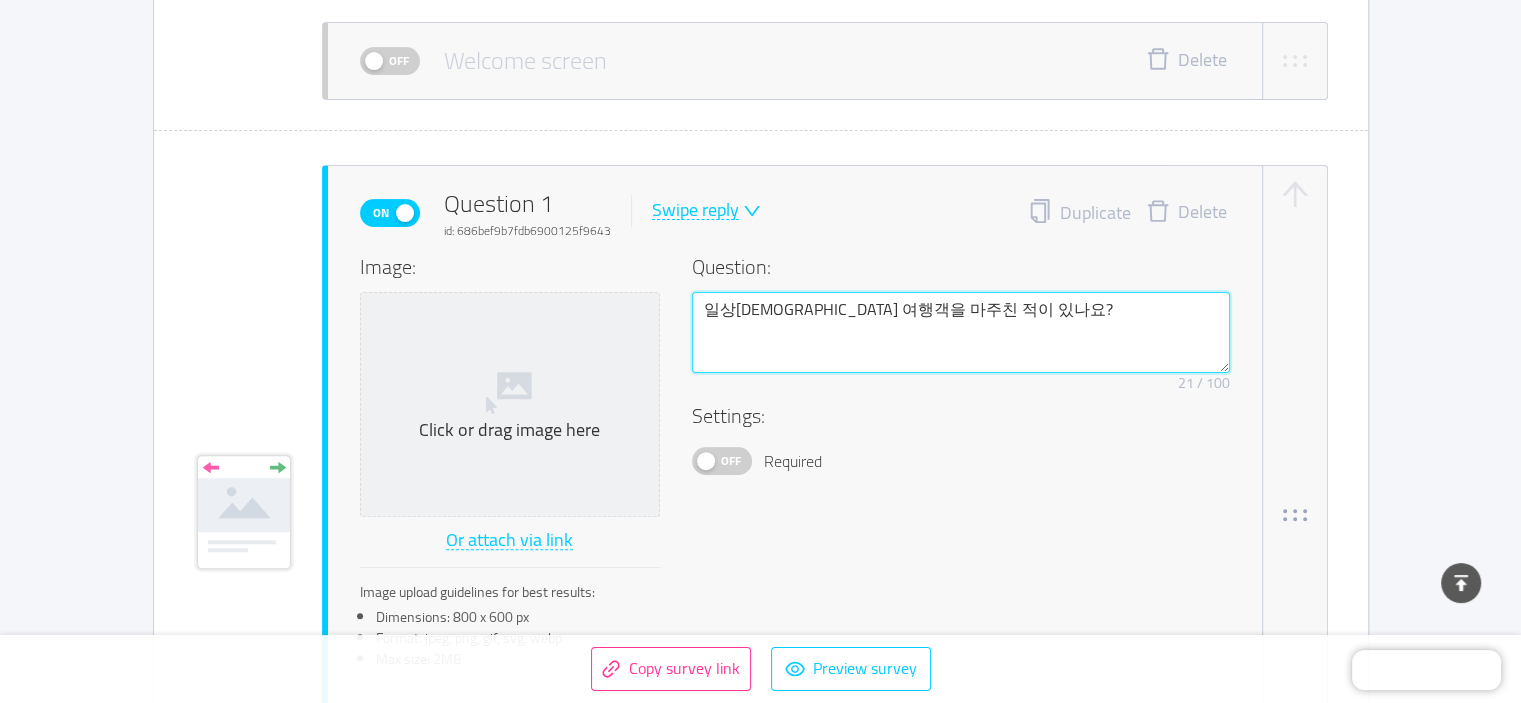 type 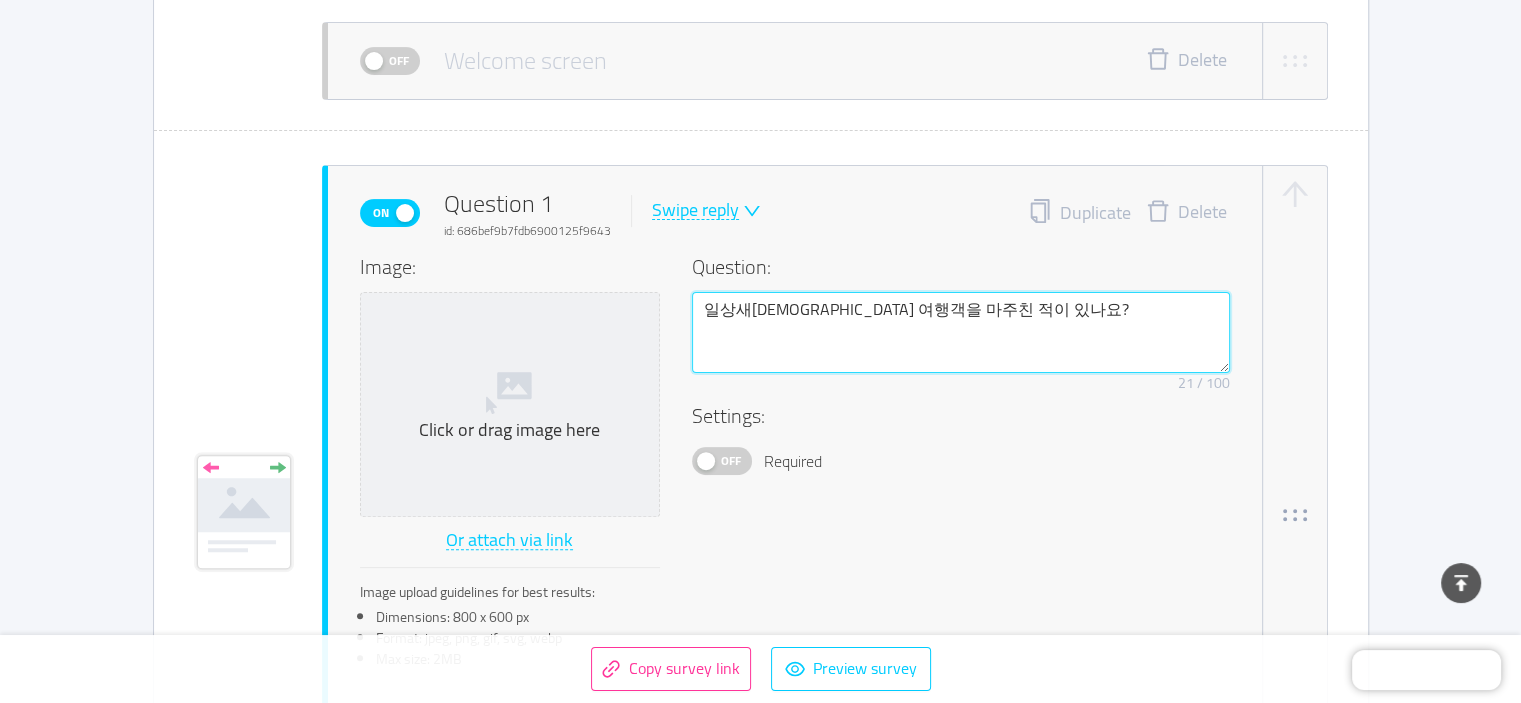 type on "일상생외국인 여행객을 마주친 적이 있나요?" 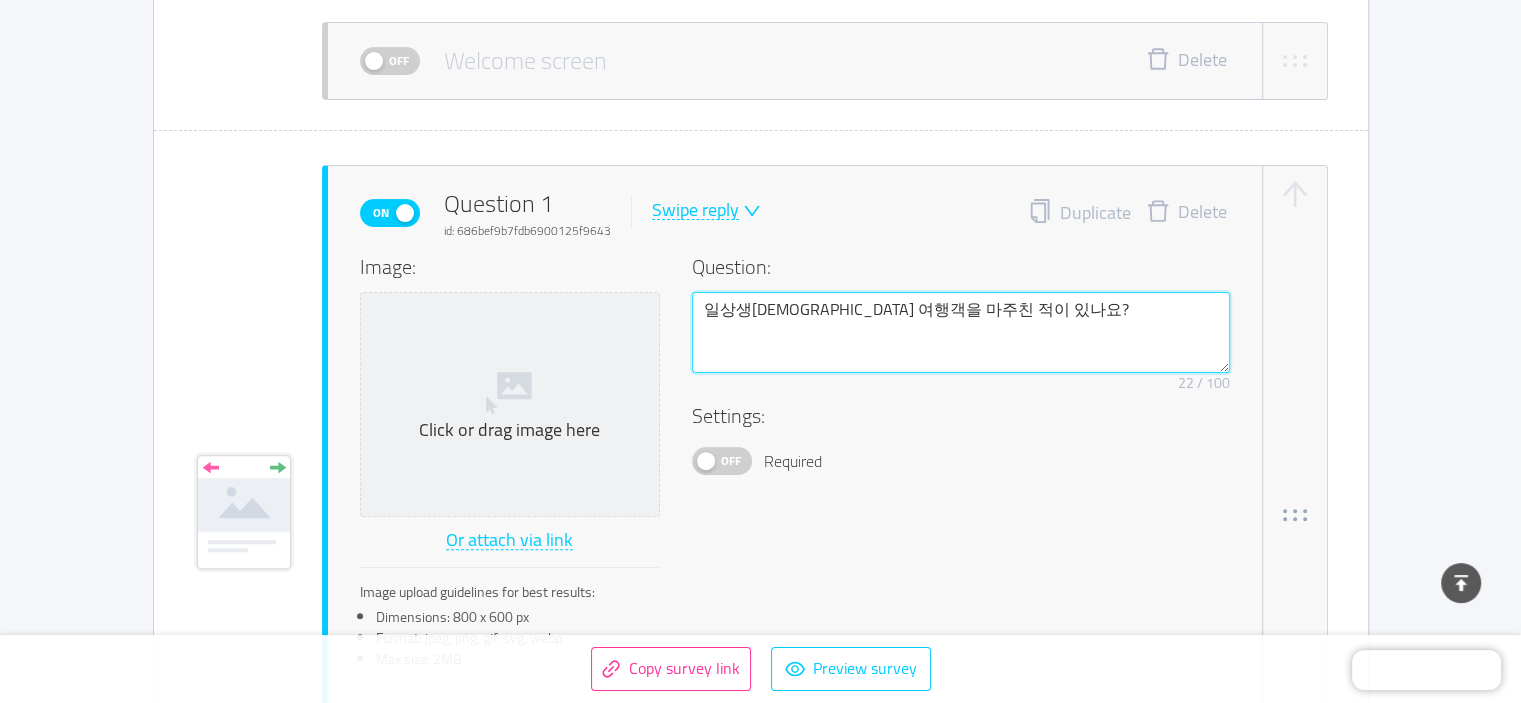 type 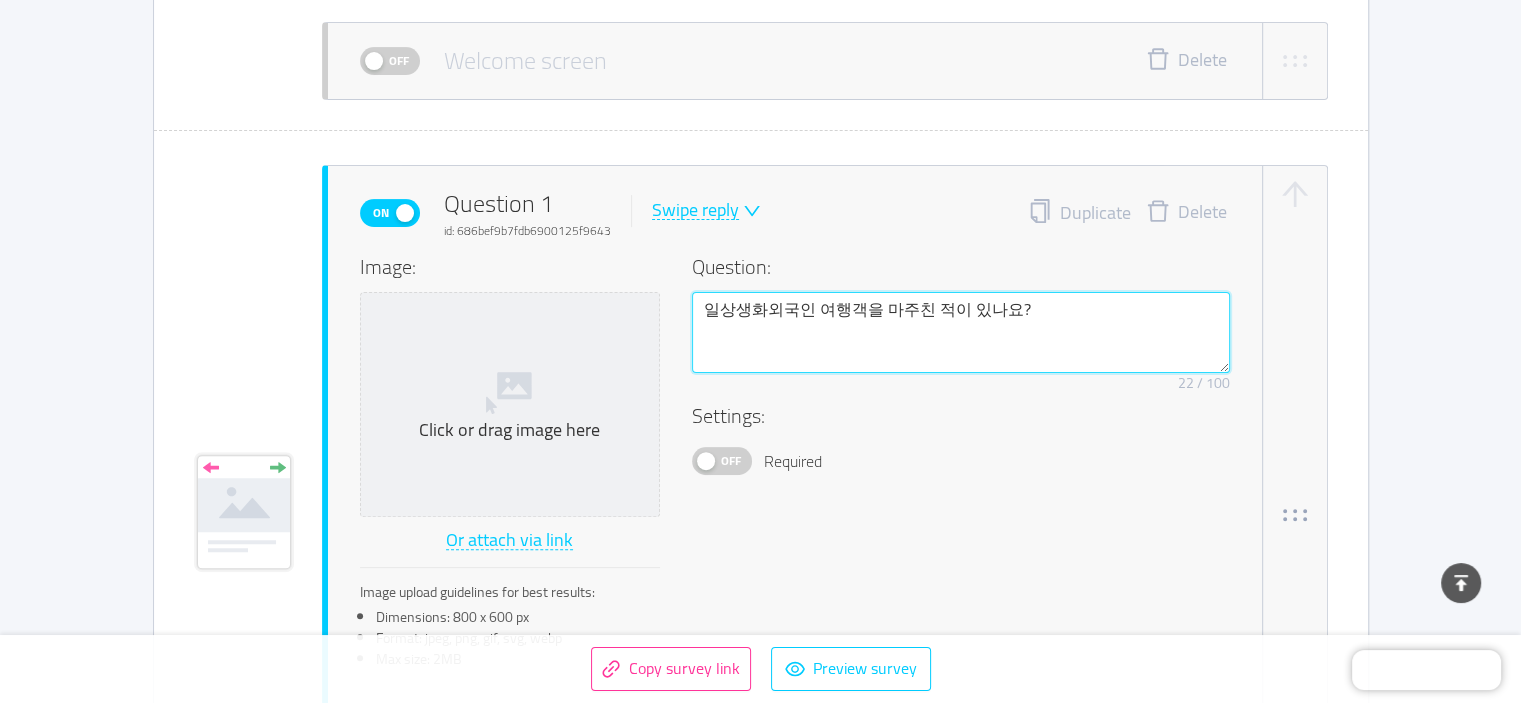 type on "일상생활외국인 여행객을 마주친 적이 있나요?" 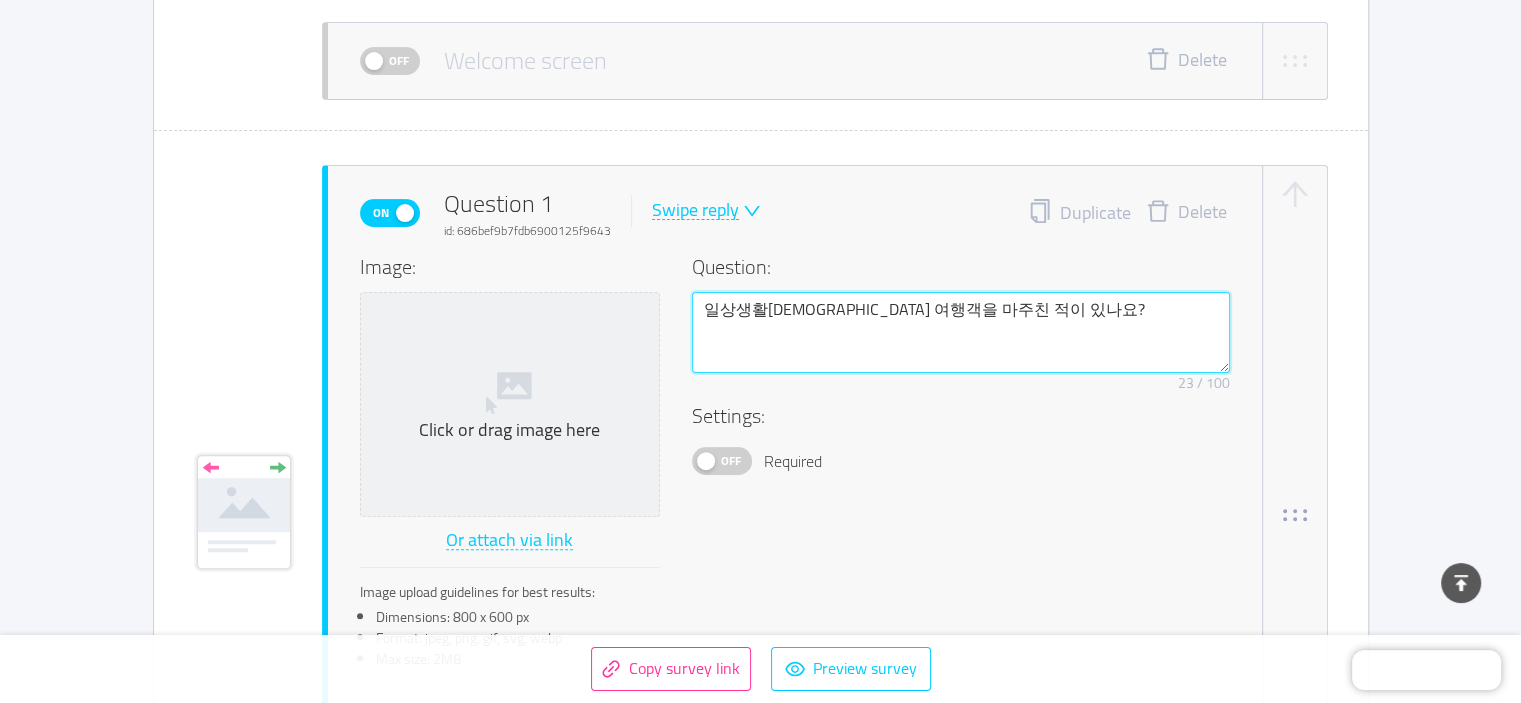 type 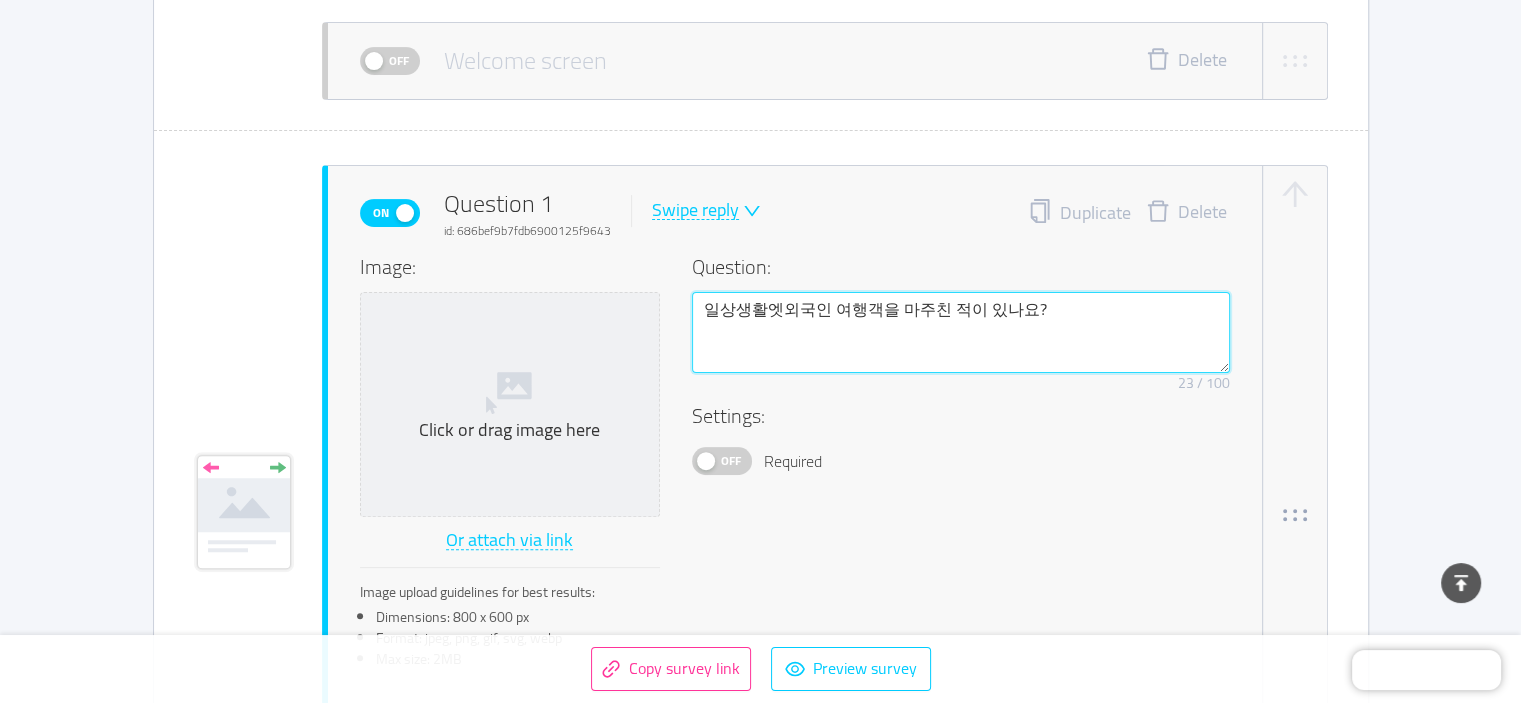 type on "일상생활에서외국인 여행객을 마주친 적이 있나요?" 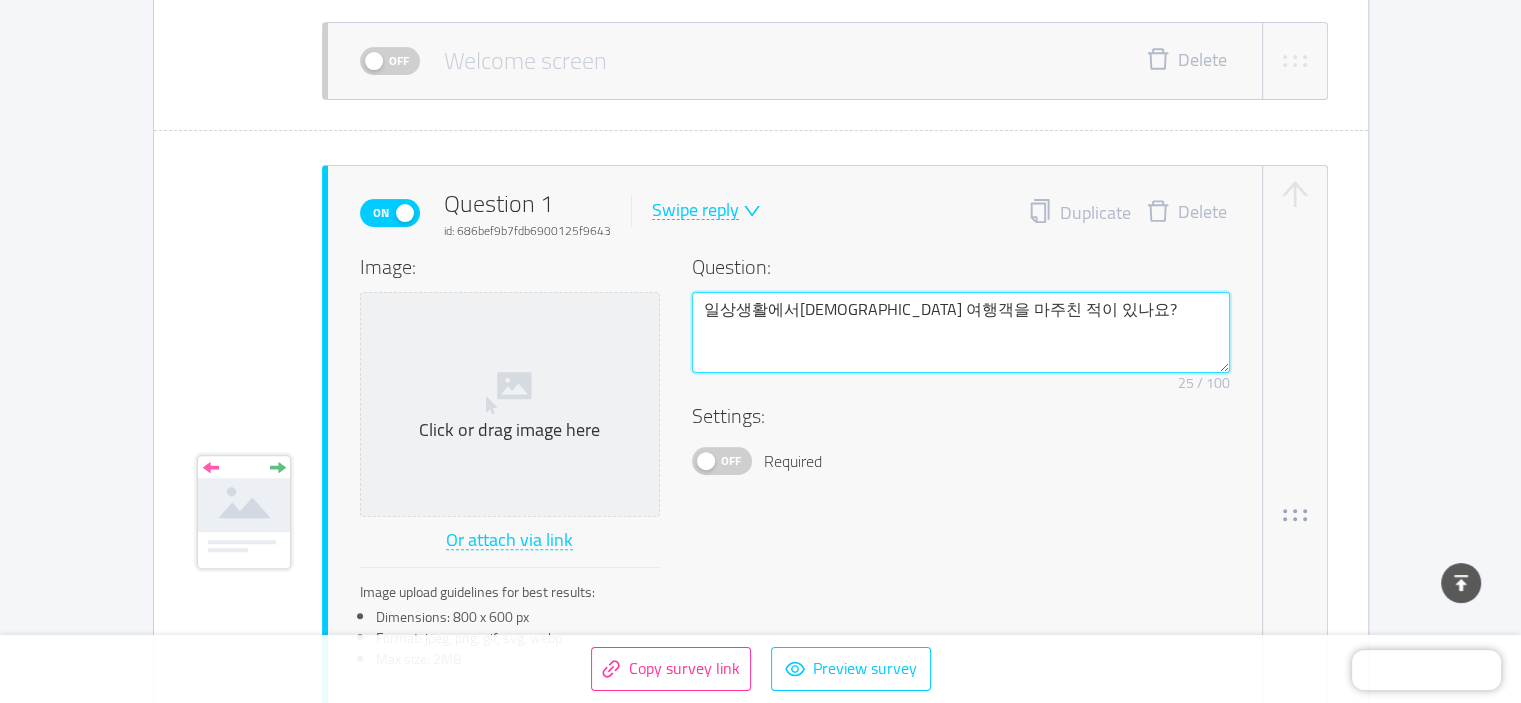 type 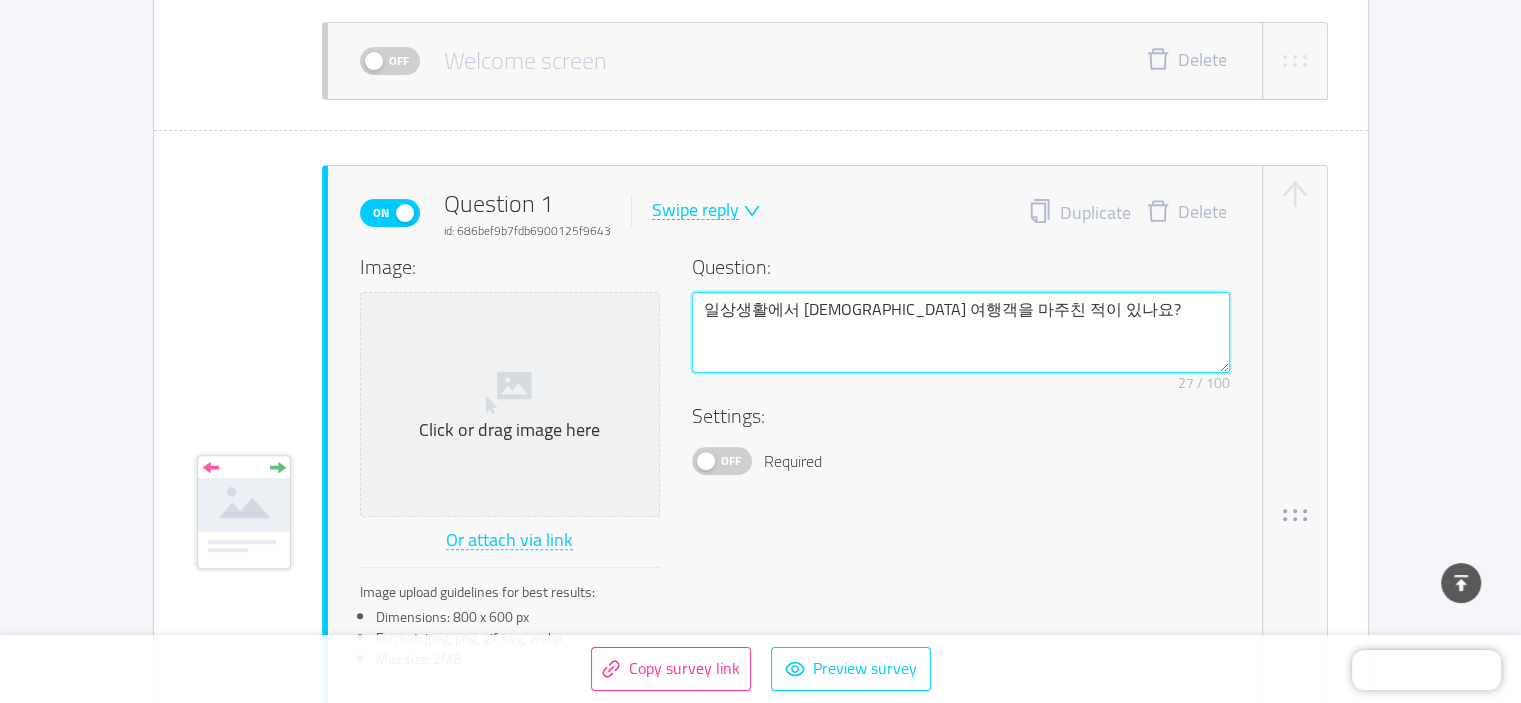 type on "일상생활에서 외국인 여행객을 마주친 적이 있나요?" 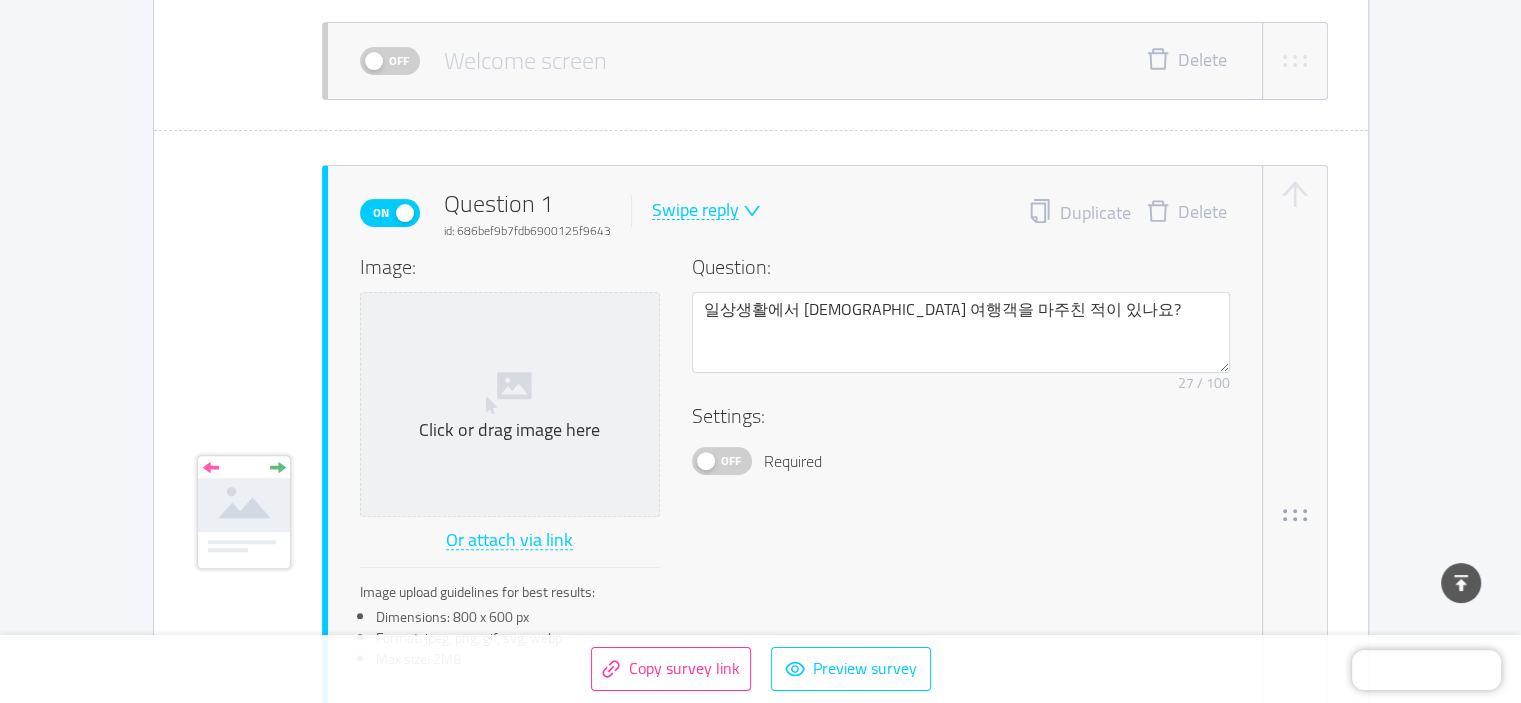 click on "Off Required" at bounding box center [961, 461] 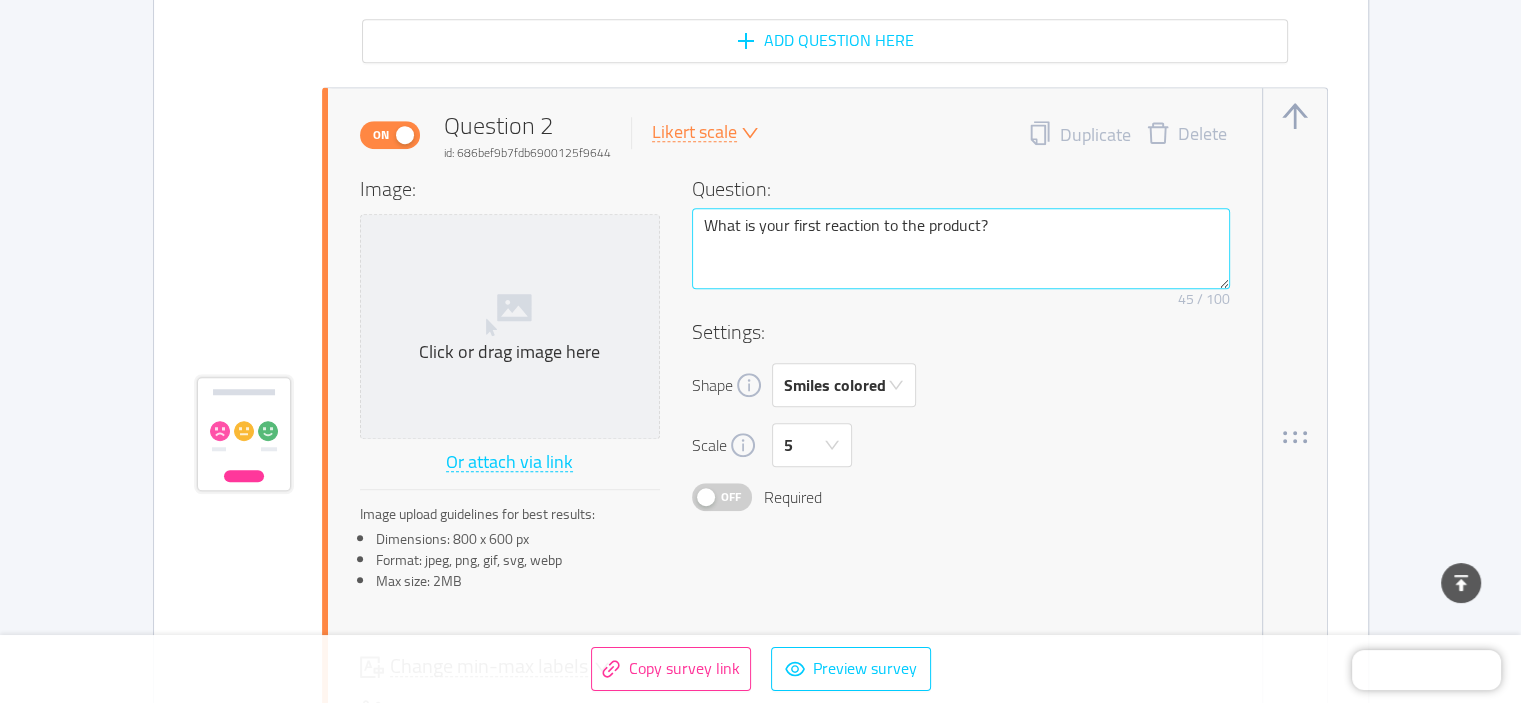 scroll, scrollTop: 1333, scrollLeft: 0, axis: vertical 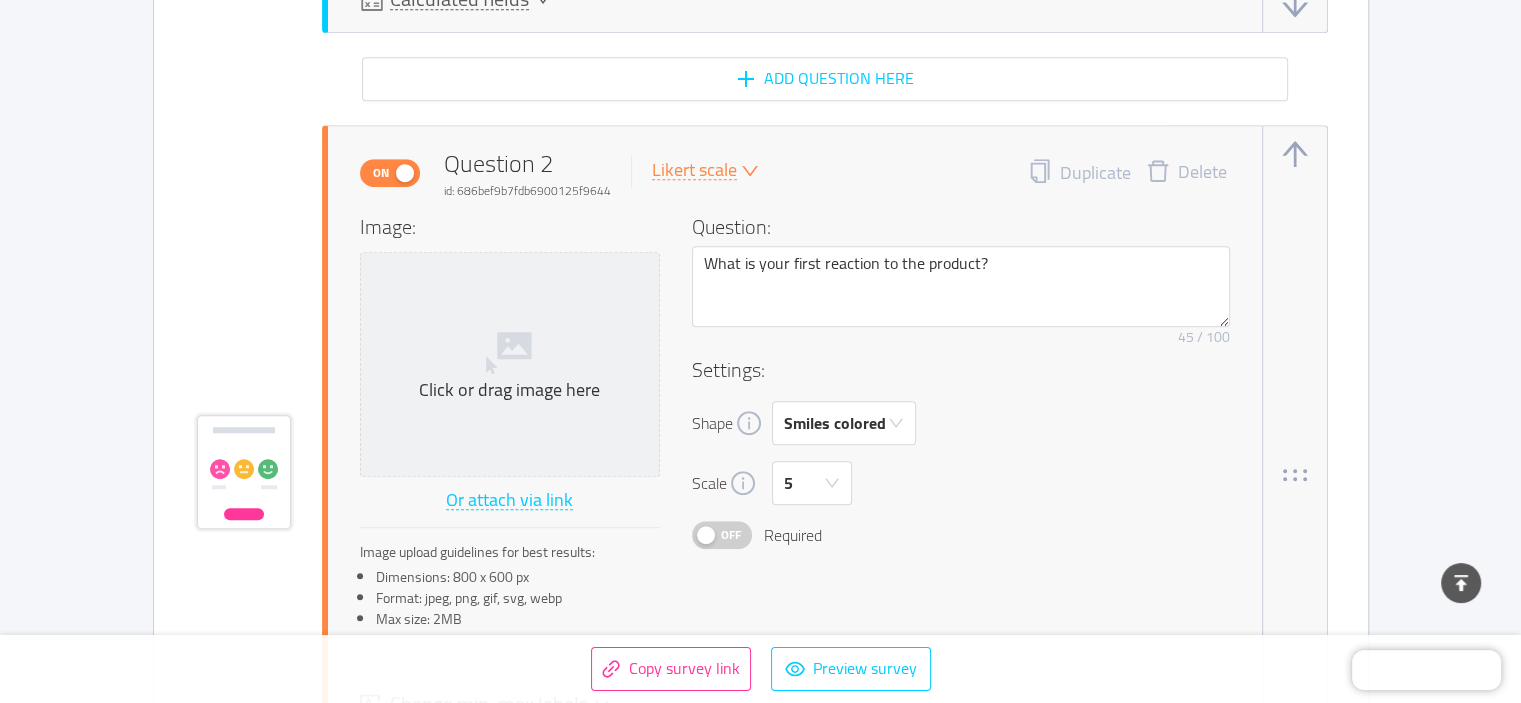 click on "Settings: Shape  Smiles colored  Scale  5  Off Required" at bounding box center (961, 452) 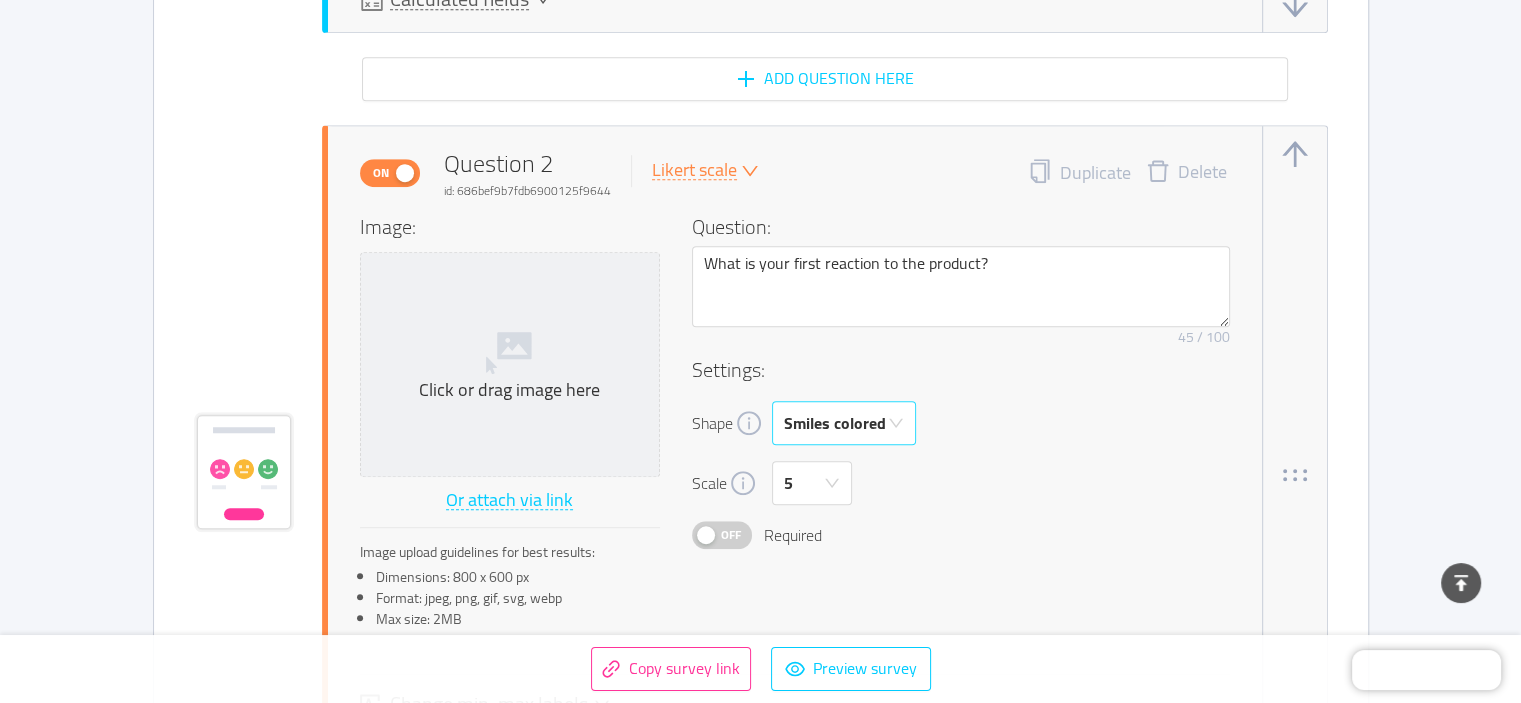 click on "Smiles colored" at bounding box center (835, 423) 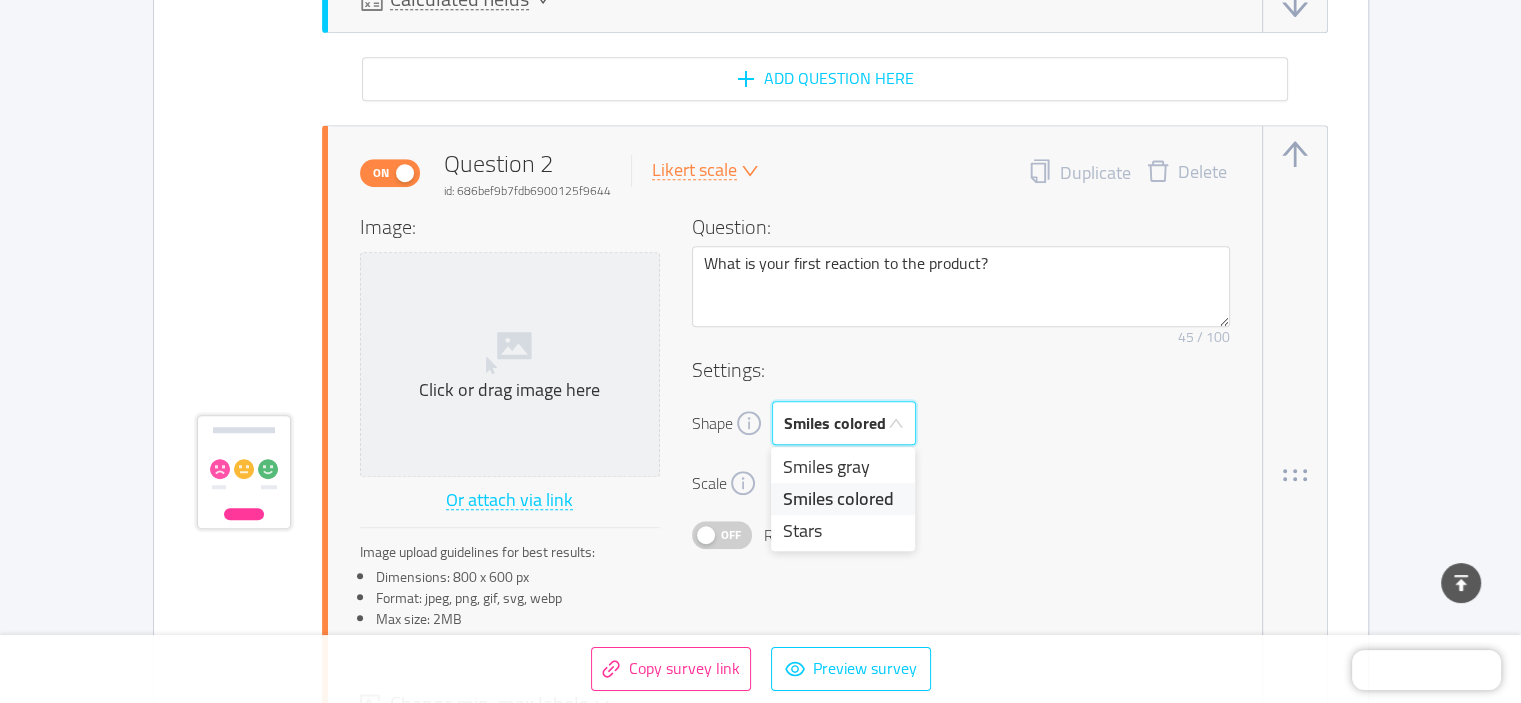 click on "Smiles colored" at bounding box center (835, 423) 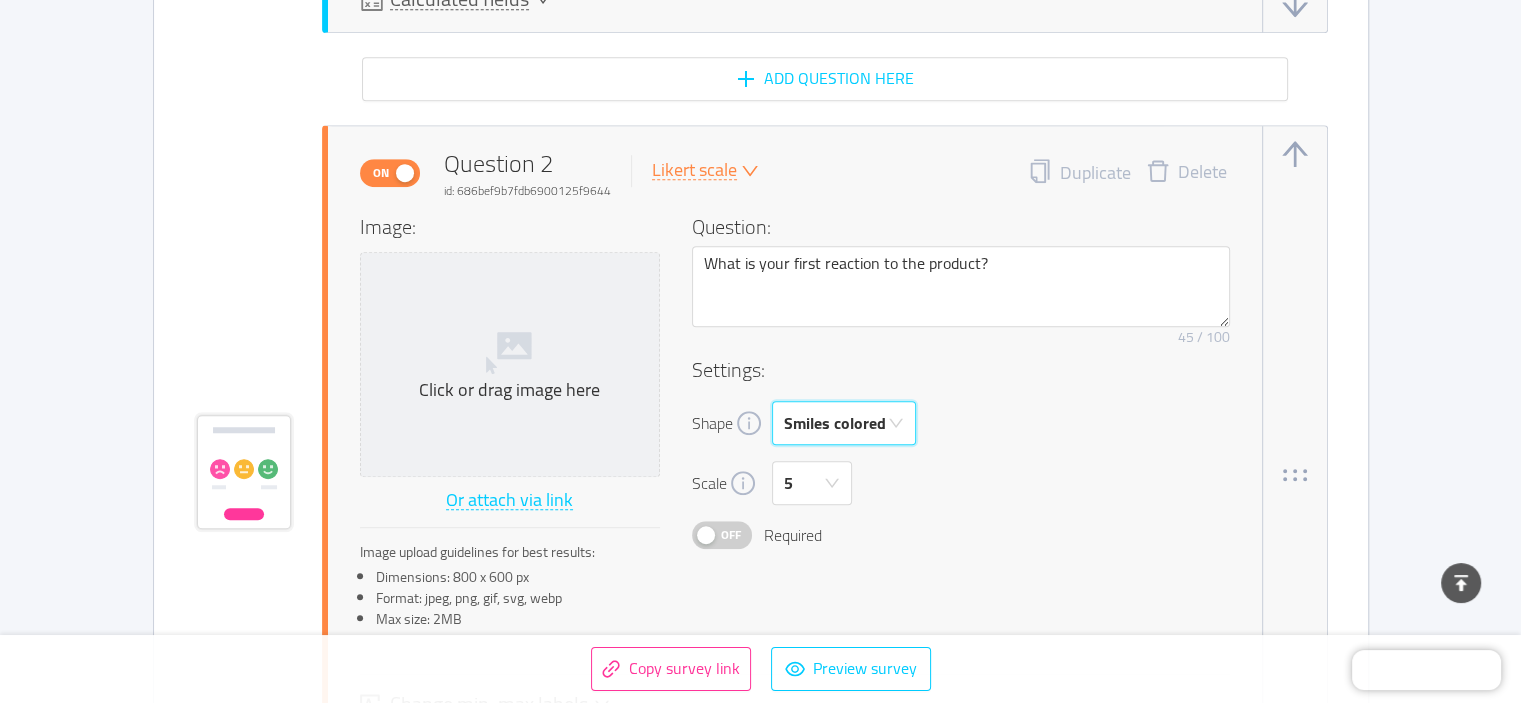 click on "Shape  Smiles colored" at bounding box center (961, 423) 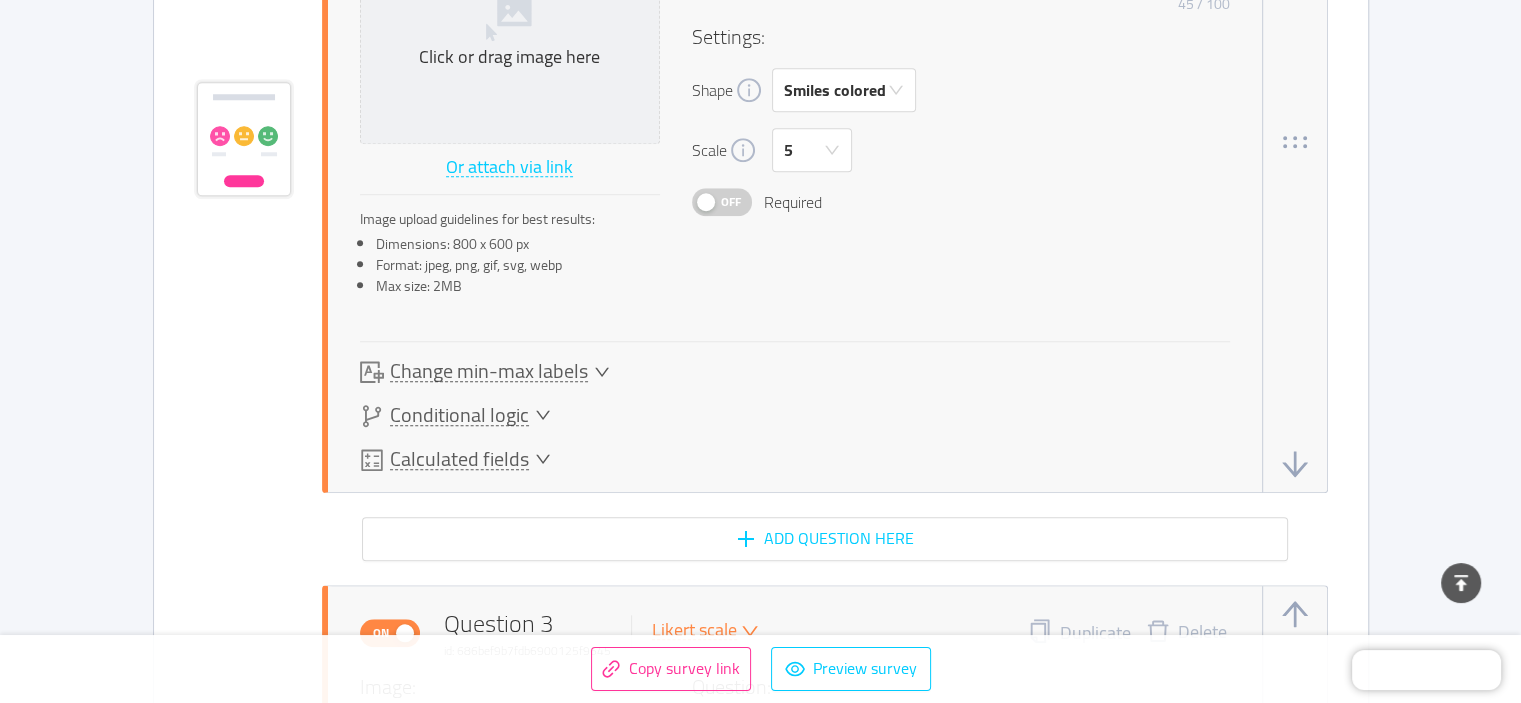 click on "Change min-max labels" at bounding box center (489, 371) 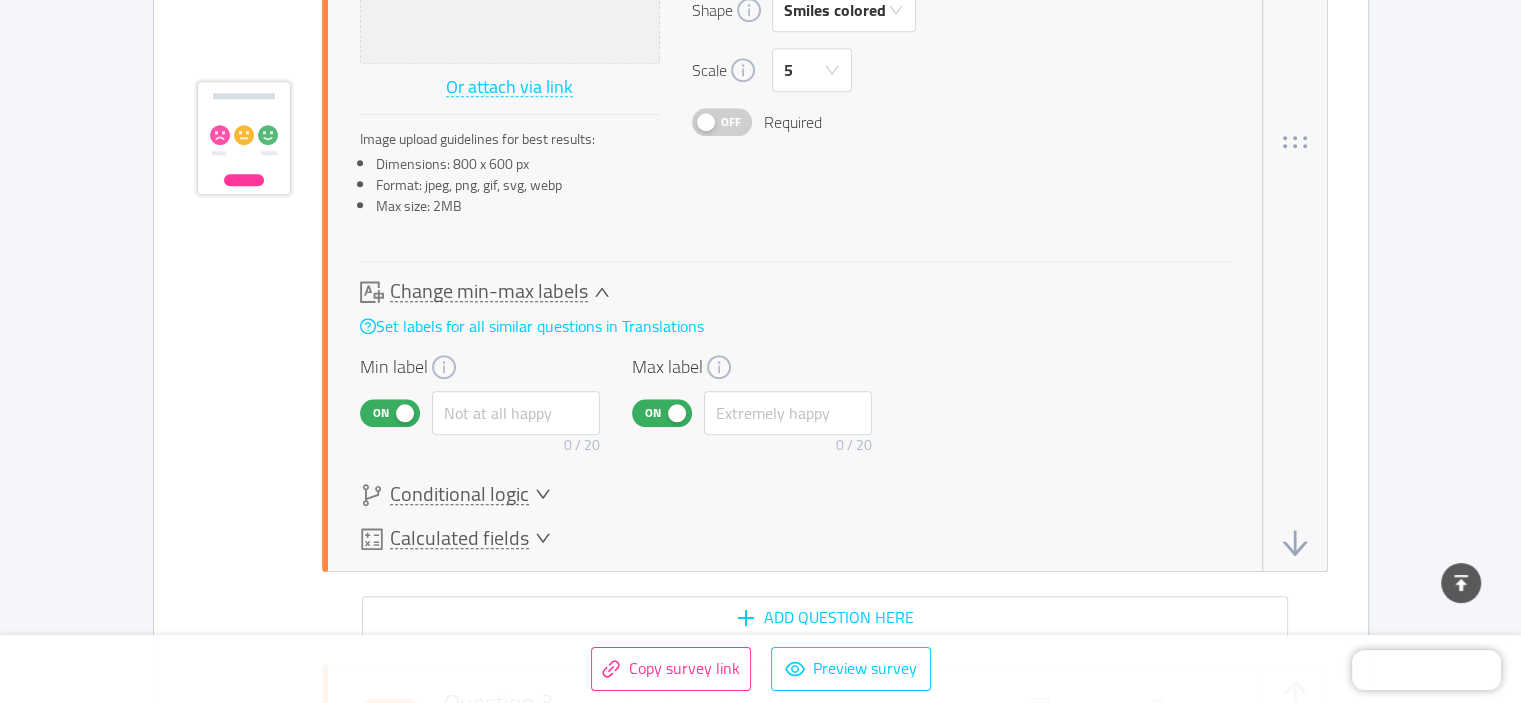 click on "Change min-max labels" at bounding box center (489, 291) 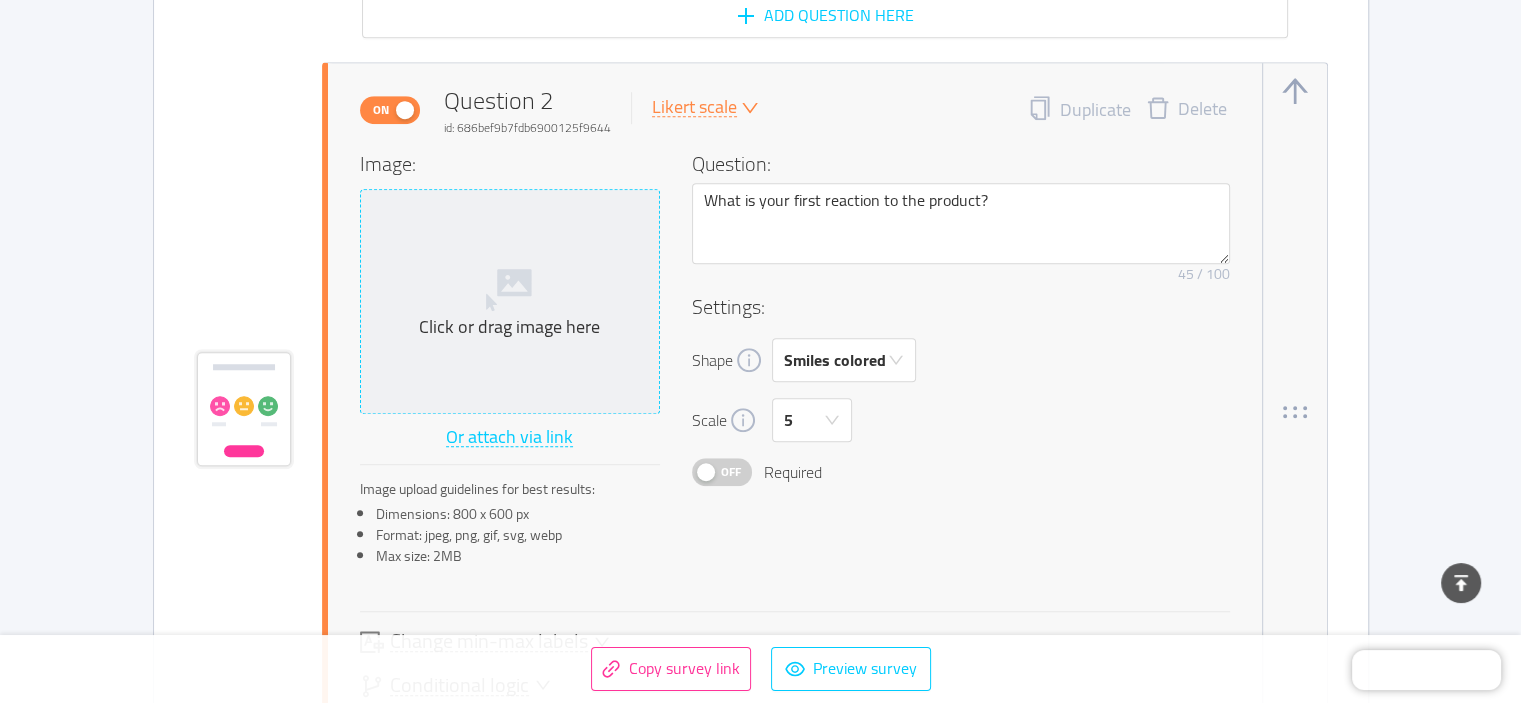 scroll, scrollTop: 1333, scrollLeft: 0, axis: vertical 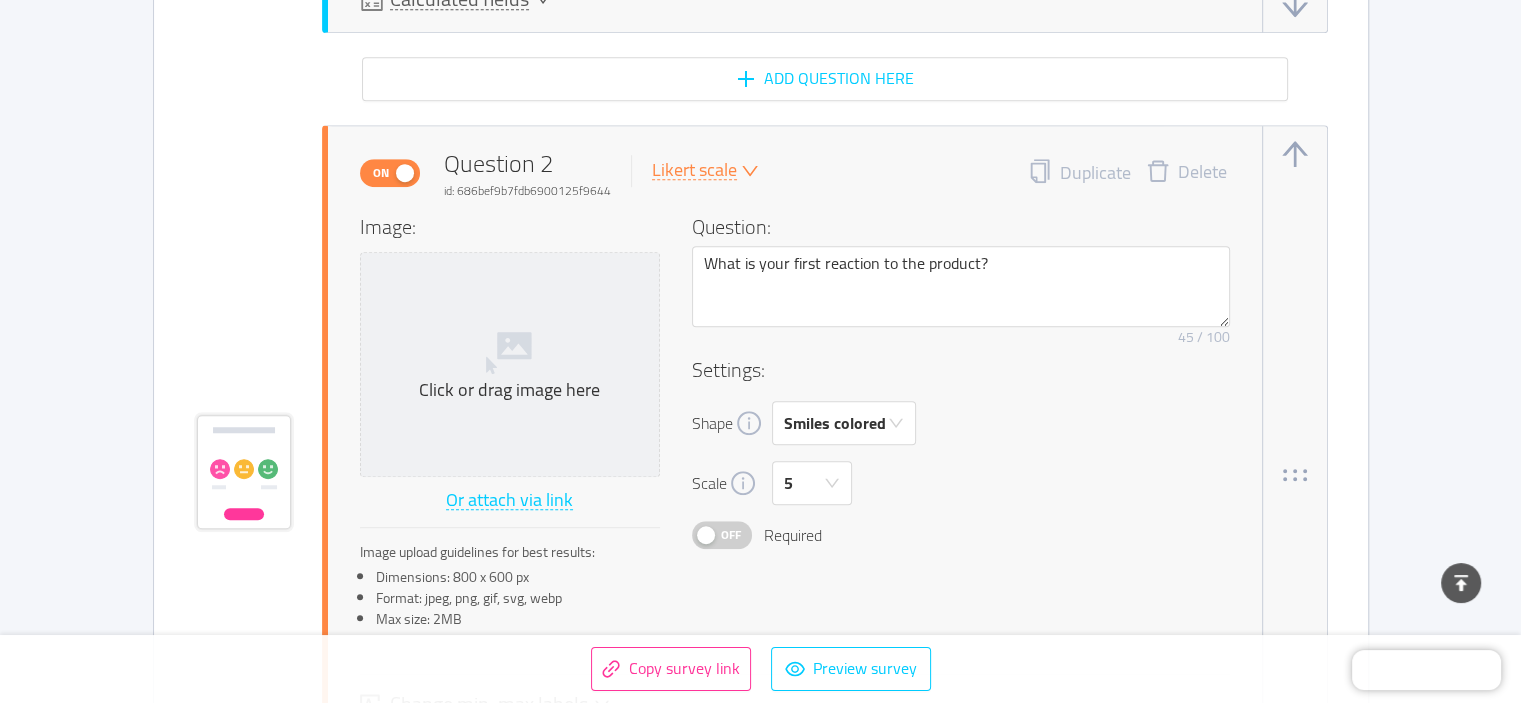 click on "On" at bounding box center (381, 173) 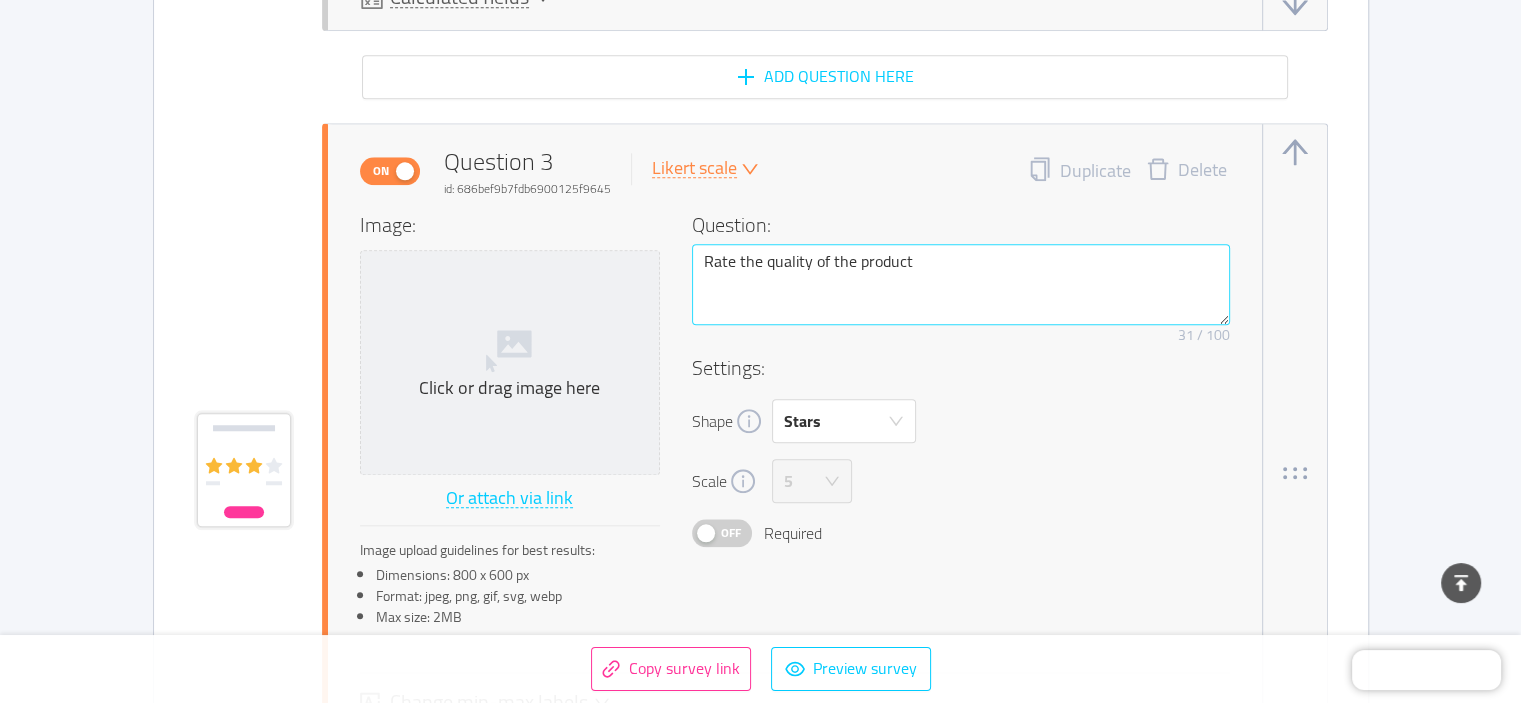scroll, scrollTop: 2166, scrollLeft: 0, axis: vertical 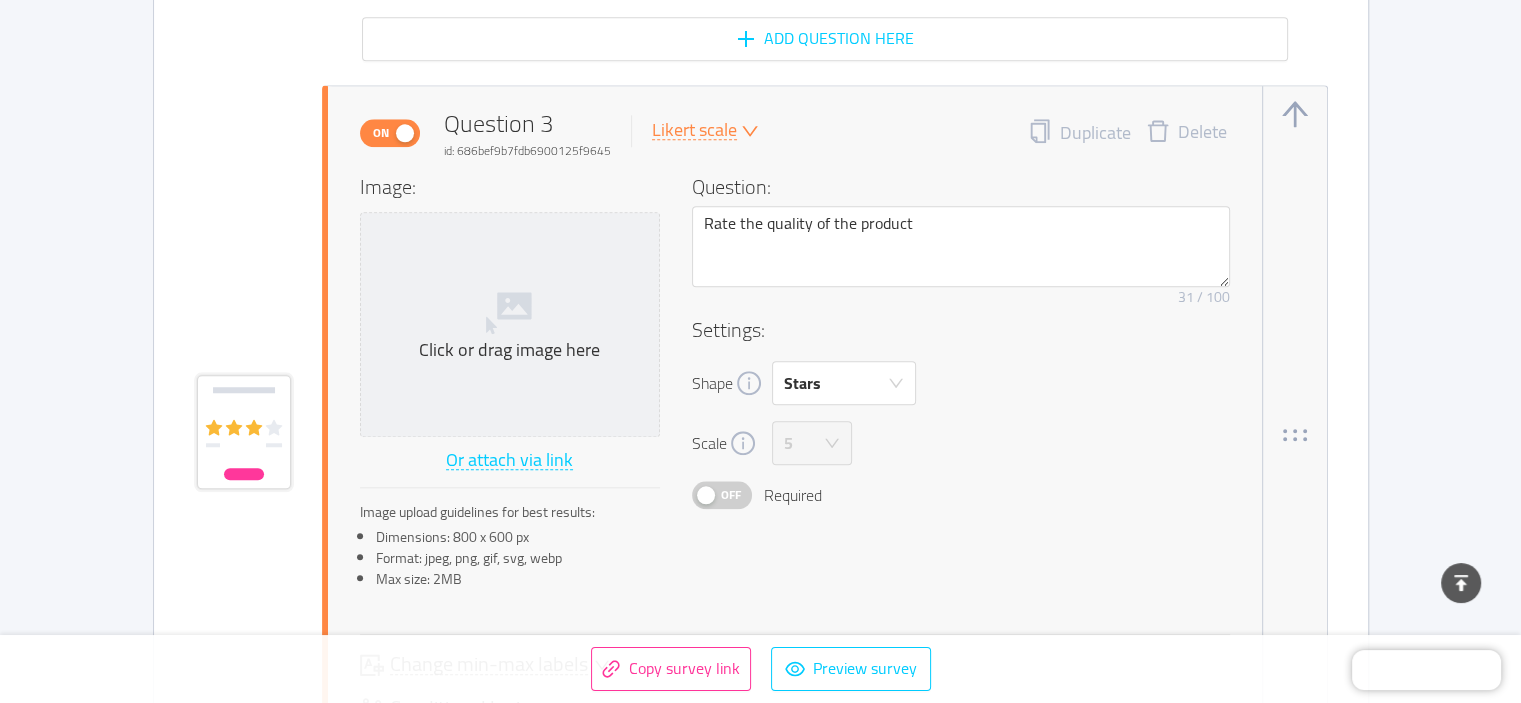 click on "Delete" at bounding box center (1186, 133) 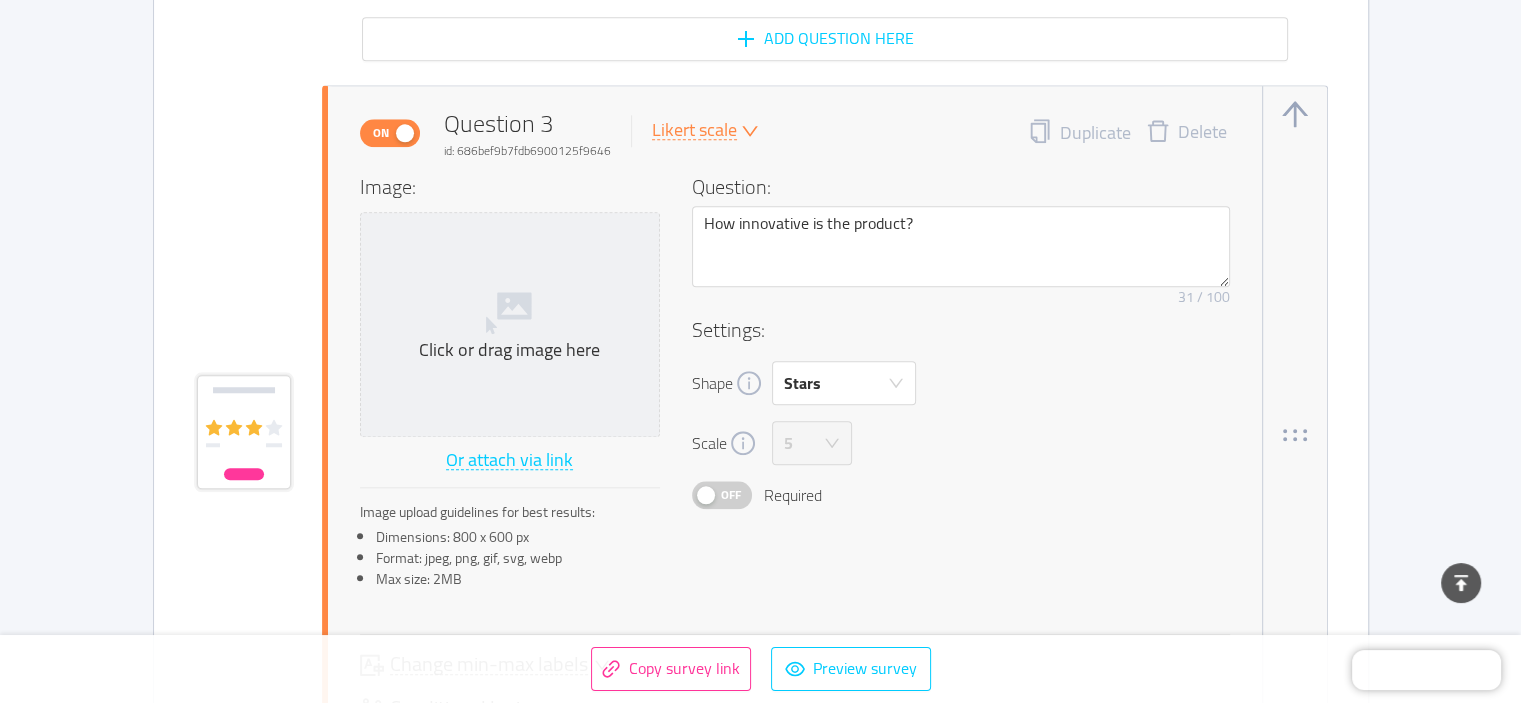 click on "Delete" at bounding box center [1186, 133] 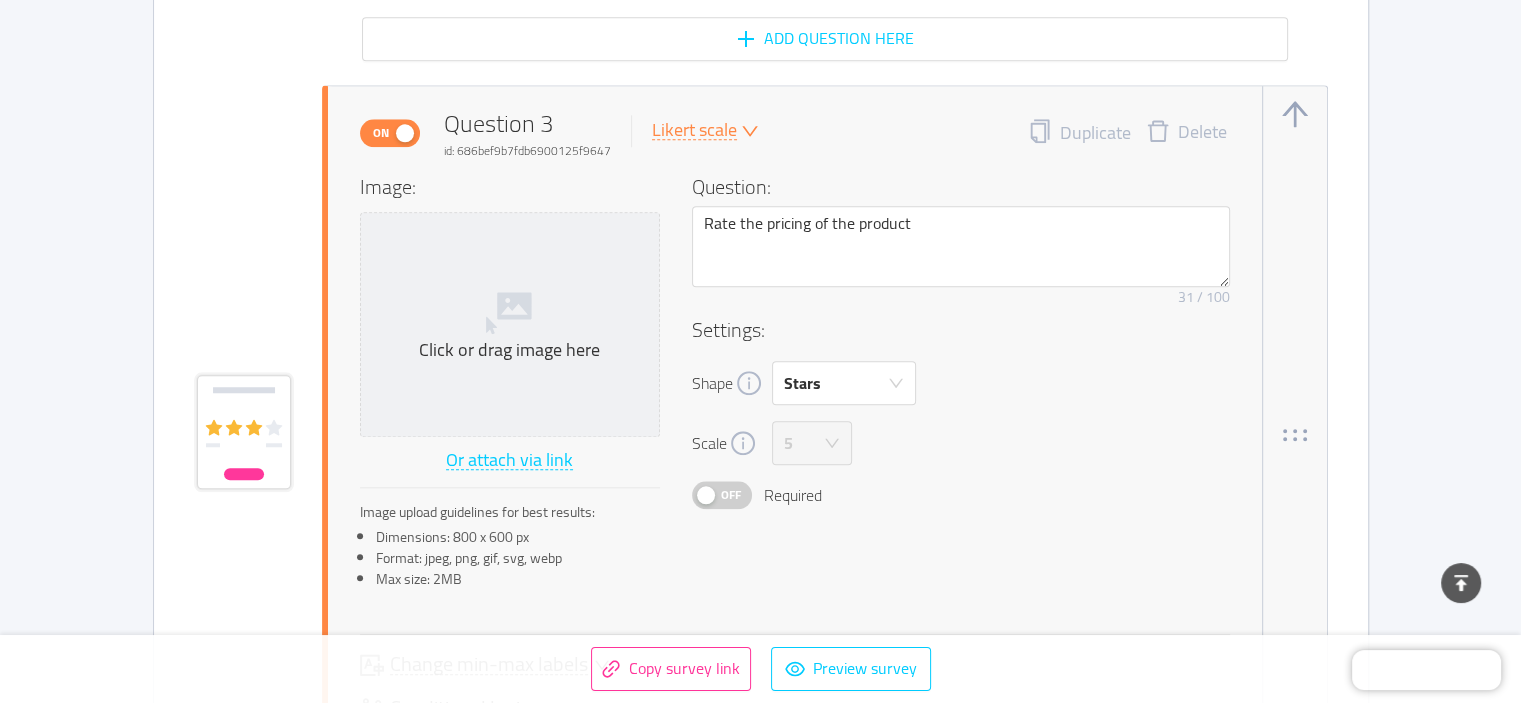 click on "Delete" at bounding box center [1186, 133] 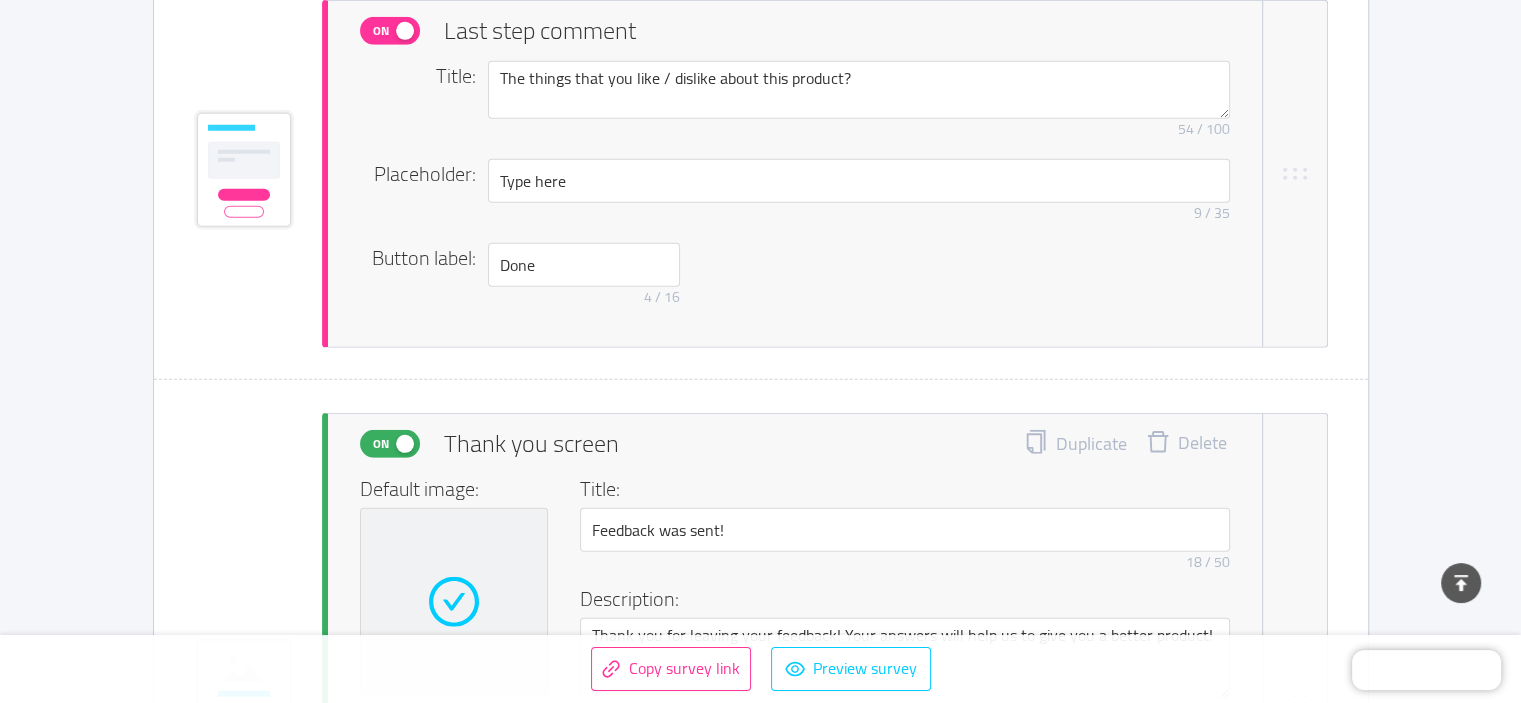 scroll, scrollTop: 5184, scrollLeft: 0, axis: vertical 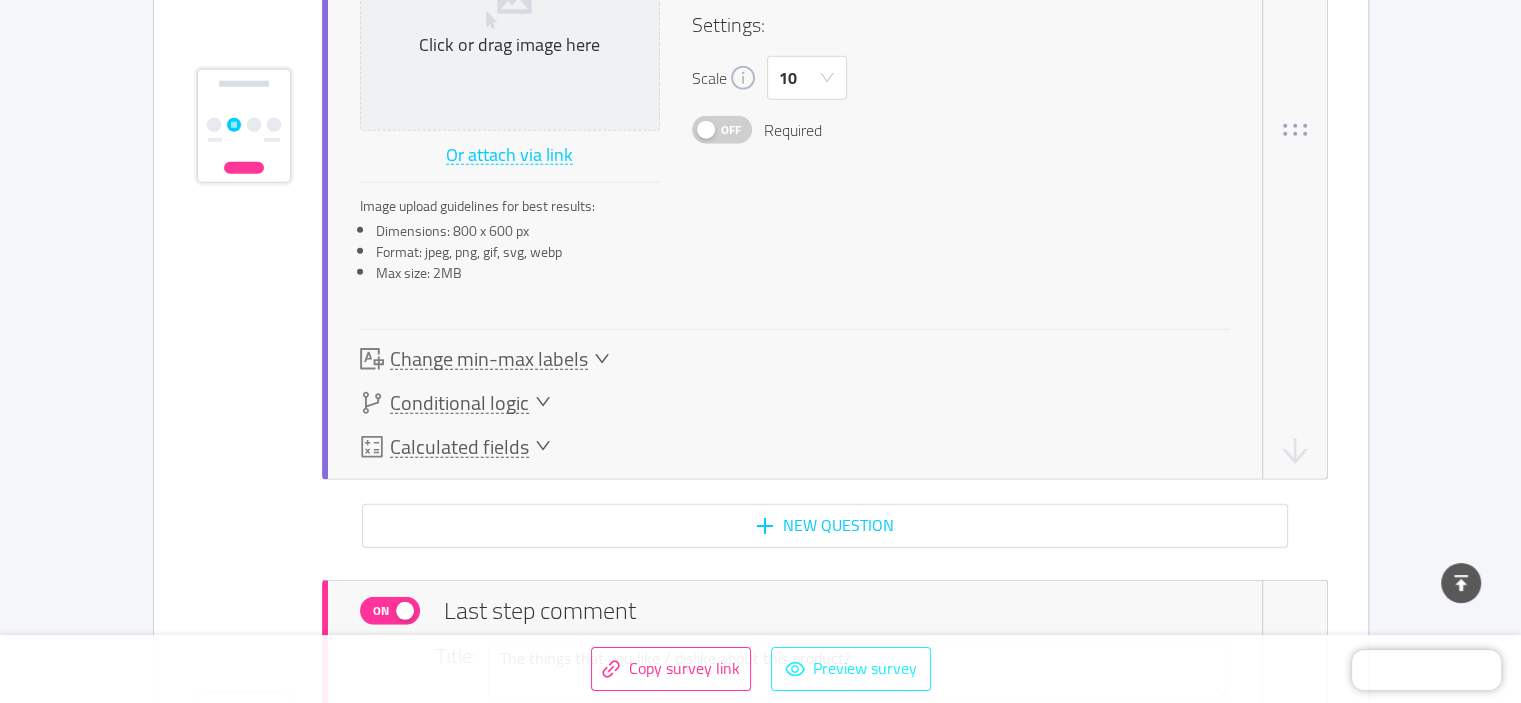 click on "Preview survey" at bounding box center [851, 669] 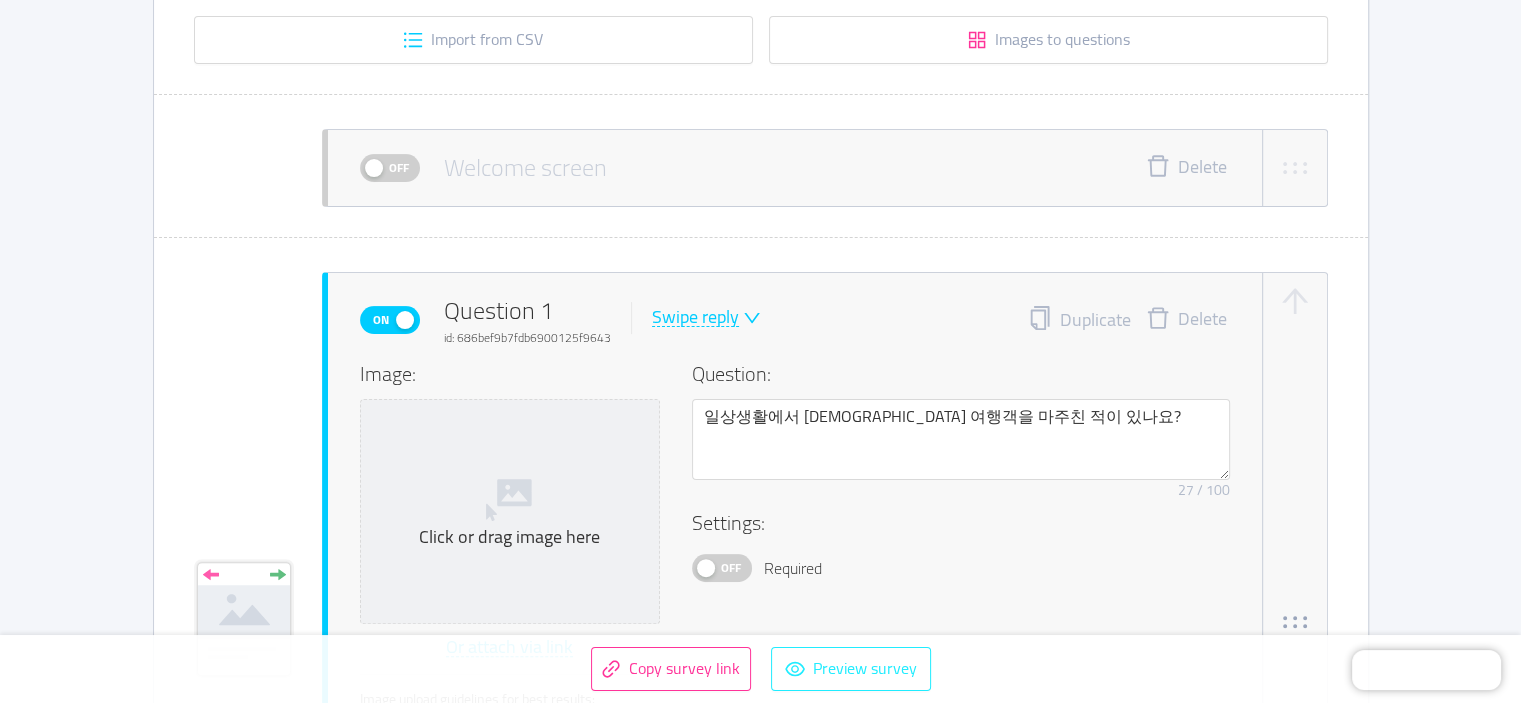 scroll, scrollTop: 350, scrollLeft: 0, axis: vertical 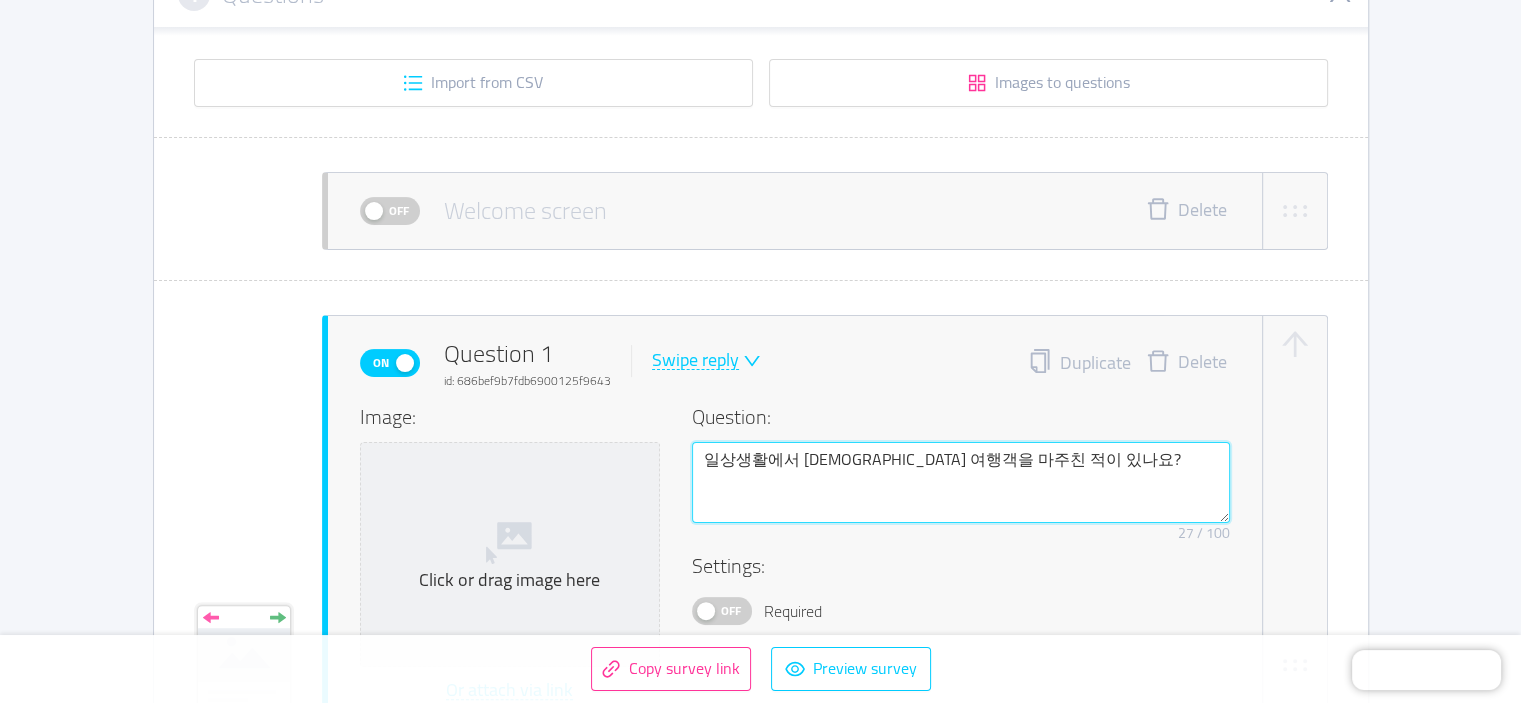click on "일상생활에서 외국인 여행객을 마주친 적이 있나요?" at bounding box center (961, 483) 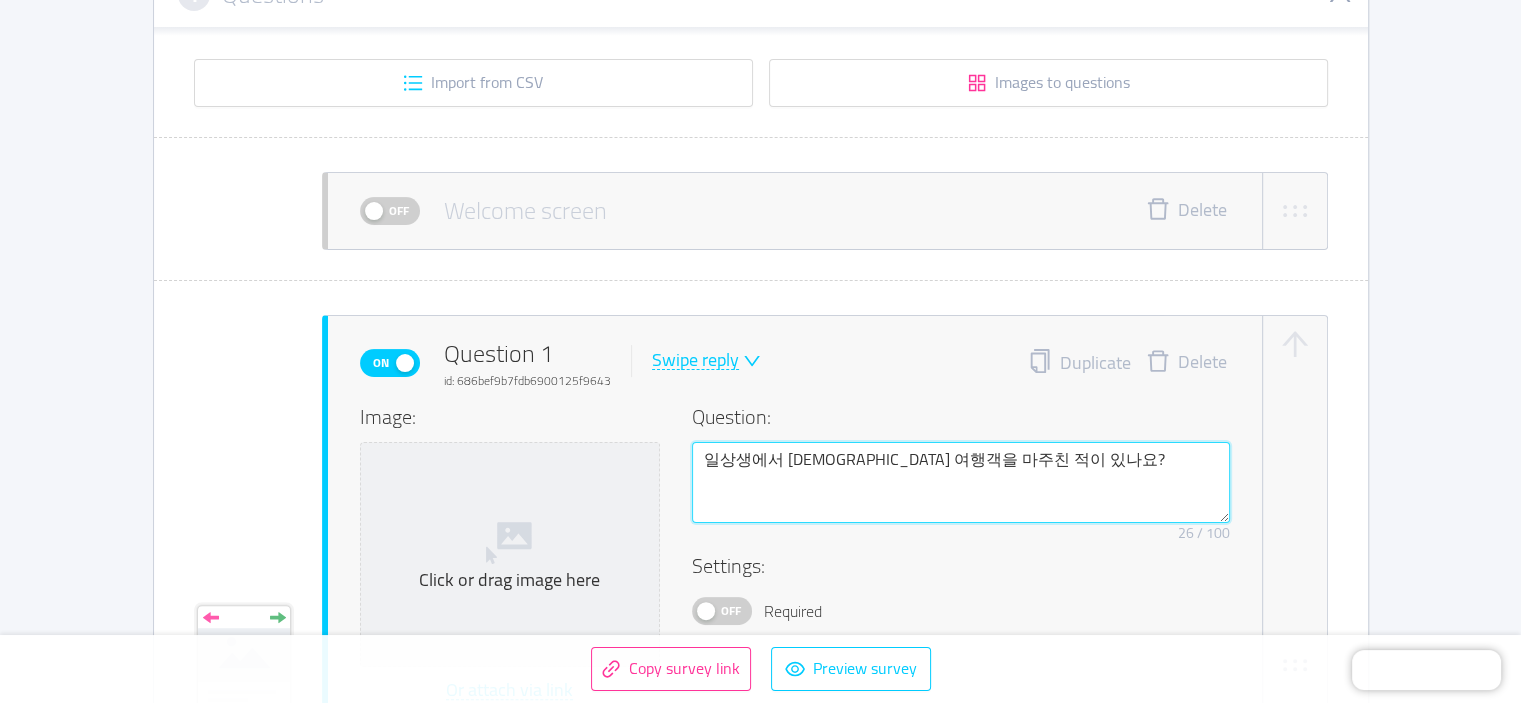 type 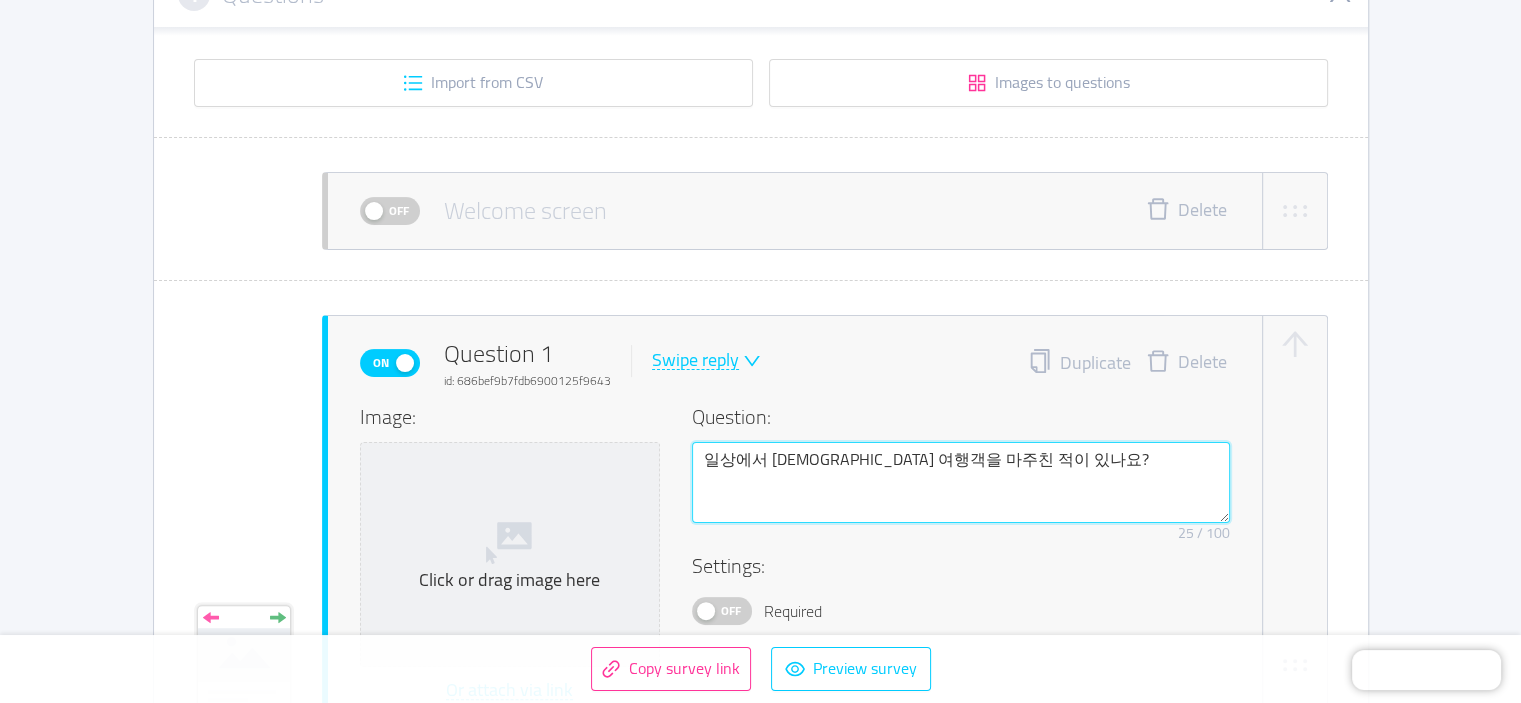 type on "일상에서 외국인 여행객을 마주친 적이 있나요?" 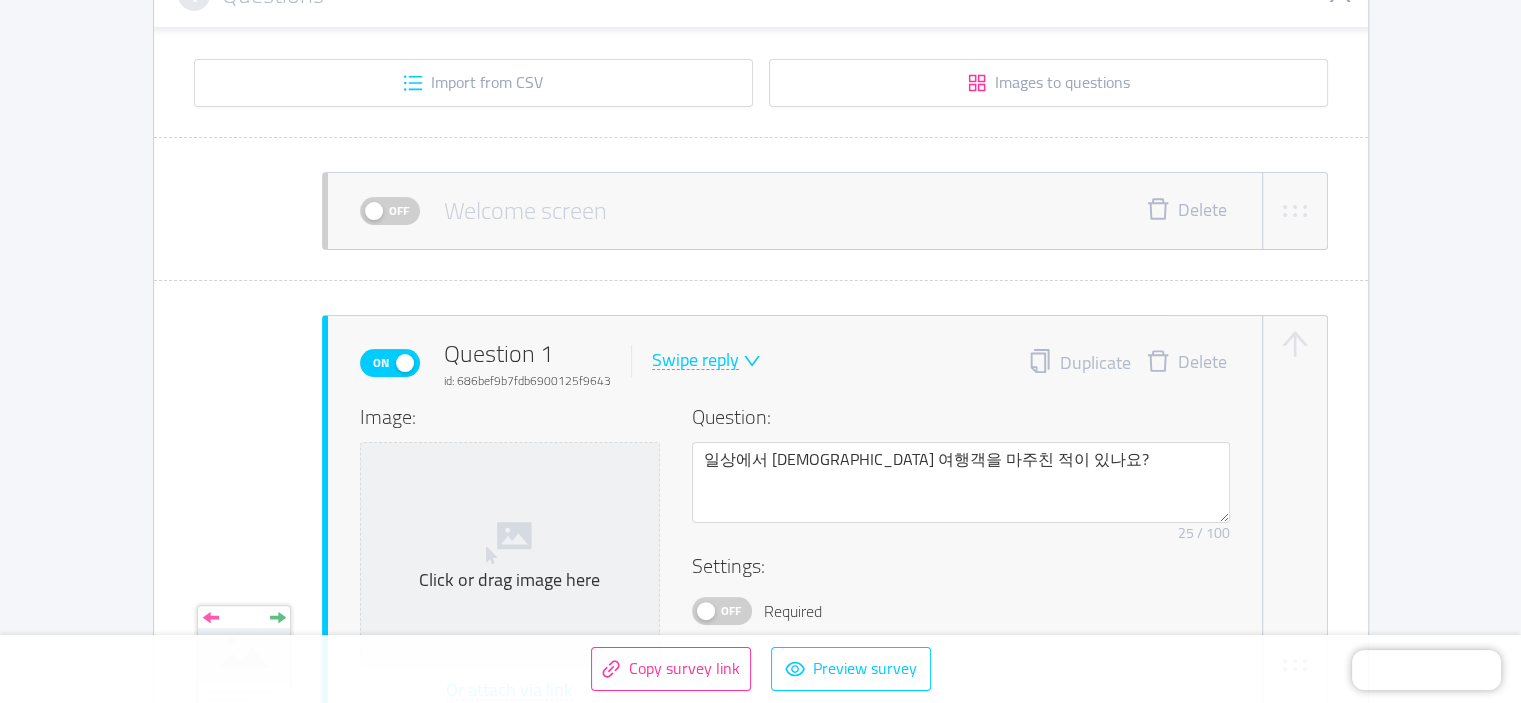 click on "On  Question 1  id: 686bef9b7fdb6900125f9643  Swipe reply  Duplicate Delete Image:    Click or drag image here  Or attach via link Image upload guidelines for best results: Dimensions: 800 x 600 px Format: jpeg, png, gif, svg, webp Max size: 2MB Question: 일상에서 외국인 여행객을 마주친 적이 있나요?  Remove character limit   25 / 100  Settings: Off Required  Change button labels   Set labels for all similar questions in Translations  Left button  0 / 10  Right button  0 / 10   Conditional logic   Calculated fields   Learn more  Score  Number  0 New calculated field Add question here Off  Question 2  id: 686bef9b7fdb6900125f9644  Likert scale  Duplicate Delete Image:    Click or drag image here  Or attach via link Image upload guidelines for best results: Dimensions: 800 x 600 px Format: jpeg, png, gif, svg, webp Max size: 2MB Question: What is your first reaction to the product?  Remove character limit   45 / 100  Settings: Shape  Smiles colored  Scale  5  Off Required Min label On  0 / 20" at bounding box center (761, 2849) 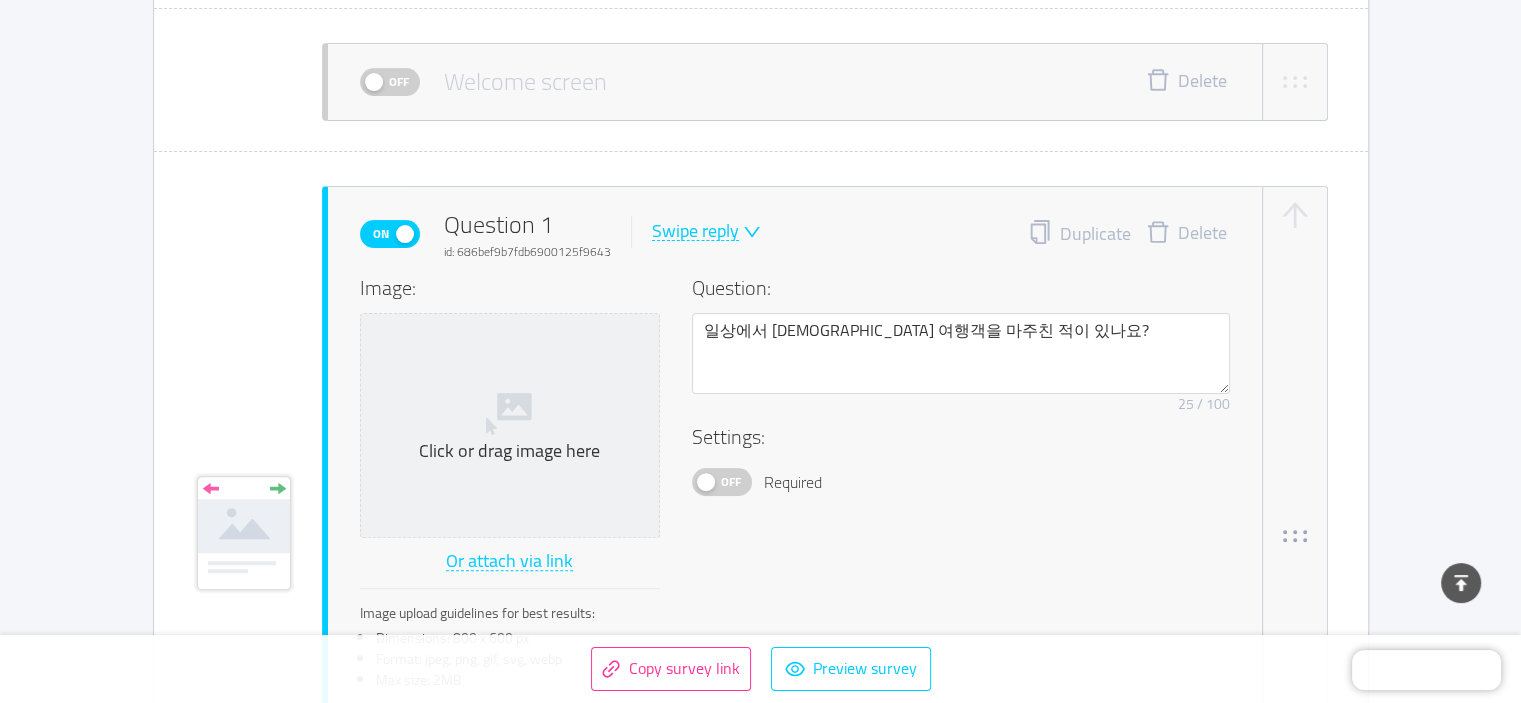 scroll, scrollTop: 517, scrollLeft: 0, axis: vertical 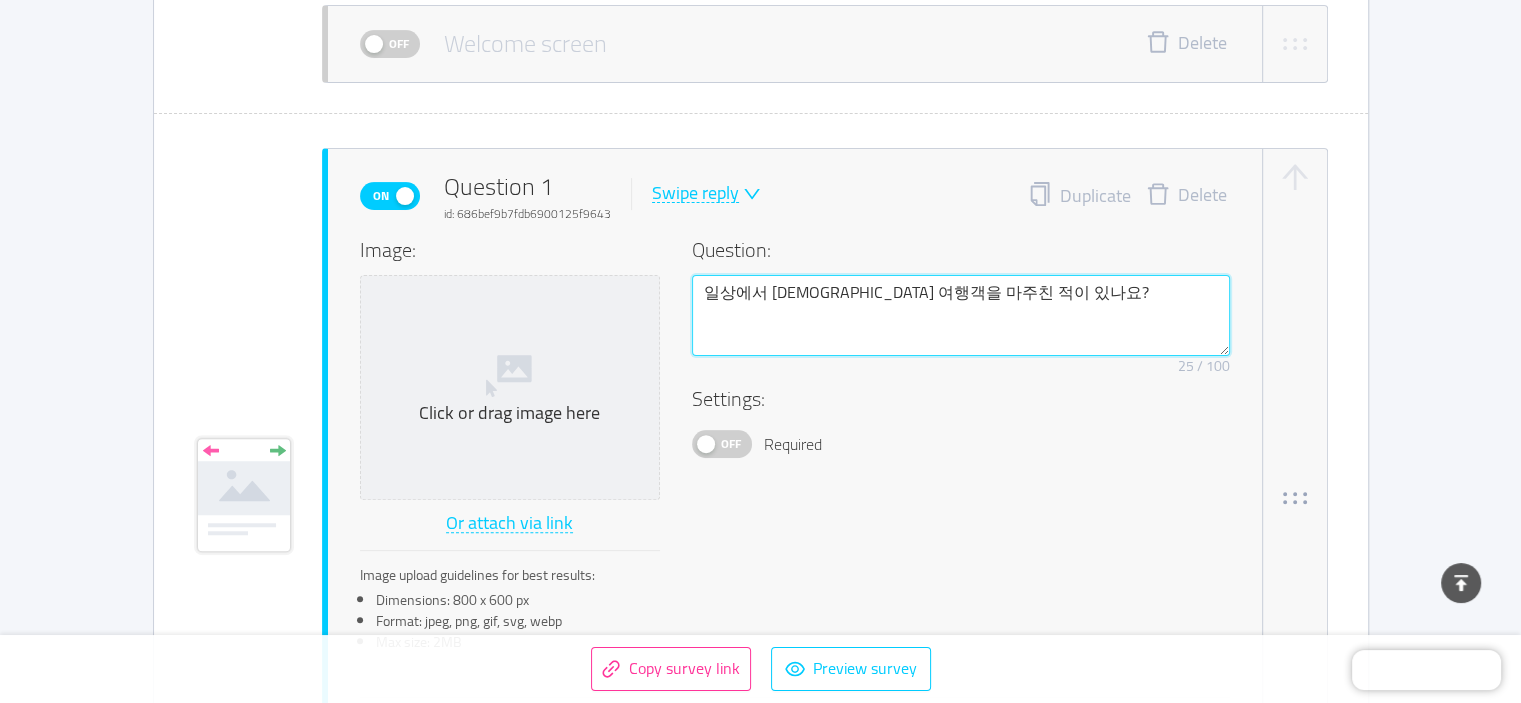 click on "일상에서 외국인 여행객을 마주친 적이 있나요?" at bounding box center [961, 316] 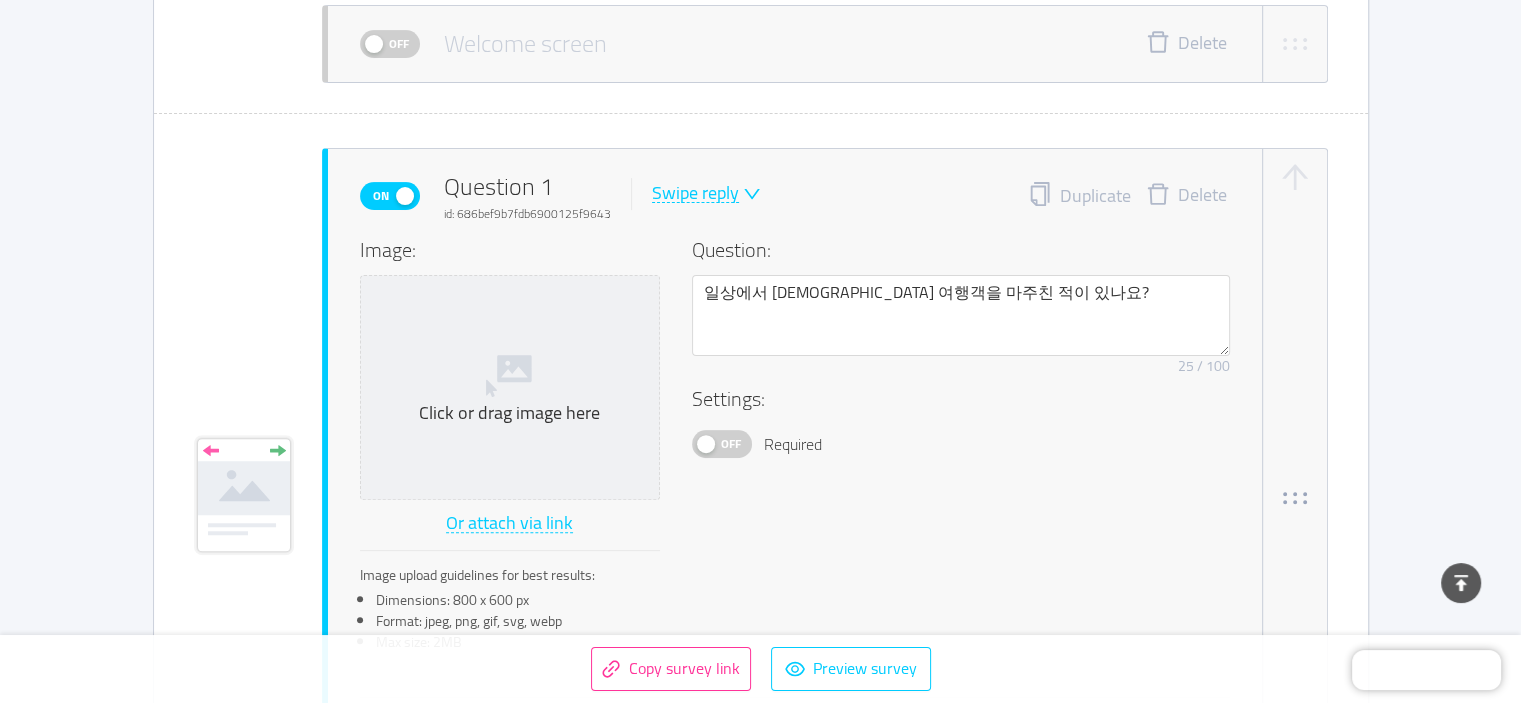 click on "Off Required" at bounding box center [961, 444] 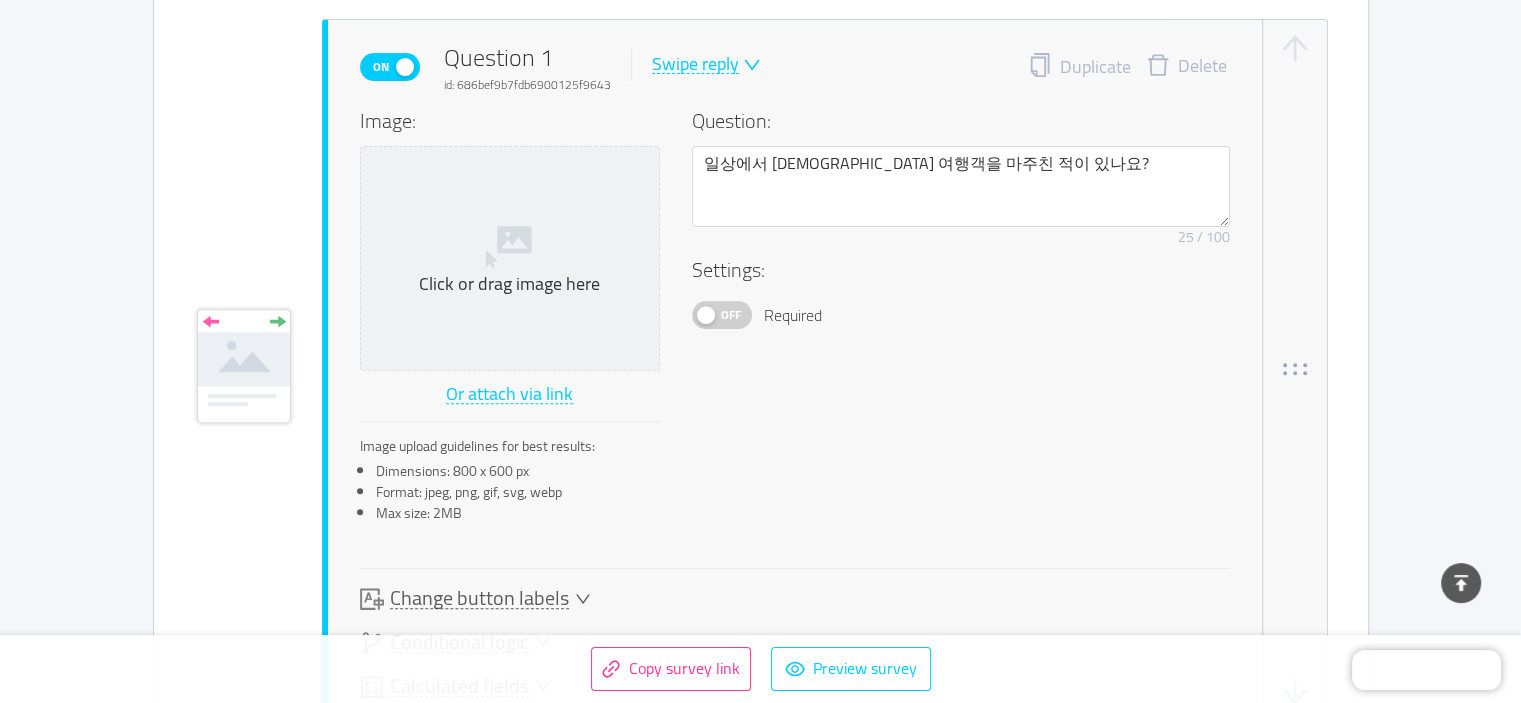 scroll, scrollTop: 684, scrollLeft: 0, axis: vertical 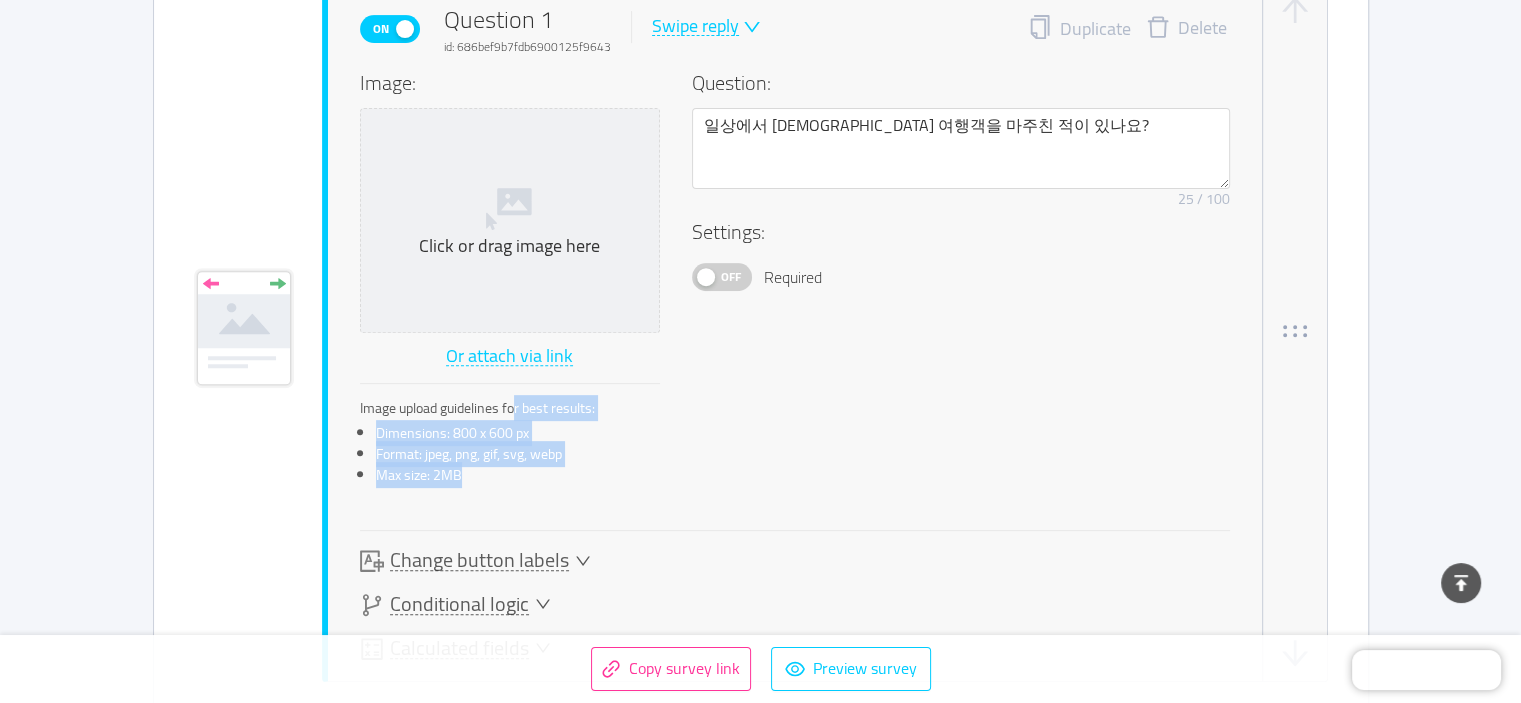 drag, startPoint x: 520, startPoint y: 403, endPoint x: 571, endPoint y: 471, distance: 85 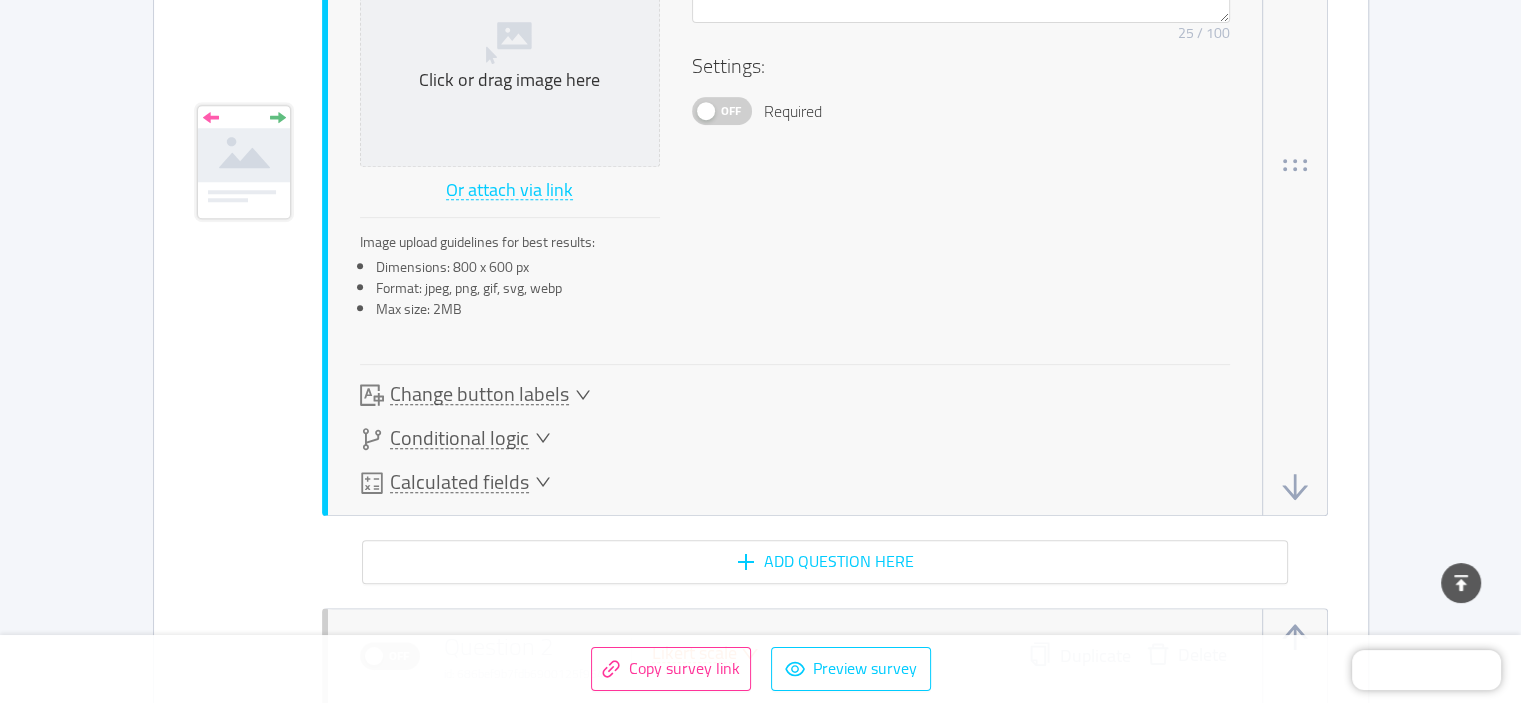 click 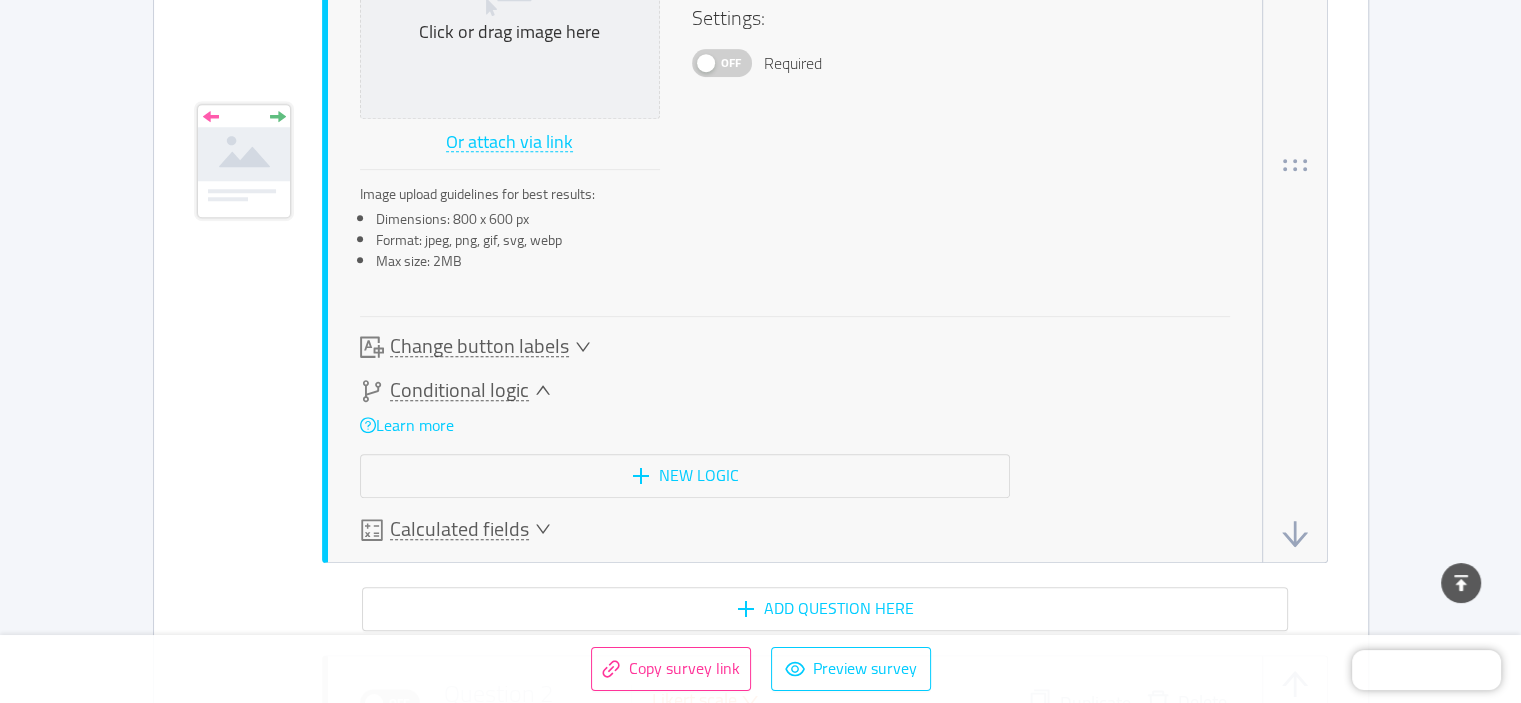 click on "Conditional logic" at bounding box center [685, 391] 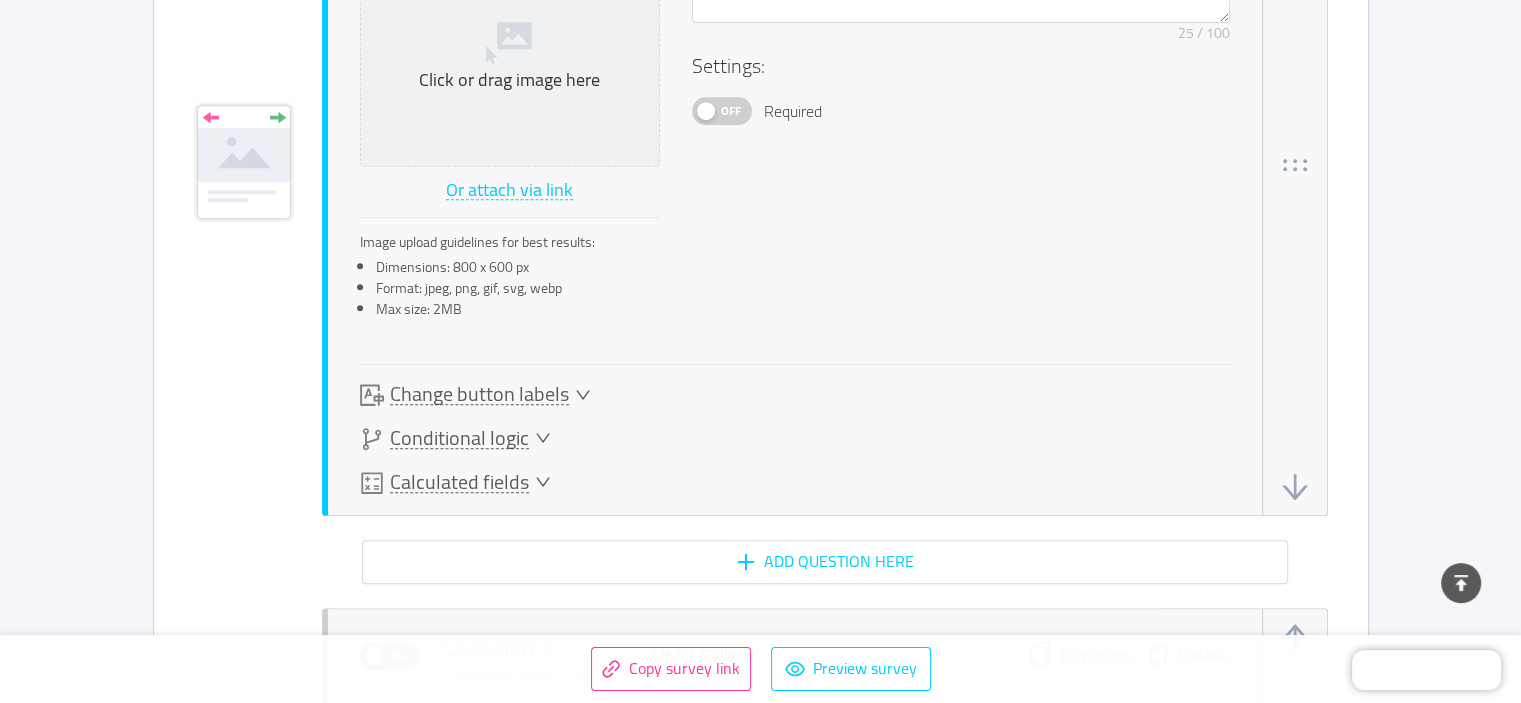 click 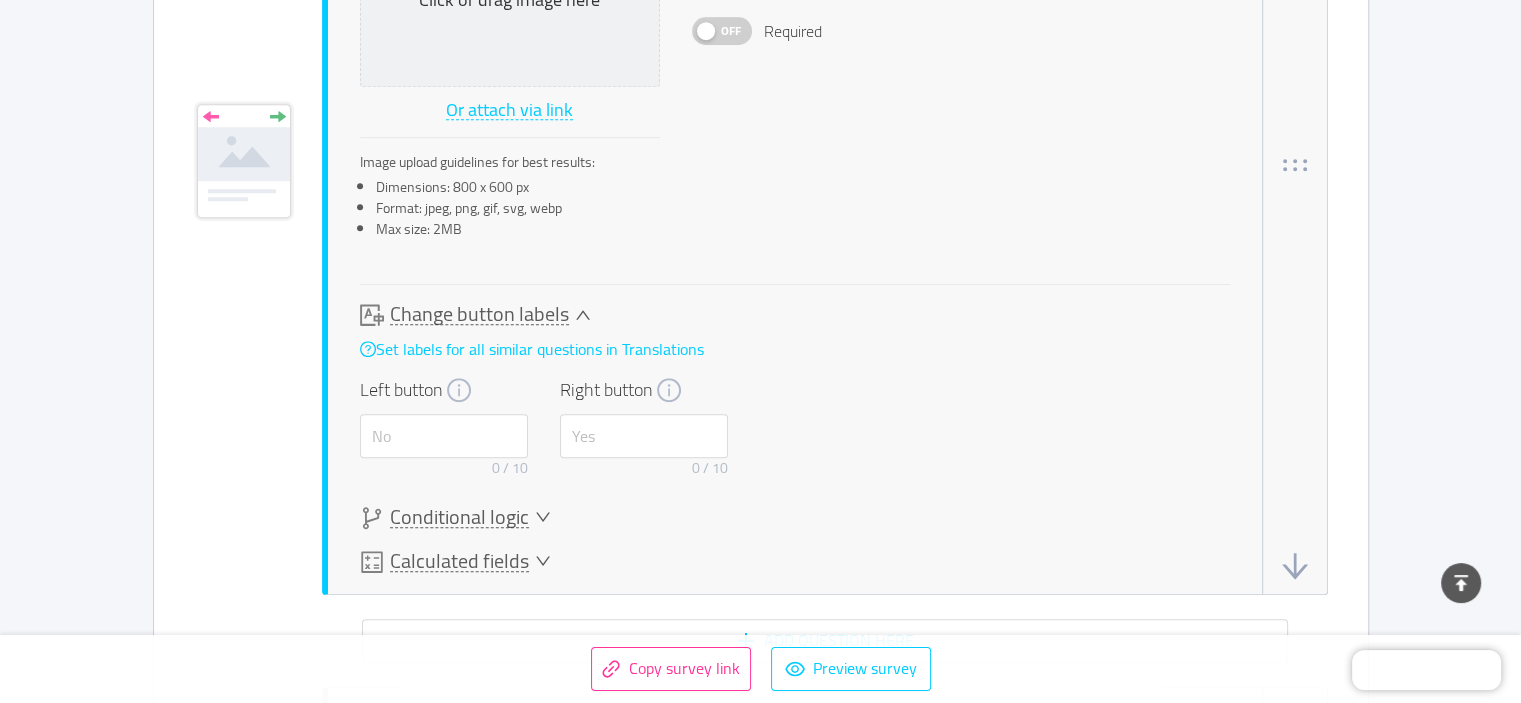 click 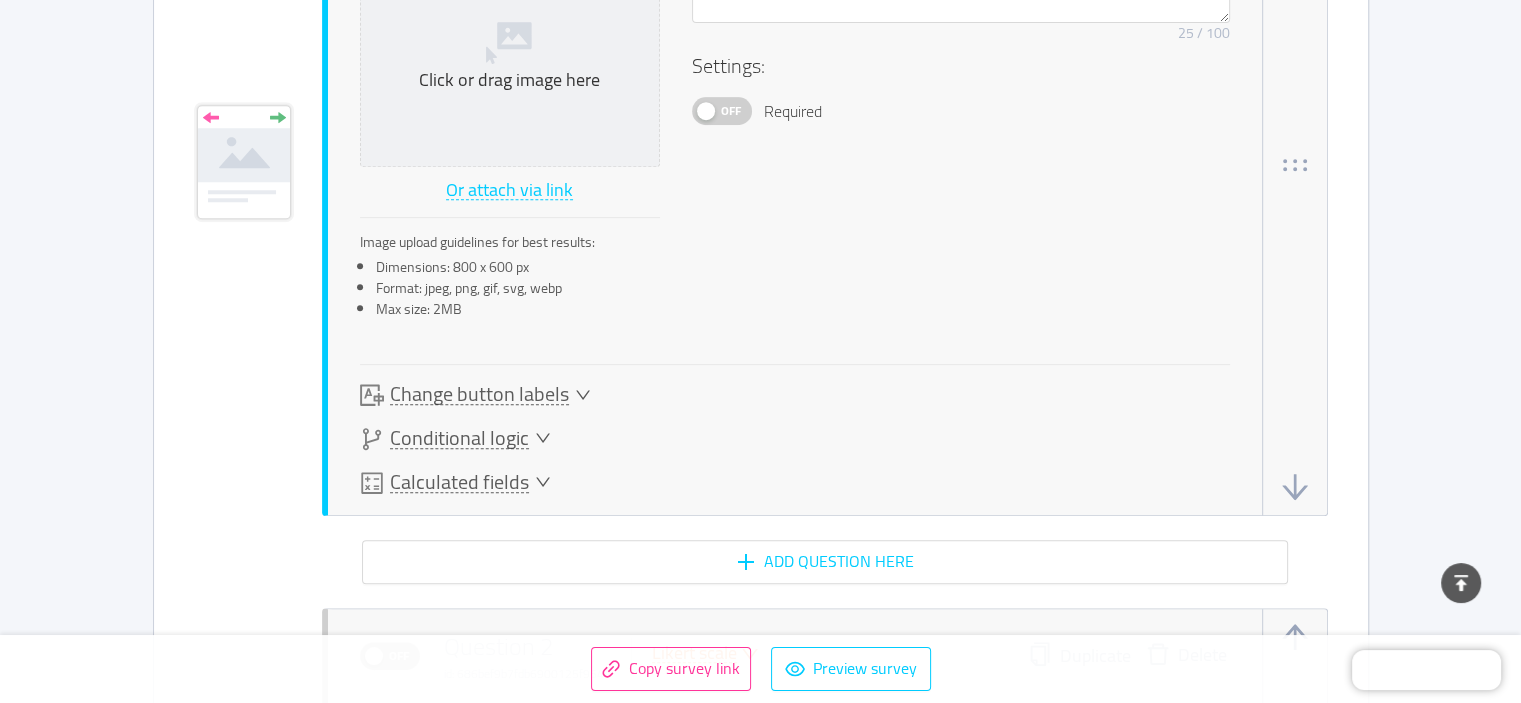 click on "Calculated fields" at bounding box center (455, 483) 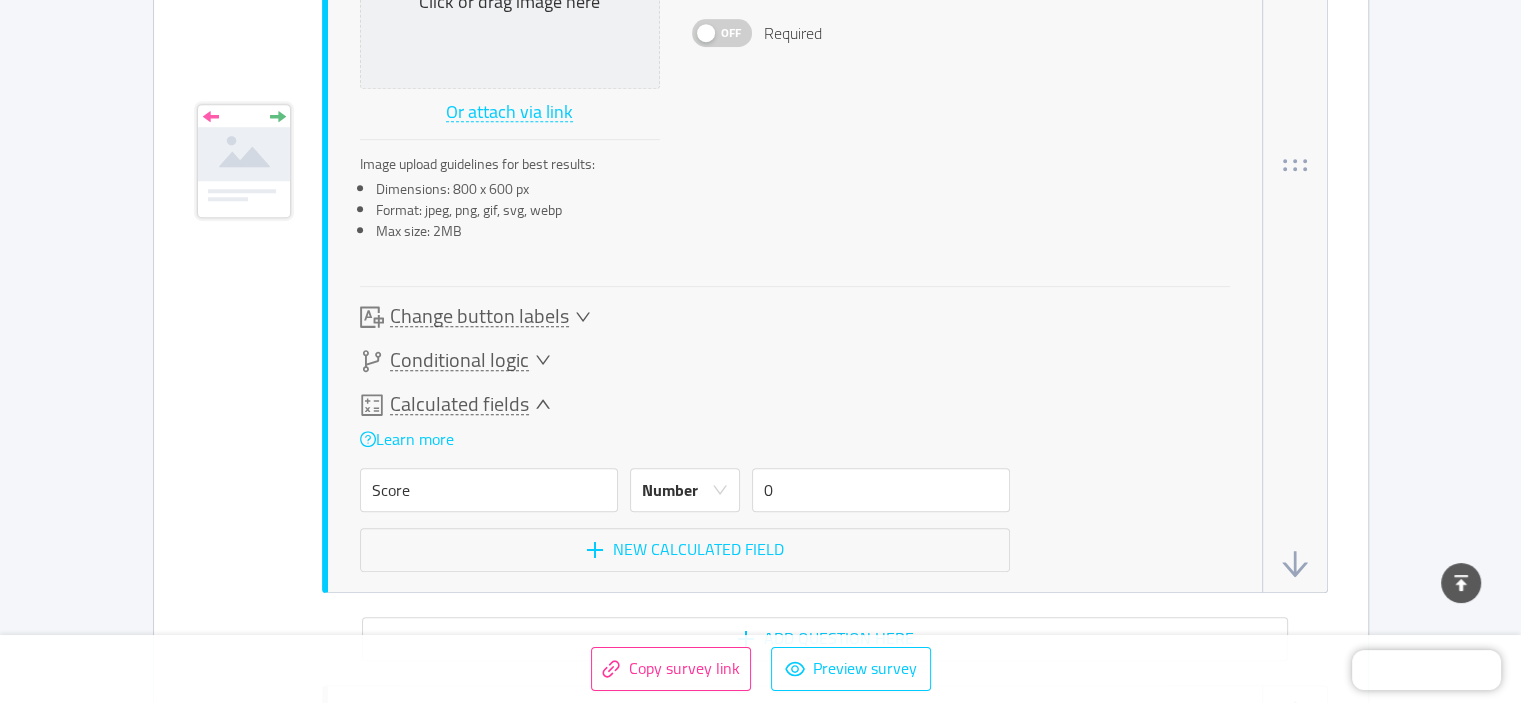 click 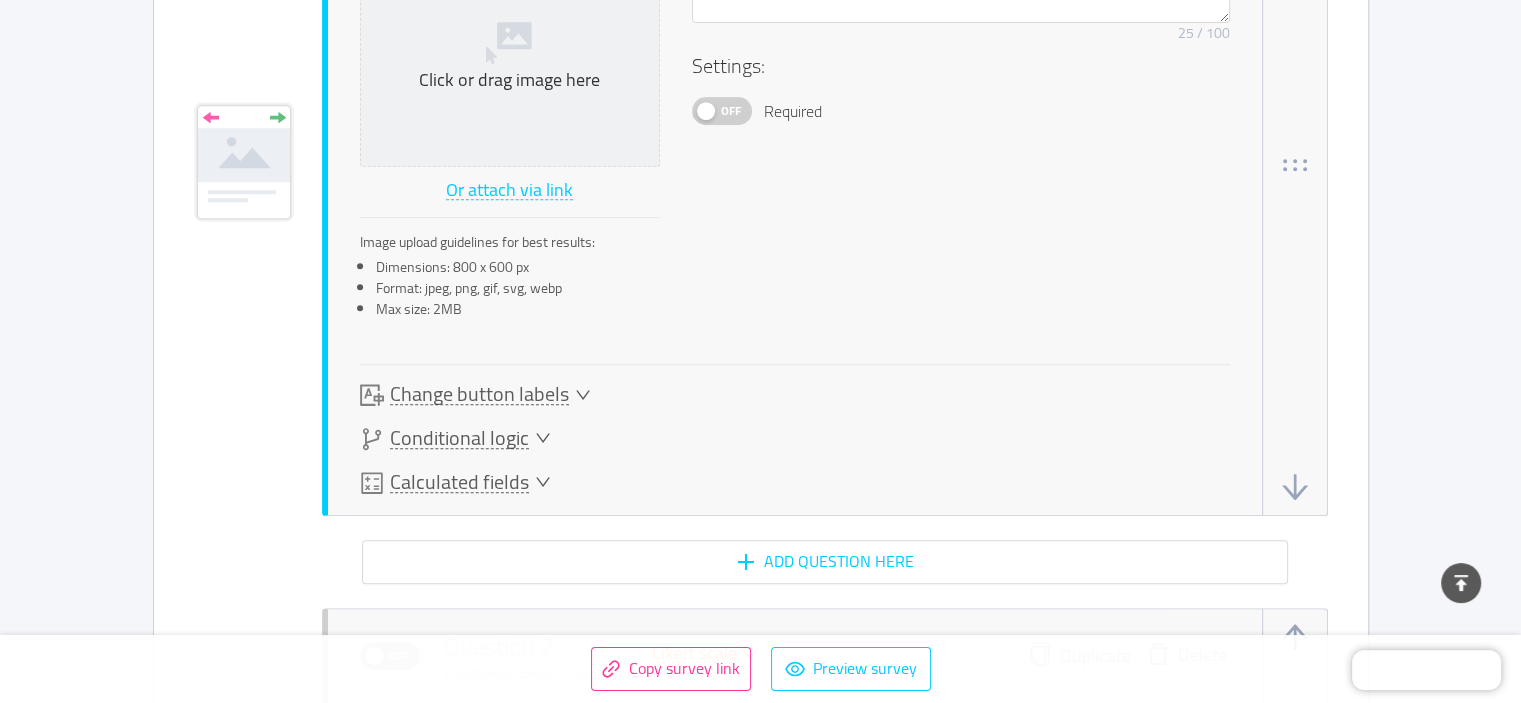 click on "Image:    Click or drag image here  Or attach via link Image upload guidelines for best results: Dimensions: 800 x 600 px Format: jpeg, png, gif, svg, webp Max size: 2MB Question: 일상에서 외국인 여행객을 마주친 적이 있나요?  Remove character limit   25 / 100  Settings: Off Required" at bounding box center [795, 118] 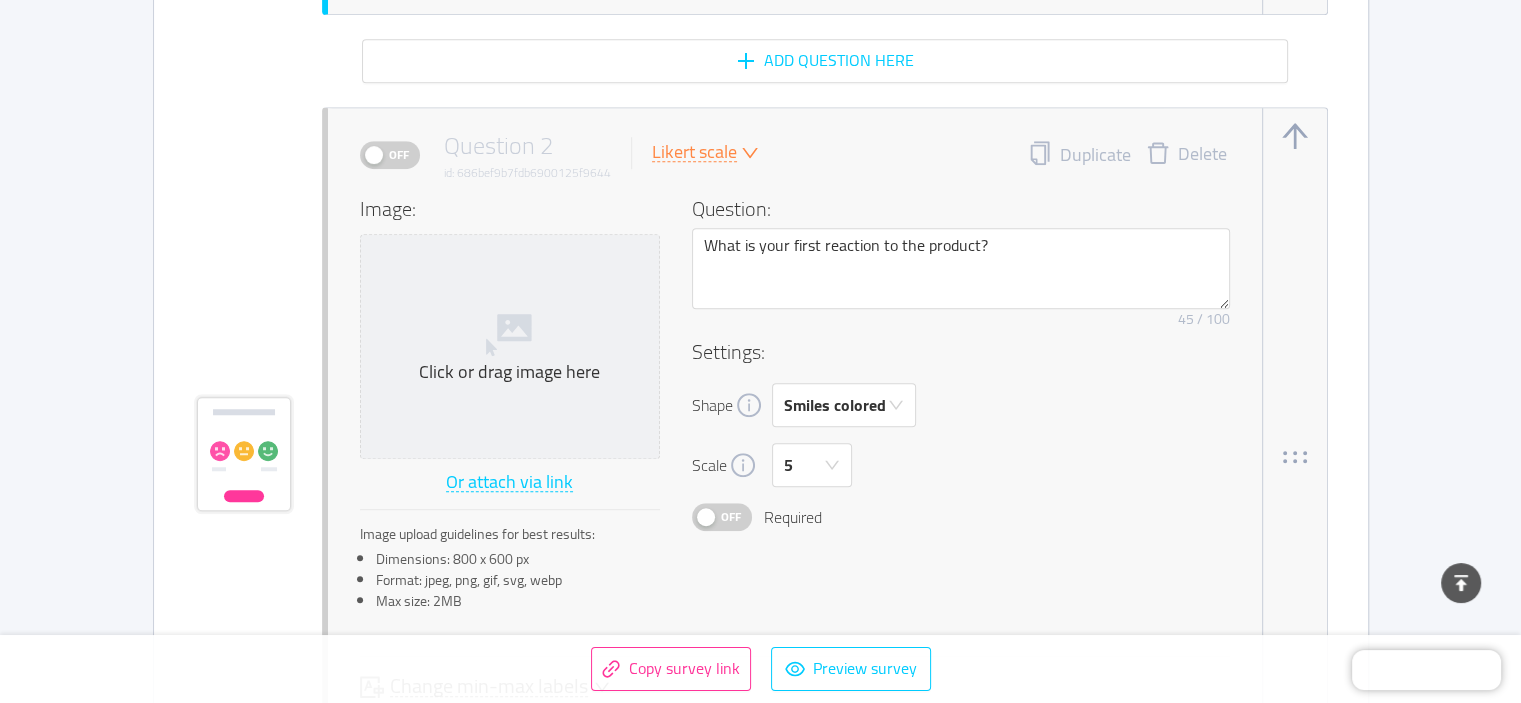 scroll, scrollTop: 1350, scrollLeft: 0, axis: vertical 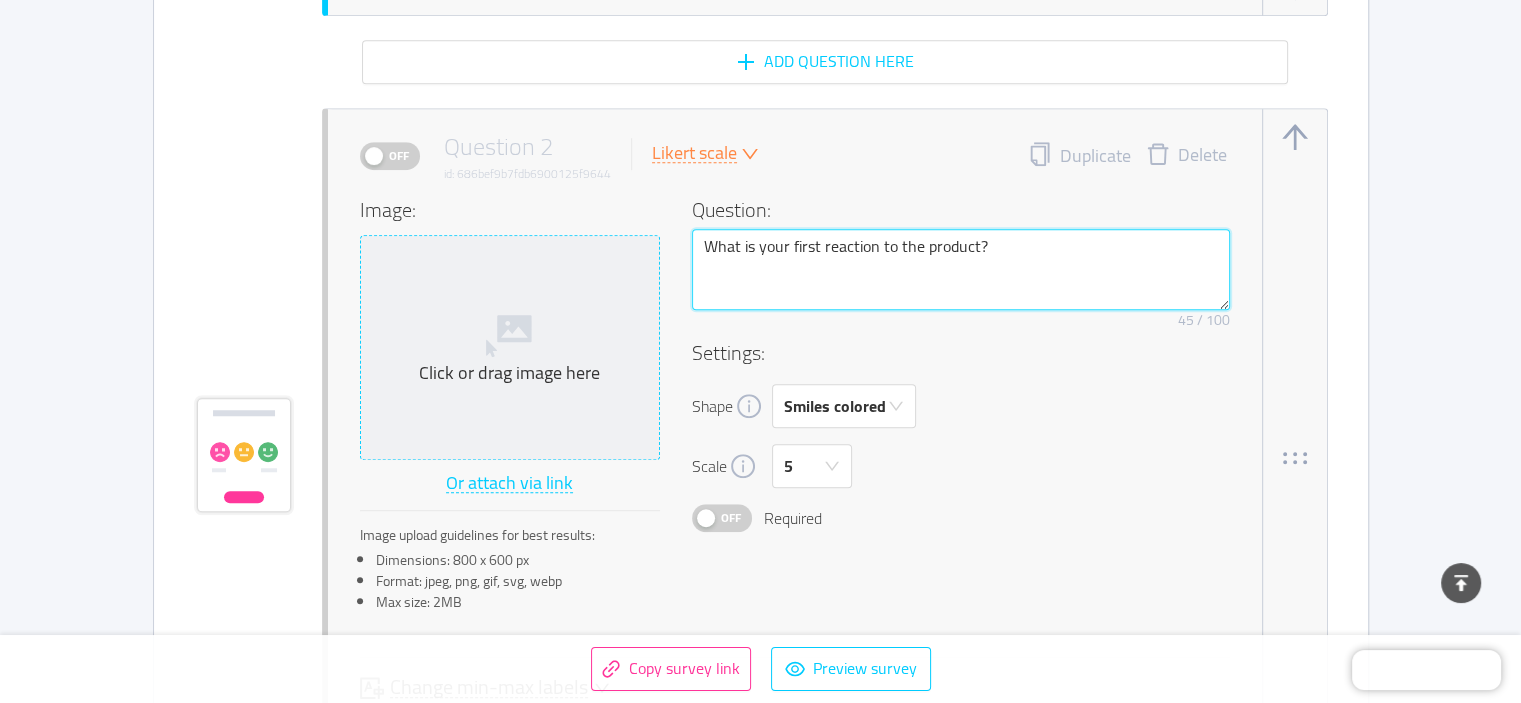 drag, startPoint x: 1008, startPoint y: 267, endPoint x: 492, endPoint y: 274, distance: 516.0475 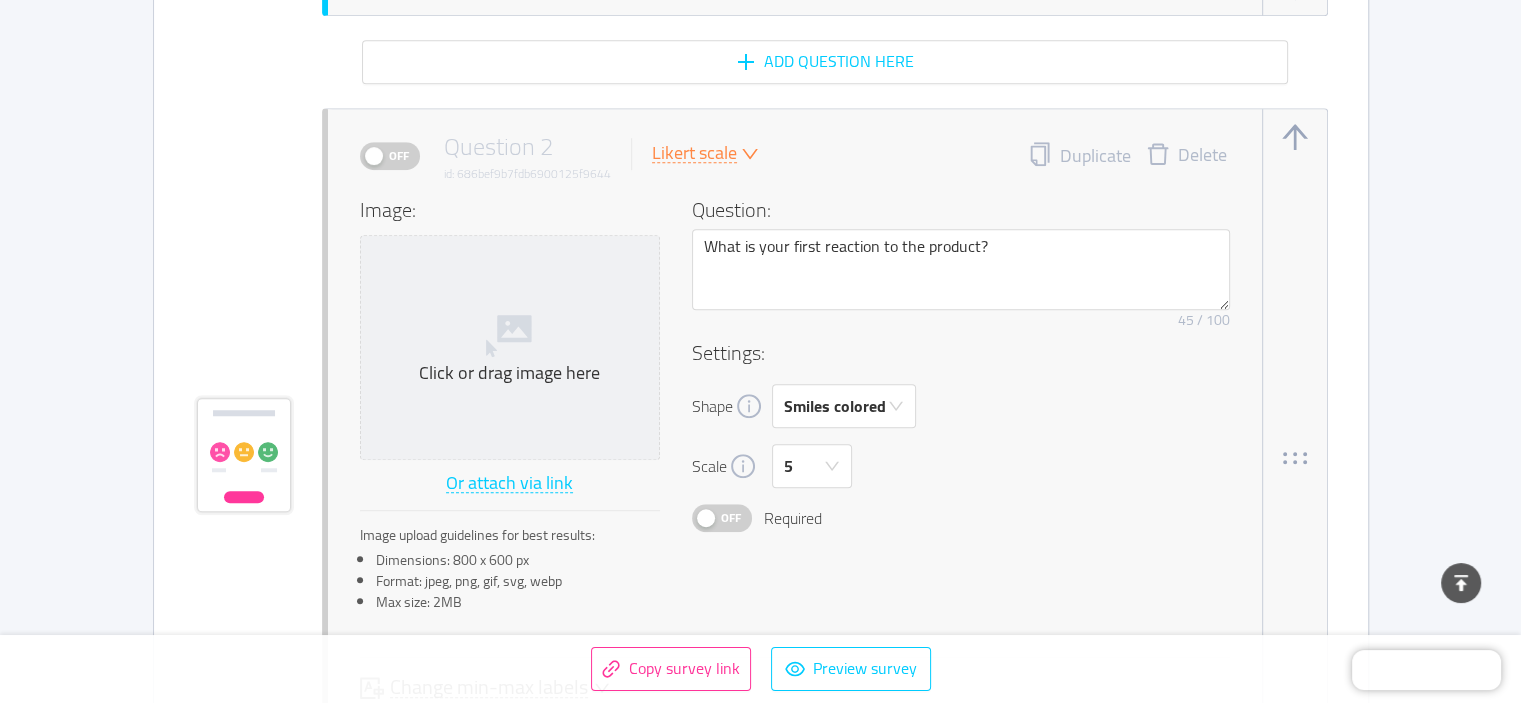 click on "Remove character limit   45 / 100" at bounding box center (961, 320) 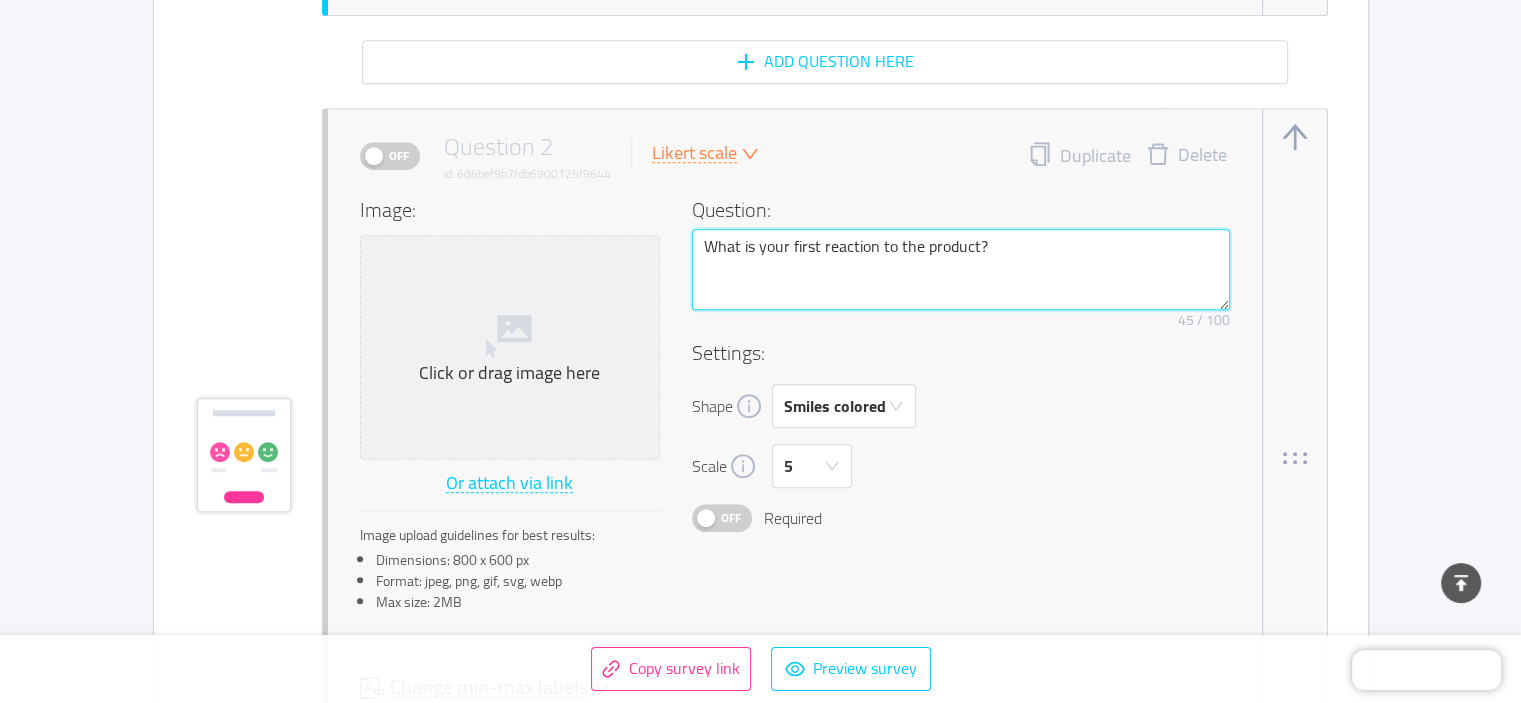 click on "What is your first reaction to the product?" at bounding box center [961, 270] 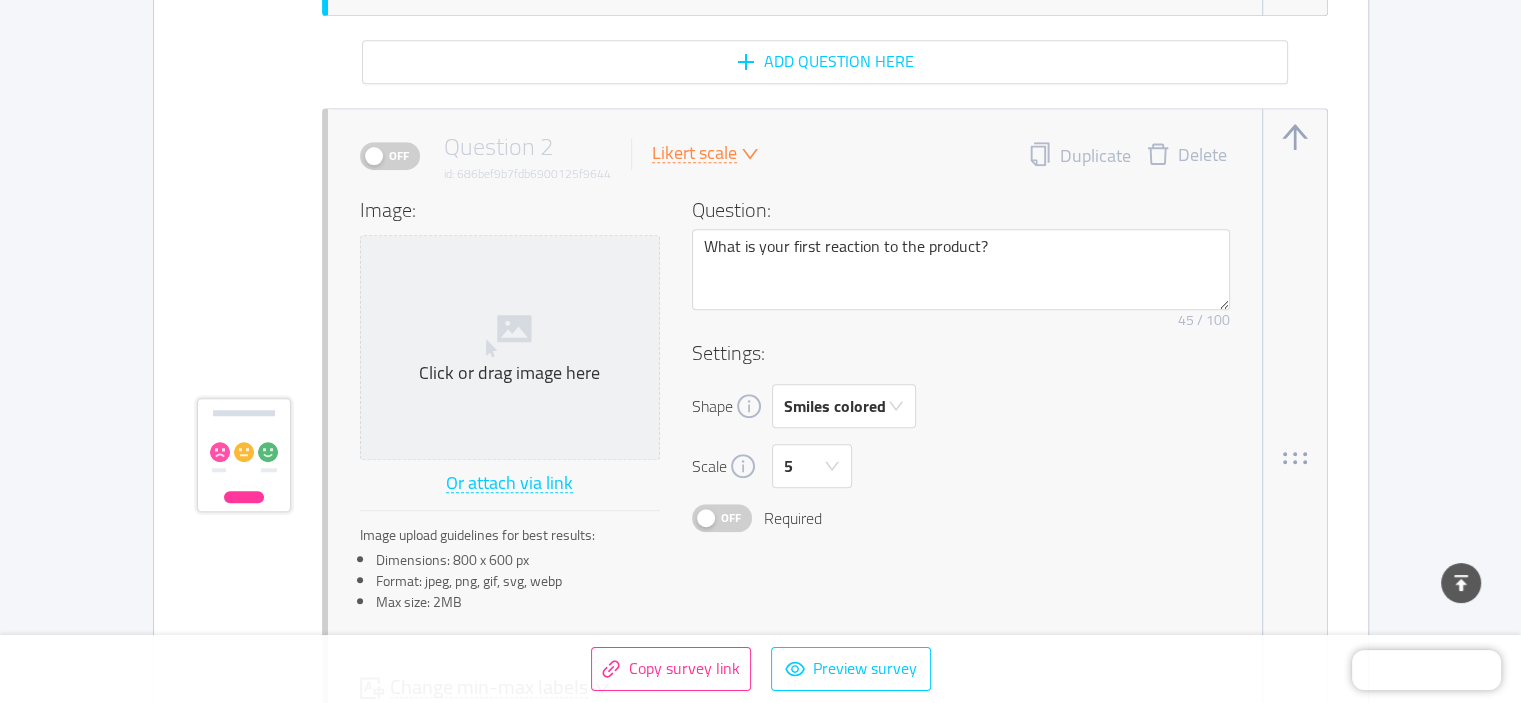click on "지역주민 테스트 Saved  Survey   Results   Status:   active   Questions:   6   No password   1  Questions Import from CSV Images to questions Off  Welcome screen  Delete Your logo  Upgrade     Drag logo here  Or attach via link Image upload guidelines for best results: Dimensions: 100 x 100 px Format: jpeg, png, gif, svg, webp Max size: 2MB Title: Did you like the product?  25 / 50  Description:  Remove character limit   0 / 200  Button label: Rate (⏱1 min)  13 / 20    On  Question 1  id: 686bef9b7fdb6900125f9643  Swipe reply  Duplicate Delete Image:    Click or drag image here  Or attach via link Image upload guidelines for best results: Dimensions: 800 x 600 px Format: jpeg, png, gif, svg, webp Max size: 2MB Question: 일상에서 외국인 여행객을 마주친 적이 있나요?  Remove character limit   25 / 100  Settings: Off Required  Change button labels   Set labels for all similar questions in Translations  Left button  0 / 10  Right button  0 / 10   Conditional logic   Learn more  New logic" at bounding box center [760, 2387] 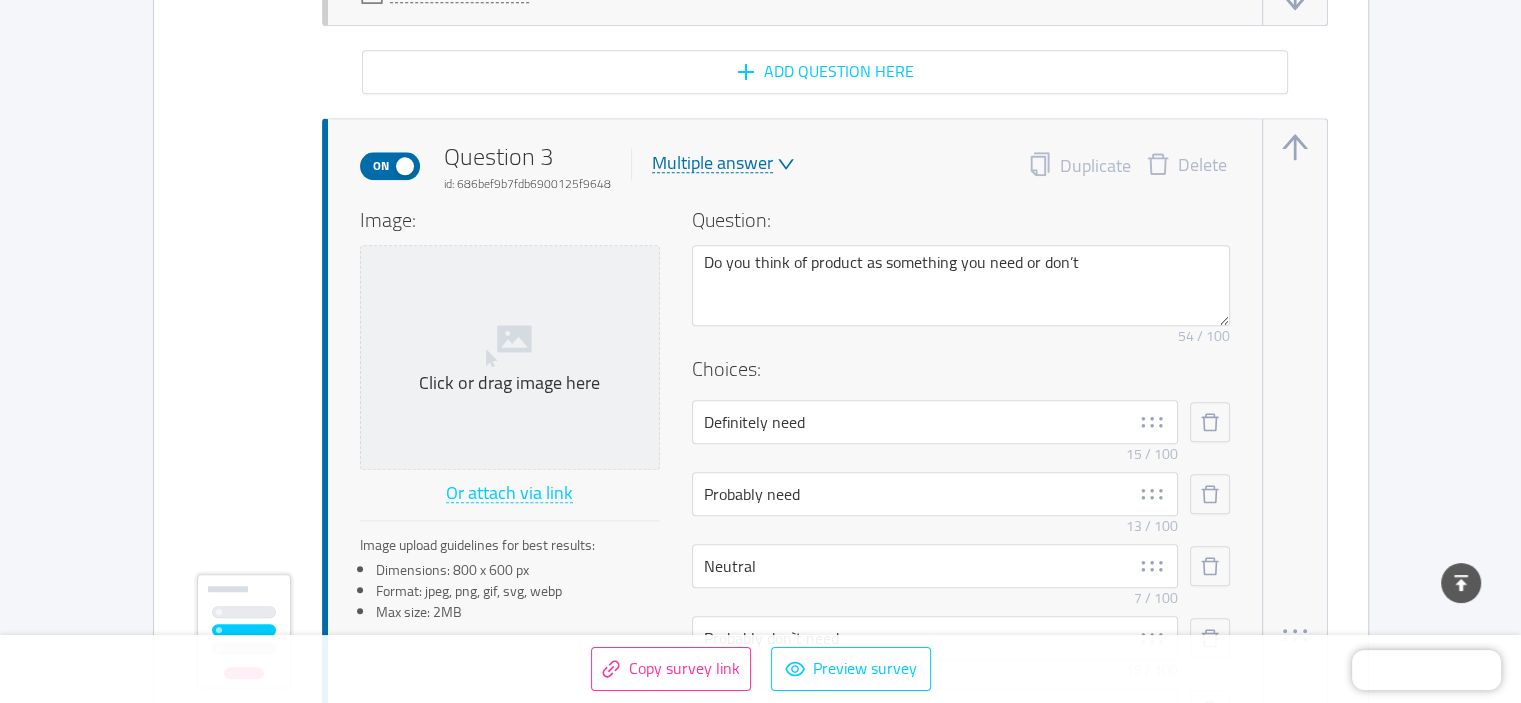scroll, scrollTop: 2017, scrollLeft: 0, axis: vertical 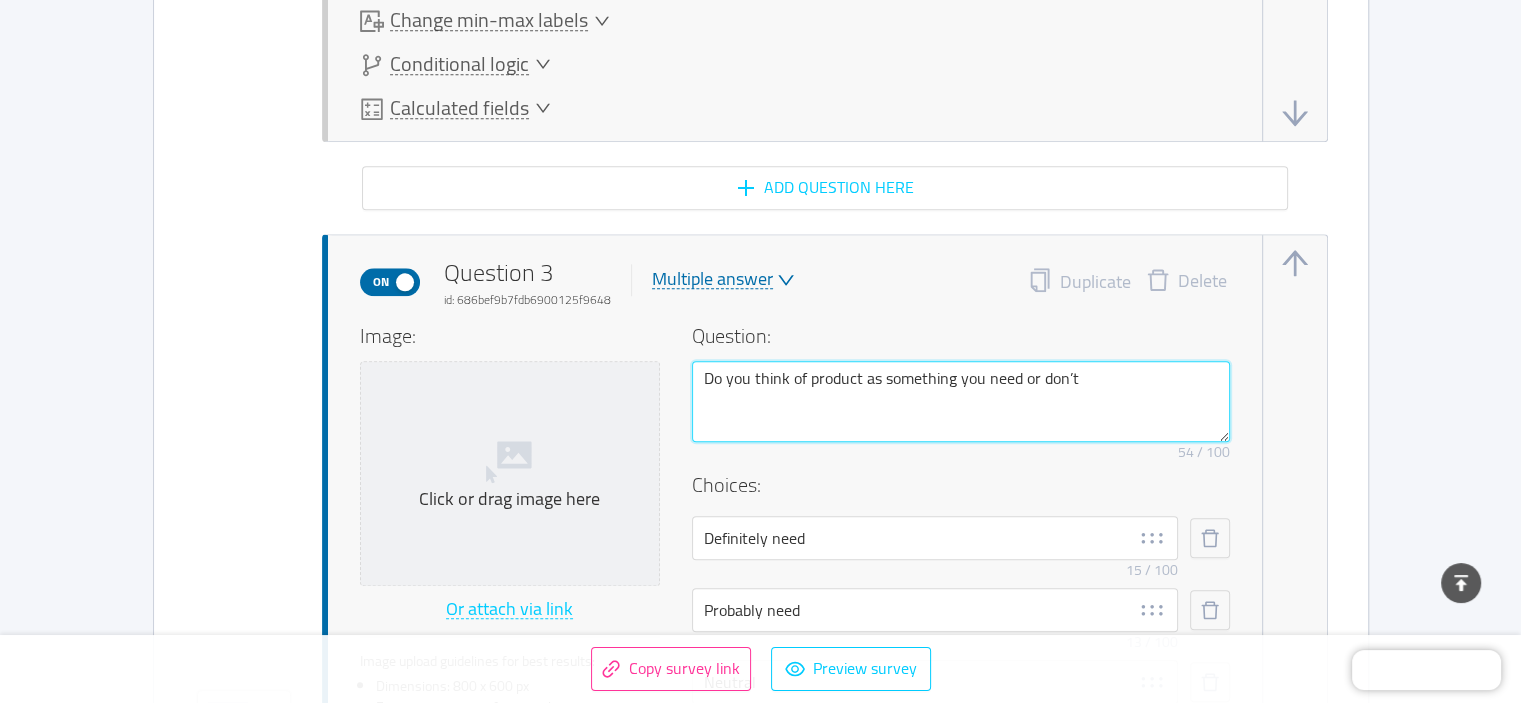 click on "Do you think of product as something you need or don’t" at bounding box center [961, 402] 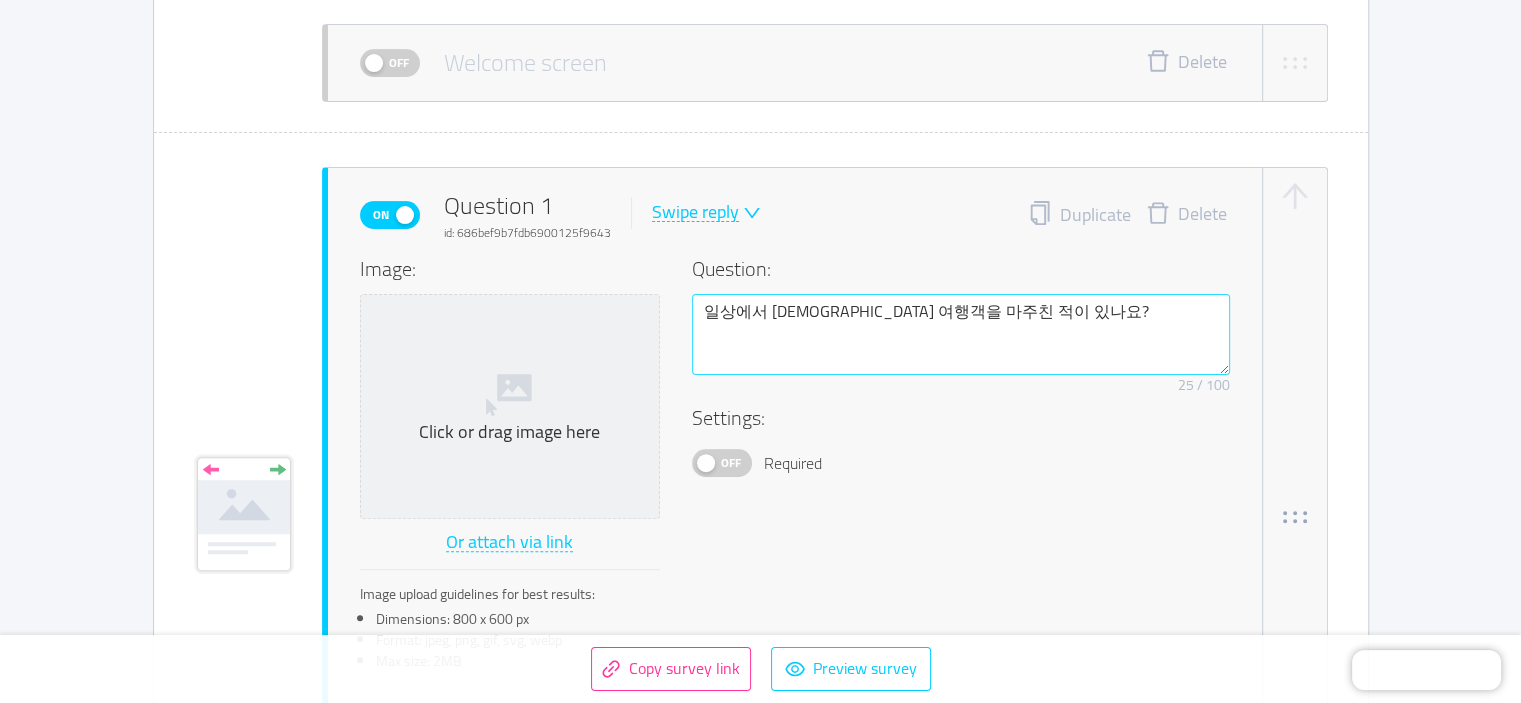 scroll, scrollTop: 517, scrollLeft: 0, axis: vertical 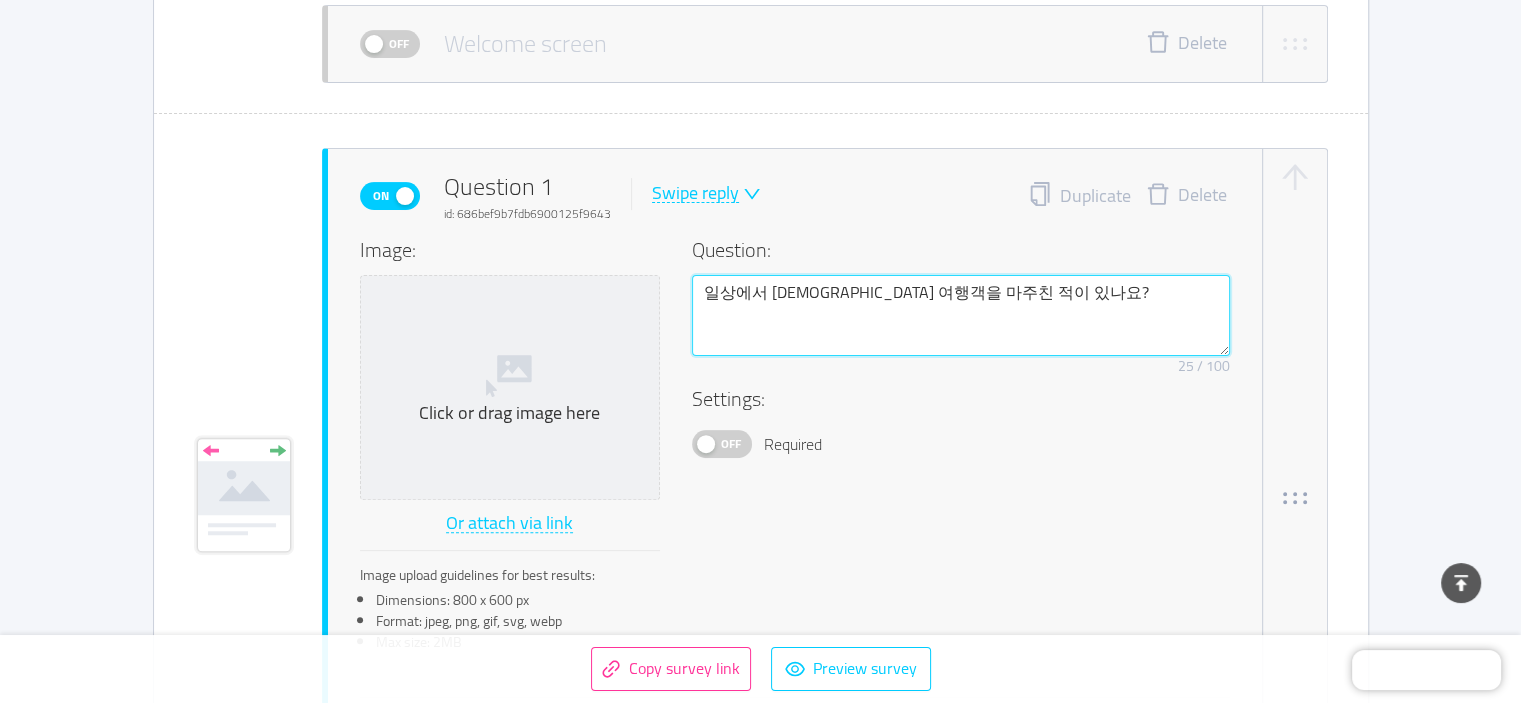 drag, startPoint x: 1156, startPoint y: 307, endPoint x: 726, endPoint y: 300, distance: 430.05698 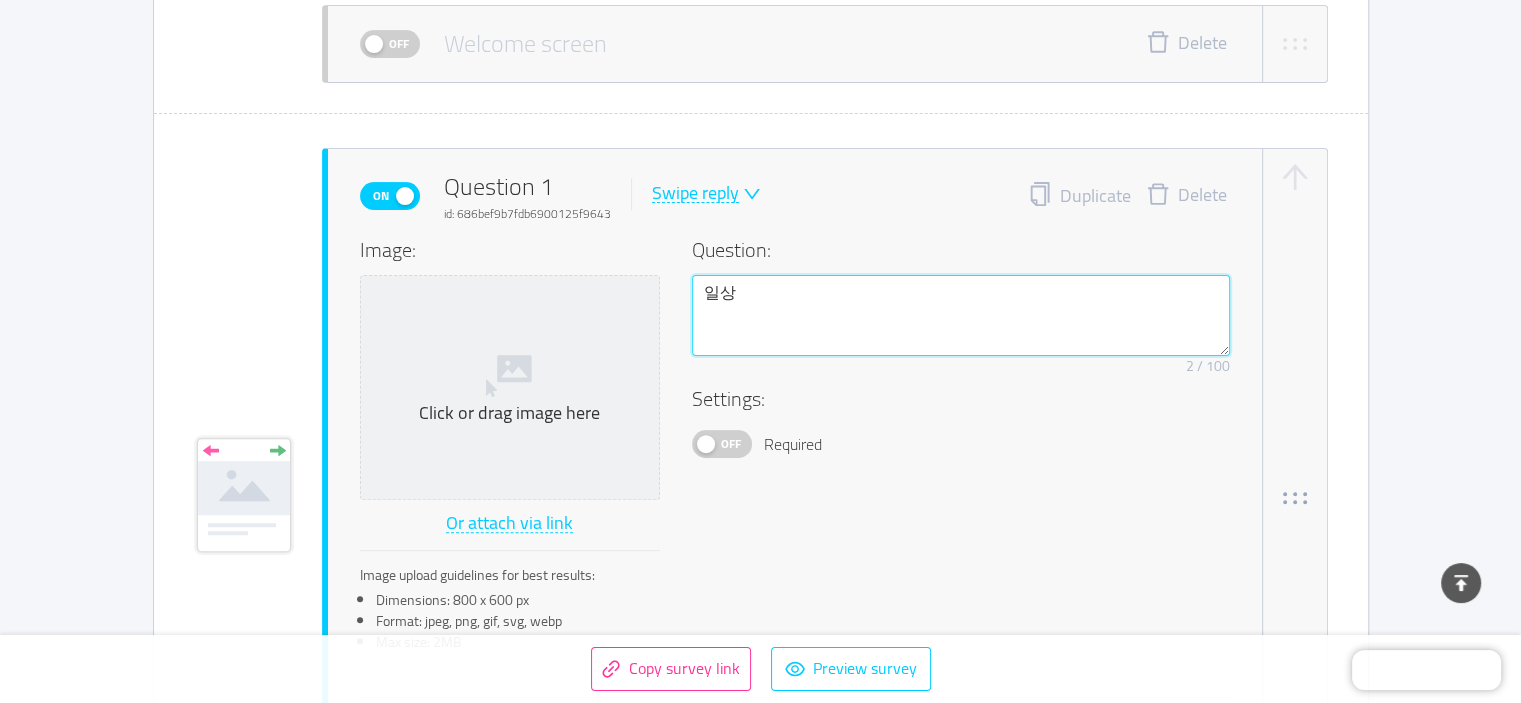 type 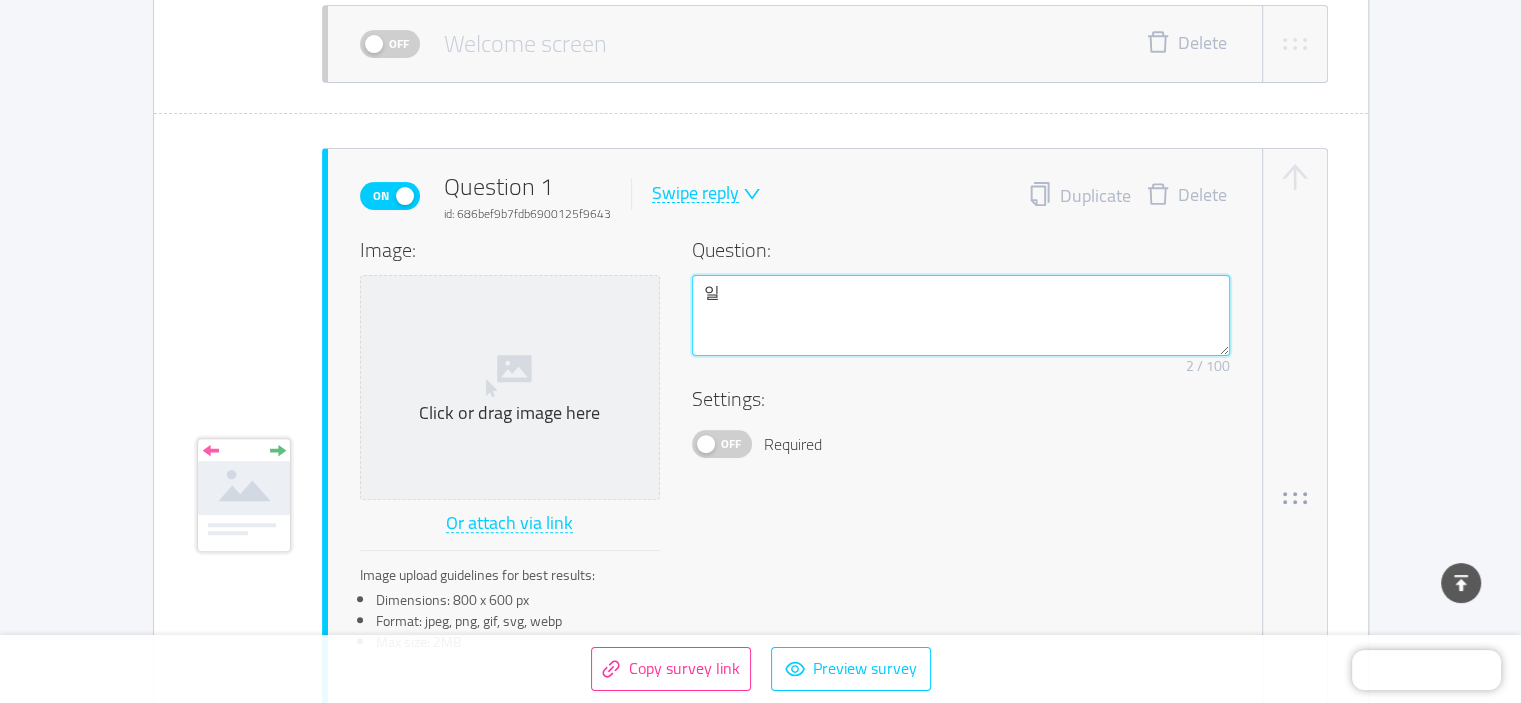 type 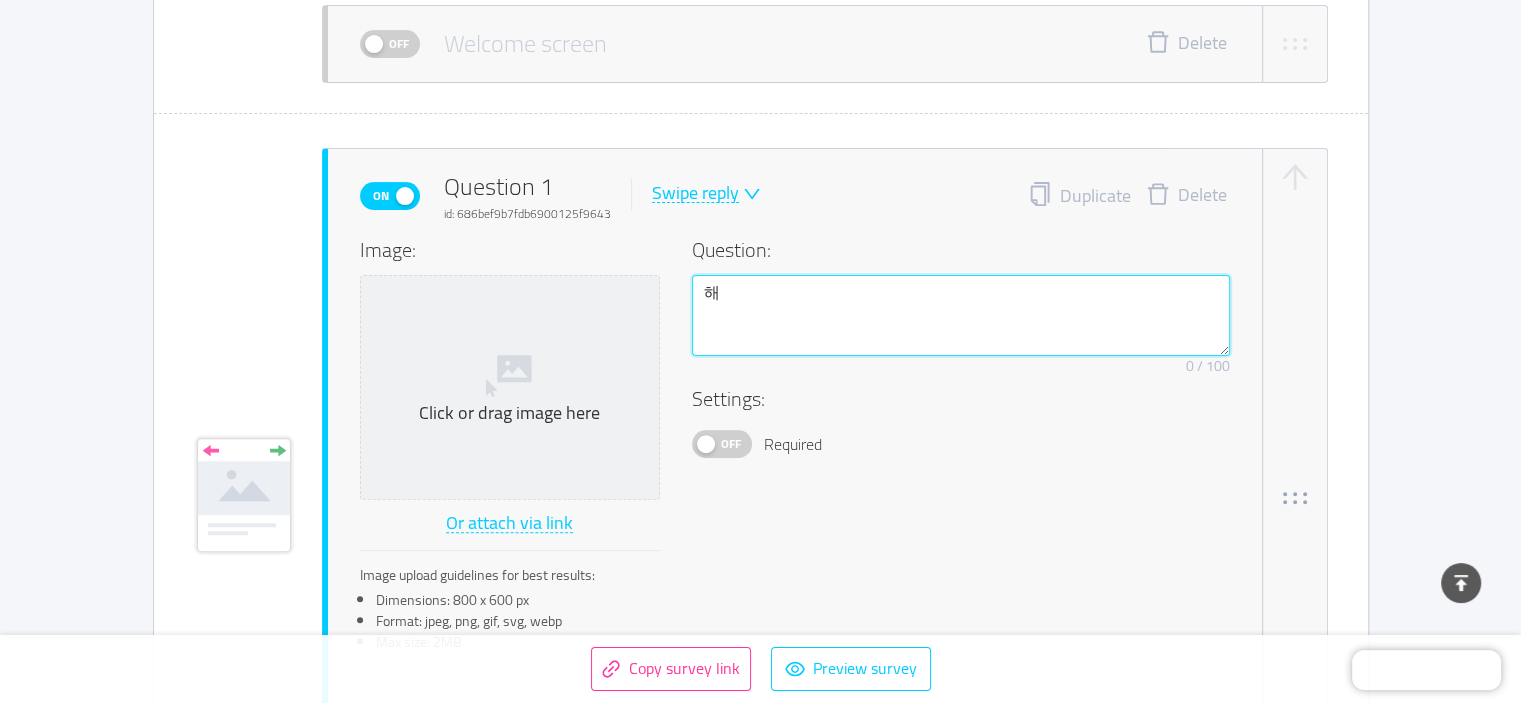 type on "행" 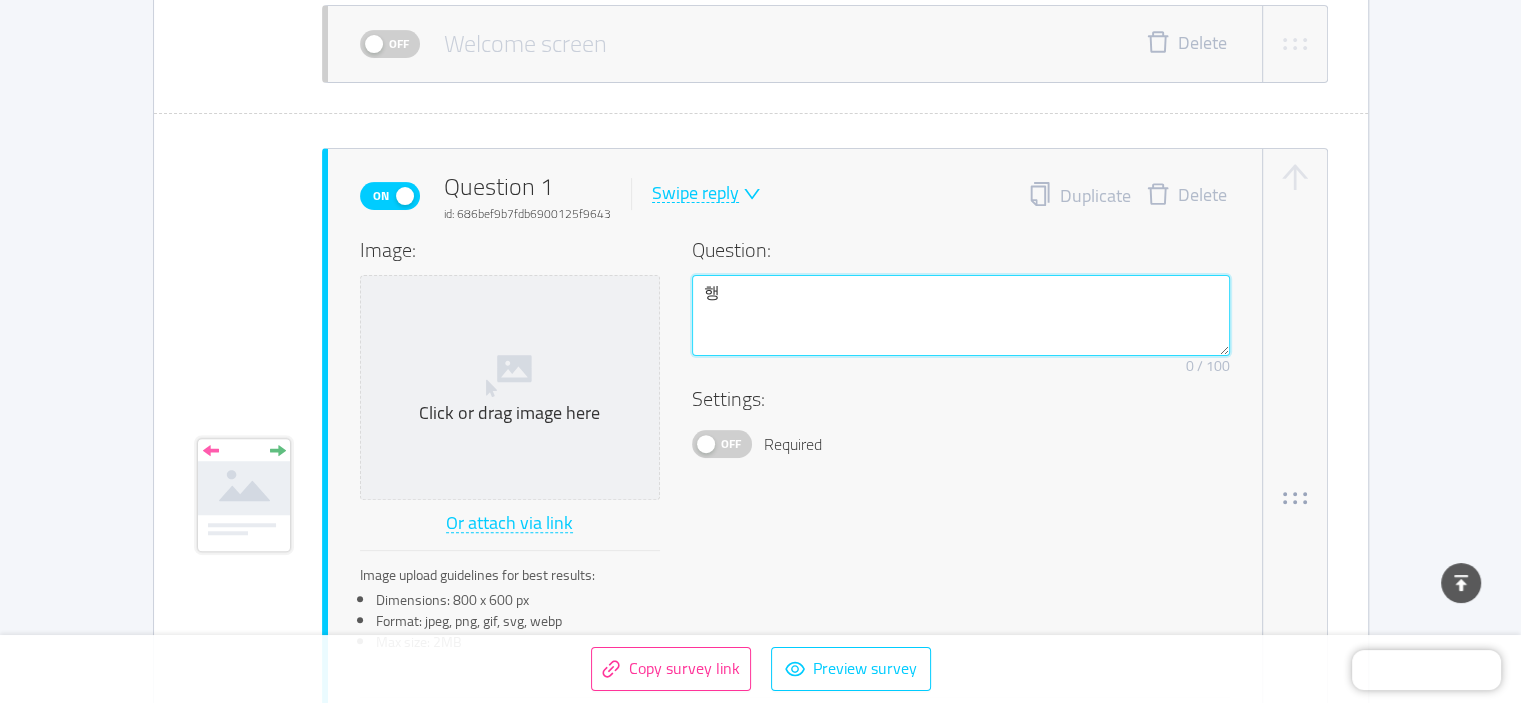 type 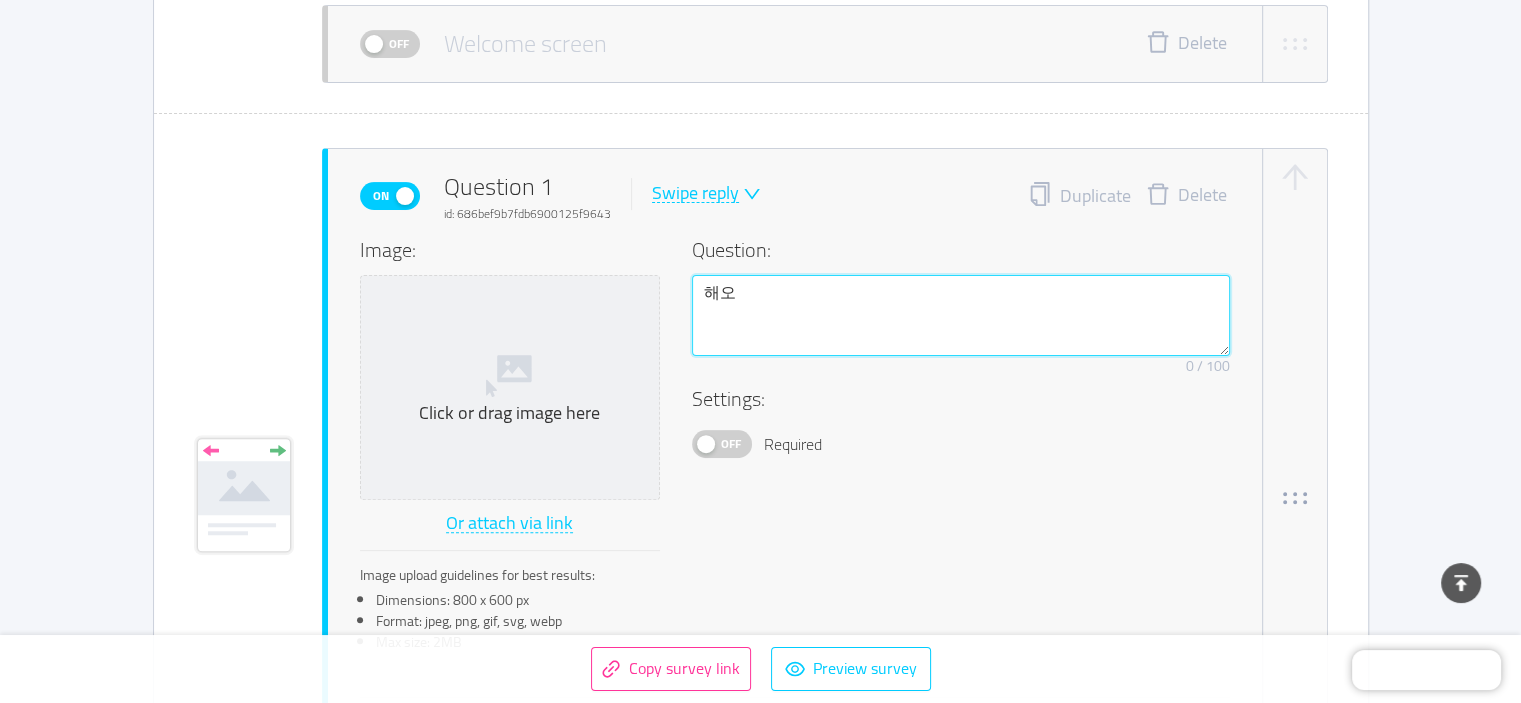 type on "해외" 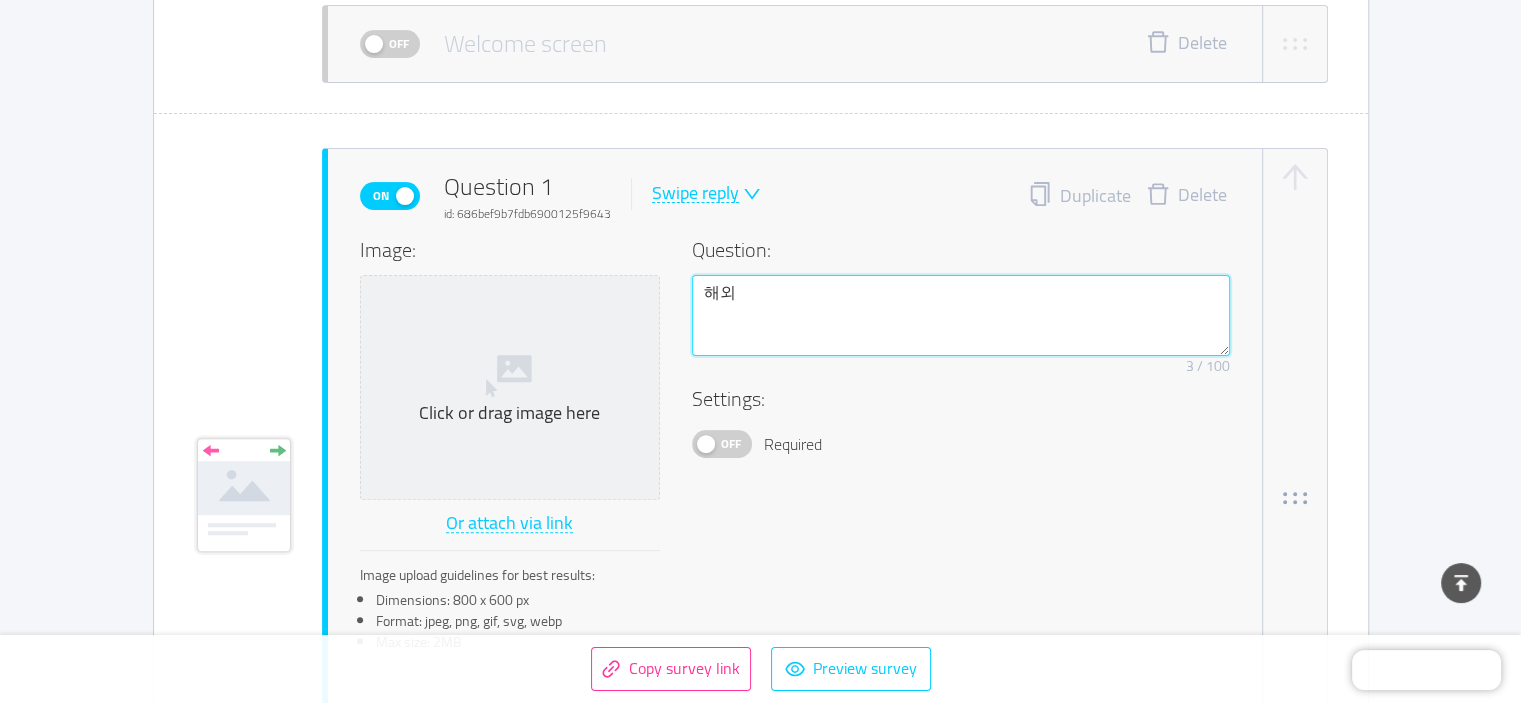 type 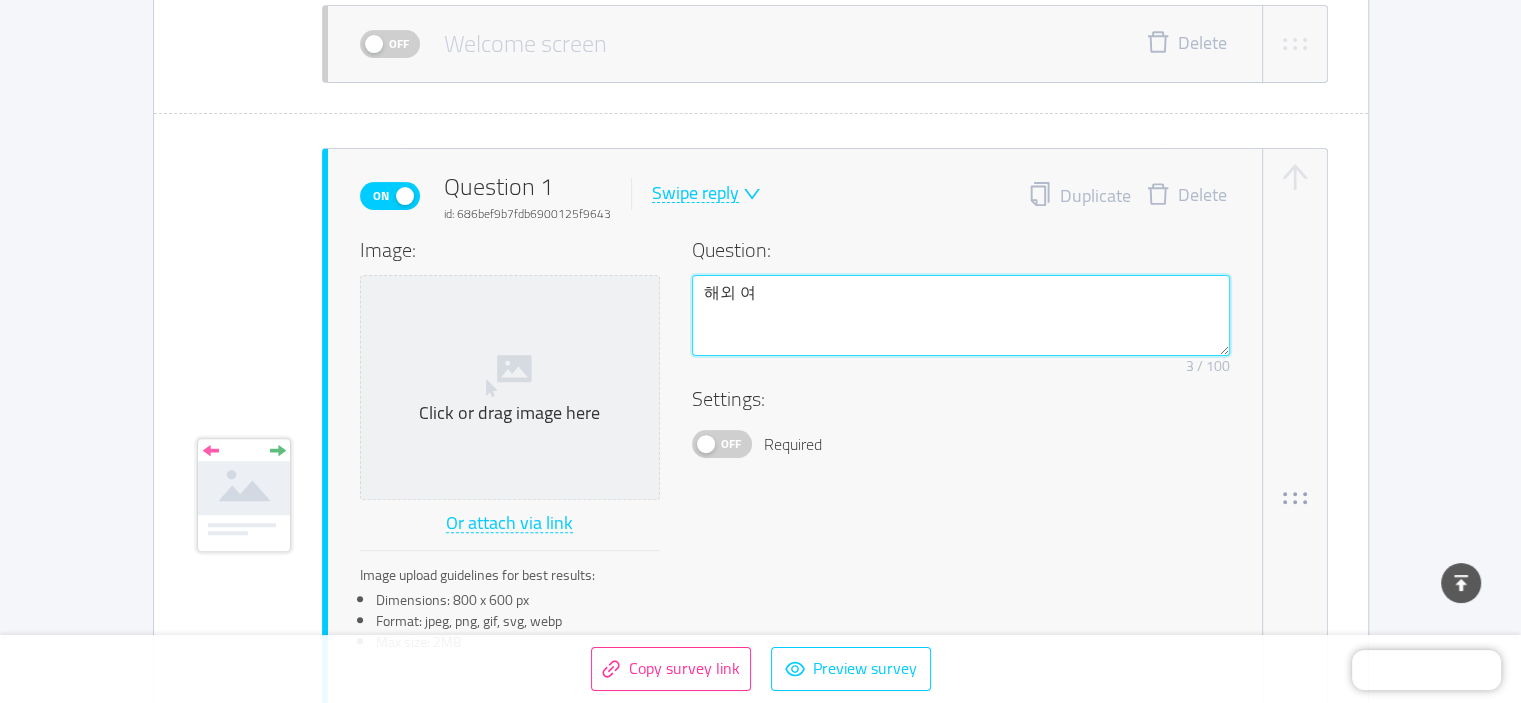 type on "해외 옇" 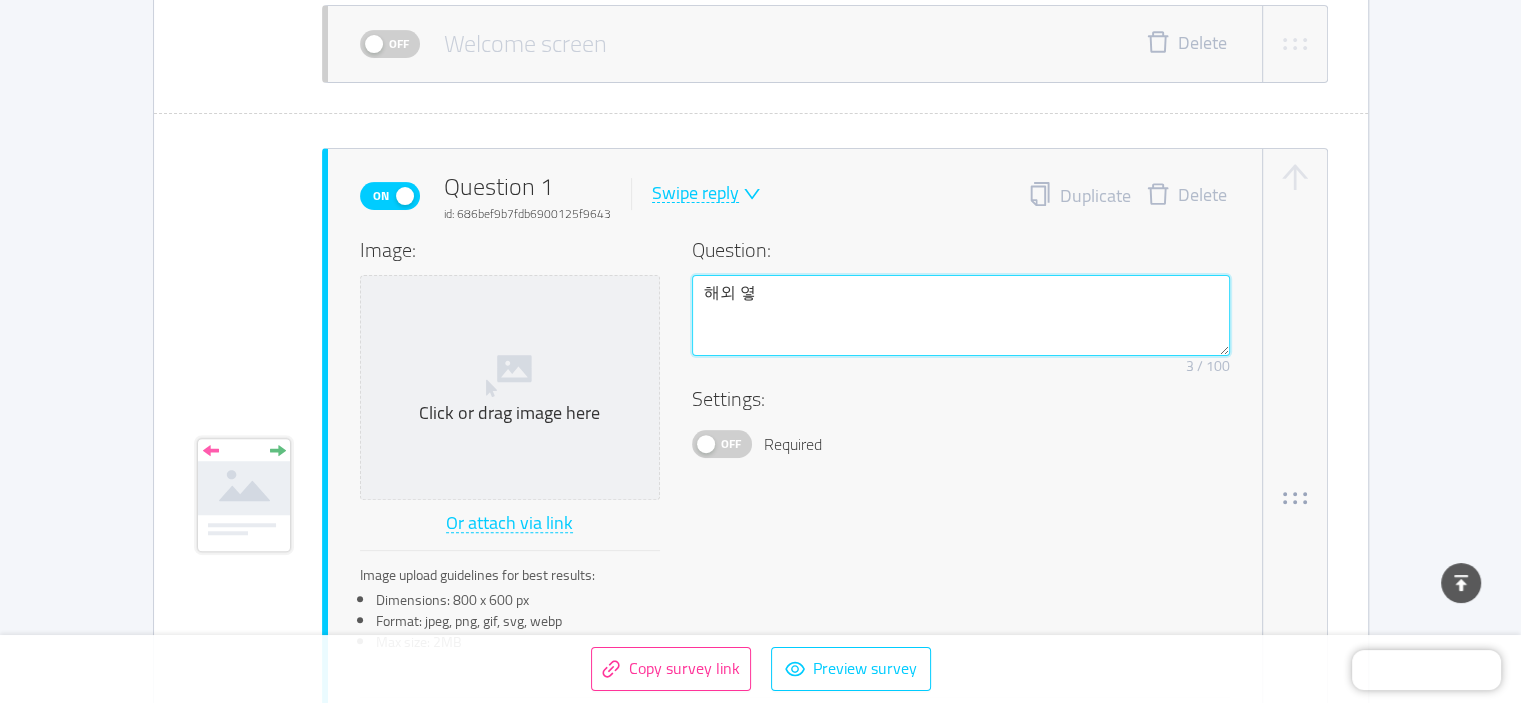 type 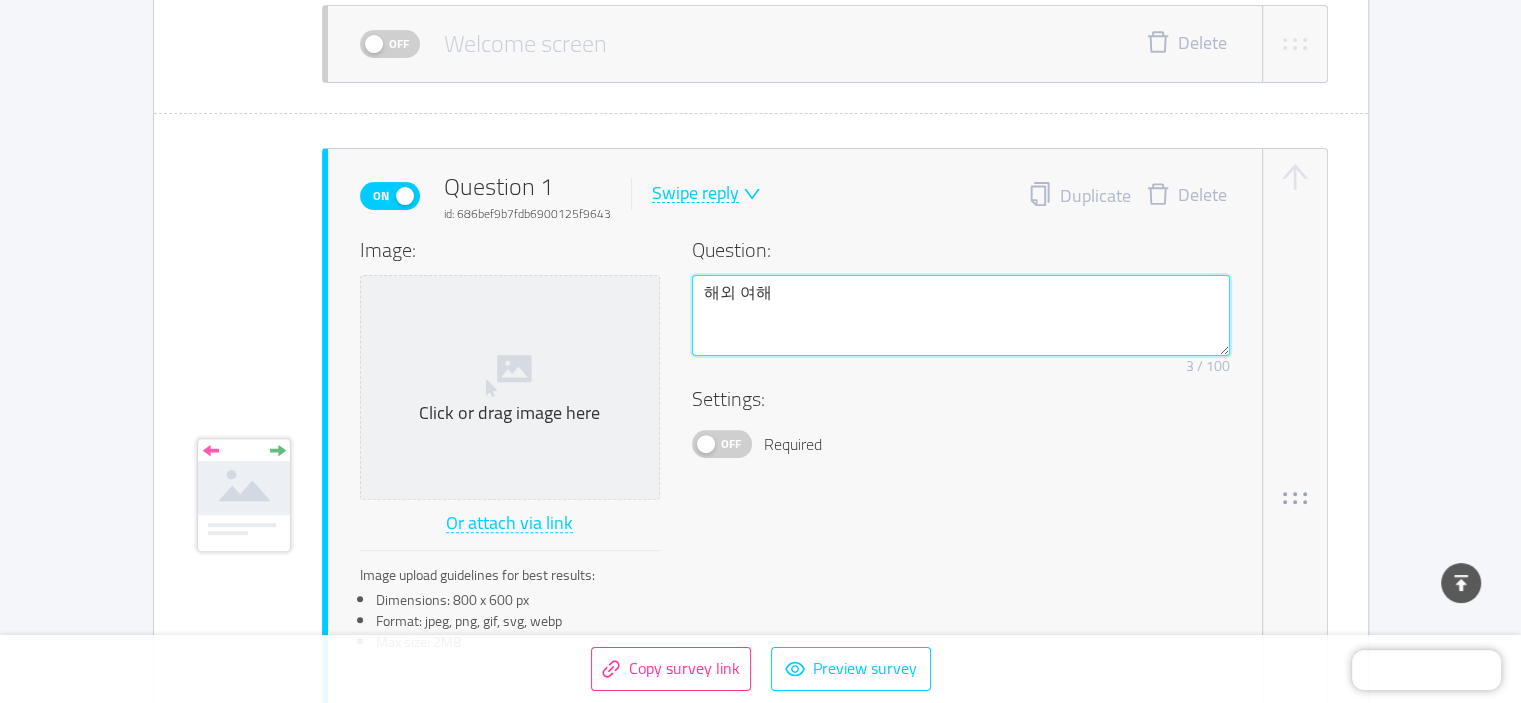 type on "해외 여행" 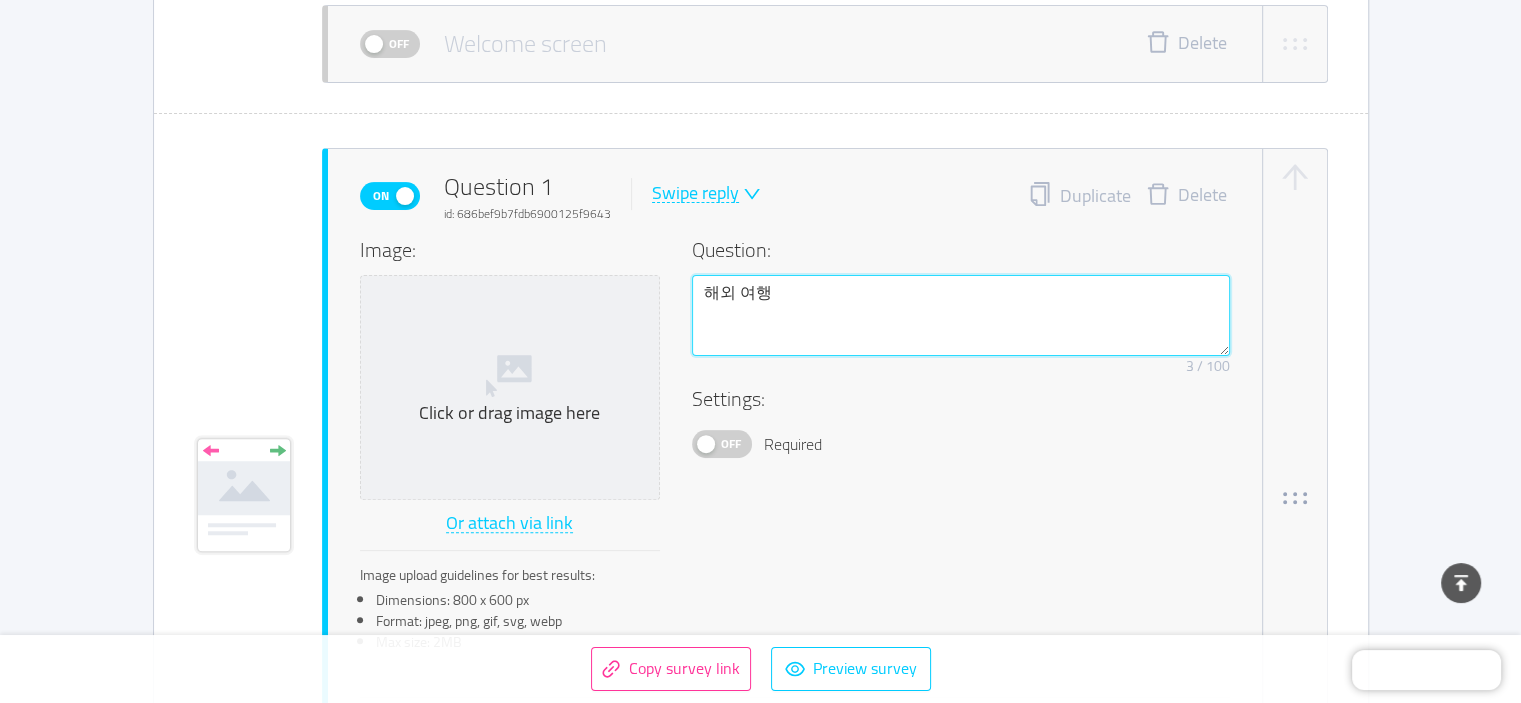 type 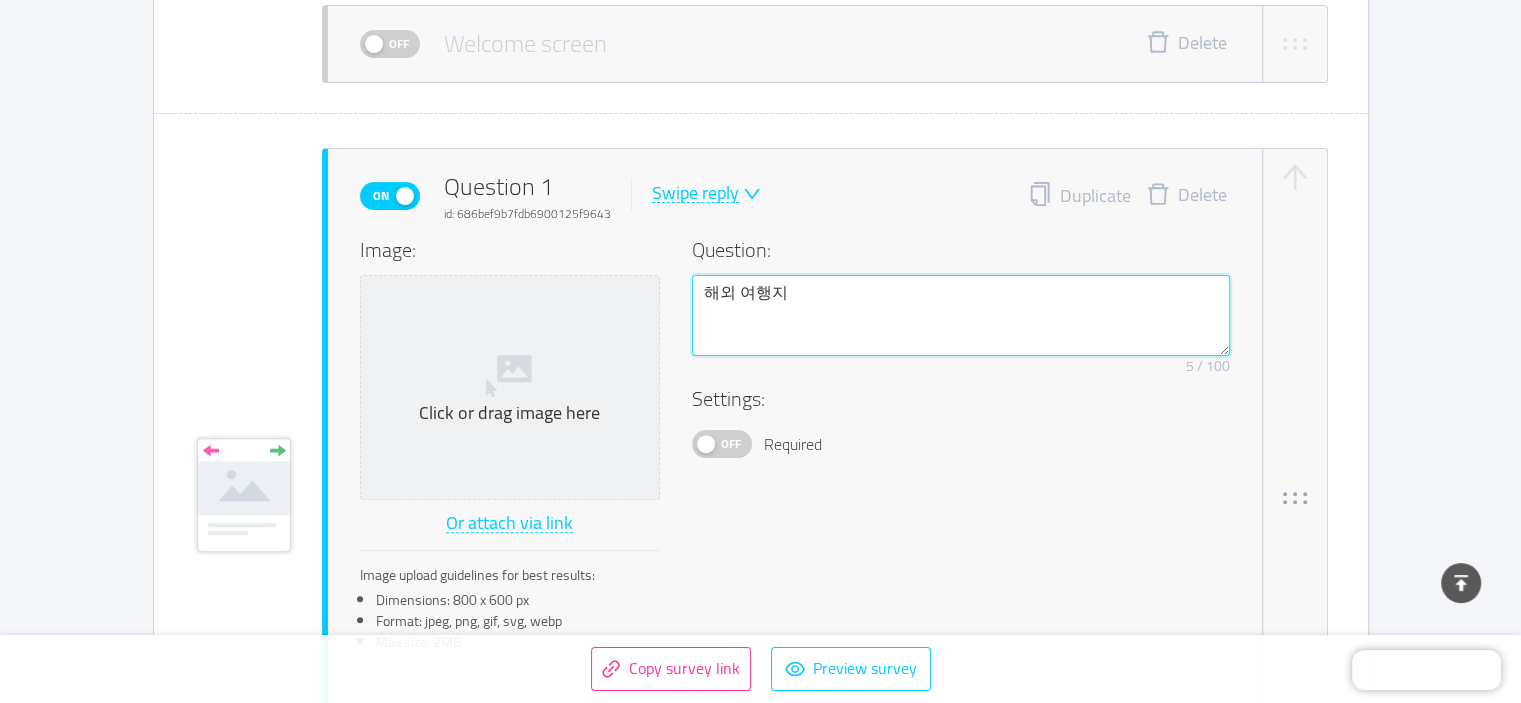 type on "해외 여행징" 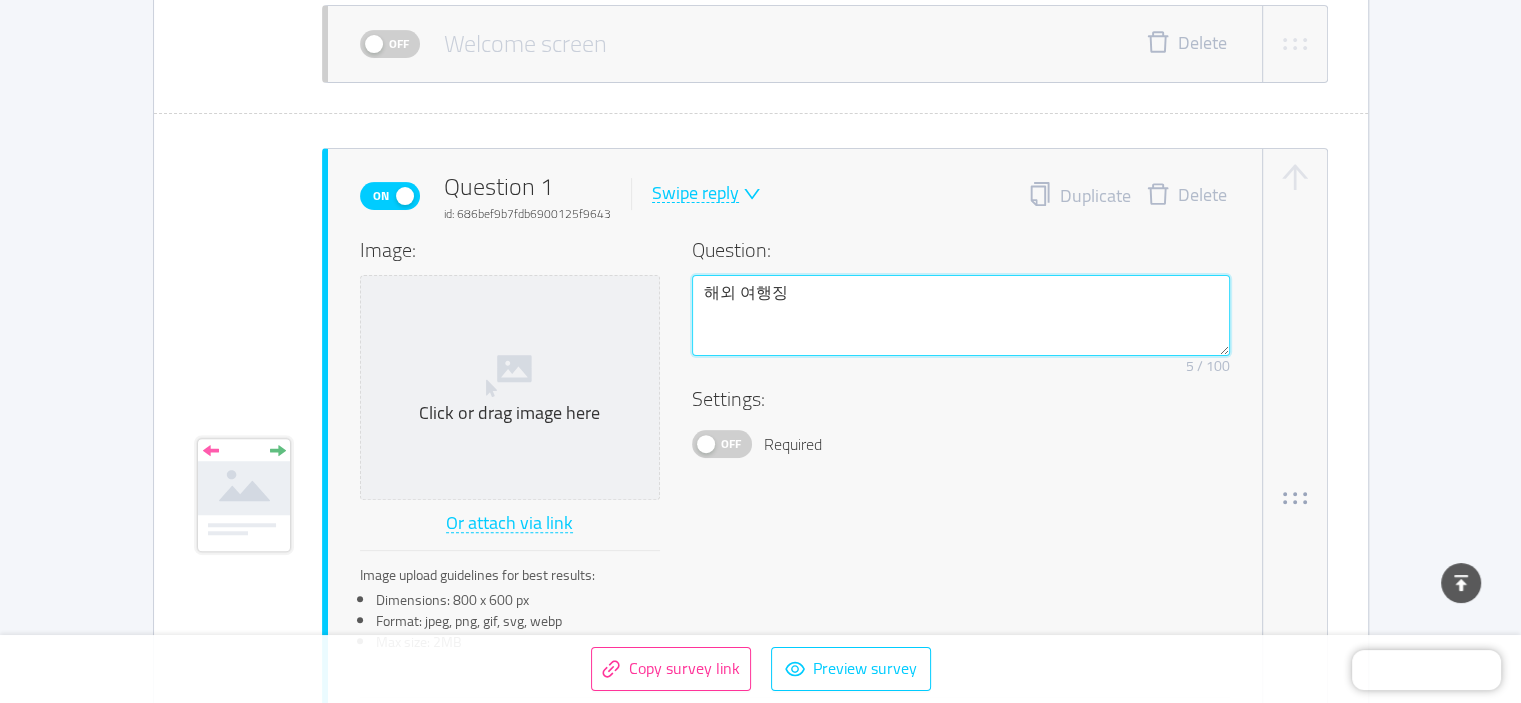 type 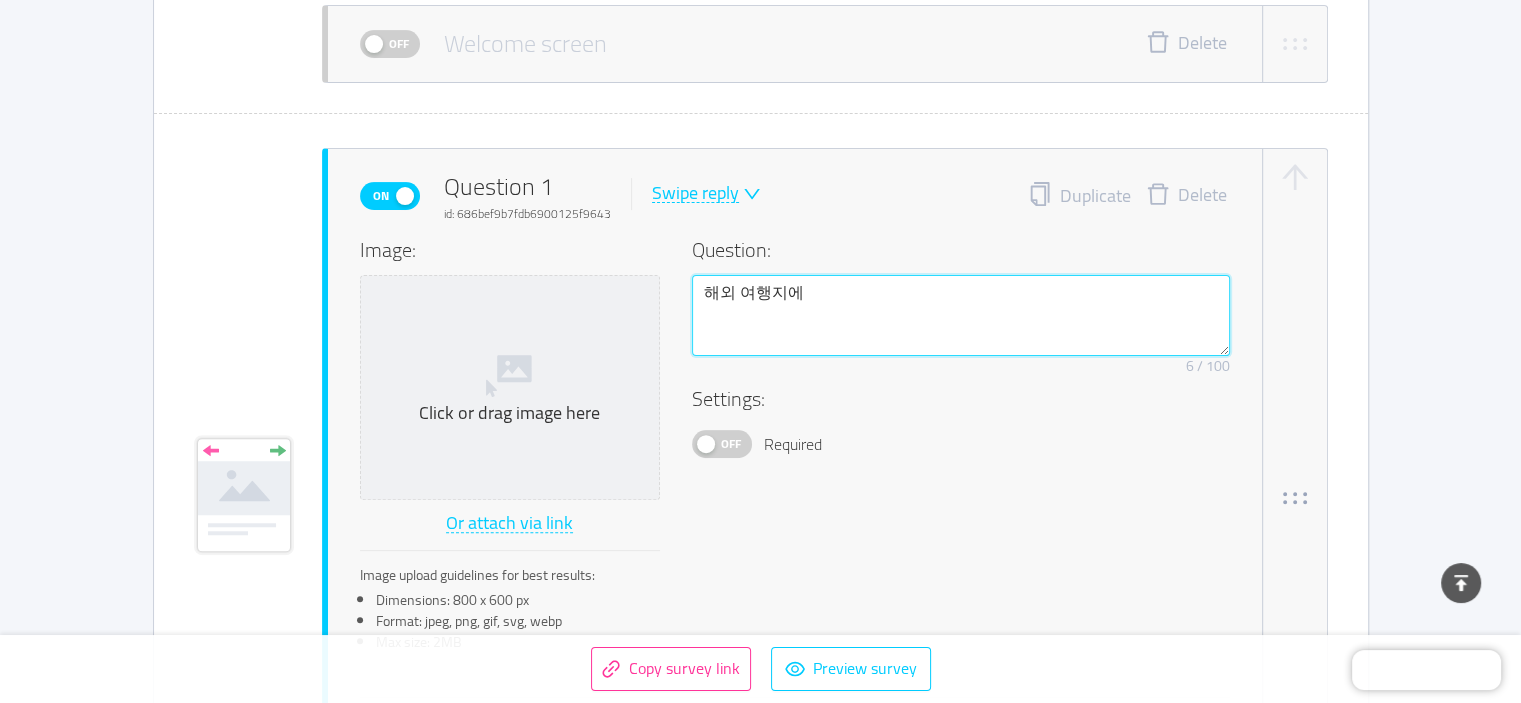 type on "해외 여행지엣" 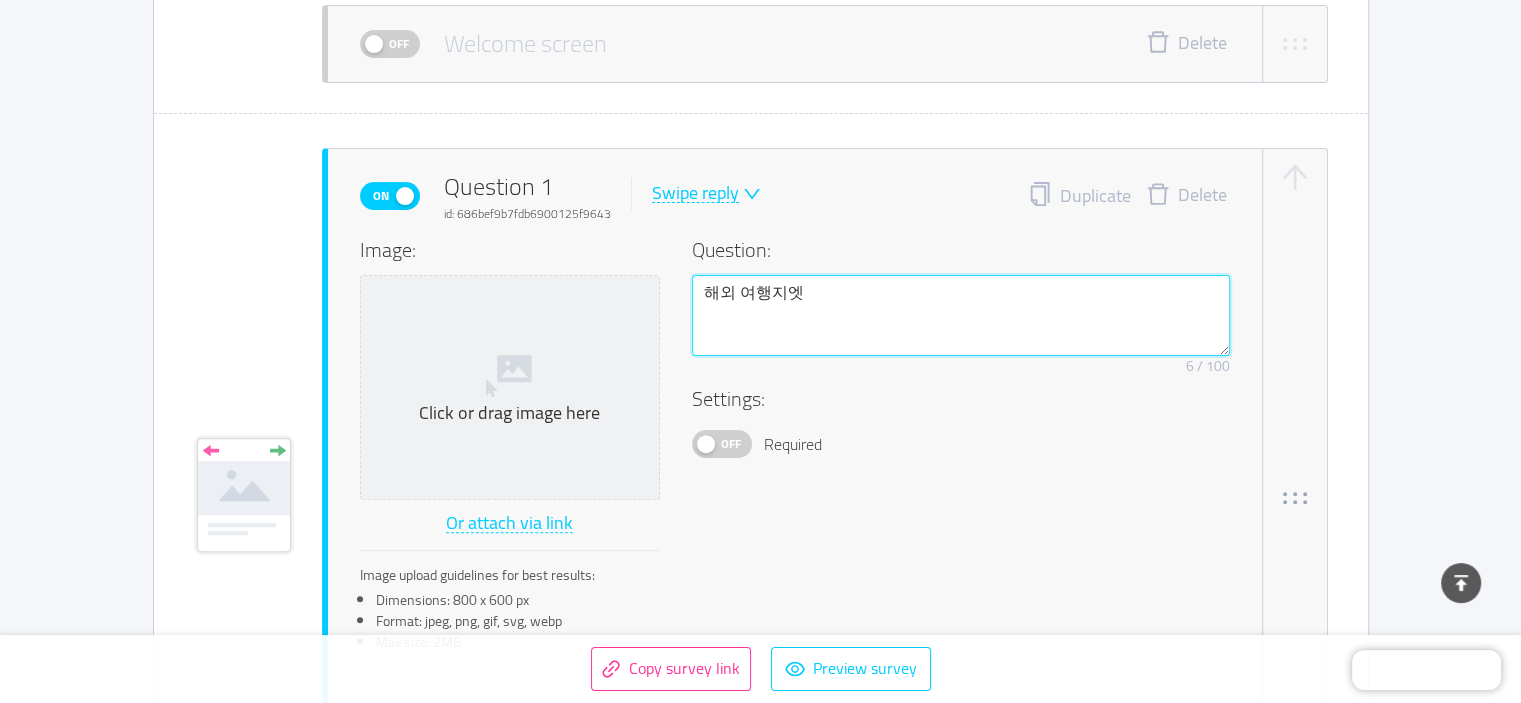 type 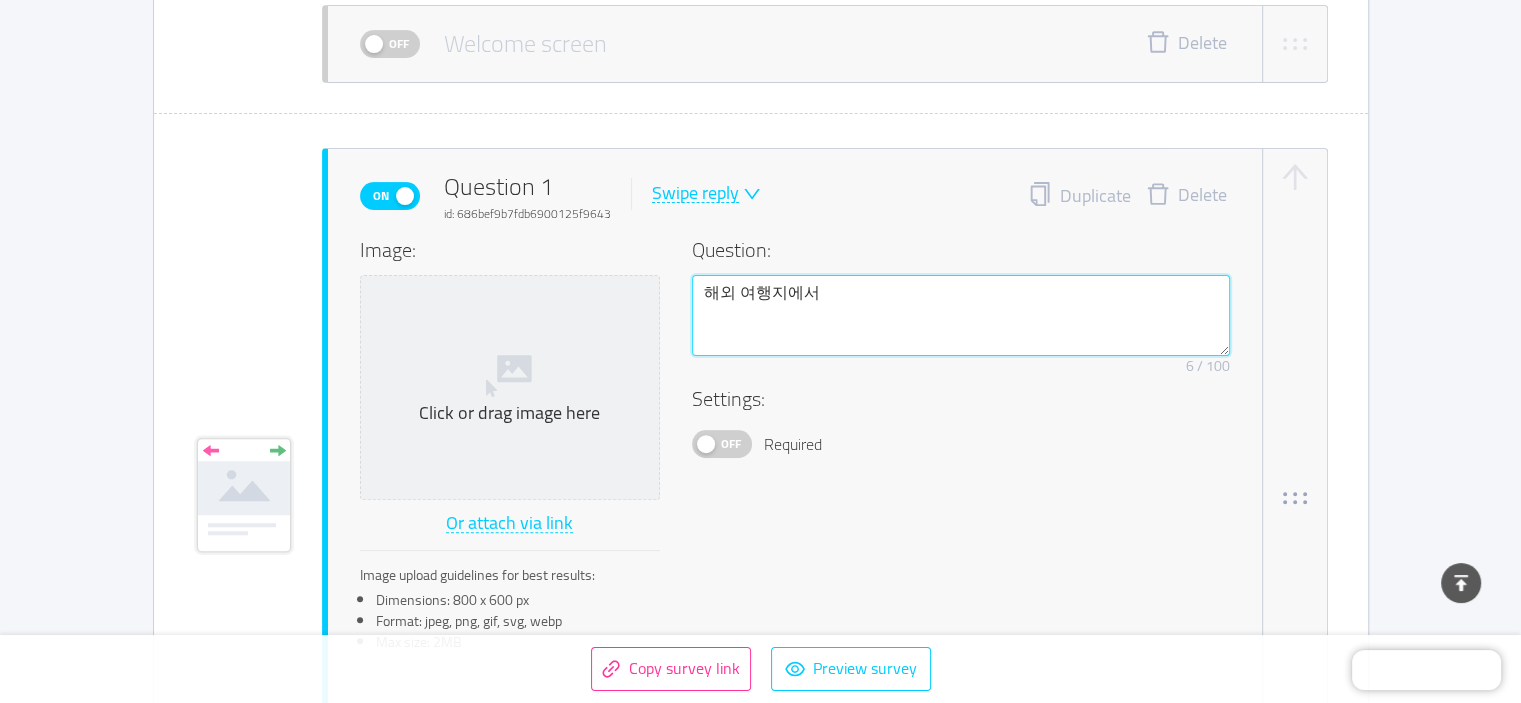type 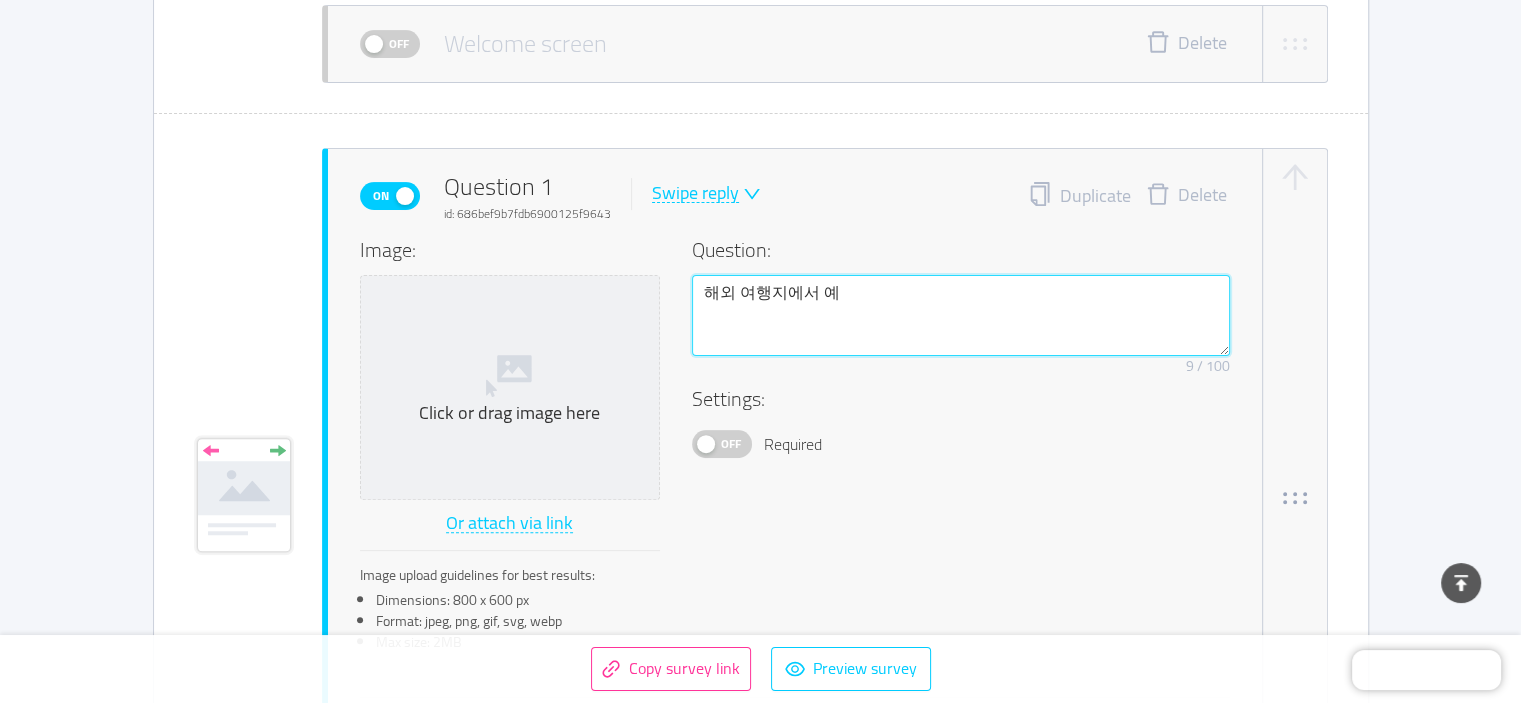 type on "해외 여행지에서 옛" 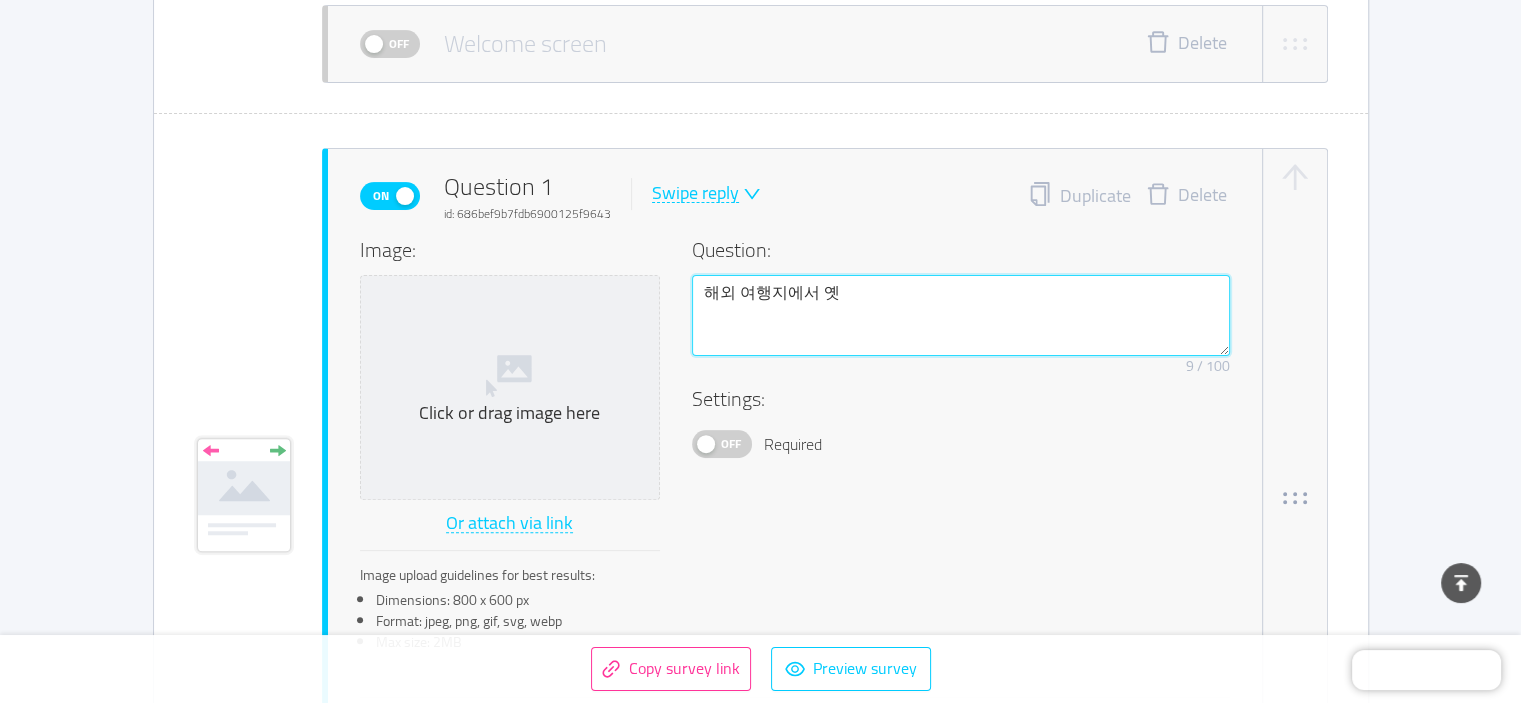 type 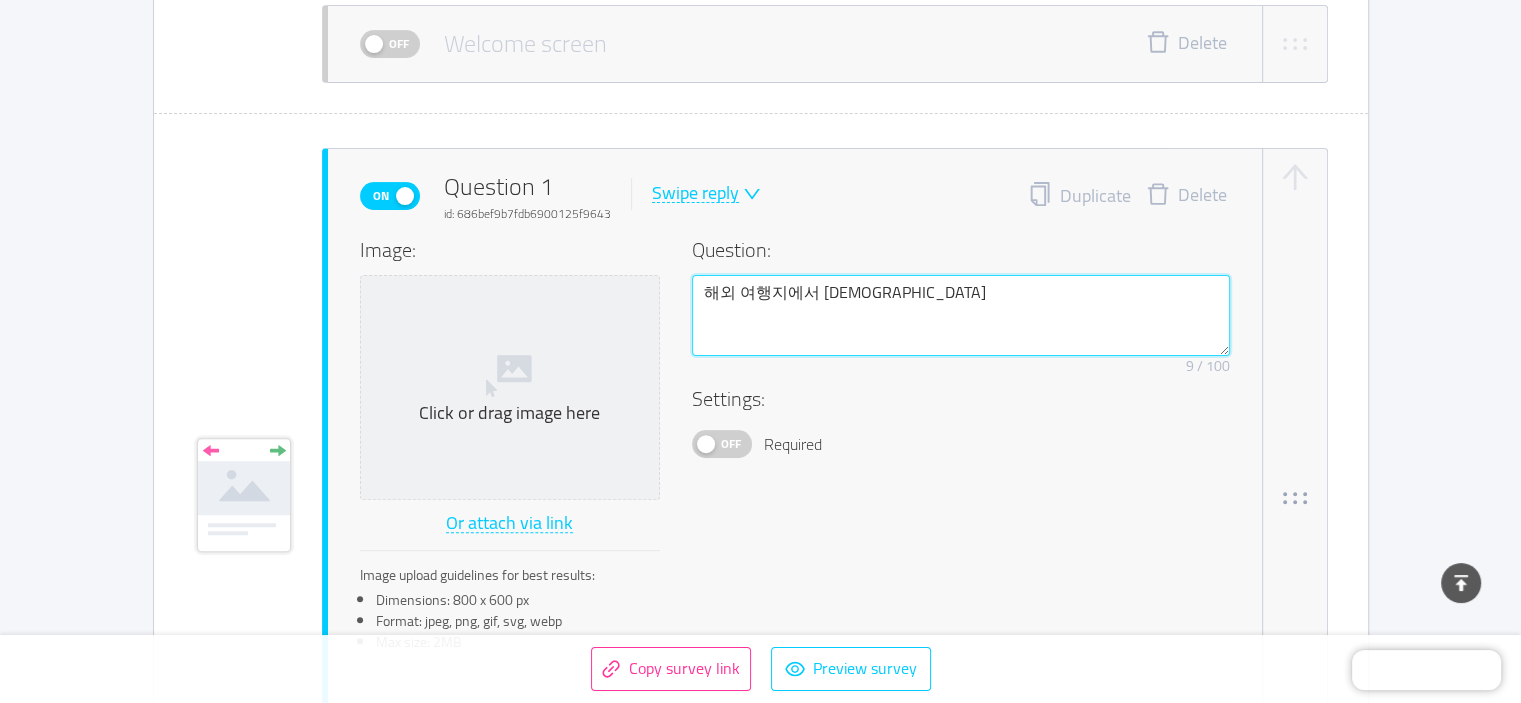 type on "해외 여행지에서 예상" 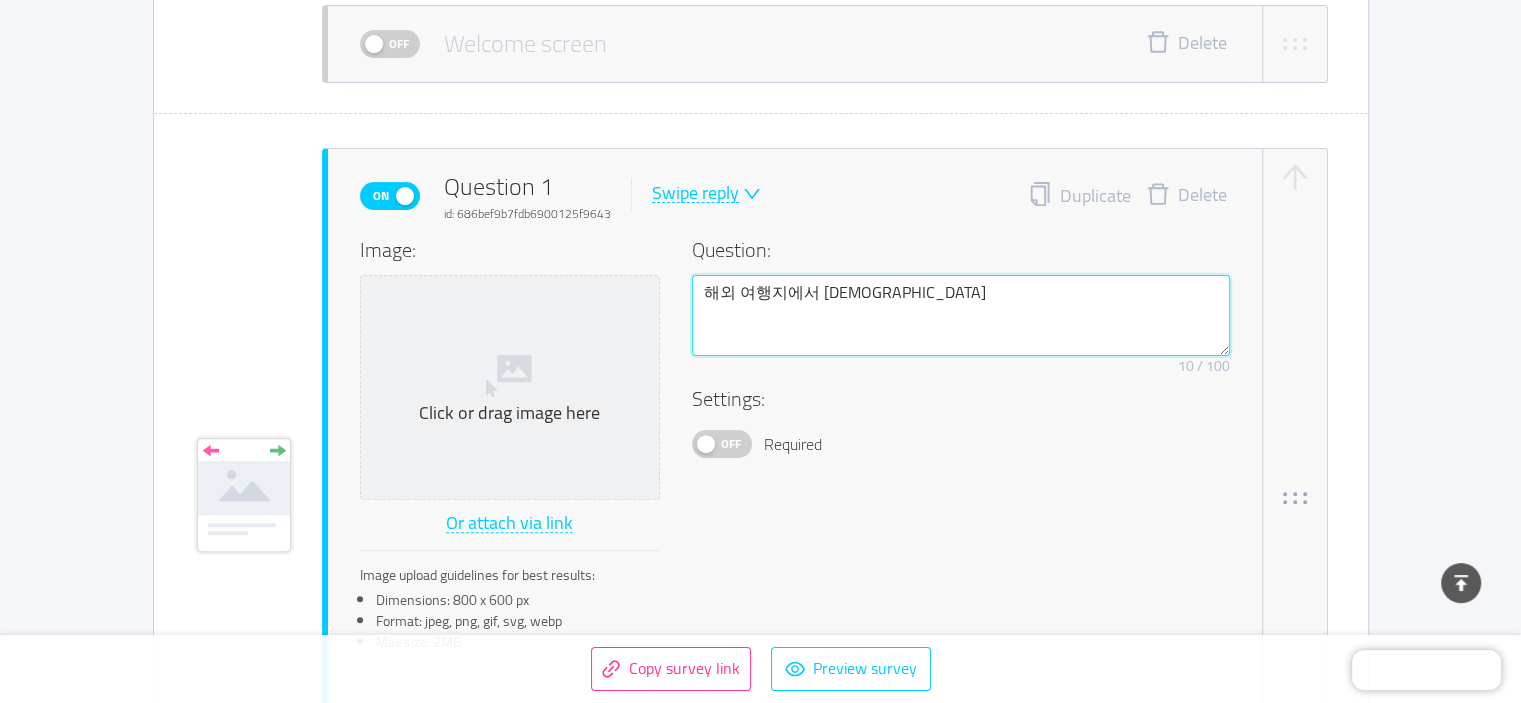 type 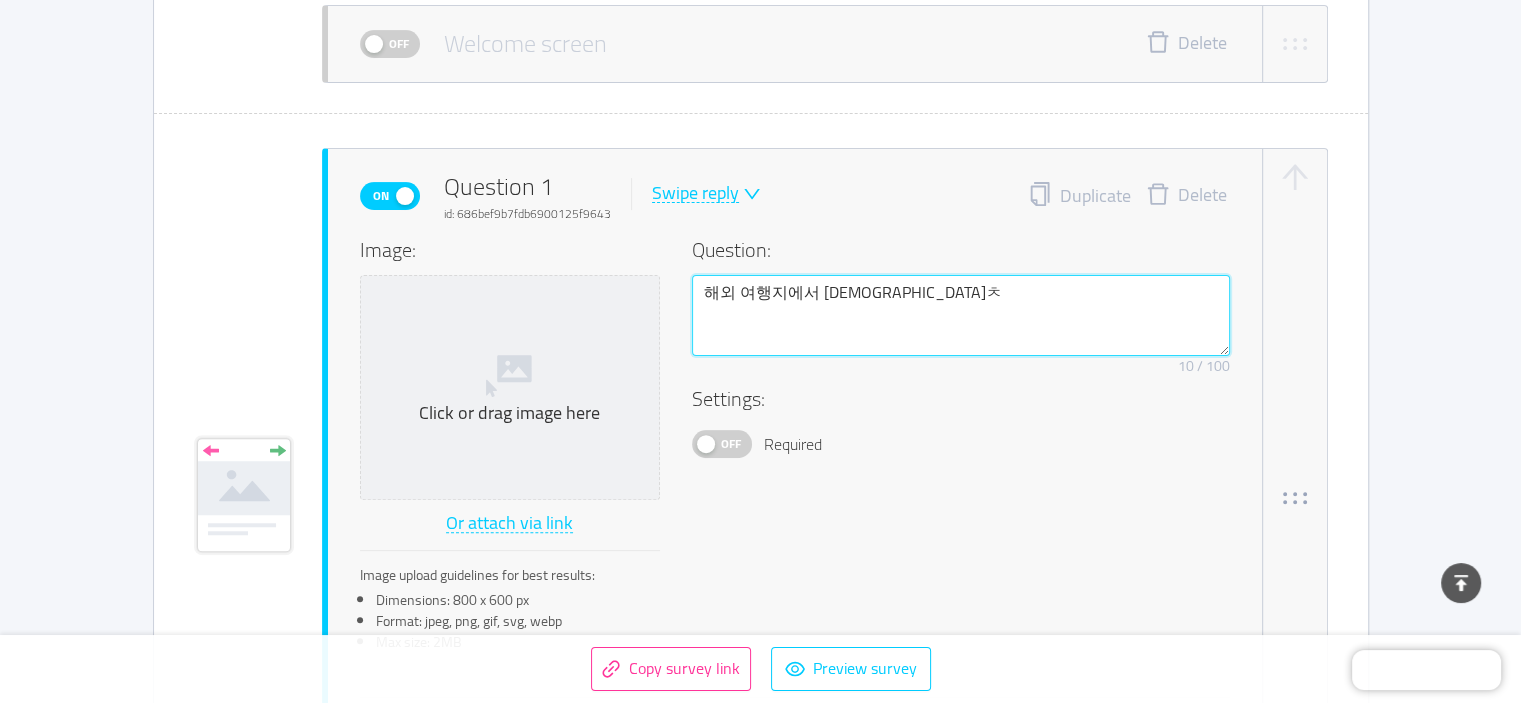 type on "해외 여행지에서 예상치" 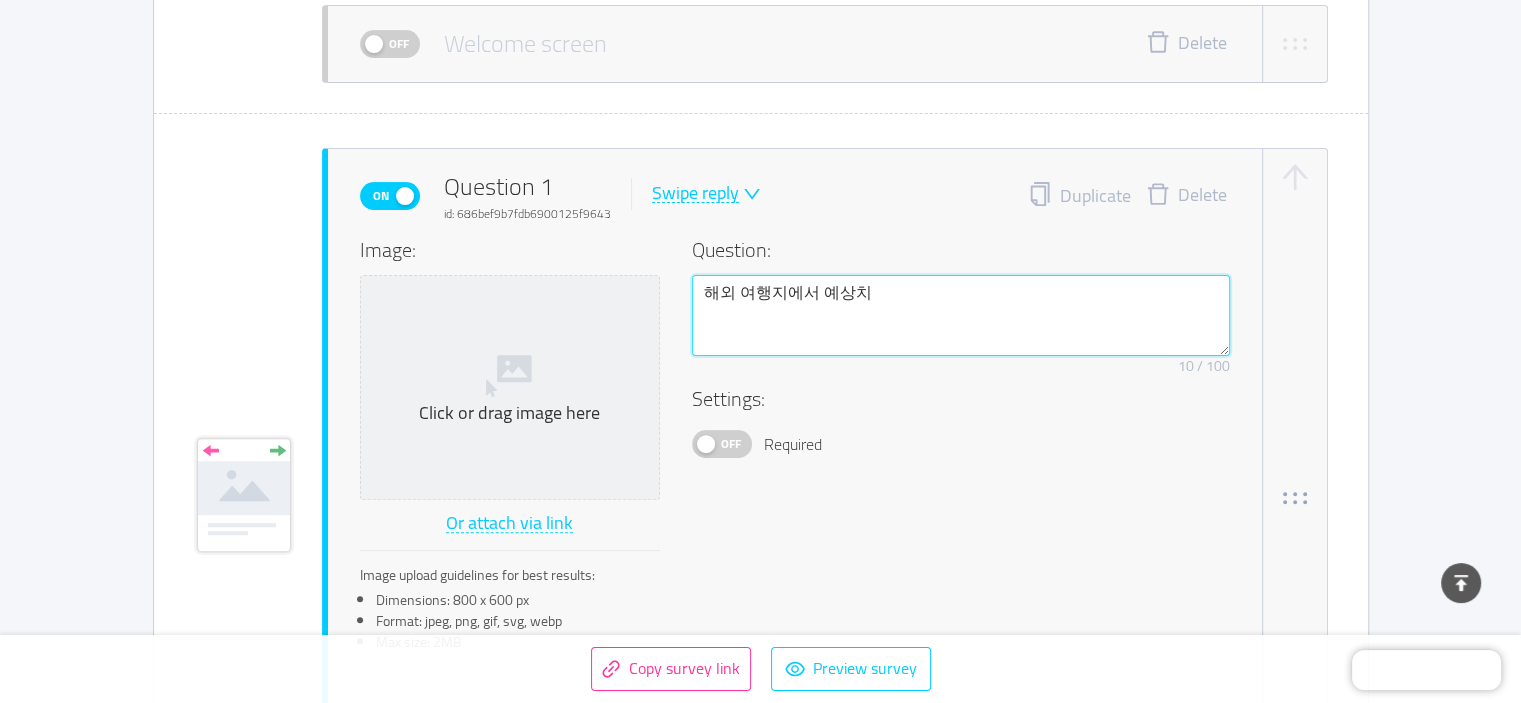 type 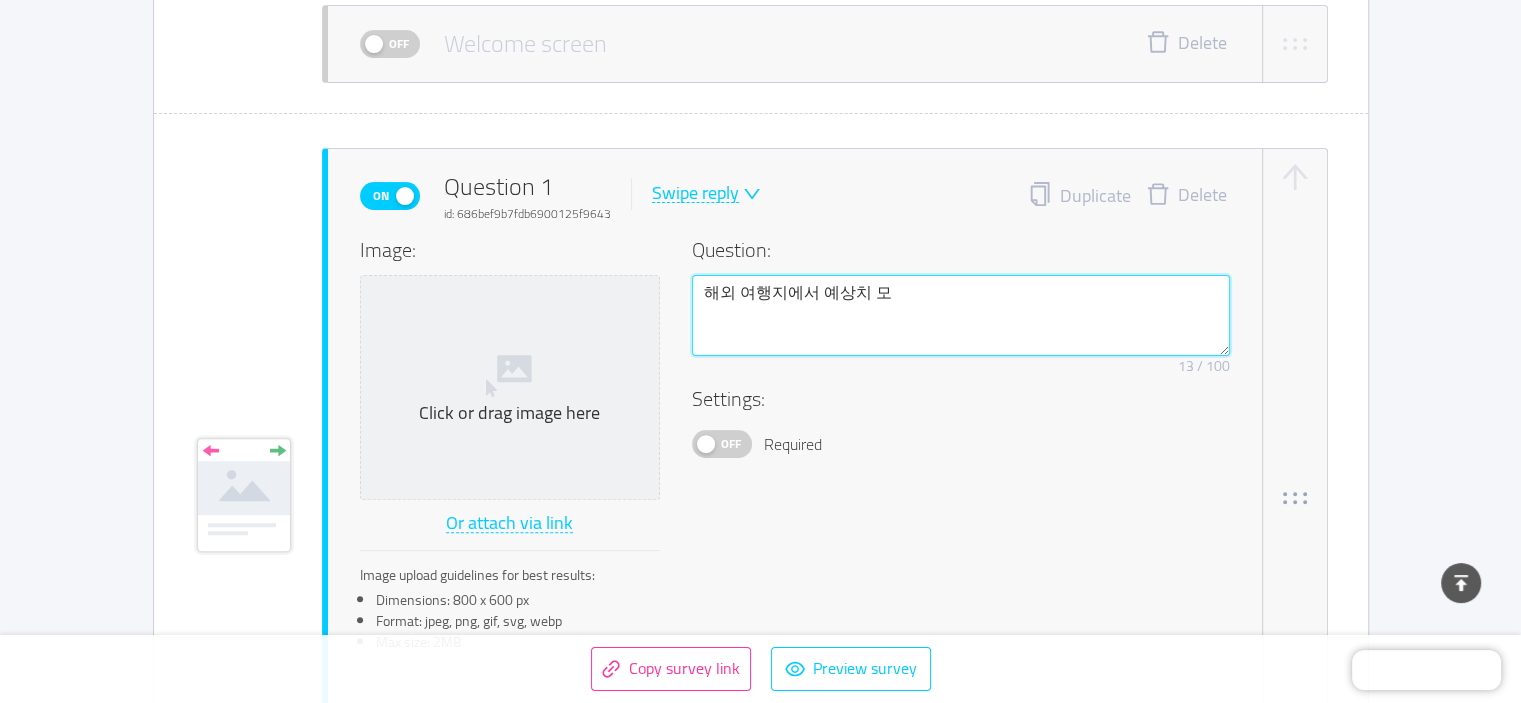 type on "해외 여행지에서 예상치 못" 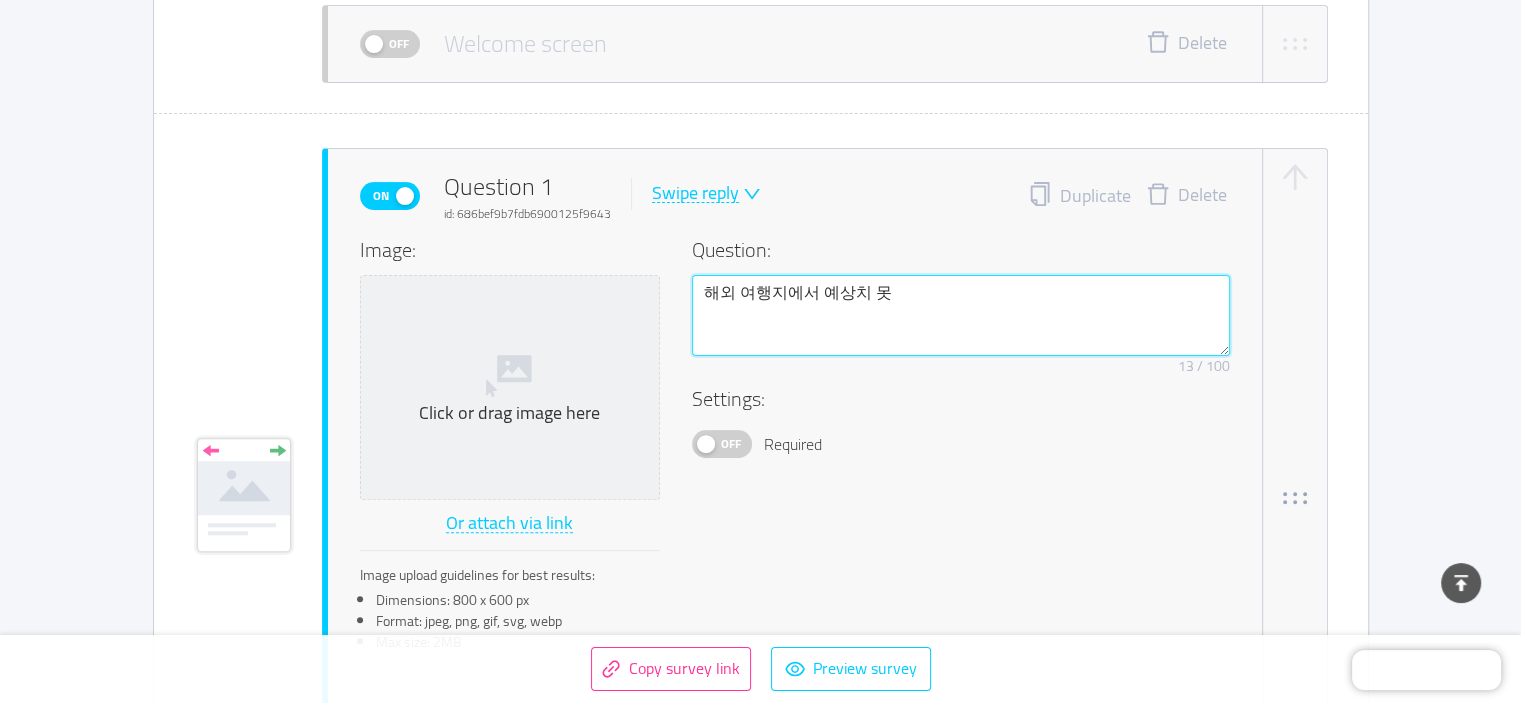 type 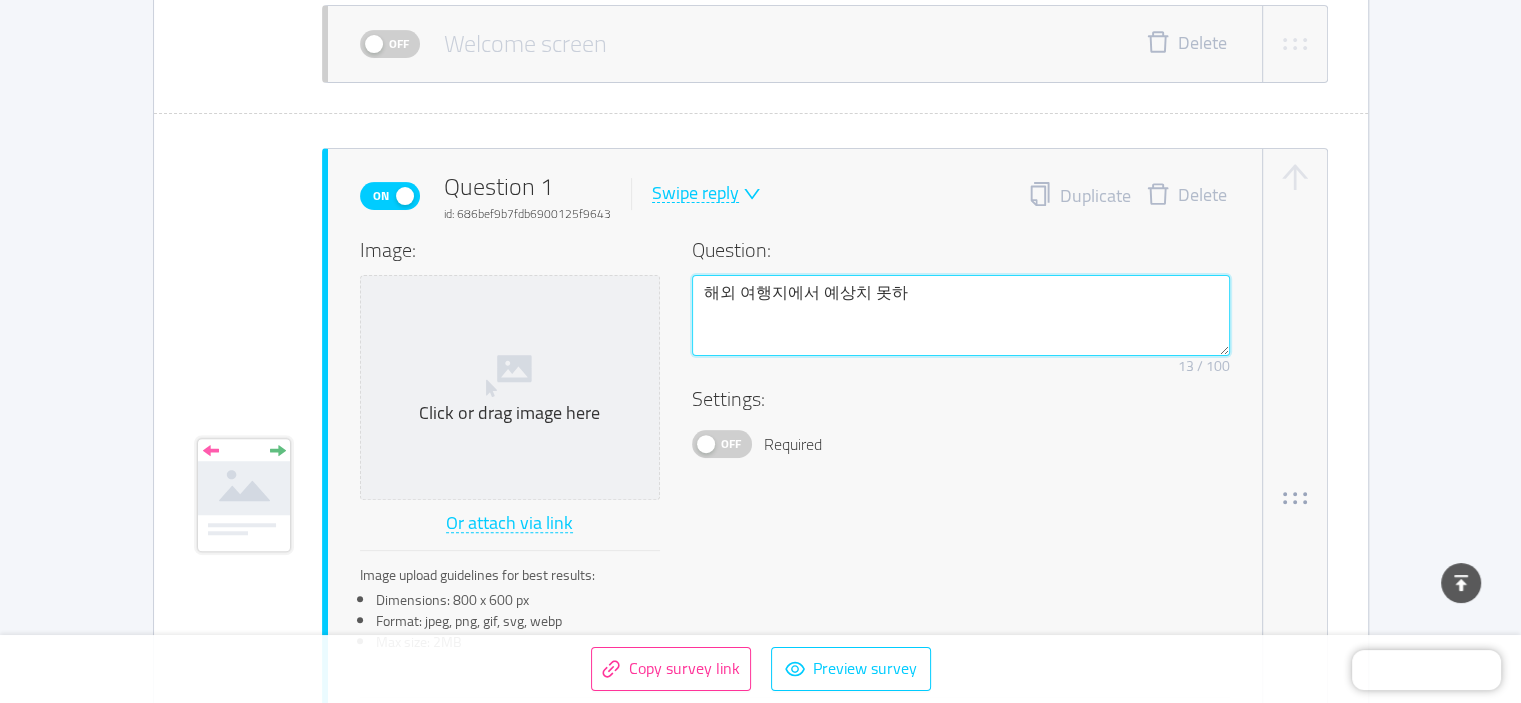 type on "해외 여행지에서 예상치 못한" 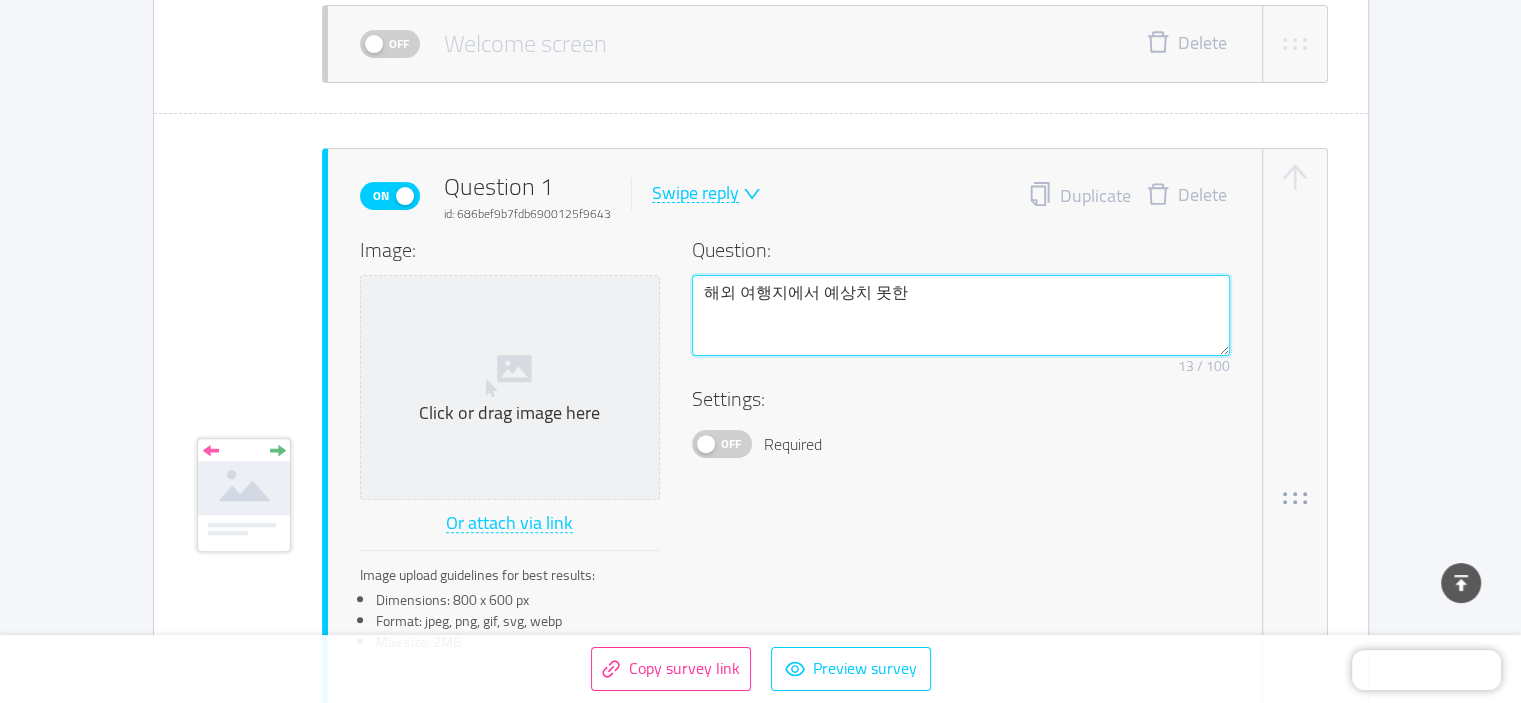 type 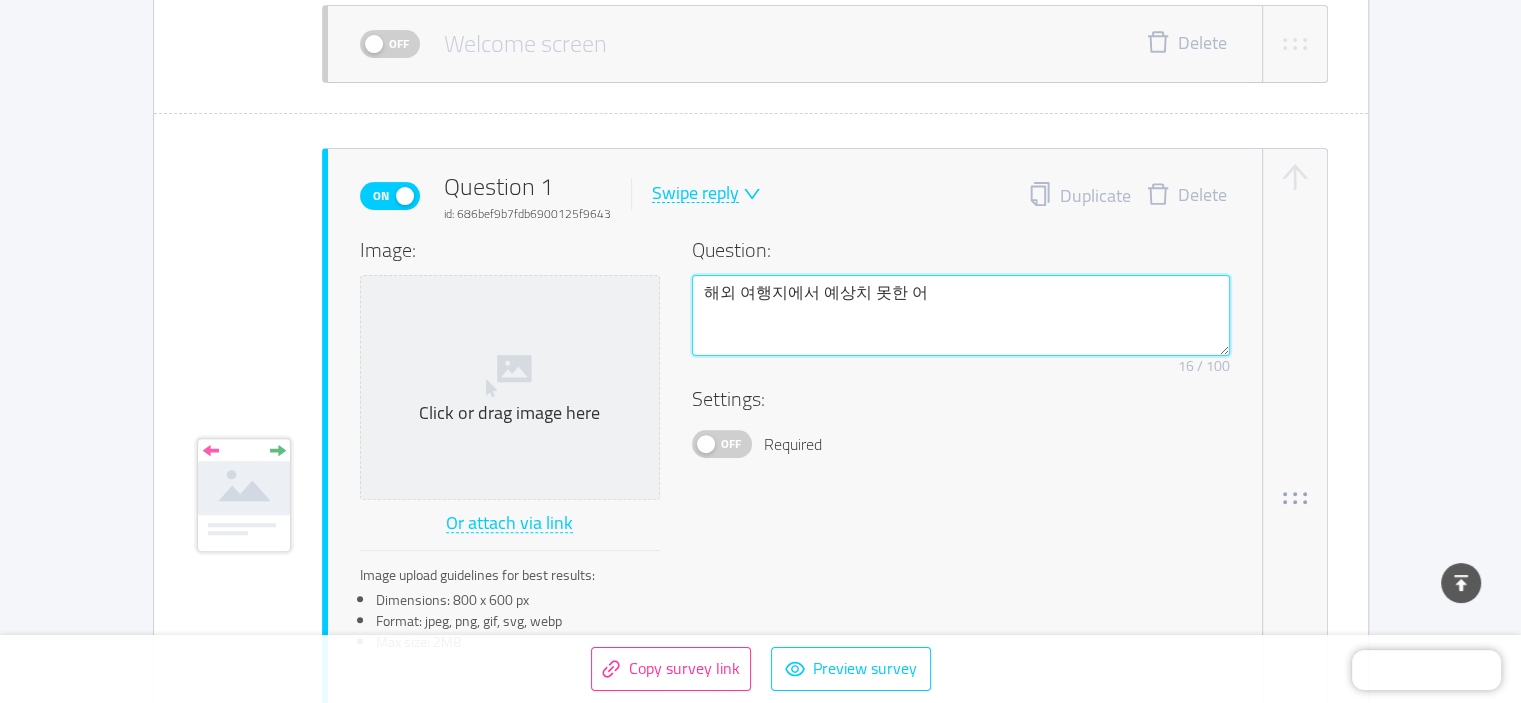 type on "해외 여행지에서 예상치 못한 얼" 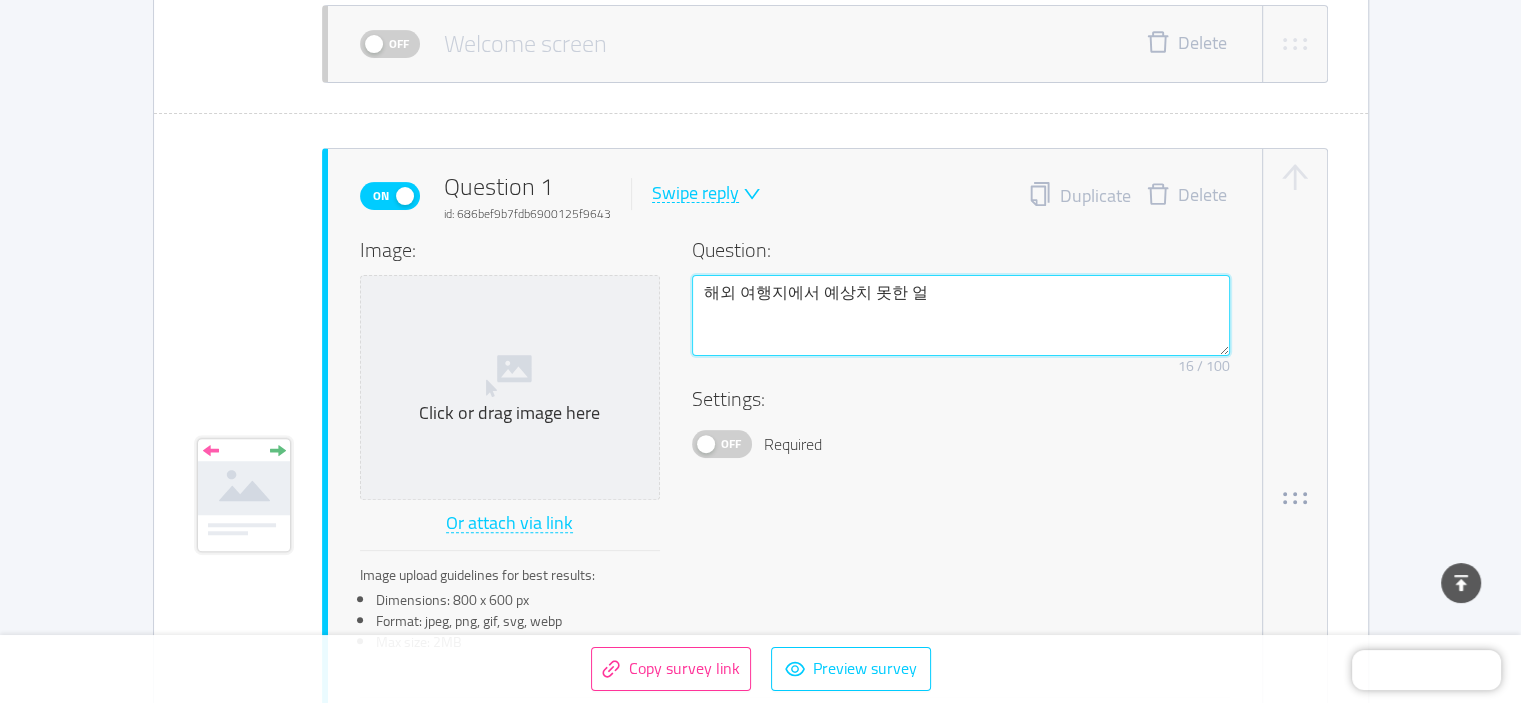 type 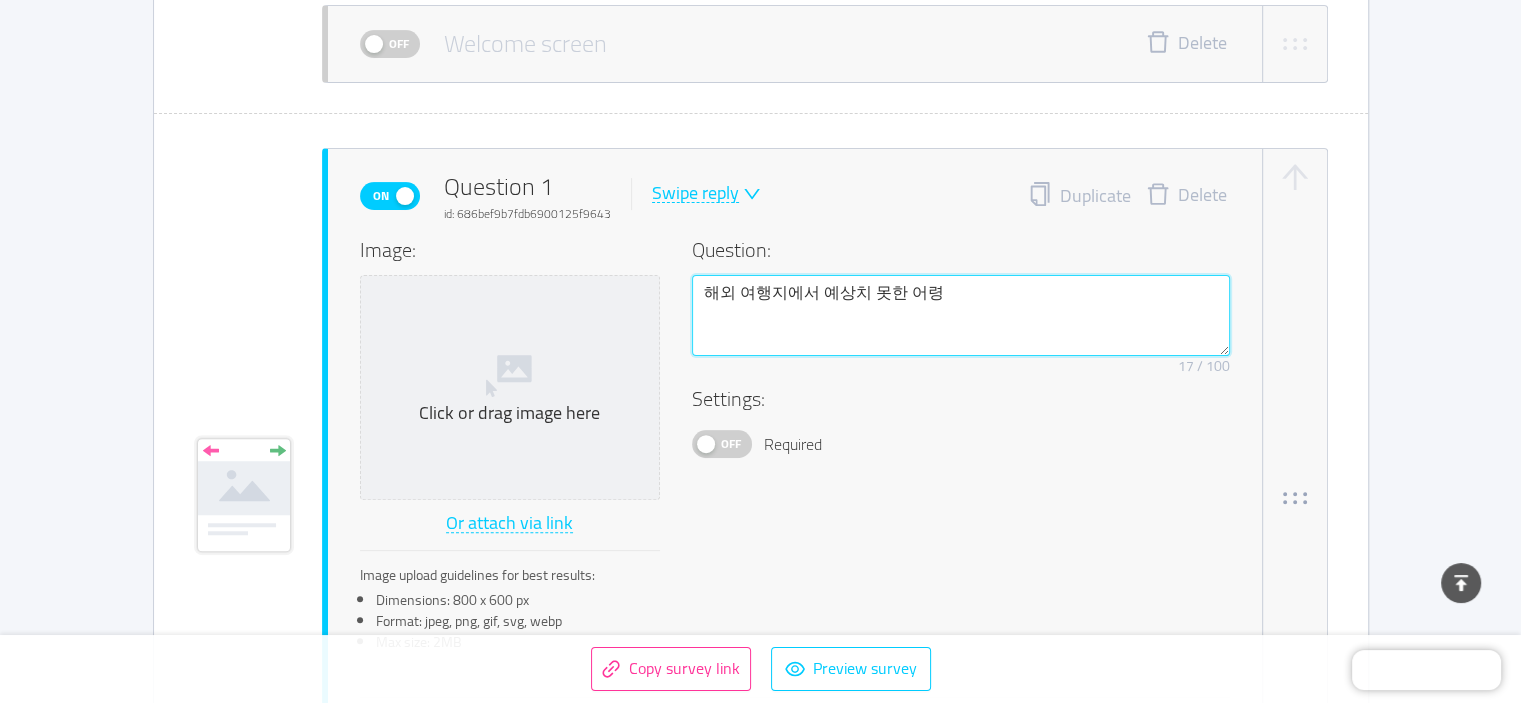 type on "해외 여행지에서 예상치 못한 어려우" 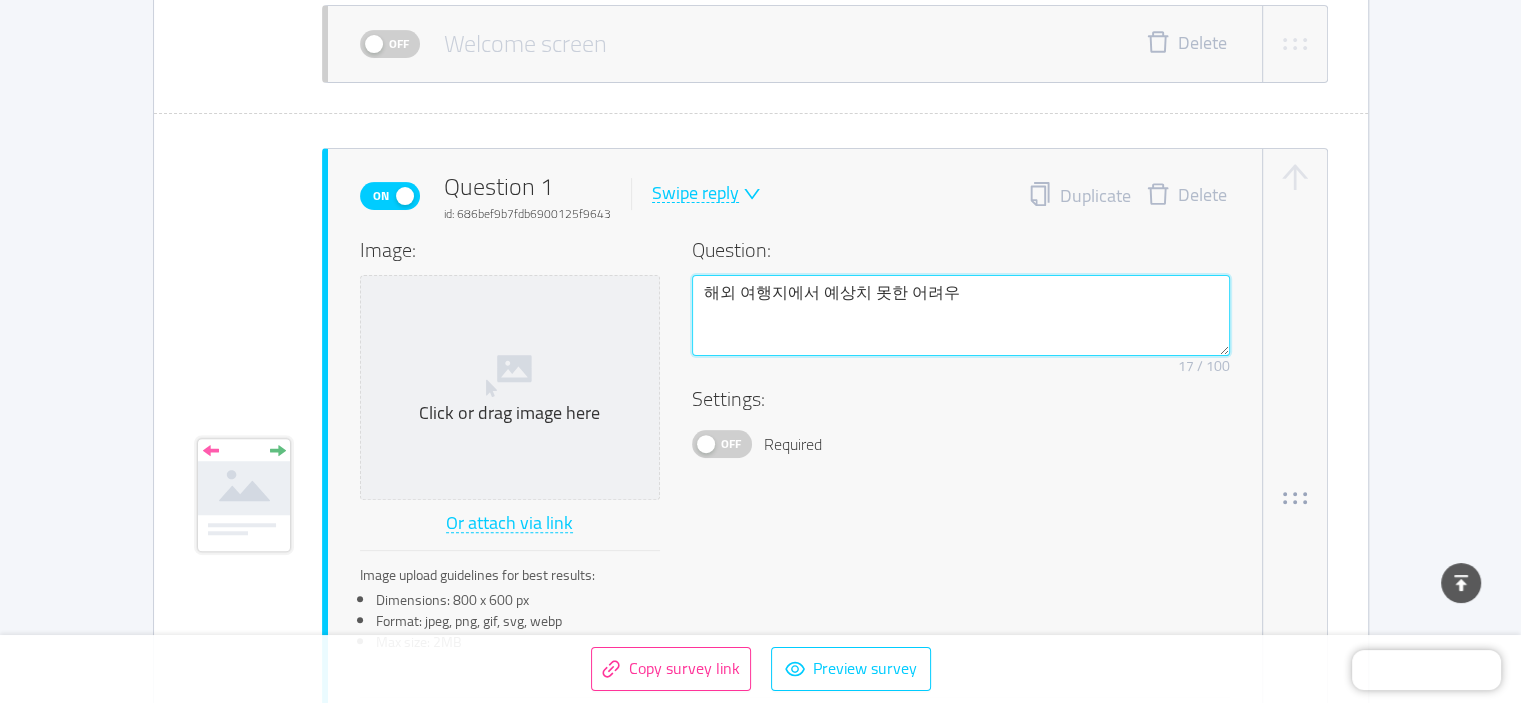 type 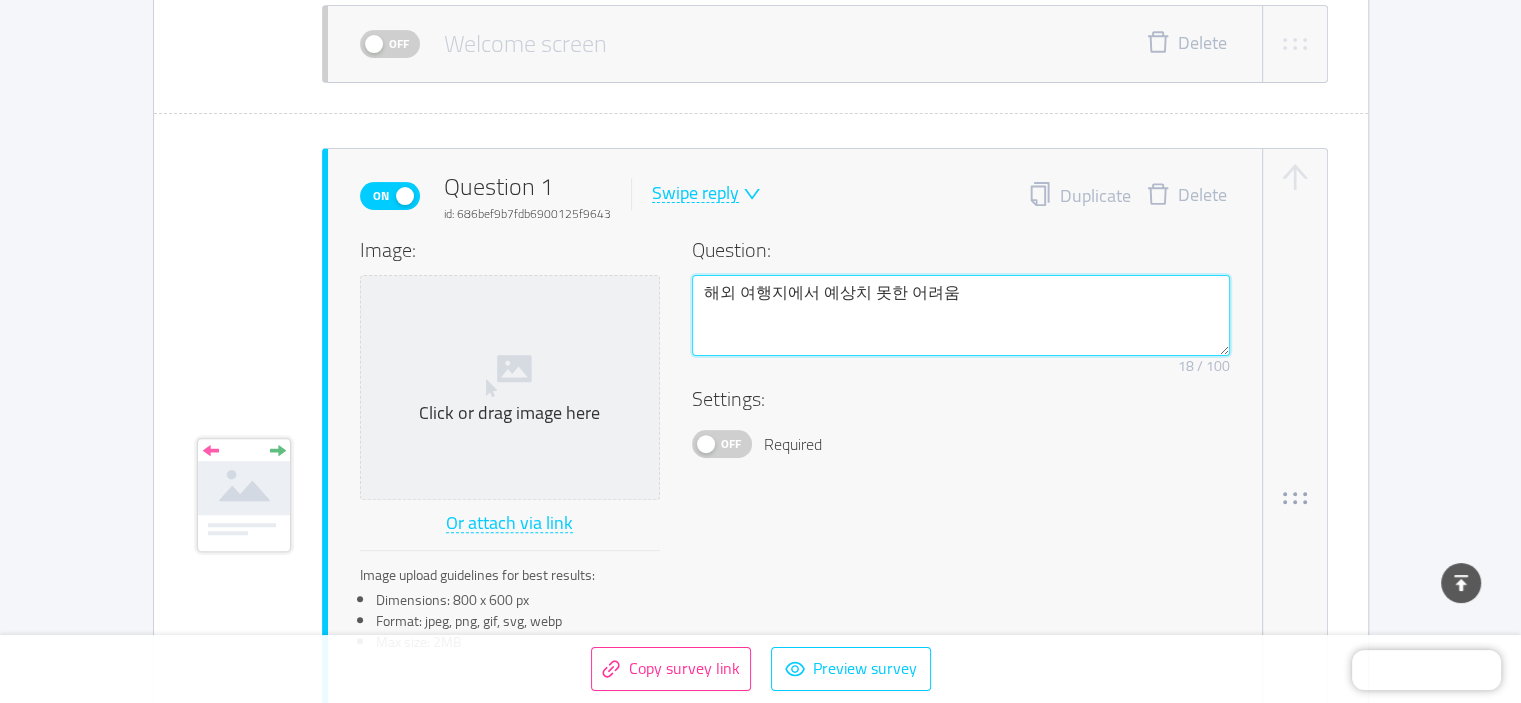 type 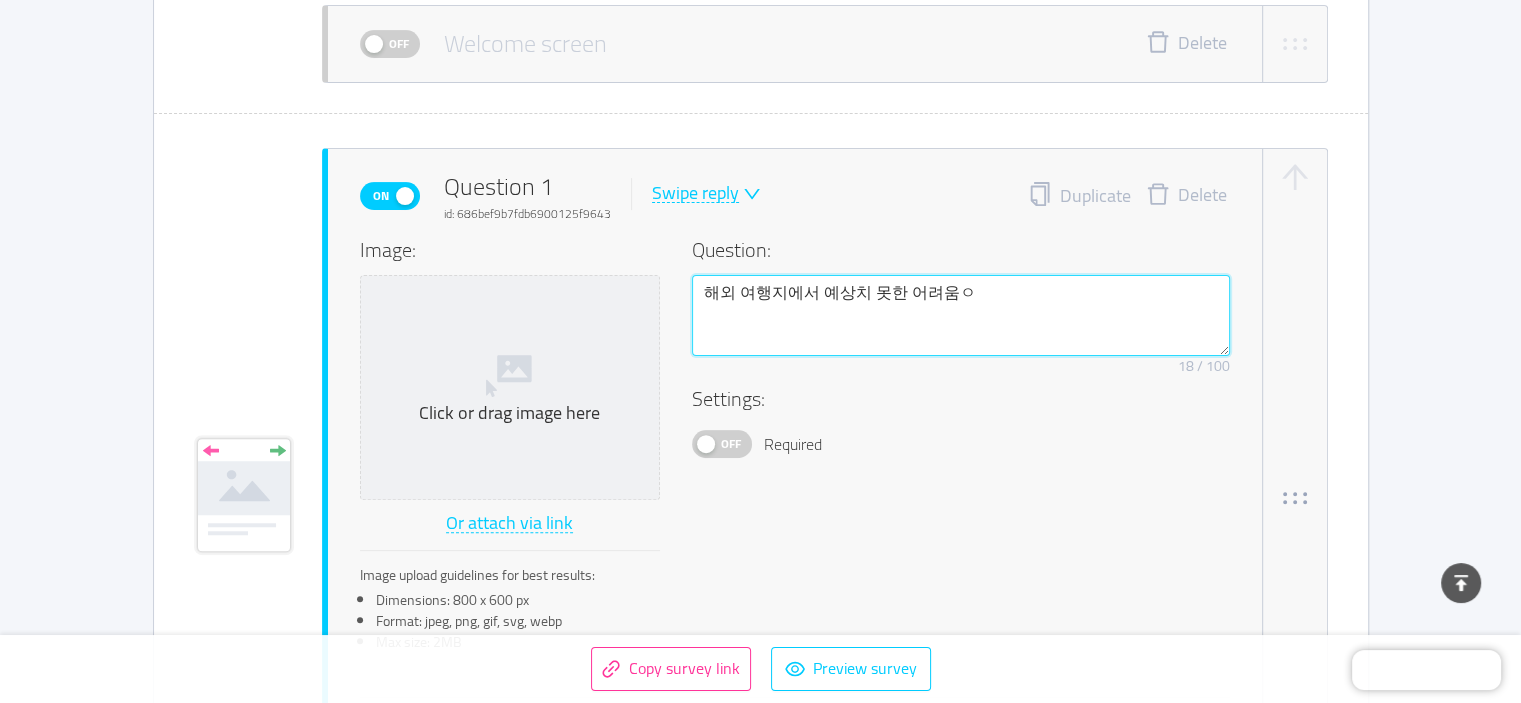 type on "해외 여행지에서 예상치 못한 어려움에" 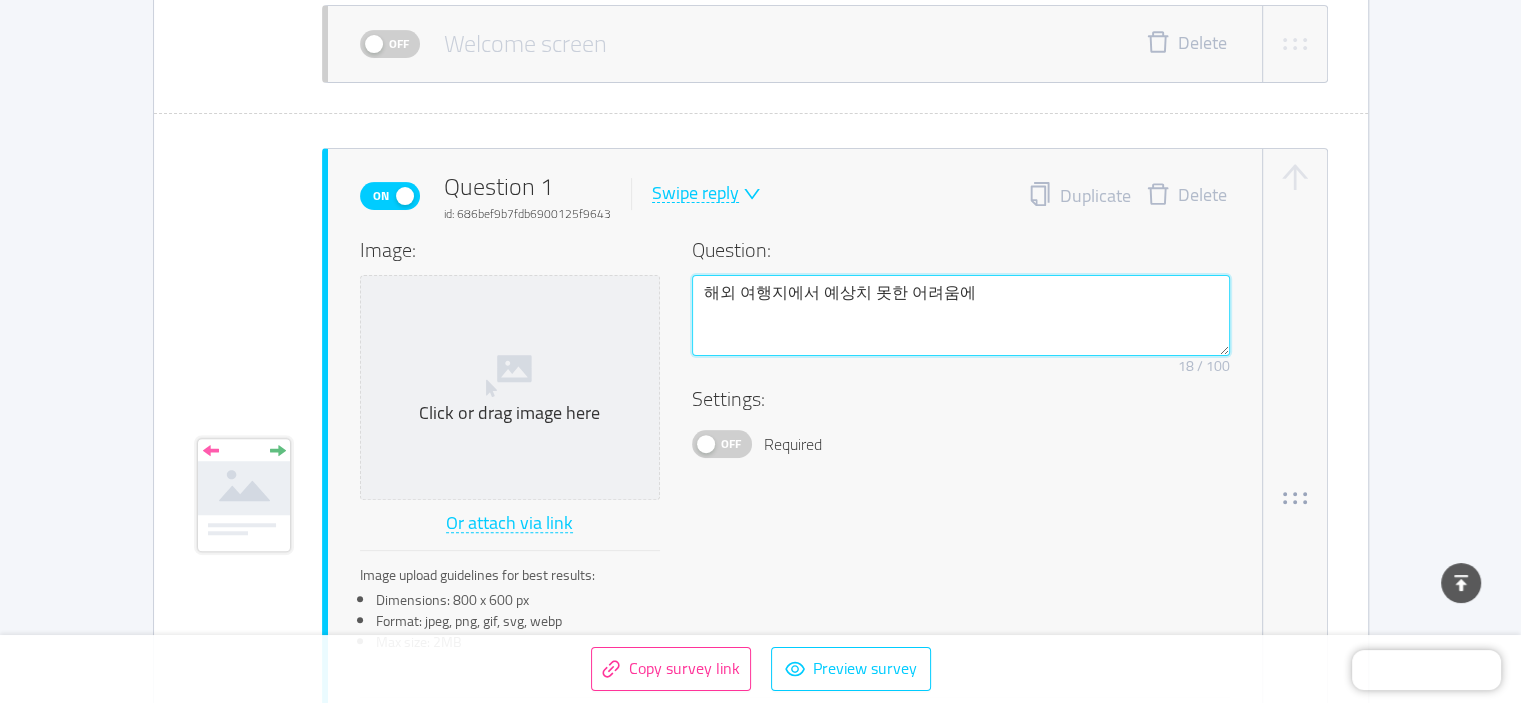 type 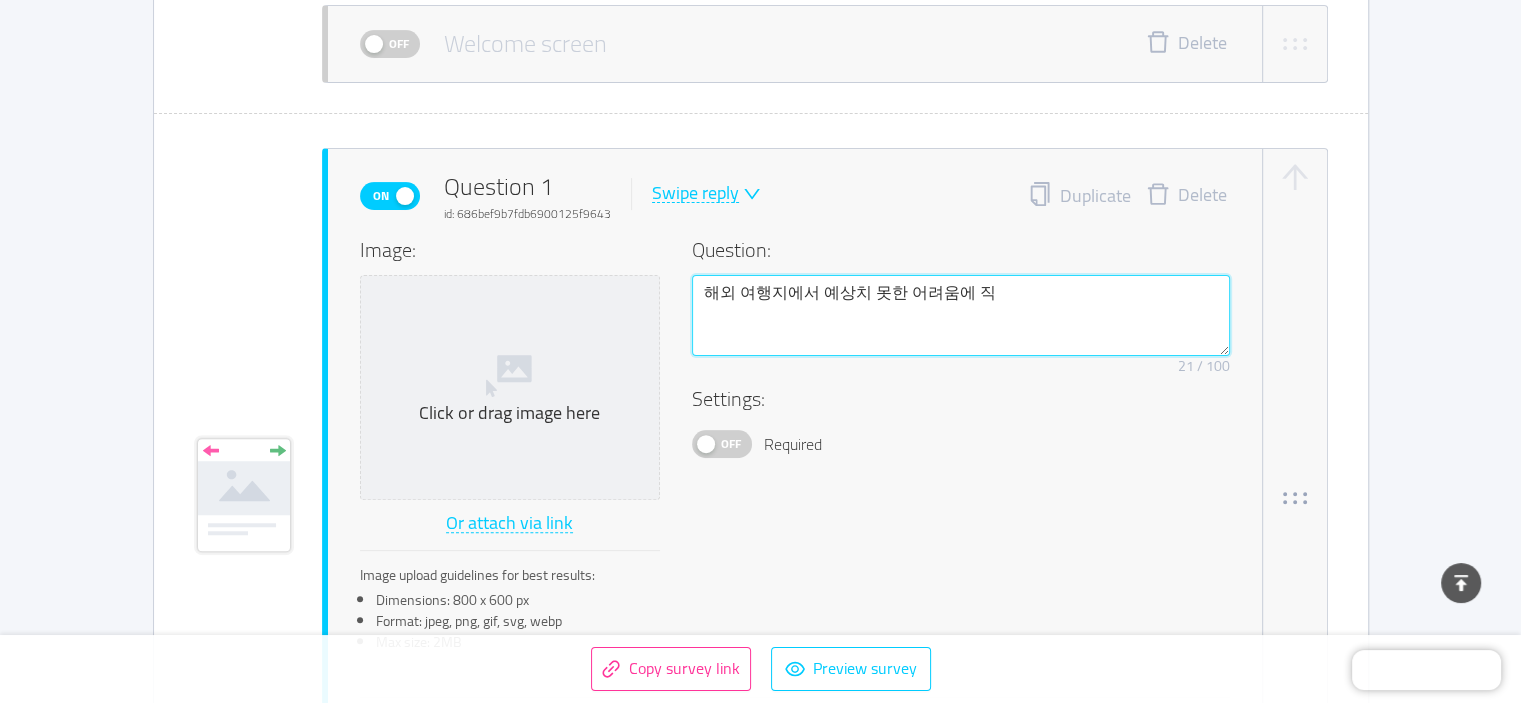 type on "해외 여행지에서 예상치 못한 어려움에 직ㅁ" 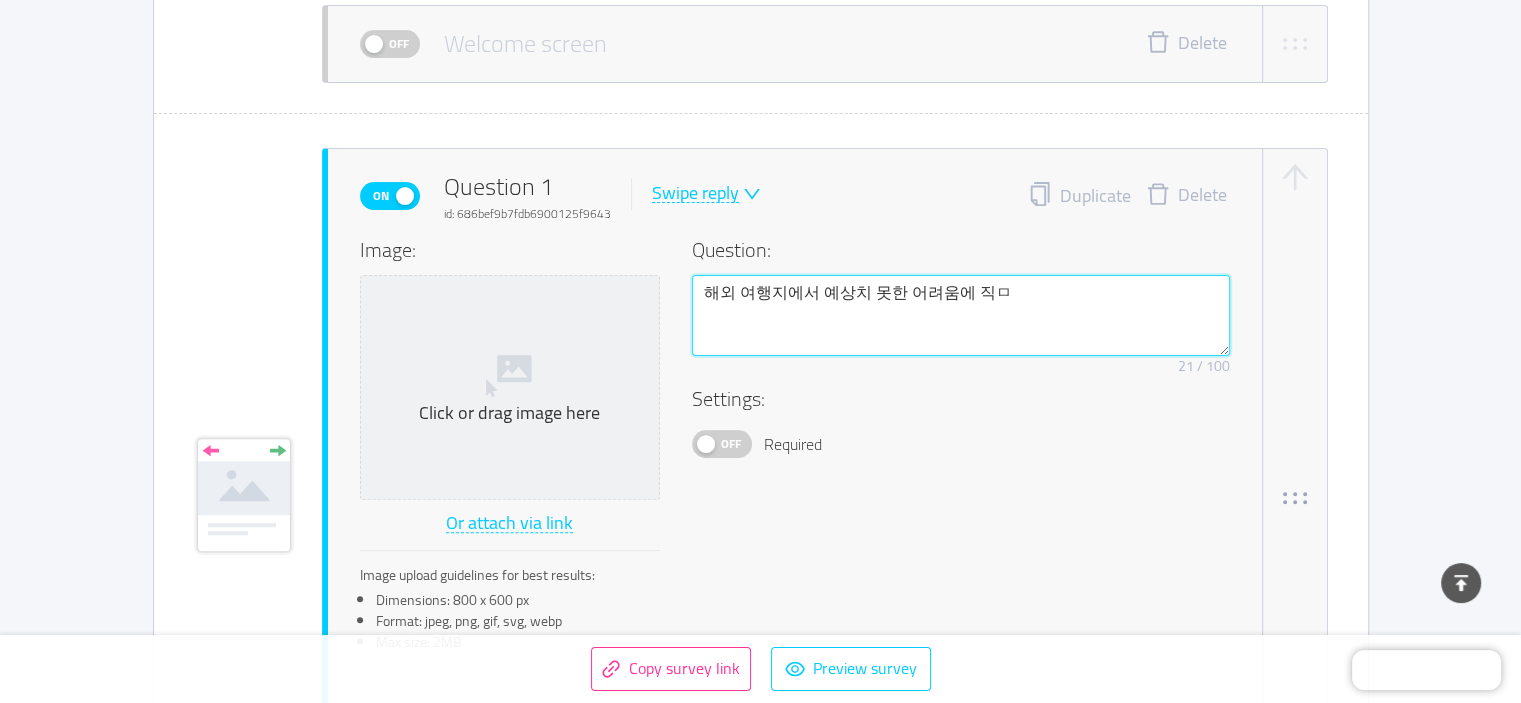 type 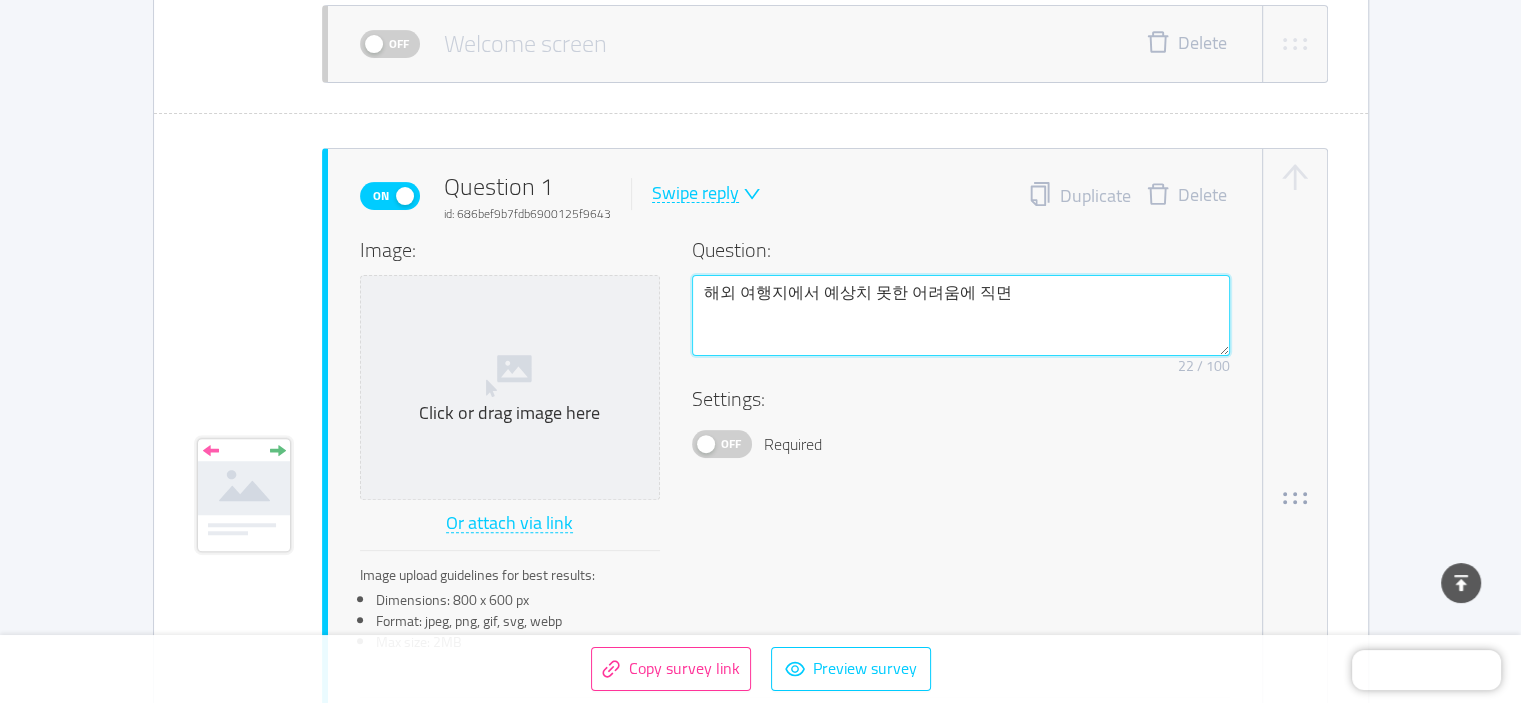 type on "해외 여행지에서 예상치 못한 어려움에 직멶" 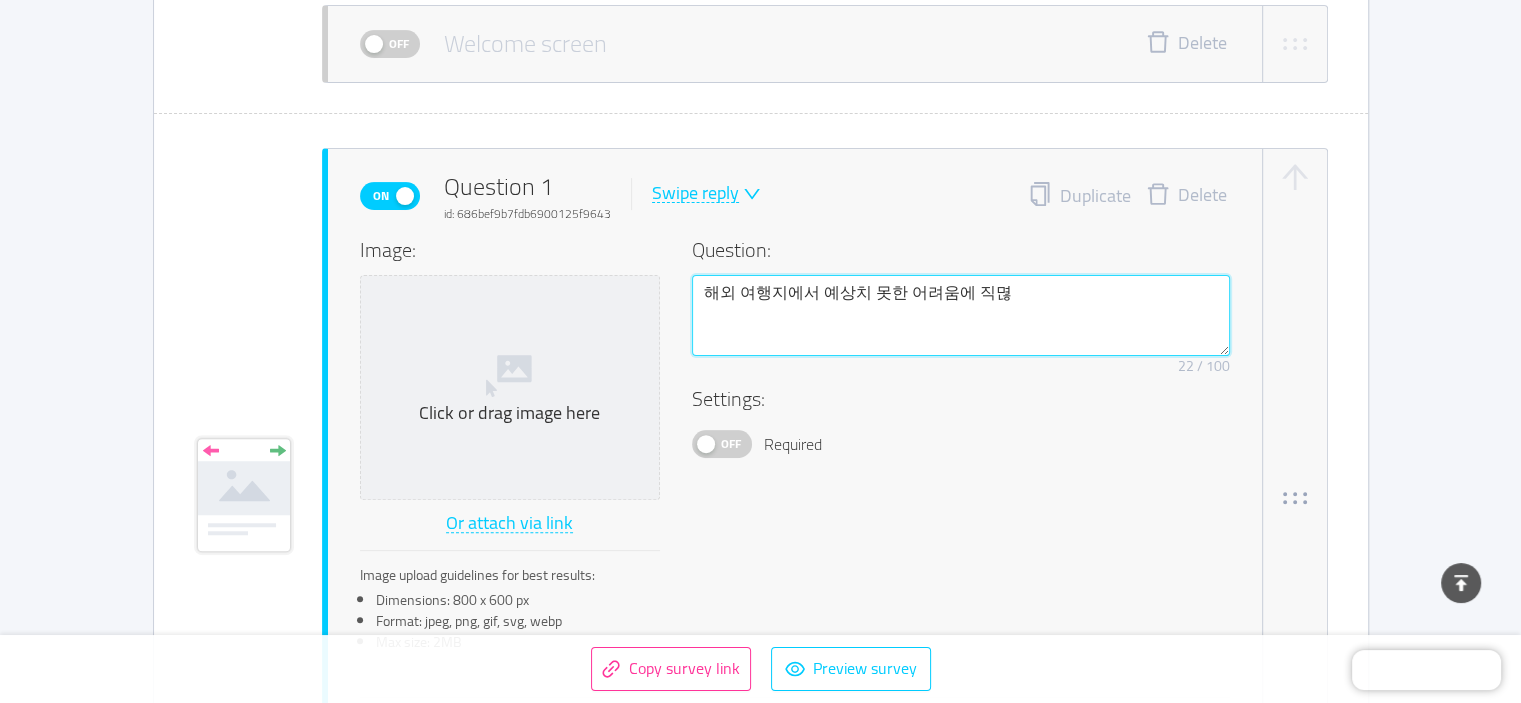 type 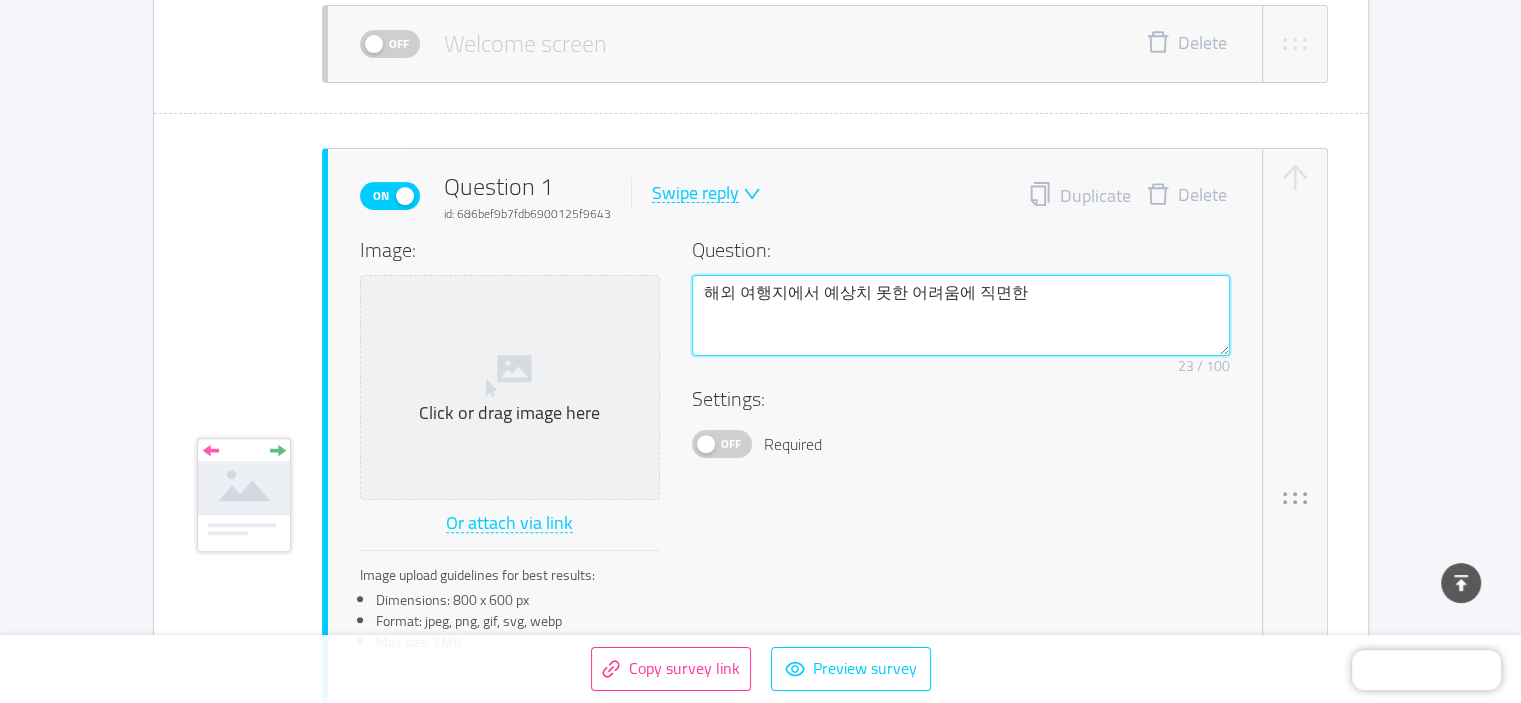 type on "해외 여행지에서 예상치 못한 어려움에 직면핝" 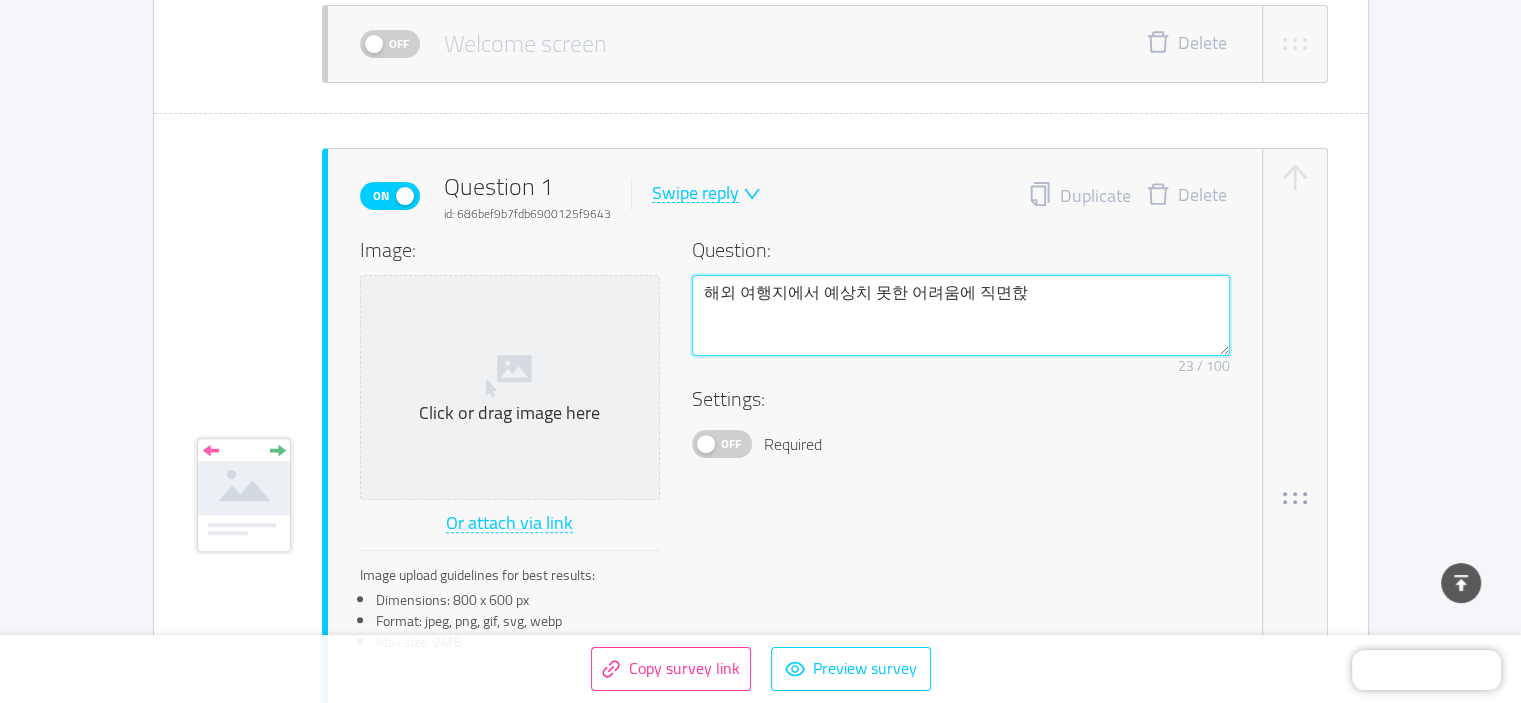 type 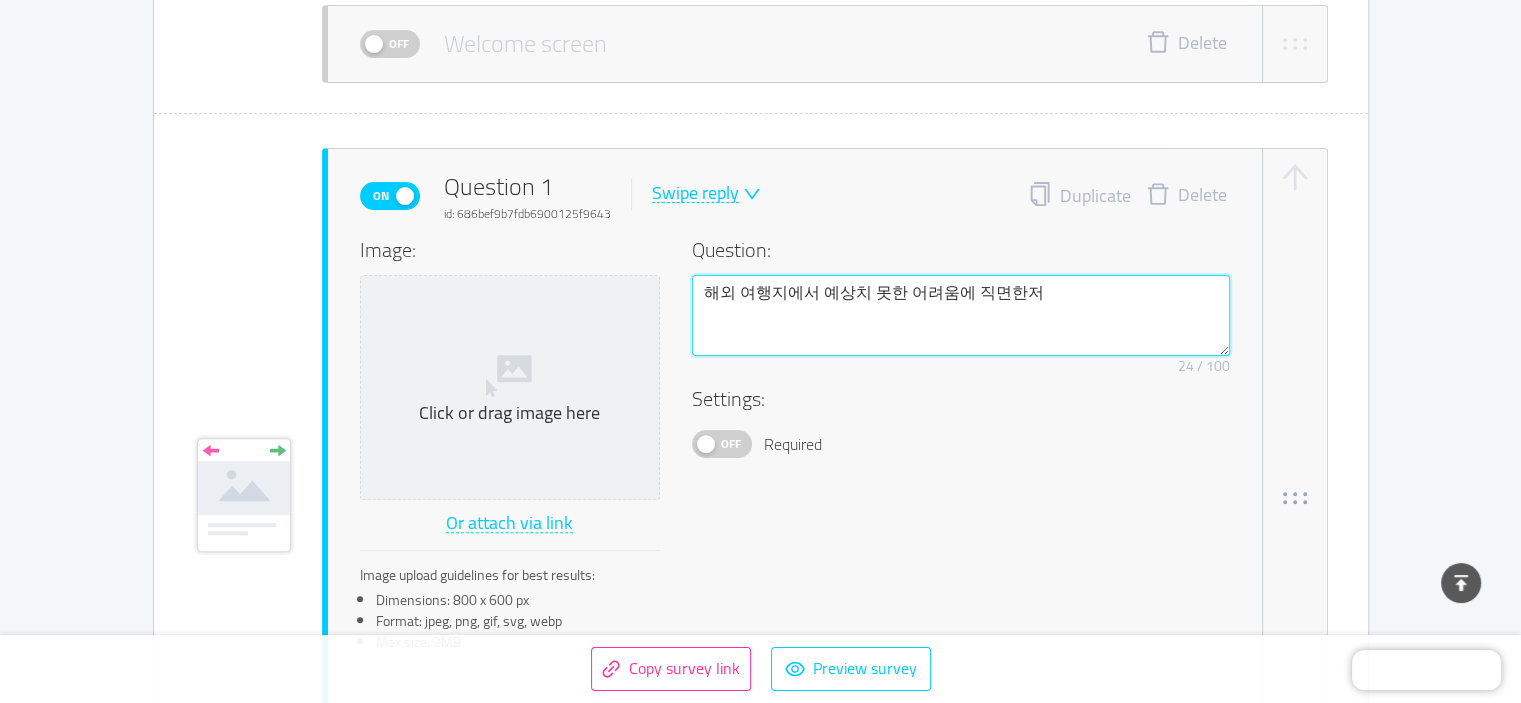 type on "해외 여행지에서 예상치 못한 어려움에 직면한ㅈ" 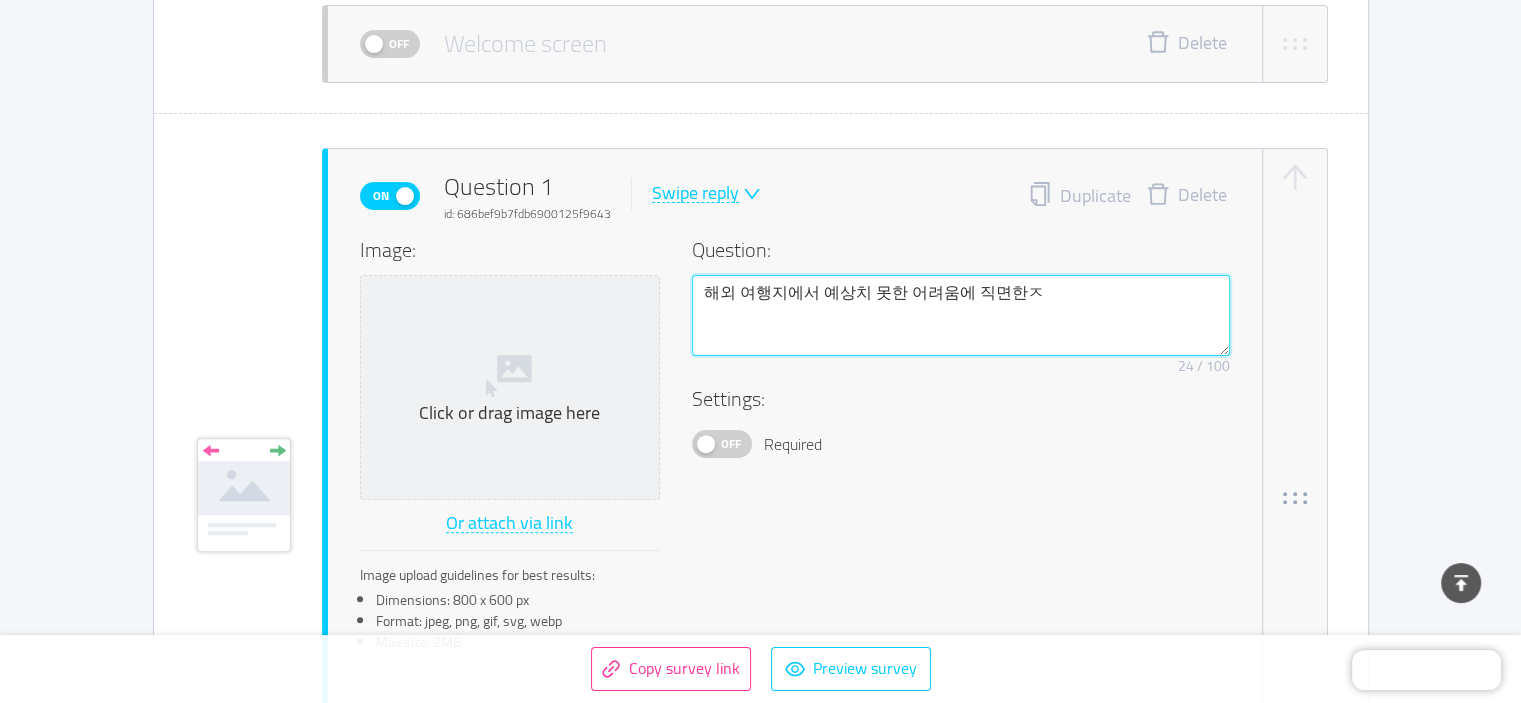 type 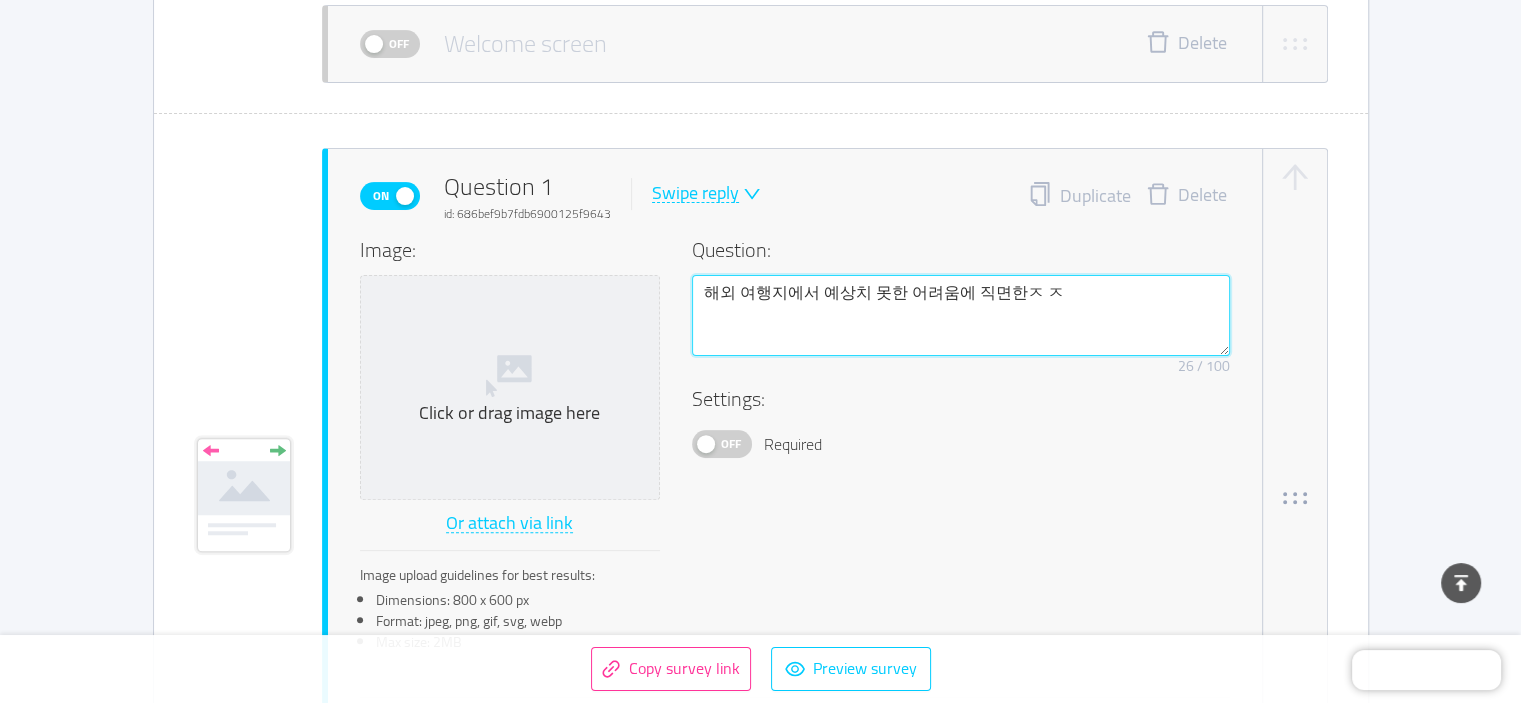 type on "해외 여행지에서 예상치 못한 어려움에 직면한ㅈ" 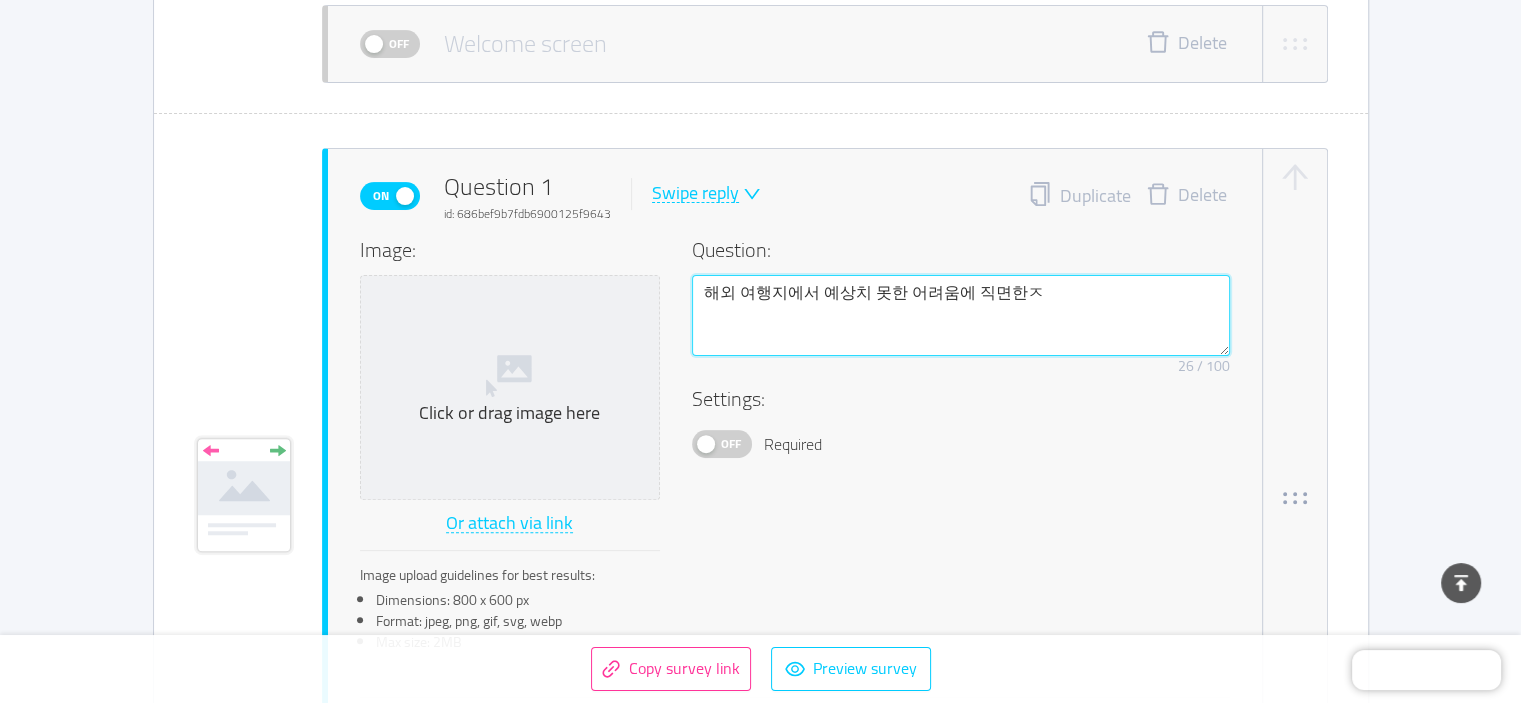type 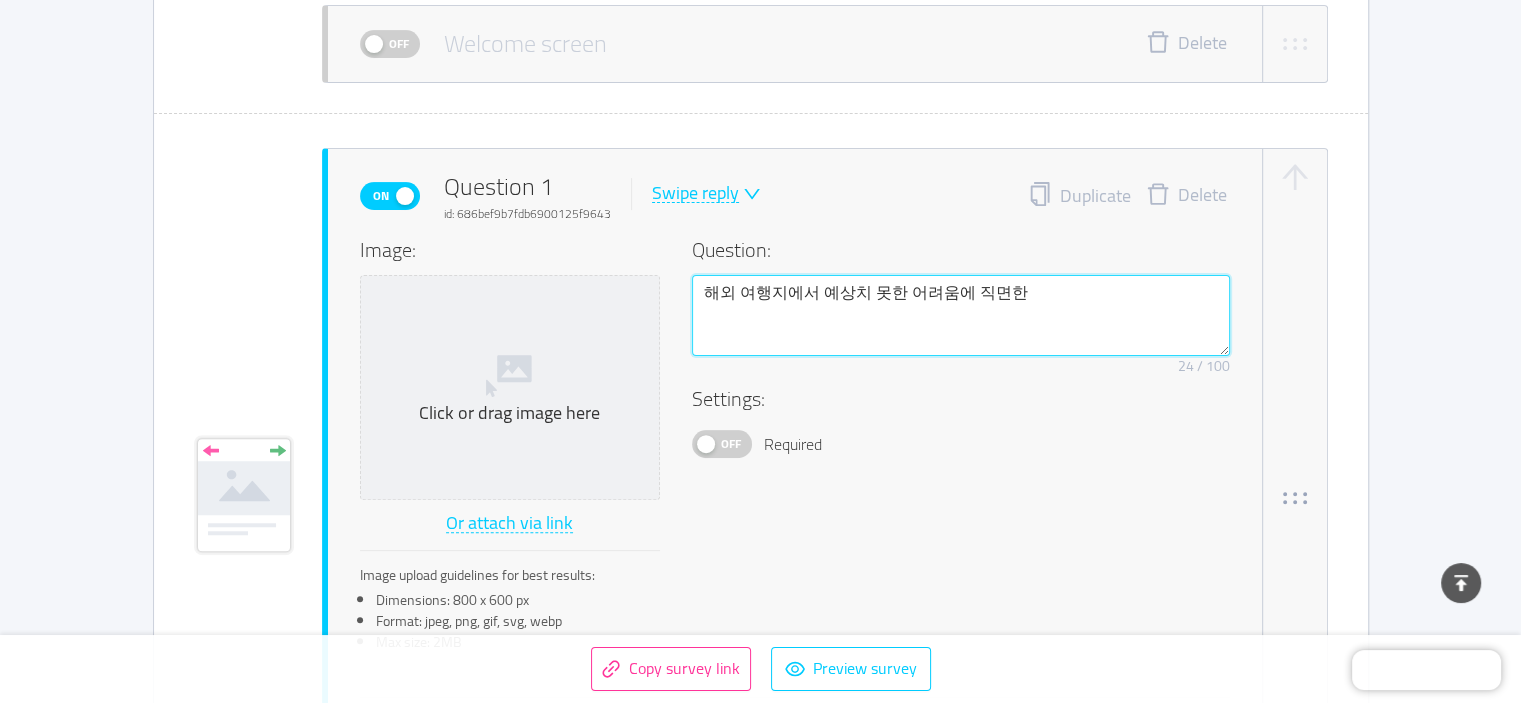 type 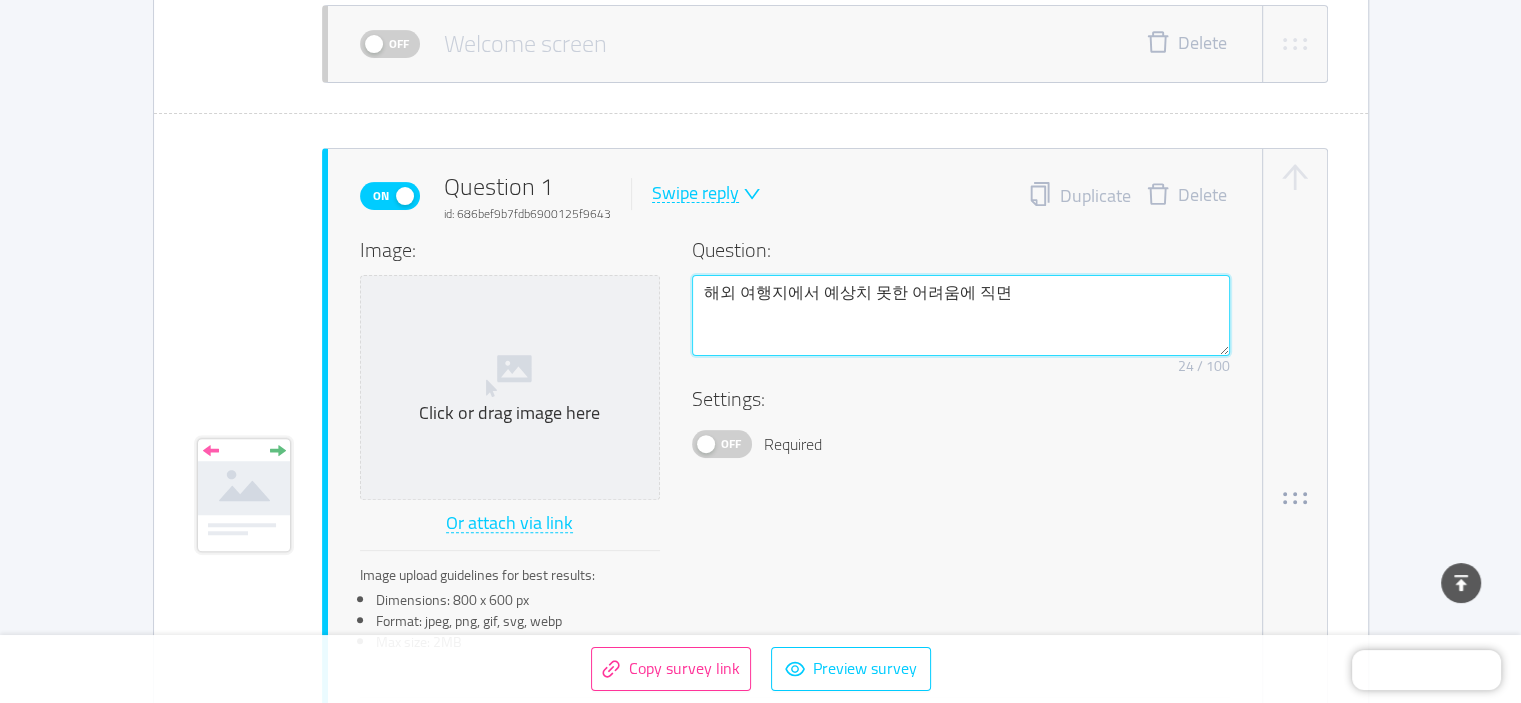 type 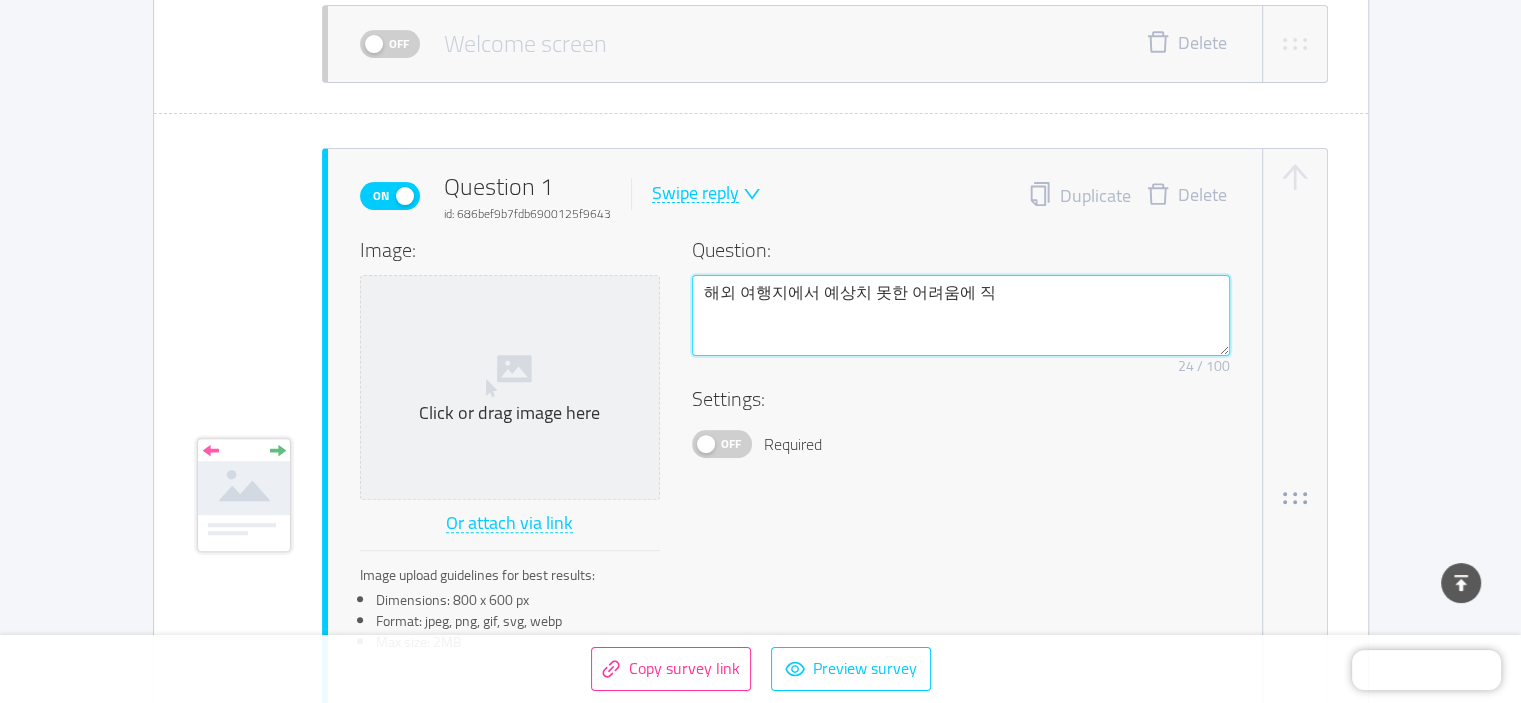 type 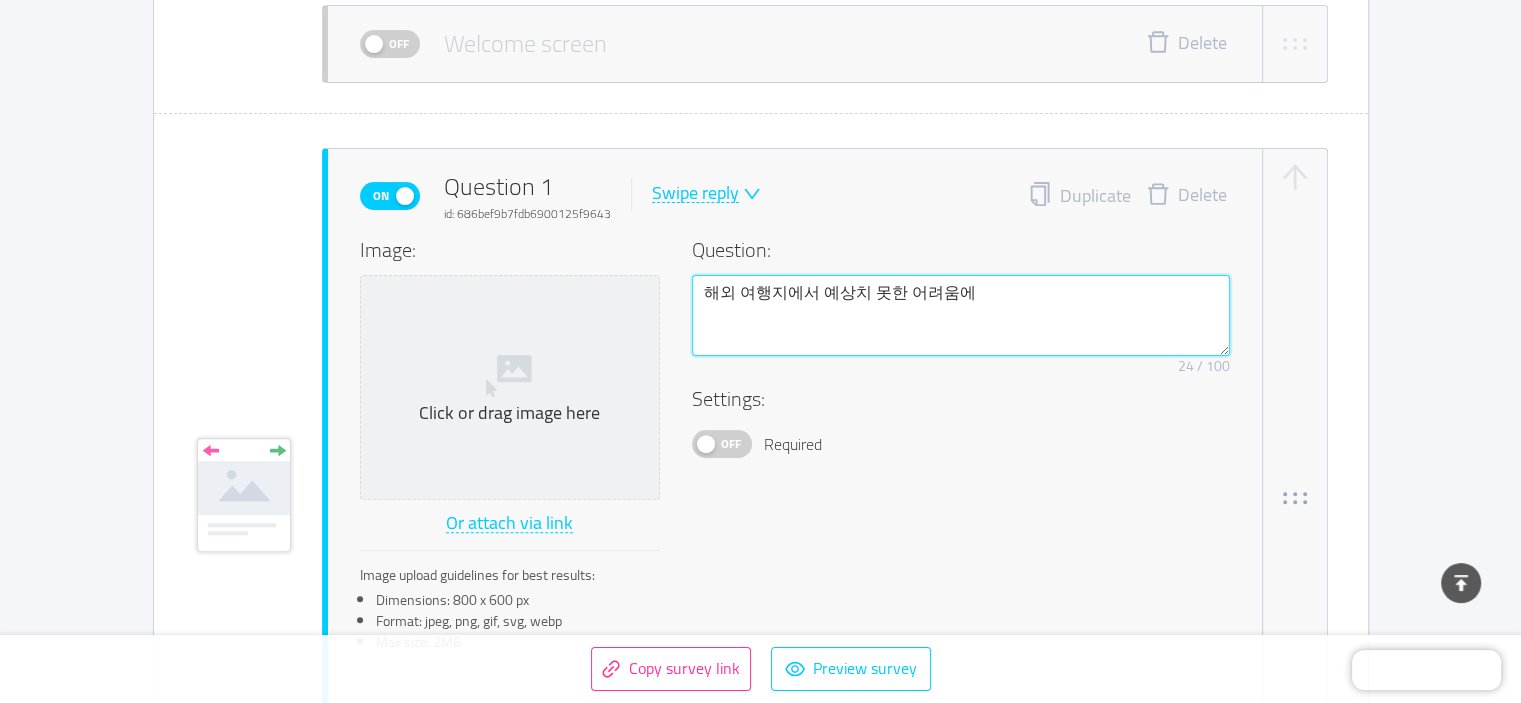 type on "해외 여행지에서 예상치 못한 어려움에" 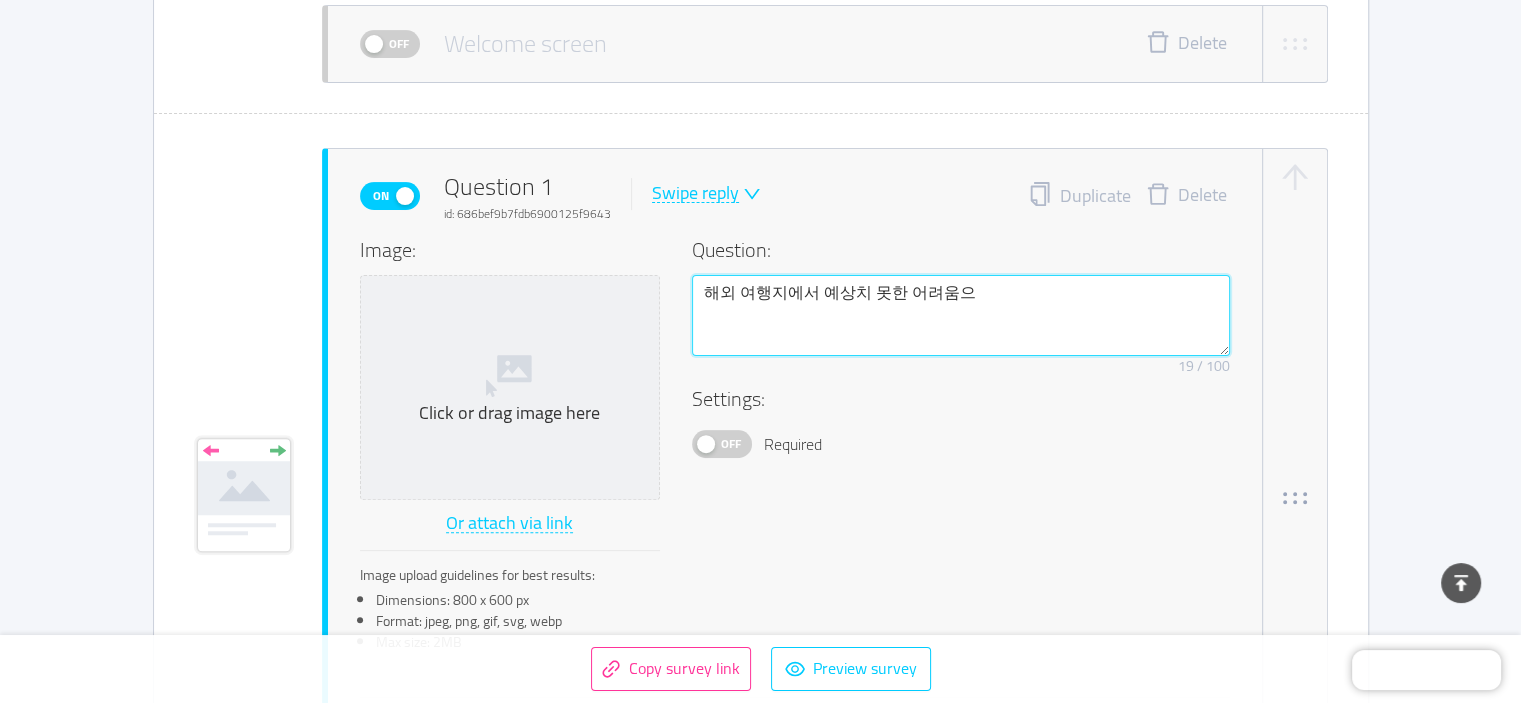 type on "해외 여행지에서 예상치 못한 어려움을" 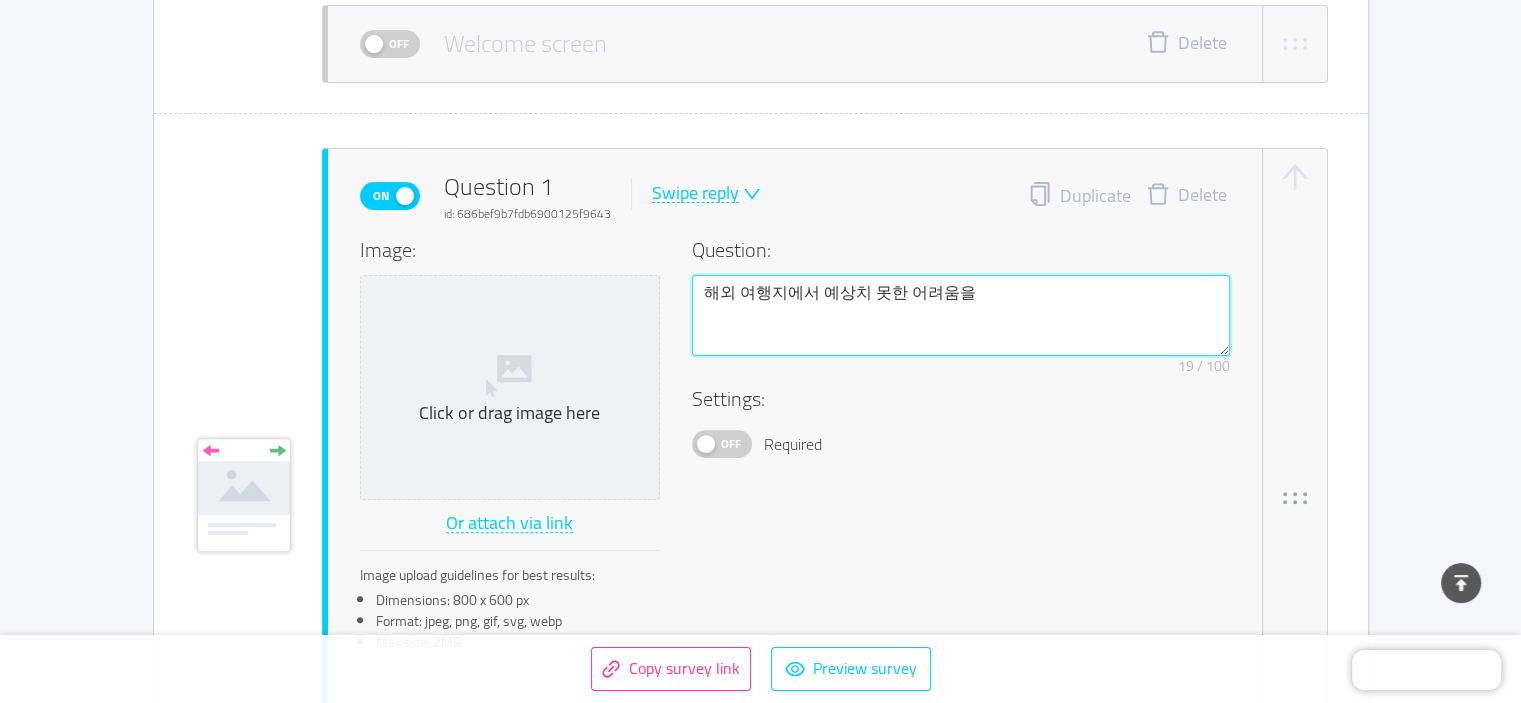 type 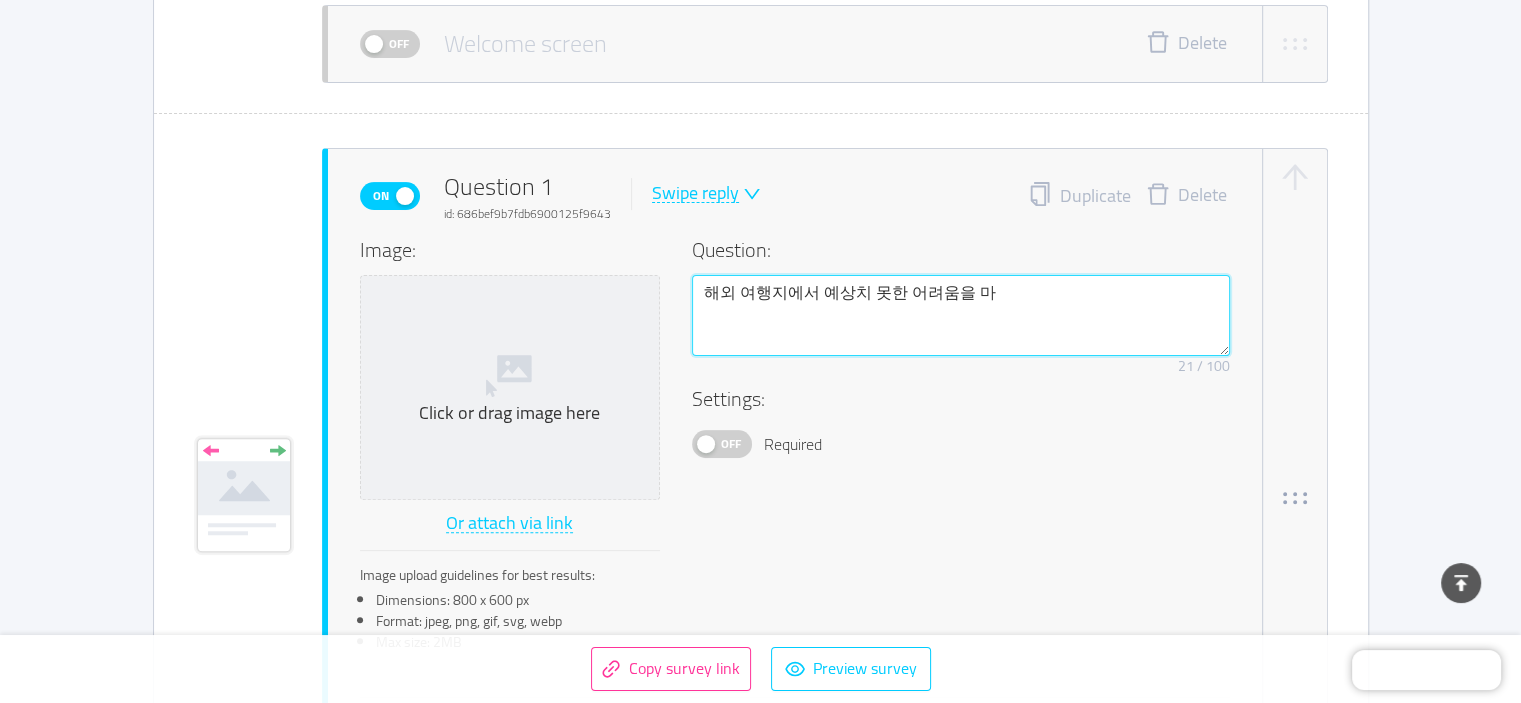 type on "해외 여행지에서 예상치 못한 어려움을 맞" 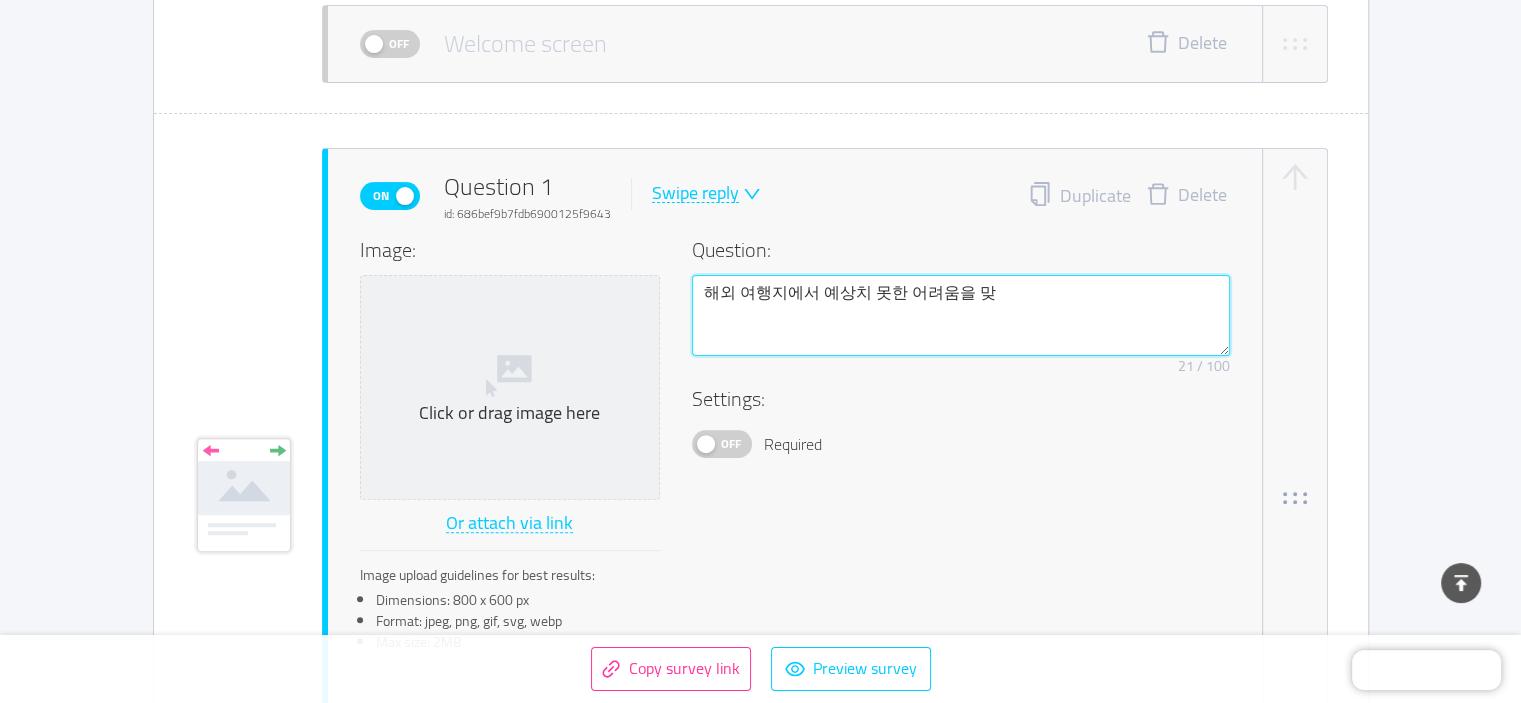 type 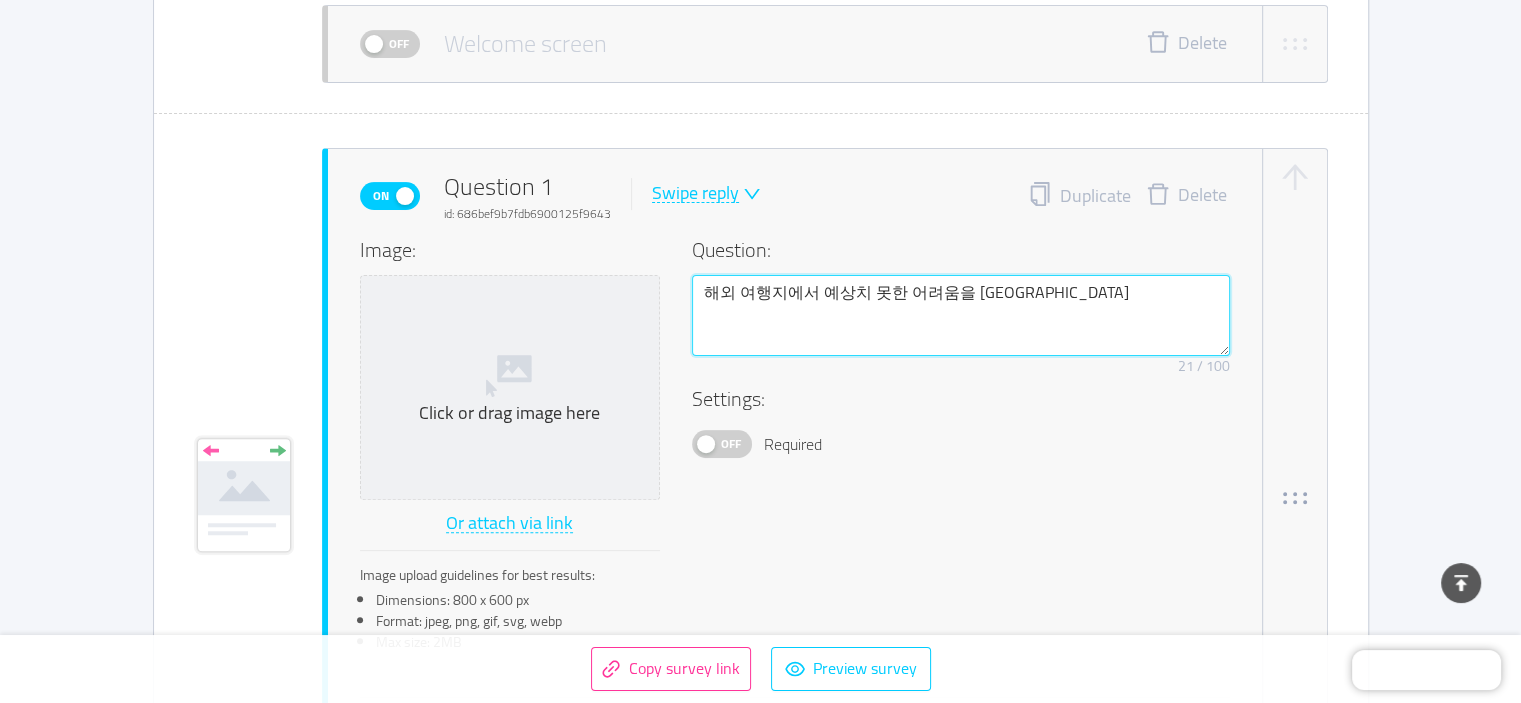 type on "해외 여행지에서 예상치 못한 어려움을 마줓" 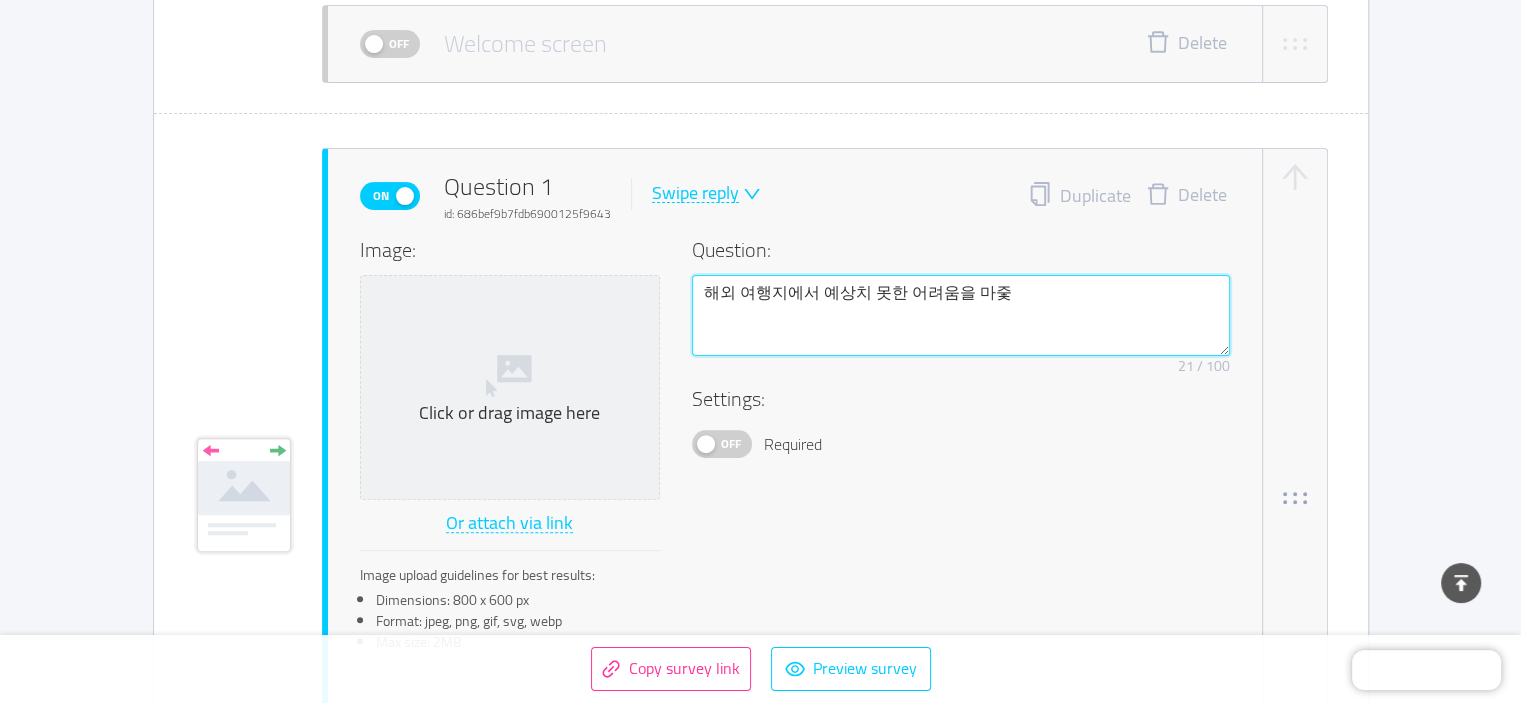 type 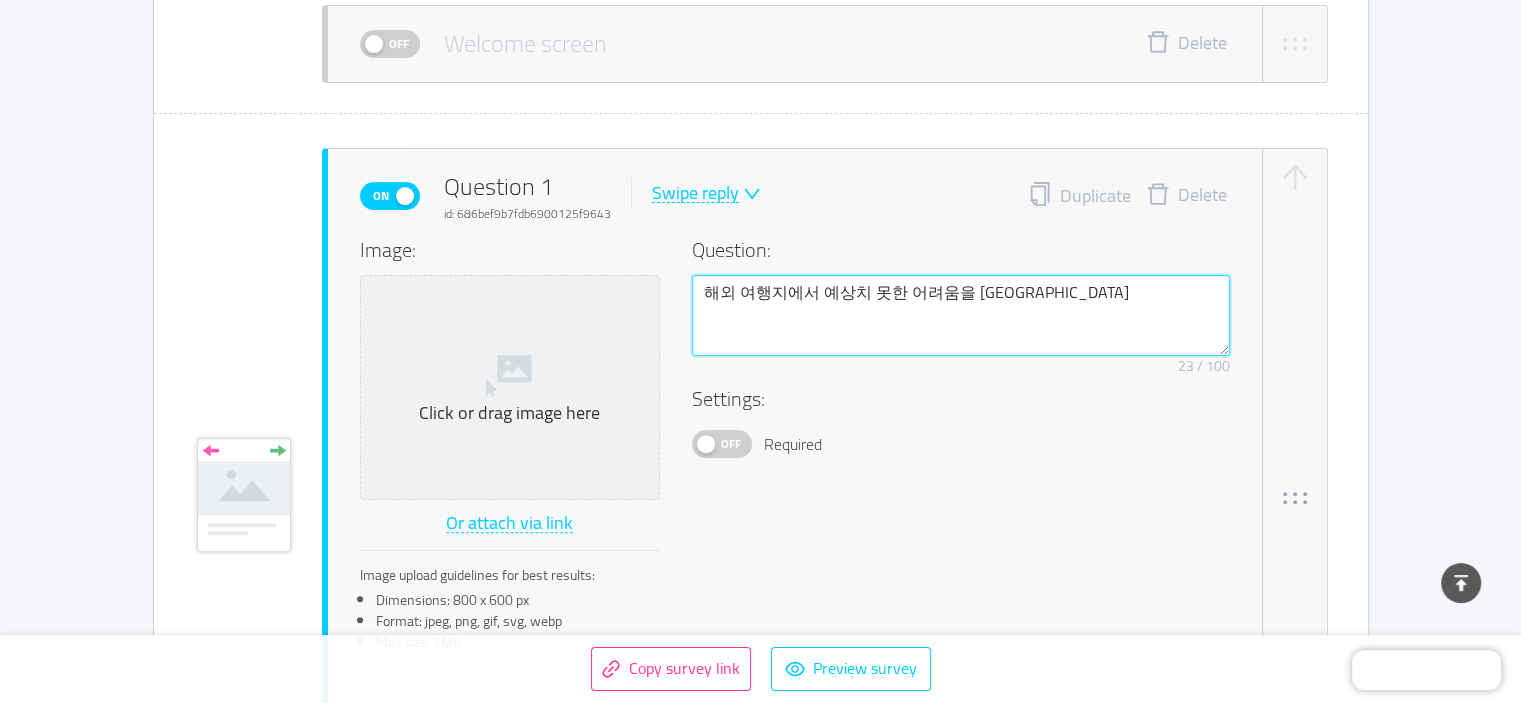 type on "해외 여행지에서 예상치 못한 어려움을 마주친" 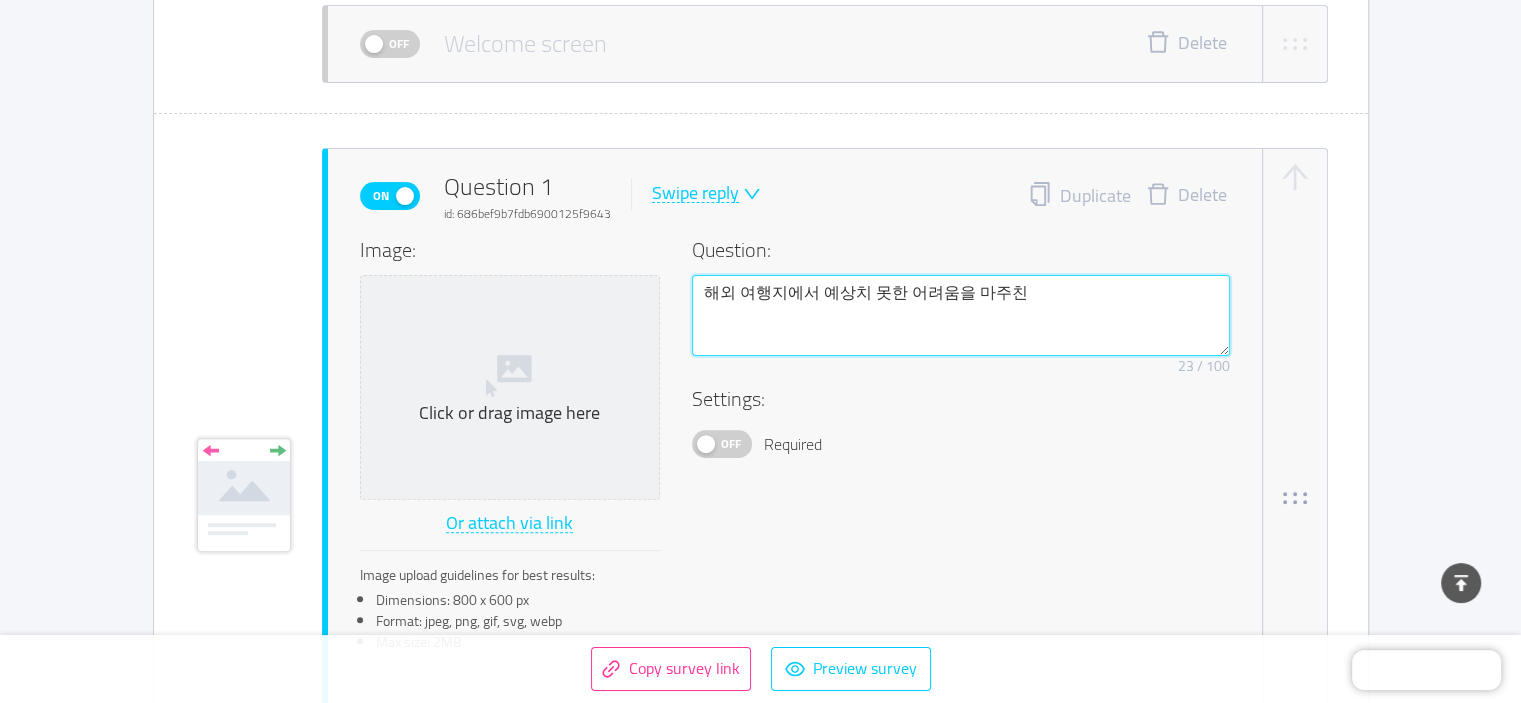 type 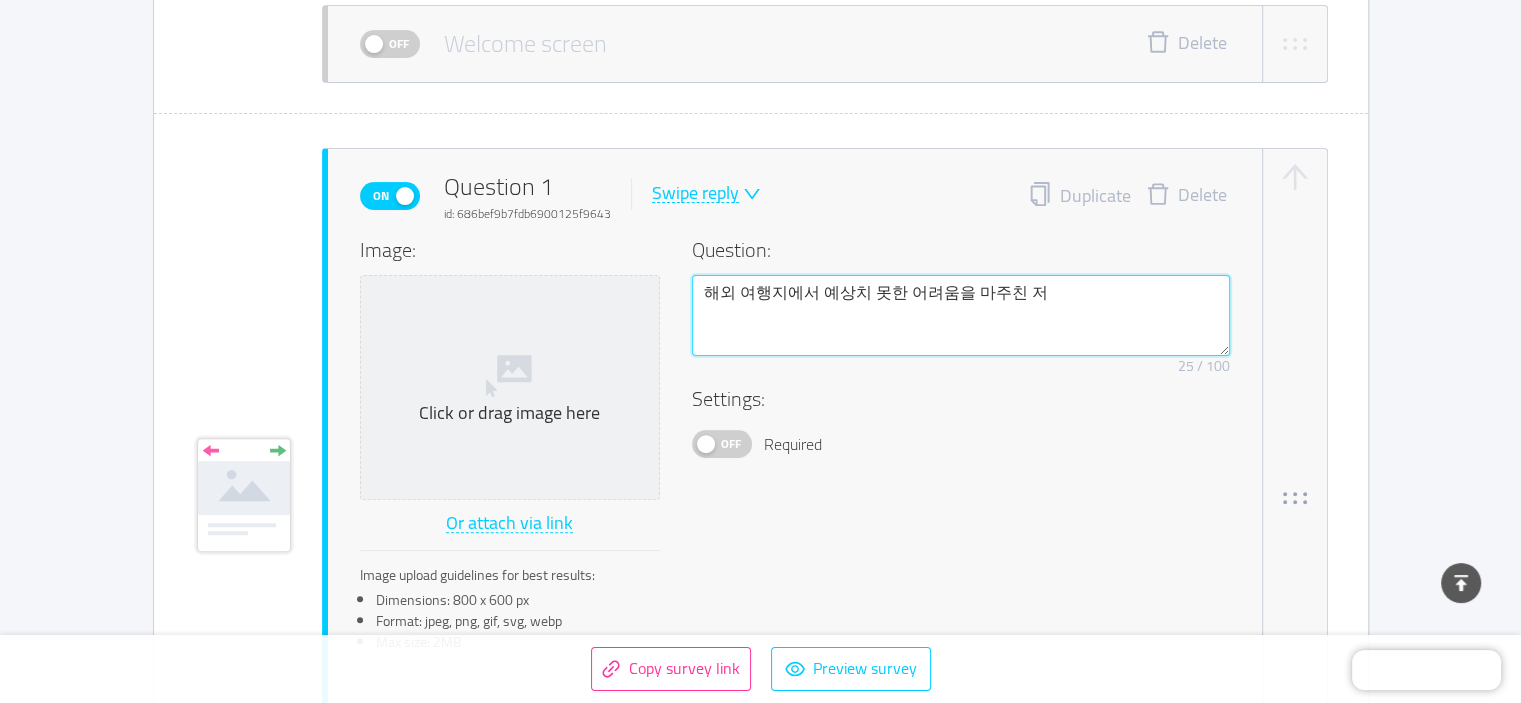 type on "해외 여행지에서 예상치 못한 어려움을 마주친 적" 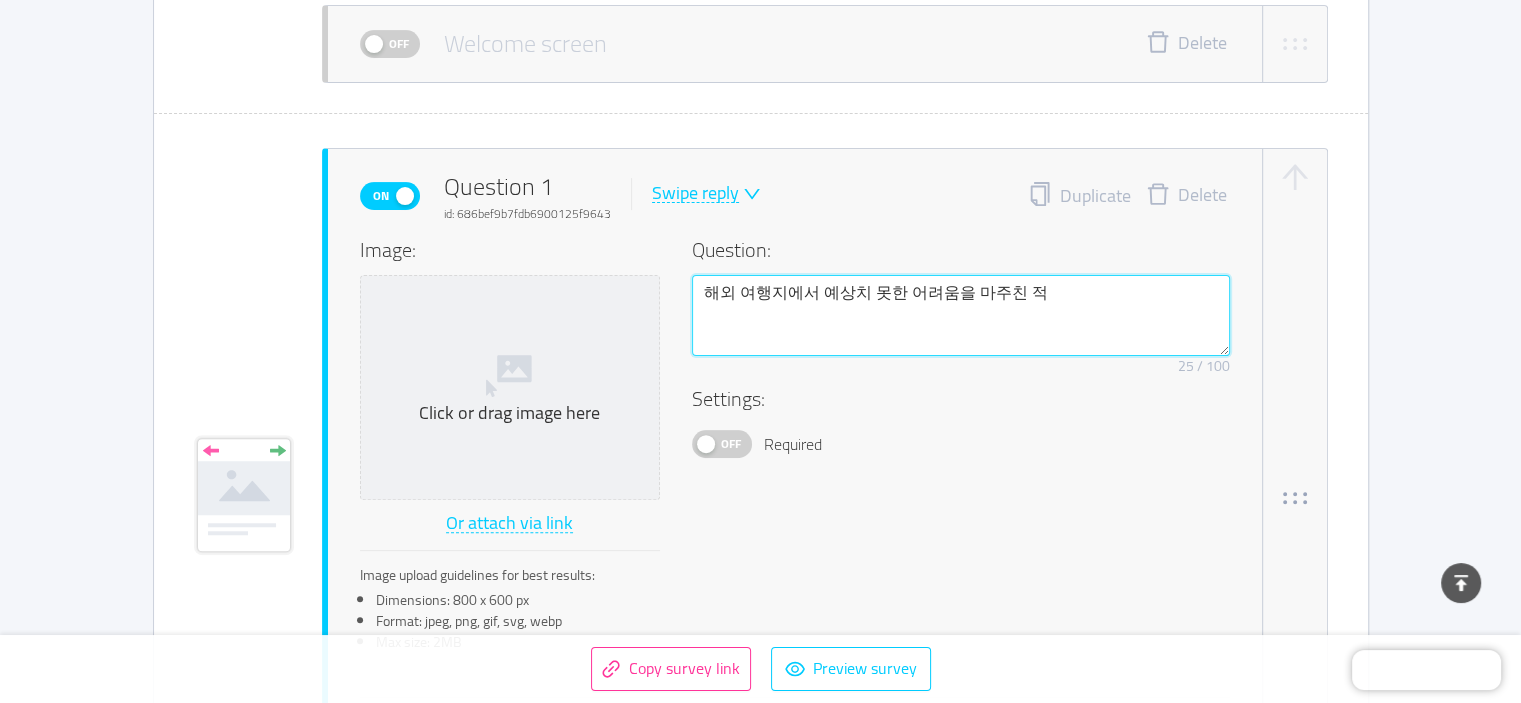 type 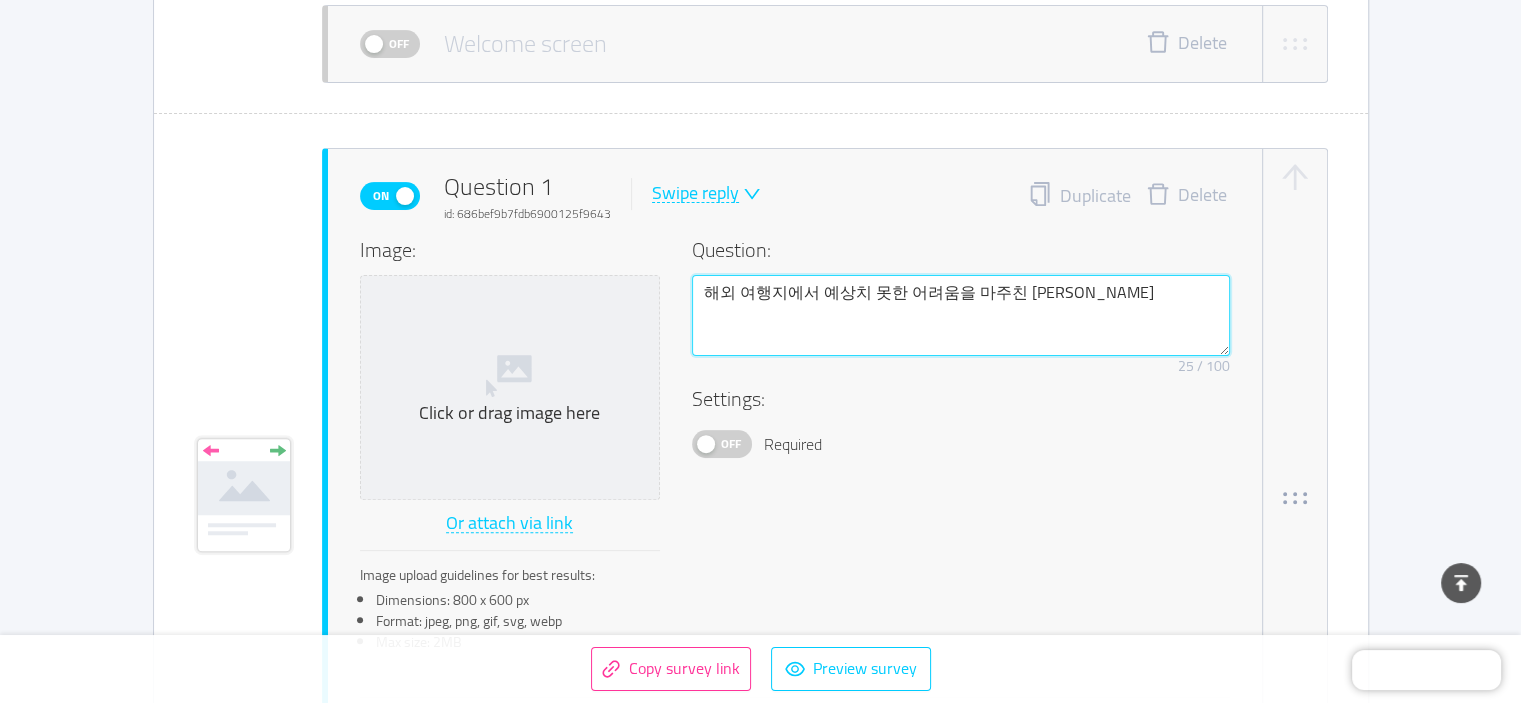 type on "해외 여행지에서 예상치 못한 어려움을 마주친 적이" 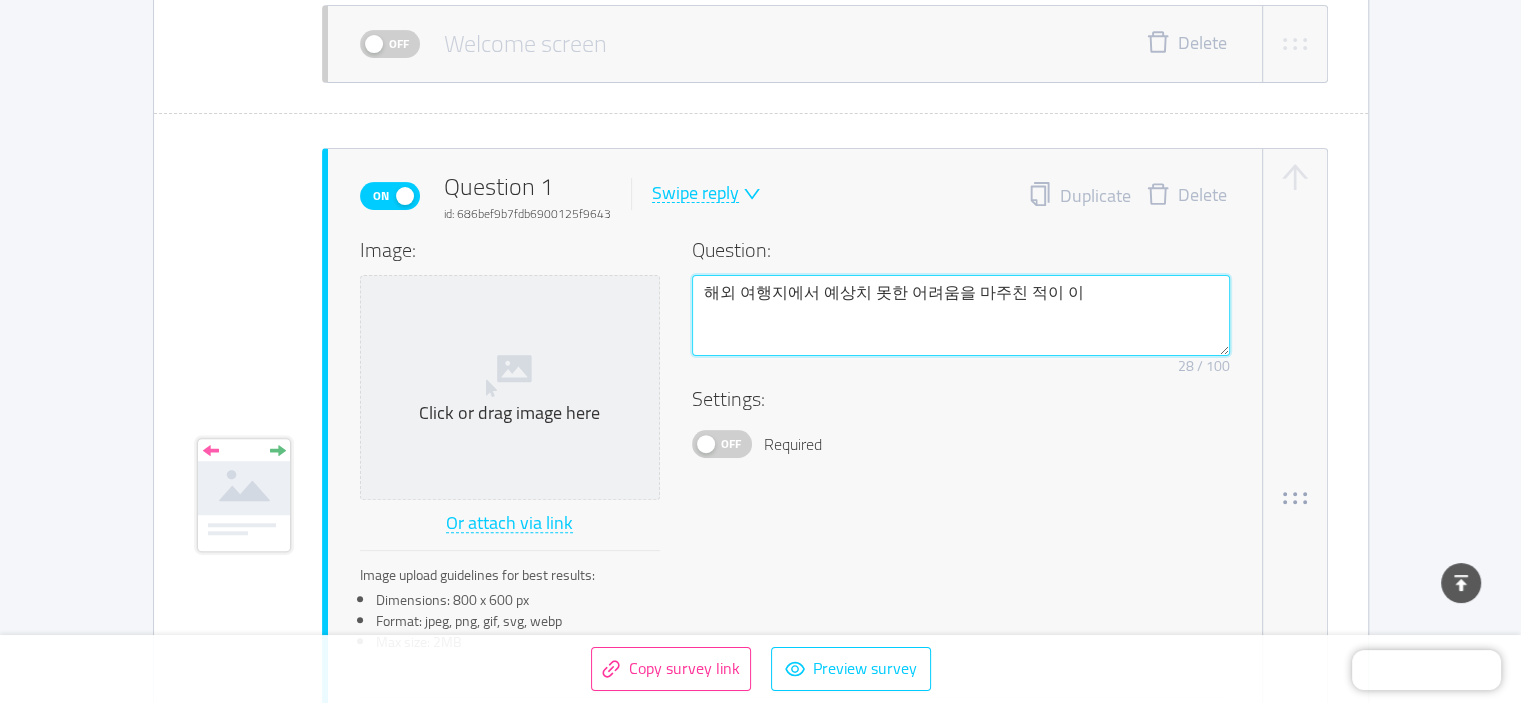 type on "해외 여행지에서 예상치 못한 어려움을 마주친 적이 있" 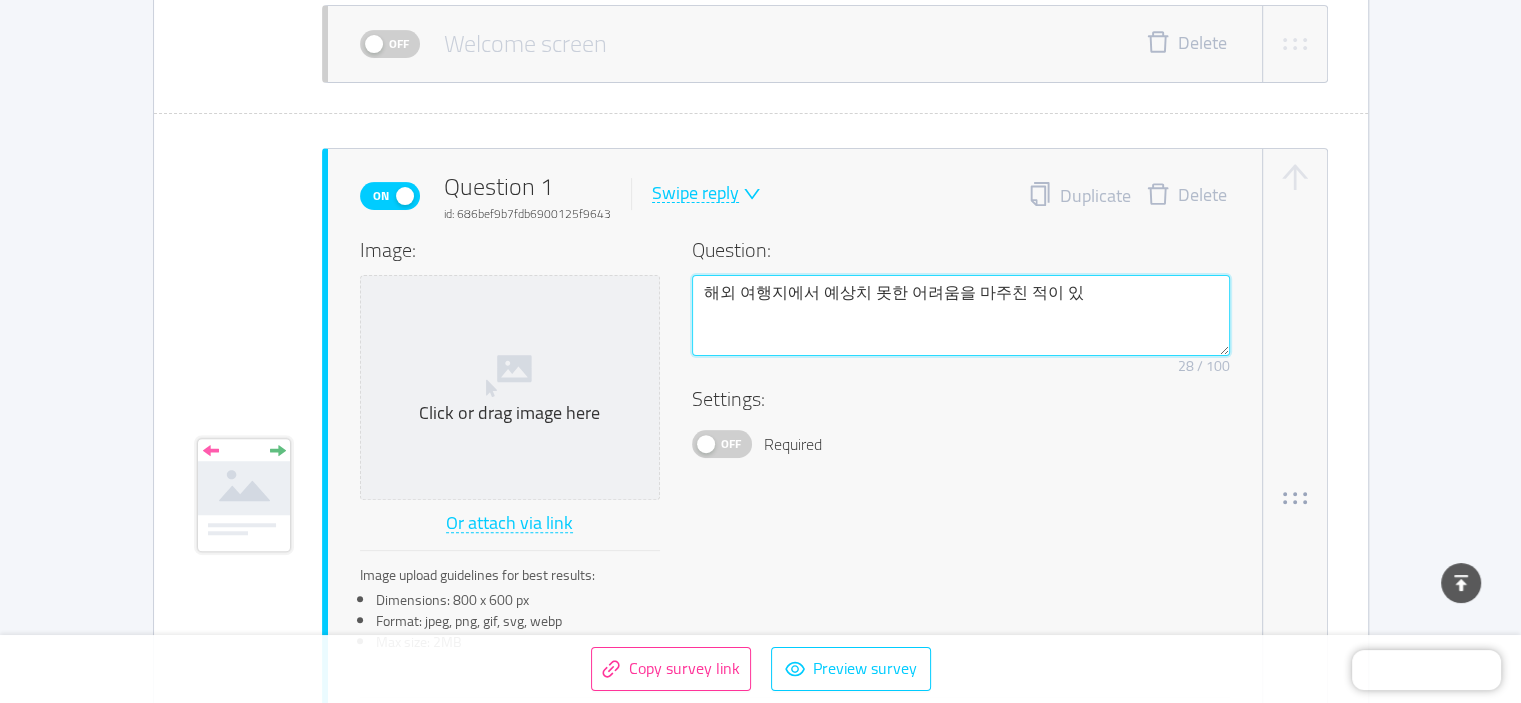 type 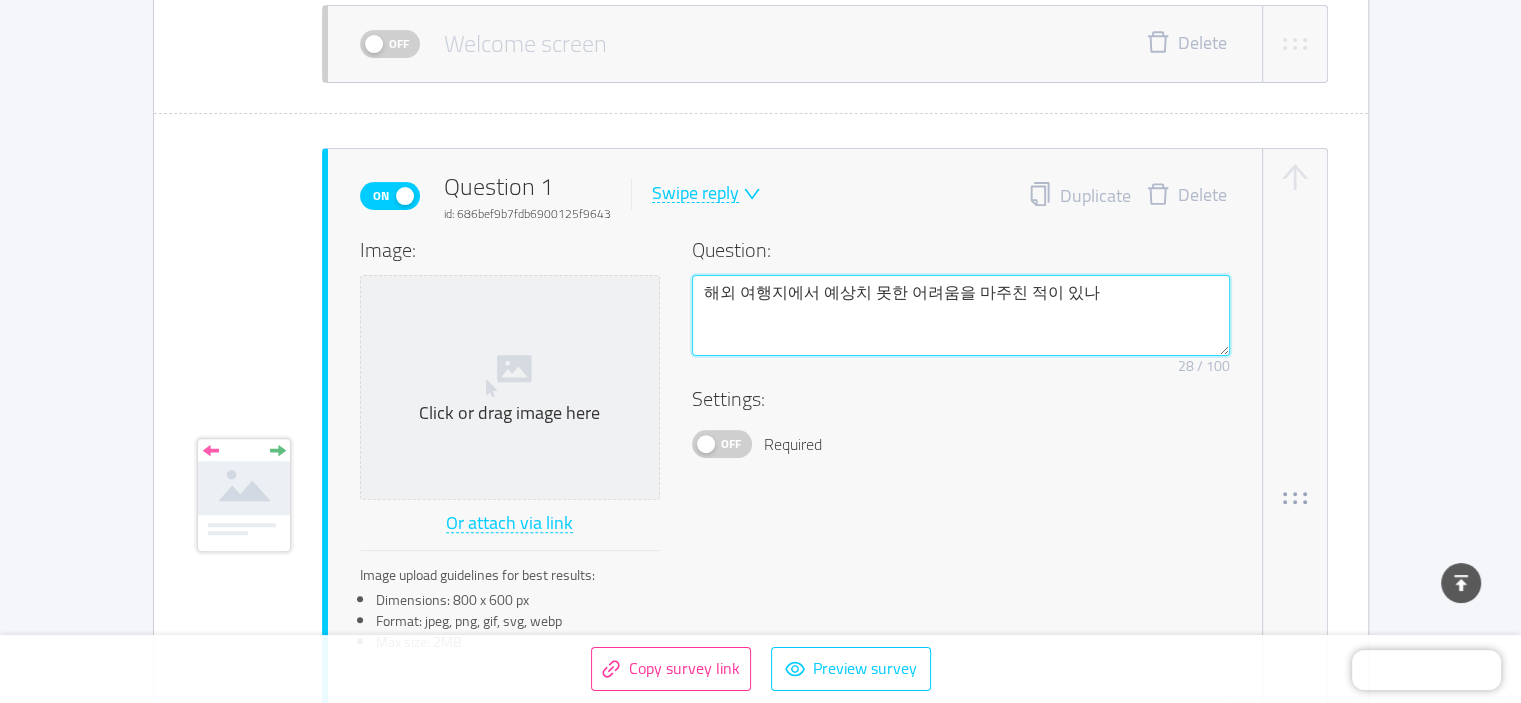 type on "해외 여행지에서 예상치 못한 어려움을 마주친 적이 있낭" 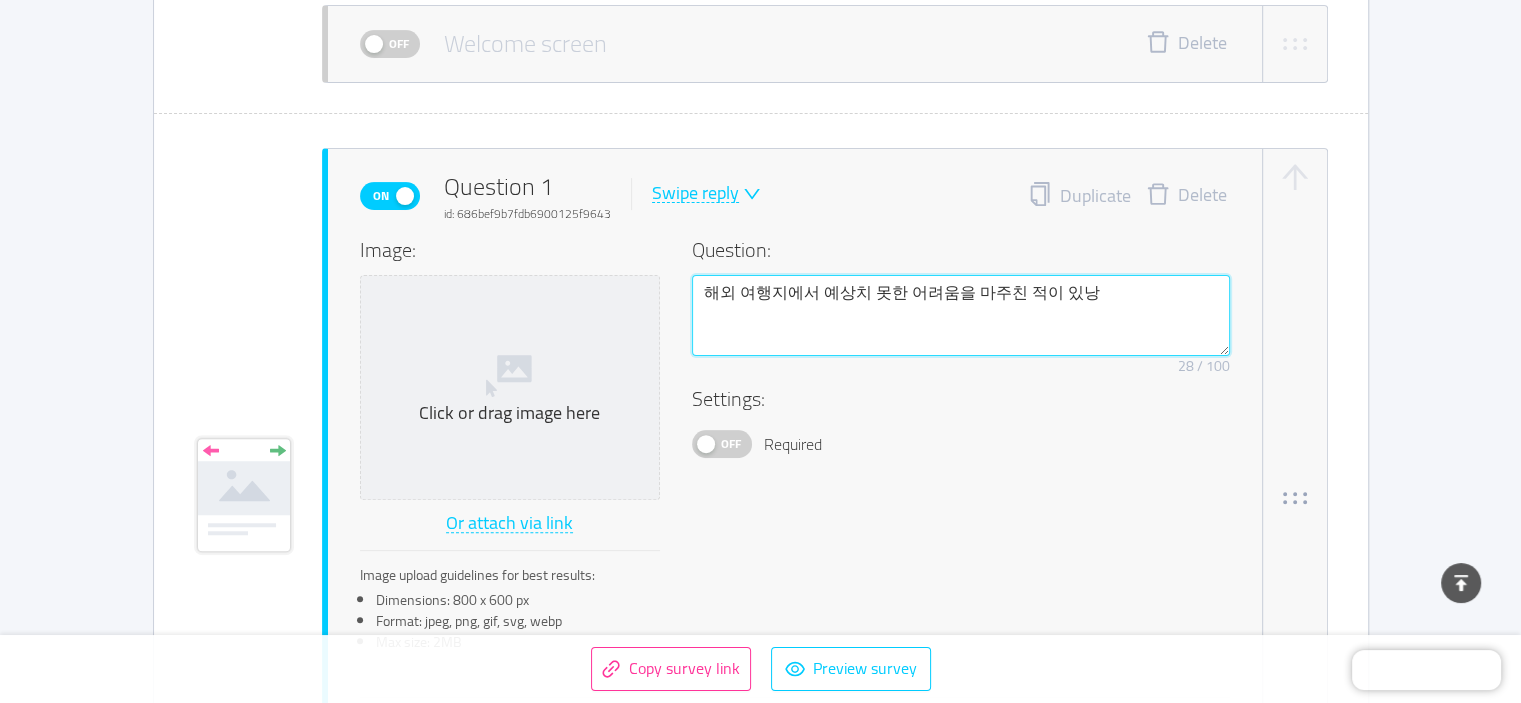 type 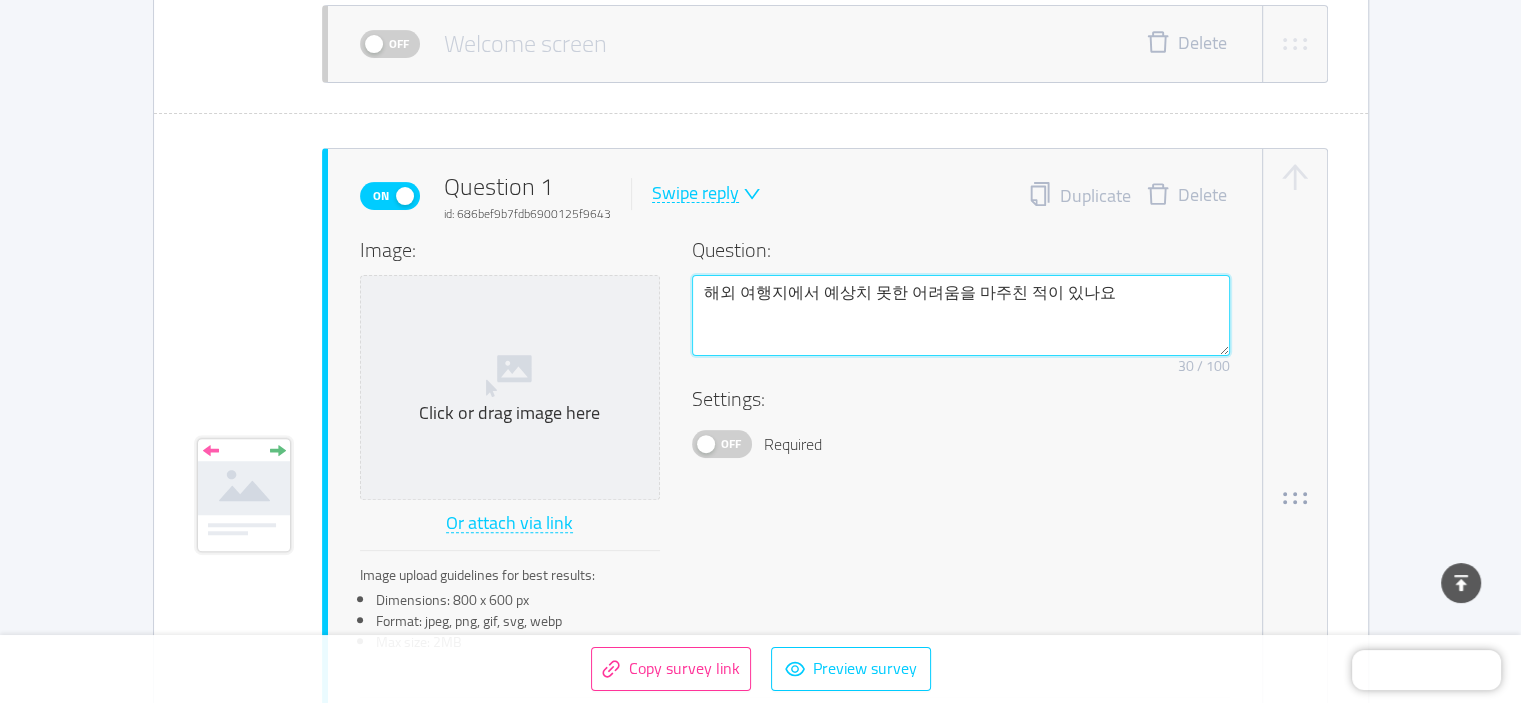 type 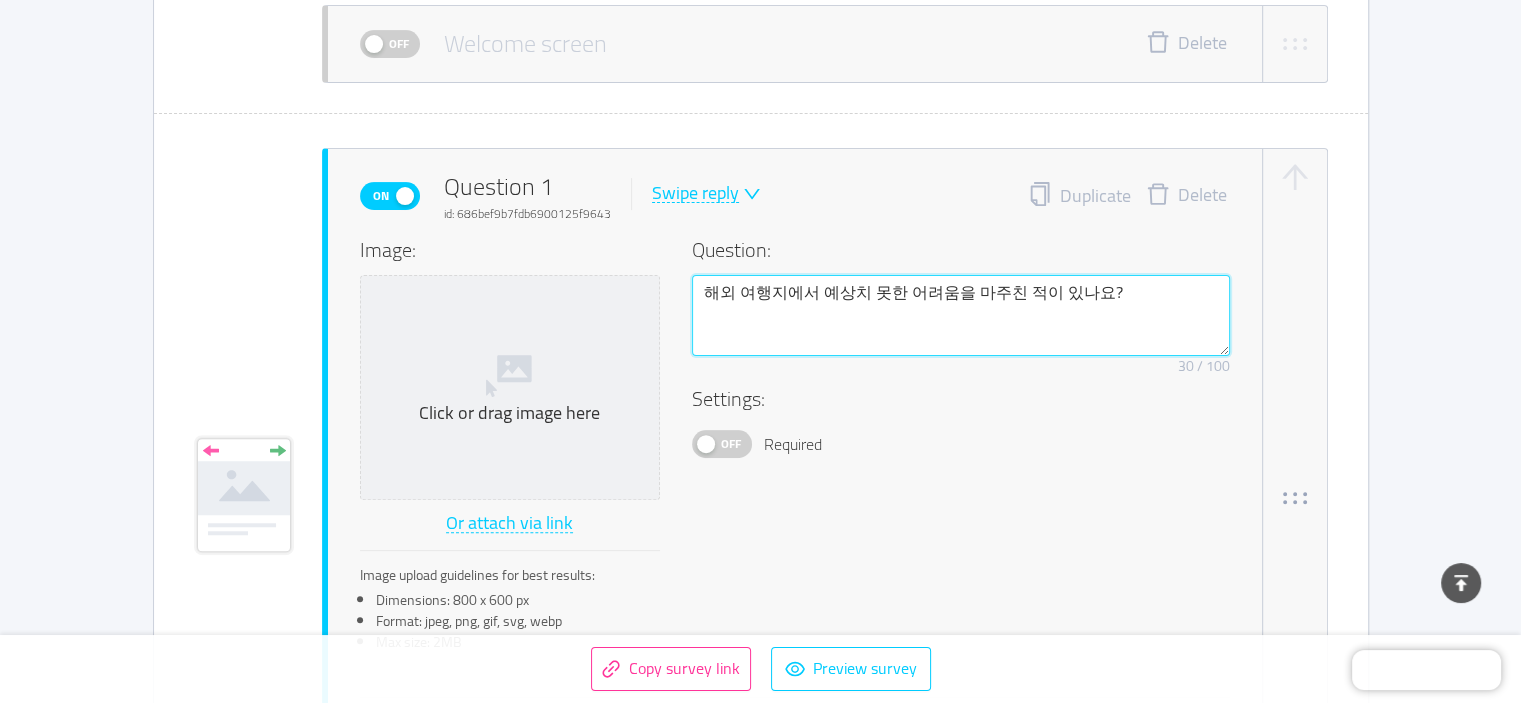type on "해외 여행지에서 예상치 못한 어려움을 마주친 적이 있나요?" 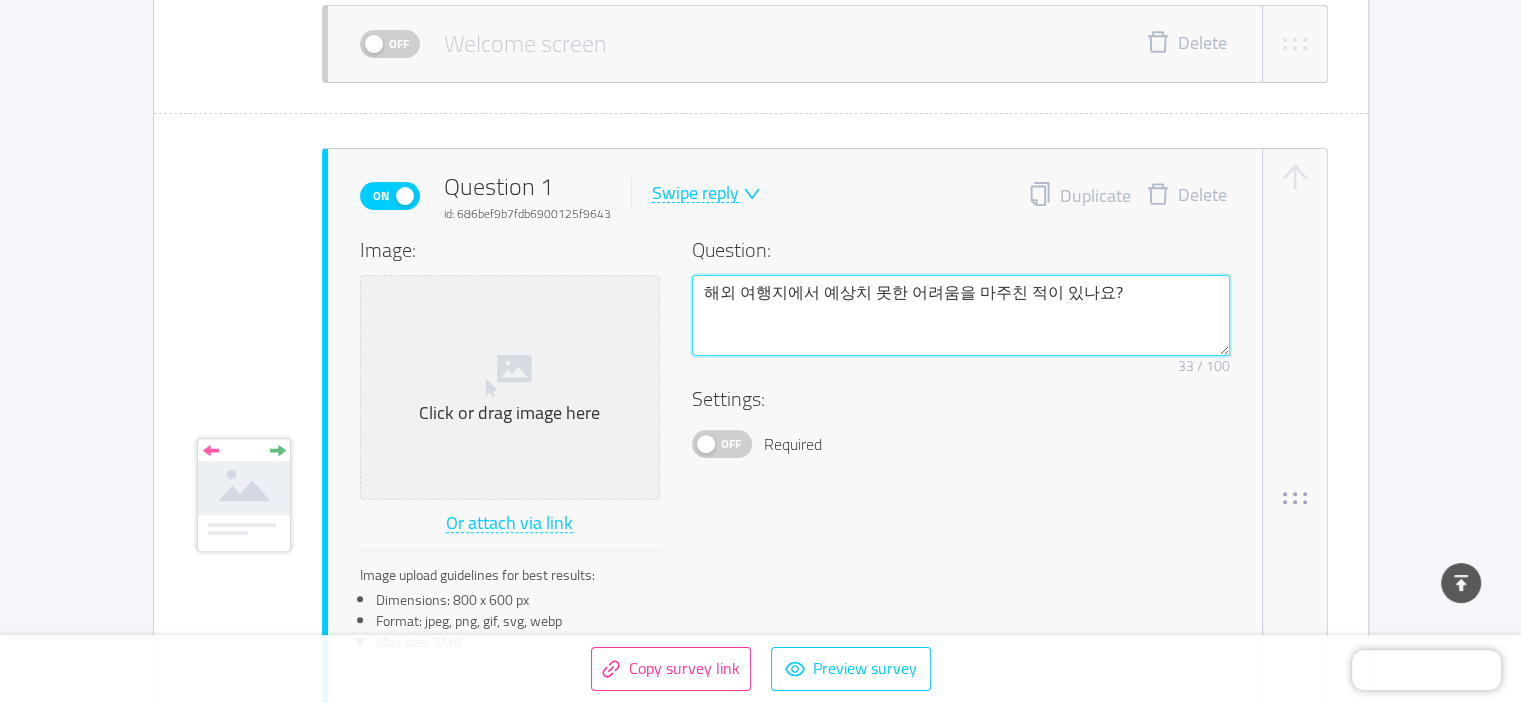 type 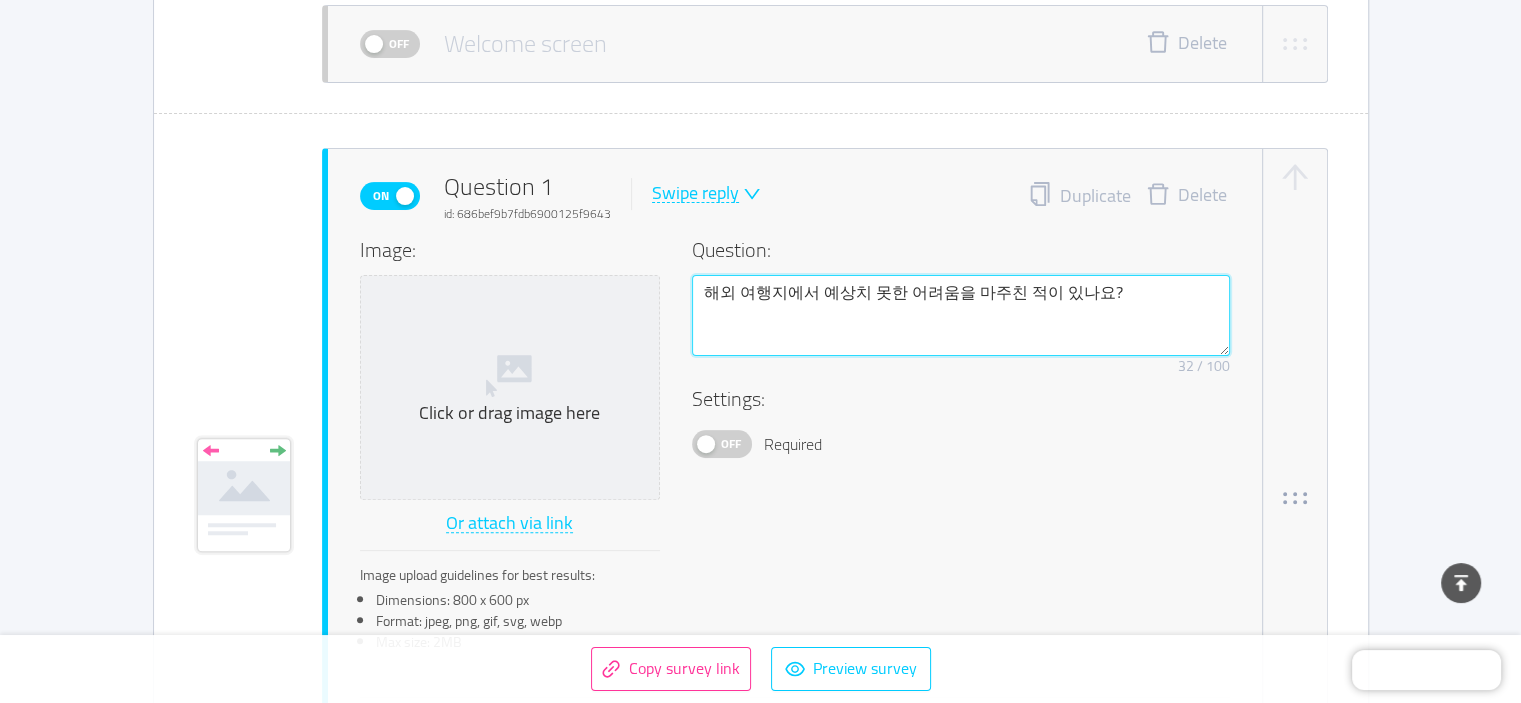 type on "해외 여행지에서 예상치 못한 어려움을 마주친 적이 있나요?" 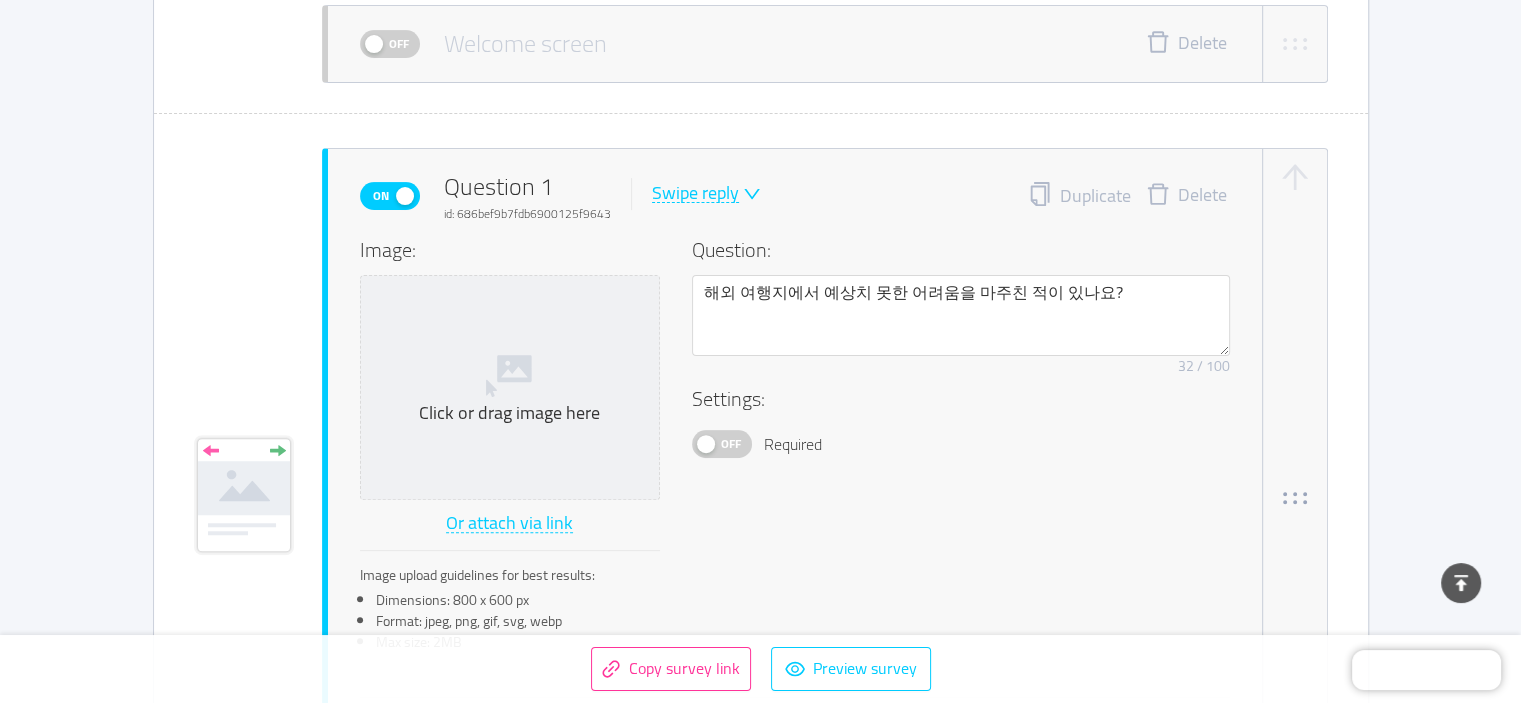 click on "Settings:" at bounding box center [961, 399] 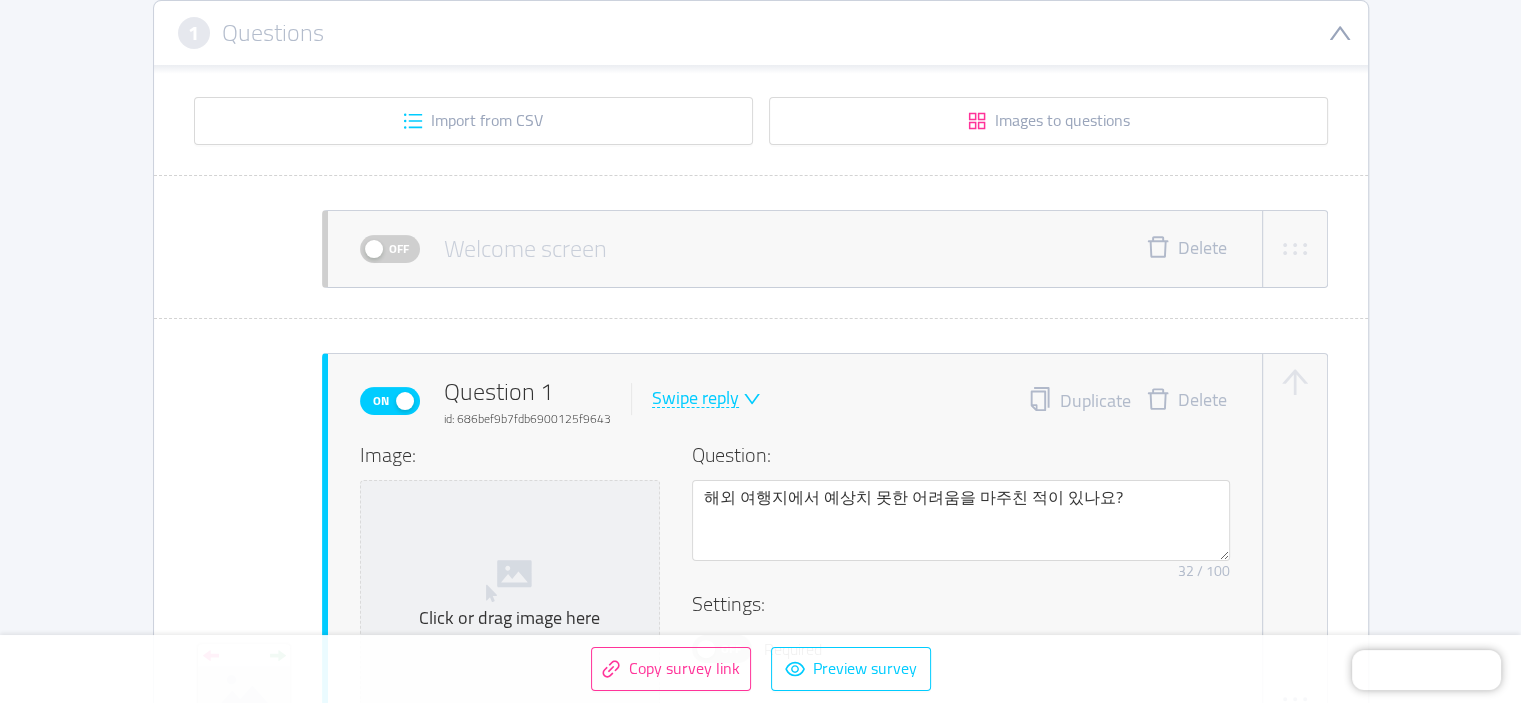 scroll, scrollTop: 350, scrollLeft: 0, axis: vertical 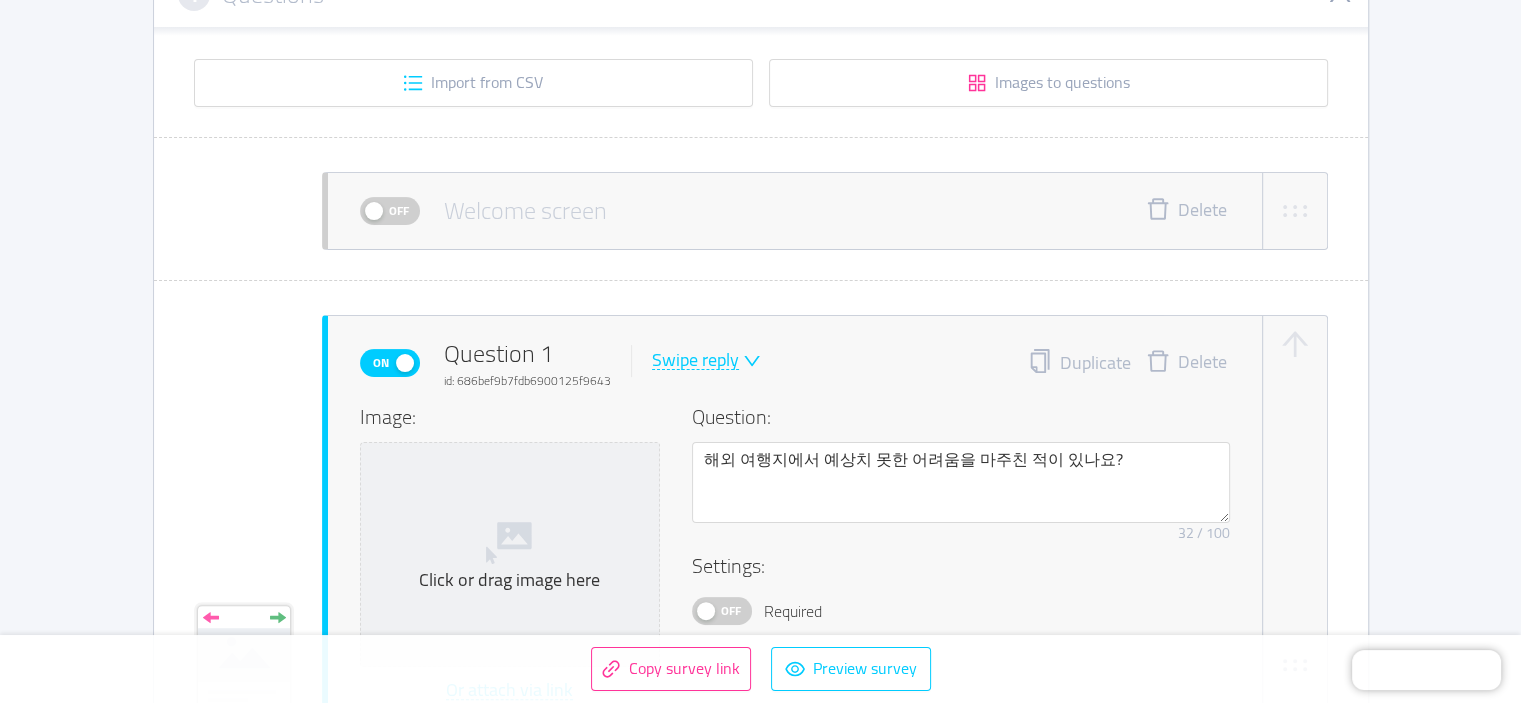 click on "Question: 해외 여행지에서 예상치 못한 어려움을 마주친 적이 있나요?  Remove character limit   32 / 100" at bounding box center (961, 477) 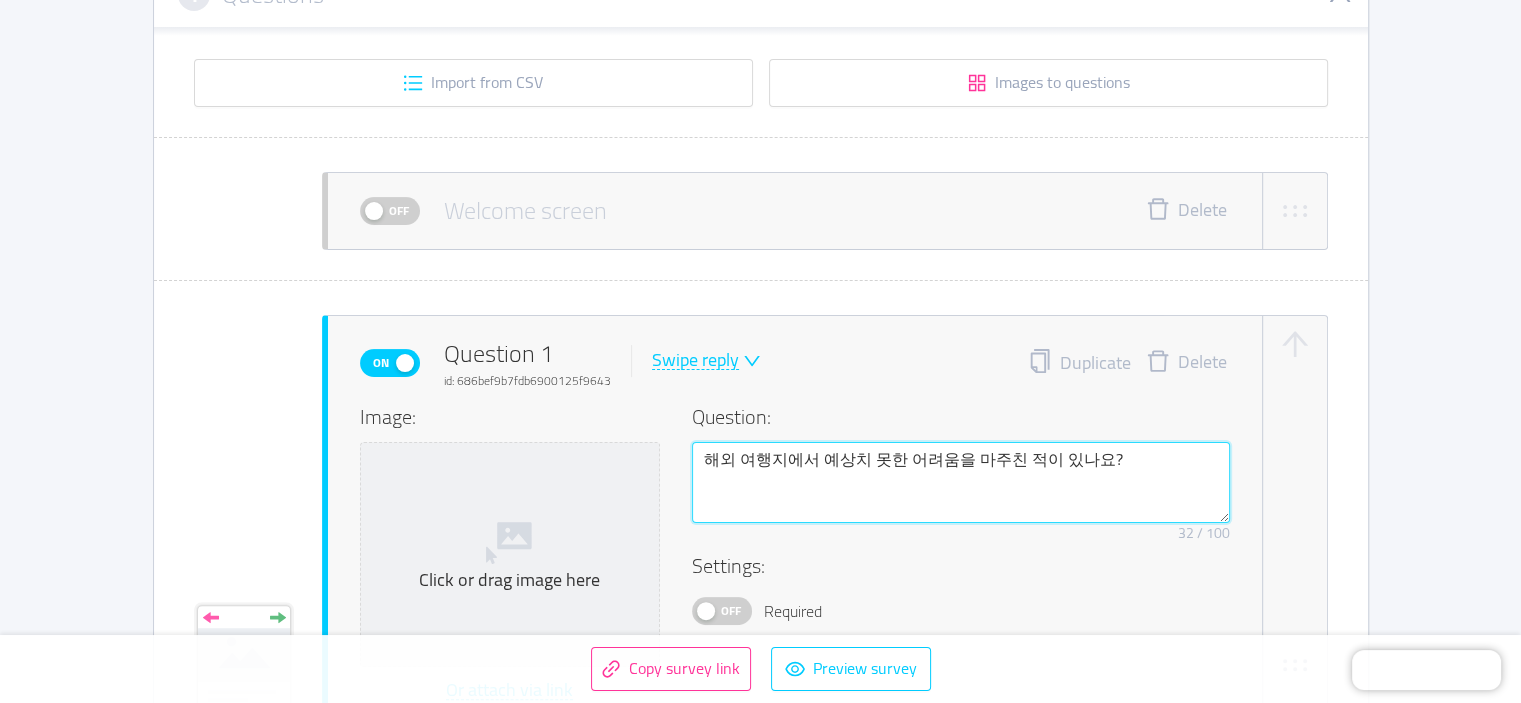 click on "해외 여행지에서 예상치 못한 어려움을 마주친 적이 있나요?" at bounding box center [961, 483] 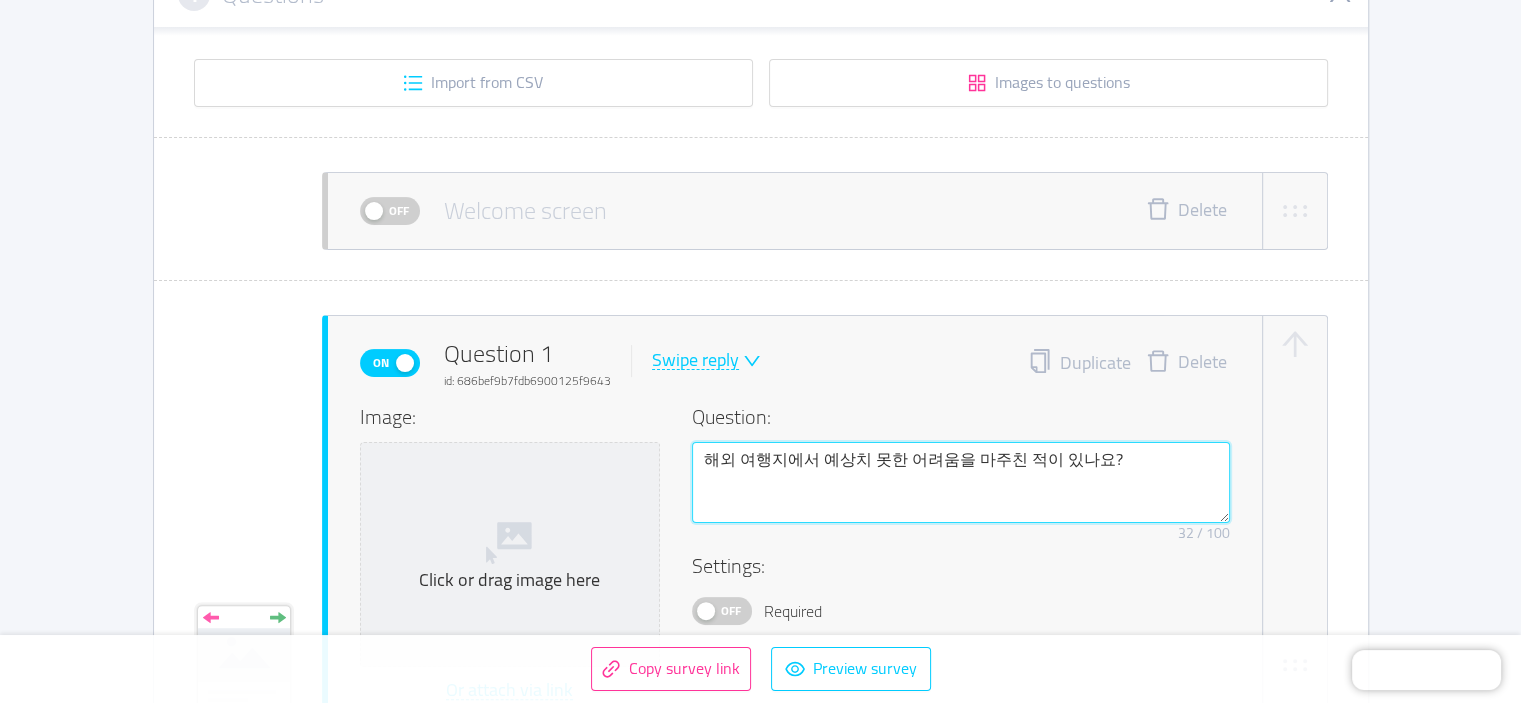 click on "해외 여행지에서 예상치 못한 어려움을 마주친 적이 있나요?" at bounding box center (961, 483) 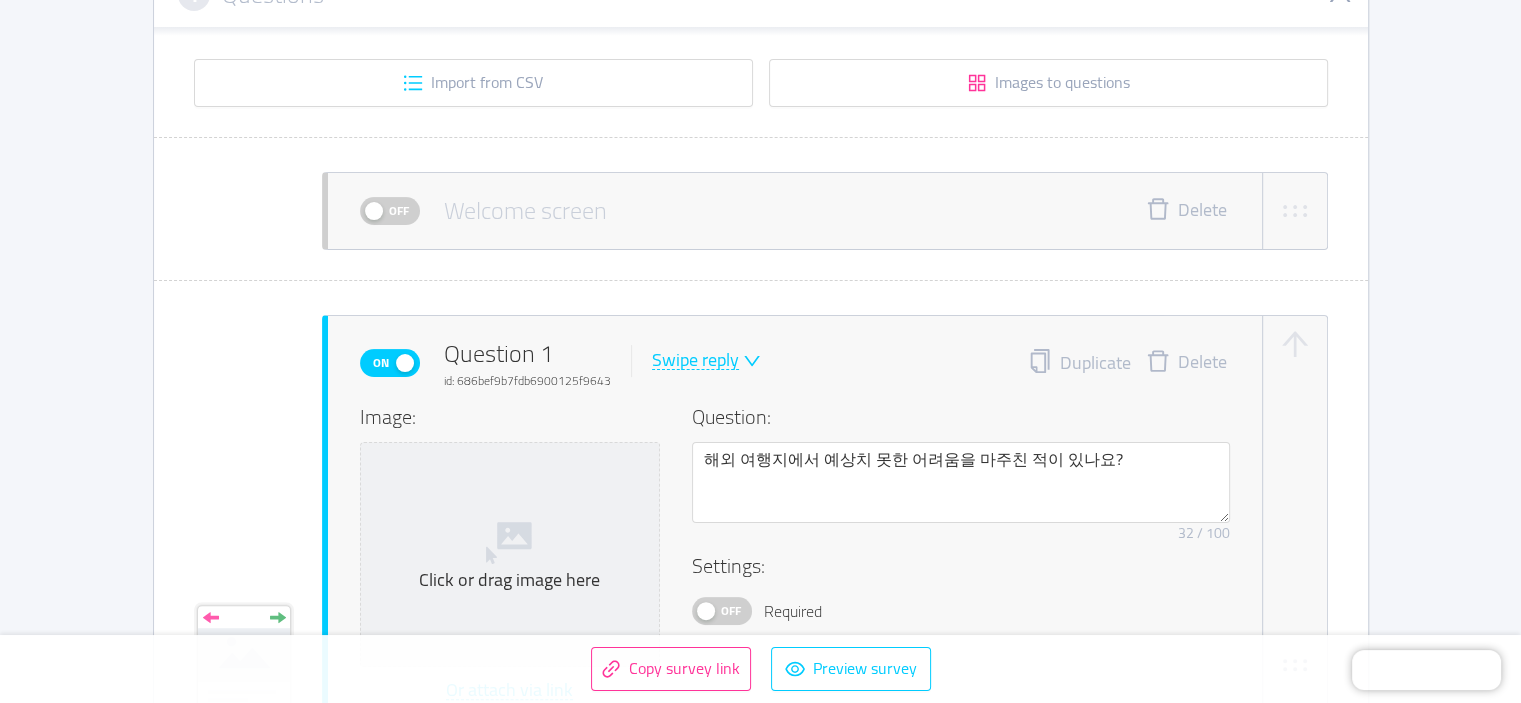 click on "On  Question 1  id: 686bef9b7fdb6900125f9643  Swipe reply  Duplicate Delete Image:    Click or drag image here  Or attach via link Image upload guidelines for best results: Dimensions: 800 x 600 px Format: jpeg, png, gif, svg, webp Max size: 2MB Question: 해외 여행지에서 예상치 못한 어려움을 마주친 적이 있나요?  Remove character limit   32 / 100  Settings: Off Required  Change button labels   Set labels for all similar questions in Translations  Left button  0 / 10  Right button  0 / 10   Conditional logic   Learn more  New logic  Calculated fields   Learn more  Score  Number  0 New calculated field Add question here Off  Question 2  id: 686bef9b7fdb6900125f9644  Likert scale  Duplicate Delete Image:    Click or drag image here  Or attach via link Image upload guidelines for best results: Dimensions: 800 x 600 px Format: jpeg, png, gif, svg, webp Max size: 2MB Question: What is your first reaction to the product?  Remove character limit   45 / 100  Settings: Shape  Smiles colored   5" at bounding box center (761, 2849) 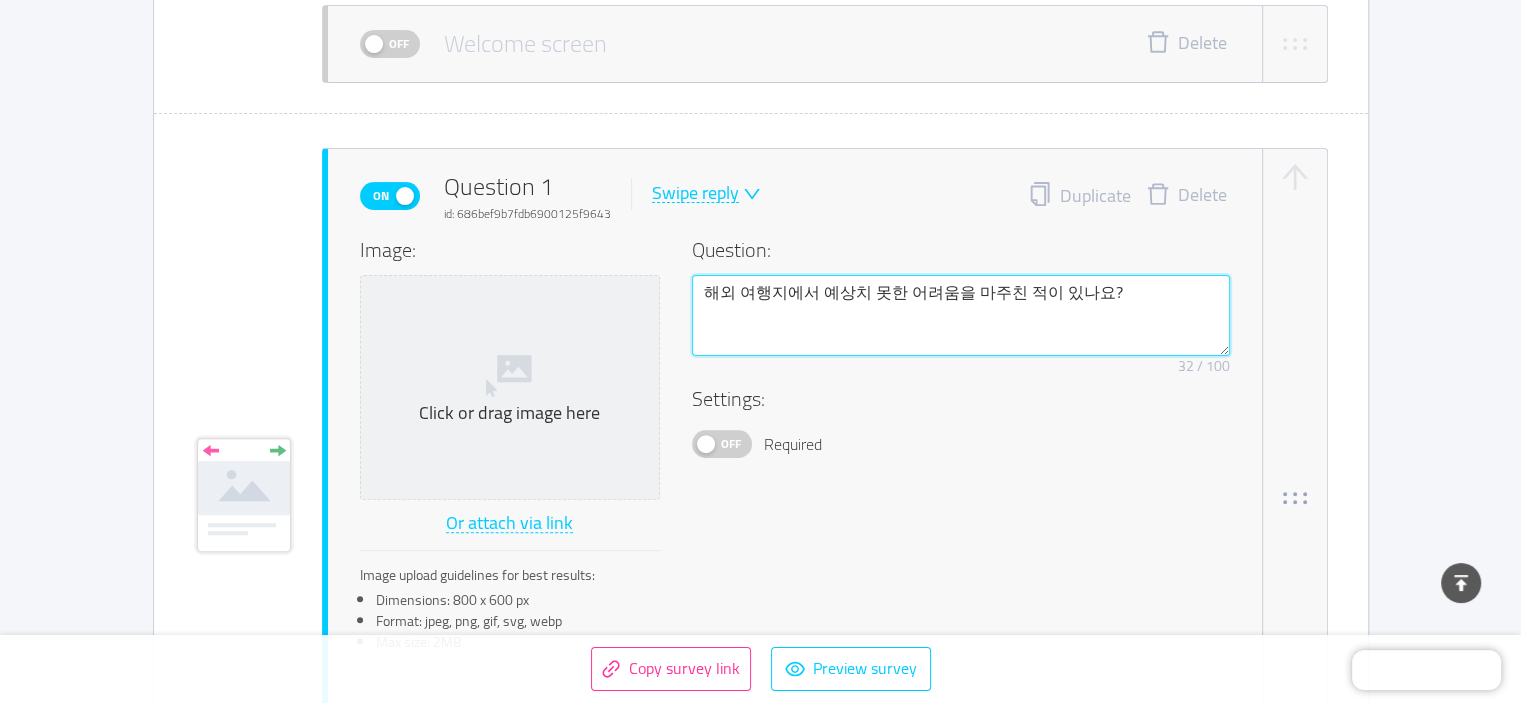click on "해외 여행지에서 예상치 못한 어려움을 마주친 적이 있나요?" at bounding box center (961, 316) 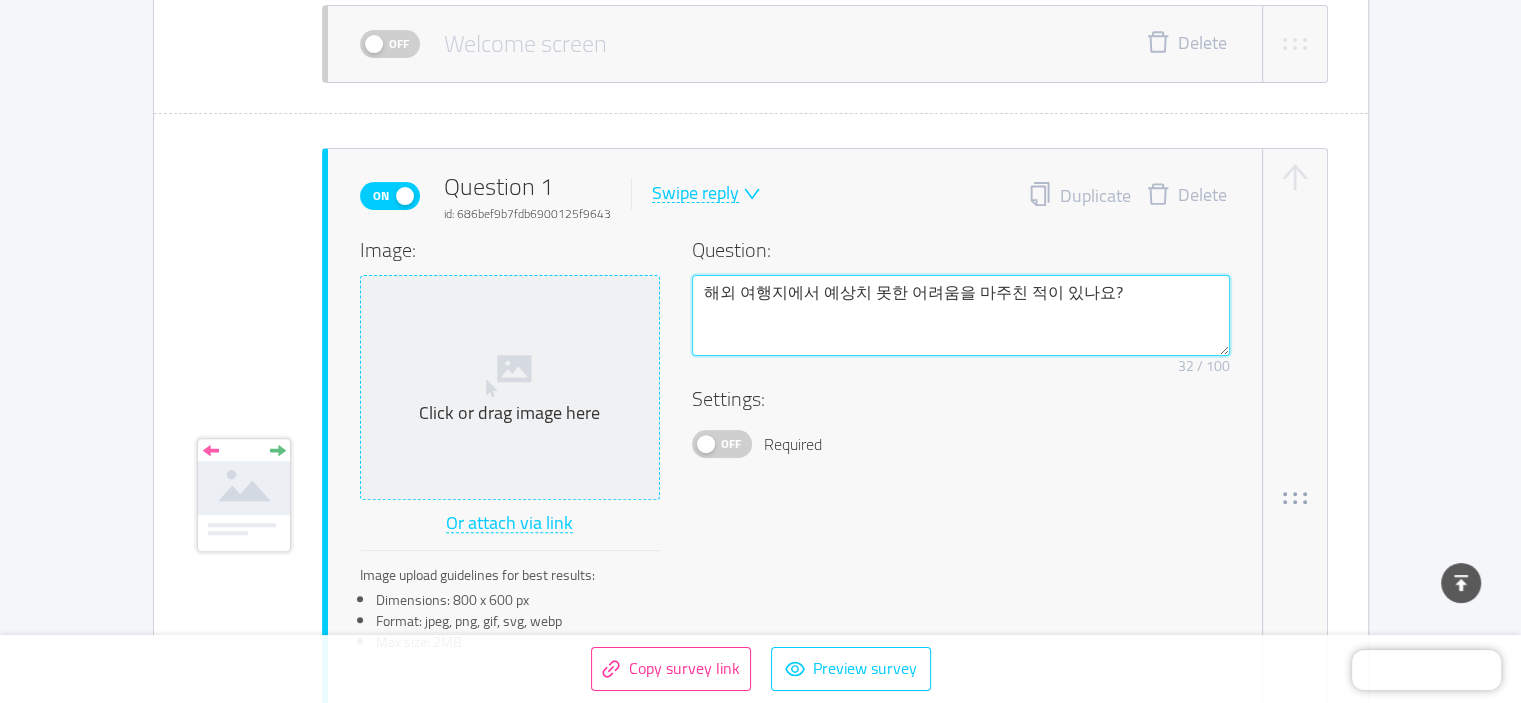 drag, startPoint x: 940, startPoint y: 304, endPoint x: 511, endPoint y: 325, distance: 429.51367 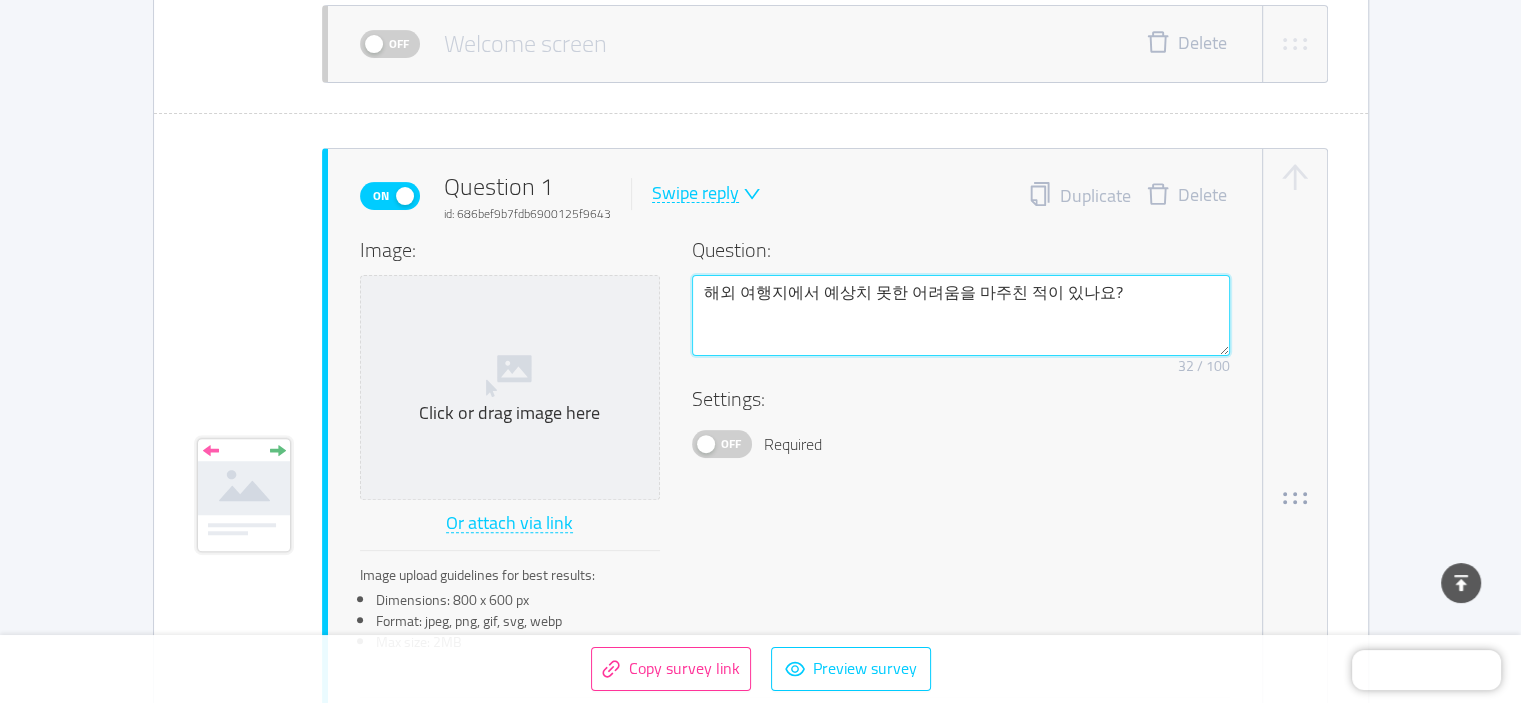 type 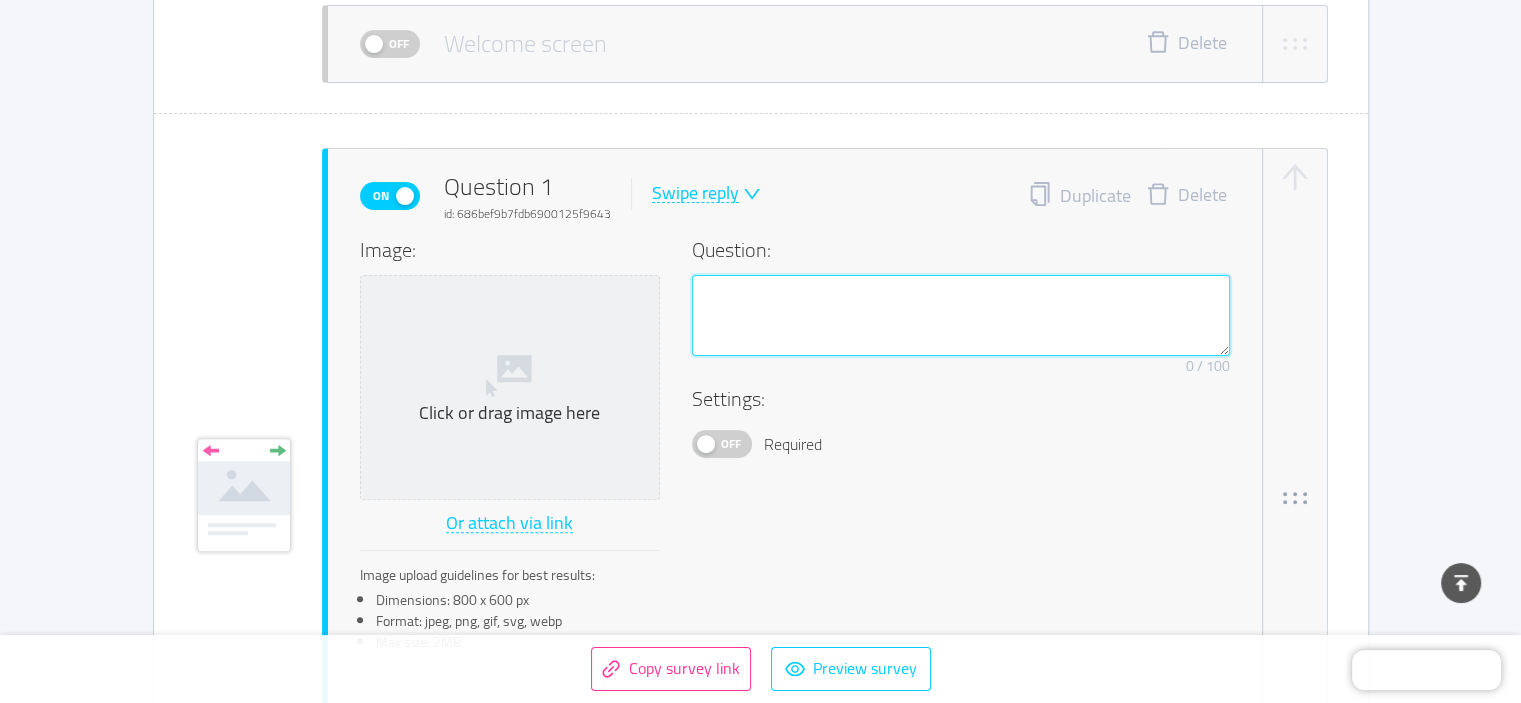 click at bounding box center [961, 316] 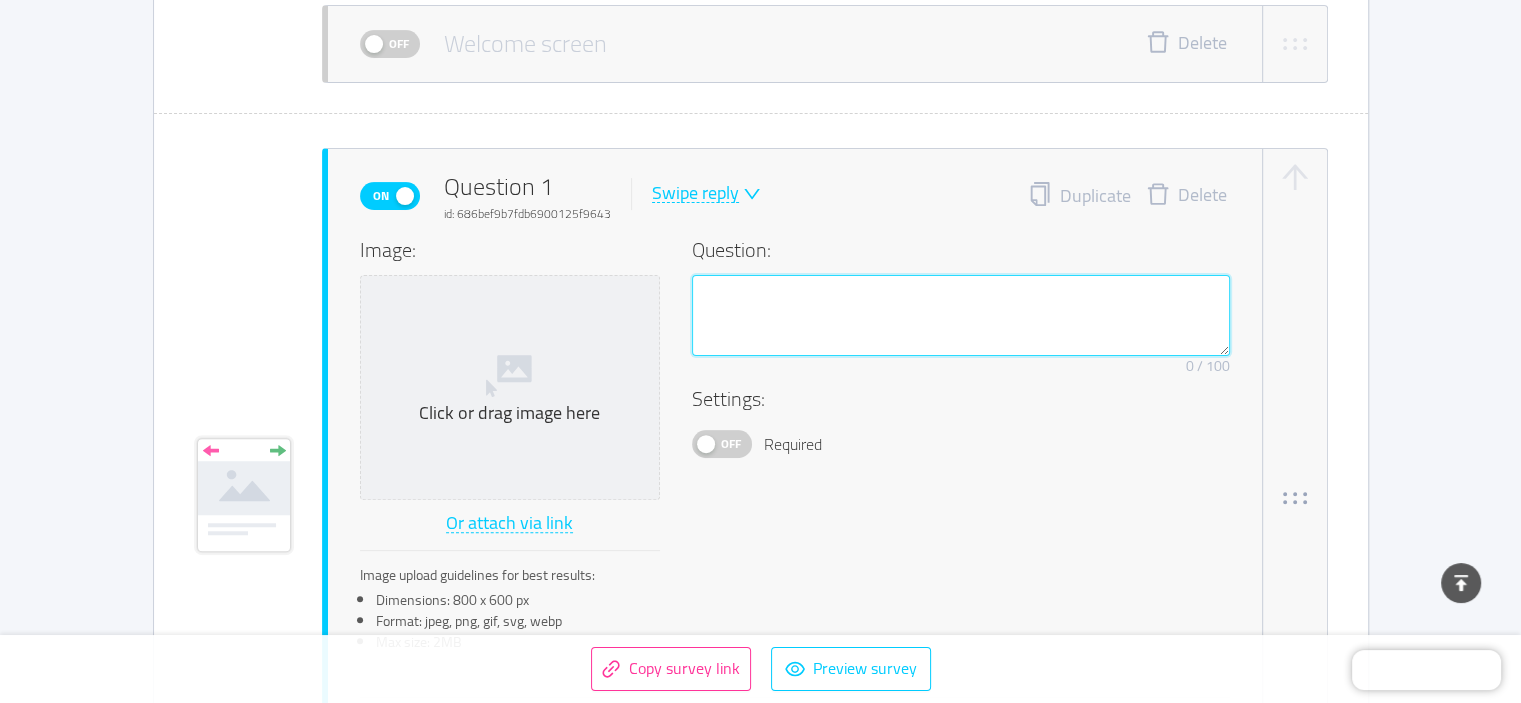 type 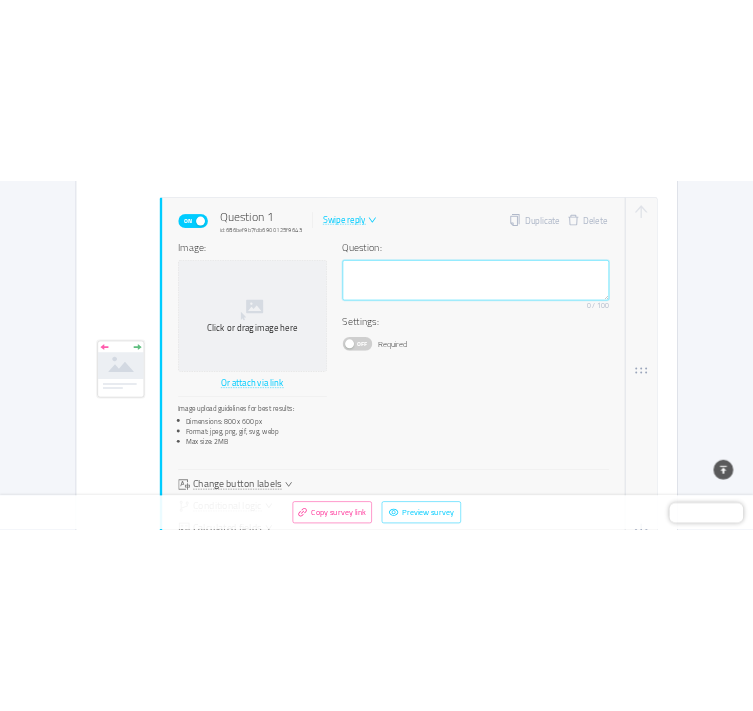 scroll, scrollTop: 517, scrollLeft: 0, axis: vertical 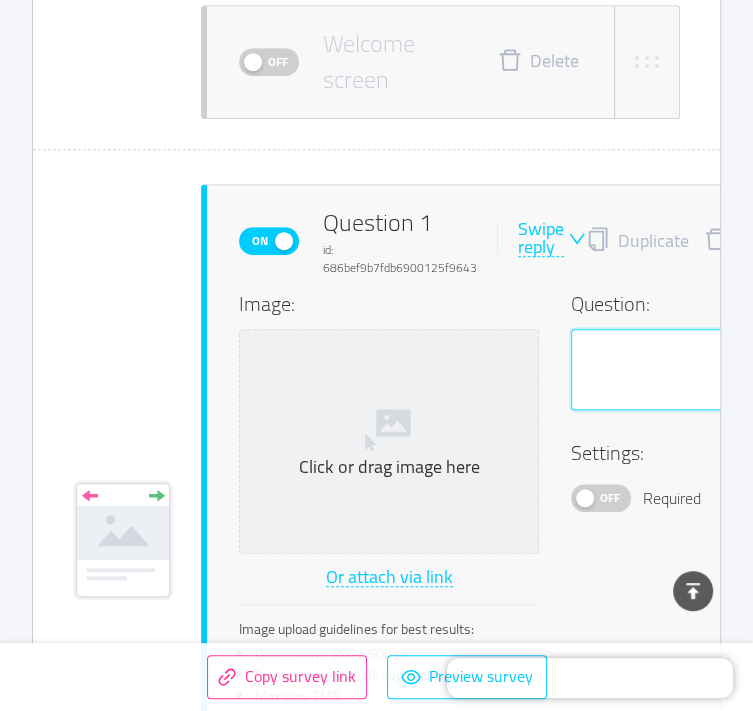 click at bounding box center [679, 370] 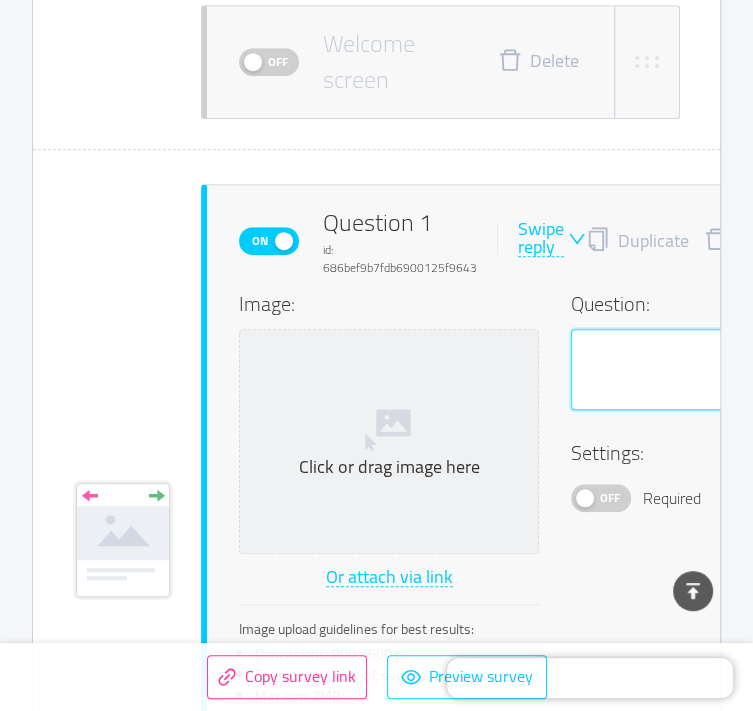 type 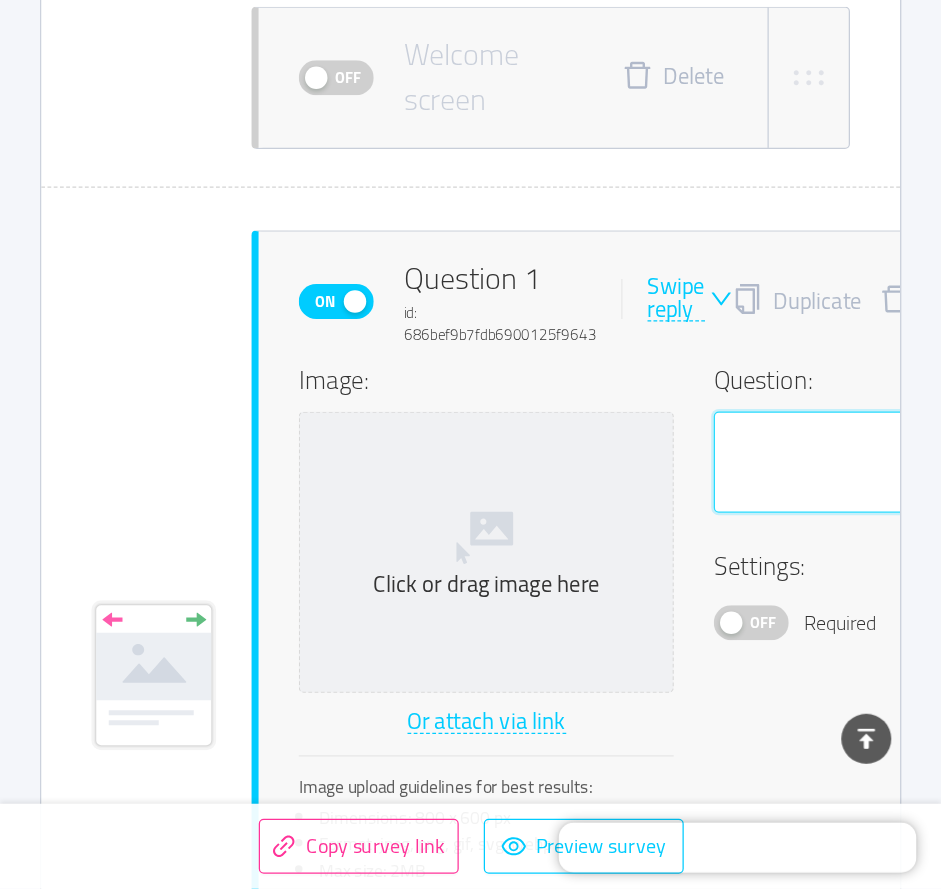 scroll, scrollTop: 517, scrollLeft: 0, axis: vertical 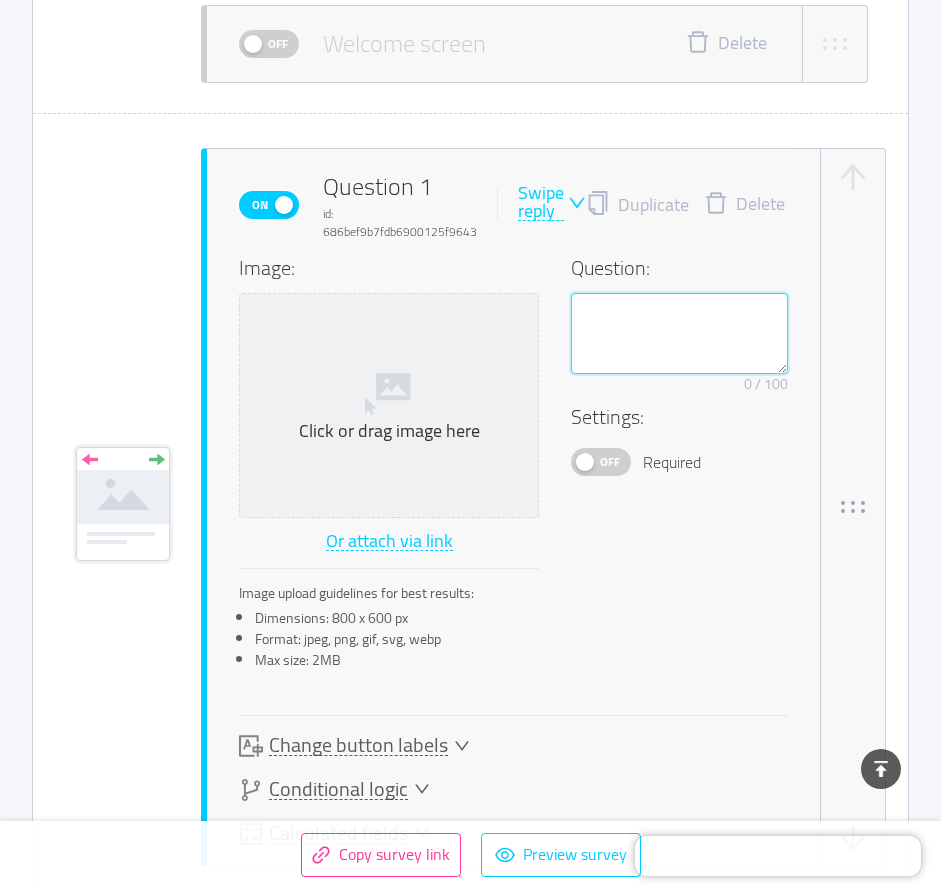 click at bounding box center (679, 334) 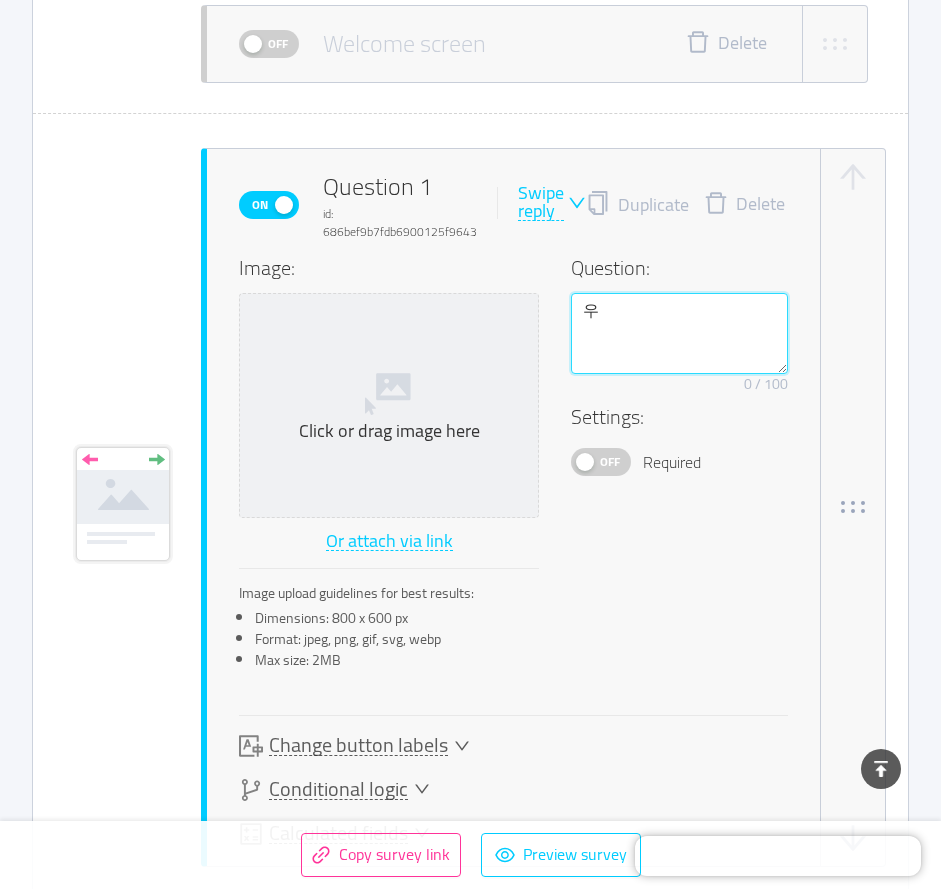 type on "울" 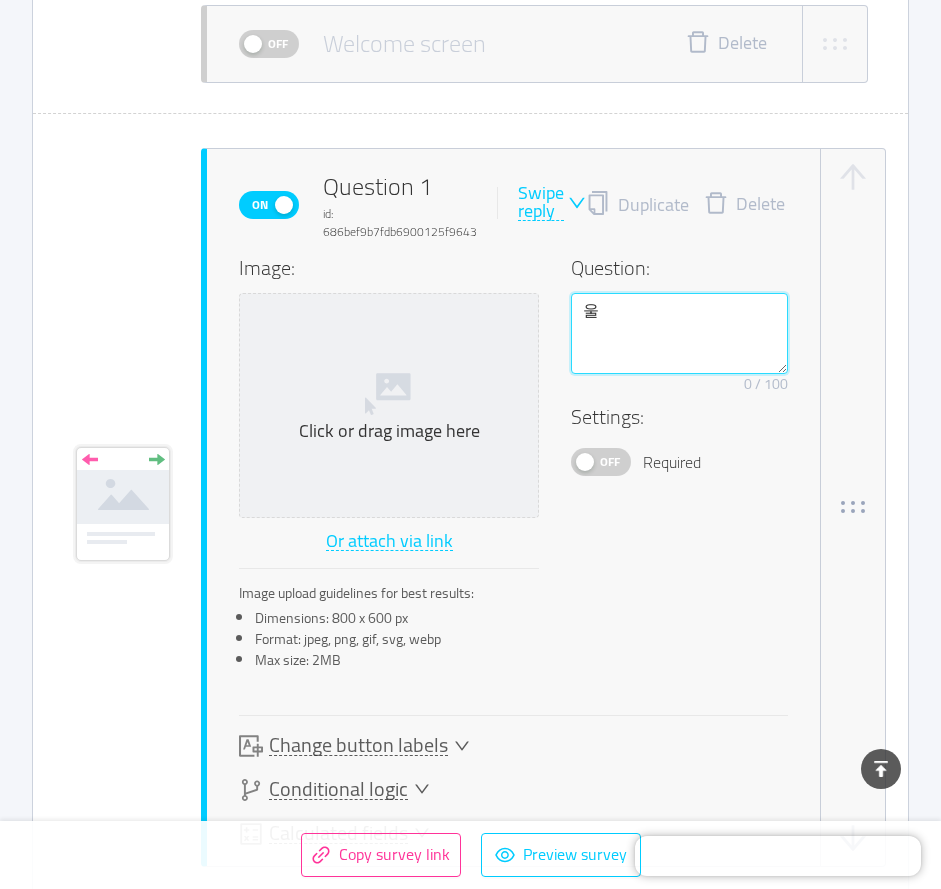 type 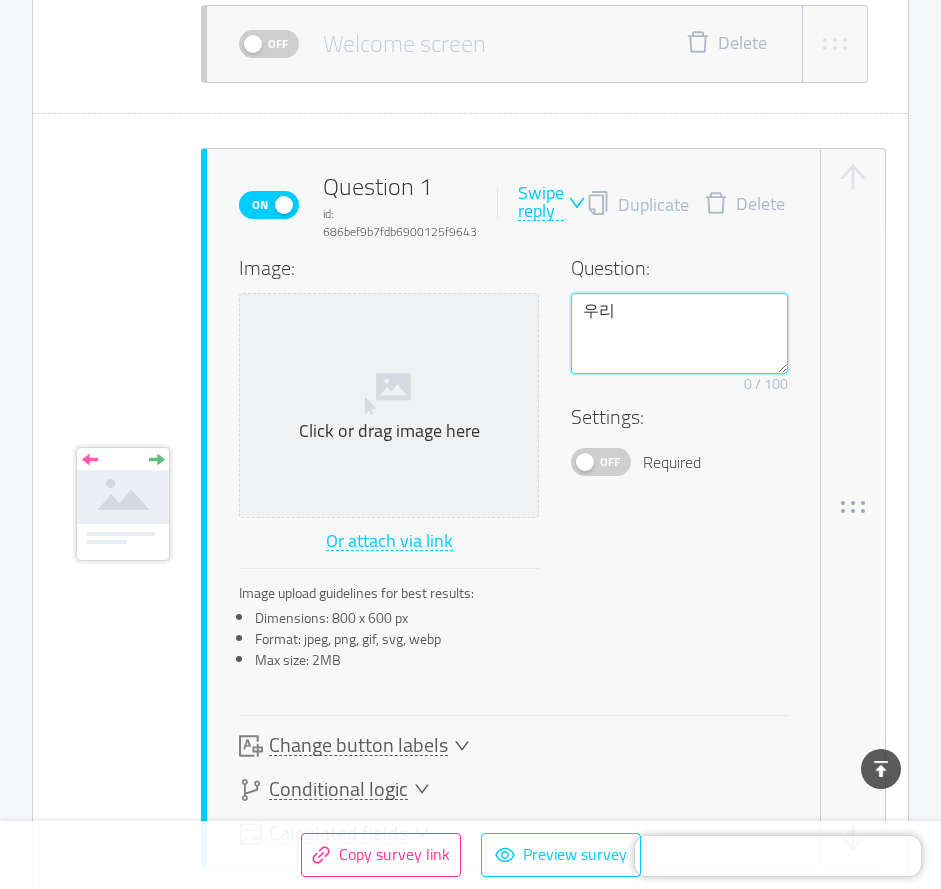 type 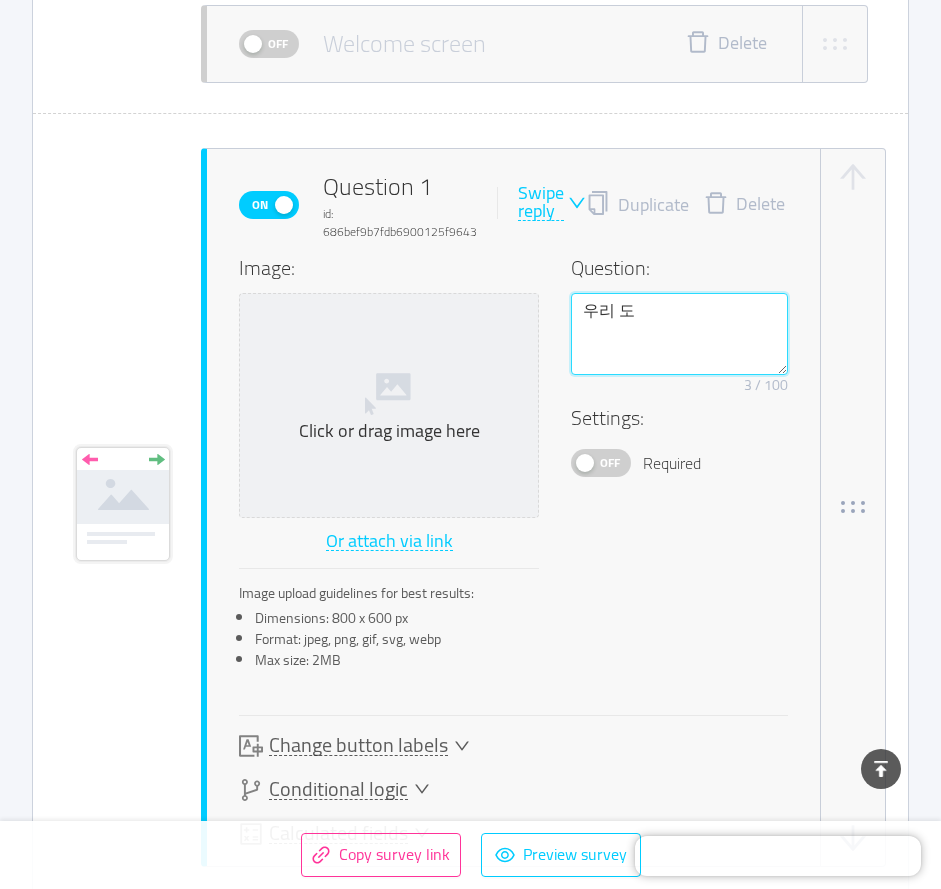 type on "우리 동" 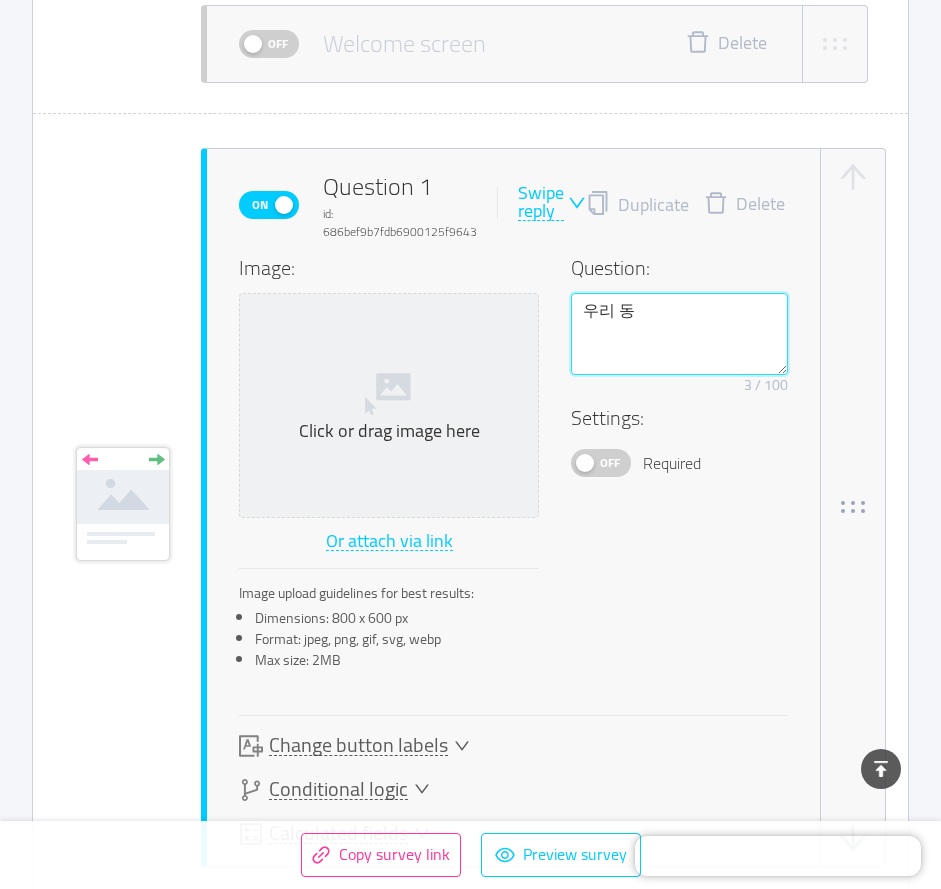 type 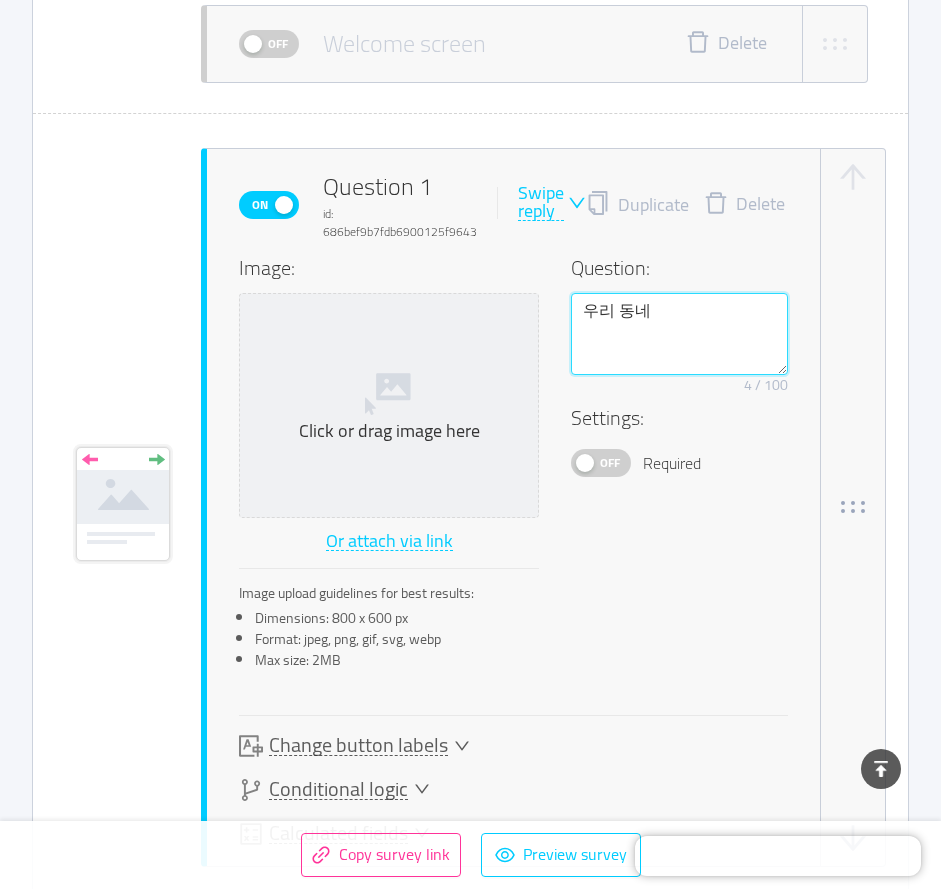 type on "우리 동넹" 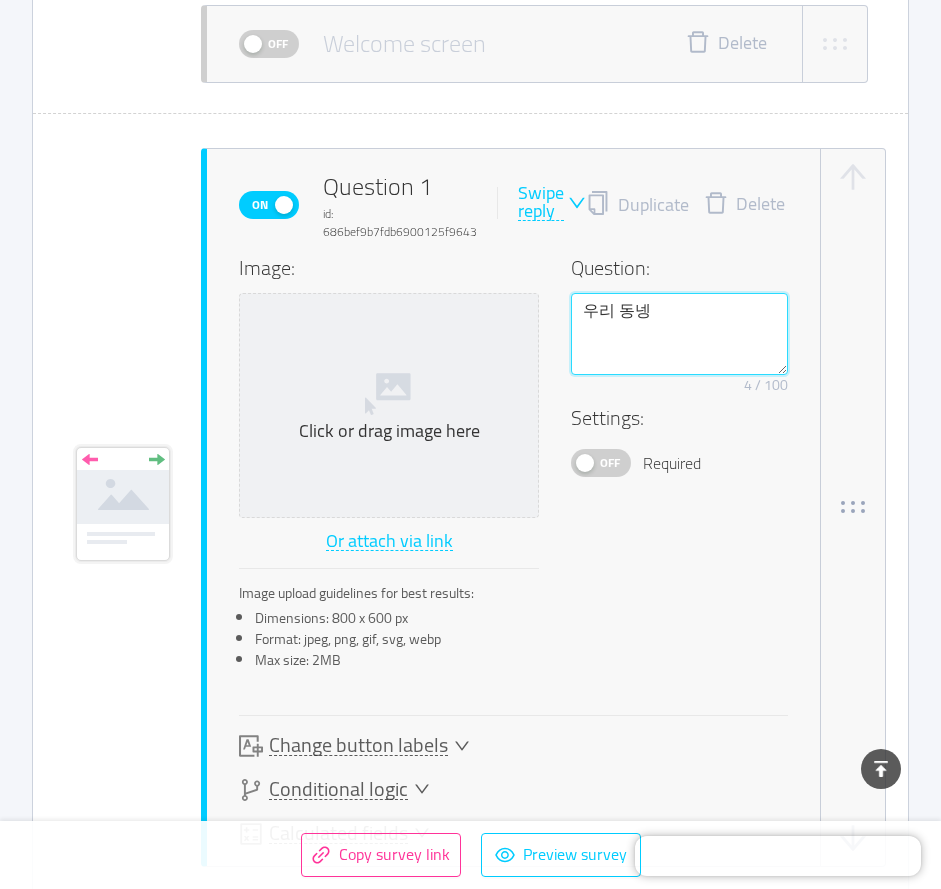 type 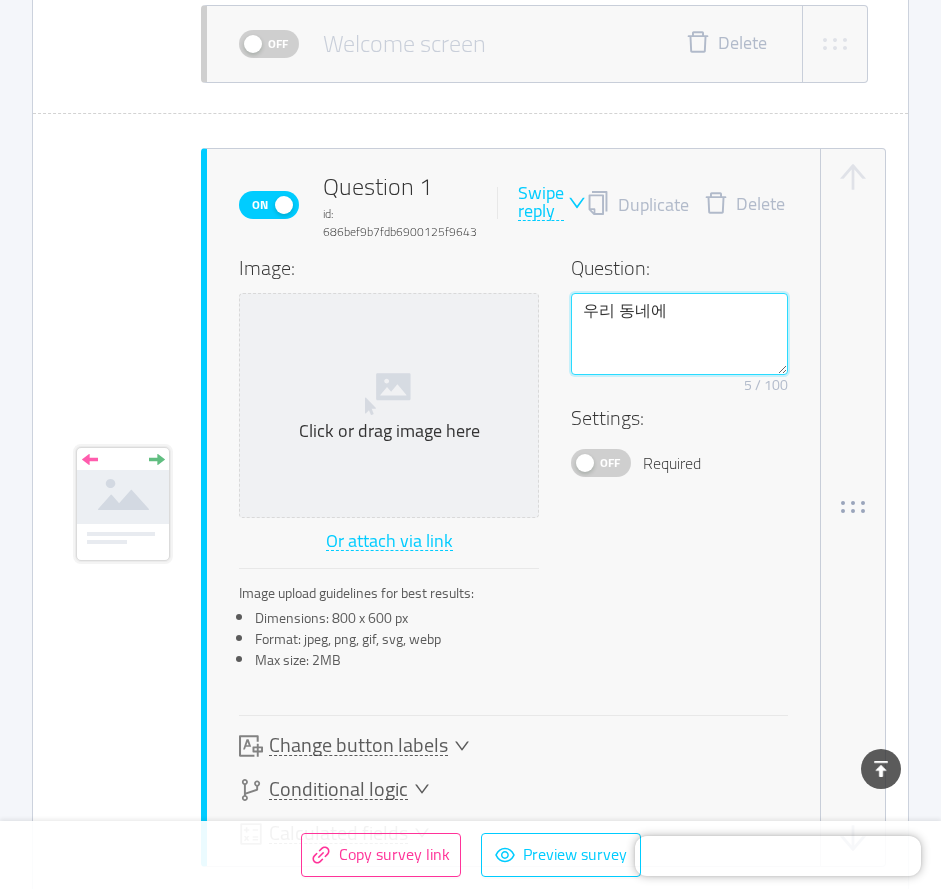 type on "우리 동네엣" 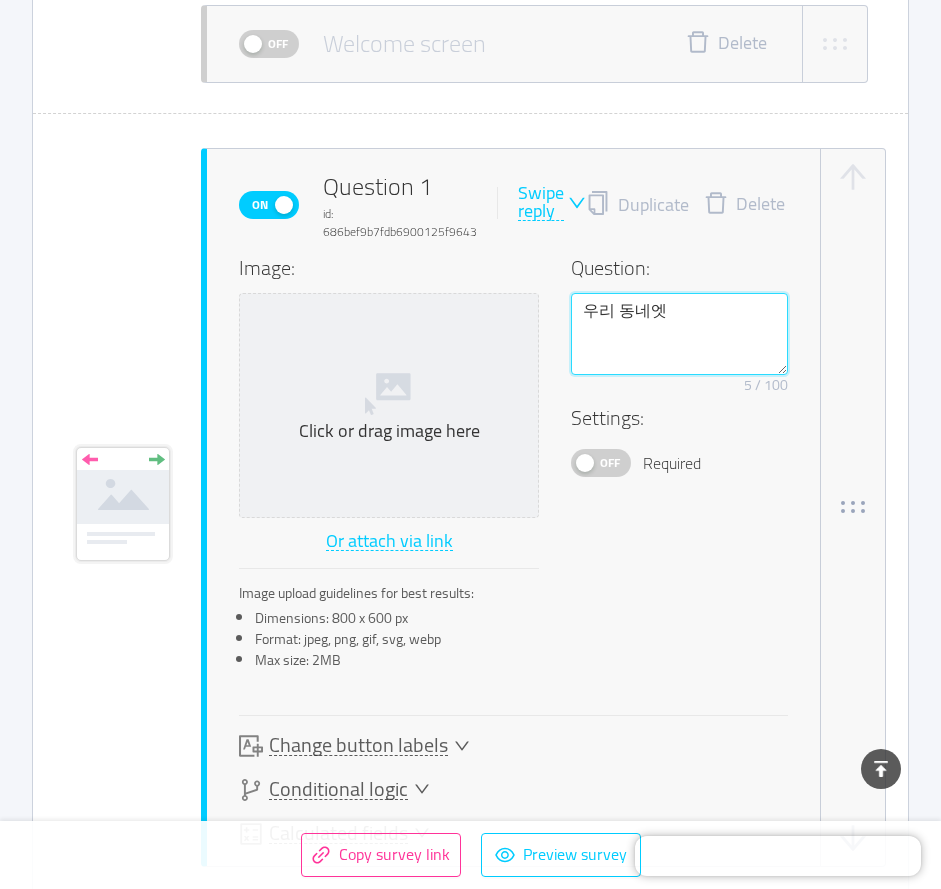 type 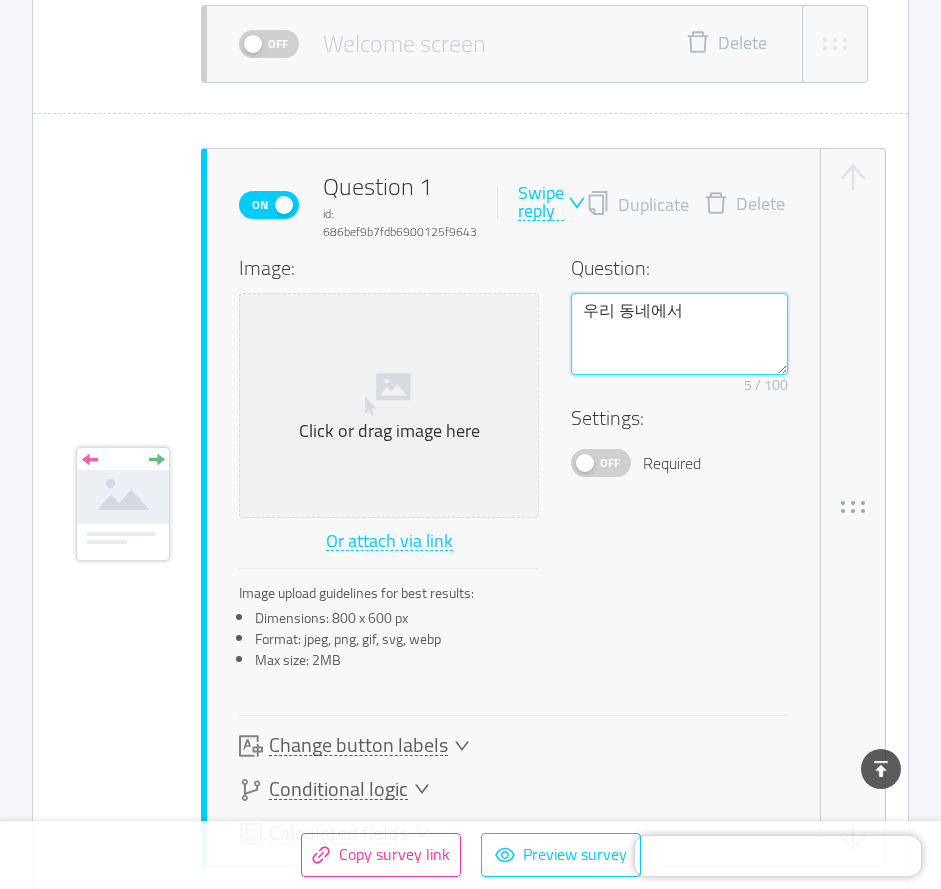 type 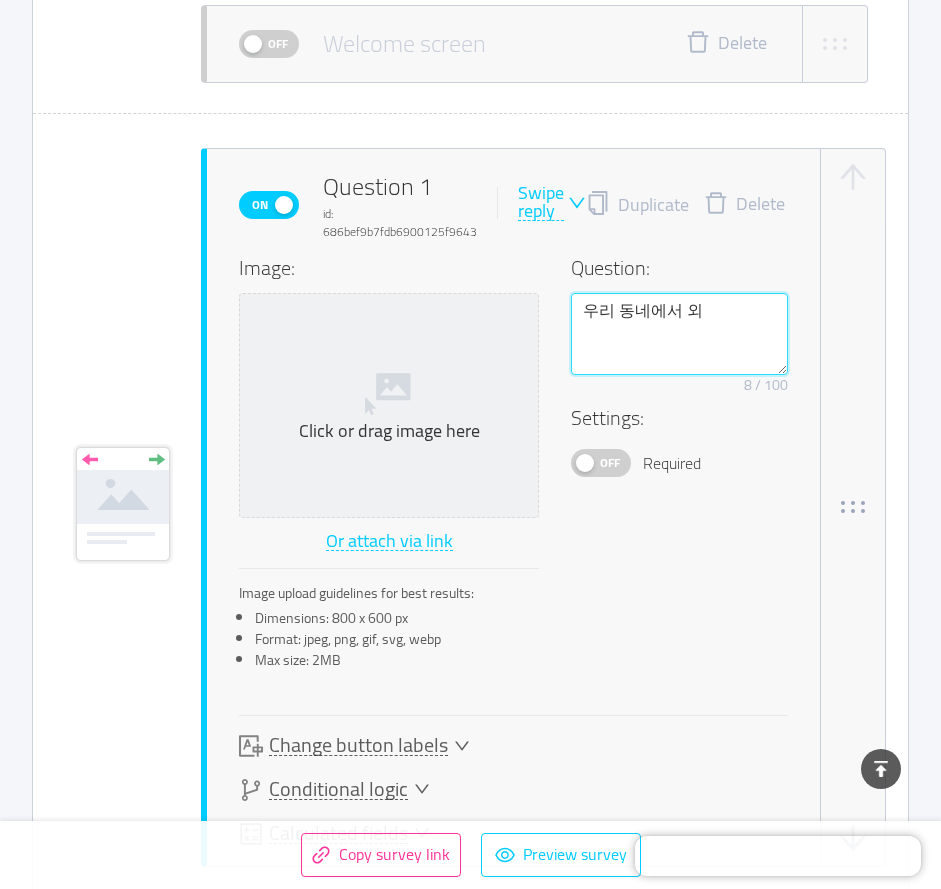 type on "우리 동네에서 왹" 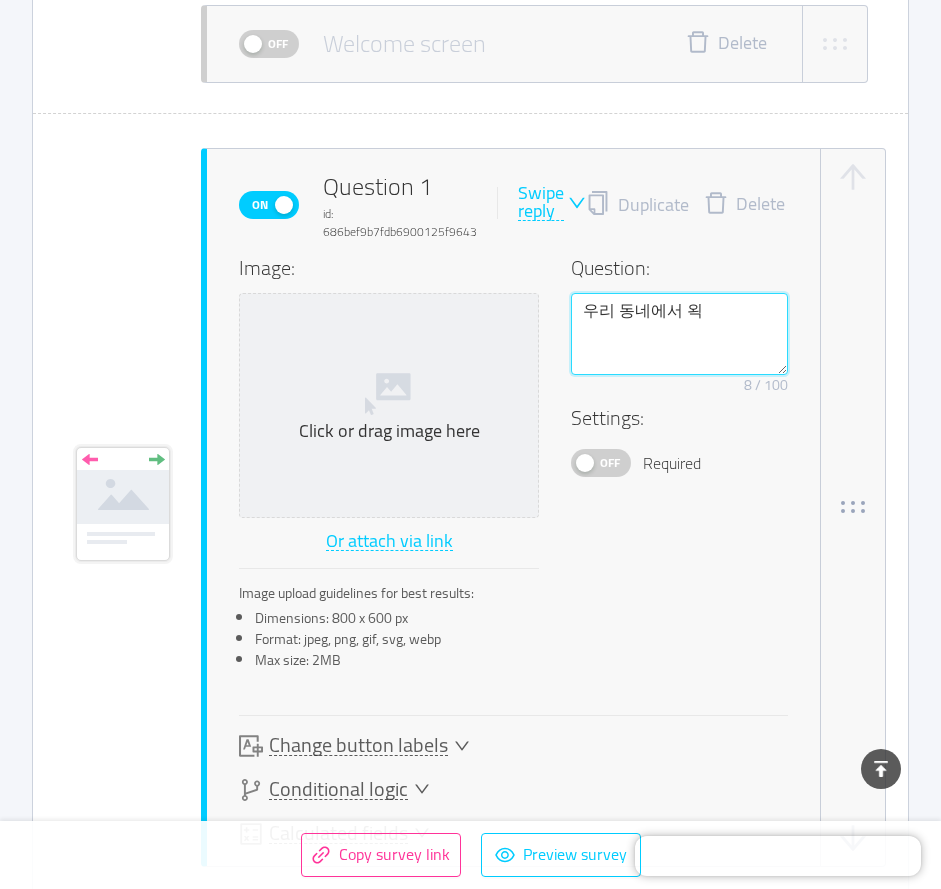 type 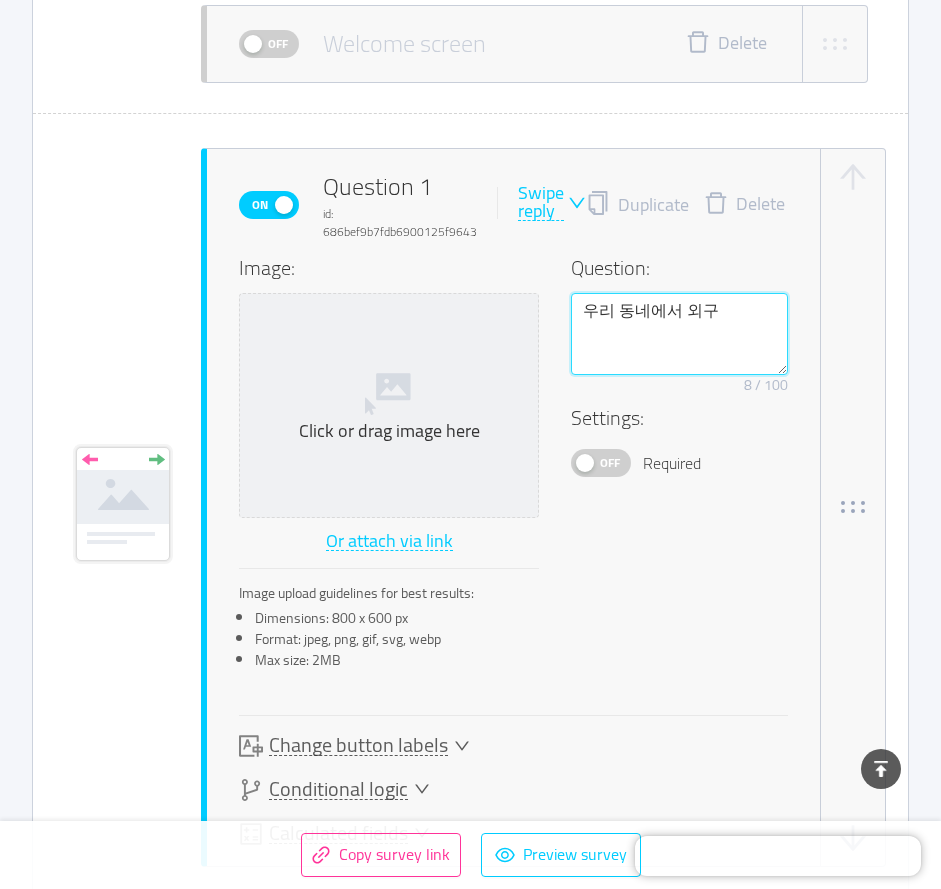type on "우리 동네에서 외국" 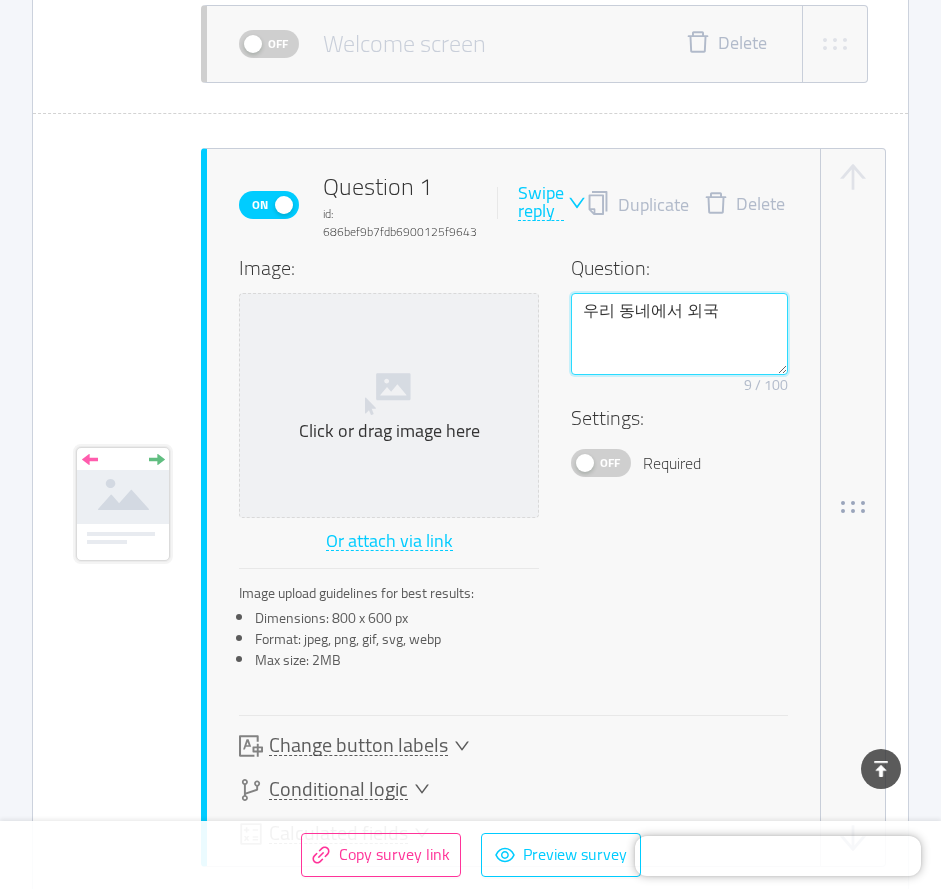 type 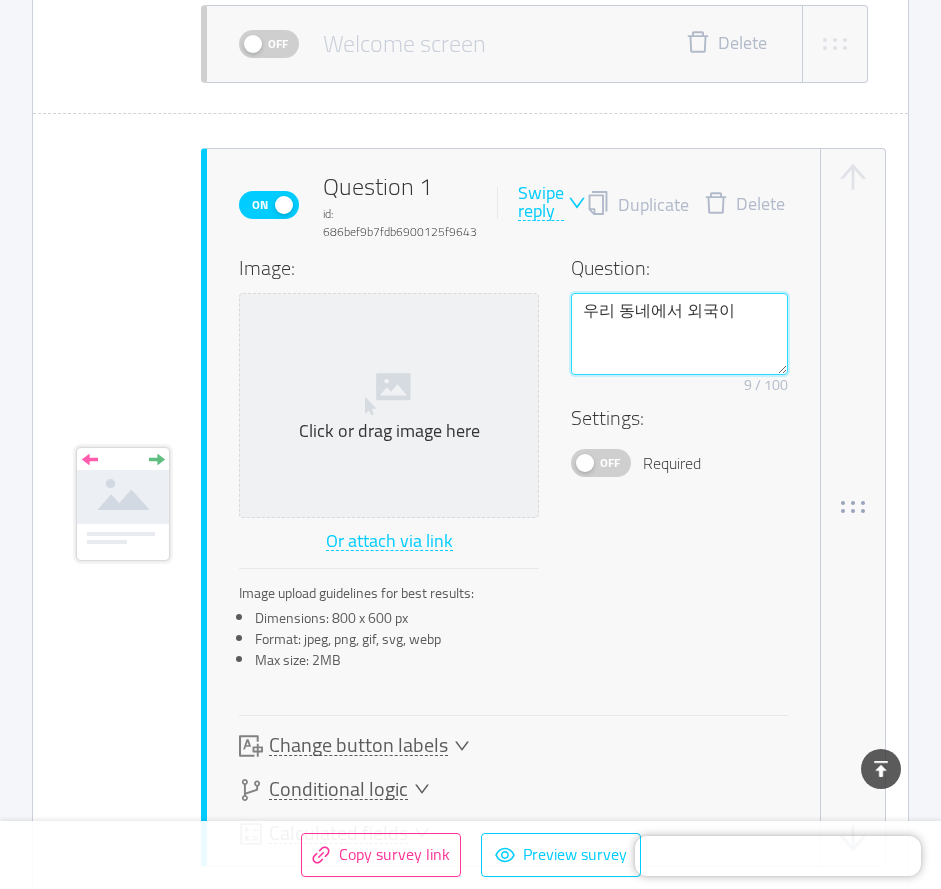type on "우리 동네에서 외국인" 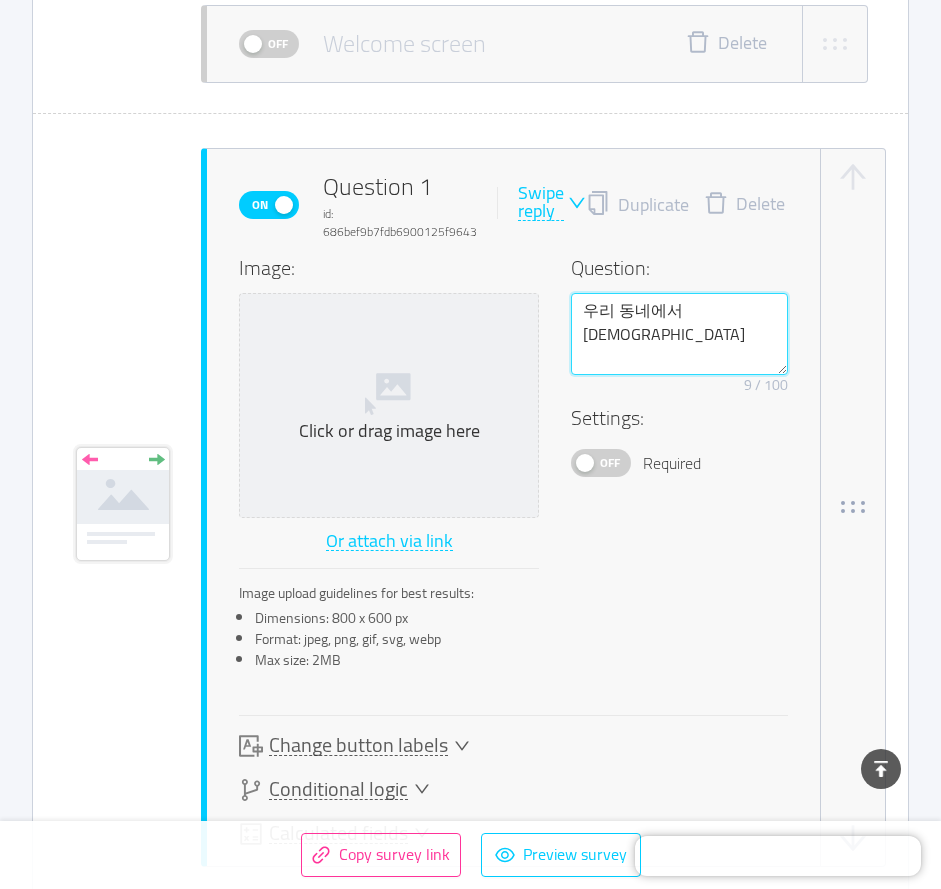 type 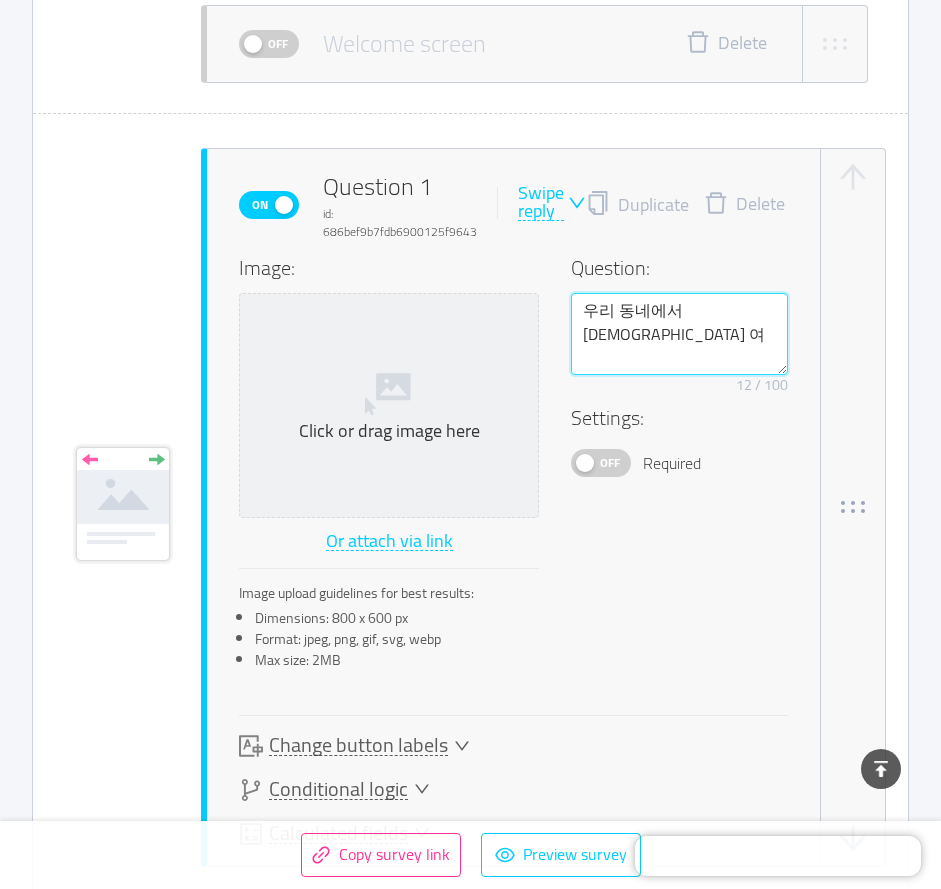 type on "우리 동네에서 외국인 옇" 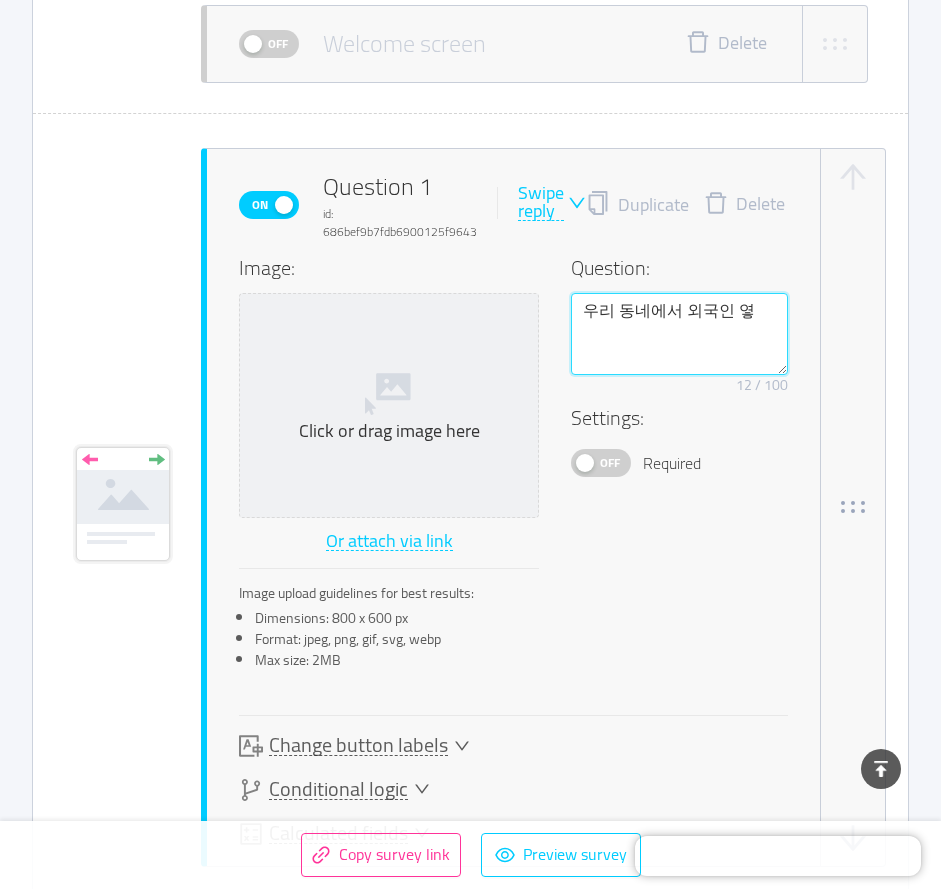 type 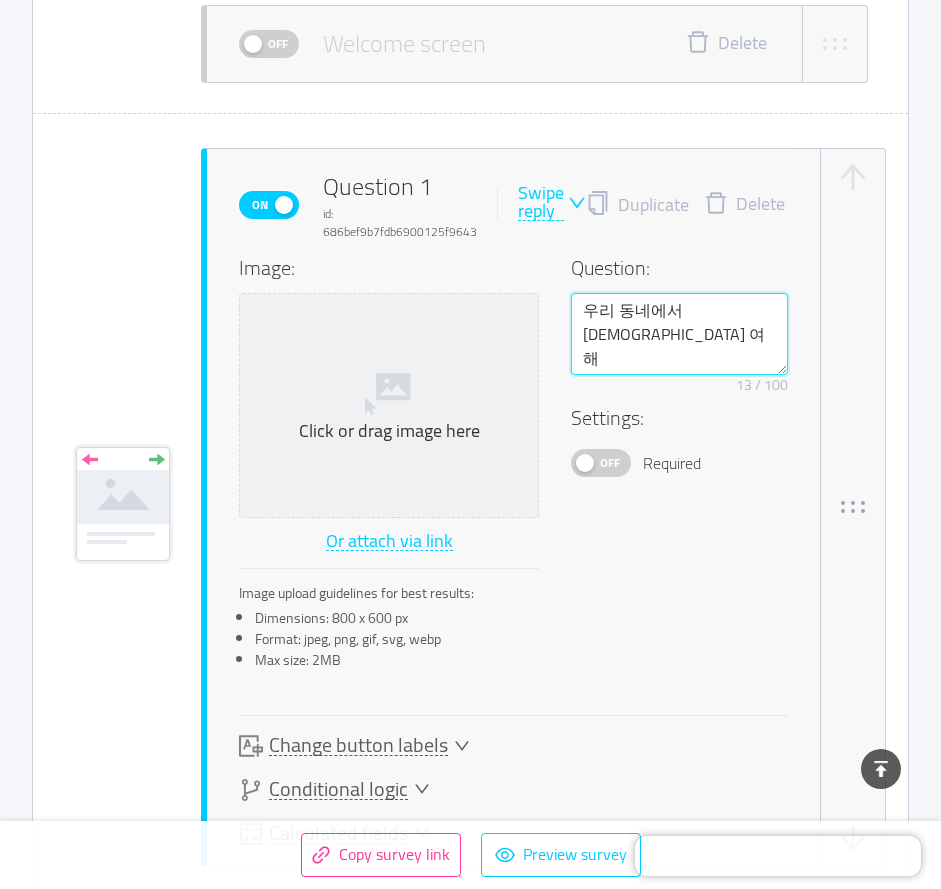 type on "우리 동네에서 외국인 여행" 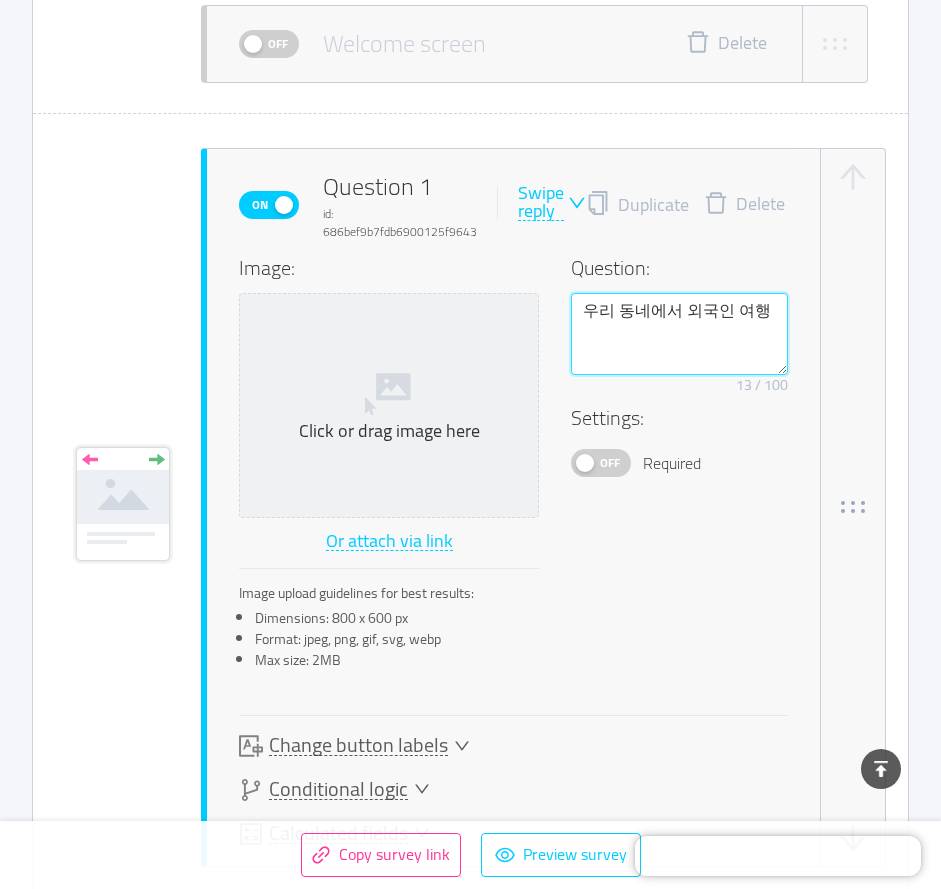 type 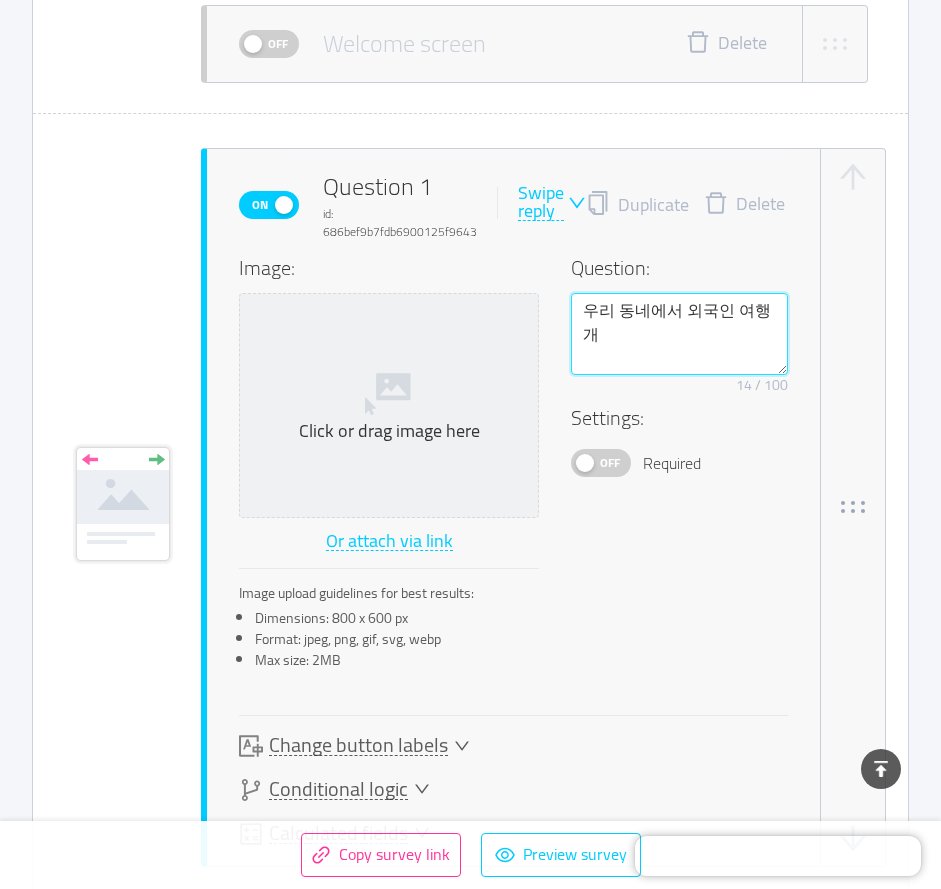 type on "우리 동네에서 외국인 여행객" 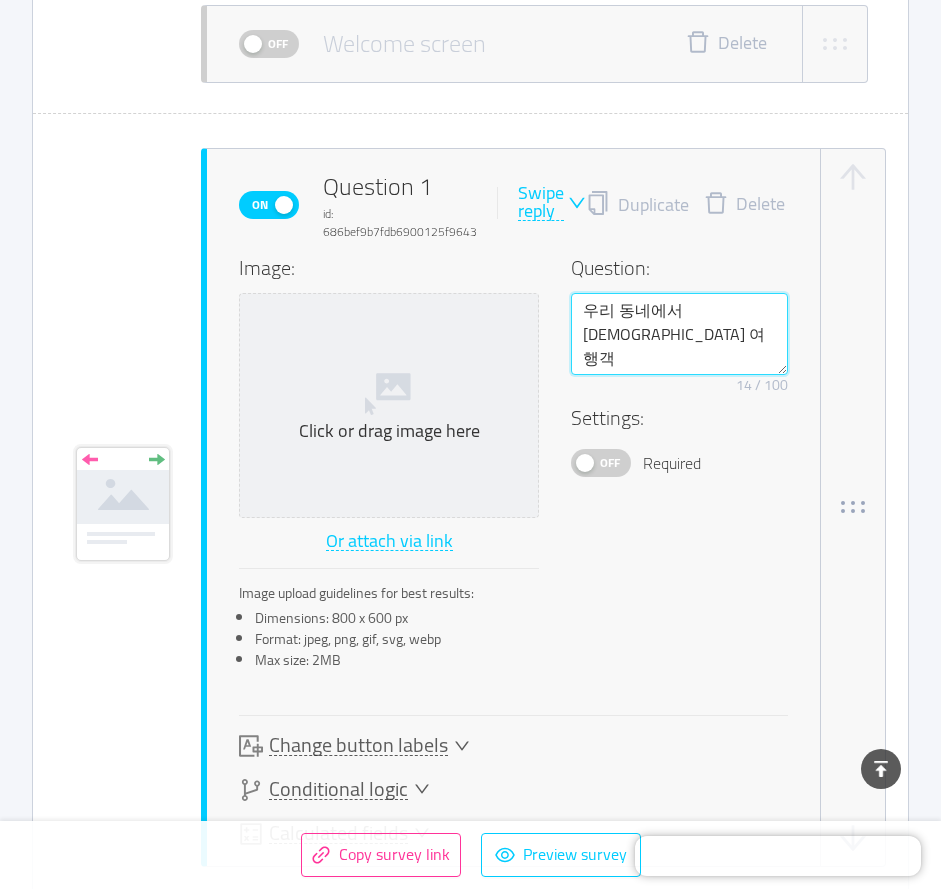 type 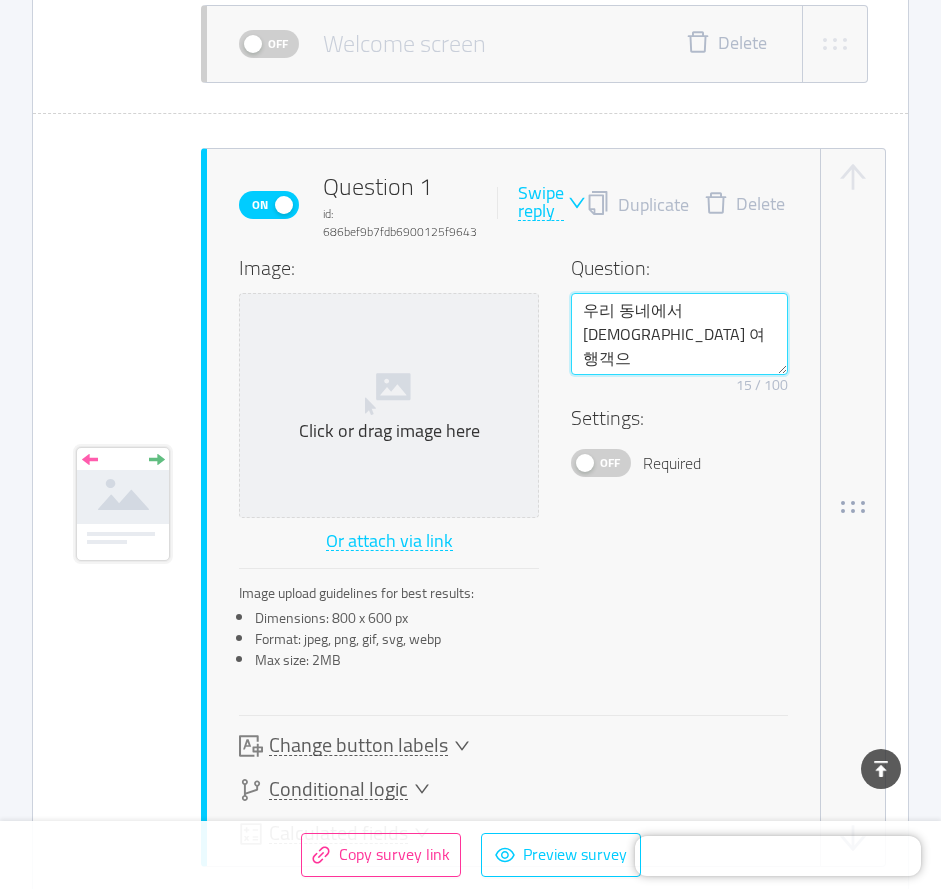 type on "우리 동네에서 외국인 여행객을" 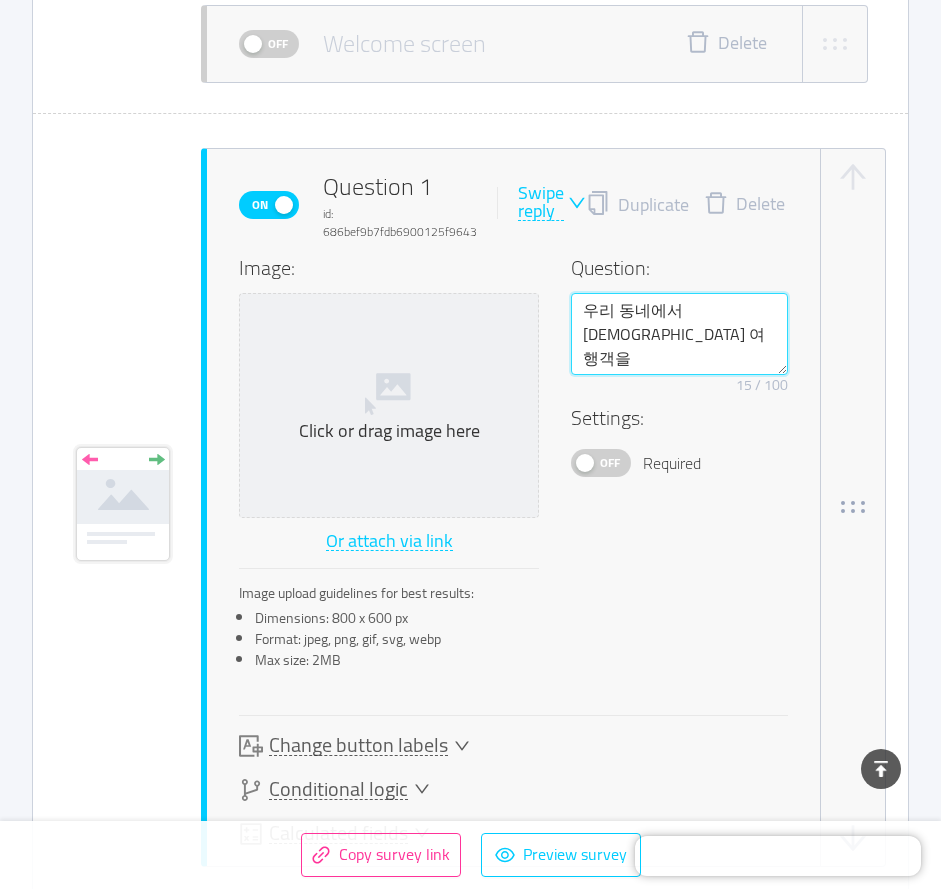 type 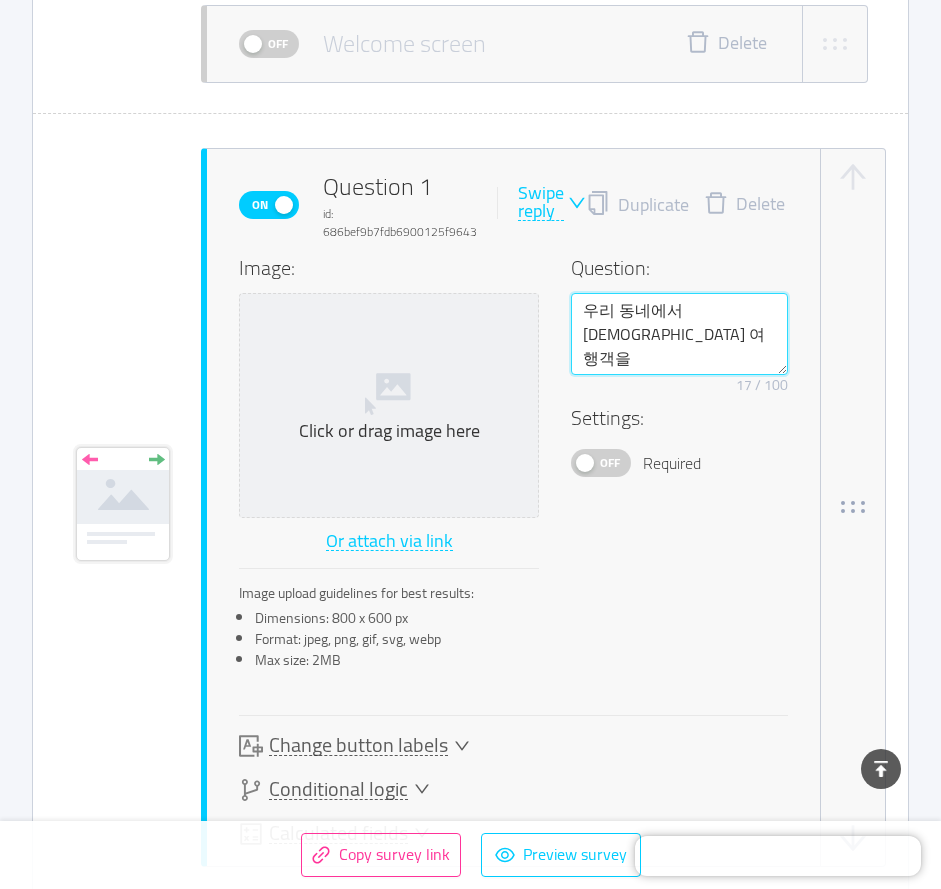 type 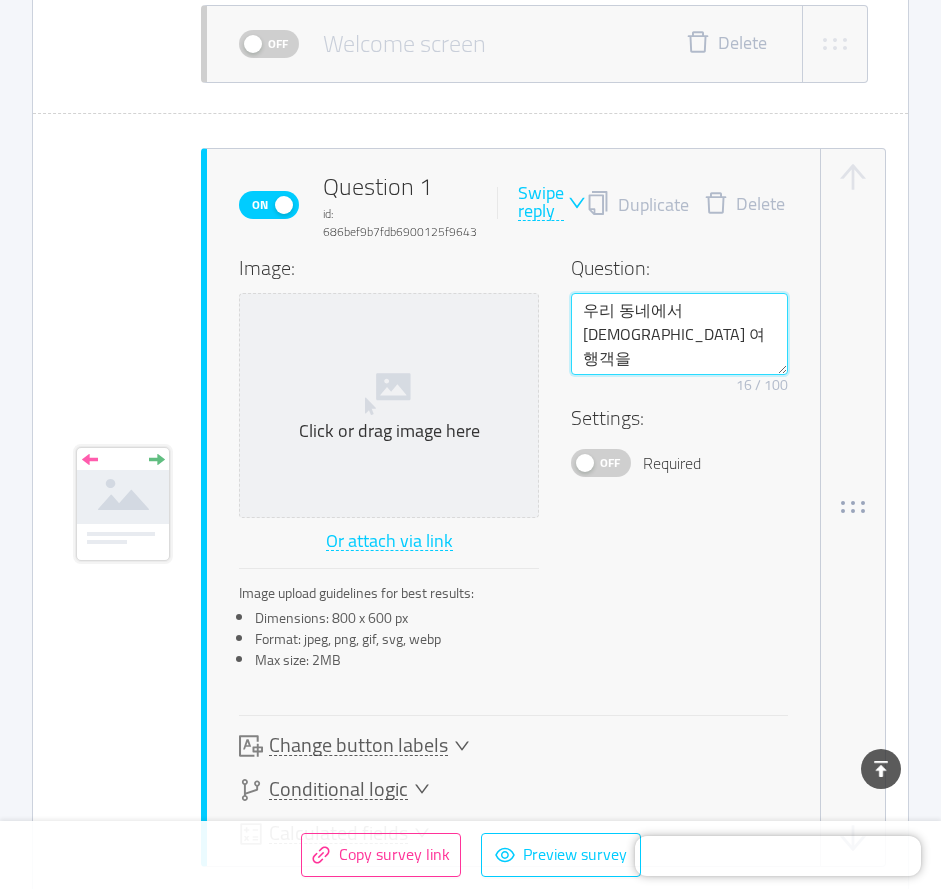 type 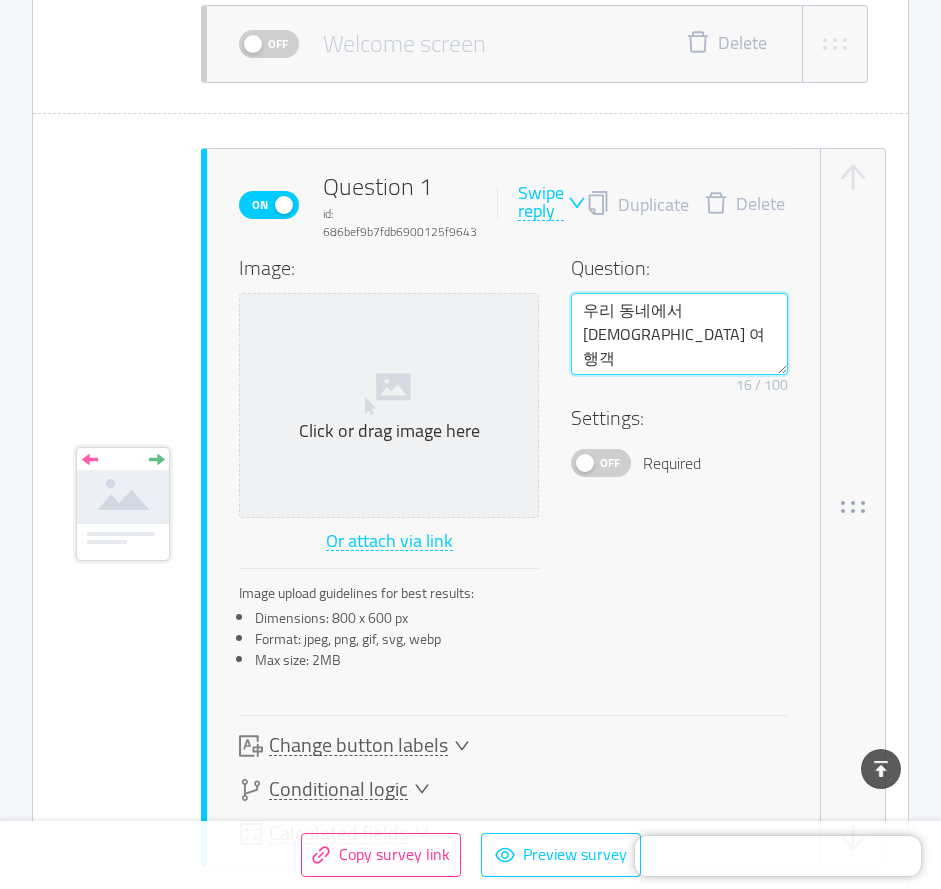 type 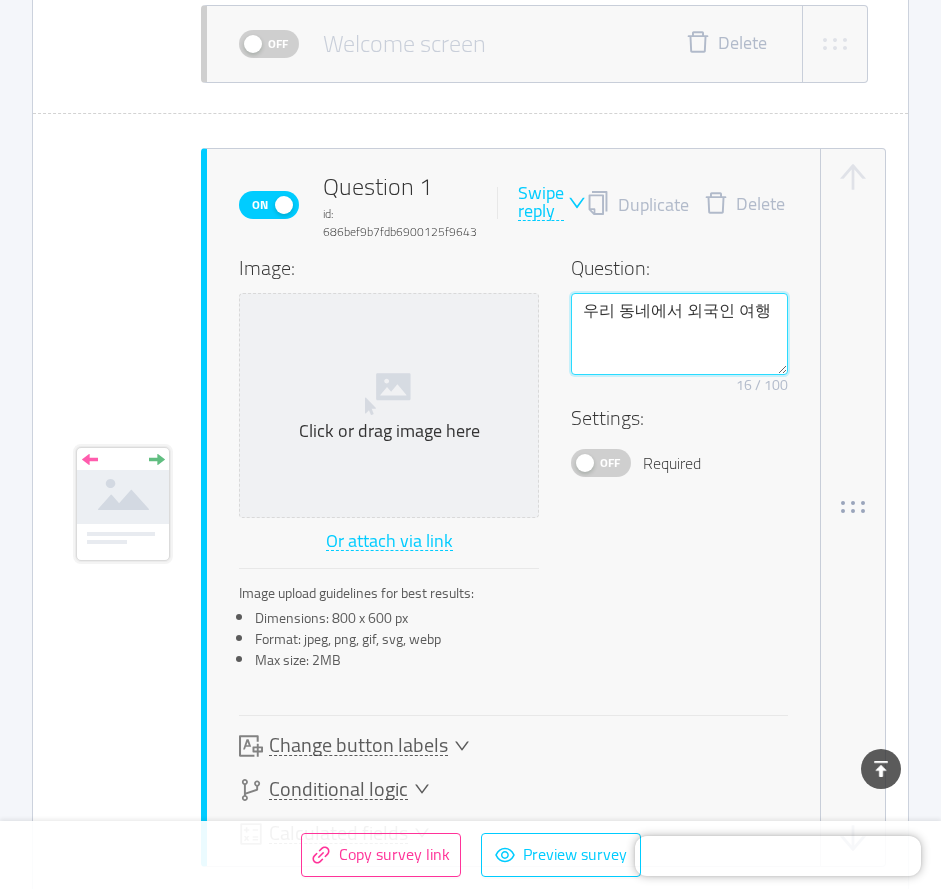 type 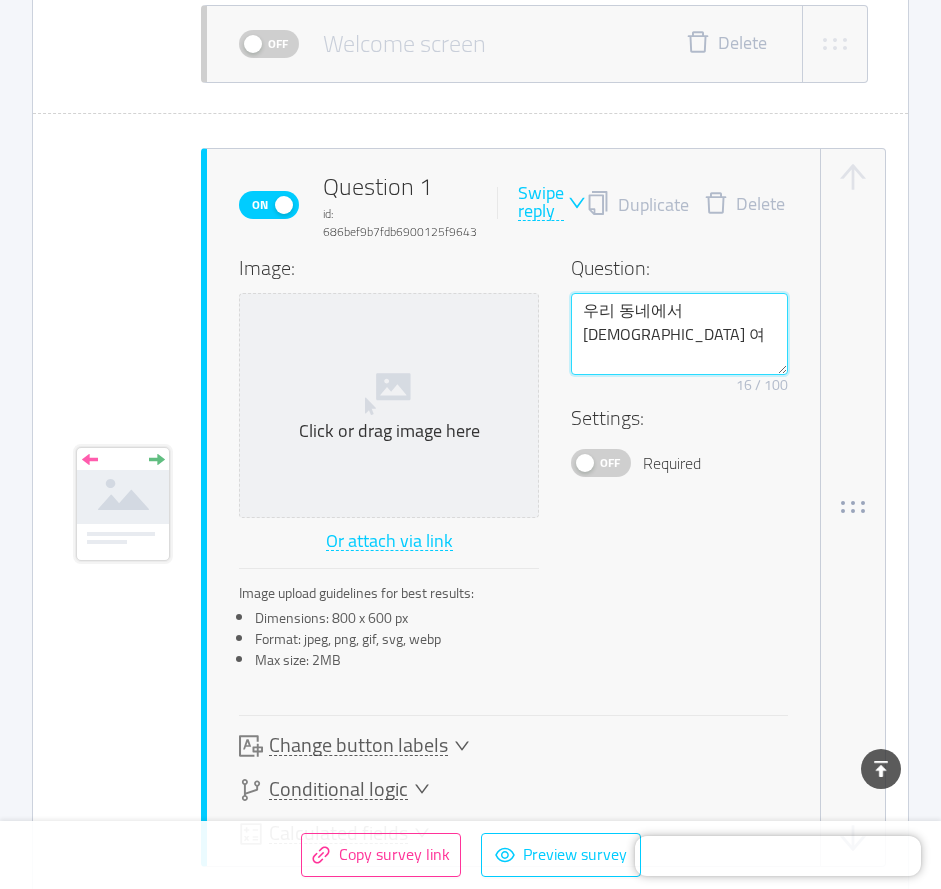 type 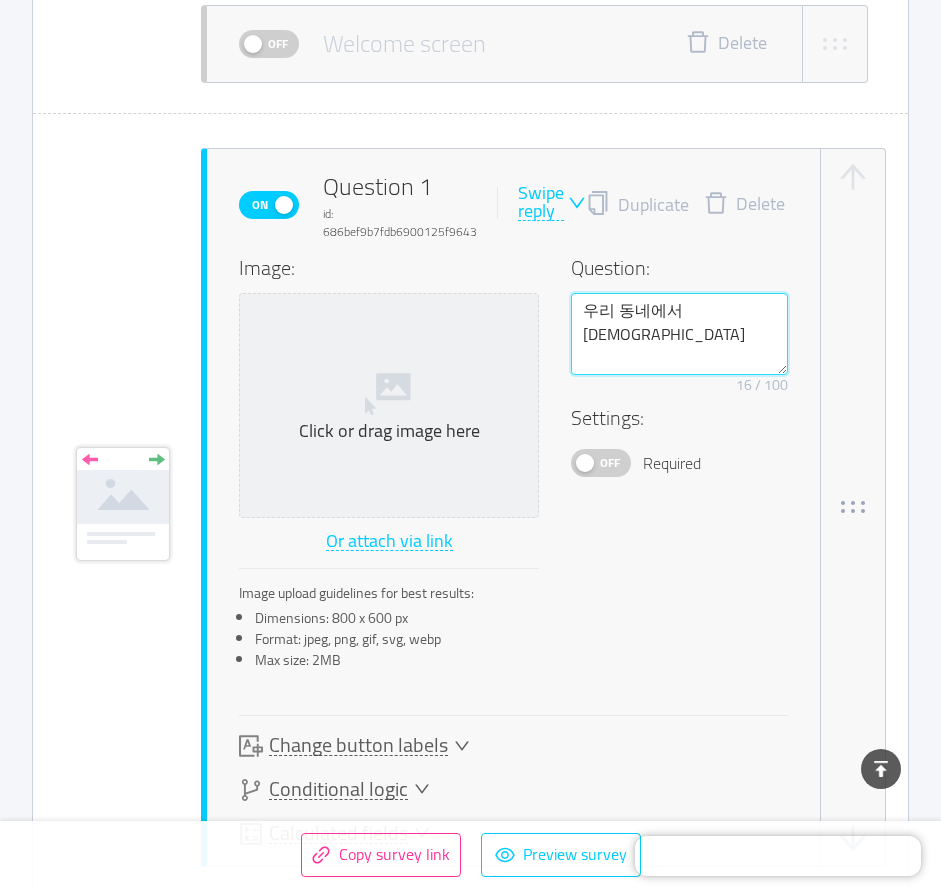 type 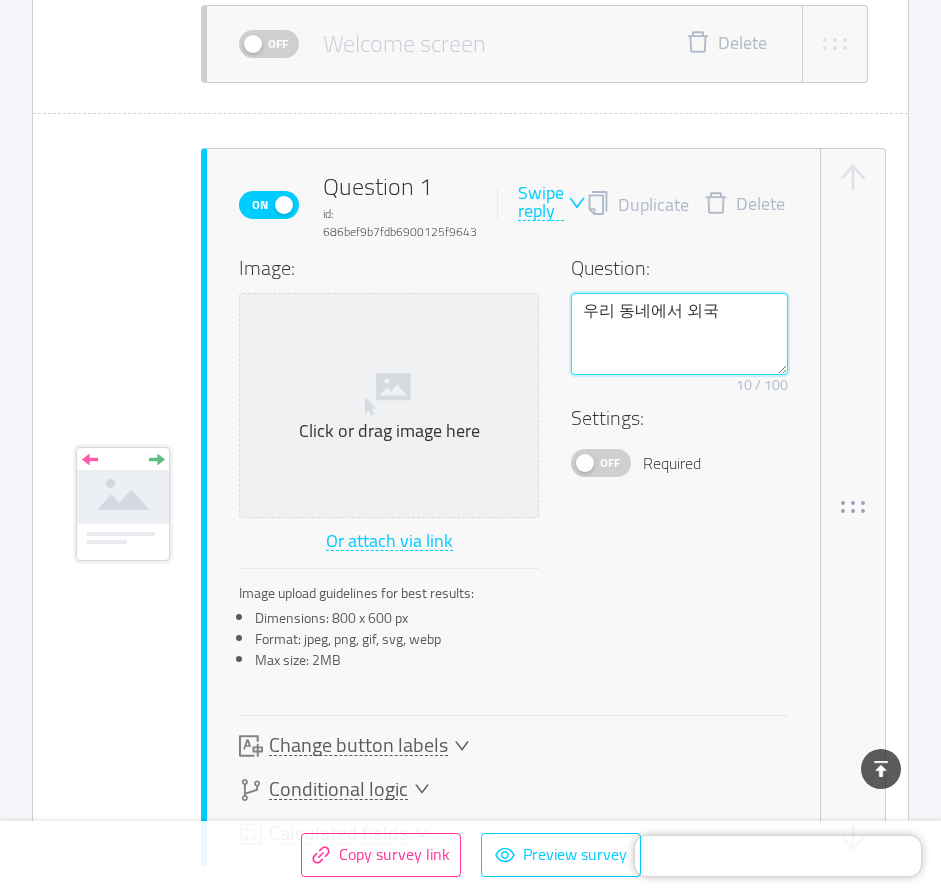 type 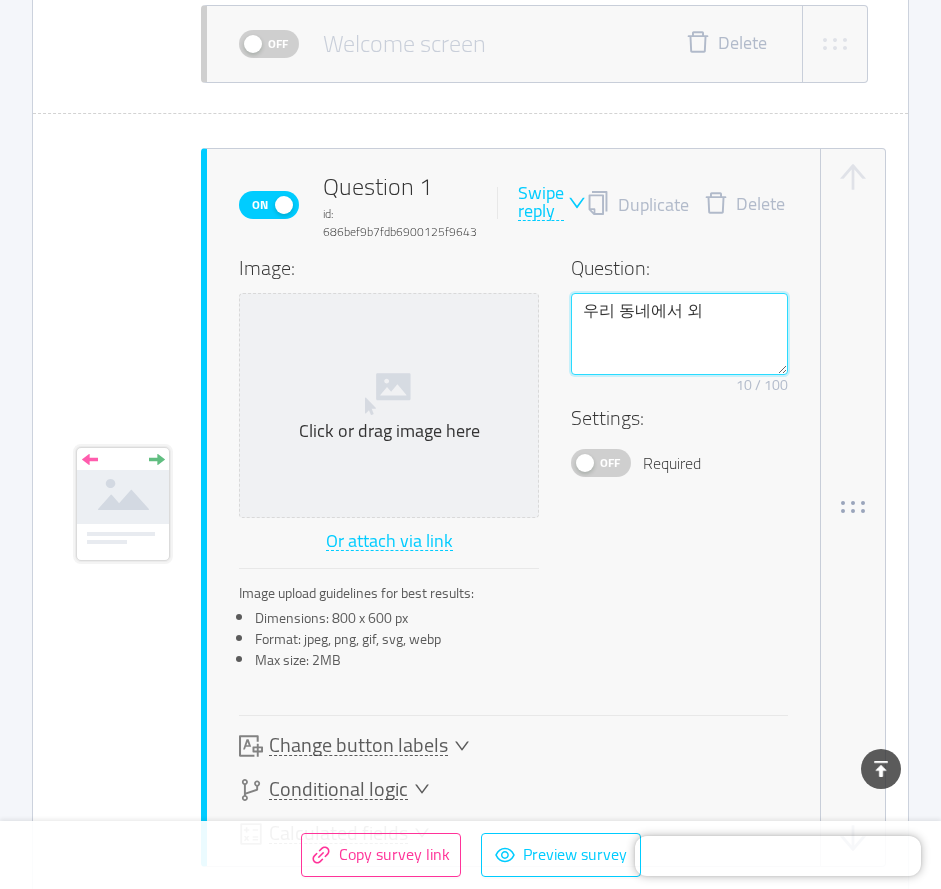 type 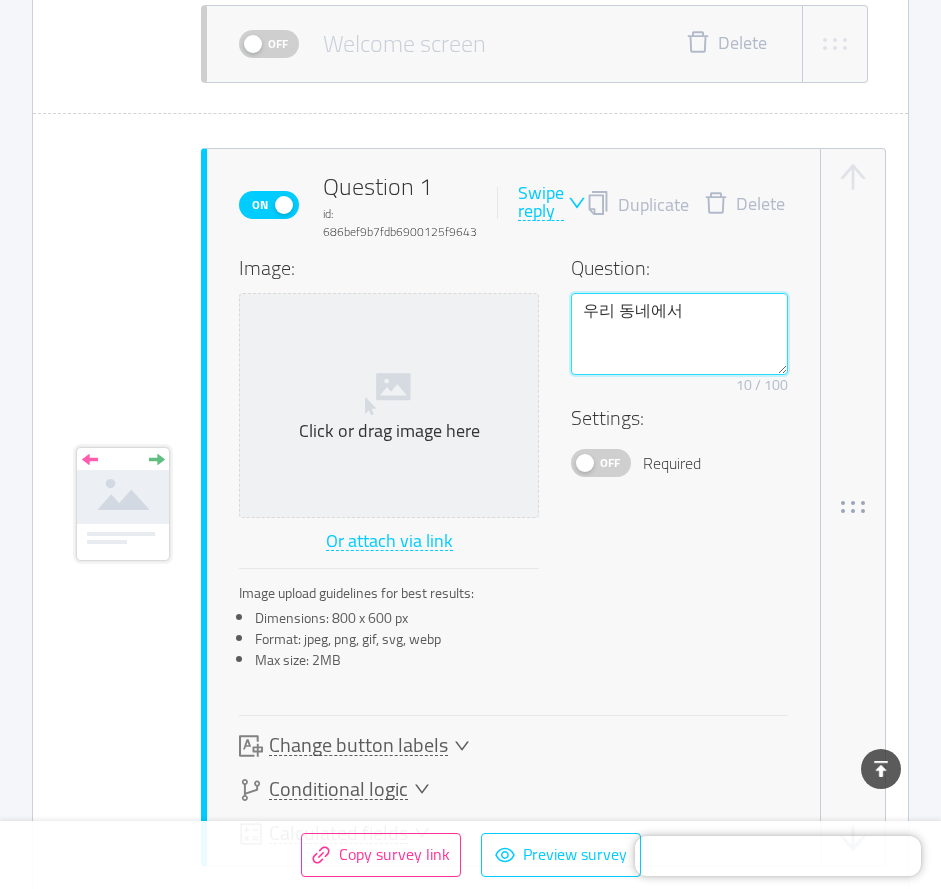 type 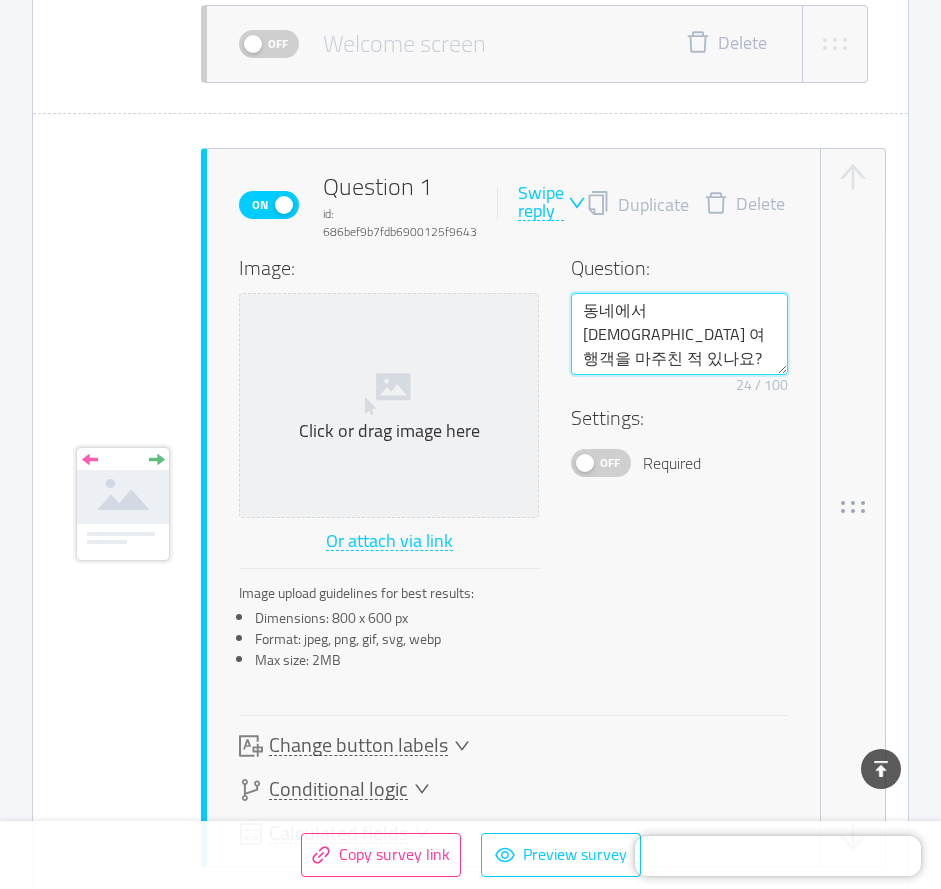 drag, startPoint x: 644, startPoint y: 308, endPoint x: 584, endPoint y: 306, distance: 60.033325 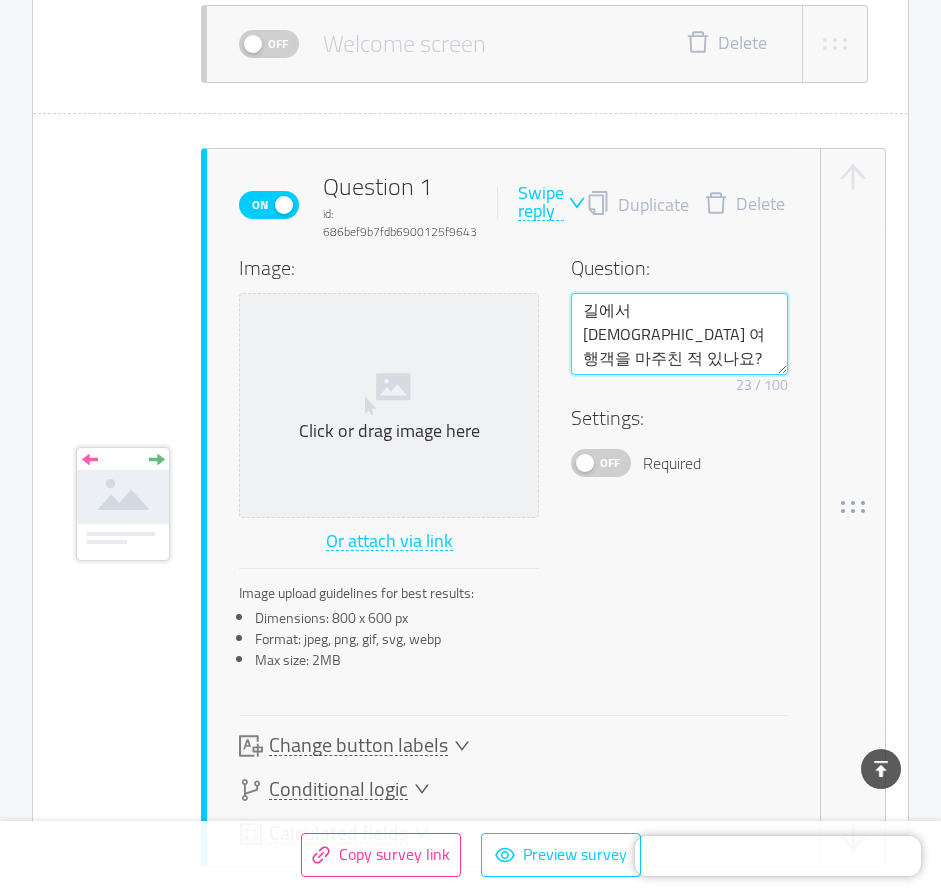 click on "길에서 [DEMOGRAPHIC_DATA] 여행객을 마주친 적 있나요?" at bounding box center (679, 334) 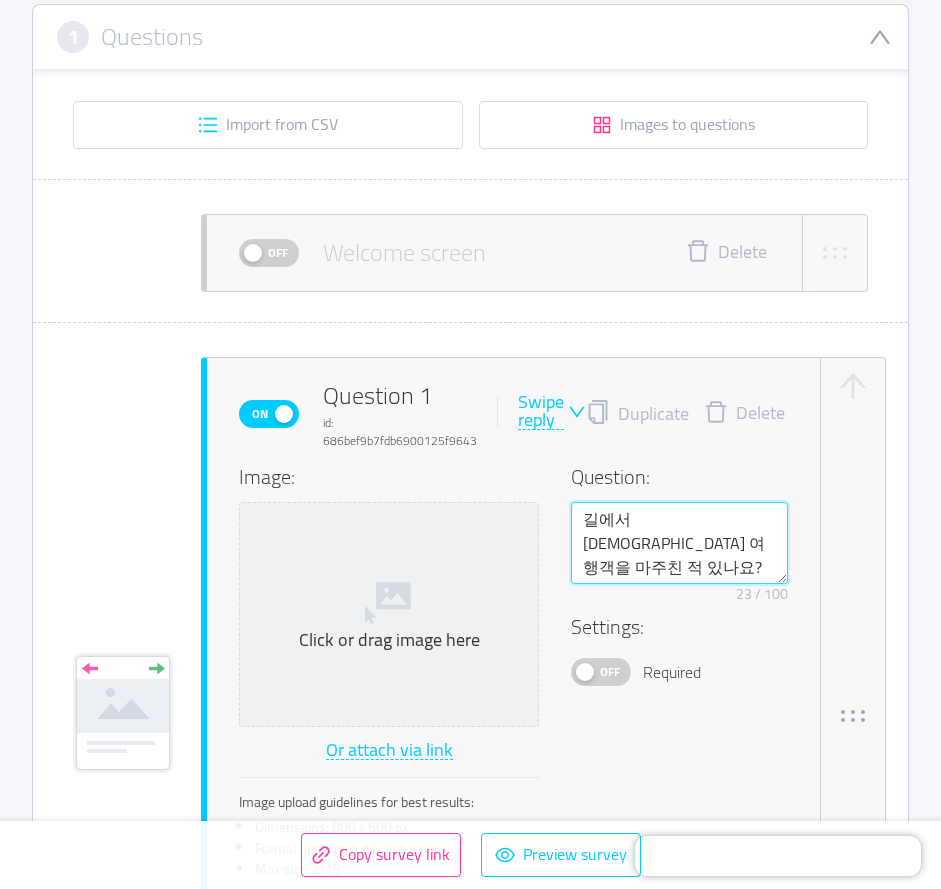 scroll, scrollTop: 725, scrollLeft: 0, axis: vertical 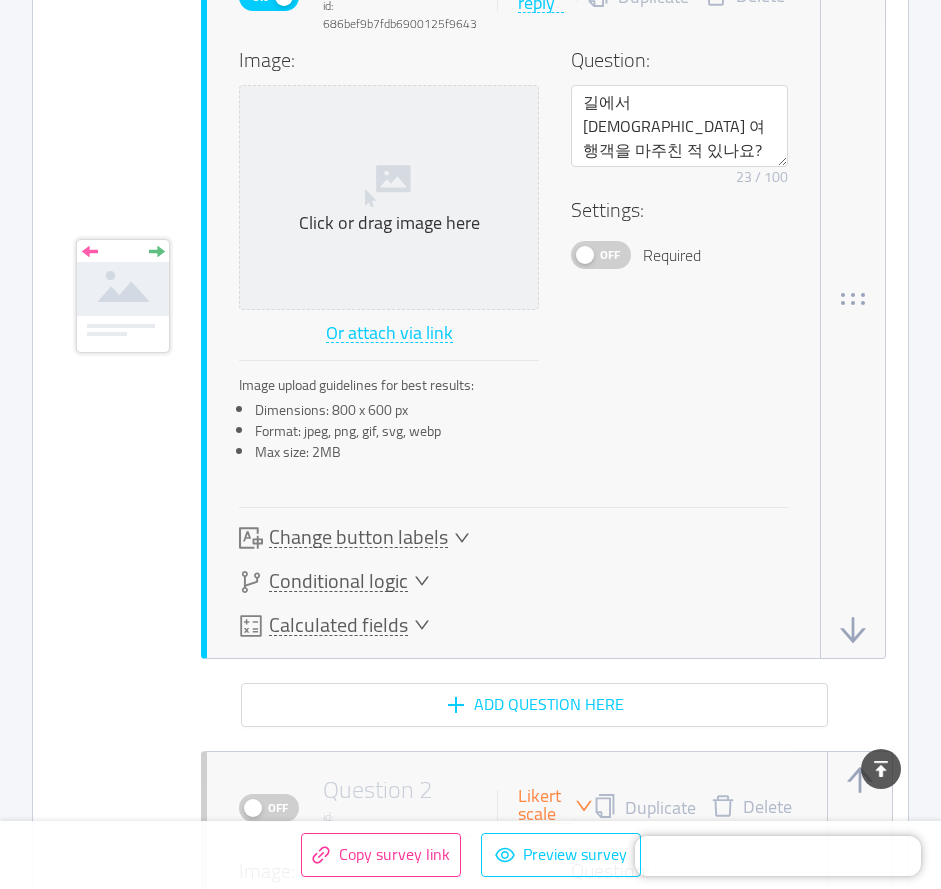 click on "Change button labels" at bounding box center (358, 537) 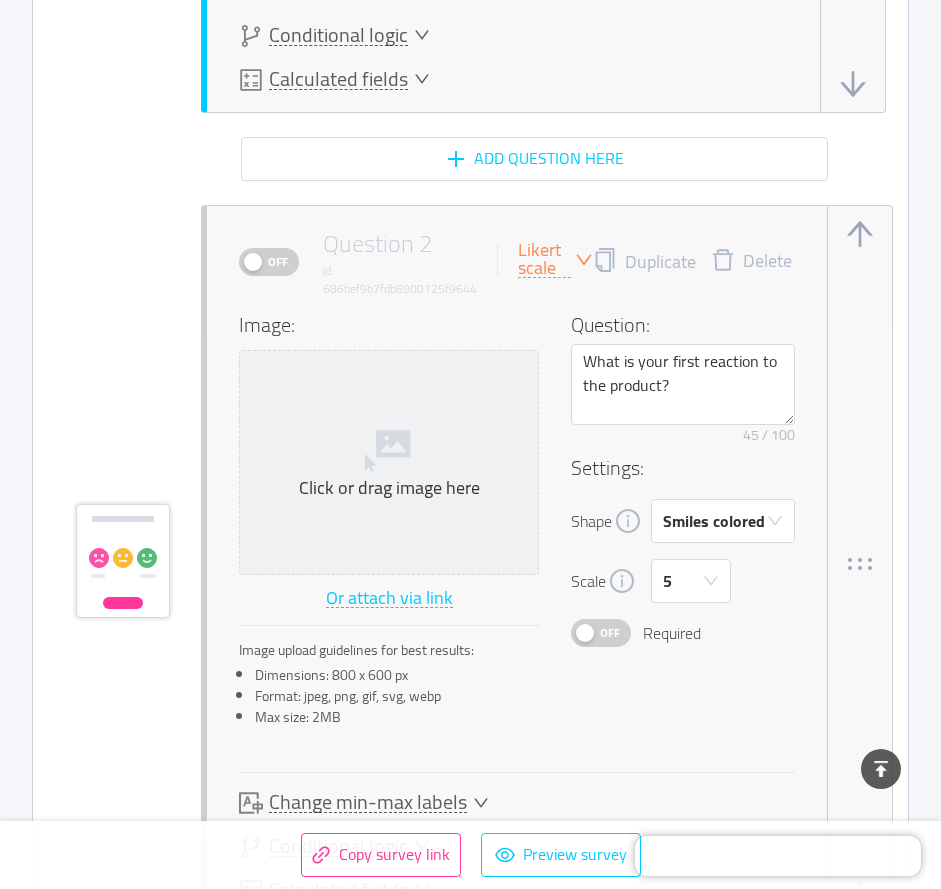 scroll, scrollTop: 1429, scrollLeft: 0, axis: vertical 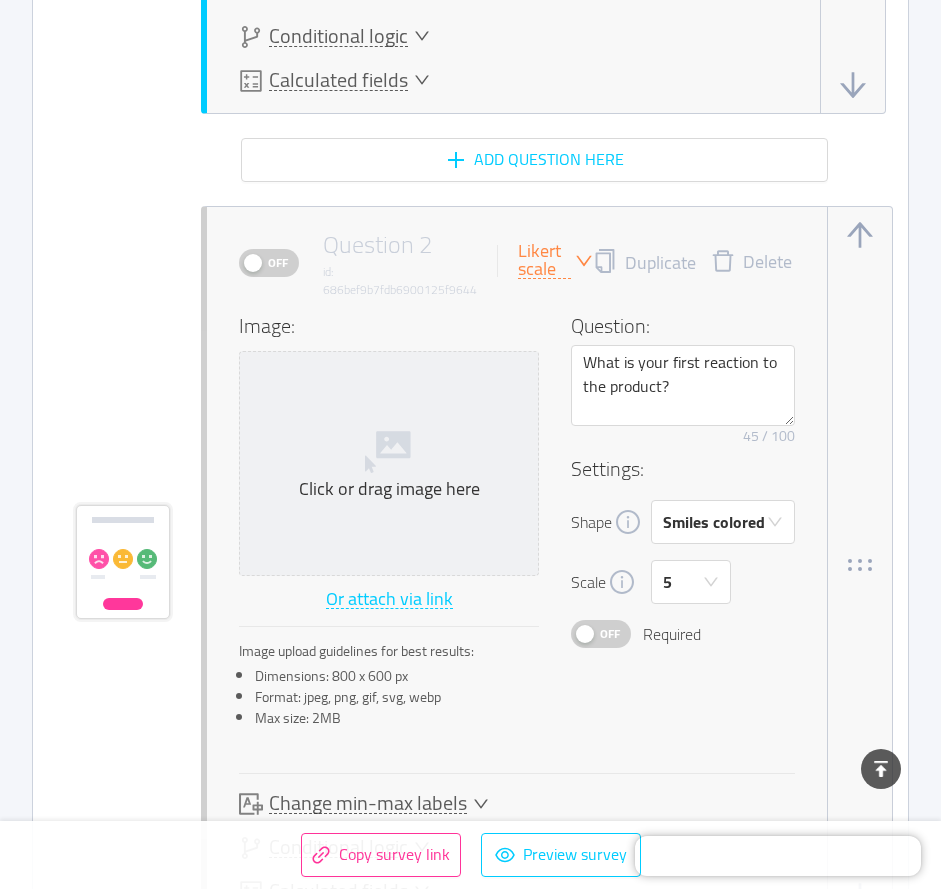 click on "Delete" at bounding box center (751, 263) 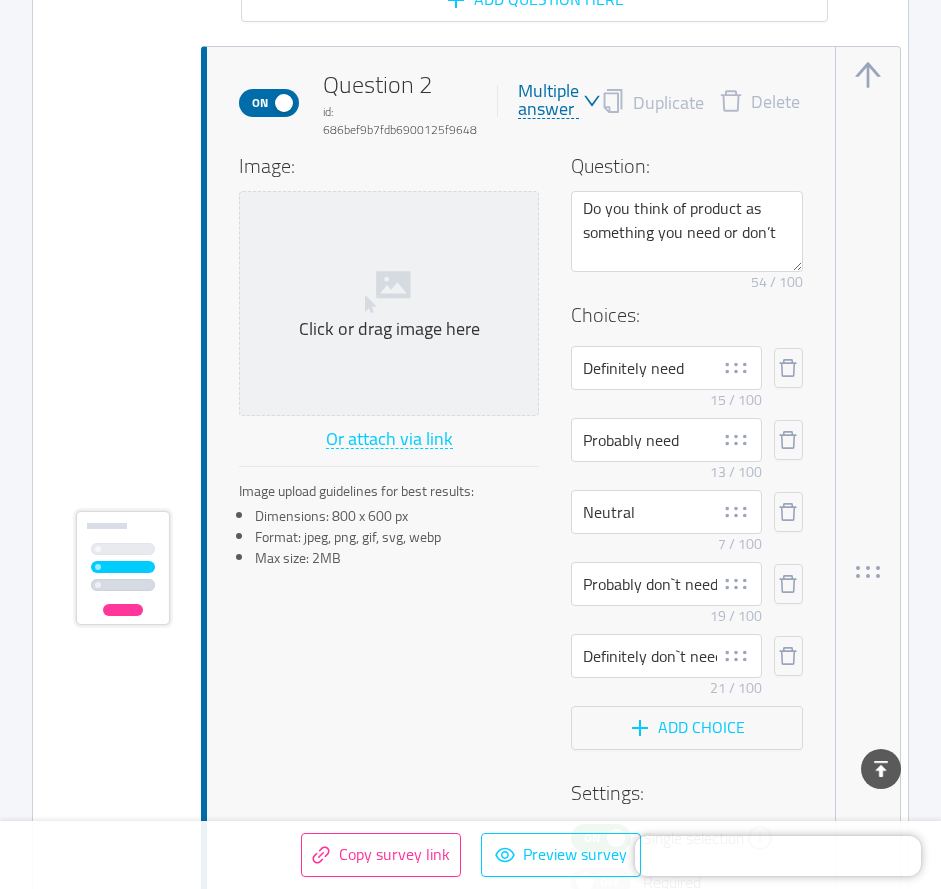 scroll, scrollTop: 1637, scrollLeft: 0, axis: vertical 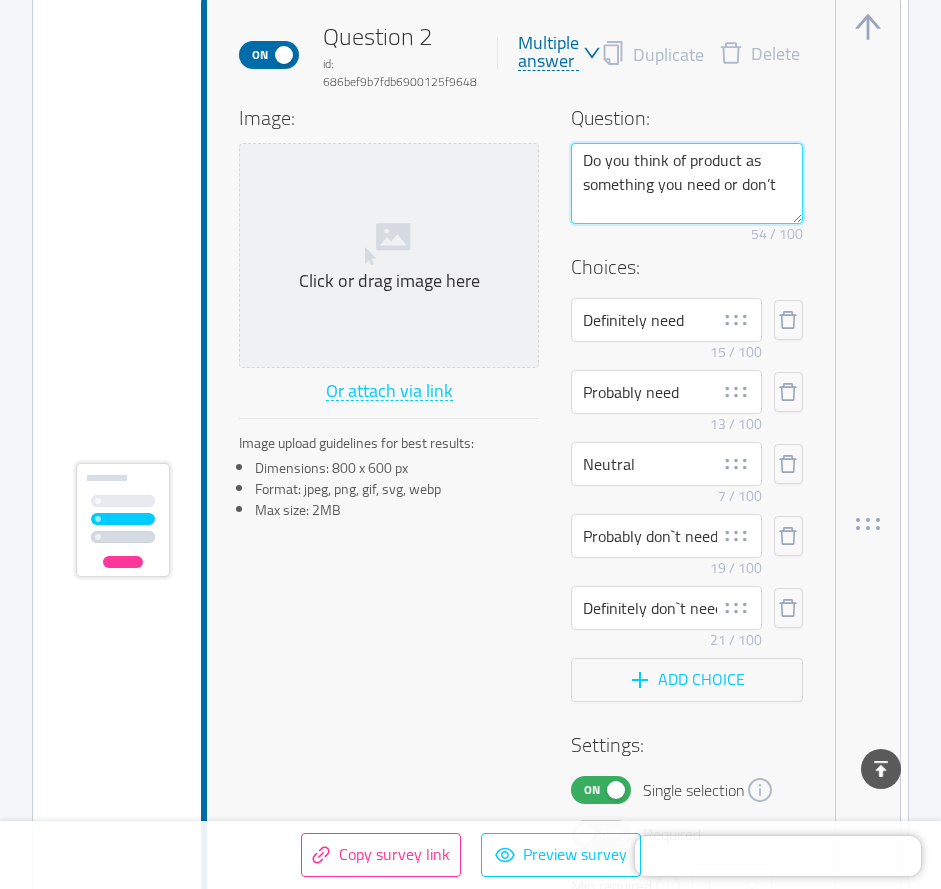 click on "Do you think of product as something you need or don’t" at bounding box center [687, 184] 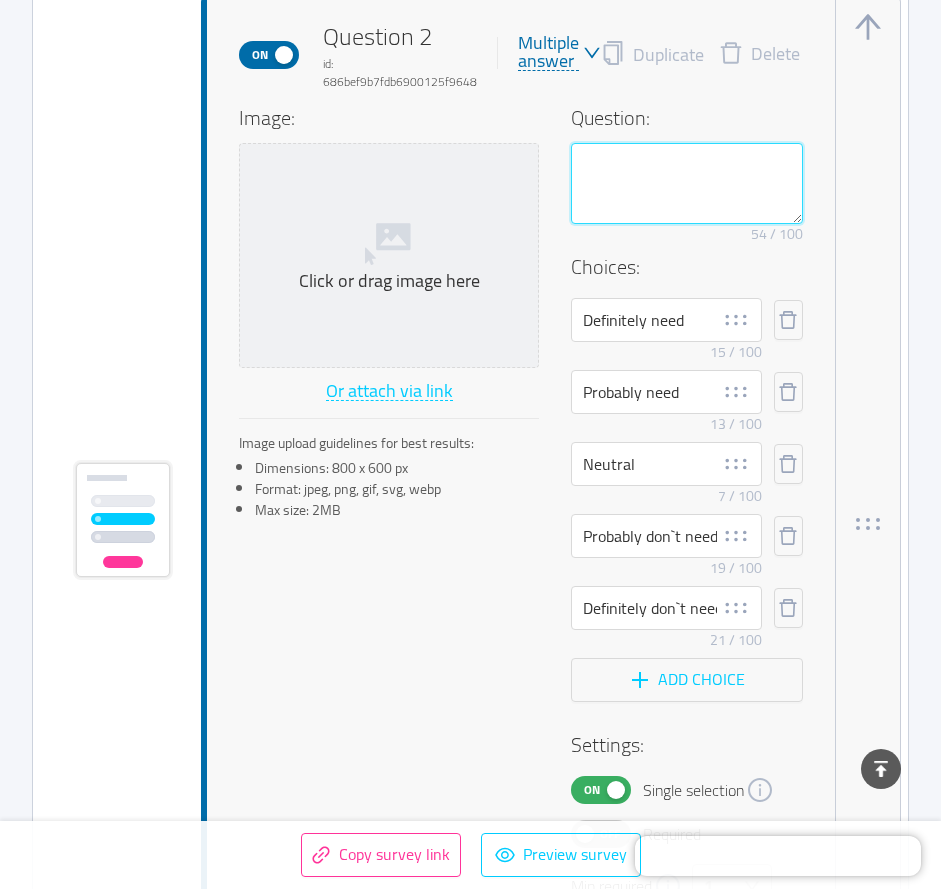 scroll, scrollTop: 1638, scrollLeft: 0, axis: vertical 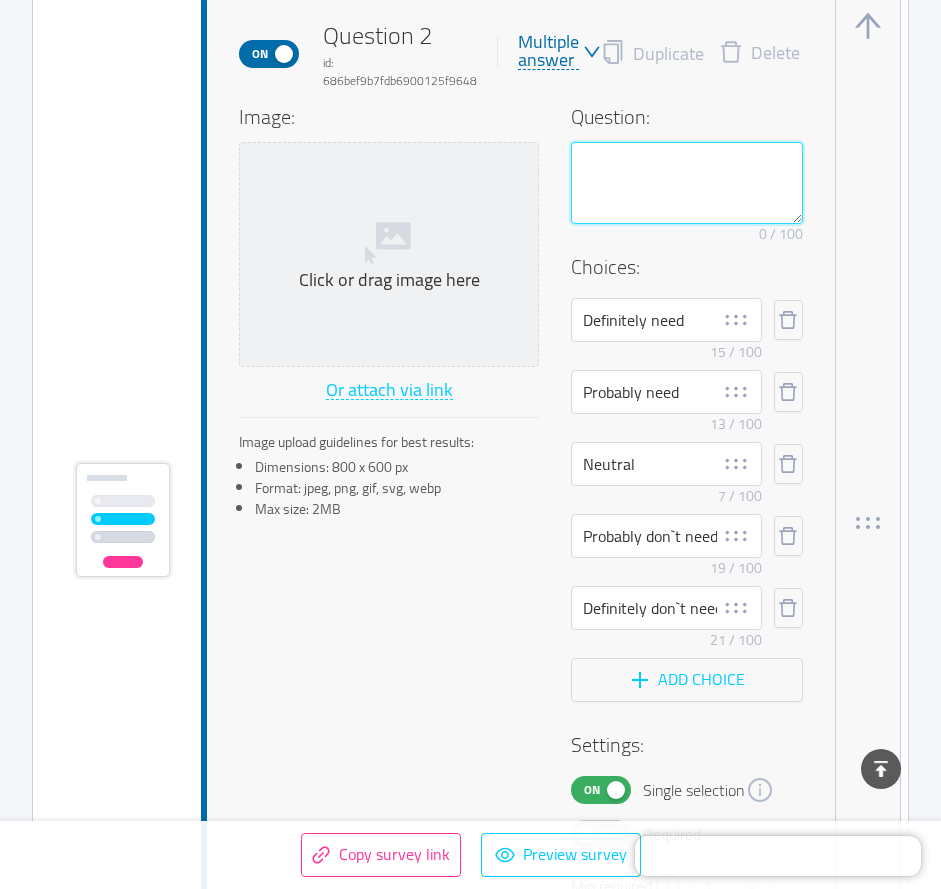 click at bounding box center (687, 183) 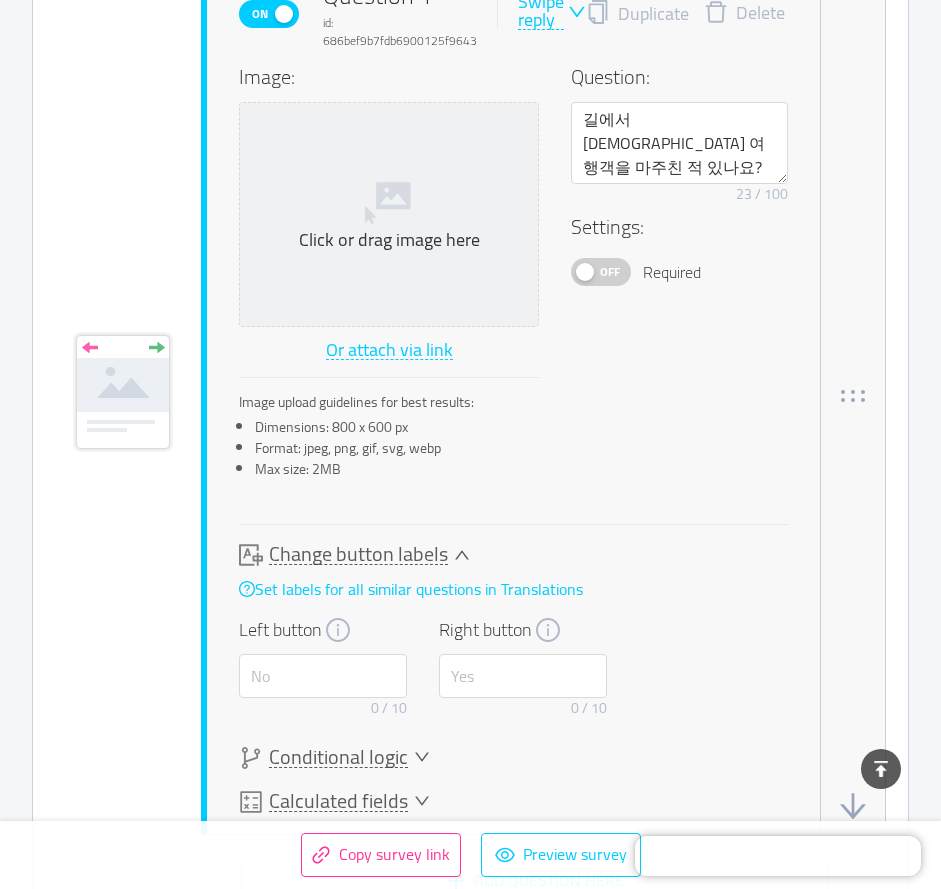 scroll, scrollTop: 597, scrollLeft: 0, axis: vertical 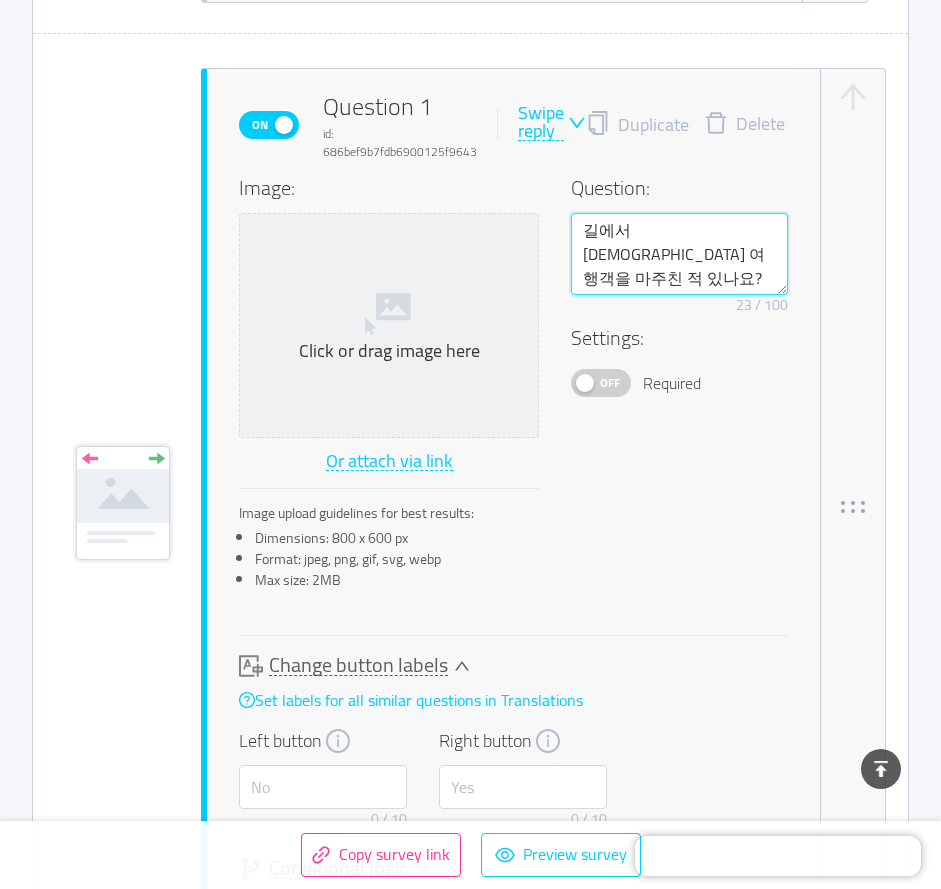 click on "길에서 [DEMOGRAPHIC_DATA] 여행객을 마주친 적 있나요?" at bounding box center (679, 254) 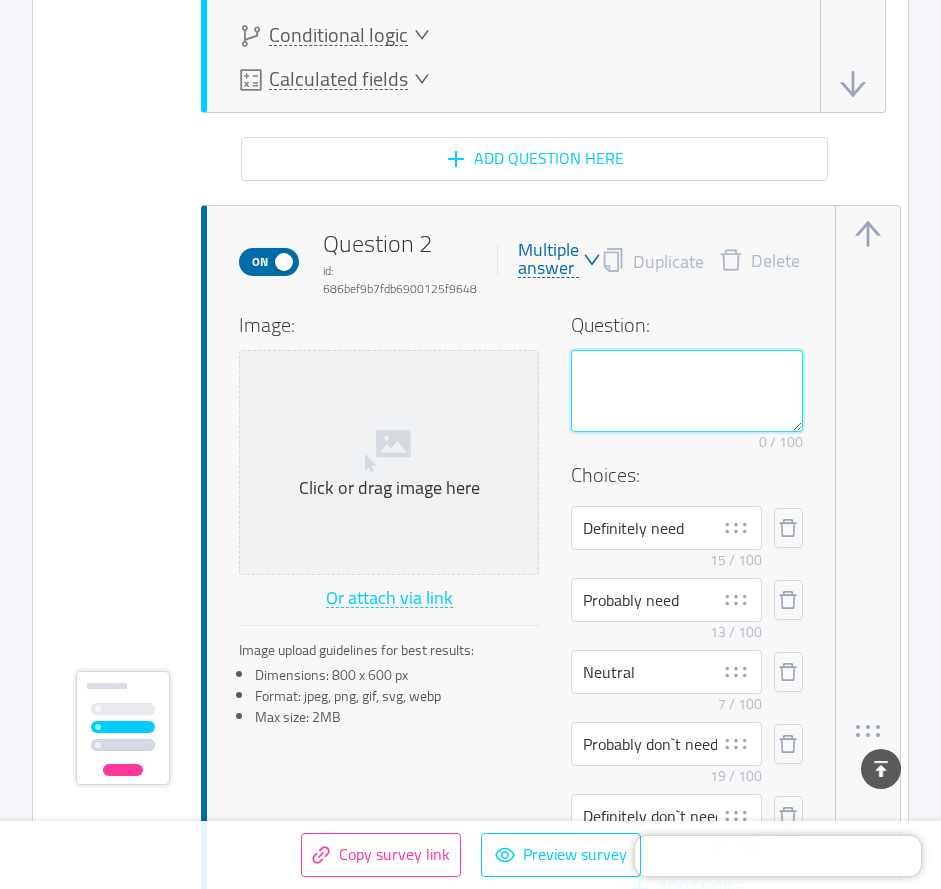 click at bounding box center (687, 391) 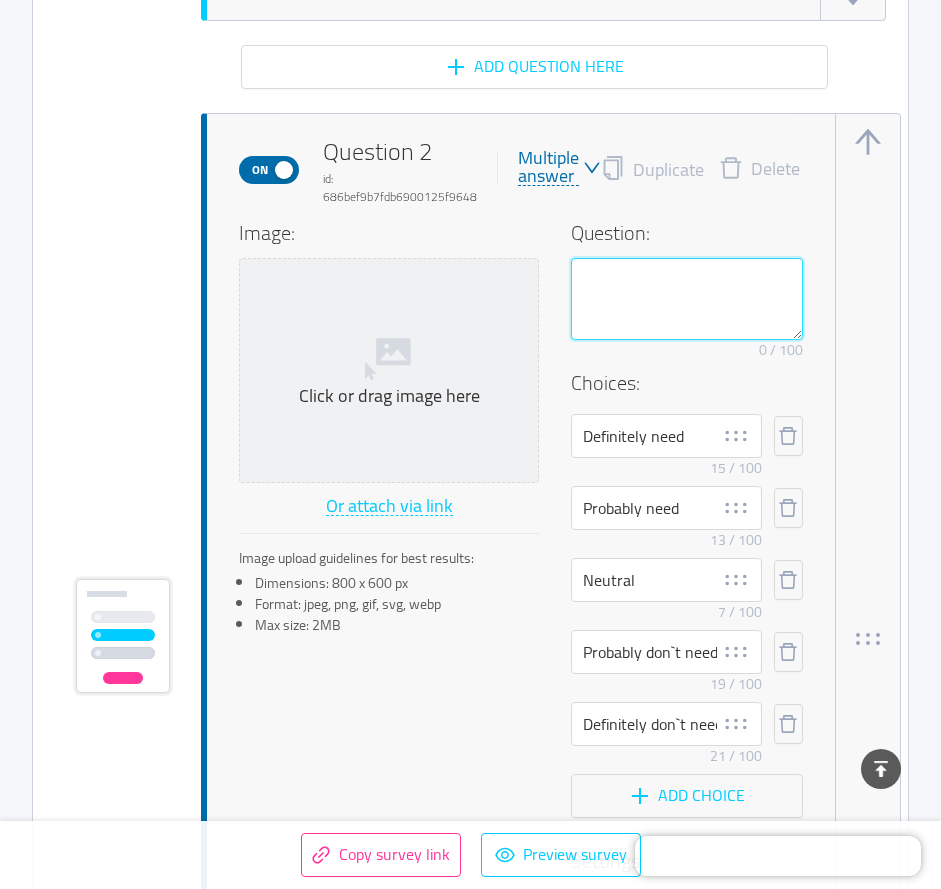 scroll, scrollTop: 1430, scrollLeft: 0, axis: vertical 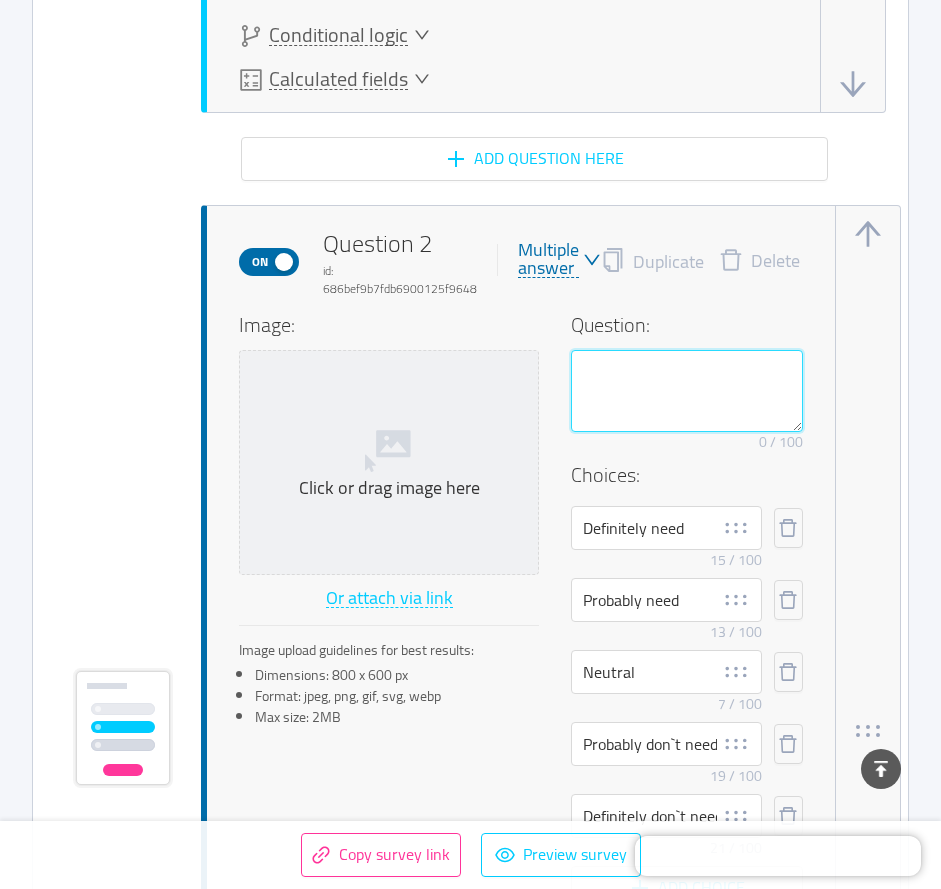 click at bounding box center (687, 391) 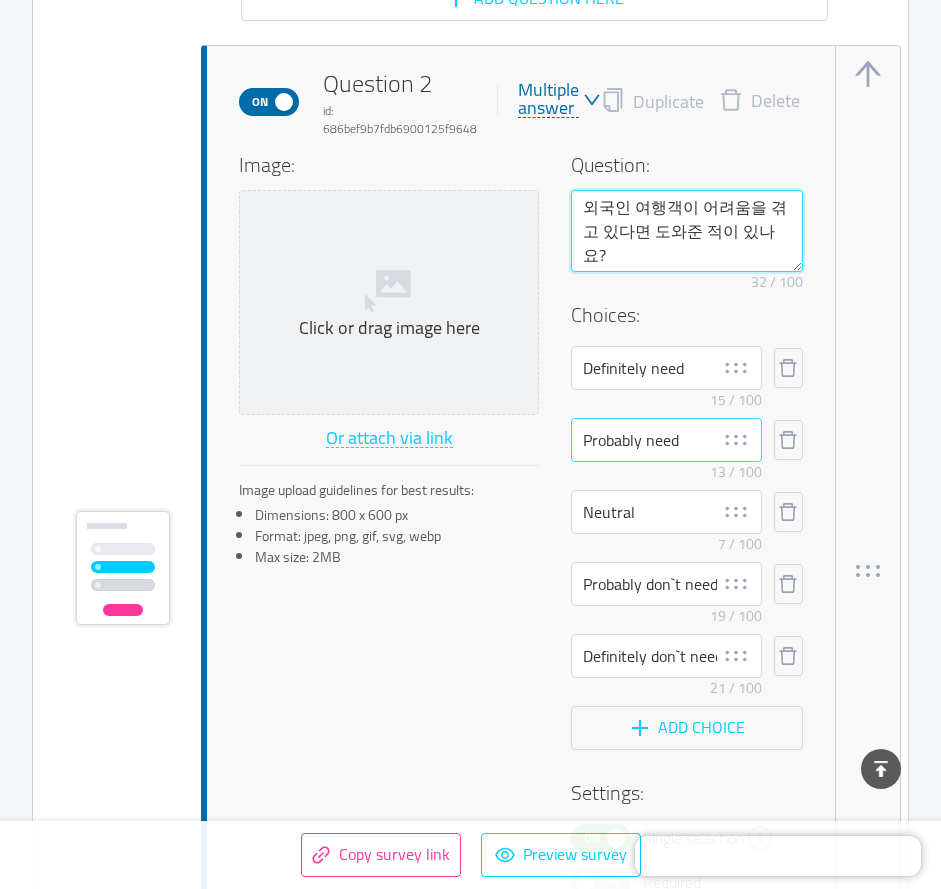scroll, scrollTop: 1638, scrollLeft: 0, axis: vertical 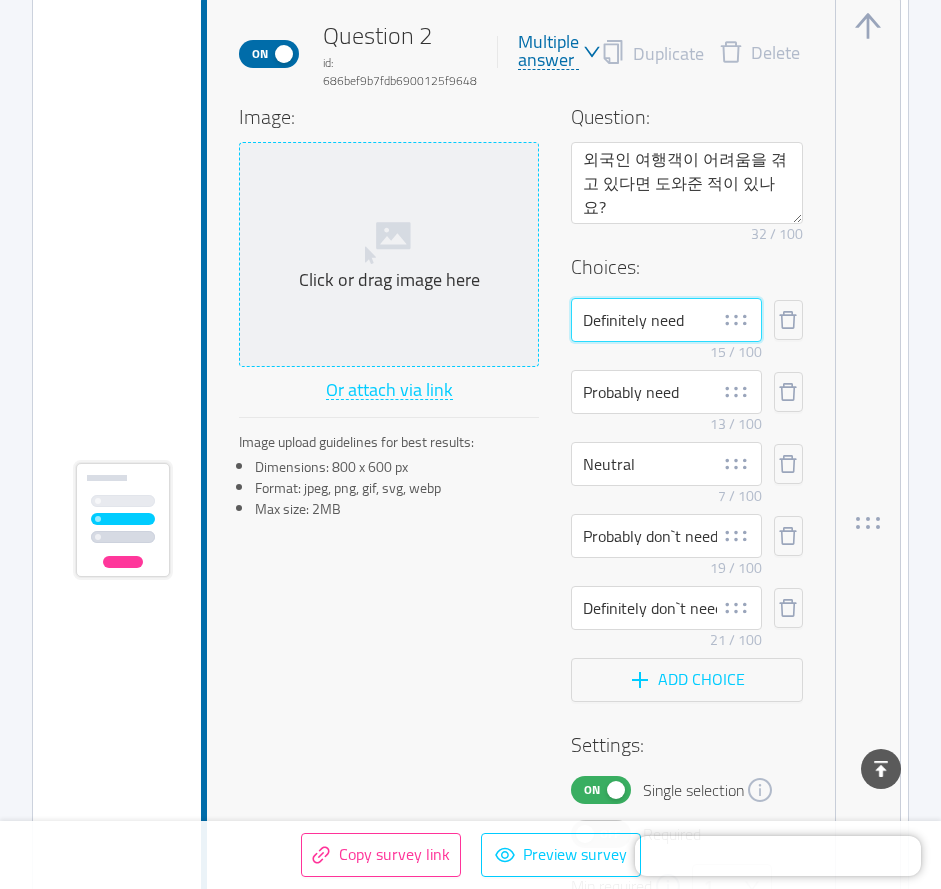 drag, startPoint x: 683, startPoint y: 314, endPoint x: 395, endPoint y: 260, distance: 293.01877 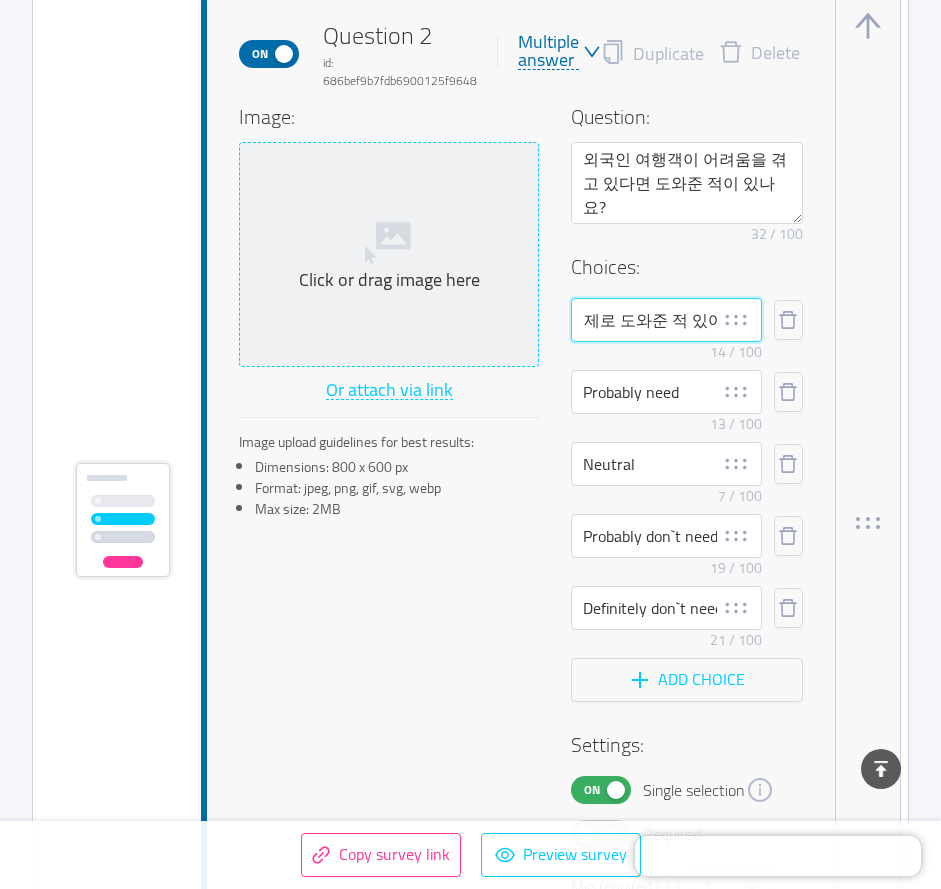 scroll, scrollTop: 0, scrollLeft: 54, axis: horizontal 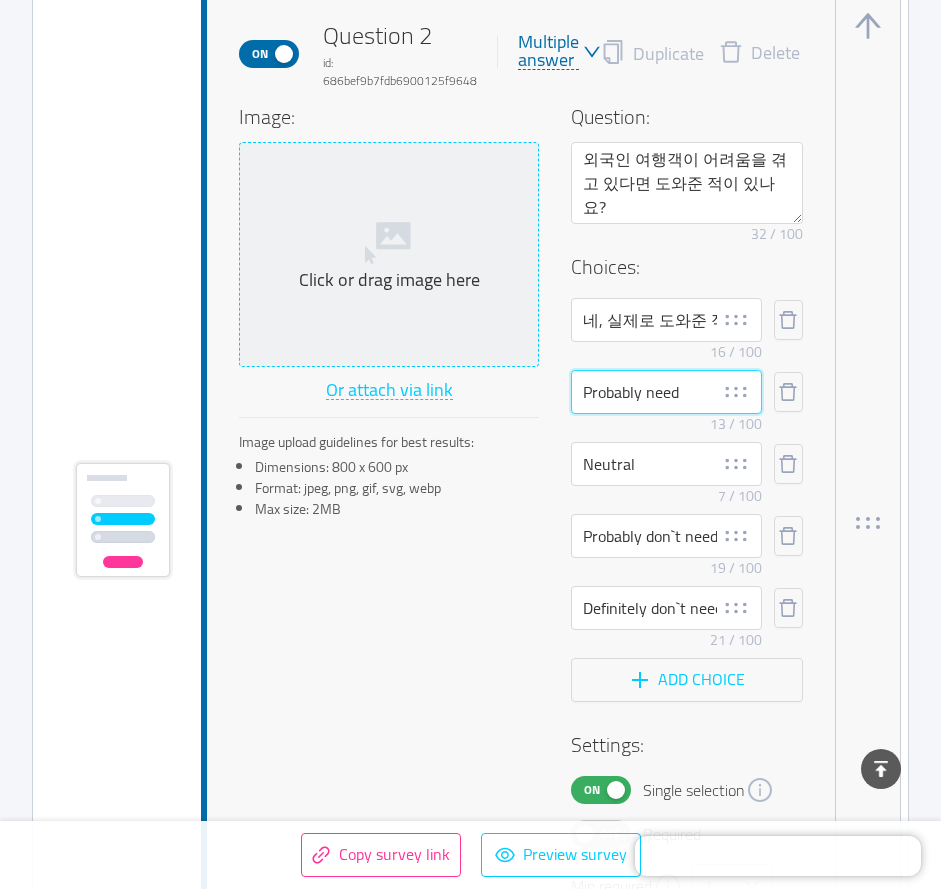 drag, startPoint x: 695, startPoint y: 381, endPoint x: 279, endPoint y: 339, distance: 418.1148 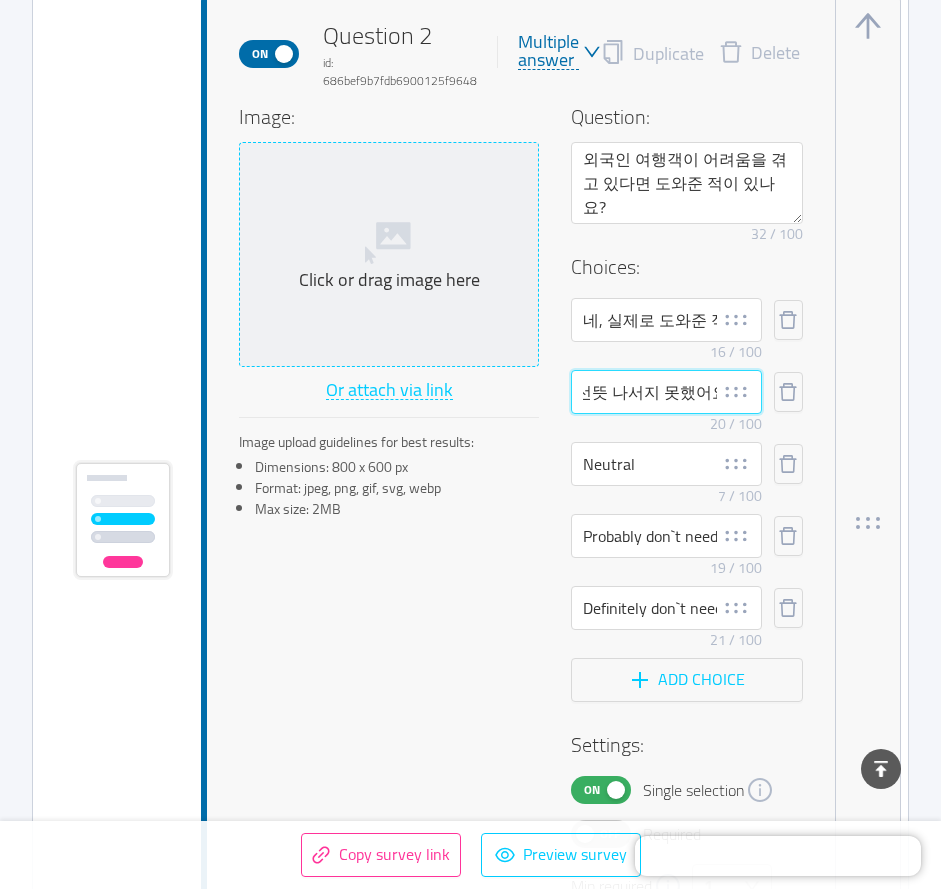 scroll, scrollTop: 0, scrollLeft: 124, axis: horizontal 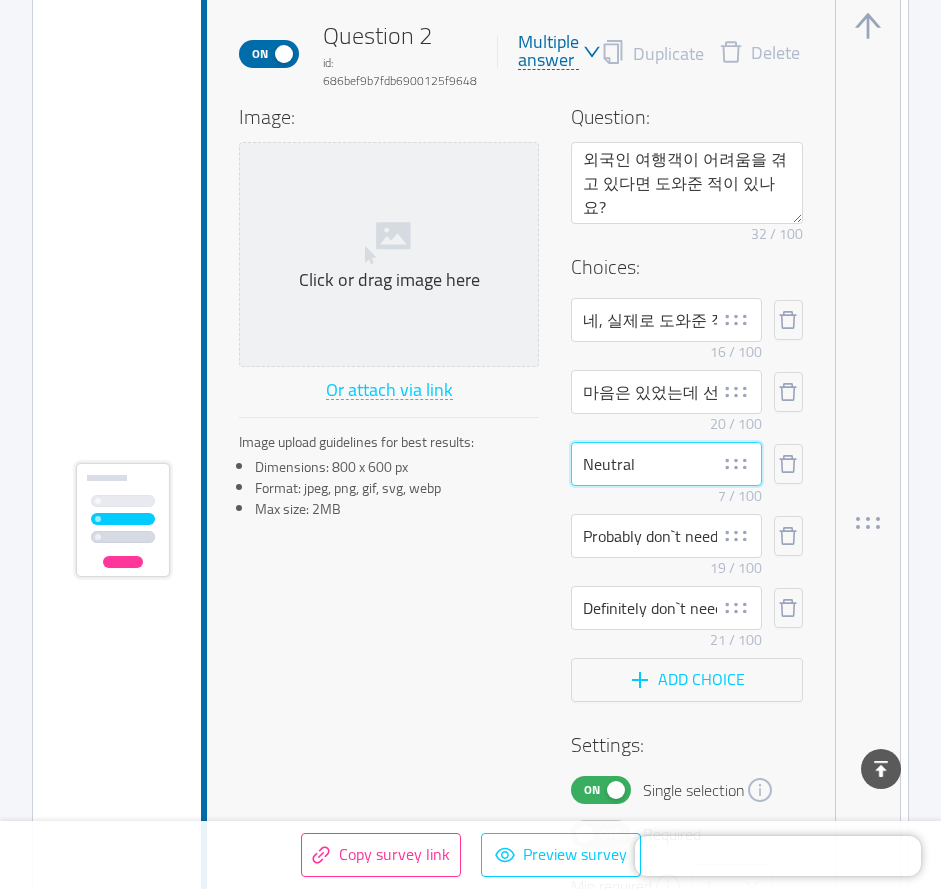 drag, startPoint x: 661, startPoint y: 450, endPoint x: 363, endPoint y: 445, distance: 298.04193 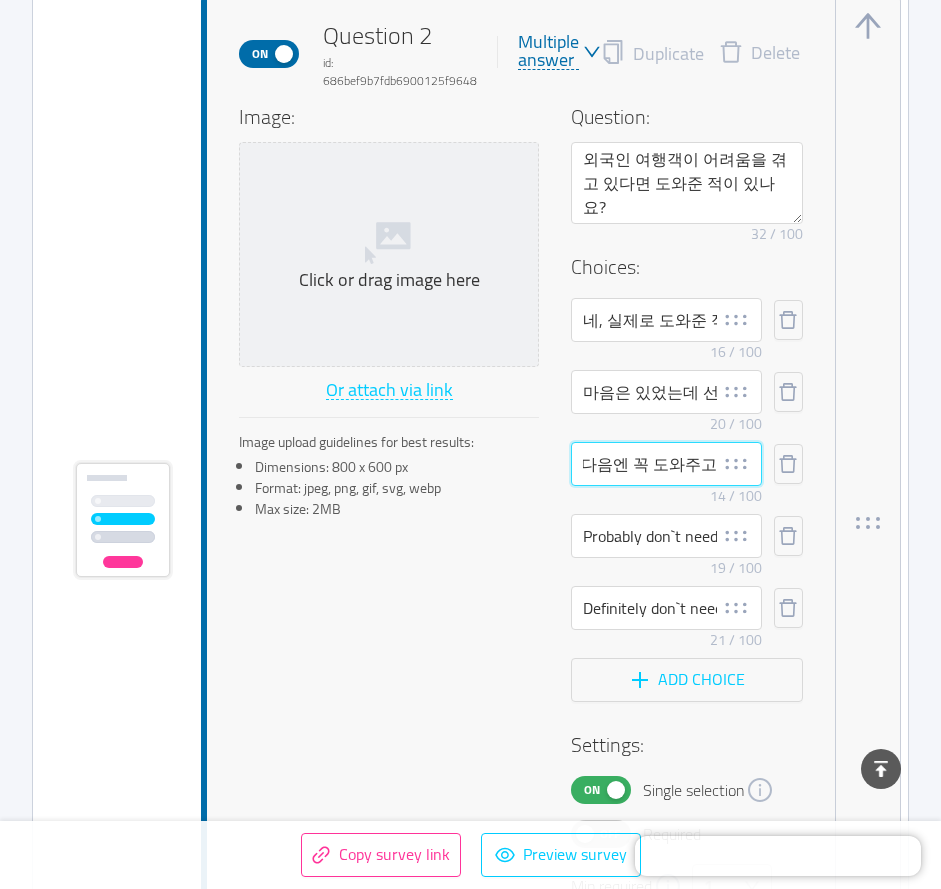 scroll, scrollTop: 0, scrollLeft: 0, axis: both 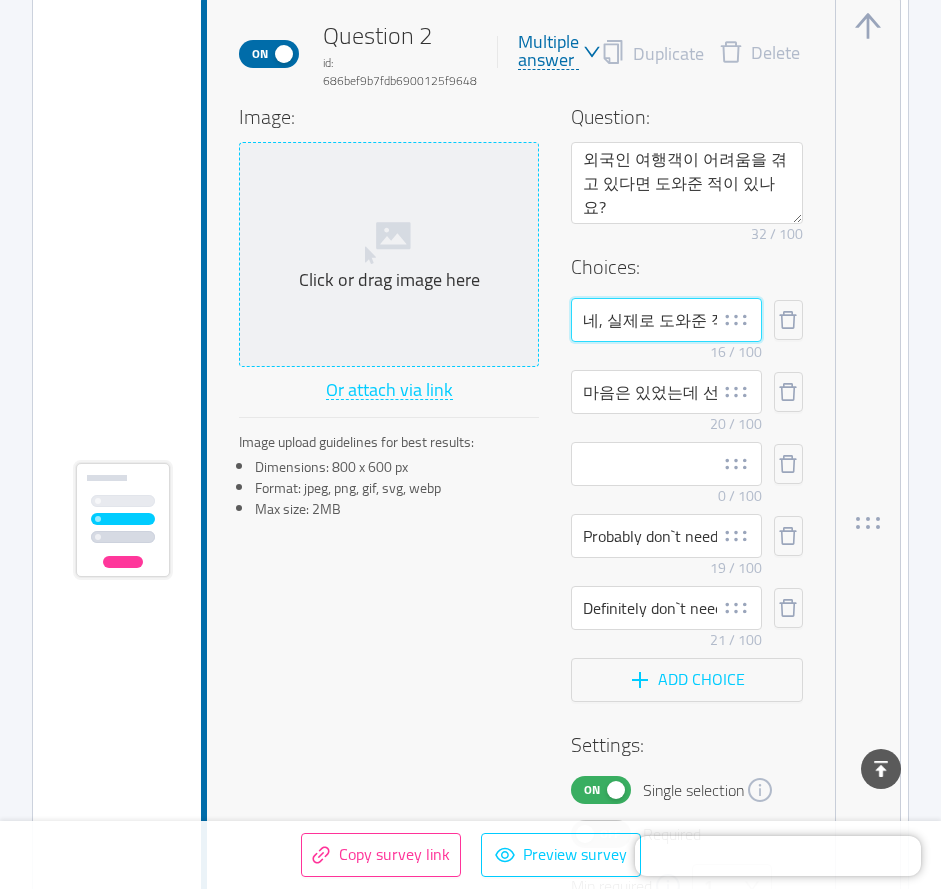 drag, startPoint x: 600, startPoint y: 315, endPoint x: 508, endPoint y: 306, distance: 92.43917 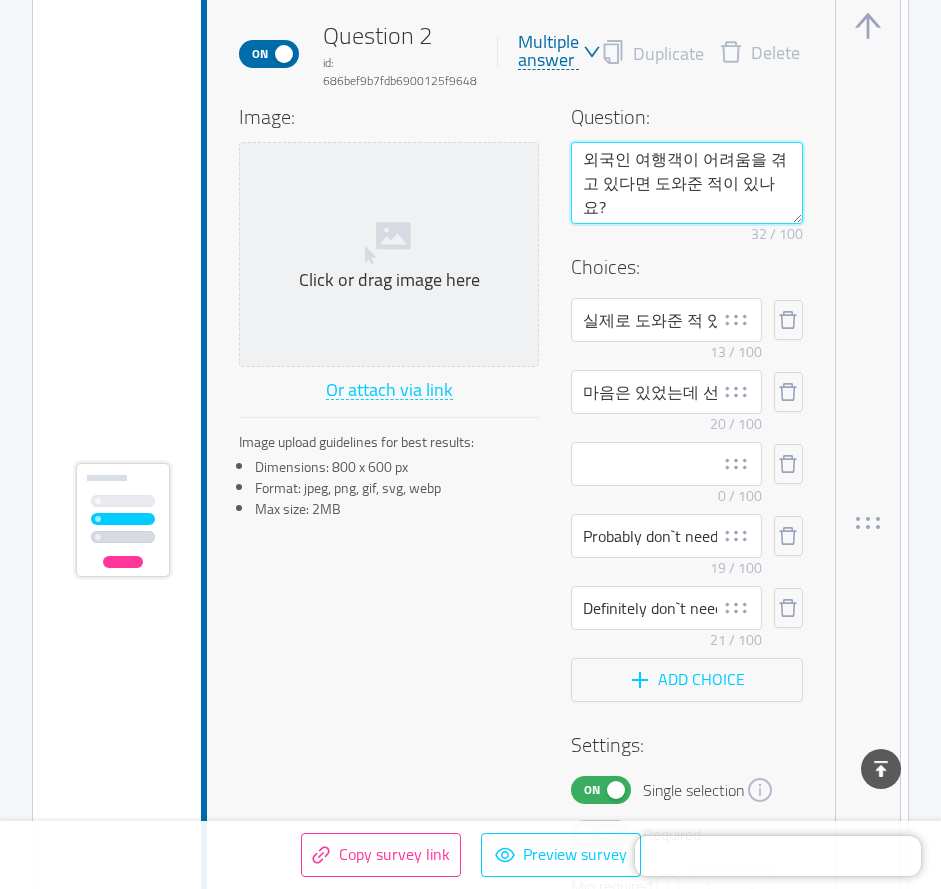 drag, startPoint x: 750, startPoint y: 188, endPoint x: 711, endPoint y: 188, distance: 39 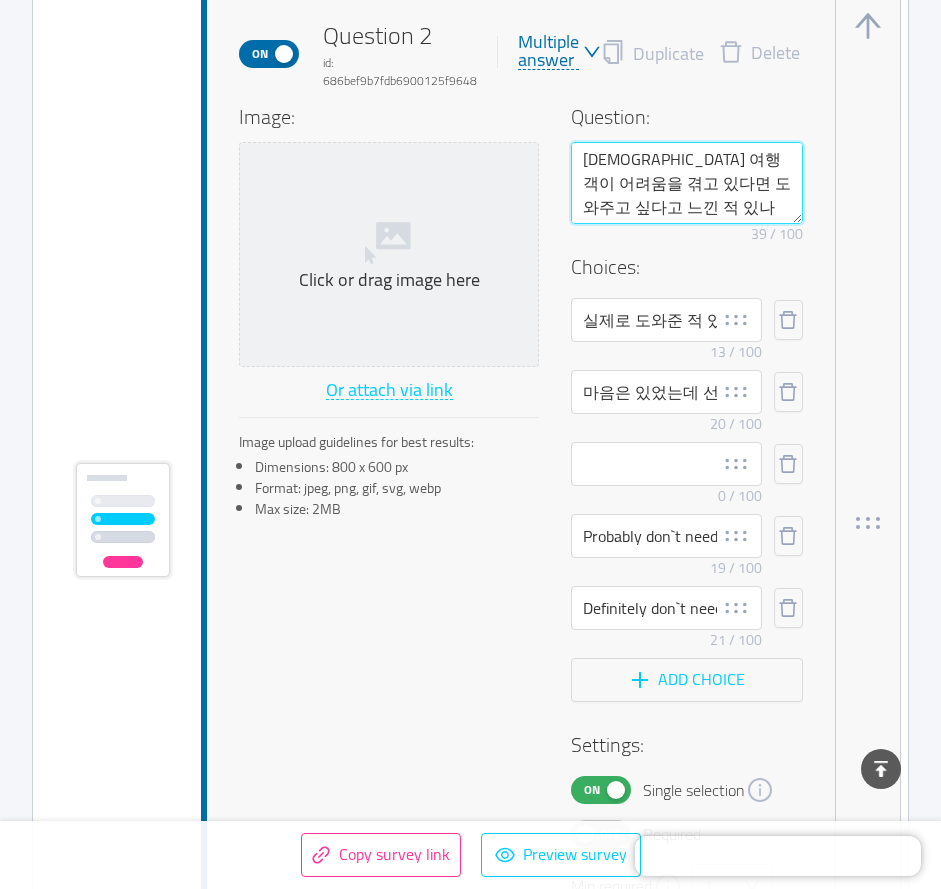 click on "외국인 여행객이 어려움을 겪고 있다면 도와주고 싶다고 느낀 적 있나요?" at bounding box center [687, 183] 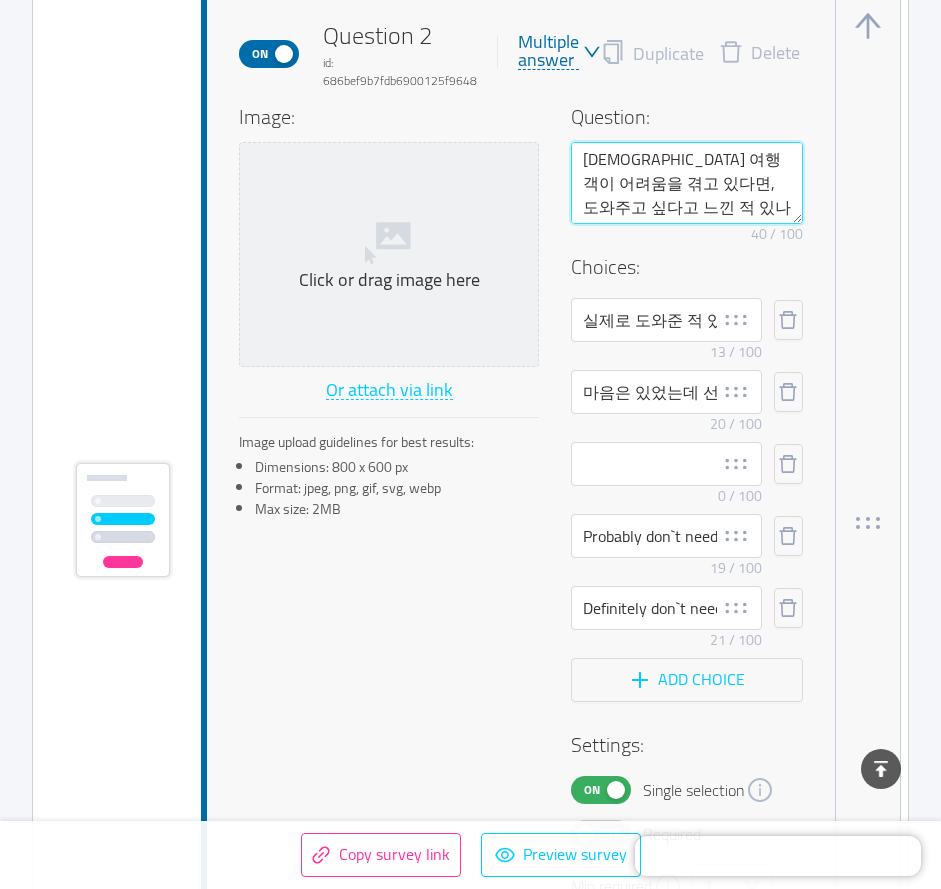 click on "외국인 여행객이 어려움을 겪고 있다면, 도와주고 싶다고 느낀 적 있나요?" at bounding box center (687, 183) 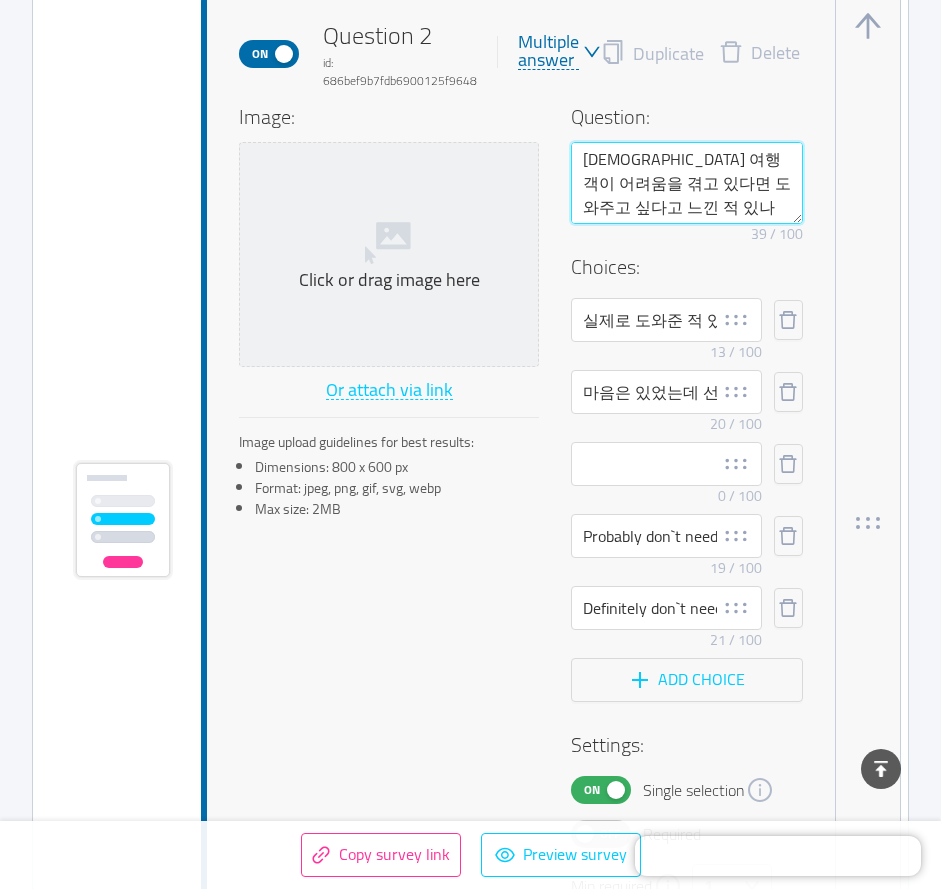 click on "외국인 여행객이 어려움을 겪고 있다면 도와주고 싶다고 느낀 적 있나요?" at bounding box center [687, 183] 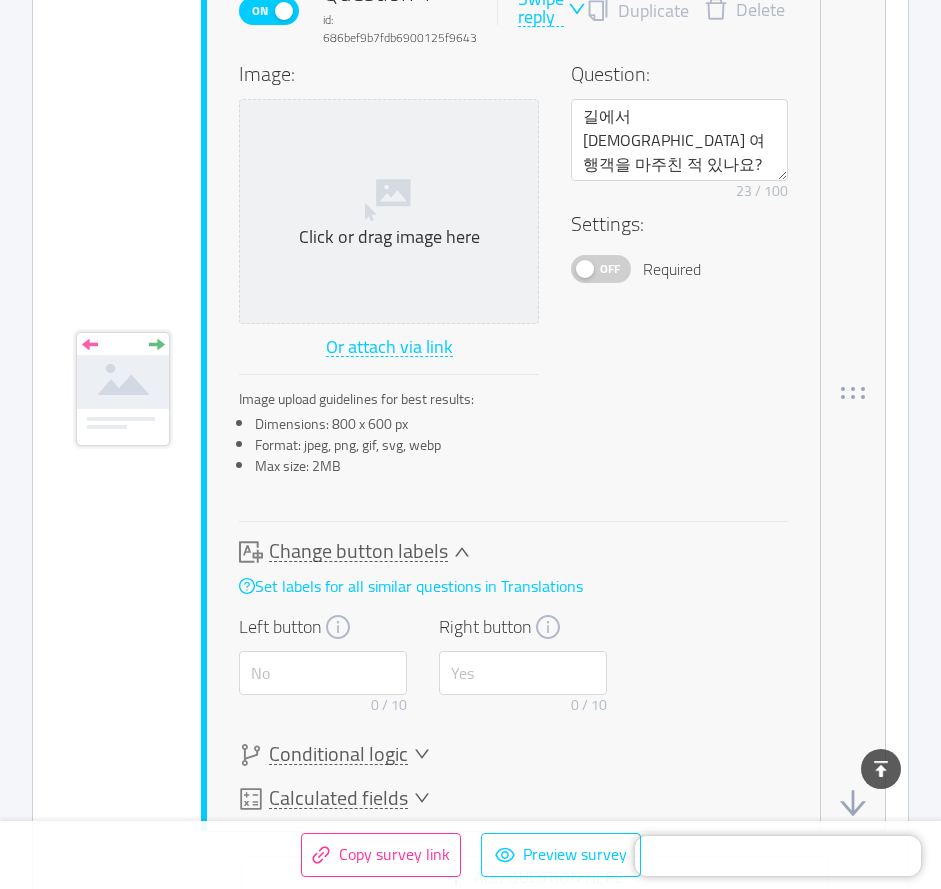 scroll, scrollTop: 597, scrollLeft: 0, axis: vertical 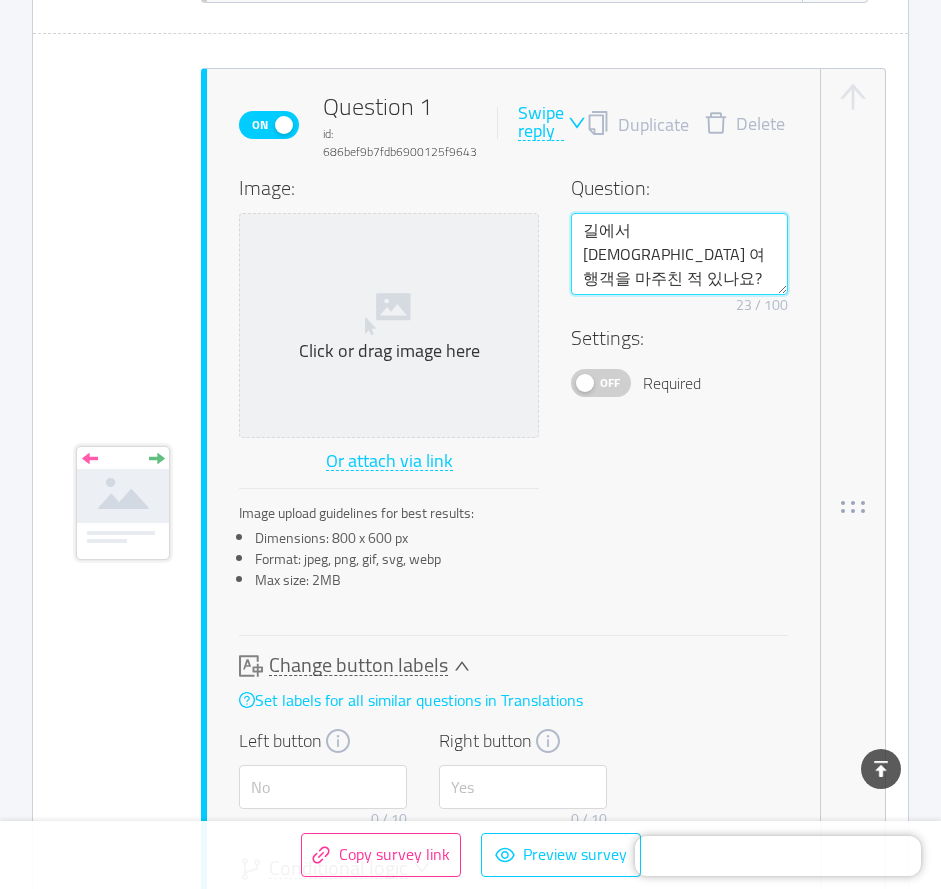 click on "길에서 [DEMOGRAPHIC_DATA] 여행객을 마주친 적 있나요?" at bounding box center (679, 254) 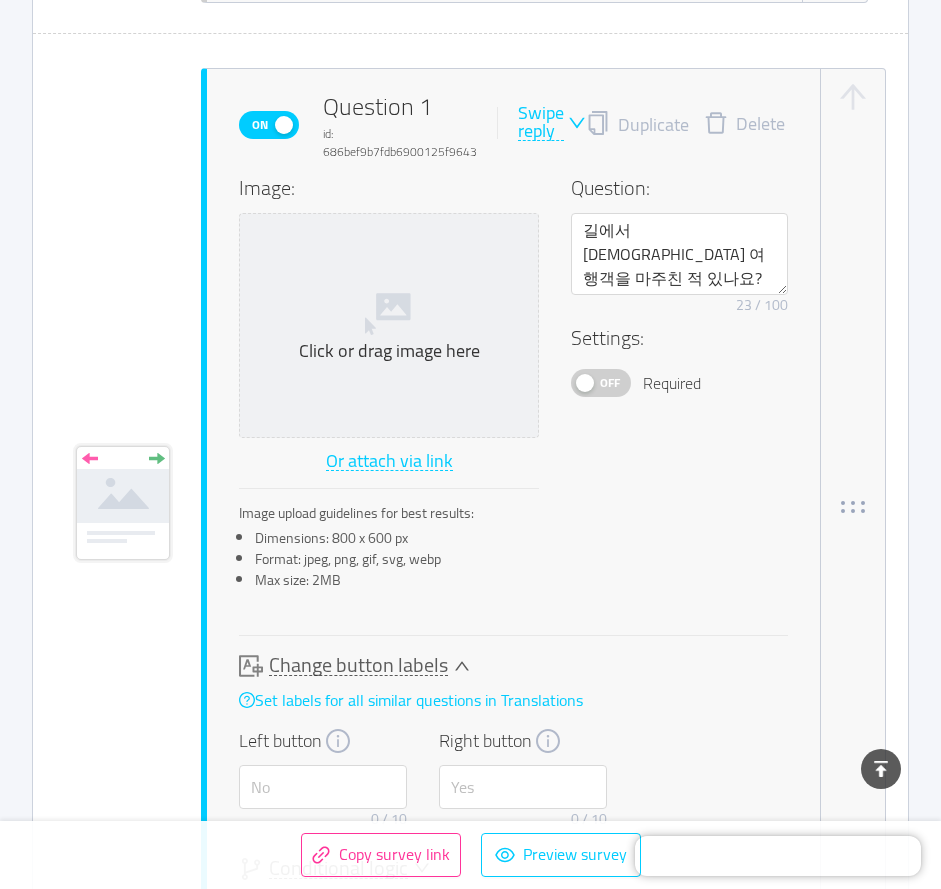 click on "On  Question 1  id: 686bef9b7fdb6900125f9643  Swipe reply  Duplicate Delete Image:    Click or drag image here  Or attach via link Image upload guidelines for best results: Dimensions: 800 x 600 px Format: jpeg, png, gif, svg, webp Max size: 2MB Question: 길에서 외국인 여행객을 마주친 적 있나요?  Remove character limit   23 / 100  Settings: Off Required  Change button labels   Set labels for all similar questions in Translations  Left button  0 / 10  Right button  0 / 10   Conditional logic   Learn more  New logic  Calculated fields   Learn more  Score  Number  0 New calculated field" at bounding box center (530, 507) 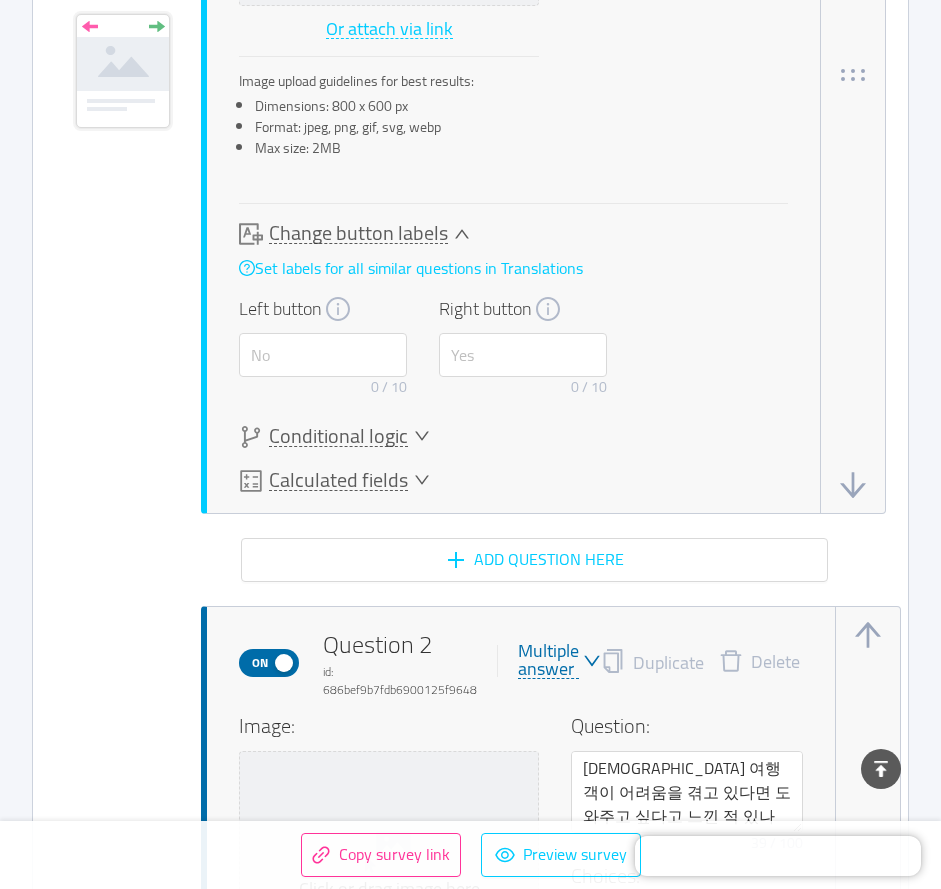 scroll, scrollTop: 1222, scrollLeft: 0, axis: vertical 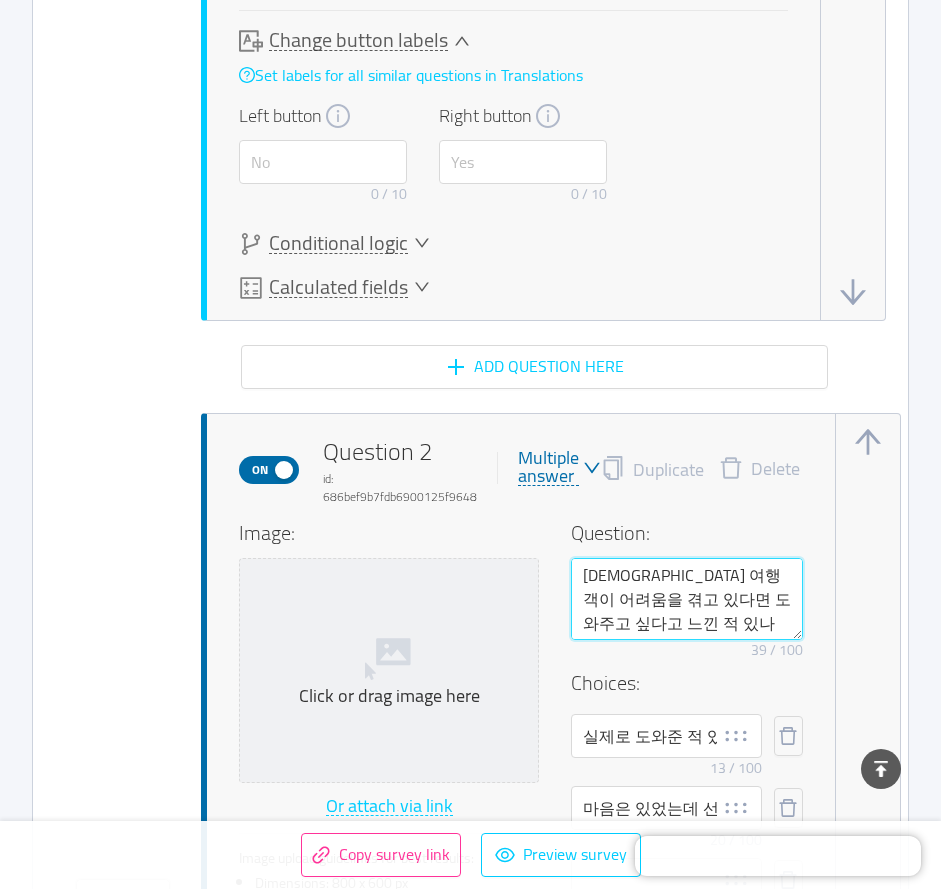click on "외국인 여행객이 어려움을 겪고 있다면 도와주고 싶다고 느낀 적 있나요?" at bounding box center [687, 599] 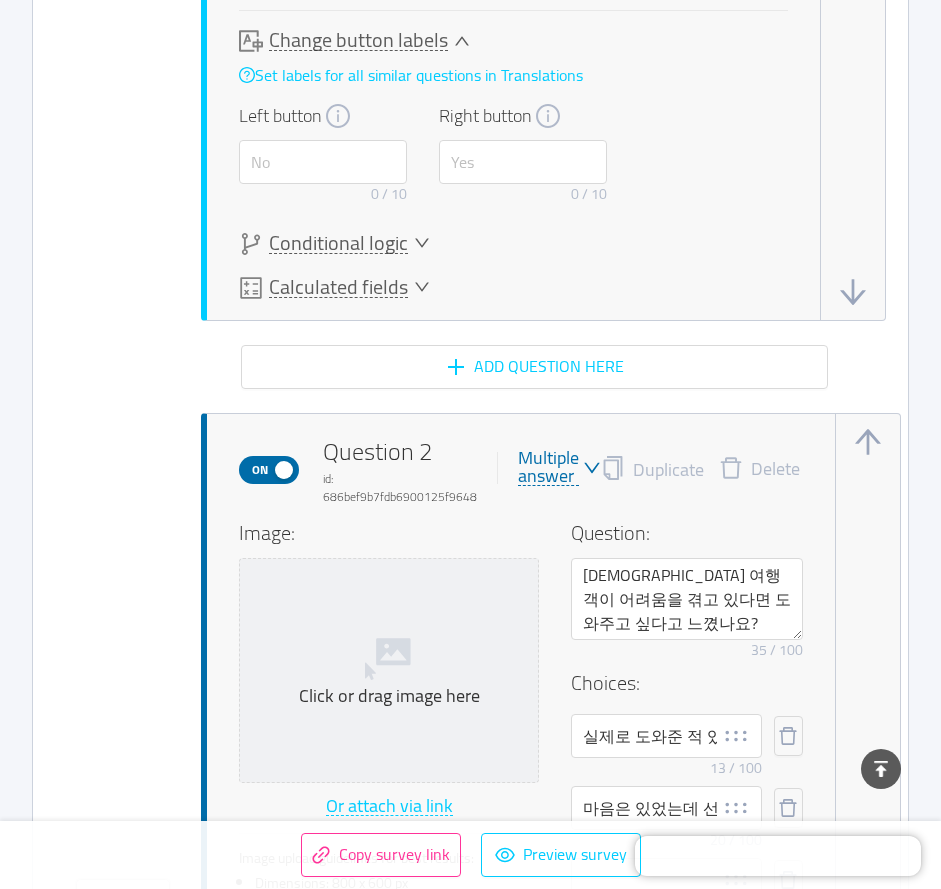 click on "지역주민 테스트 Saving...  Survey   Results   Status:   active   Questions:   5   No password   1  Questions Import from CSV Images to questions Off  Welcome screen  Delete Your logo  Upgrade     Drag logo here  Or attach via link Image upload guidelines for best results: Dimensions: 100 x 100 px Format: jpeg, png, gif, svg, webp Max size: 2MB Title: Did you like the product?  25 / 50  Description:  Remove character limit   0 / 200  Button label: Rate (⏱1 min)  13 / 20    On  Question 1  id: 686bef9b7fdb6900125f9643  Swipe reply  Duplicate Delete Image:    Click or drag image here  Or attach via link Image upload guidelines for best results: Dimensions: 800 x 600 px Format: jpeg, png, gif, svg, webp Max size: 2MB Question: 길에서 외국인 여행객을 마주친 적 있나요?  Remove character limit   23 / 100  Settings: Off Required  Change button labels   Set labels for all similar questions in Translations  Left button  0 / 10  Right button  0 / 10   Conditional logic   Learn more  New logic 0" at bounding box center [470, 2260] 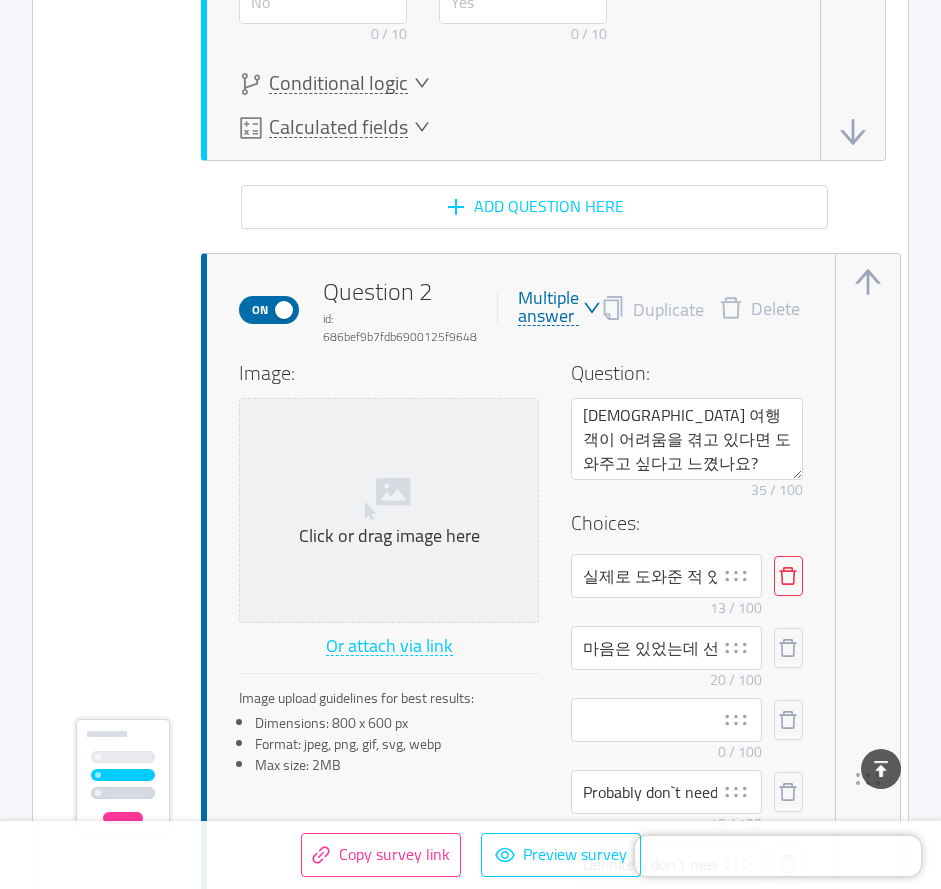 scroll, scrollTop: 1430, scrollLeft: 0, axis: vertical 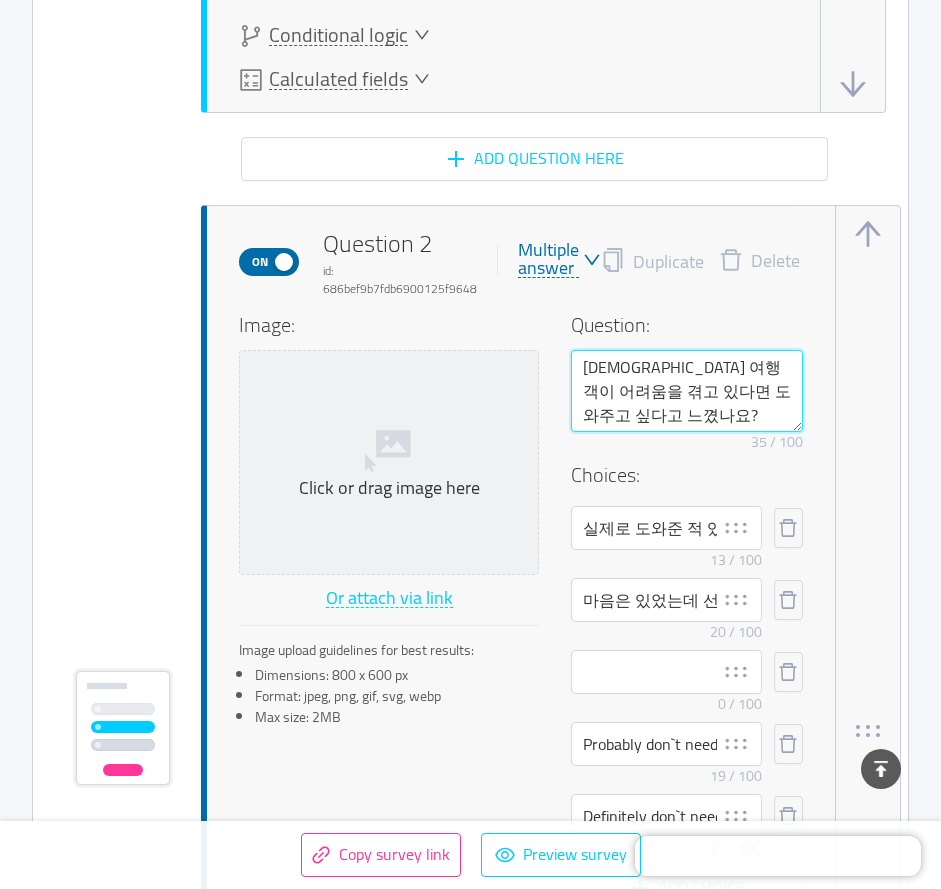 click on "외국인 여행객이 어려움을 겪고 있다면 도와주고 싶다고 느꼈나요?" at bounding box center (687, 391) 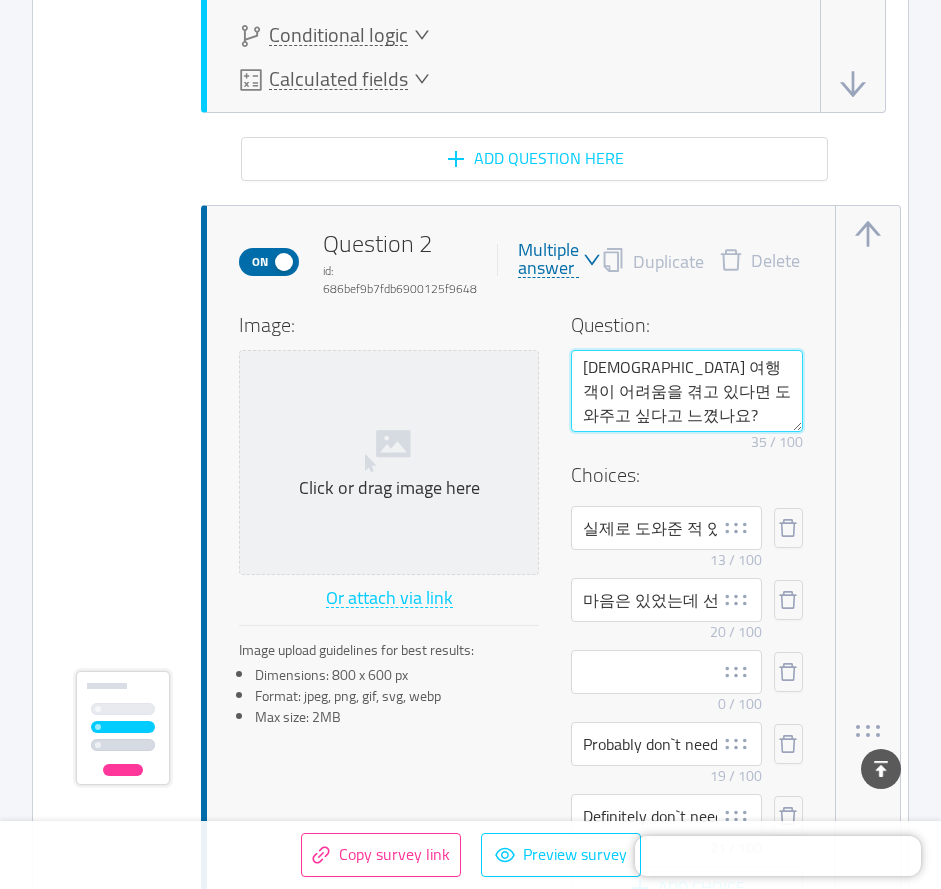 click on "외국인 여행객이 어려움을 겪고 있다면 도와주고 싶다고 느꼈나요?" at bounding box center [687, 391] 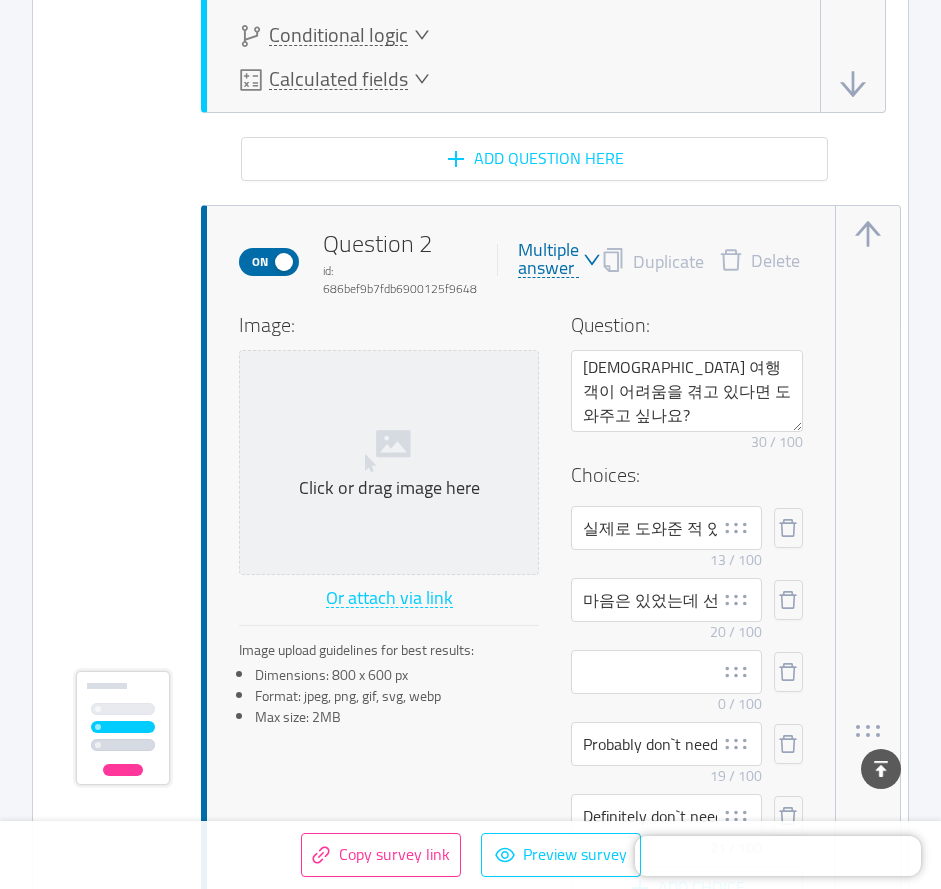 click on "On  Question 2  id: 686bef9b7fdb6900125f9648  Multiple answer  Duplicate Delete Image:    Click or drag image here  Or attach via link Image upload guidelines for best results: Dimensions: 800 x 600 px Format: jpeg, png, gif, svg, webp Max size: 2MB Question: 외국인 여행객이 어려움을 겪고 있다면 도와주고 싶나요?  Remove character limit   30 / 100  Choices: 실제로 도와준 적 있어요    Remove character limit   13 / 100  마음은 있었는데 선뜻 나서지 못했어요    Remove character limit   20 / 100     Remove character limit   0 / 100  Probably don`t need    Remove character limit   19 / 100  Definitely don`t need    Remove character limit   21 / 100  Add choice Settings: On Single selection Off Required Min required  1   Conditional logic   Calculated fields" at bounding box center [551, 731] 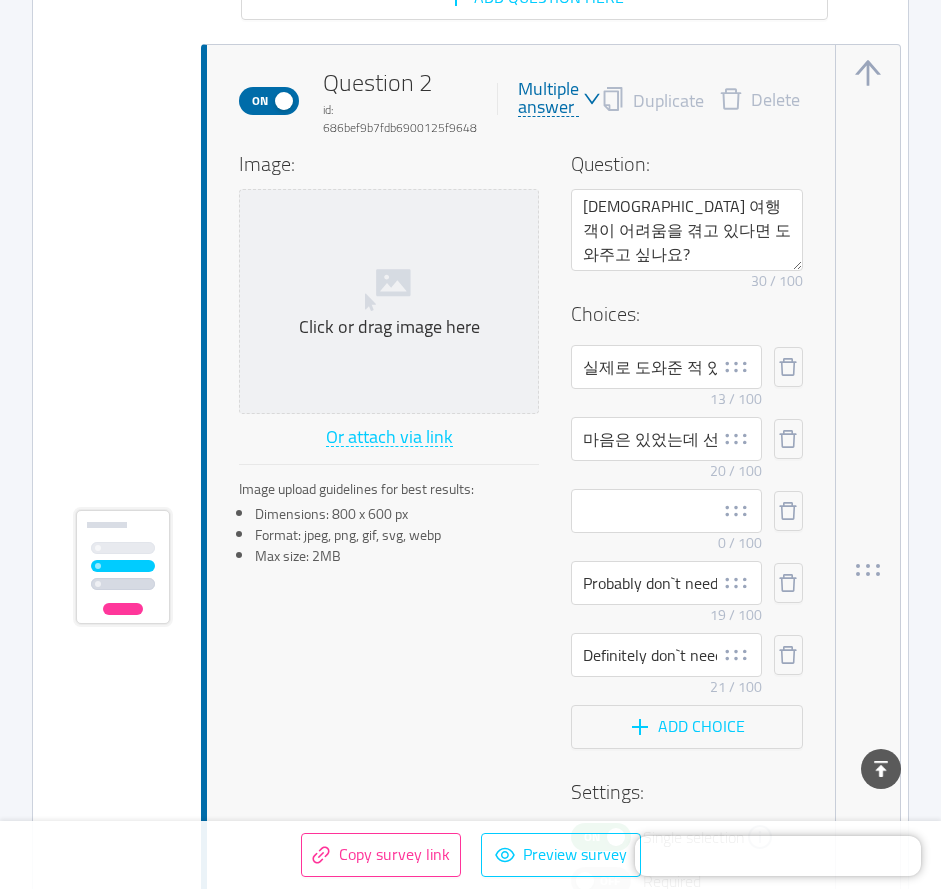scroll, scrollTop: 1638, scrollLeft: 0, axis: vertical 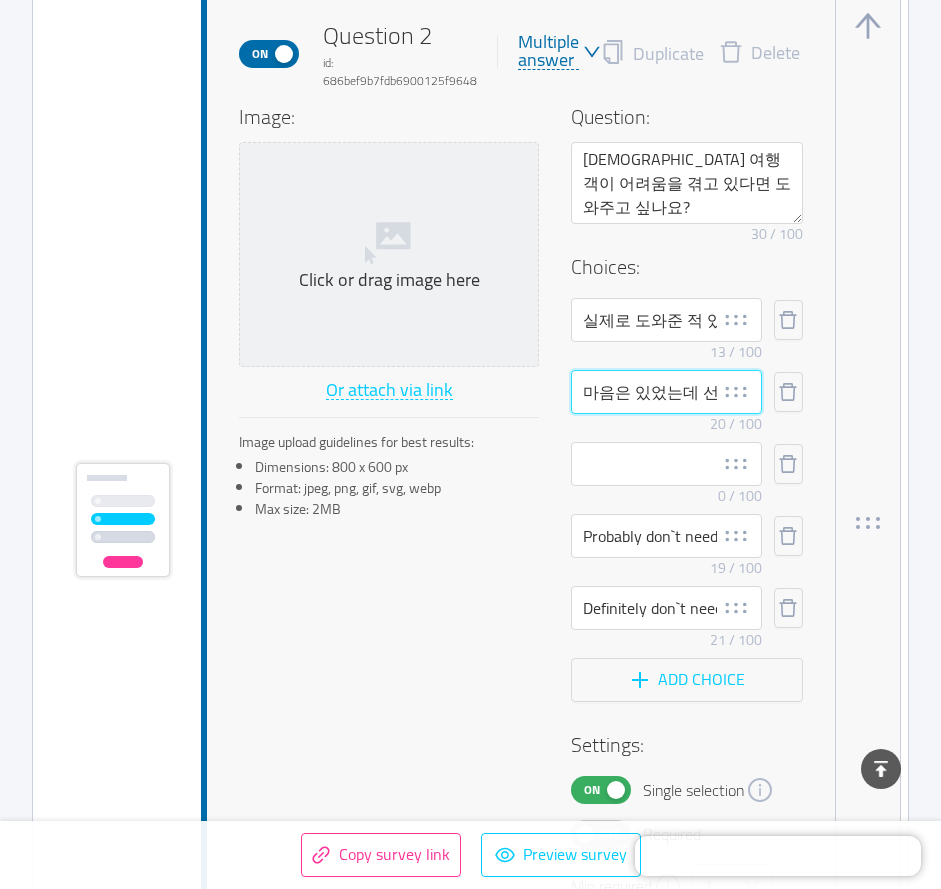 click on "마음은 있었는데 선뜻 나서지 못했어요" at bounding box center [666, 392] 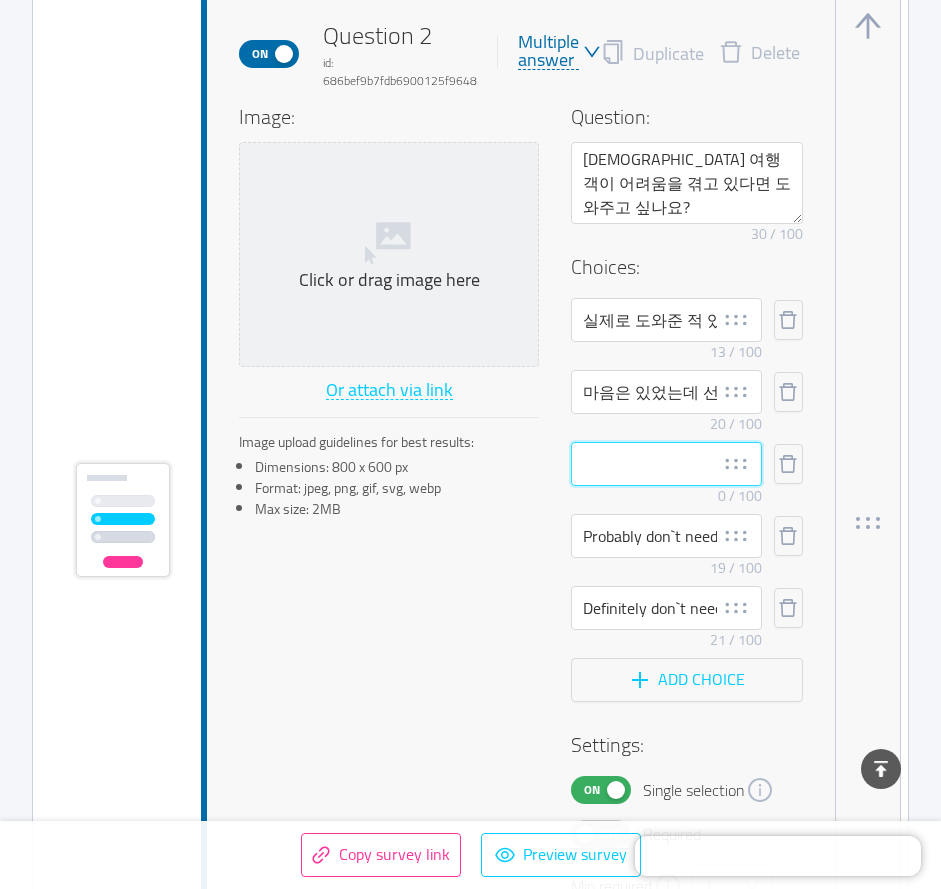 click at bounding box center (666, 464) 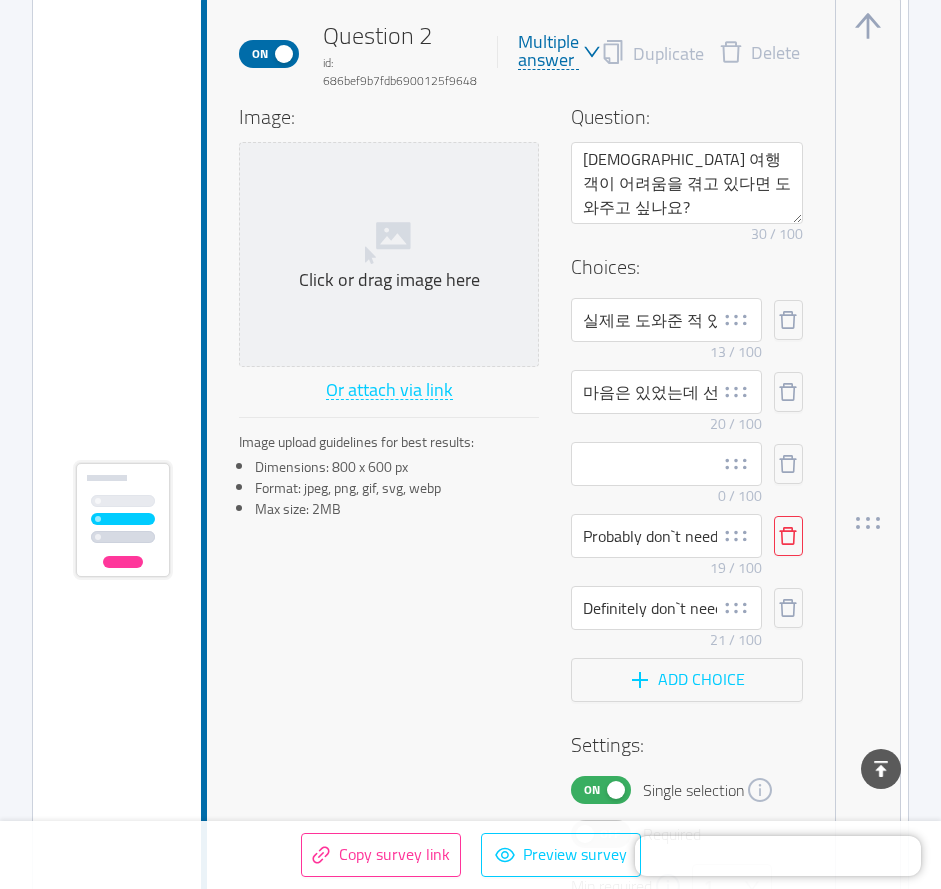 click at bounding box center [788, 536] 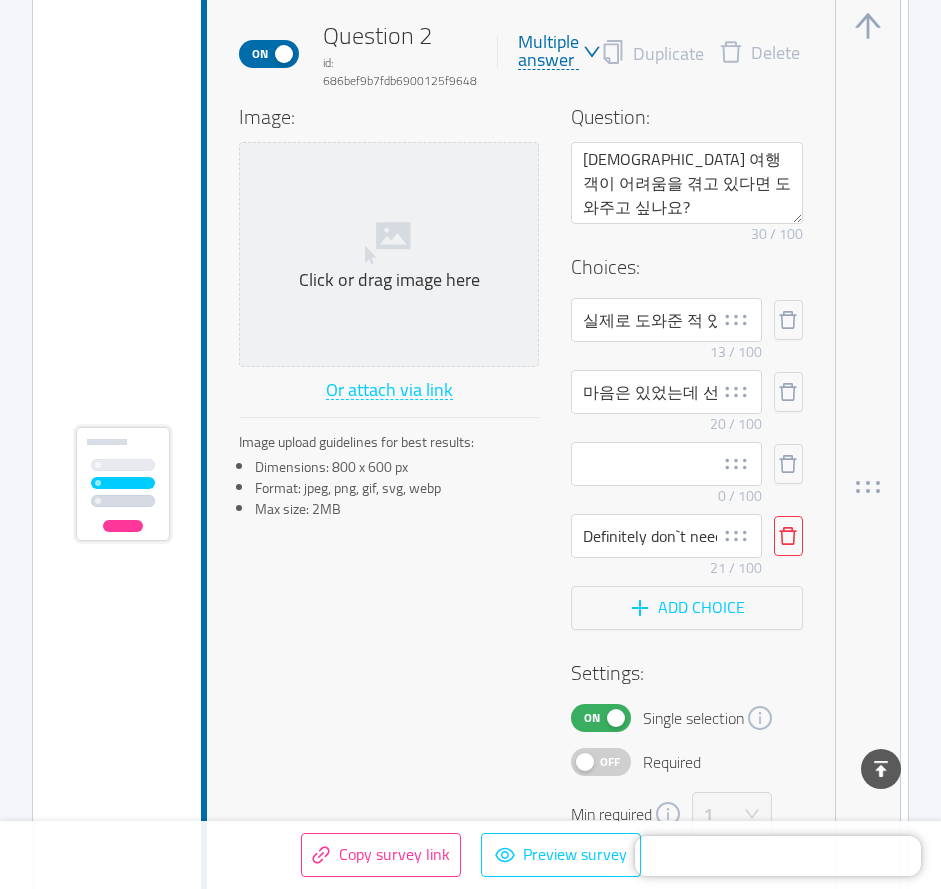 scroll, scrollTop: 1602, scrollLeft: 0, axis: vertical 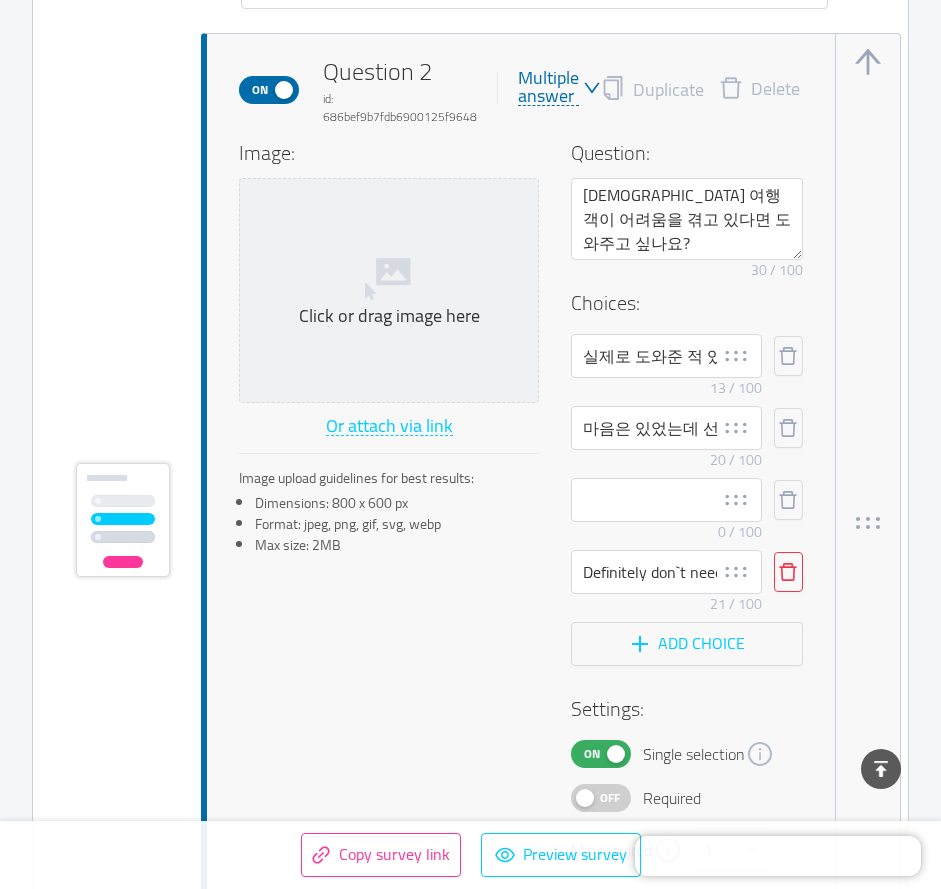 click at bounding box center (788, 572) 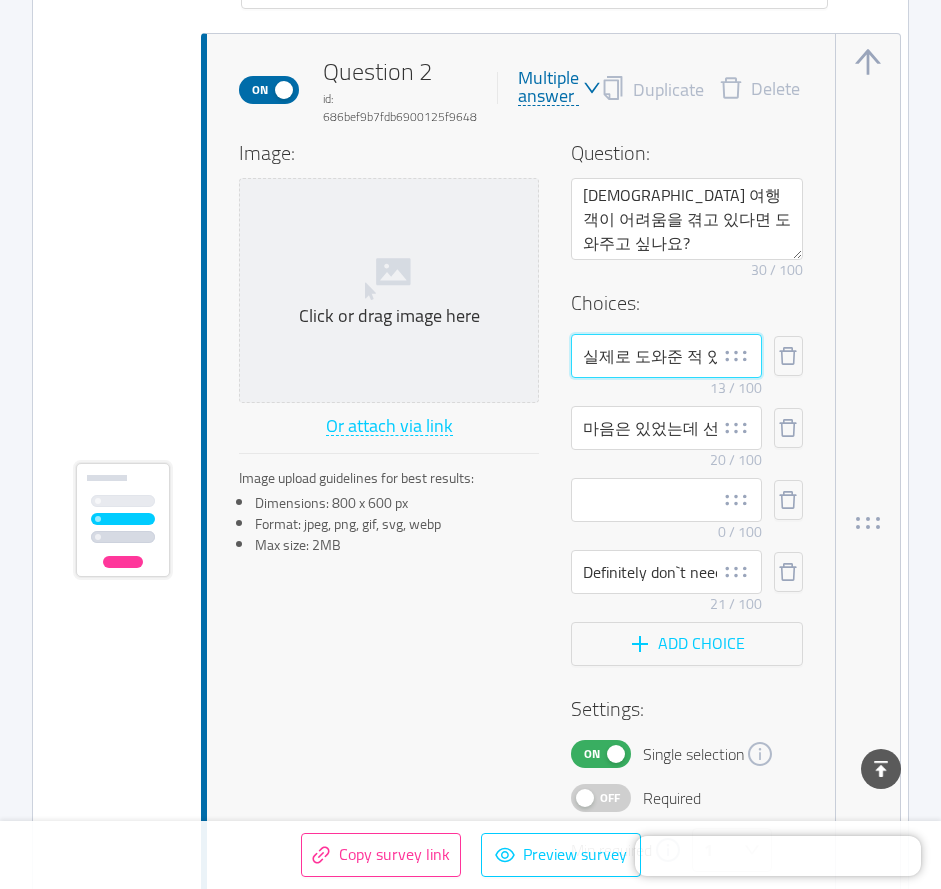 click on "실제로 도와준 적 있어요" at bounding box center (666, 356) 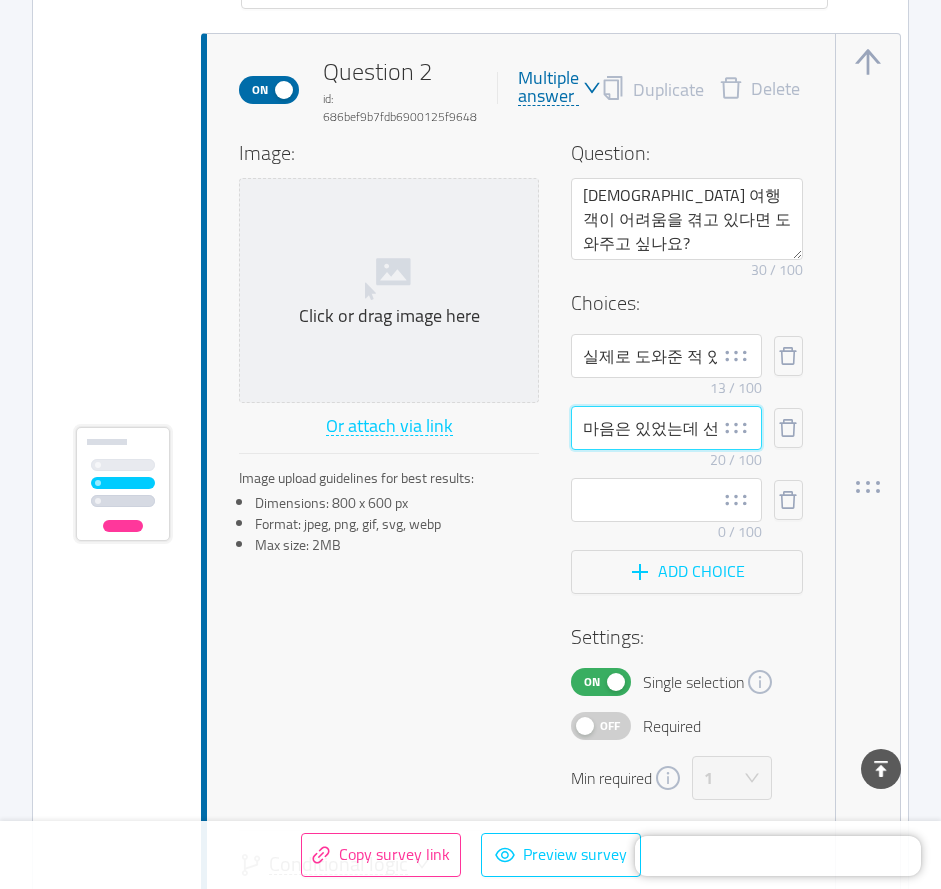 click on "마음은 있었는데 선뜻 나서지 못했어요" at bounding box center [666, 428] 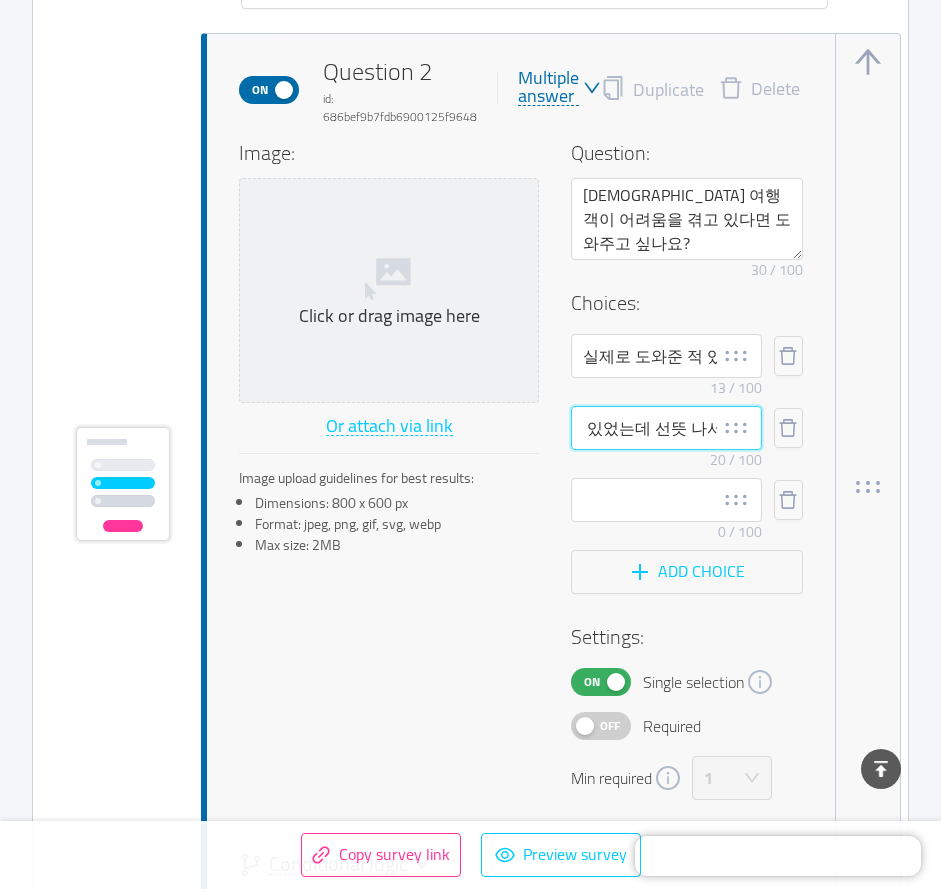scroll, scrollTop: 0, scrollLeft: 124, axis: horizontal 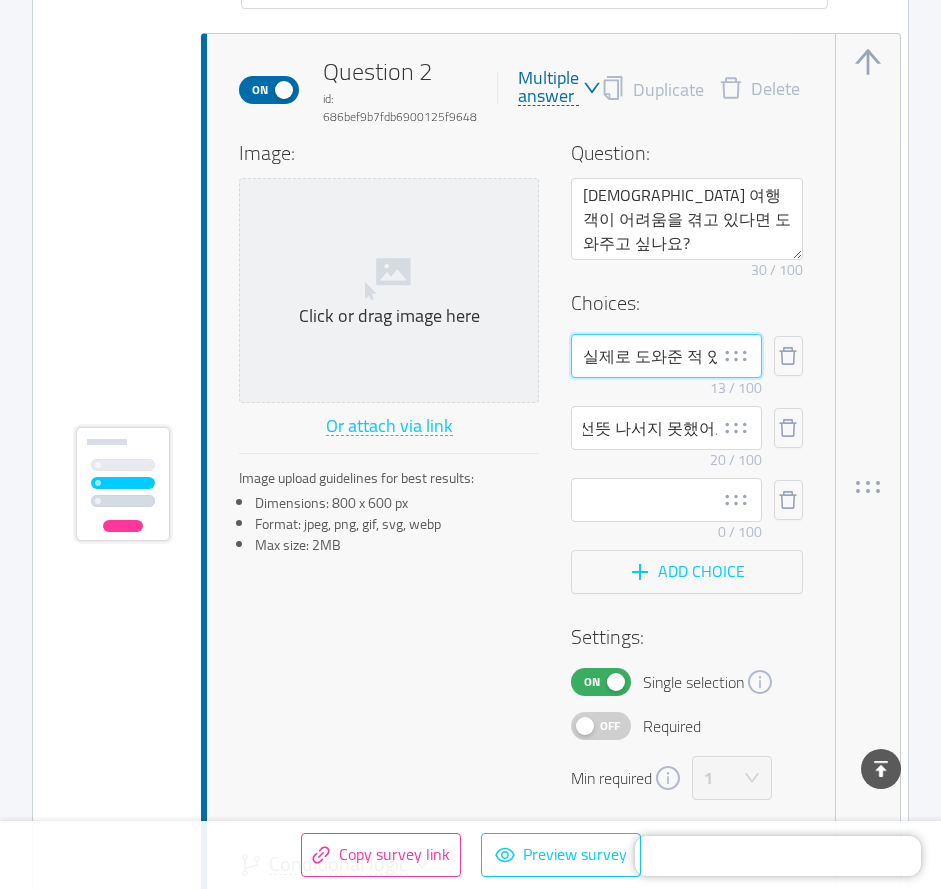 click on "실제로 도와준 적 있어요" at bounding box center (666, 356) 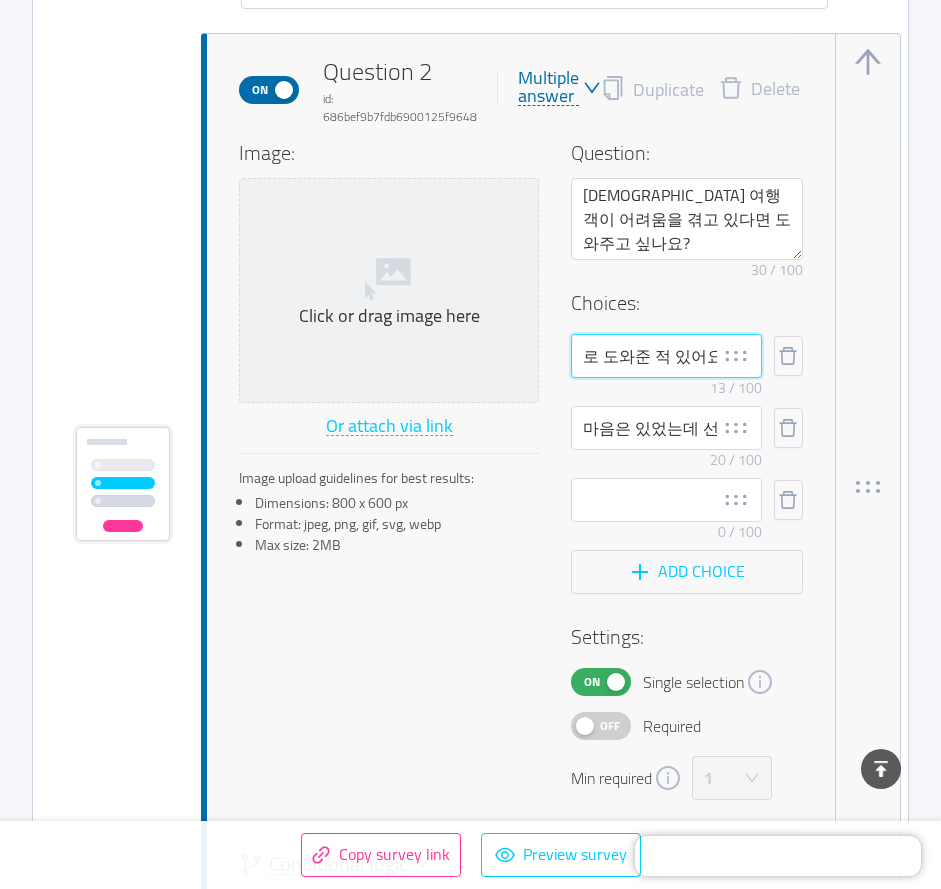 scroll, scrollTop: 0, scrollLeft: 0, axis: both 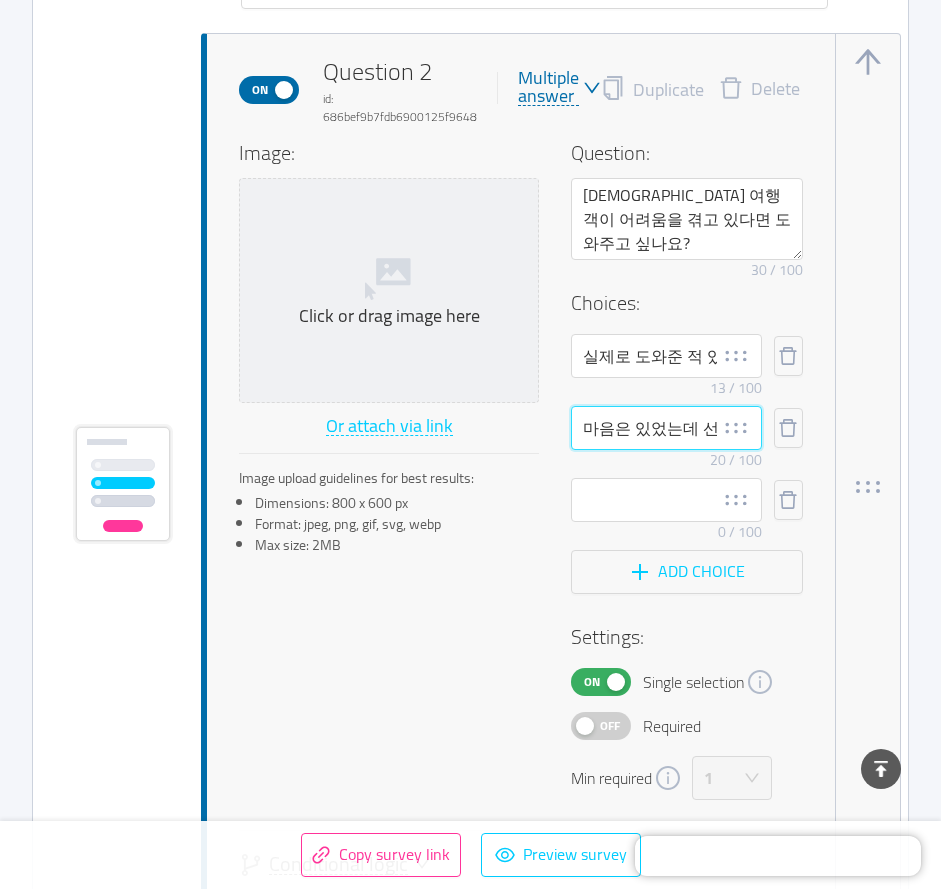 click on "마음은 있었는데 선뜻 나서지 못했어요" at bounding box center (666, 428) 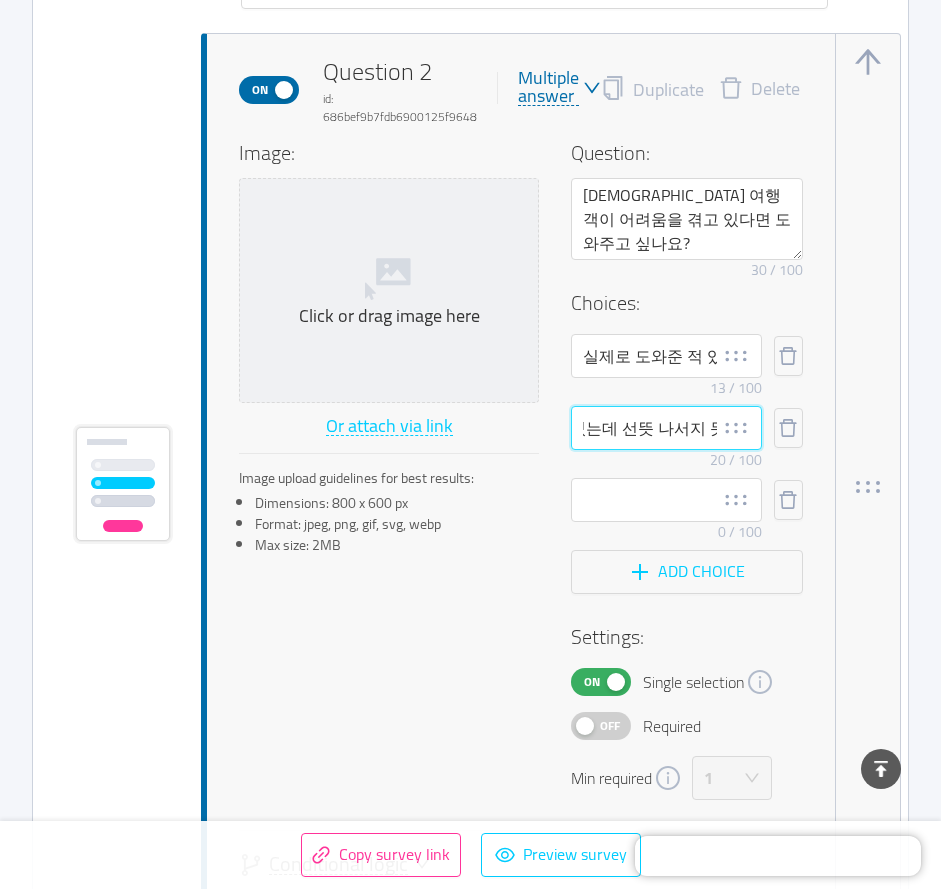 scroll, scrollTop: 0, scrollLeft: 124, axis: horizontal 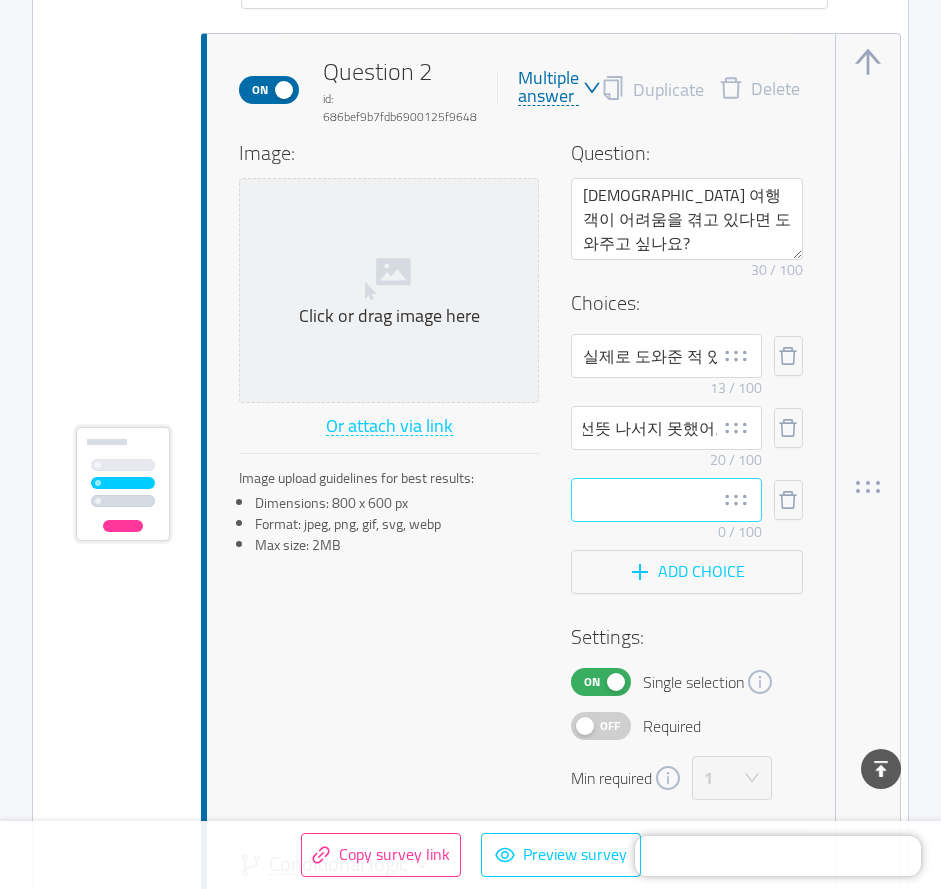 click on "Remove character limit   20 / 100" at bounding box center (666, 460) 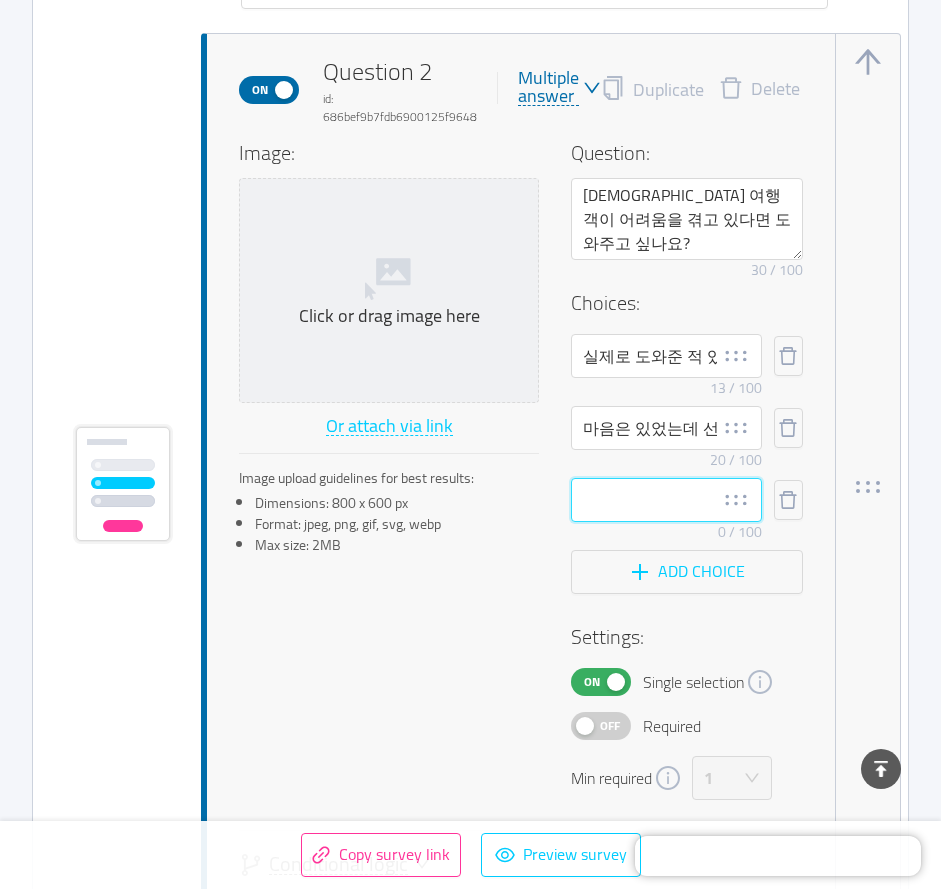 click at bounding box center (666, 500) 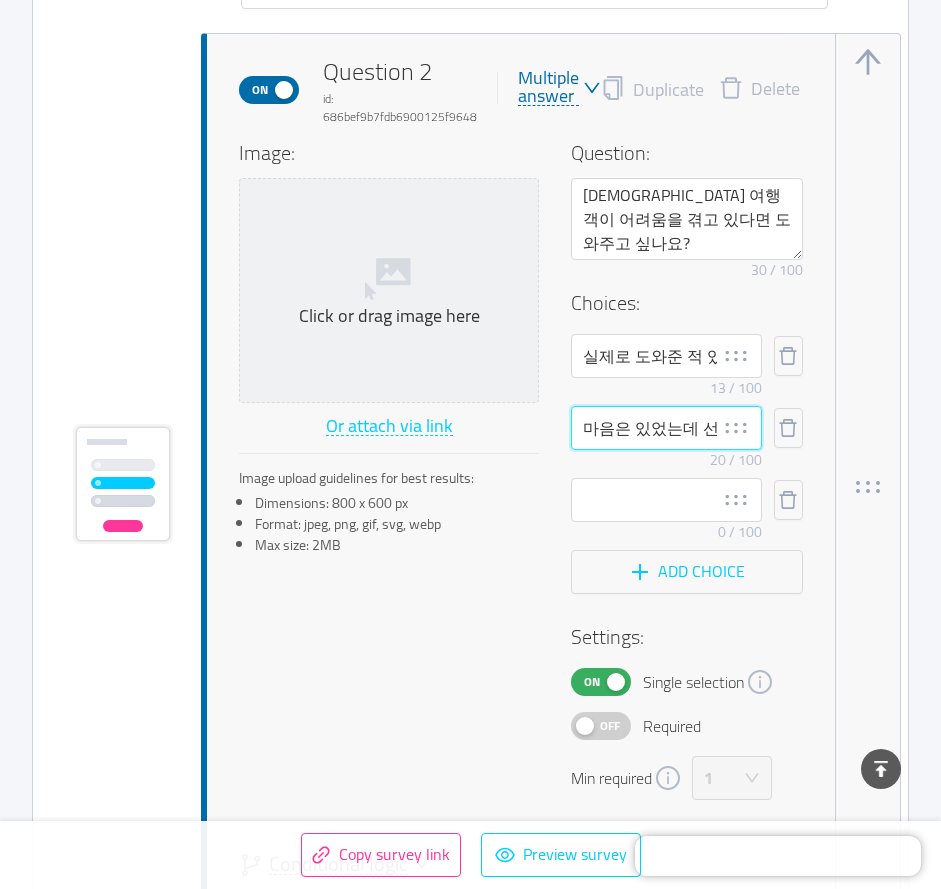 click on "마음은 있었는데 선뜻 나서지 못했어요" at bounding box center (666, 428) 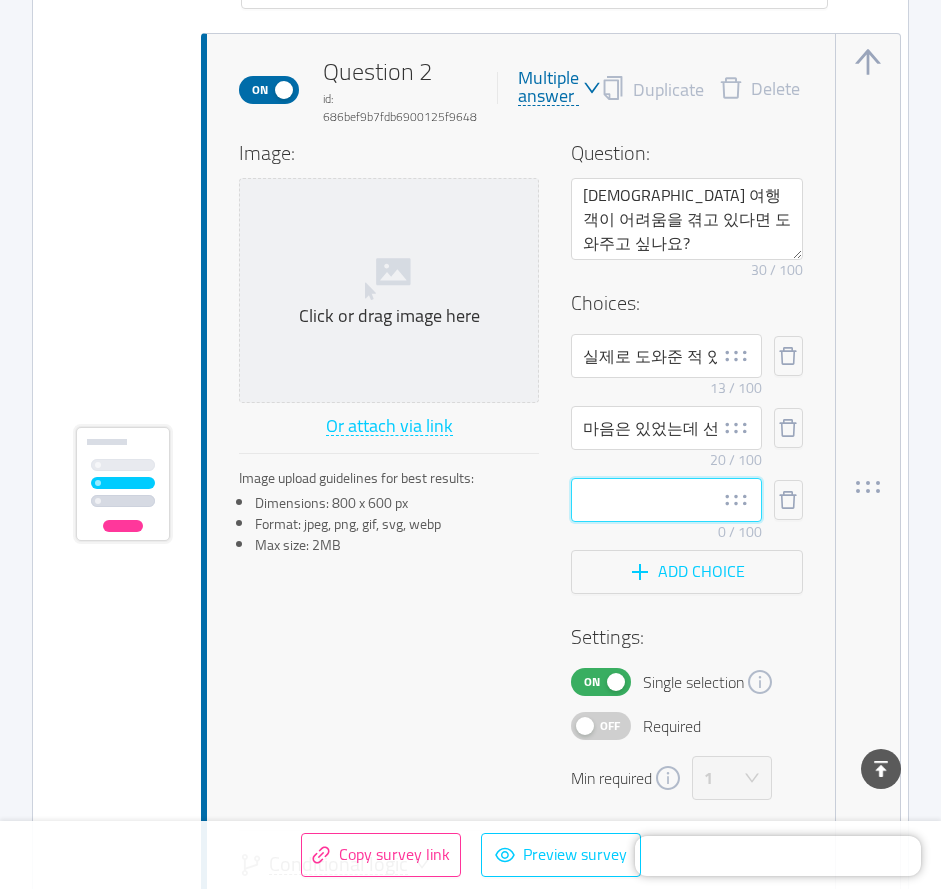 click at bounding box center [666, 500] 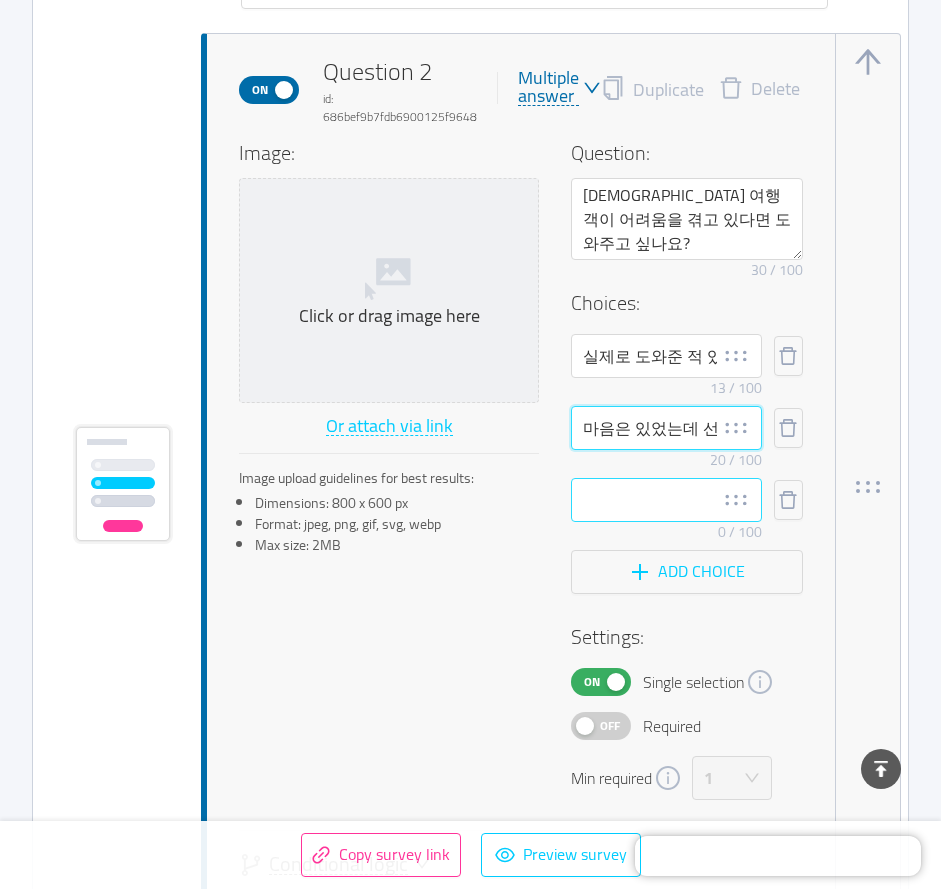 drag, startPoint x: 657, startPoint y: 439, endPoint x: 651, endPoint y: 496, distance: 57.31492 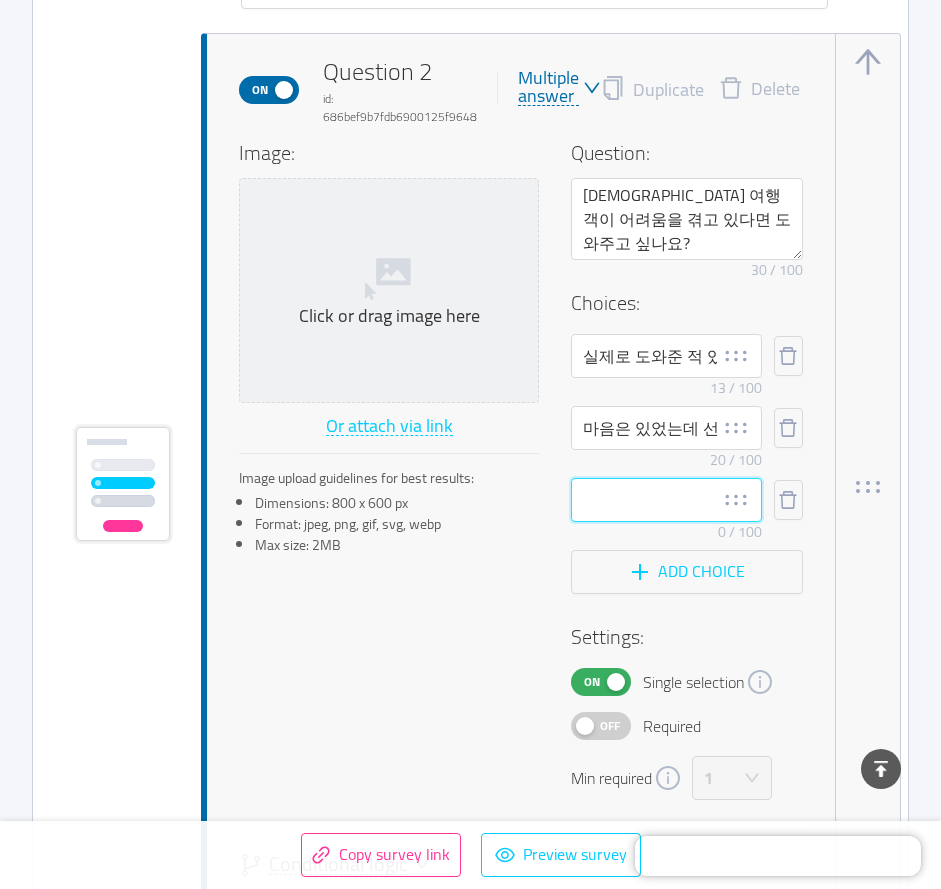 click at bounding box center [666, 500] 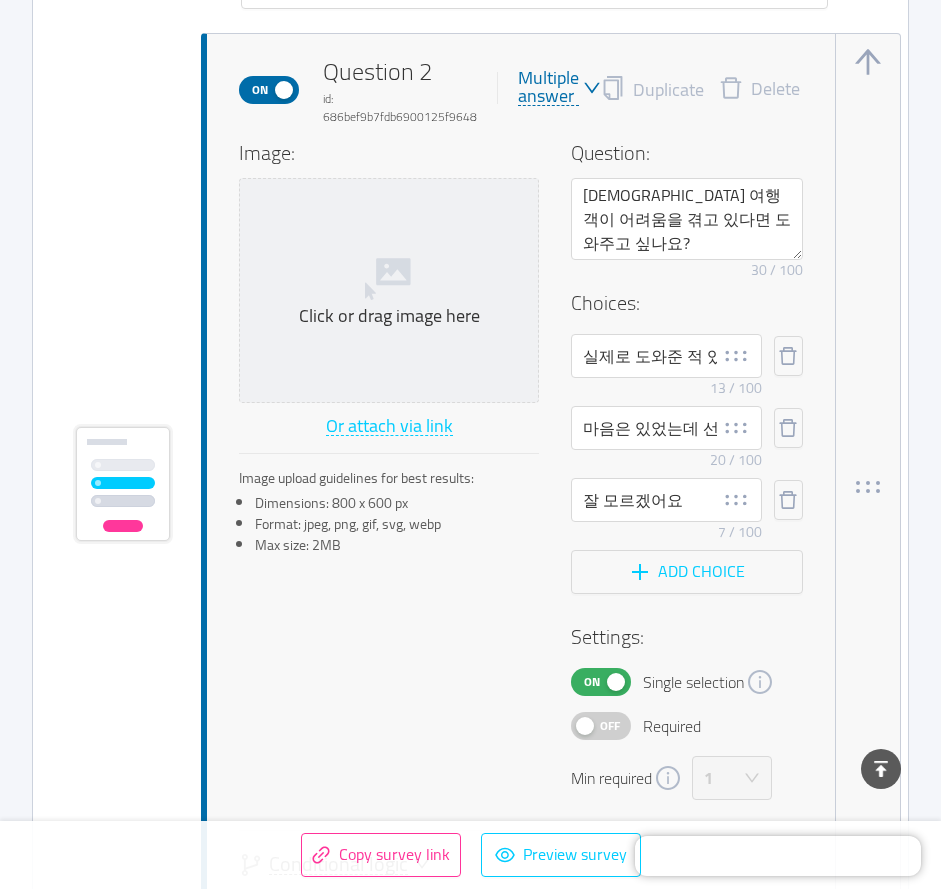 click on "On  Question 2  id: 686bef9b7fdb6900125f9648  Multiple answer  Duplicate Delete Image:    Click or drag image here  Or attach via link Image upload guidelines for best results: Dimensions: 800 x 600 px Format: jpeg, png, gif, svg, webp Max size: 2MB Question: 외국인 여행객이 어려움을 겪고 있다면 도와주고 싶나요?  Remove character limit   30 / 100  Choices: 실제로 도와준 적 있어요    Remove character limit   13 / 100  마음은 있었는데 선뜻 나서지 못했어요    Remove character limit   20 / 100  잘 모르겠어요    Remove character limit   7 / 100  Add choice Settings: On Single selection Off Required Min required  1   Conditional logic   Calculated fields" at bounding box center [551, 487] 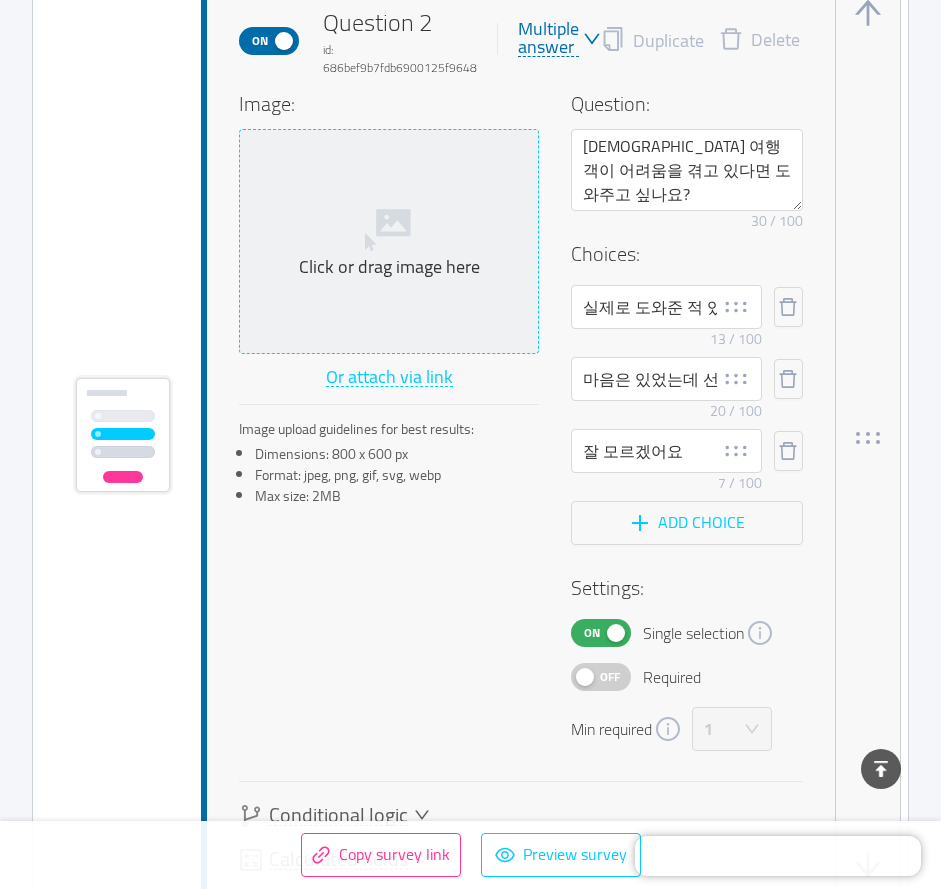 scroll, scrollTop: 1602, scrollLeft: 0, axis: vertical 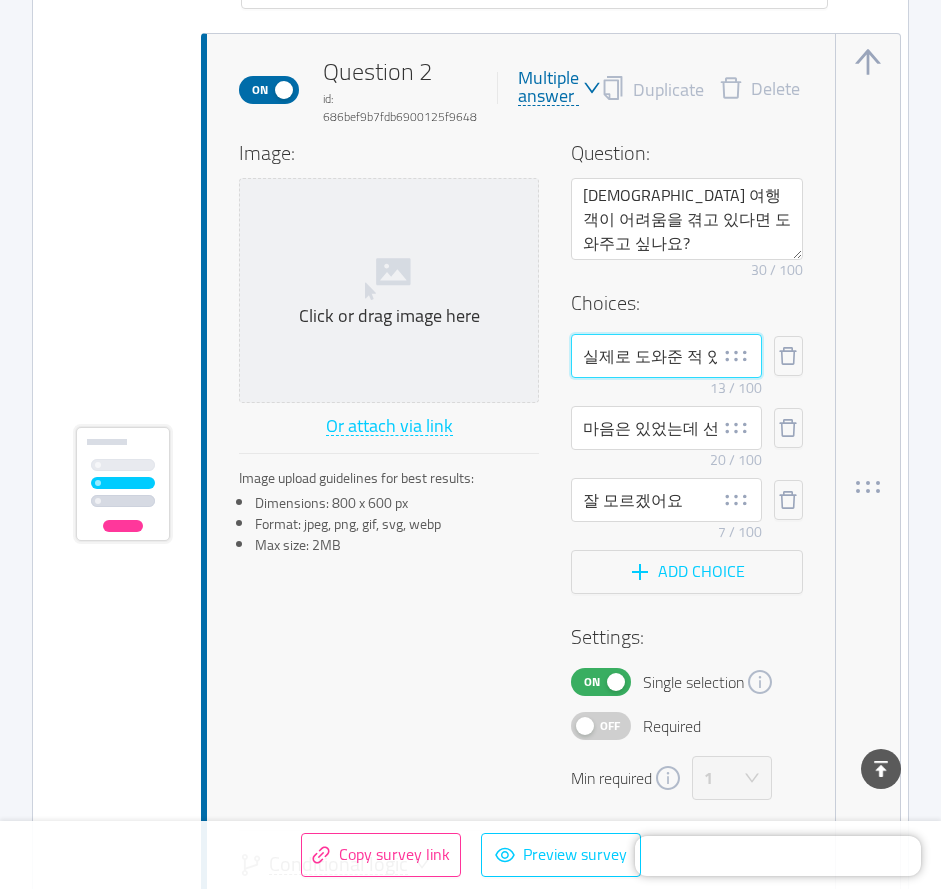 click on "실제로 도와준 적 있어요" at bounding box center [666, 356] 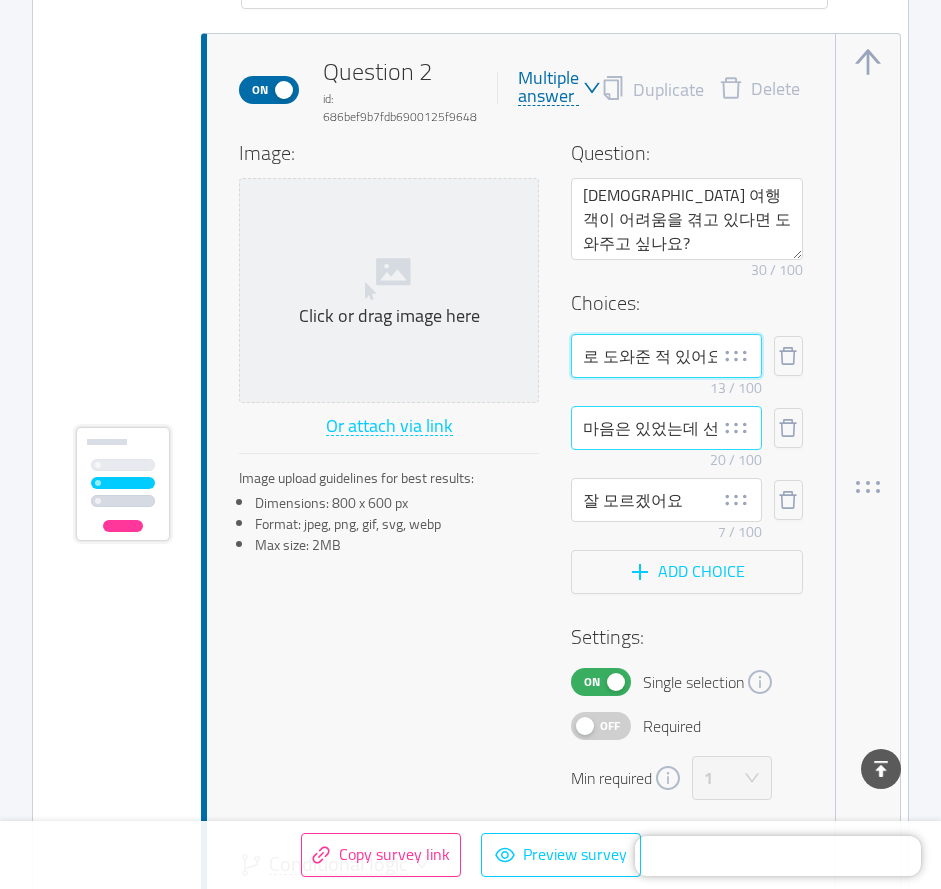 scroll, scrollTop: 0, scrollLeft: 0, axis: both 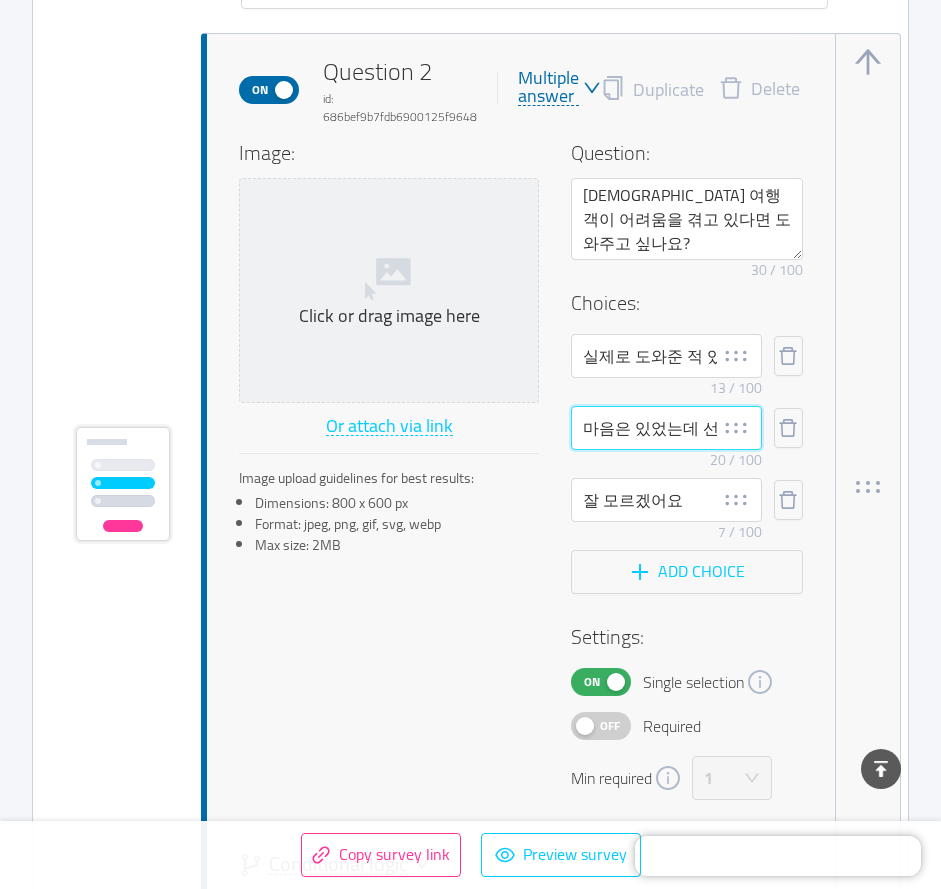 click on "마음은 있었는데 선뜻 나서지 못했어요" at bounding box center (666, 428) 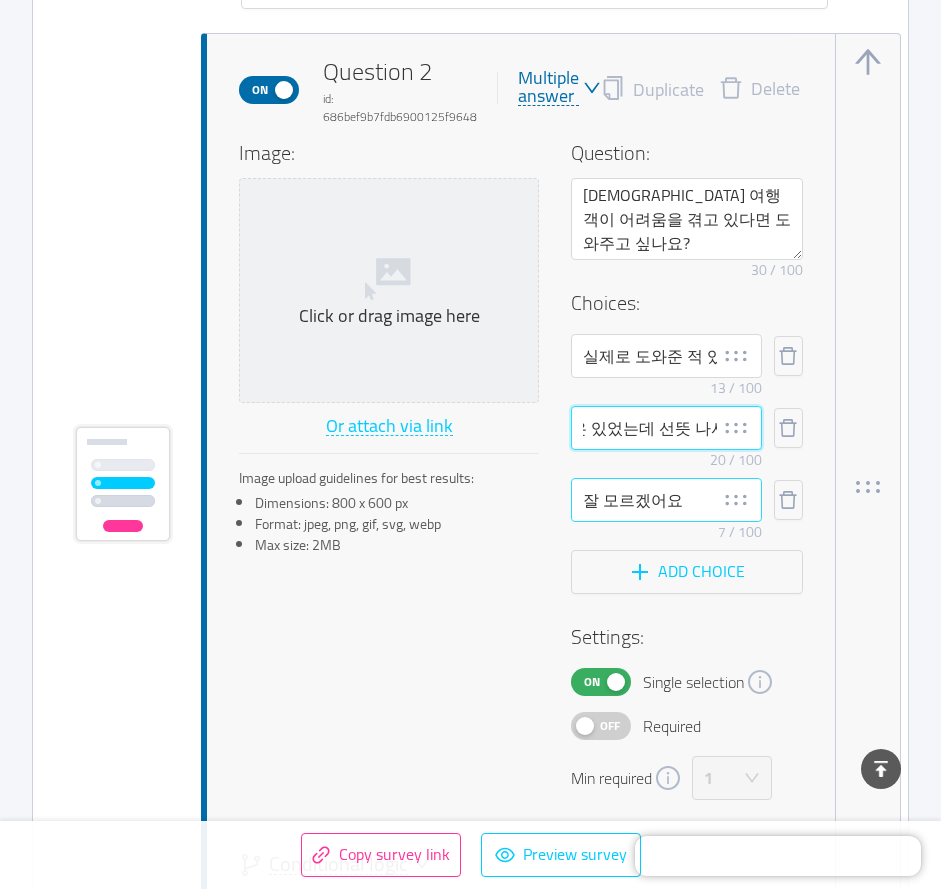 scroll, scrollTop: 0, scrollLeft: 0, axis: both 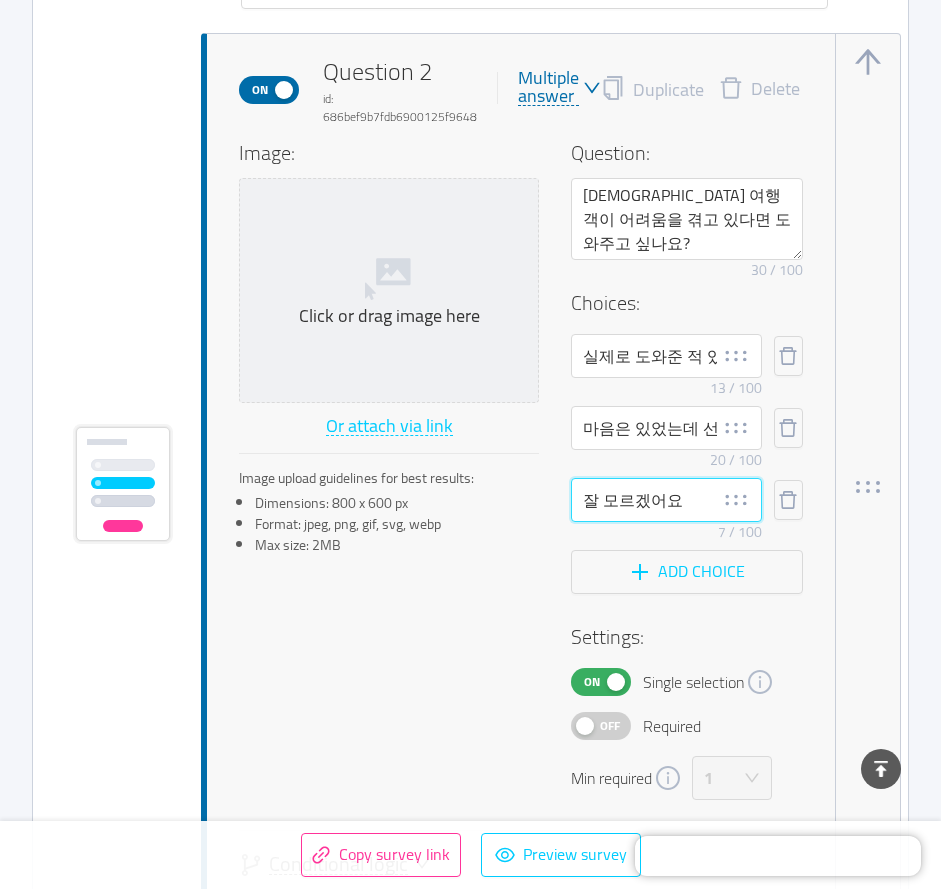 click on "잘 모르겠어요" at bounding box center [666, 500] 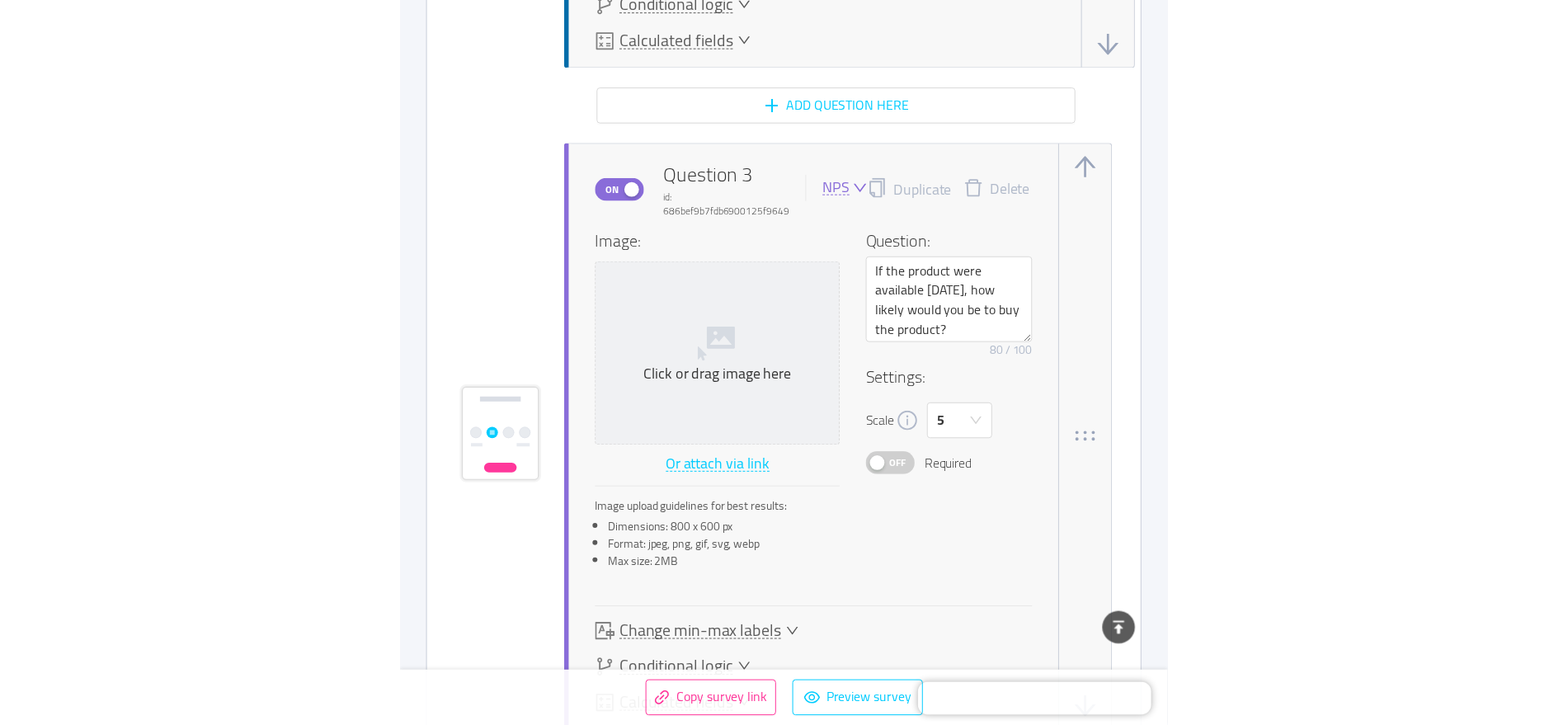 scroll, scrollTop: 2009, scrollLeft: 0, axis: vertical 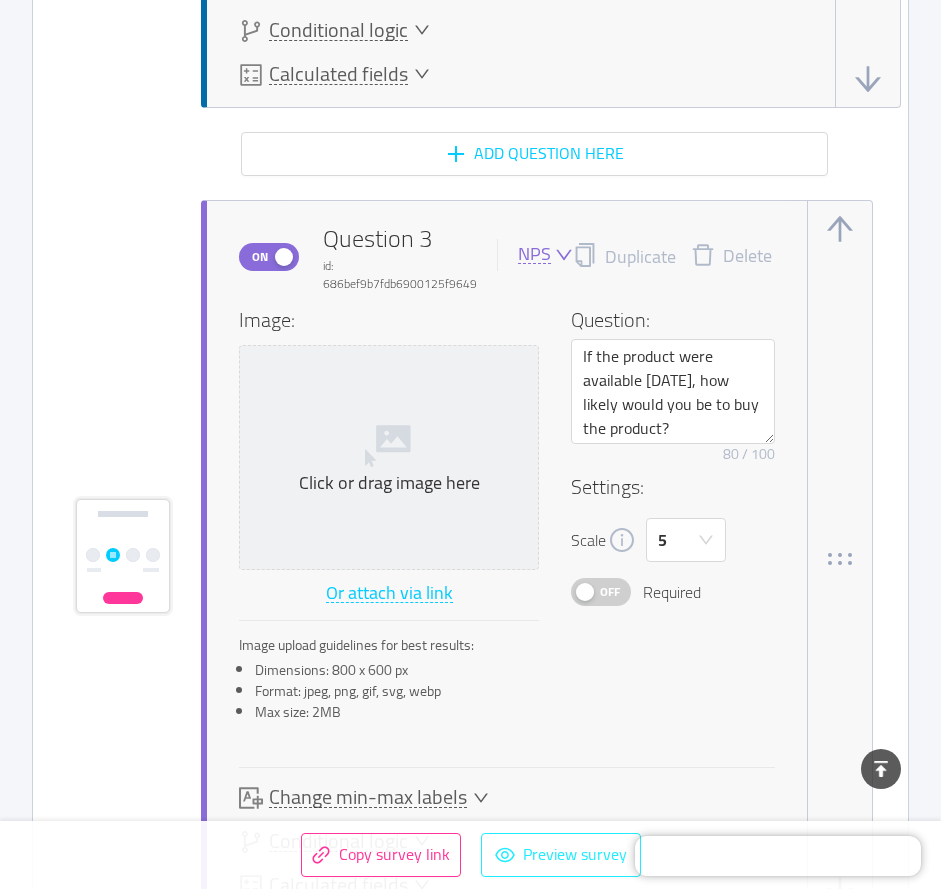 click on "Preview survey" at bounding box center [561, 855] 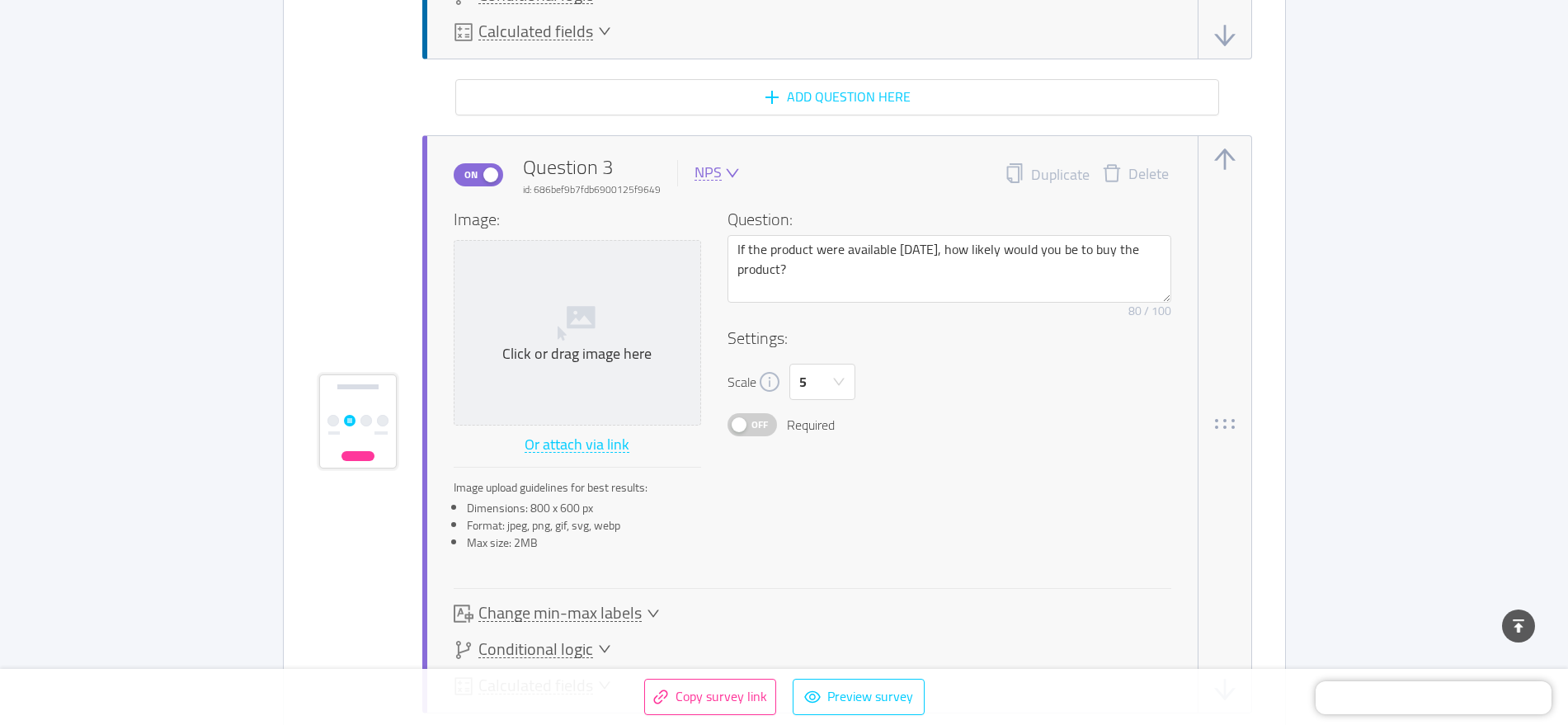 click on "Delete" at bounding box center [1135, 175] 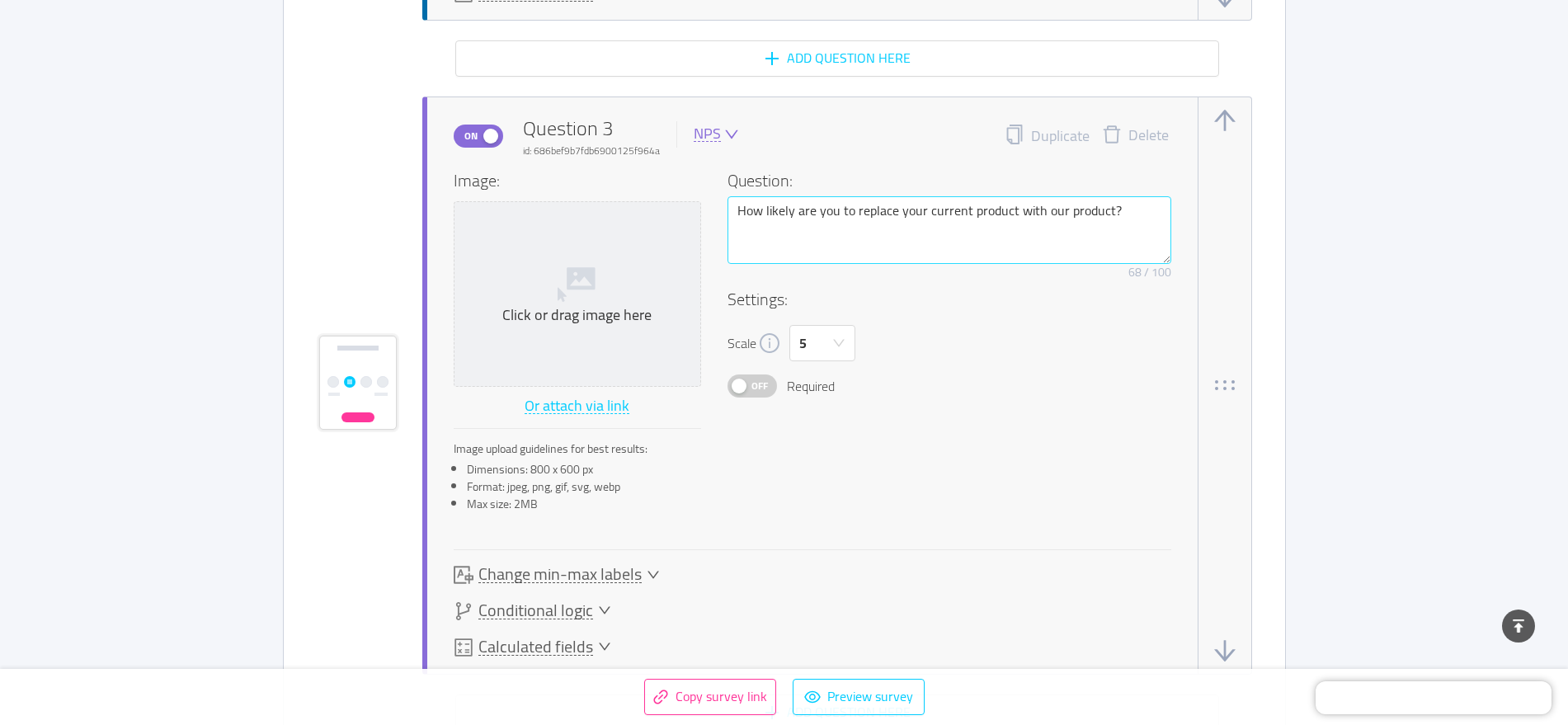 scroll, scrollTop: 2009, scrollLeft: 0, axis: vertical 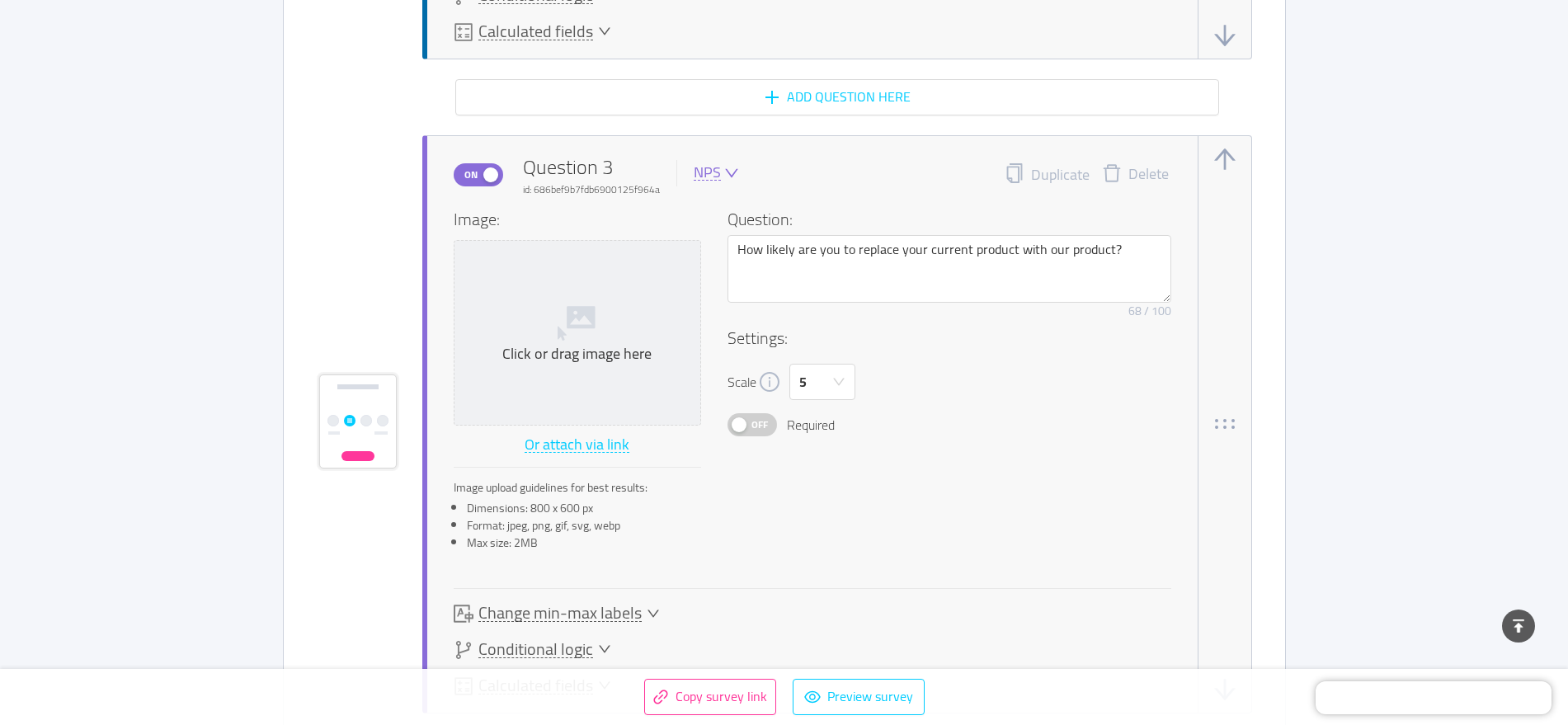 click on "Delete" at bounding box center [1135, 175] 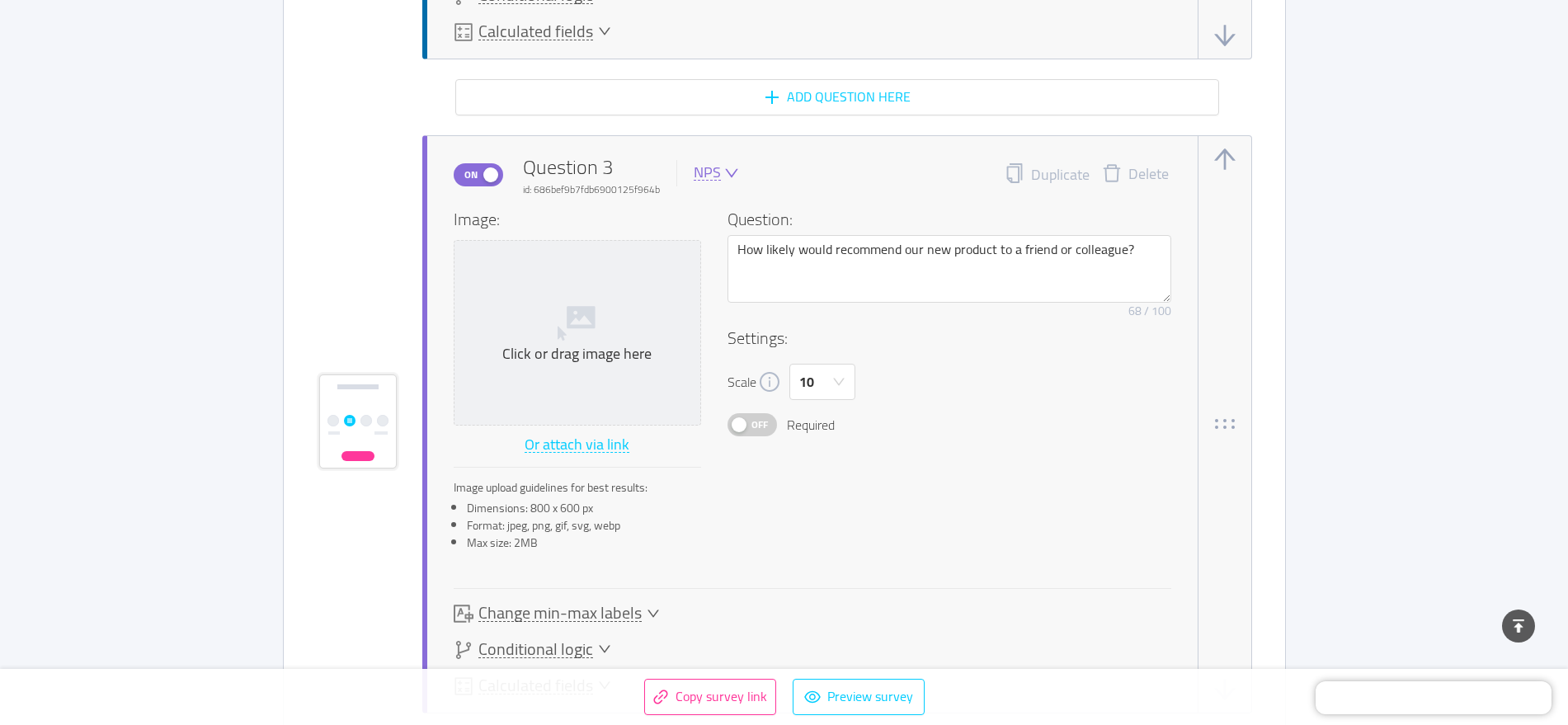 click on "Delete" at bounding box center (1135, 175) 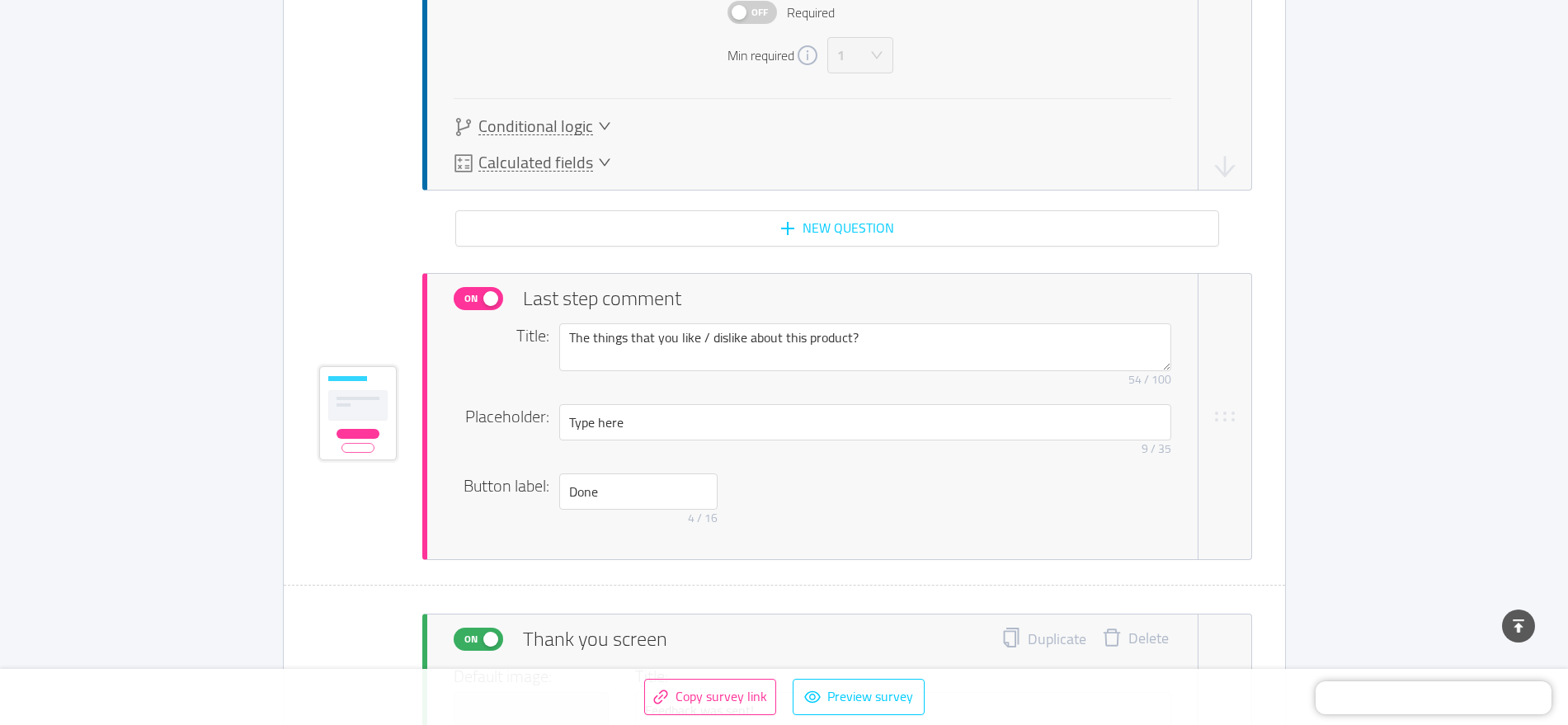 scroll, scrollTop: 1837, scrollLeft: 0, axis: vertical 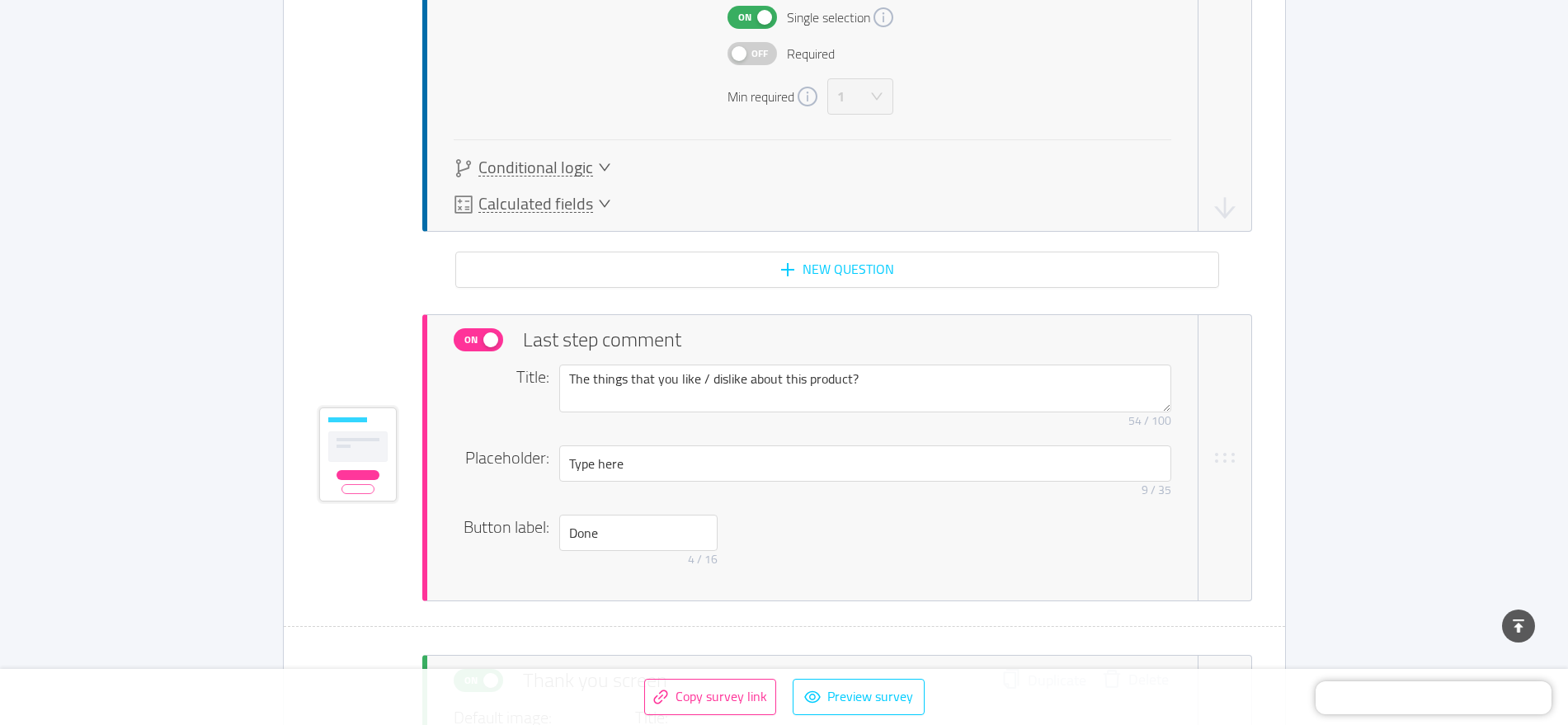 click on "On" at bounding box center [478, 340] 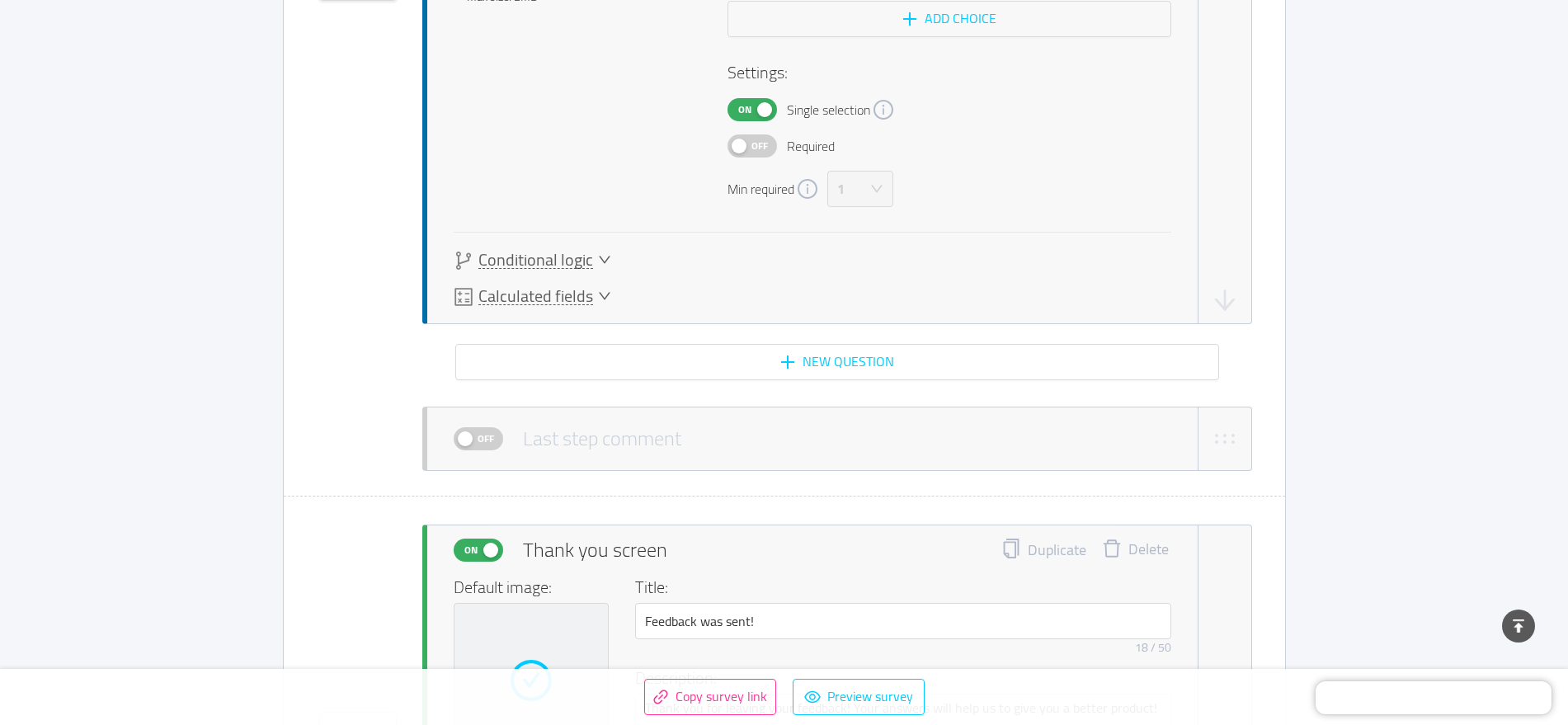 scroll, scrollTop: 1837, scrollLeft: 0, axis: vertical 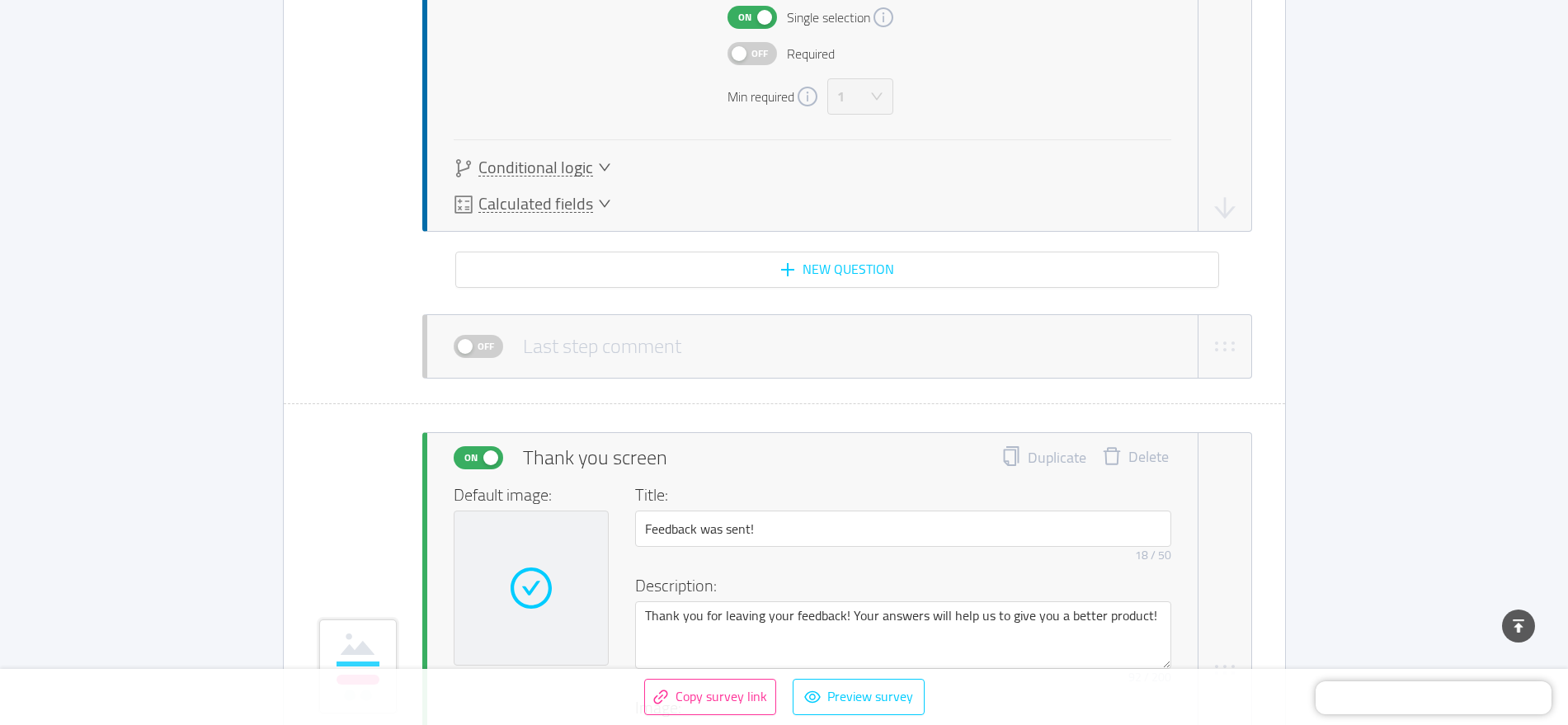 click on "Import from CSV Images to questions Off  Welcome screen  Delete Your logo  Upgrade     Drag logo here  Or attach via link Image upload guidelines for best results: Dimensions: 100 x 100 px Format: jpeg, png, gif, svg, webp Max size: 2MB Title: Did you like the product?  25 / 50  Description:  Remove character limit   0 / 200  Button label: Rate (⏱1 min)  13 / 20    On  Question 1  id: 686bef9b7fdb6900125f9643  Swipe reply  Duplicate Delete Image:    Click or drag image here  Or attach via link Image upload guidelines for best results: Dimensions: 800 x 600 px Format: jpeg, png, gif, svg, webp Max size: 2MB Question: 길에서 외국인 여행객을 마주친 적 있나요?  Remove character limit   23 / 100  Settings: Off Required  Change button labels   Set labels for all similar questions in Translations  Left button  0 / 10  Right button  0 / 10   Conditional logic   Learn more  New logic  Calculated fields   Learn more  Score  Number  0 New calculated field Add question here On  Question 2  Duplicate" at bounding box center [784, -260] 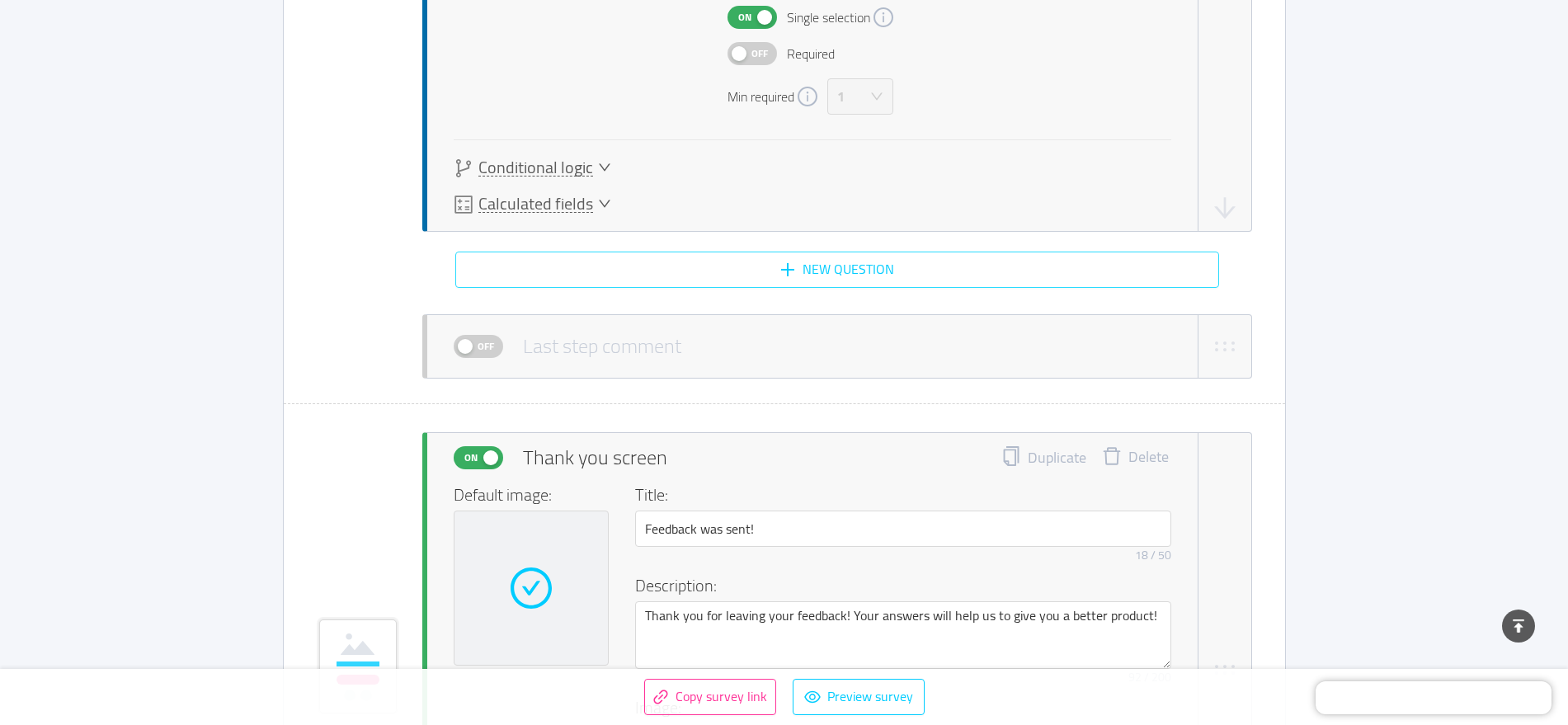 click on "New question" at bounding box center (837, 270) 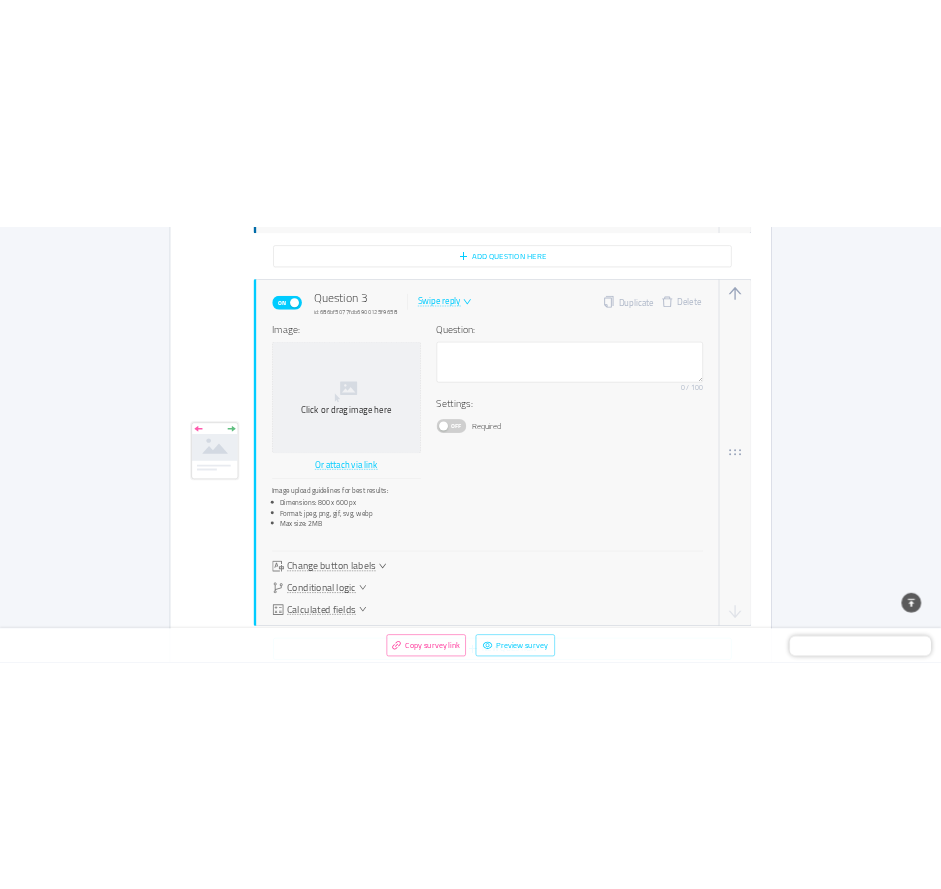 scroll, scrollTop: 2511, scrollLeft: 0, axis: vertical 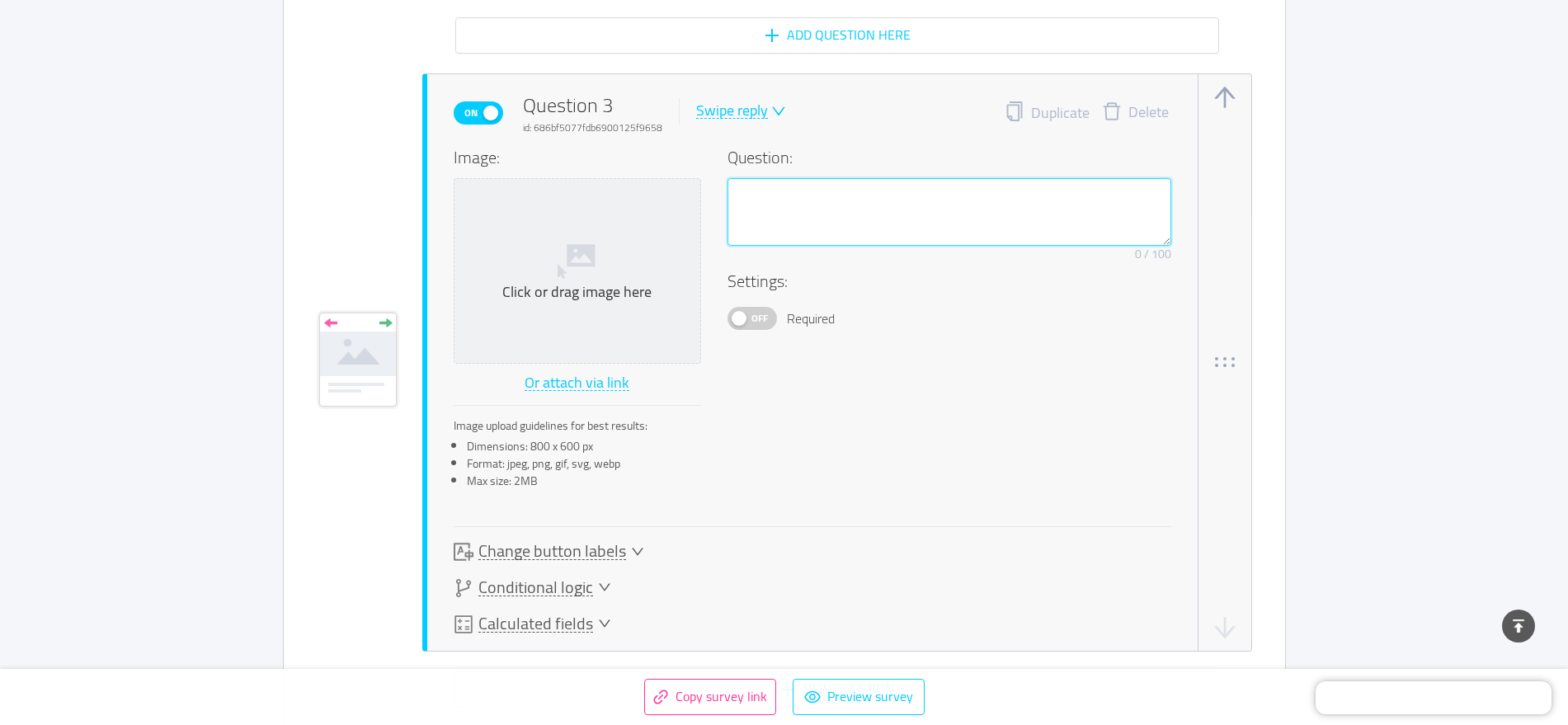 click at bounding box center (949, 212) 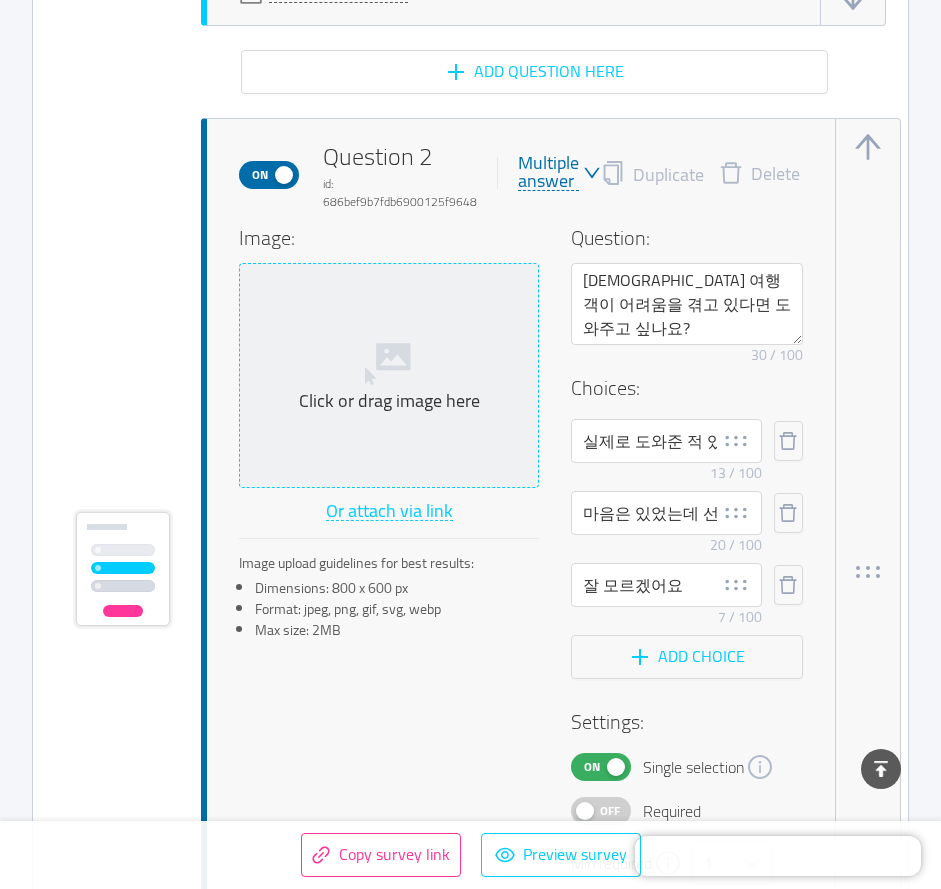 scroll, scrollTop: 1469, scrollLeft: 0, axis: vertical 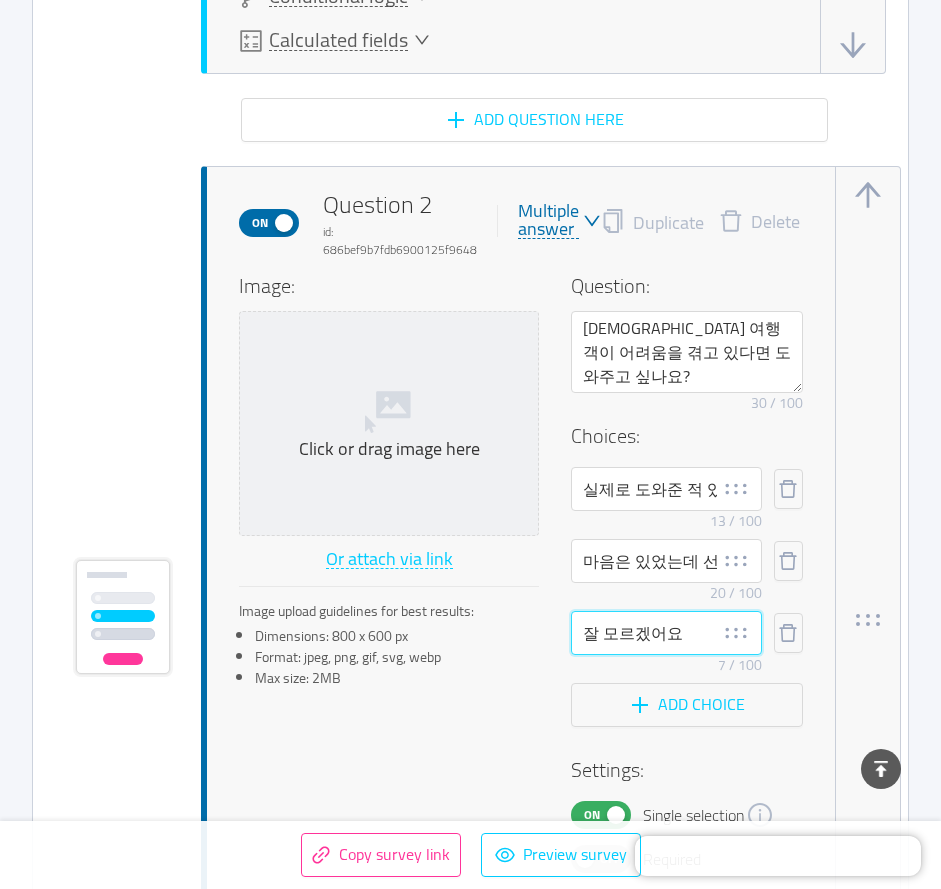 drag, startPoint x: 665, startPoint y: 640, endPoint x: 676, endPoint y: 638, distance: 11.18034 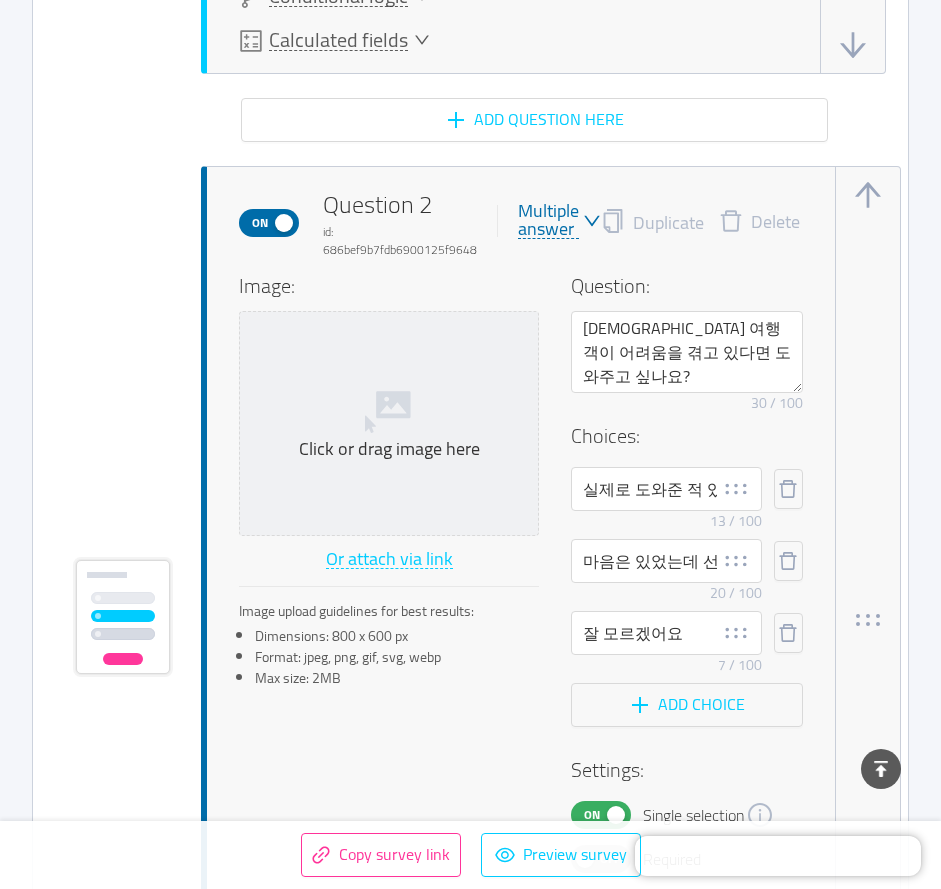 click on "Choices:" at bounding box center (687, 436) 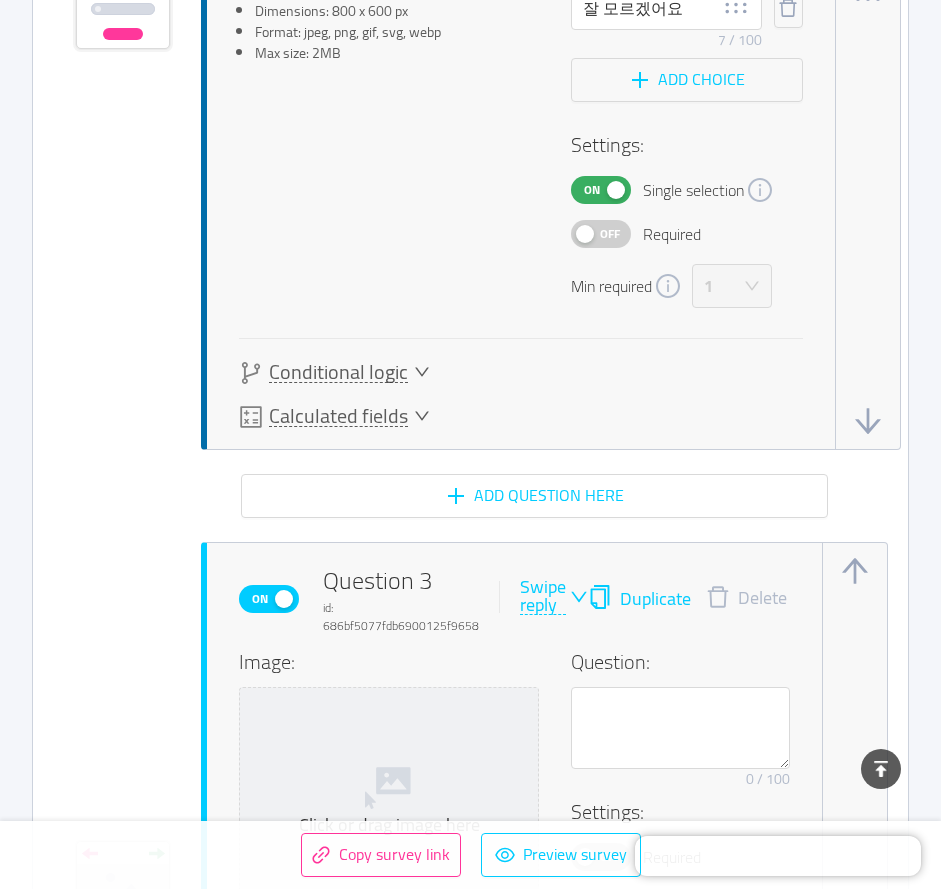 scroll, scrollTop: 2302, scrollLeft: 0, axis: vertical 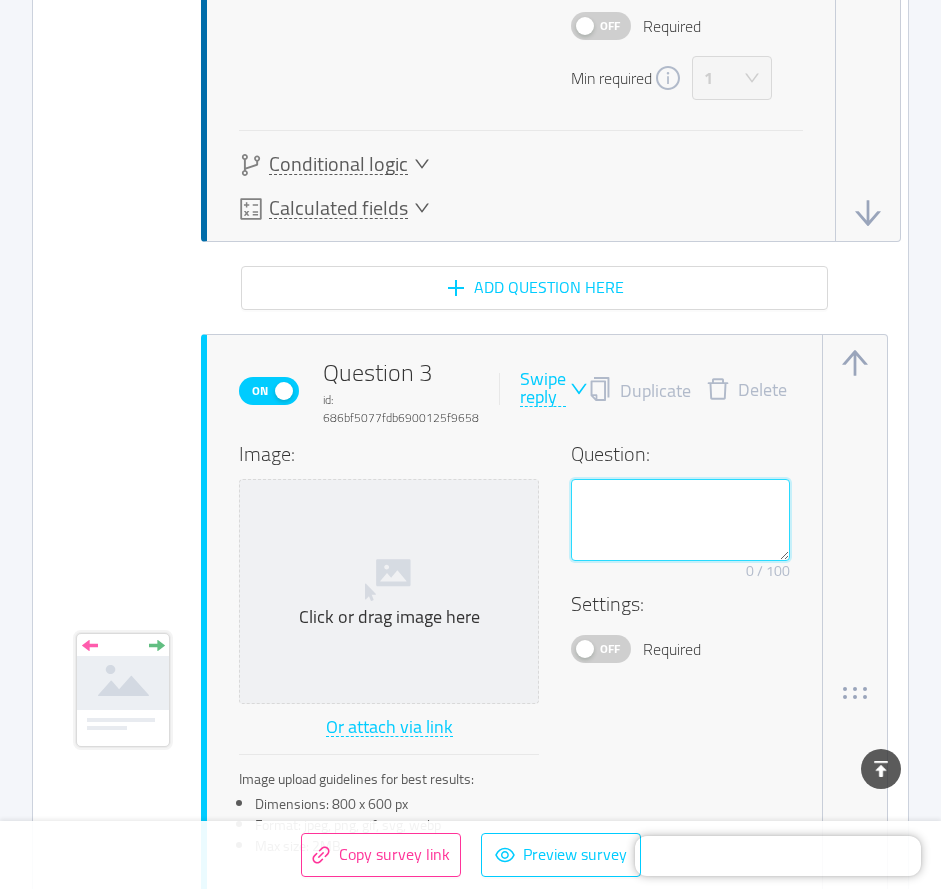 click at bounding box center (680, 520) 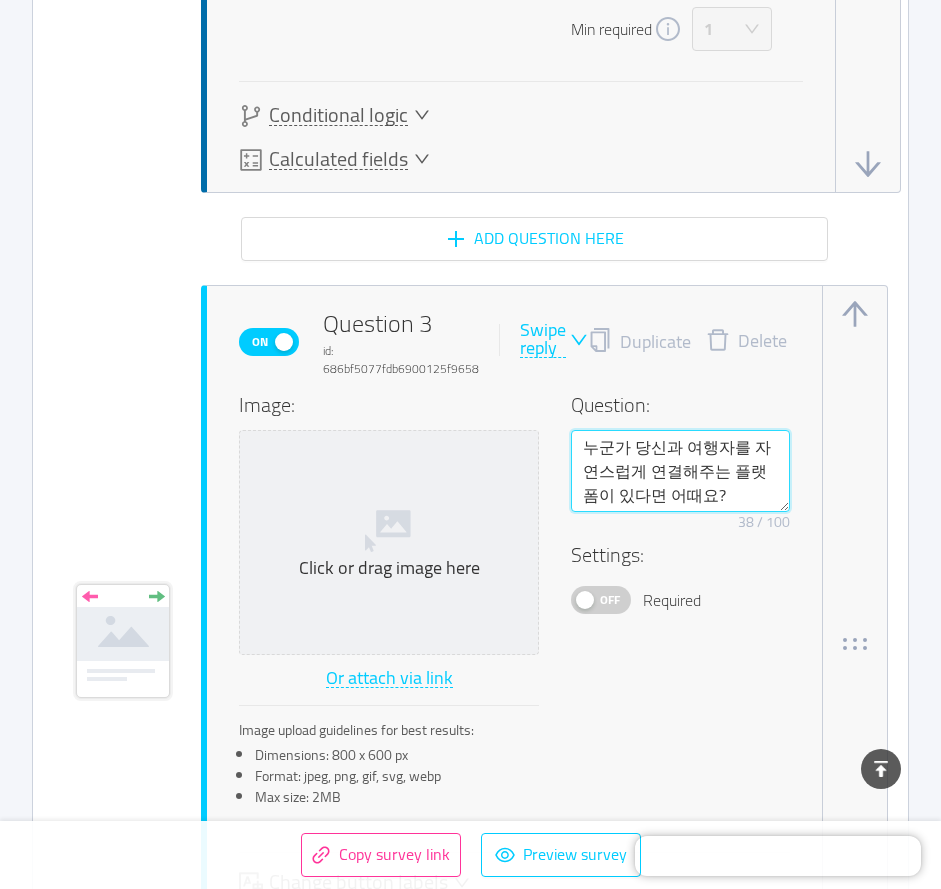 scroll, scrollTop: 2302, scrollLeft: 0, axis: vertical 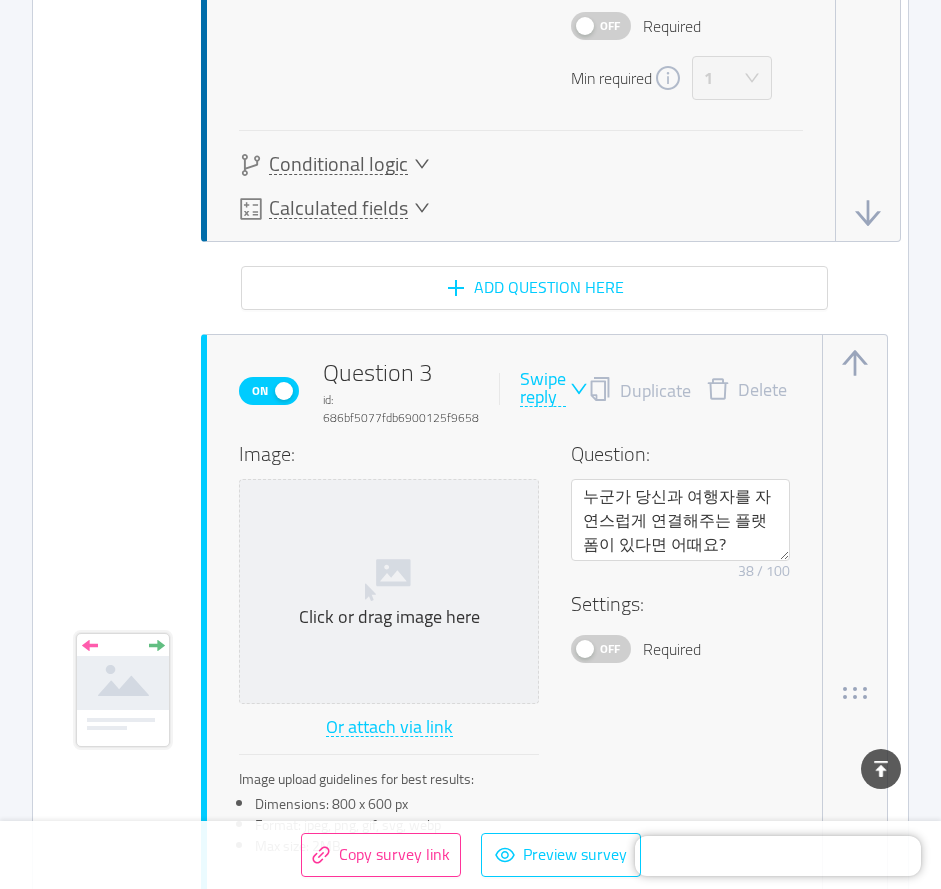 click on "Swipe reply" at bounding box center [543, 388] 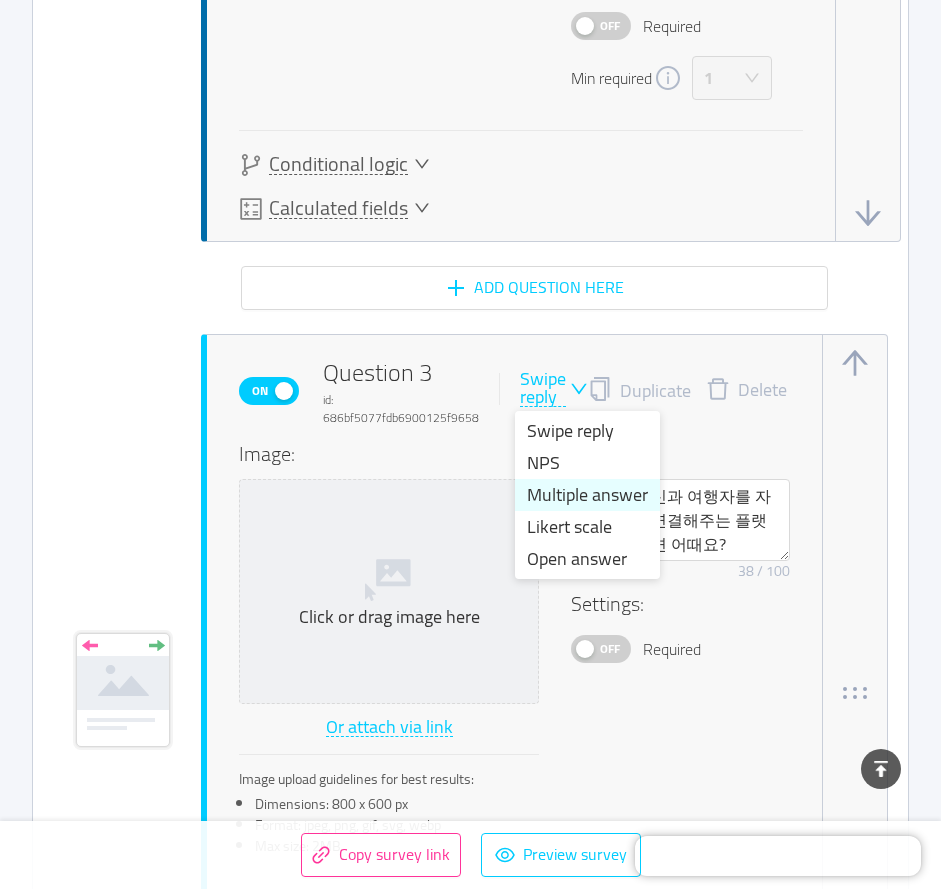 click on "Multiple answer" at bounding box center (587, 495) 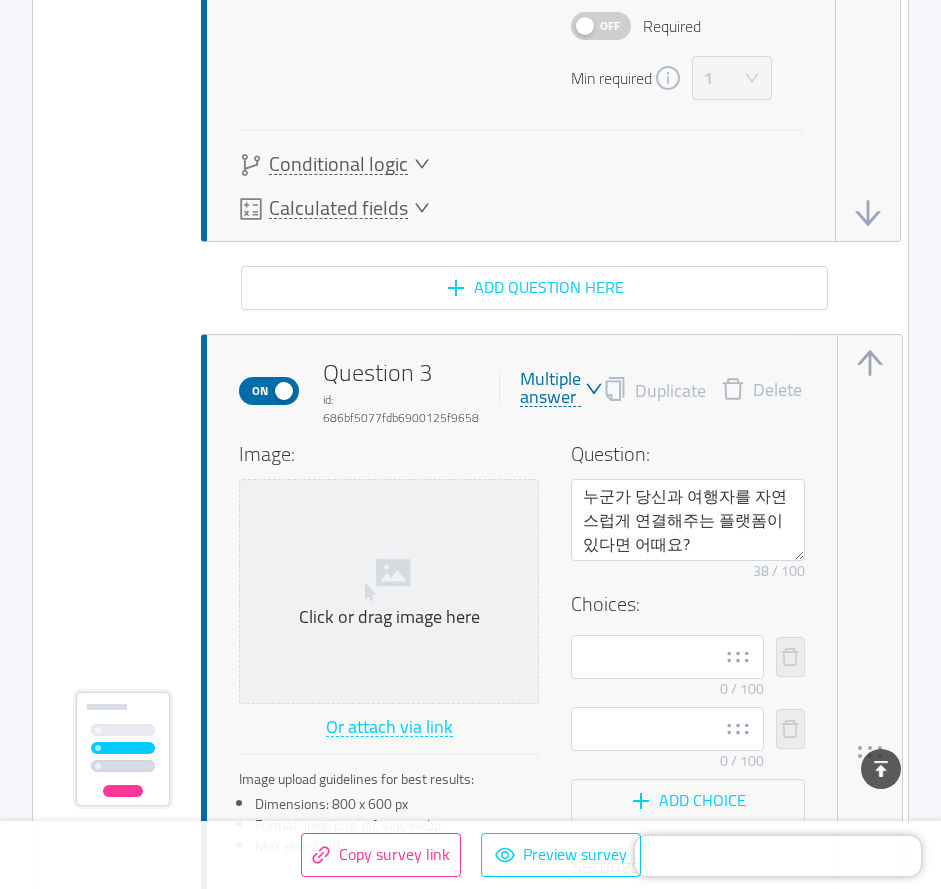 click on "Choices:" at bounding box center [688, 604] 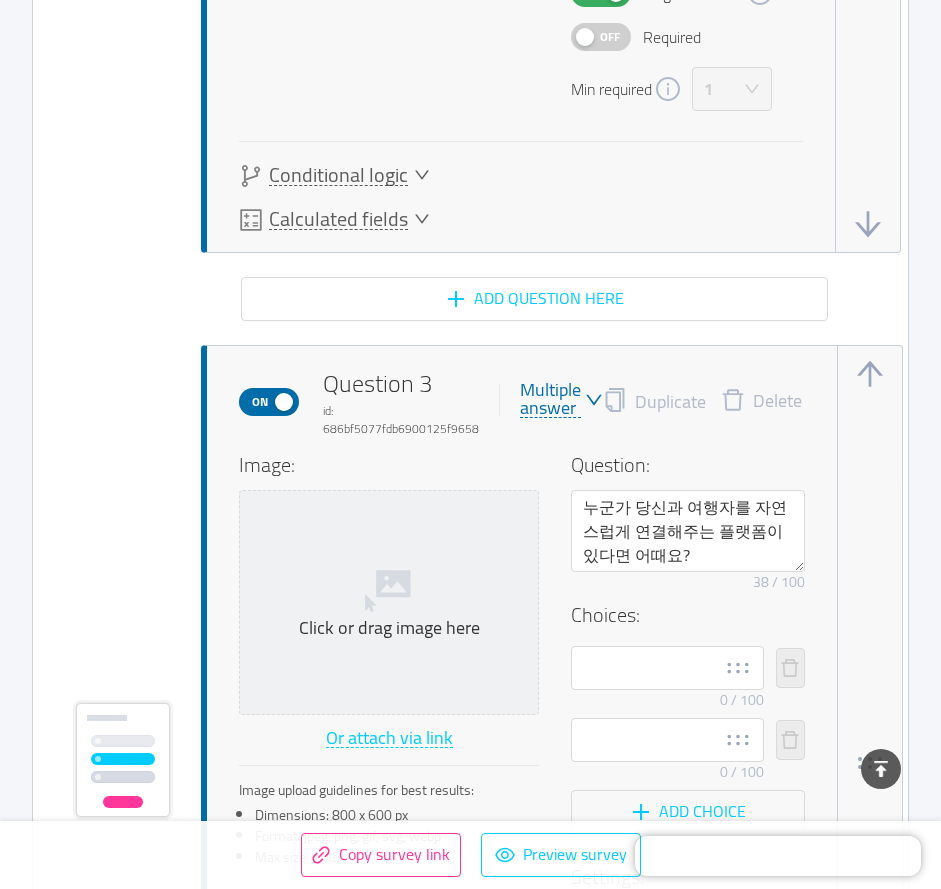 scroll, scrollTop: 2511, scrollLeft: 0, axis: vertical 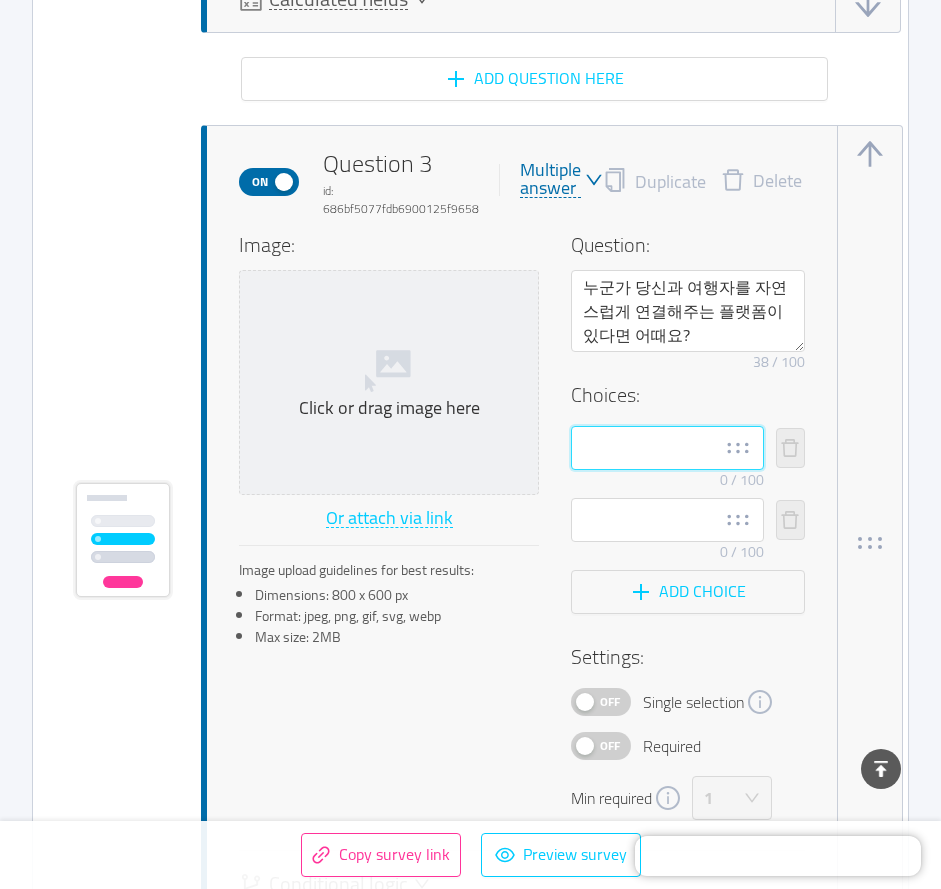 click at bounding box center (667, 448) 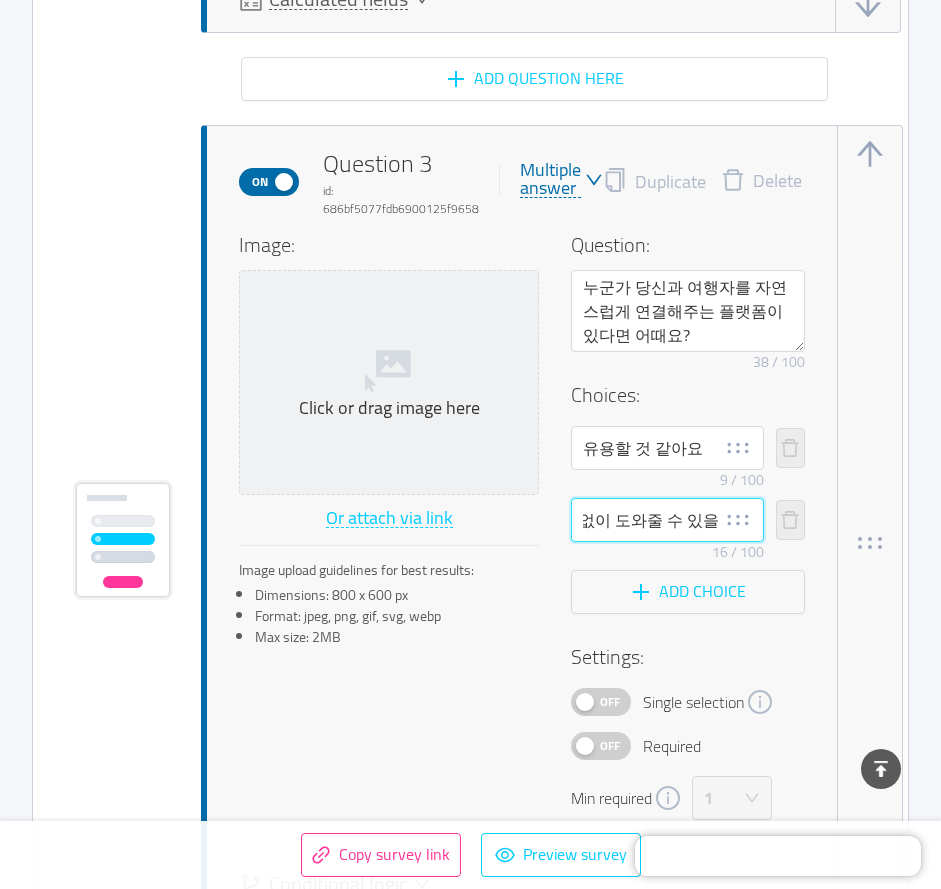 scroll, scrollTop: 0, scrollLeft: 0, axis: both 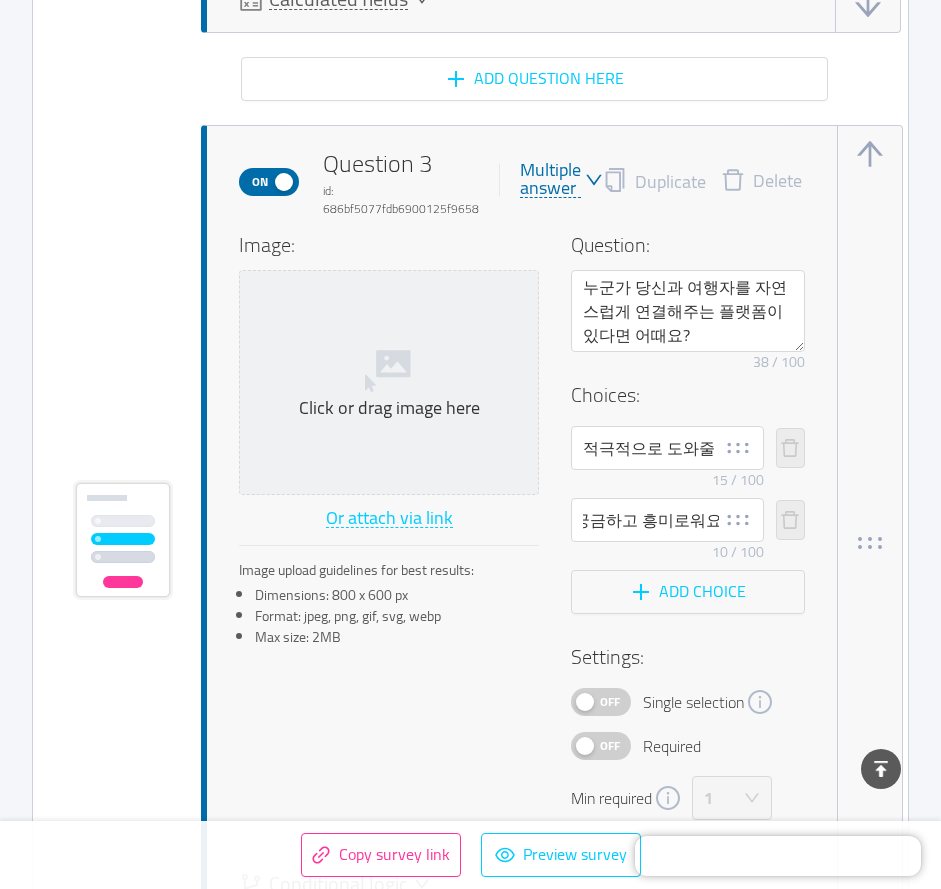 click on "Question: 누군가 당신과 여행자를 자연스럽게 연결해주는 플랫폼이 있다면 어때요?  Remove character limit   38 / 100  Choices: 적극적으로 도와줄 것 같아요    Remove character limit   15 / 100  궁금하고 흥미로워요    Remove character limit   10 / 100  Add choice Settings: Off Single selection Off Required Min required  1" at bounding box center (688, 525) 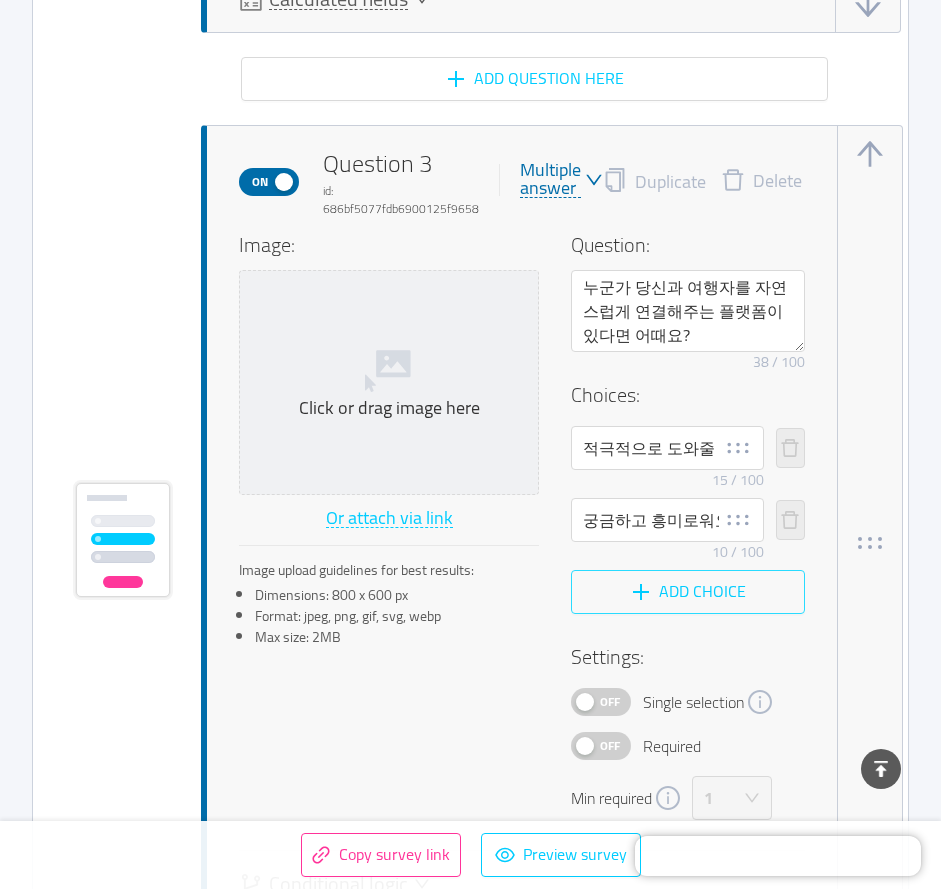 click on "Add choice" at bounding box center (688, 592) 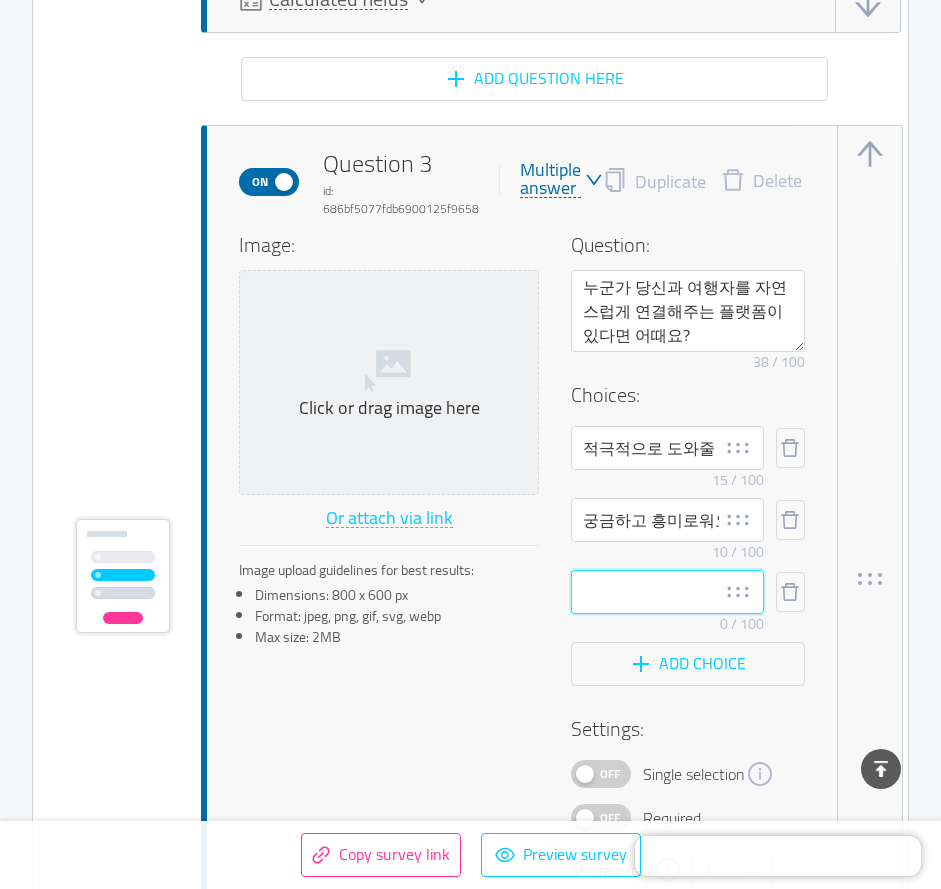 click at bounding box center (667, 592) 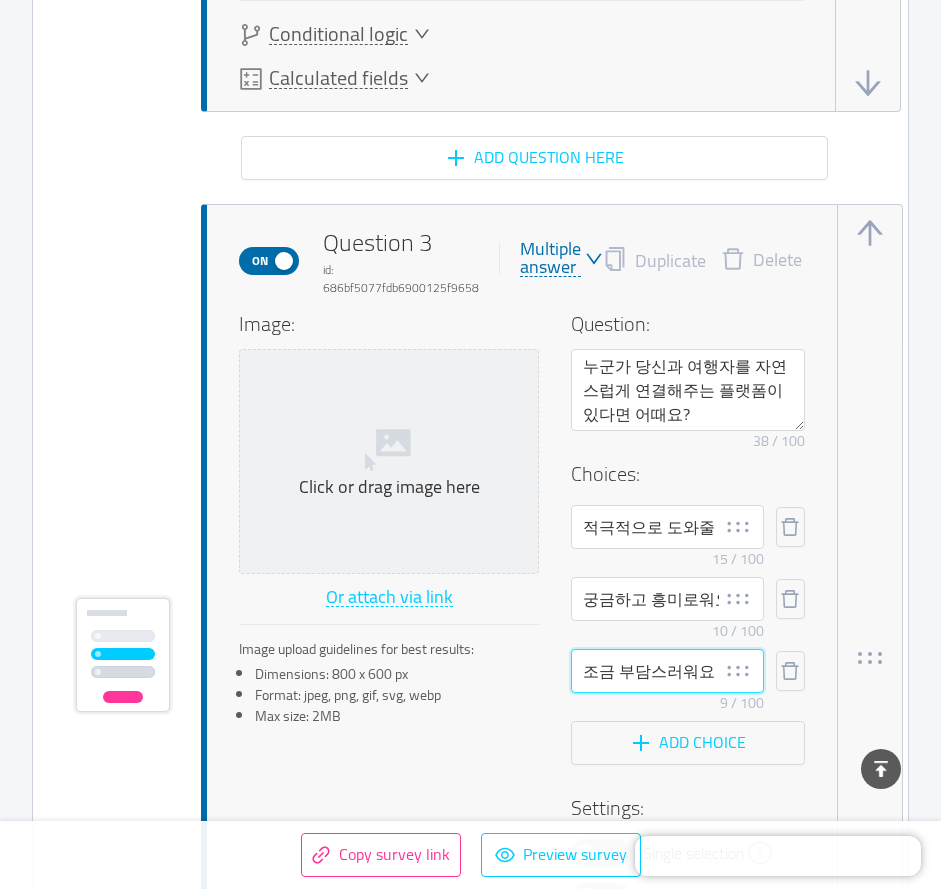 scroll, scrollTop: 2511, scrollLeft: 0, axis: vertical 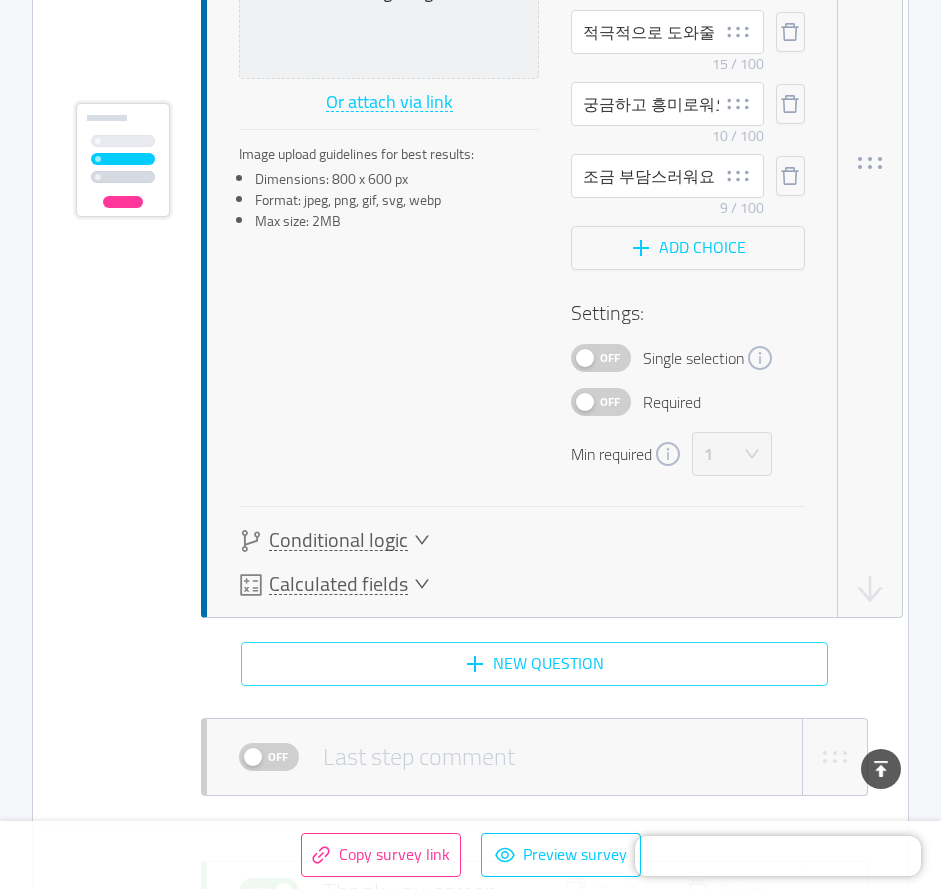 click on "New question" at bounding box center [534, 664] 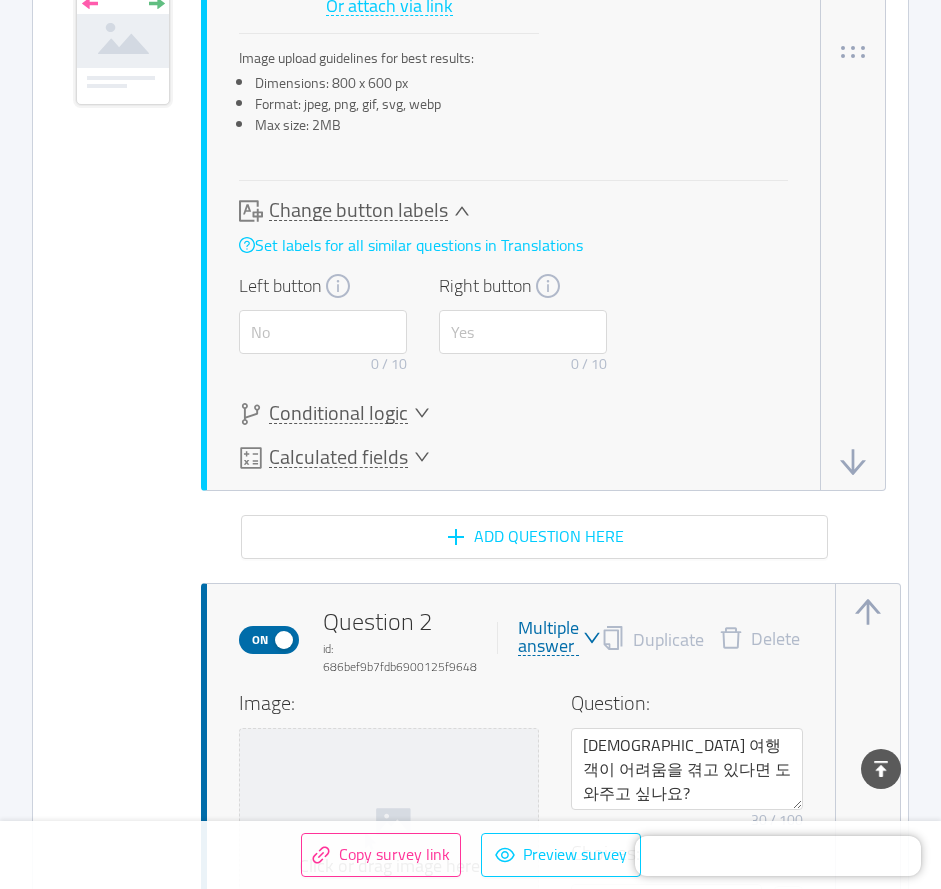 scroll, scrollTop: 1468, scrollLeft: 0, axis: vertical 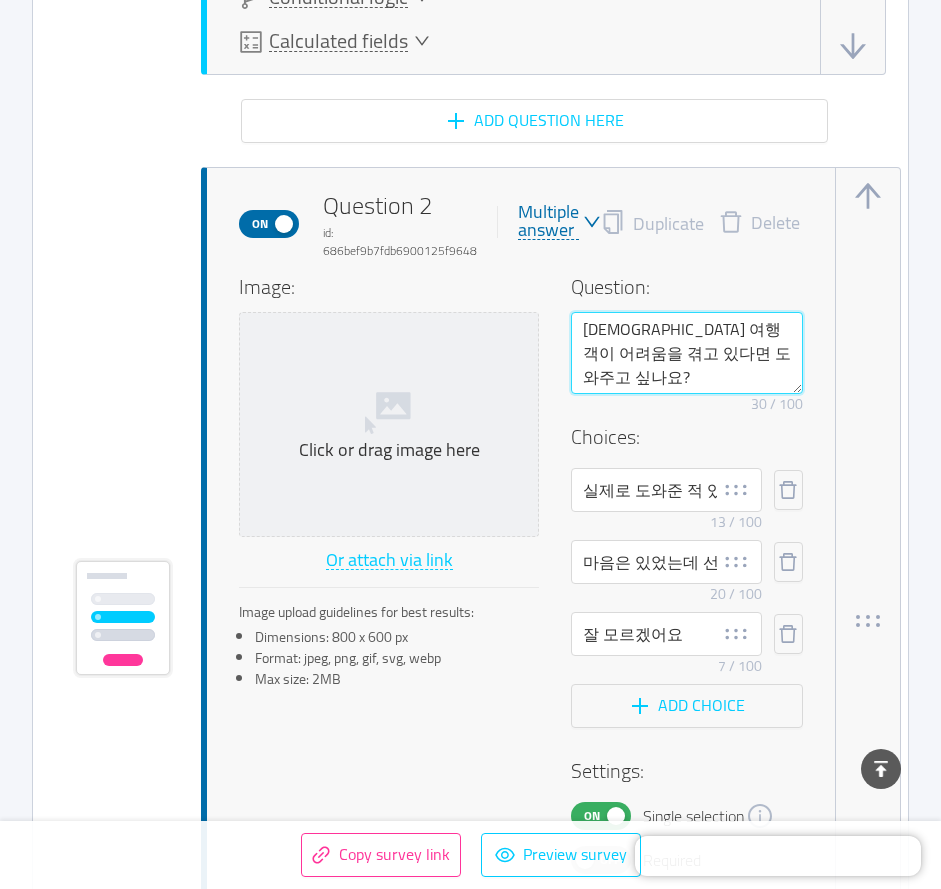 click on "[DEMOGRAPHIC_DATA] 여행객이 어려움을 겪고 있다면 도와주고 싶나요?" at bounding box center (687, 353) 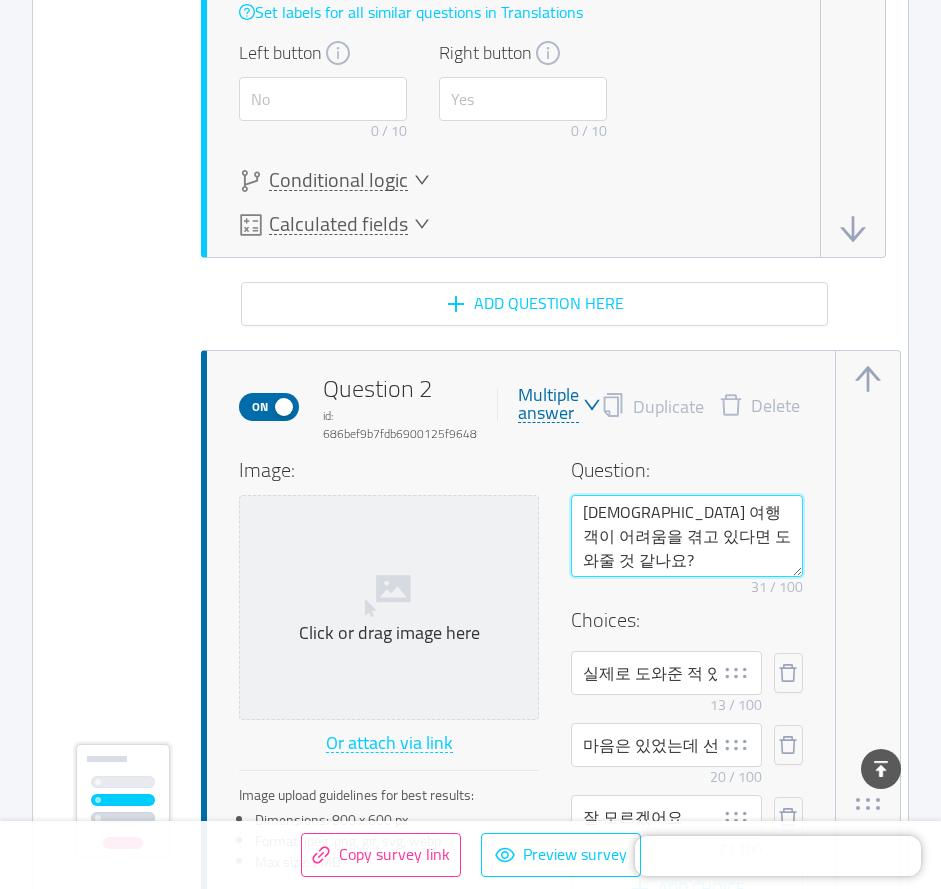 scroll, scrollTop: 1677, scrollLeft: 0, axis: vertical 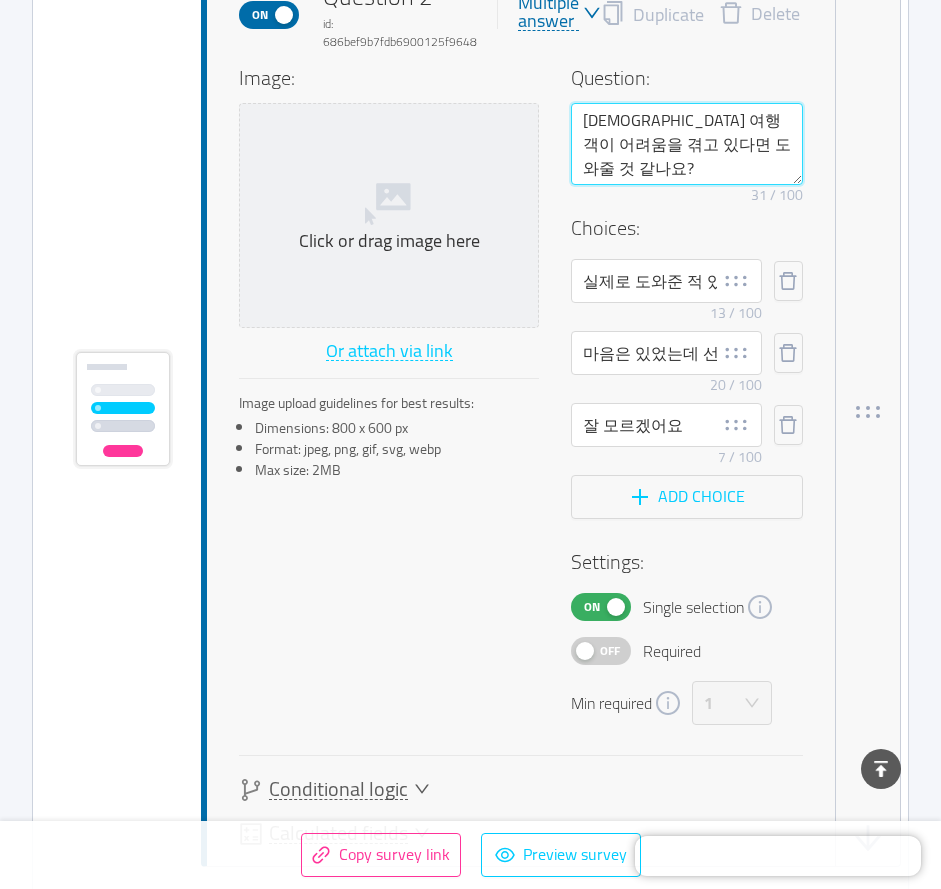 click on "외국인 여행객이 어려움을 겪고 있다면 도와줄 것 같나요?" at bounding box center [687, 144] 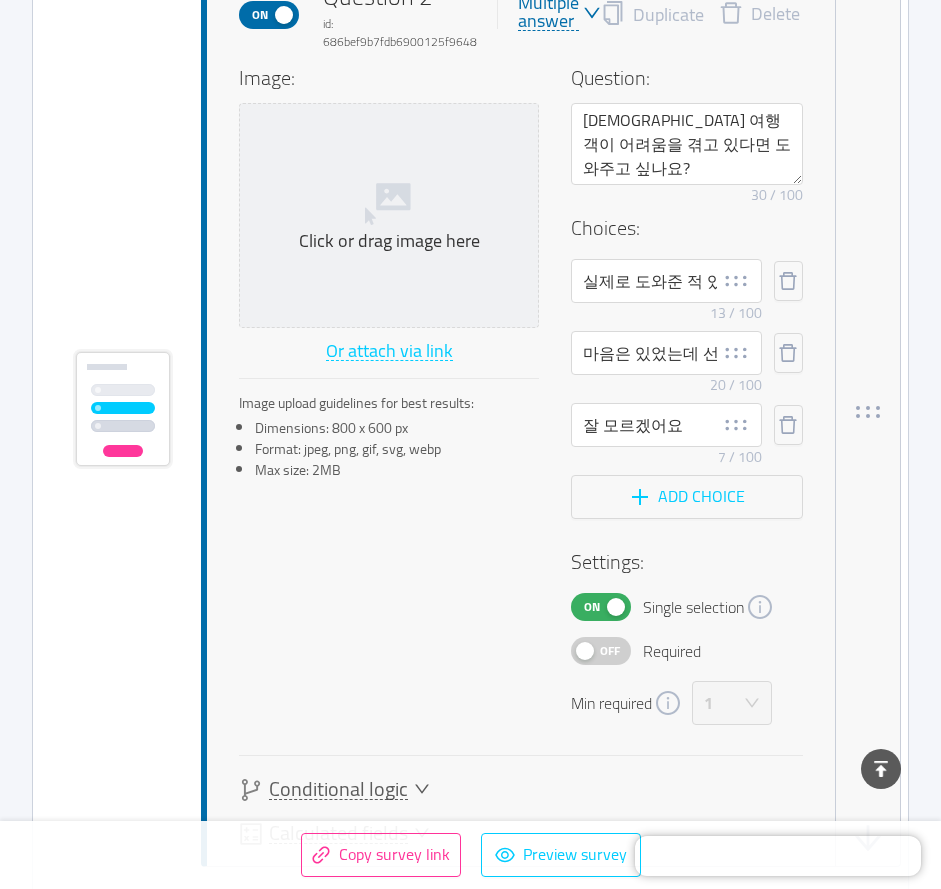 click on "On  Question 2  id: 686bef9b7fdb6900125f9648  Multiple answer  Duplicate Delete Image:    Click or drag image here  Or attach via link Image upload guidelines for best results: Dimensions: 800 x 600 px Format: jpeg, png, gif, svg, webp Max size: 2MB Question: 외국인 여행객이 어려움을 겪고 있다면 도와주고 싶나요?  Remove character limit   30 / 100  Choices: 실제로 도와준 적 있어요    Remove character limit   13 / 100  마음은 있었는데 선뜻 나서지 못했어요    Remove character limit   20 / 100  잘 모르겠어요    Remove character limit   7 / 100  Add choice Settings: On Single selection Off Required Min required  1   Conditional logic   Calculated fields" at bounding box center [551, 412] 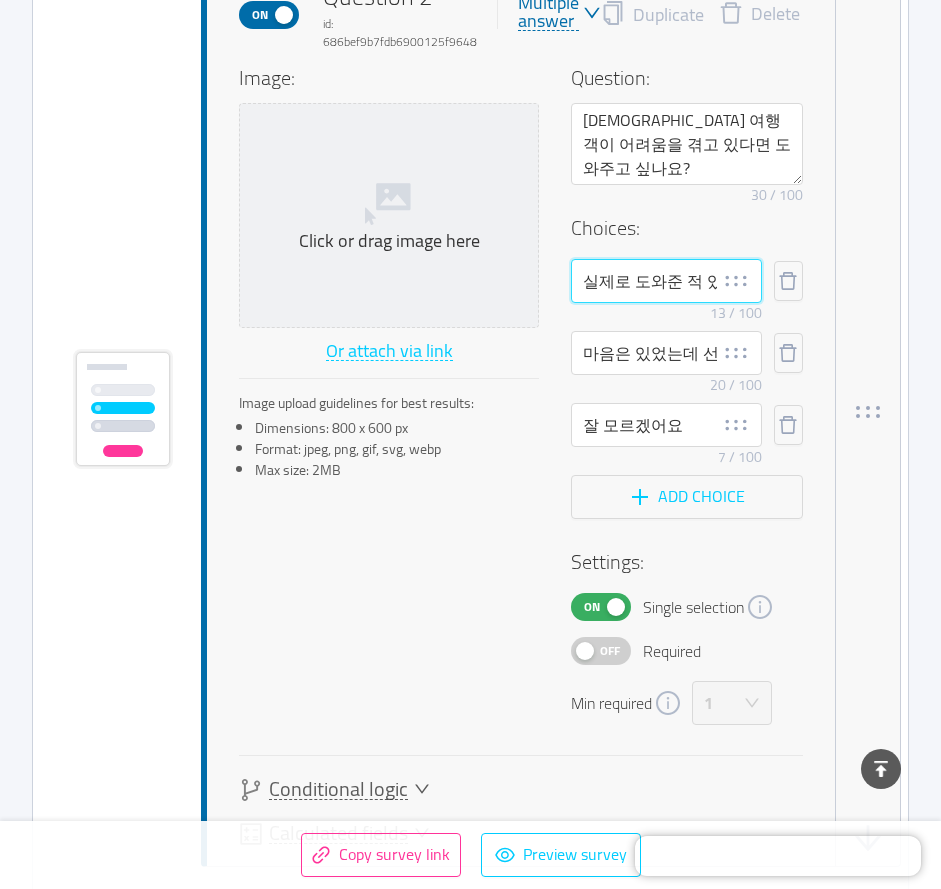 click on "실제로 도와준 적 있어요" at bounding box center (666, 281) 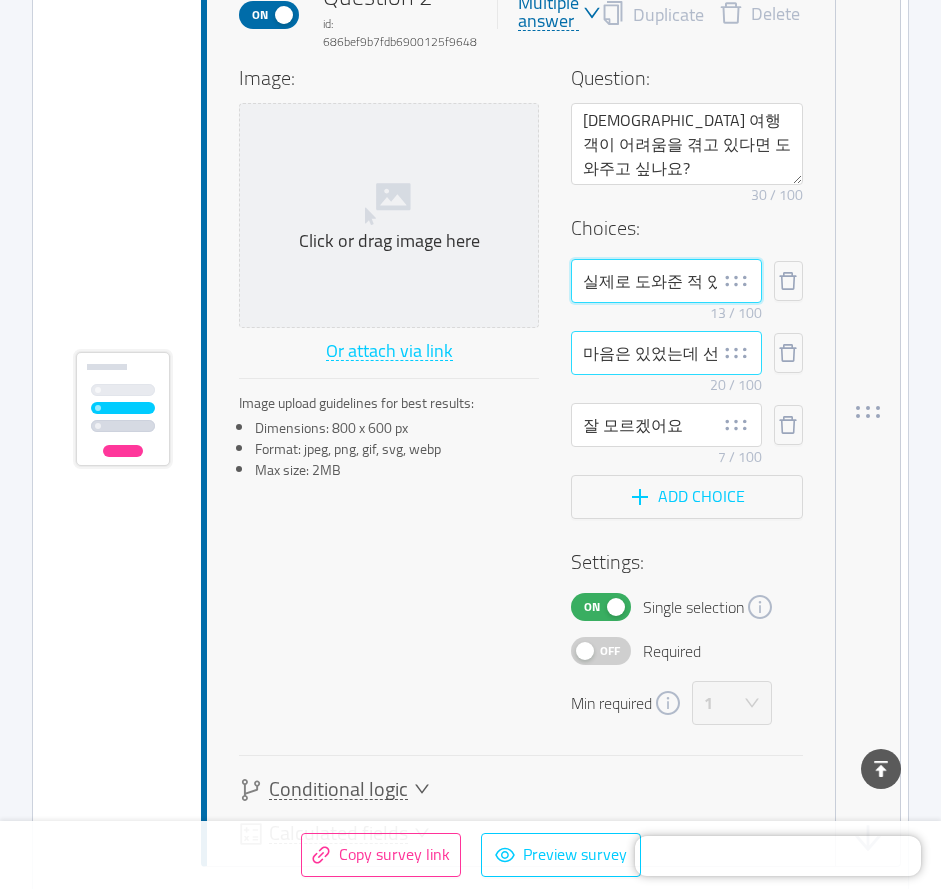 scroll, scrollTop: 0, scrollLeft: 32, axis: horizontal 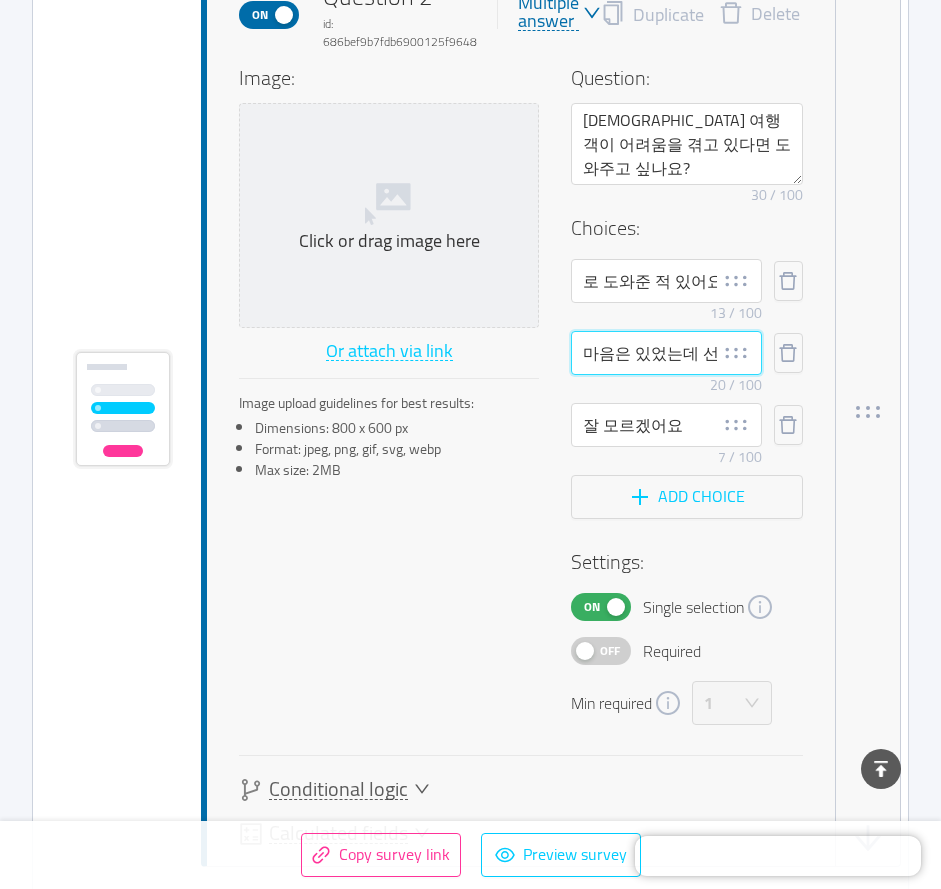 click on "마음은 있었는데 선뜻 나서지 못했어요" at bounding box center [666, 353] 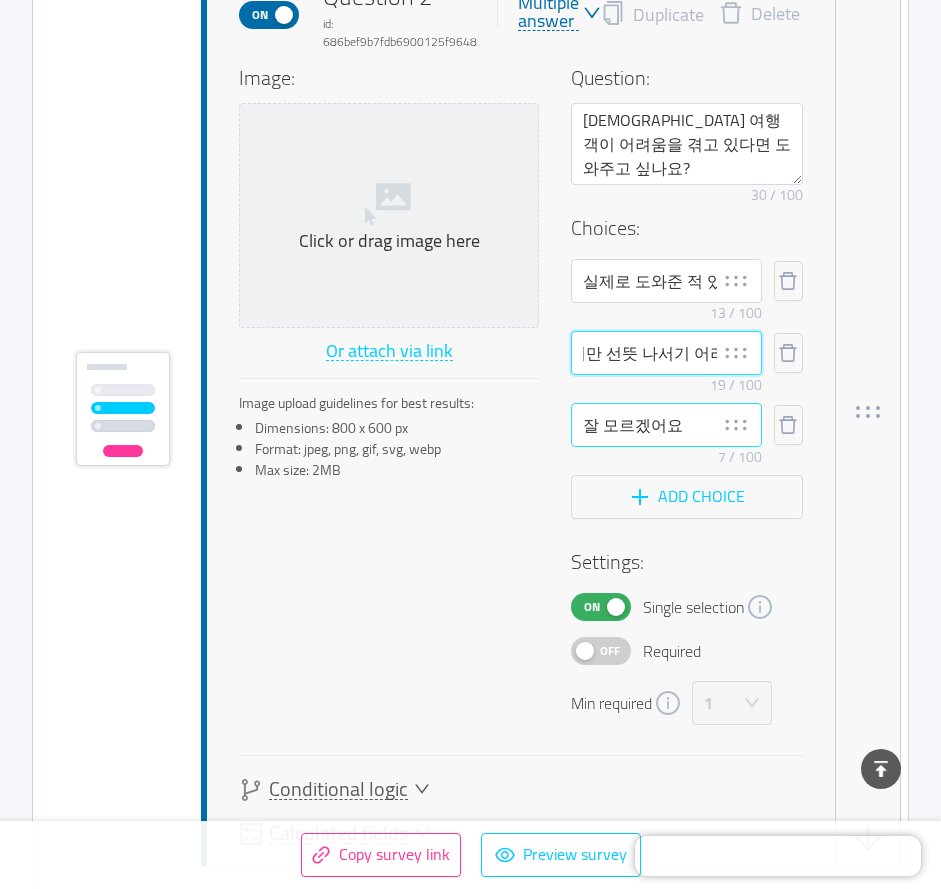 scroll, scrollTop: 0, scrollLeft: 109, axis: horizontal 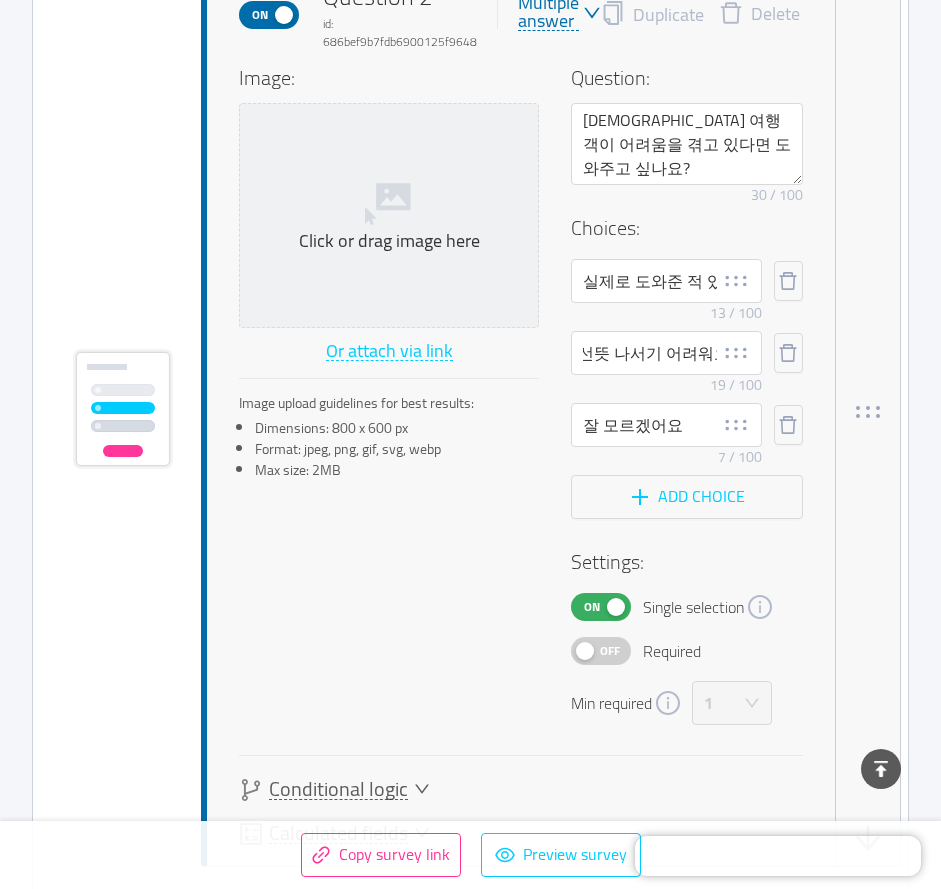 drag, startPoint x: 905, startPoint y: 364, endPoint x: 880, endPoint y: 359, distance: 25.495098 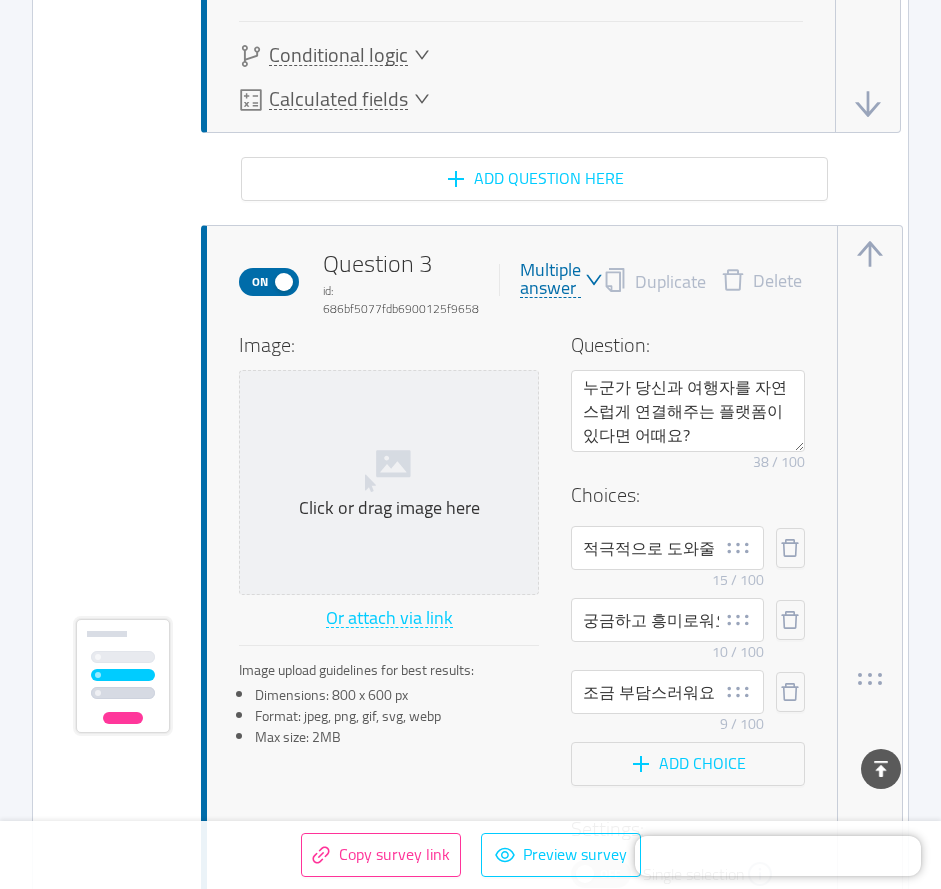scroll, scrollTop: 2510, scrollLeft: 0, axis: vertical 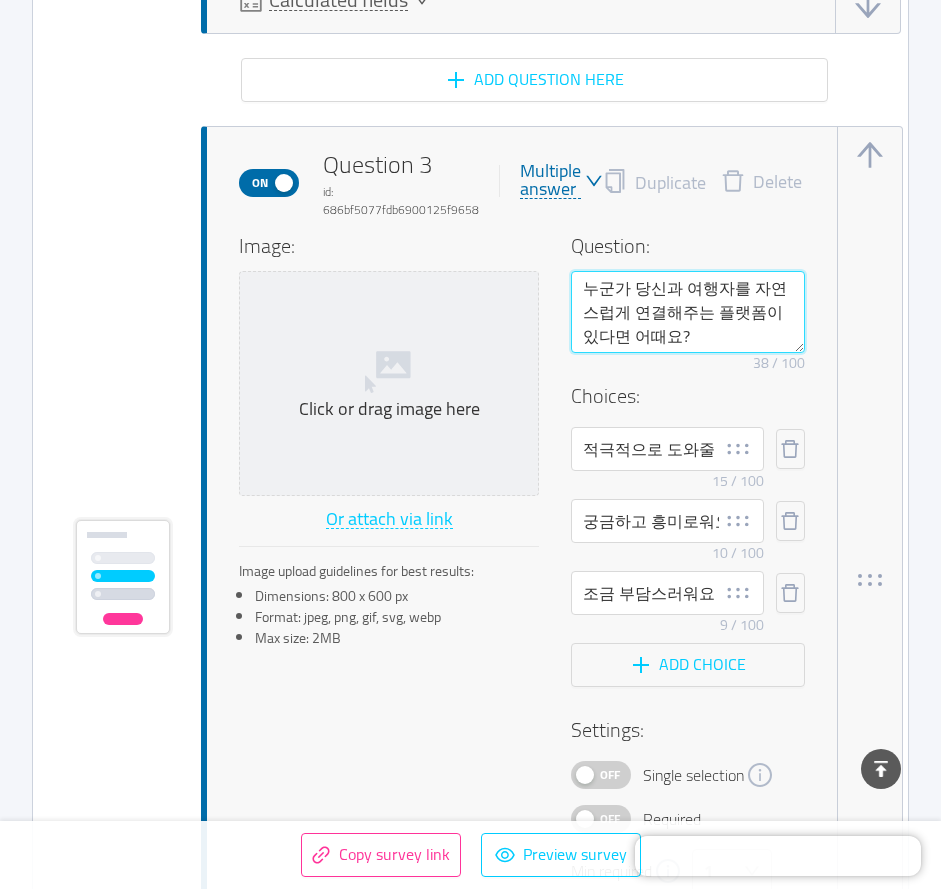 click on "누군가 당신과 여행자를 자연스럽게 연결해주는 플랫폼이 있다면 어때요?" at bounding box center (688, 312) 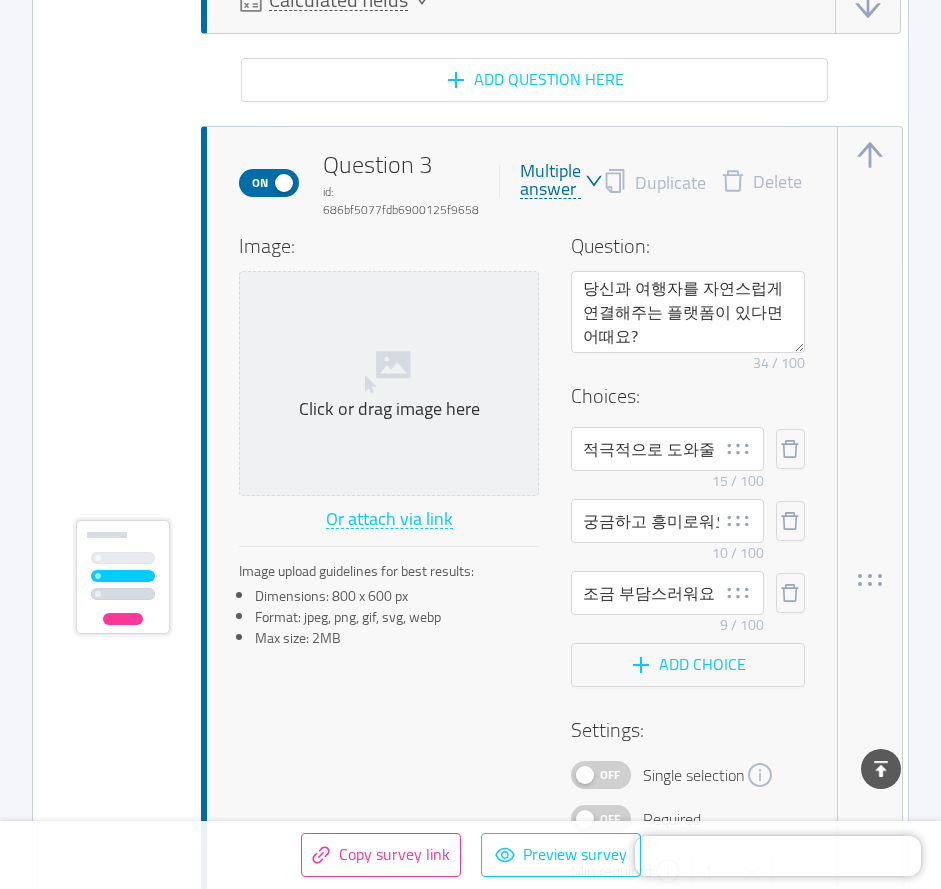 click at bounding box center (870, 580) 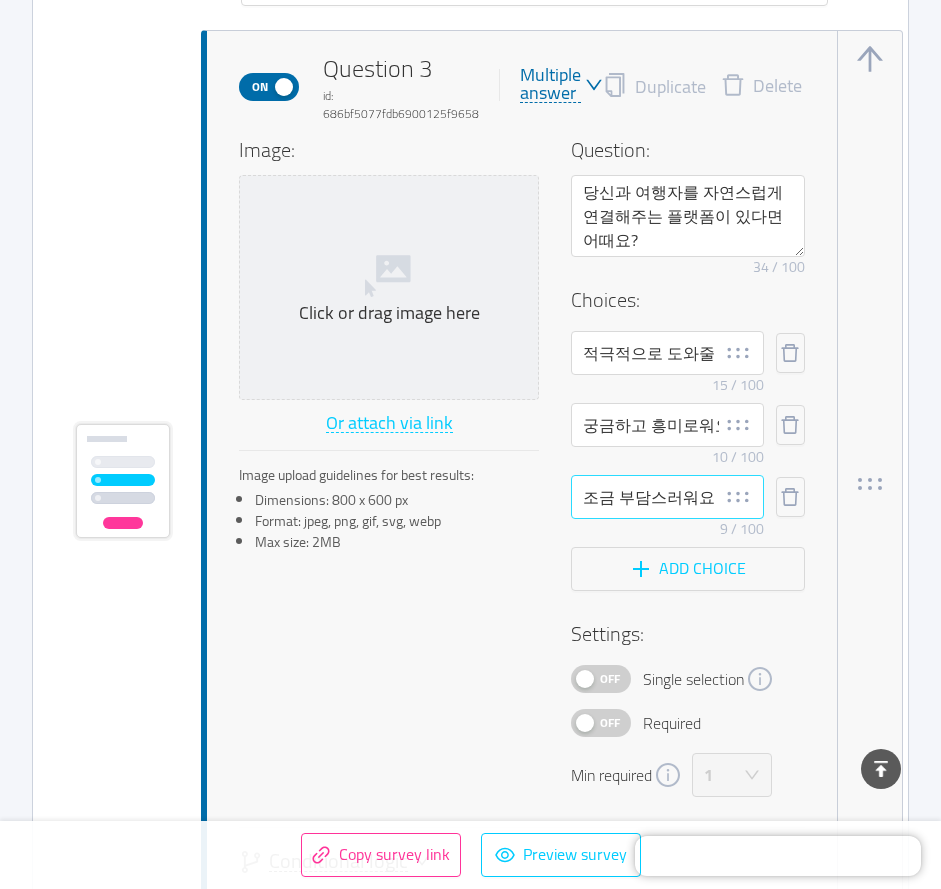 scroll, scrollTop: 2718, scrollLeft: 0, axis: vertical 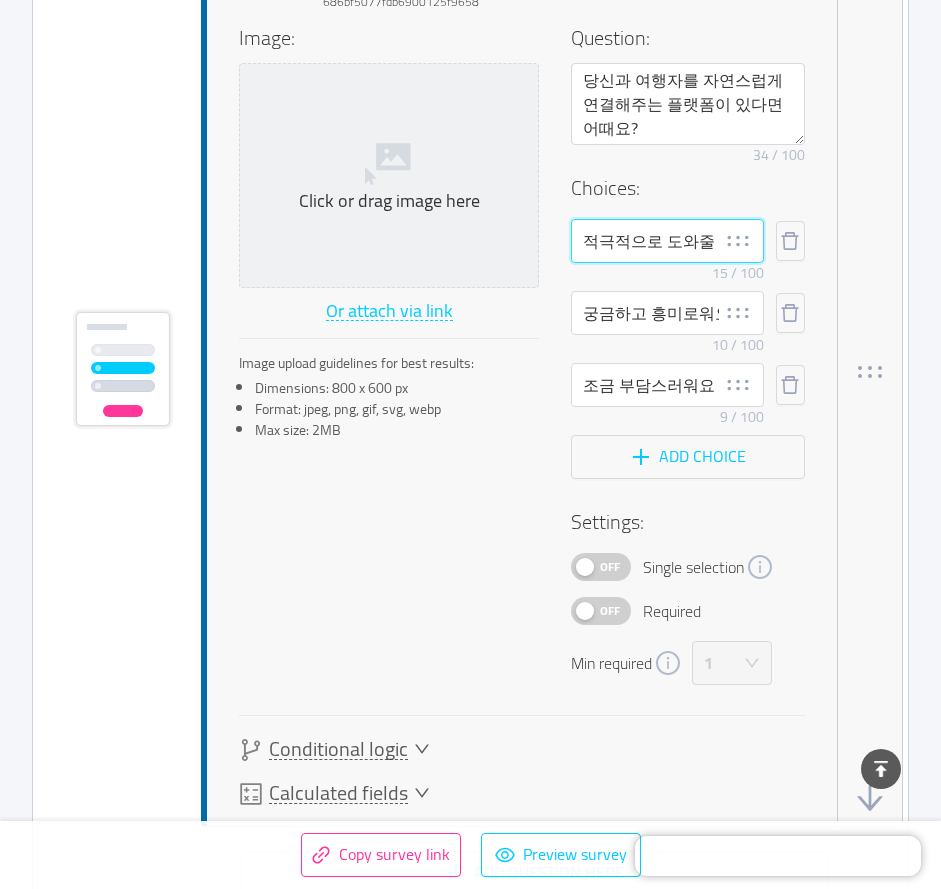 click on "적극적으로 도와줄 것 같아요" at bounding box center (667, 241) 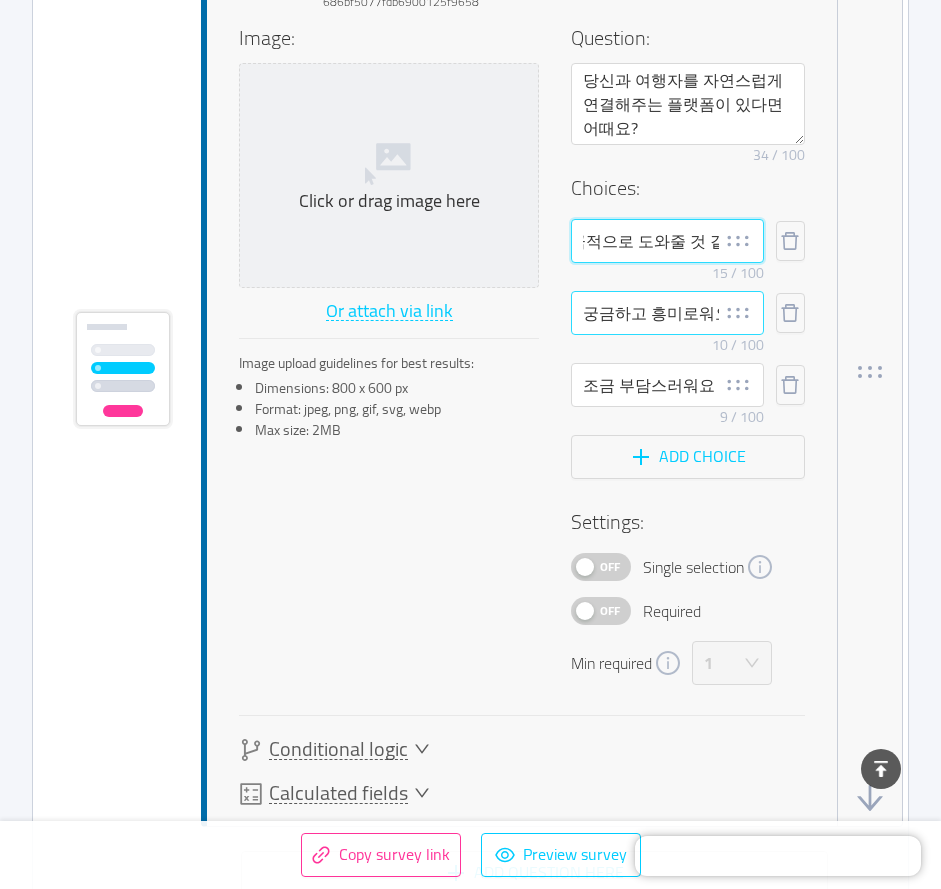scroll, scrollTop: 0, scrollLeft: 0, axis: both 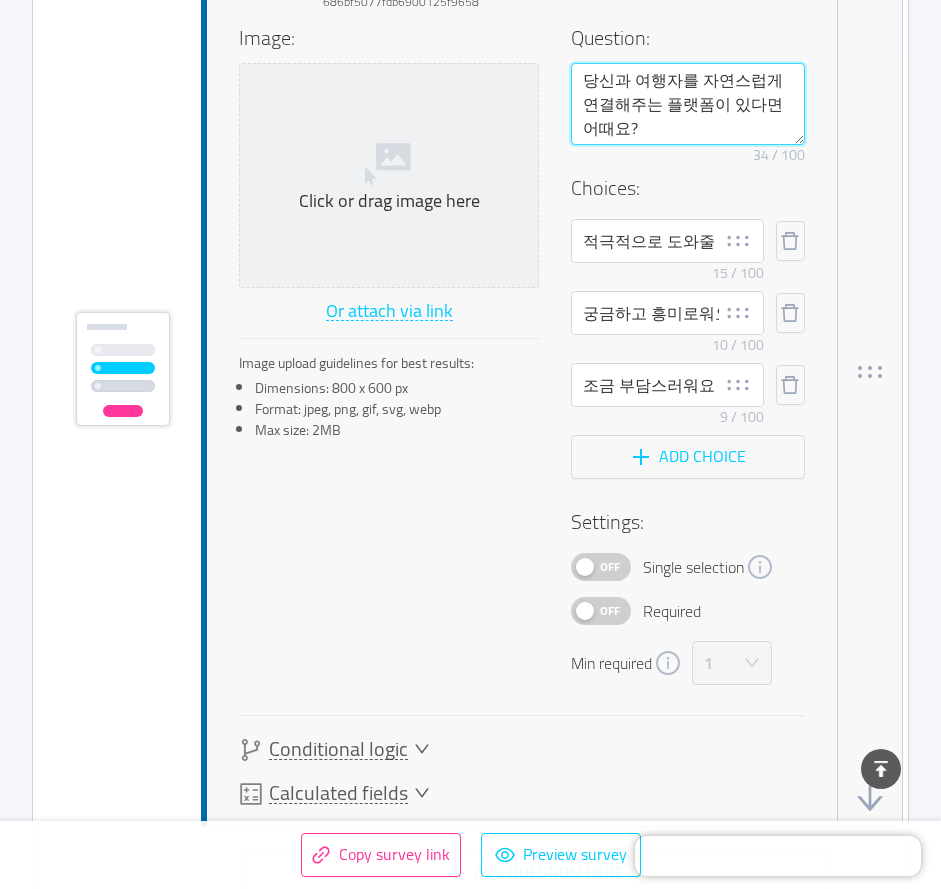 click on "당신과 여행자를 자연스럽게 연결해주는 플랫폼이 있다면 어때요?" at bounding box center [688, 104] 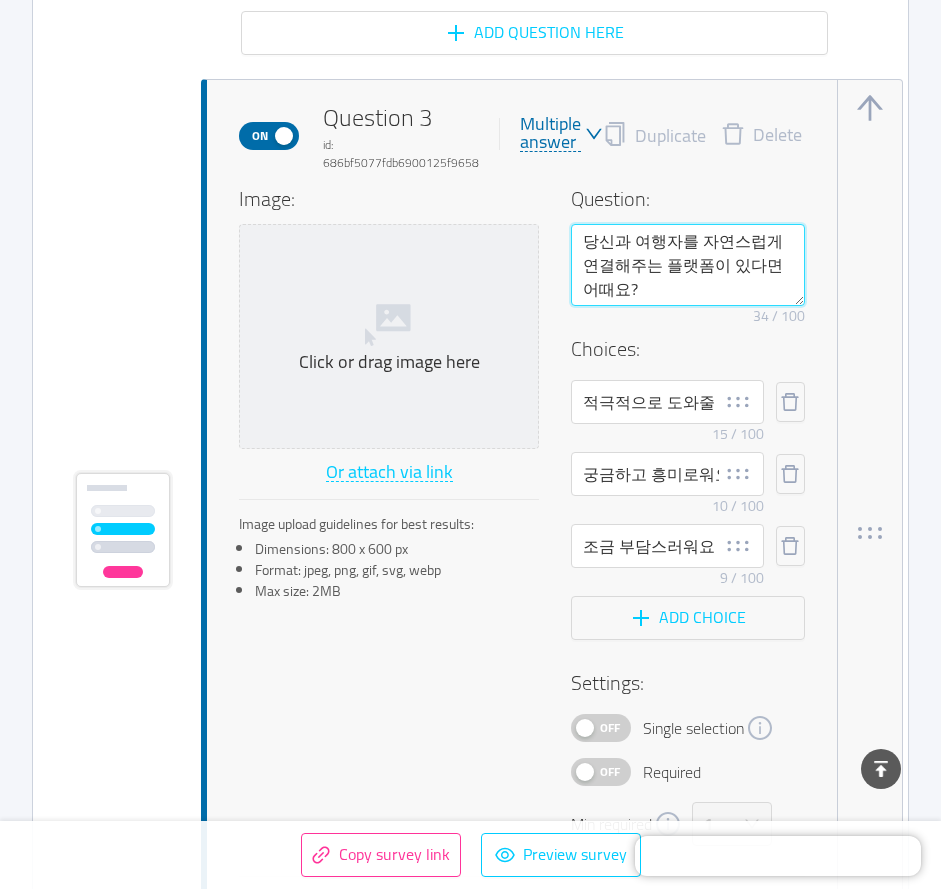 scroll, scrollTop: 2510, scrollLeft: 0, axis: vertical 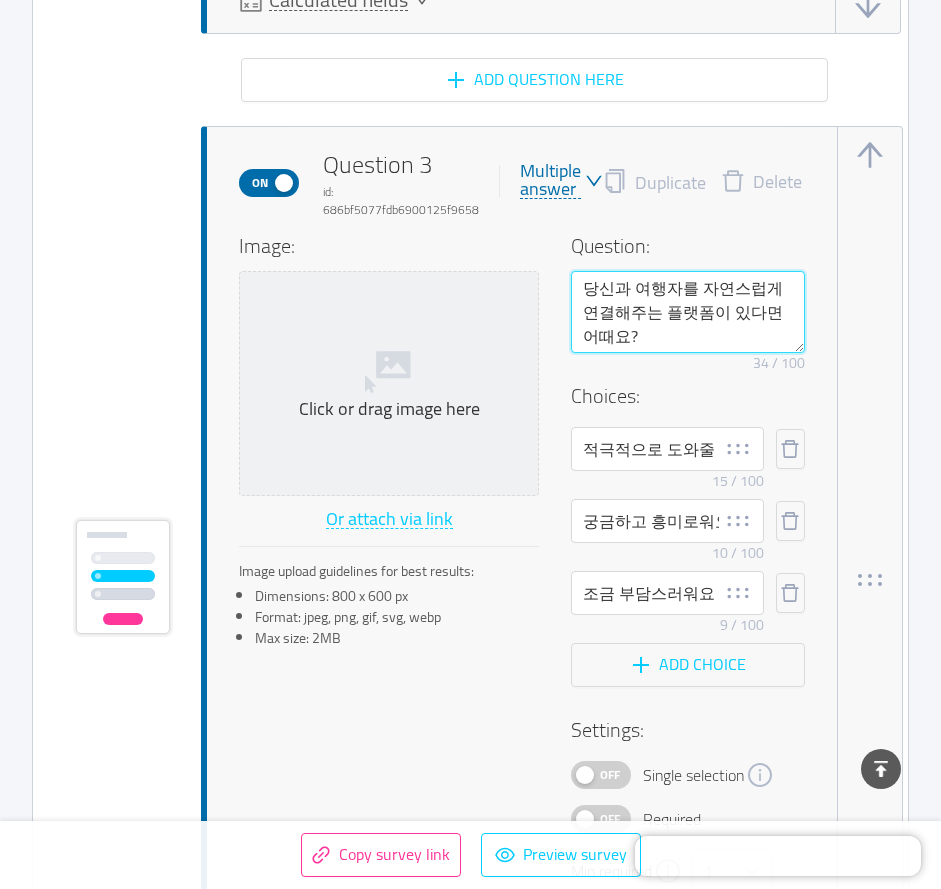 drag, startPoint x: 632, startPoint y: 340, endPoint x: 565, endPoint y: 281, distance: 89.27486 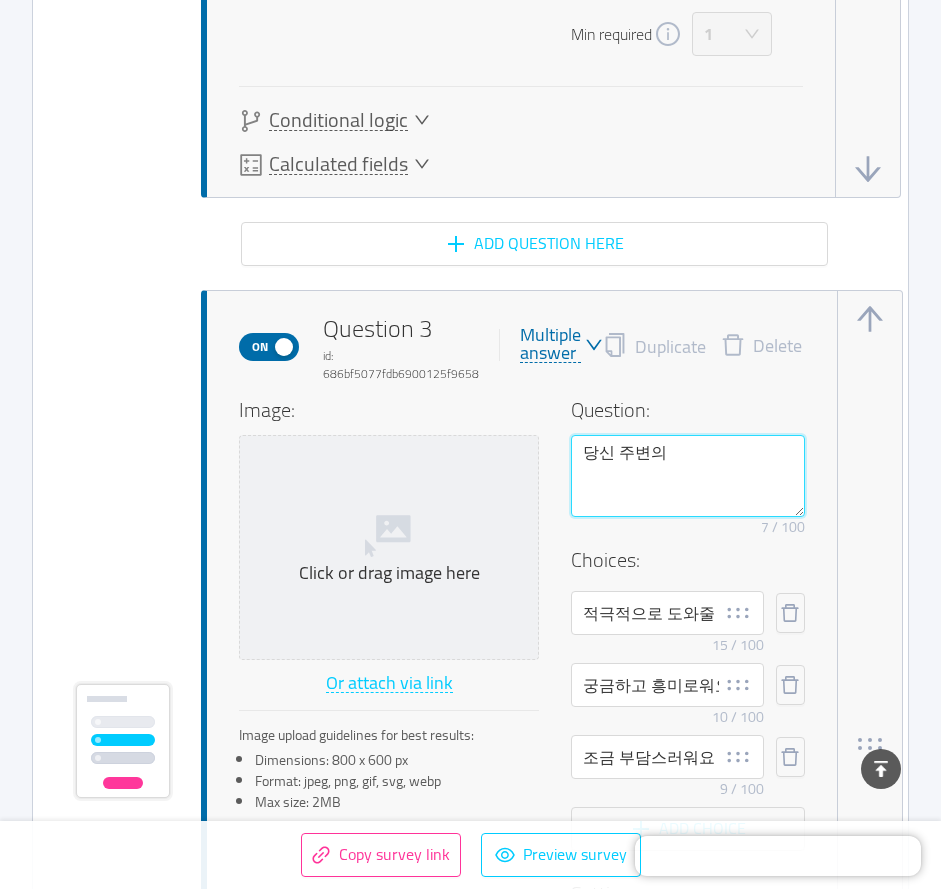 scroll, scrollTop: 2549, scrollLeft: 0, axis: vertical 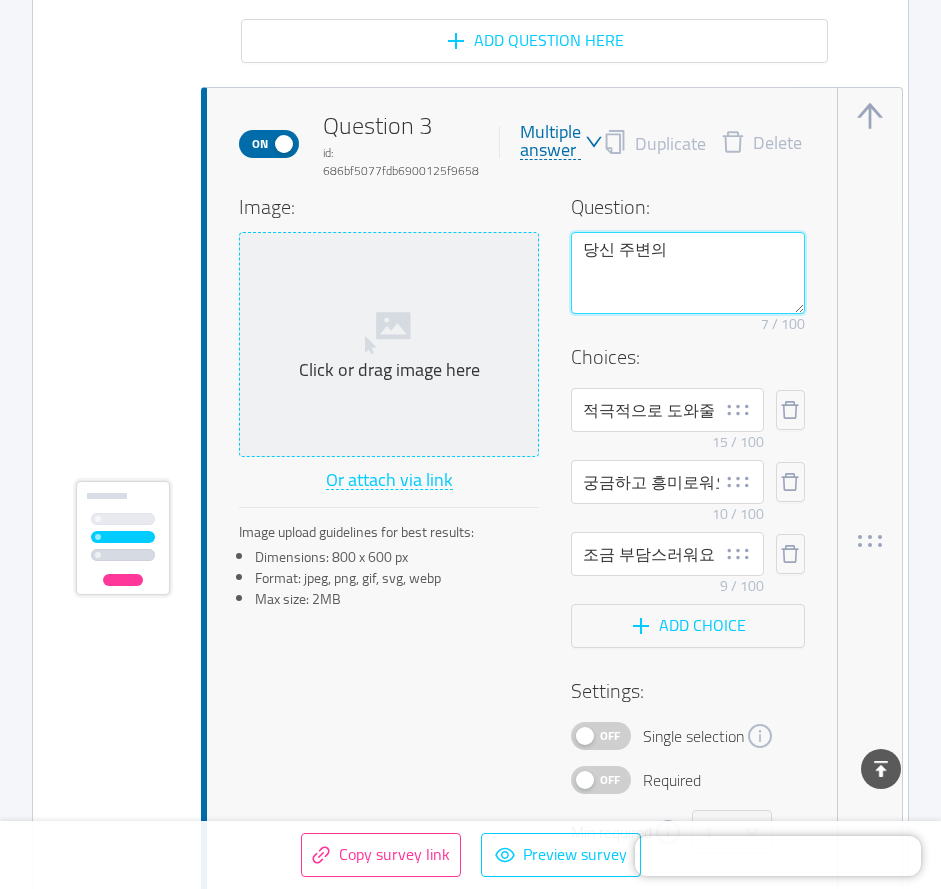 drag, startPoint x: 702, startPoint y: 297, endPoint x: 467, endPoint y: 279, distance: 235.68835 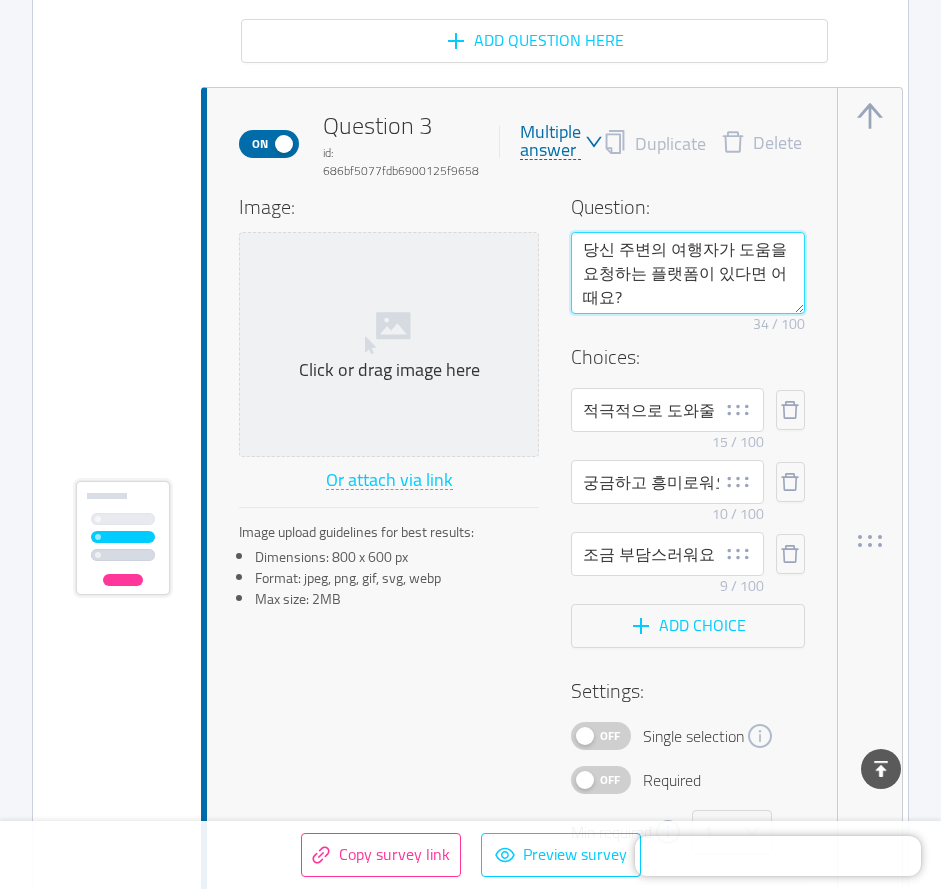 click on "당신 주변의 여행자가 도움을 요청하는 플랫폼이 있다면 어때요?" at bounding box center (688, 273) 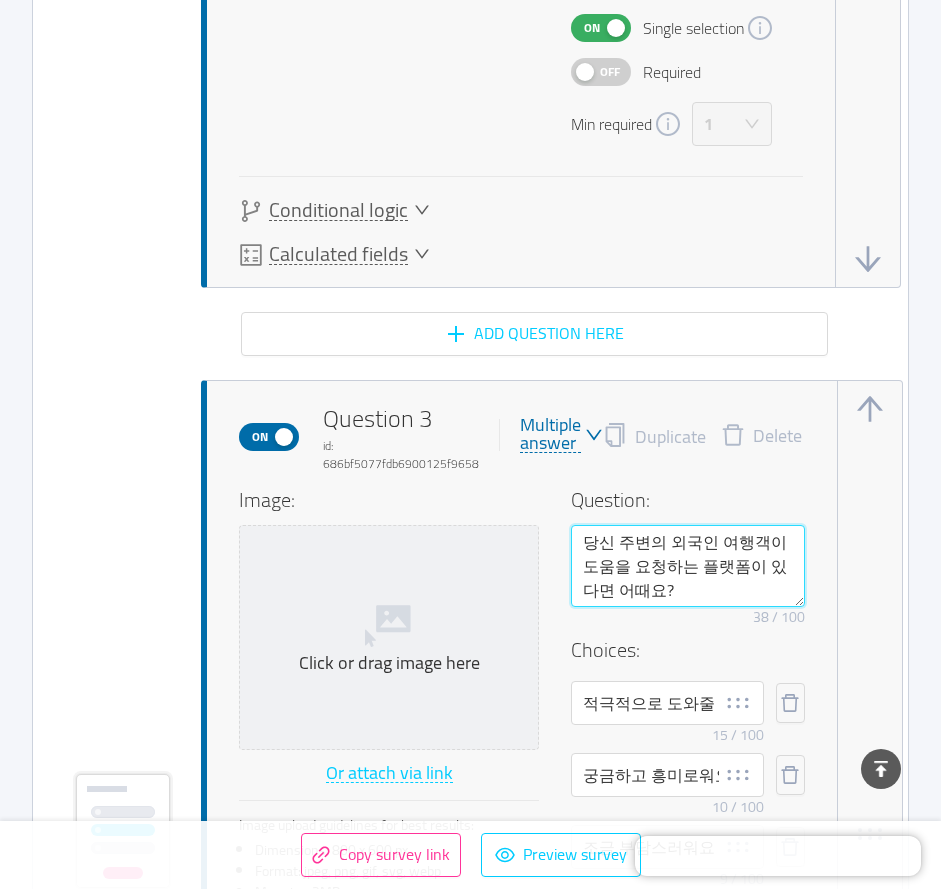 scroll, scrollTop: 2292, scrollLeft: 0, axis: vertical 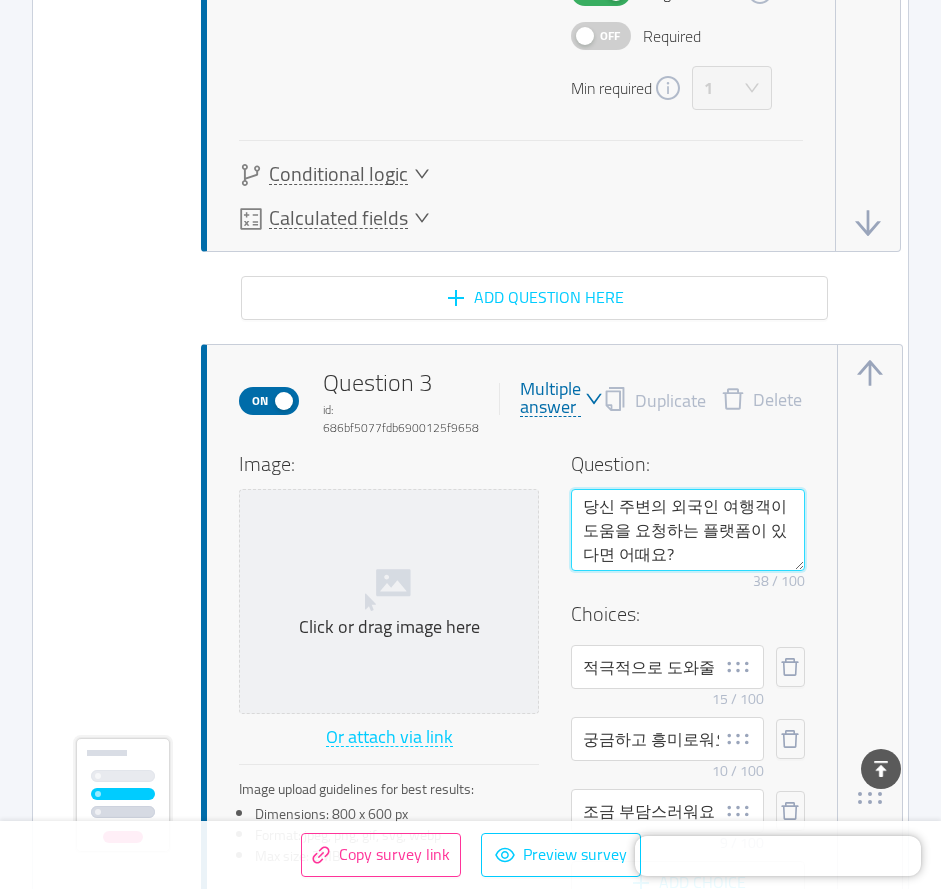 click on "당신 주변의 외국인 여행객이 도움을 요청하는 플랫폼이 있다면 어때요?" at bounding box center [688, 530] 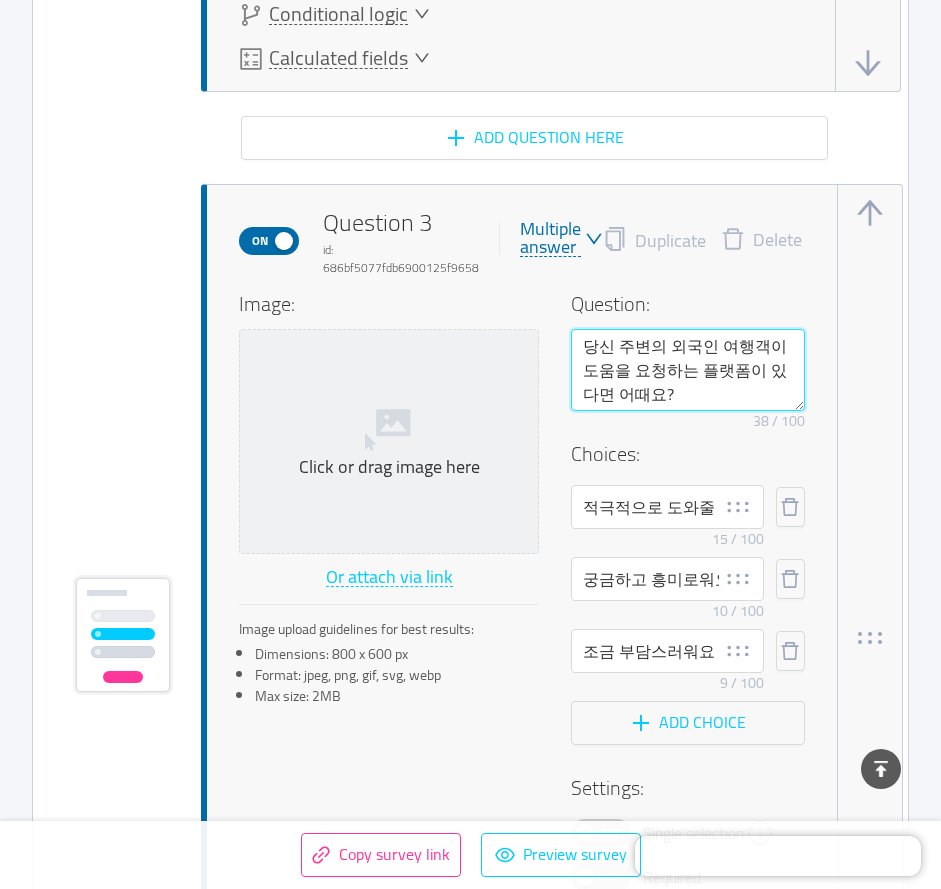 scroll, scrollTop: 2500, scrollLeft: 0, axis: vertical 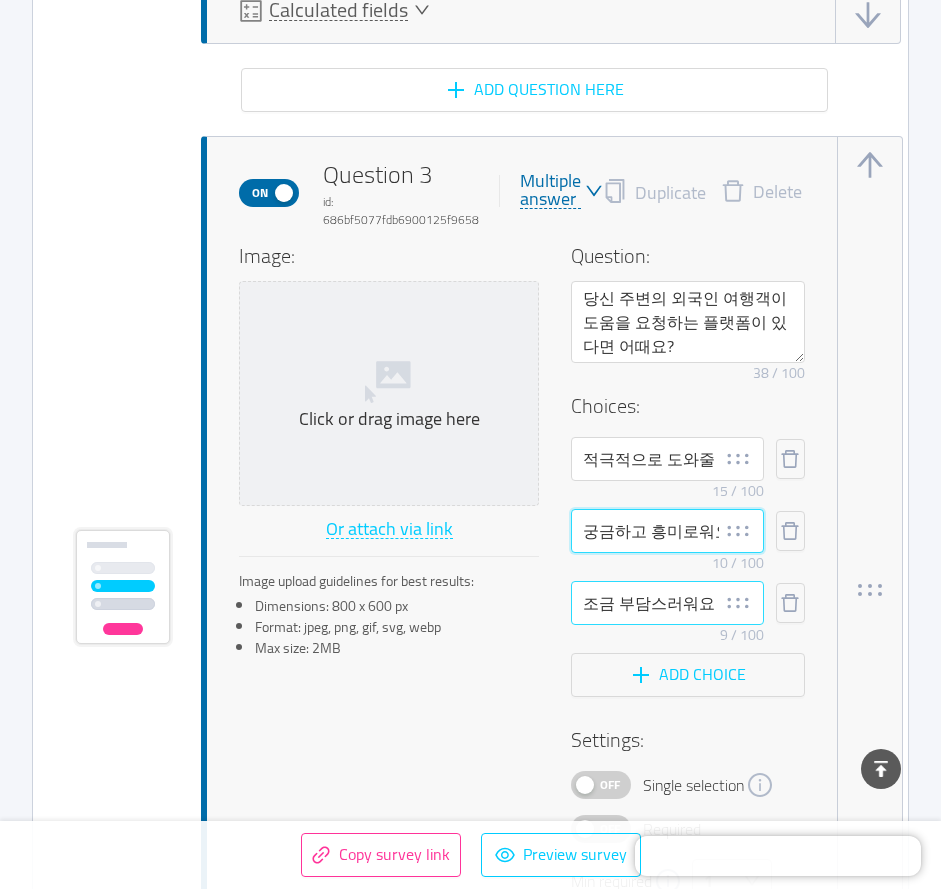 drag, startPoint x: 675, startPoint y: 533, endPoint x: 671, endPoint y: 587, distance: 54.147945 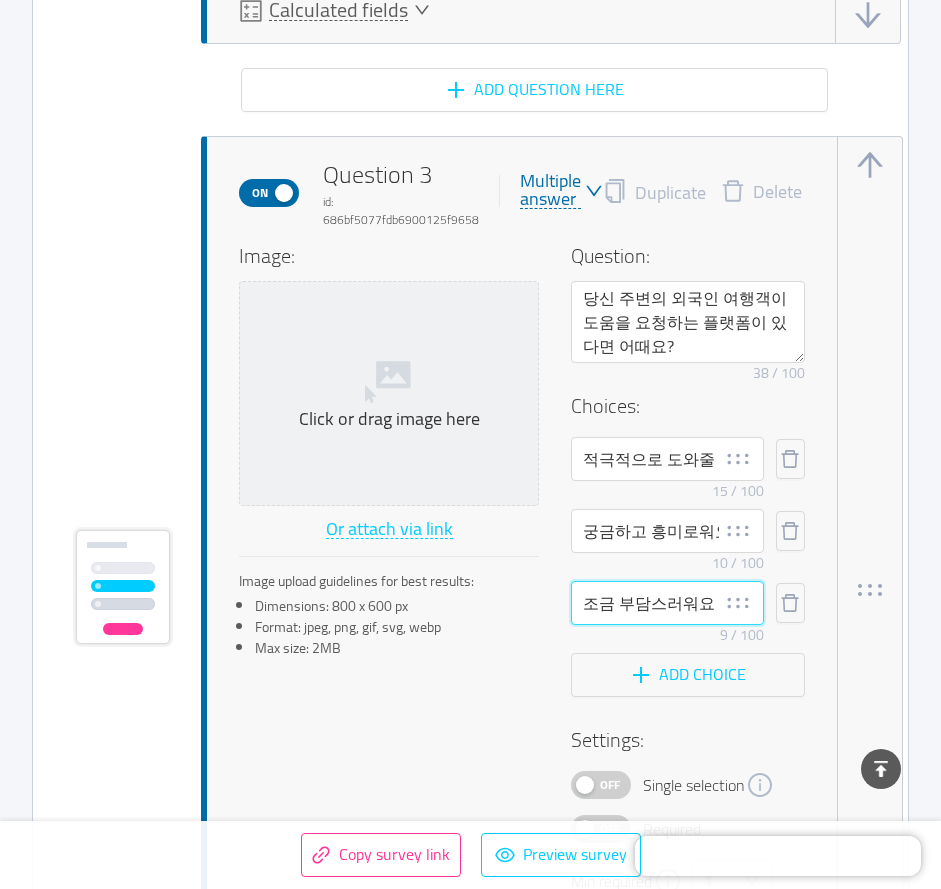 click on "조금 부담스러워요" at bounding box center [667, 603] 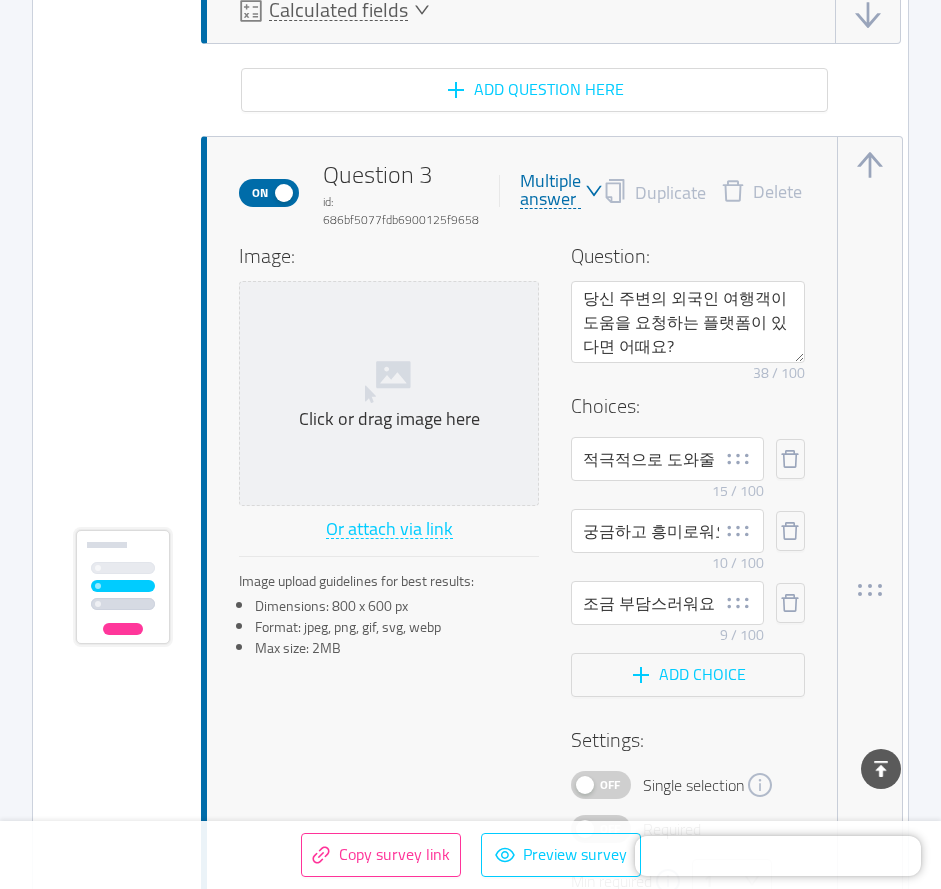 click on "On  Question 3  id: 686bf5077fdb6900125f9658  Multiple answer  Duplicate Delete Image:    Click or drag image here  Or attach via link Image upload guidelines for best results: Dimensions: 800 x 600 px Format: jpeg, png, gif, svg, webp Max size: 2MB Question: 당신 주변의 외국인 여행객이 도움을 요청하는 플랫폼이 있다면 어때요?  Remove character limit   38 / 100  Choices: 적극적으로 도와줄 것 같아요    Remove character limit   15 / 100  궁금하고 흥미로워요    Remove character limit   10 / 100  조금 부담스러워요    Remove character limit   9 / 100  Add choice Settings: Off Single selection Off Required Min required  1   Conditional logic   Calculated fields" at bounding box center (552, 590) 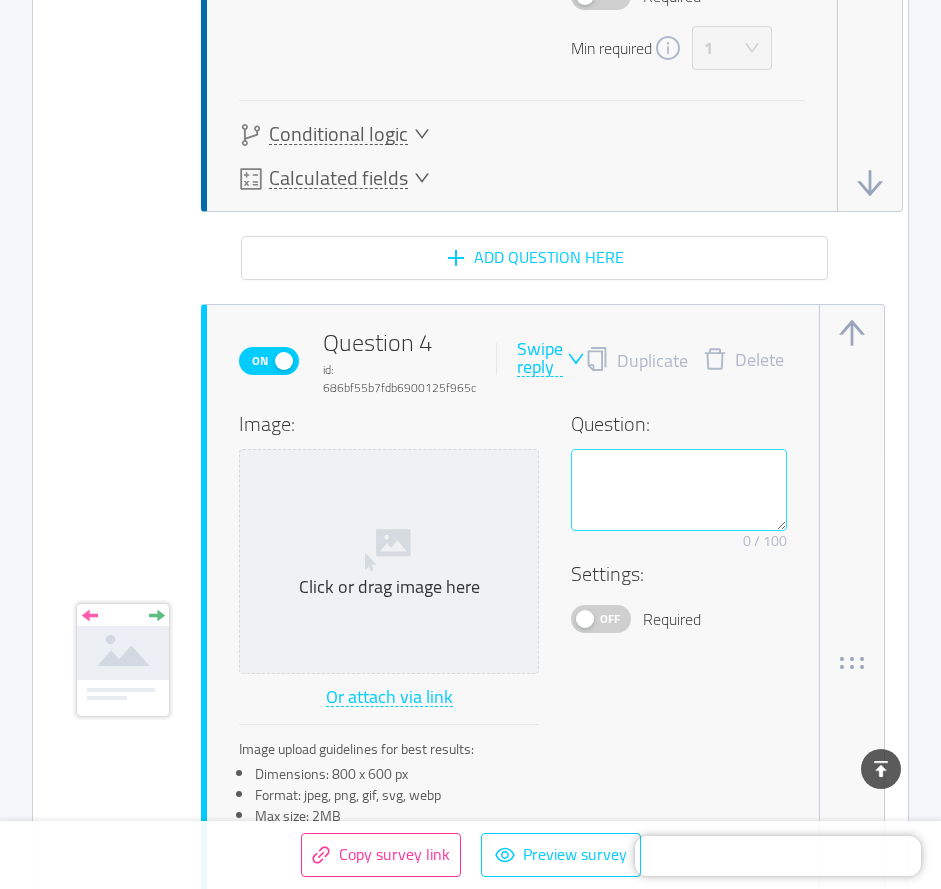 scroll, scrollTop: 3542, scrollLeft: 0, axis: vertical 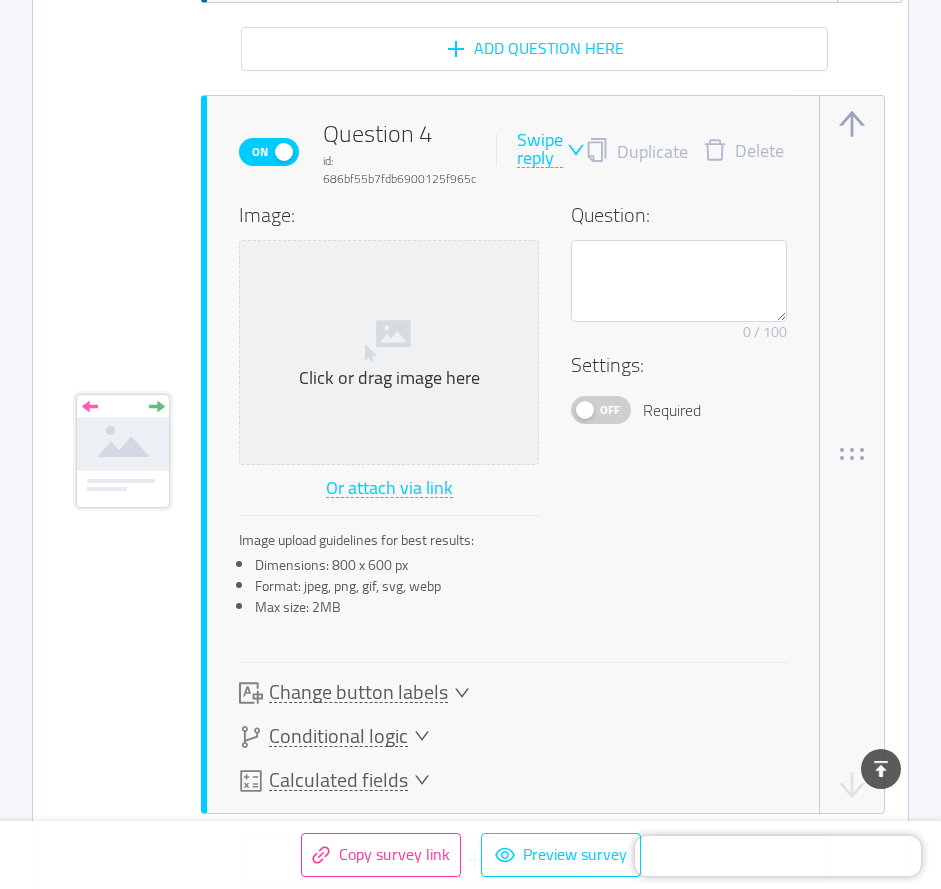 click 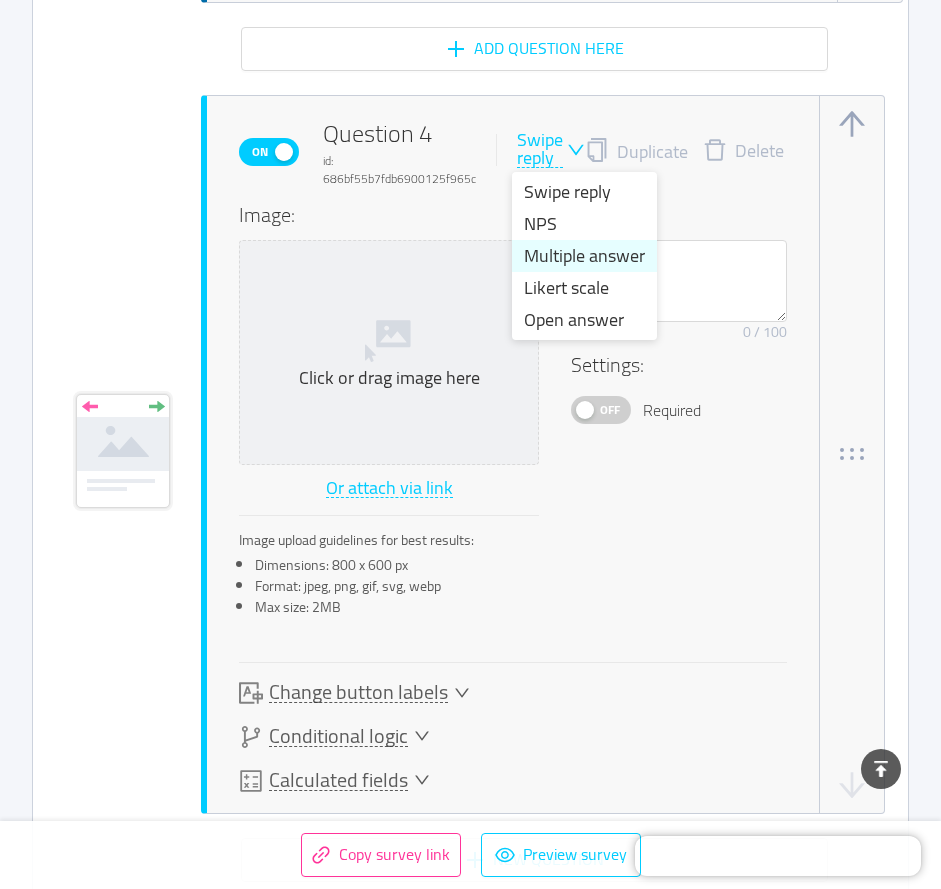 click on "Multiple answer" at bounding box center (584, 256) 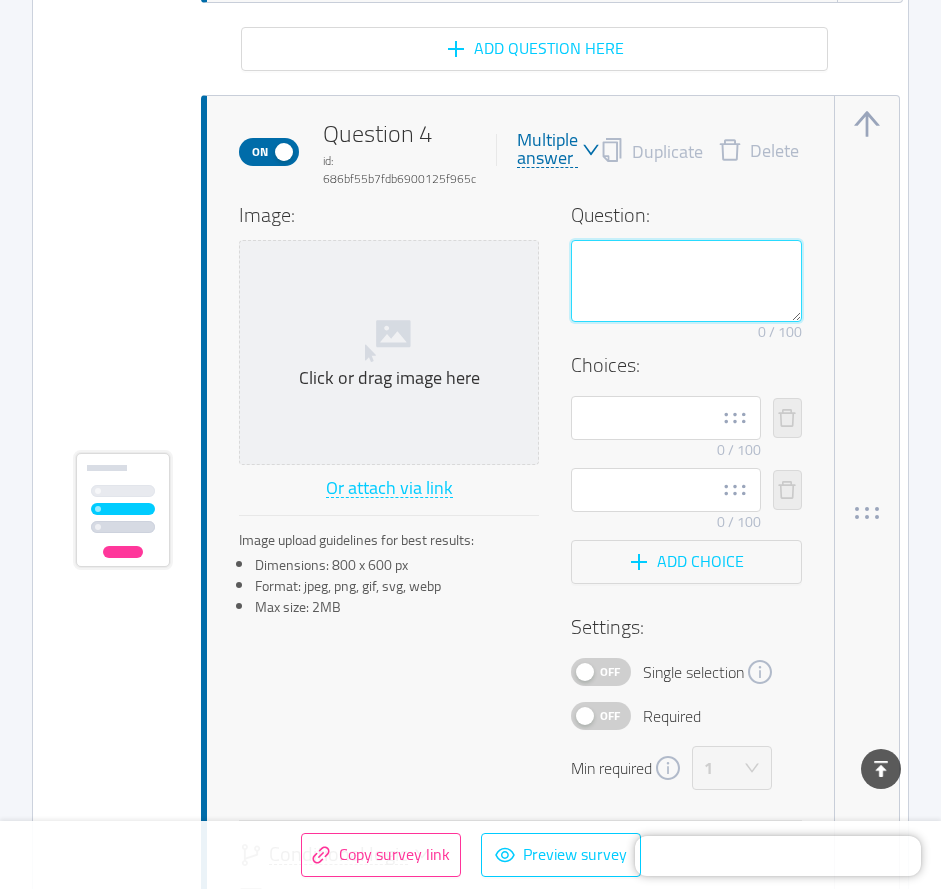 click at bounding box center (686, 281) 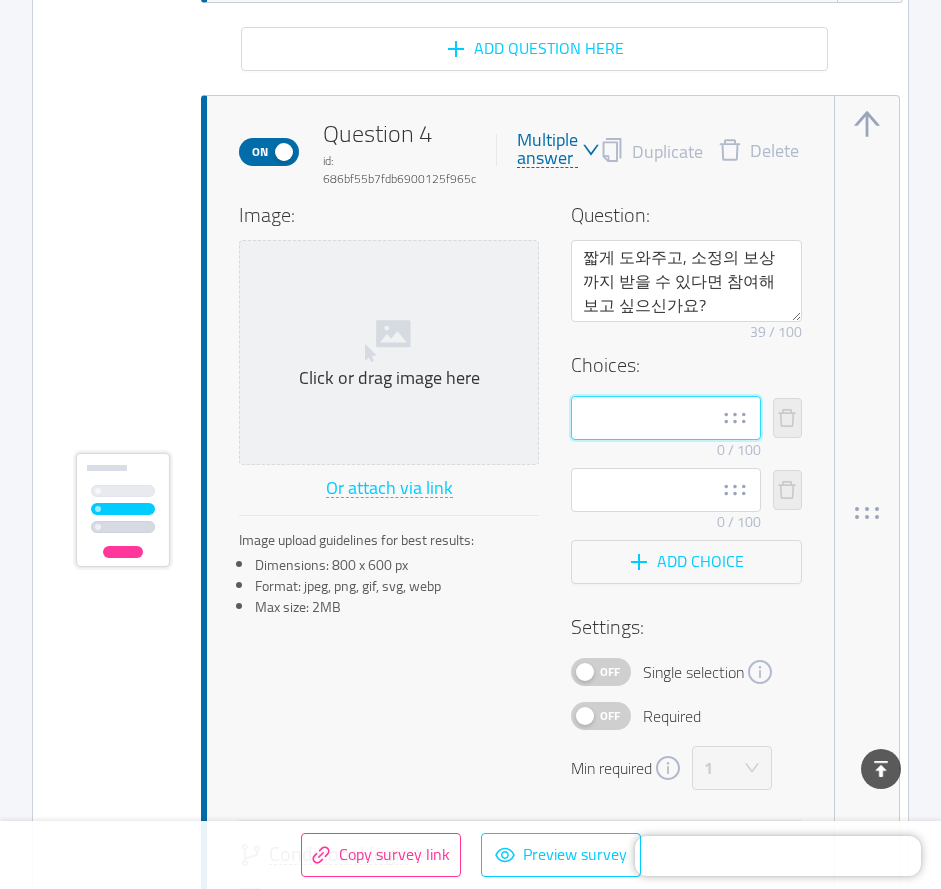 click at bounding box center [666, 418] 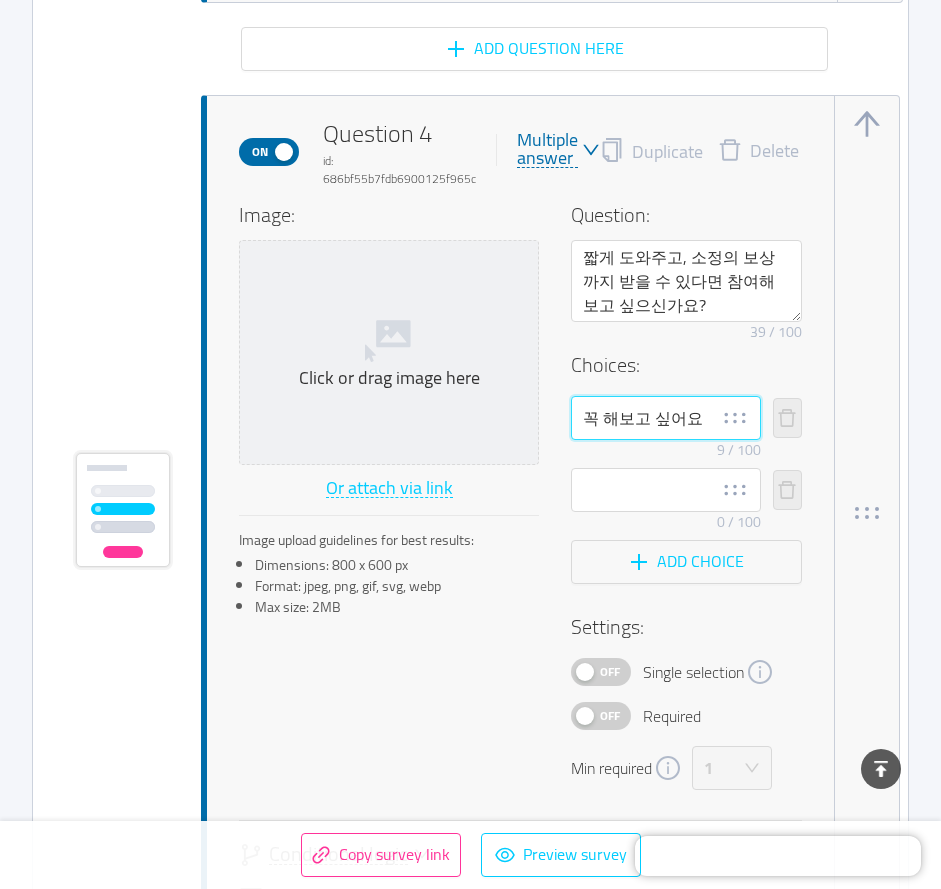 click on "꼭 해보고 싶어요" at bounding box center [666, 418] 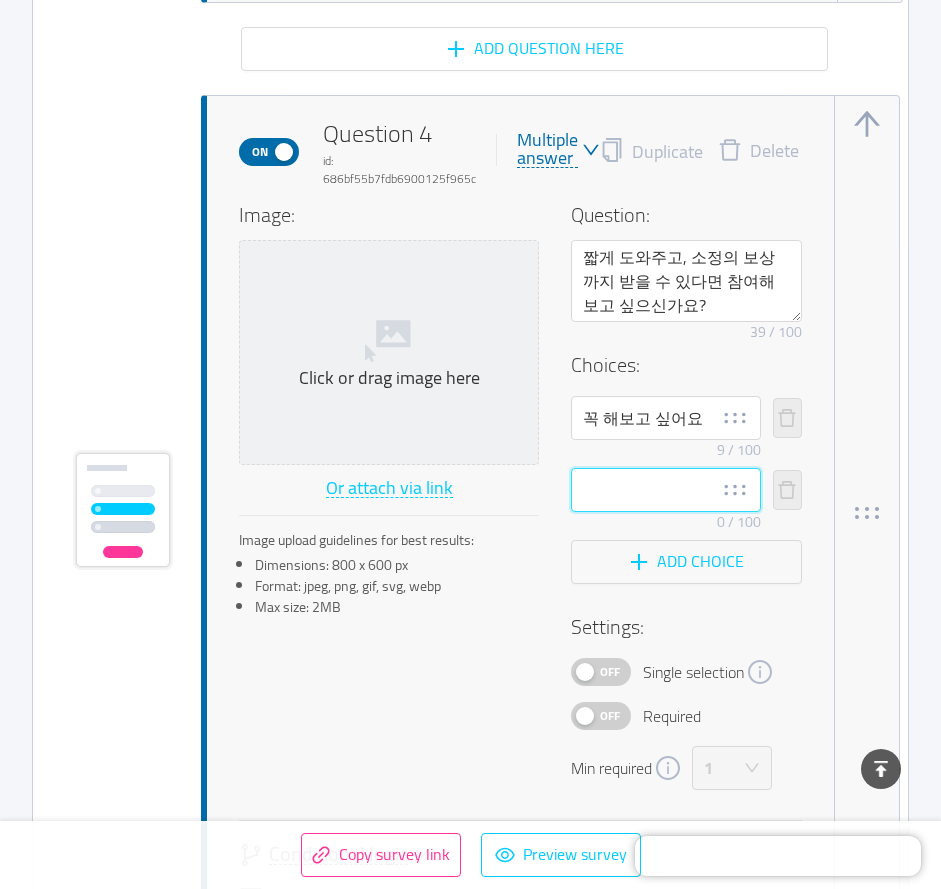 click at bounding box center (666, 490) 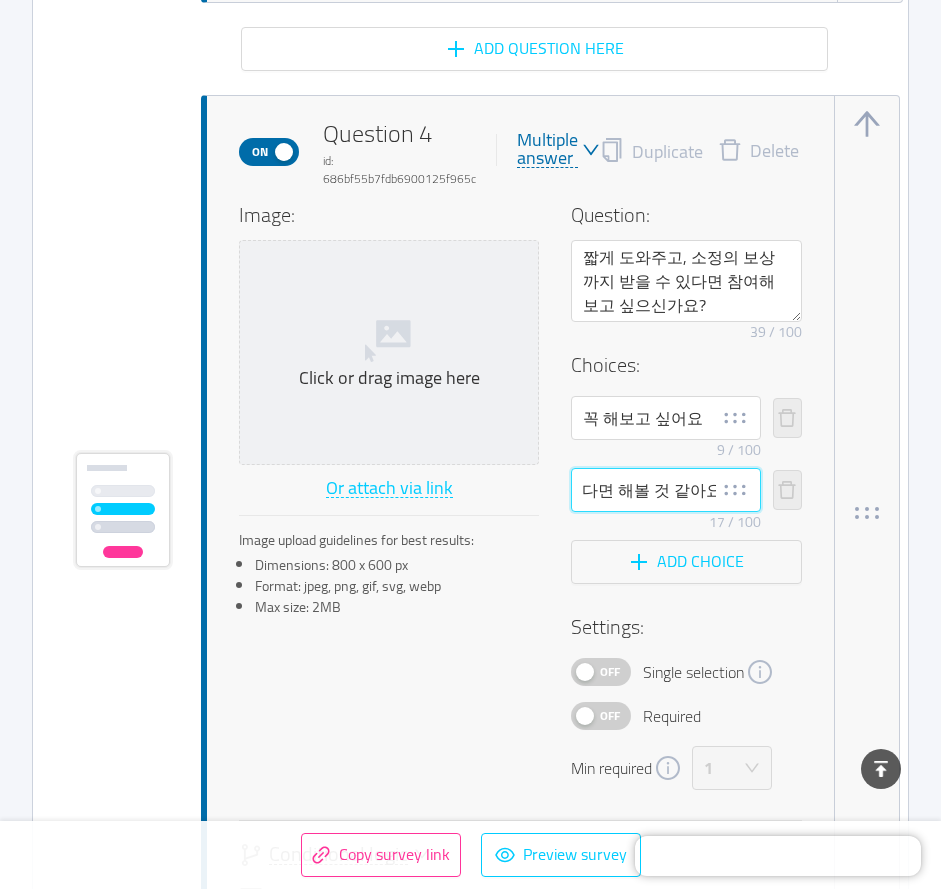 scroll, scrollTop: 0, scrollLeft: 66, axis: horizontal 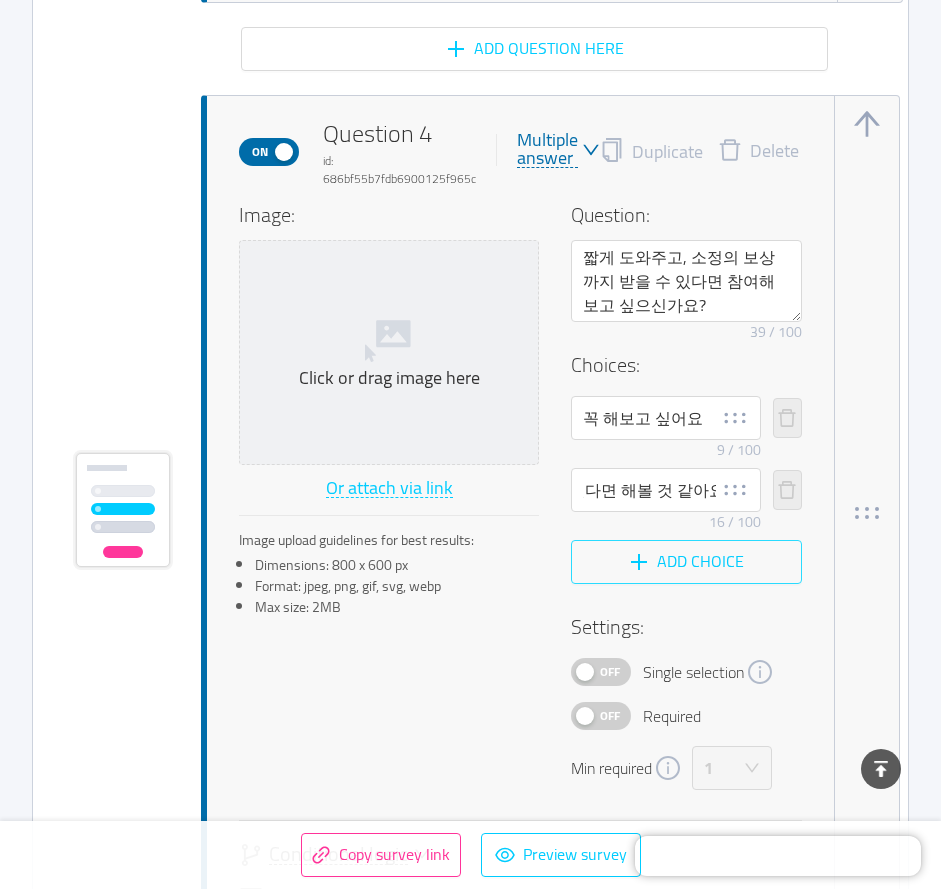 click on "Add choice" at bounding box center [686, 562] 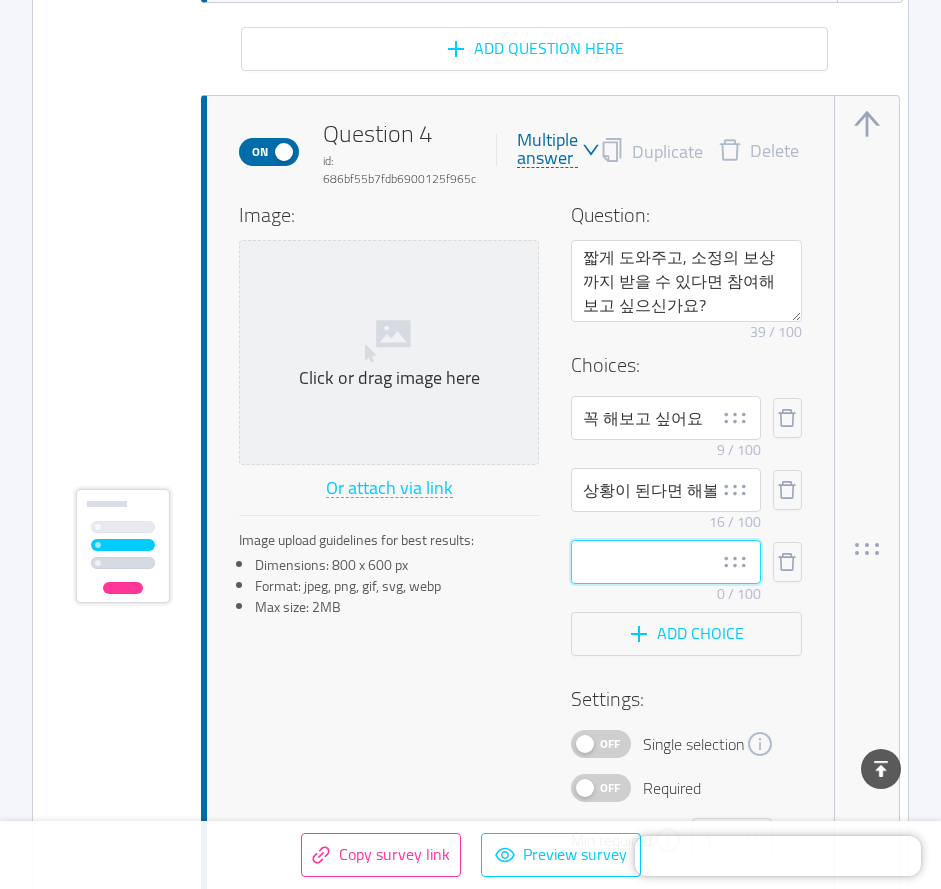 click at bounding box center [666, 562] 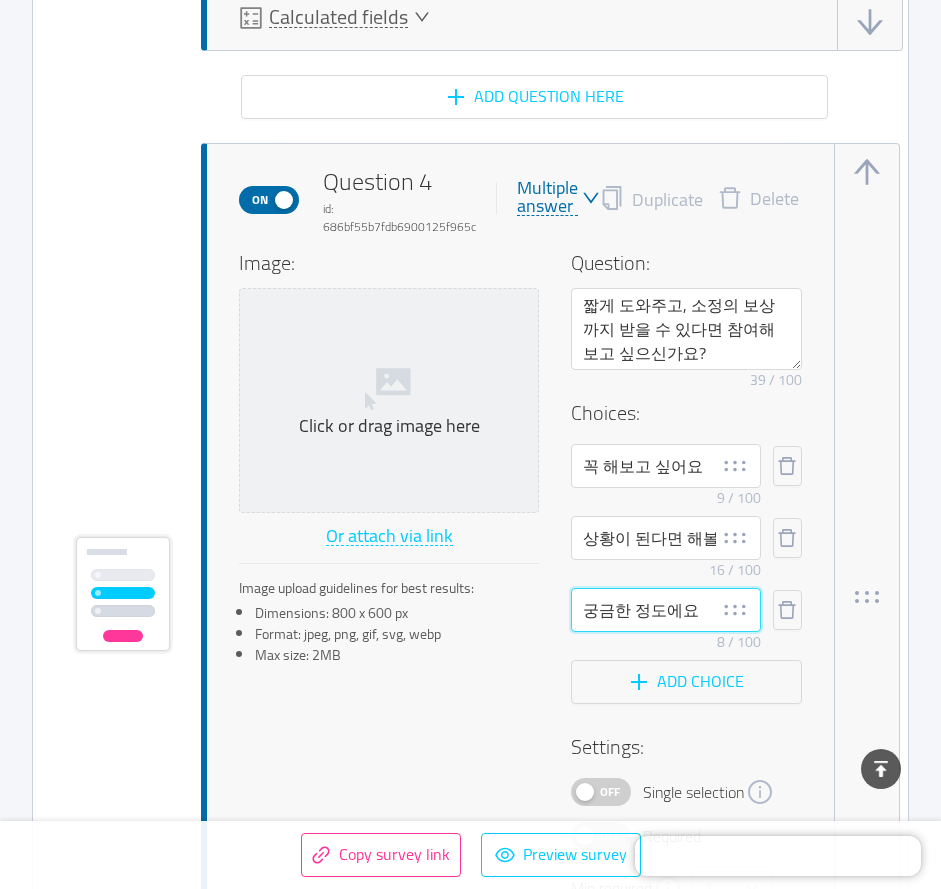 scroll, scrollTop: 3542, scrollLeft: 0, axis: vertical 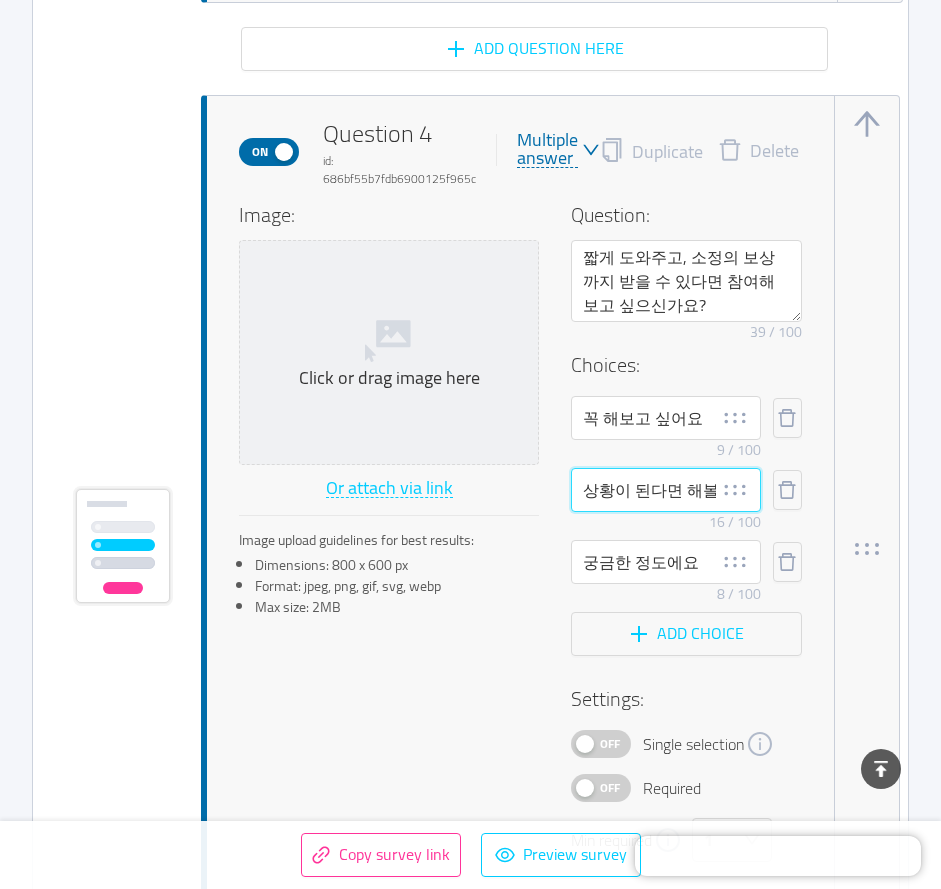 click on "상황이 된다면 해볼 것 같아요" at bounding box center [666, 490] 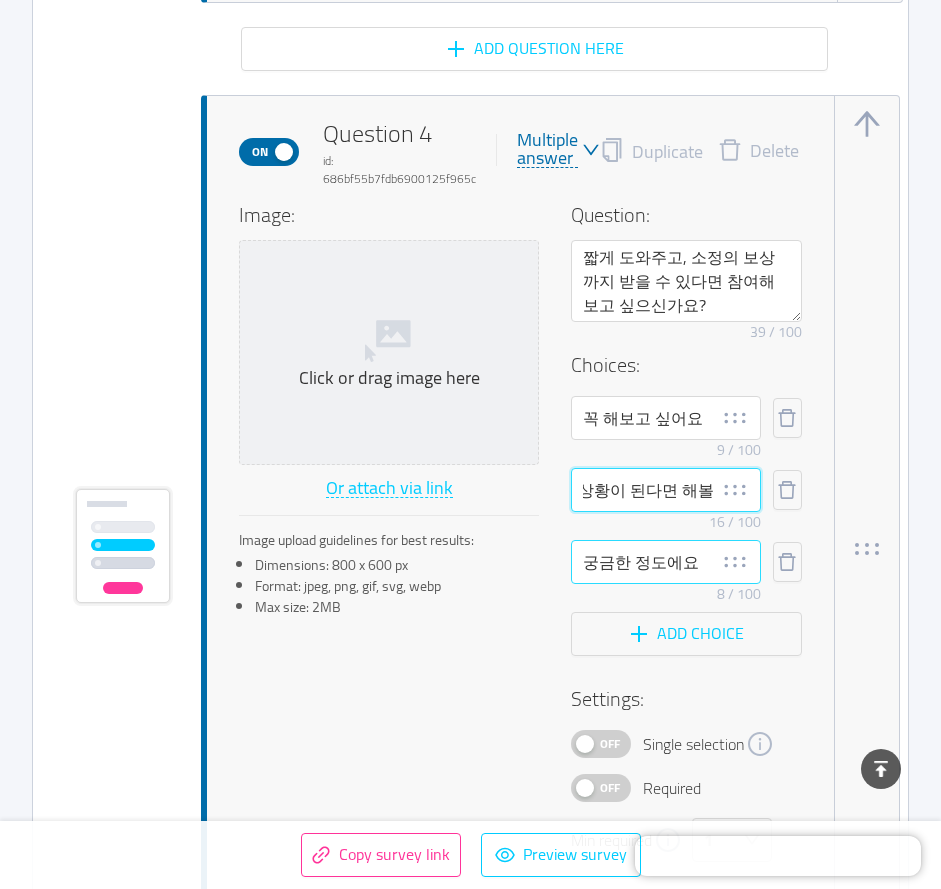 scroll, scrollTop: 0, scrollLeft: 66, axis: horizontal 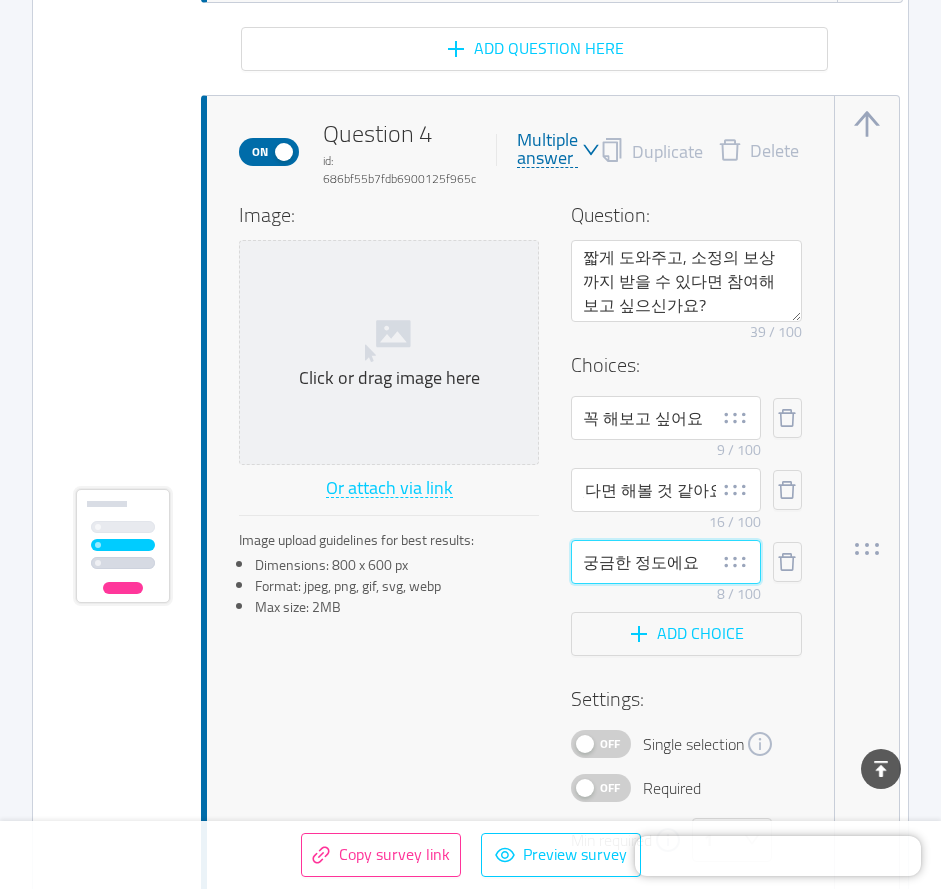 click on "궁금한 정도에요" at bounding box center [666, 562] 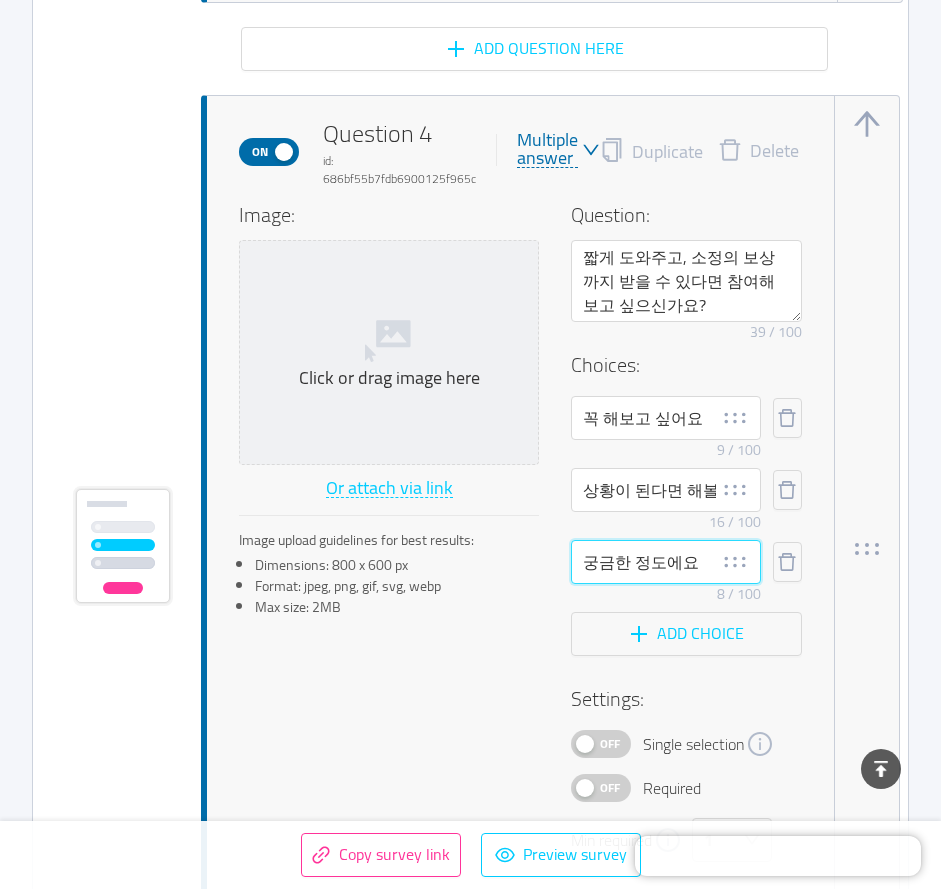 drag, startPoint x: 683, startPoint y: 564, endPoint x: 363, endPoint y: 506, distance: 325.21378 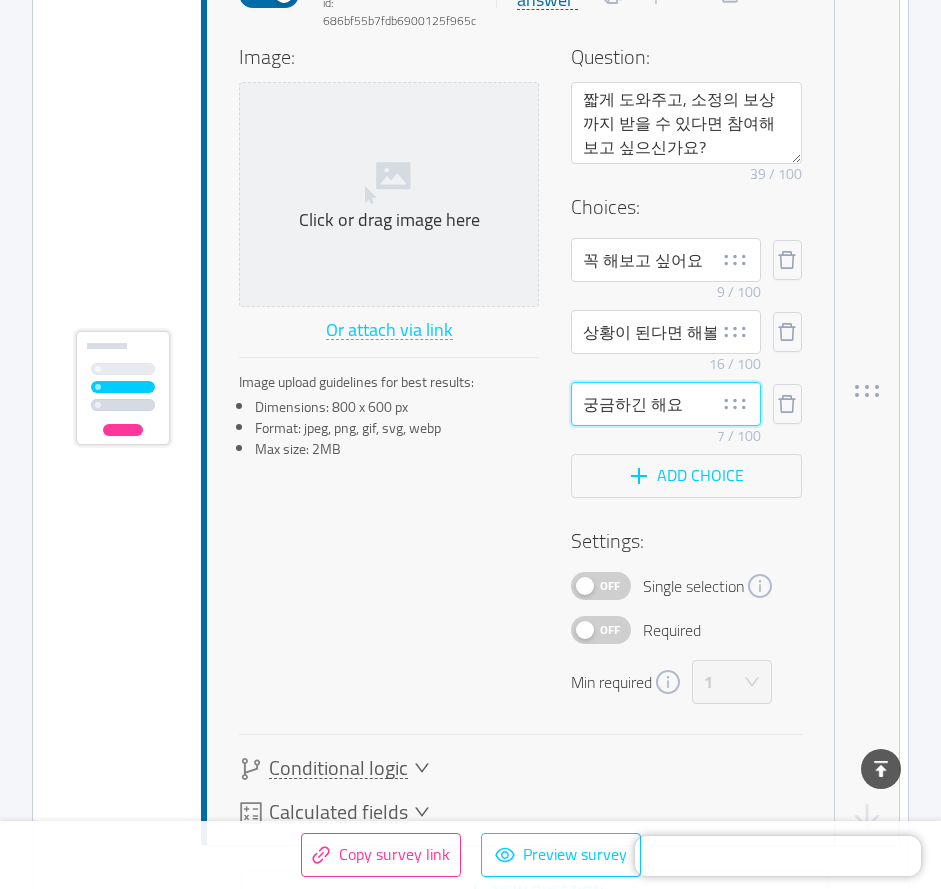 scroll, scrollTop: 3750, scrollLeft: 0, axis: vertical 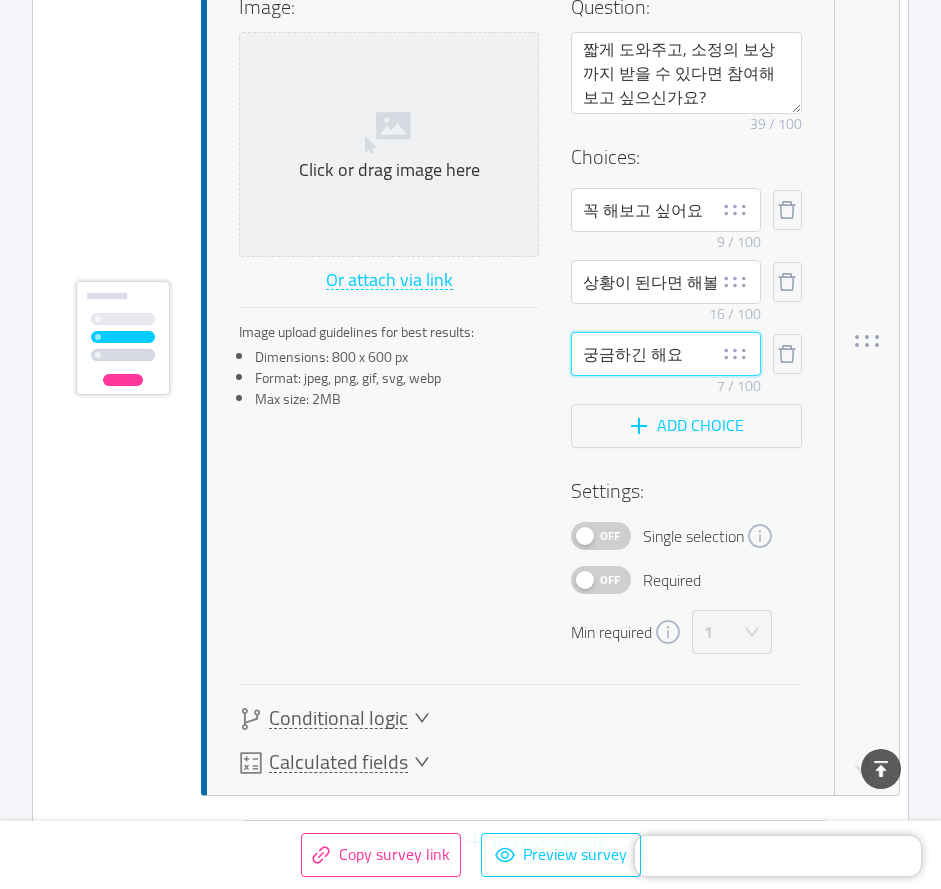 drag, startPoint x: 690, startPoint y: 352, endPoint x: 480, endPoint y: 331, distance: 211.0474 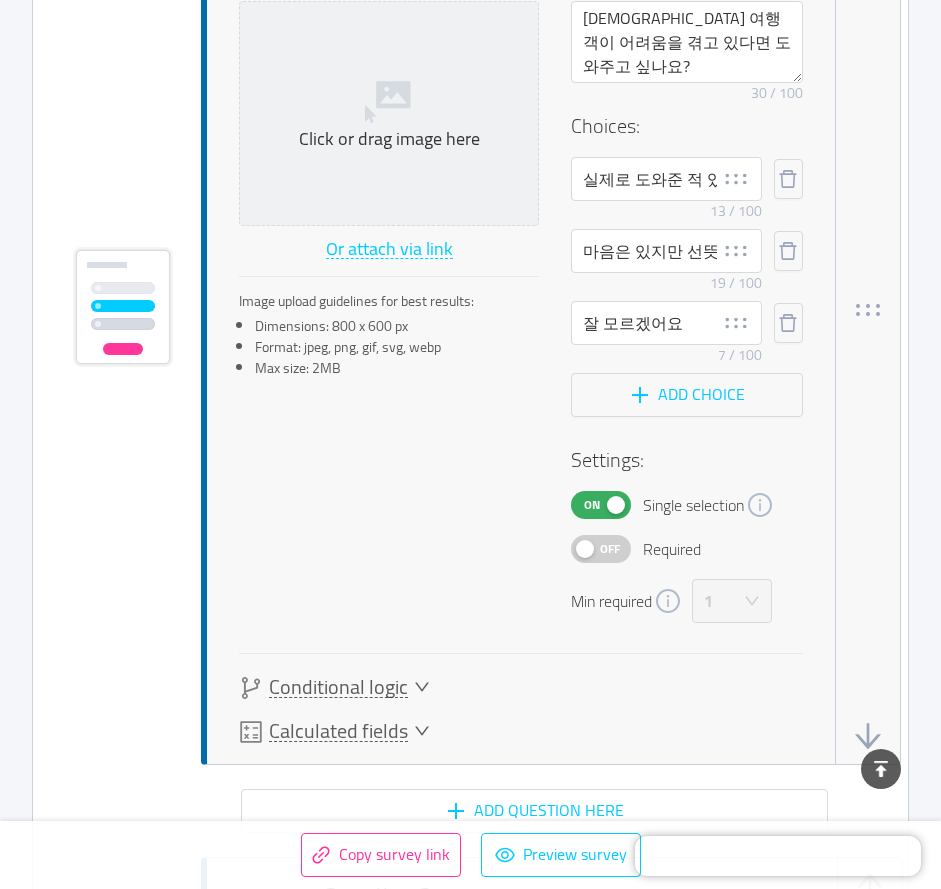 scroll, scrollTop: 1667, scrollLeft: 0, axis: vertical 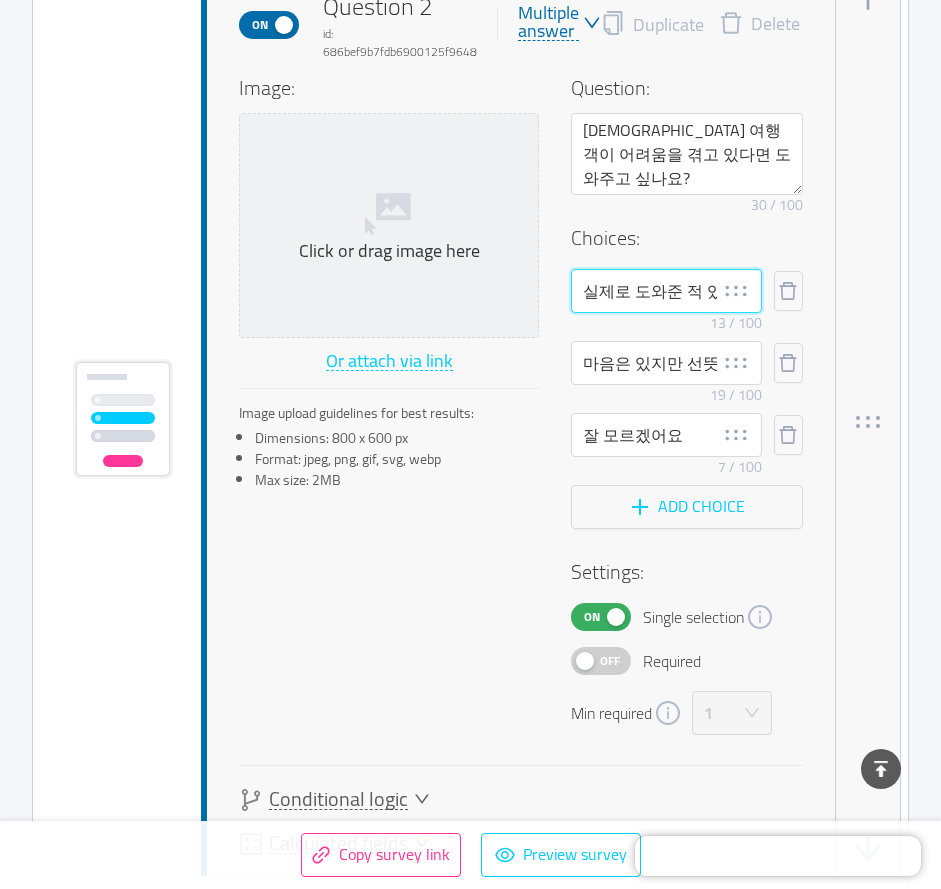 click on "실제로 도와준 적 있어요" at bounding box center (666, 291) 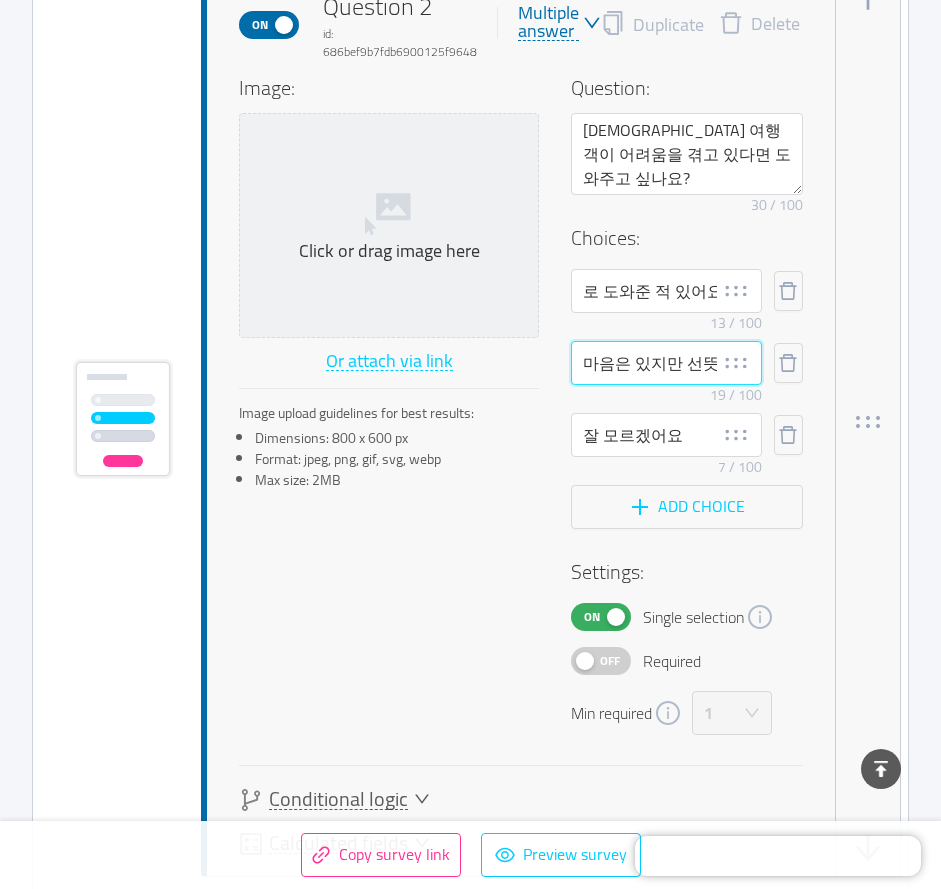 click on "마음은 있지만 선뜻 나서기 어려워요" at bounding box center [666, 363] 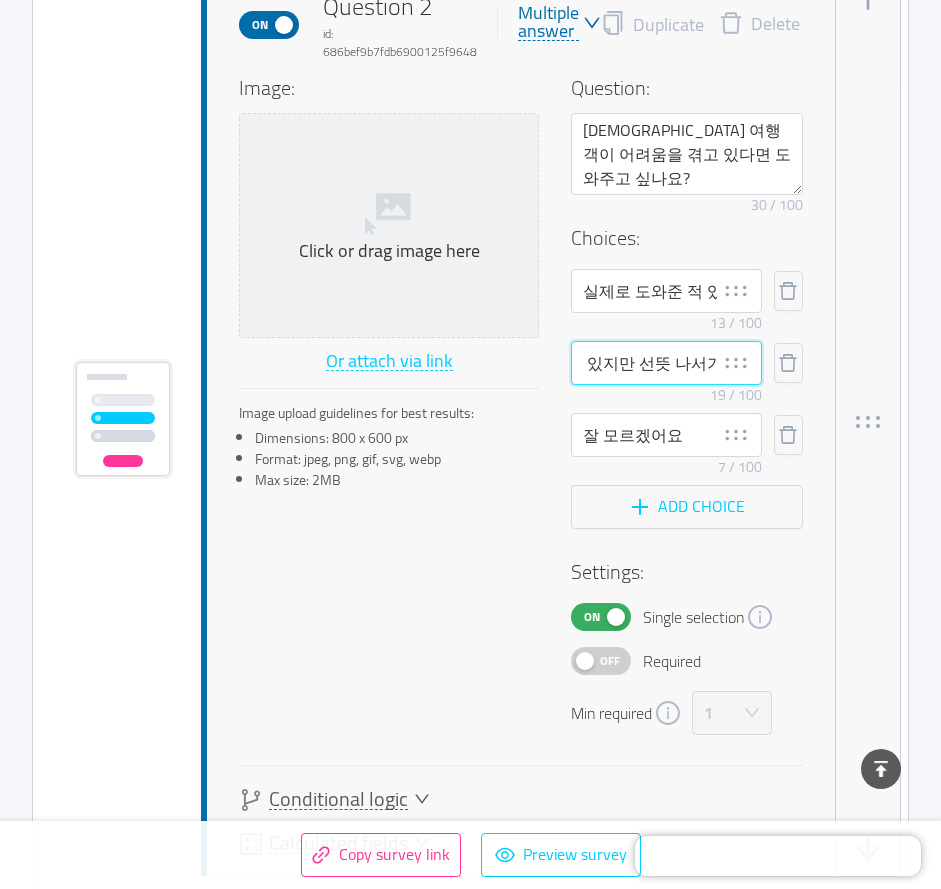 scroll, scrollTop: 0, scrollLeft: 109, axis: horizontal 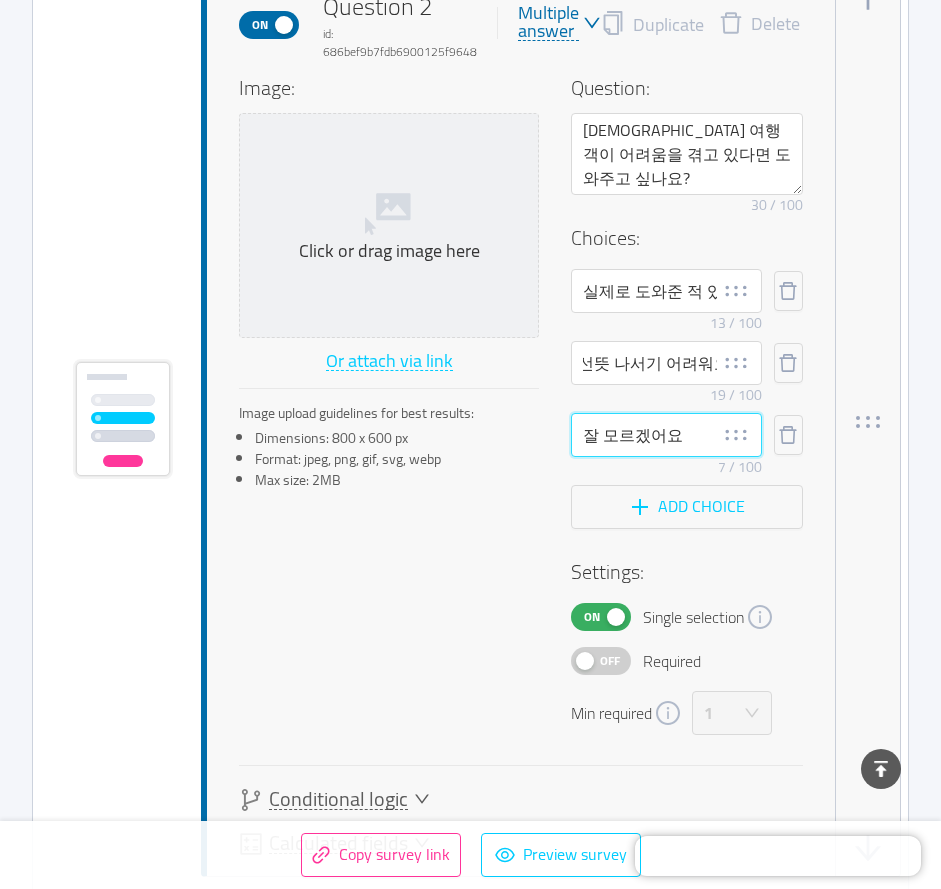 click on "잘 모르겠어요" at bounding box center (666, 435) 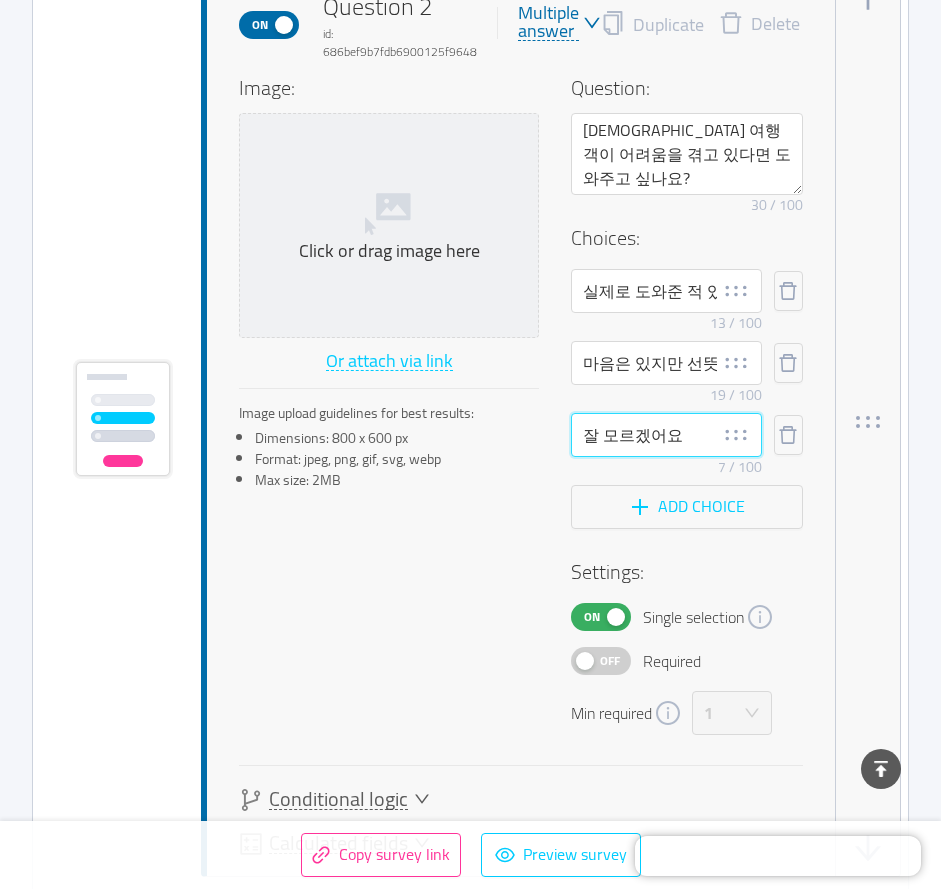 drag, startPoint x: 682, startPoint y: 435, endPoint x: 497, endPoint y: 419, distance: 185.6906 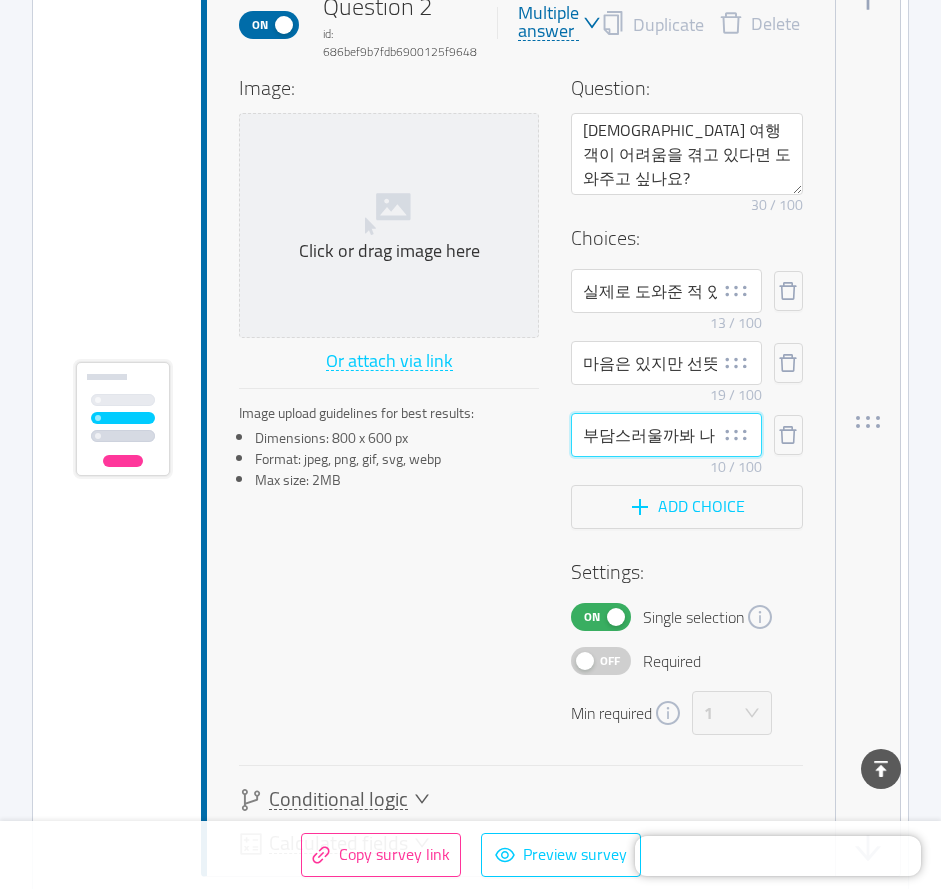 scroll, scrollTop: 0, scrollLeft: 0, axis: both 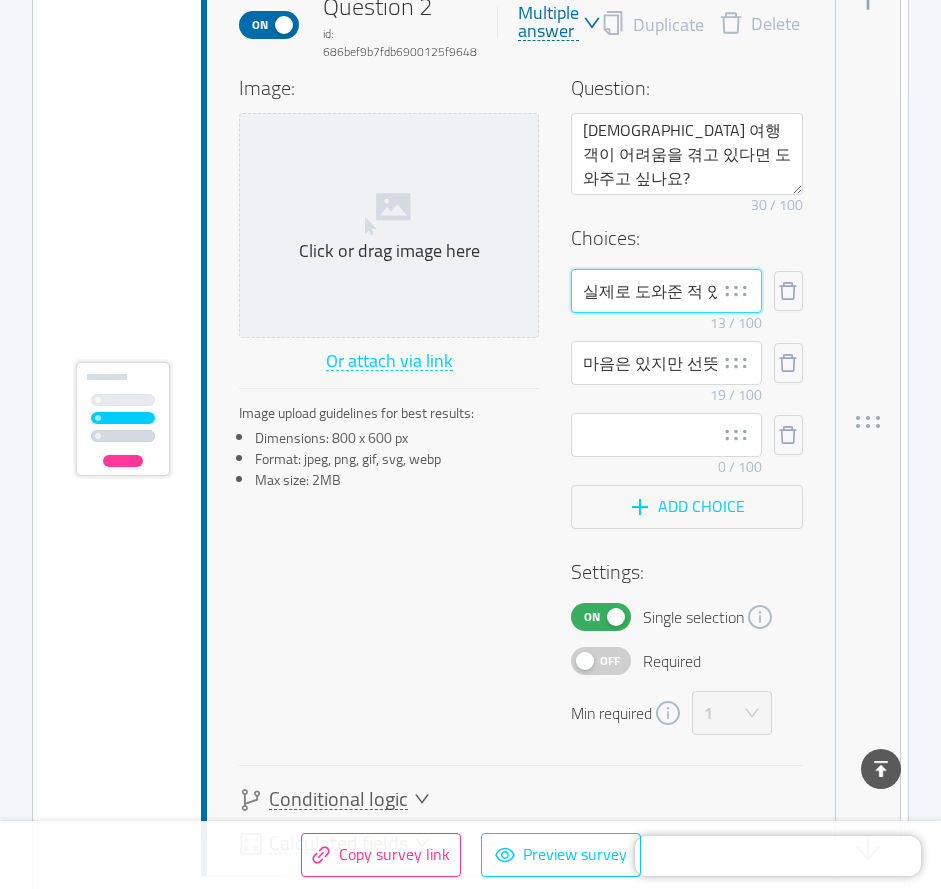 click on "실제로 도와준 적 있어요" at bounding box center [666, 291] 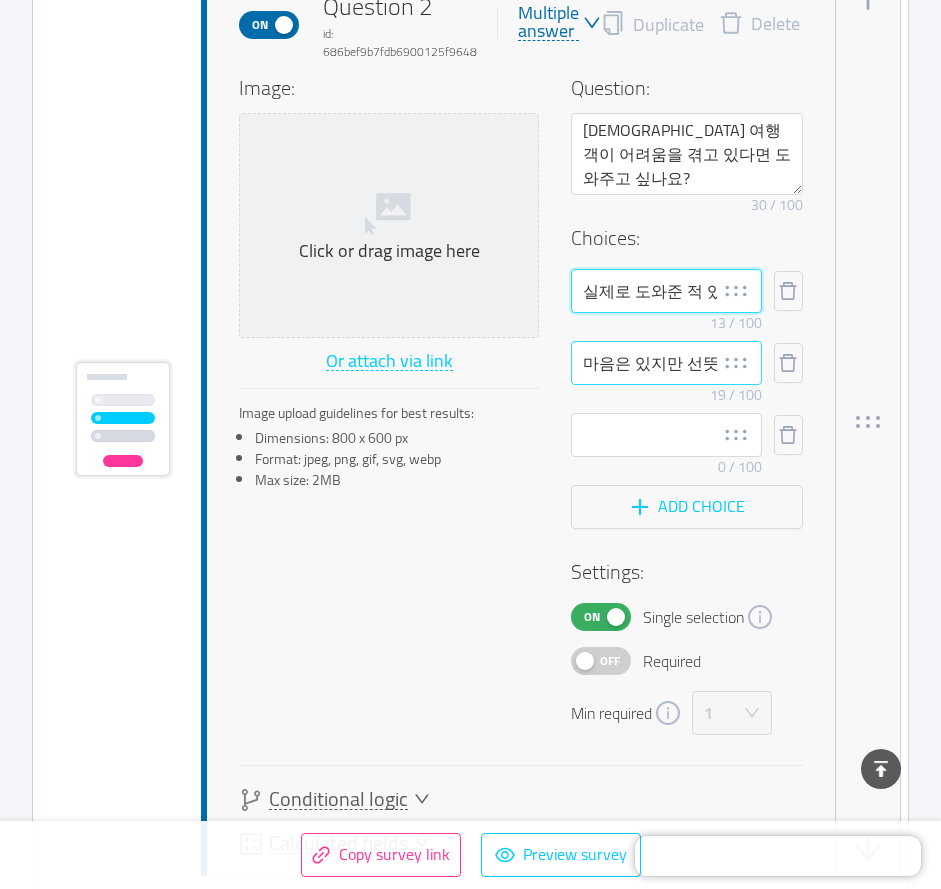scroll, scrollTop: 0, scrollLeft: 32, axis: horizontal 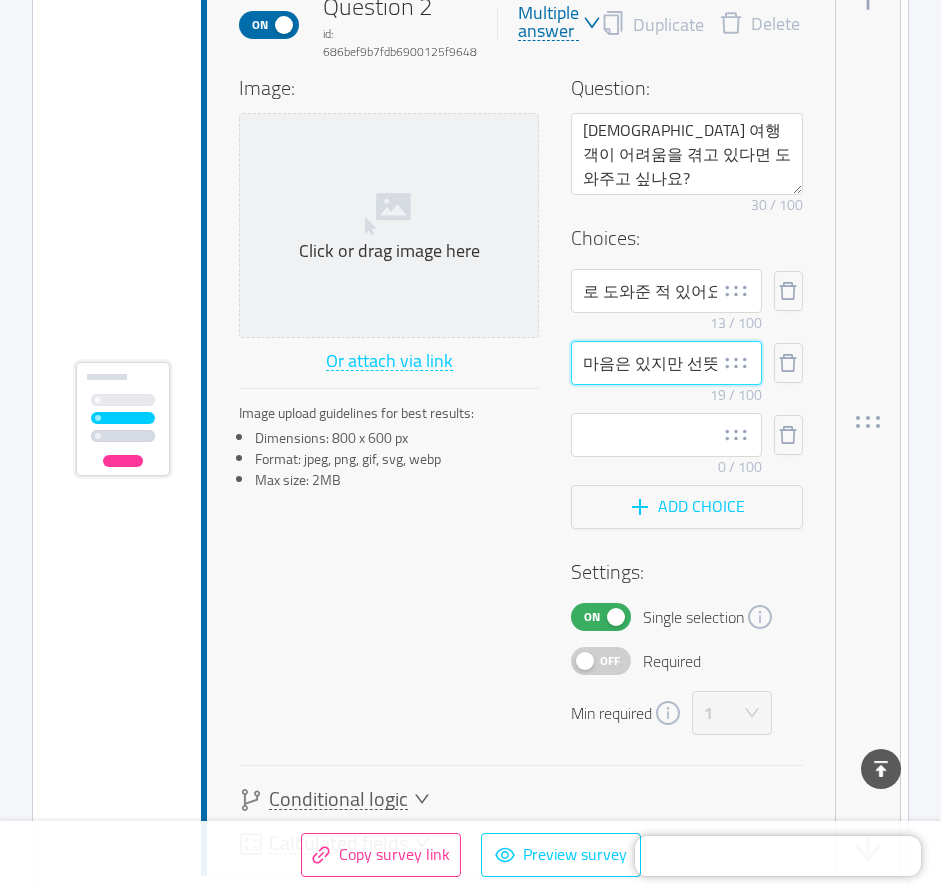 click on "마음은 있지만 선뜻 나서기 어려워요" at bounding box center (666, 363) 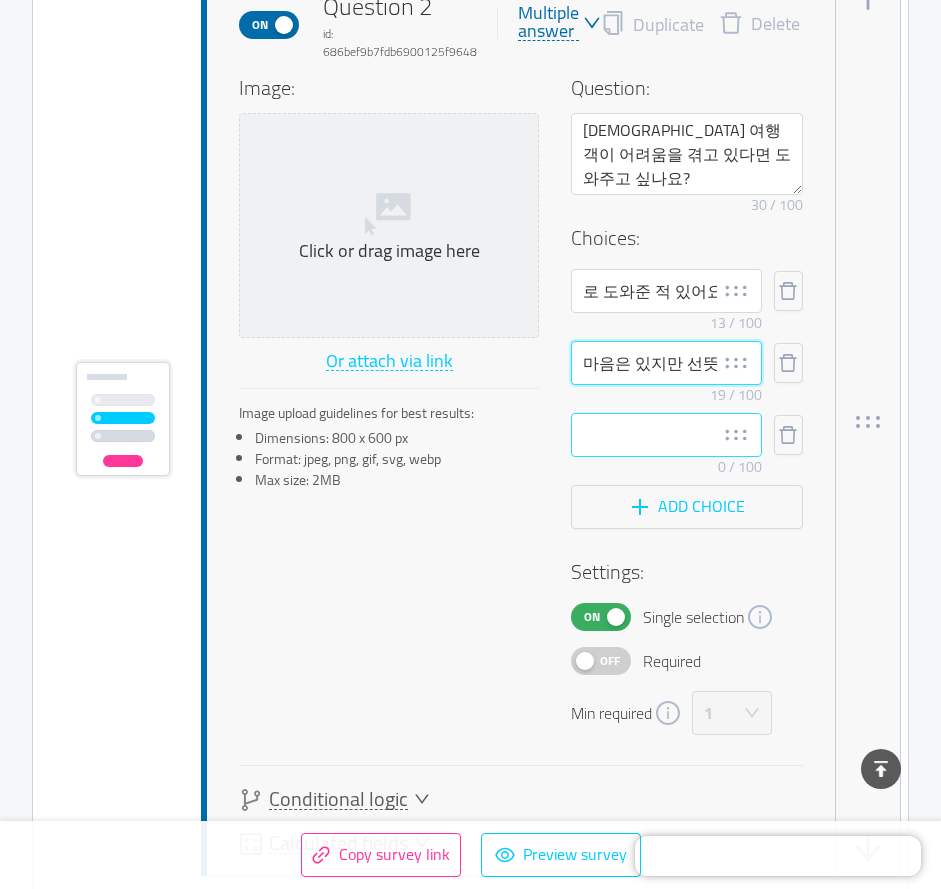 scroll, scrollTop: 0, scrollLeft: 0, axis: both 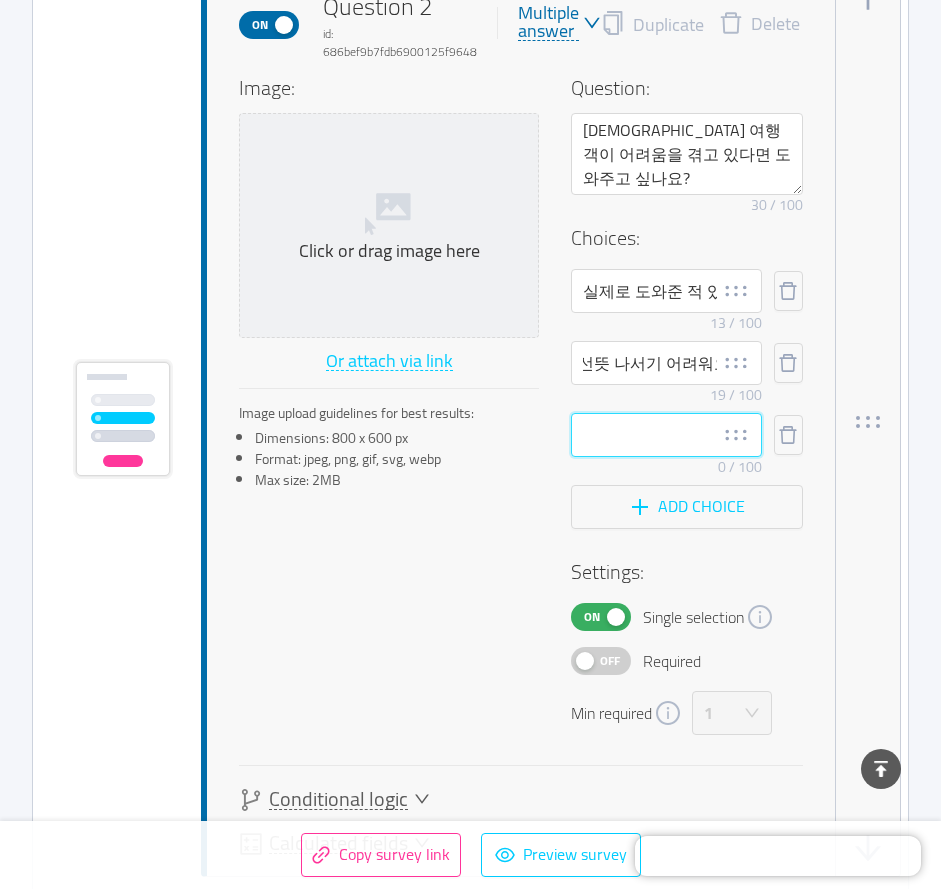 click at bounding box center [666, 435] 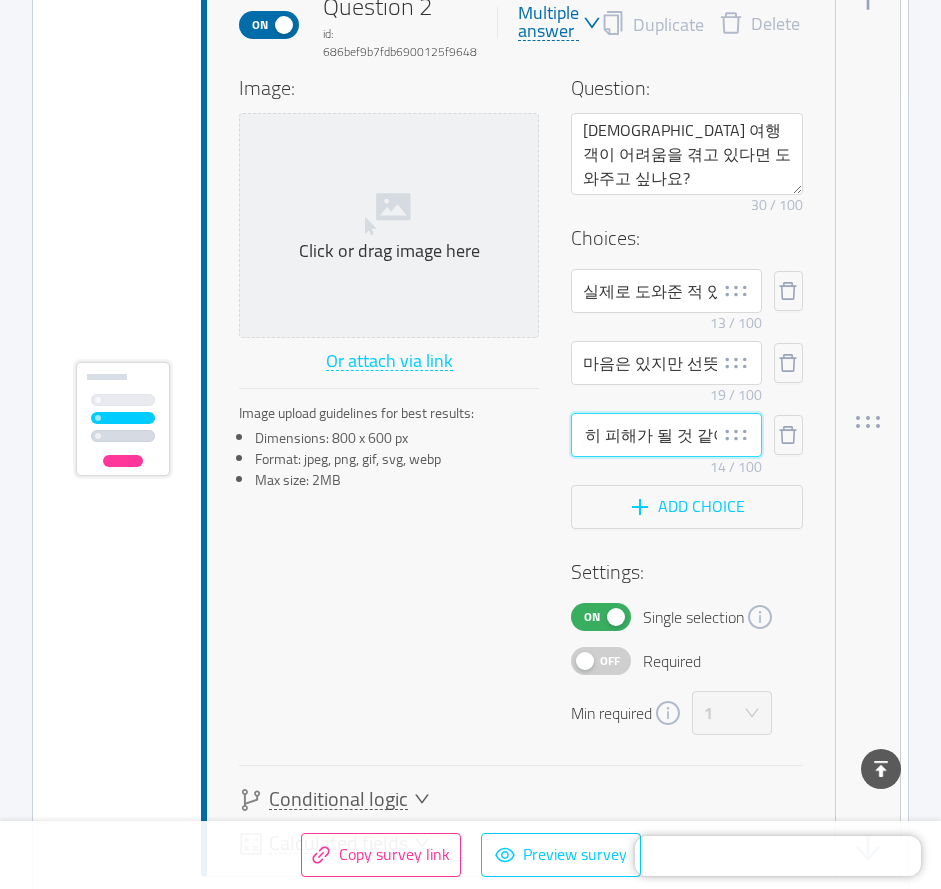 scroll, scrollTop: 0, scrollLeft: 0, axis: both 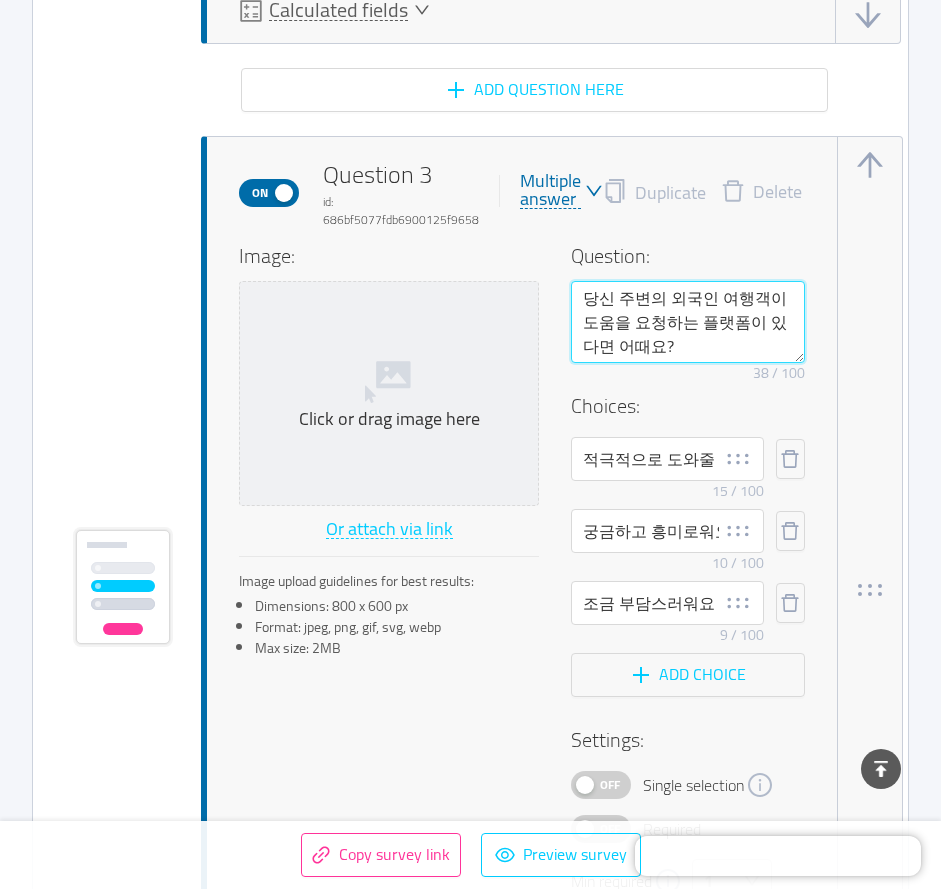 click on "당신 주변의 외국인 여행객이 도움을 요청하는 플랫폼이 있다면 어때요?" at bounding box center [688, 322] 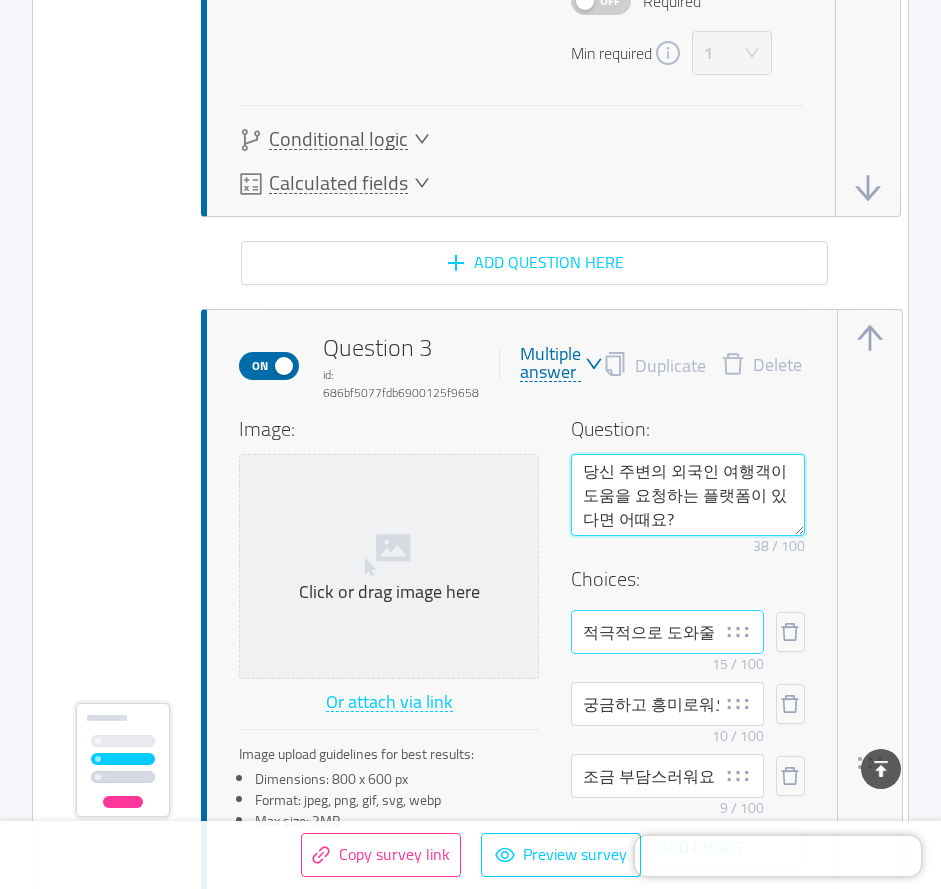 scroll, scrollTop: 2500, scrollLeft: 0, axis: vertical 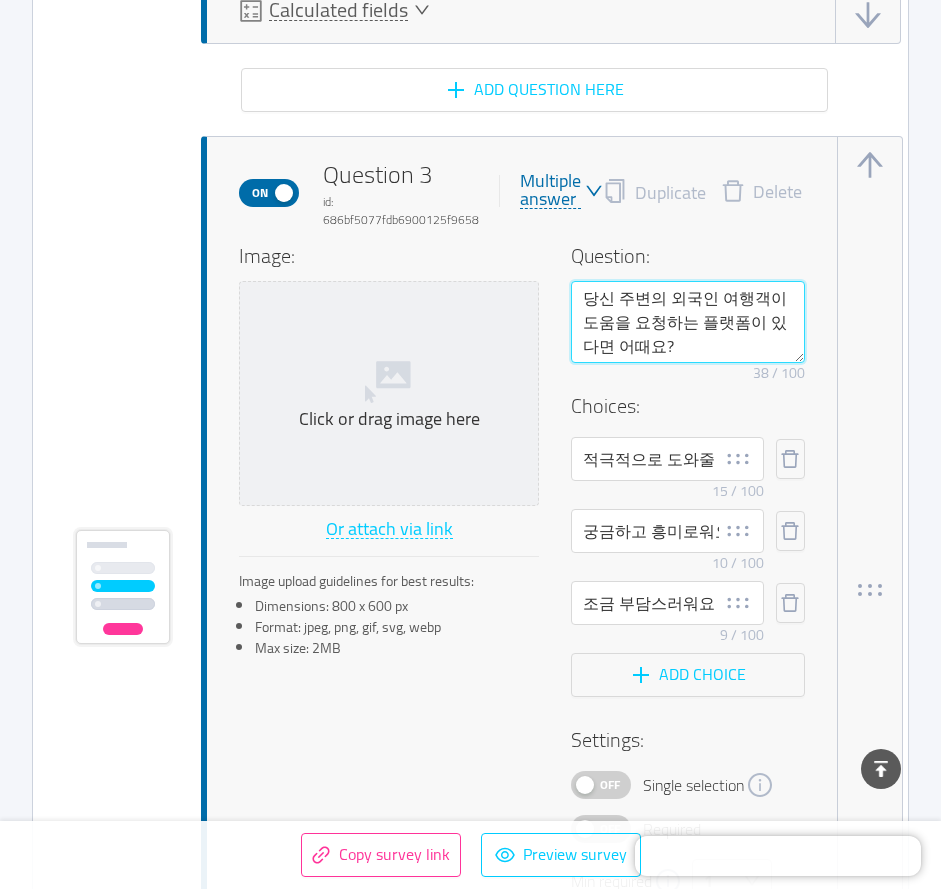 click on "당신 주변의 외국인 여행객이 도움을 요청하는 플랫폼이 있다면 어때요?" at bounding box center (688, 322) 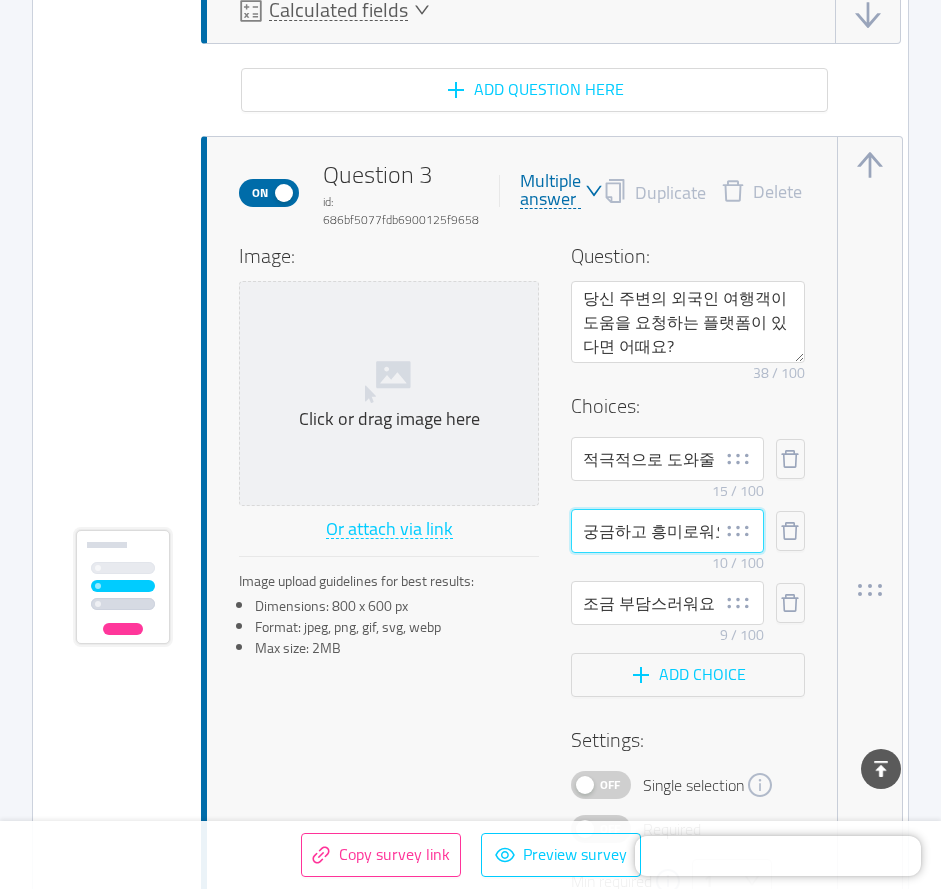 click on "궁금하고 흥미로워요" at bounding box center (667, 531) 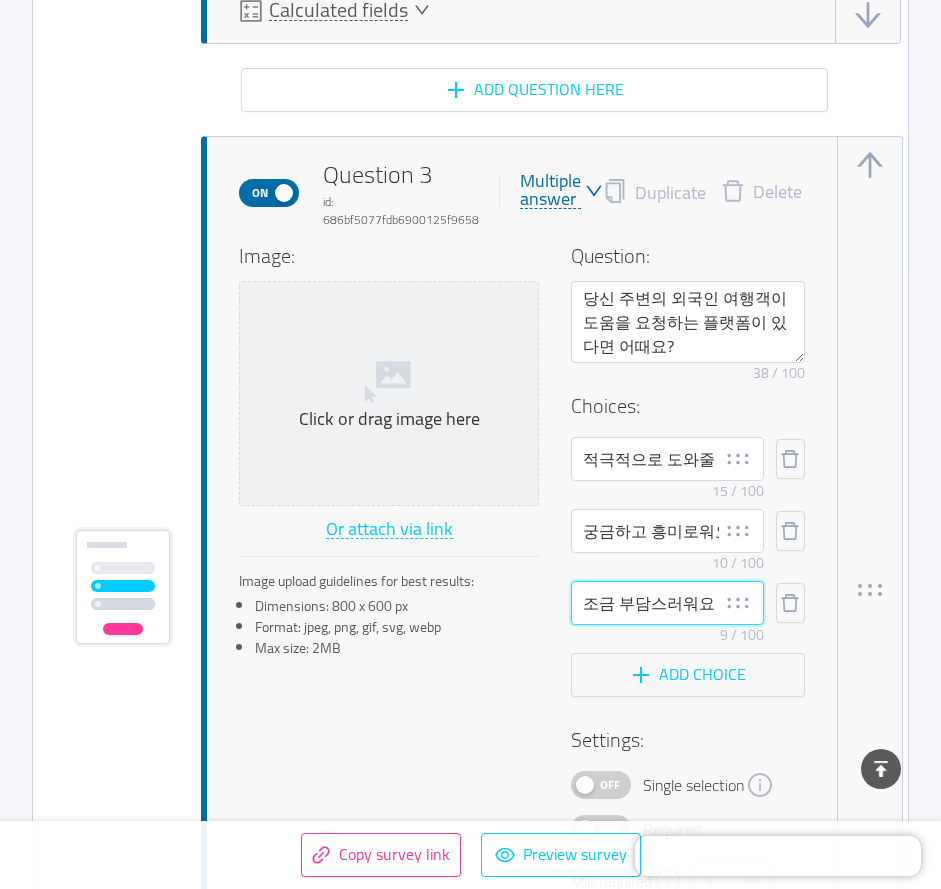 click on "조금 부담스러워요" at bounding box center (667, 603) 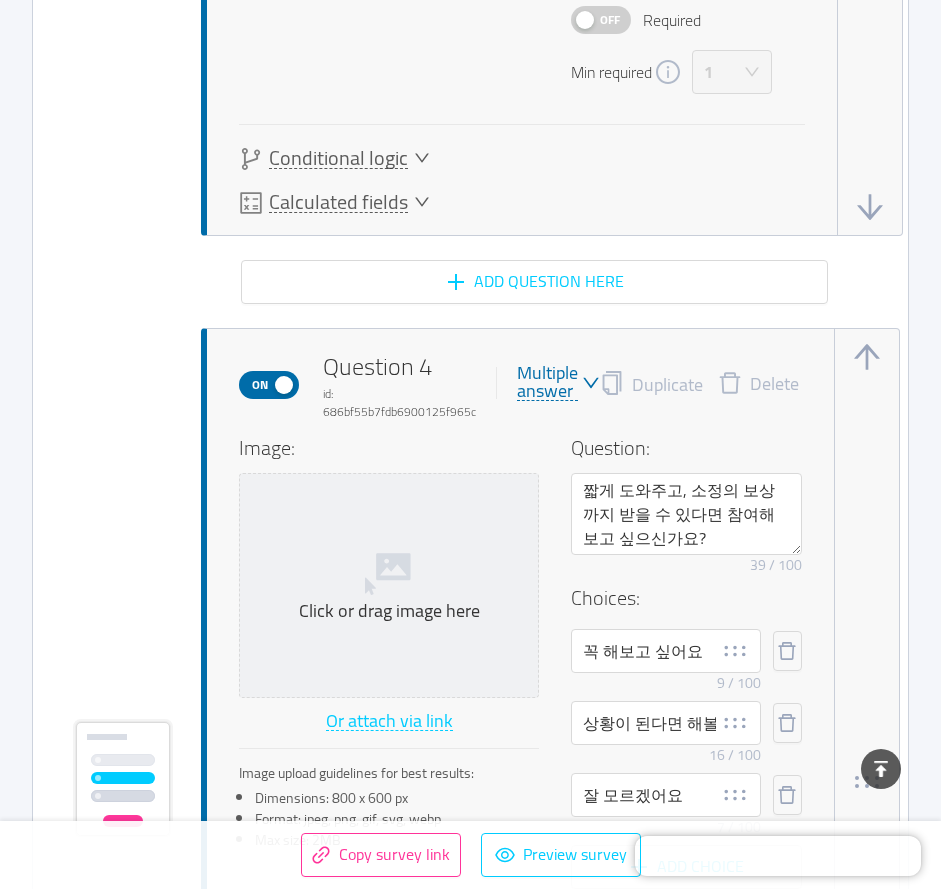 scroll, scrollTop: 3542, scrollLeft: 0, axis: vertical 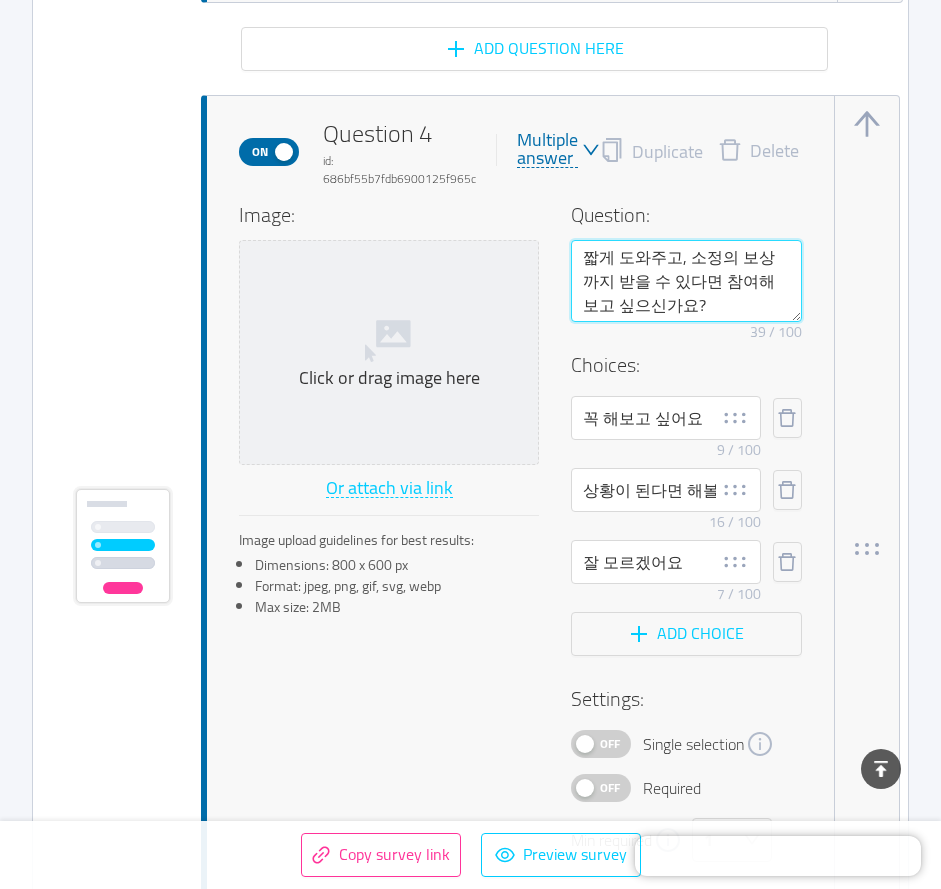 click on "짧게 도와주고, 소정의 보상까지 받을 수 있다면 참여해보고 싶으신가요?" at bounding box center [686, 281] 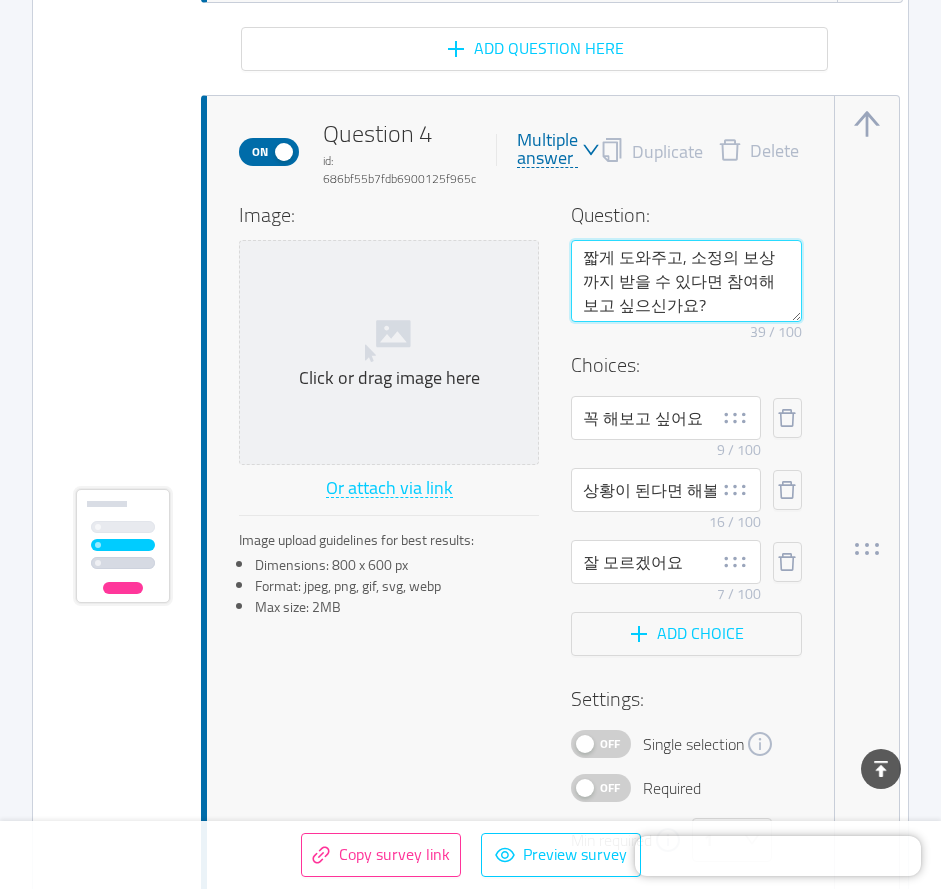 click on "짧게 도와주고, 소정의 보상까지 받을 수 있다면 참여해보고 싶으신가요?" at bounding box center [686, 281] 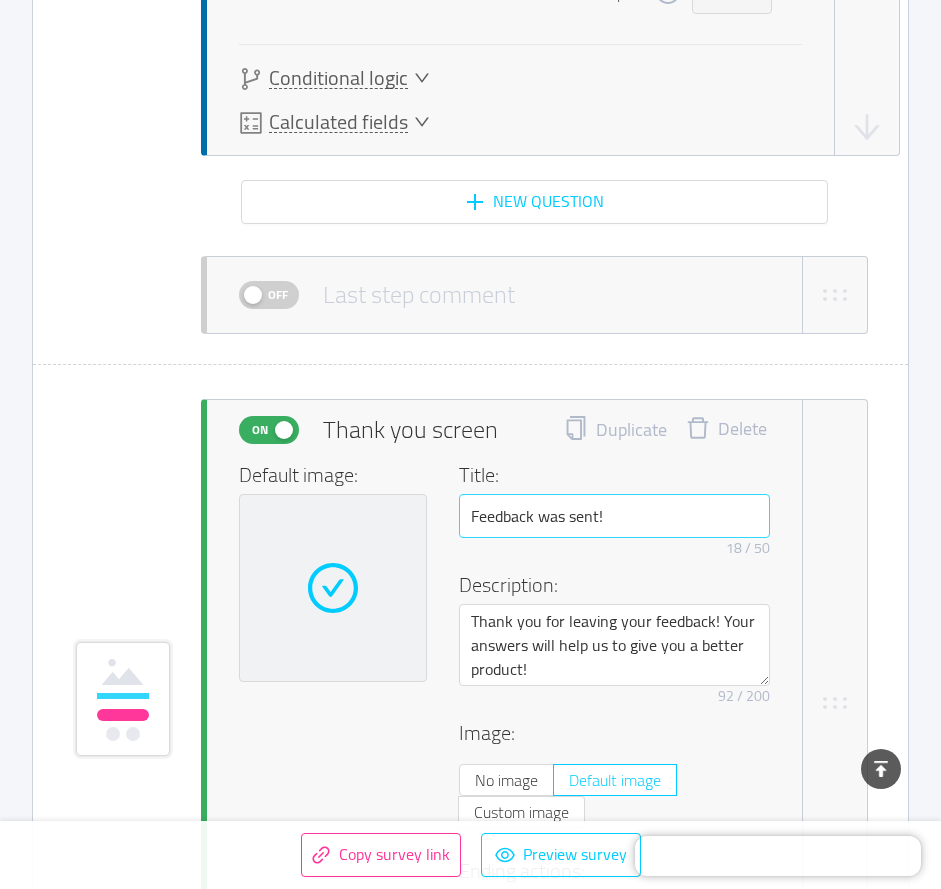 scroll, scrollTop: 4583, scrollLeft: 0, axis: vertical 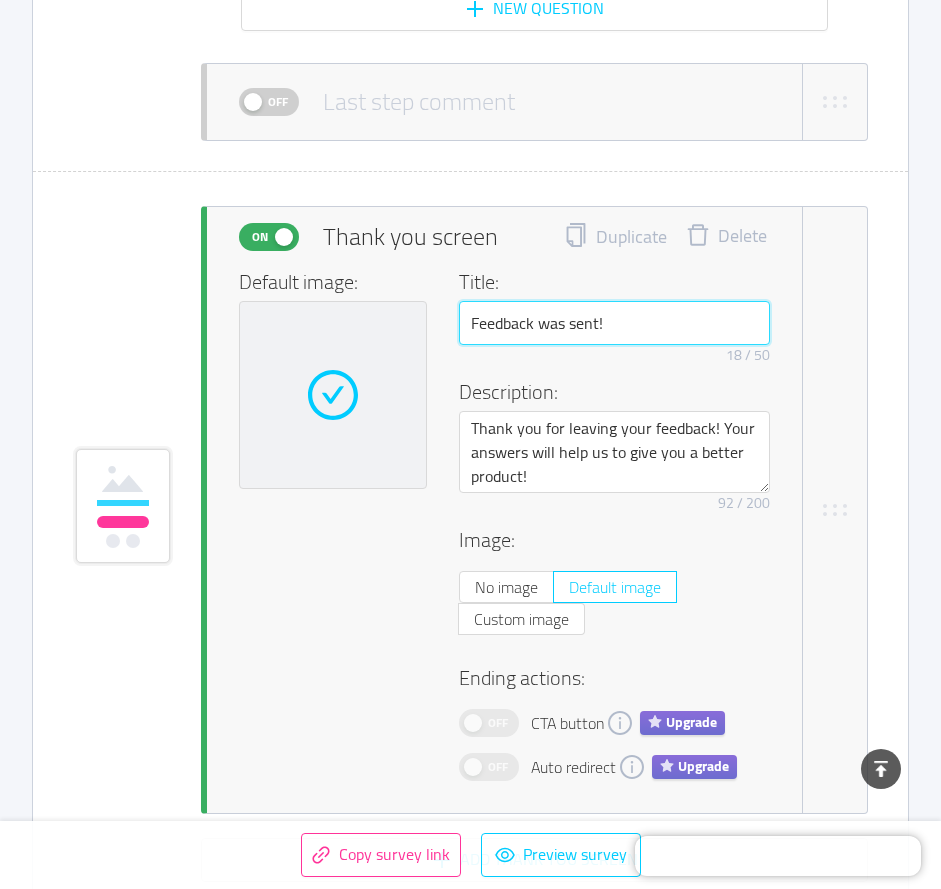 click on "Feedback was sent!" at bounding box center [614, 323] 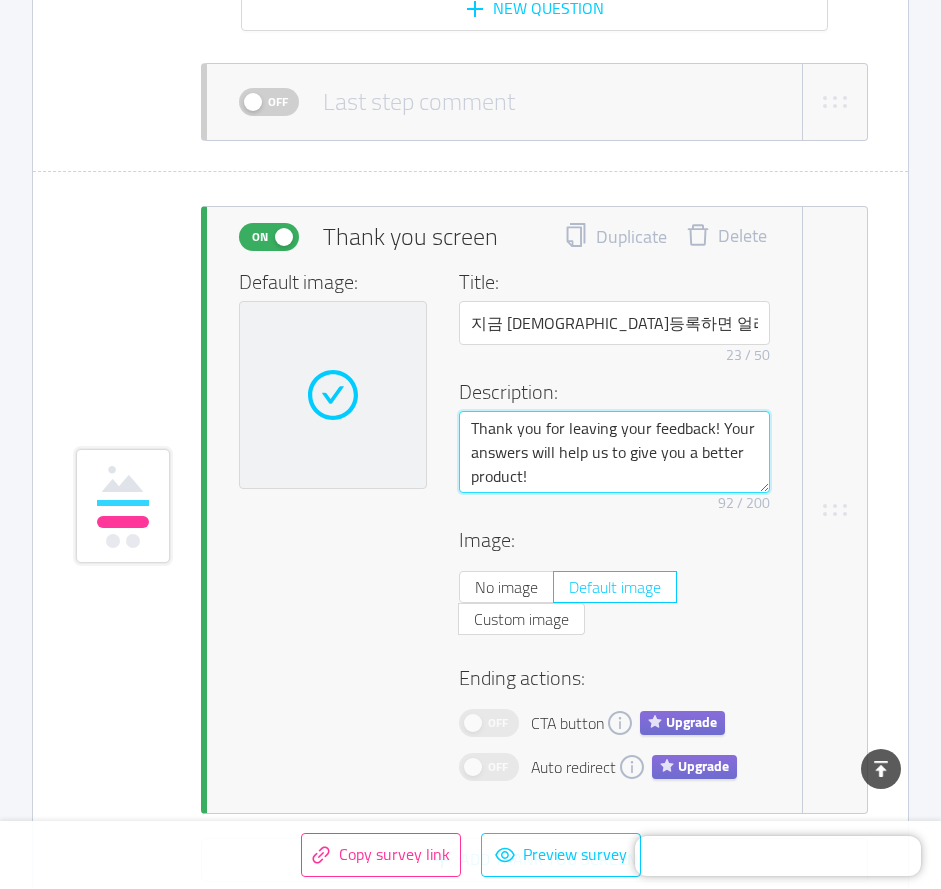 click on "Thank you for leaving your feedback! Your answers will help us to give you a better product!" at bounding box center (614, 452) 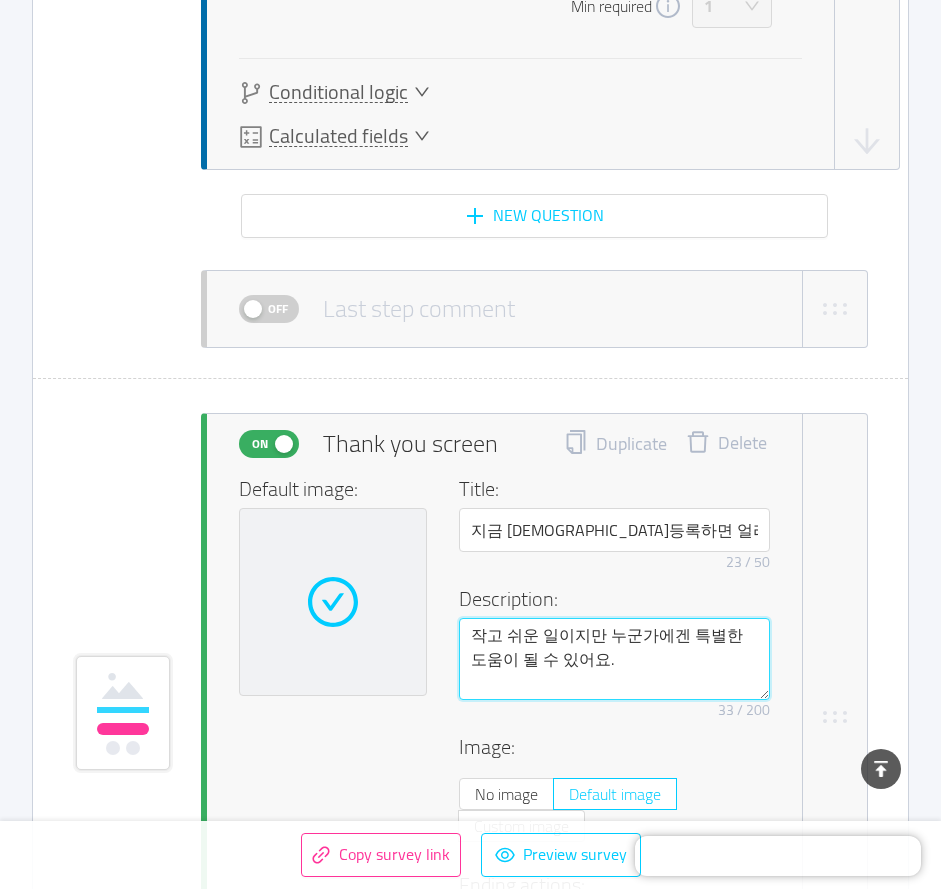 scroll, scrollTop: 4375, scrollLeft: 0, axis: vertical 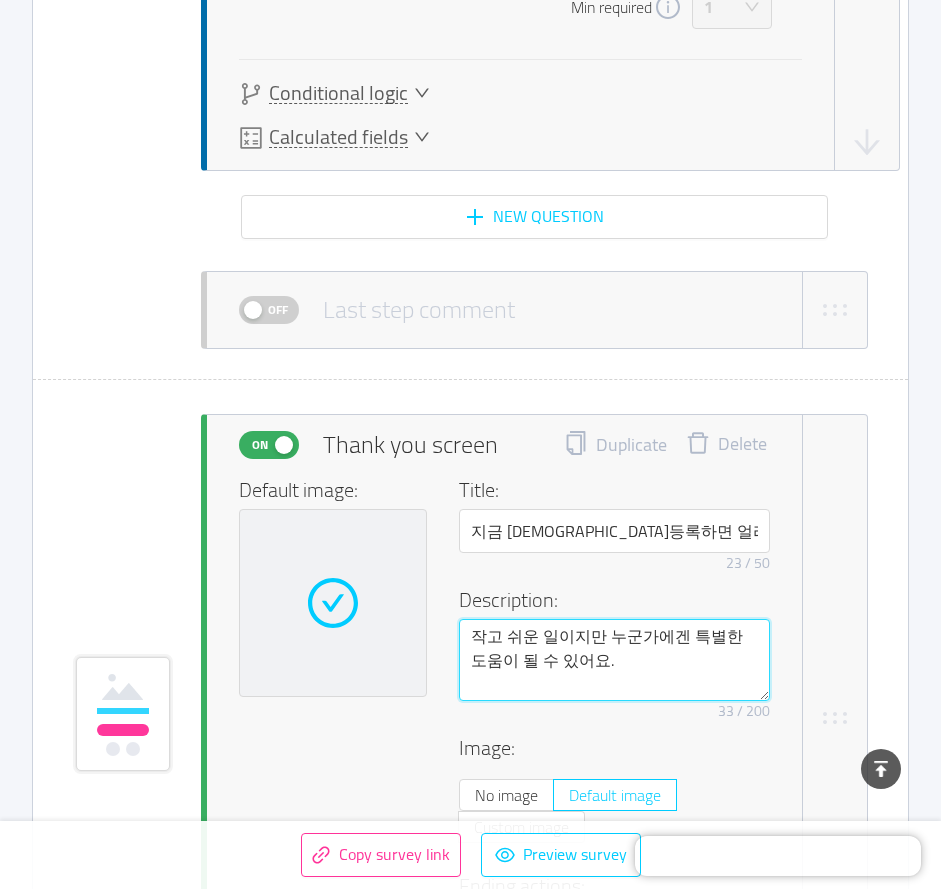 drag, startPoint x: 601, startPoint y: 626, endPoint x: 633, endPoint y: 715, distance: 94.57801 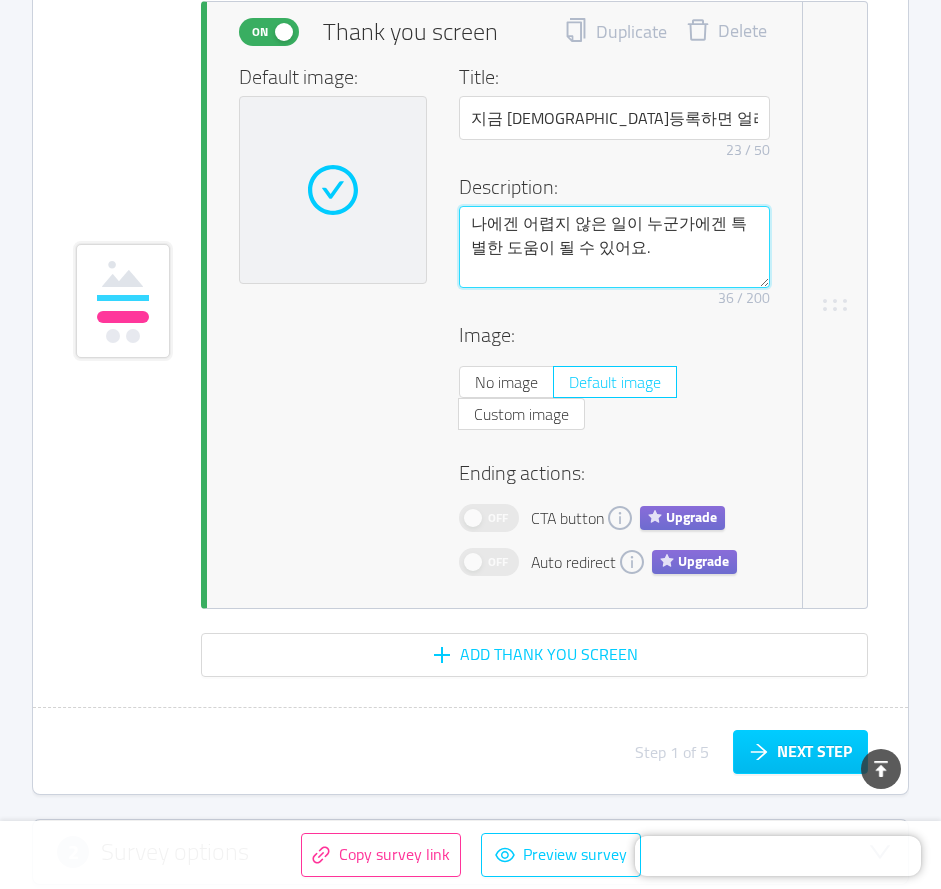 scroll, scrollTop: 4583, scrollLeft: 0, axis: vertical 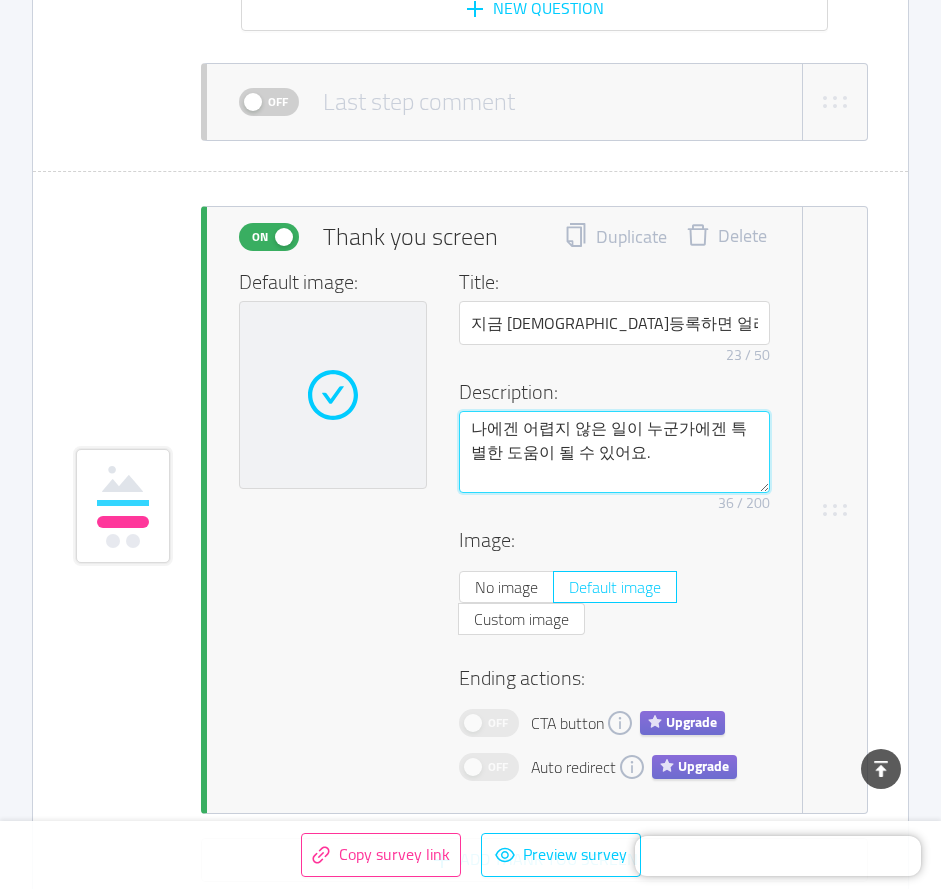 click on "나에겐 어렵지 않은 일이 누군가에겐 특별한 도움이 될 수 있어요." at bounding box center [614, 452] 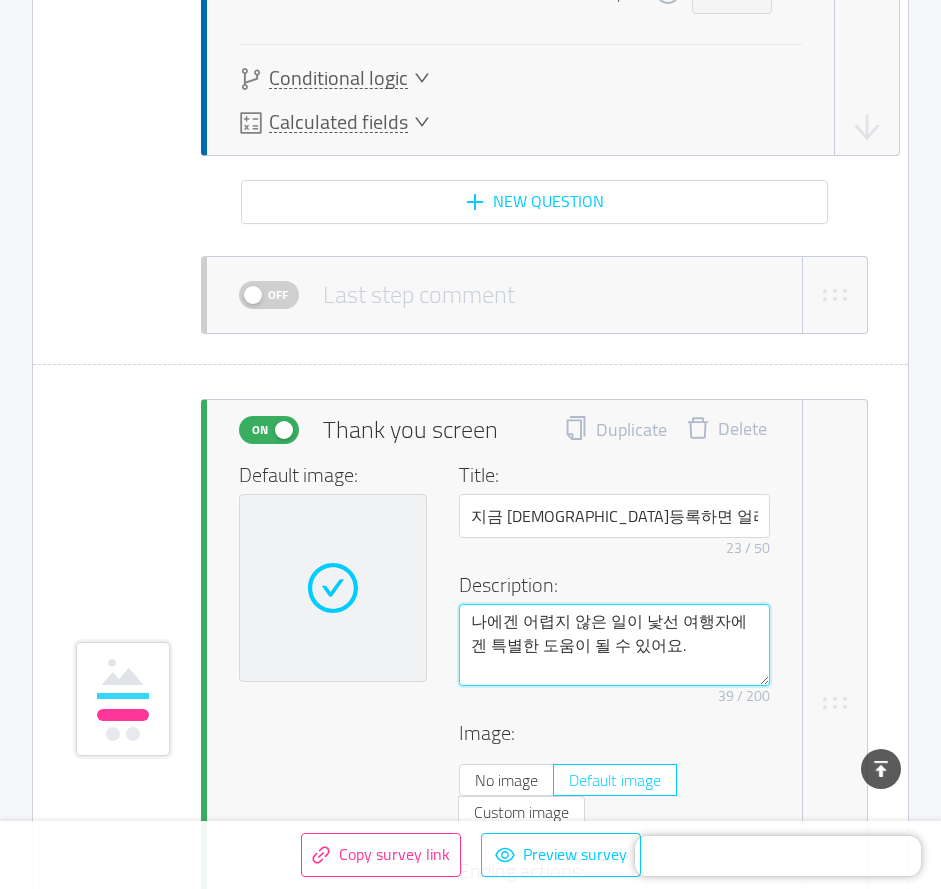 scroll, scrollTop: 4583, scrollLeft: 0, axis: vertical 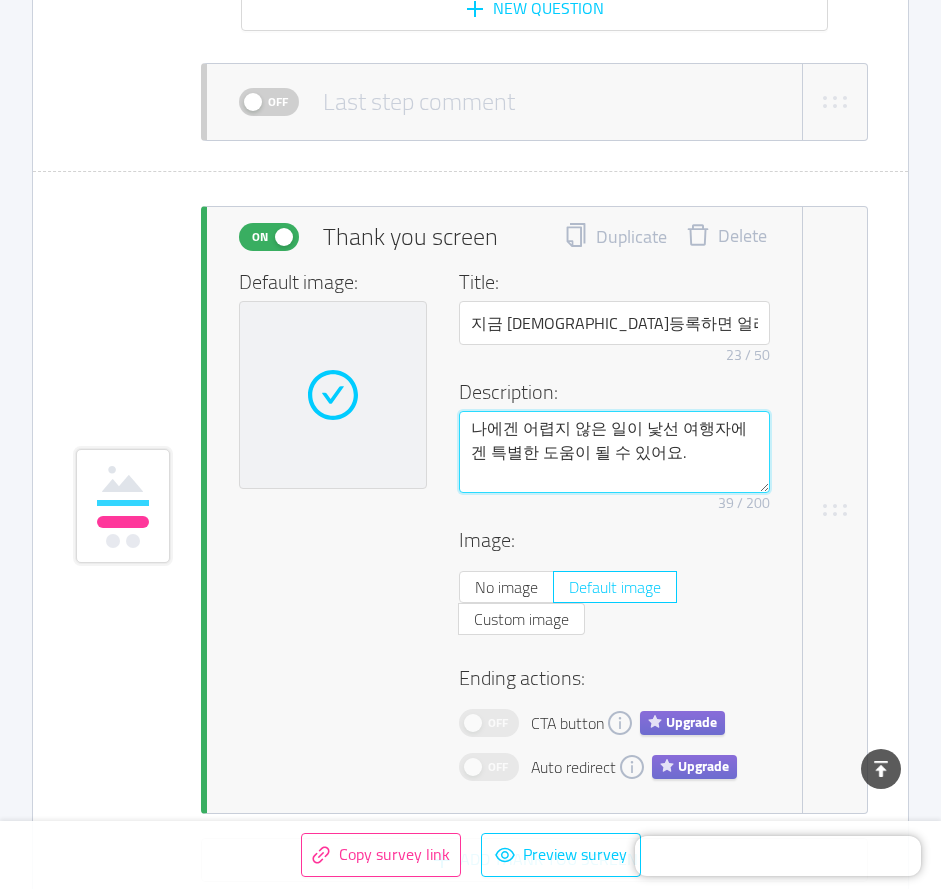 click on "나에겐 어렵지 않은 일이 낯선 여행자에겐 특별한 도움이 될 수 있어요." at bounding box center (614, 452) 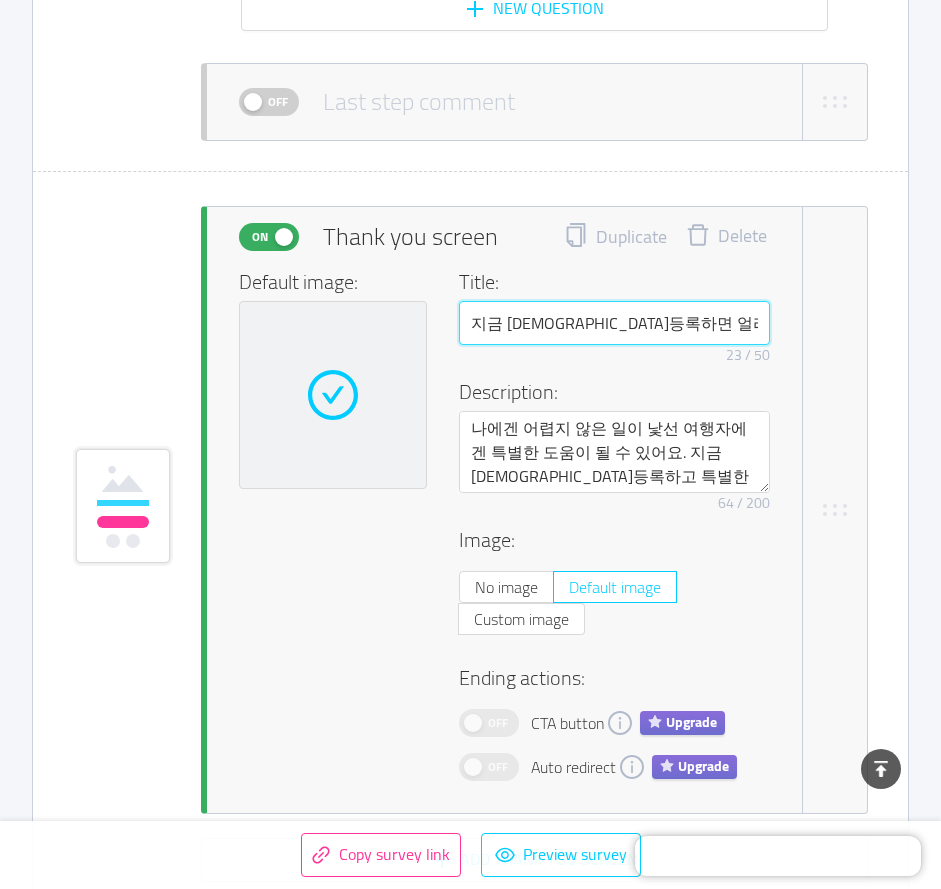 drag, startPoint x: 598, startPoint y: 324, endPoint x: 283, endPoint y: 294, distance: 316.42535 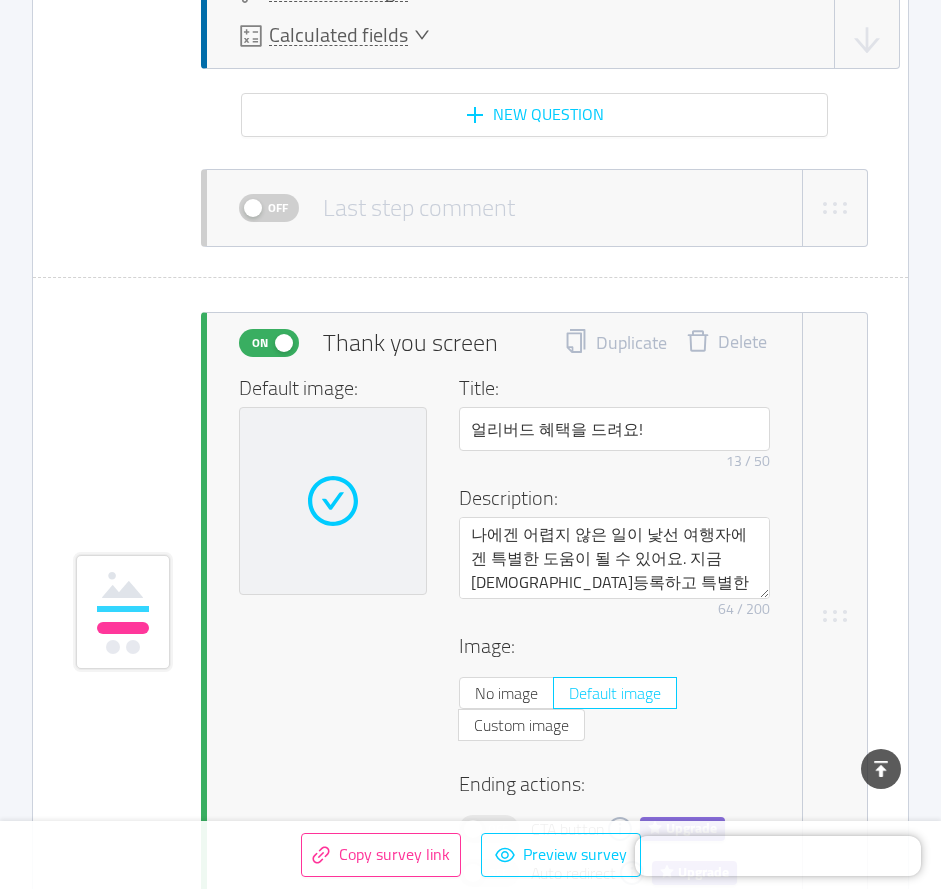 scroll, scrollTop: 4525, scrollLeft: 0, axis: vertical 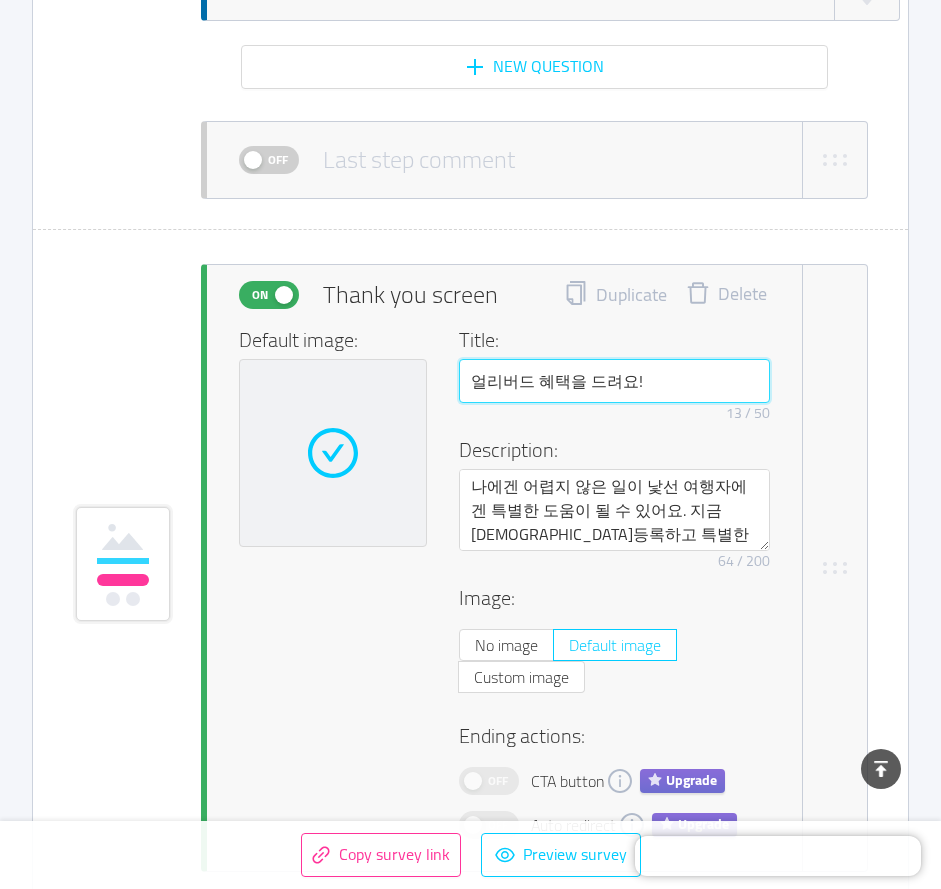 click on "얼리버드 혜택을 드려요!" at bounding box center [614, 381] 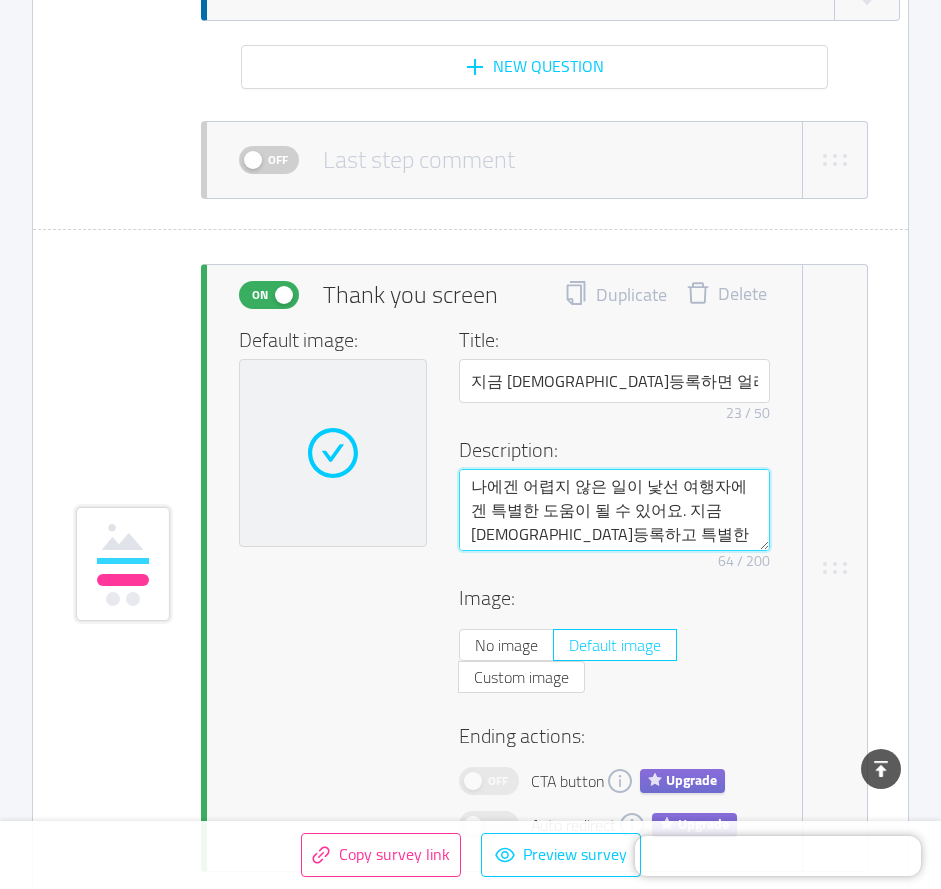 click on "나에겐 어렵지 않은 일이 낯선 여행자에겐 특별한 도움이 될 수 있어요. 지금 사전등록하고 특별한 혜택을 받아보세요!" at bounding box center (614, 510) 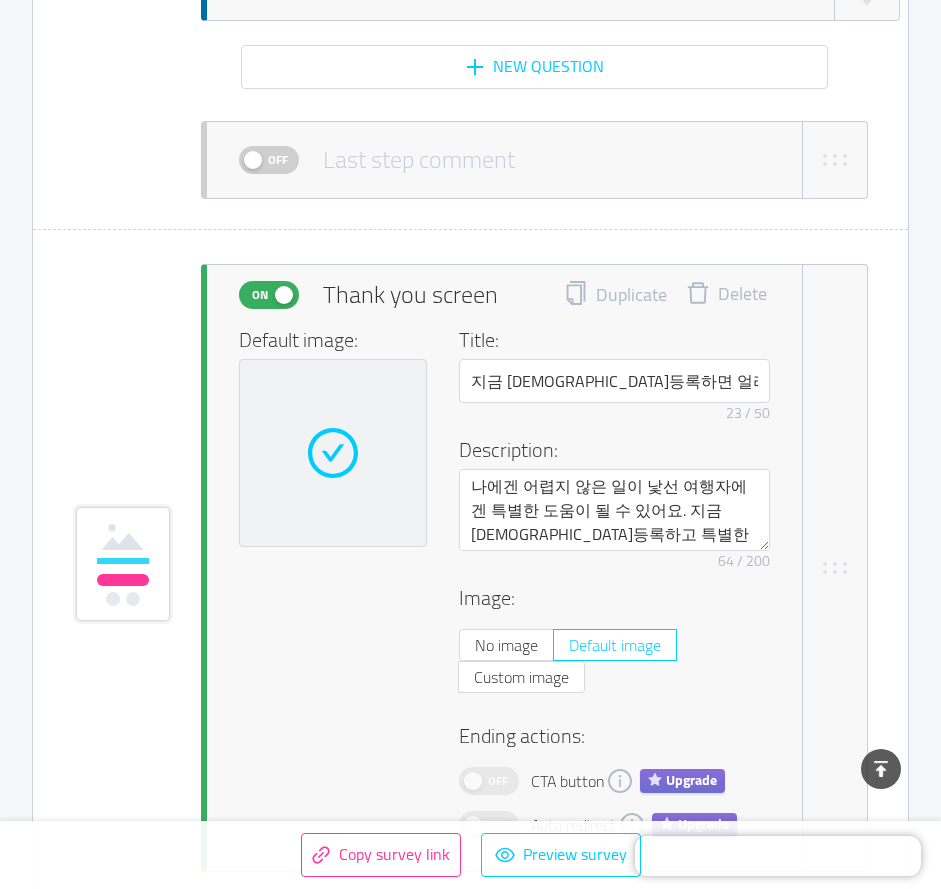 click on "Remove character limit   64 / 200" at bounding box center [614, 561] 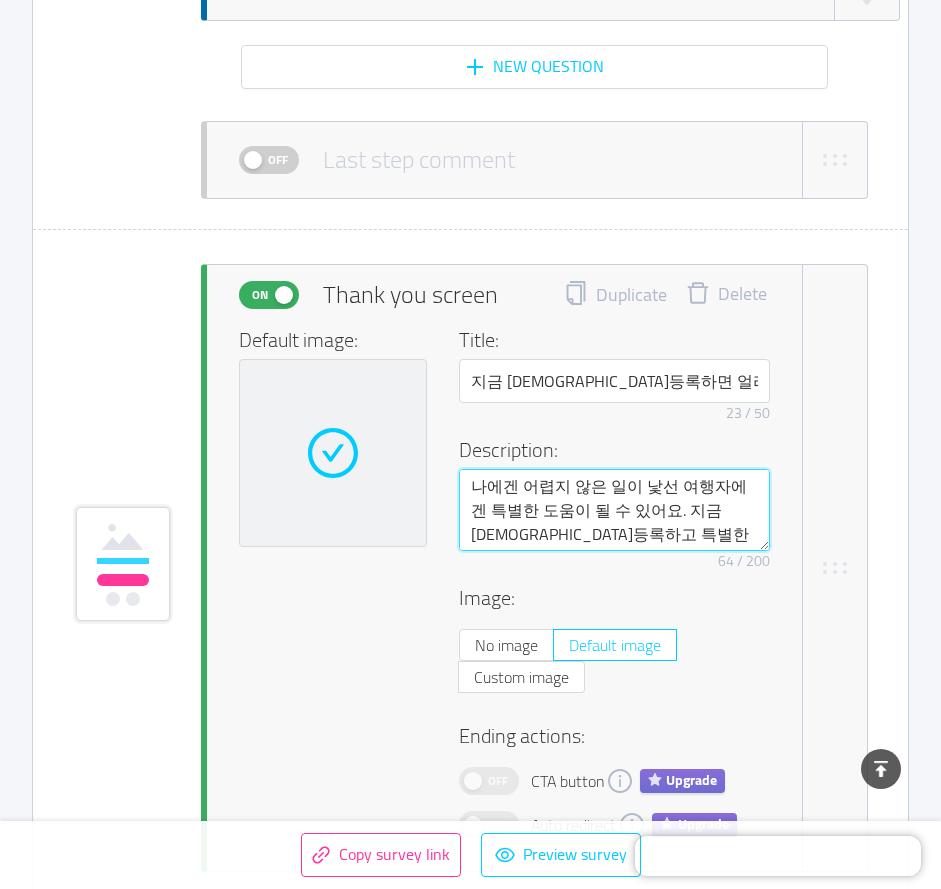 click on "나에겐 어렵지 않은 일이 낯선 여행자에겐 특별한 도움이 될 수 있어요. 지금 사전등록하고 특별한 혜택을 받아보세요!" at bounding box center (614, 510) 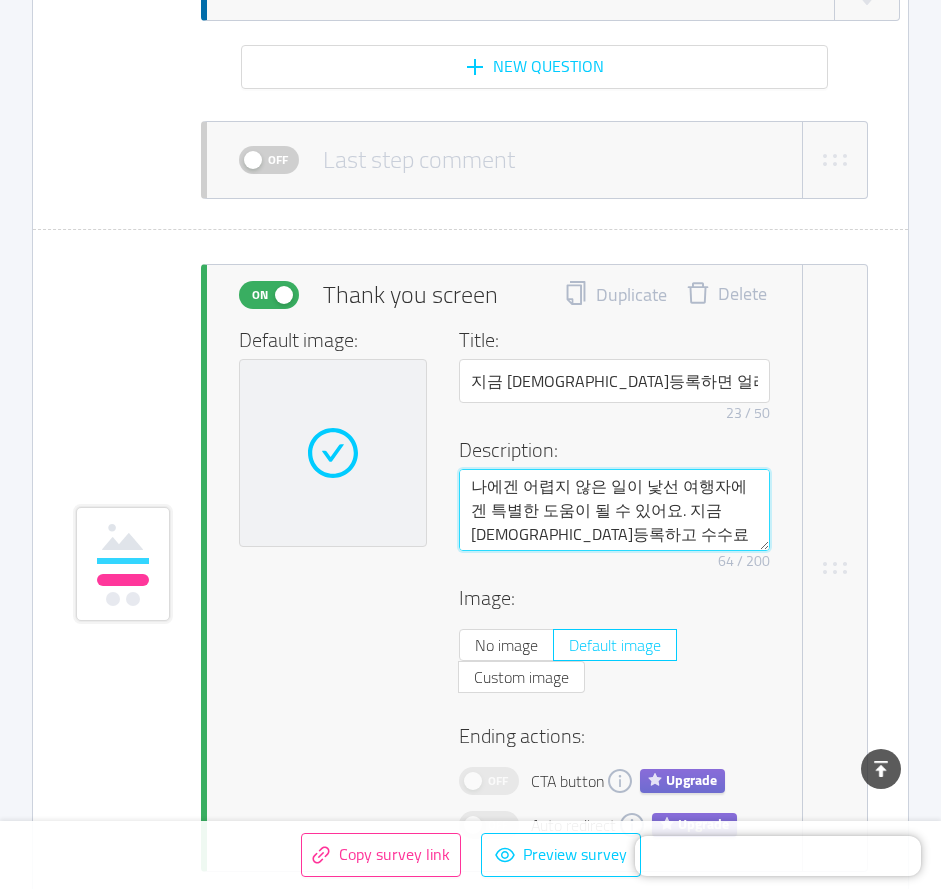 click on "나에겐 어렵지 않은 일이 낯선 여행자에겐 특별한 도움이 될 수 있어요. 지금 사전등록하고 수수료 혜택을 받아보세요!" at bounding box center [614, 510] 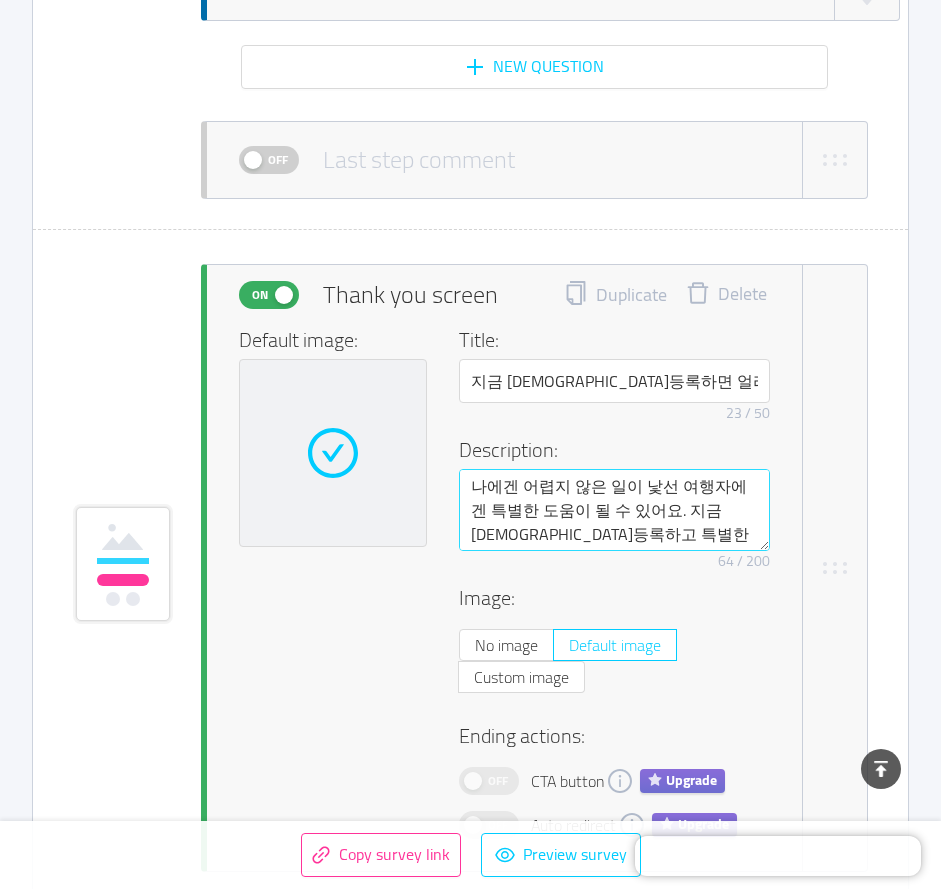 drag, startPoint x: 777, startPoint y: 521, endPoint x: 736, endPoint y: 513, distance: 41.773197 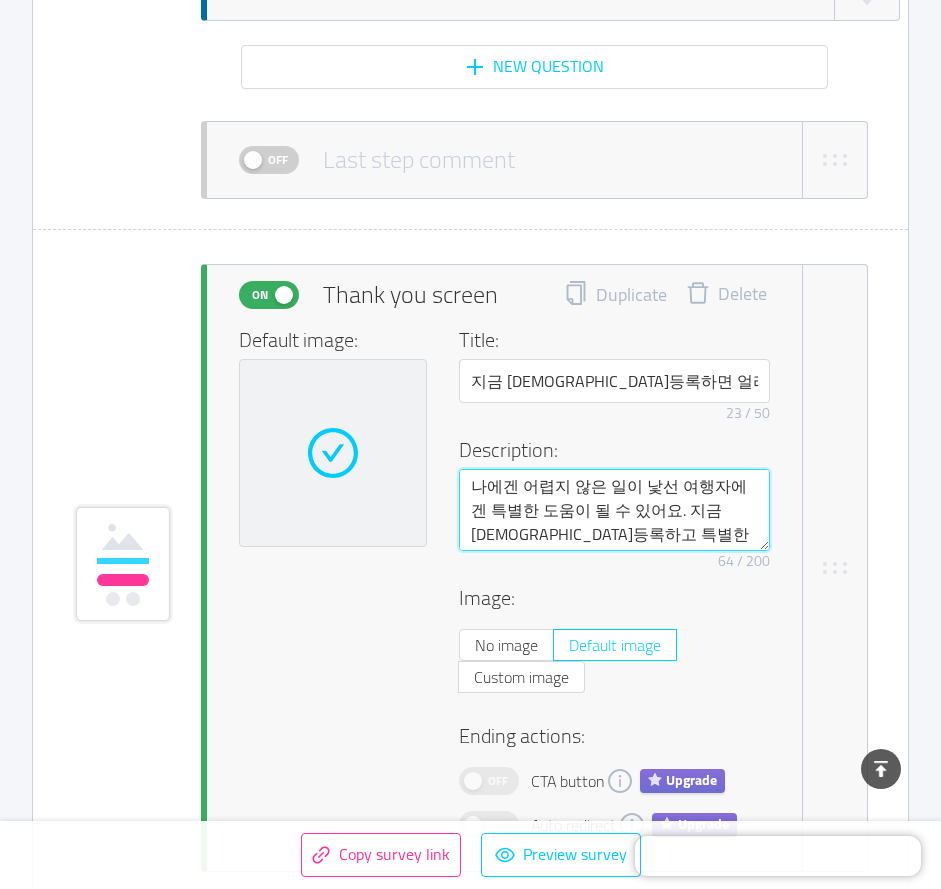 click on "나에겐 어렵지 않은 일이 낯선 여행자에겐 특별한 도움이 될 수 있어요. 지금 사전등록하고 특별한 혜택을 받아보세요!" at bounding box center (614, 510) 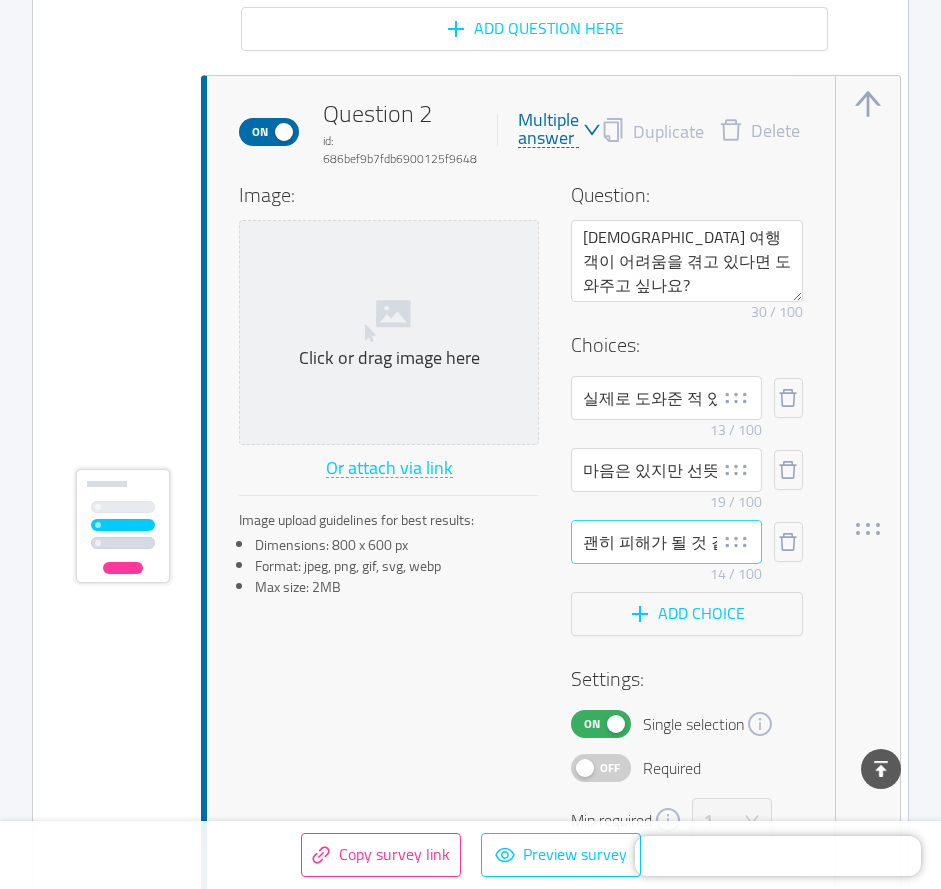 scroll, scrollTop: 1608, scrollLeft: 0, axis: vertical 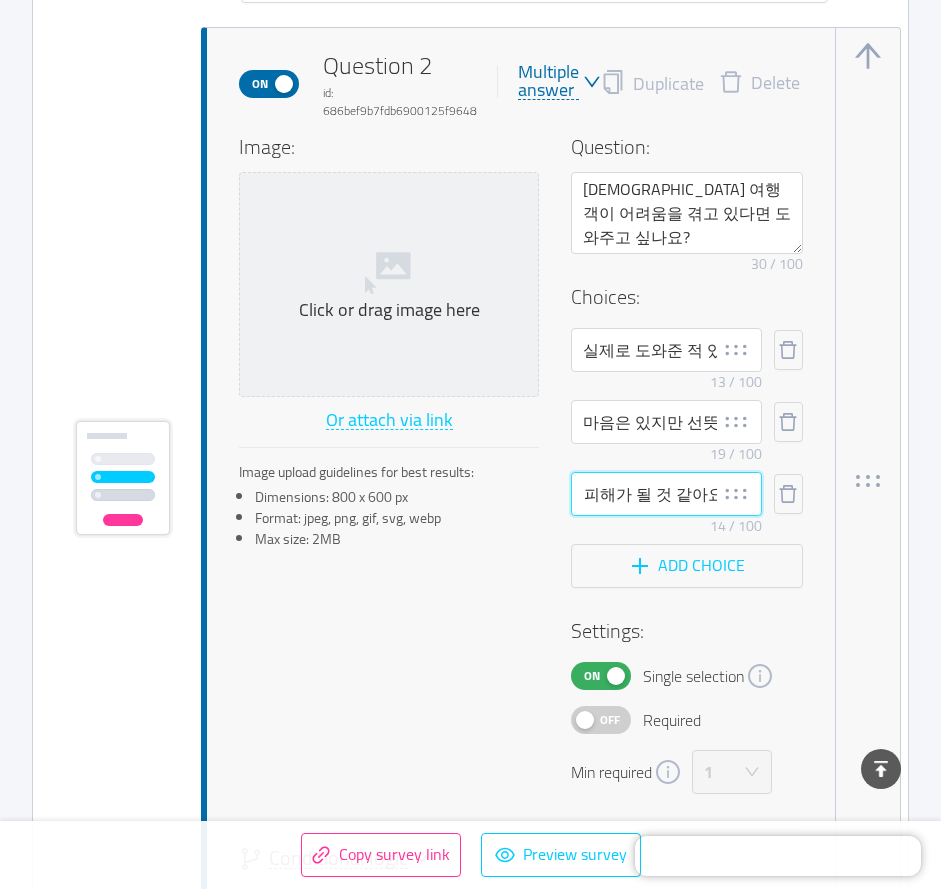 drag, startPoint x: 584, startPoint y: 480, endPoint x: 819, endPoint y: 478, distance: 235.00851 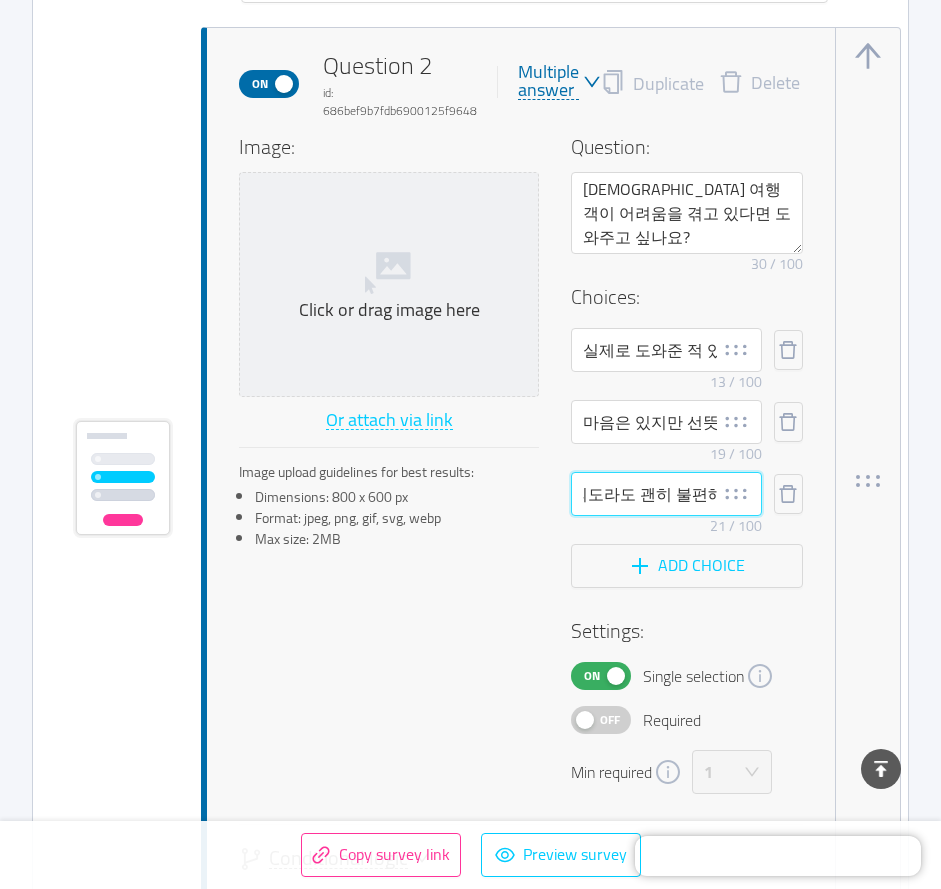 scroll, scrollTop: 0, scrollLeft: 0, axis: both 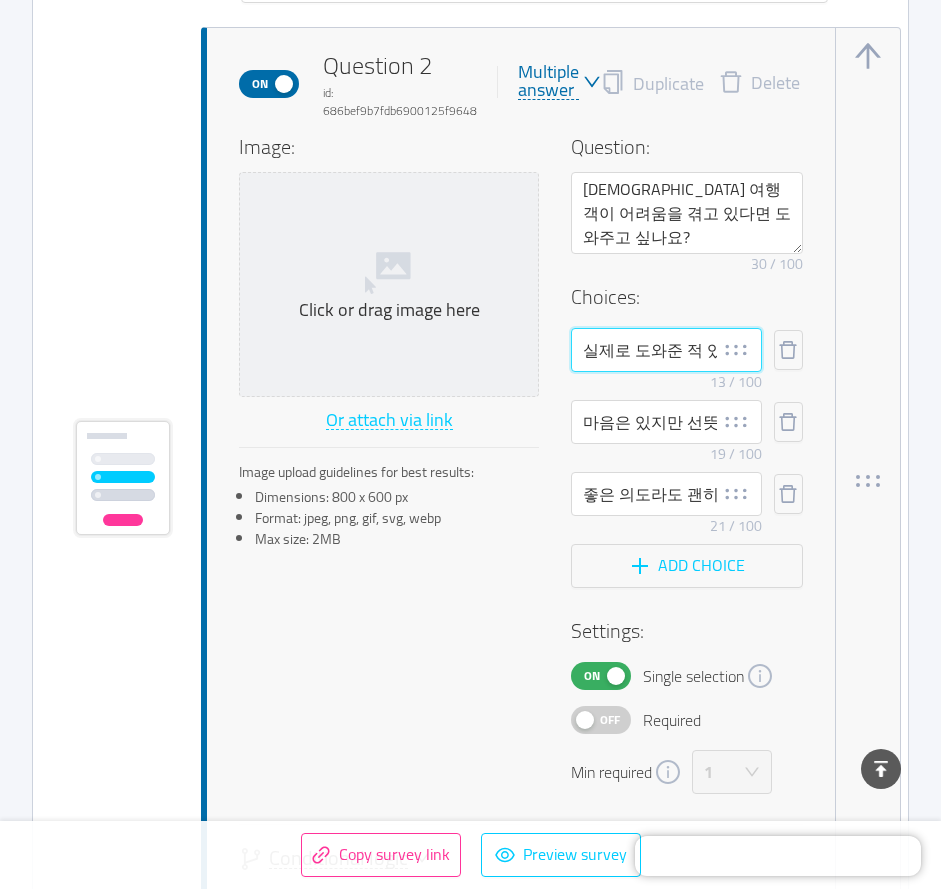 click on "실제로 도와준 적 있어요" at bounding box center (666, 350) 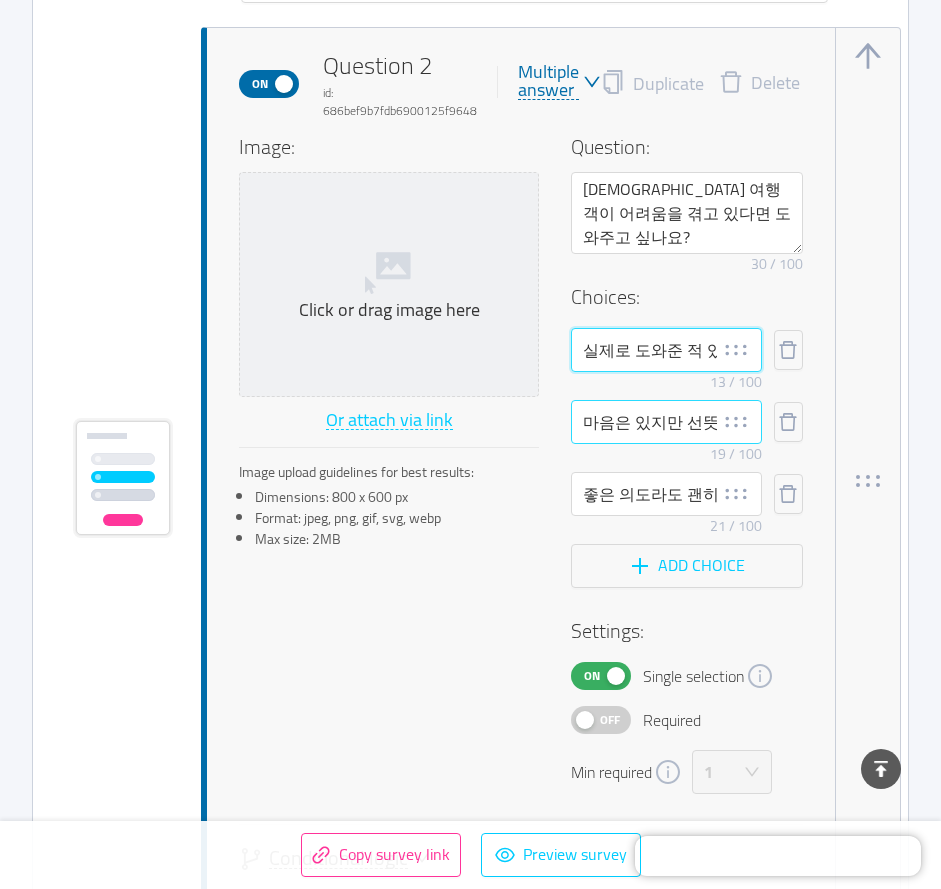 scroll, scrollTop: 0, scrollLeft: 32, axis: horizontal 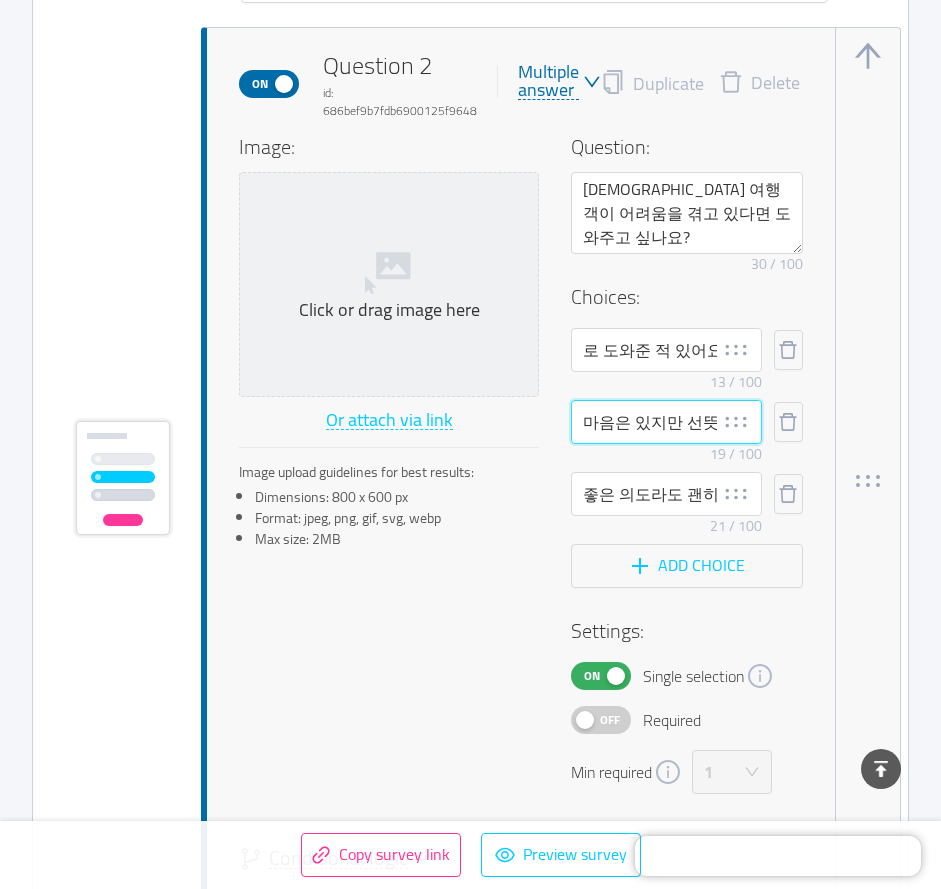 click on "마음은 있지만 선뜻 나서기 어려워요" at bounding box center (666, 422) 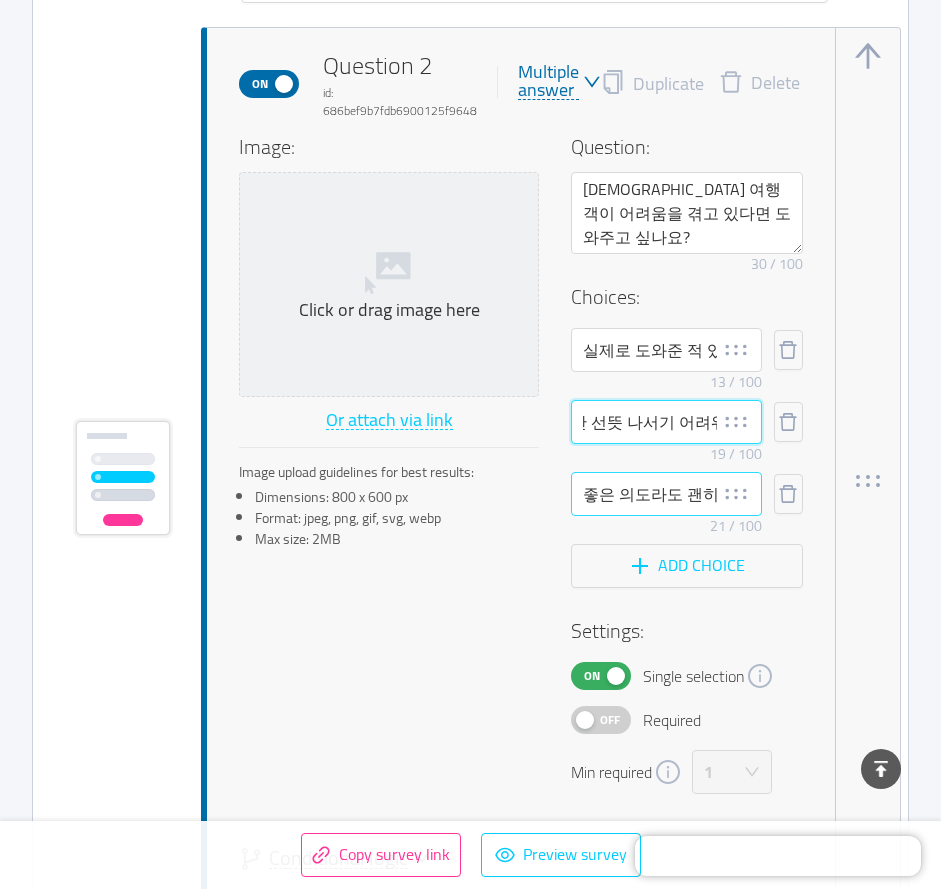 scroll, scrollTop: 0, scrollLeft: 109, axis: horizontal 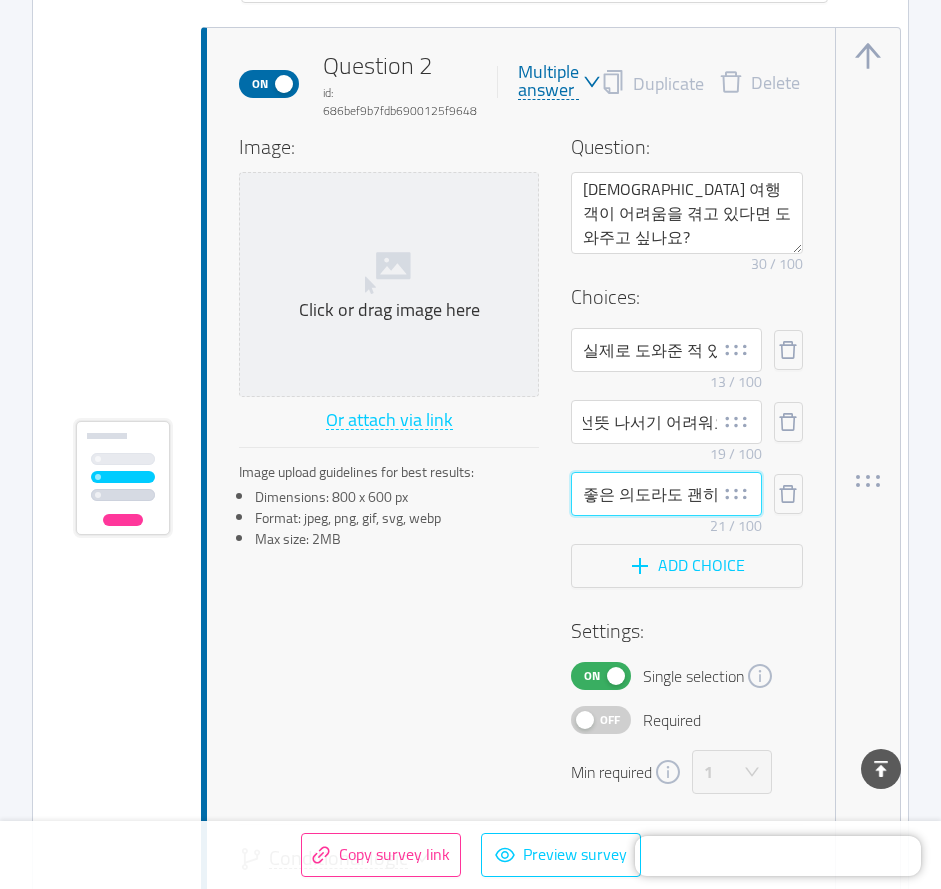 click on "좋은 의도라도 괜히 불편해할 것 같아요" at bounding box center [666, 494] 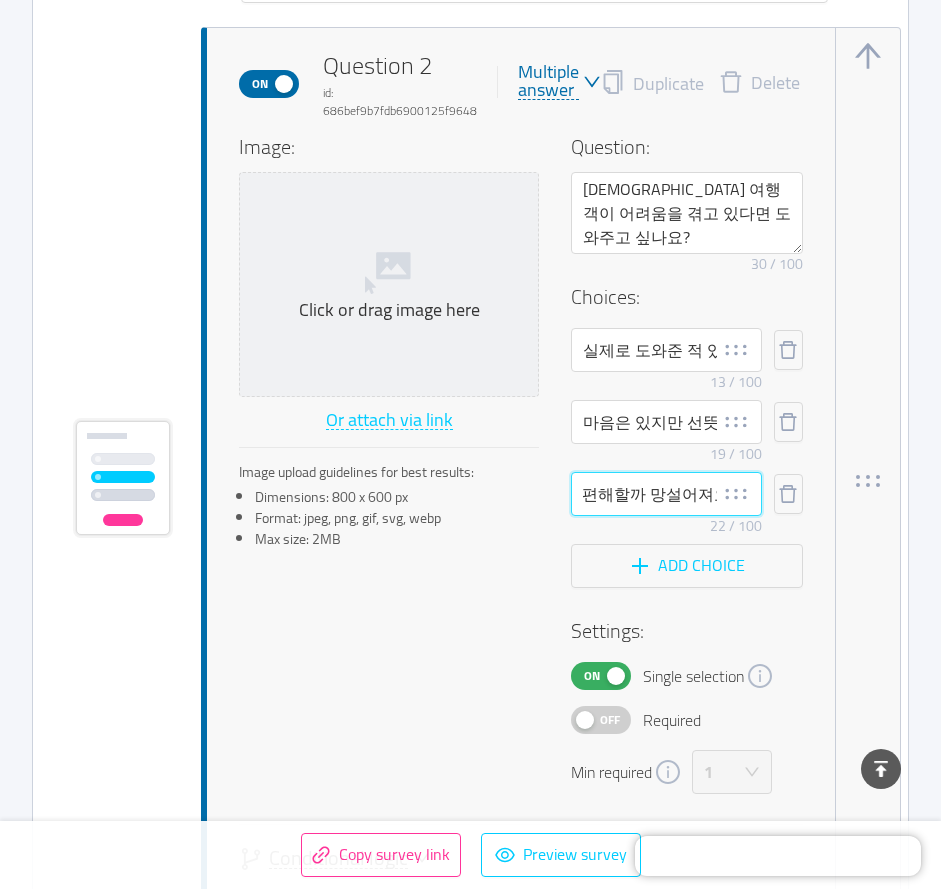 scroll, scrollTop: 0, scrollLeft: 153, axis: horizontal 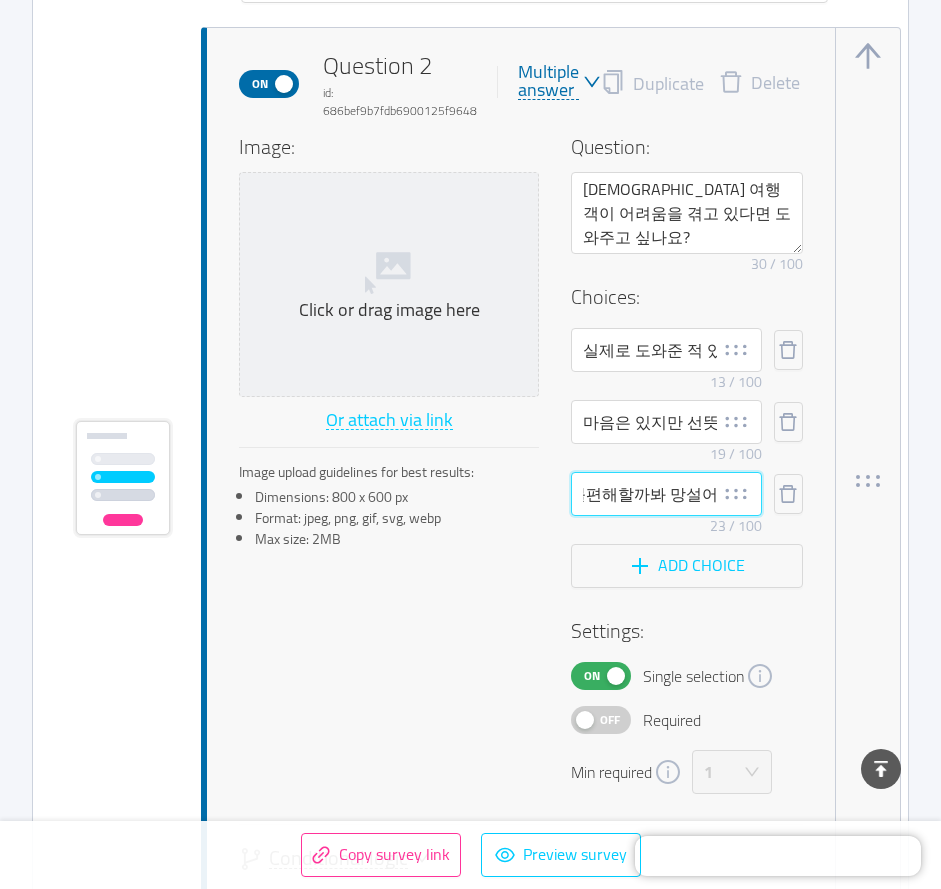 click on "좋은 의도라도 괜히 불편해할까봐 망설어져요" at bounding box center [666, 494] 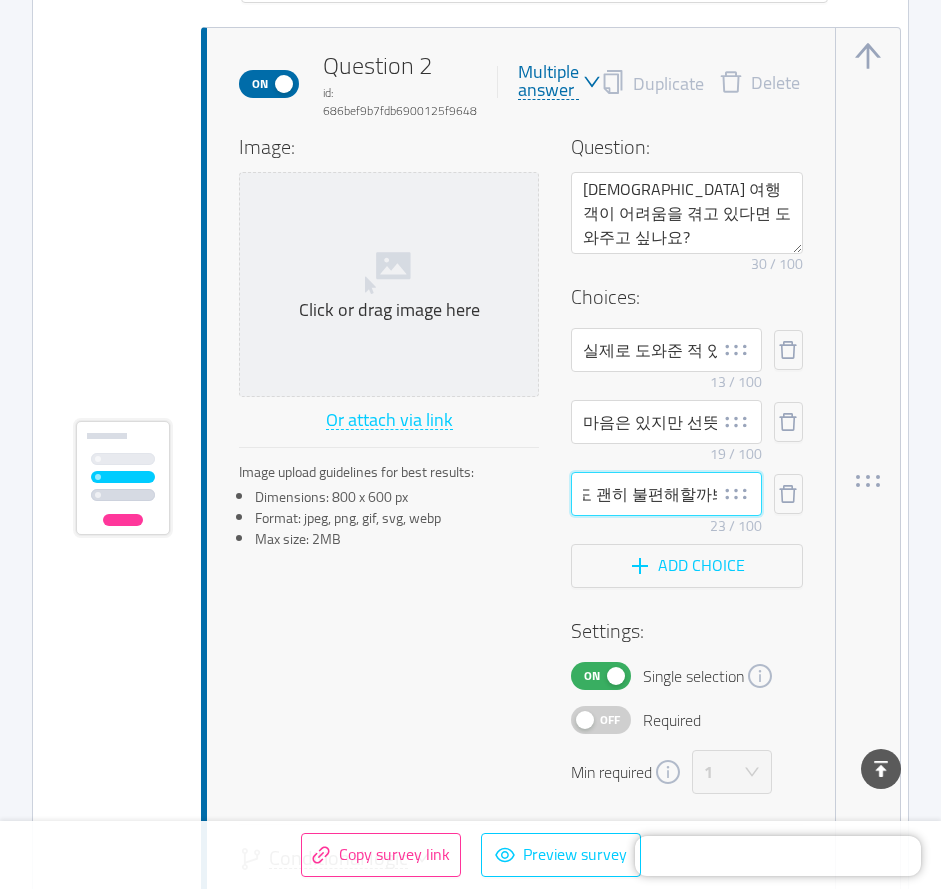 scroll, scrollTop: 0, scrollLeft: 0, axis: both 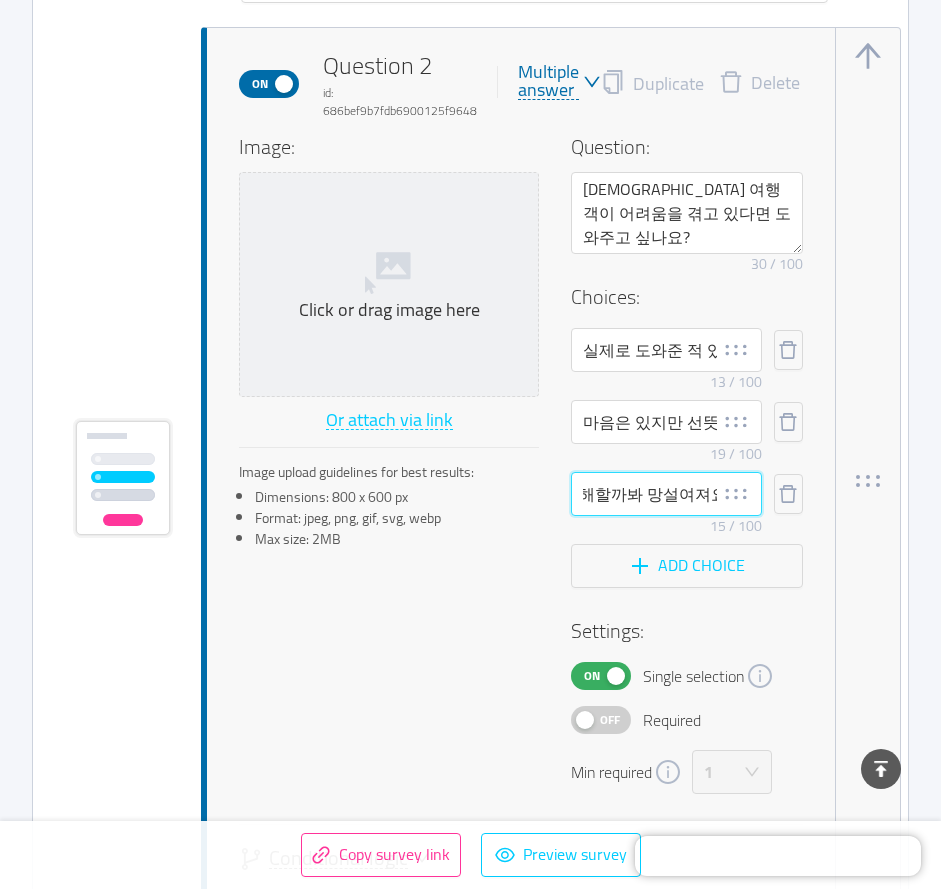 drag, startPoint x: 583, startPoint y: 491, endPoint x: 828, endPoint y: 483, distance: 245.13058 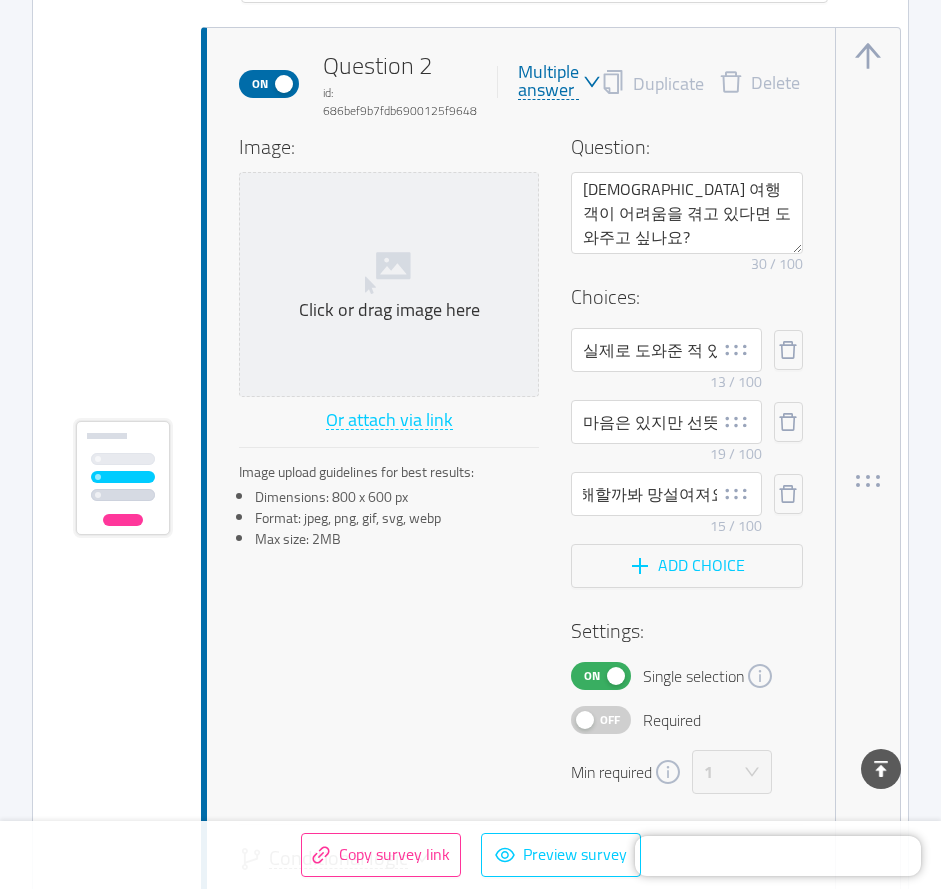 scroll, scrollTop: 0, scrollLeft: 0, axis: both 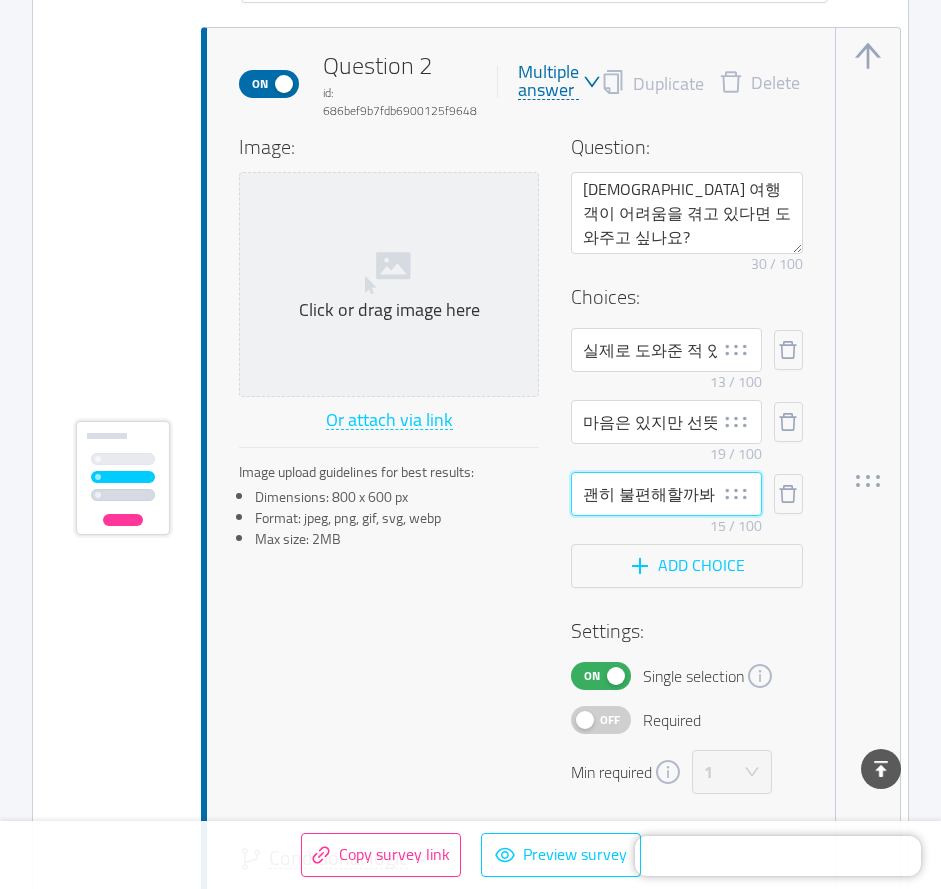 click on "괜히 불편해할까봐 망설여져요" at bounding box center [666, 494] 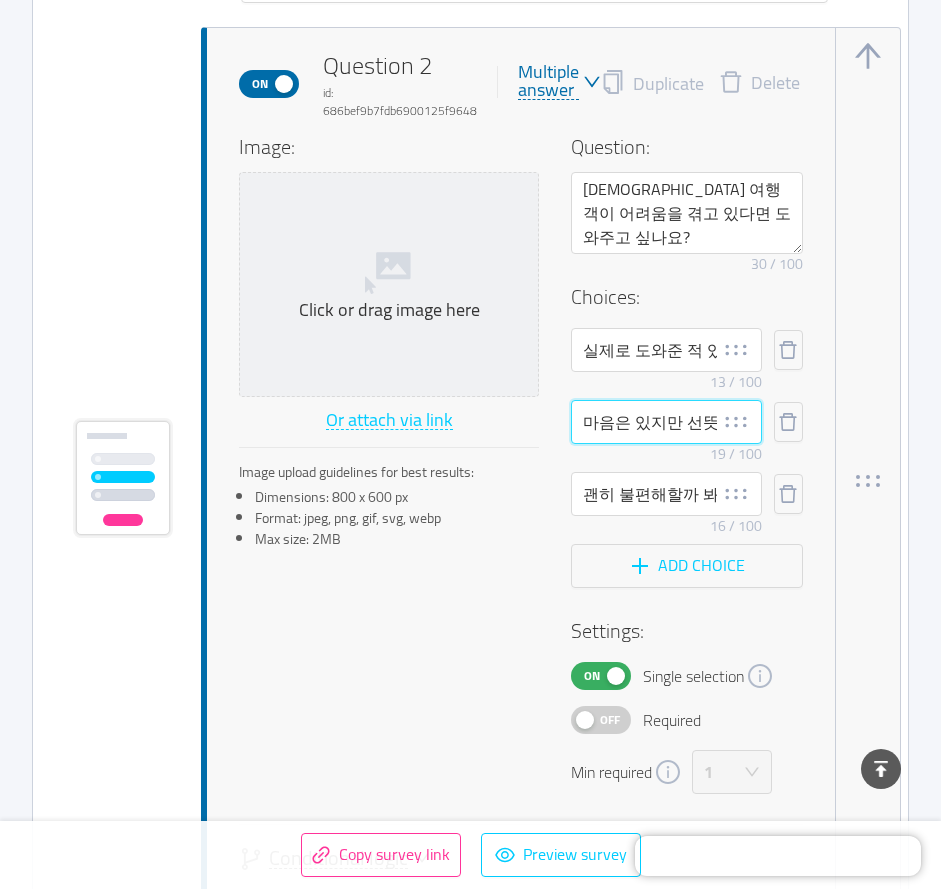 click on "마음은 있지만 선뜻 나서기 어려워요" at bounding box center [666, 422] 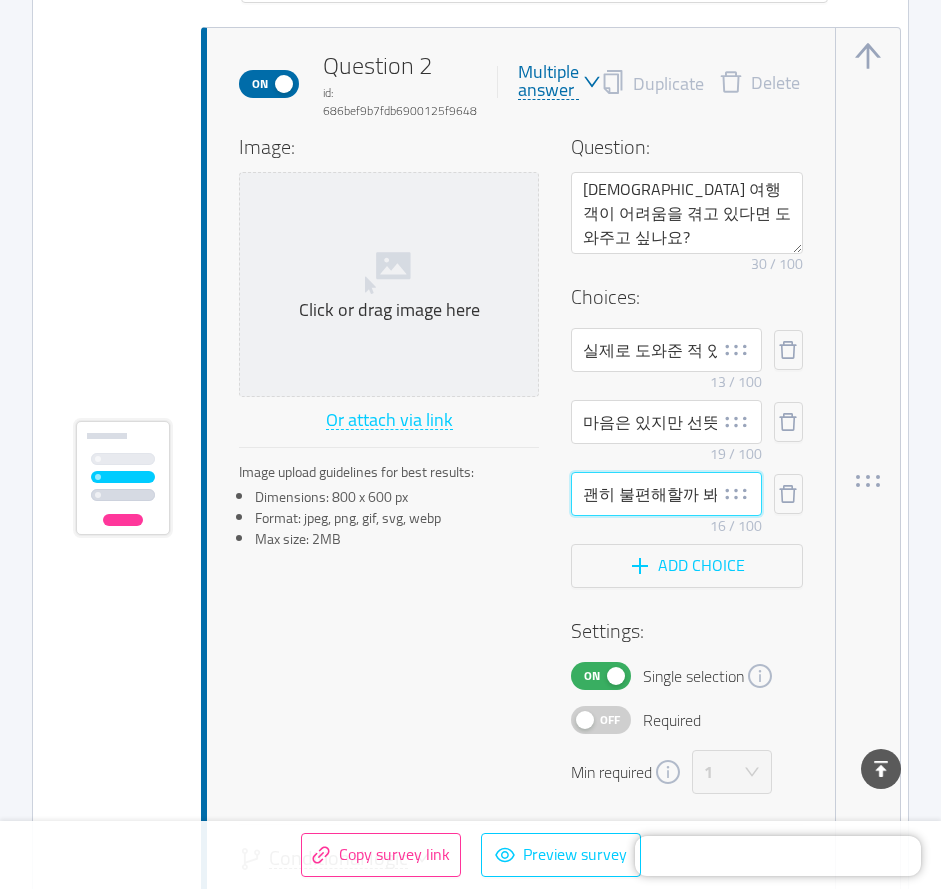 click on "괜히 불편해할까 봐 망설여져요" at bounding box center [666, 494] 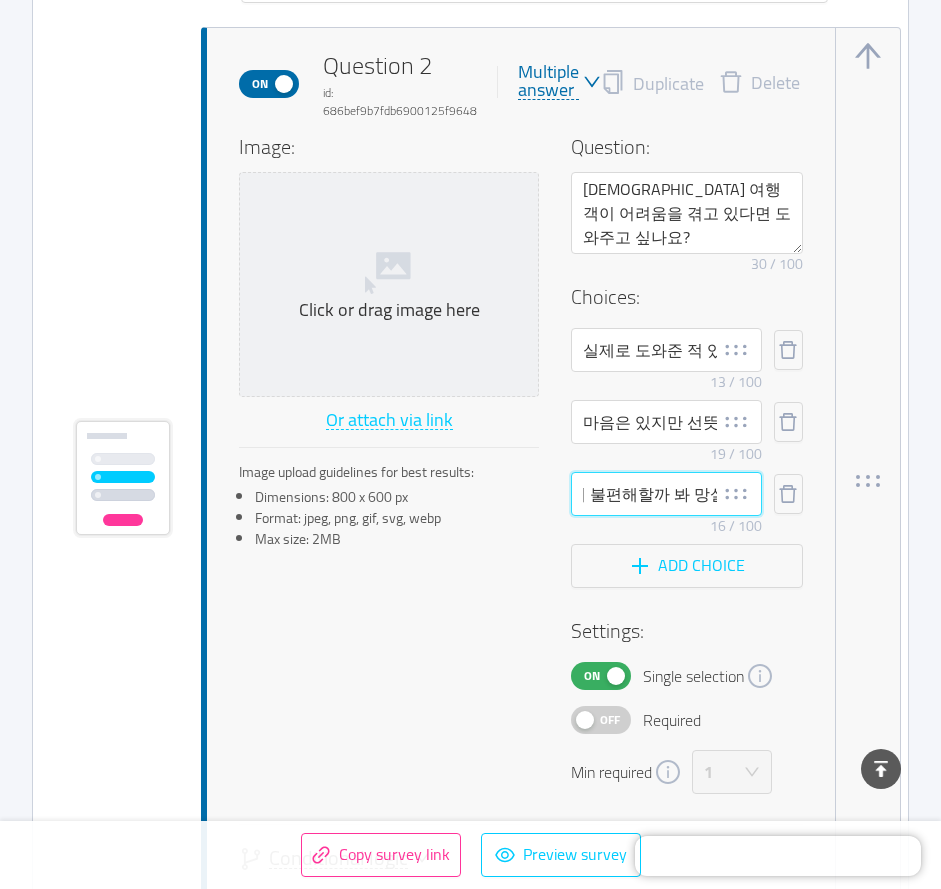 scroll, scrollTop: 0, scrollLeft: 0, axis: both 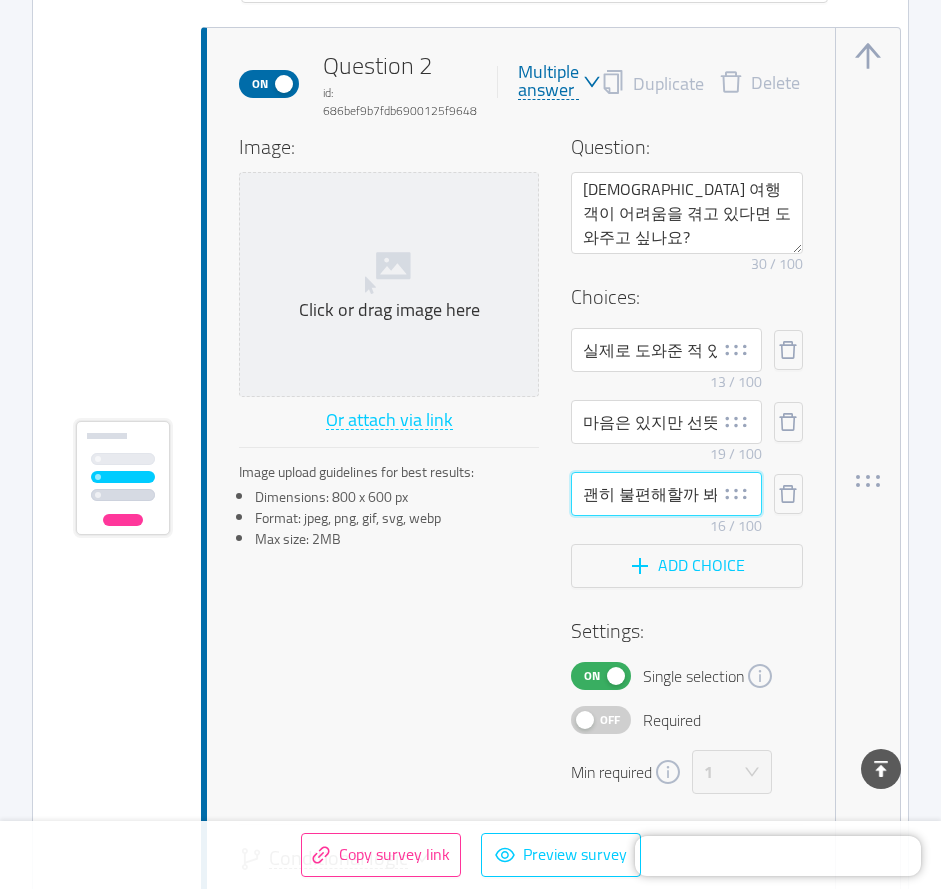 click on "괜히 불편해할까 봐 망설여져요" at bounding box center (666, 494) 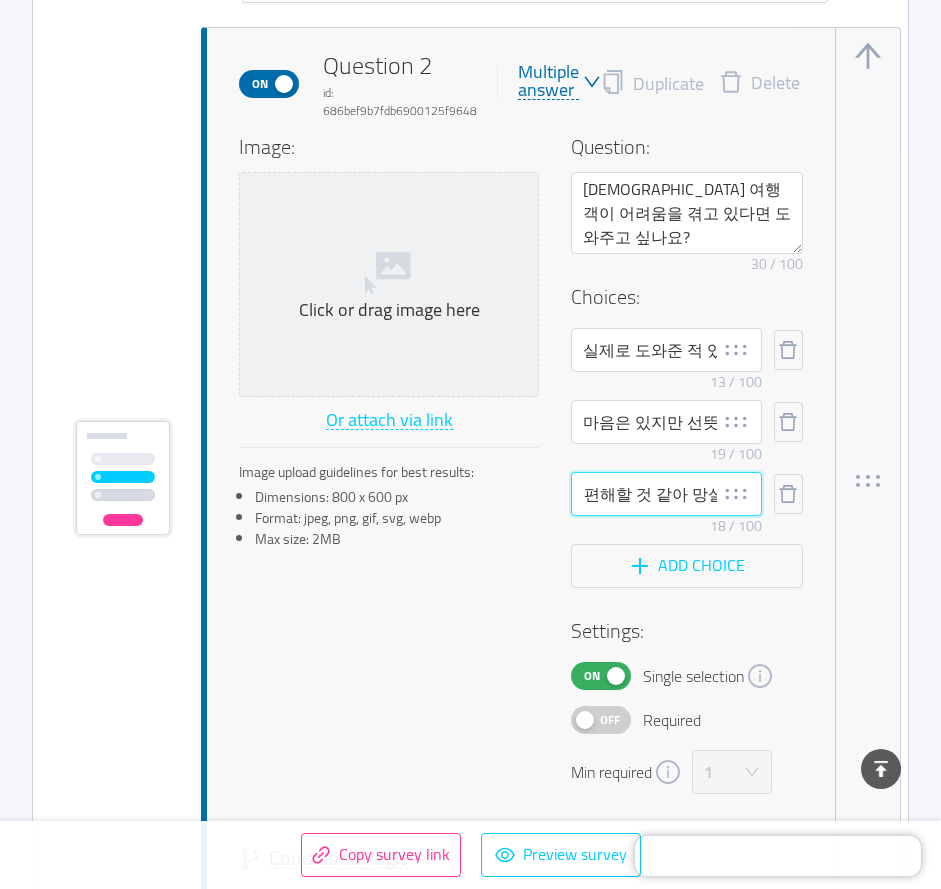scroll, scrollTop: 0, scrollLeft: 94, axis: horizontal 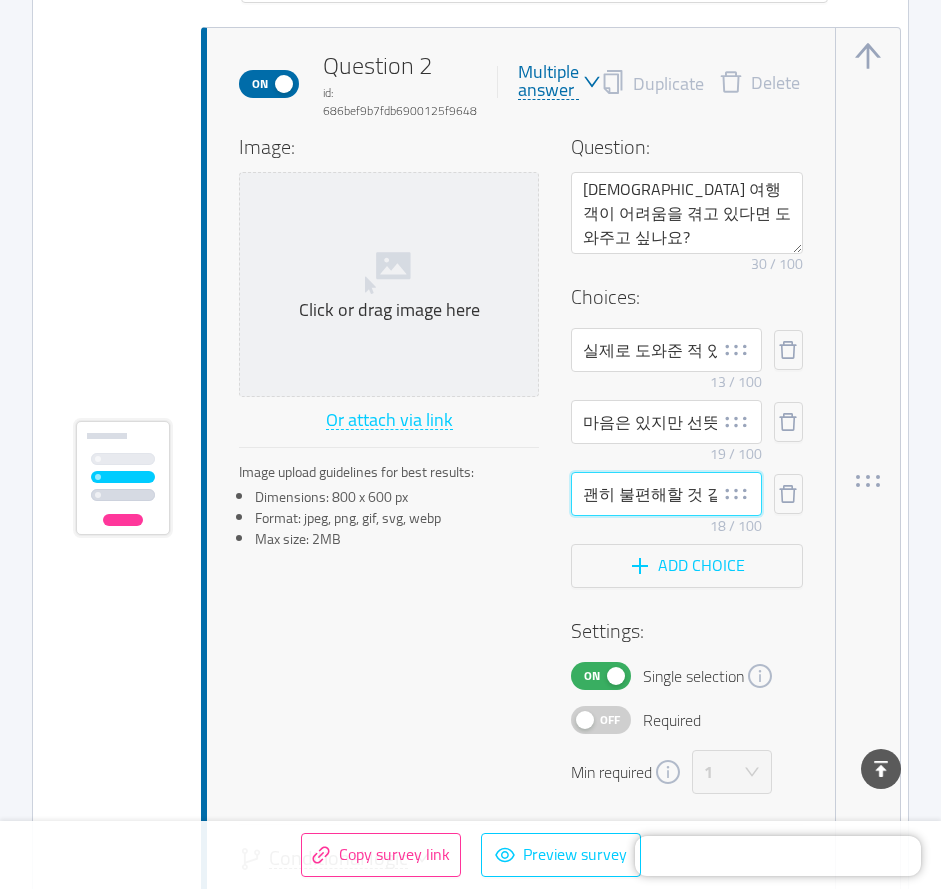 drag, startPoint x: 707, startPoint y: 495, endPoint x: 177, endPoint y: 597, distance: 539.7258 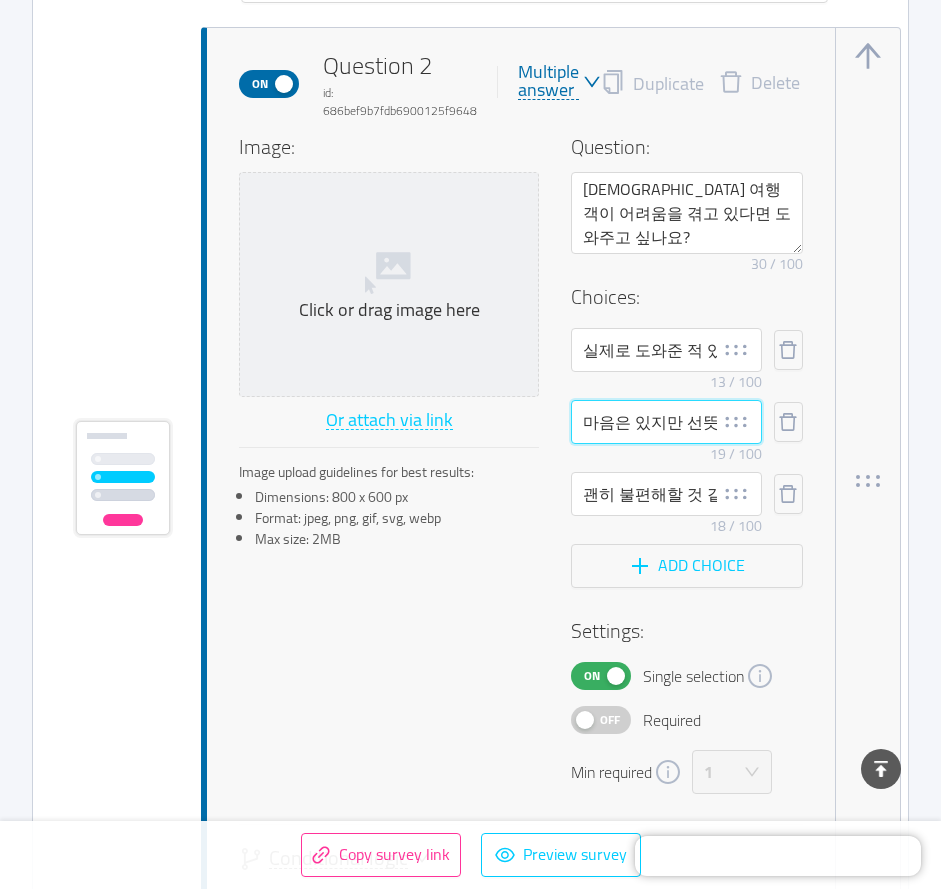 click on "마음은 있지만 선뜻 나서기 어려워요" at bounding box center (666, 422) 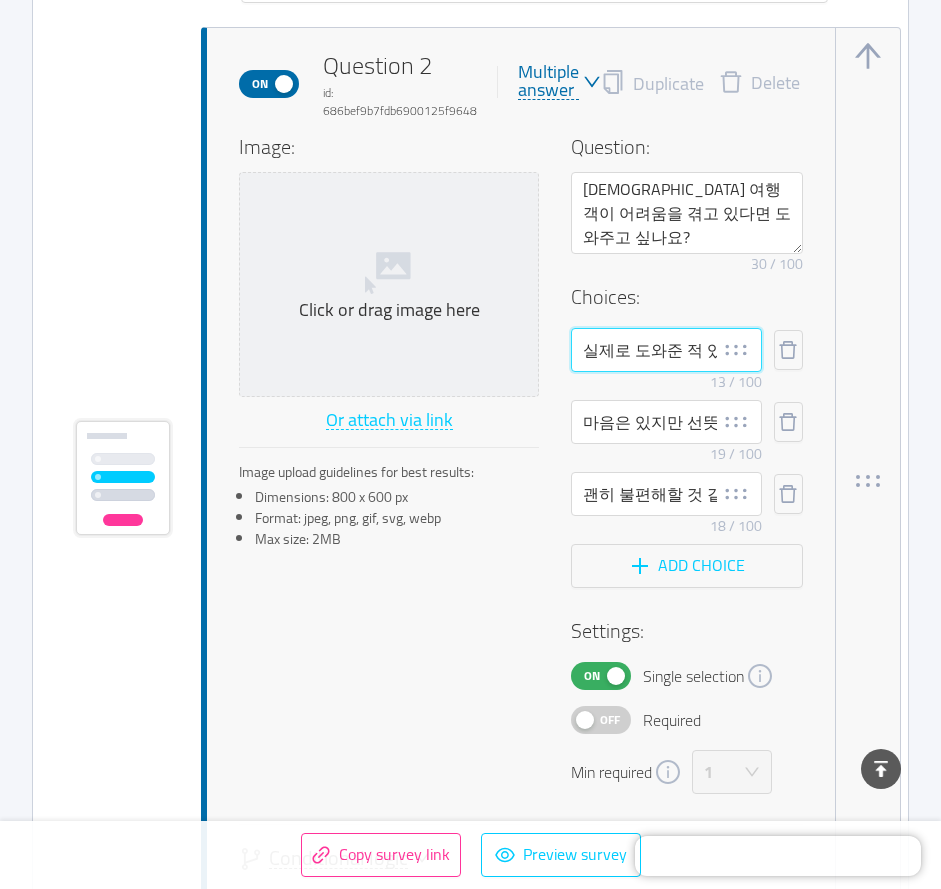 click on "실제로 도와준 적 있어요" at bounding box center (666, 350) 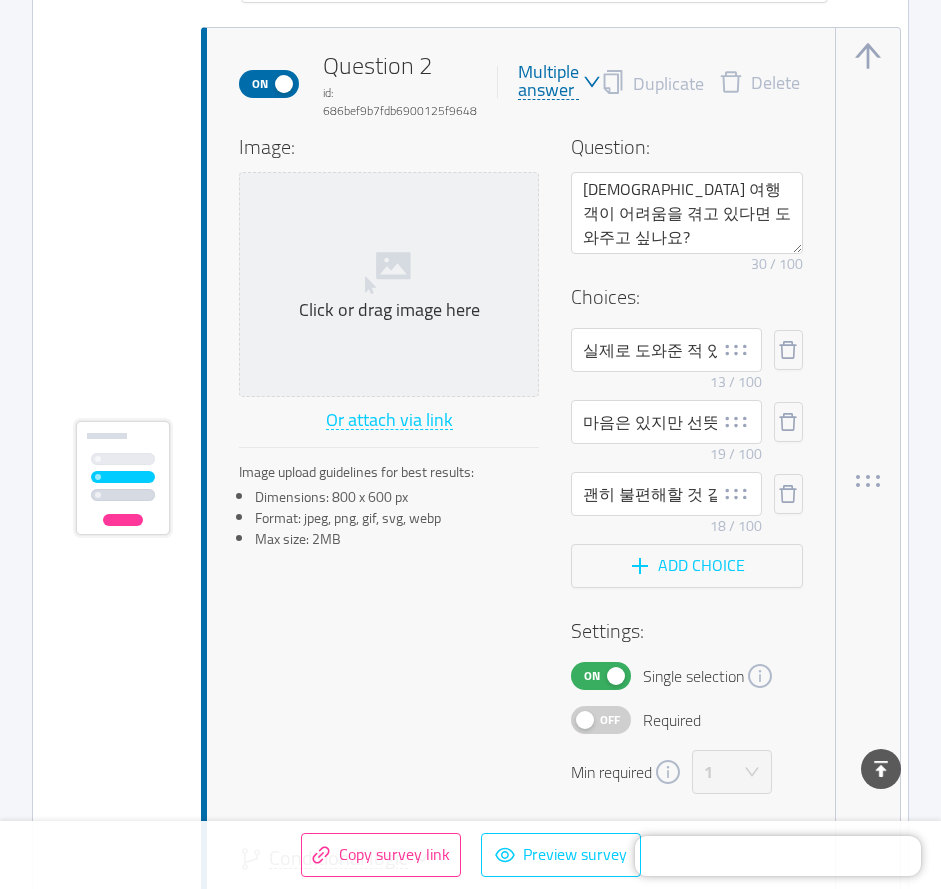 click on "1  Questions Import from CSV Images to questions Off  Welcome screen  Delete Your logo  Upgrade     Drag logo here  Or attach via link Image upload guidelines for best results: Dimensions: 100 x 100 px Format: jpeg, png, gif, svg, webp Max size: 2MB Title: Did you like the product?  25 / 50  Description:  Remove character limit   0 / 200  Button label: Rate (⏱1 min)  13 / 20    On  Question 1  id: 686bef9b7fdb6900125f9643  Swipe reply  Duplicate Delete Image:    Click or drag image here  Or attach via link Image upload guidelines for best results: Dimensions: 800 x 600 px Format: jpeg, png, gif, svg, webp Max size: 2MB Question: 길에서 외국인 여행객을 마주친 적 있나요?  Remove character limit   23 / 100  Settings: Off Required  Change button labels   Set labels for all similar questions in Translations  Left button  0 / 10  Right button  0 / 10   Conditional logic   Learn more  New logic  Calculated fields   Learn more  Score  Number  0 New calculated field Add question here On Duplicate" at bounding box center [470, 1339] 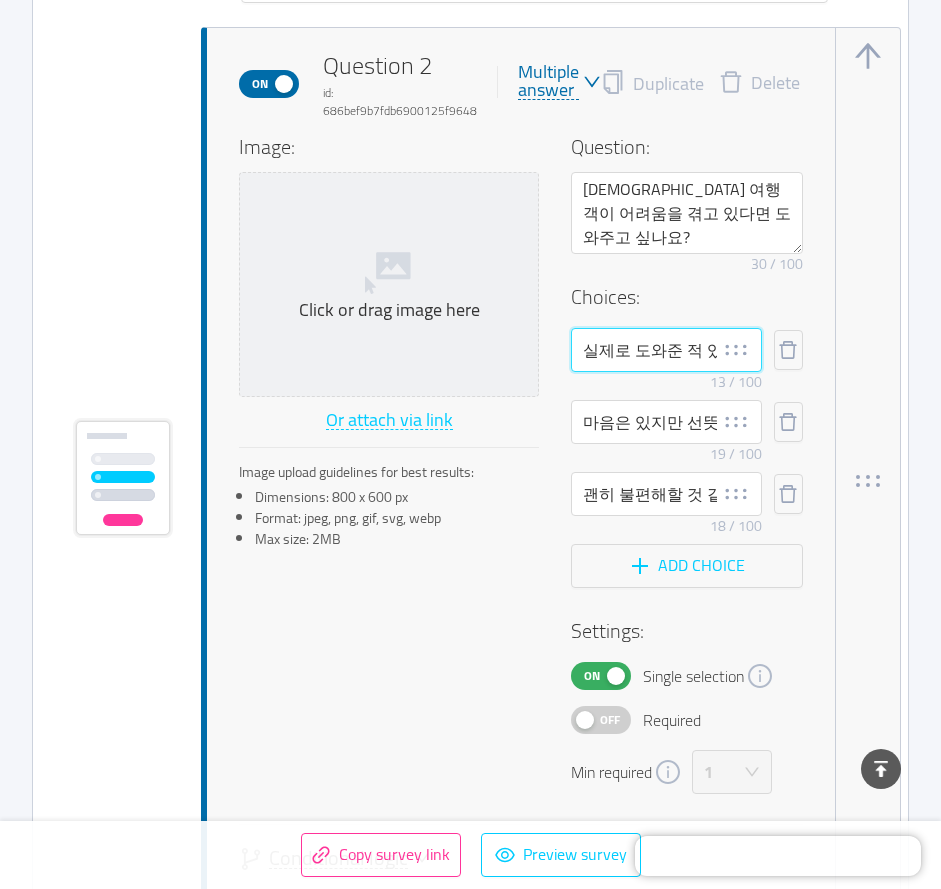 click on "실제로 도와준 적 있어요" at bounding box center [666, 350] 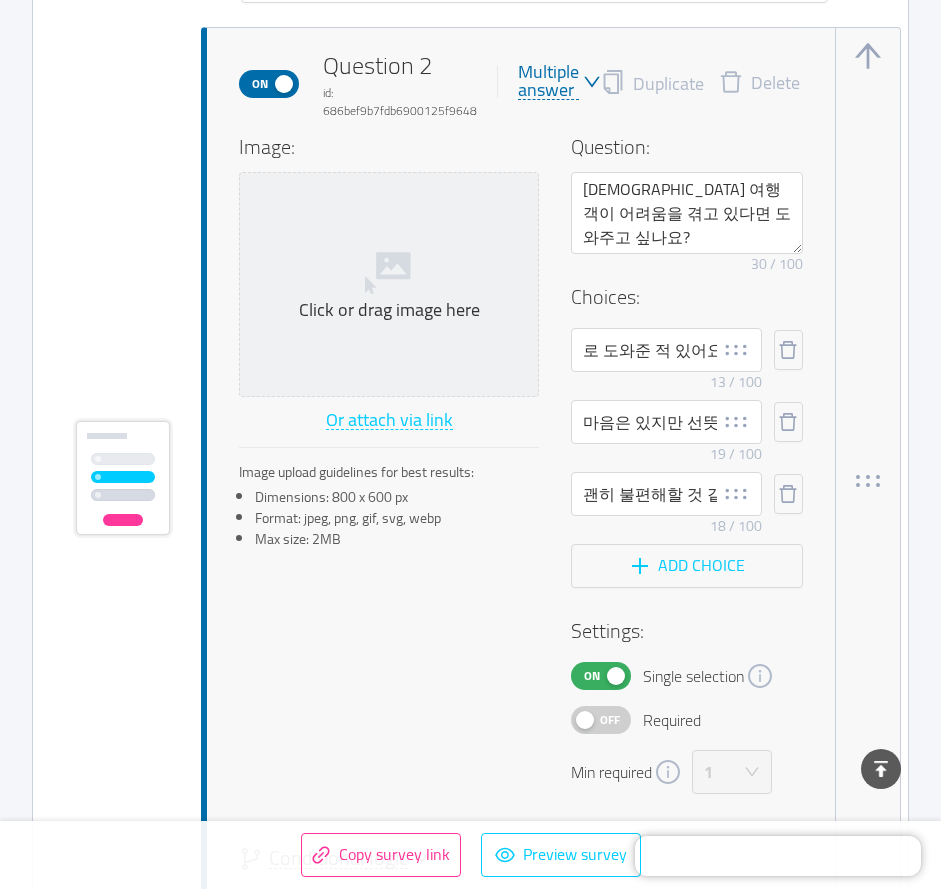 click on "Remove character limit   13 / 100" at bounding box center [666, 386] 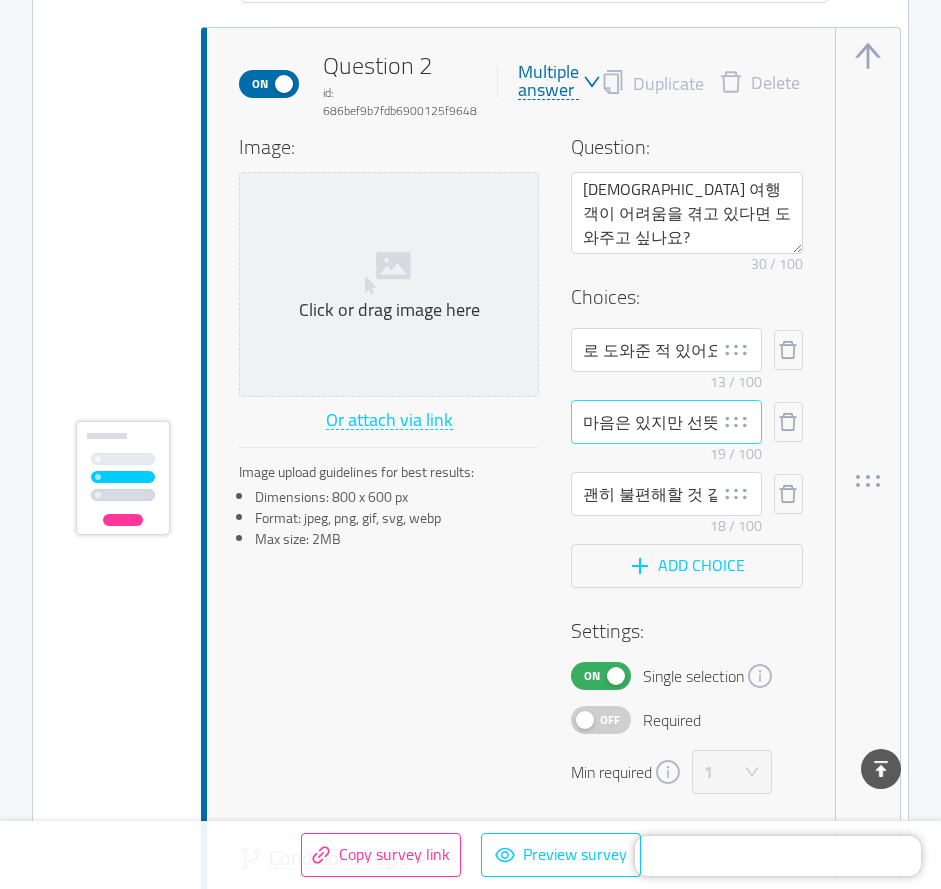 scroll, scrollTop: 0, scrollLeft: 0, axis: both 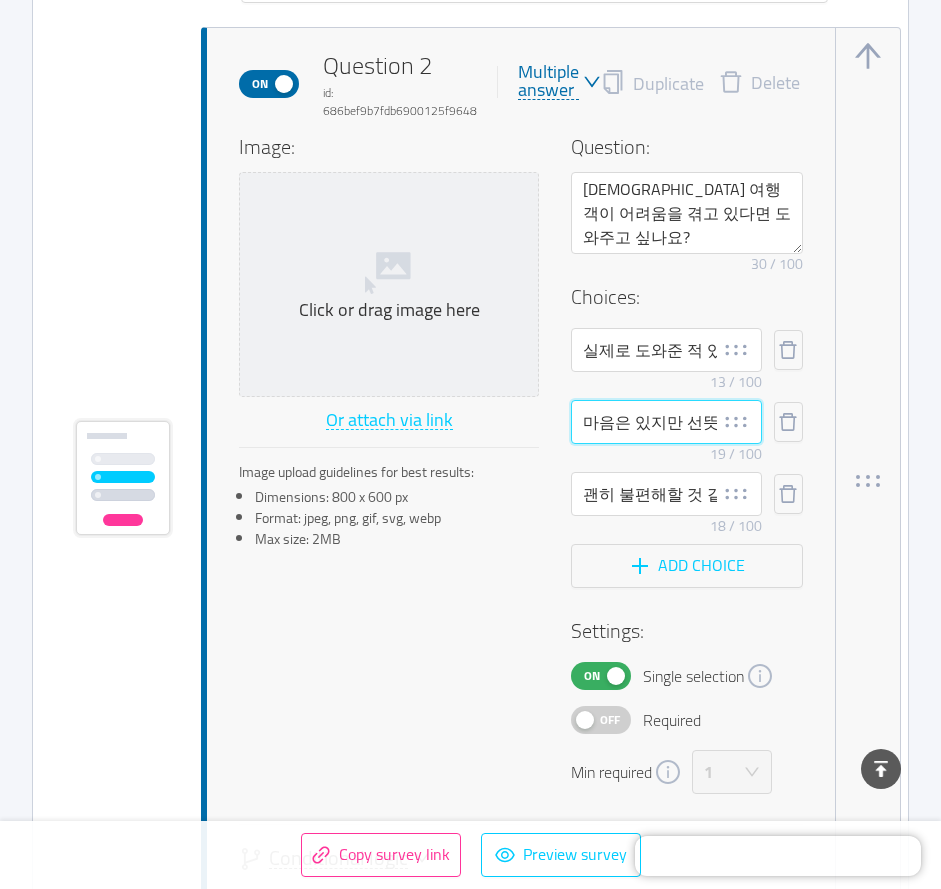 drag, startPoint x: 609, startPoint y: 415, endPoint x: 623, endPoint y: 418, distance: 14.3178215 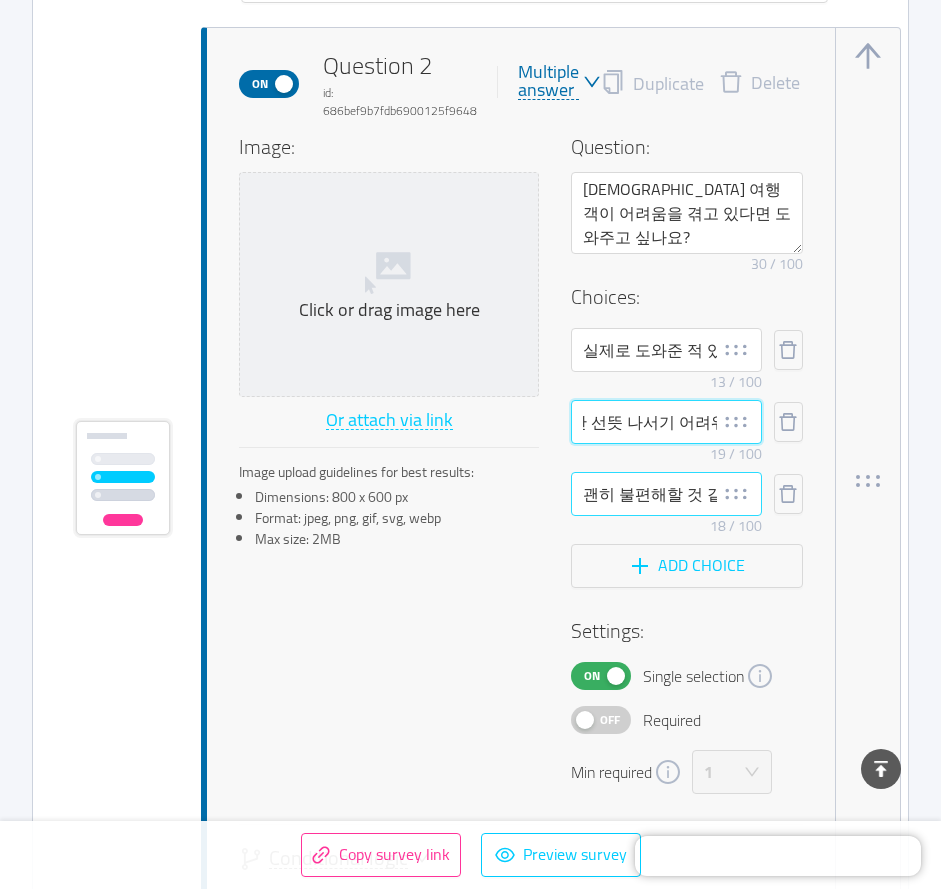 scroll, scrollTop: 0, scrollLeft: 109, axis: horizontal 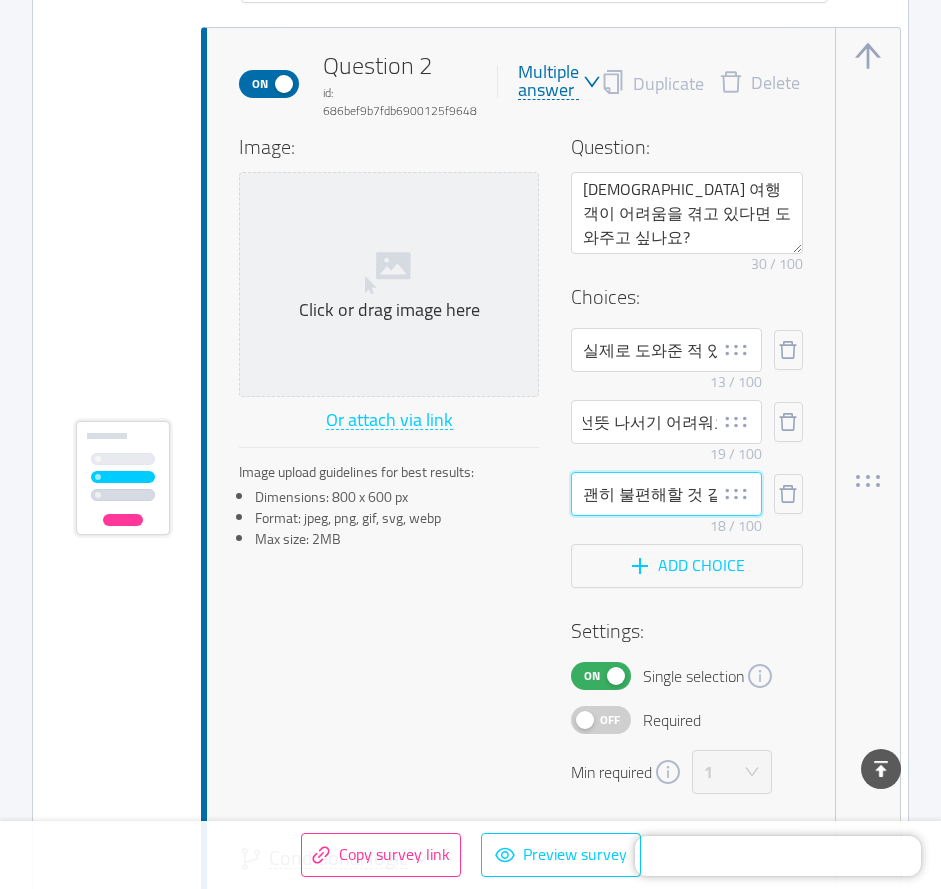 click on "괜히 불편해할 것 같아 망설여져요" at bounding box center [666, 494] 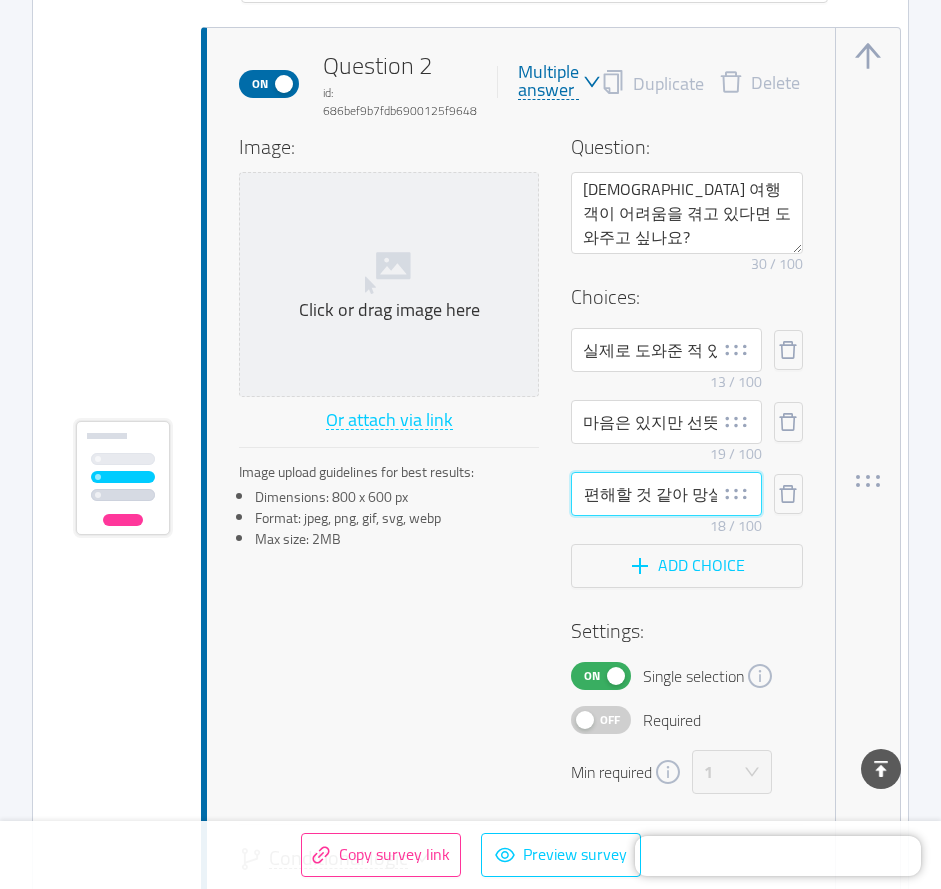 scroll, scrollTop: 0, scrollLeft: 94, axis: horizontal 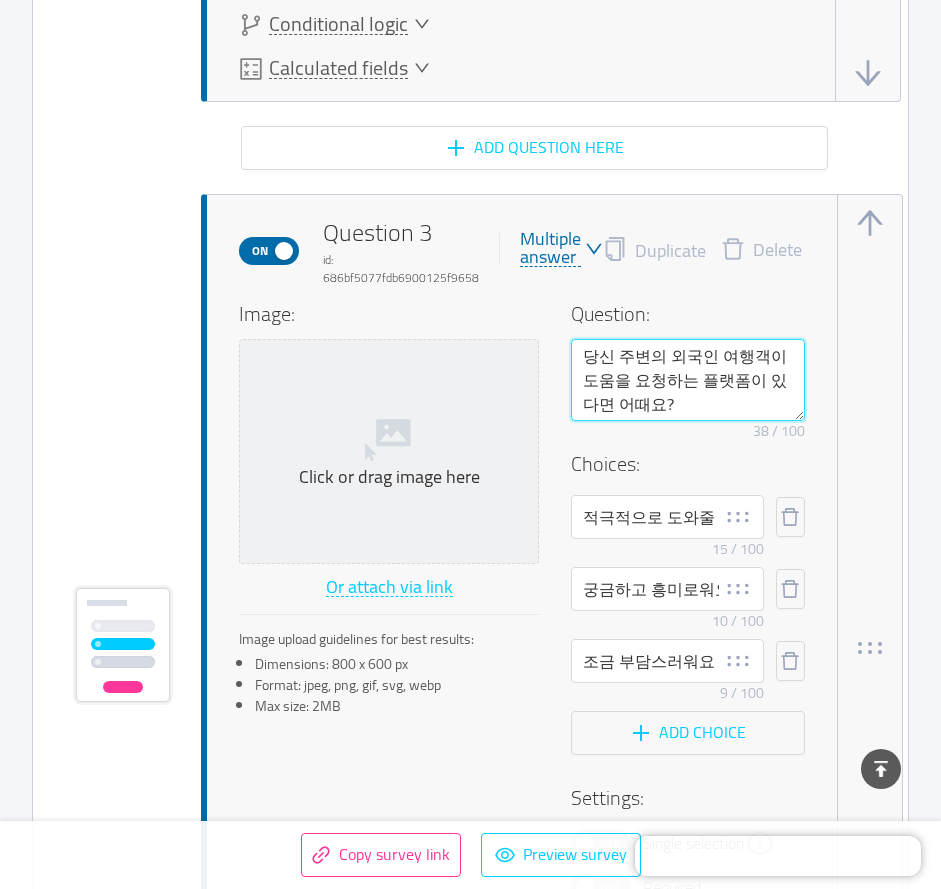 click on "당신 주변의 외국인 여행객이 도움을 요청하는 플랫폼이 있다면 어때요?" at bounding box center [688, 380] 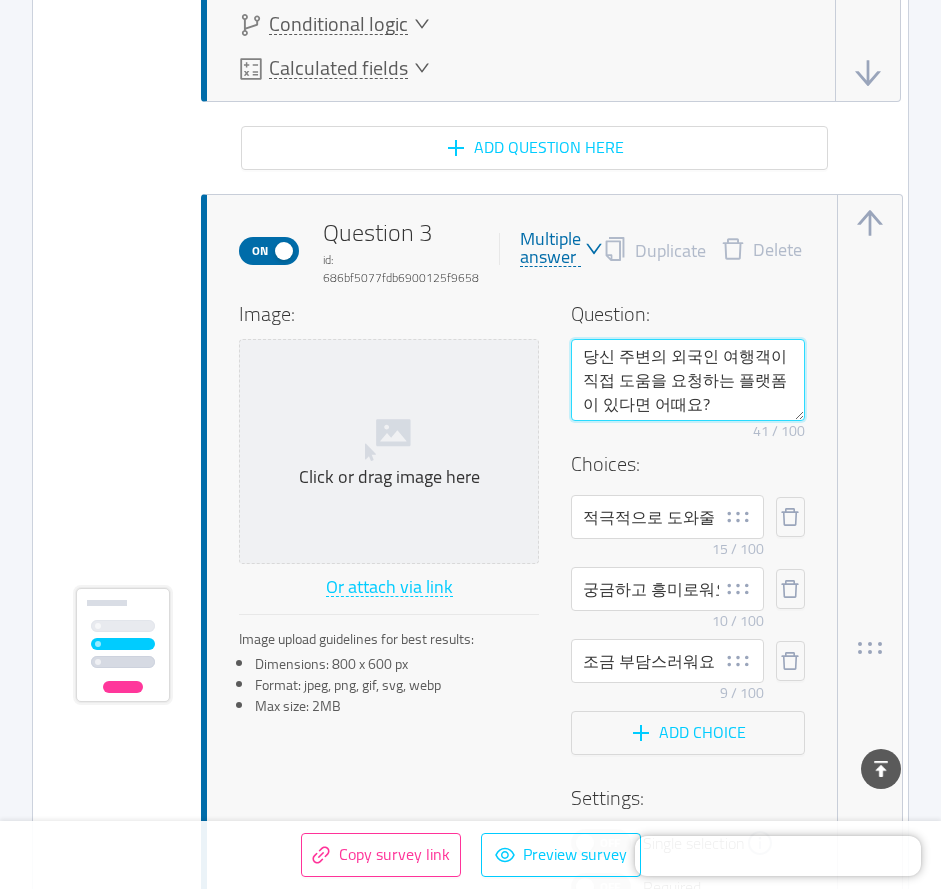 click on "당신 주변의 외국인 여행객이 직접 도움을 요청하는 플랫폼이 있다면 어때요?" at bounding box center [688, 380] 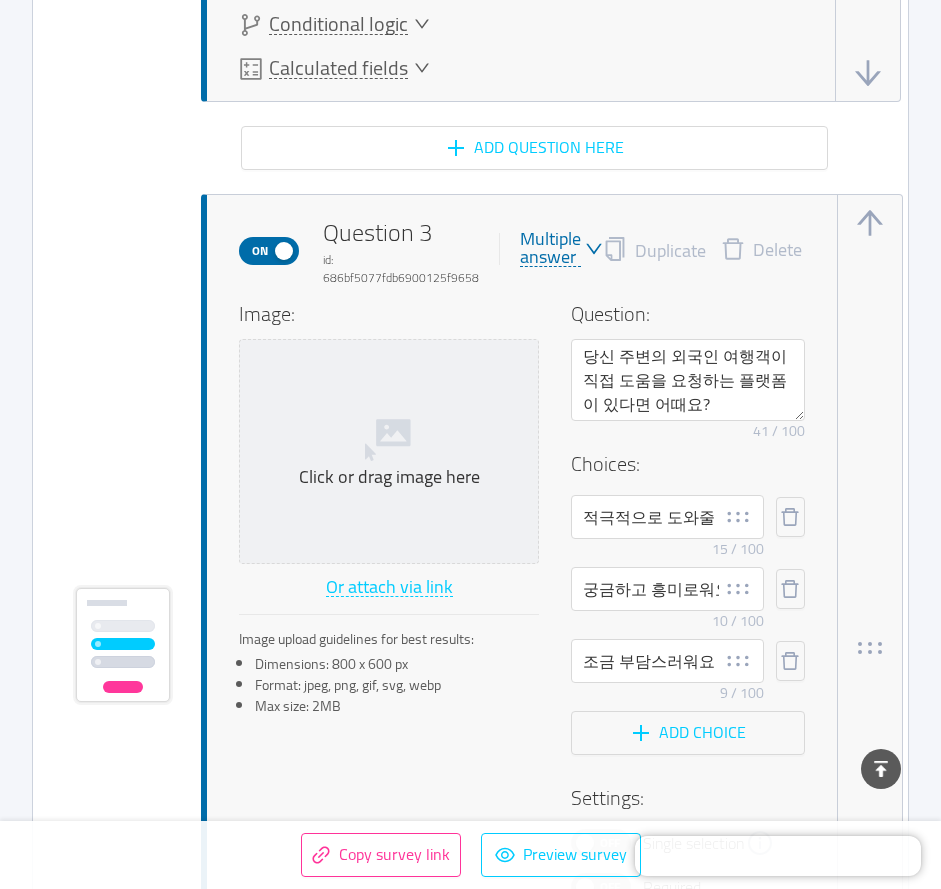 click at bounding box center [870, 648] 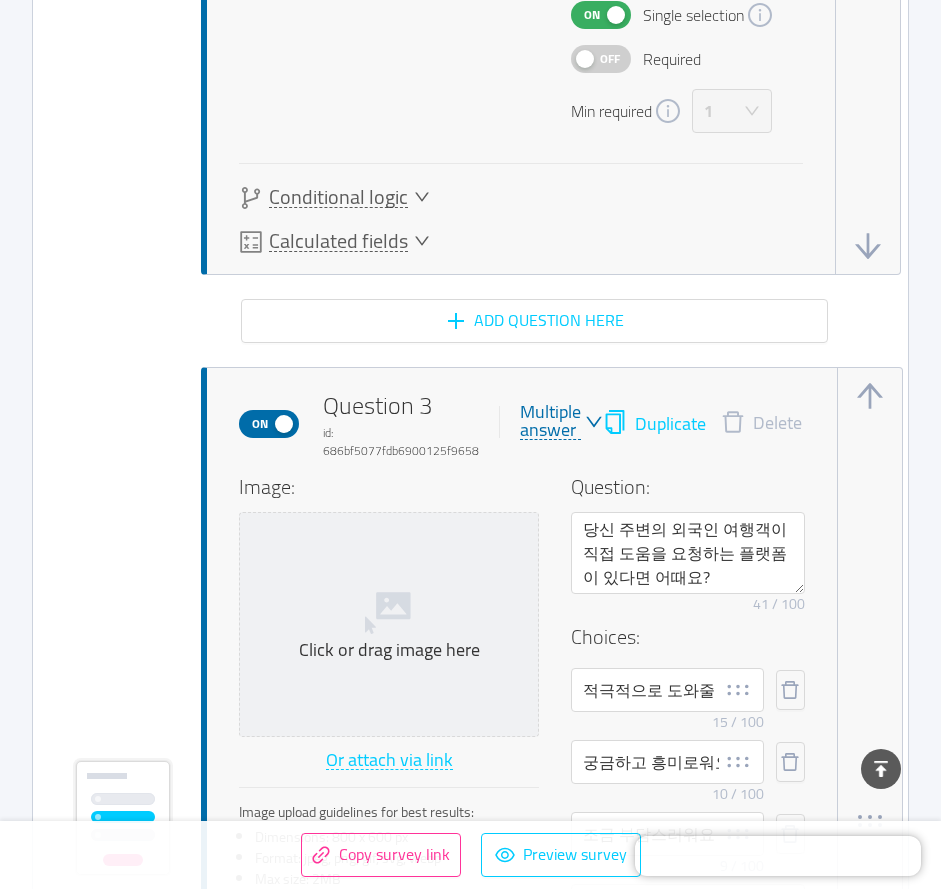 scroll, scrollTop: 2442, scrollLeft: 0, axis: vertical 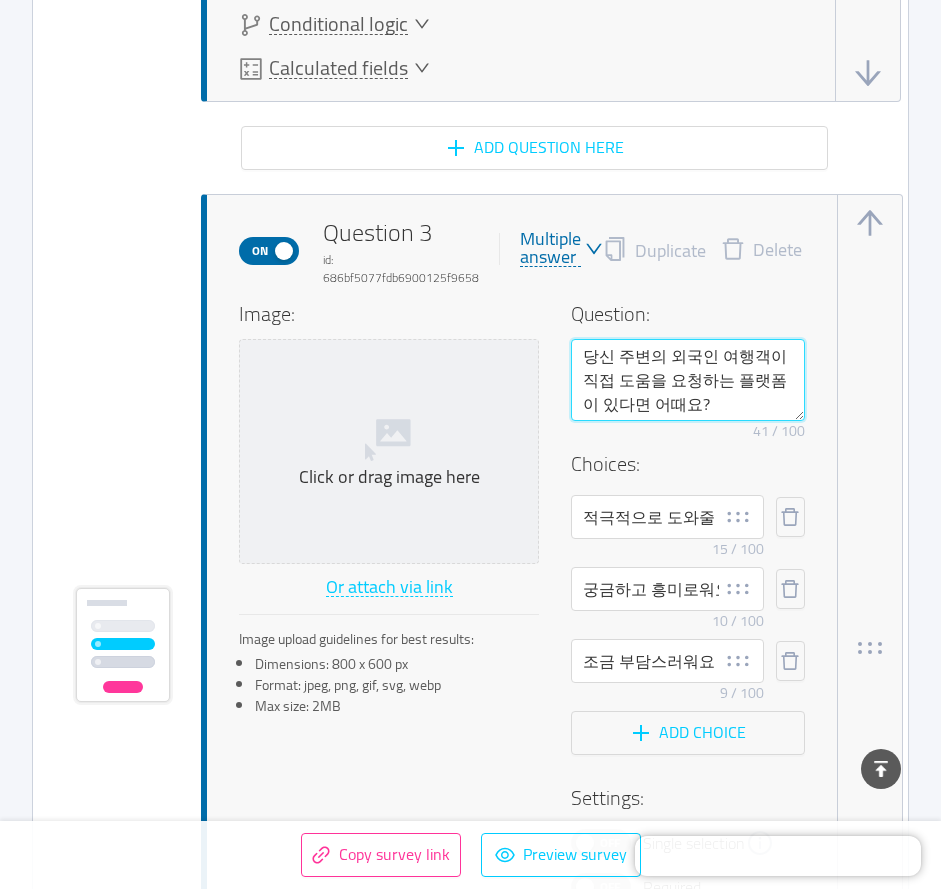 click on "당신 주변의 외국인 여행객이 직접 도움을 요청하는 플랫폼이 있다면 어때요?" at bounding box center [688, 380] 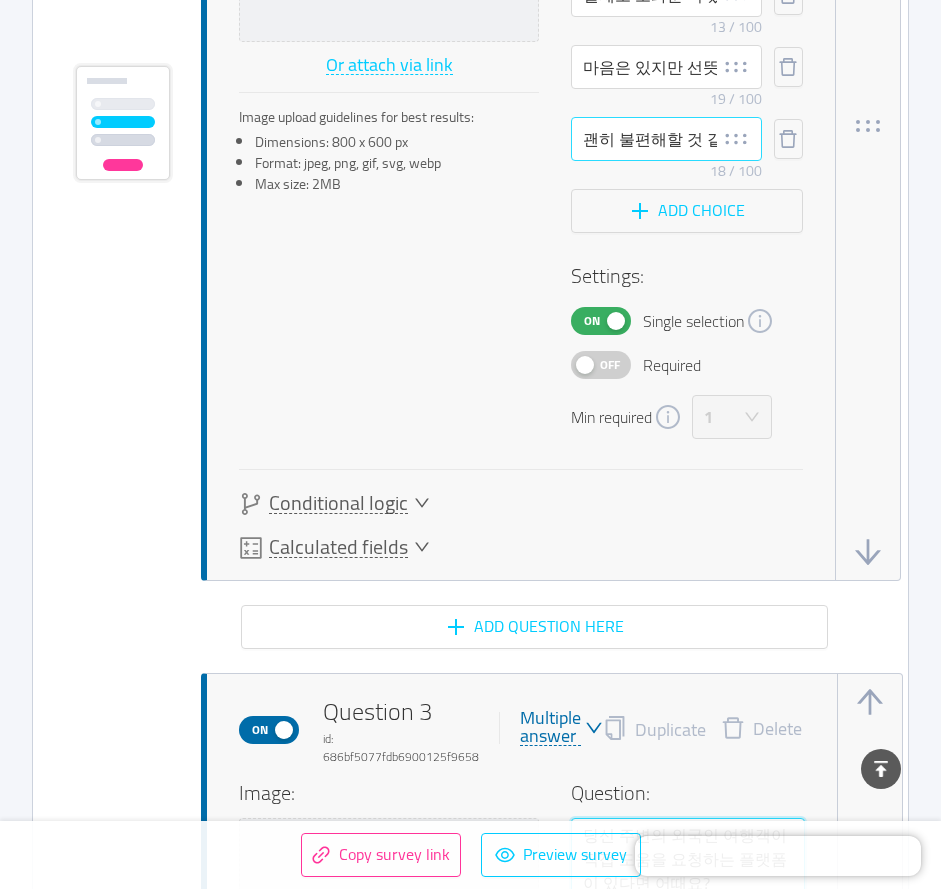 scroll, scrollTop: 1817, scrollLeft: 0, axis: vertical 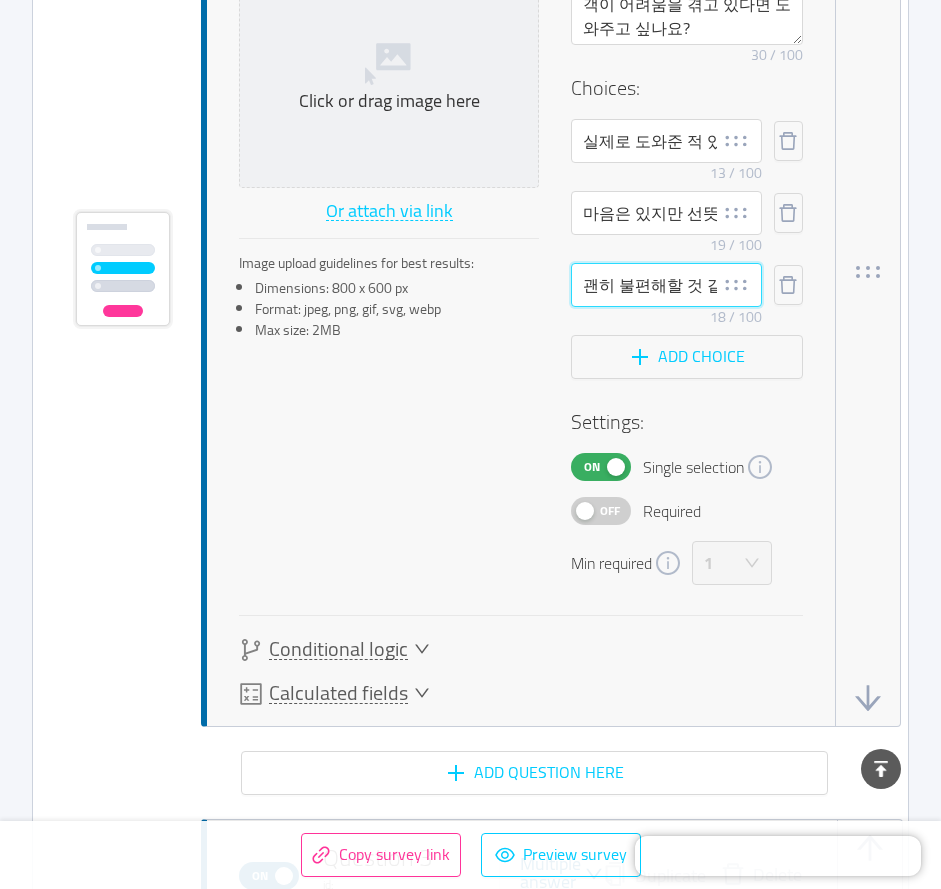 click on "괜히 불편해할 것 같아 망설여져요" at bounding box center (666, 285) 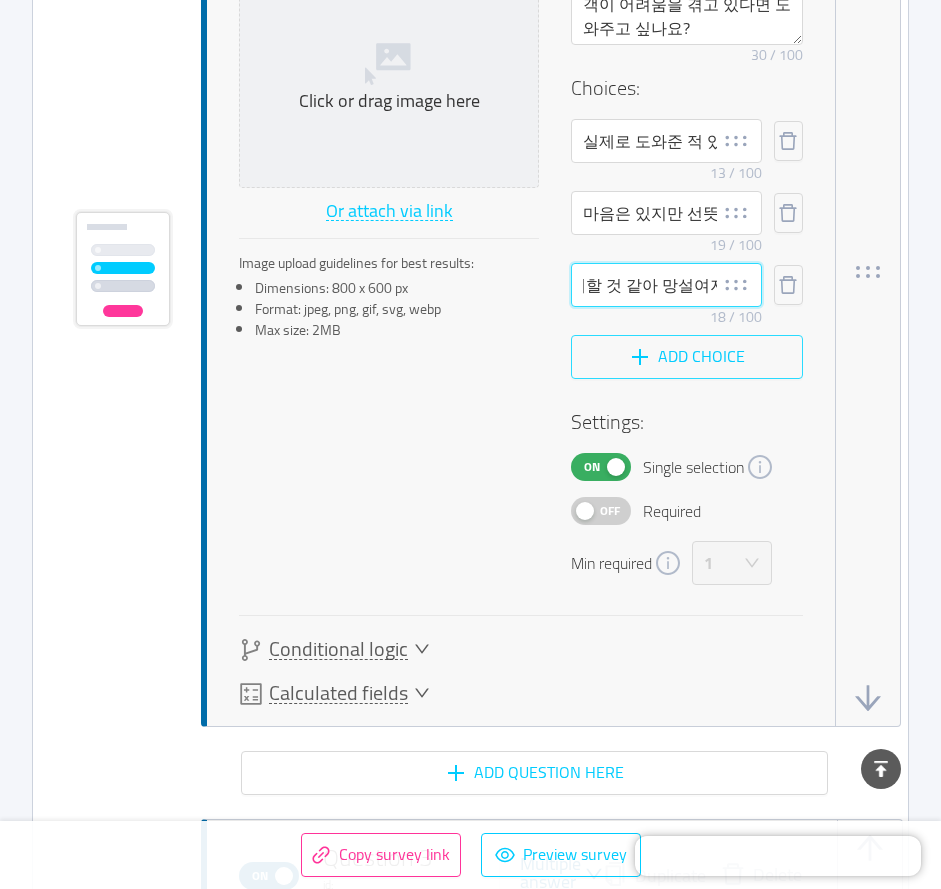 scroll, scrollTop: 0, scrollLeft: 94, axis: horizontal 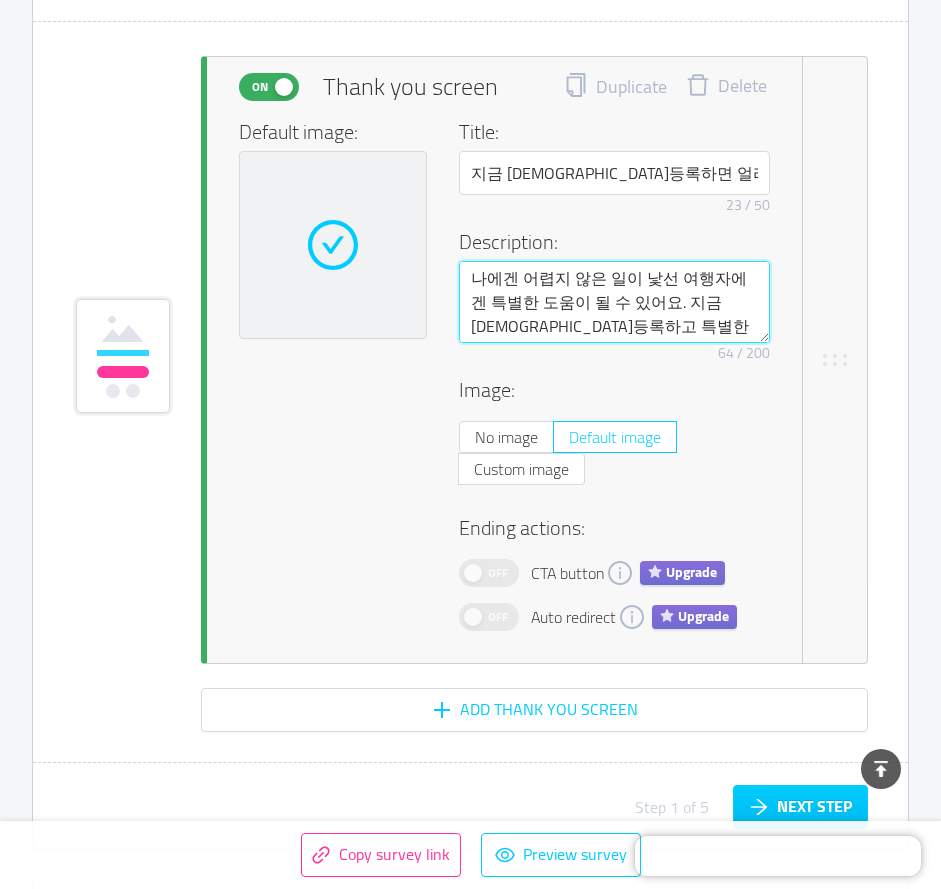 click on "나에겐 어렵지 않은 일이 낯선 여행자에겐 특별한 도움이 될 수 있어요. 지금 사전등록하고 특별한 혜택을 받아보세요!" at bounding box center (614, 302) 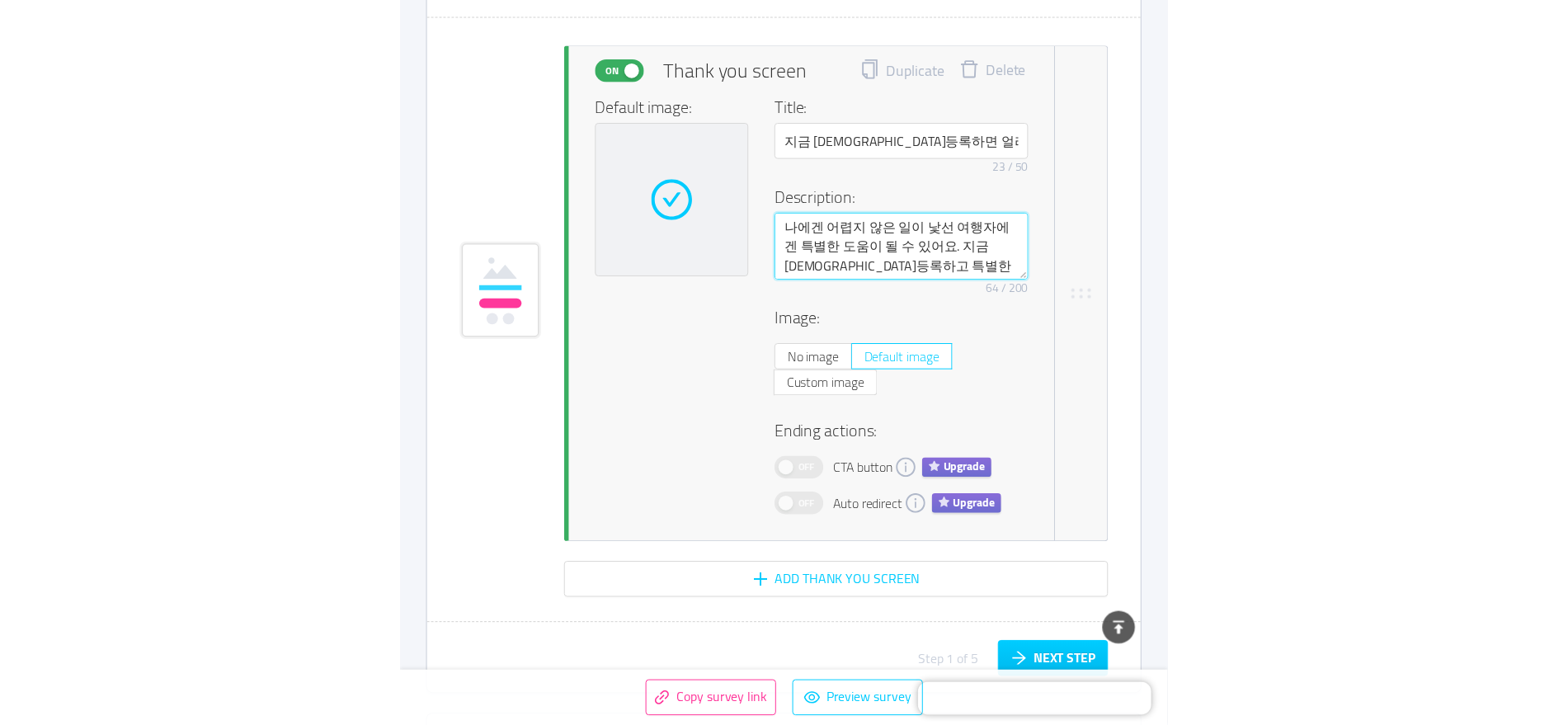 scroll, scrollTop: 0, scrollLeft: 0, axis: both 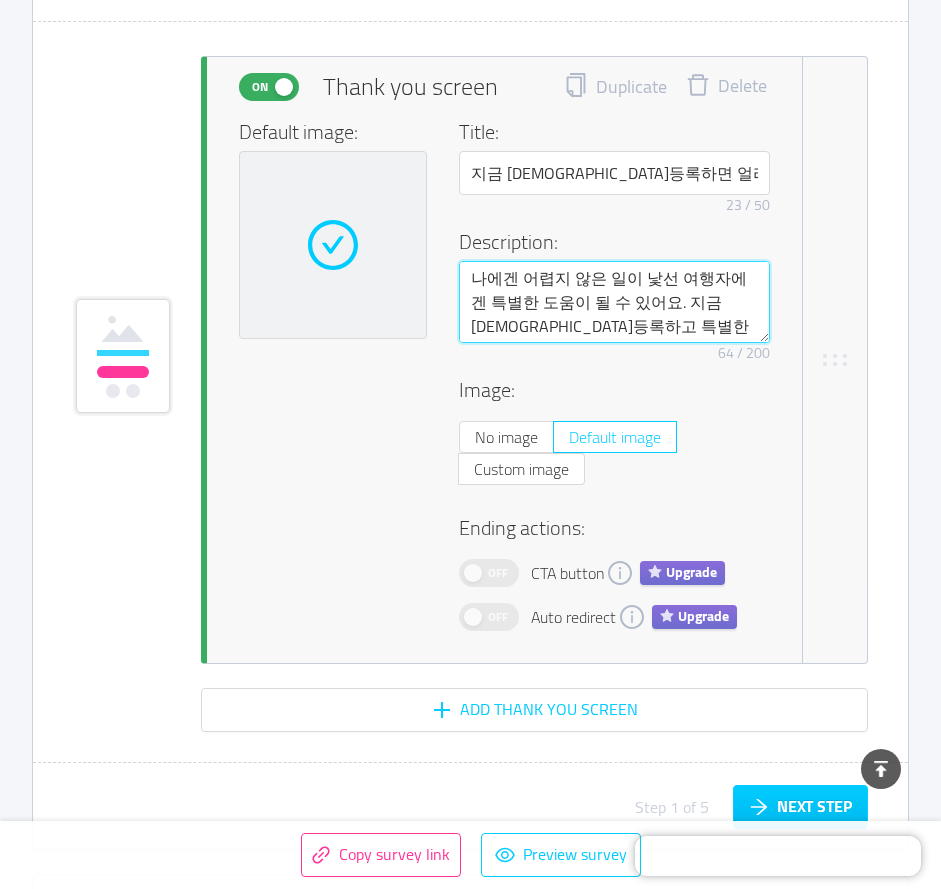 click on "나에겐 어렵지 않은 일이 낯선 여행자에겐 특별한 도움이 될 수 있어요. 지금 사전등록하고 특별한 혜택을 받아보세요!" at bounding box center (614, 302) 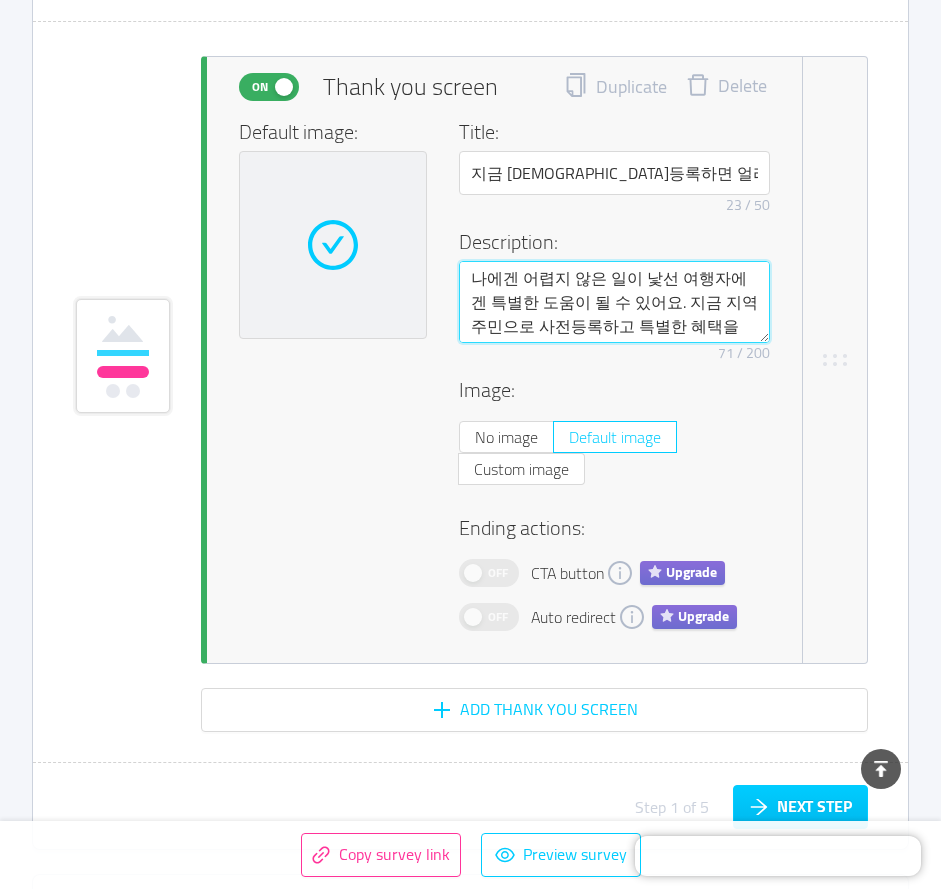 click on "나에겐 어렵지 않은 일이 낯선 여행자에겐 특별한 도움이 될 수 있어요. 지금 지역주민으로 사전등록하고 특별한 혜택을 받아보세요!" at bounding box center [614, 302] 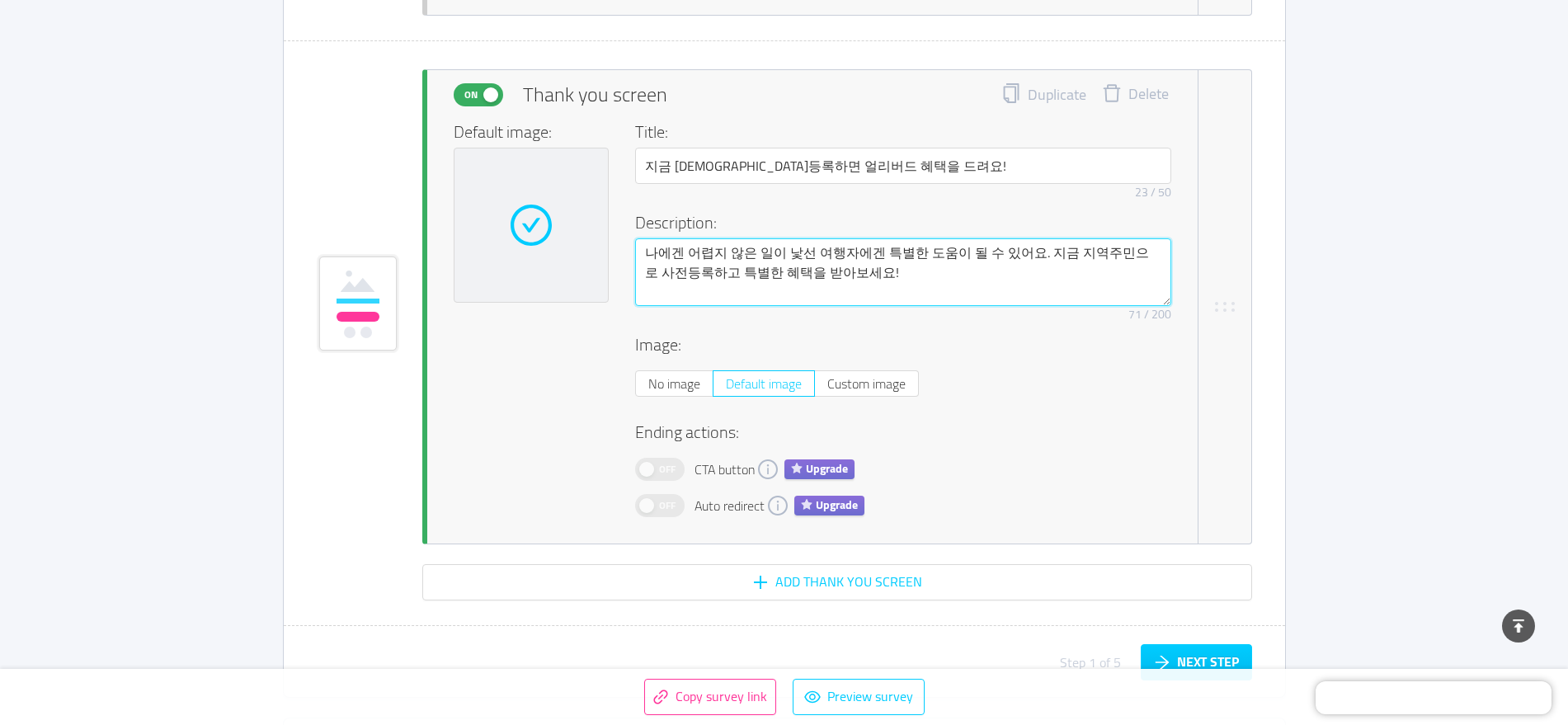 scroll, scrollTop: 3780, scrollLeft: 0, axis: vertical 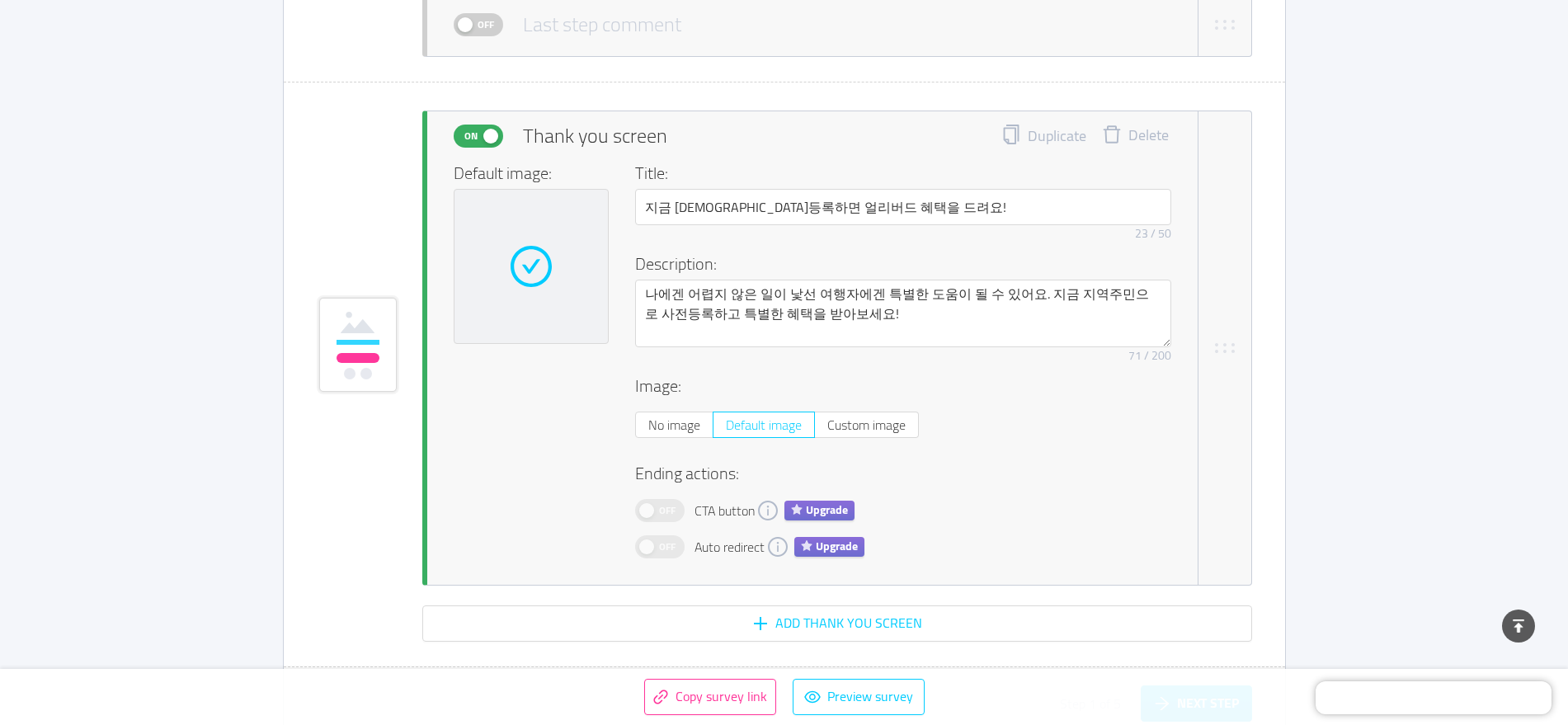 click on "23 / 50" at bounding box center [903, 233] 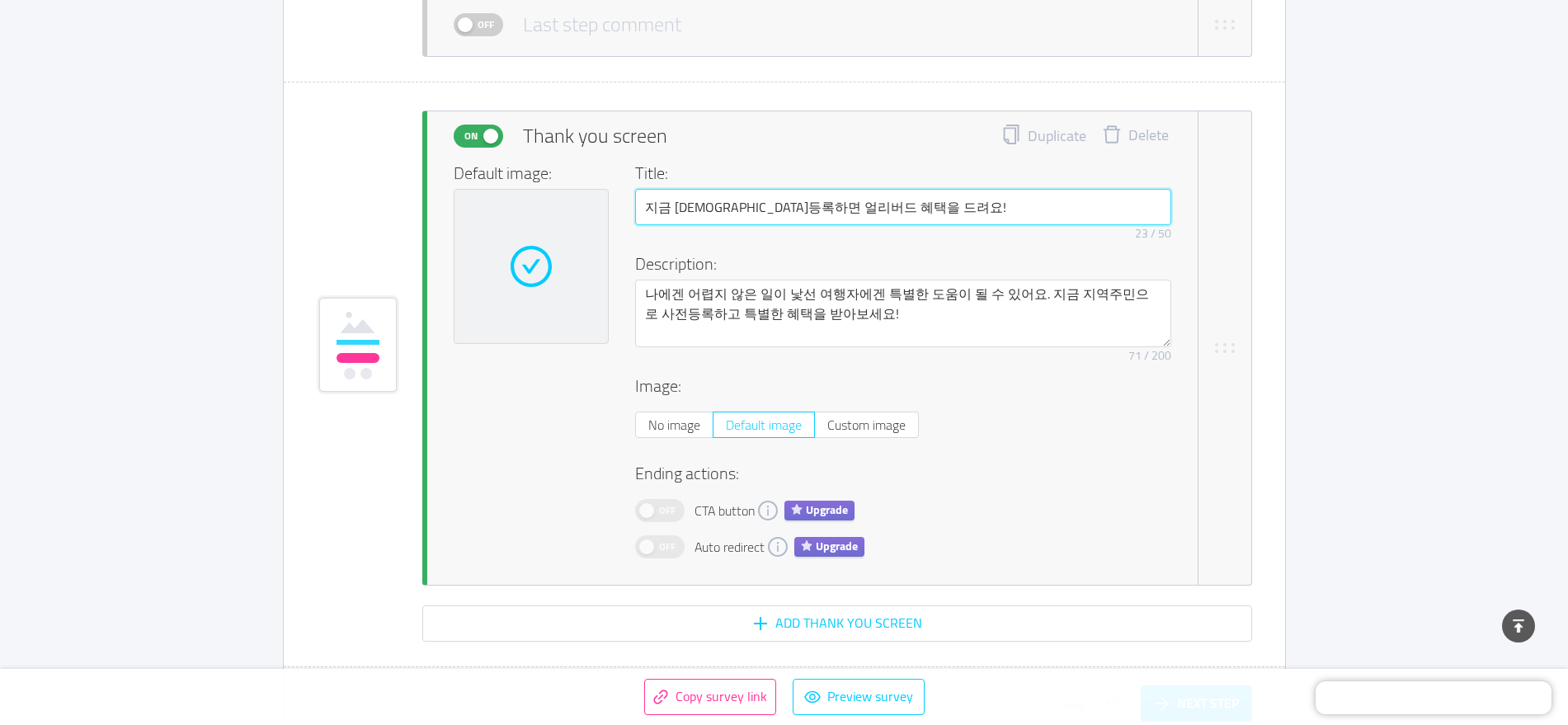 drag, startPoint x: 920, startPoint y: 214, endPoint x: 901, endPoint y: 318, distance: 105.72133 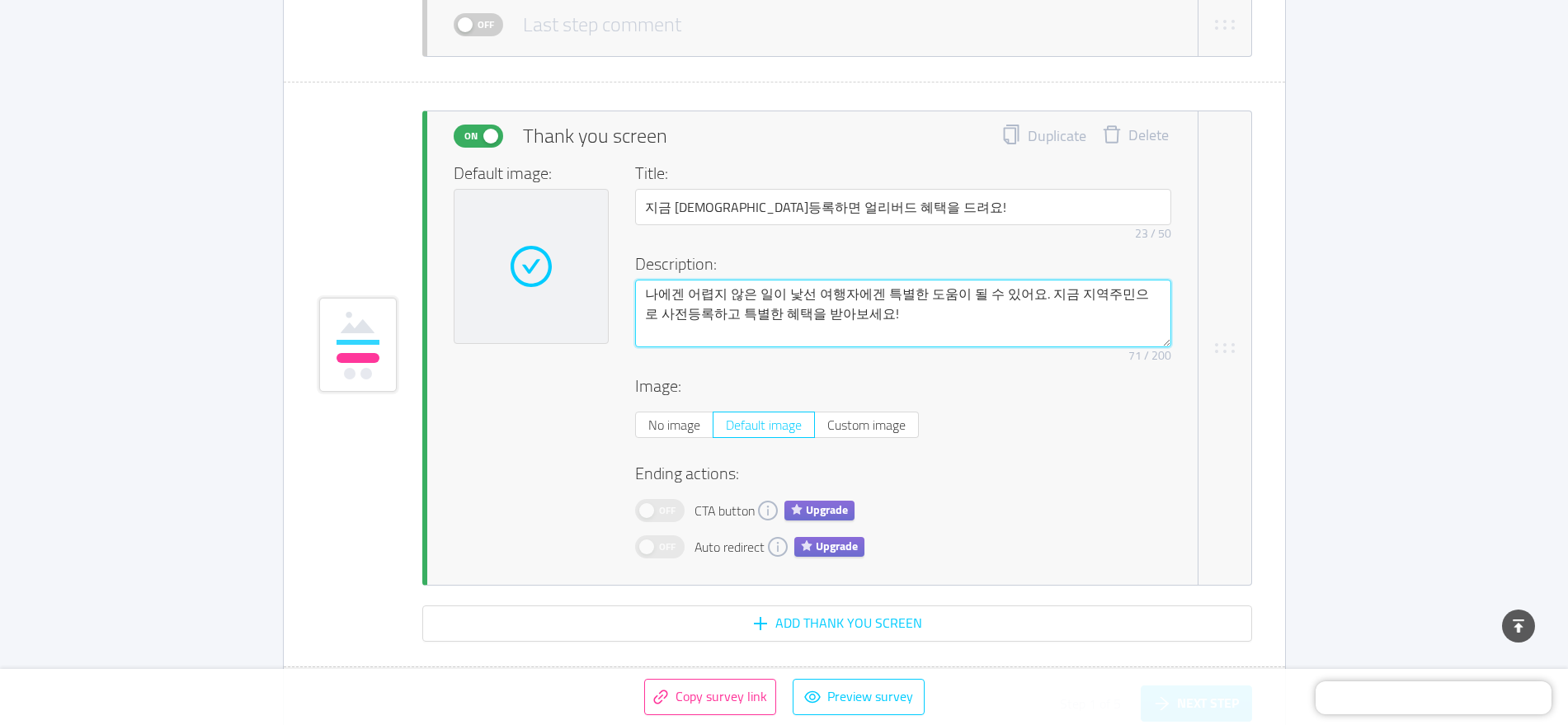 click on "나에겐 어렵지 않은 일이 낯선 여행자에겐 특별한 도움이 될 수 있어요. 지금 지역주민으로 사전등록하고 특별한 혜택을 받아보세요!" at bounding box center (903, 313) 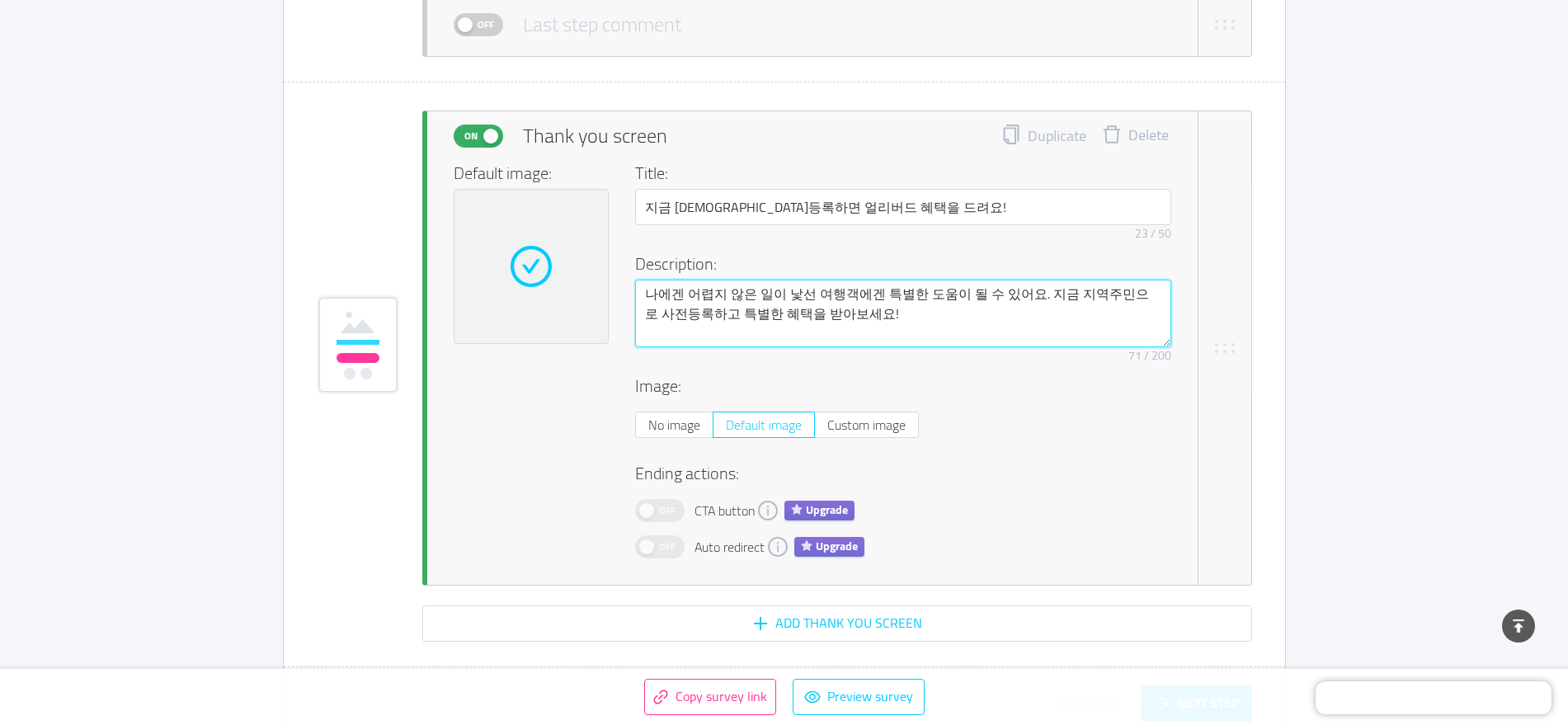 click on "나에겐 어렵지 않은 일이 낯선 여행객에겐 특별한 도움이 될 수 있어요. 지금 지역주민으로 사전등록하고 특별한 혜택을 받아보세요!" at bounding box center [903, 313] 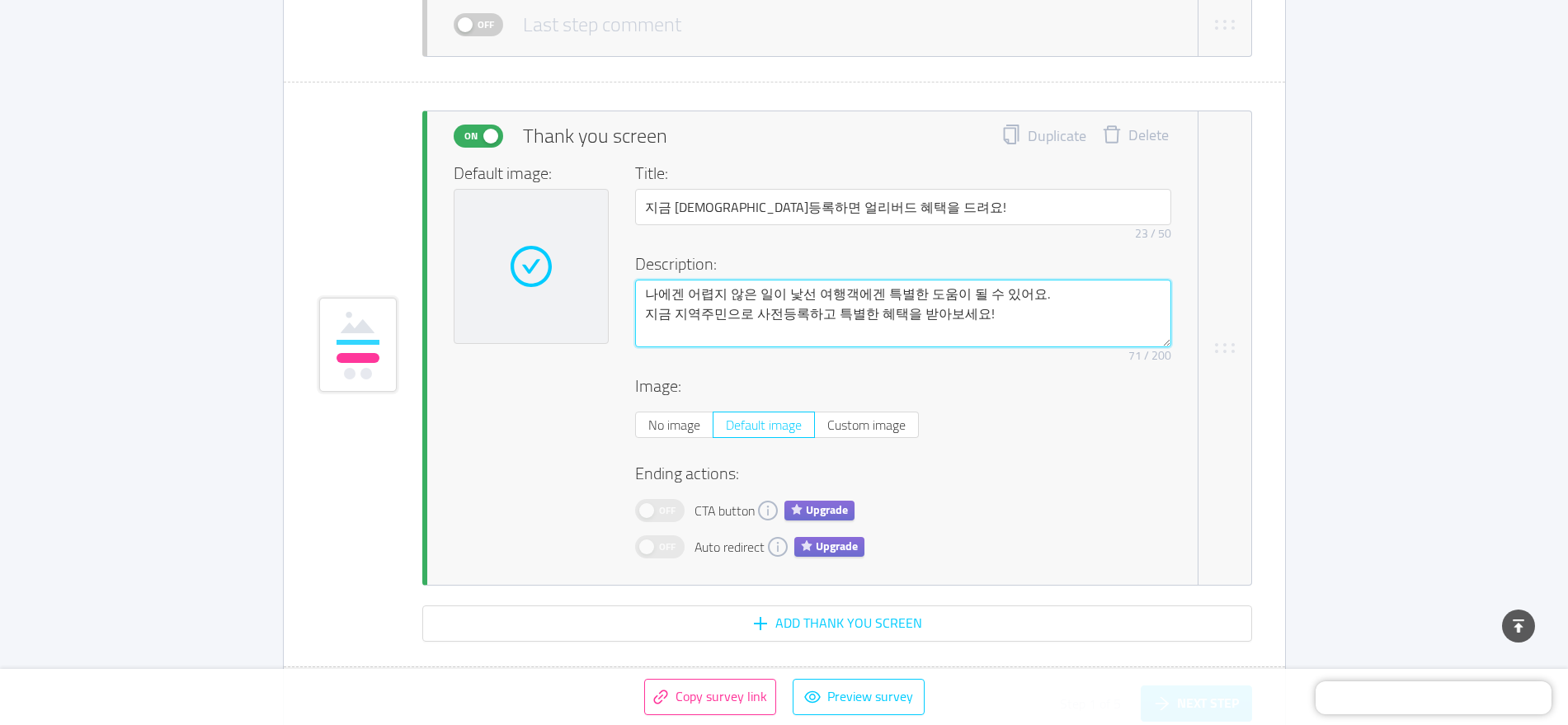drag, startPoint x: 1058, startPoint y: 324, endPoint x: 1053, endPoint y: 337, distance: 13.928388 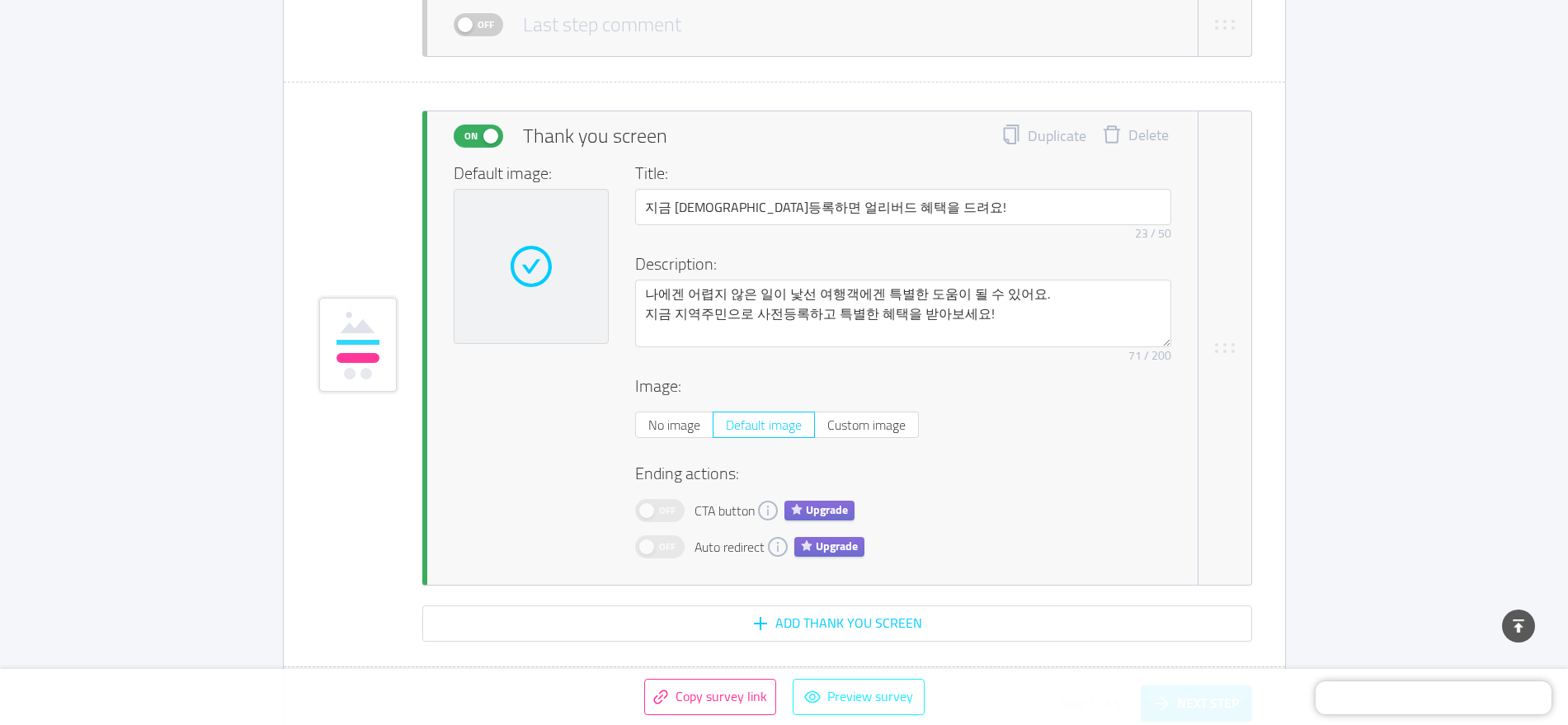 click on "Preview survey" at bounding box center (859, 697) 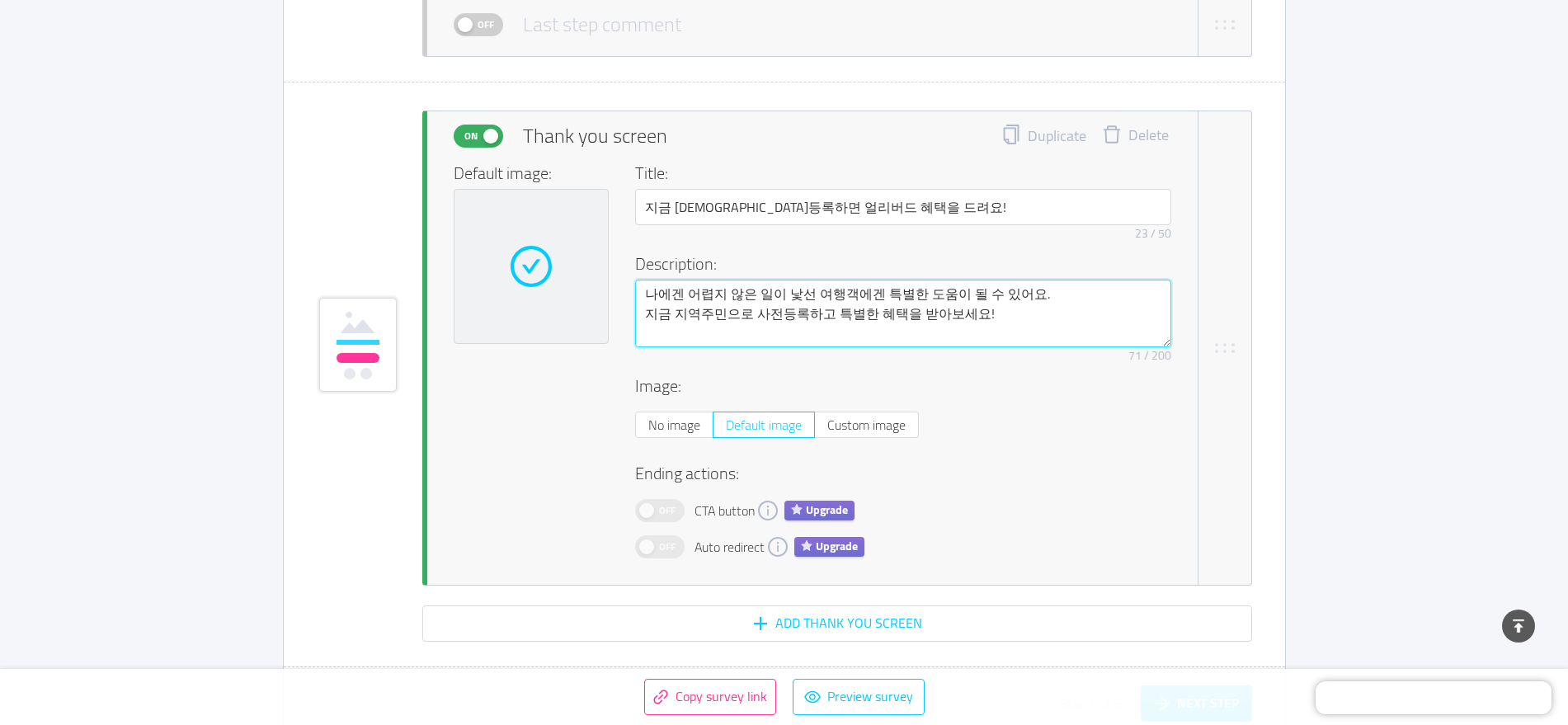 drag, startPoint x: 749, startPoint y: 299, endPoint x: 364, endPoint y: 324, distance: 385.81083 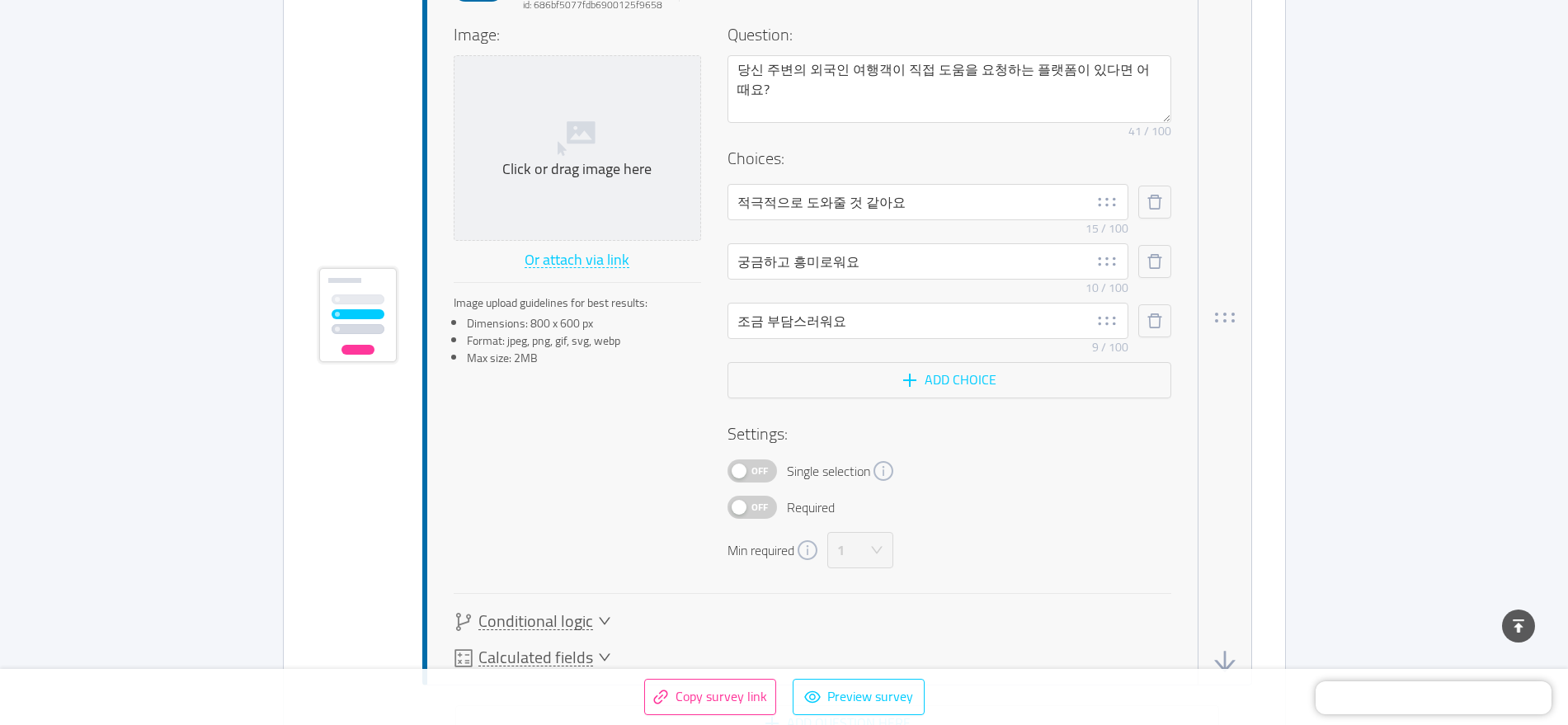 scroll, scrollTop: 2234, scrollLeft: 0, axis: vertical 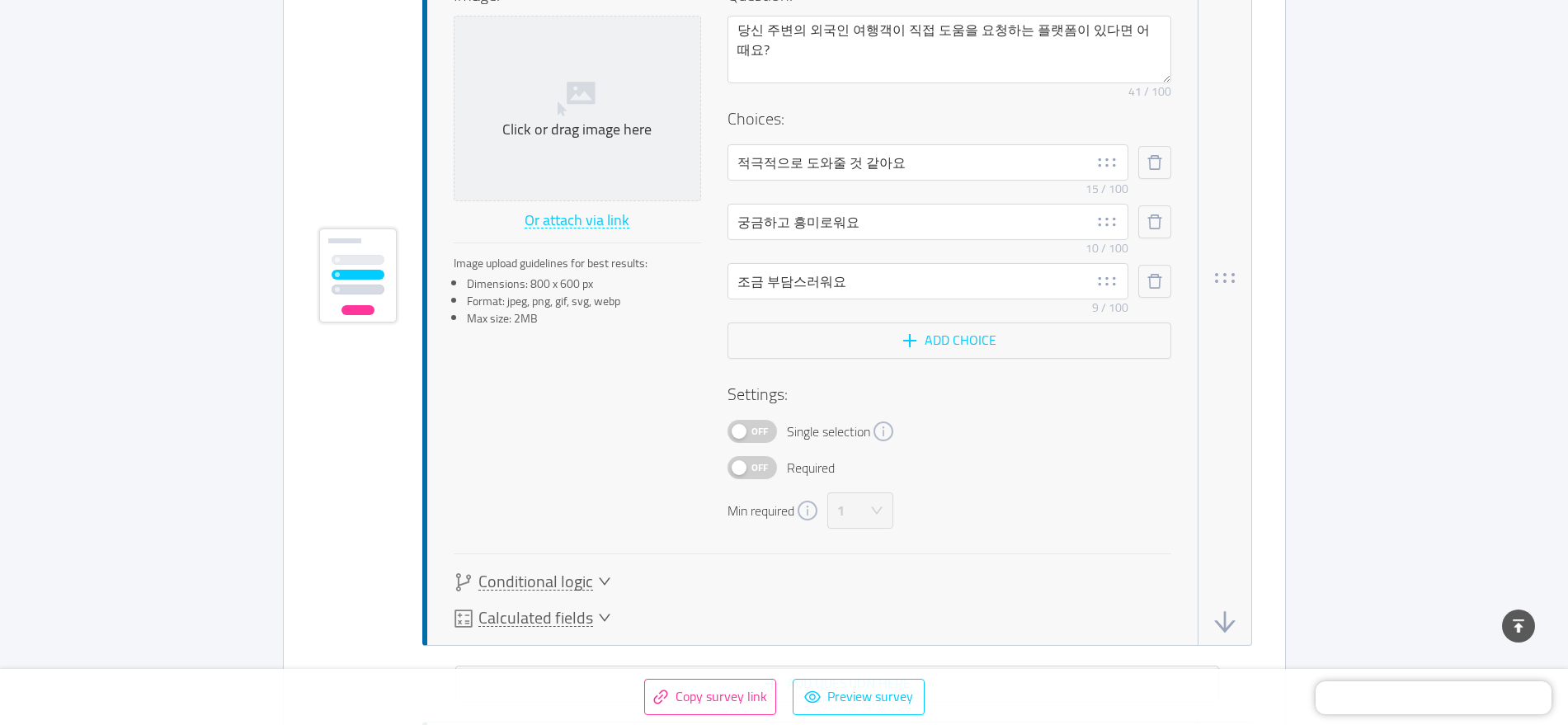 click on "Off" at bounding box center [760, 431] 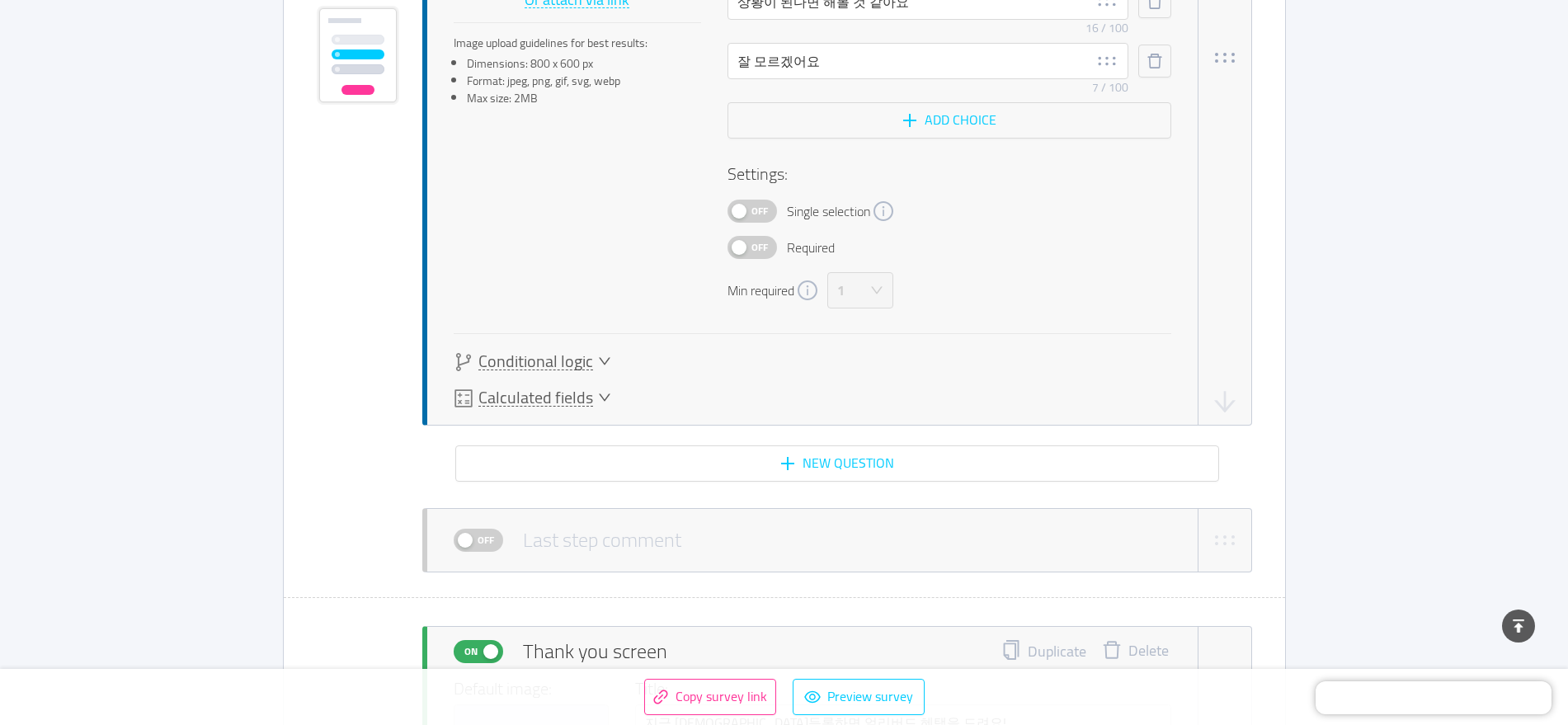 click on "Off" at bounding box center (760, 211) 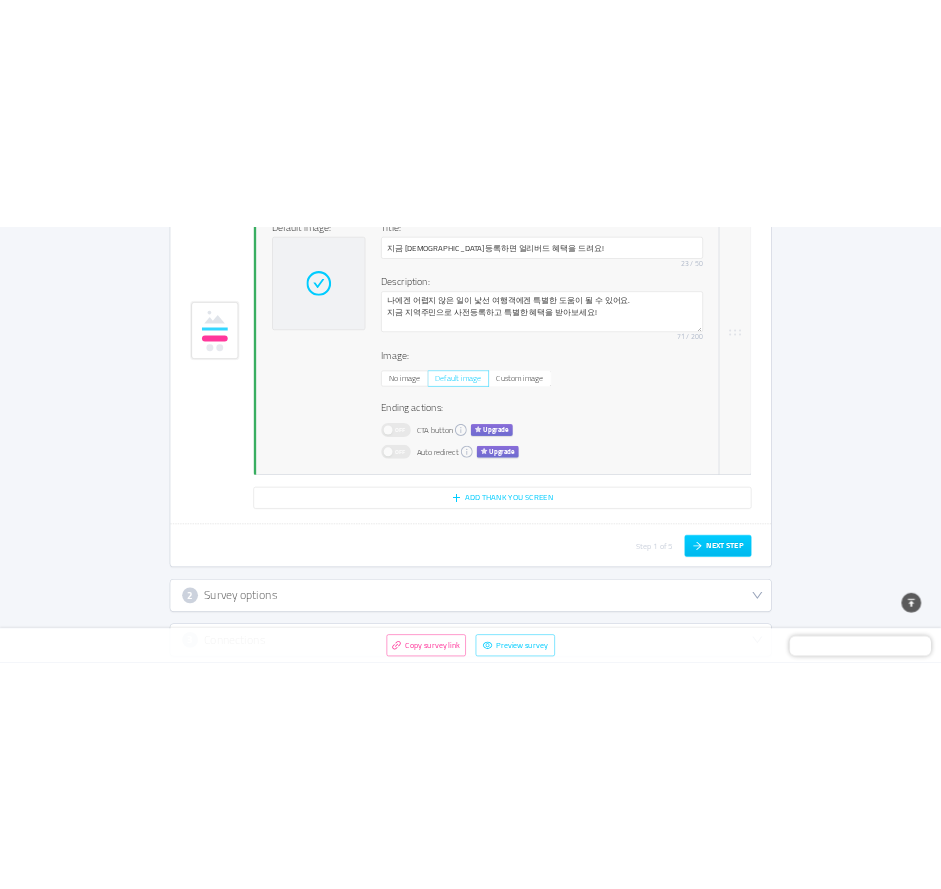 scroll, scrollTop: 4583, scrollLeft: 0, axis: vertical 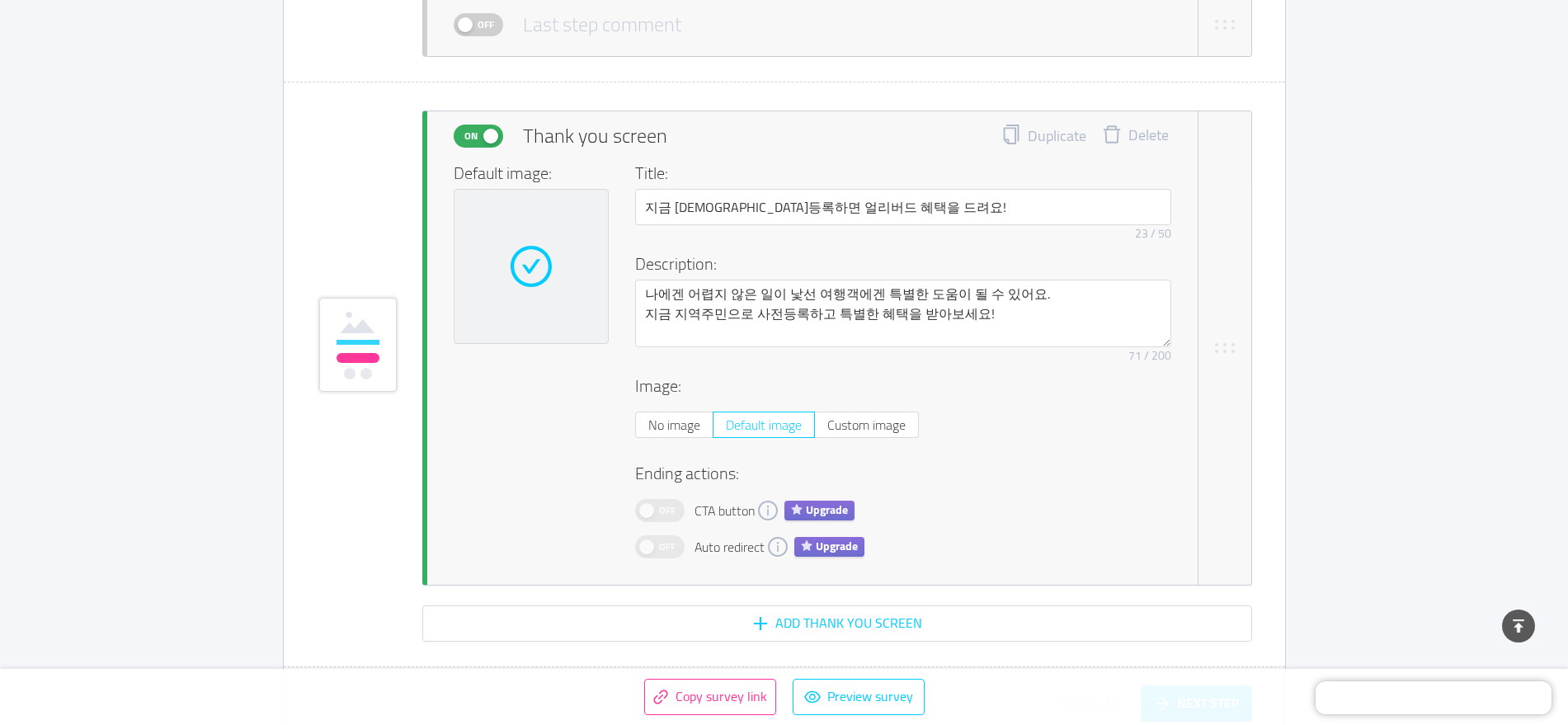 click on "No image Default image Custom image" at bounding box center (903, 425) 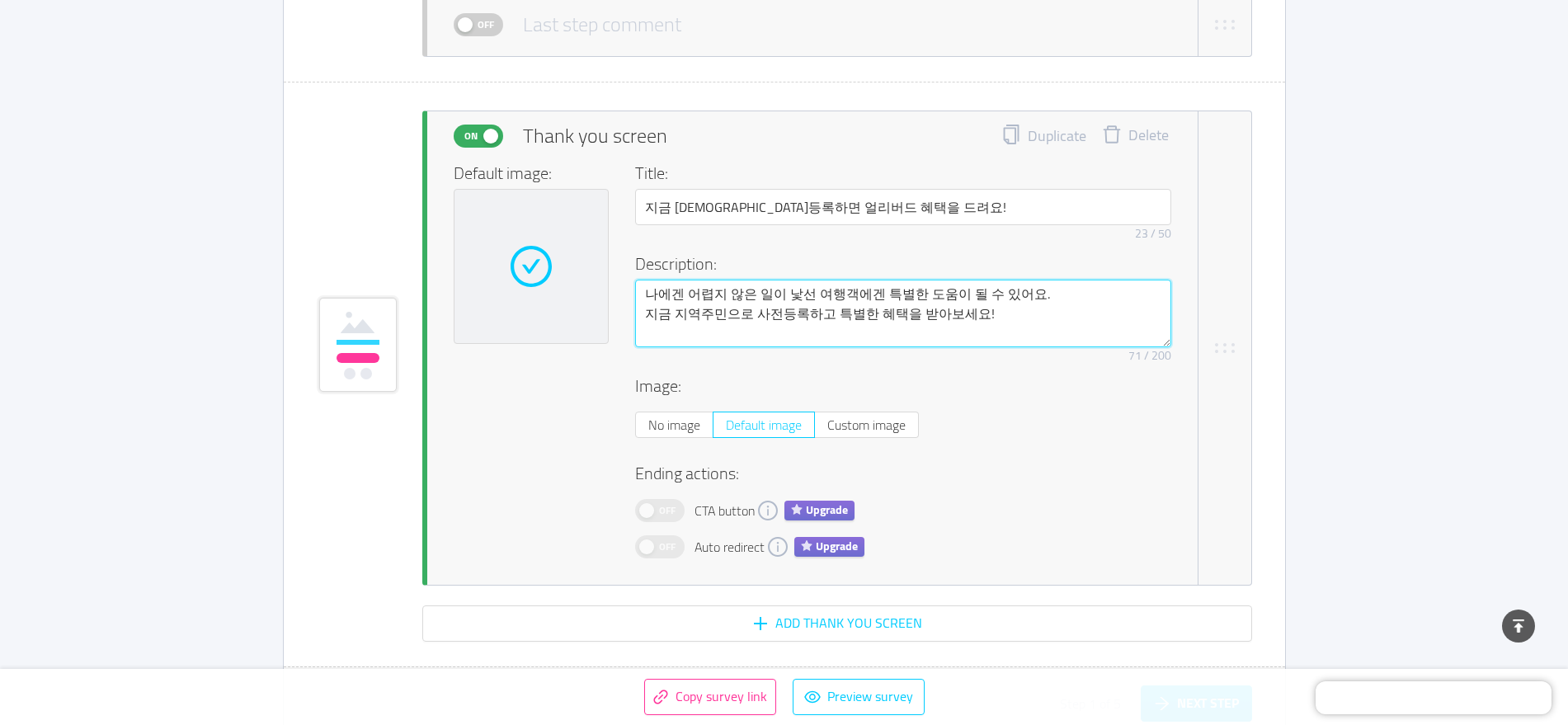 drag, startPoint x: 1010, startPoint y: 337, endPoint x: 489, endPoint y: 242, distance: 529.59041 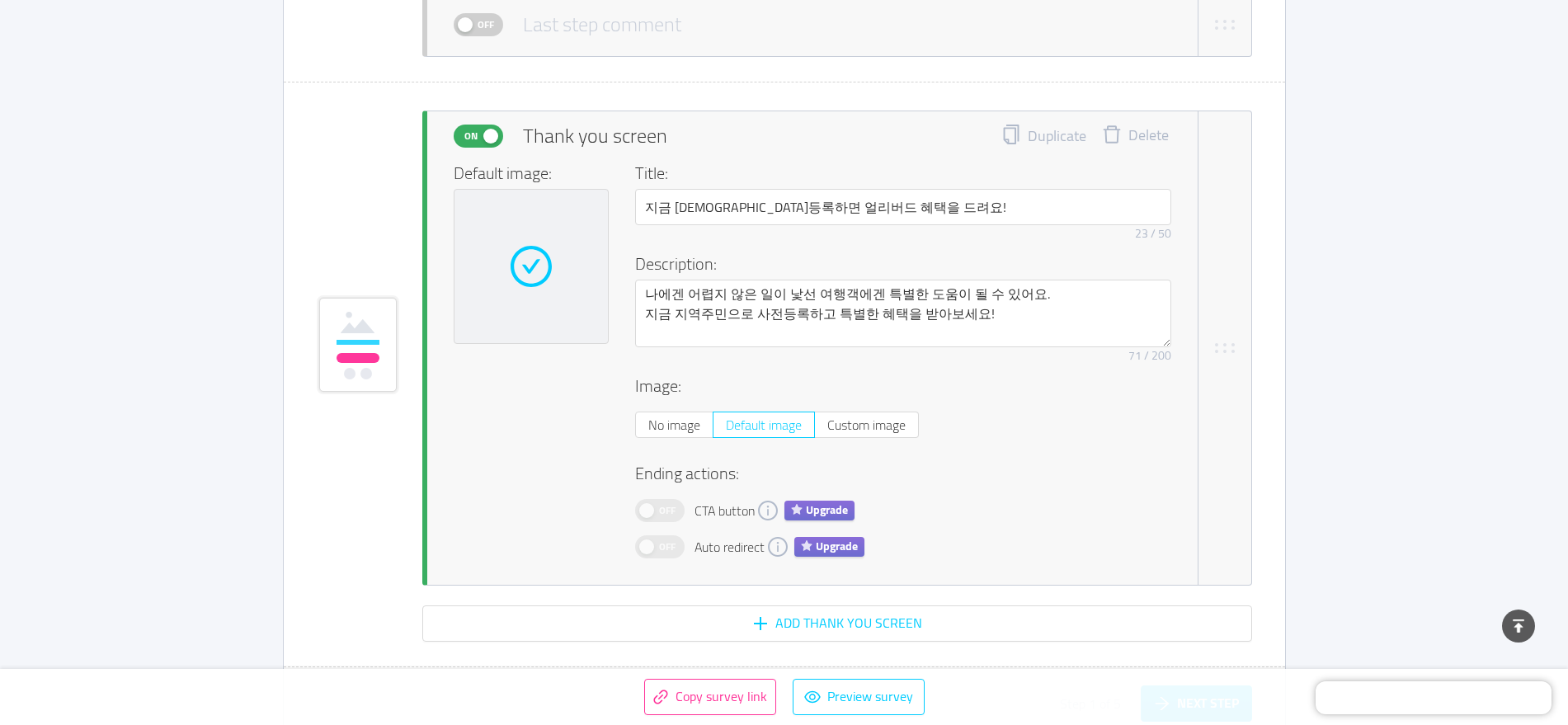 click on "On  Thank you screen  Duplicate Delete  Default image:  Title: 지금 사전등록하면 얼리버드 혜택을 드려요!  23 / 50  Description: 나에겐 어렵지 않은 일이 낯선 여행객에겐 특별한 도움이 될 수 있어요.
지금 지역주민으로 사전등록하고 특별한 혜택을 받아보세요!  Remove character limit   71 / 200  Image: No image Default image Custom image Ending actions: Off CTA button  Upgrade  Off Auto redirect  Upgrade" at bounding box center [837, 348] 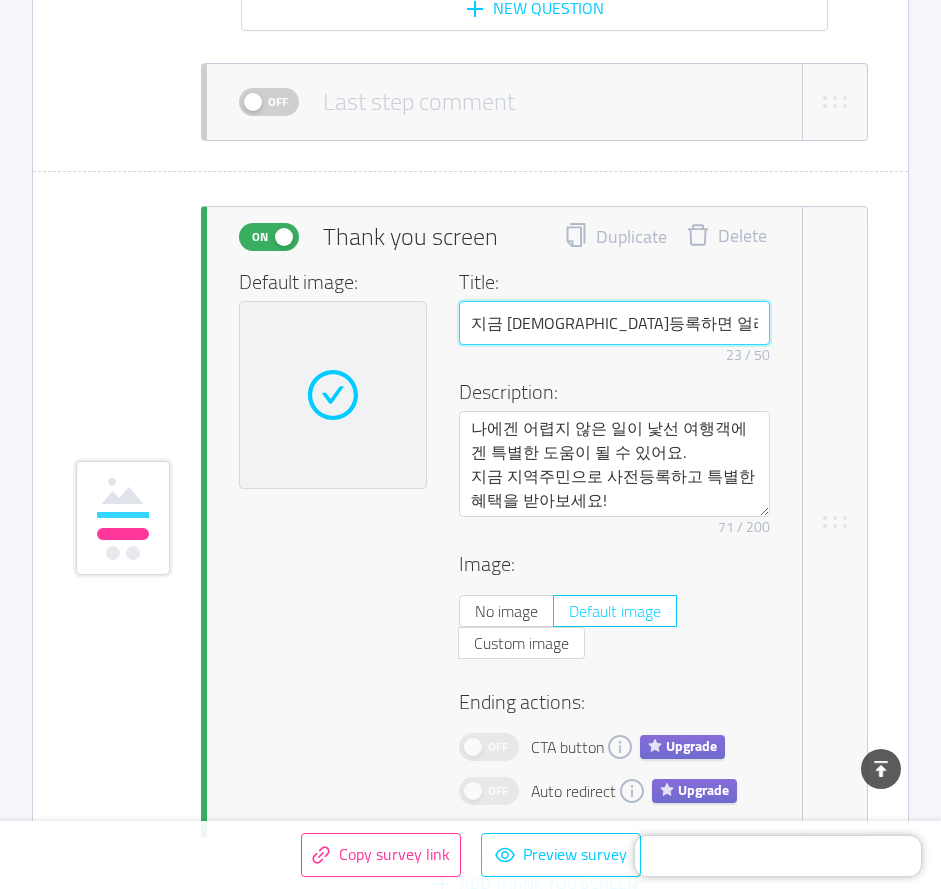 click on "지금 사전등록하면 얼리버드 혜택을 드려요!" at bounding box center (614, 323) 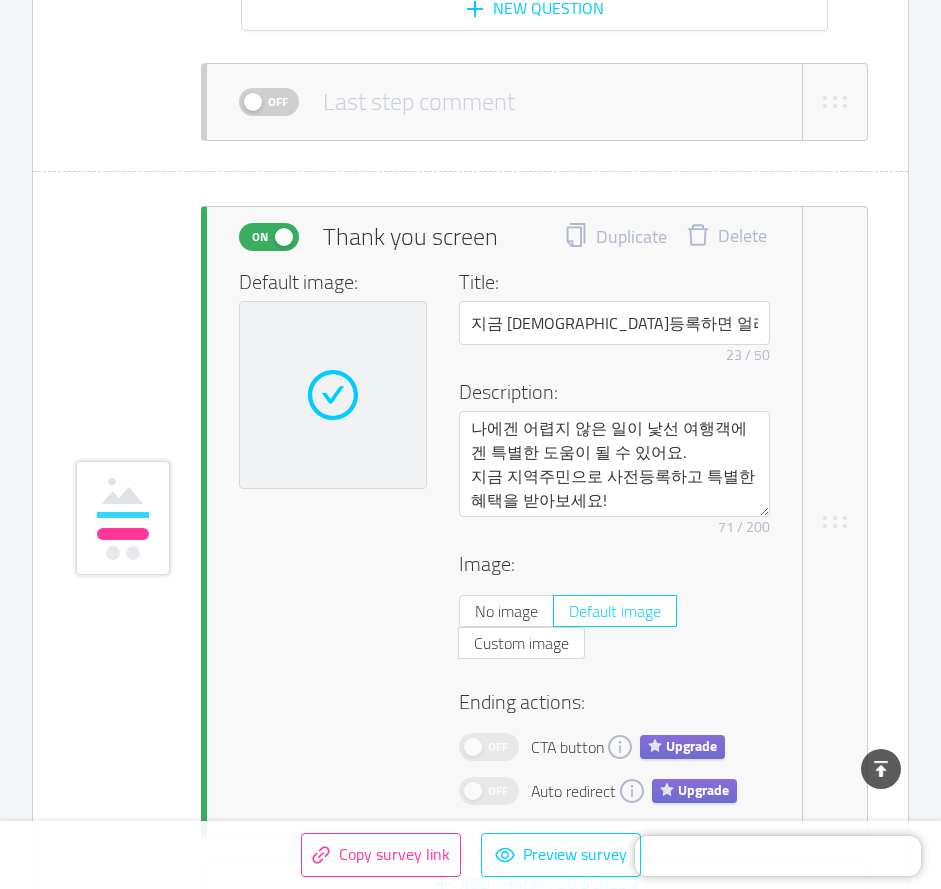 click on "Description:" at bounding box center [608, 392] 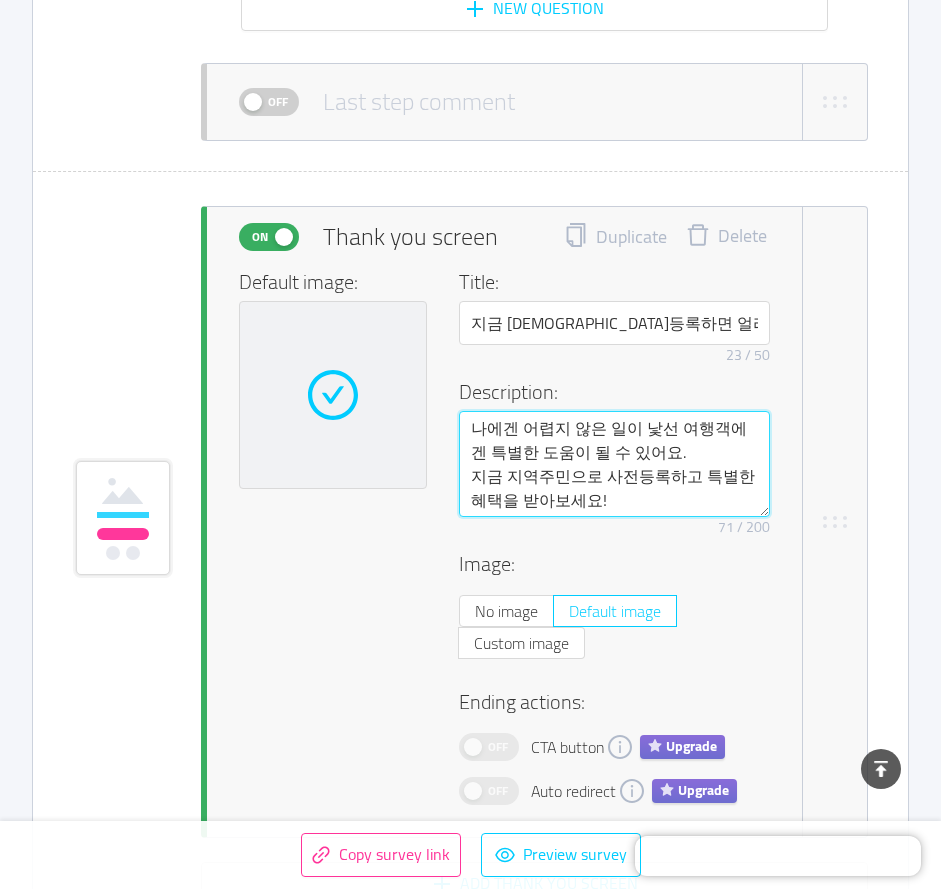 click on "나에겐 어렵지 않은 일이 낯선 여행객에겐 특별한 도움이 될 수 있어요.
지금 지역주민으로 사전등록하고 특별한 혜택을 받아보세요!" at bounding box center [614, 464] 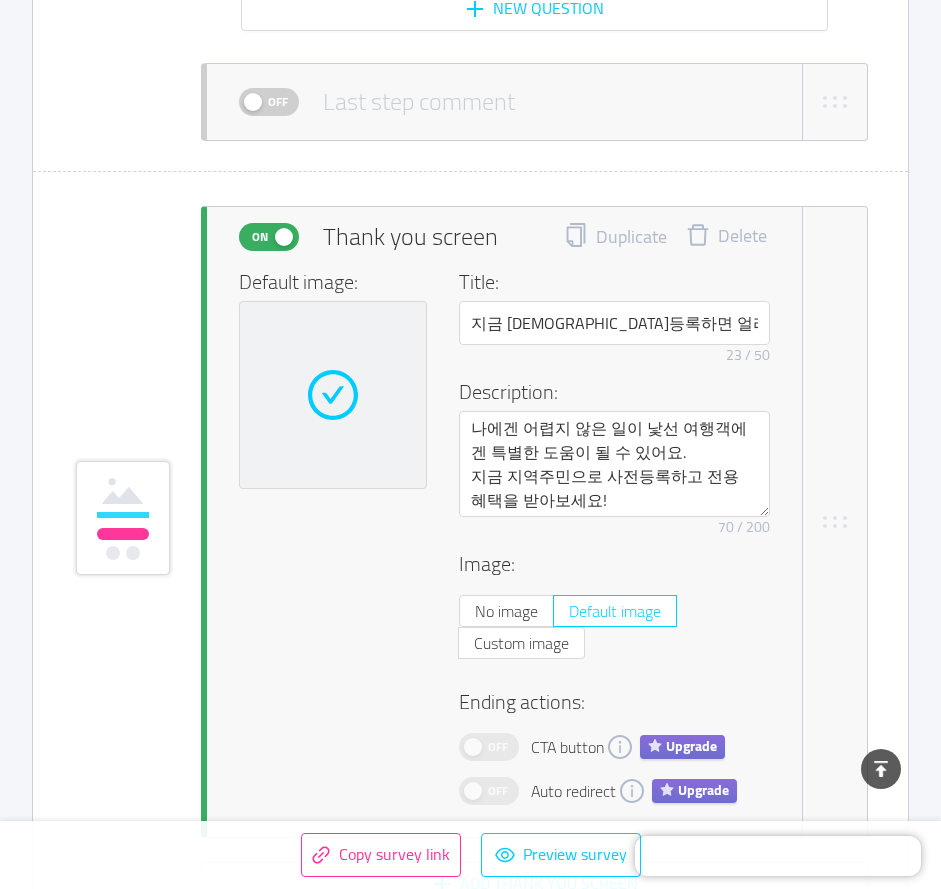 click on "70 / 200" at bounding box center (744, 527) 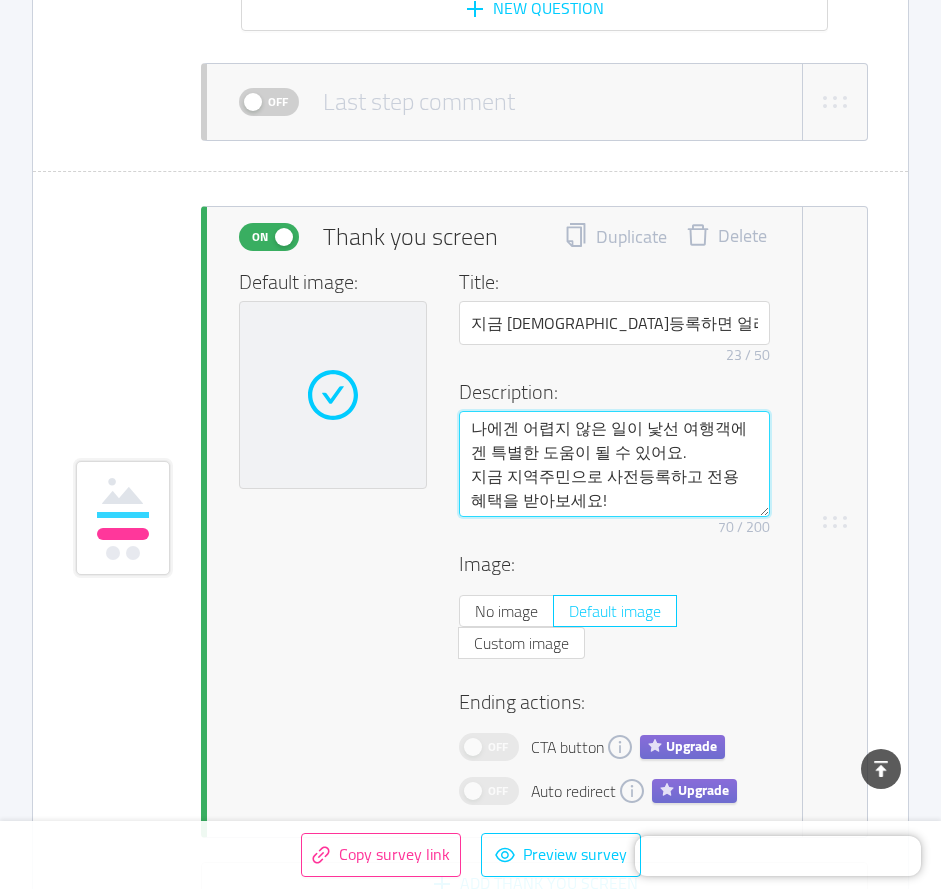 click on "나에겐 어렵지 않은 일이 낯선 여행객에겐 특별한 도움이 될 수 있어요.
지금 지역주민으로 사전등록하고 전용 혜택을 받아보세요!" at bounding box center [614, 464] 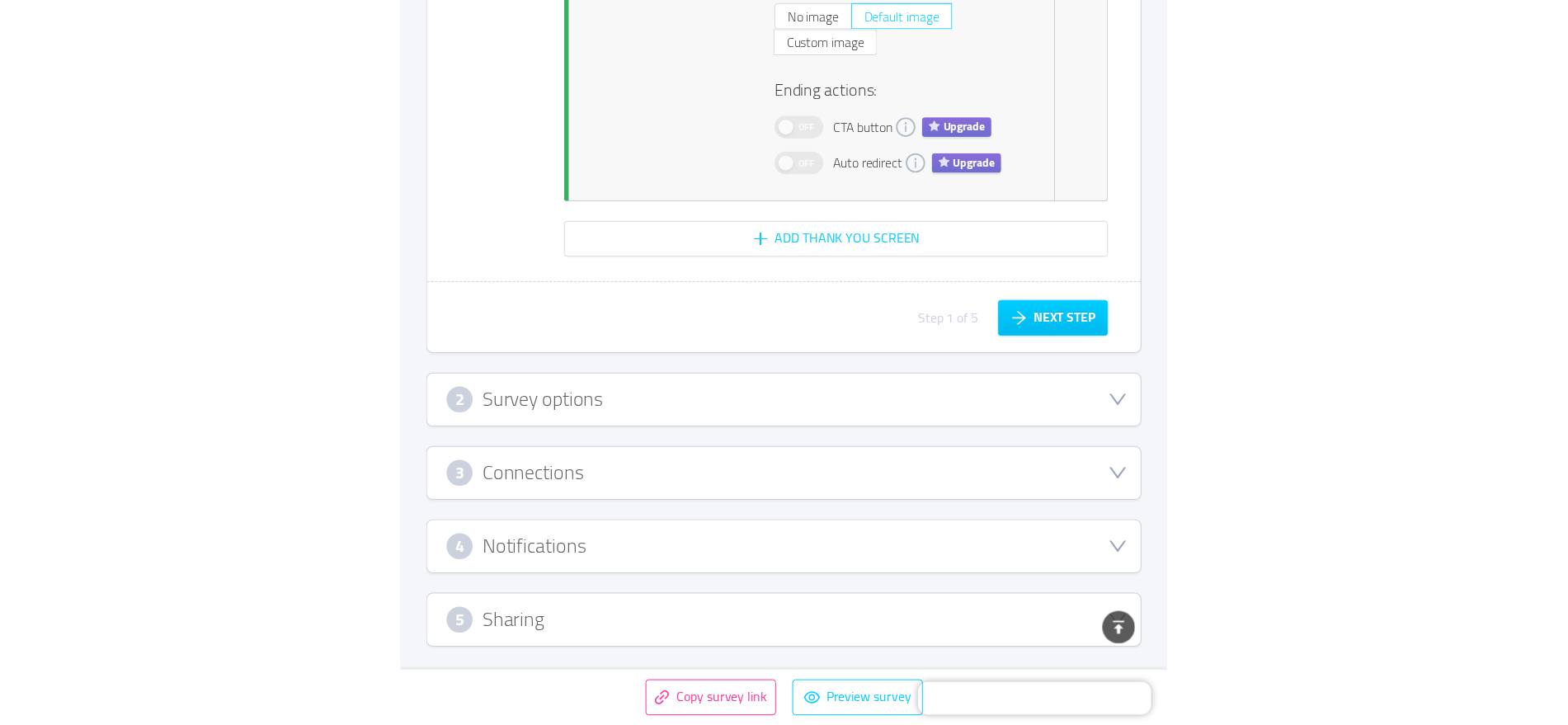 scroll, scrollTop: 4170, scrollLeft: 0, axis: vertical 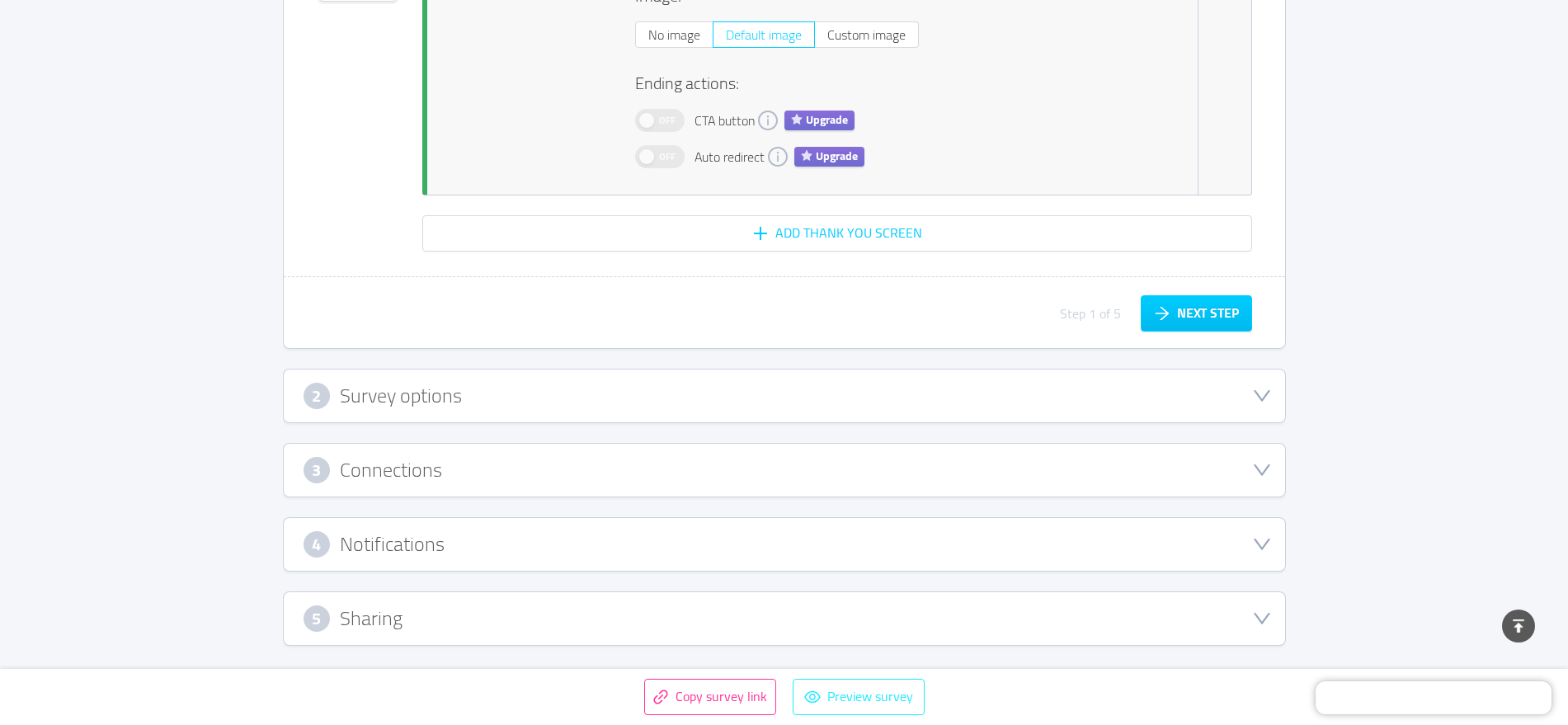 click on "Preview survey" at bounding box center [859, 697] 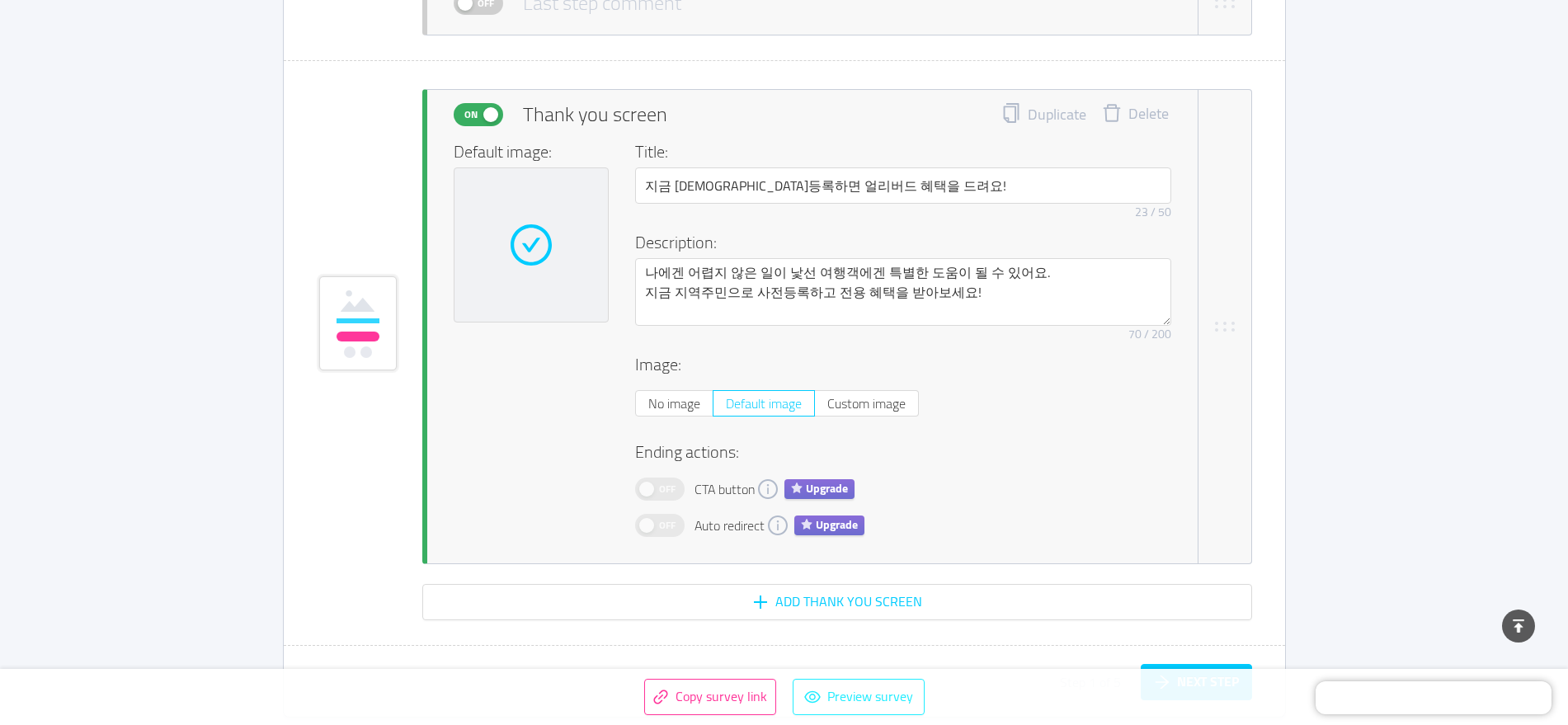 scroll, scrollTop: 3655, scrollLeft: 0, axis: vertical 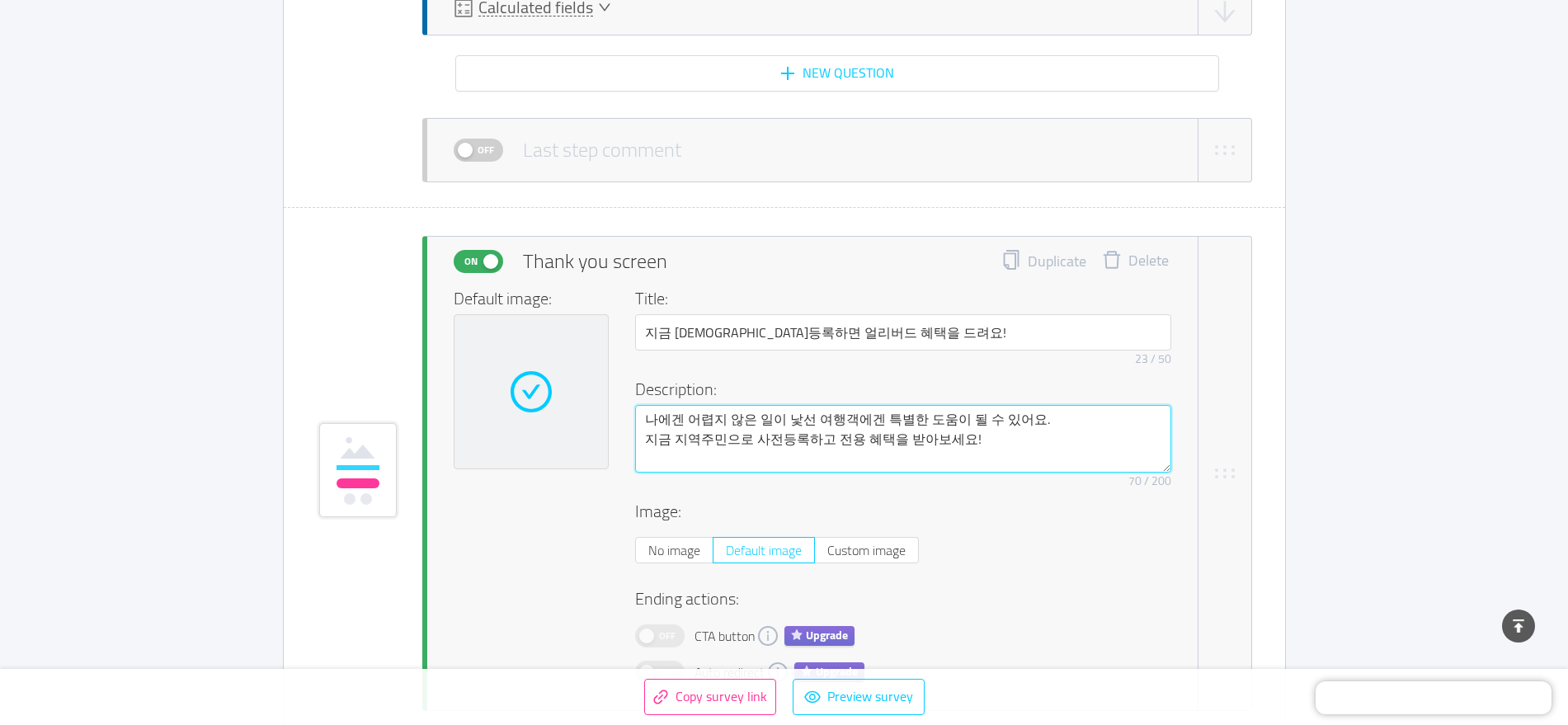 click on "나에겐 어렵지 않은 일이 낯선 여행객에겐 특별한 도움이 될 수 있어요.
지금 지역주민으로 사전등록하고 전용 혜택을 받아보세요!" at bounding box center [903, 439] 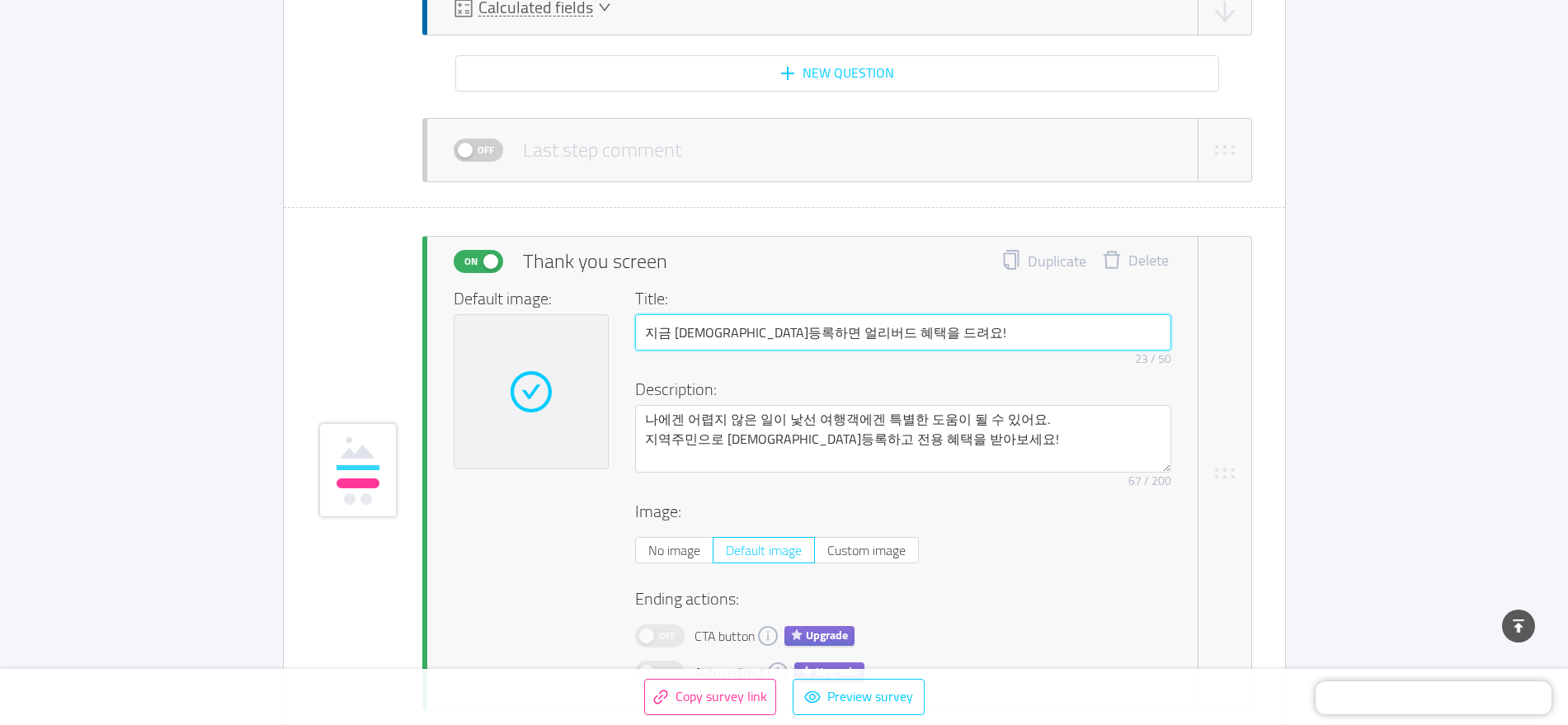 click on "지금 사전등록하면 얼리버드 혜택을 드려요!" at bounding box center (903, 332) 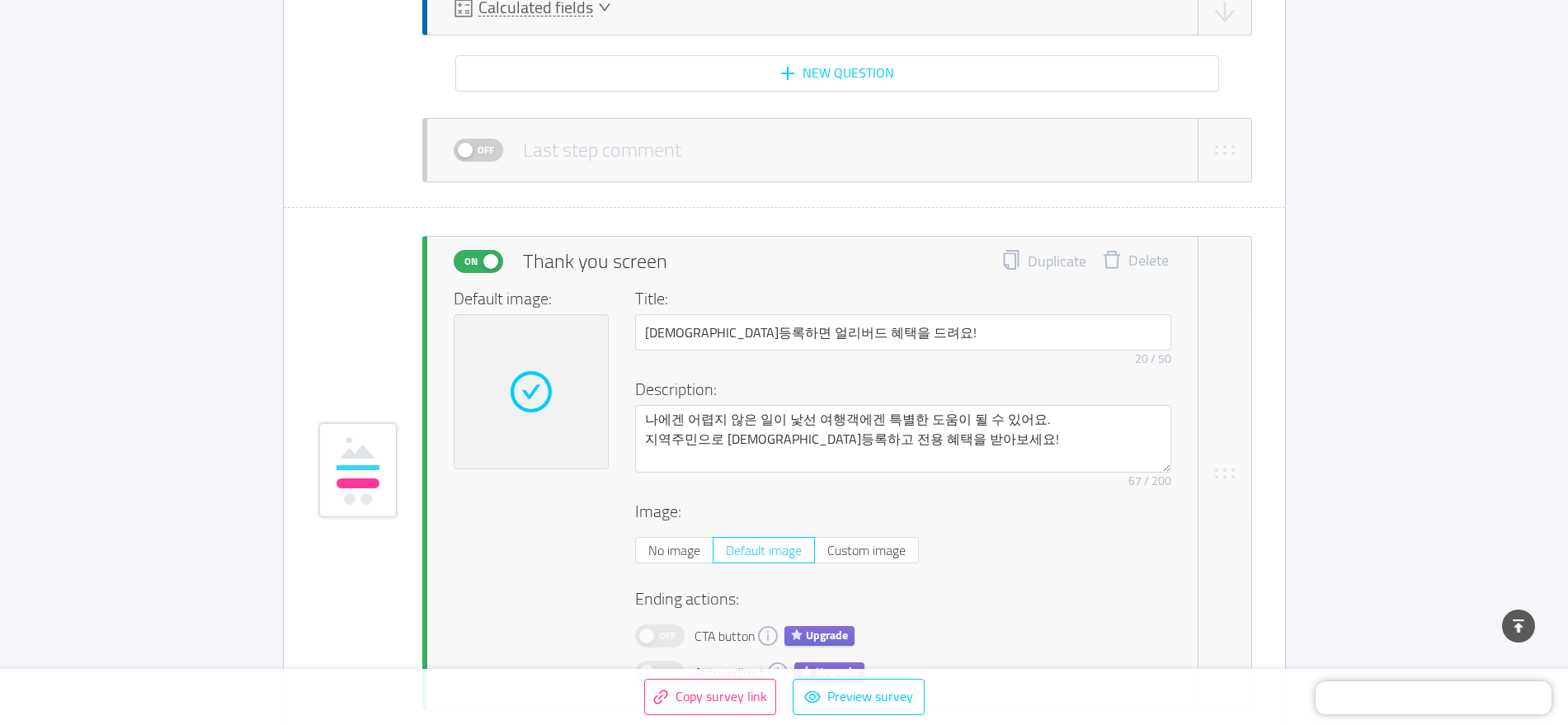 click on "Description:" at bounding box center (898, 389) 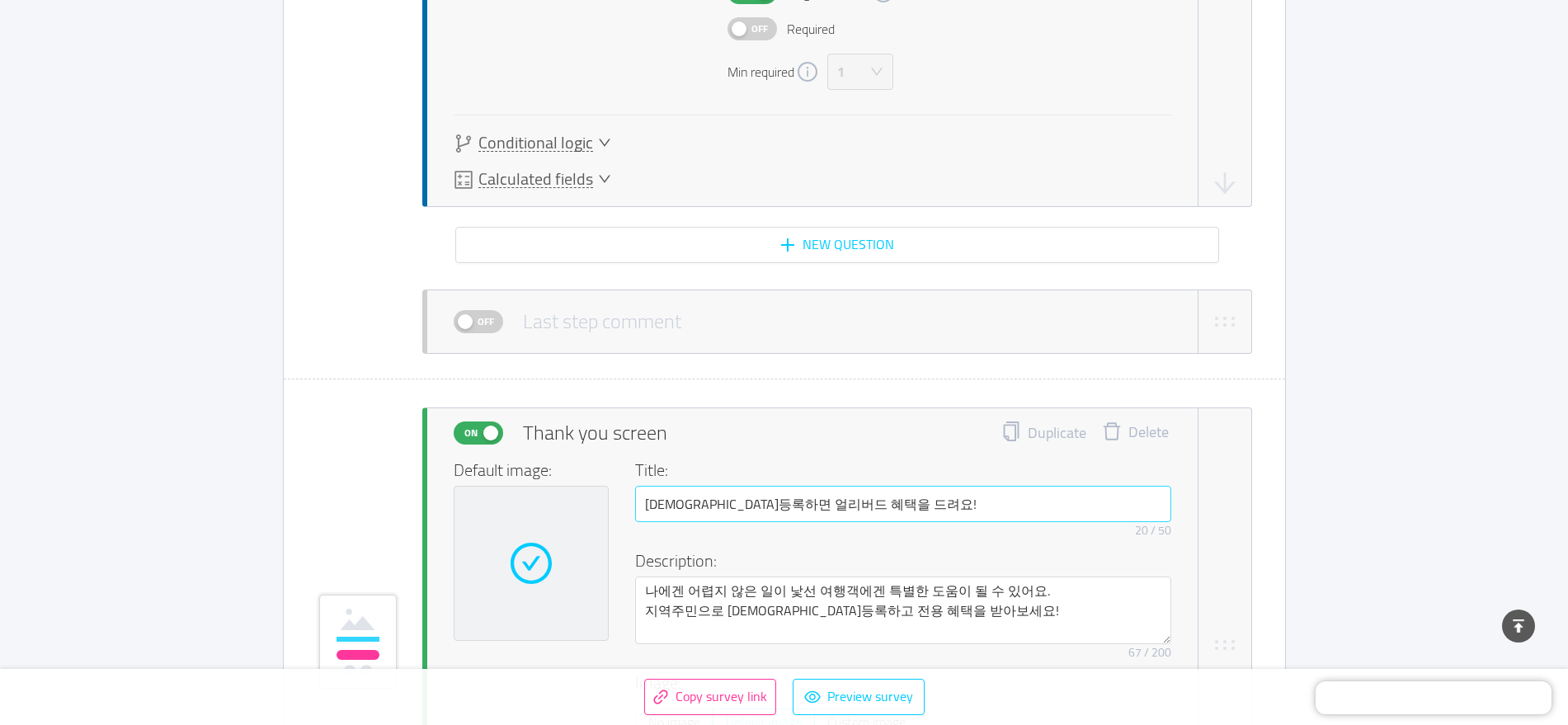 scroll, scrollTop: 3655, scrollLeft: 0, axis: vertical 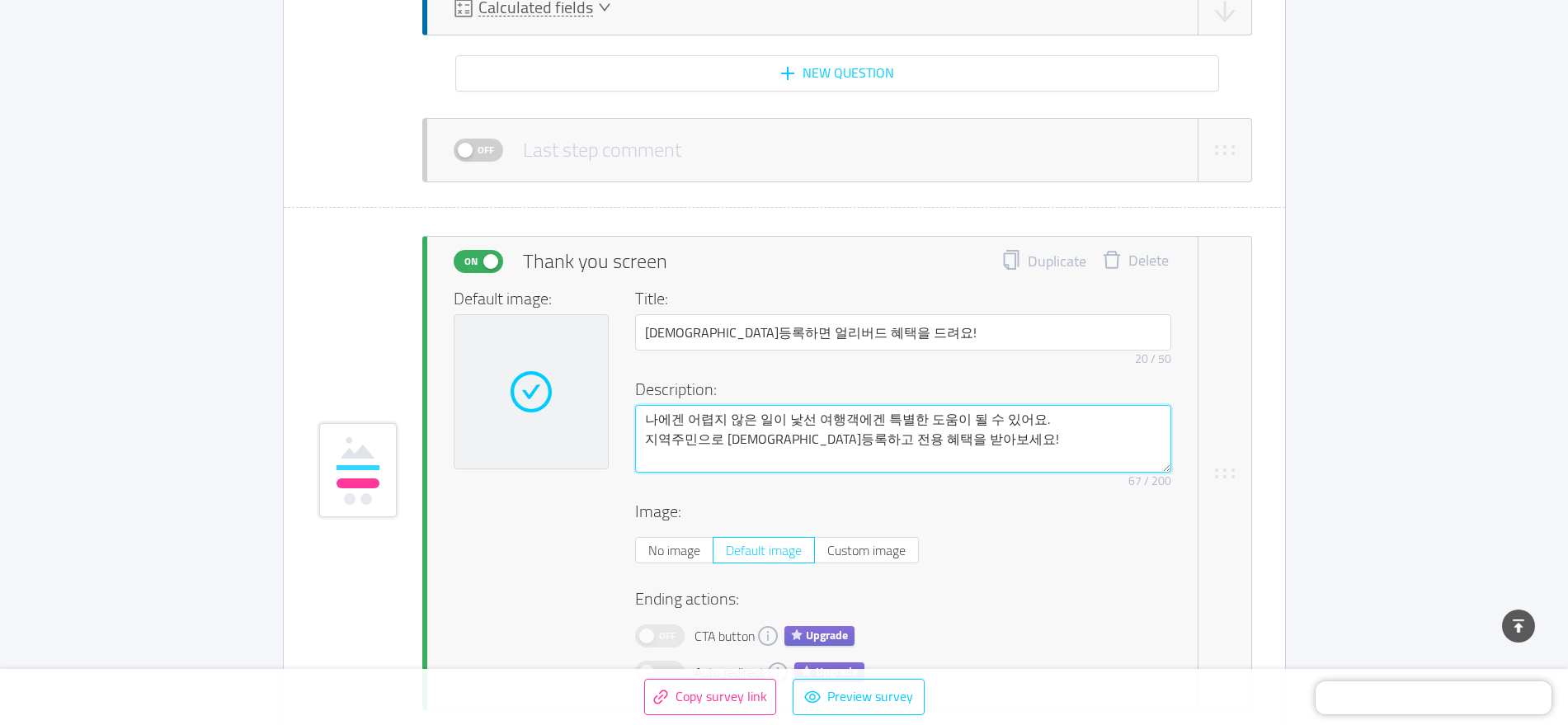click on "나에겐 어렵지 않은 일이 낯선 여행객에겐 특별한 도움이 될 수 있어요.
지역주민으로 [DEMOGRAPHIC_DATA]등록하고 전용 혜택을 받아보세요!" at bounding box center (903, 439) 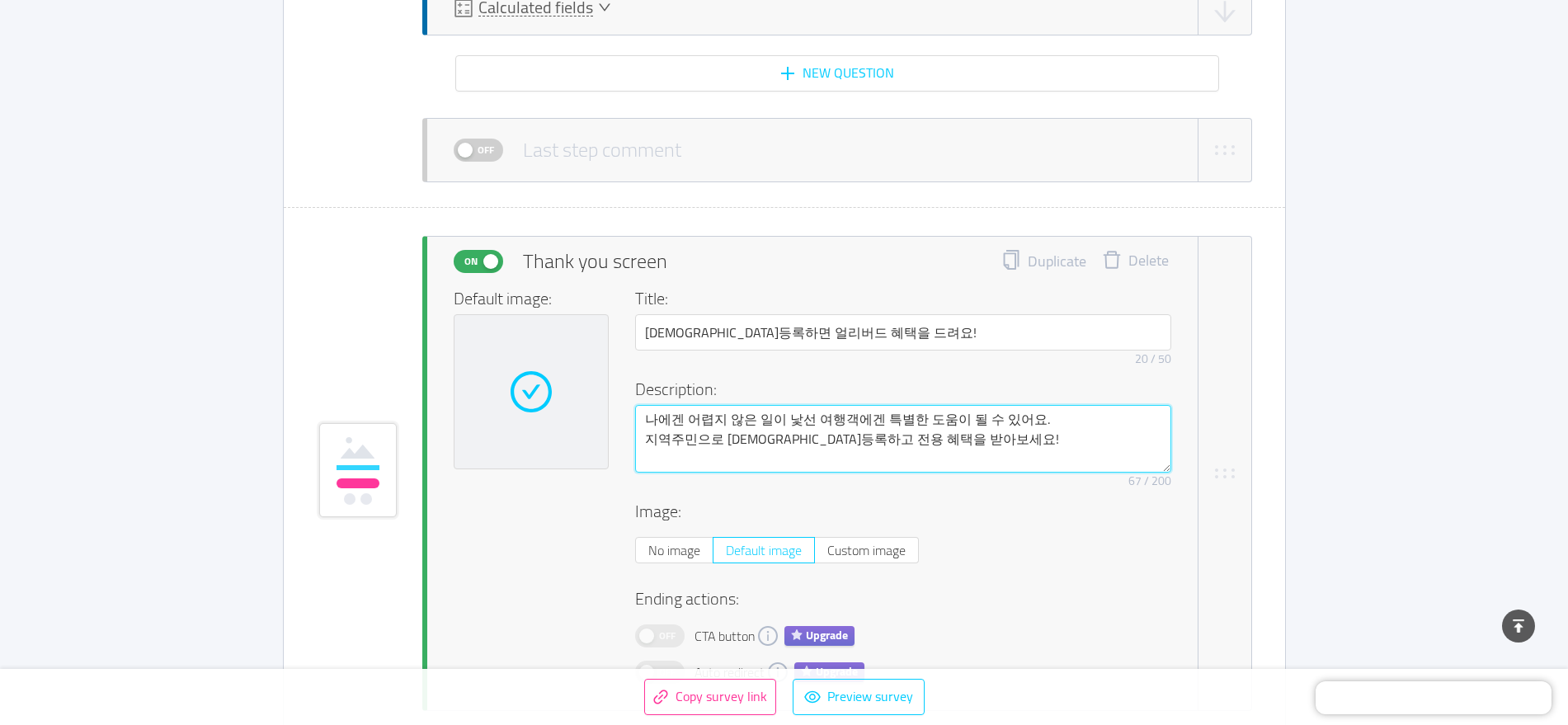 click on "나에겐 어렵지 않은 일이 낯선 여행객에겐 특별한 도움이 될 수 있어요.
지역주민으로 [DEMOGRAPHIC_DATA]등록하고 전용 혜택을 받아보세요!" at bounding box center (903, 439) 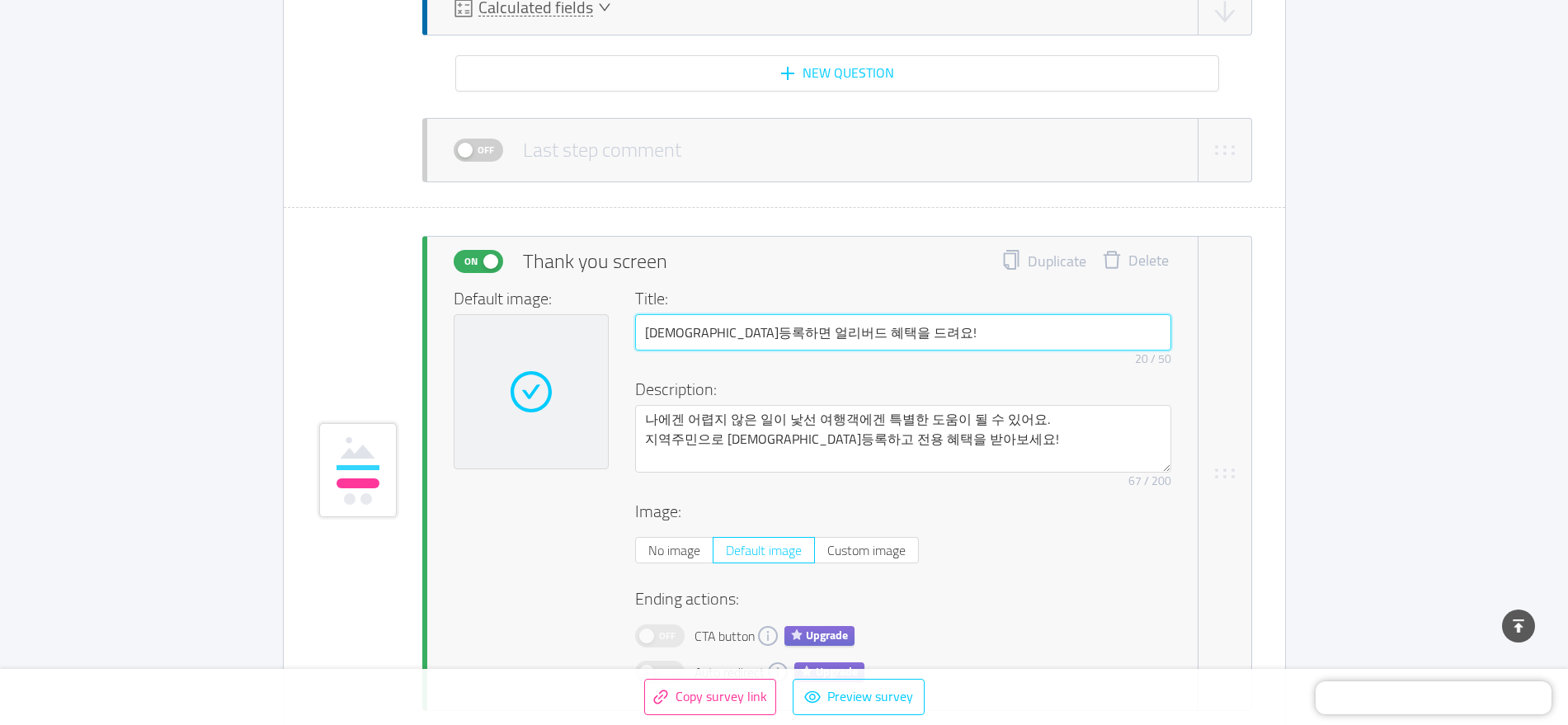 drag, startPoint x: 713, startPoint y: 329, endPoint x: 728, endPoint y: 363, distance: 37.161808 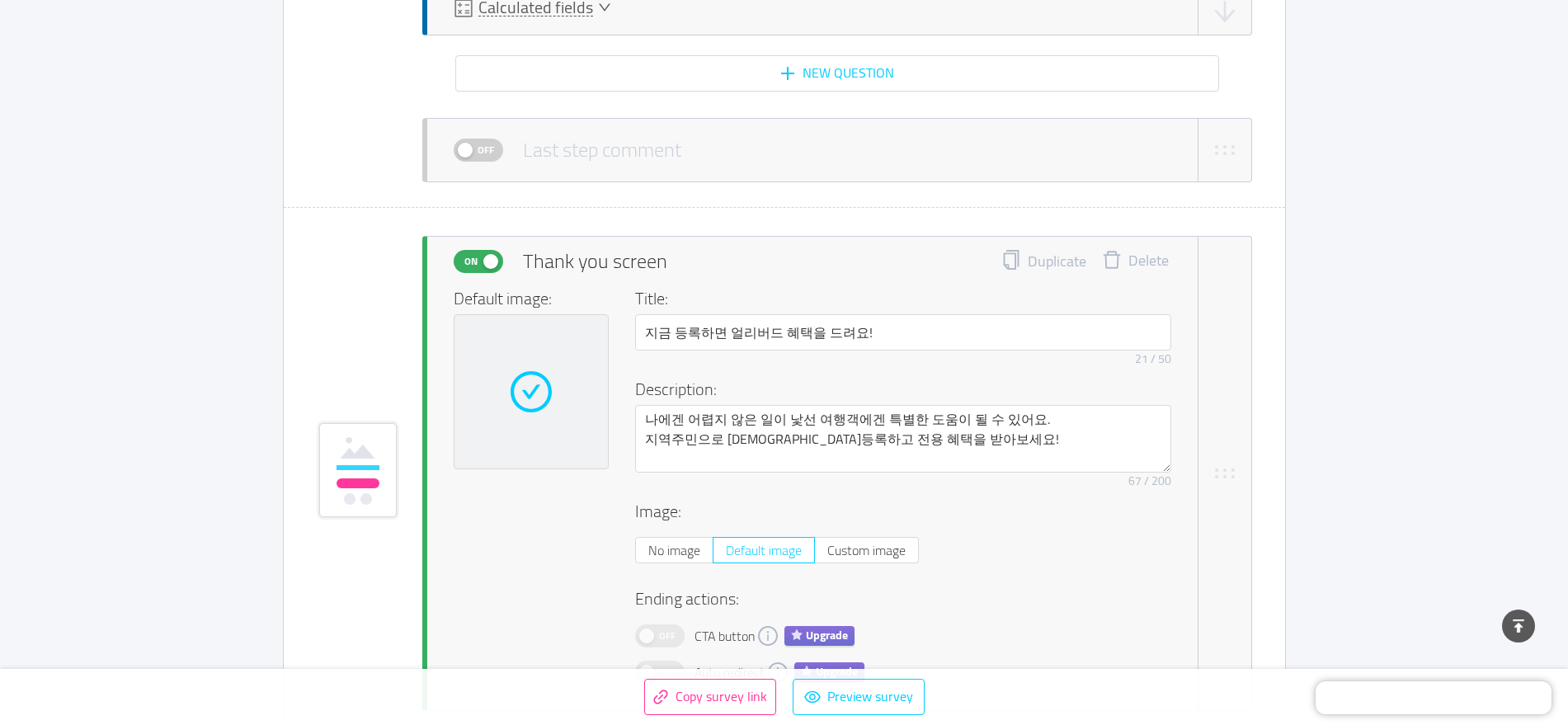 click on "Image: No image Default image Custom image" at bounding box center [903, 541] 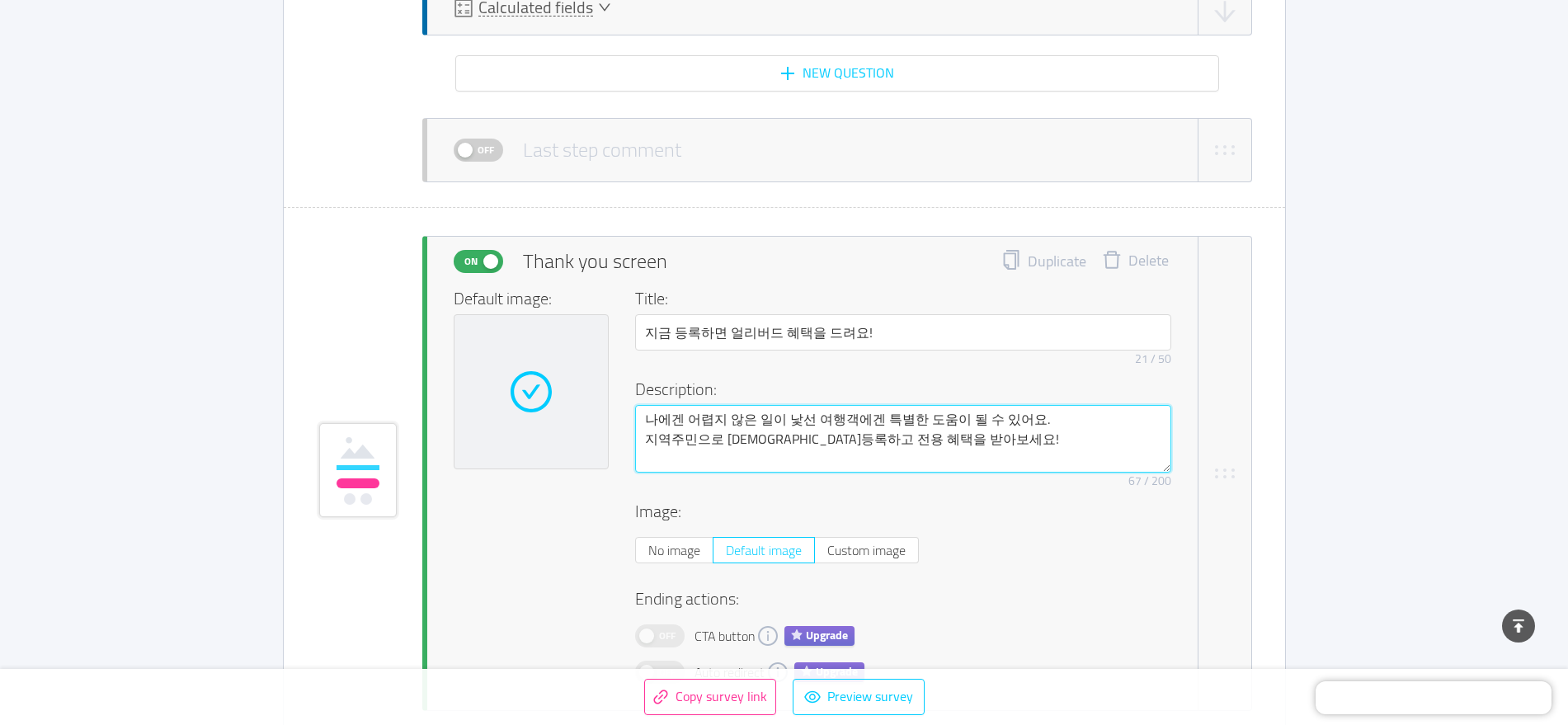 click on "나에겐 어렵지 않은 일이 낯선 여행객에겐 특별한 도움이 될 수 있어요.
지역주민으로 [DEMOGRAPHIC_DATA]등록하고 전용 혜택을 받아보세요!" at bounding box center [903, 439] 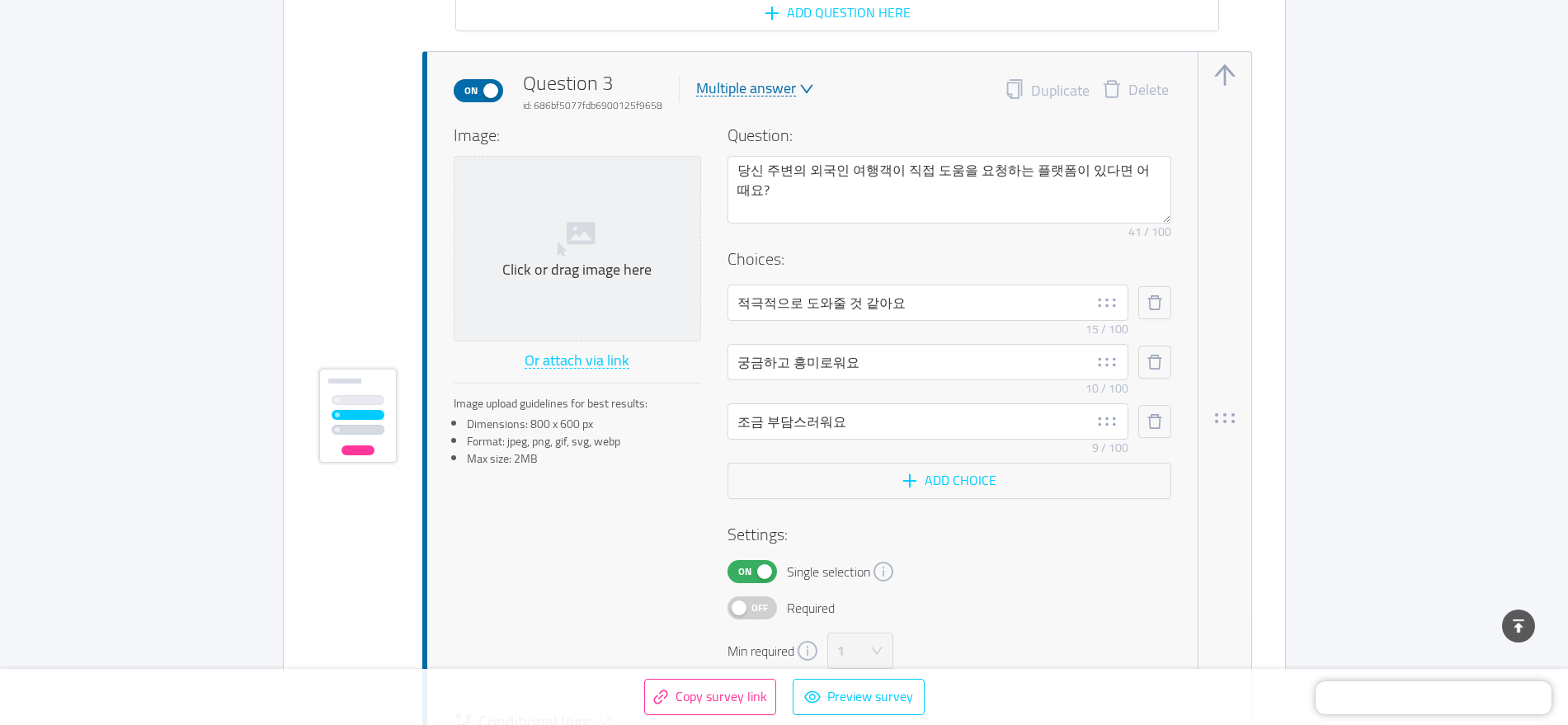 scroll, scrollTop: 1937, scrollLeft: 0, axis: vertical 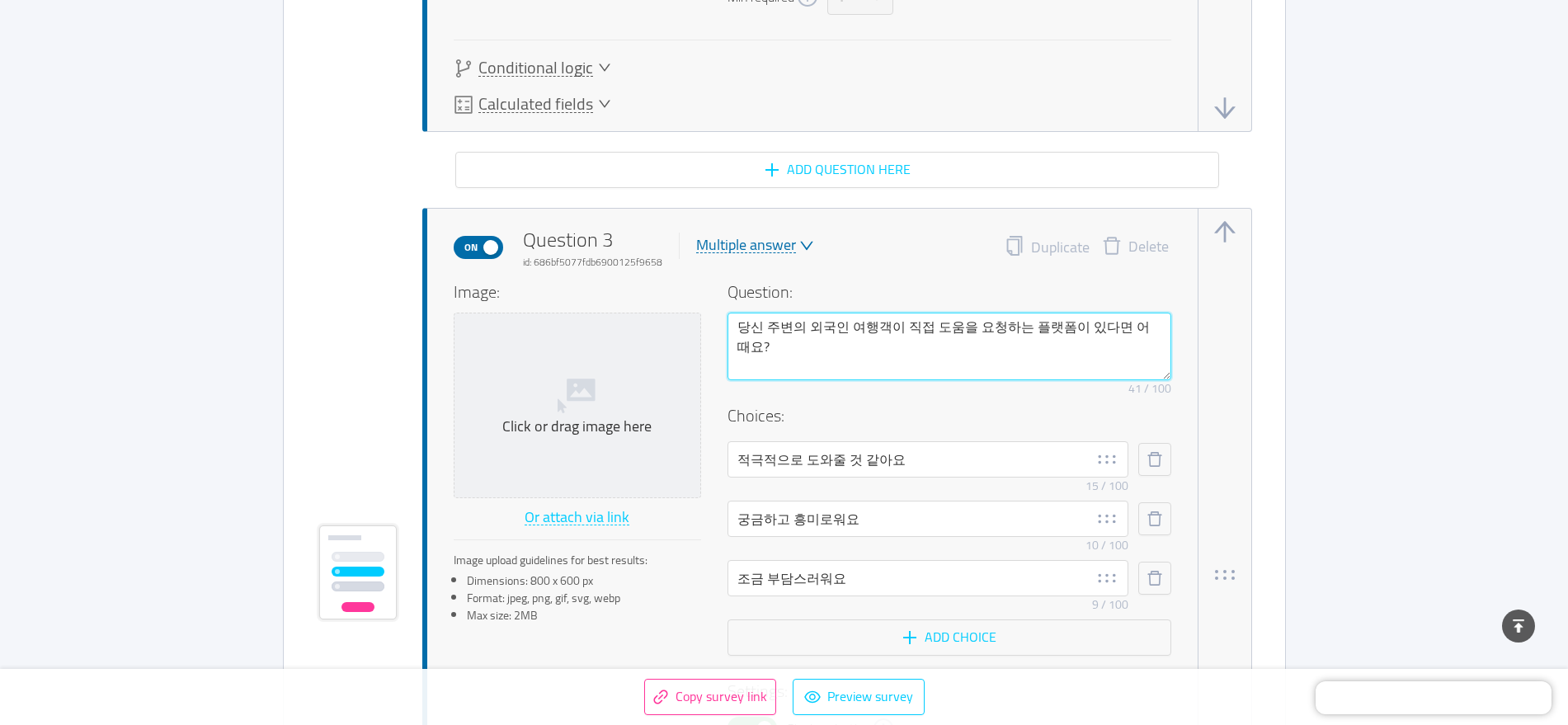 click on "당신 주변의 외국인 여행객이 직접 도움을 요청하는 플랫폼이 있다면 어때요?" at bounding box center [949, 346] 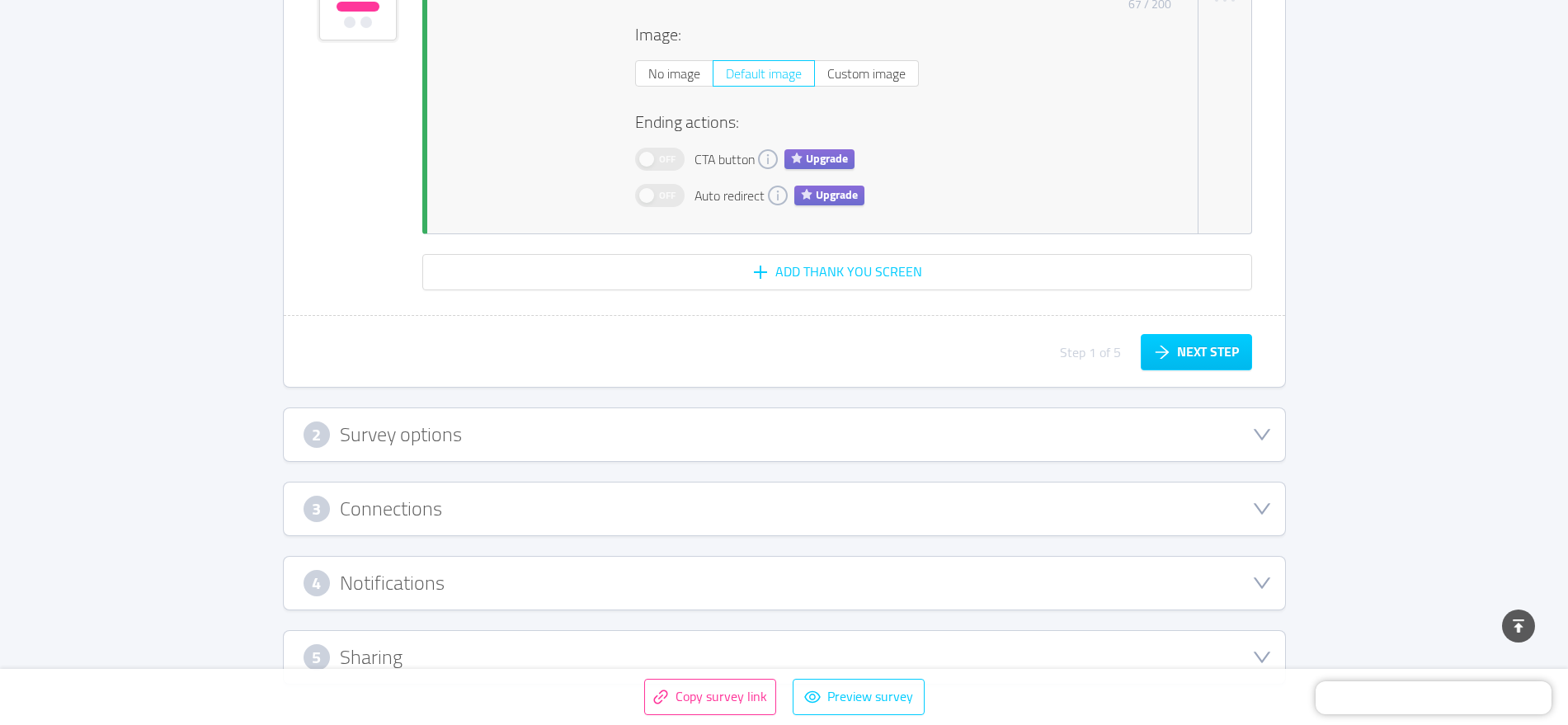 scroll, scrollTop: 4170, scrollLeft: 0, axis: vertical 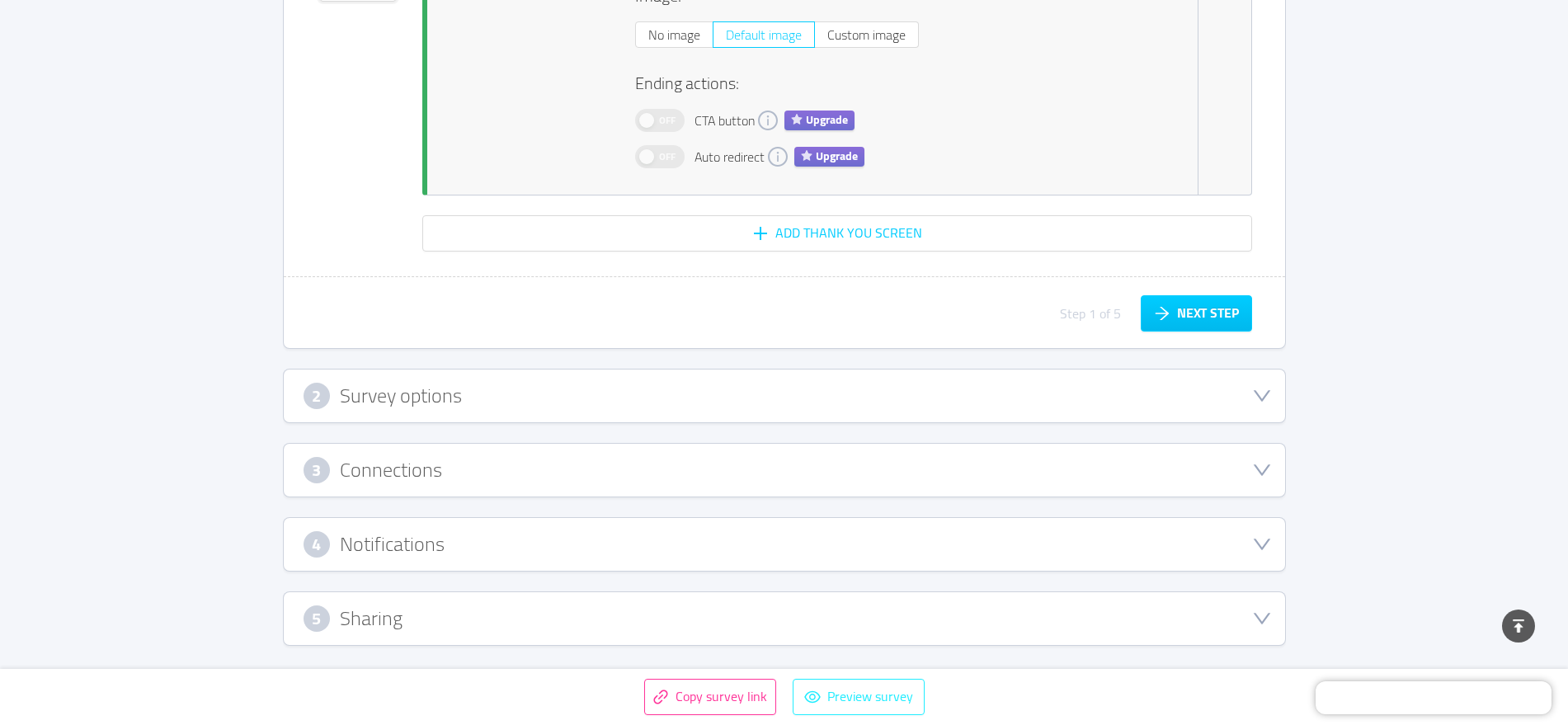 click on "Preview survey" at bounding box center (859, 697) 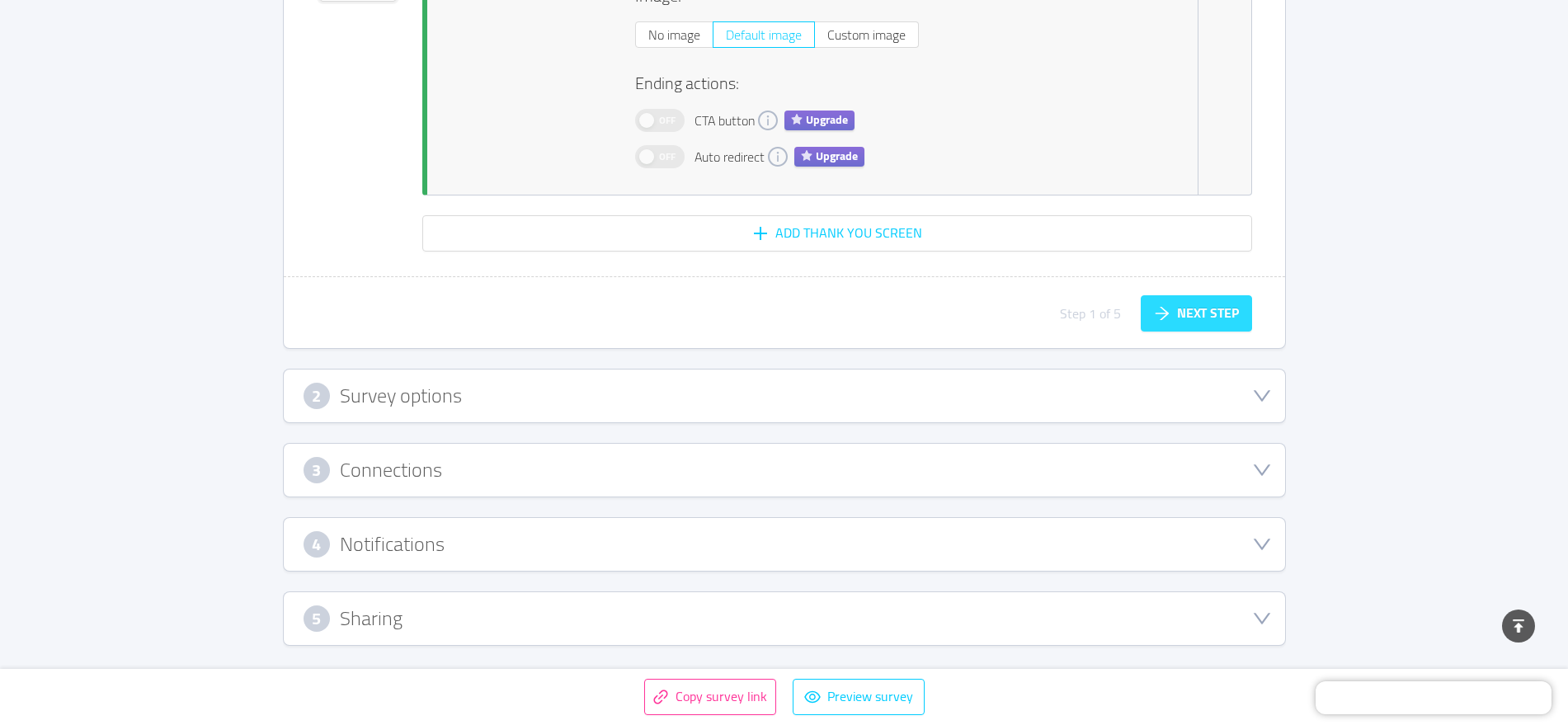 click on "Next step" at bounding box center [1196, 313] 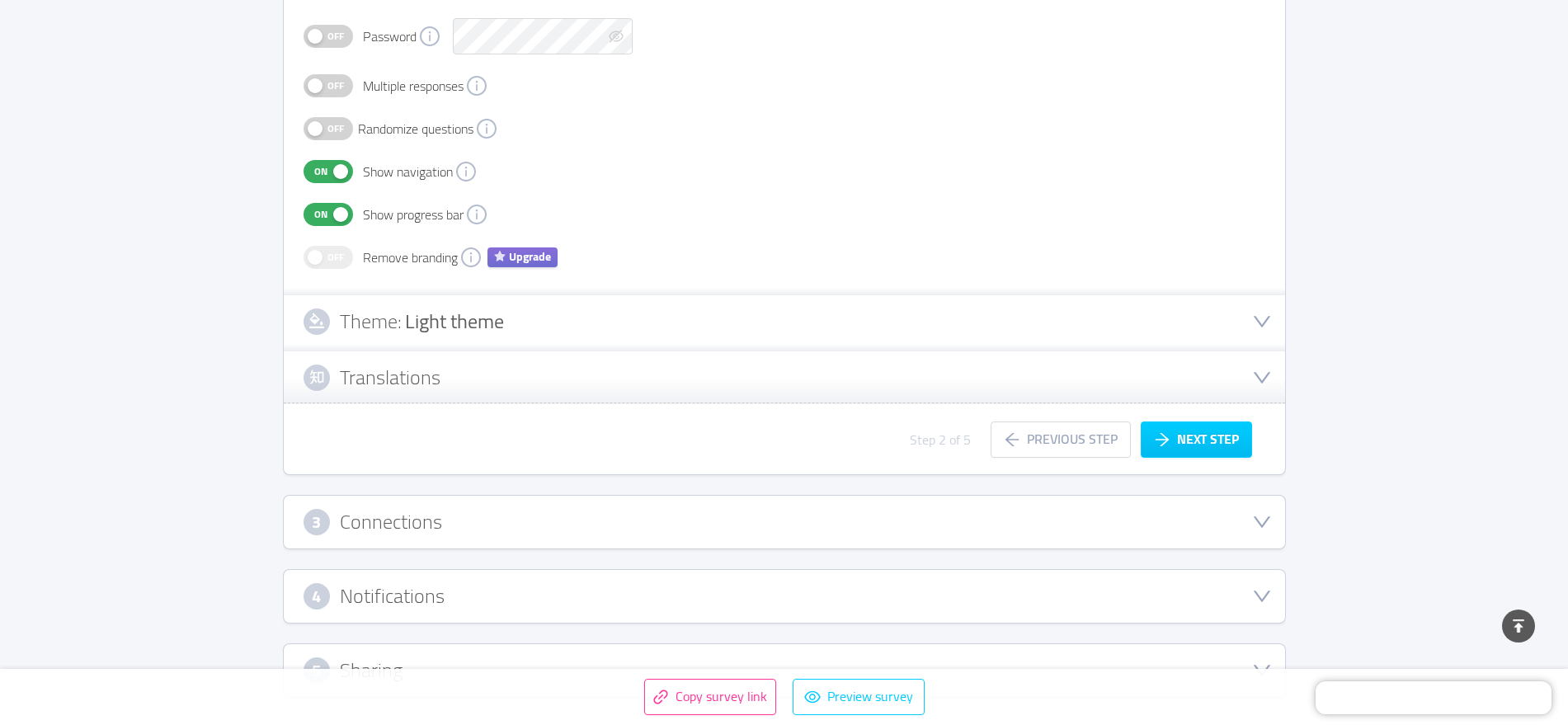 scroll, scrollTop: 317, scrollLeft: 0, axis: vertical 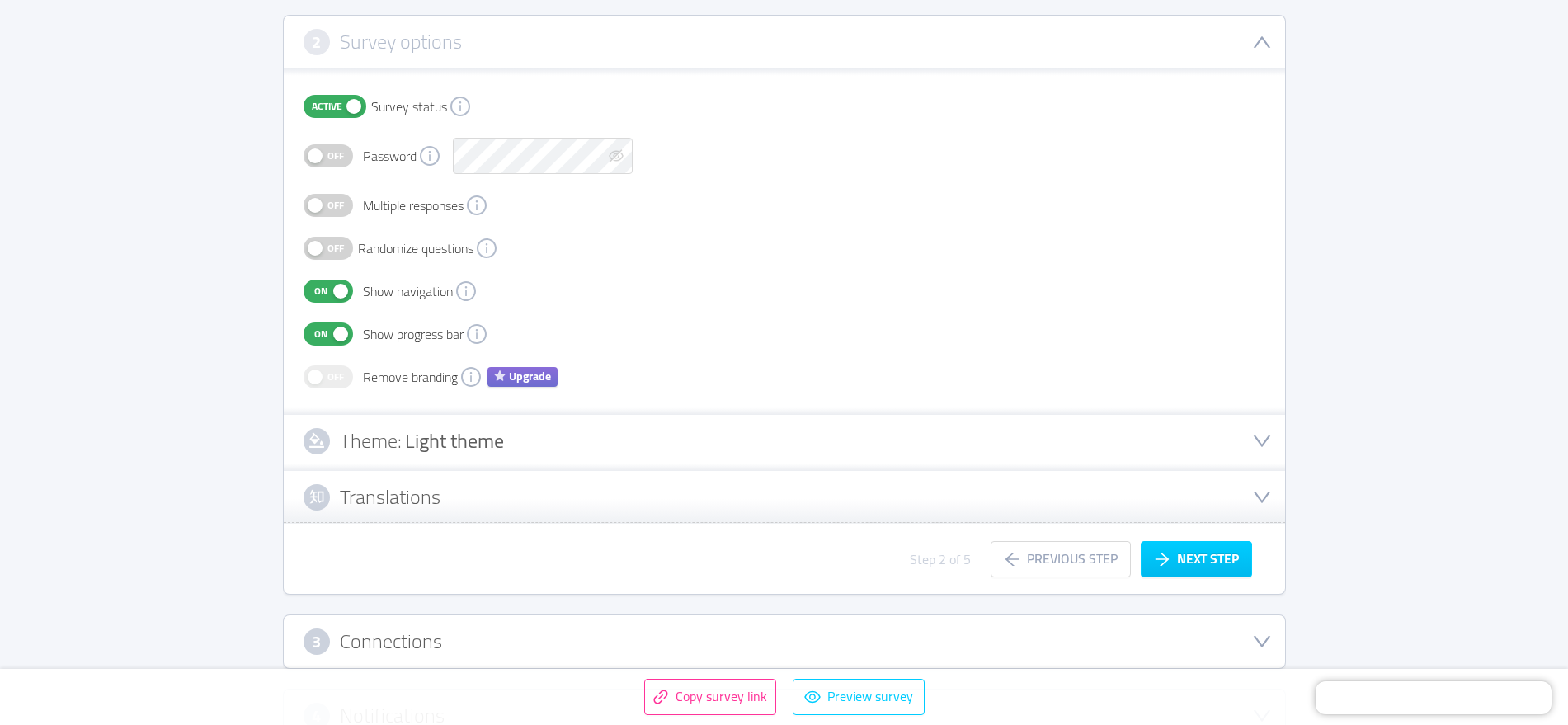 click 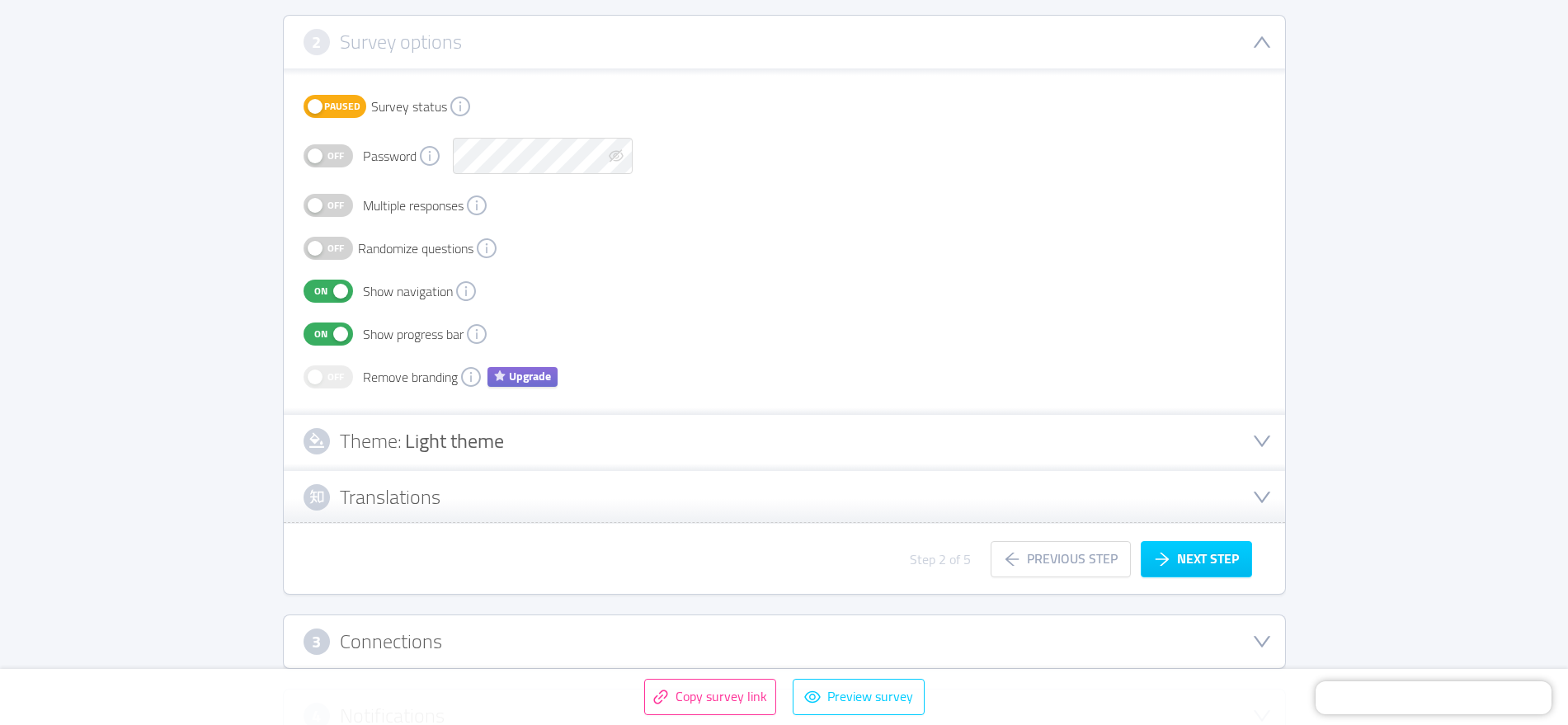 click on "Paused" at bounding box center (342, 106) 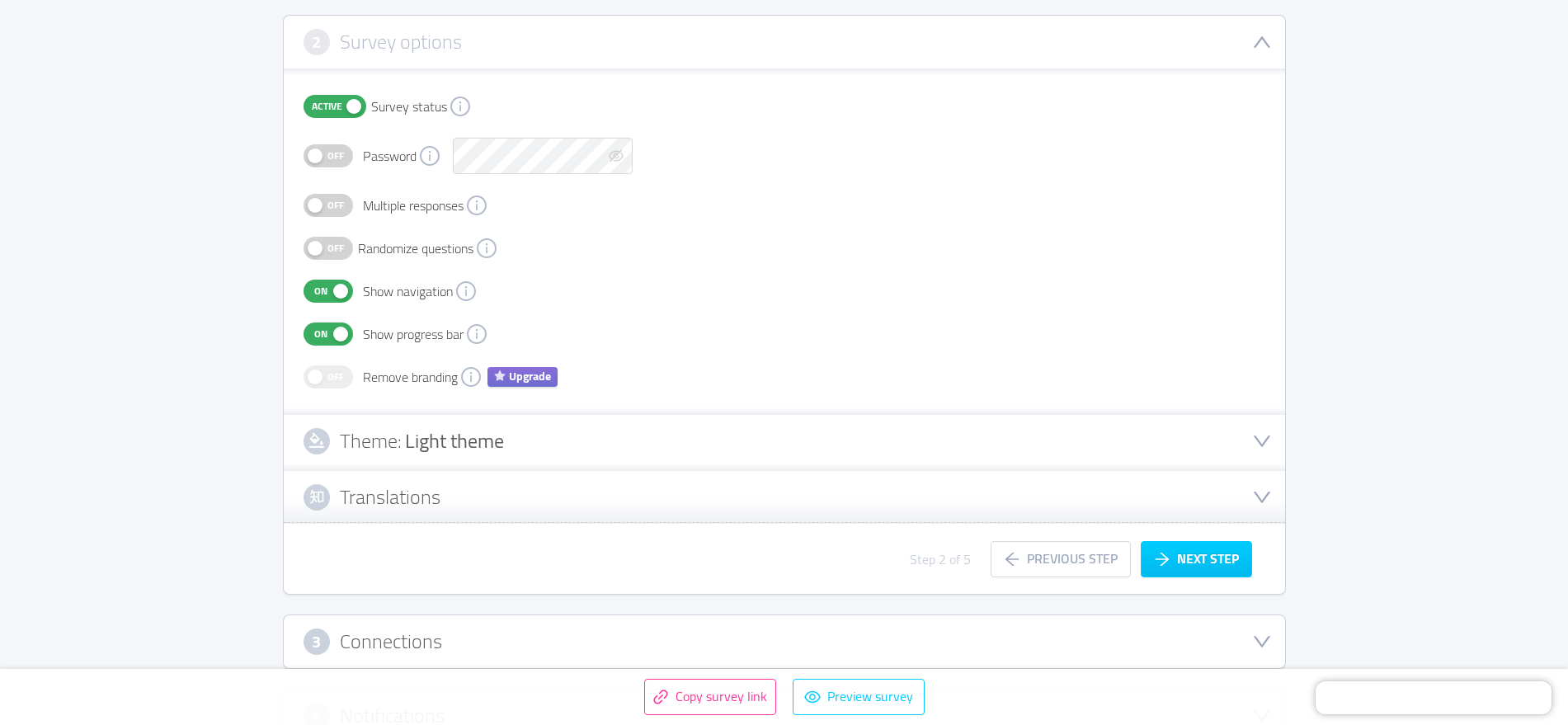 click 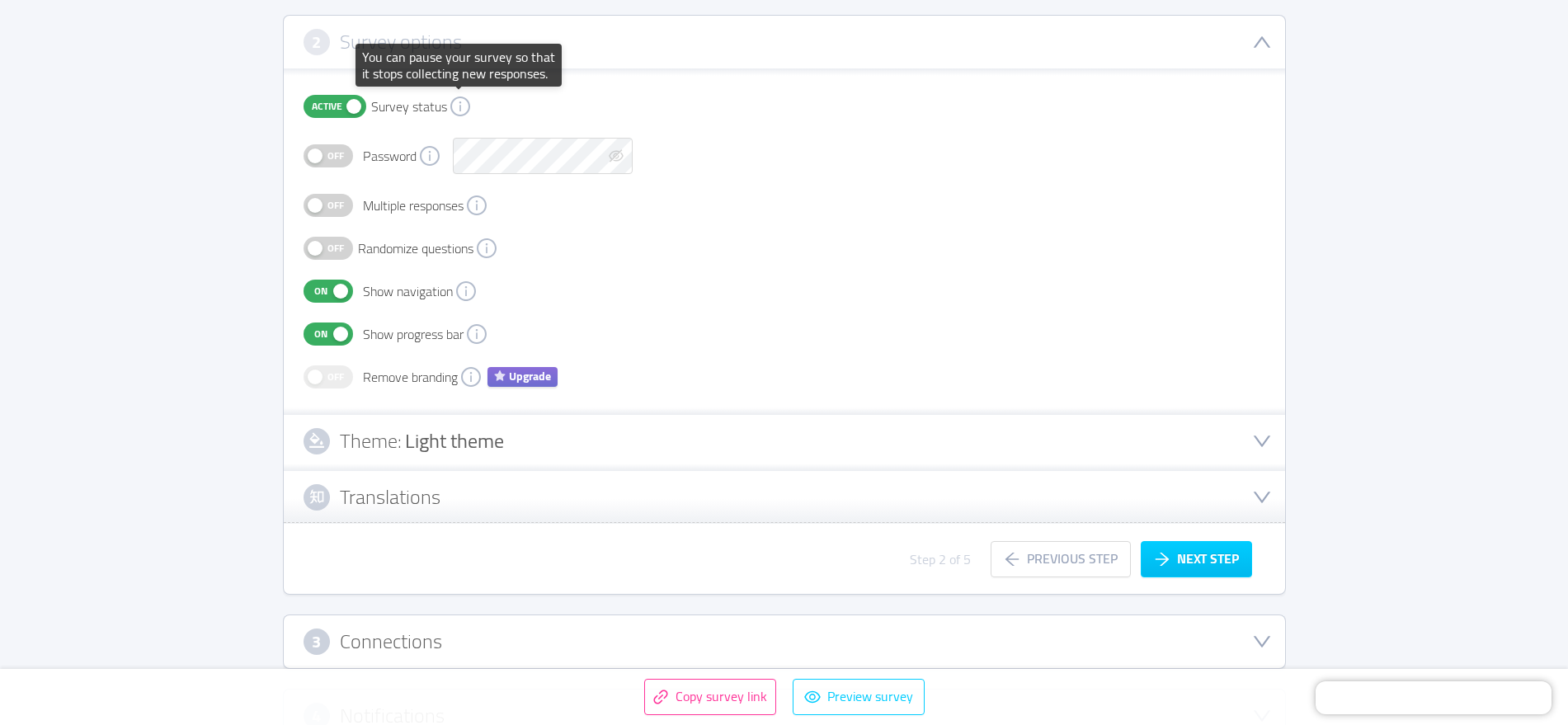 click 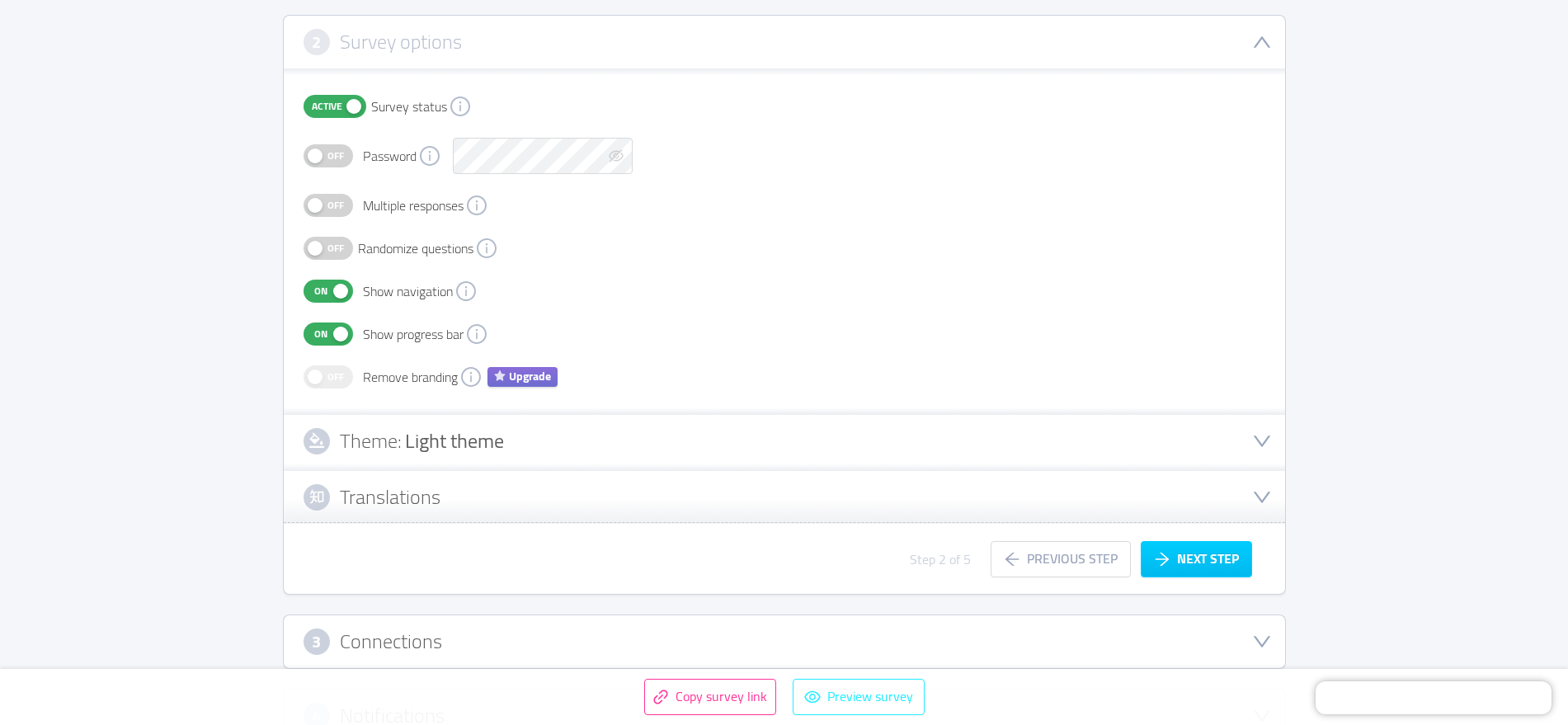 click on "Preview survey" at bounding box center (859, 697) 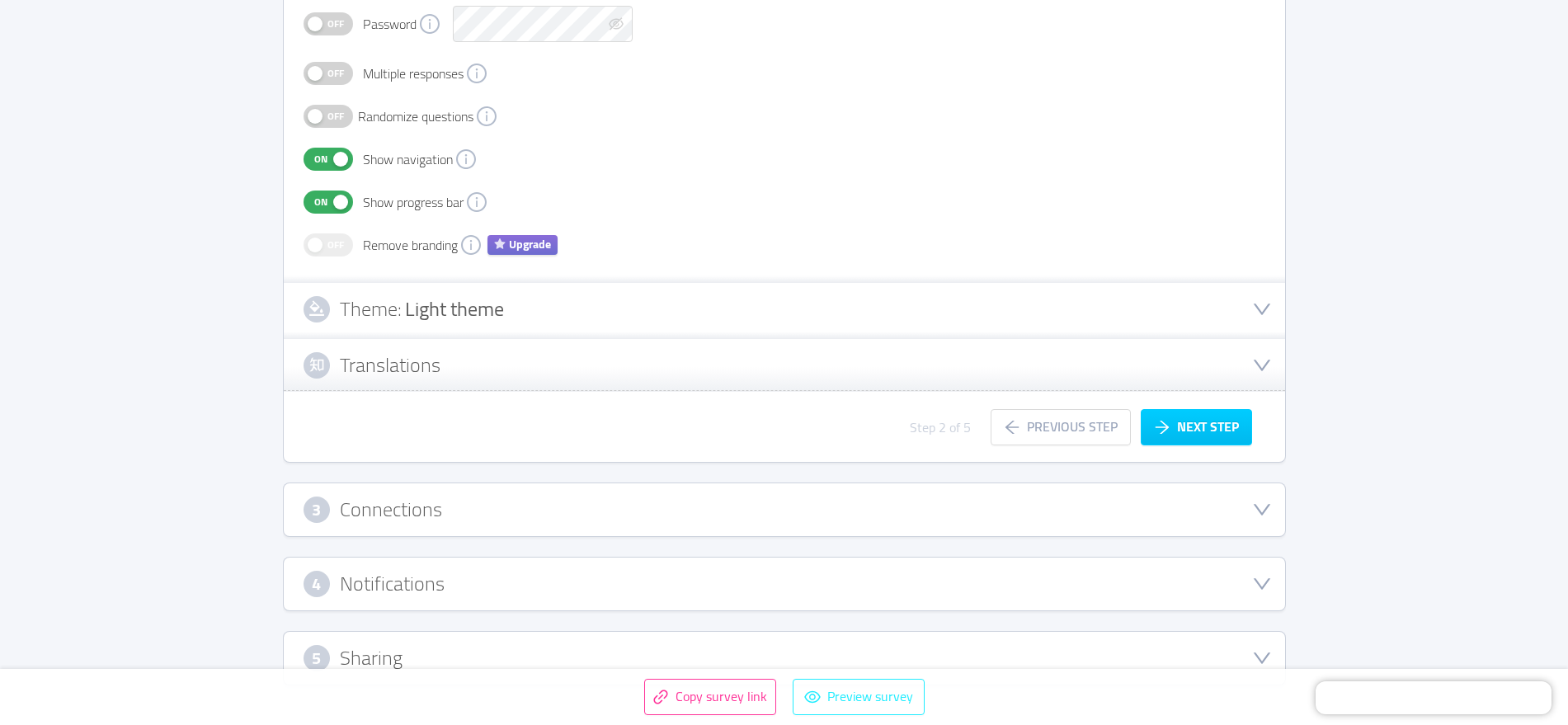 scroll, scrollTop: 488, scrollLeft: 0, axis: vertical 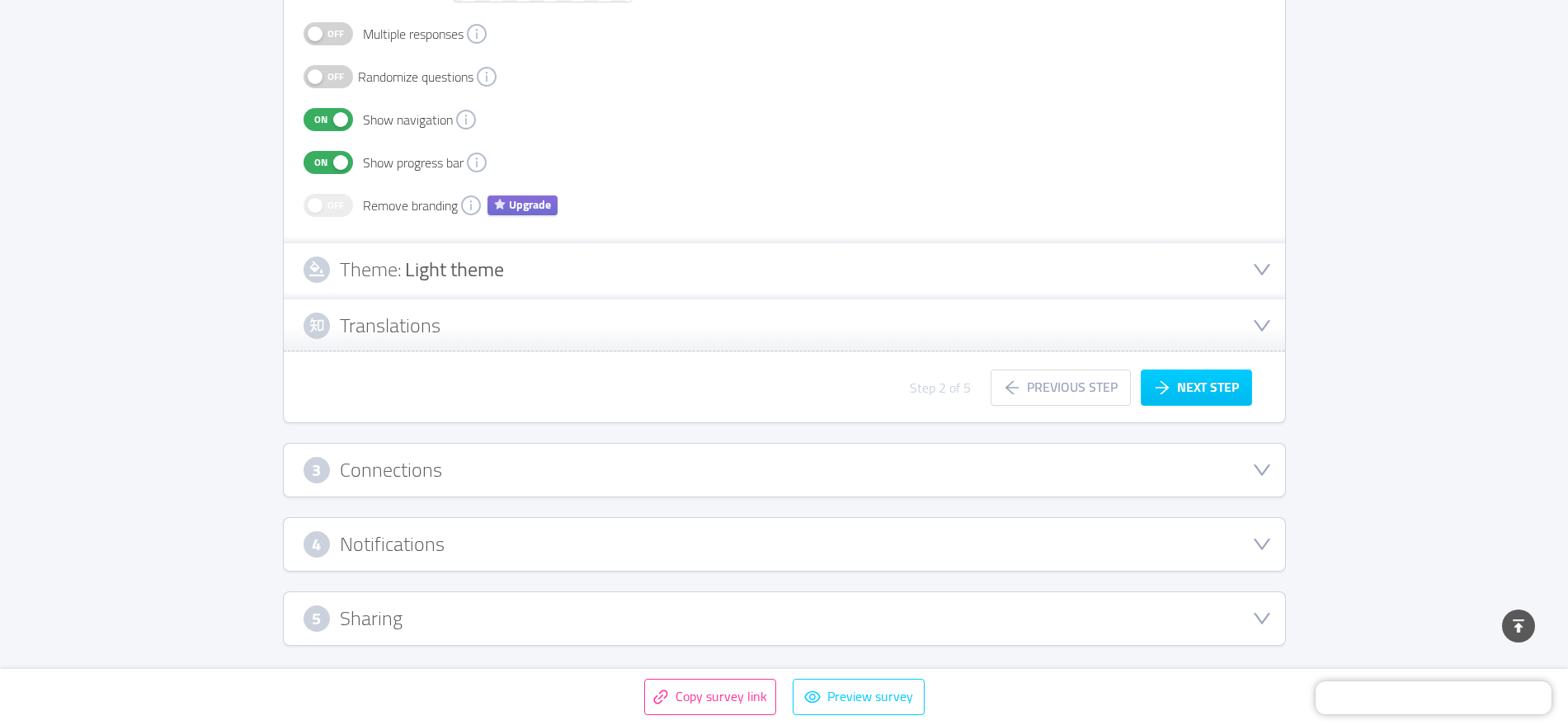 click on "Theme: Light theme" at bounding box center [784, 270] 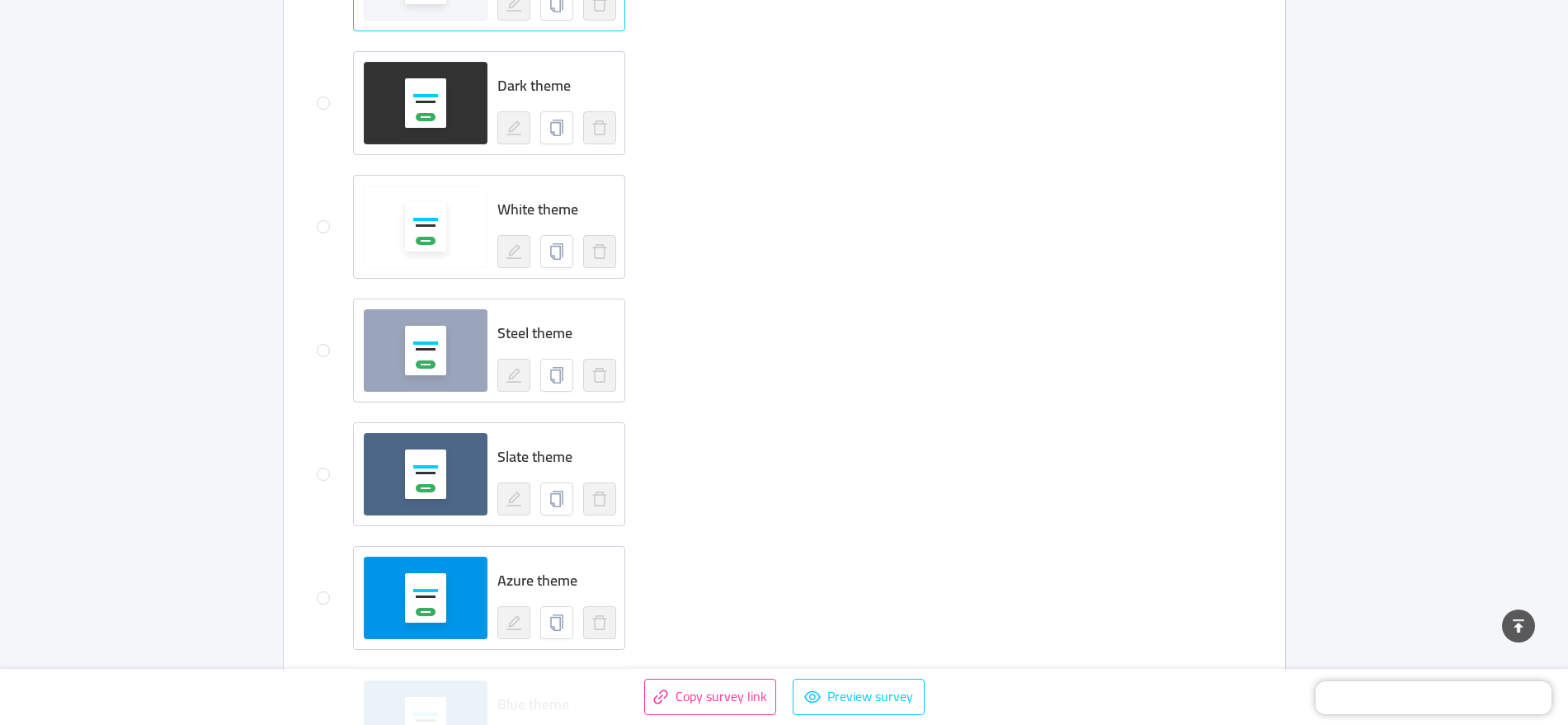 scroll, scrollTop: 1348, scrollLeft: 0, axis: vertical 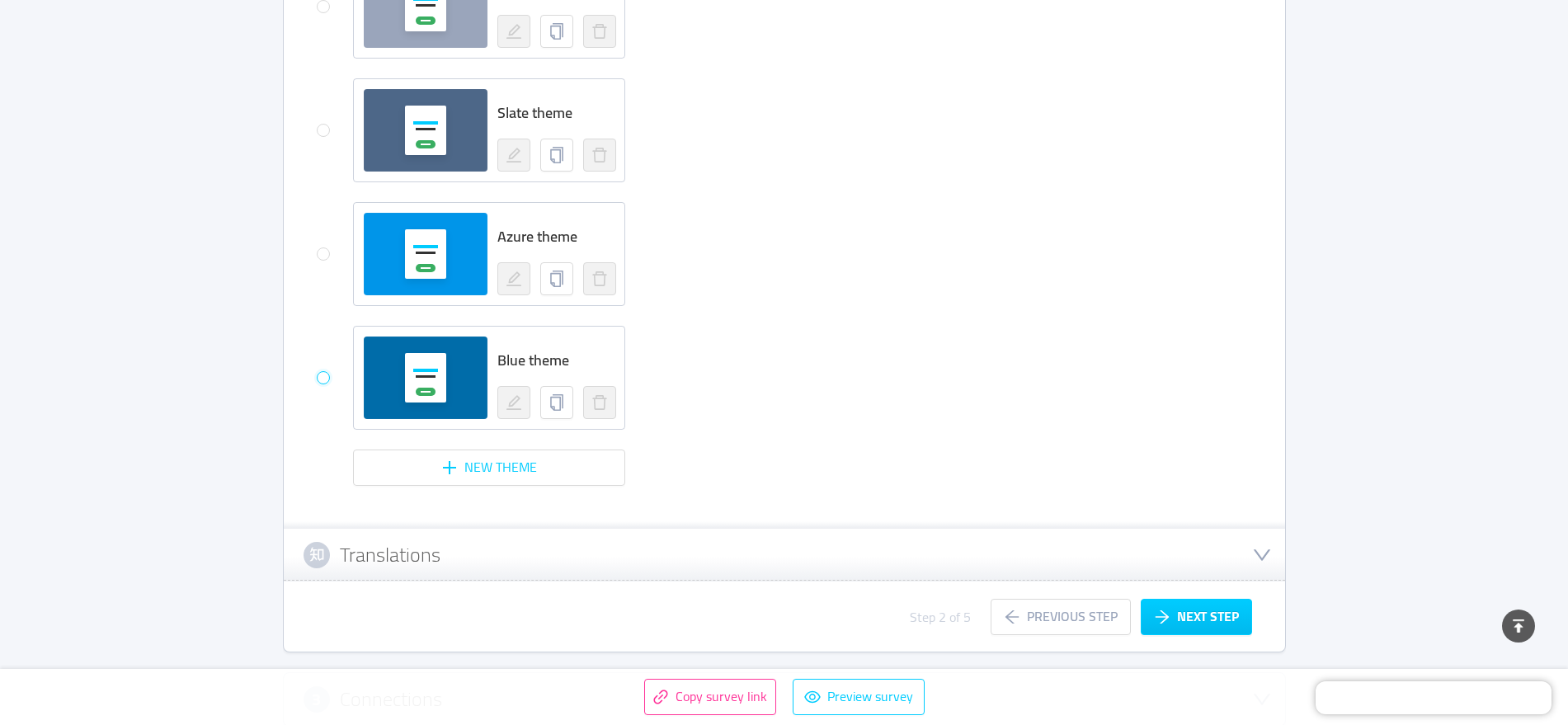 click at bounding box center (323, 378) 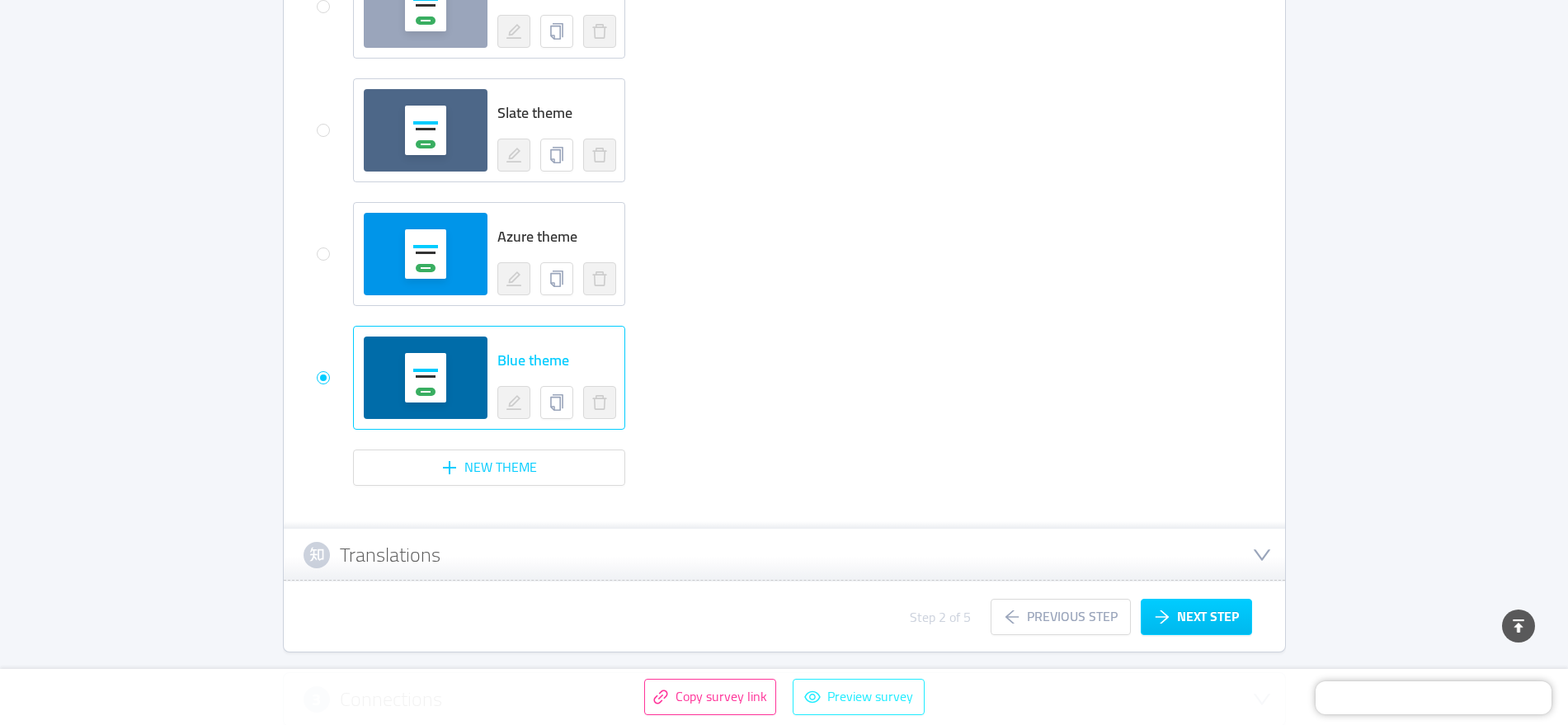 click on "Preview survey" at bounding box center [859, 697] 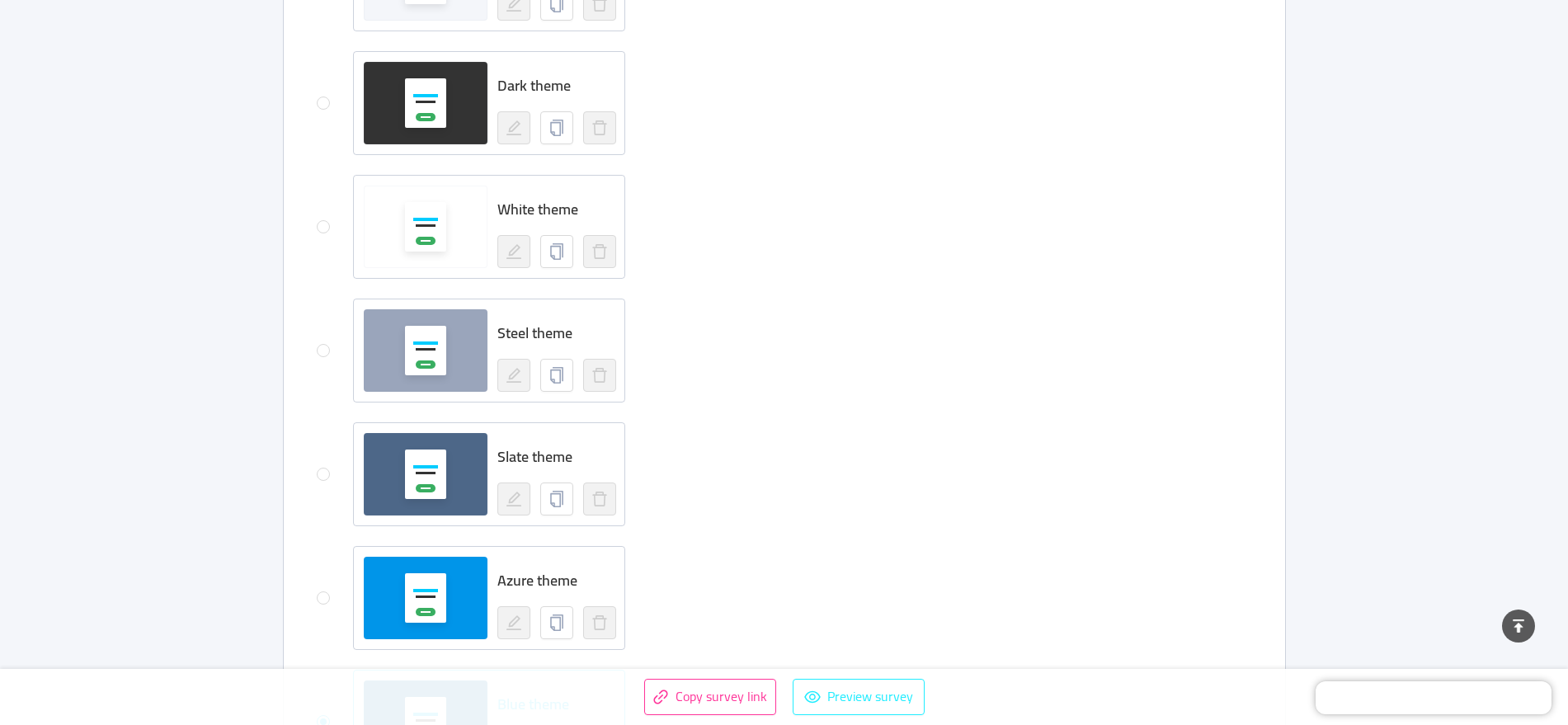 scroll, scrollTop: 1348, scrollLeft: 0, axis: vertical 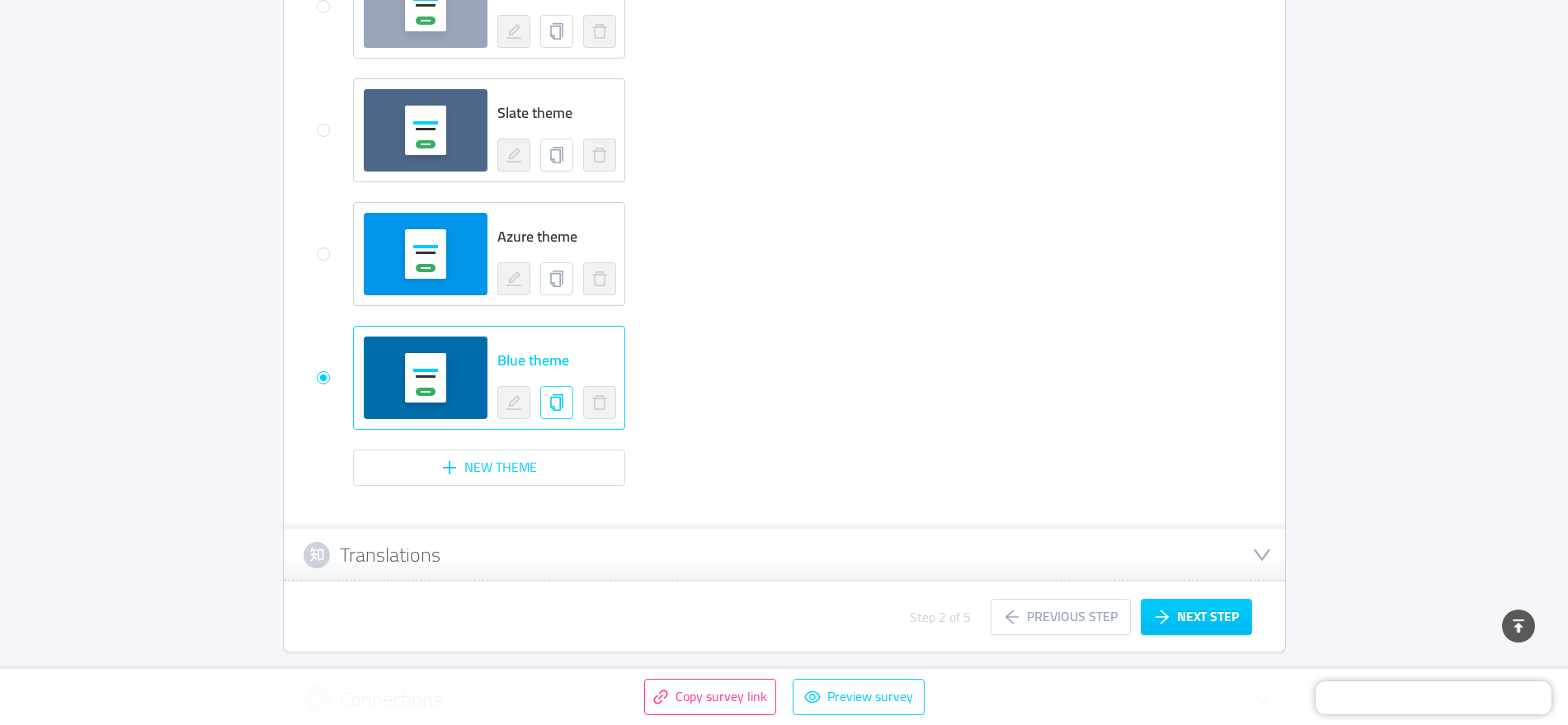 click at bounding box center [557, 403] 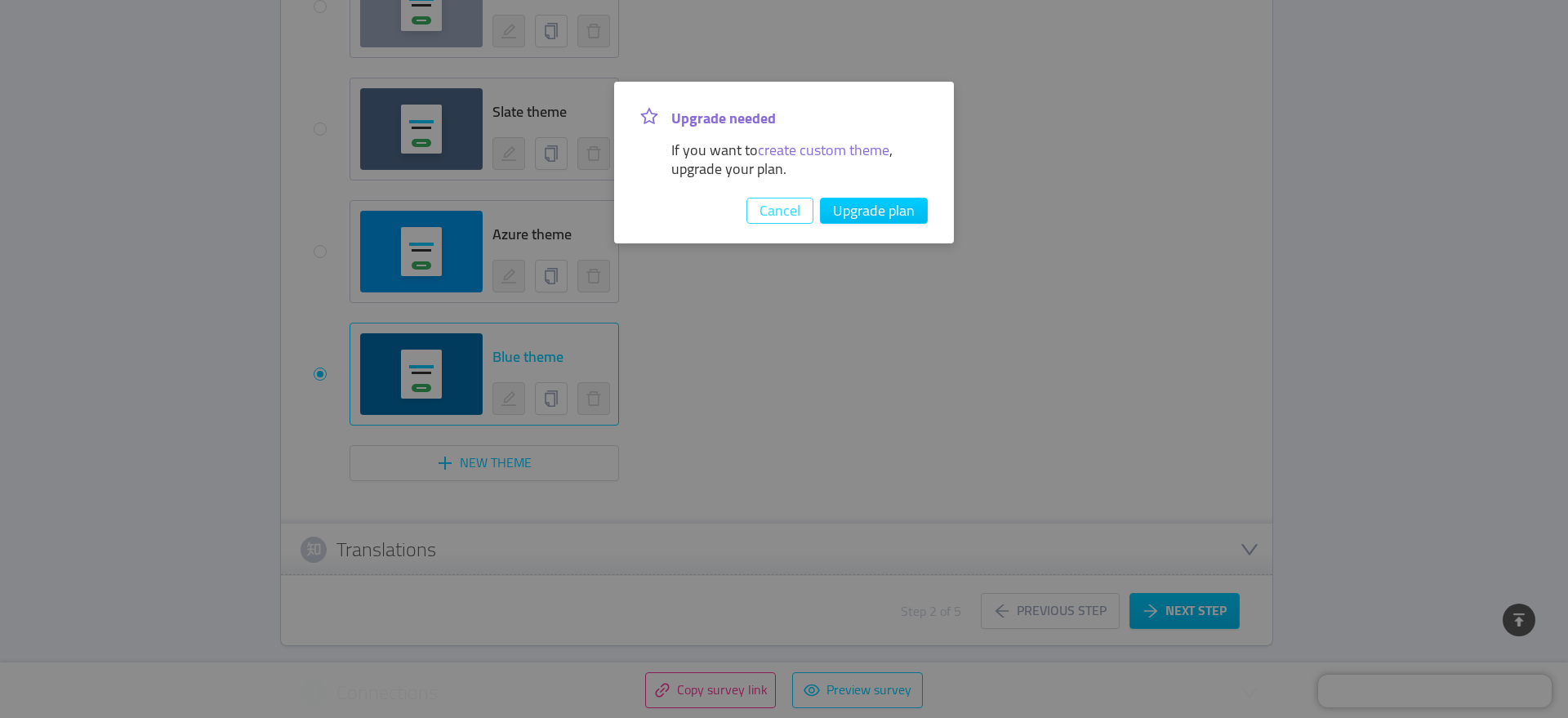 click on "Cancel" at bounding box center (780, 211) 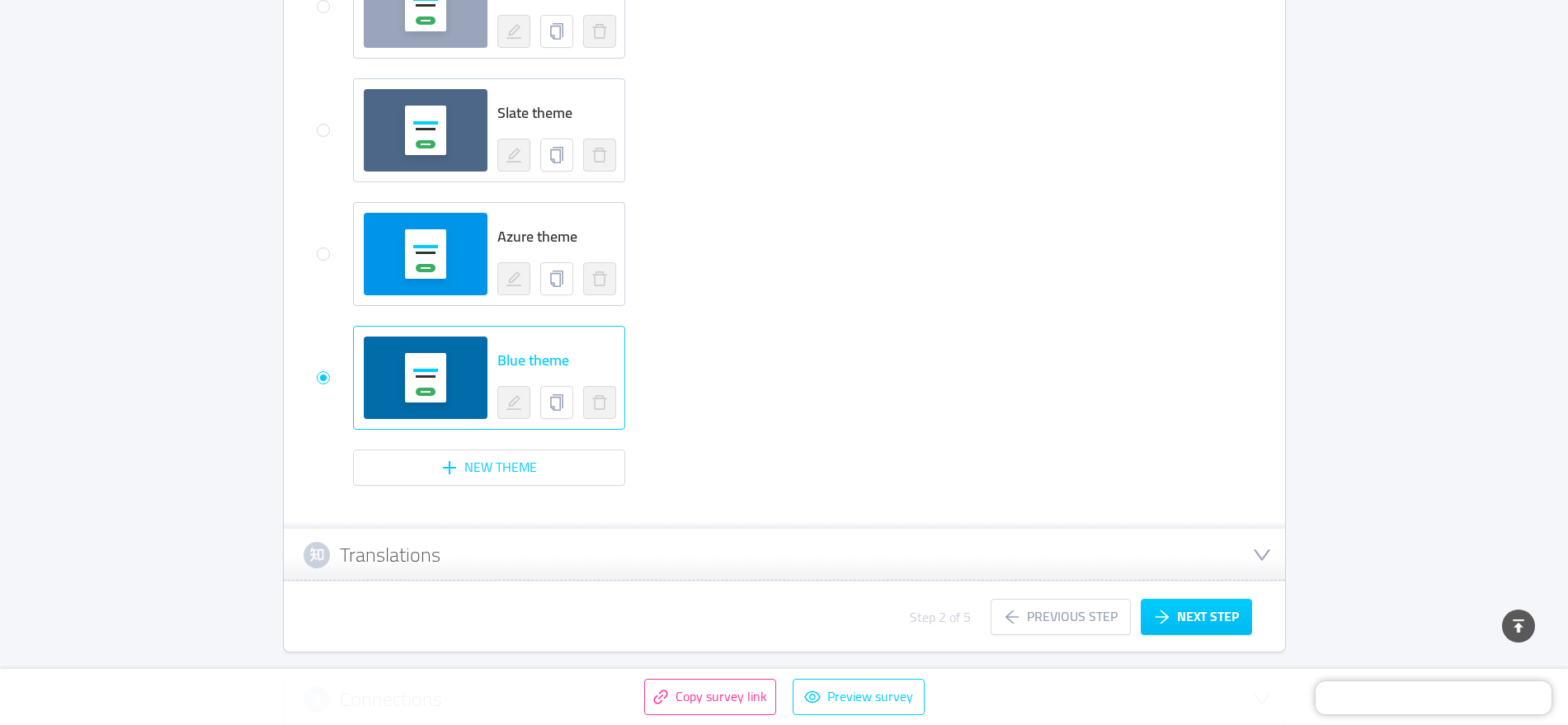click on "Azure theme" at bounding box center [471, 254] 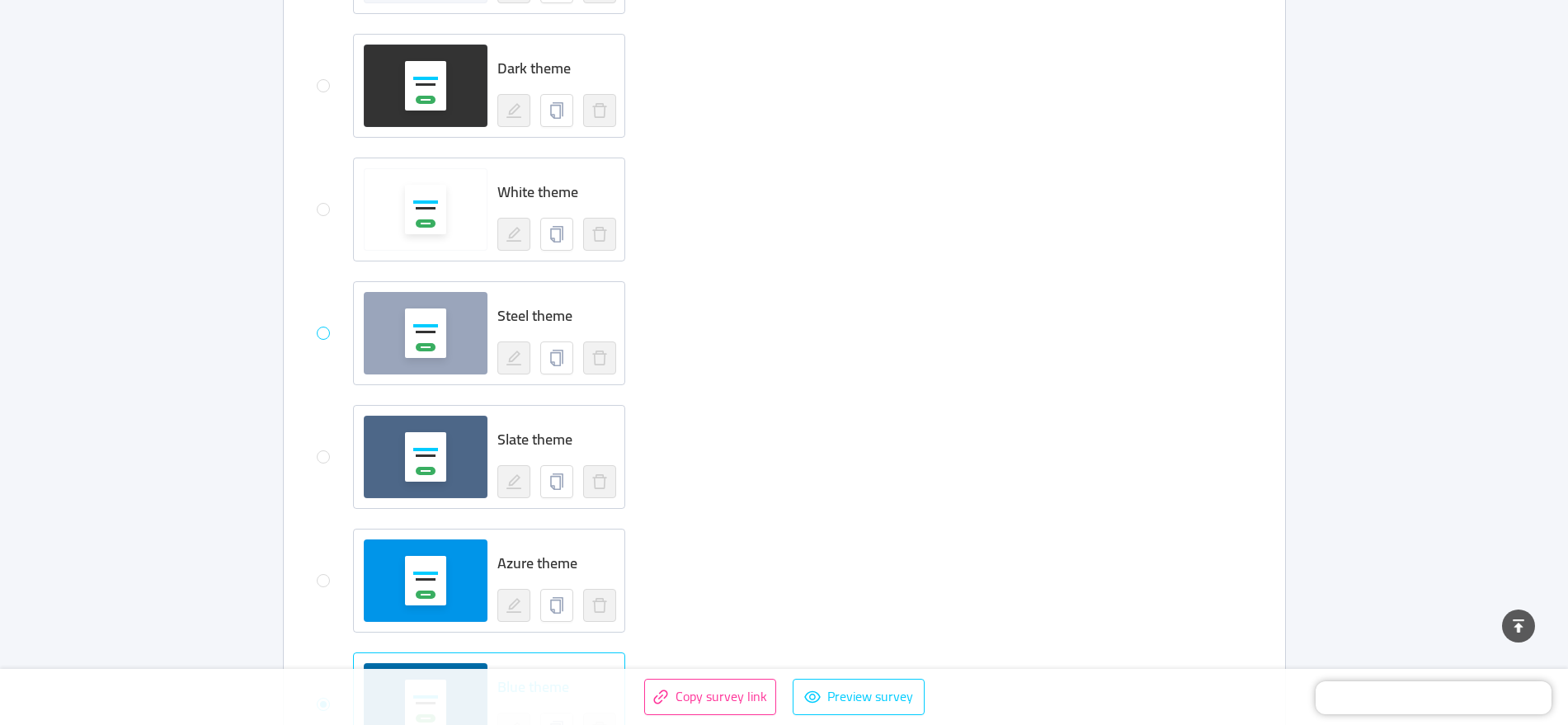 scroll, scrollTop: 1004, scrollLeft: 0, axis: vertical 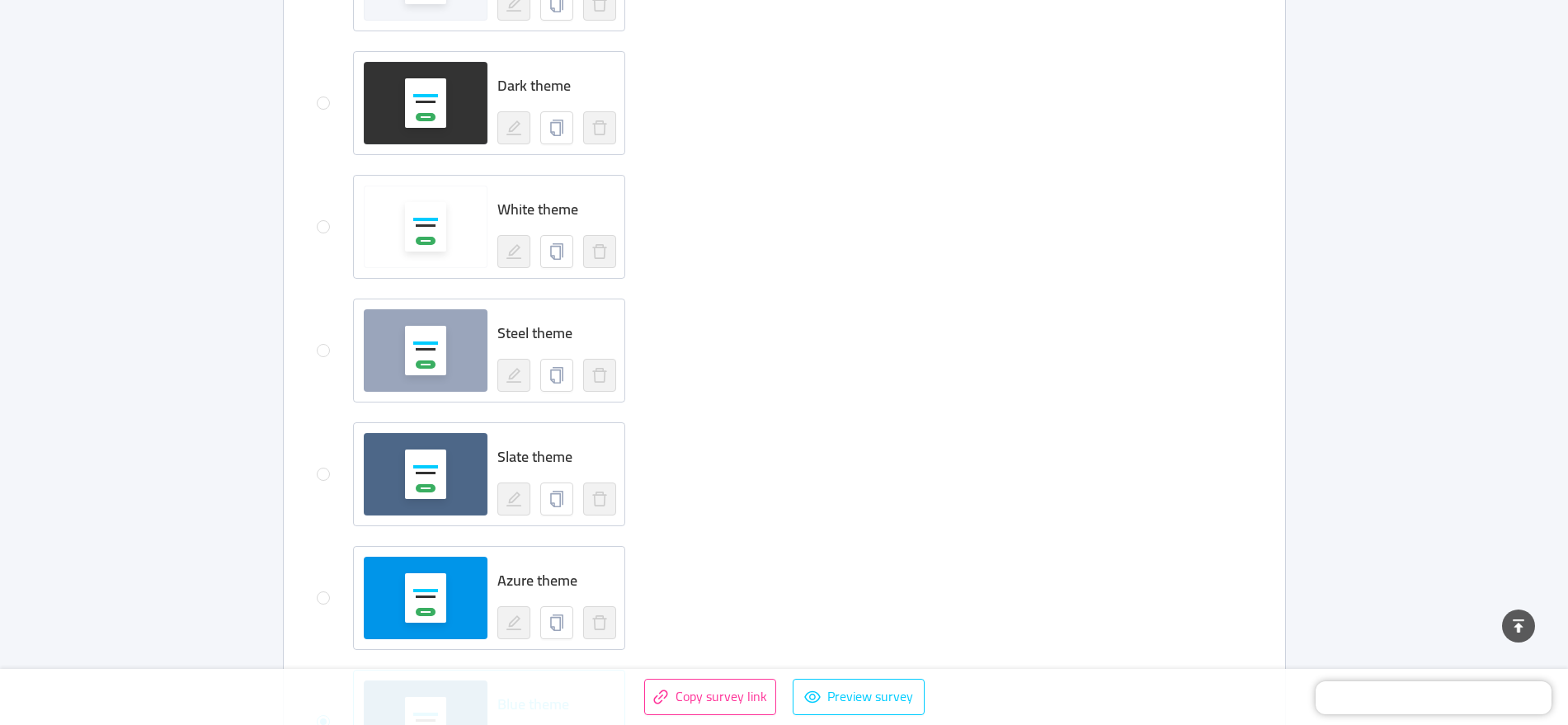 click on "Steel theme" at bounding box center [471, 351] 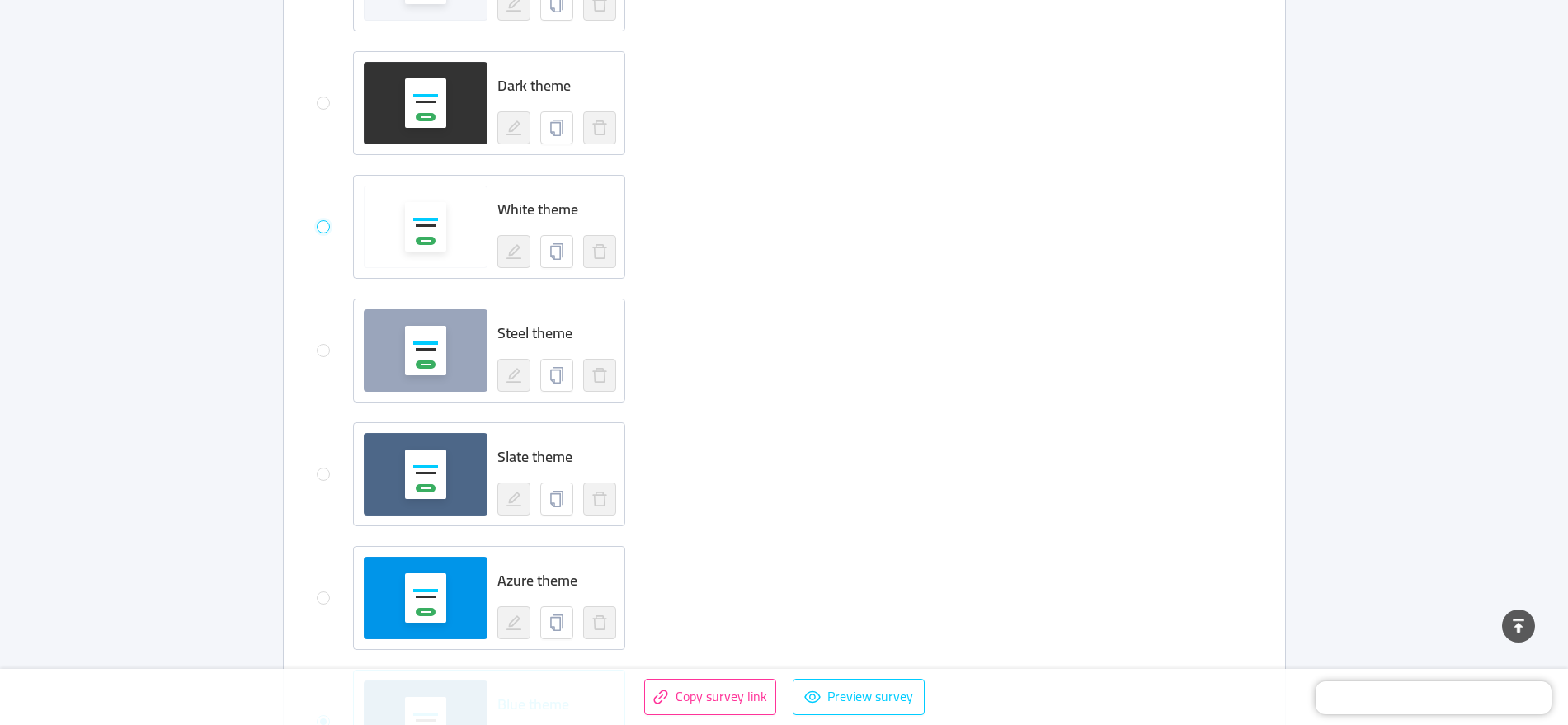 click at bounding box center (323, 227) 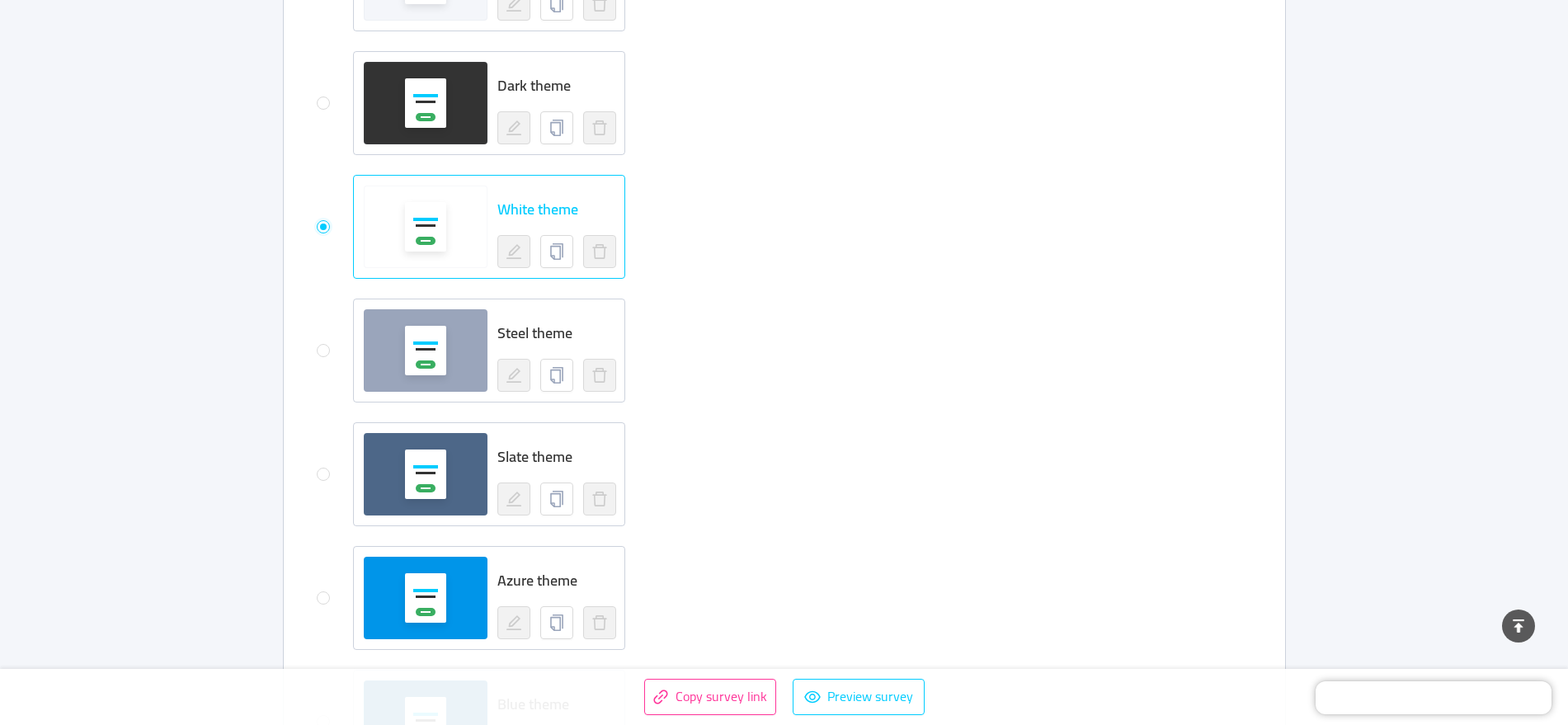 click at bounding box center (323, 227) 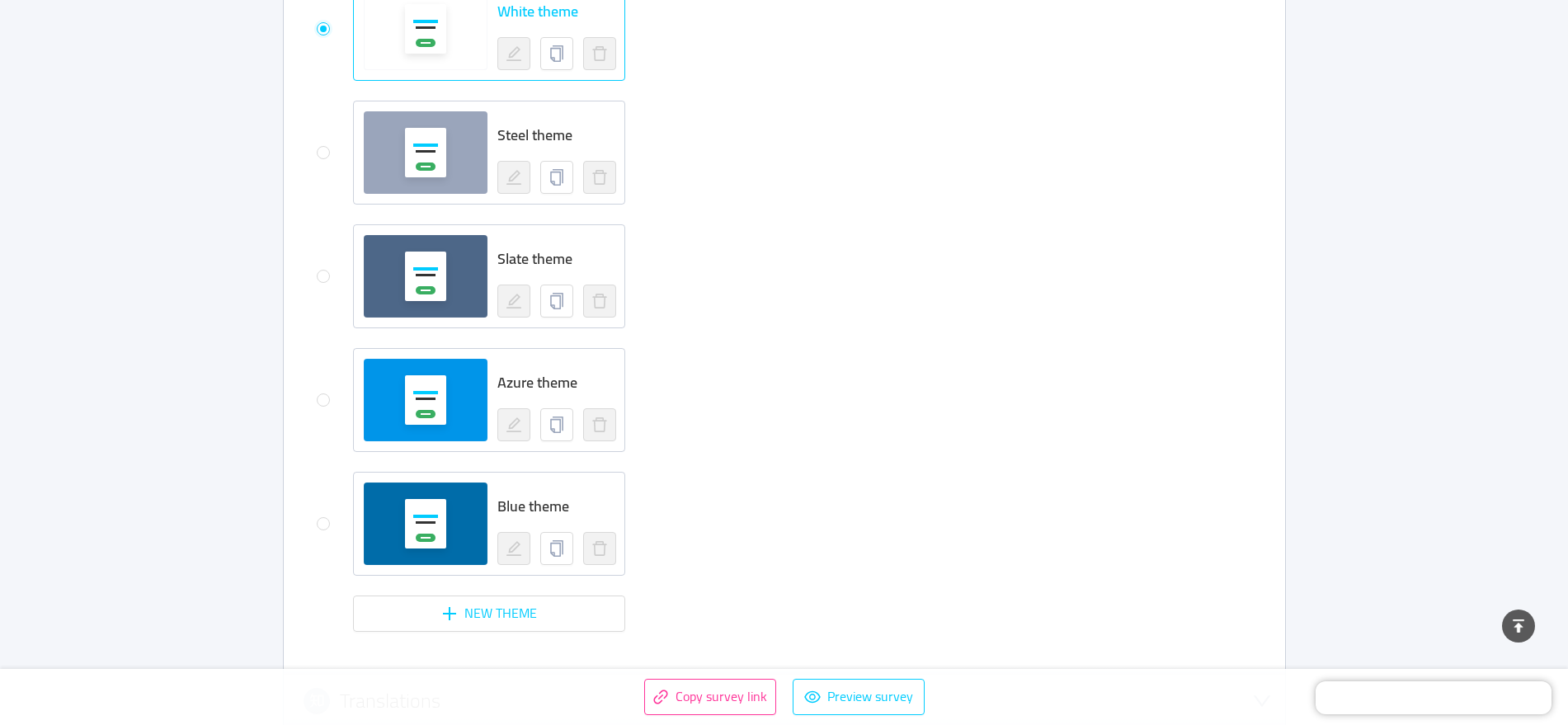 scroll, scrollTop: 1519, scrollLeft: 0, axis: vertical 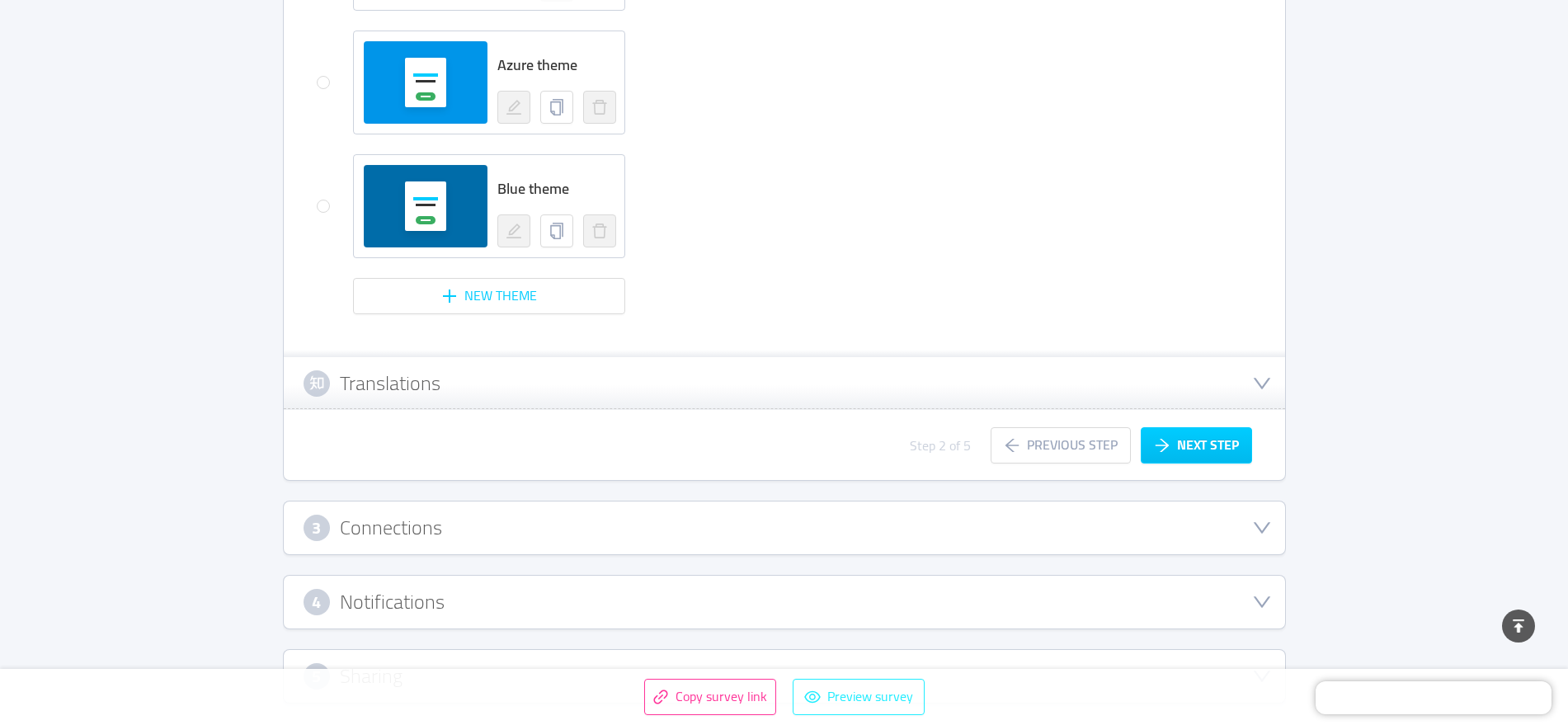 click on "Preview survey" at bounding box center (859, 697) 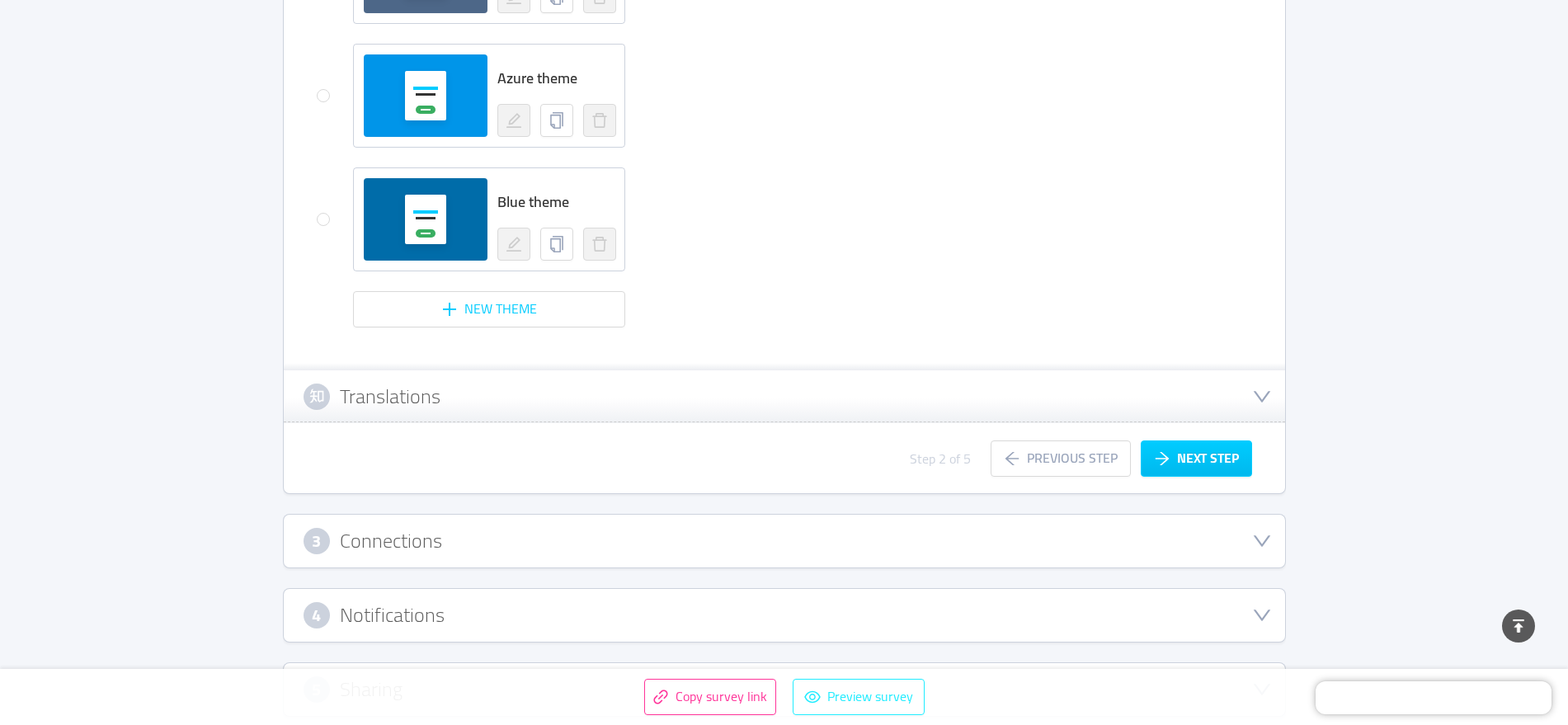 scroll, scrollTop: 660, scrollLeft: 0, axis: vertical 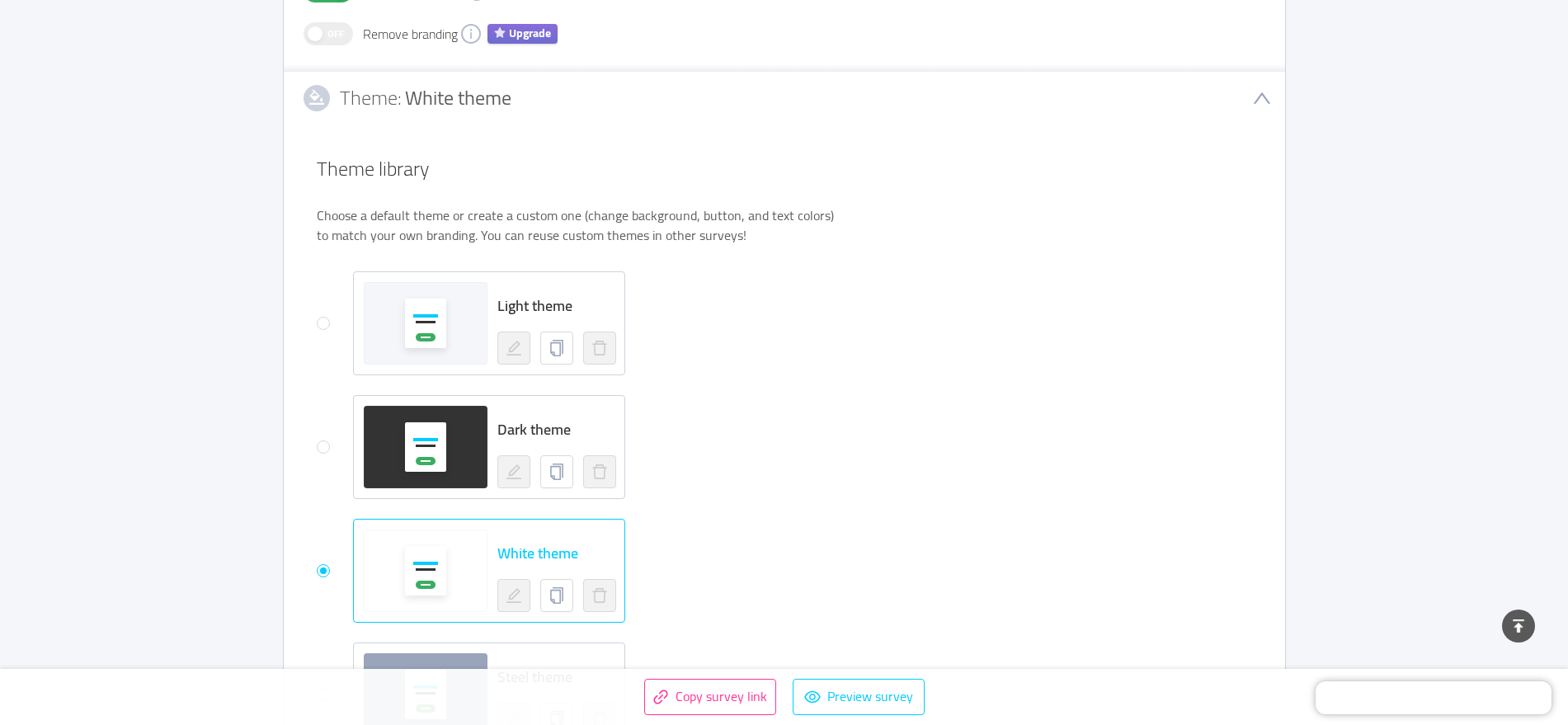 click on "Light theme" at bounding box center [471, 323] 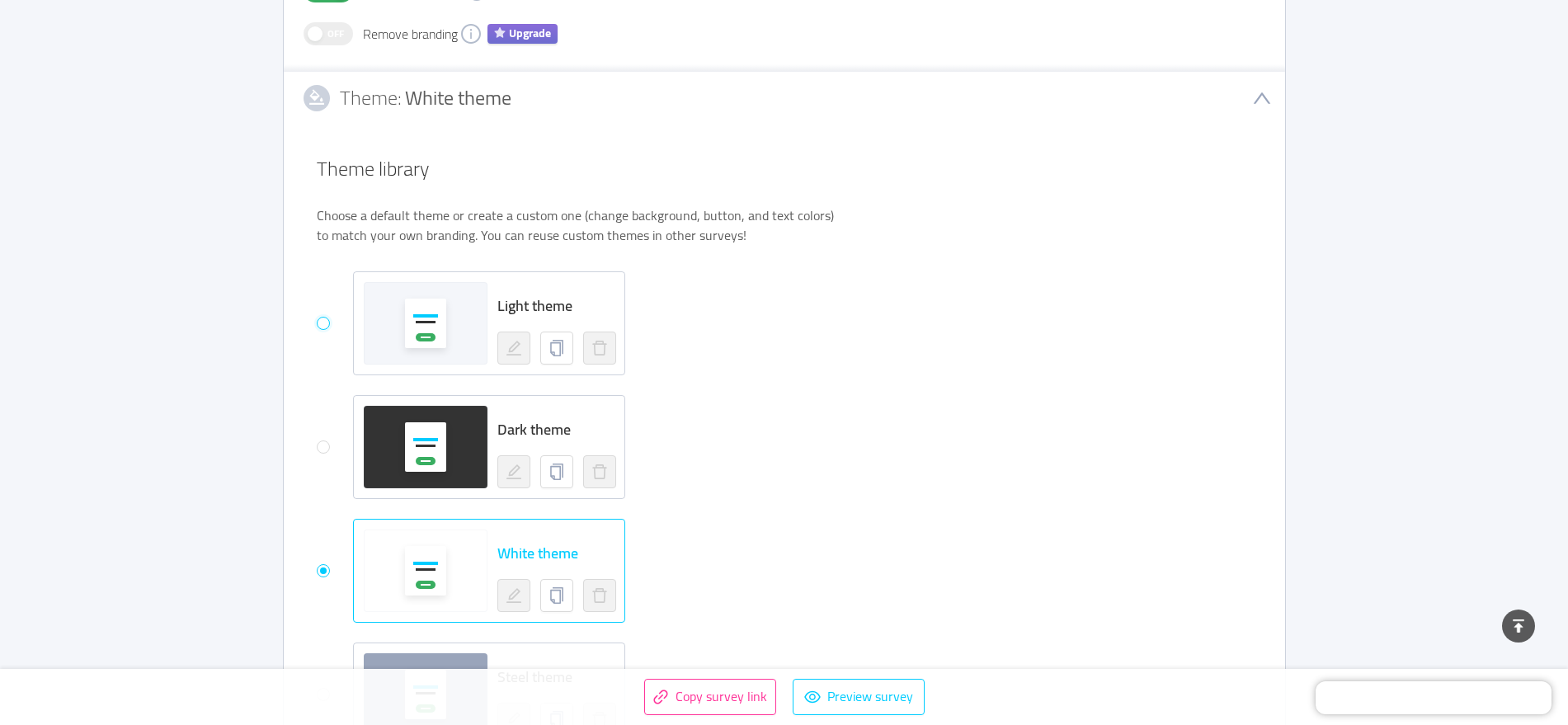 click at bounding box center [323, 323] 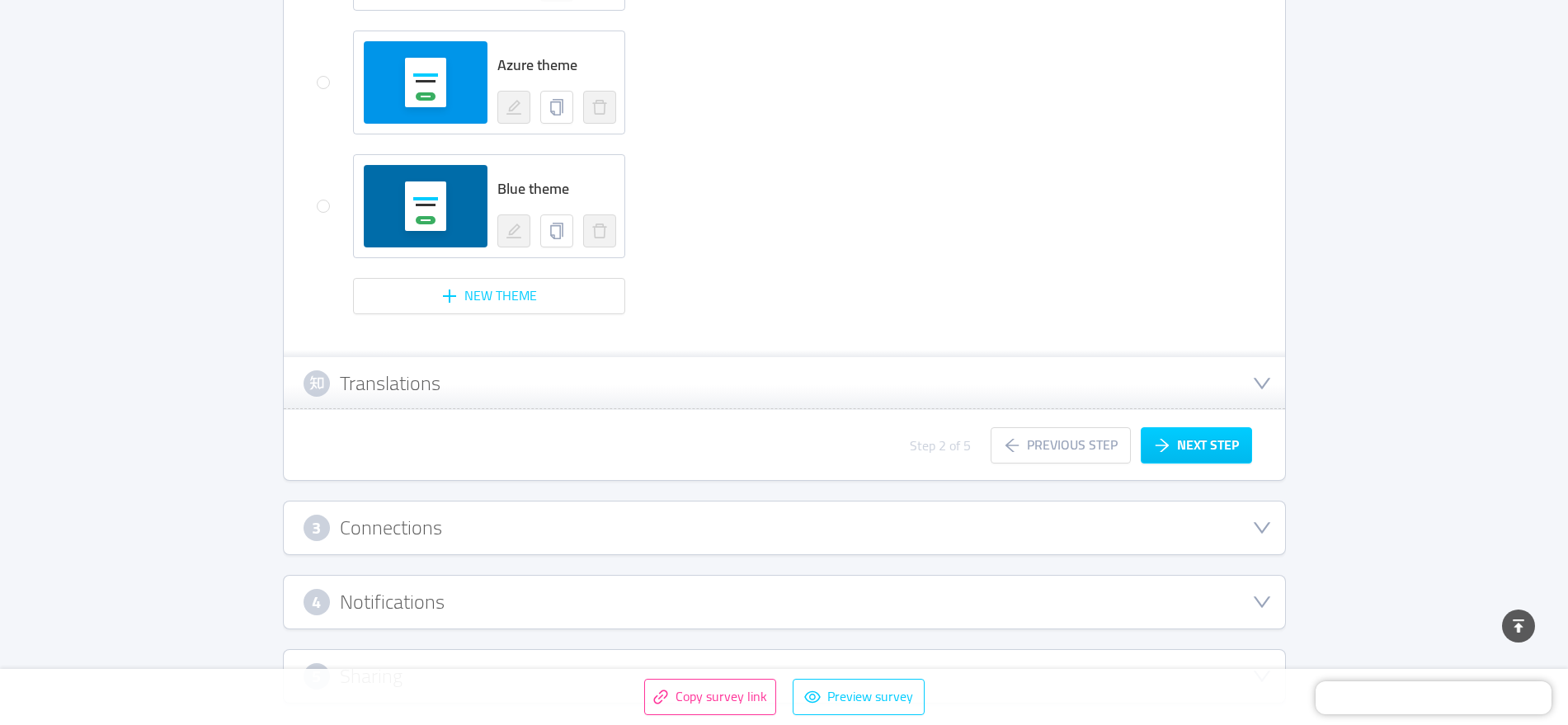 scroll, scrollTop: 1577, scrollLeft: 0, axis: vertical 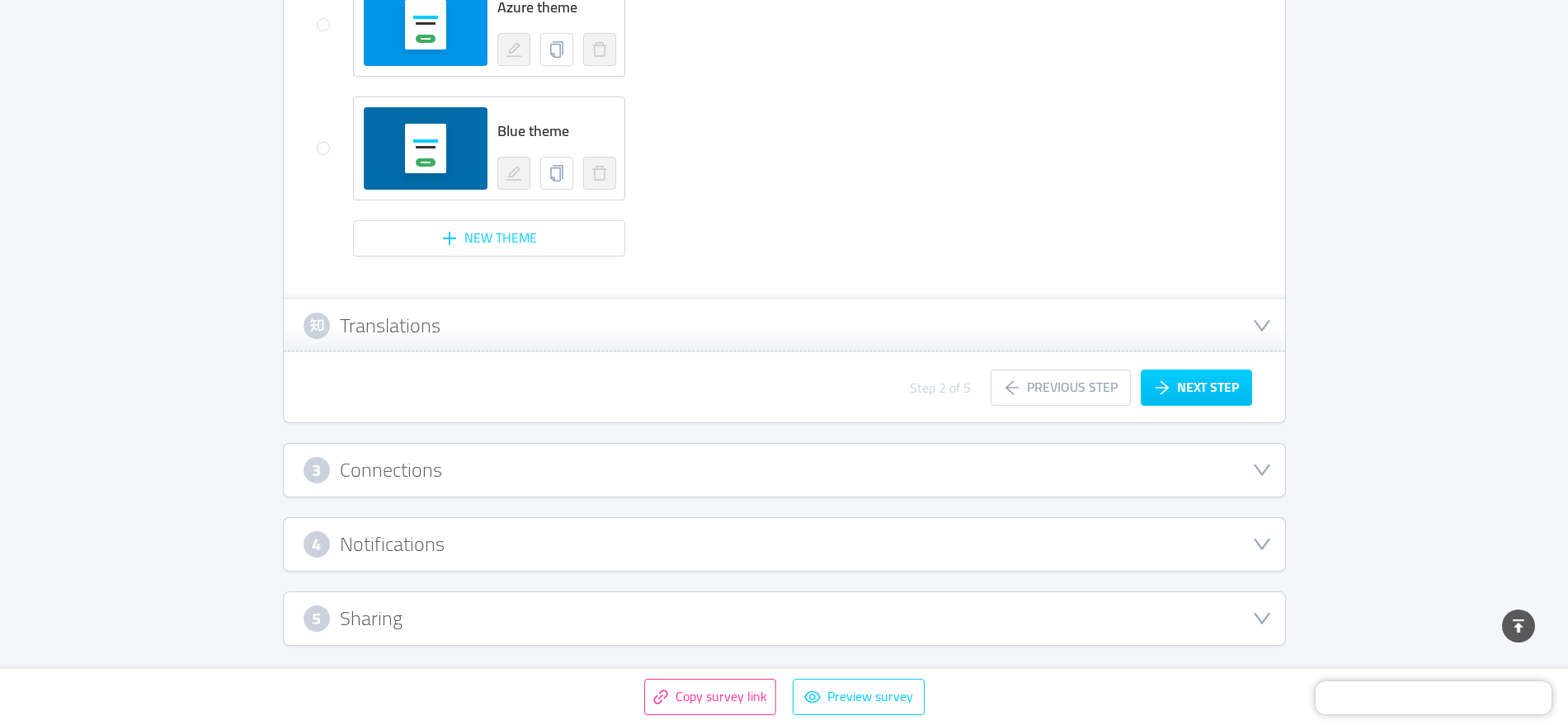 click on "Translations" at bounding box center [784, 326] 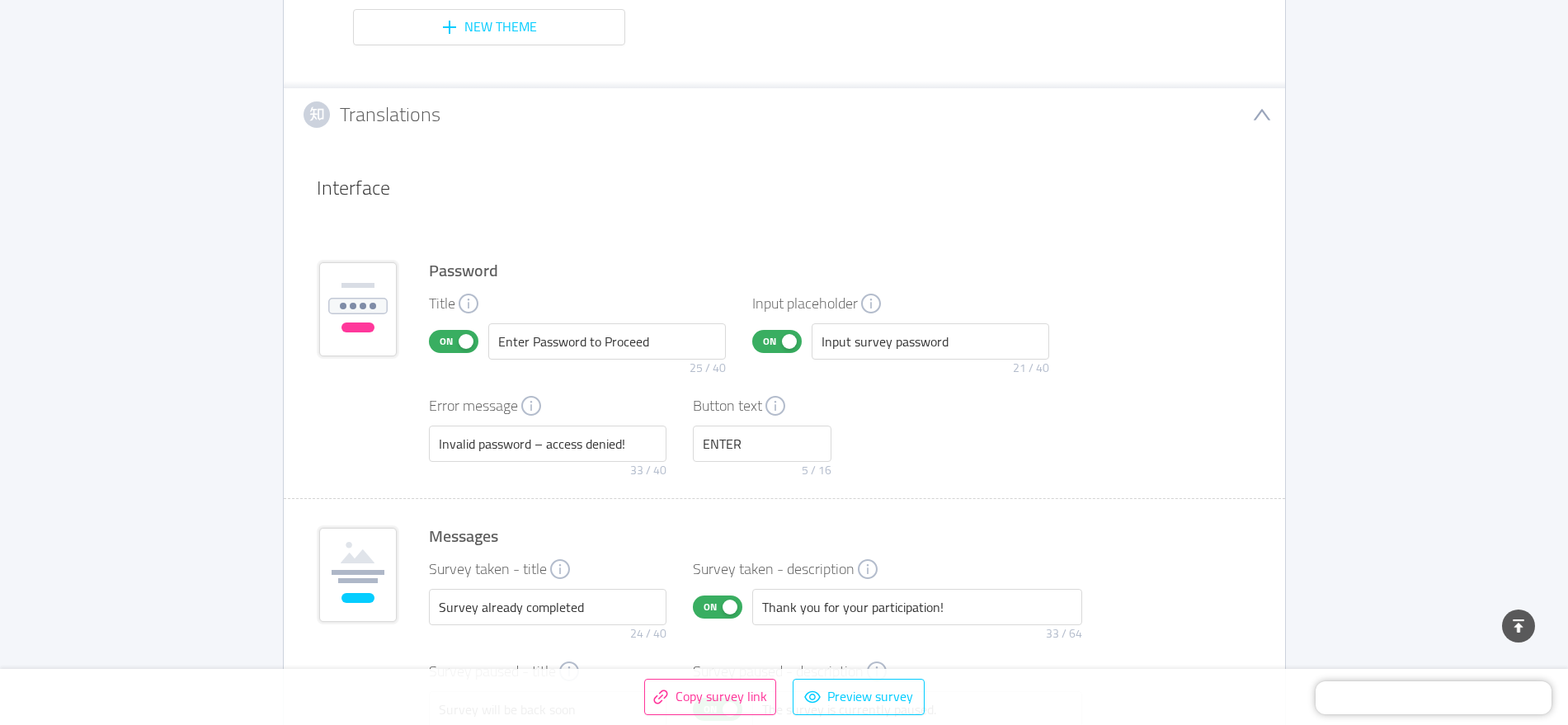scroll, scrollTop: 1749, scrollLeft: 0, axis: vertical 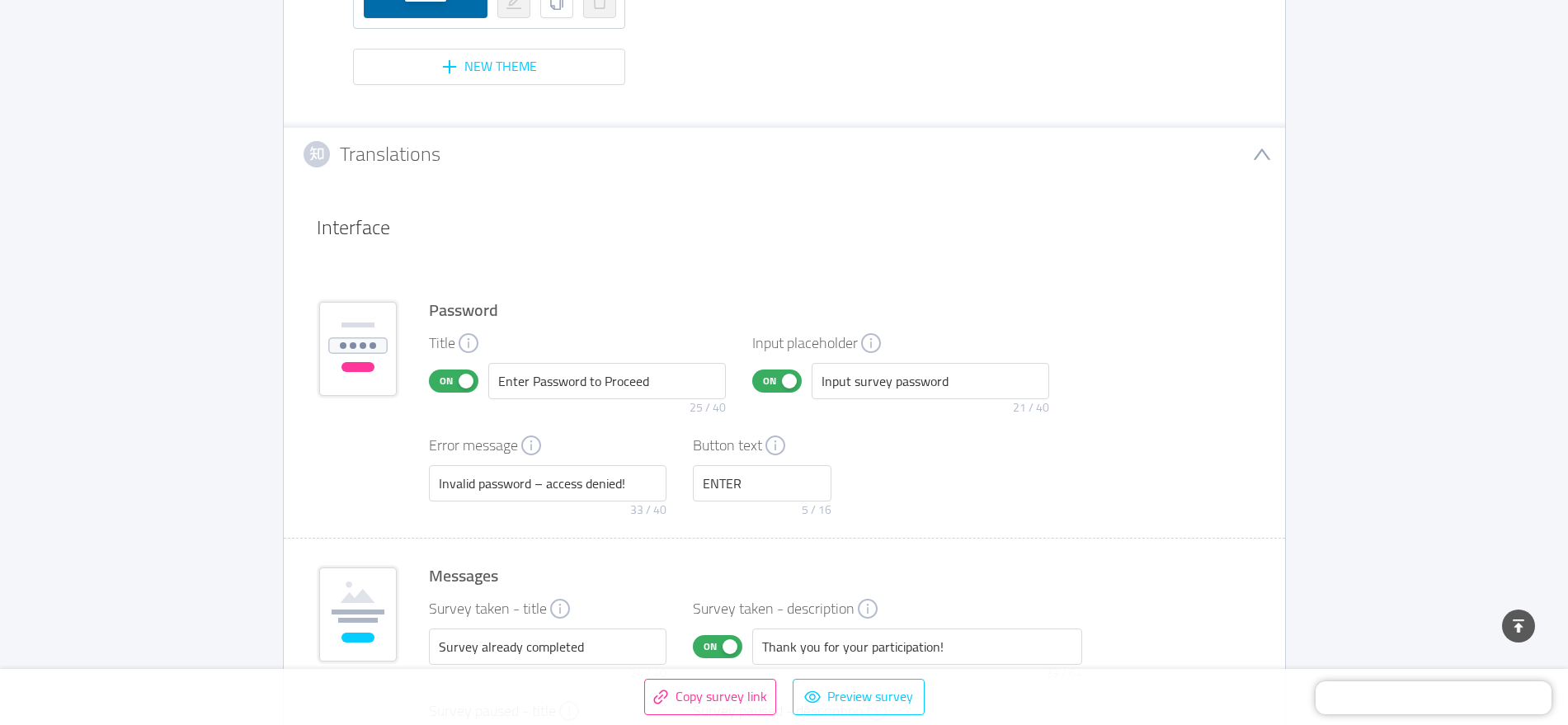 click on "Translations" at bounding box center [784, 154] 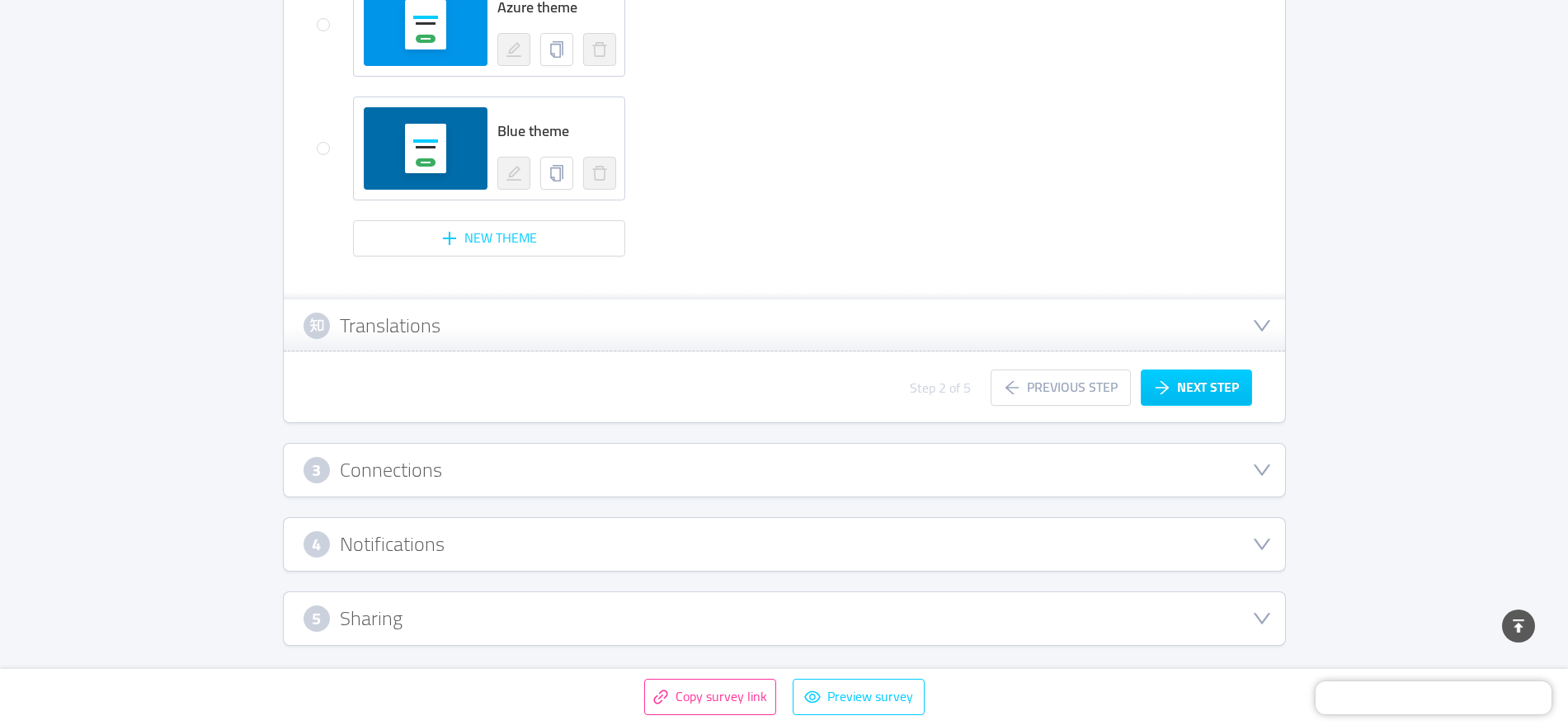 scroll, scrollTop: 1577, scrollLeft: 0, axis: vertical 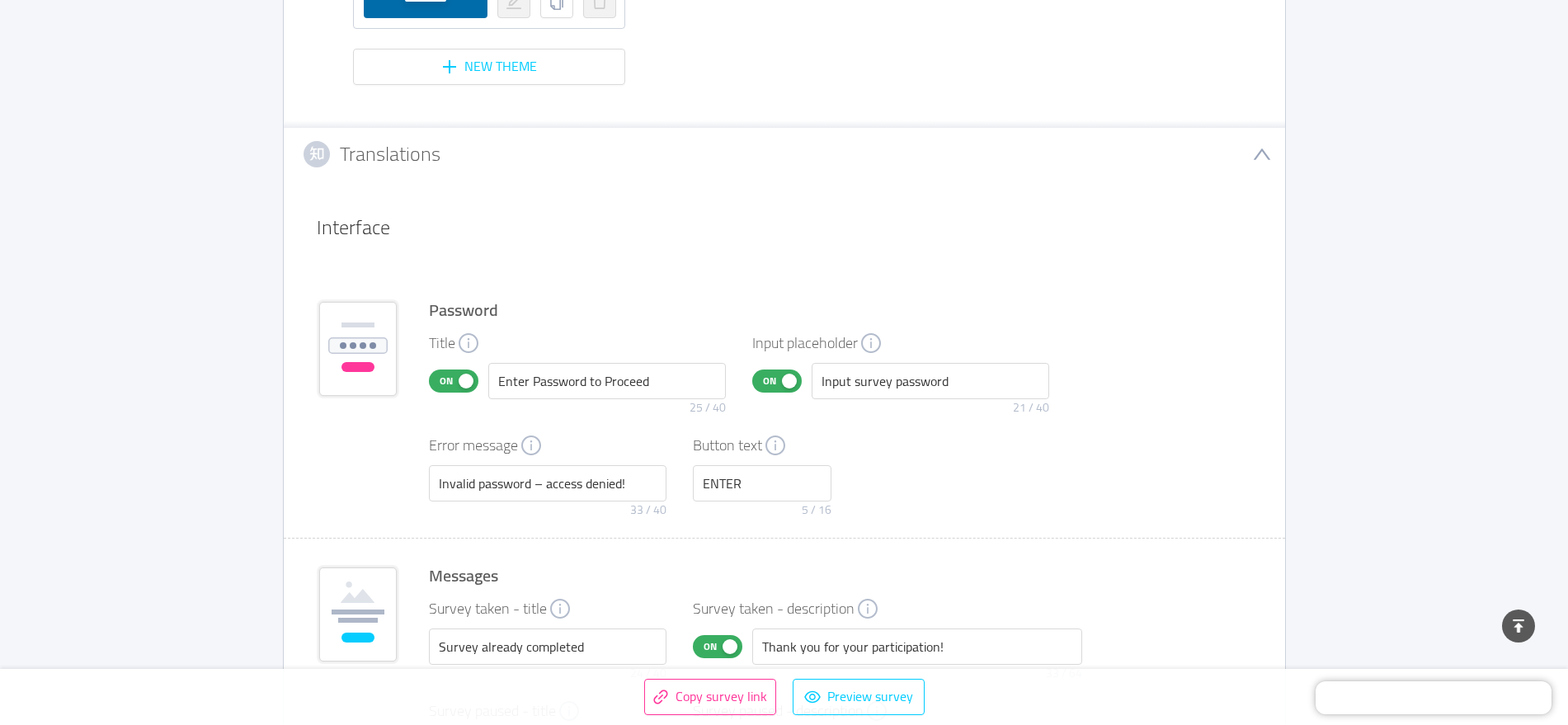 click on "Translations" at bounding box center [784, 154] 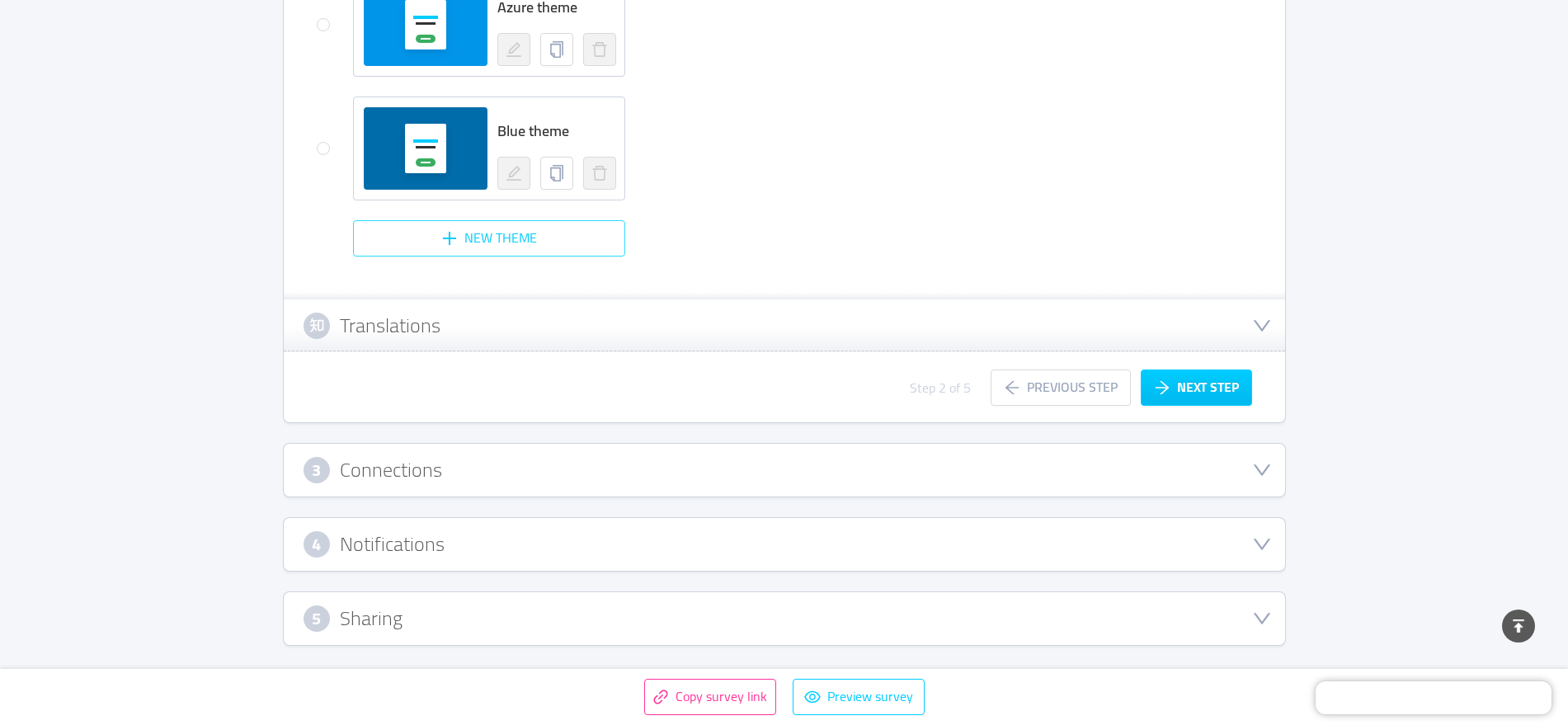 scroll, scrollTop: 1577, scrollLeft: 0, axis: vertical 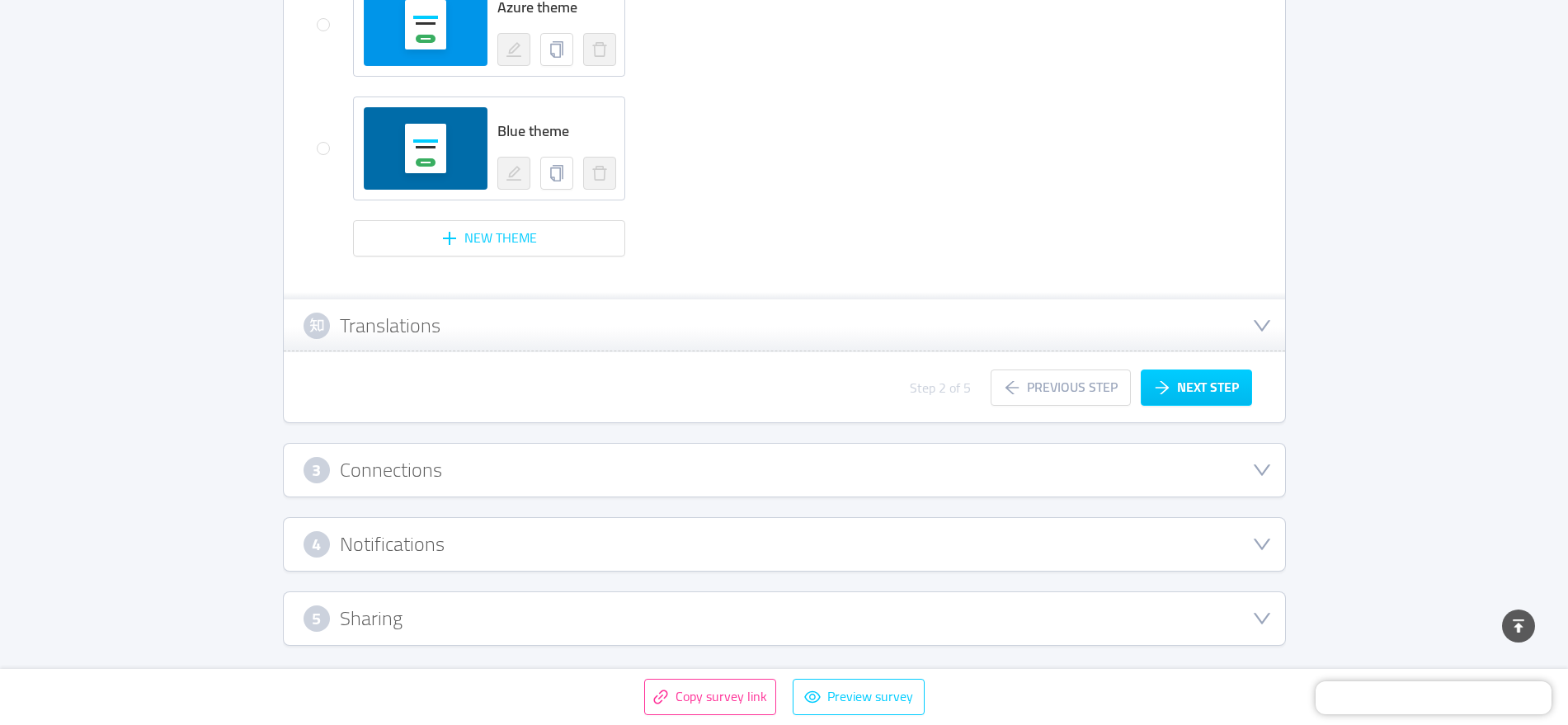 click on "3  Connections" at bounding box center [784, 470] 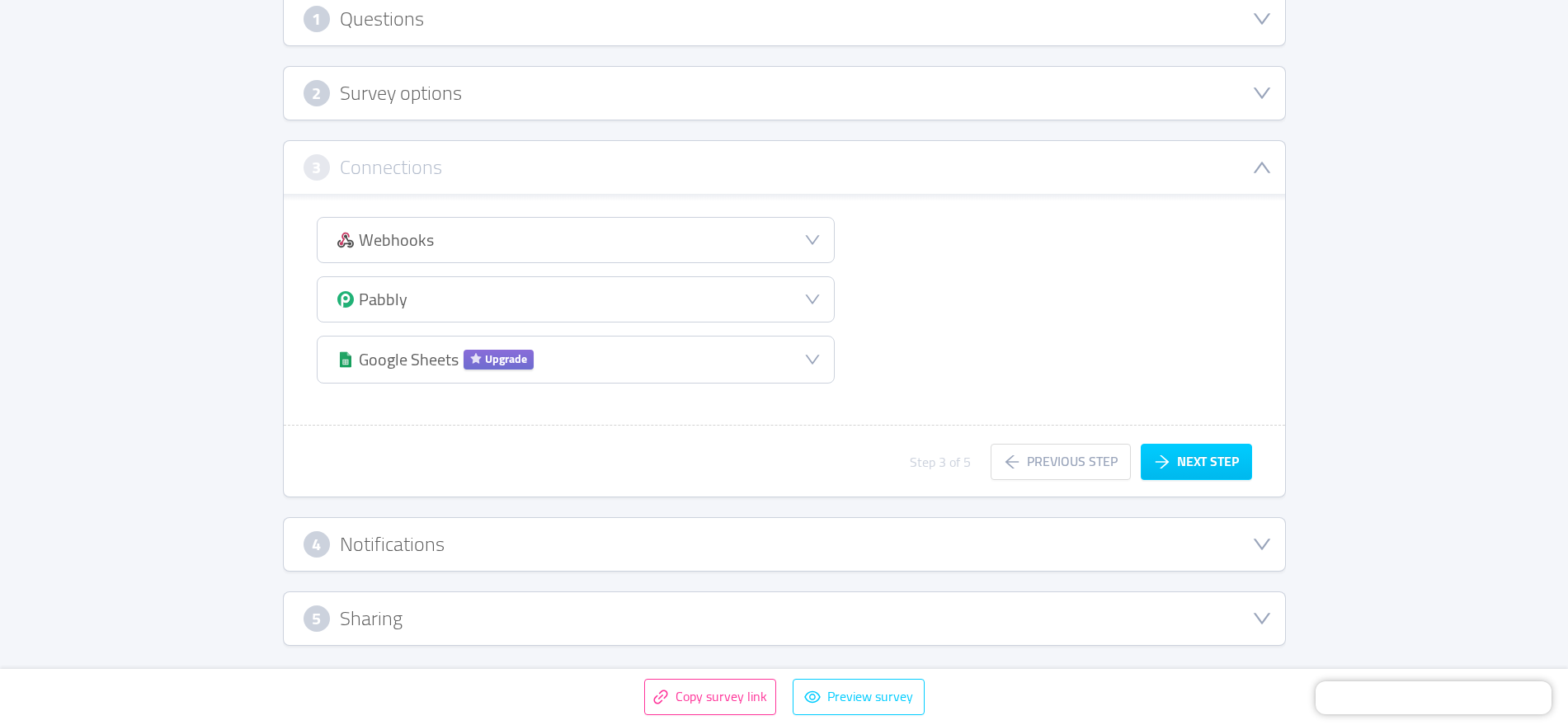 scroll, scrollTop: 266, scrollLeft: 0, axis: vertical 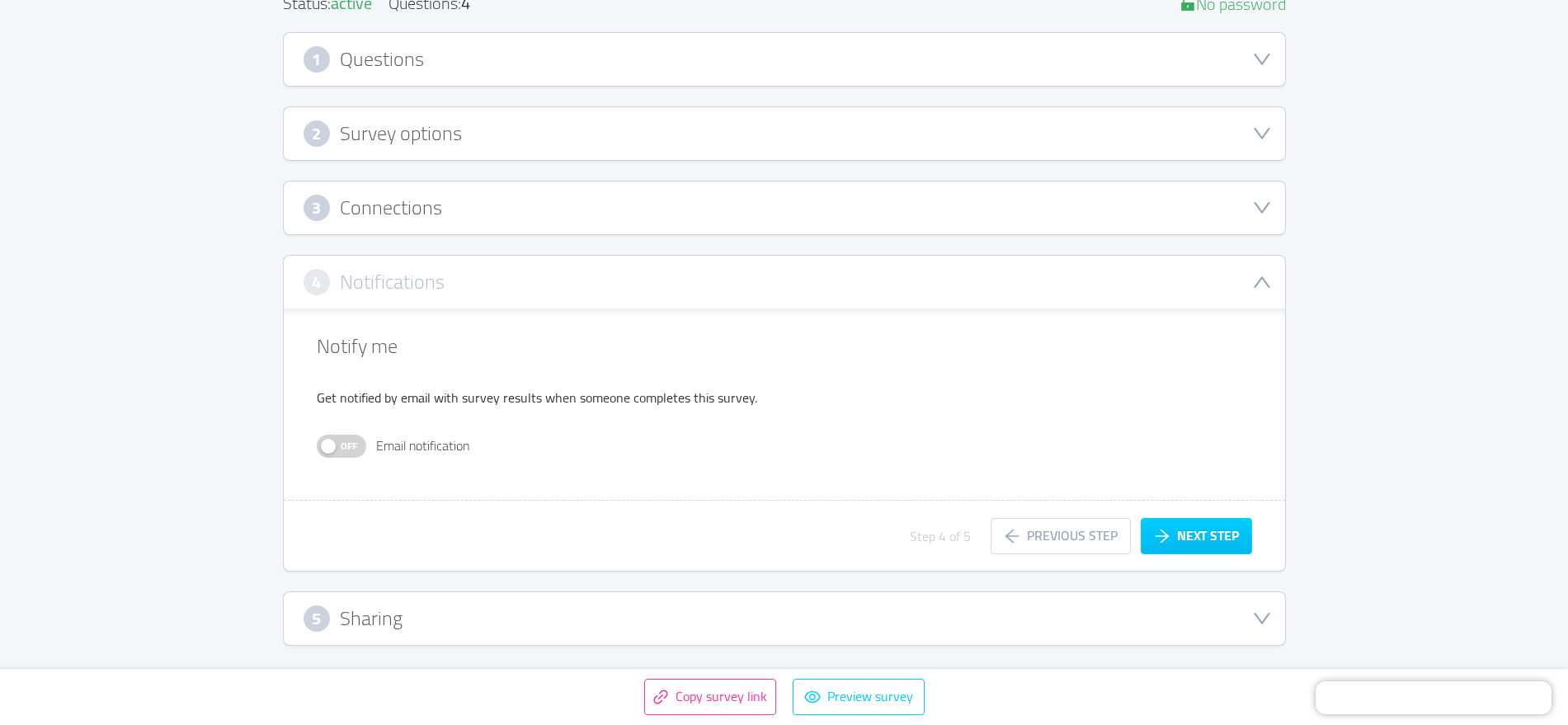 click on "5  Sharing" at bounding box center (784, 619) 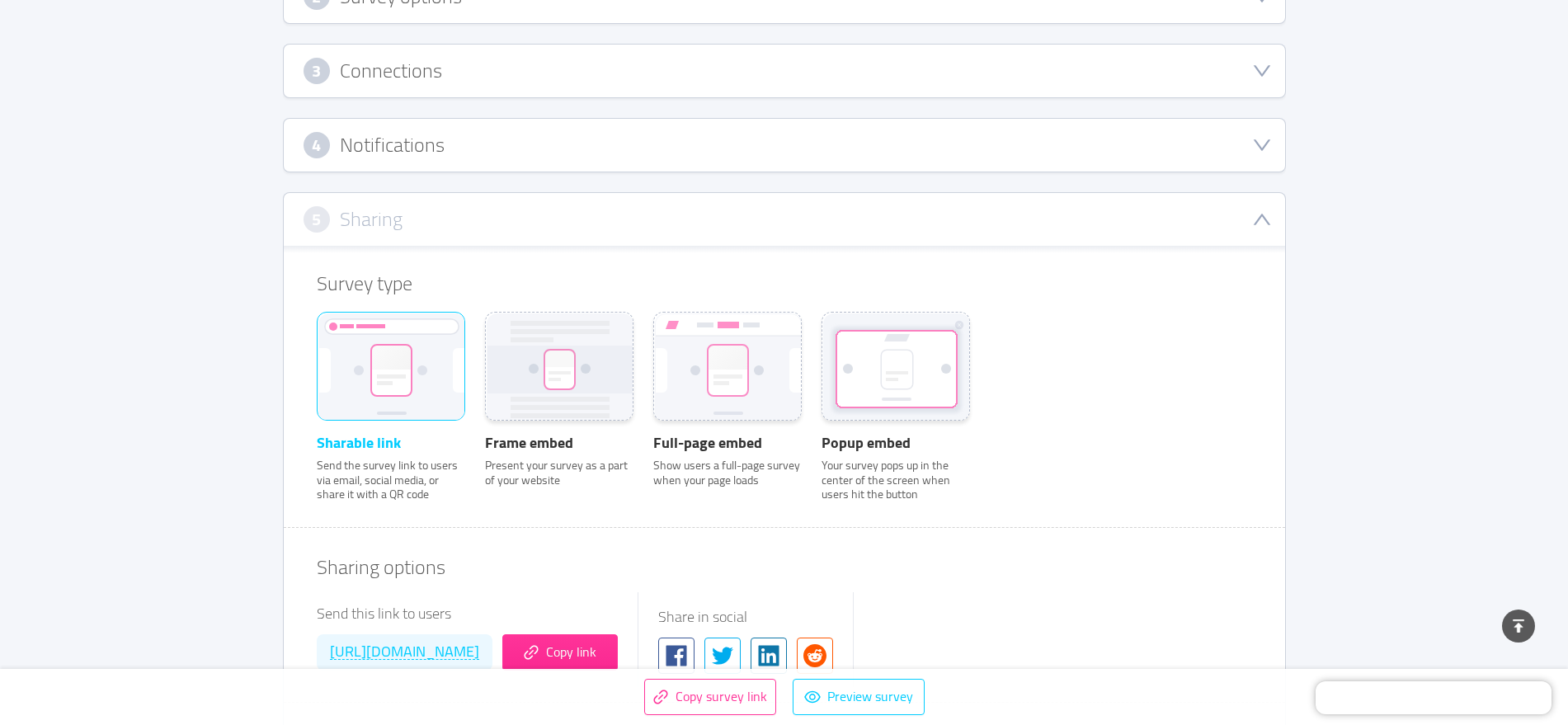 scroll, scrollTop: 341, scrollLeft: 0, axis: vertical 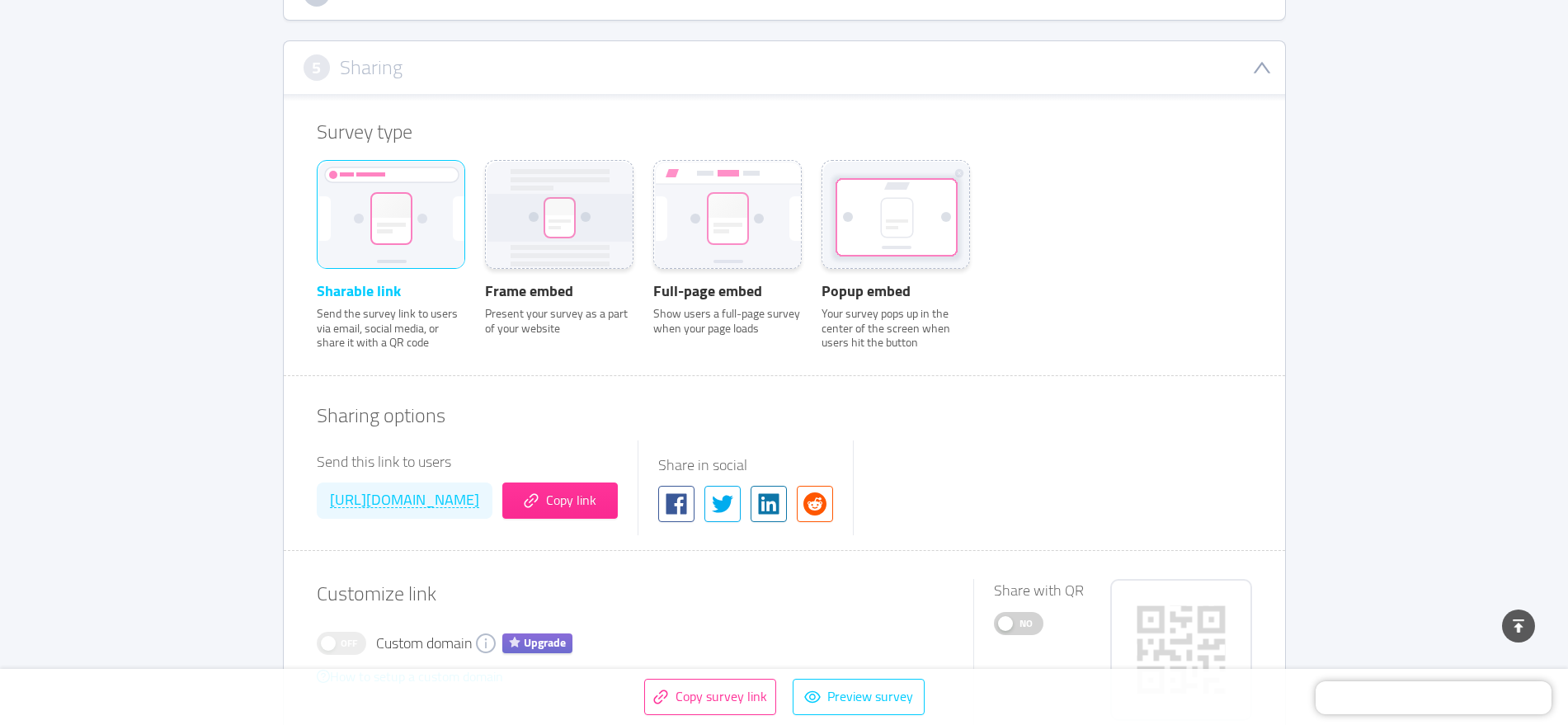 click 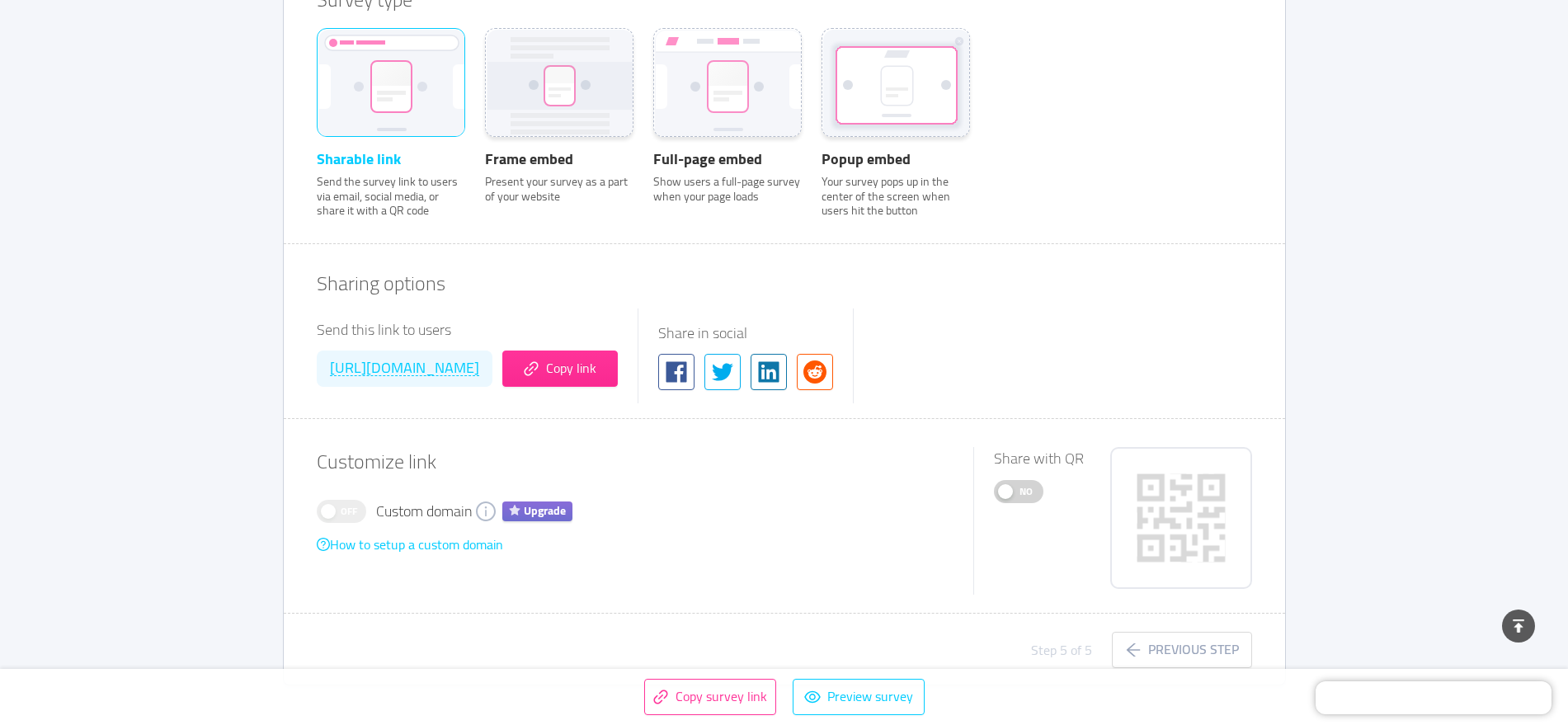 scroll, scrollTop: 685, scrollLeft: 0, axis: vertical 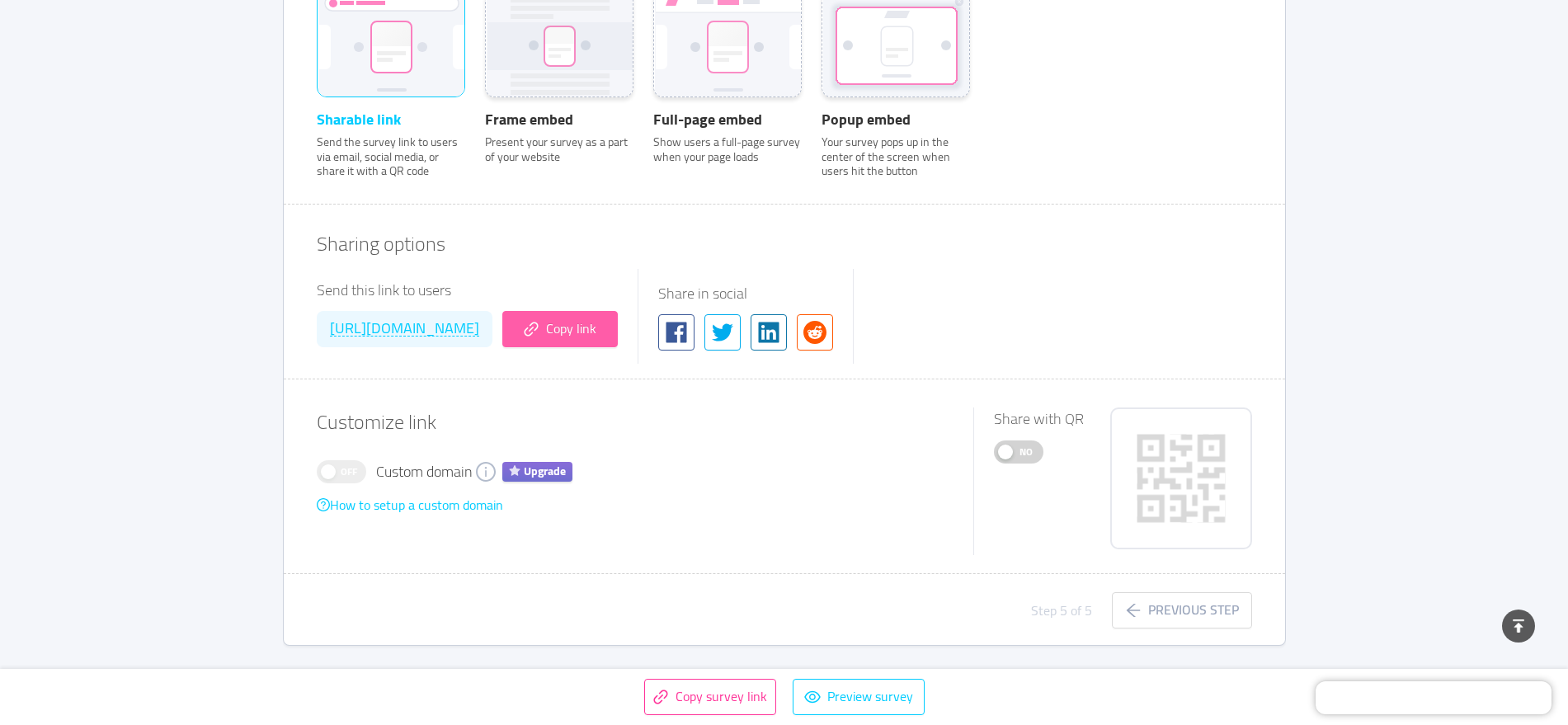 click on "Copy link" at bounding box center (560, 329) 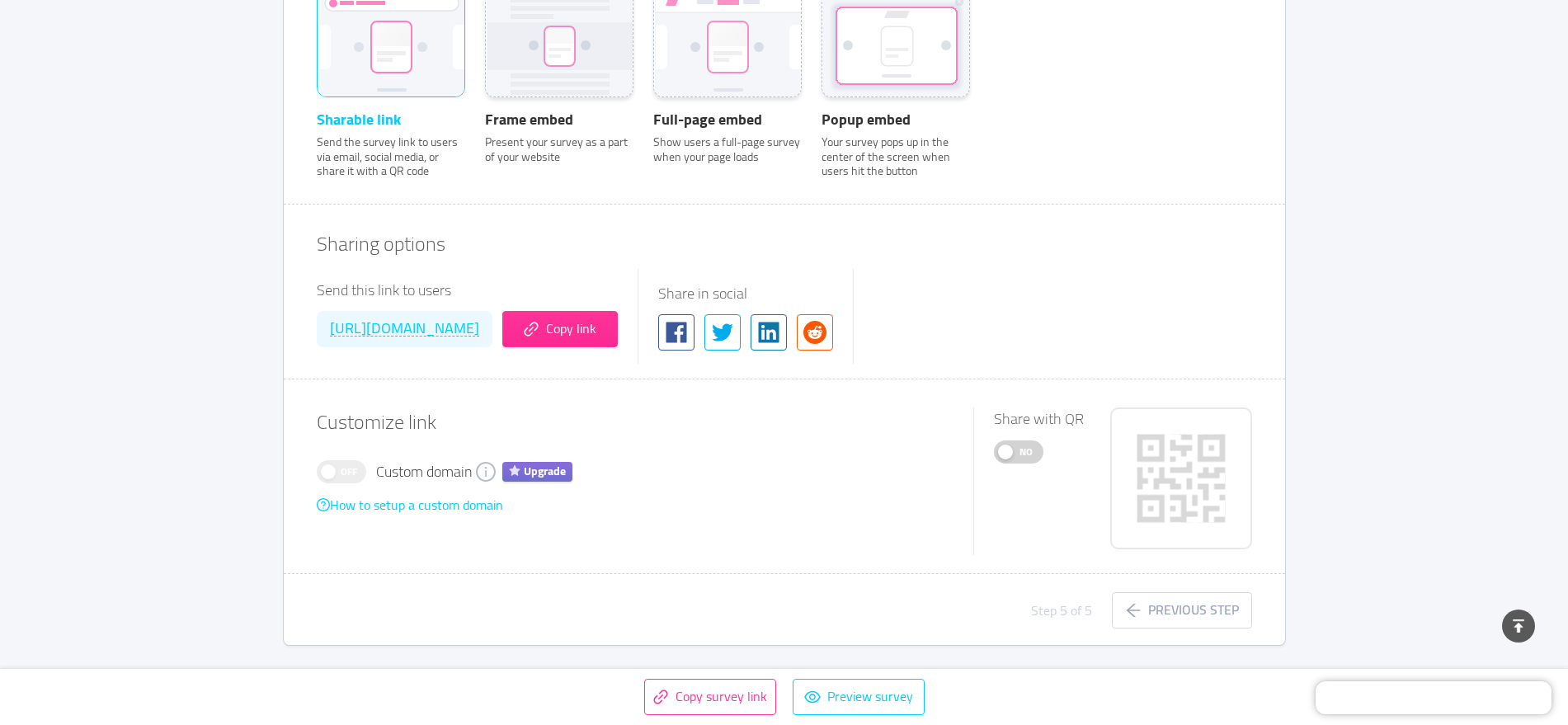 click at bounding box center [784, 573] 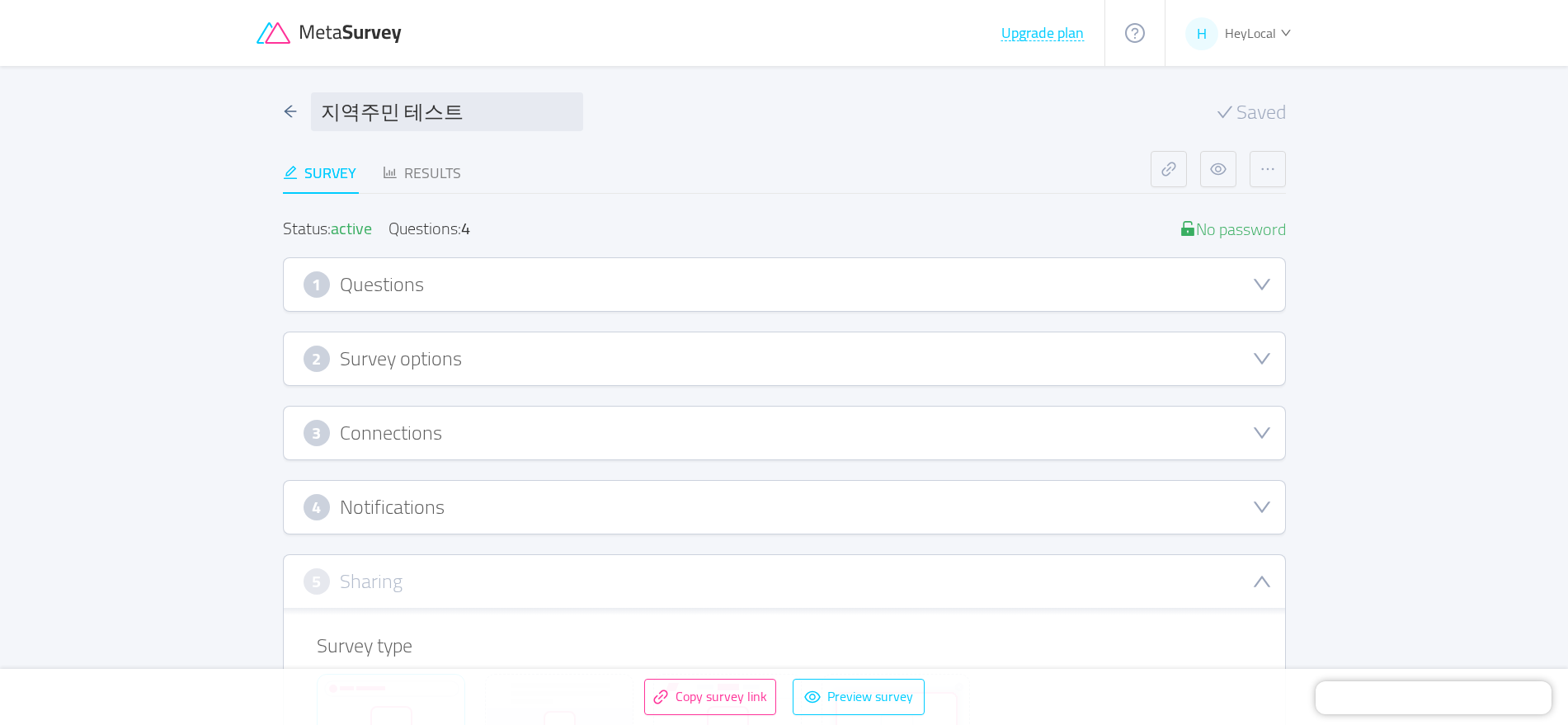 scroll, scrollTop: 685, scrollLeft: 0, axis: vertical 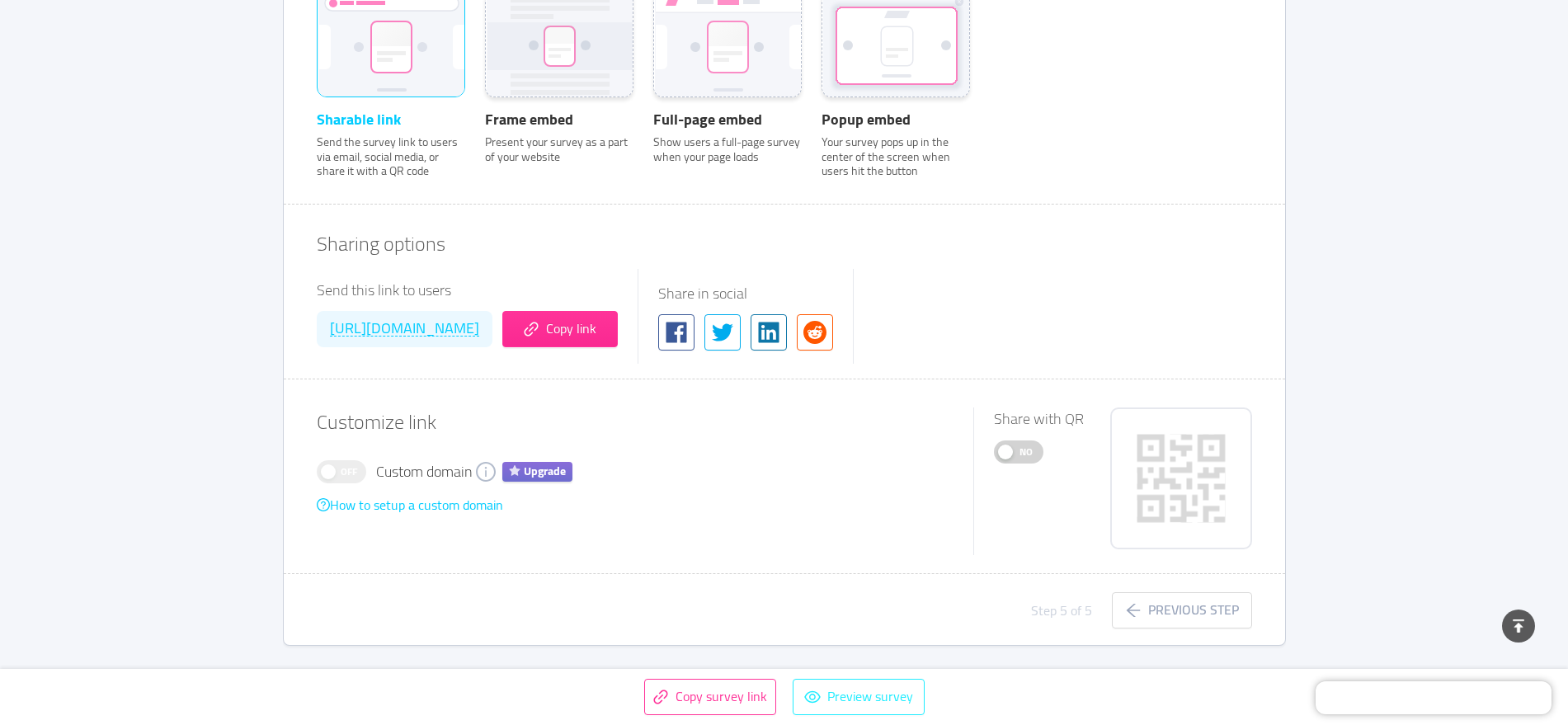 click on "Preview survey" at bounding box center [859, 697] 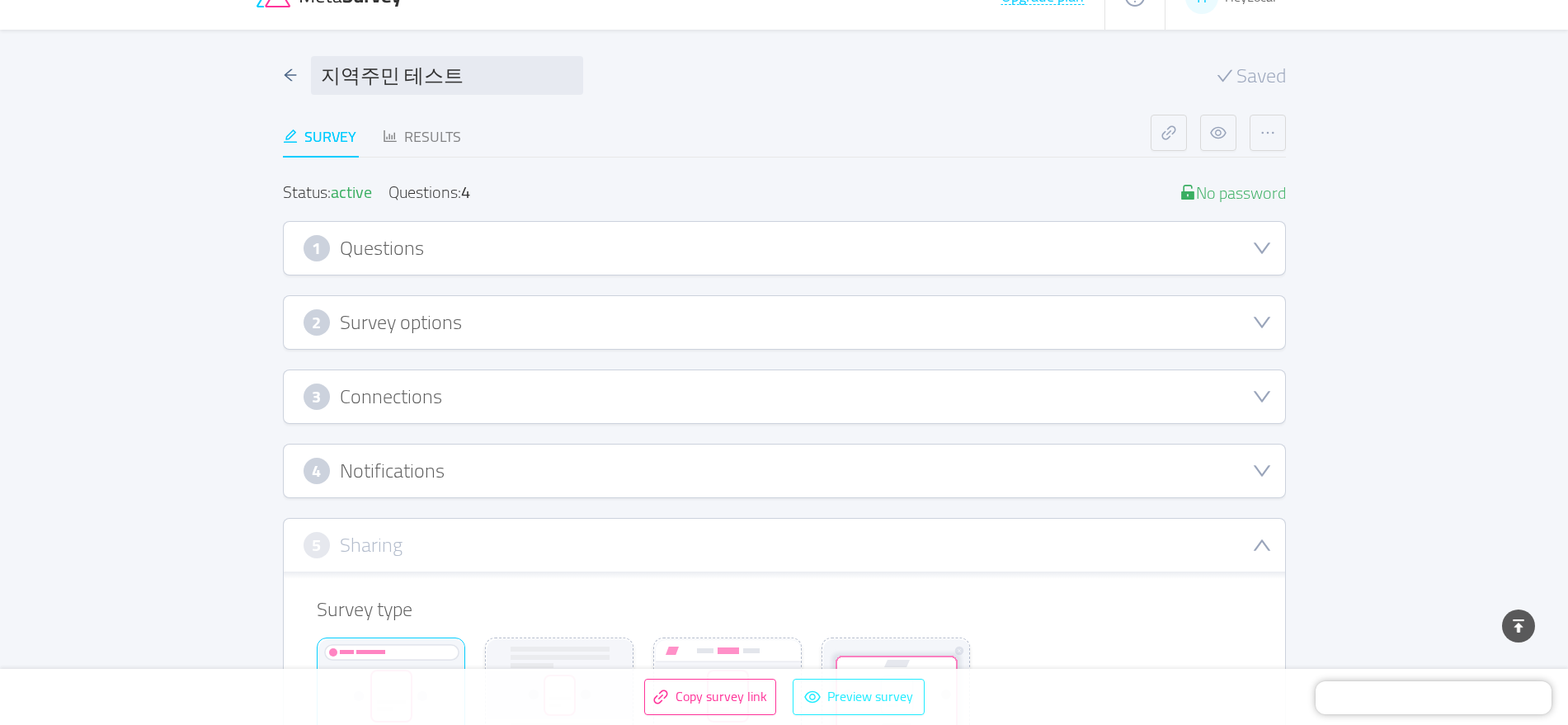 scroll, scrollTop: 0, scrollLeft: 0, axis: both 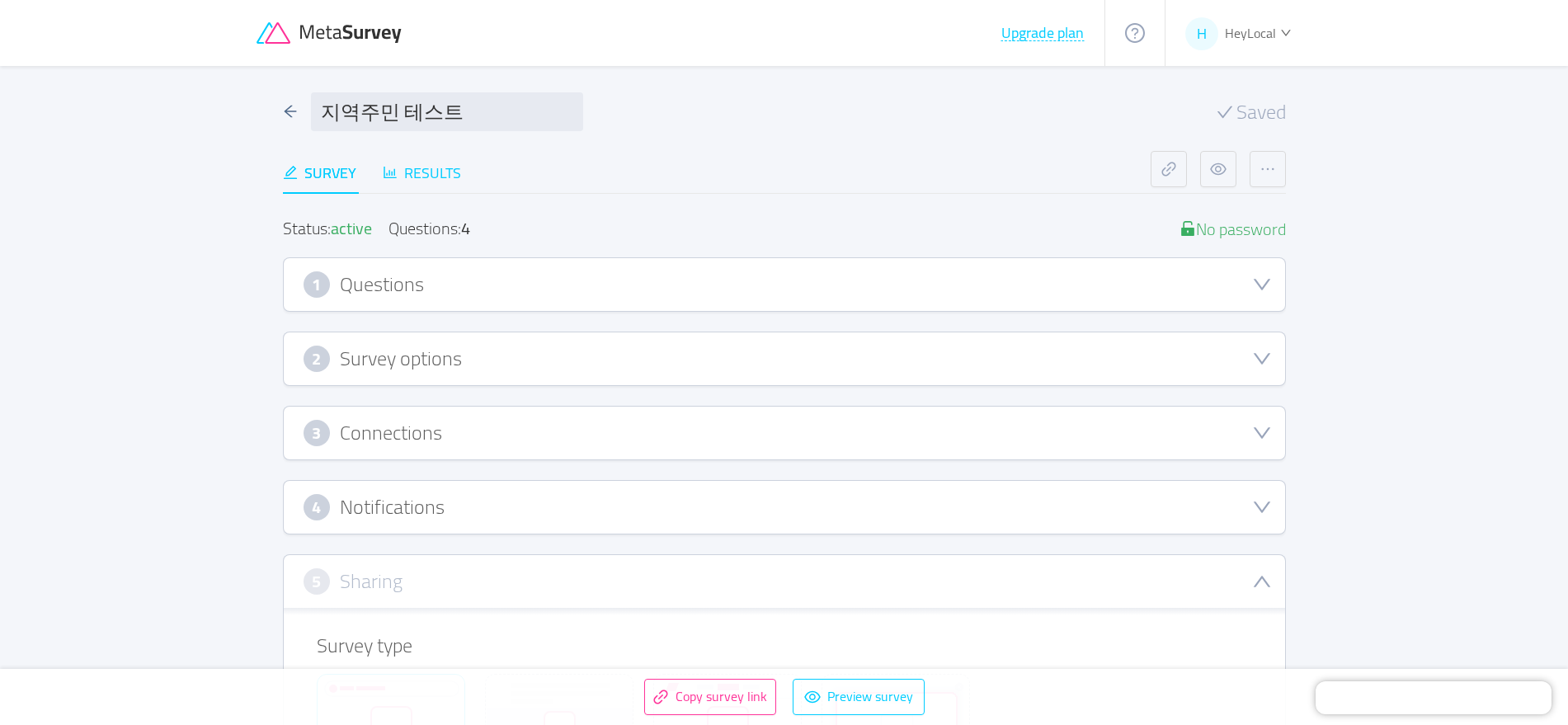 click on "Results" at bounding box center [421, 172] 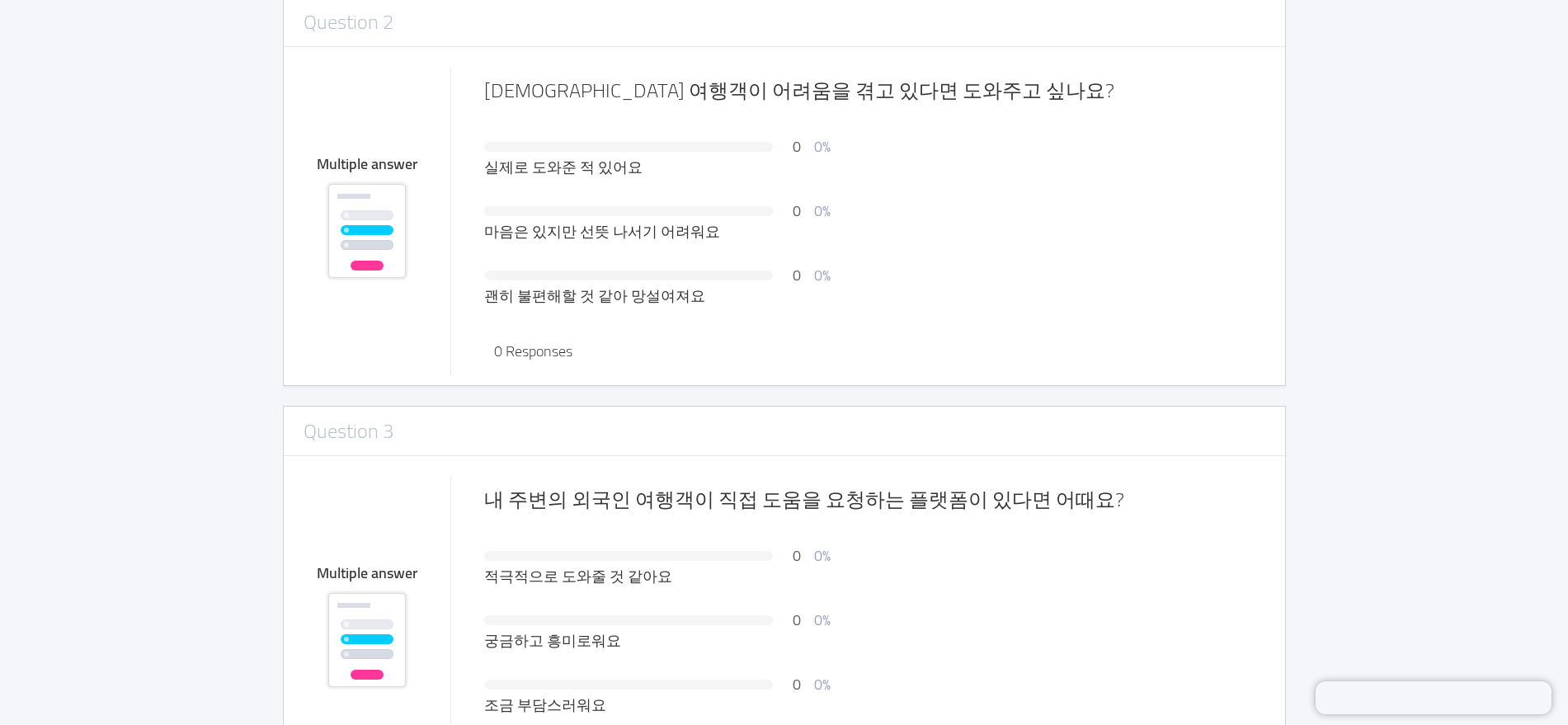 scroll, scrollTop: 0, scrollLeft: 0, axis: both 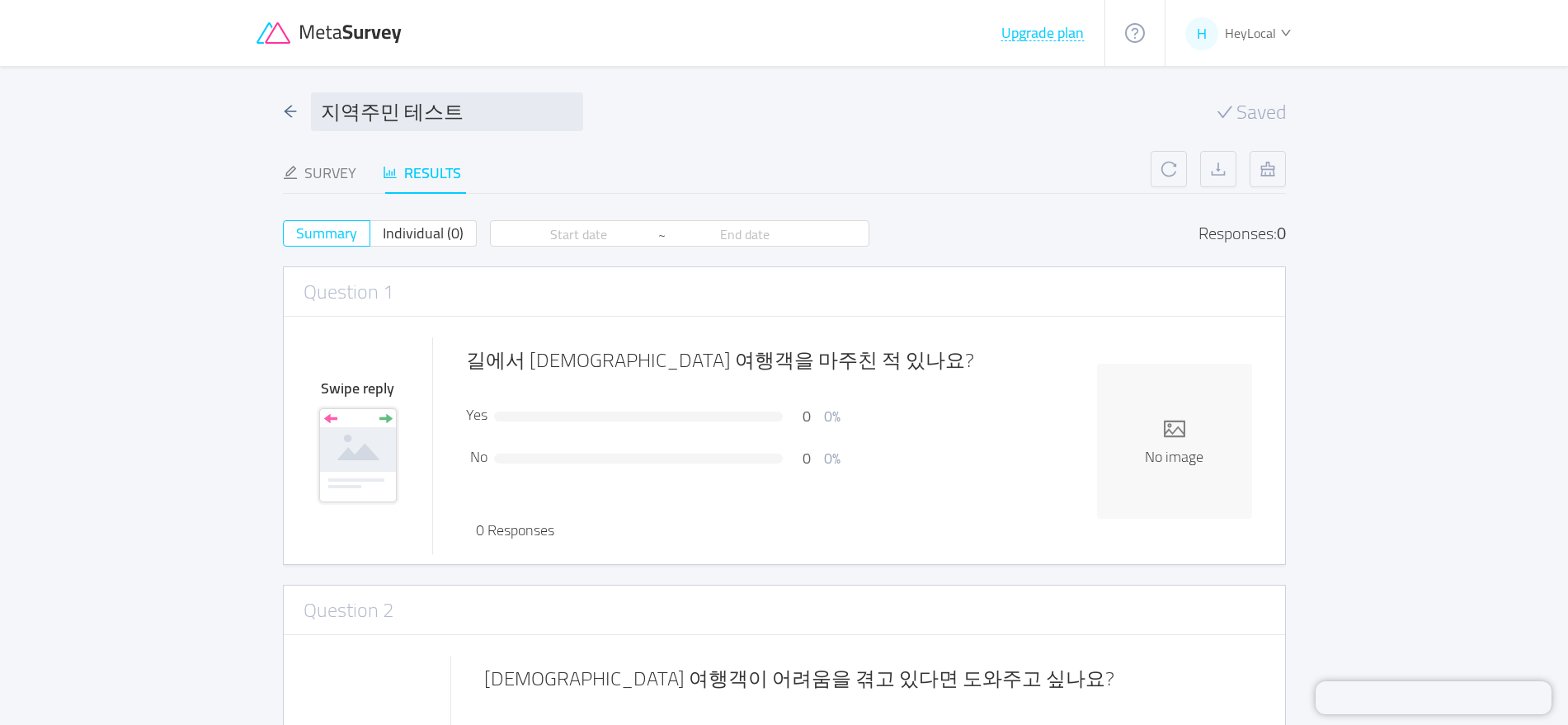 click on "Saved" at bounding box center [1261, 112] 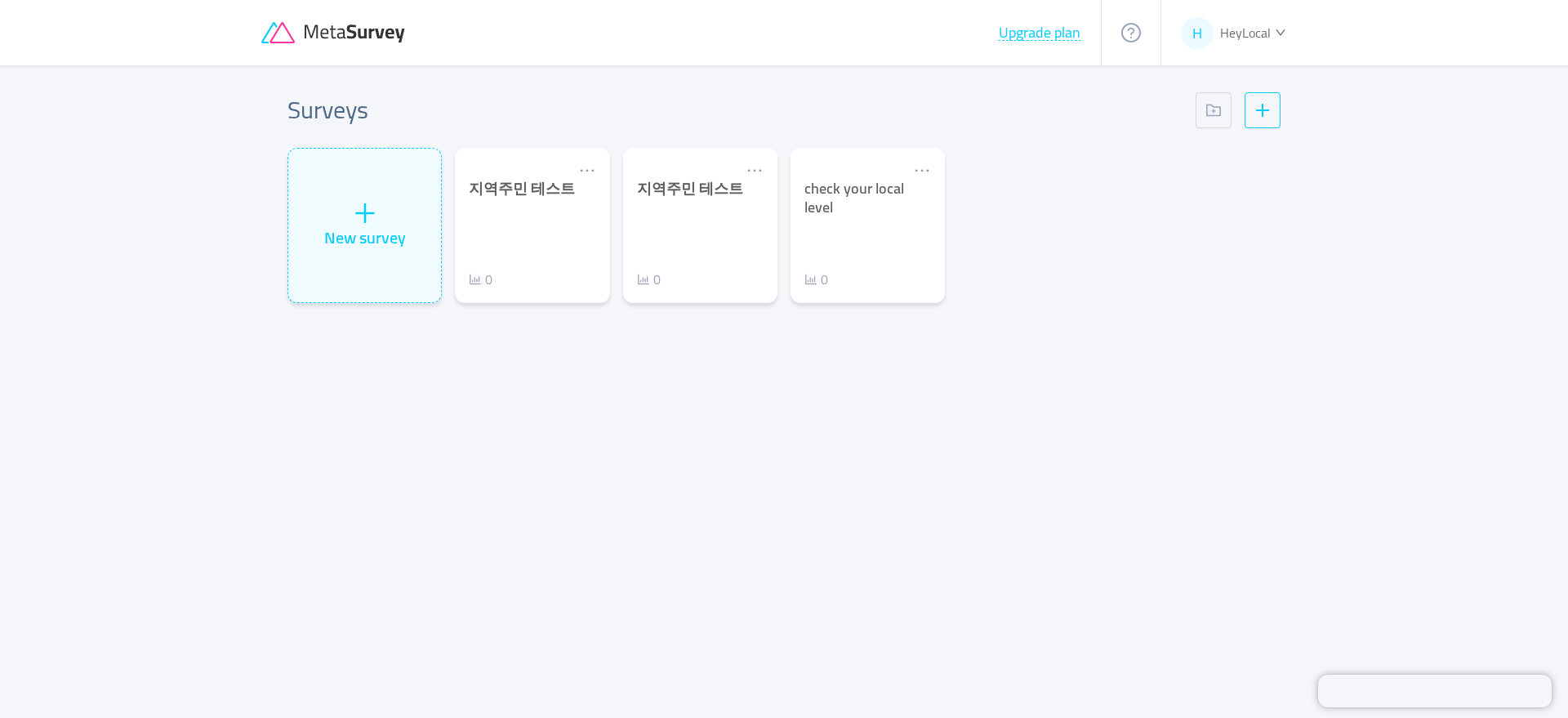 drag, startPoint x: 781, startPoint y: 1, endPoint x: 594, endPoint y: 511, distance: 543.203 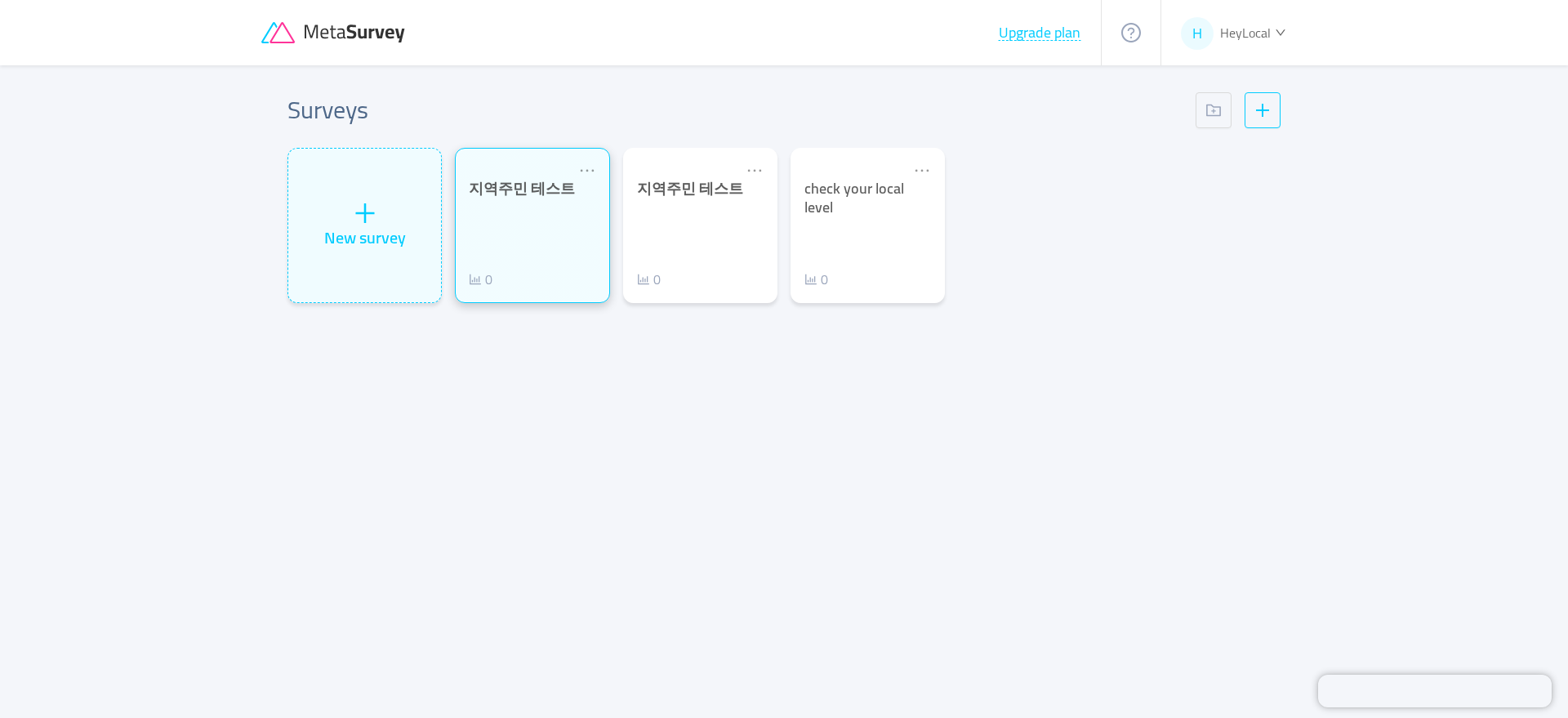 click on "지역주민 테스트  0" at bounding box center [532, 234] 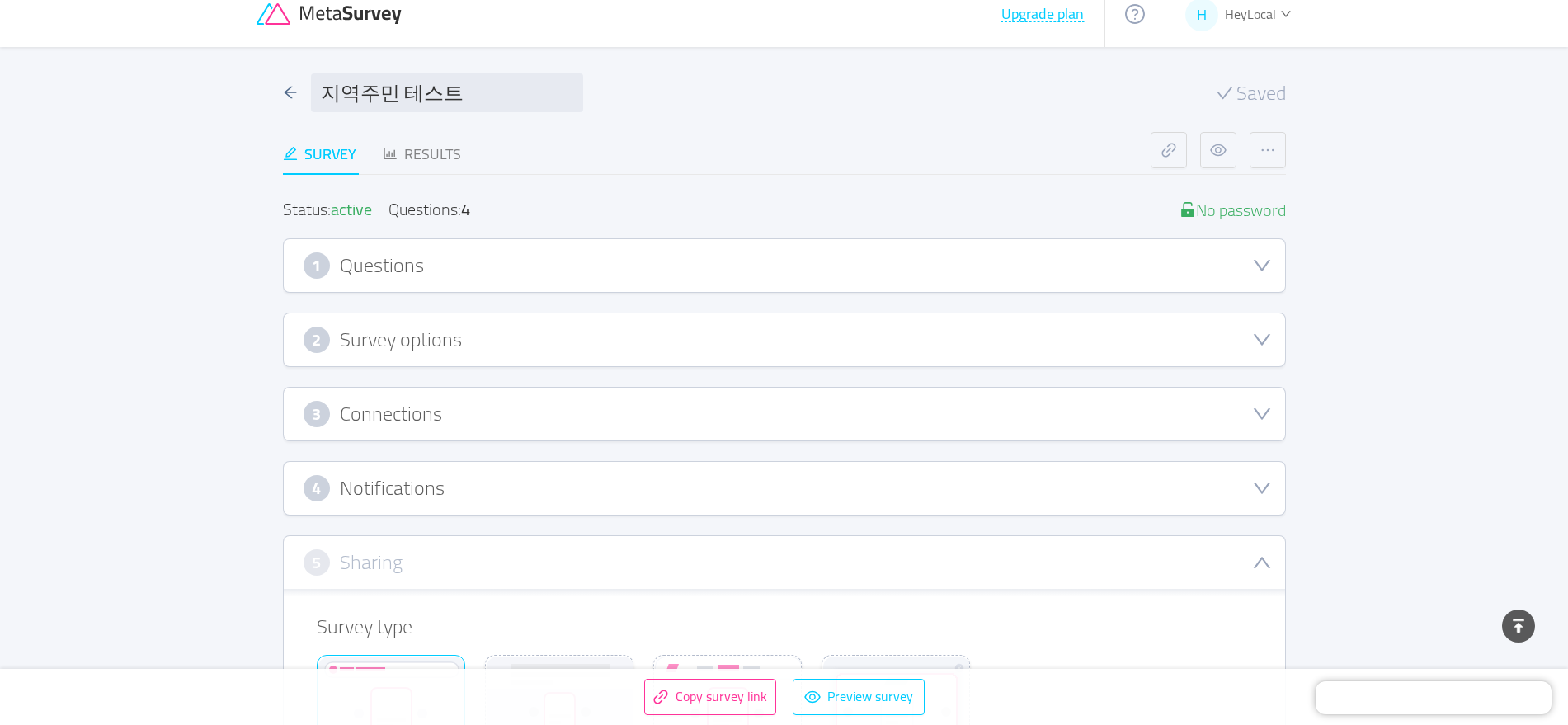 scroll, scrollTop: 0, scrollLeft: 0, axis: both 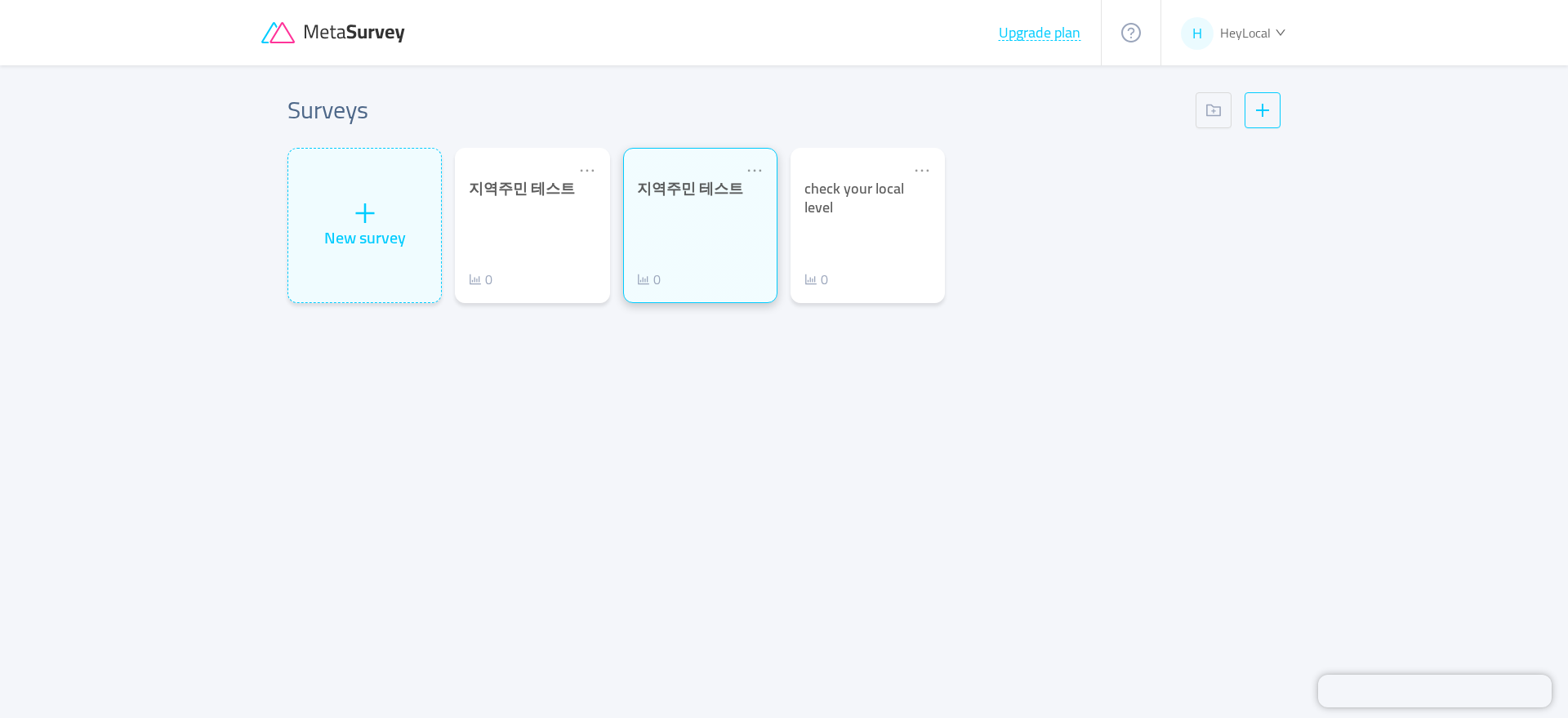 click on "지역주민 테스트  0" at bounding box center [700, 234] 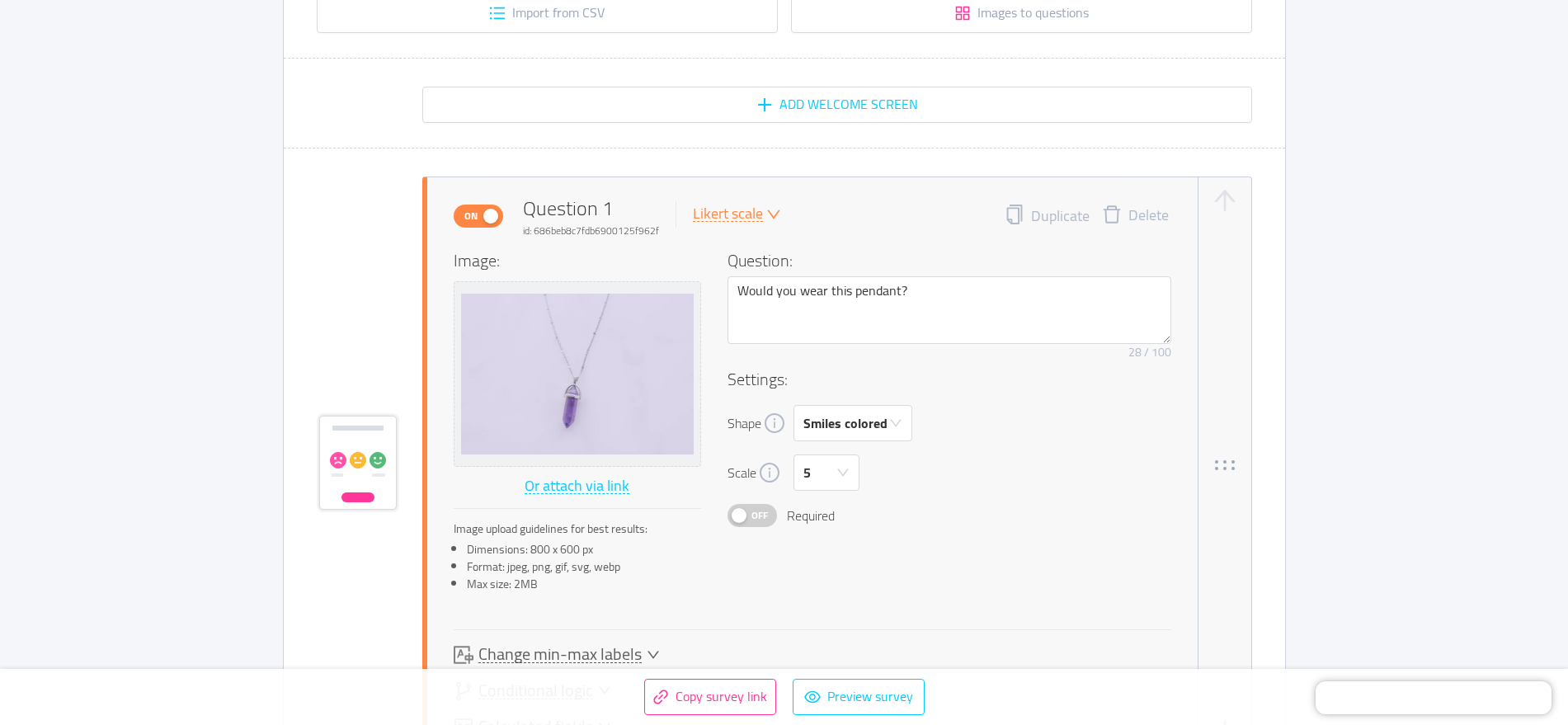 scroll, scrollTop: 0, scrollLeft: 0, axis: both 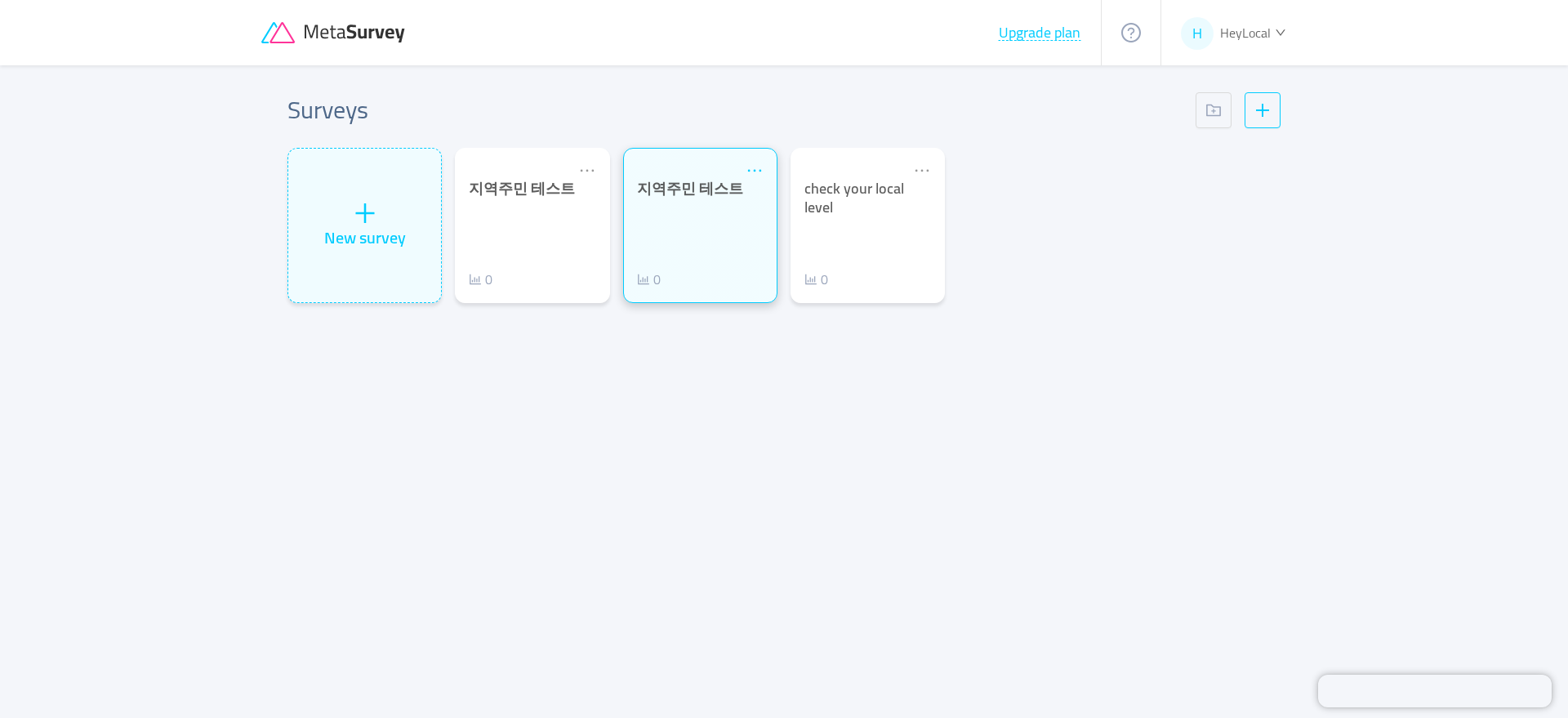 click 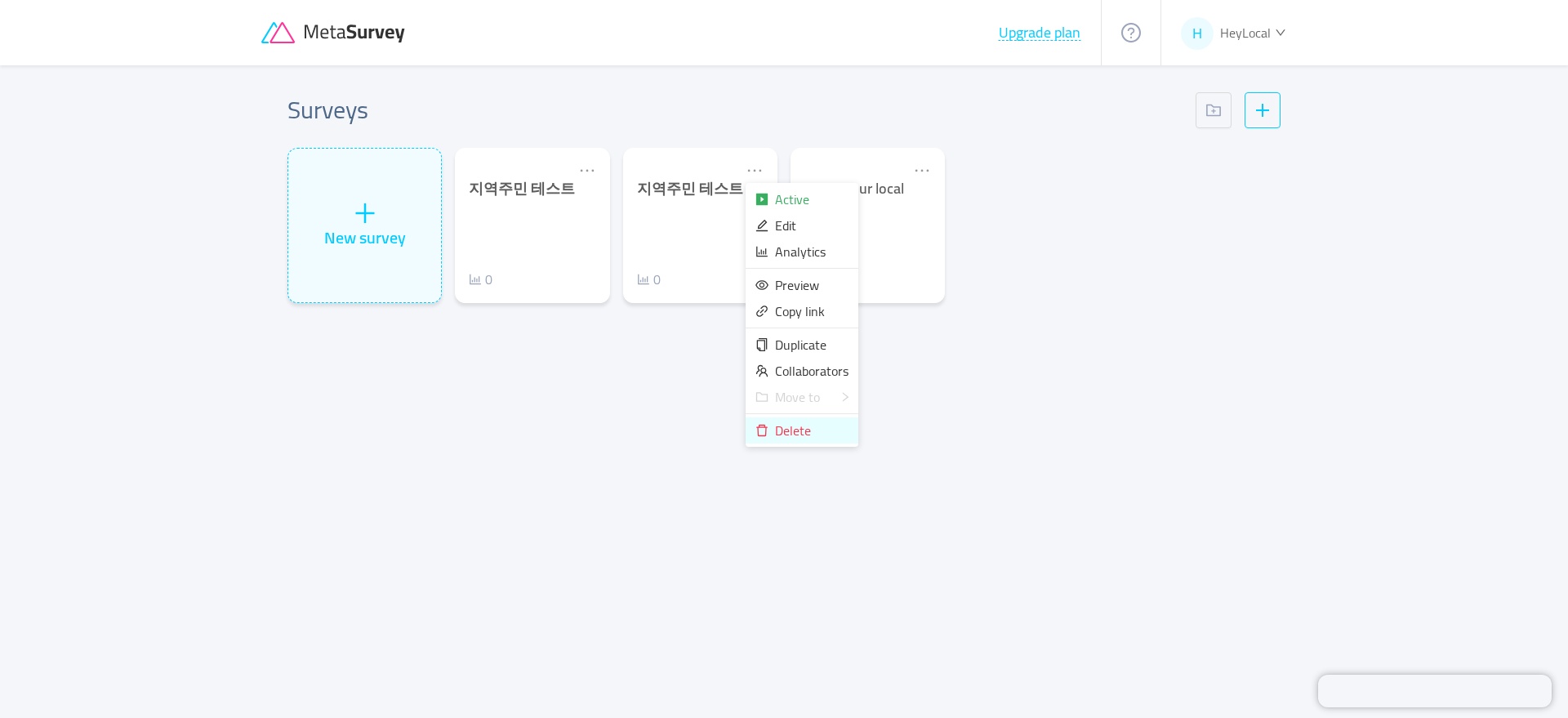 click on "Delete" at bounding box center (793, 430) 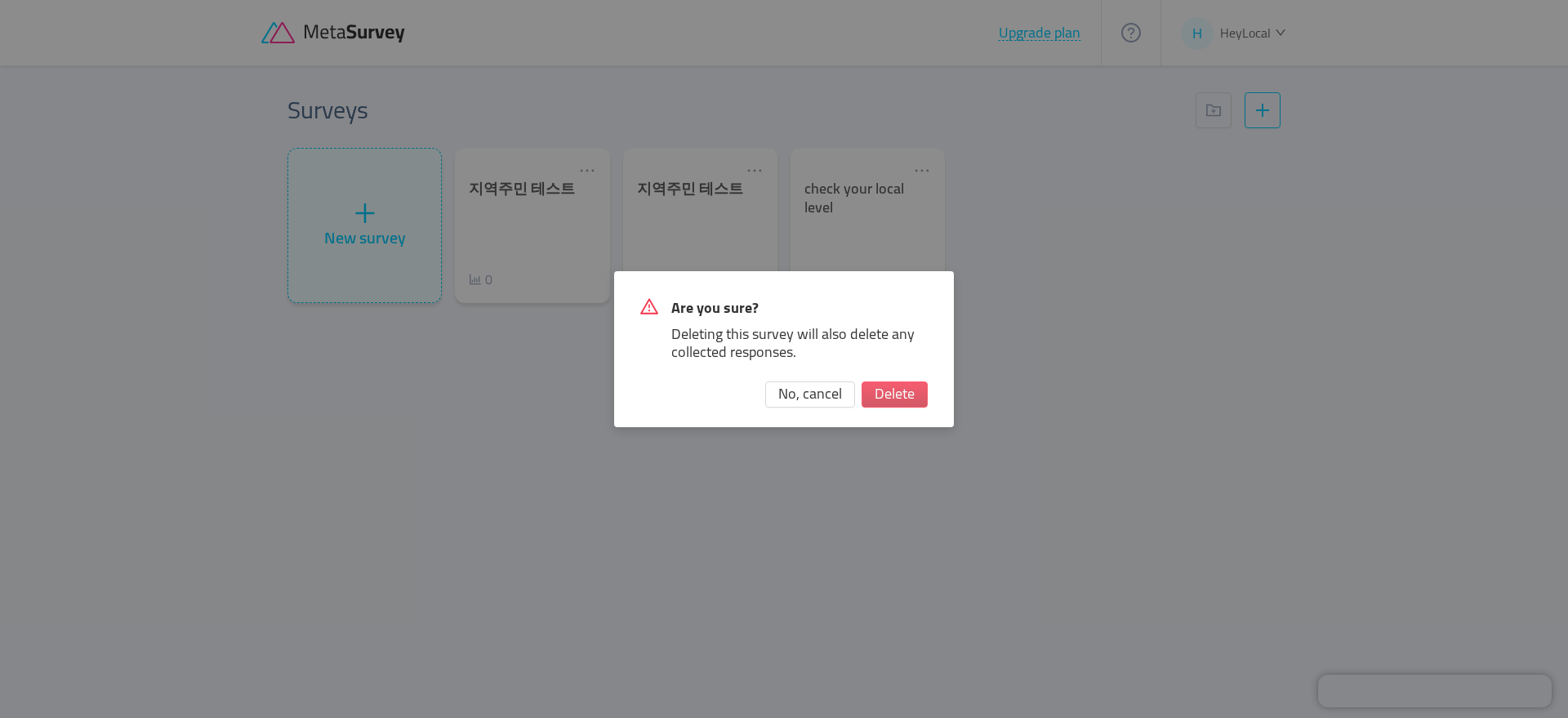 click on "Delete" at bounding box center (894, 395) 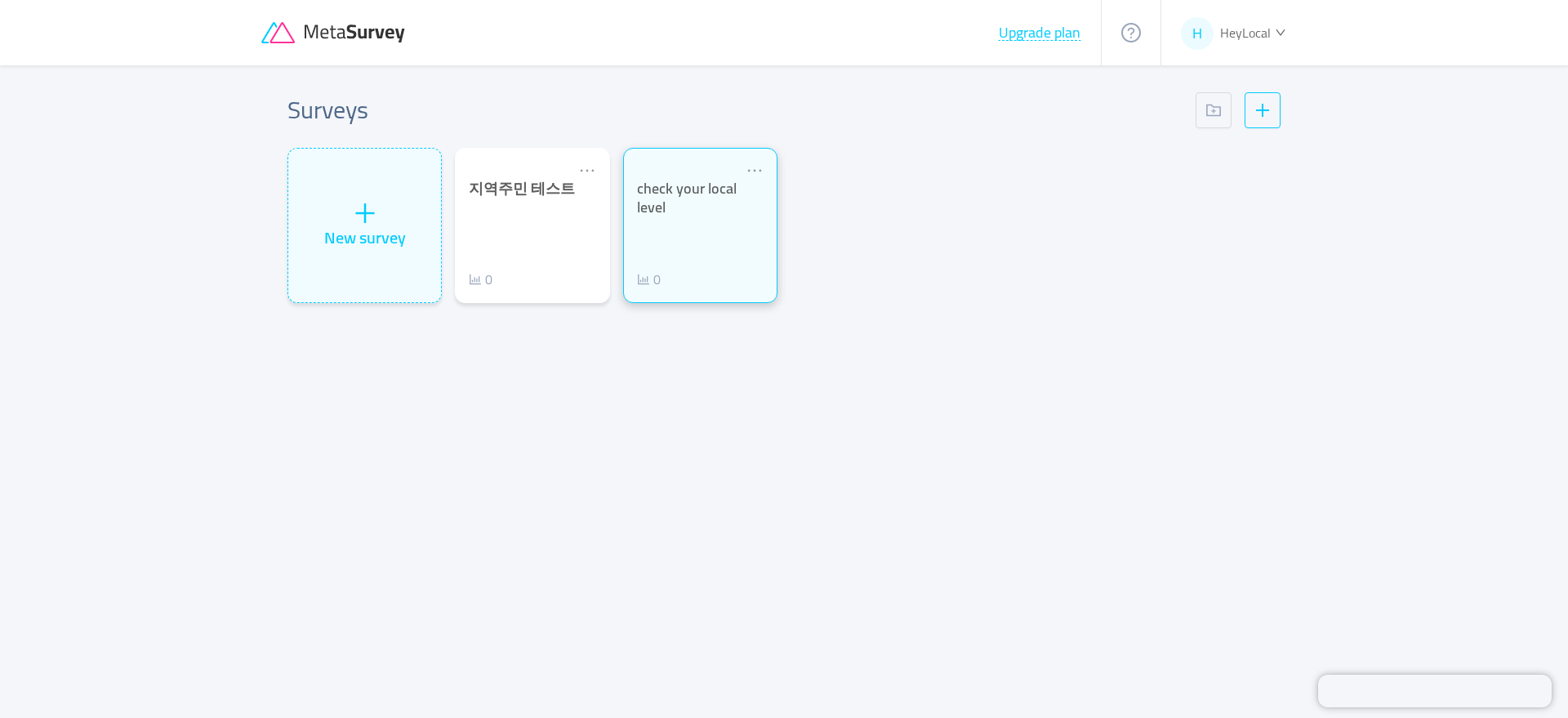 click on "check your local level  0" at bounding box center [700, 234] 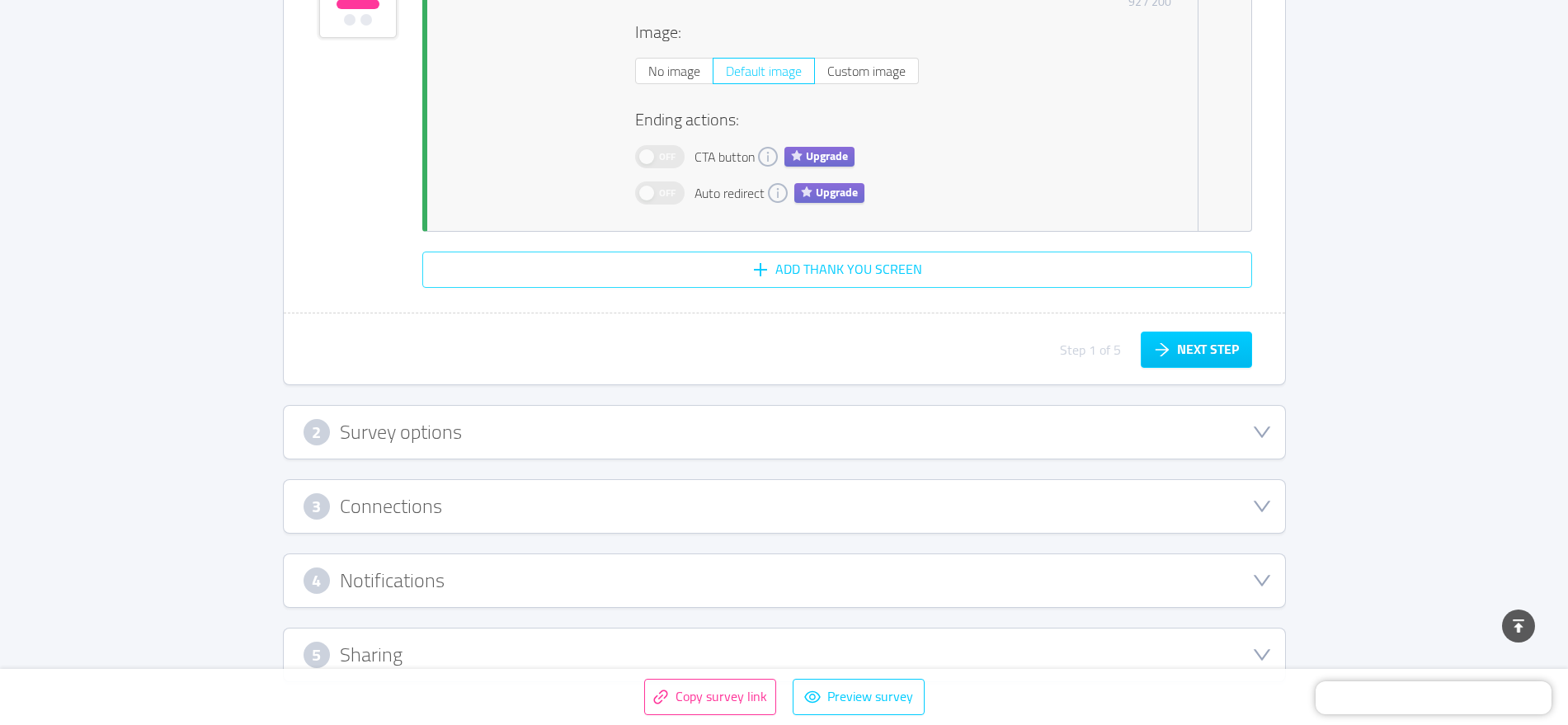 scroll, scrollTop: 7676, scrollLeft: 0, axis: vertical 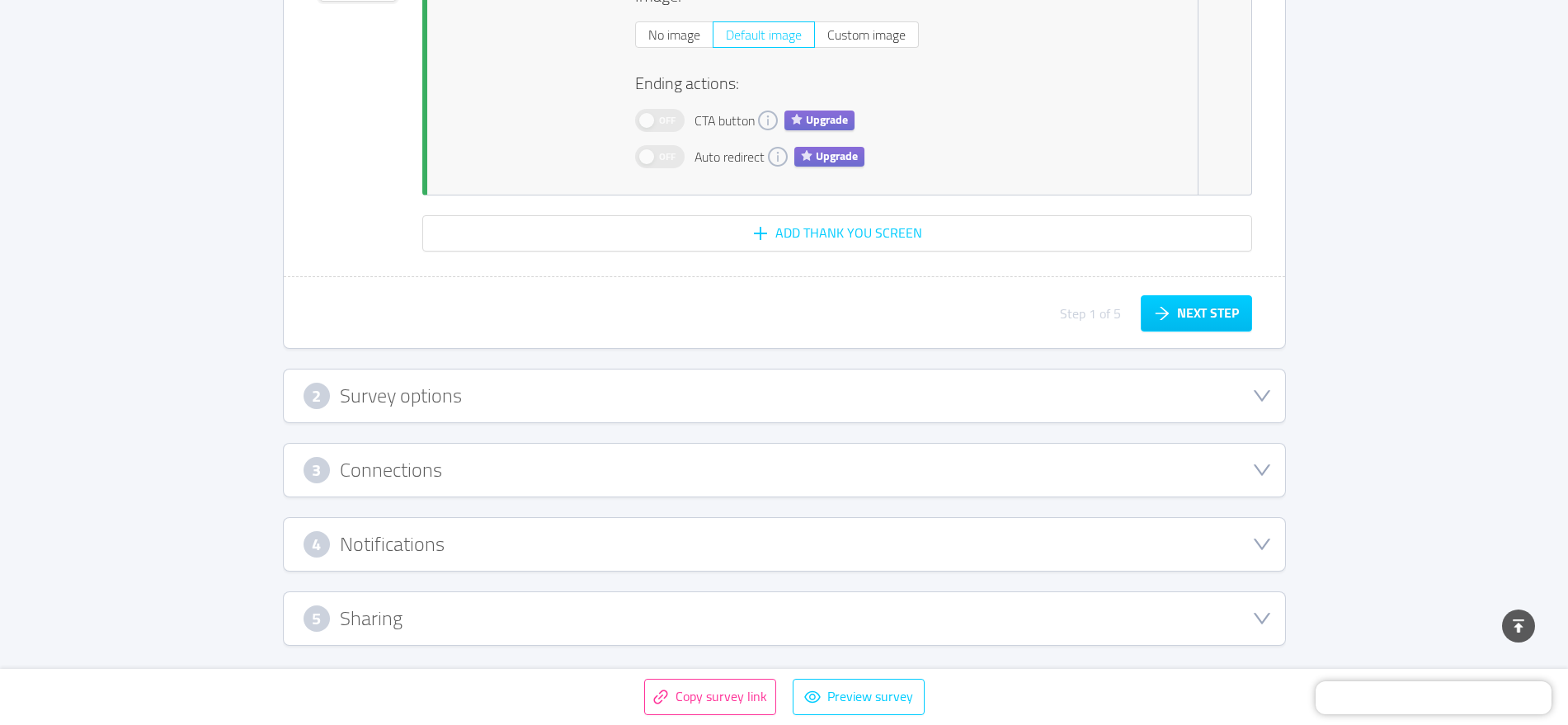 click on "5  Sharing" at bounding box center [784, 619] 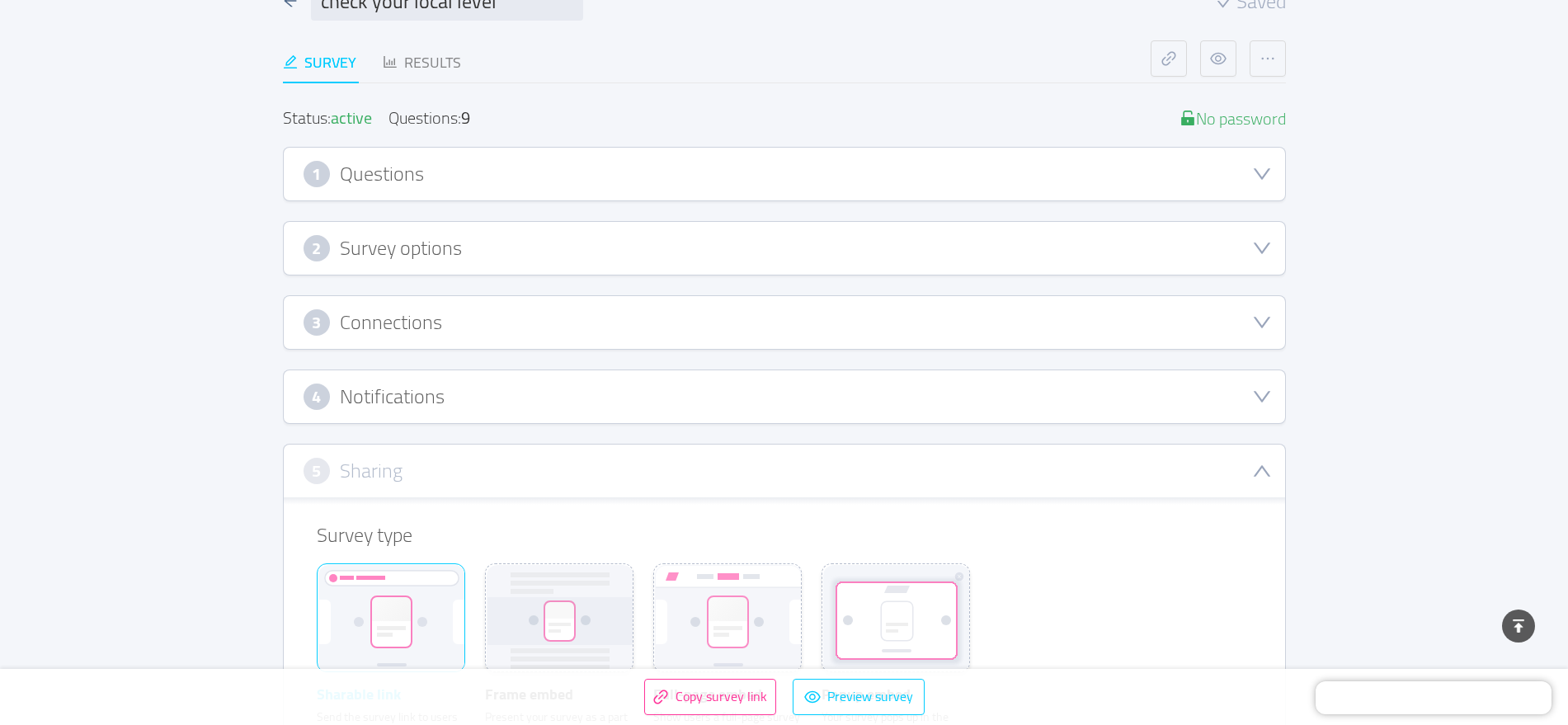 scroll, scrollTop: 0, scrollLeft: 0, axis: both 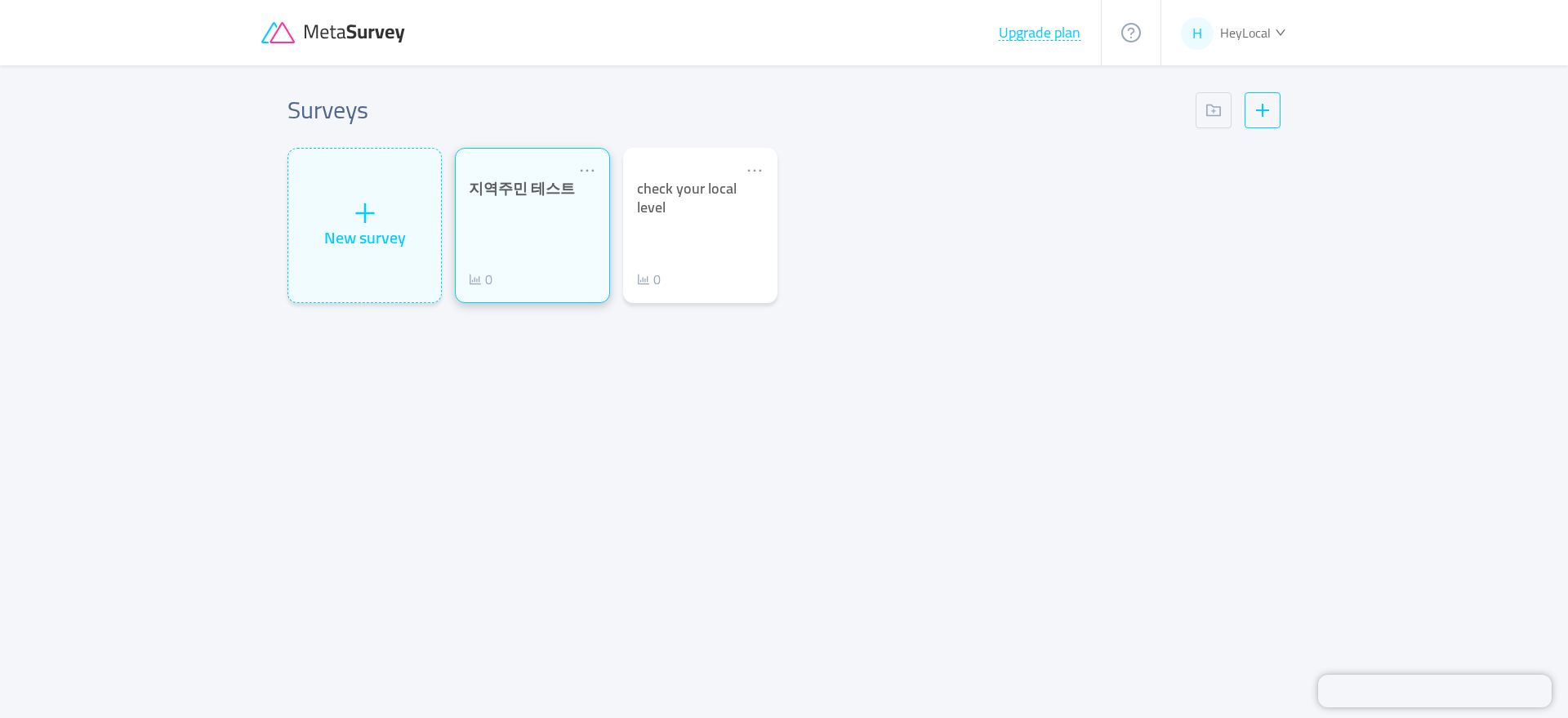 click on "지역주민 테스트  0" at bounding box center (532, 234) 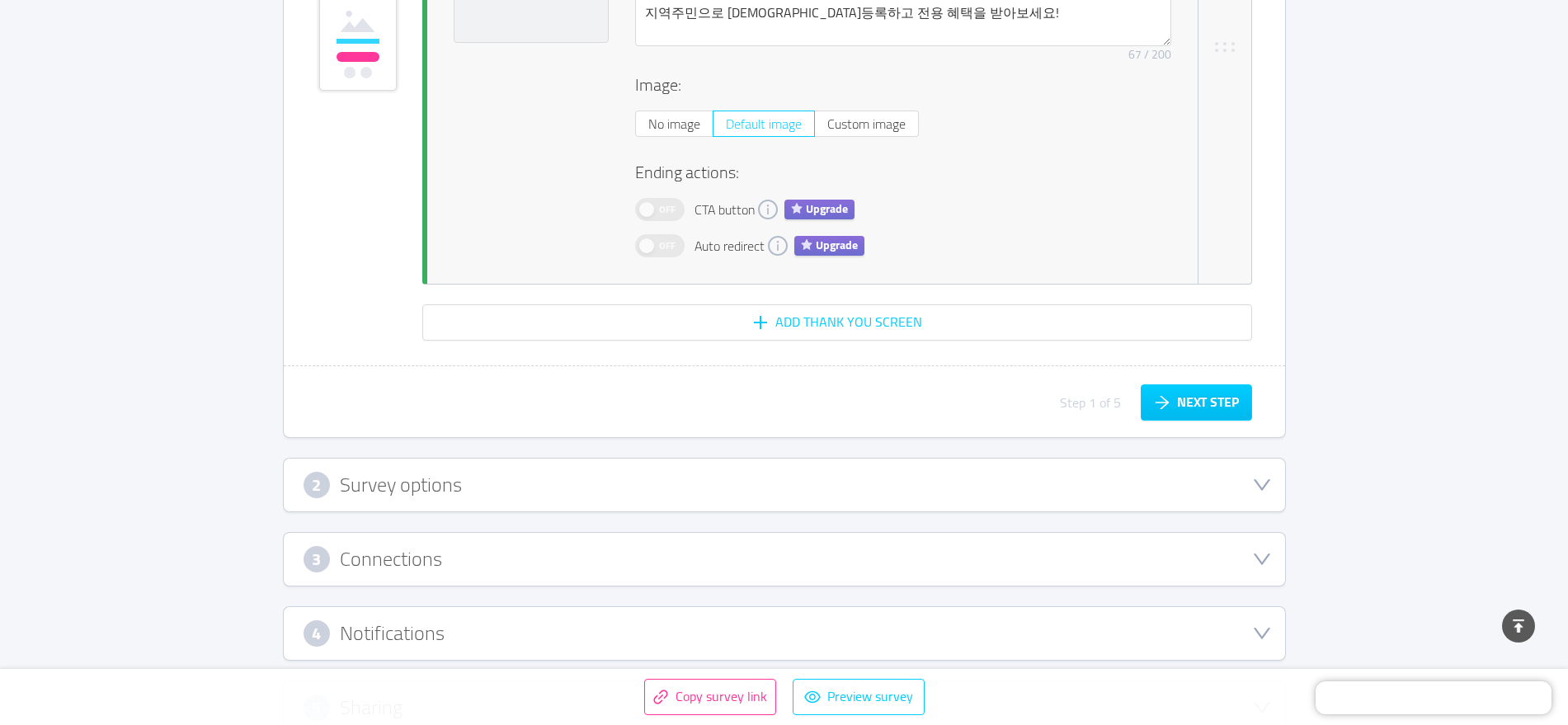 scroll, scrollTop: 4039, scrollLeft: 0, axis: vertical 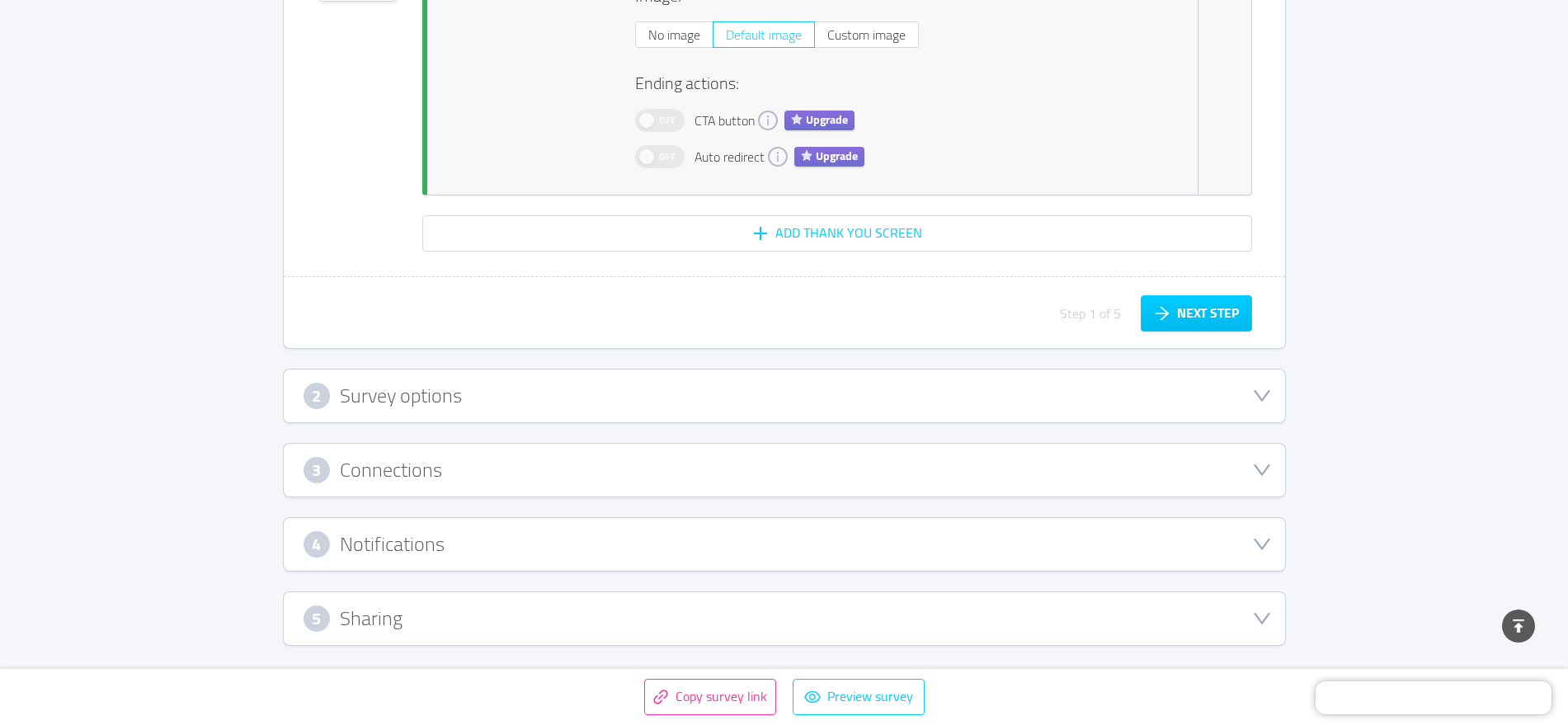 click on "2  Survey options" at bounding box center [784, 396] 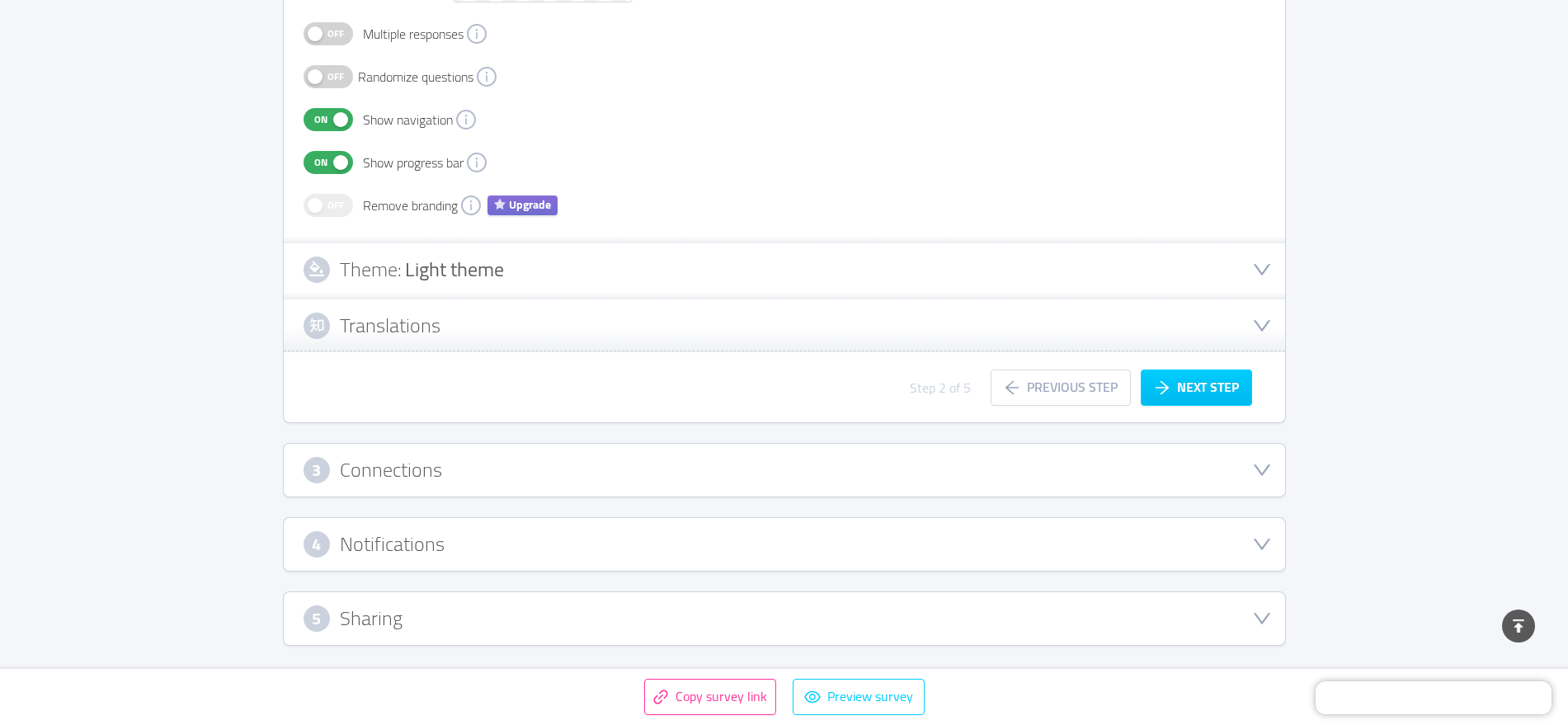 type 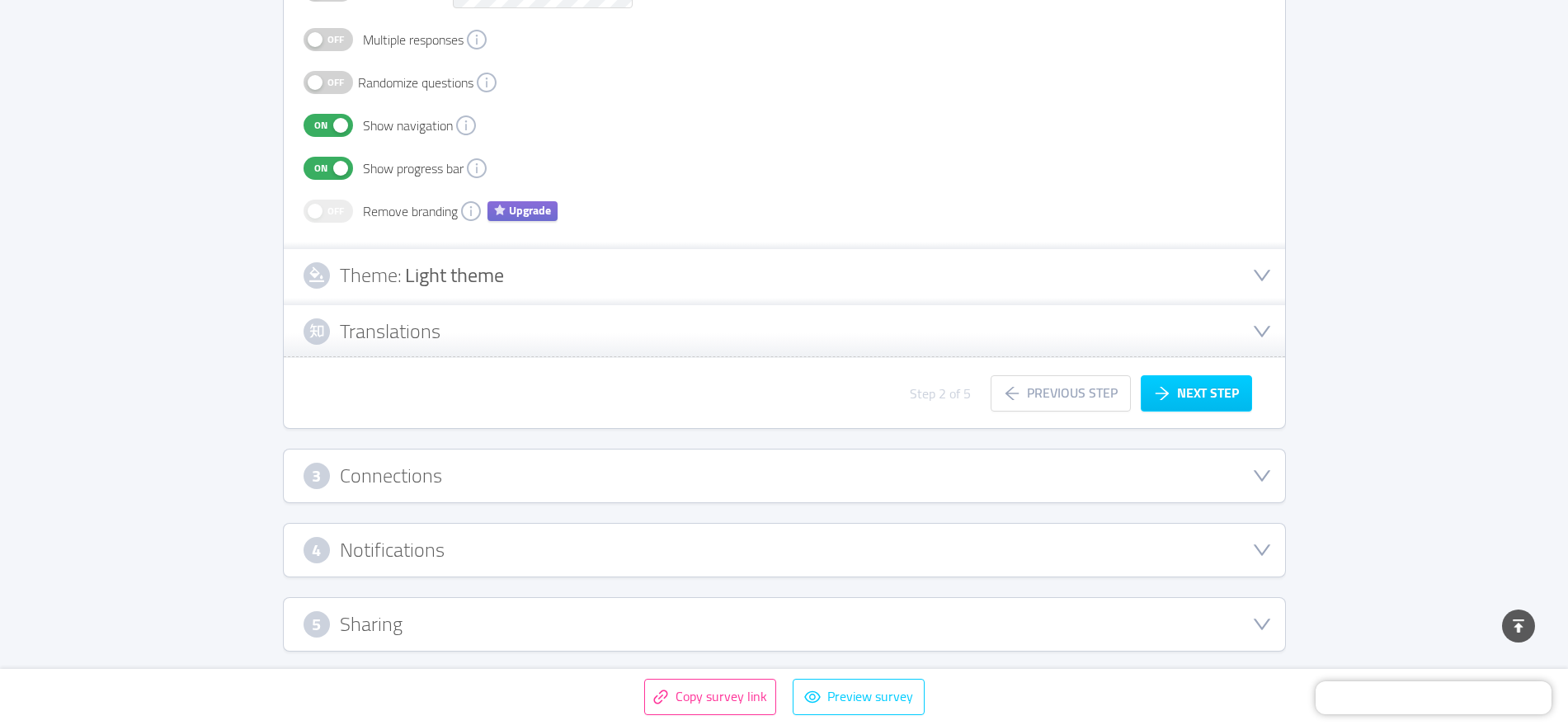 click on "3  Connections" at bounding box center (784, 476) 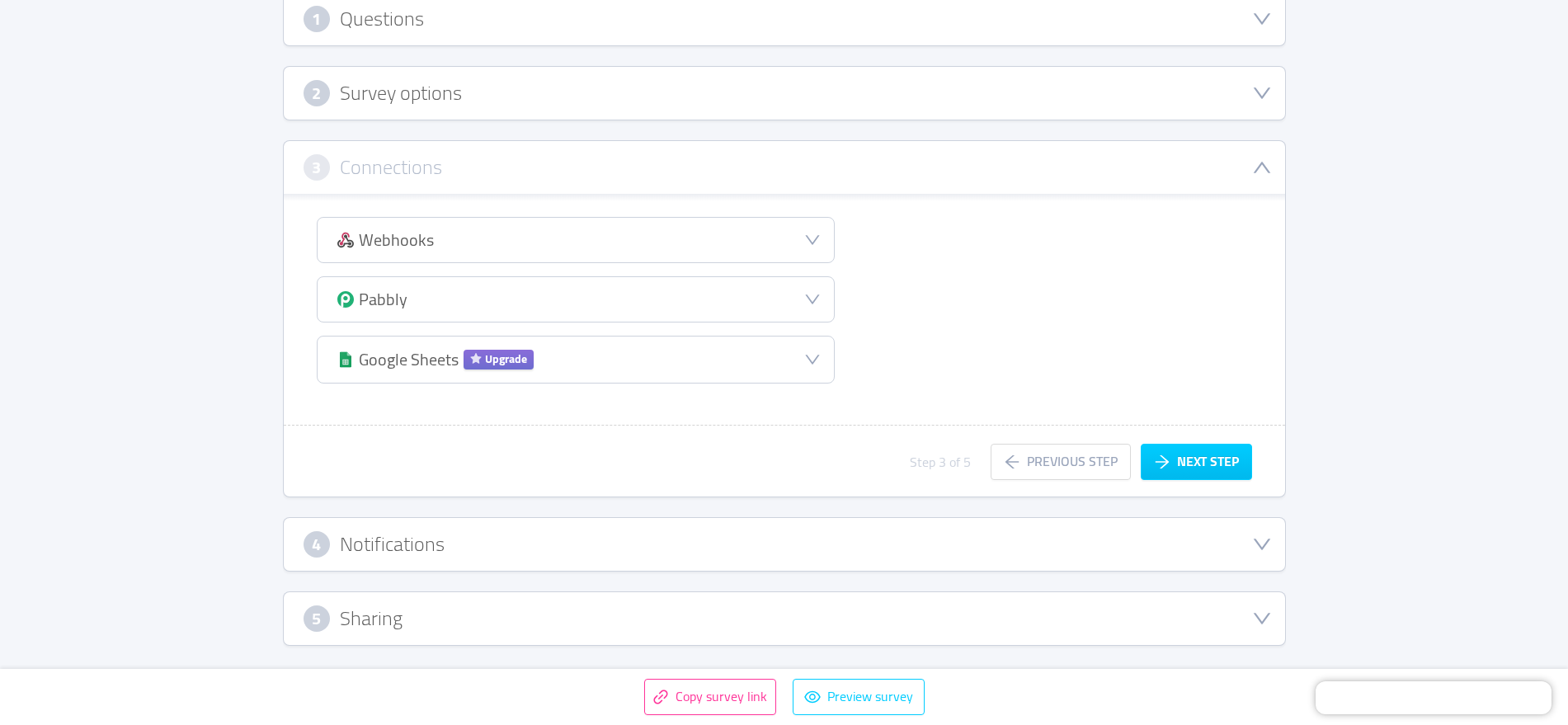 click on "4  Notifications" at bounding box center [784, 544] 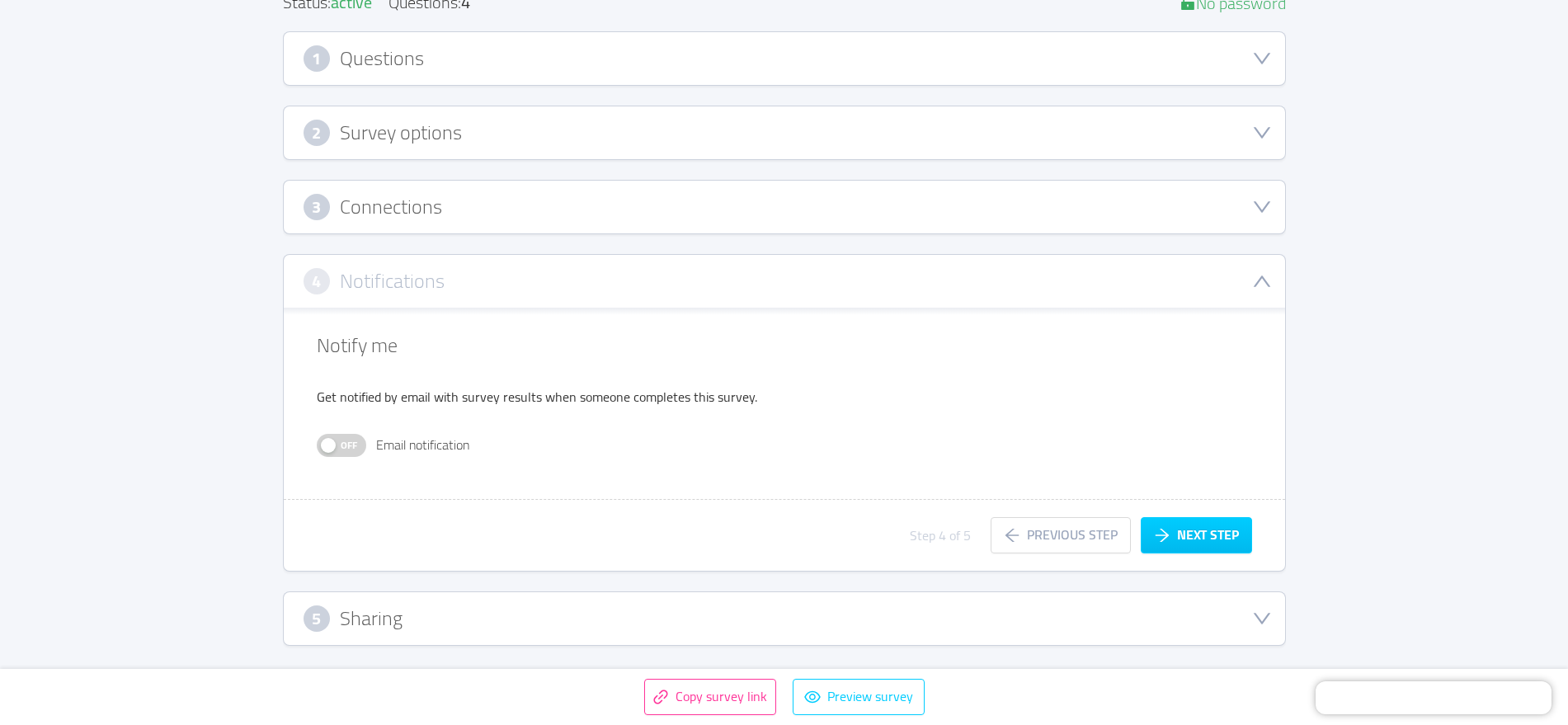 scroll, scrollTop: 225, scrollLeft: 0, axis: vertical 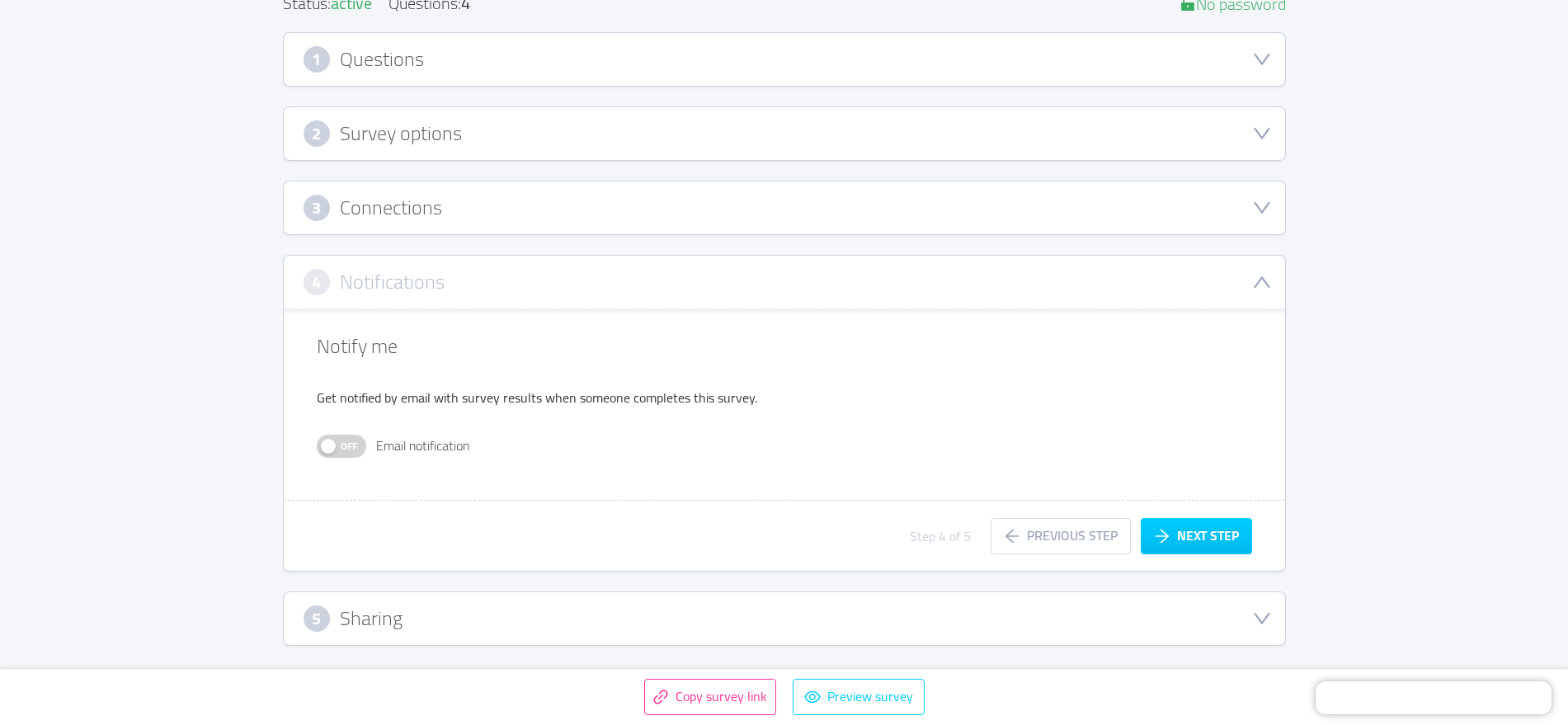 click on "Status:   active   Questions:   4   No password   1  Questions Import from CSV Images to questions Off  Welcome screen  Delete Your logo  Upgrade     Drag logo here  Or attach via link Image upload guidelines for best results: Dimensions: 100 x 100 px Format: jpeg, png, gif, svg, webp Max size: 2MB Title: Did you like the product?  25 / 50  Description:  Remove character limit   0 / 200  Button label: Rate (⏱1 min)  13 / 20    On  Question 1  id: 686bef9b7fdb6900125f9643  Swipe reply  Duplicate Delete Image:    Click or drag image here  Or attach via link Image upload guidelines for best results: Dimensions: 800 x 600 px Format: jpeg, png, gif, svg, webp Max size: 2MB Question: 길에서 [DEMOGRAPHIC_DATA] 여행객을 마주친 적 있나요?  Remove character limit   23 / 100  Settings: Off Required  Change button labels   Conditional logic   Calculated fields  Add question here On  Question 2  id: 686bef9b7fdb6900125f9648  Multiple answer  Duplicate Delete Image:    Click or drag image here  Or attach via link" at bounding box center (784, 333) 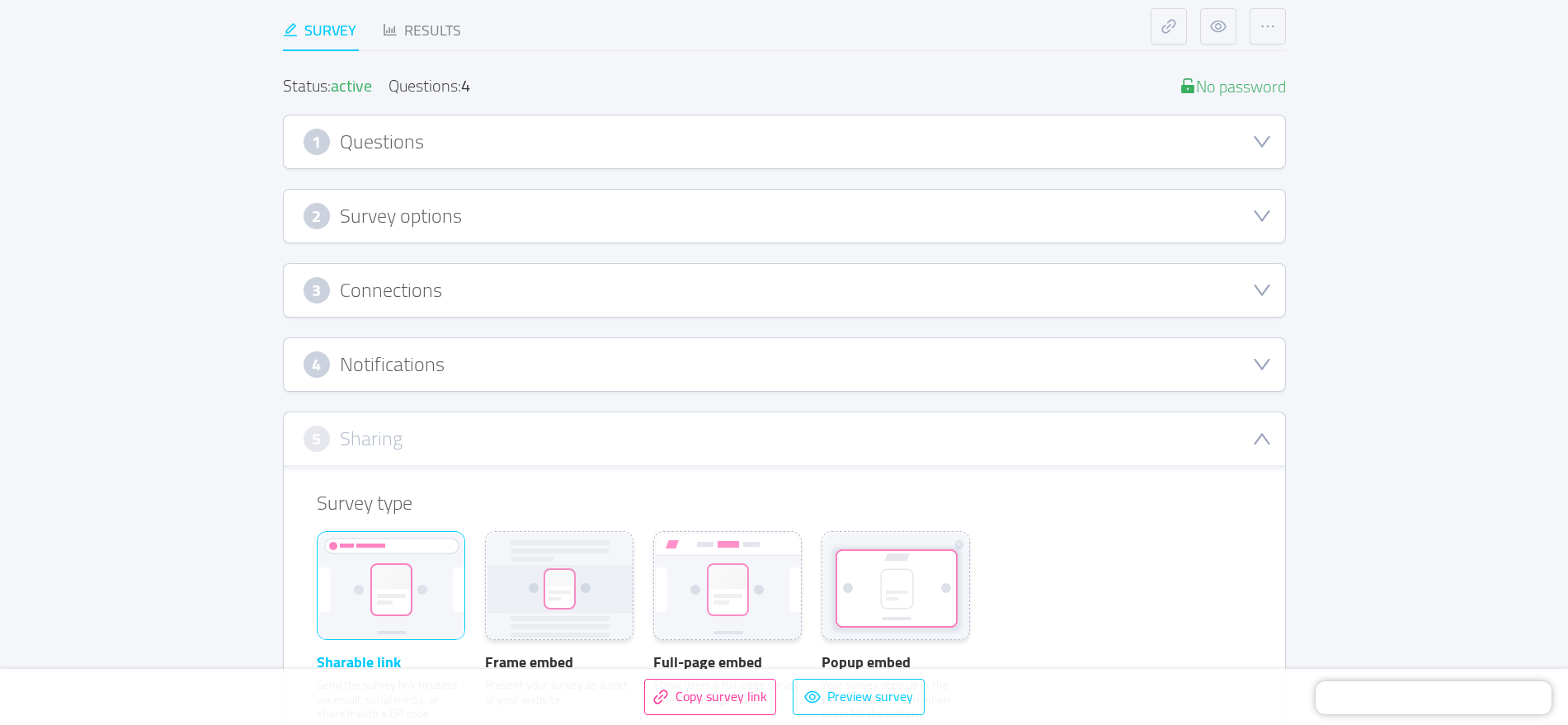 scroll, scrollTop: 0, scrollLeft: 0, axis: both 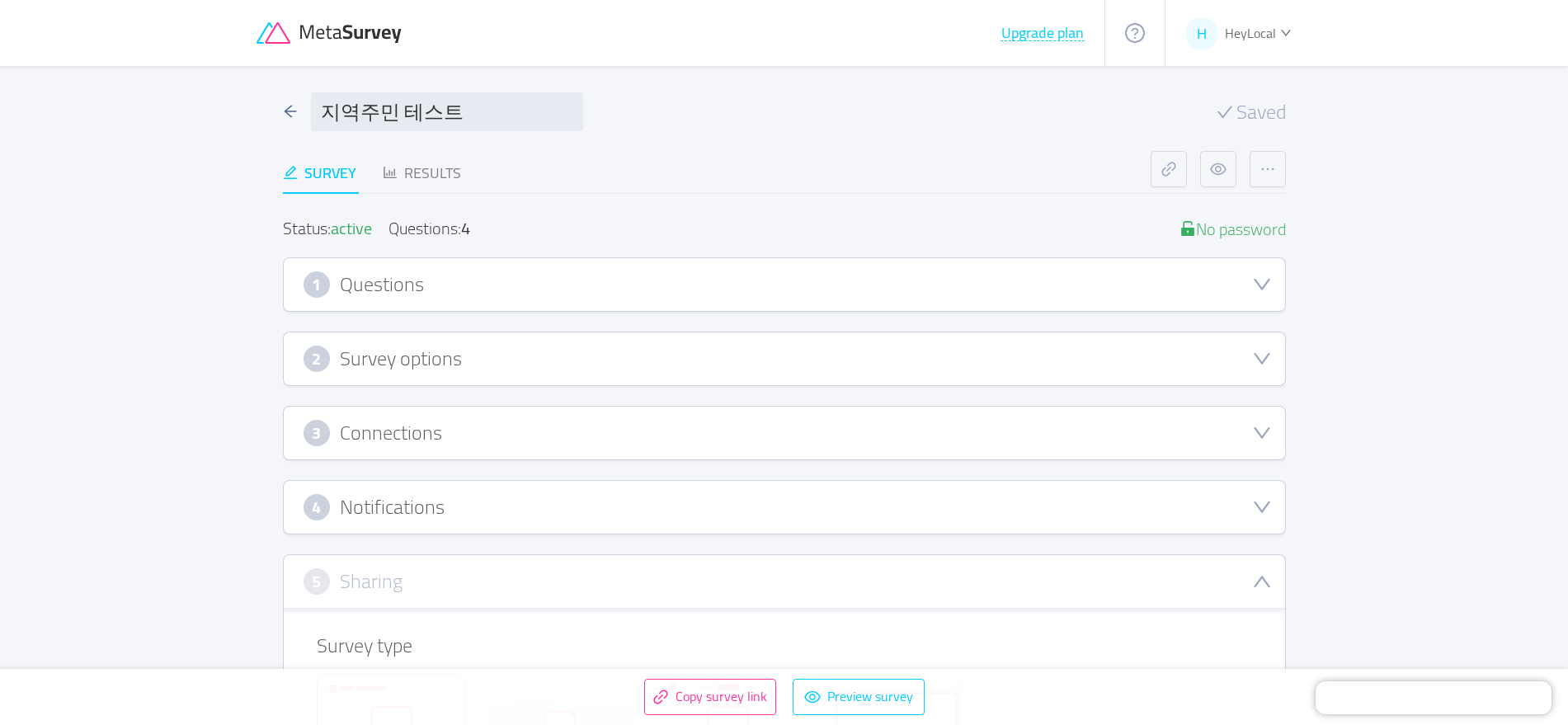 click on "2  Survey options" at bounding box center [784, 359] 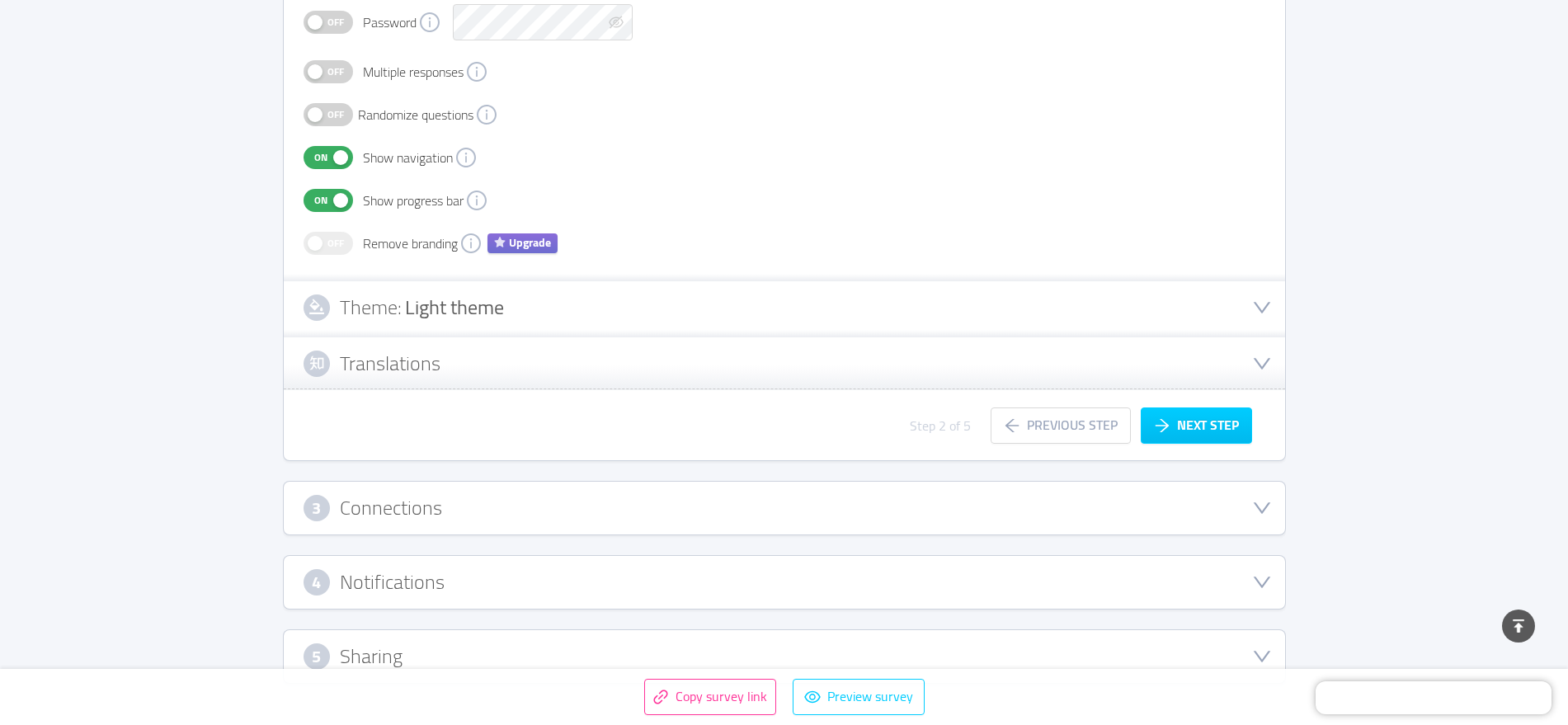 scroll, scrollTop: 488, scrollLeft: 0, axis: vertical 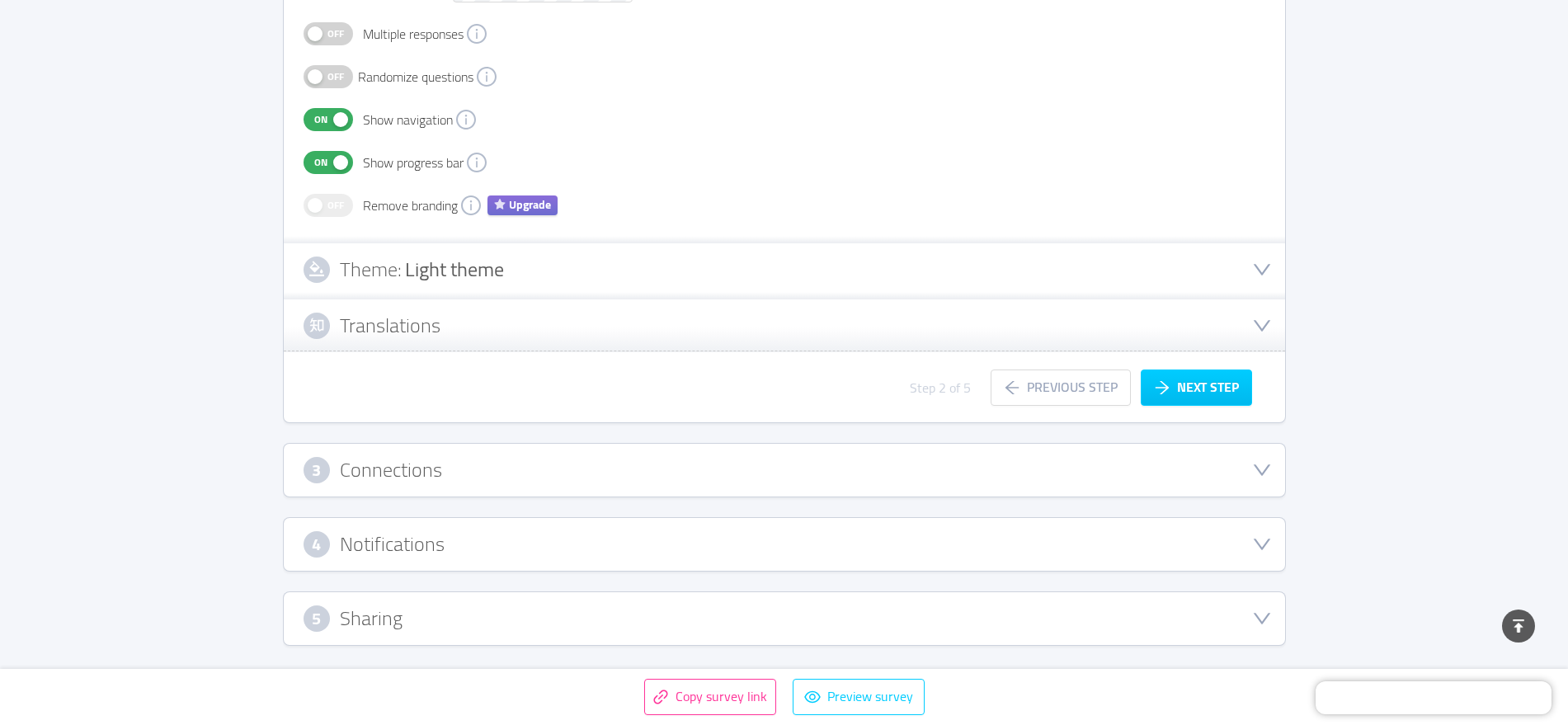 click on "Light theme" at bounding box center (454, 269) 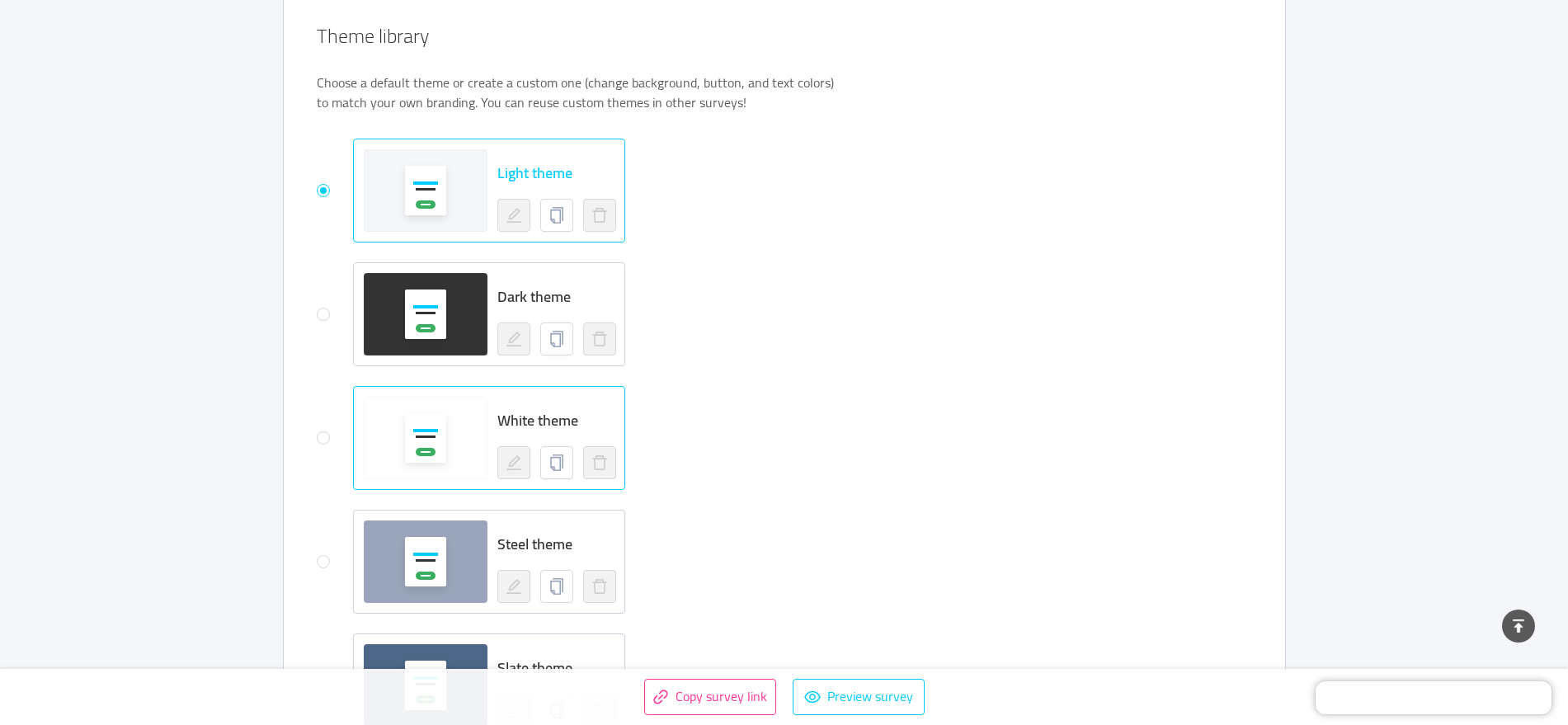 scroll, scrollTop: 832, scrollLeft: 0, axis: vertical 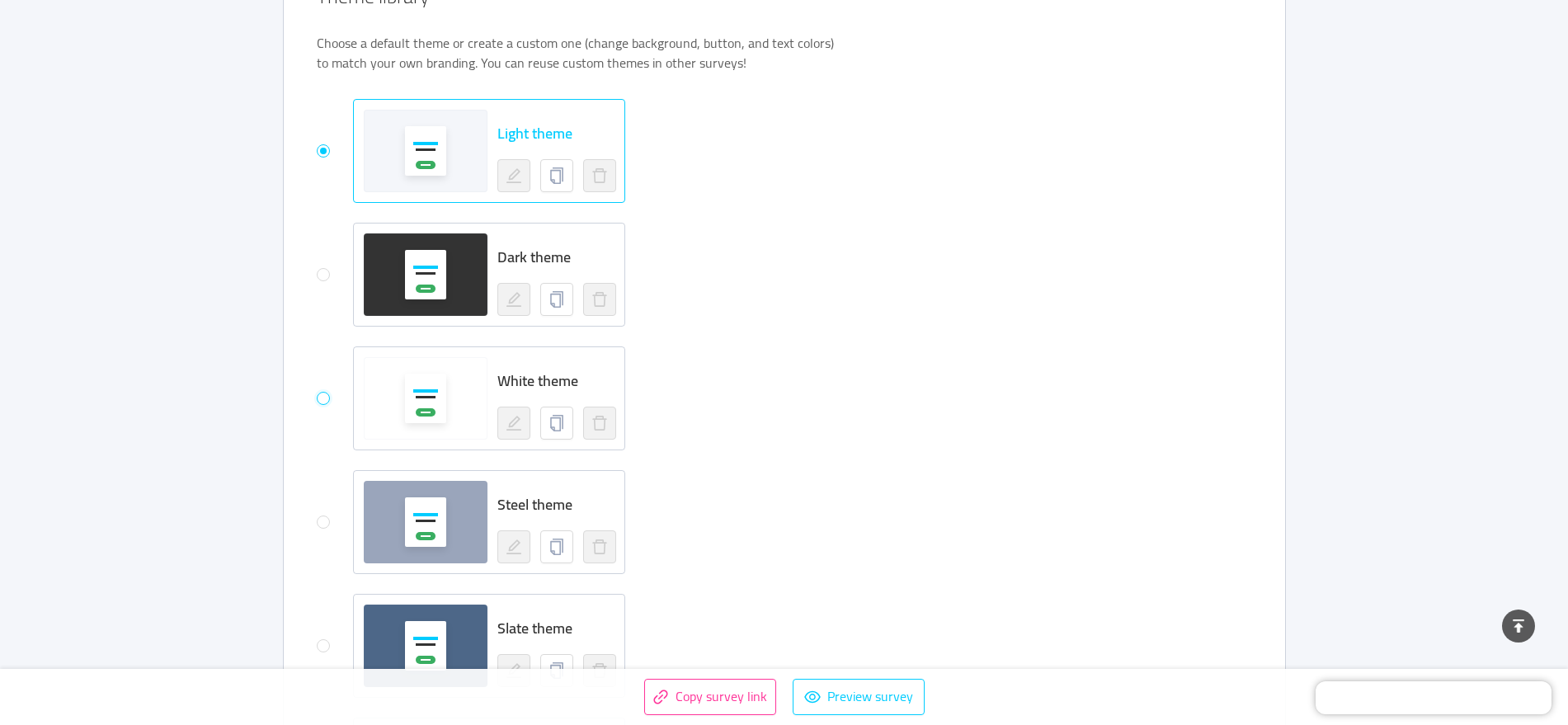 click at bounding box center (323, 398) 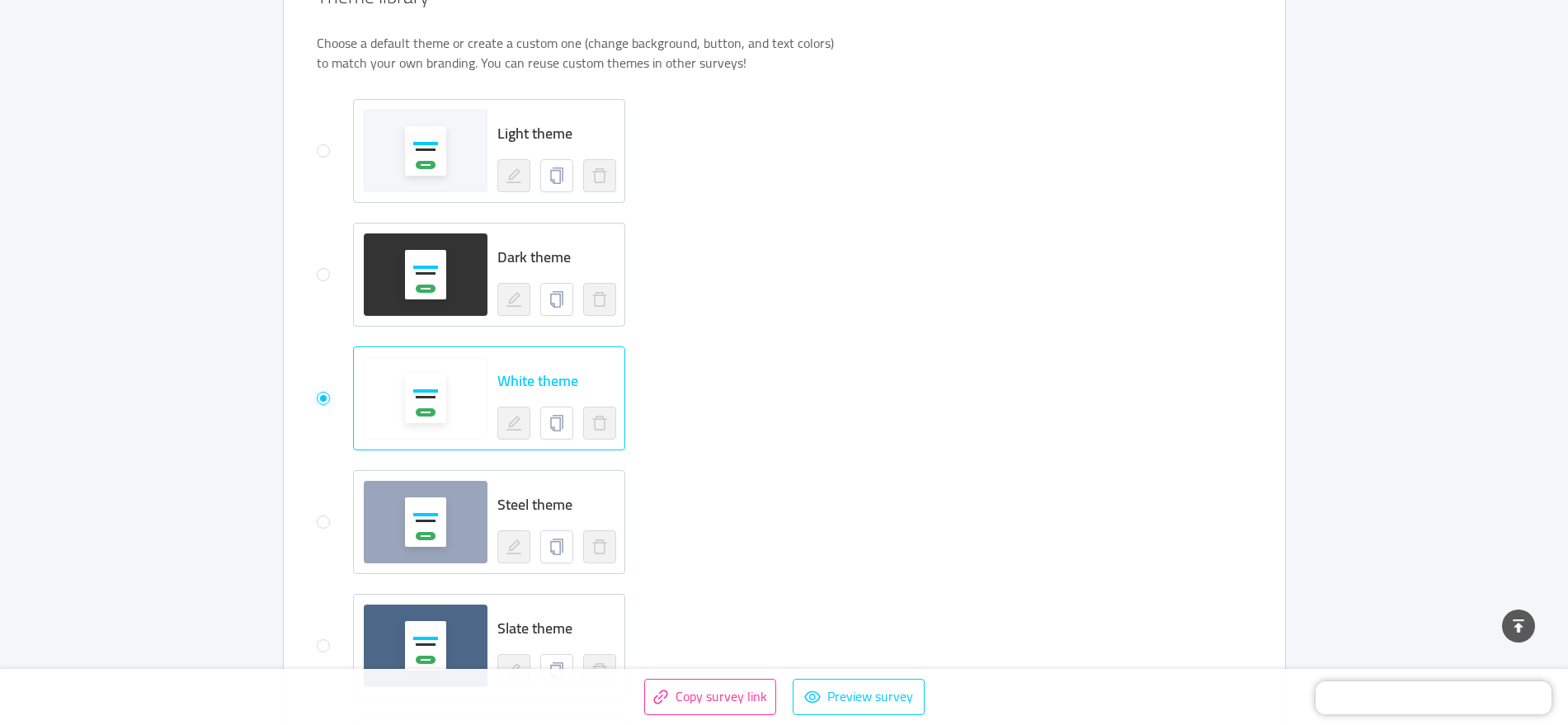 radio on "false" 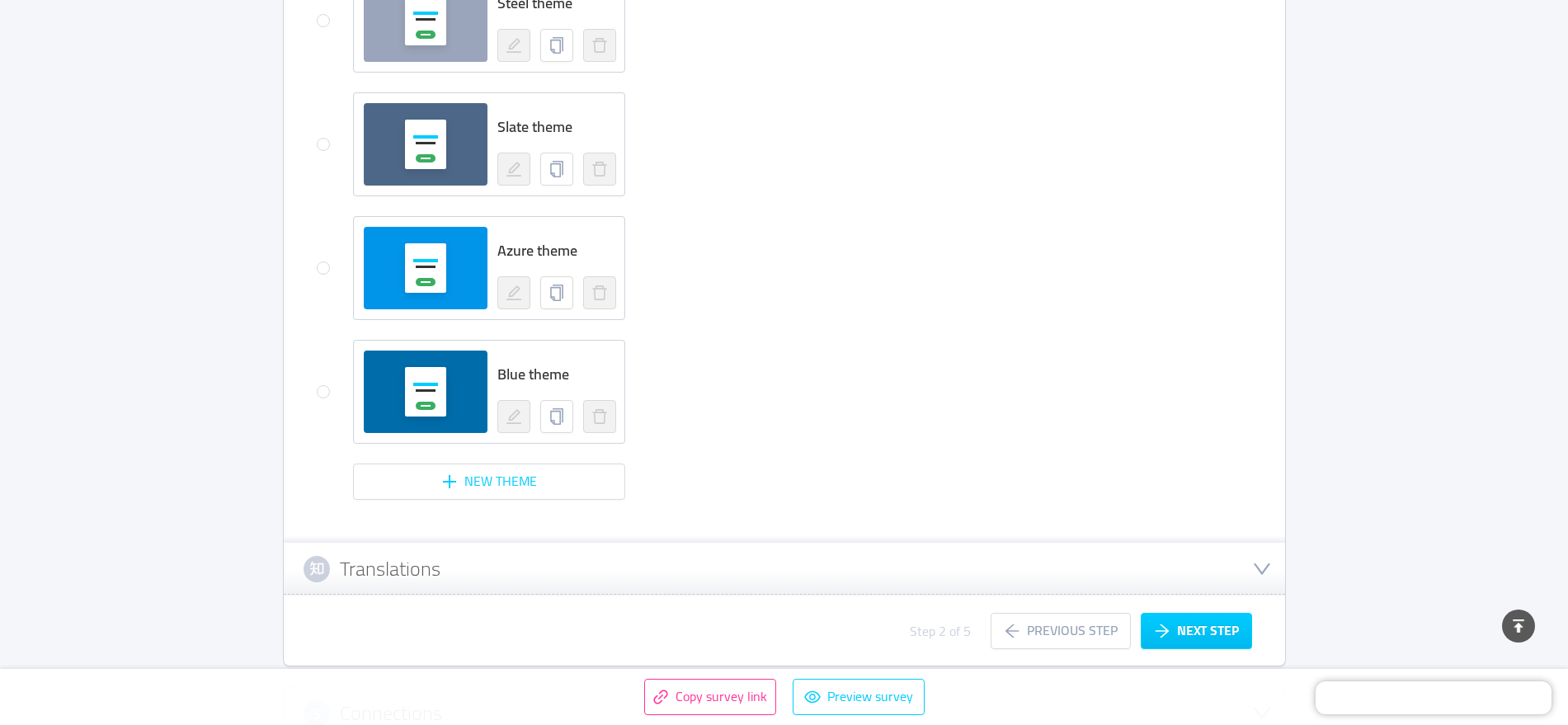scroll, scrollTop: 1348, scrollLeft: 0, axis: vertical 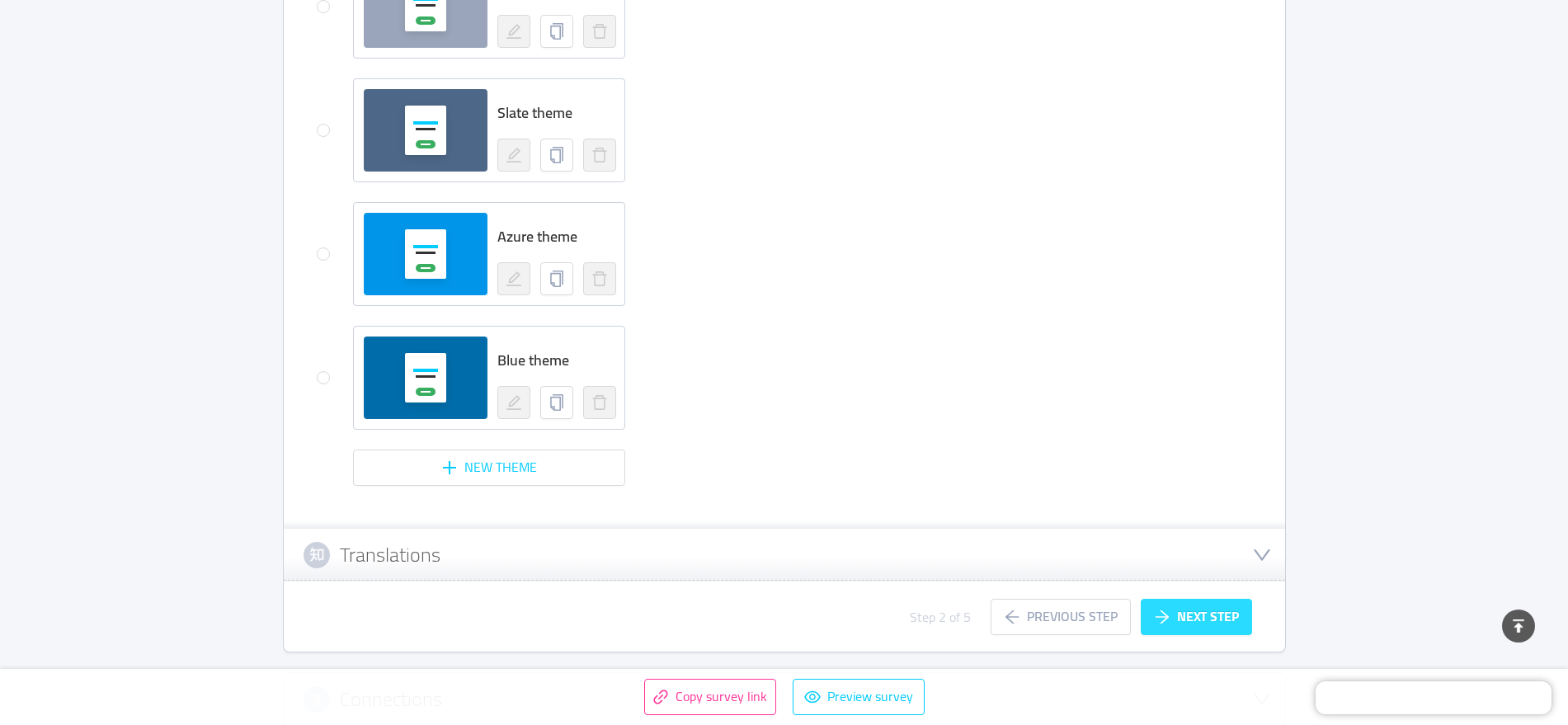 click on "Next step" at bounding box center (1196, 617) 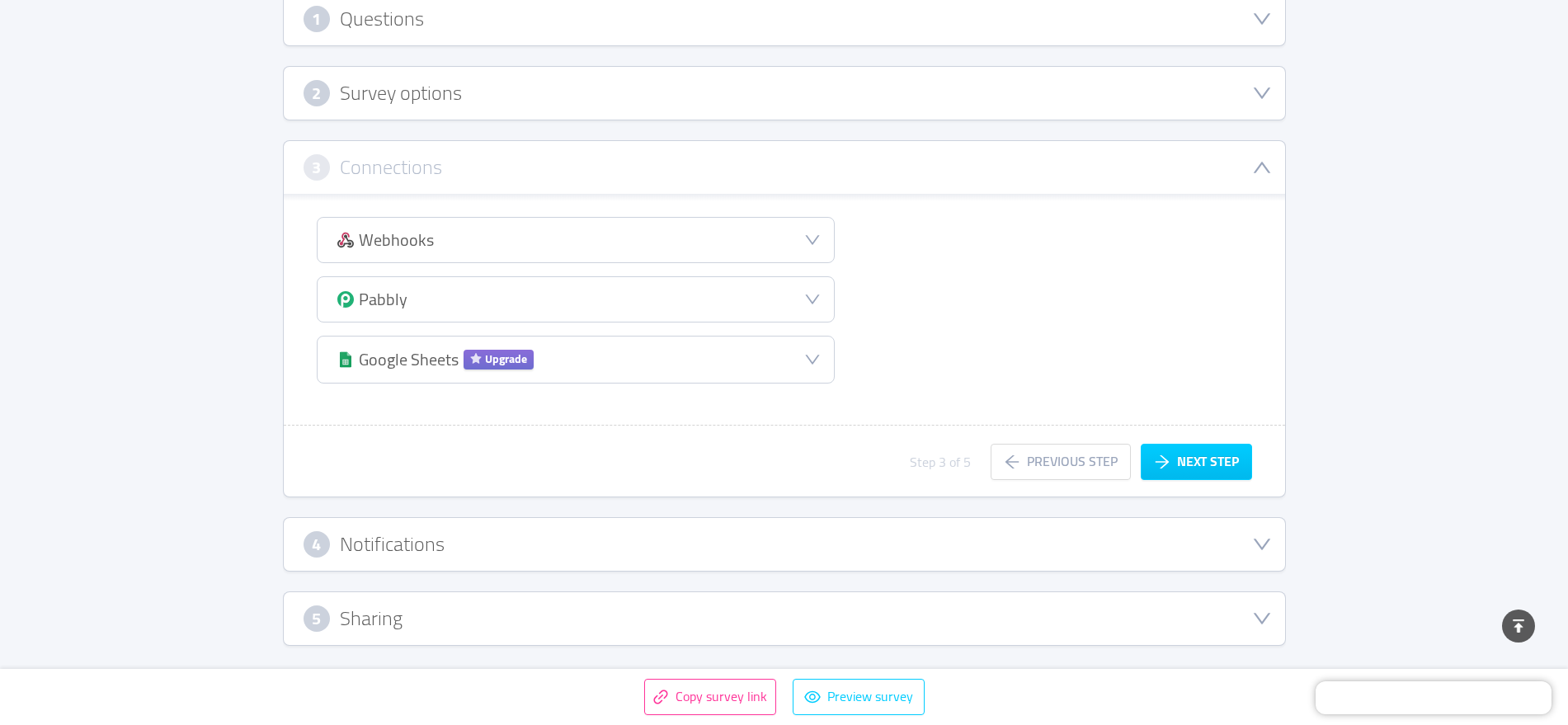 scroll, scrollTop: 266, scrollLeft: 0, axis: vertical 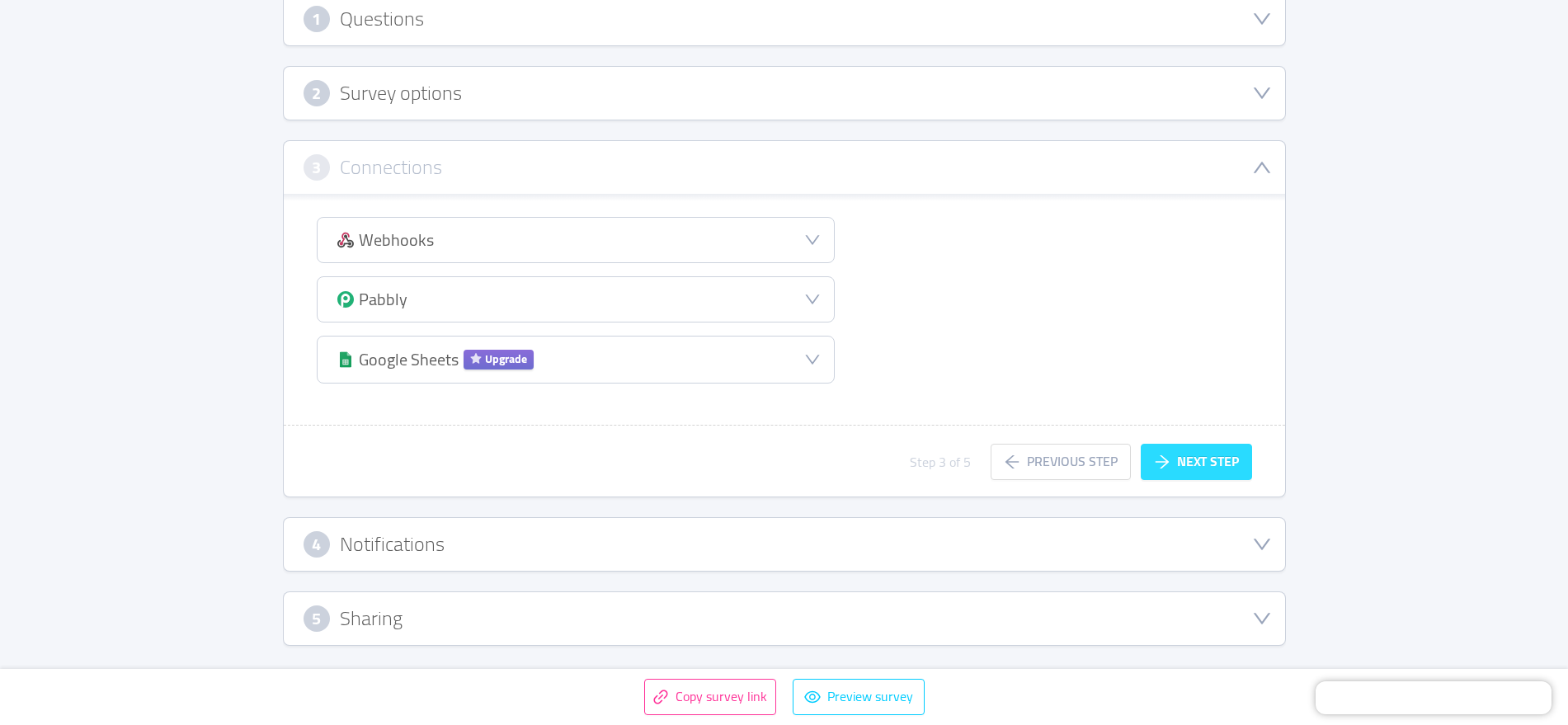 click on "Next step" at bounding box center [1196, 462] 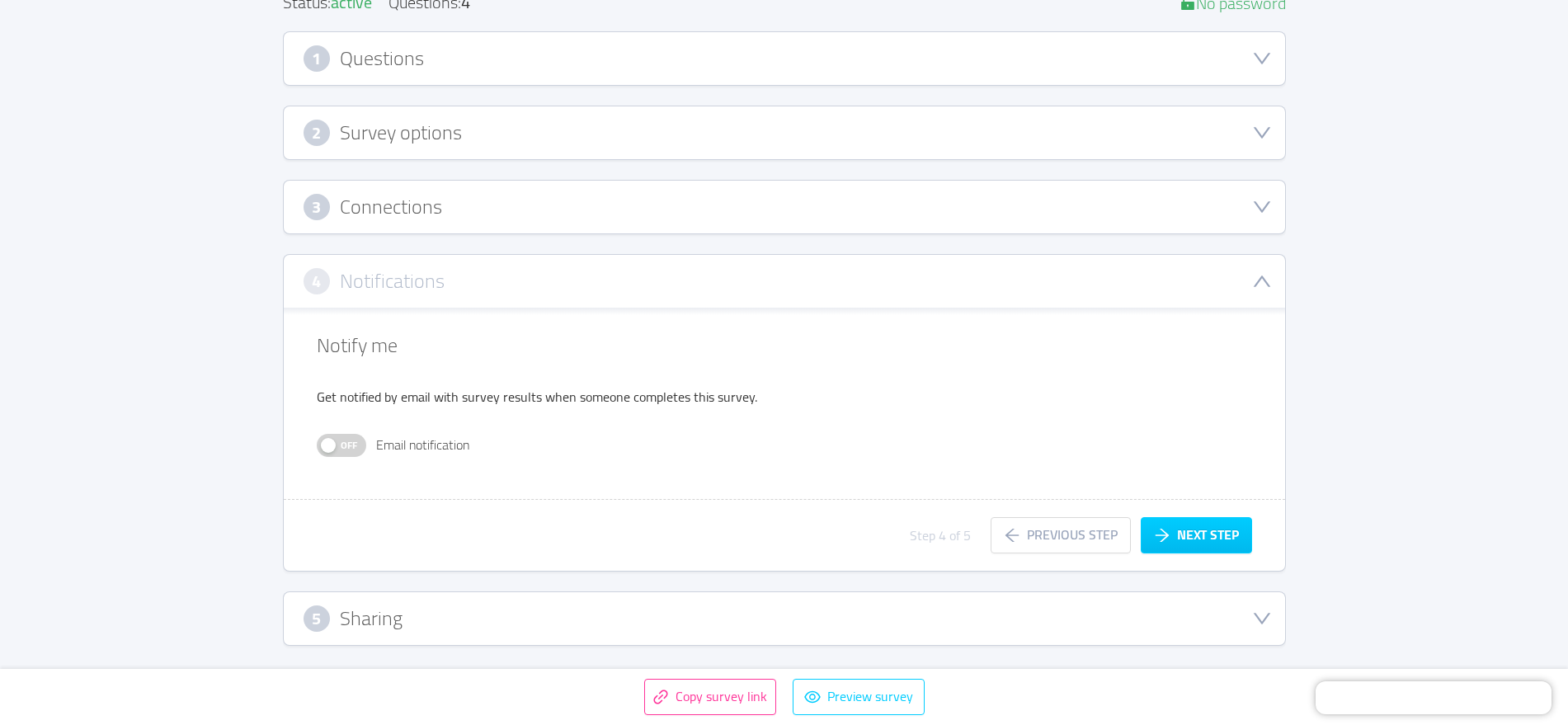 scroll, scrollTop: 225, scrollLeft: 0, axis: vertical 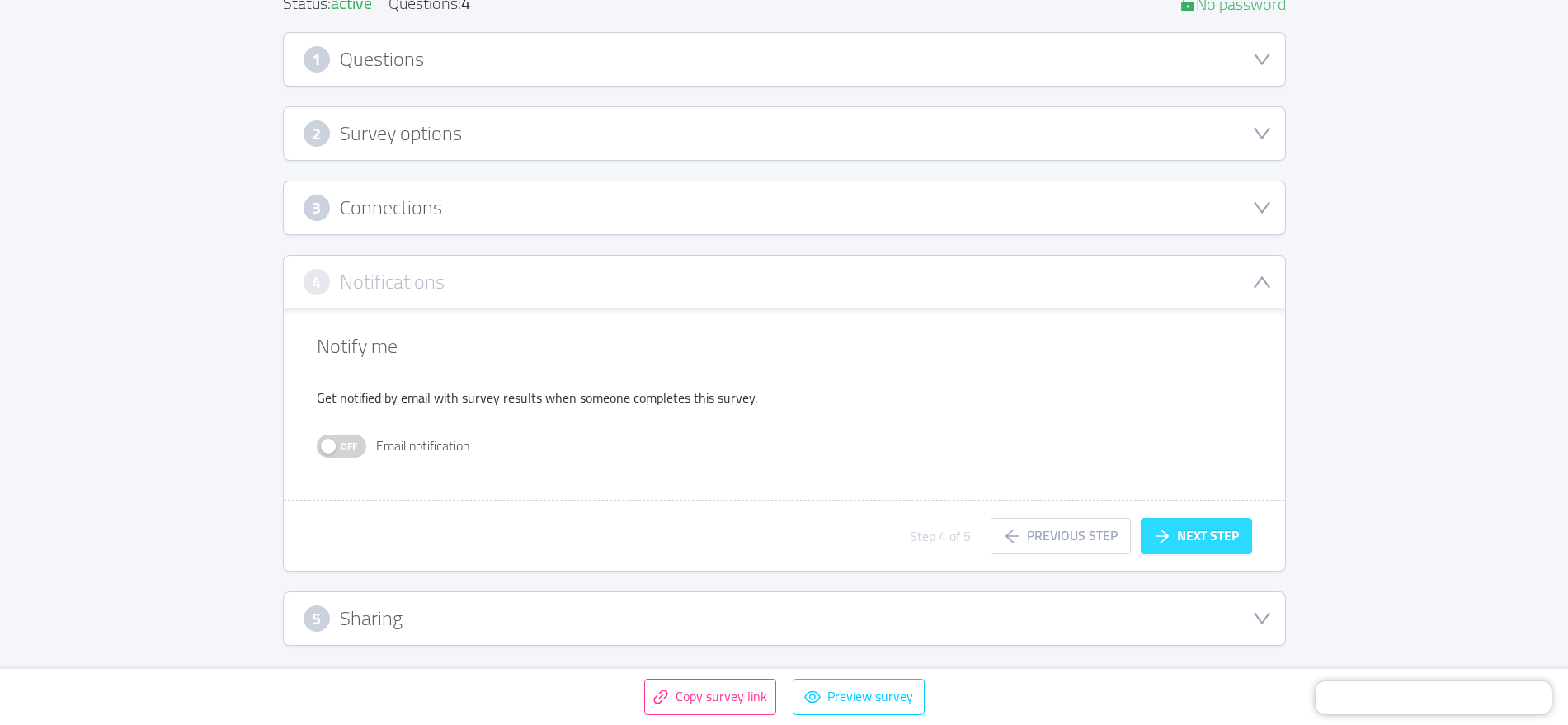 click on "Next step" at bounding box center (1196, 536) 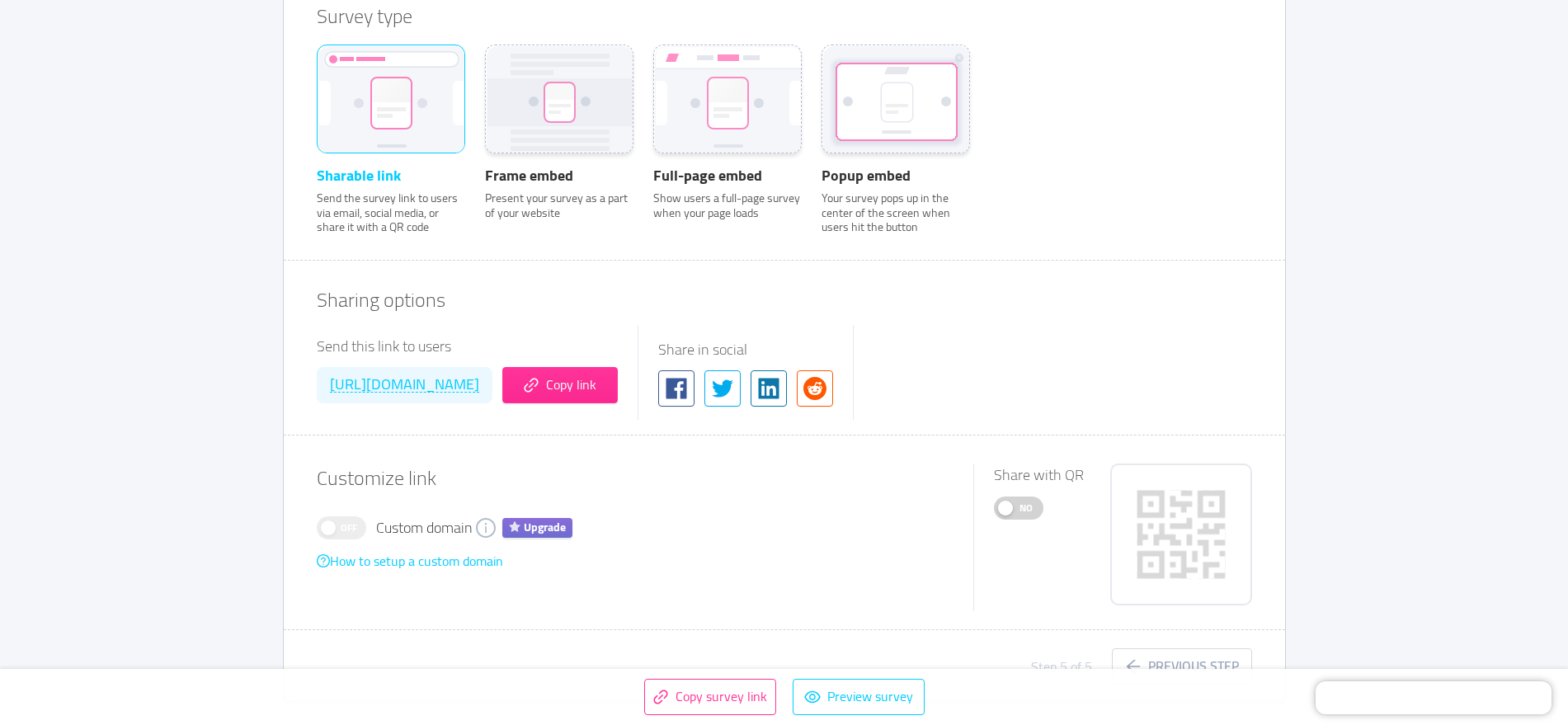 scroll, scrollTop: 685, scrollLeft: 0, axis: vertical 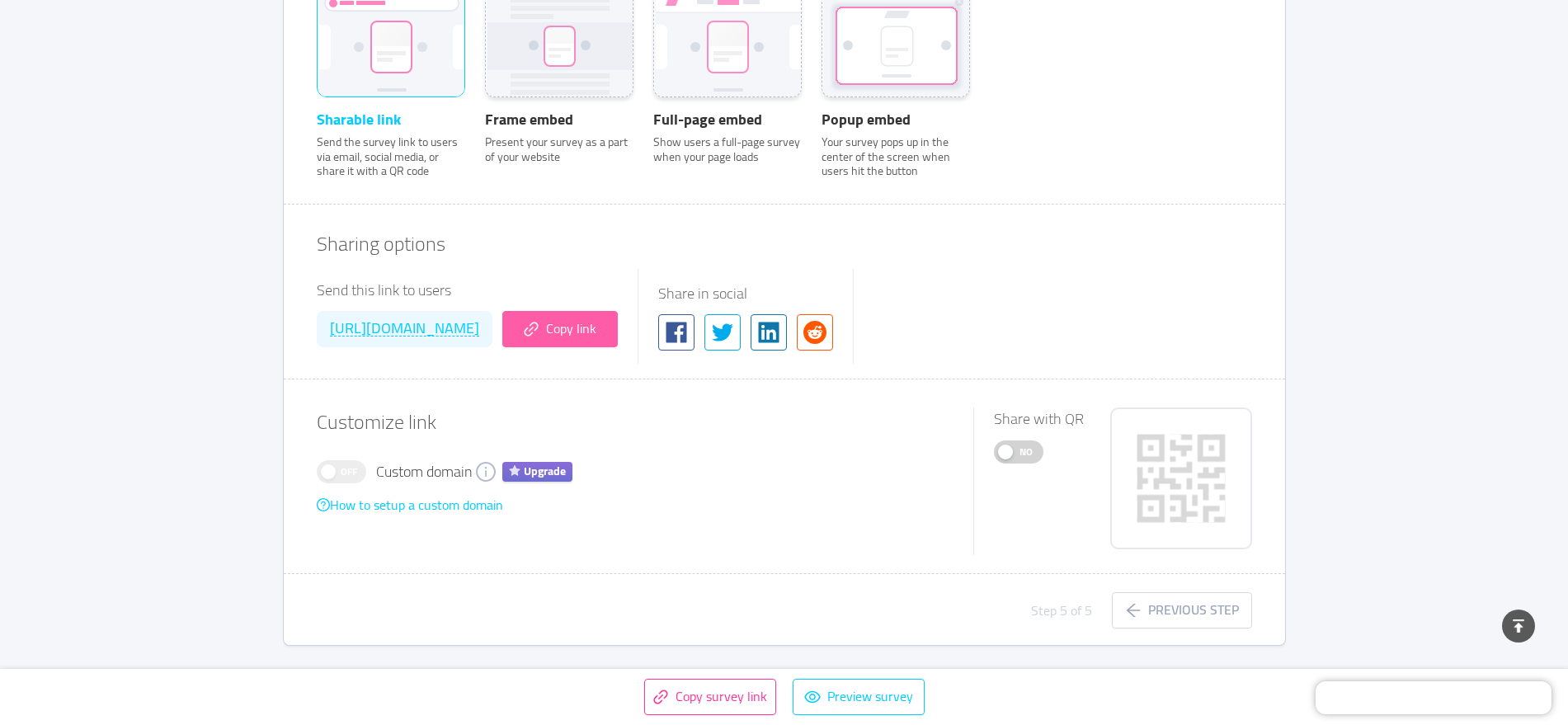 click on "Copy link" at bounding box center (560, 329) 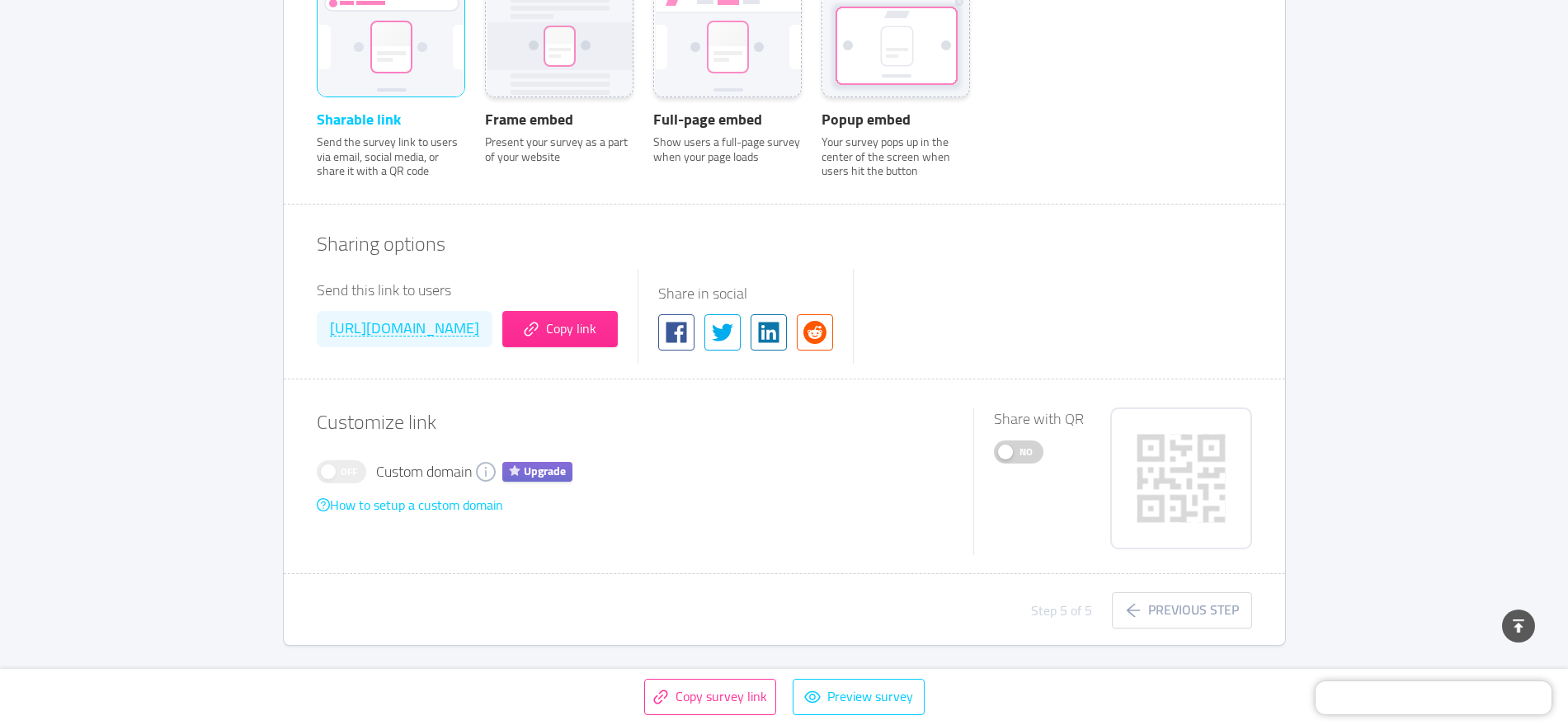 drag, startPoint x: 1443, startPoint y: 327, endPoint x: 1412, endPoint y: 325, distance: 31.064449 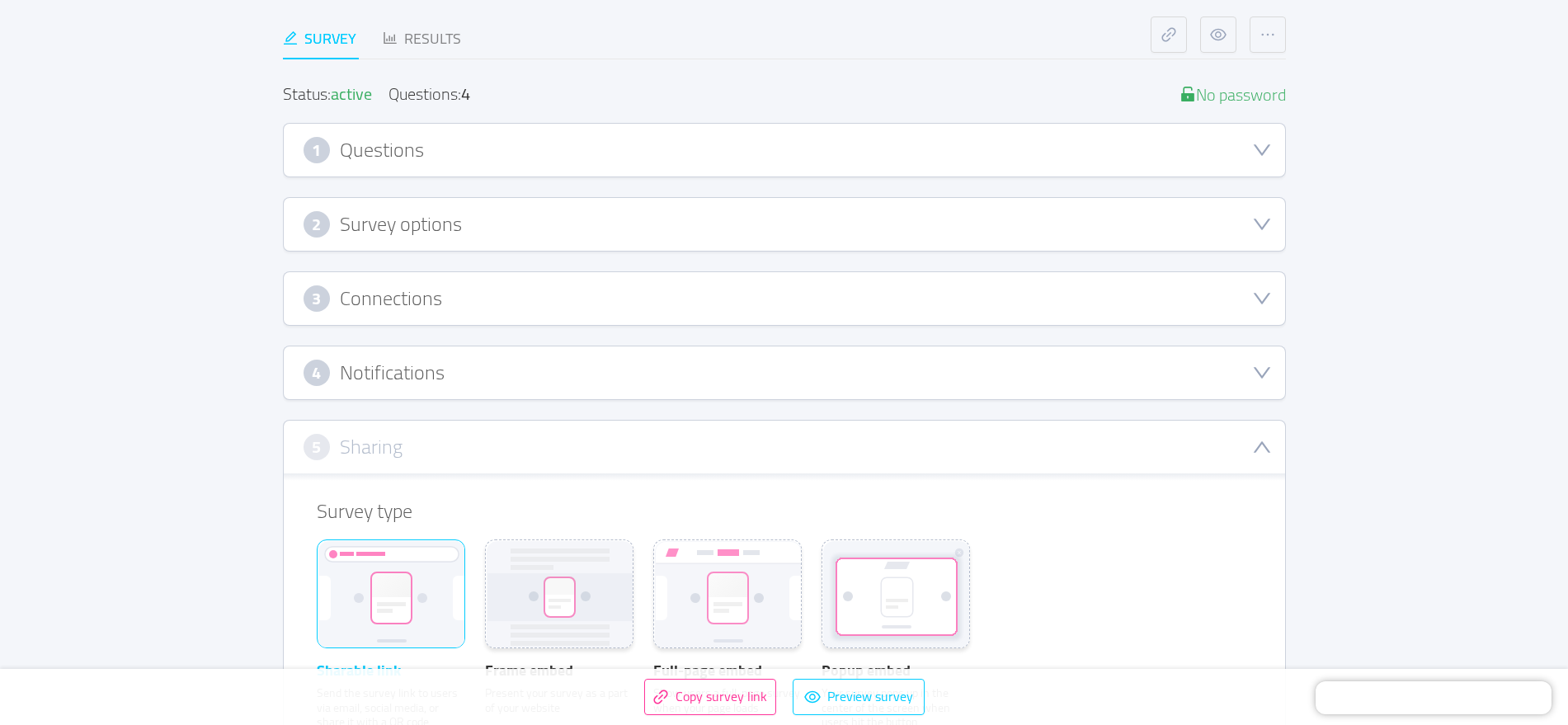 scroll, scrollTop: 0, scrollLeft: 0, axis: both 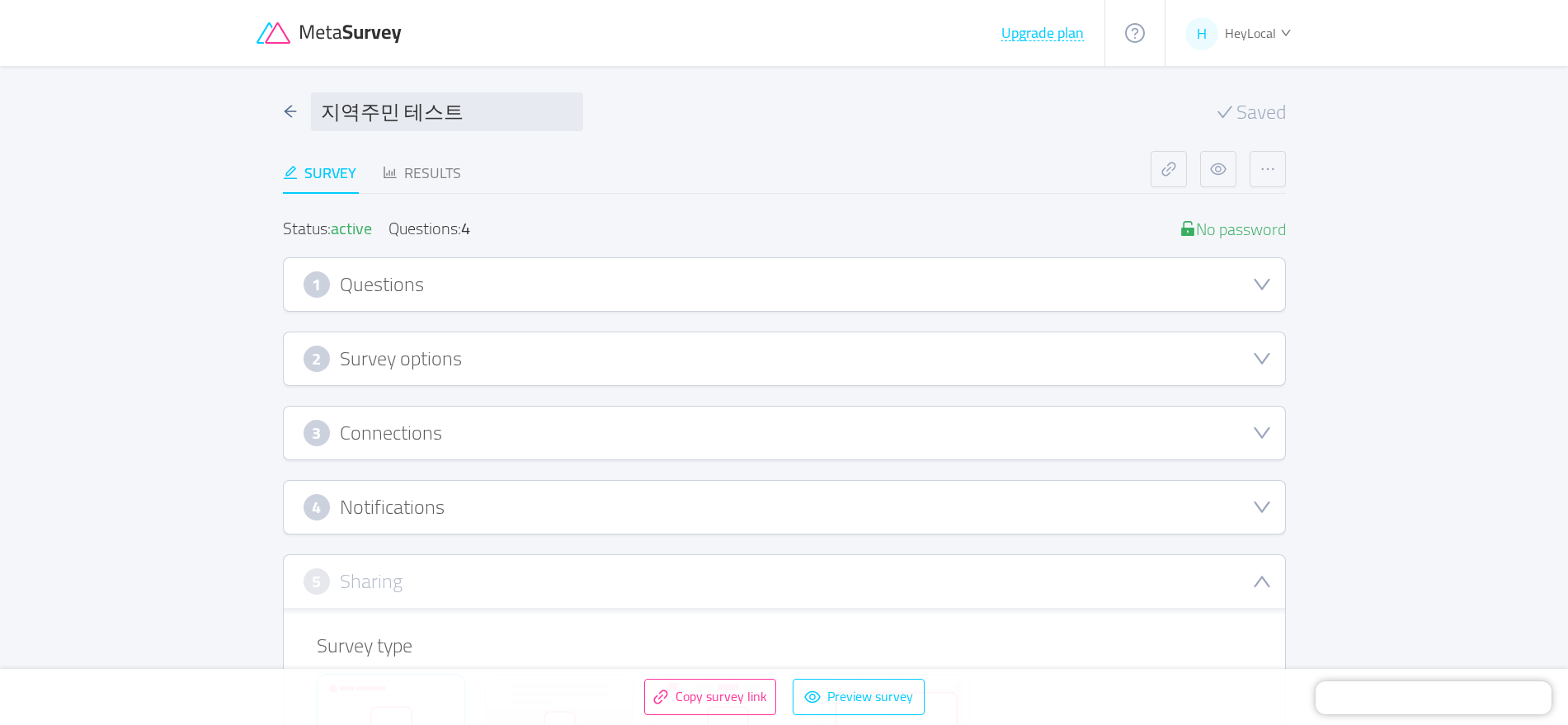 click on "1  Questions" at bounding box center (784, 285) 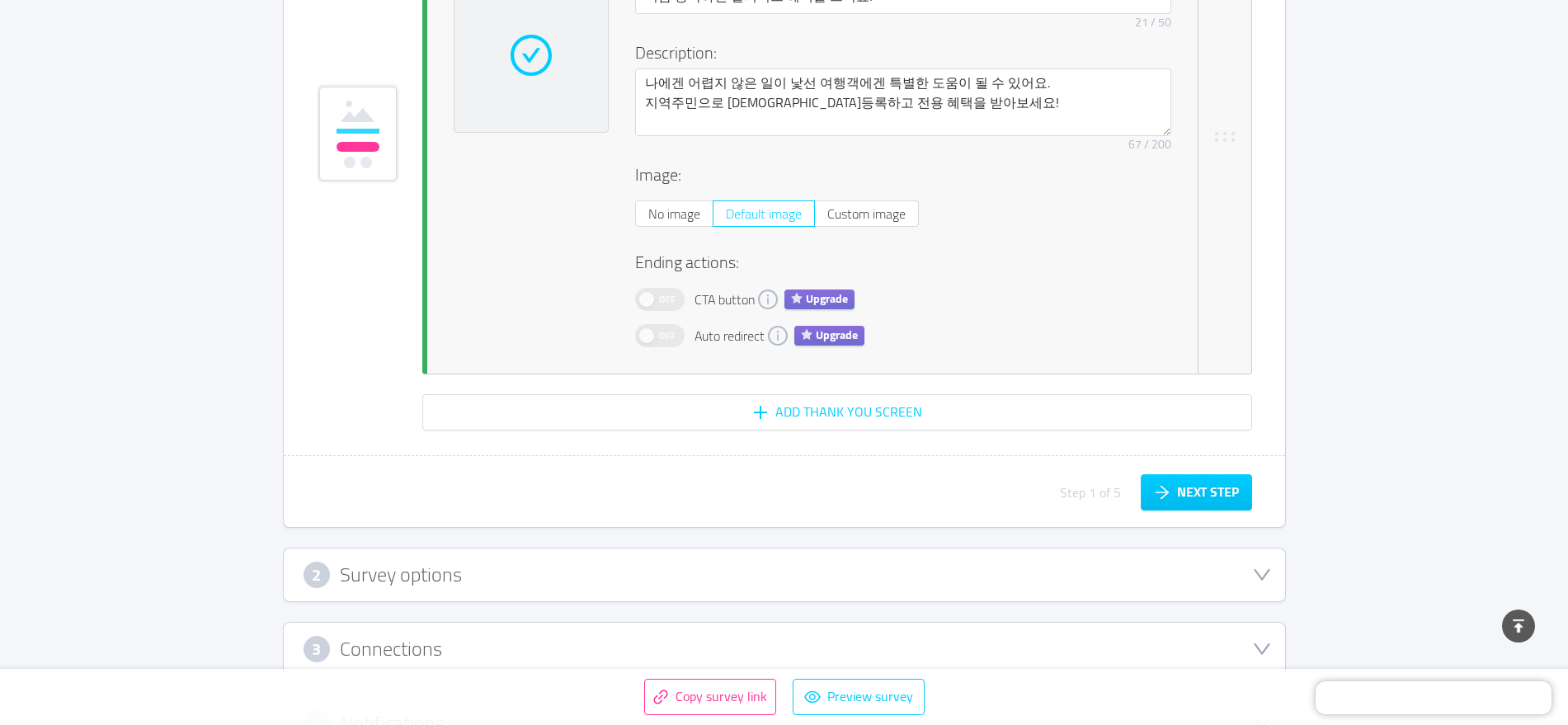 scroll, scrollTop: 4039, scrollLeft: 0, axis: vertical 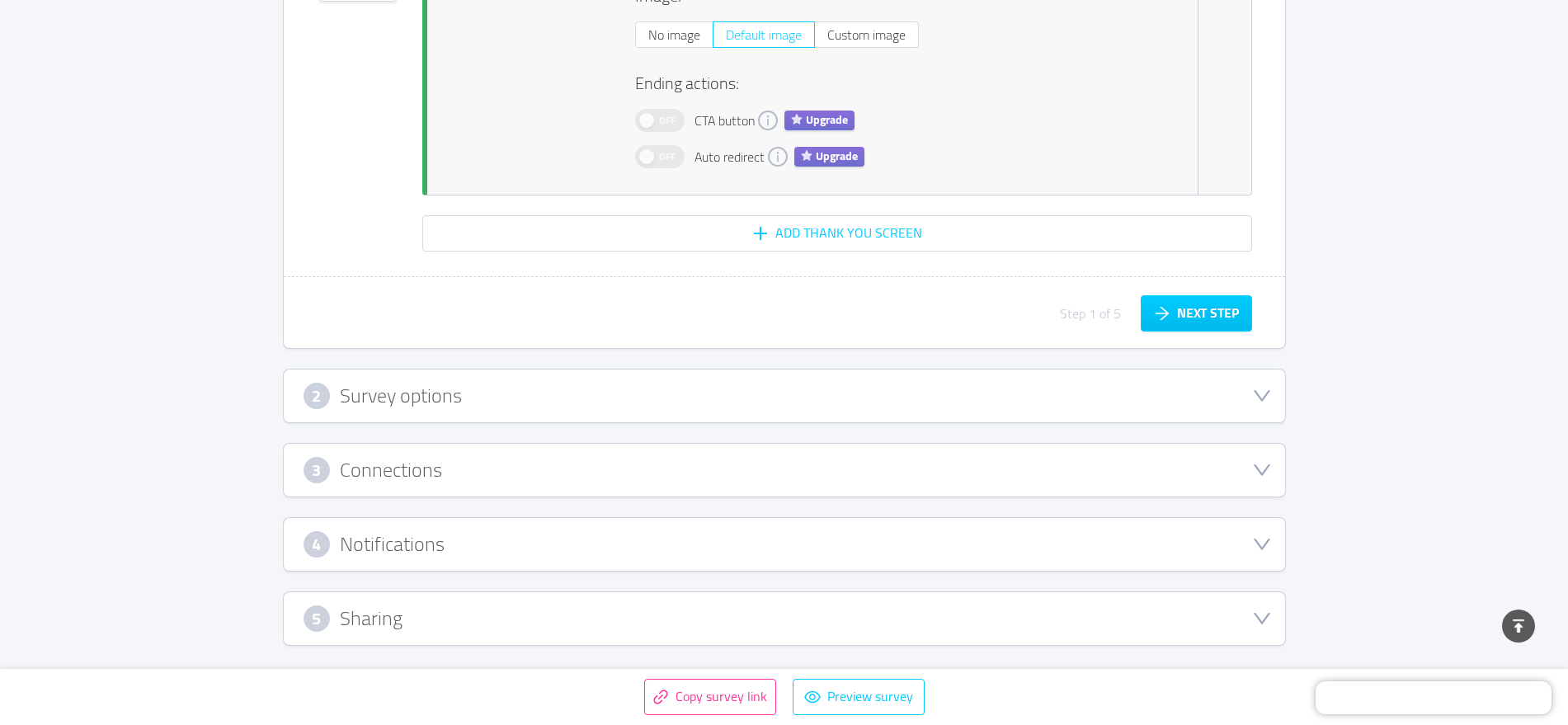 click on "2  Survey options" at bounding box center (784, 396) 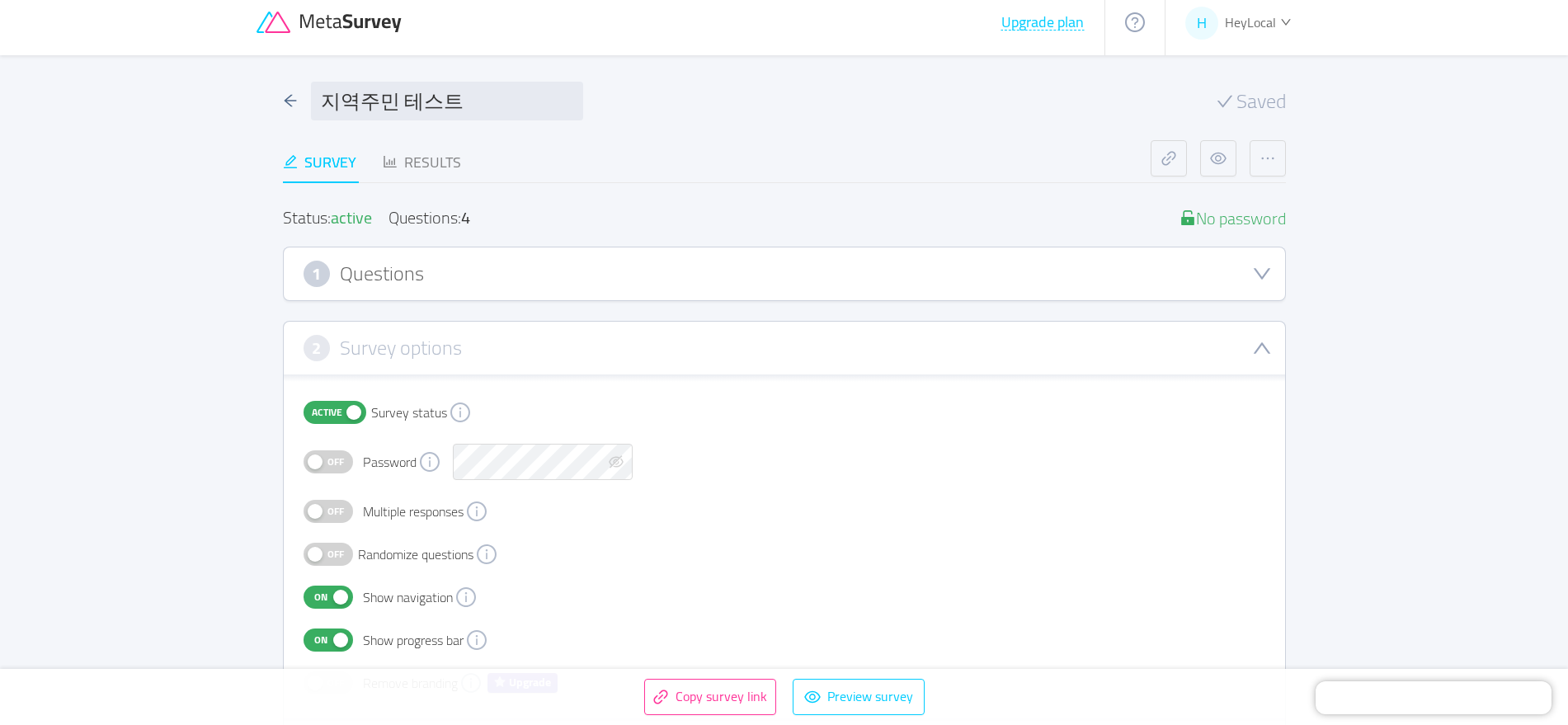 scroll, scrollTop: 0, scrollLeft: 0, axis: both 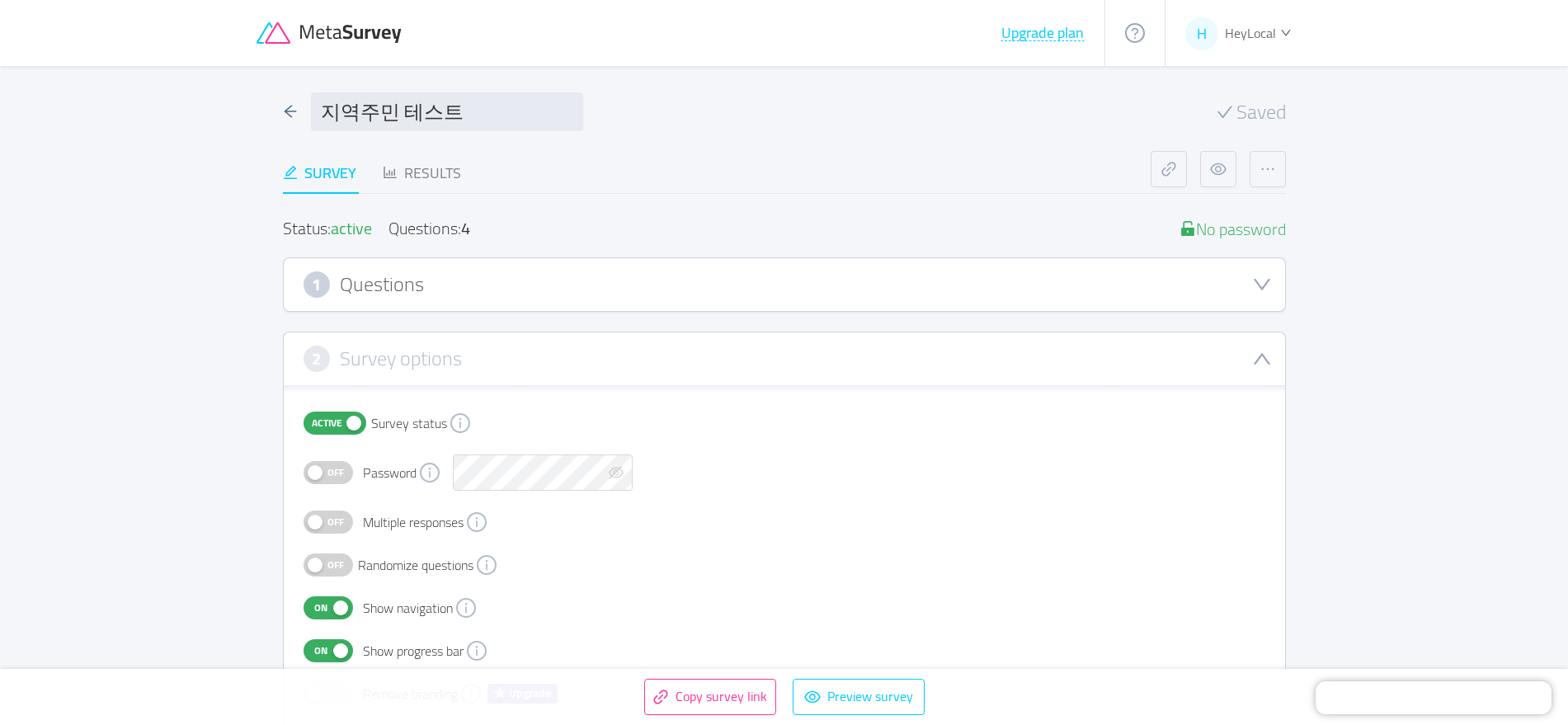 click on "1  Questions Import from CSV Images to questions Off  Welcome screen  Delete Your logo  Upgrade     Drag logo here  Or attach via link Image upload guidelines for best results: Dimensions: 100 x 100 px Format: jpeg, png, gif, svg, webp Max size: 2MB Title: Did you like the product?  25 / 50  Description:  Remove character limit   0 / 200  Button label: Rate (⏱1 min)  13 / 20    On  Question 1  id: 686bef9b7fdb6900125f9643  Swipe reply  Duplicate Delete Image:    Click or drag image here  Or attach via link Image upload guidelines for best results: Dimensions: 800 x 600 px Format: jpeg, png, gif, svg, webp Max size: 2MB Question: 길에서 [DEMOGRAPHIC_DATA] 여행객을 마주친 적 있나요?  Remove character limit   23 / 100  Settings: Off Required  Change button labels   Conditional logic   Calculated fields  Add question here On  Question 2  id: 686bef9b7fdb6900125f9648  Multiple answer  Duplicate Delete Image:    Click or drag image here  Or attach via link Image upload guidelines for best results: Question:" at bounding box center (784, 1240) 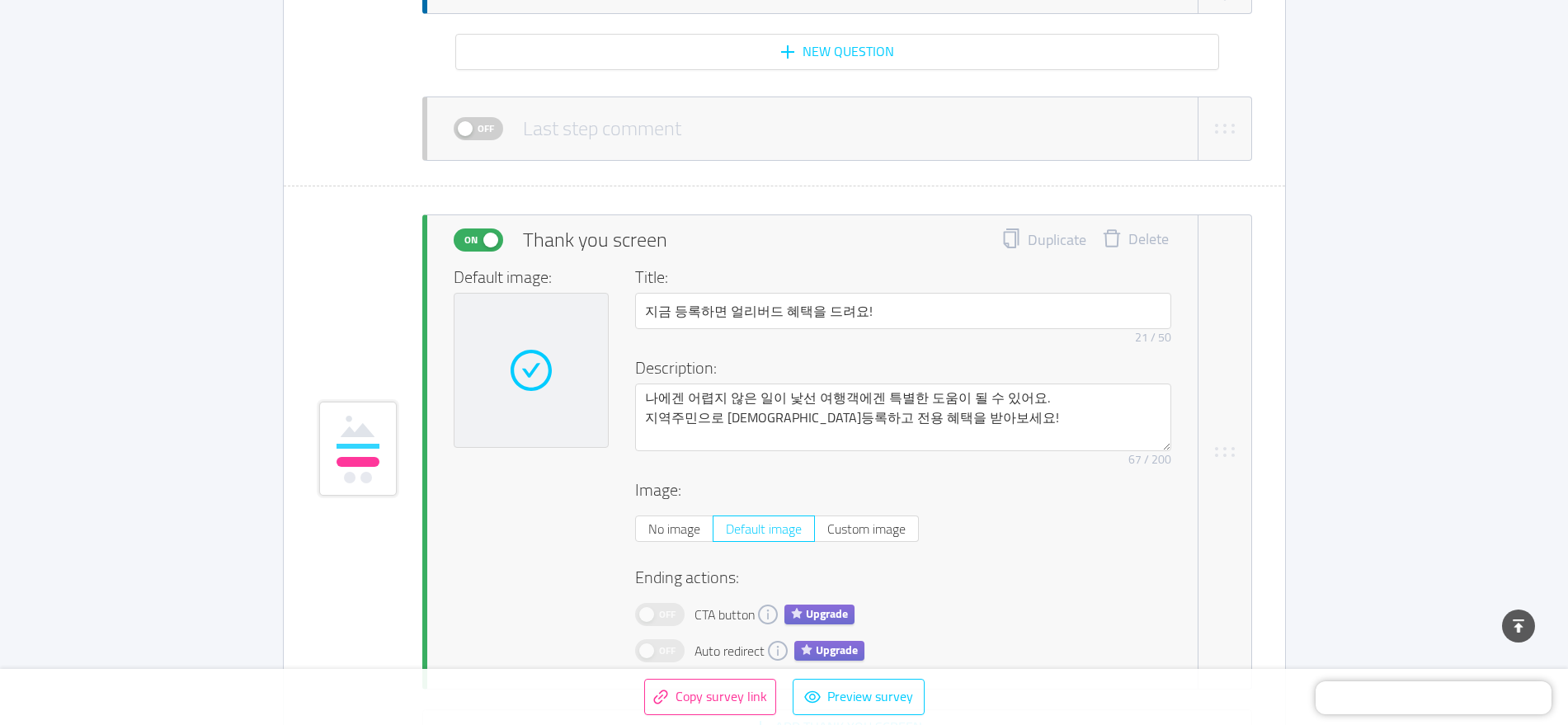 scroll, scrollTop: 3609, scrollLeft: 0, axis: vertical 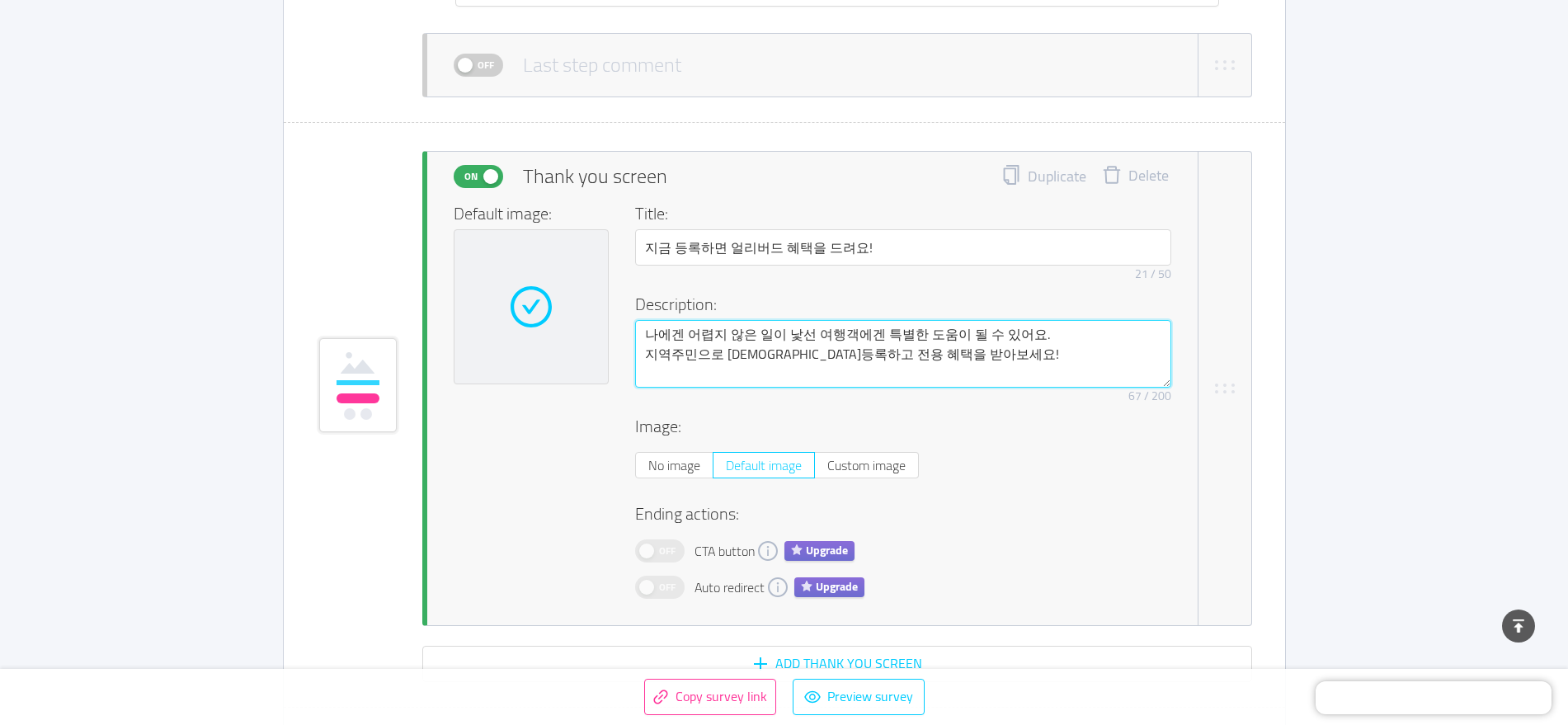 click on "나에겐 어렵지 않은 일이 낯선 여행객에겐 특별한 도움이 될 수 있어요.
지역주민으로 [DEMOGRAPHIC_DATA]등록하고 전용 혜택을 받아보세요!" at bounding box center [903, 354] 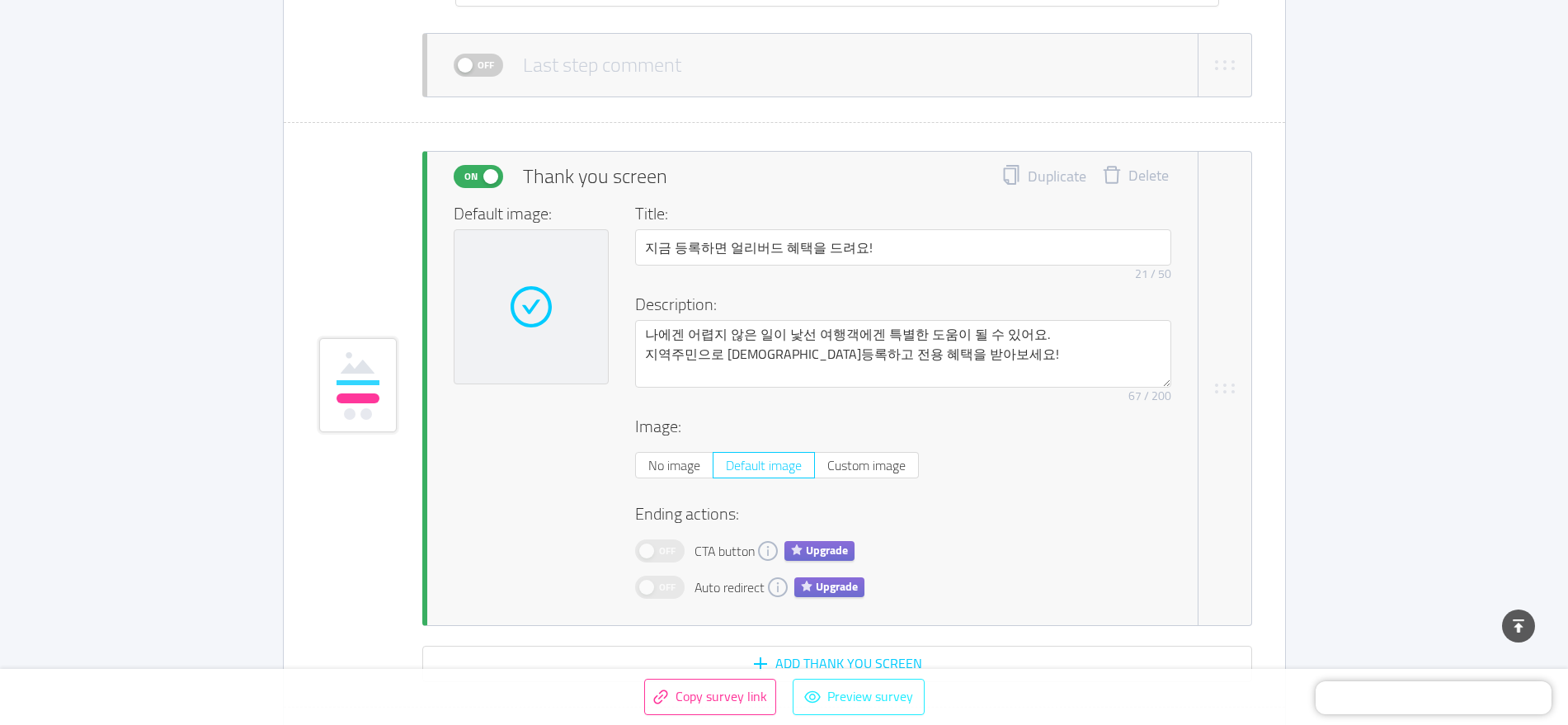 click on "Preview survey" at bounding box center (859, 697) 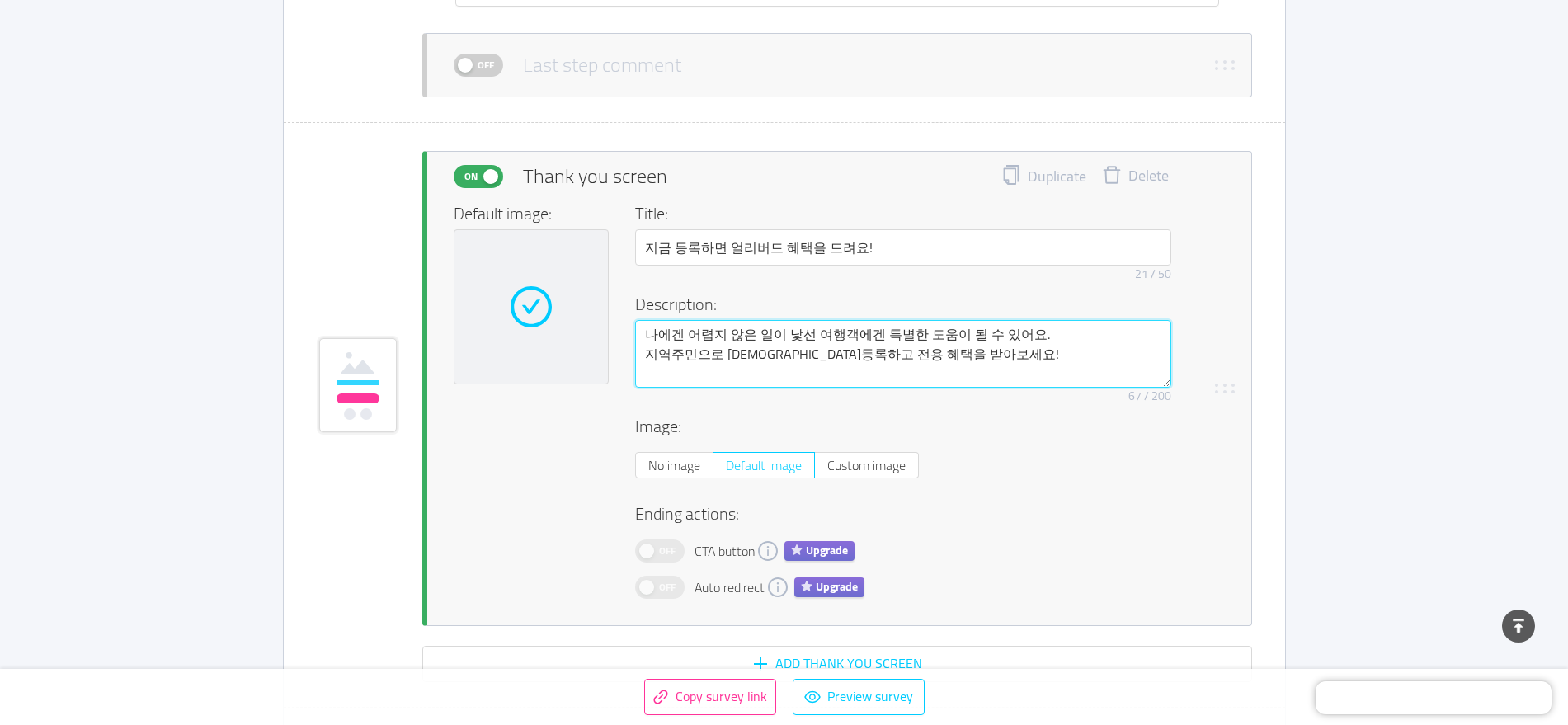 click on "나에겐 어렵지 않은 일이 낯선 여행객에겐 특별한 도움이 될 수 있어요.
지역주민으로 [DEMOGRAPHIC_DATA]등록하고 전용 혜택을 받아보세요!" at bounding box center (903, 354) 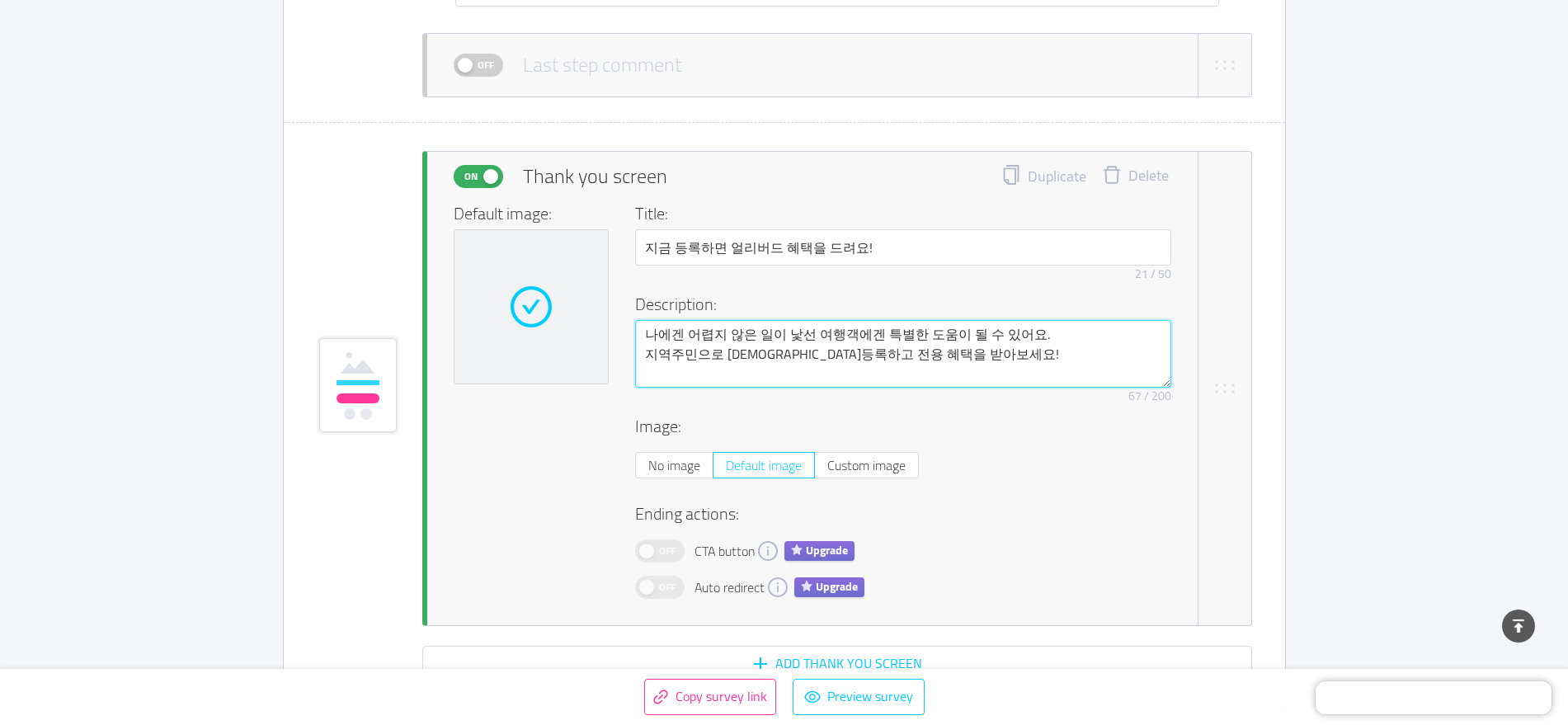 click on "나에겐 어렵지 않은 일이 낯선 여행객에겐 특별한 도움이 될 수 있어요.
지역주민으로 [DEMOGRAPHIC_DATA]등록하고 전용 혜택을 받아보세요!" at bounding box center (903, 354) 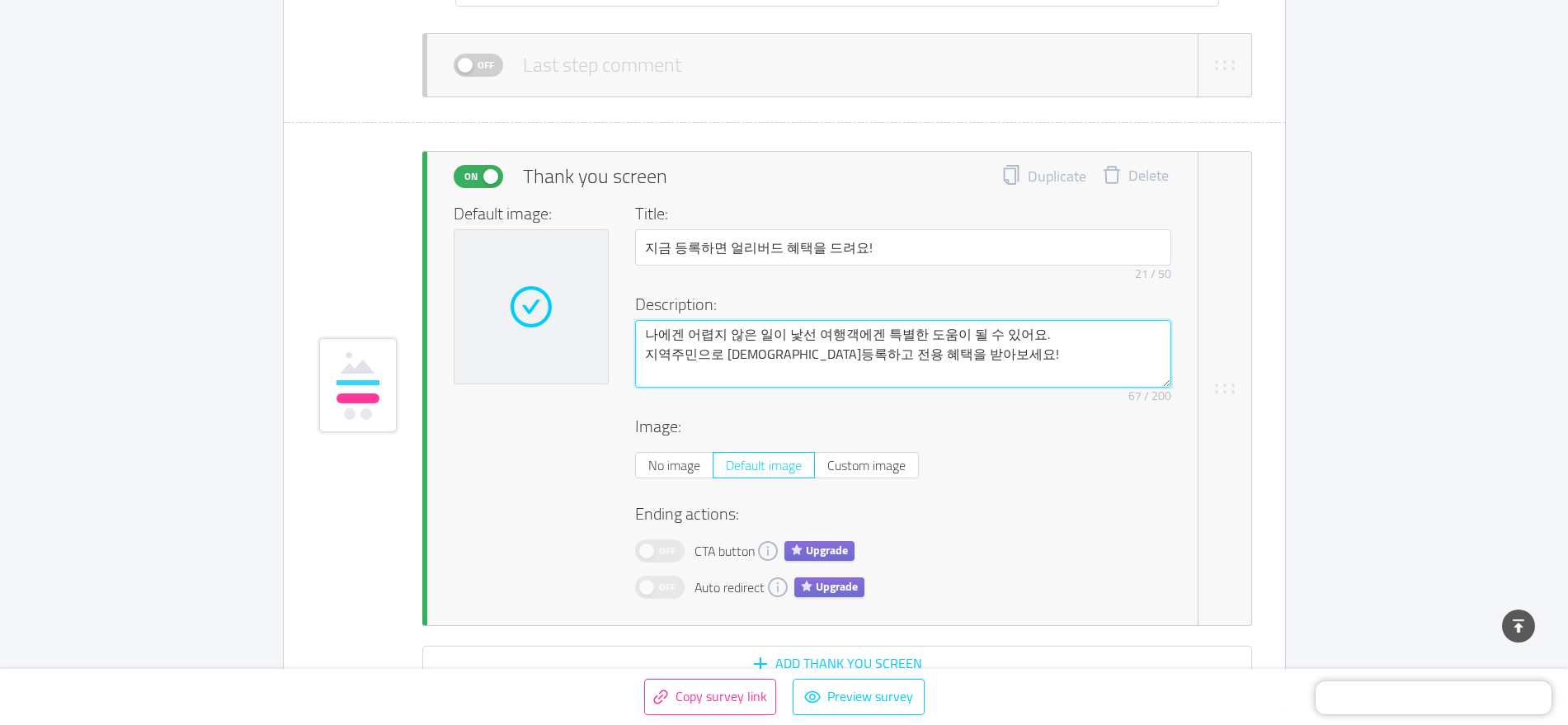 type 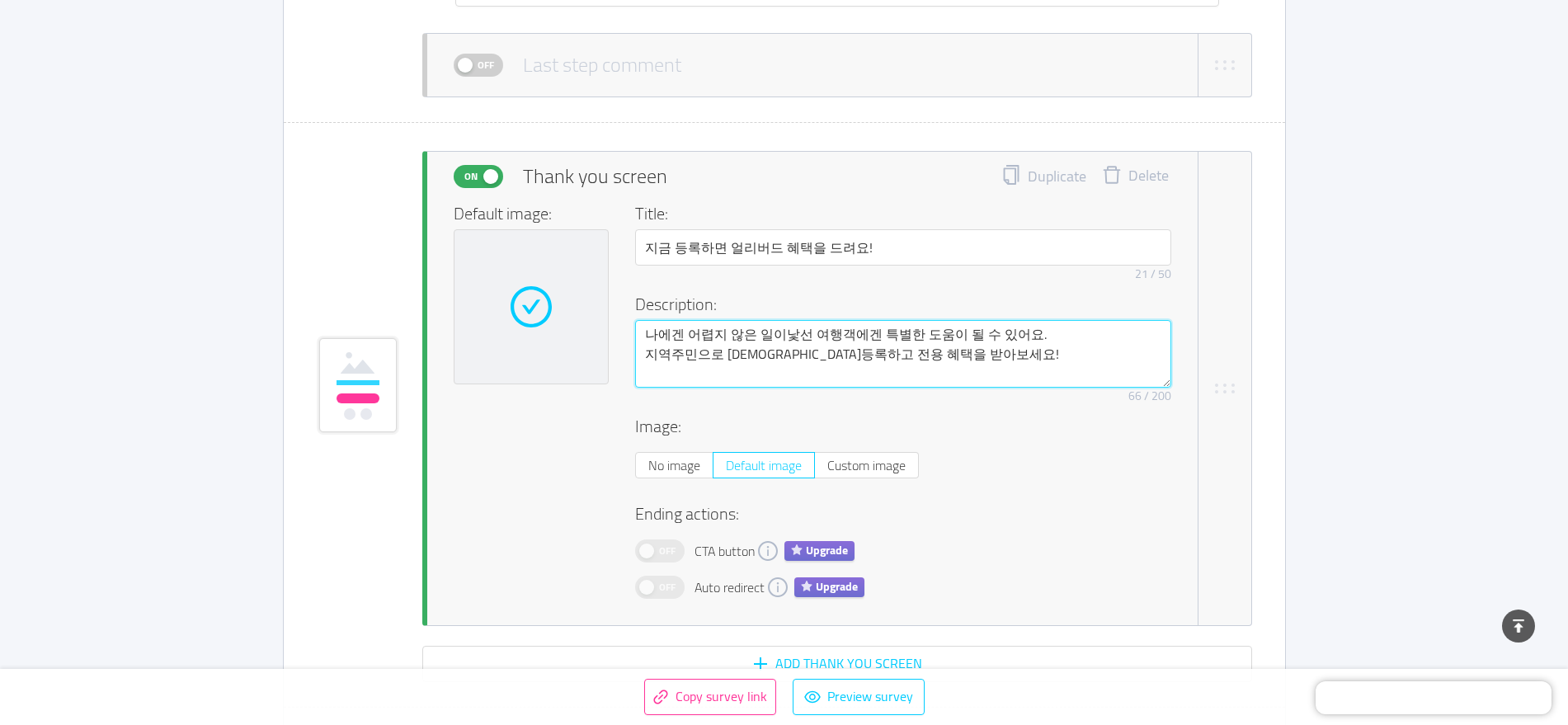 type 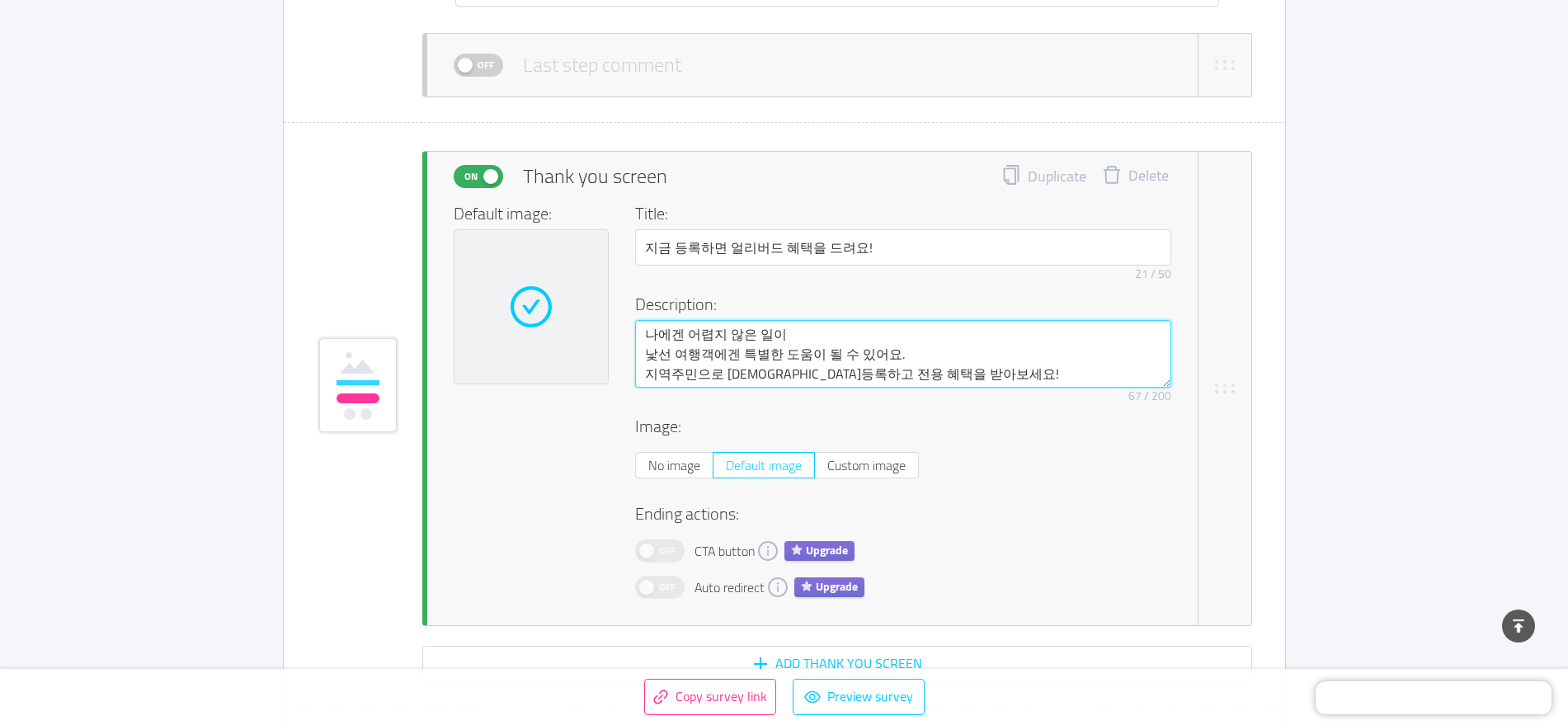 type 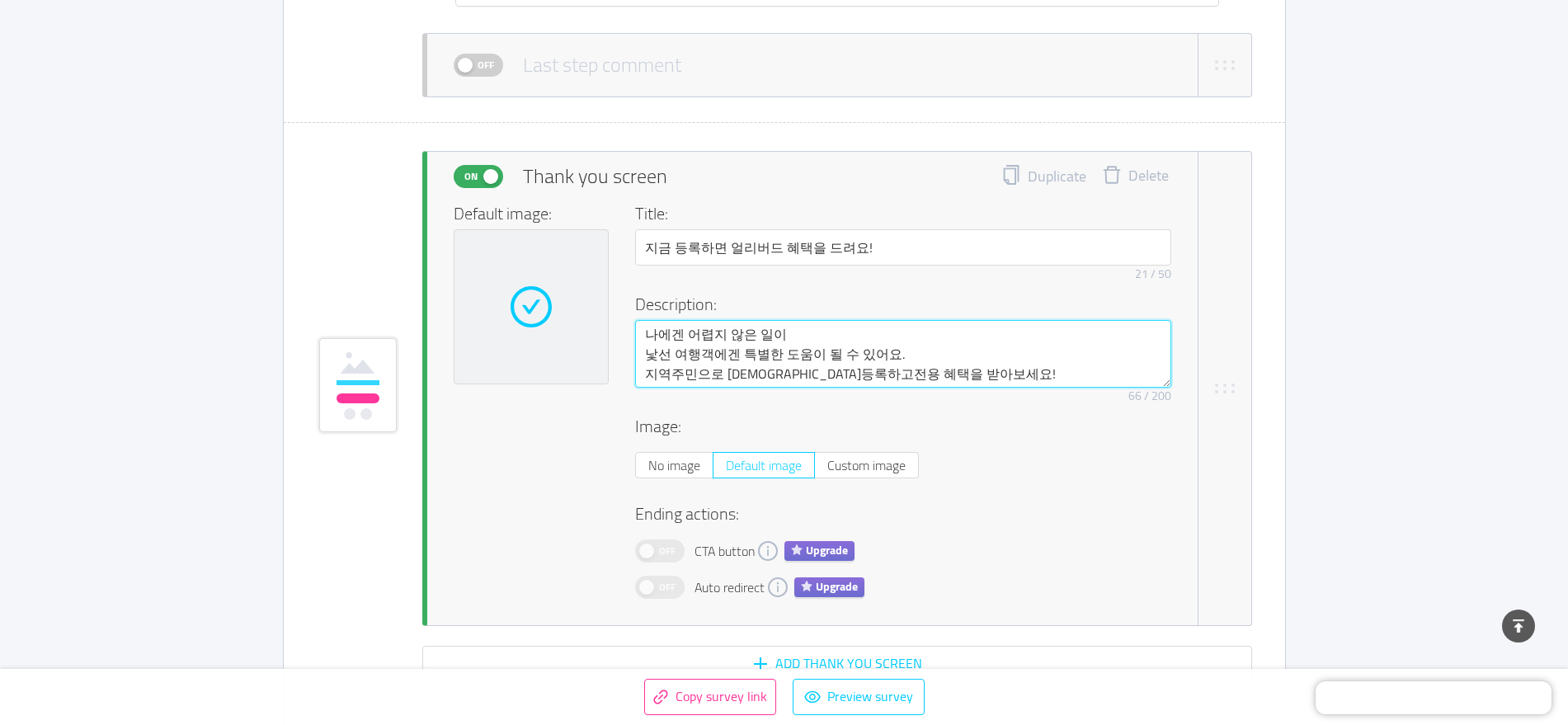 type 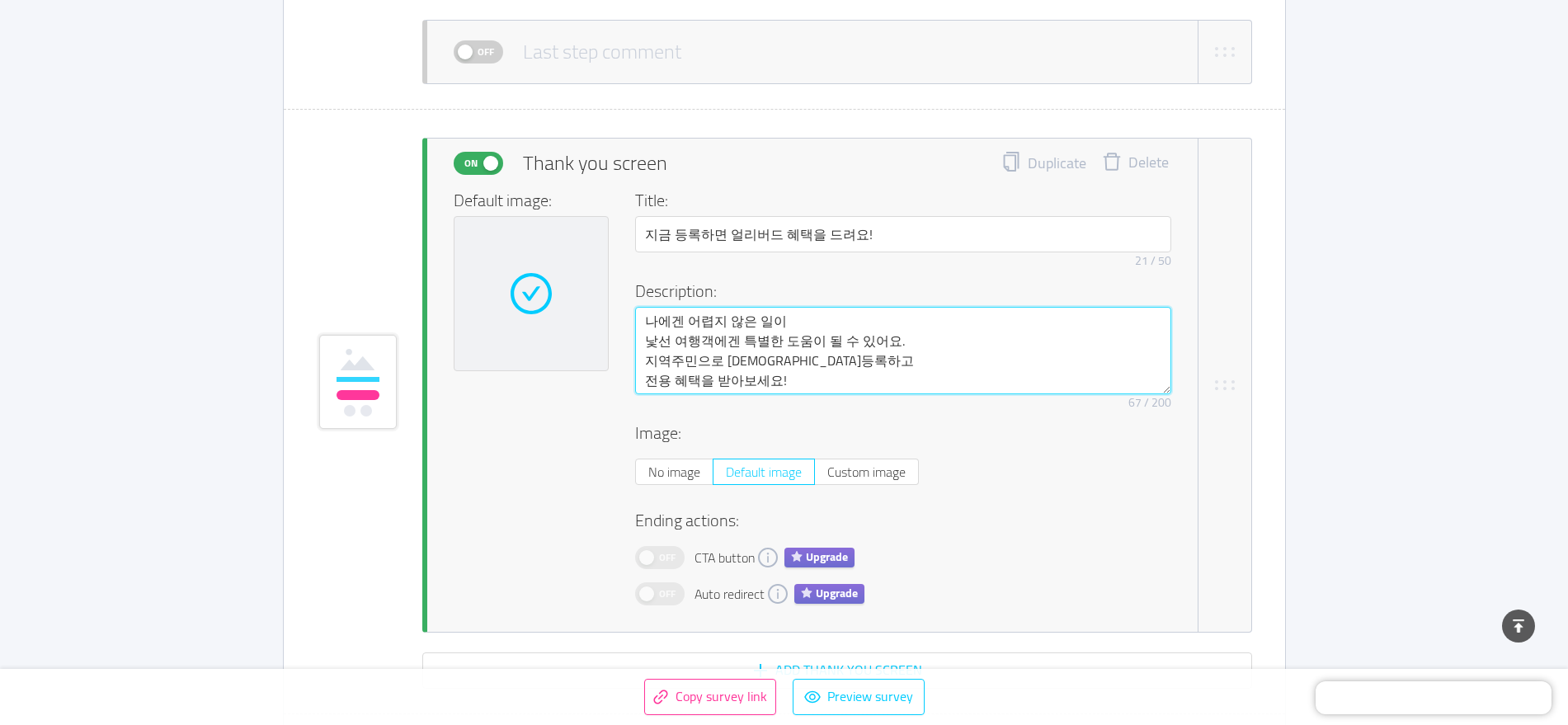 scroll, scrollTop: 3780, scrollLeft: 0, axis: vertical 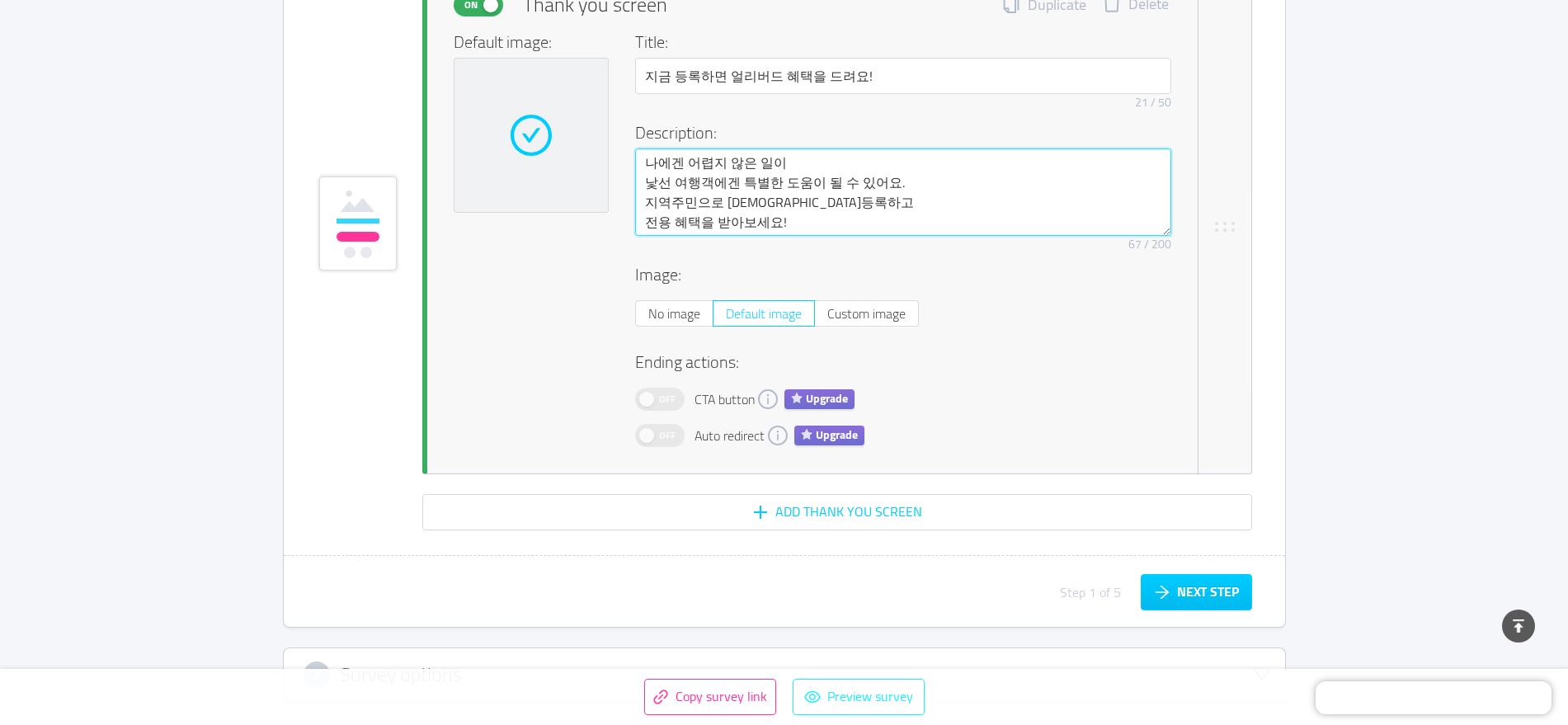 type on "나에겐 어렵지 않은 일이
낯선 여행객에겐 특별한 도움이 될 수 있어요.
지역주민으로 [DEMOGRAPHIC_DATA]등록하고
전용 혜택을 받아보세요!" 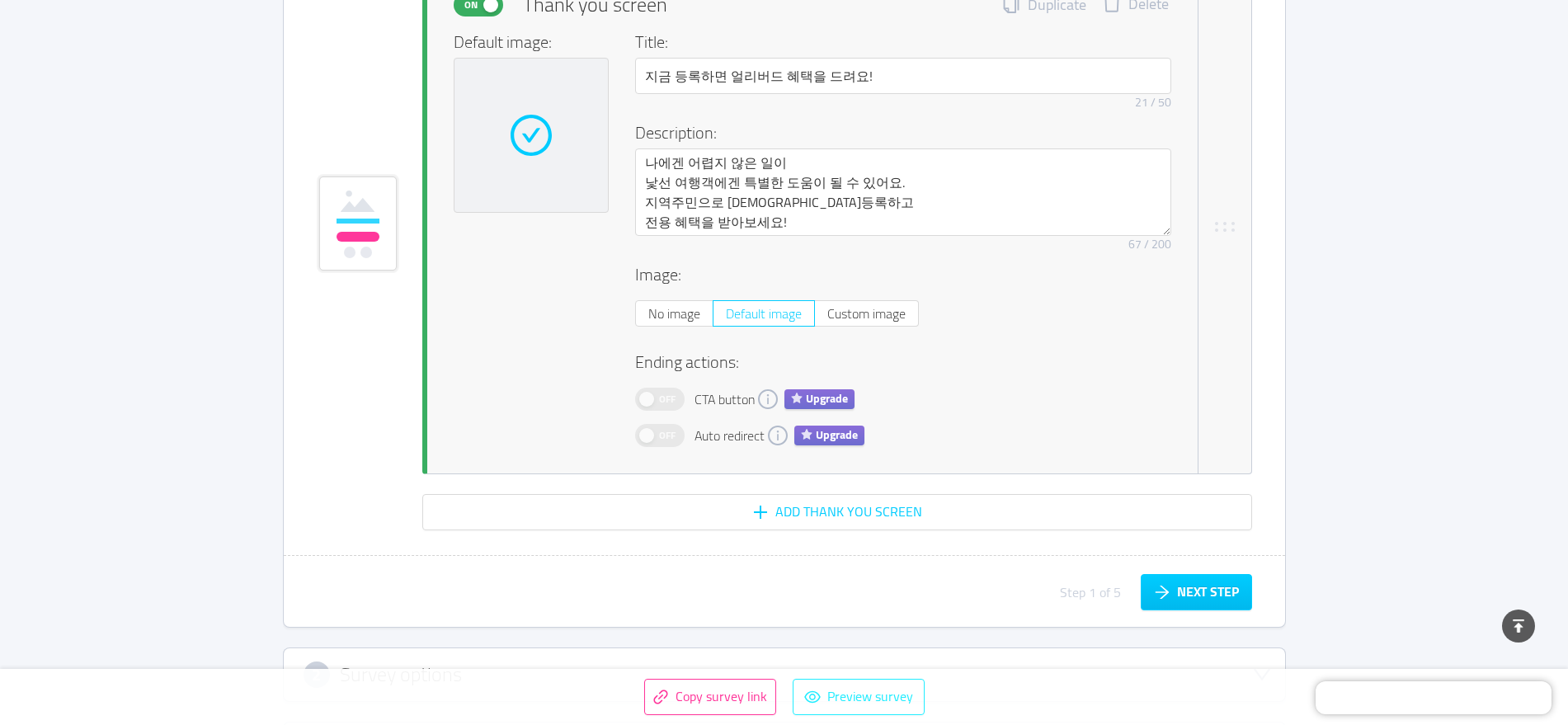 click on "Preview survey" at bounding box center [859, 697] 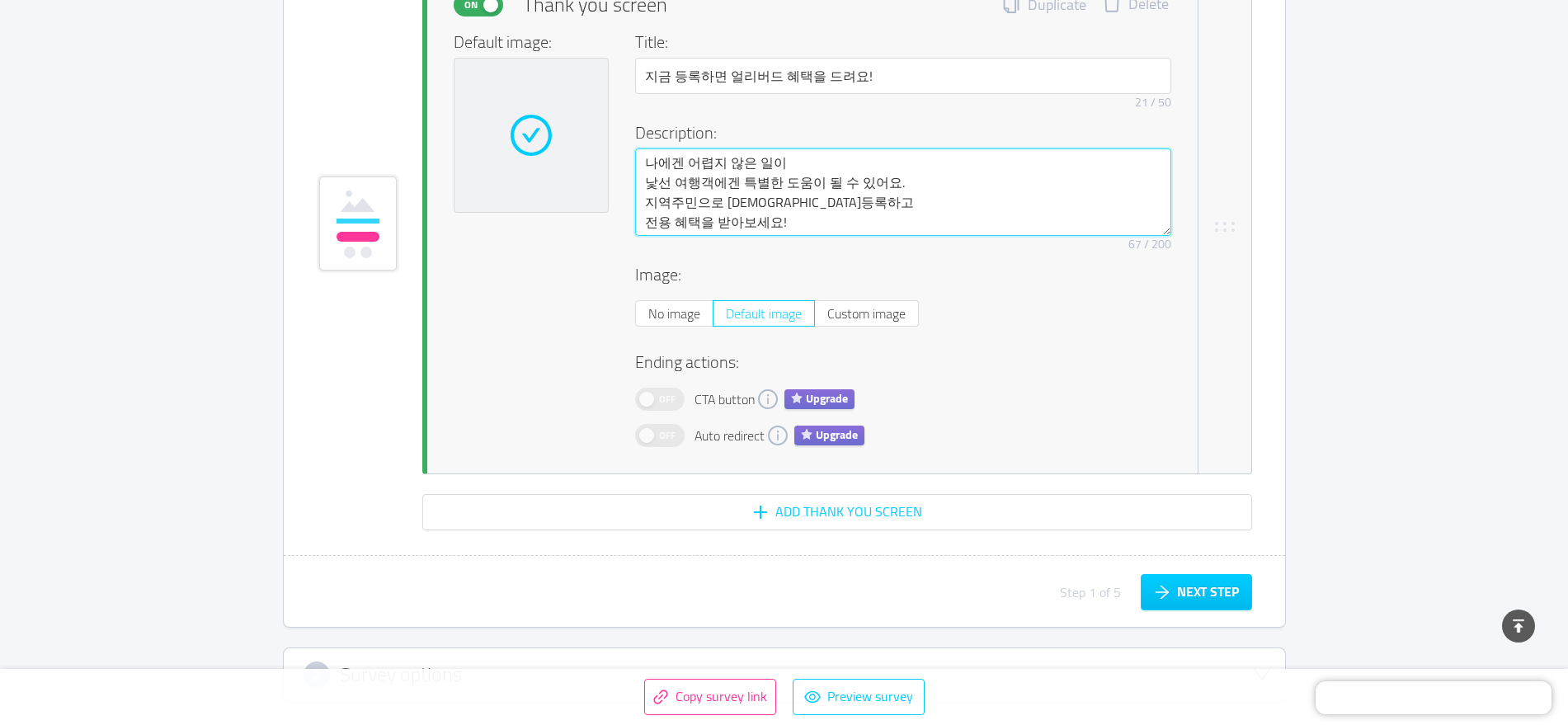 click on "나에겐 어렵지 않은 일이
낯선 여행객에겐 특별한 도움이 될 수 있어요.
지역주민으로 [DEMOGRAPHIC_DATA]등록하고
전용 혜택을 받아보세요!" at bounding box center (903, 192) 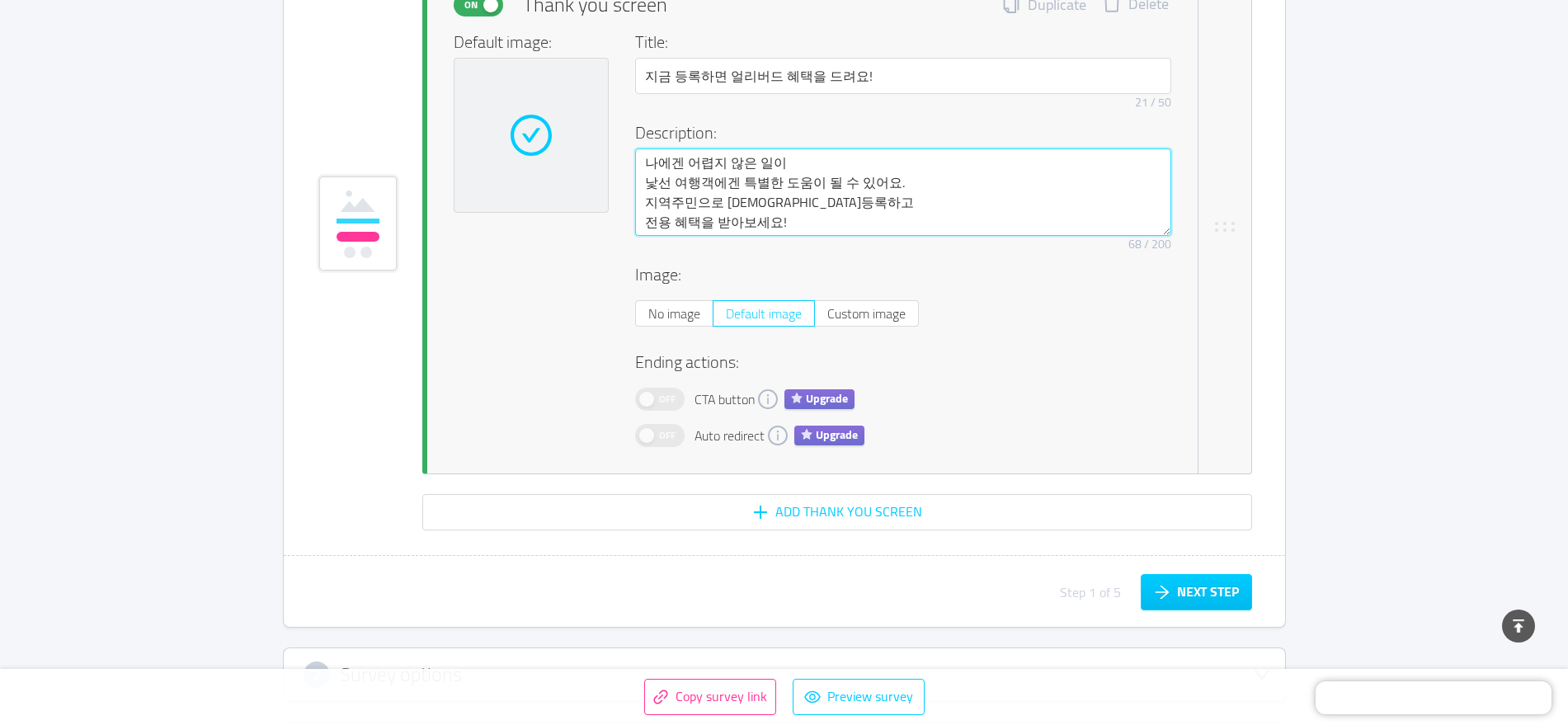 type 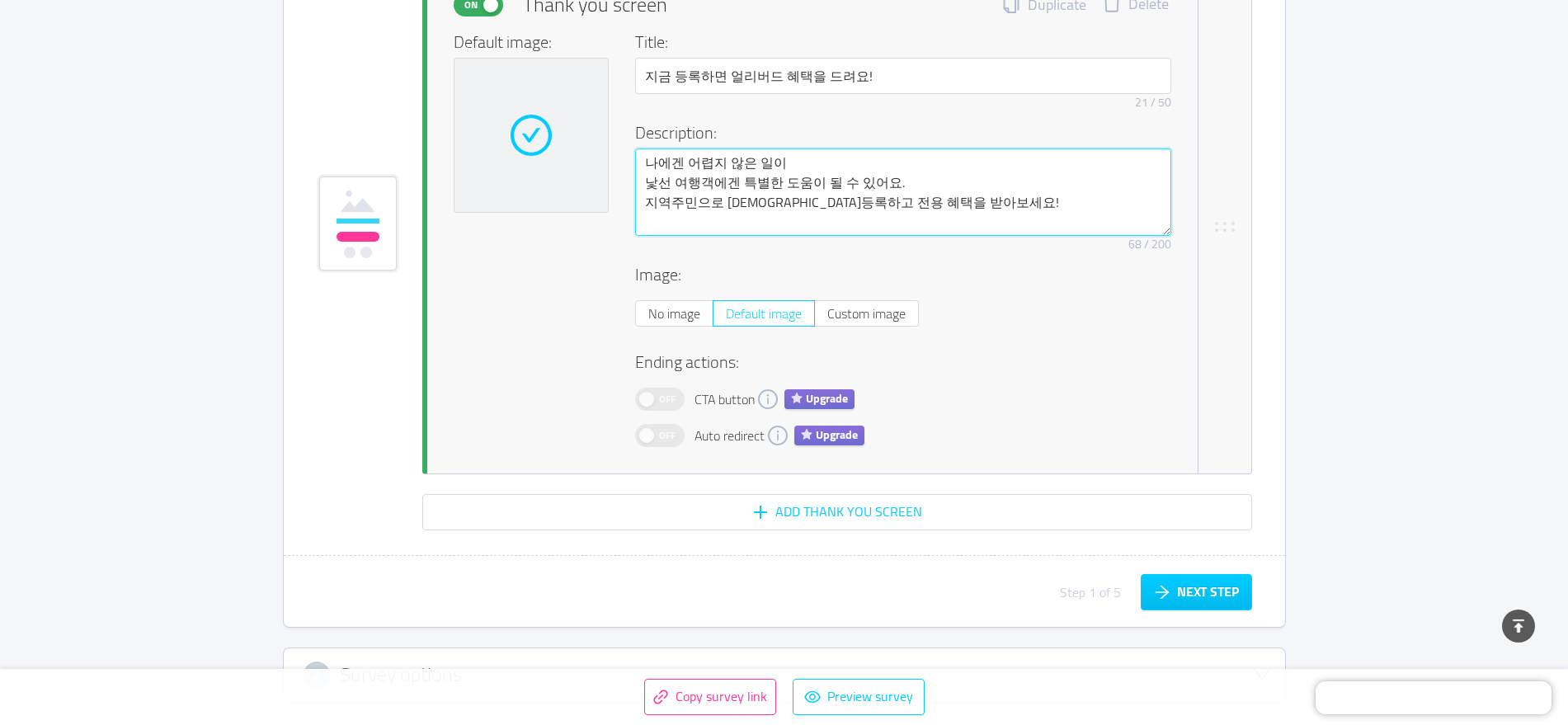 scroll, scrollTop: 3770, scrollLeft: 0, axis: vertical 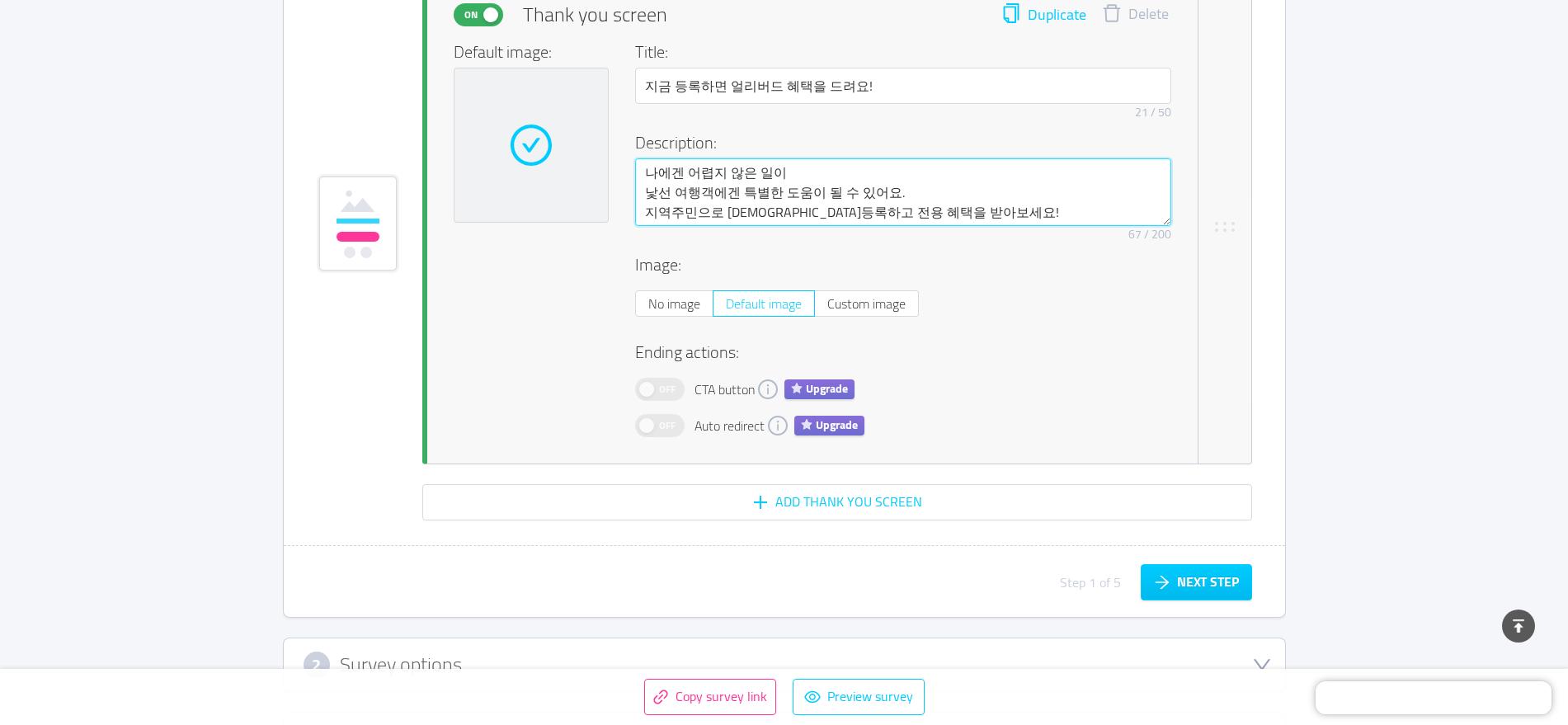 type on "나에겐 어렵지 않은 일이
낯선 여행객에겐 특별한 도움이 될 수 있어요.
지역주민으로 [DEMOGRAPHIC_DATA]등록하고 전용 혜택을 받아보세요!" 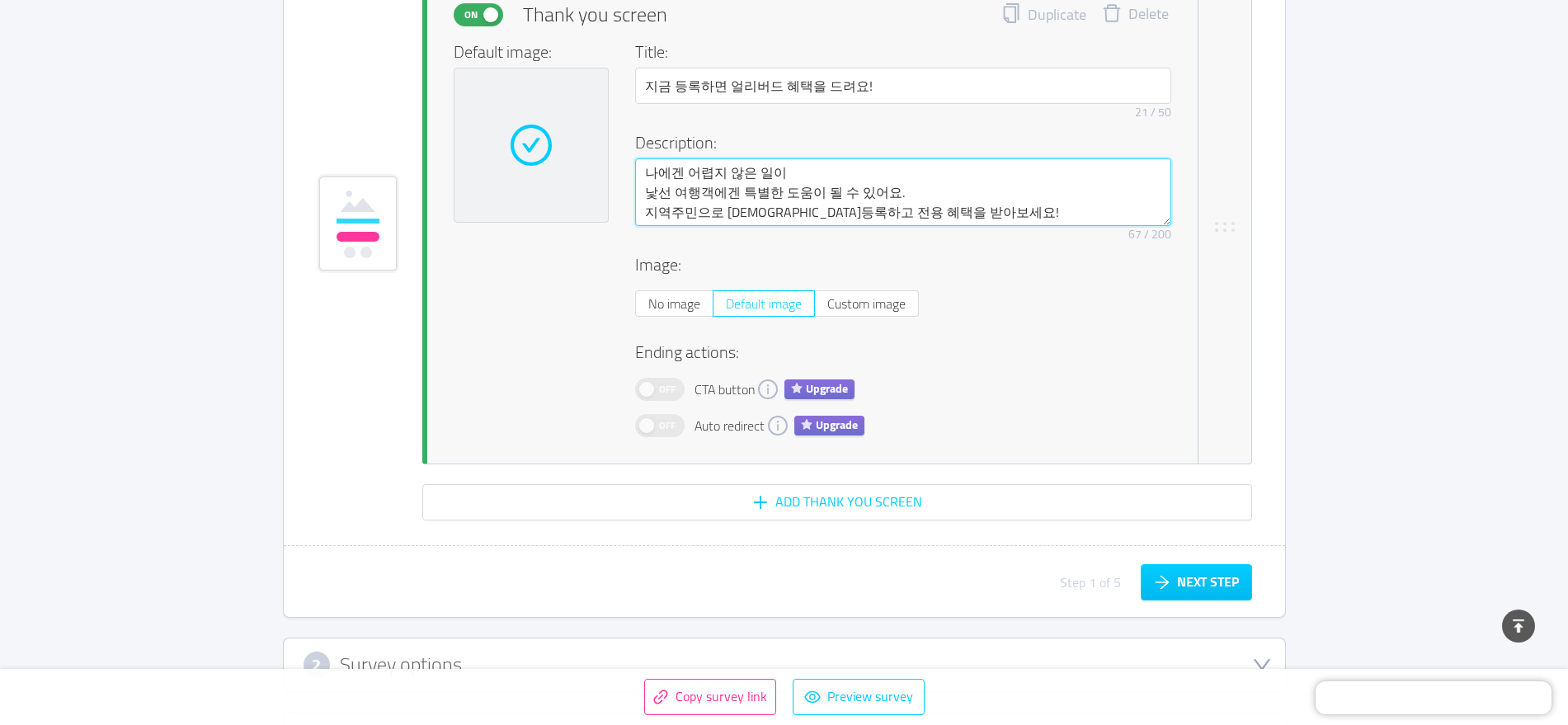 click on "나에겐 어렵지 않은 일이
낯선 여행객에겐 특별한 도움이 될 수 있어요.
지역주민으로 [DEMOGRAPHIC_DATA]등록하고 전용 혜택을 받아보세요!" at bounding box center [903, 192] 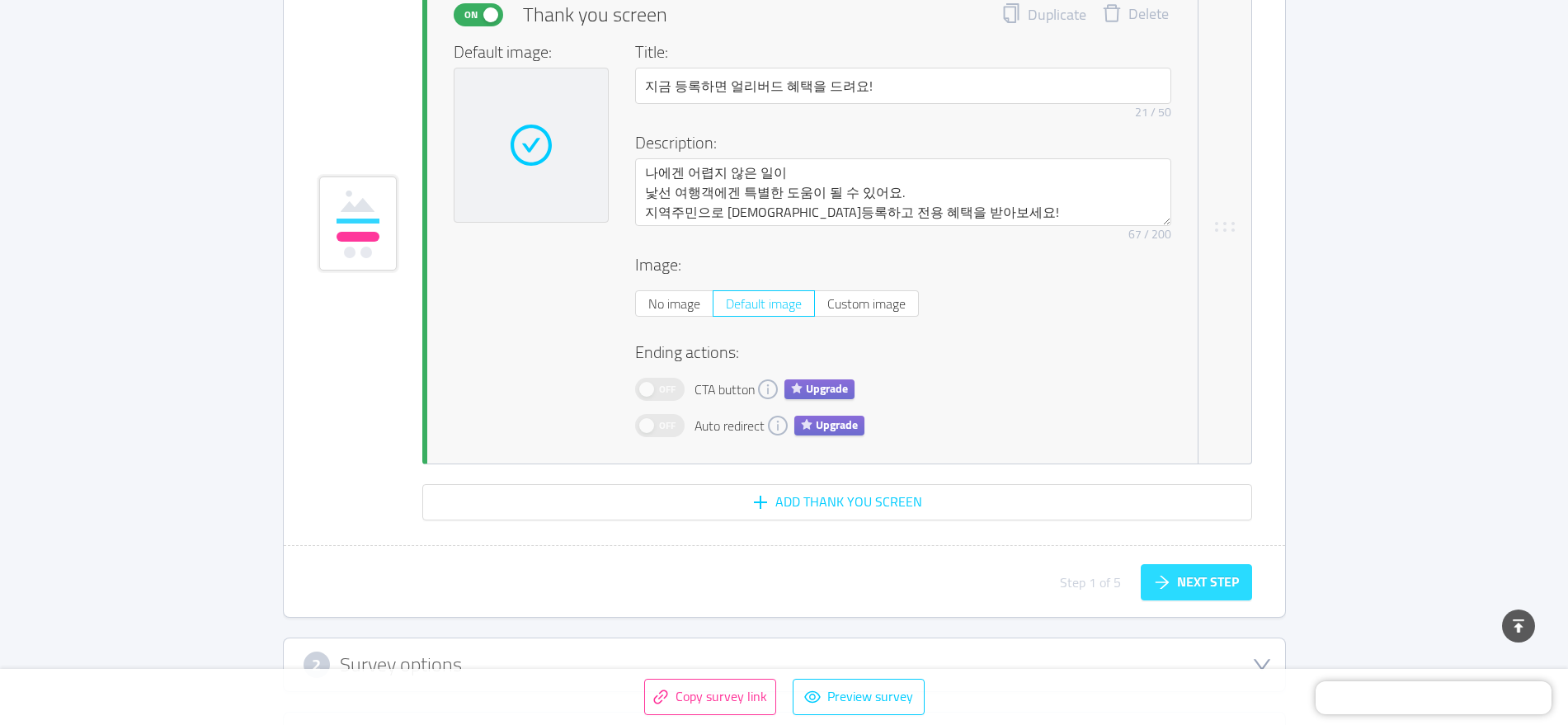 click on "Next step" at bounding box center (1196, 582) 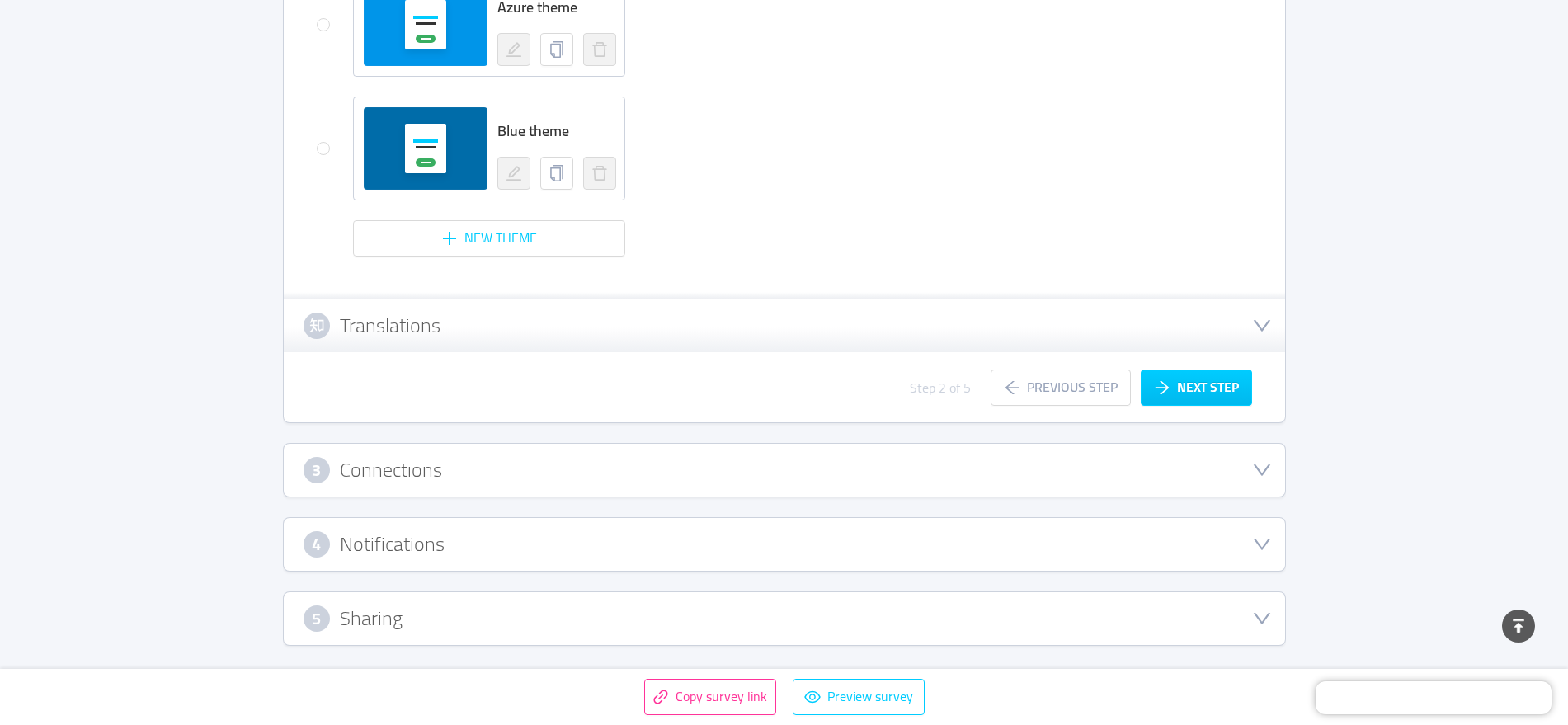 scroll, scrollTop: 1577, scrollLeft: 0, axis: vertical 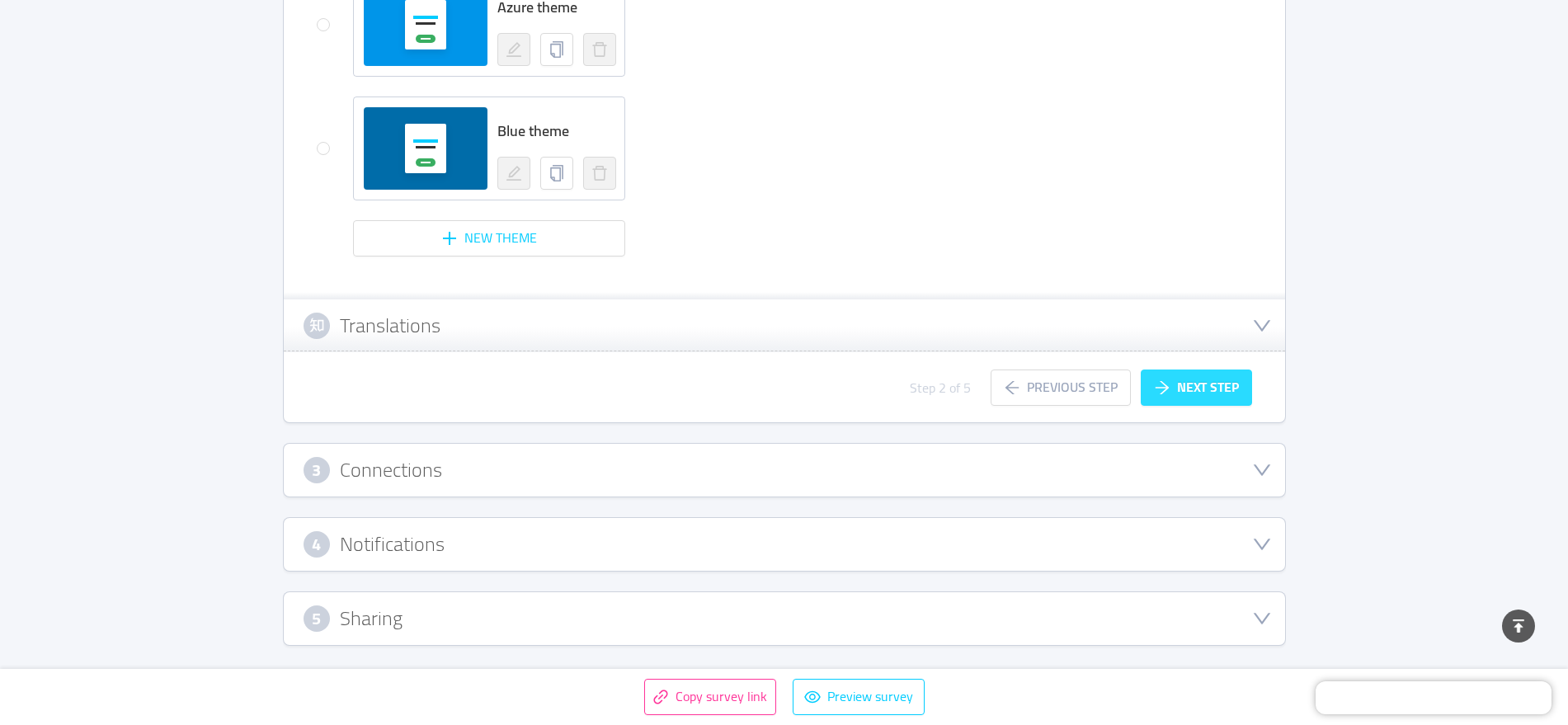 click on "Next step" at bounding box center (1196, 388) 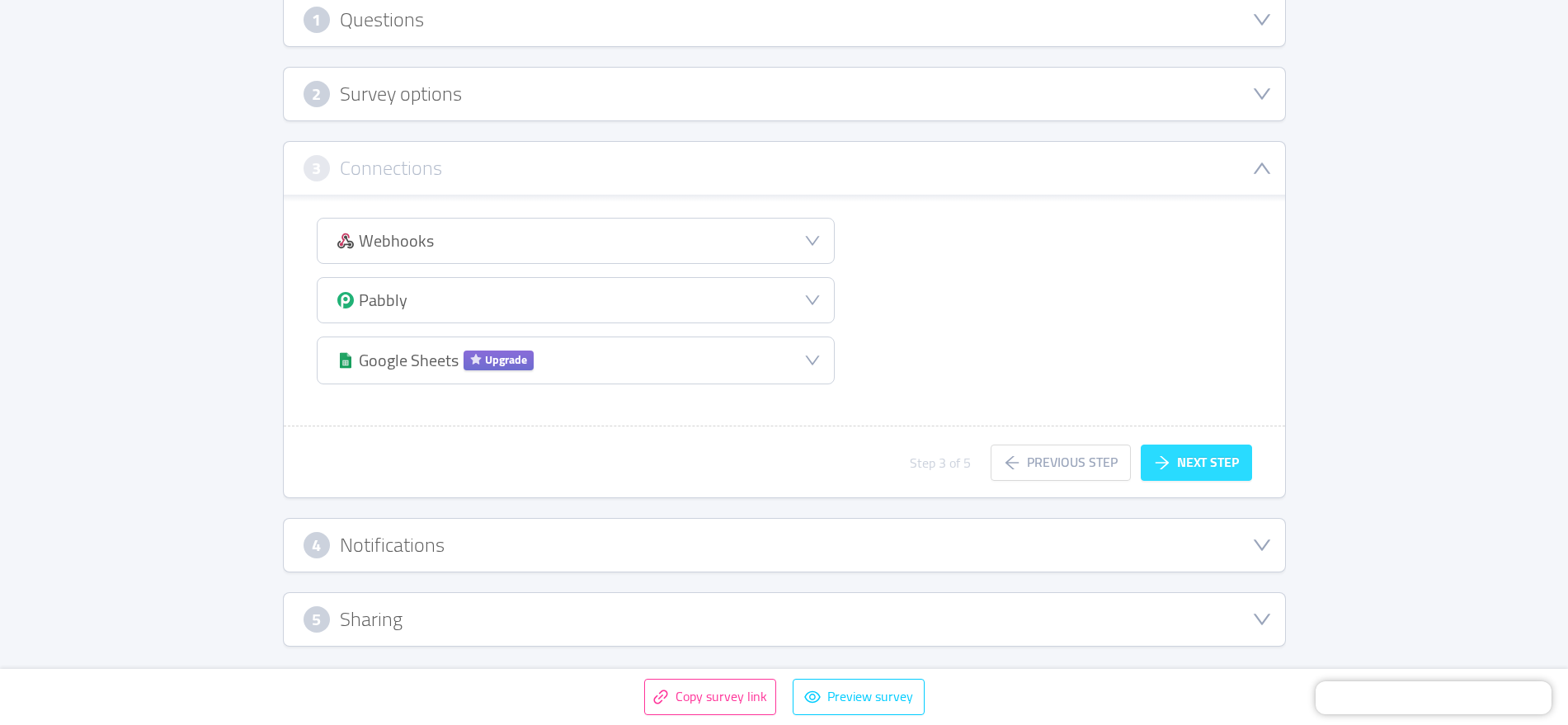 click on "Next step" at bounding box center [1196, 463] 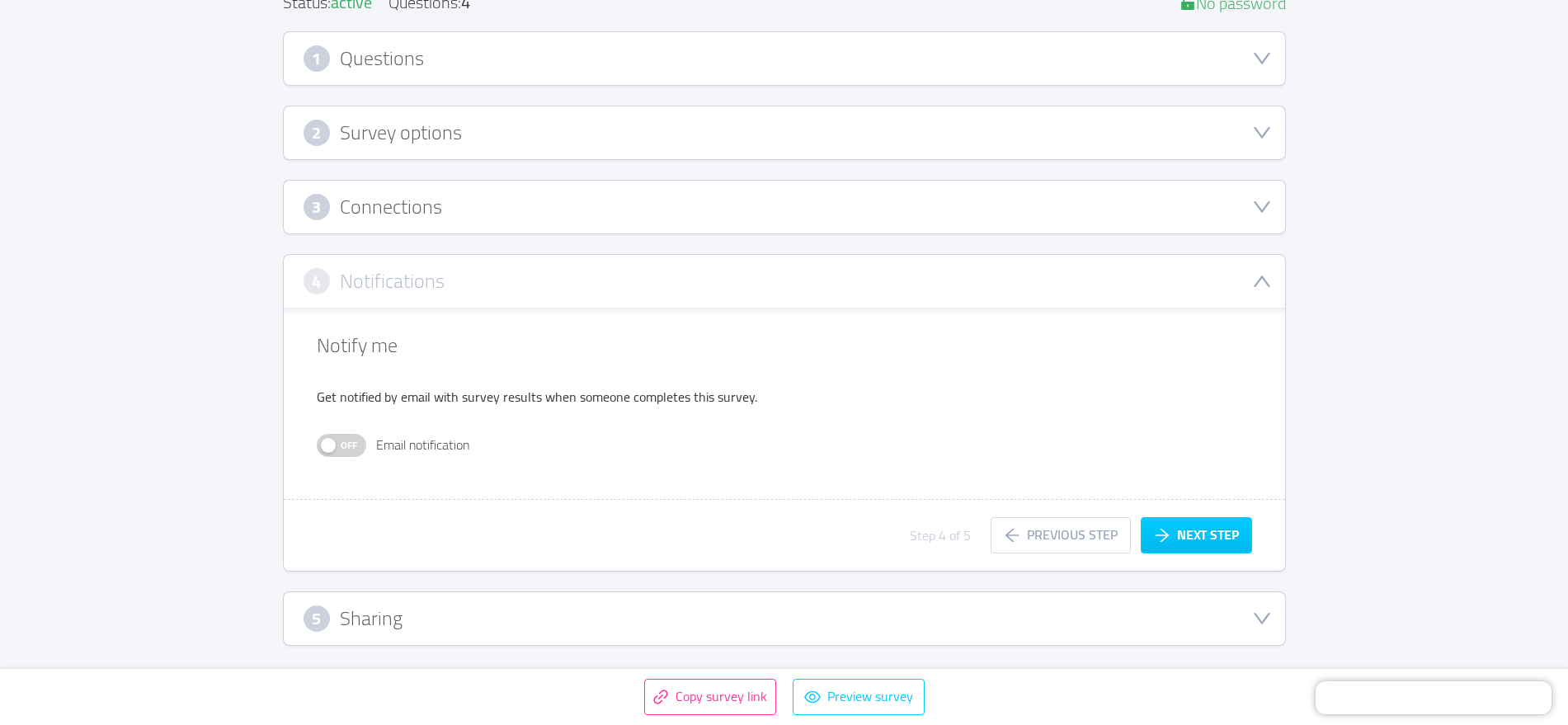 scroll, scrollTop: 225, scrollLeft: 0, axis: vertical 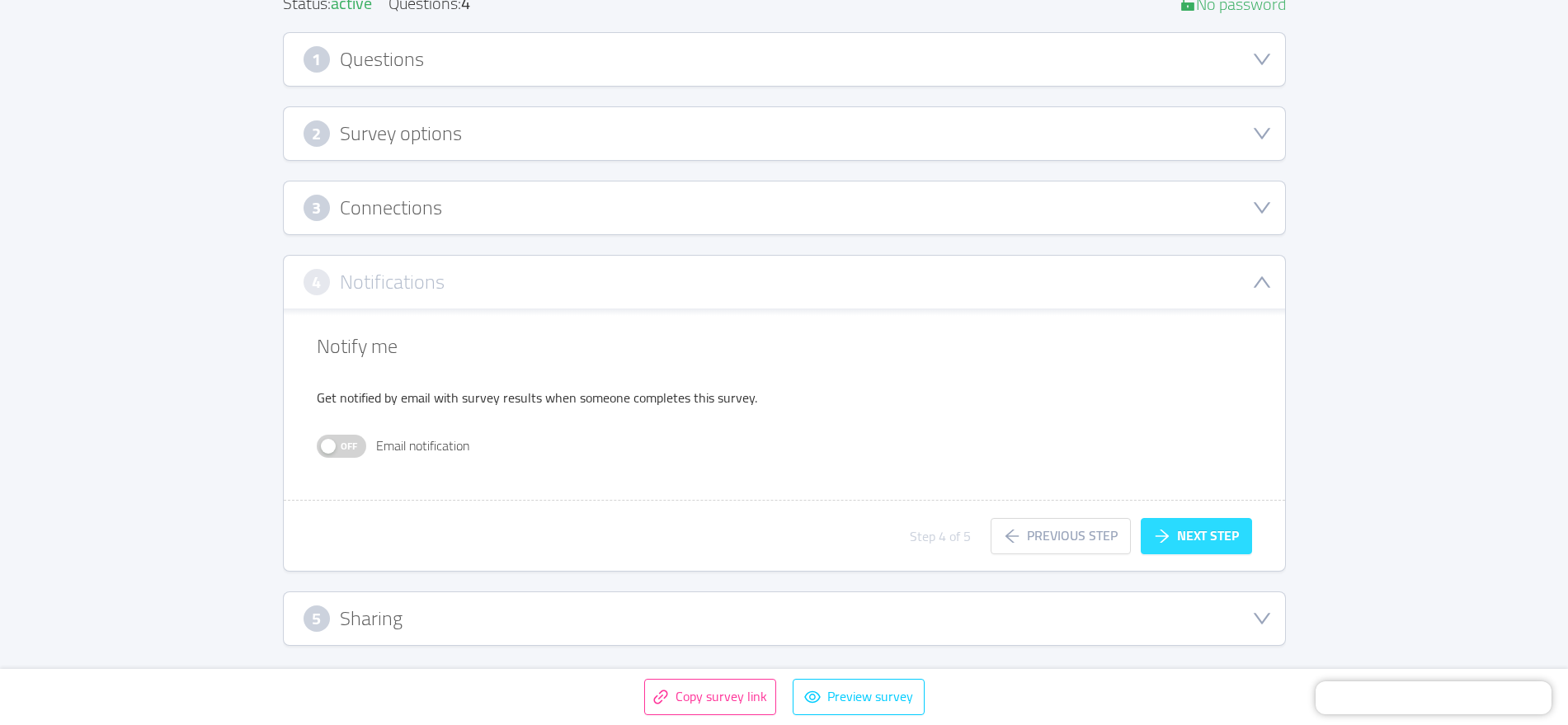 click on "Next step" at bounding box center [1196, 536] 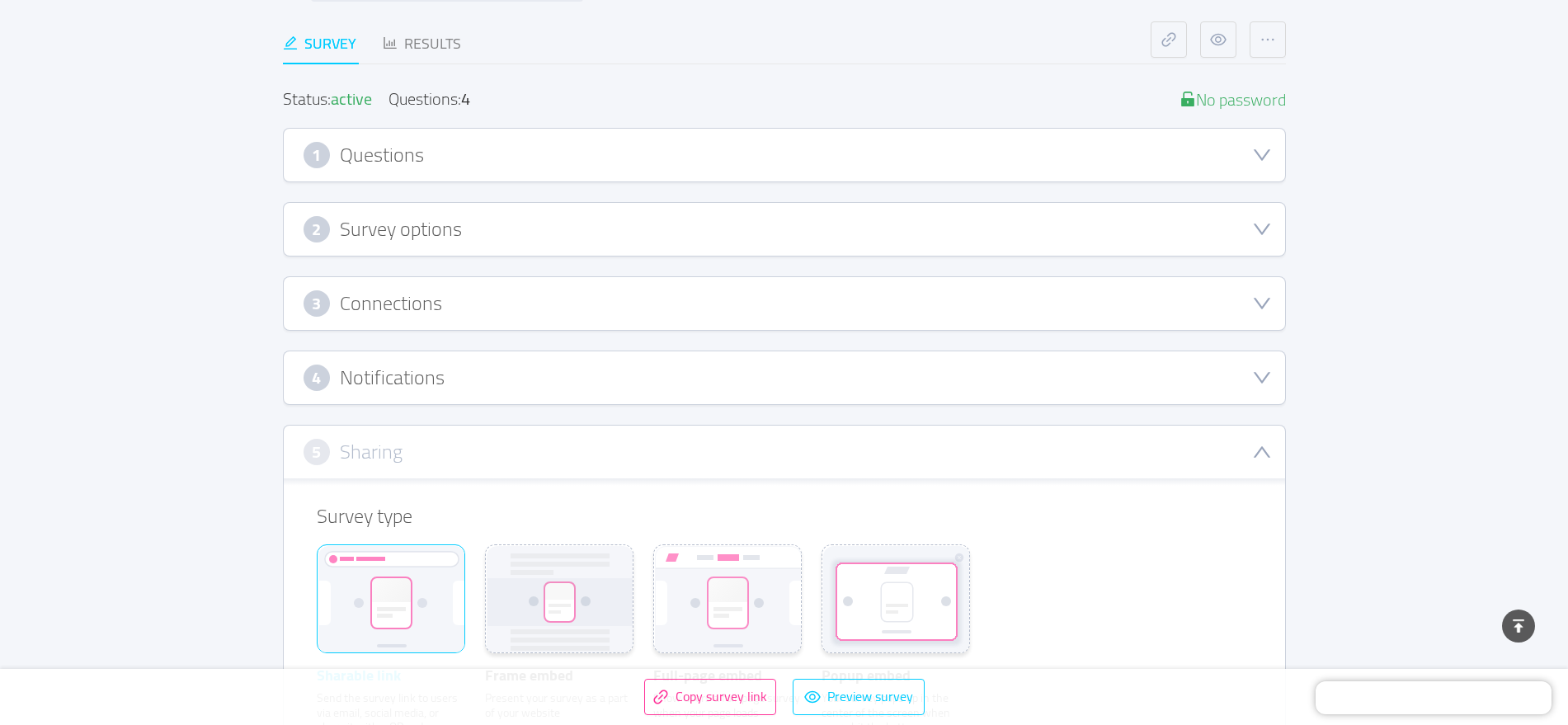 scroll, scrollTop: 0, scrollLeft: 0, axis: both 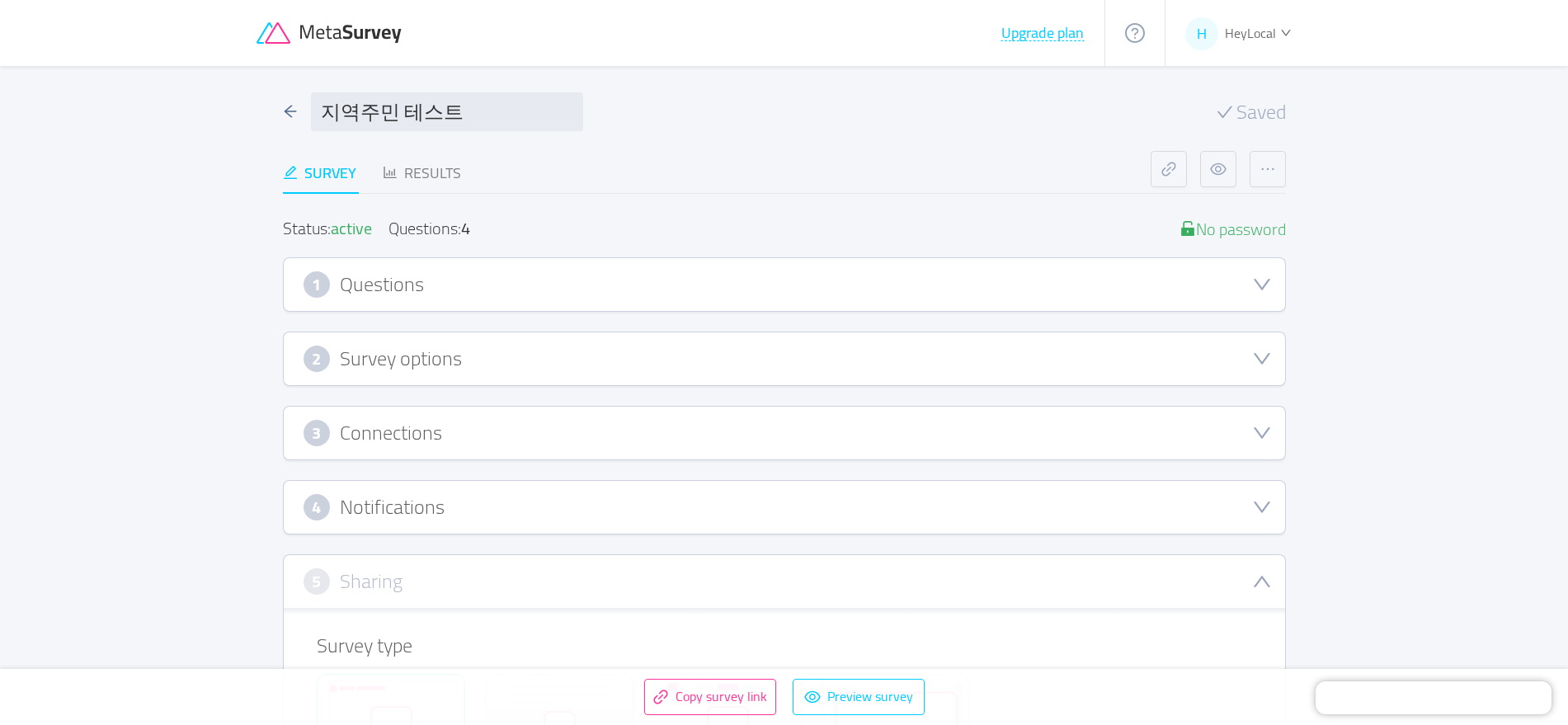 click on "Saved" at bounding box center (1261, 112) 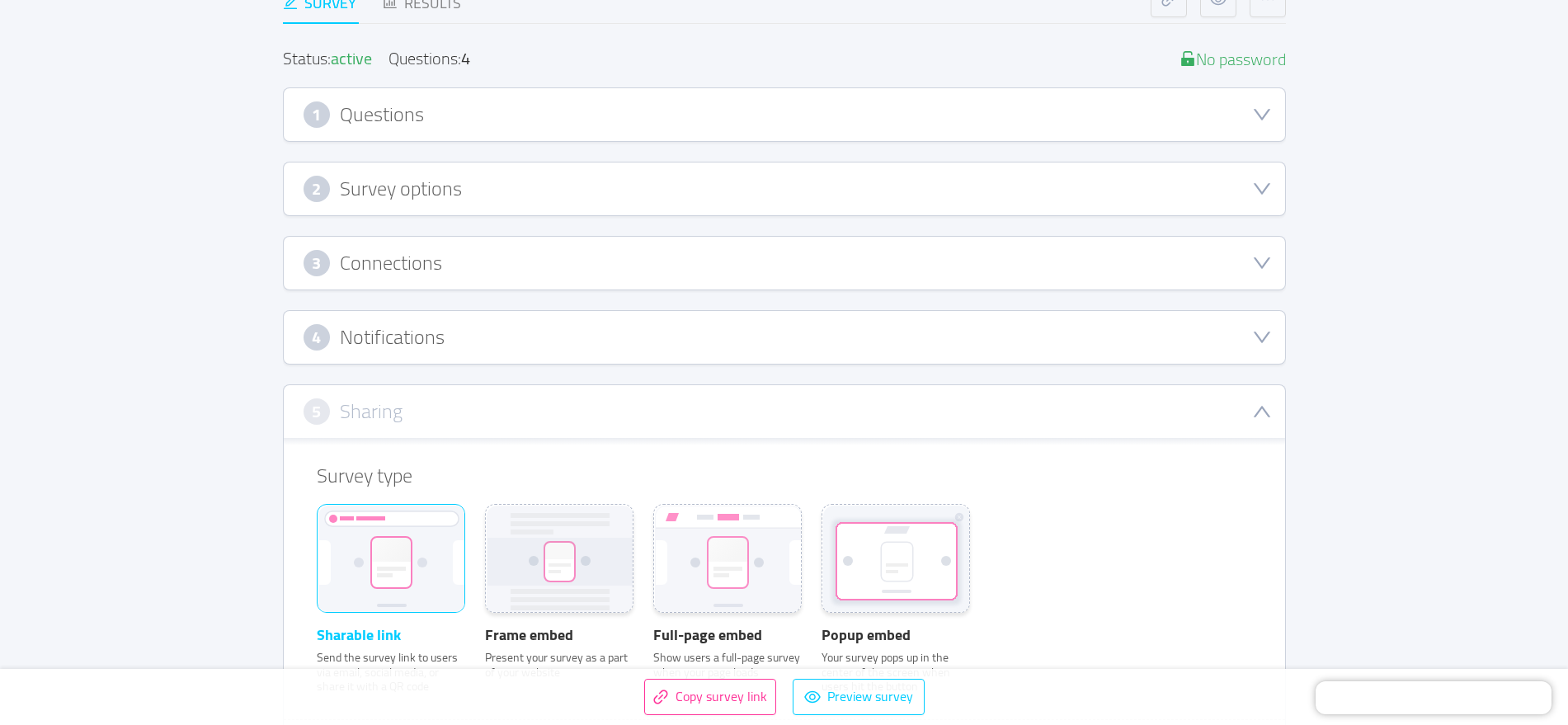 scroll, scrollTop: 0, scrollLeft: 0, axis: both 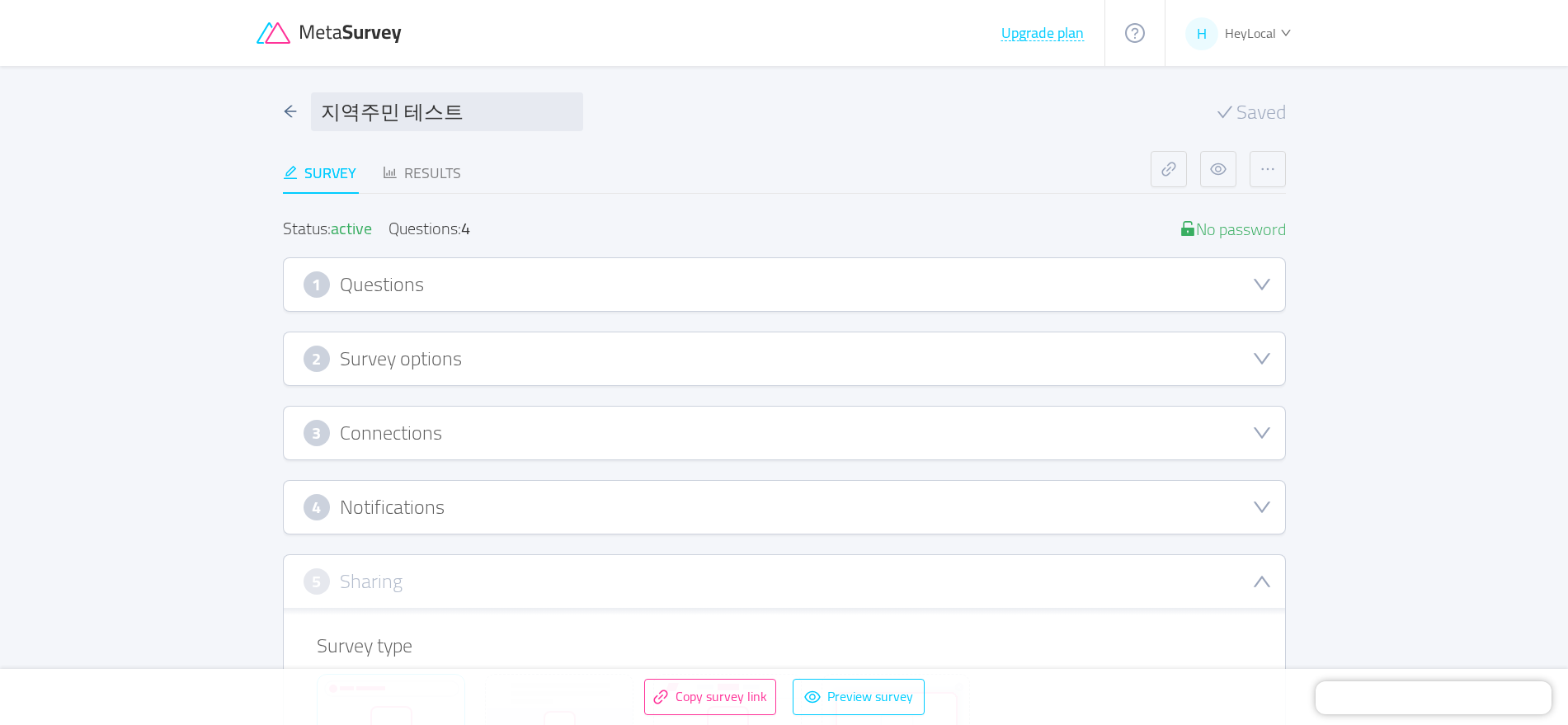 click on "1  Questions" at bounding box center (784, 285) 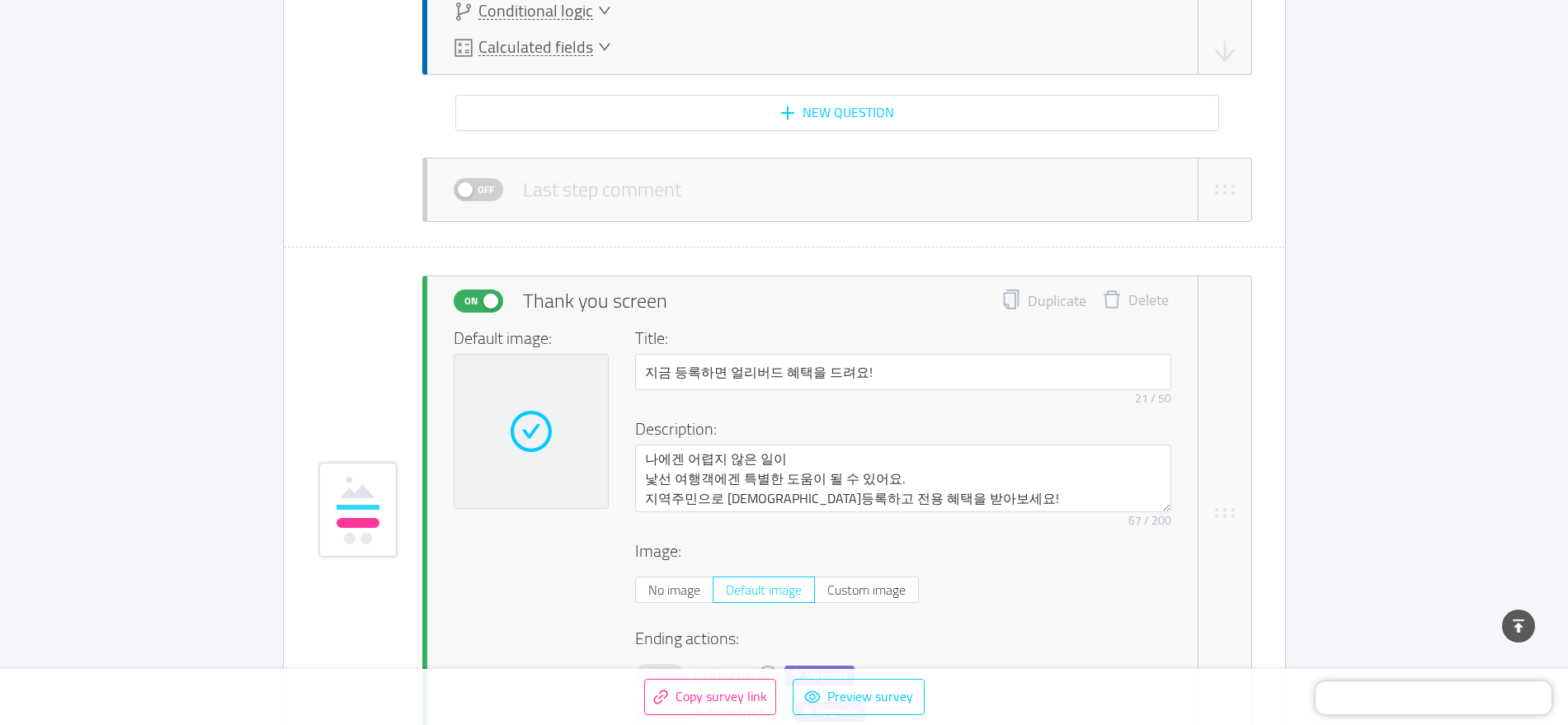 scroll, scrollTop: 3609, scrollLeft: 0, axis: vertical 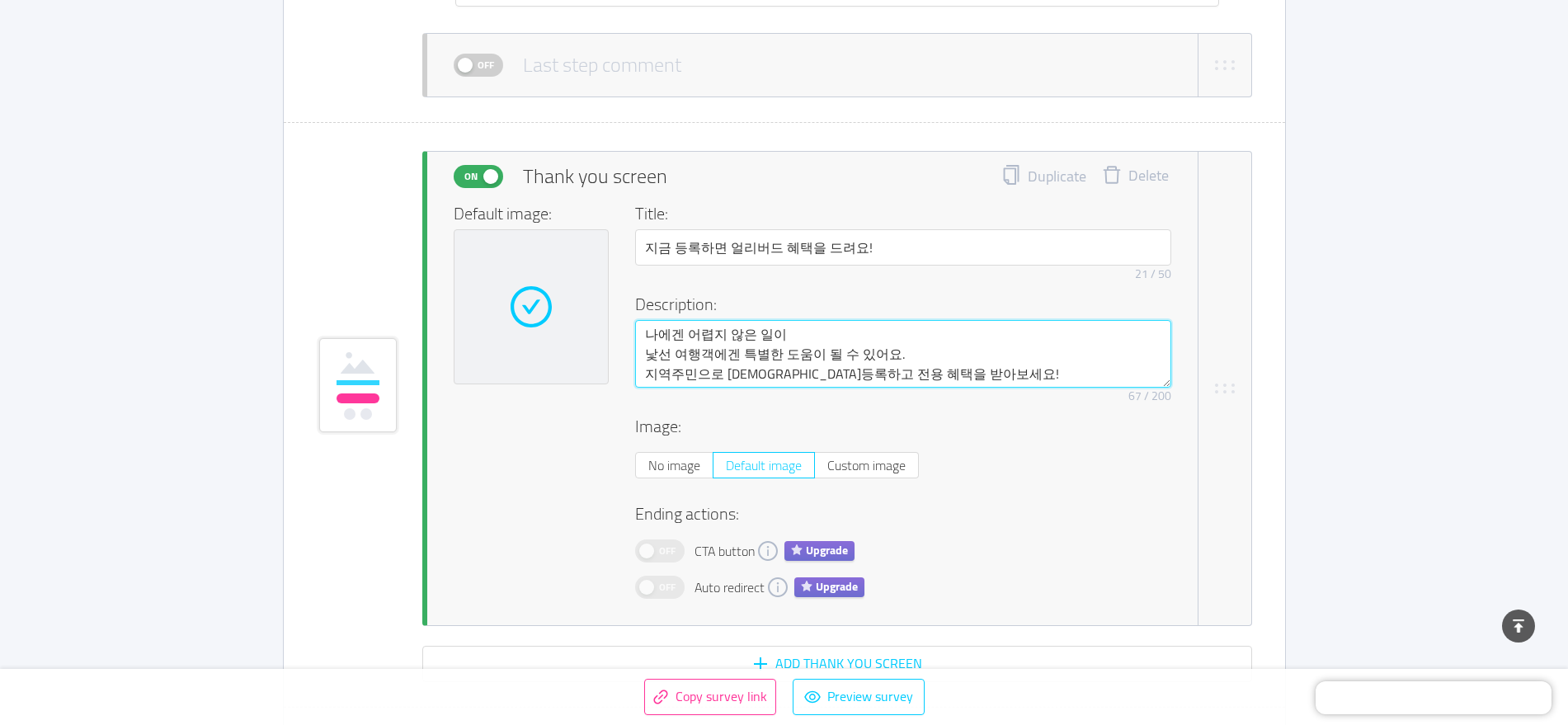 click on "나에겐 어렵지 않은 일이
낯선 여행객에겐 특별한 도움이 될 수 있어요.
지역주민으로 [DEMOGRAPHIC_DATA]등록하고 전용 혜택을 받아보세요!" at bounding box center (903, 354) 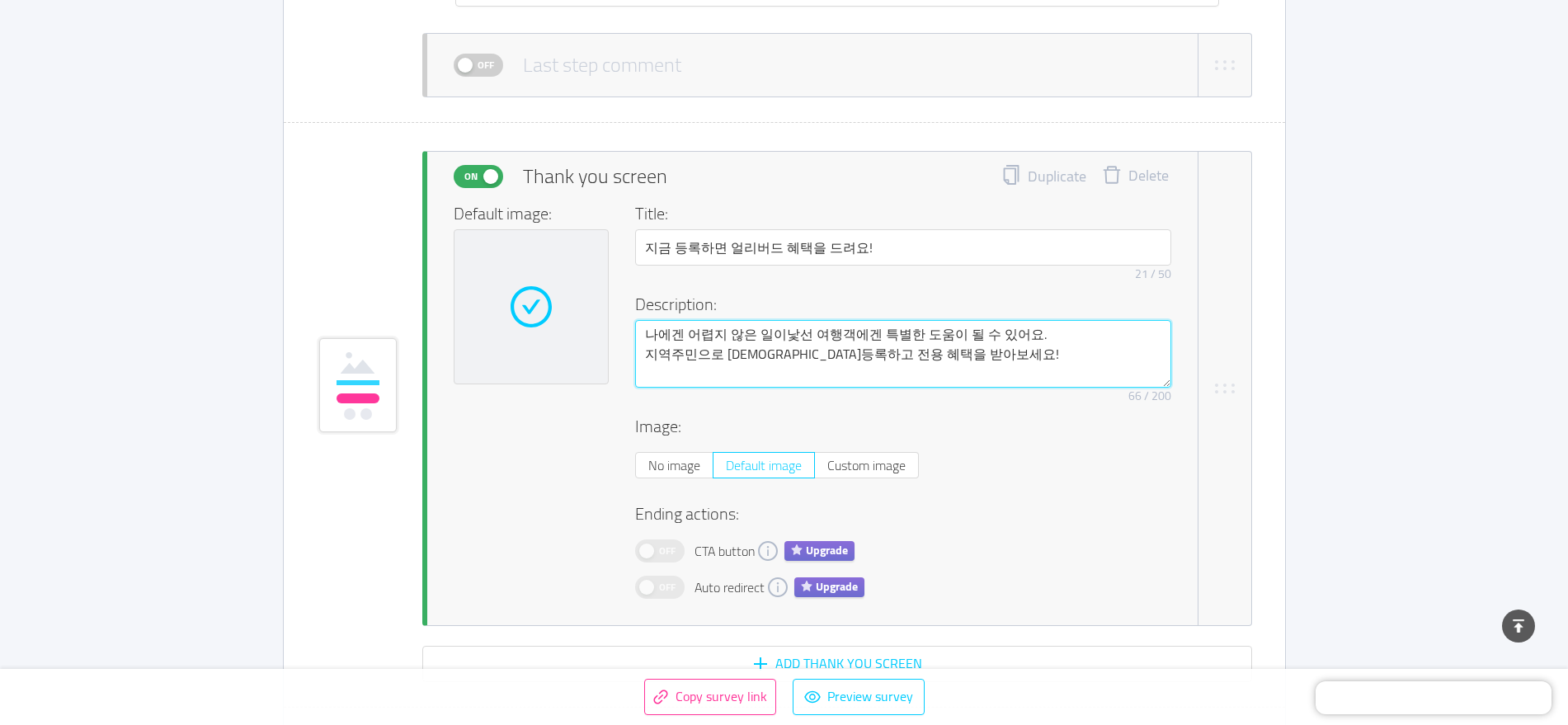 type 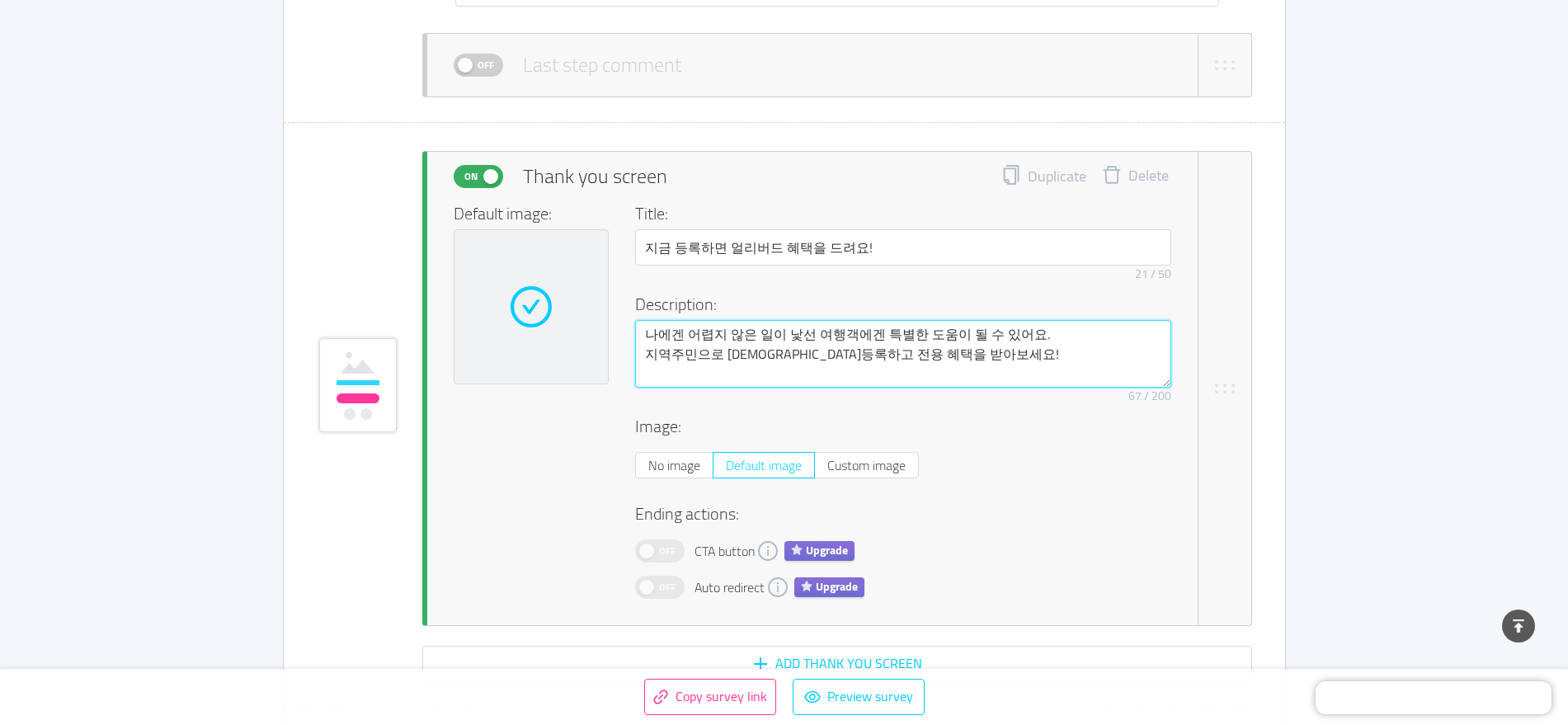 type on "나에겐 어렵지 않은 일이 낯선 여행객에겐 특별한 도움이 될 수 있어요.
지역주민으로 [DEMOGRAPHIC_DATA]등록하고 전용 혜택을 받아보세요!" 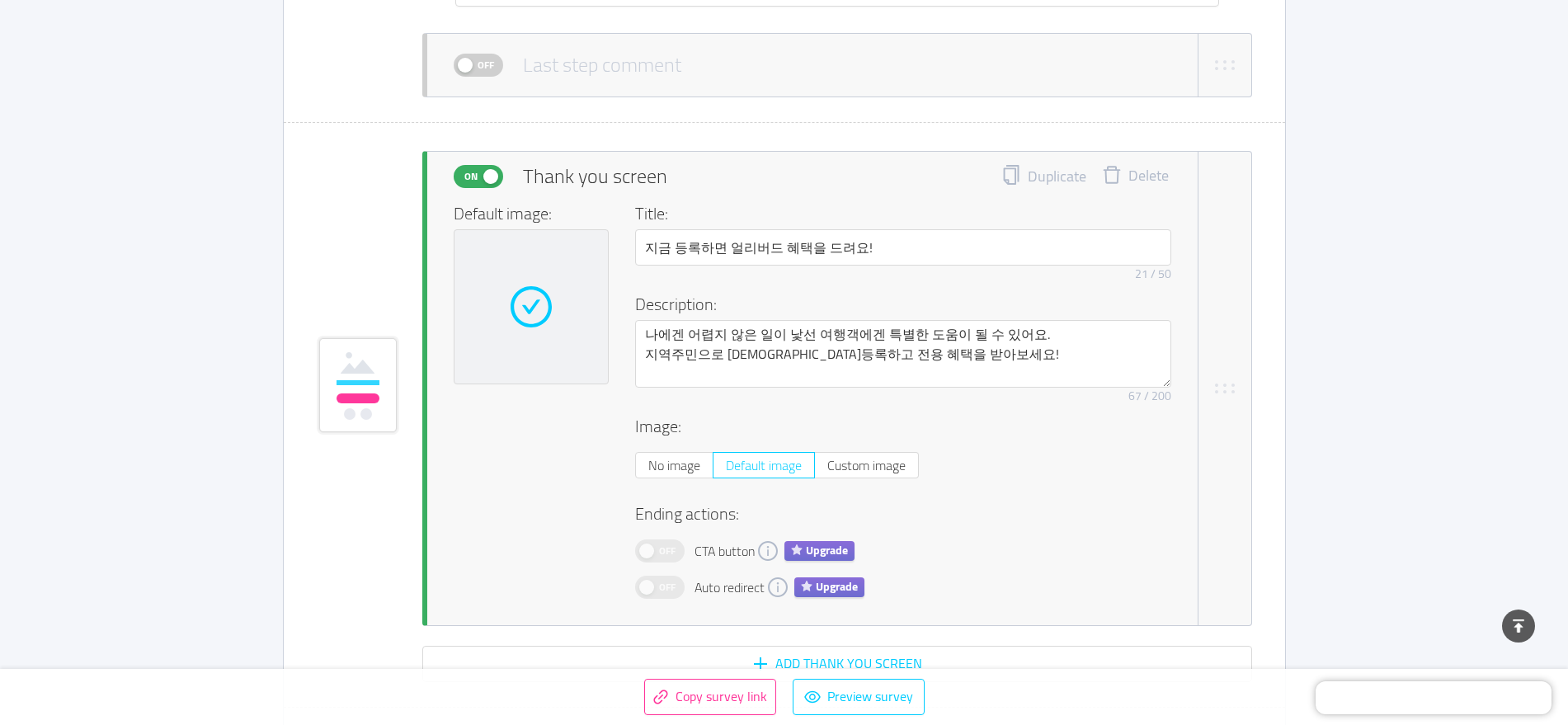 drag, startPoint x: 1137, startPoint y: 488, endPoint x: 1138, endPoint y: 497, distance: 9.05539 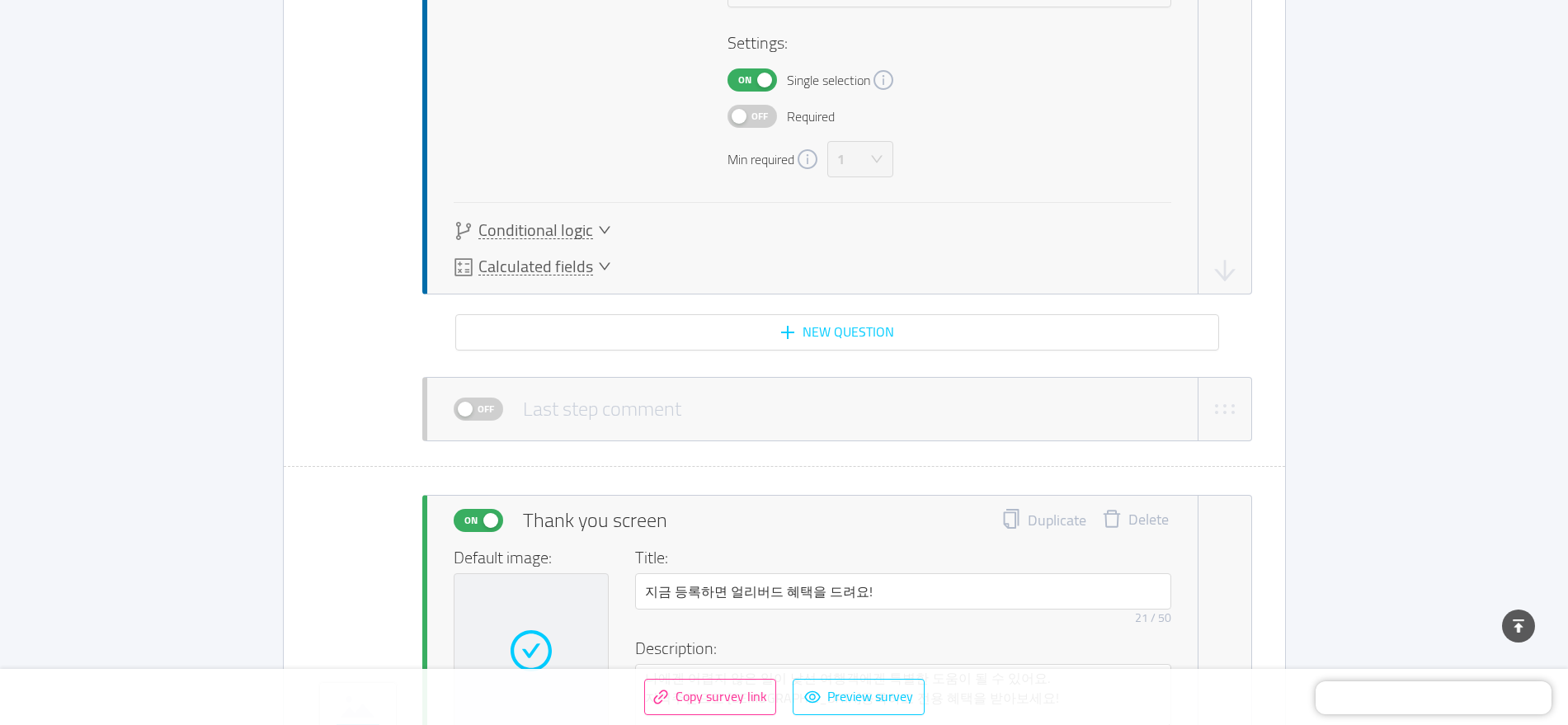 scroll, scrollTop: 3609, scrollLeft: 0, axis: vertical 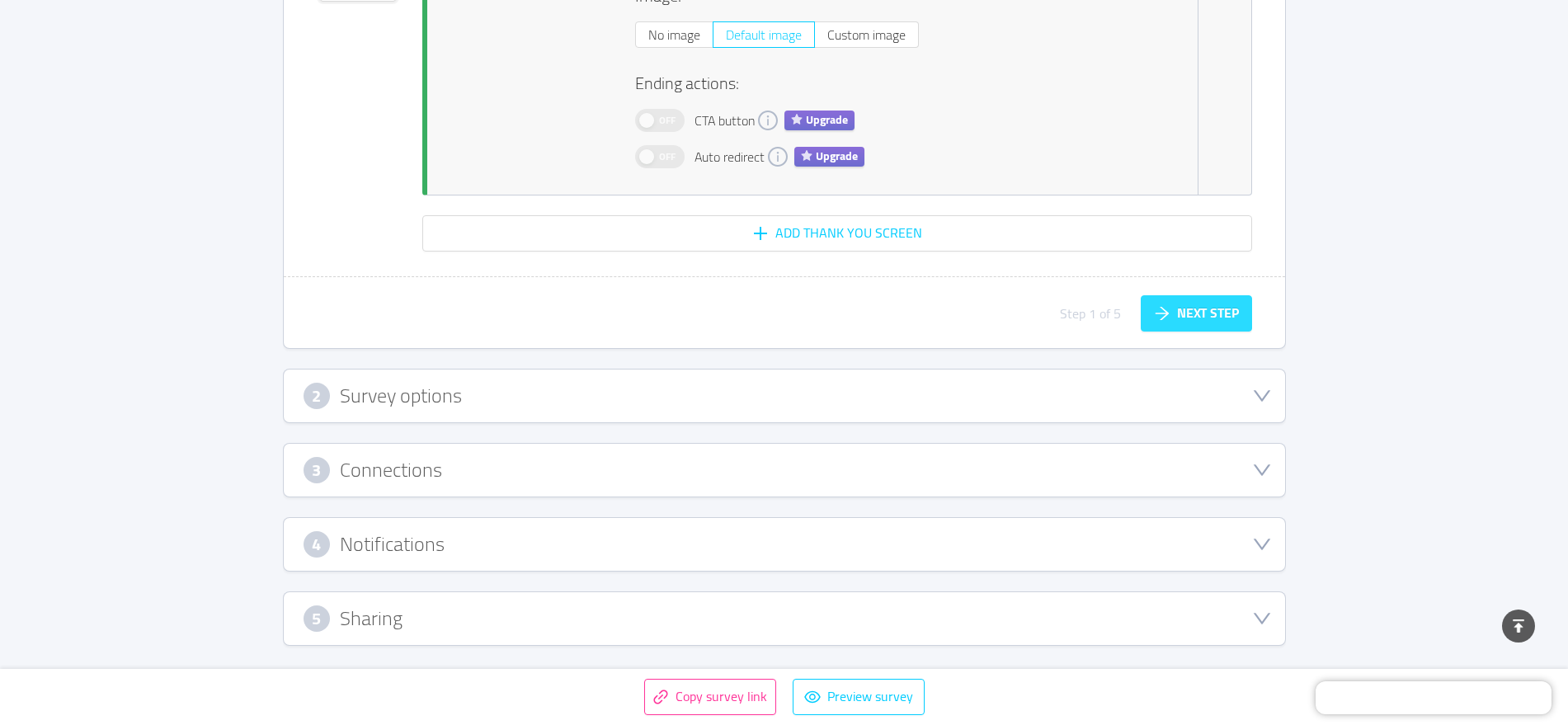 click on "Next step" at bounding box center [1196, 313] 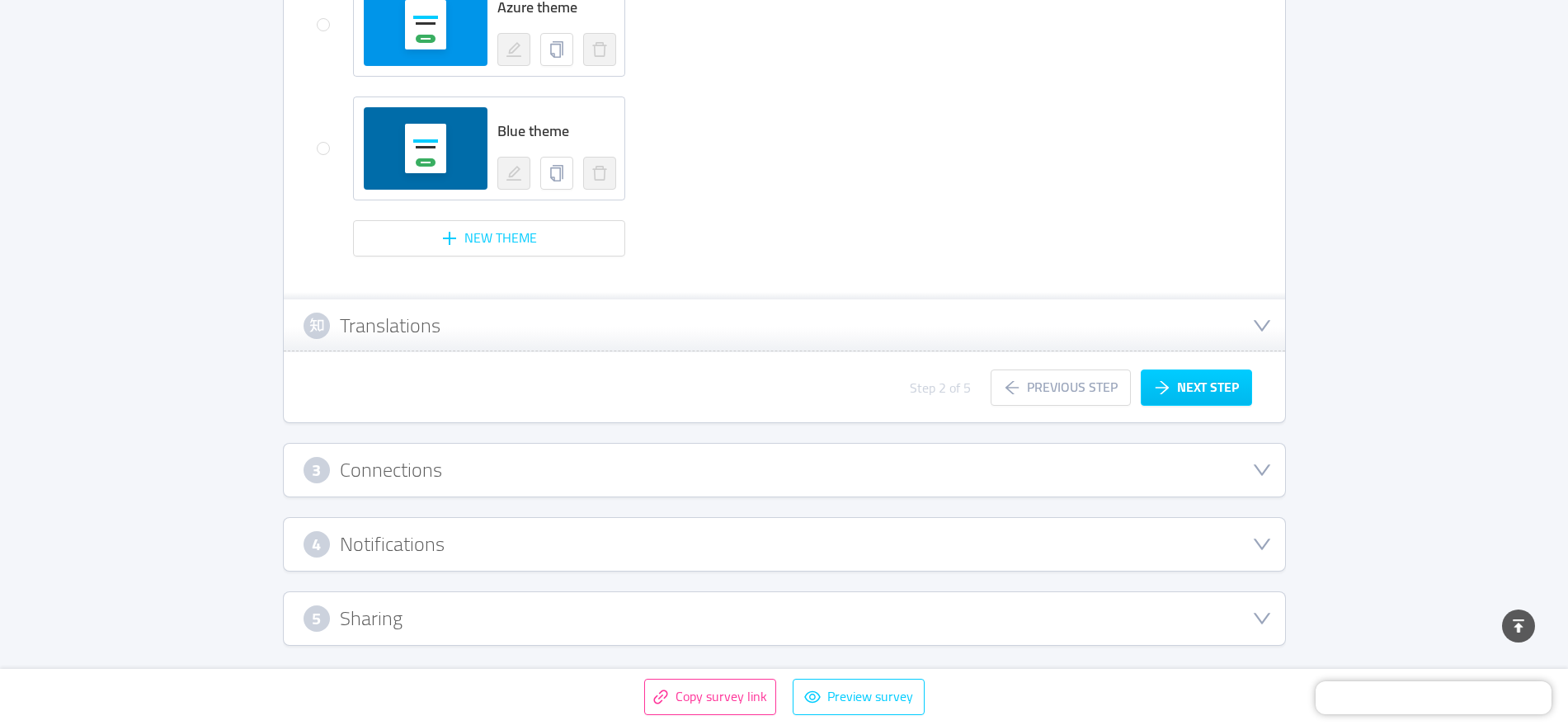 type 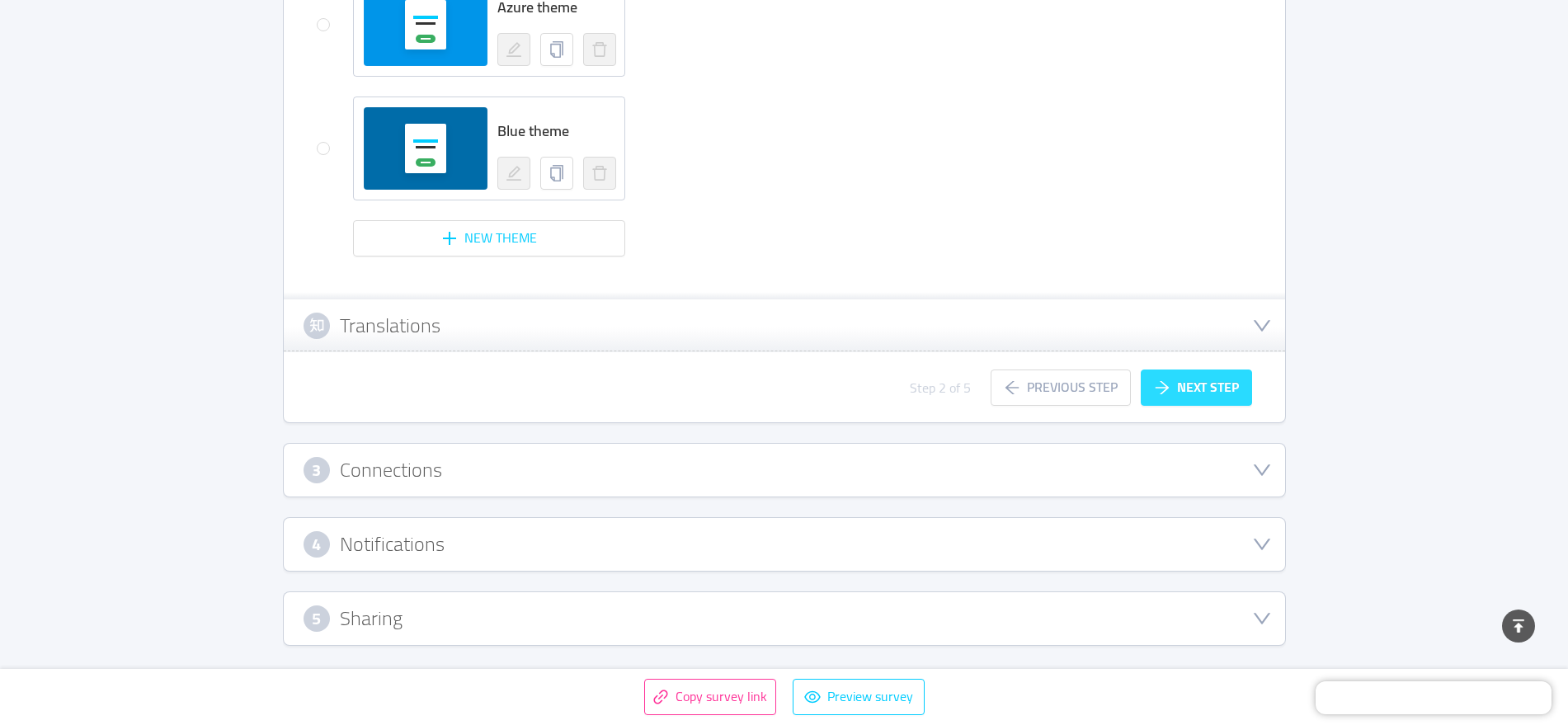 click on "Next step" at bounding box center (1196, 388) 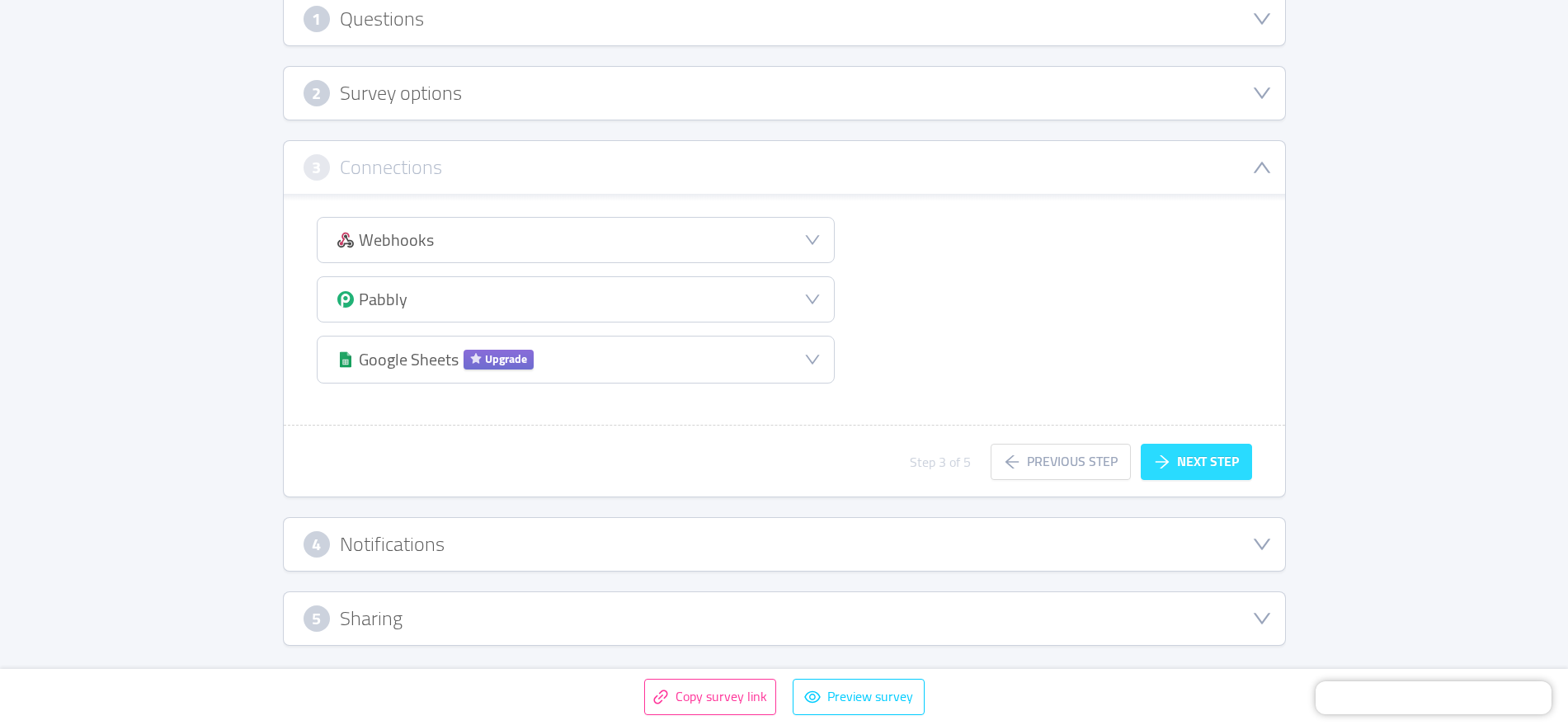 click on "Next step" at bounding box center (1196, 462) 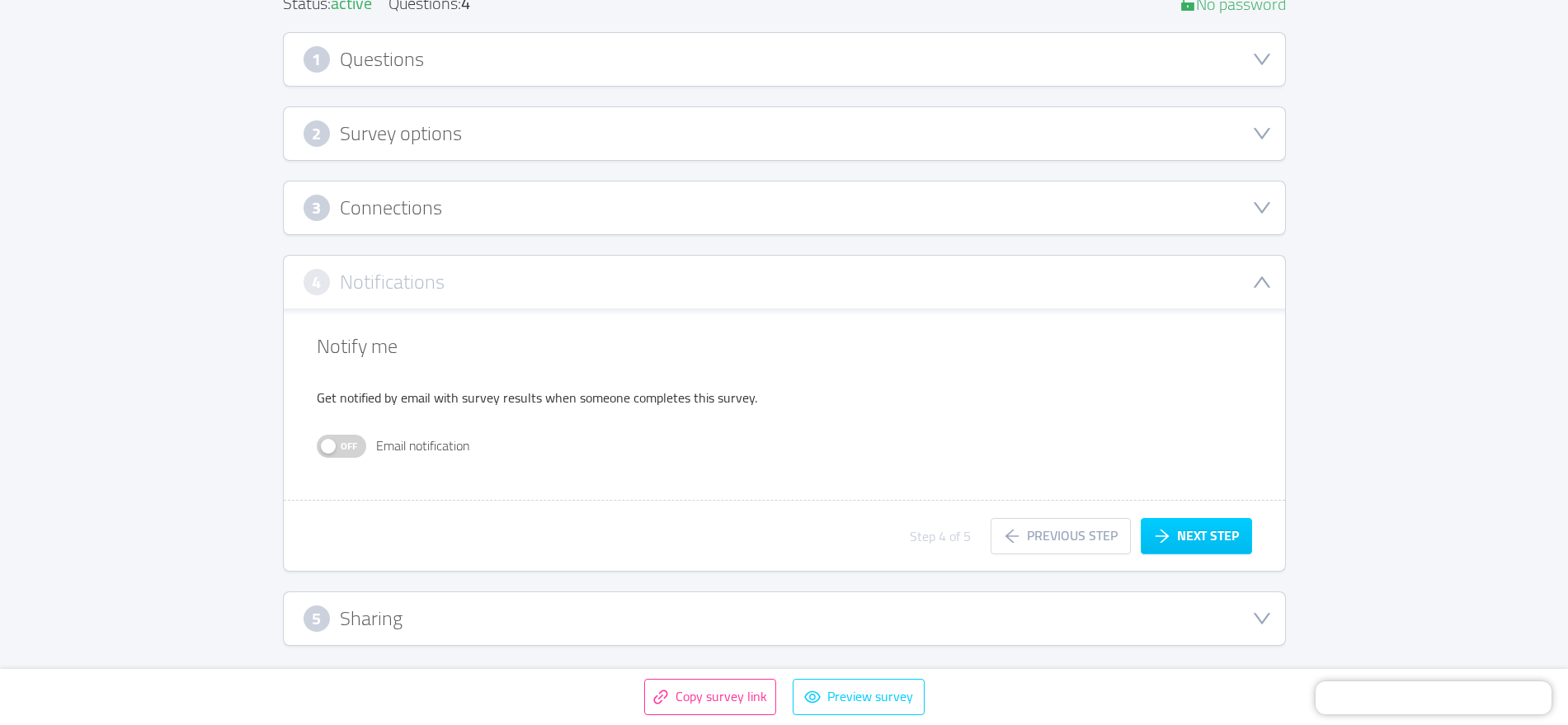 scroll, scrollTop: 225, scrollLeft: 0, axis: vertical 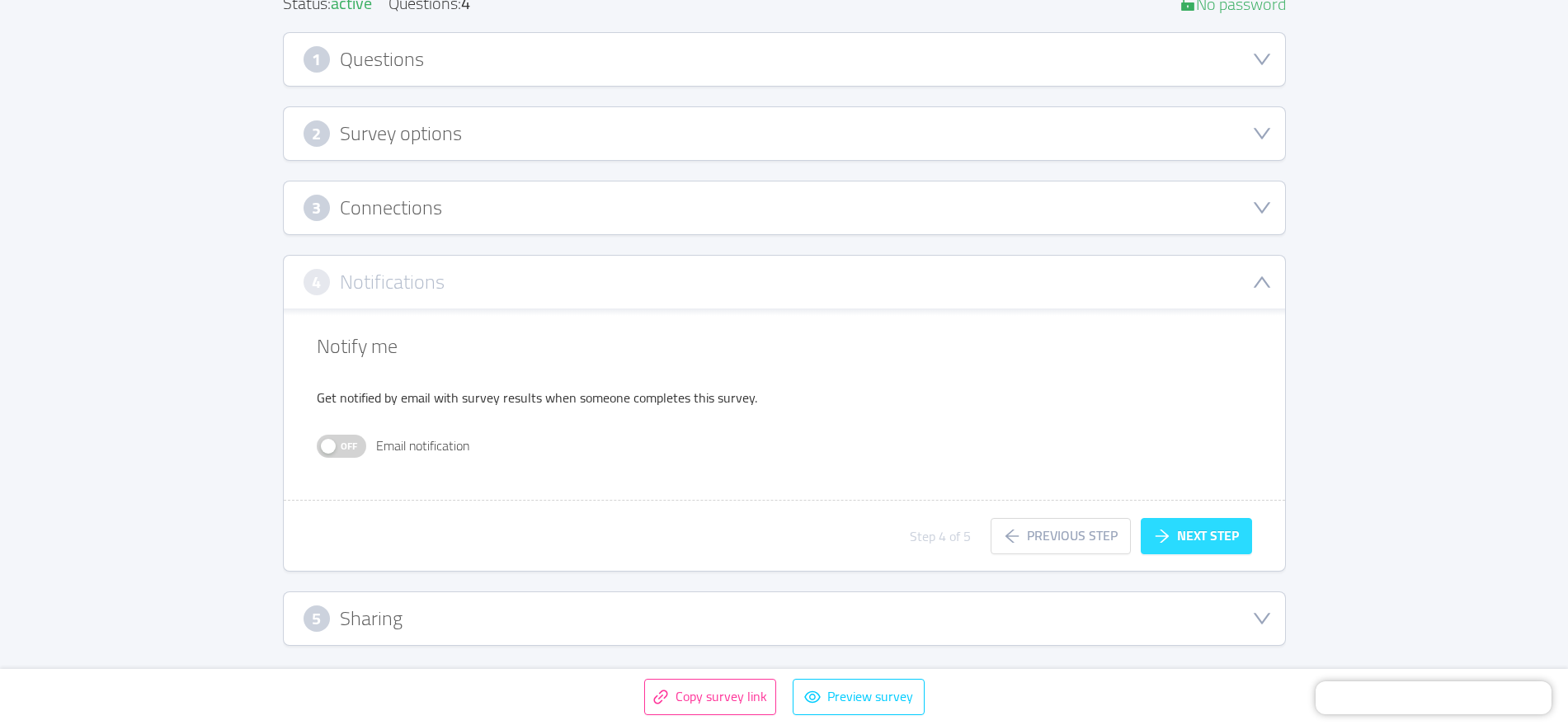click on "Next step" at bounding box center [1196, 536] 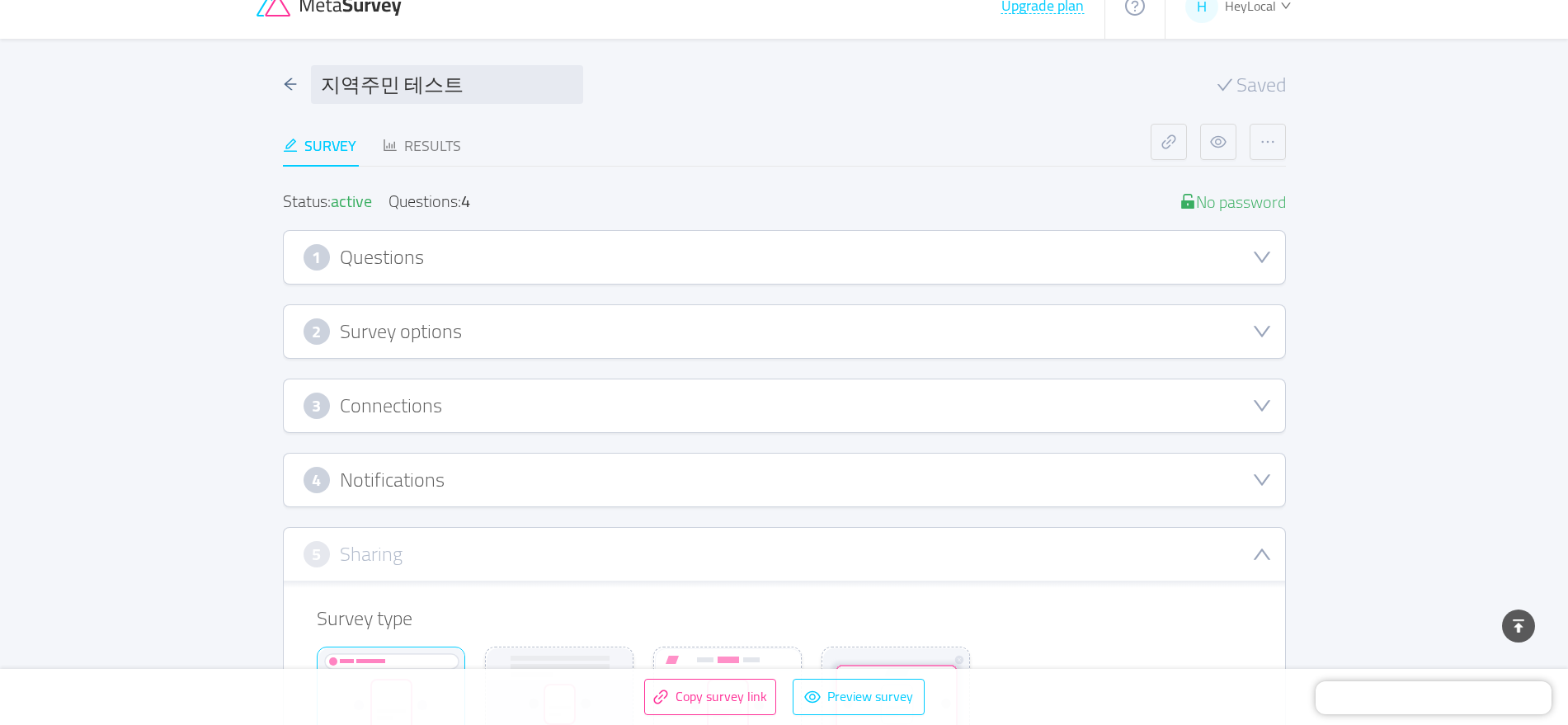 scroll, scrollTop: 0, scrollLeft: 0, axis: both 